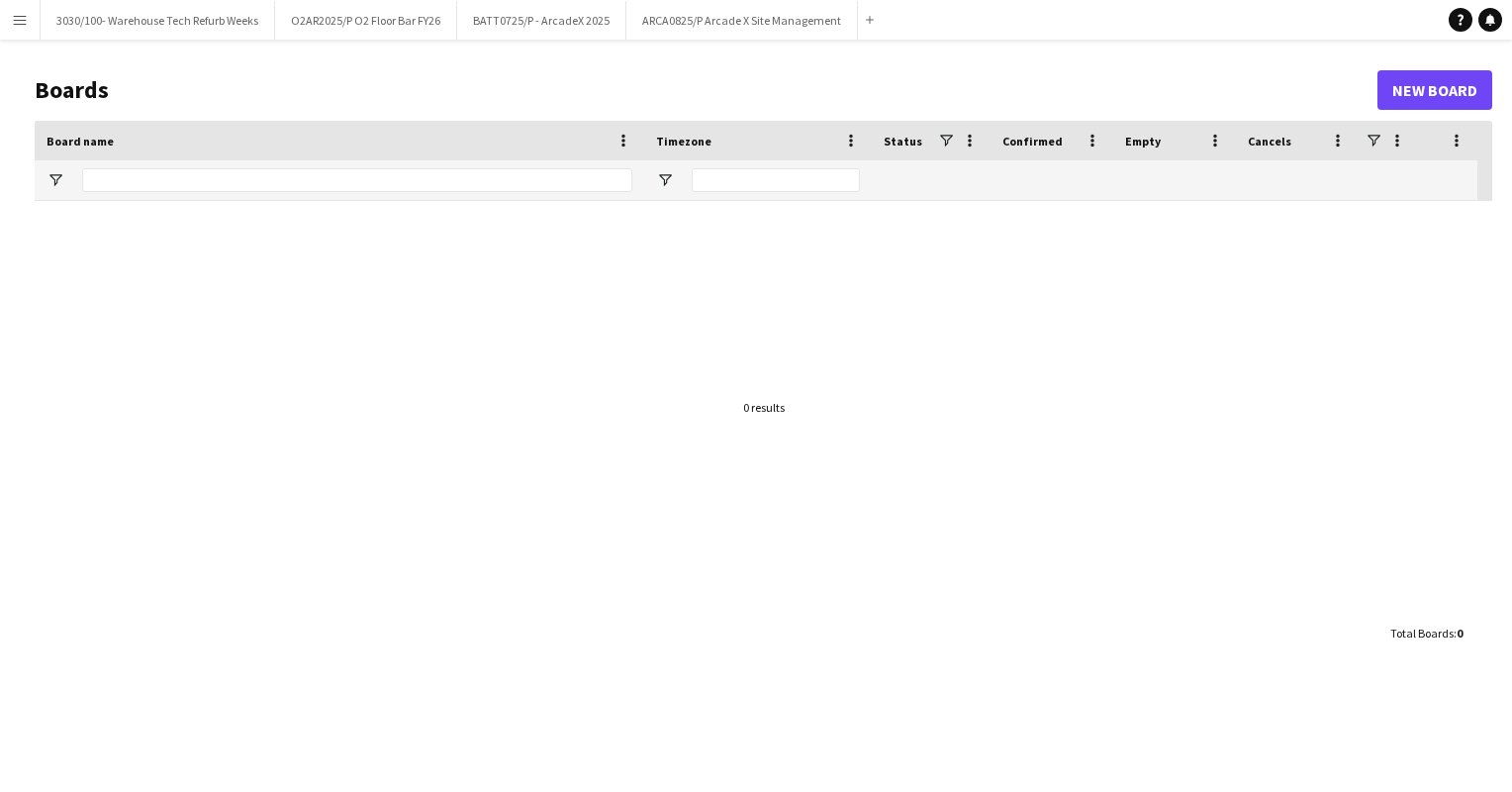 scroll, scrollTop: 0, scrollLeft: 0, axis: both 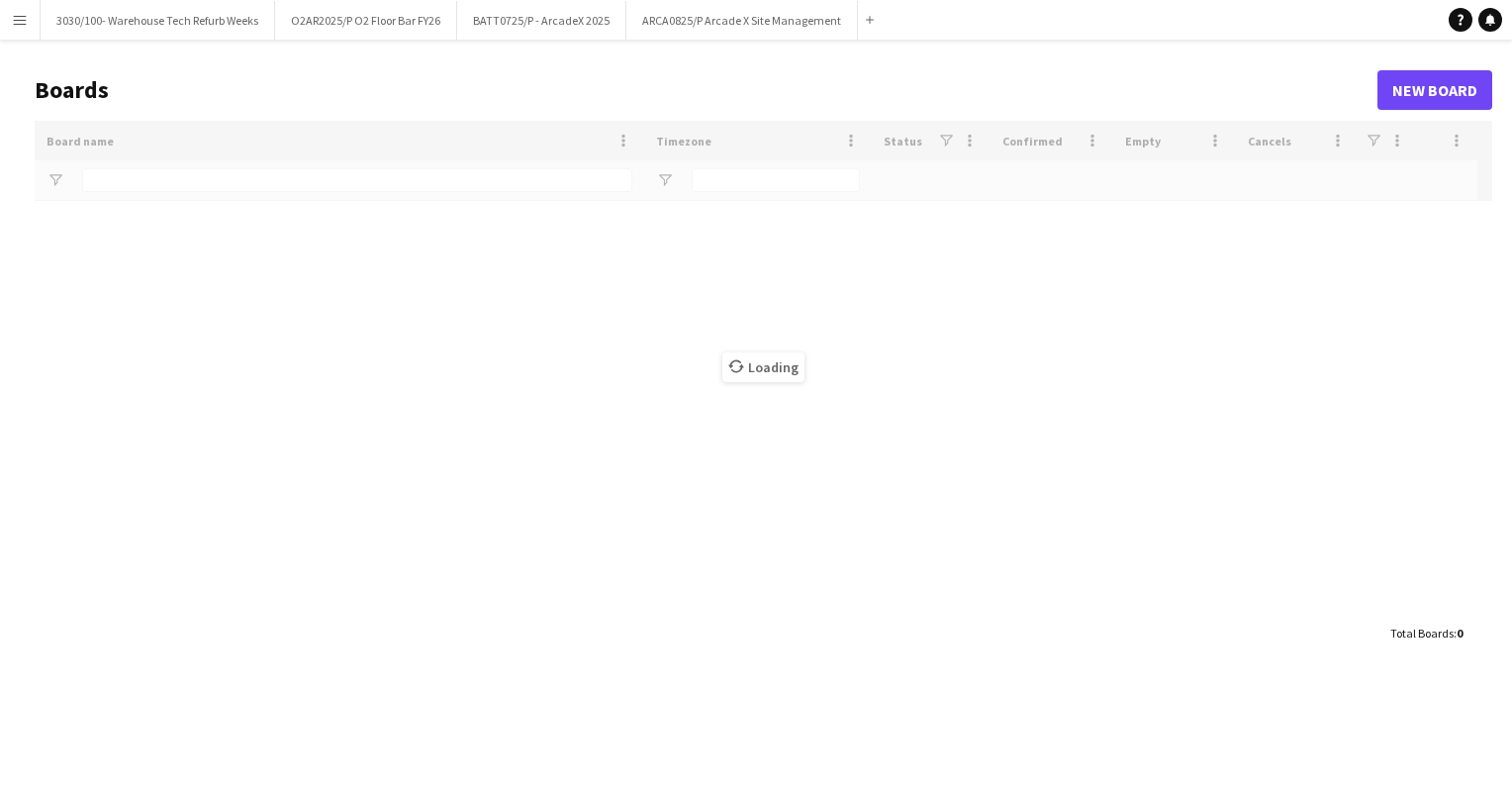 type on "****" 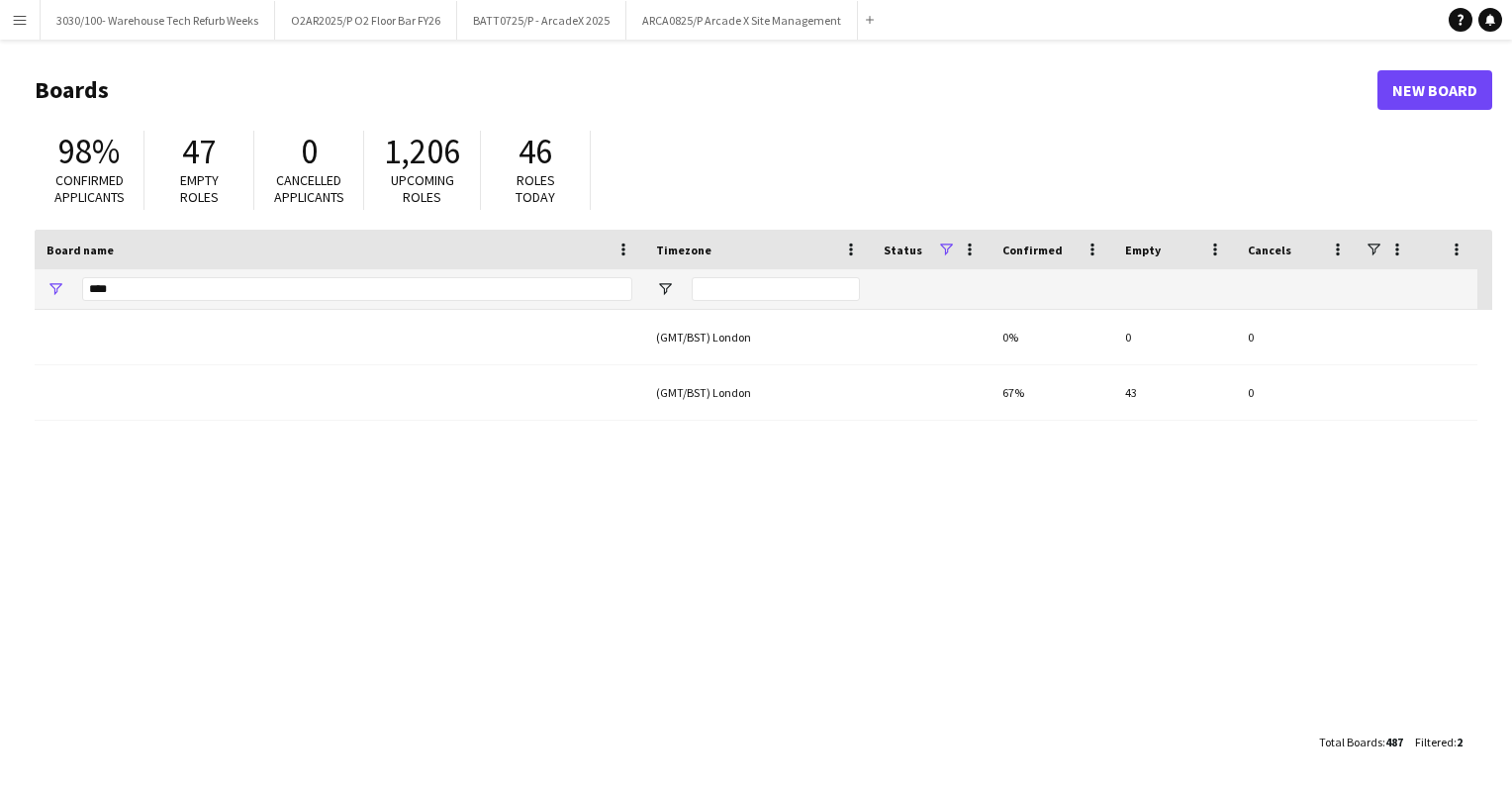 scroll, scrollTop: 0, scrollLeft: 0, axis: both 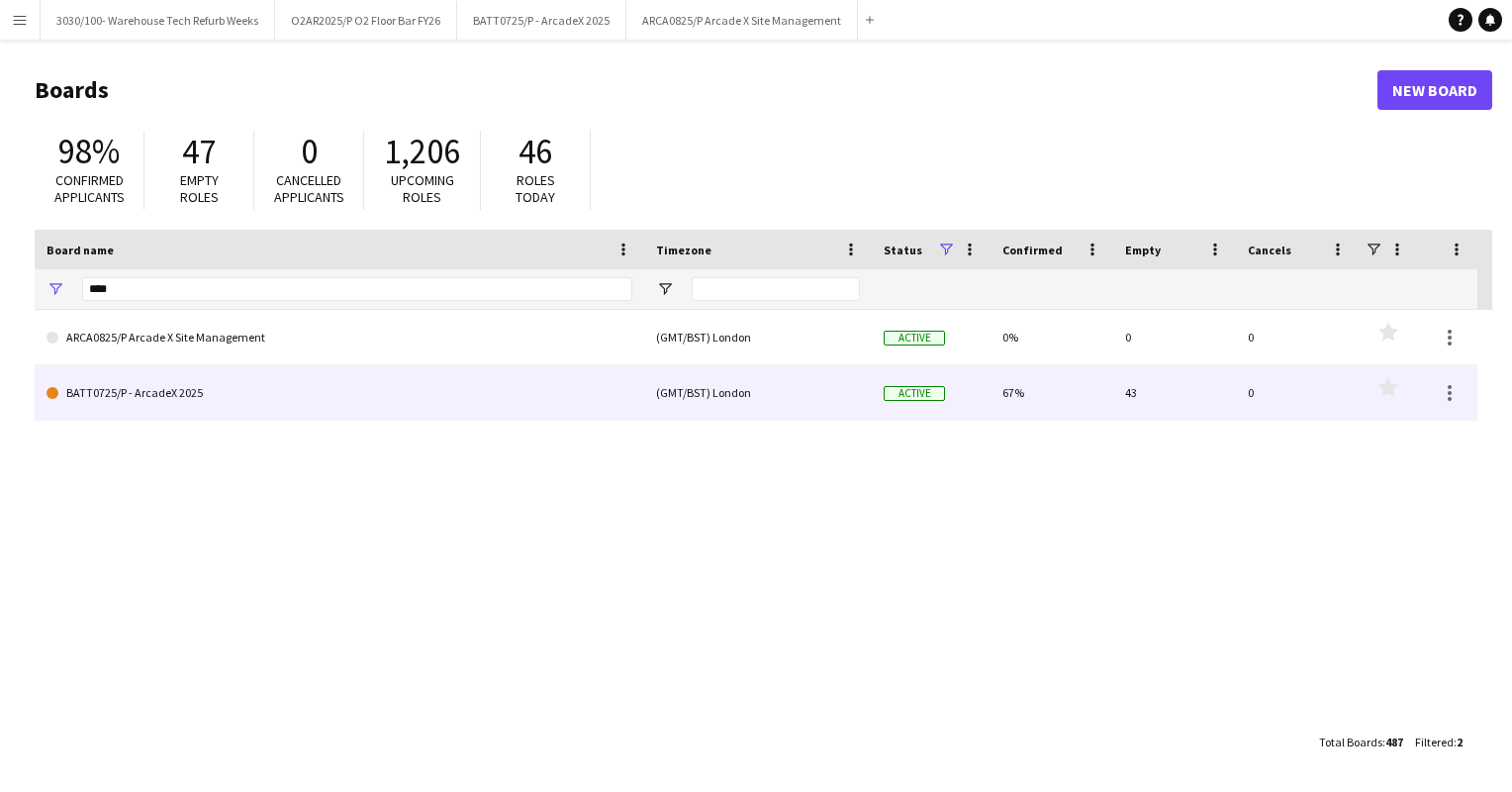 click on "BATT0725/P - ArcadeX 2025" 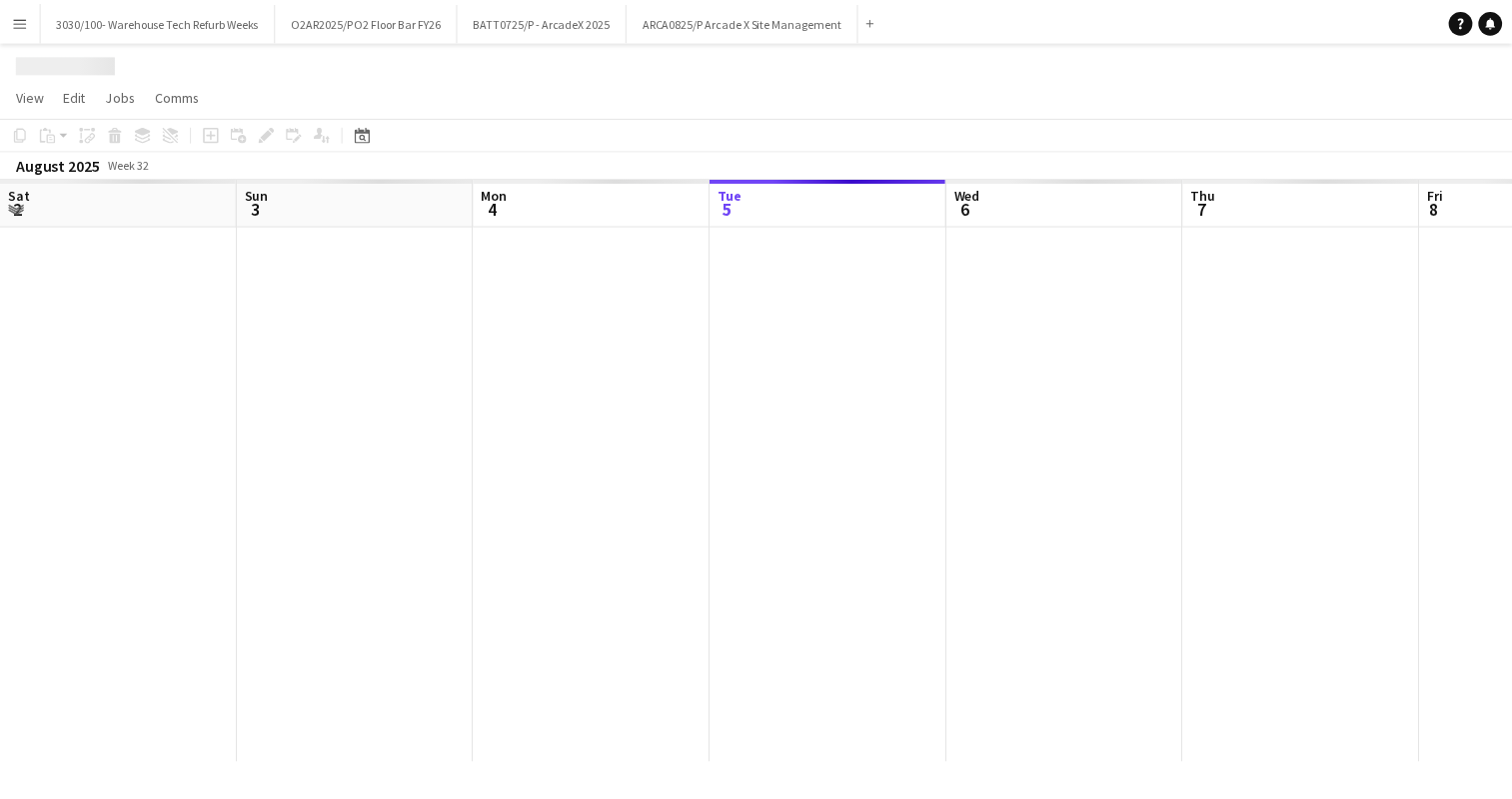 scroll, scrollTop: 0, scrollLeft: 478, axis: horizontal 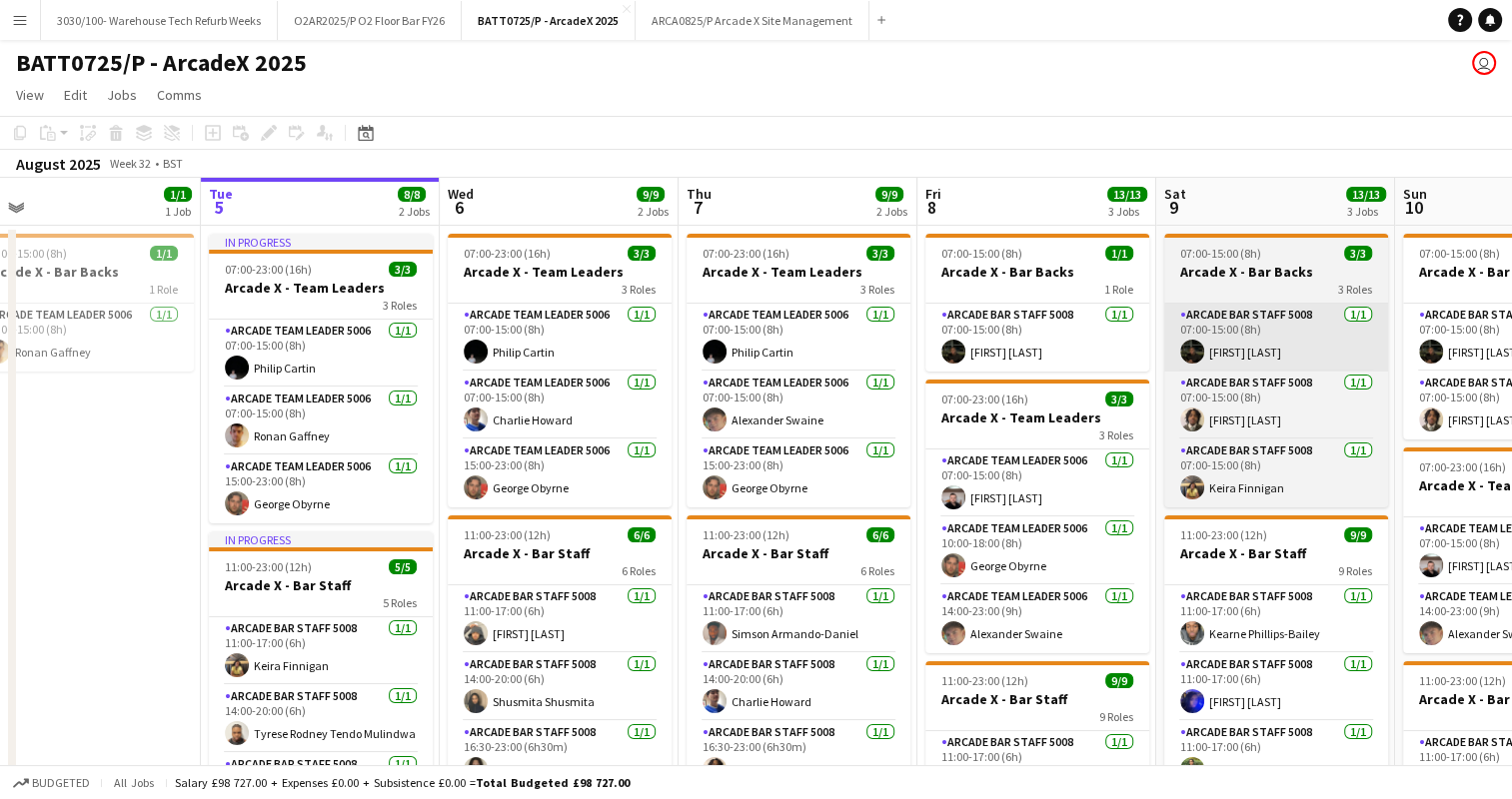 drag, startPoint x: 903, startPoint y: 338, endPoint x: 840, endPoint y: 337, distance: 63.007936 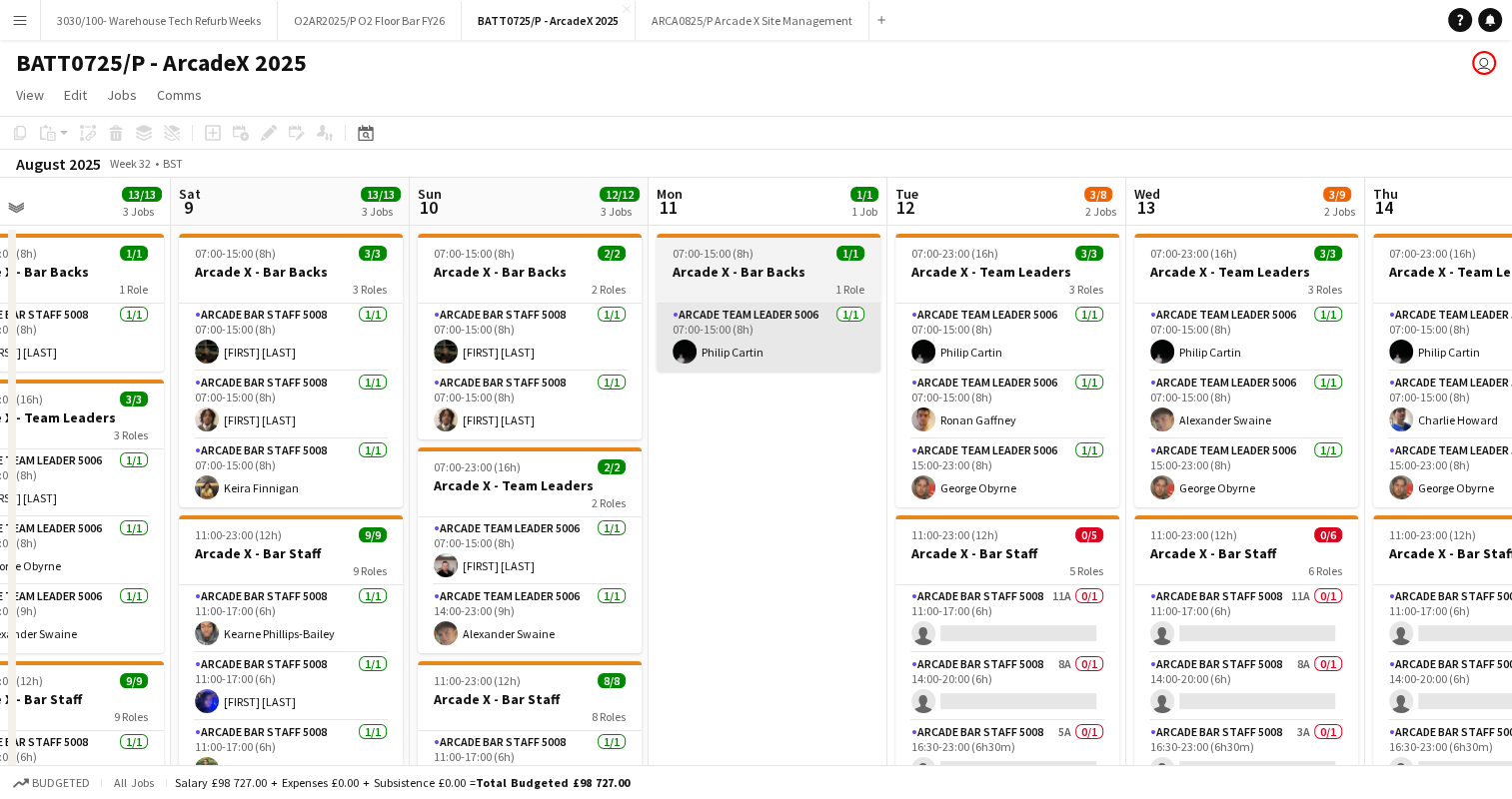 drag, startPoint x: 1141, startPoint y: 371, endPoint x: 516, endPoint y: 349, distance: 625.3871 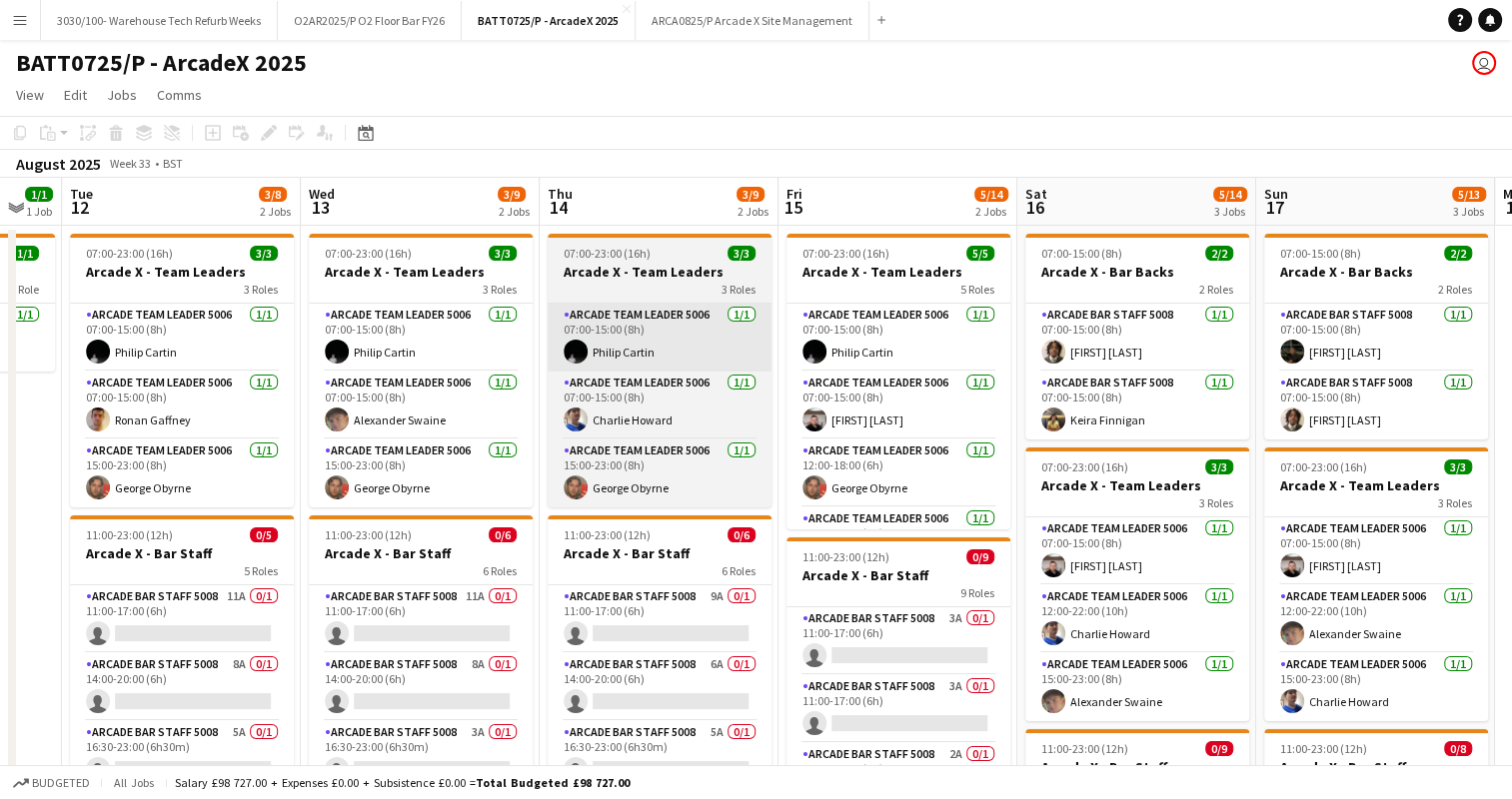 drag, startPoint x: 1271, startPoint y: 364, endPoint x: 617, endPoint y: 358, distance: 654.02752 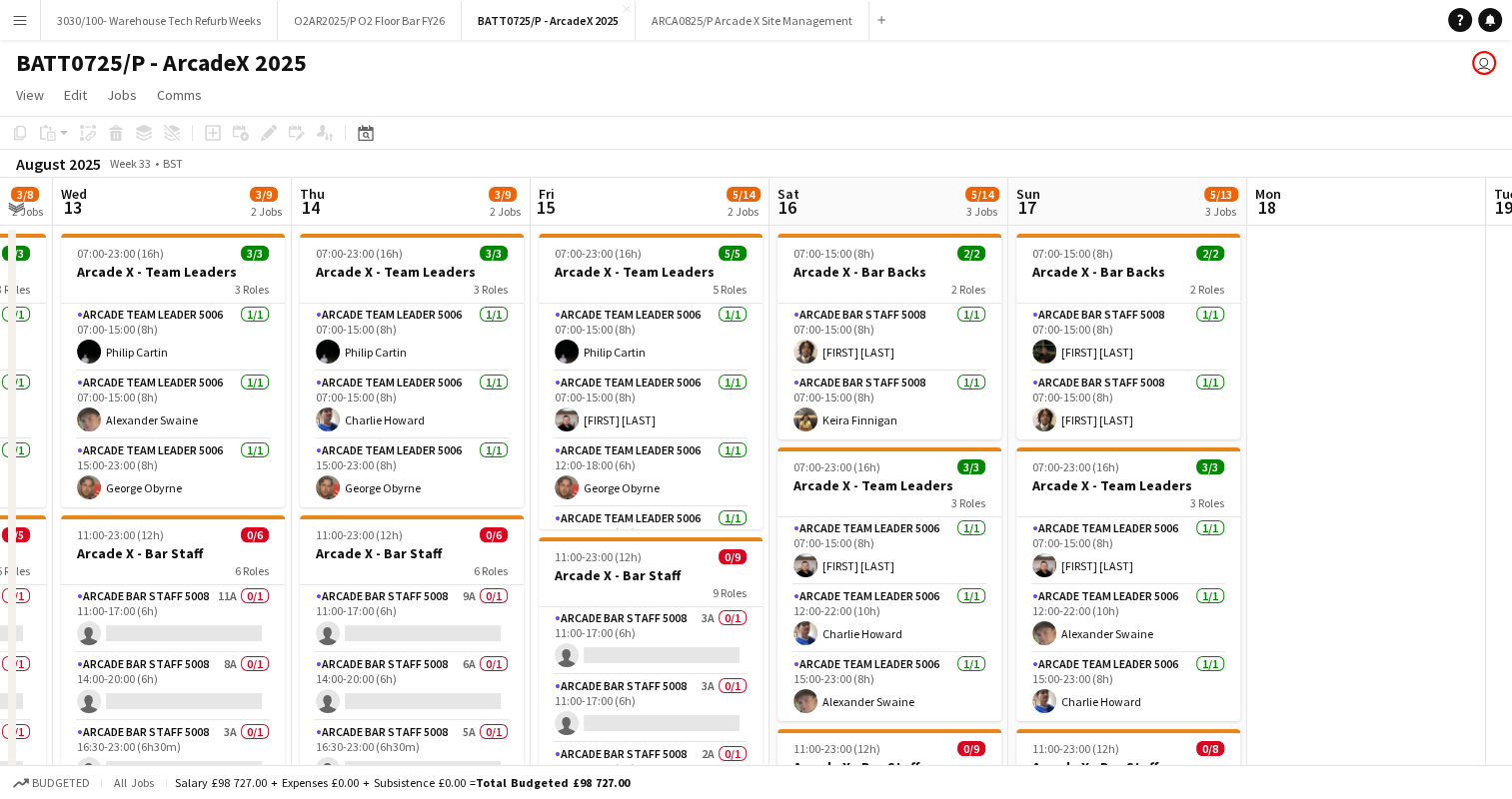 drag, startPoint x: 1169, startPoint y: 419, endPoint x: 920, endPoint y: 424, distance: 249.0502 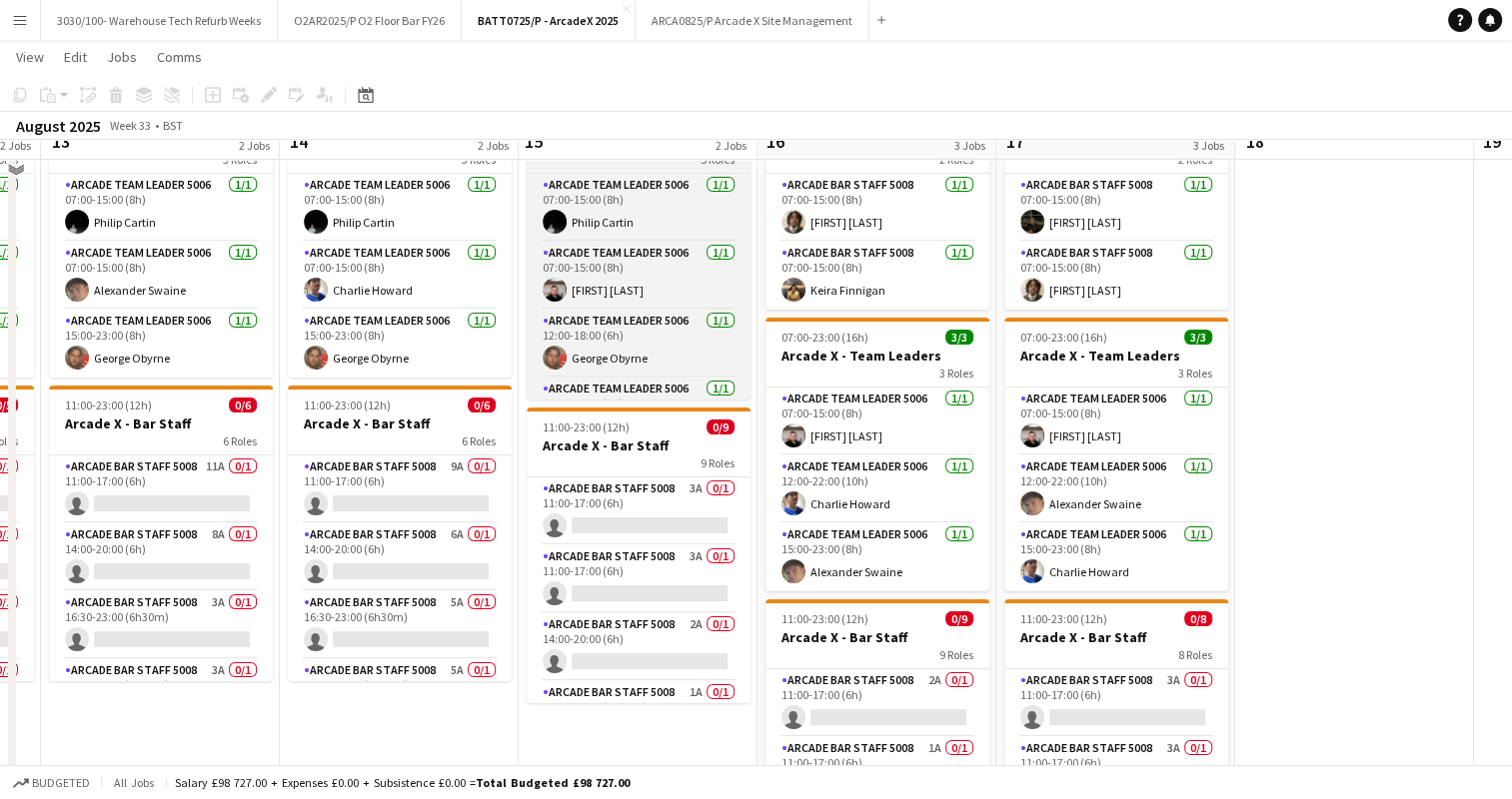scroll, scrollTop: 100, scrollLeft: 0, axis: vertical 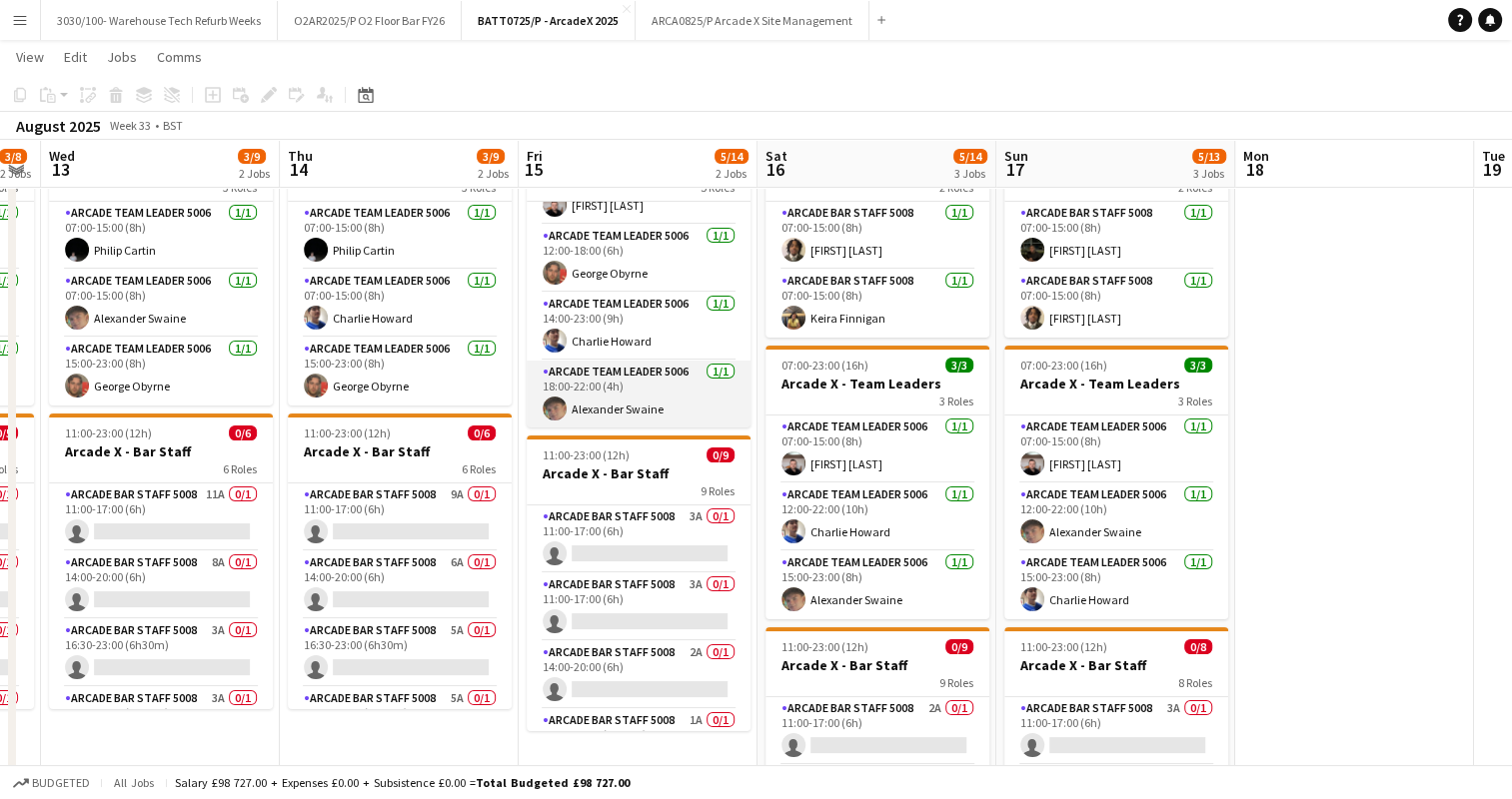 click on "Arcade Team Leader 5006   1/1   18:00-22:00 (4h)
[FIRST] [LAST]" at bounding box center [639, 395] 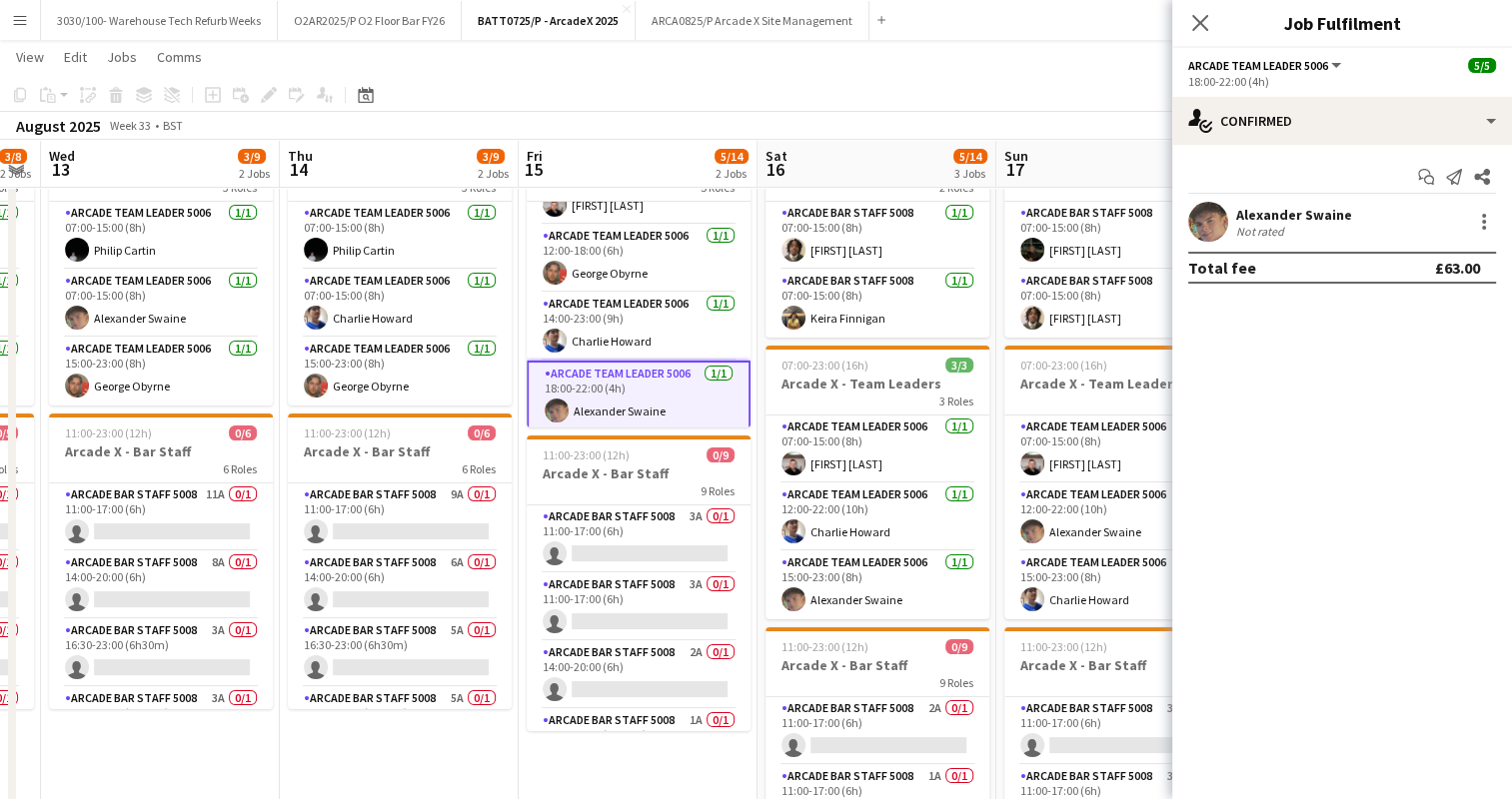 drag, startPoint x: 679, startPoint y: 378, endPoint x: 668, endPoint y: 385, distance: 13.038405 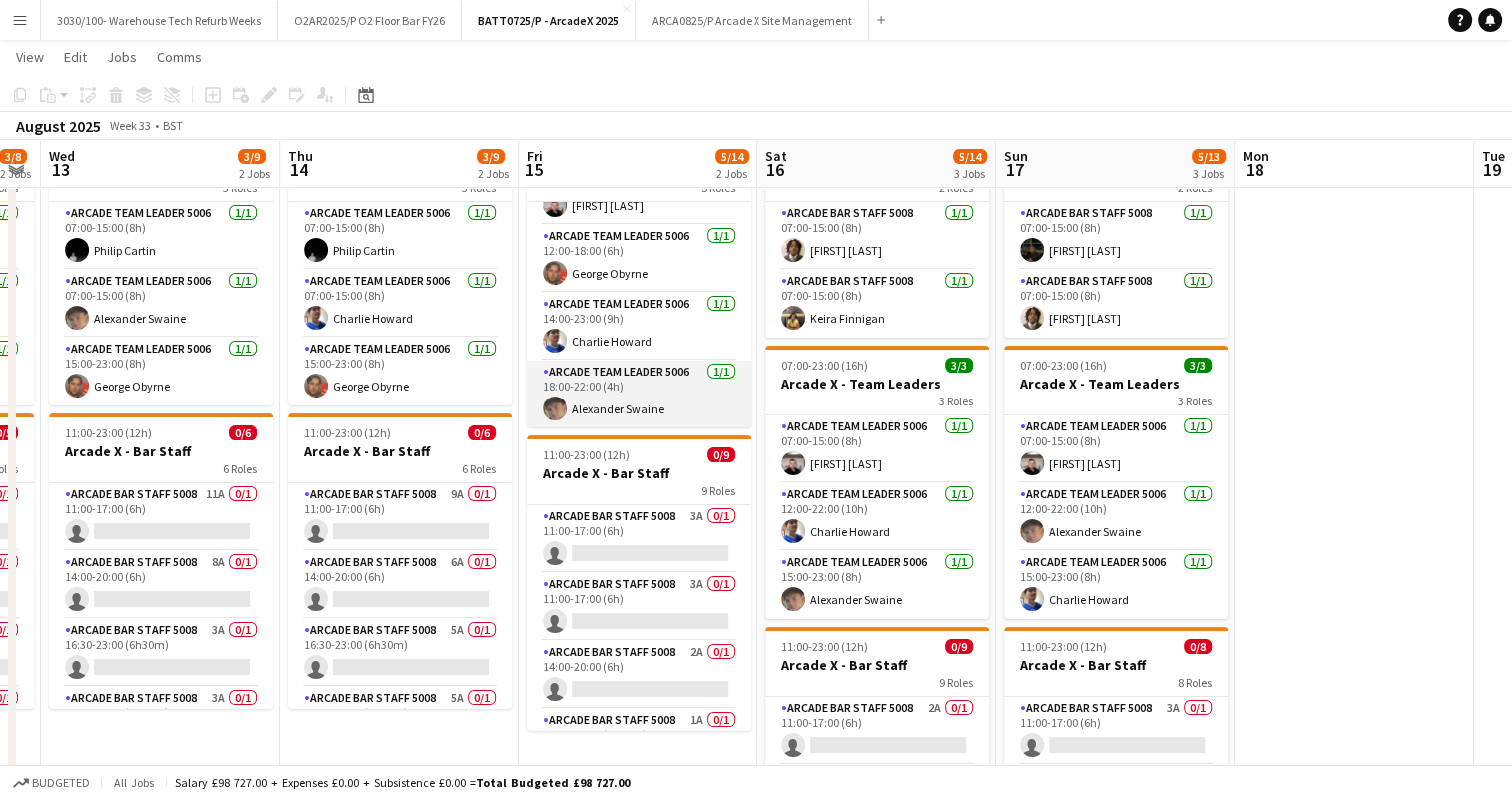 click on "Arcade Team Leader 5006   1/1   18:00-22:00 (4h)
[FIRST] [LAST]" at bounding box center (639, 395) 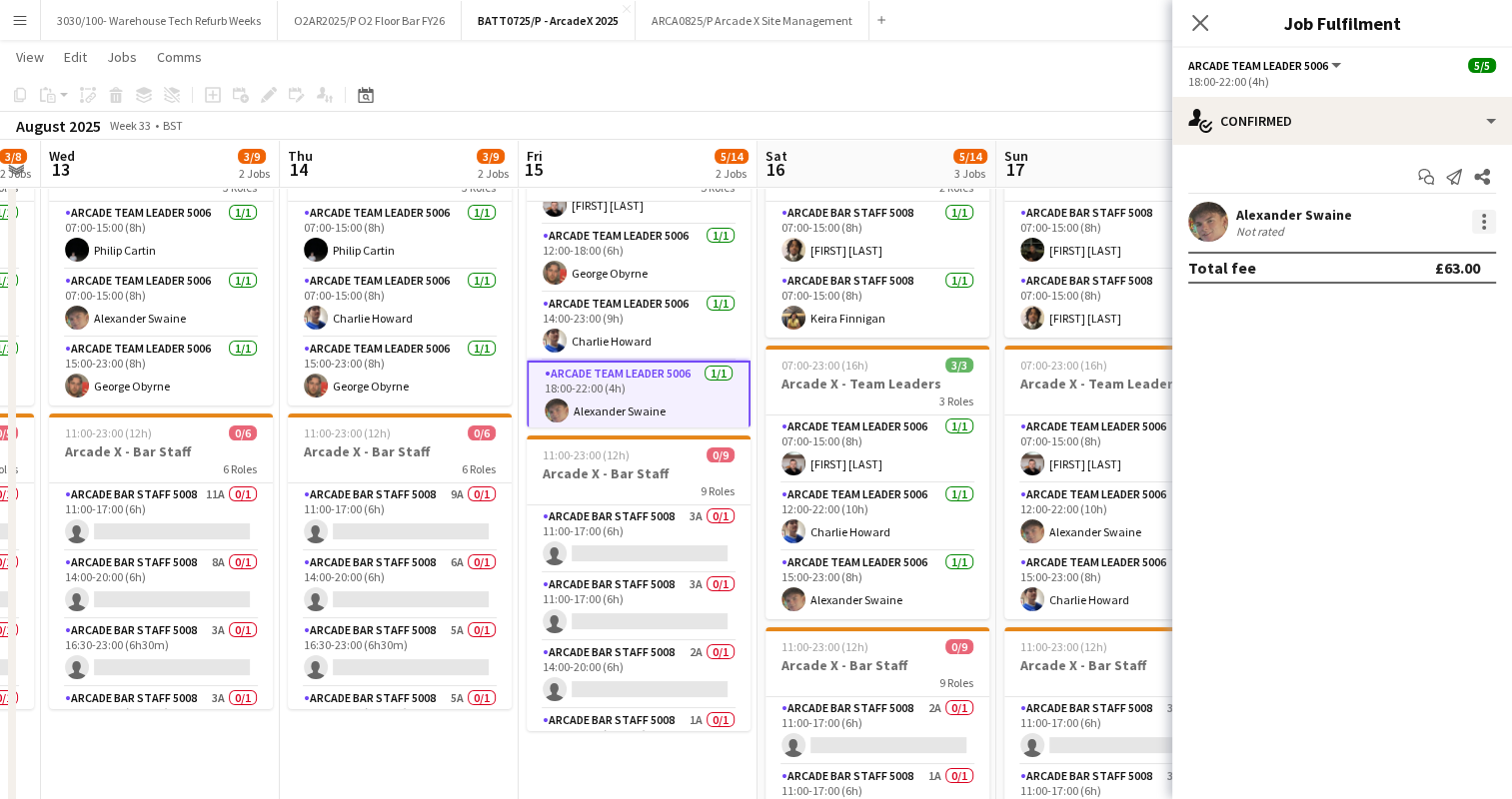 click at bounding box center [1484, 222] 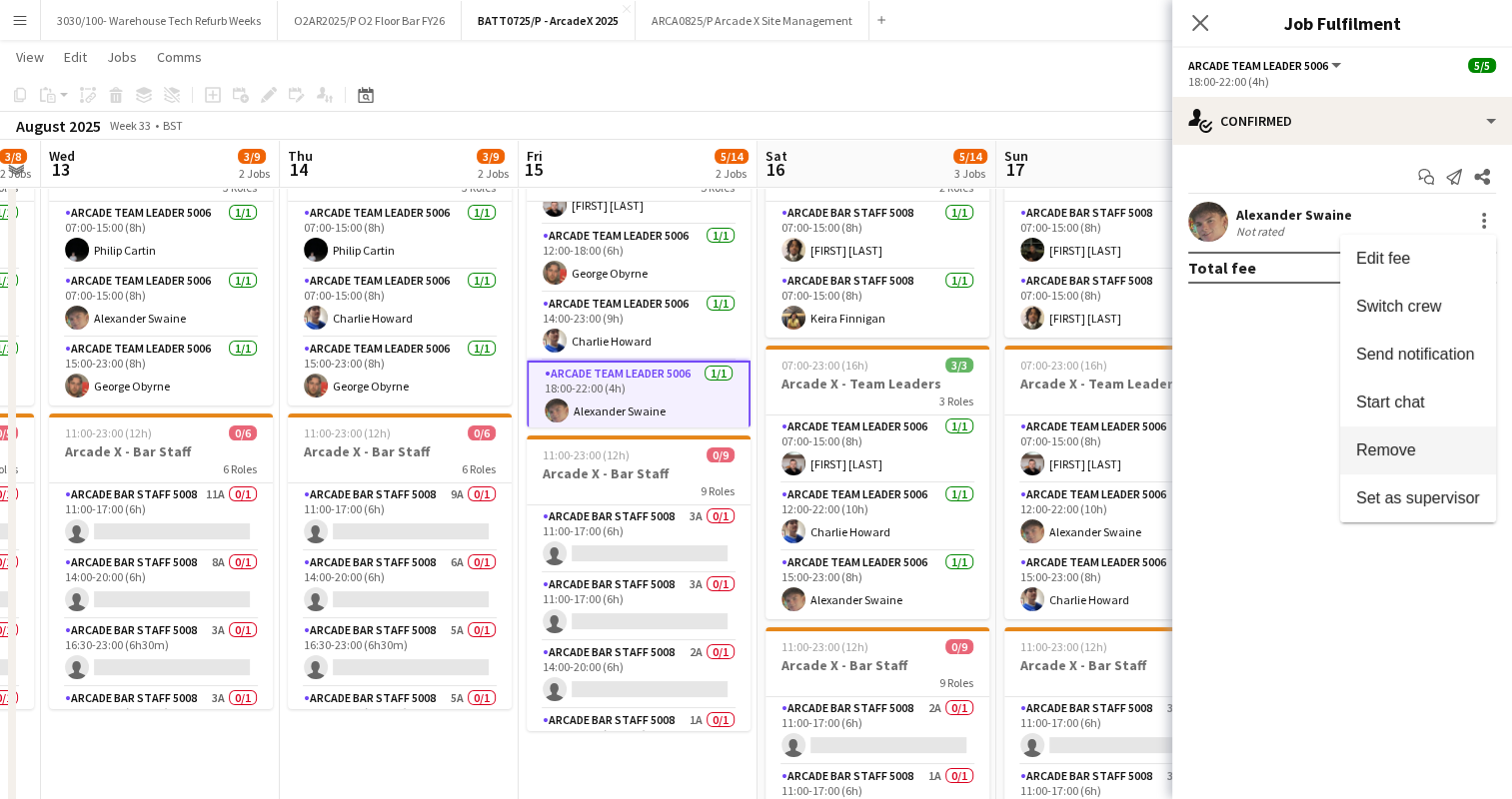 click on "Remove" at bounding box center (1418, 450) 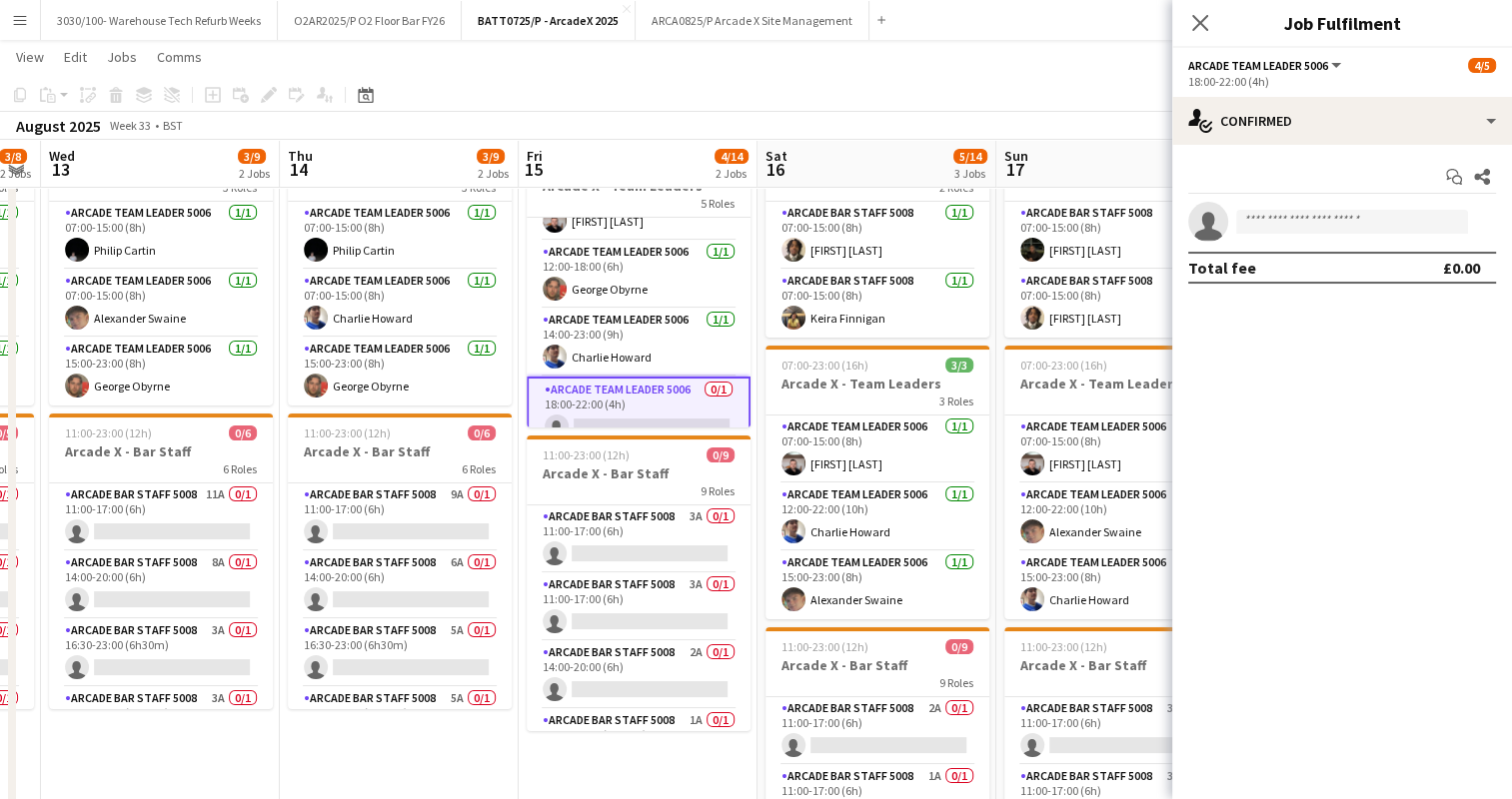 click on "Copy
Paste
Paste   Ctrl+V Paste with crew  Ctrl+Shift+V
Paste linked Job
Delete
Group
Ungroup
Add job
Add linked Job
Edit
Edit linked Job
Applicants
Date picker
AUG 2025 AUG 2025 Monday M Tuesday T Wednesday W Thursday T Friday F Saturday S Sunday S  AUG   1   2   3   4   5   6   7   8   9   10   11   12   13   14   15   16   17   18   19   20   21   22   23   24   25   26   27   28   29   30   31
Comparison range
Comparison range
Today" 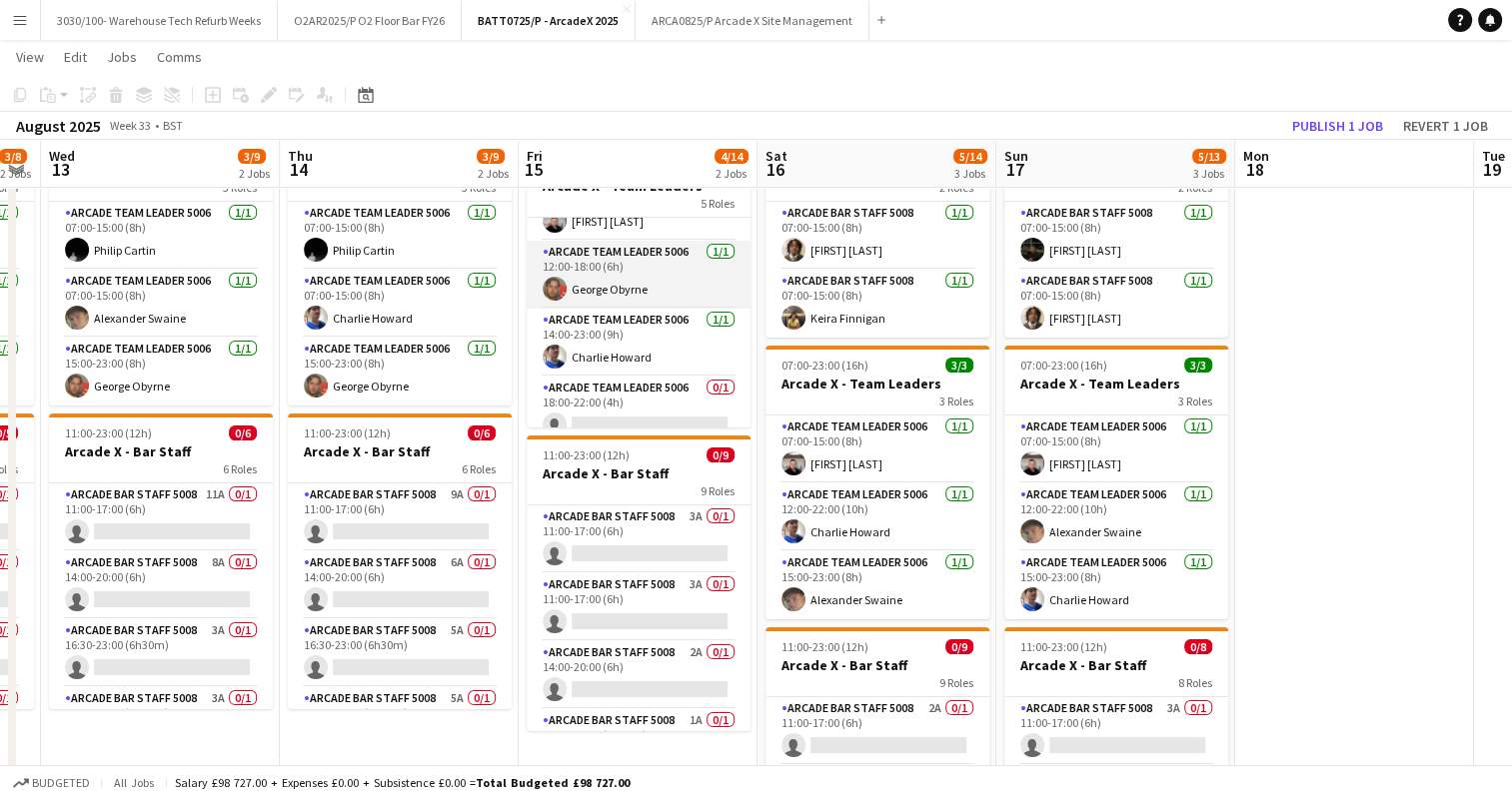 scroll, scrollTop: 129, scrollLeft: 0, axis: vertical 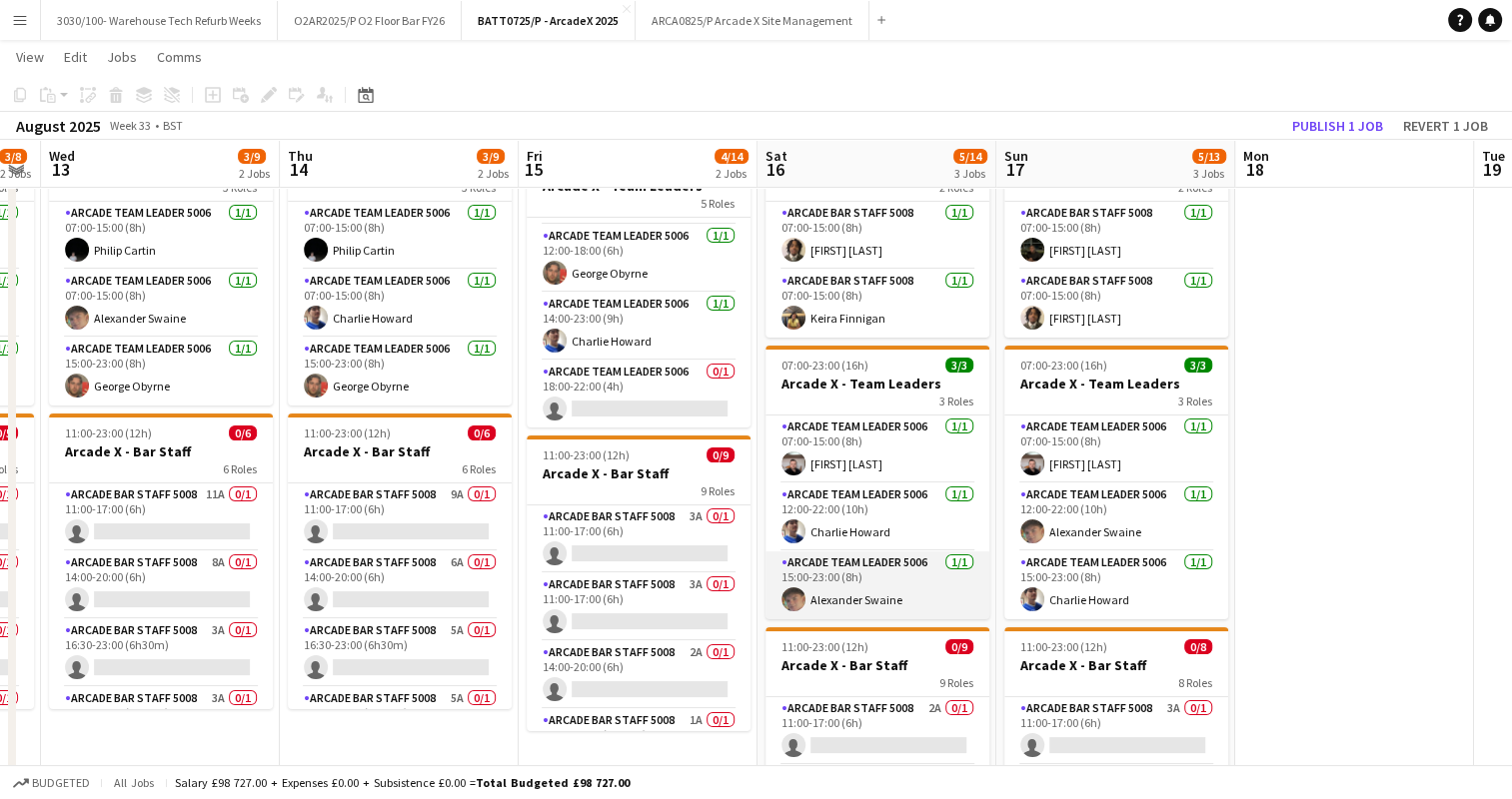 click on "Arcade Team Leader 5006   1/1   15:00-23:00 (8h)
[FIRST] [LAST]" at bounding box center [877, 585] 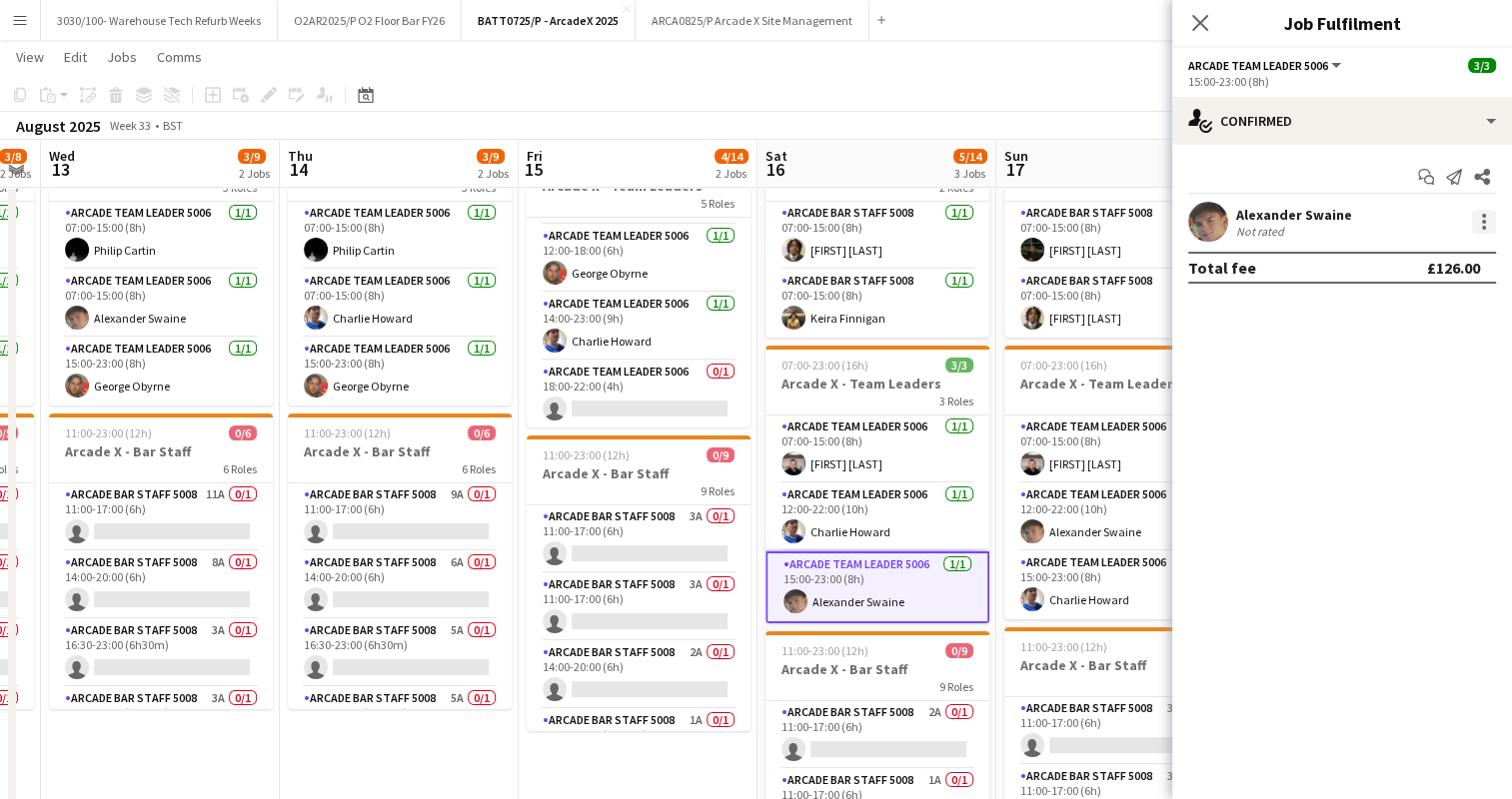 click at bounding box center [1484, 222] 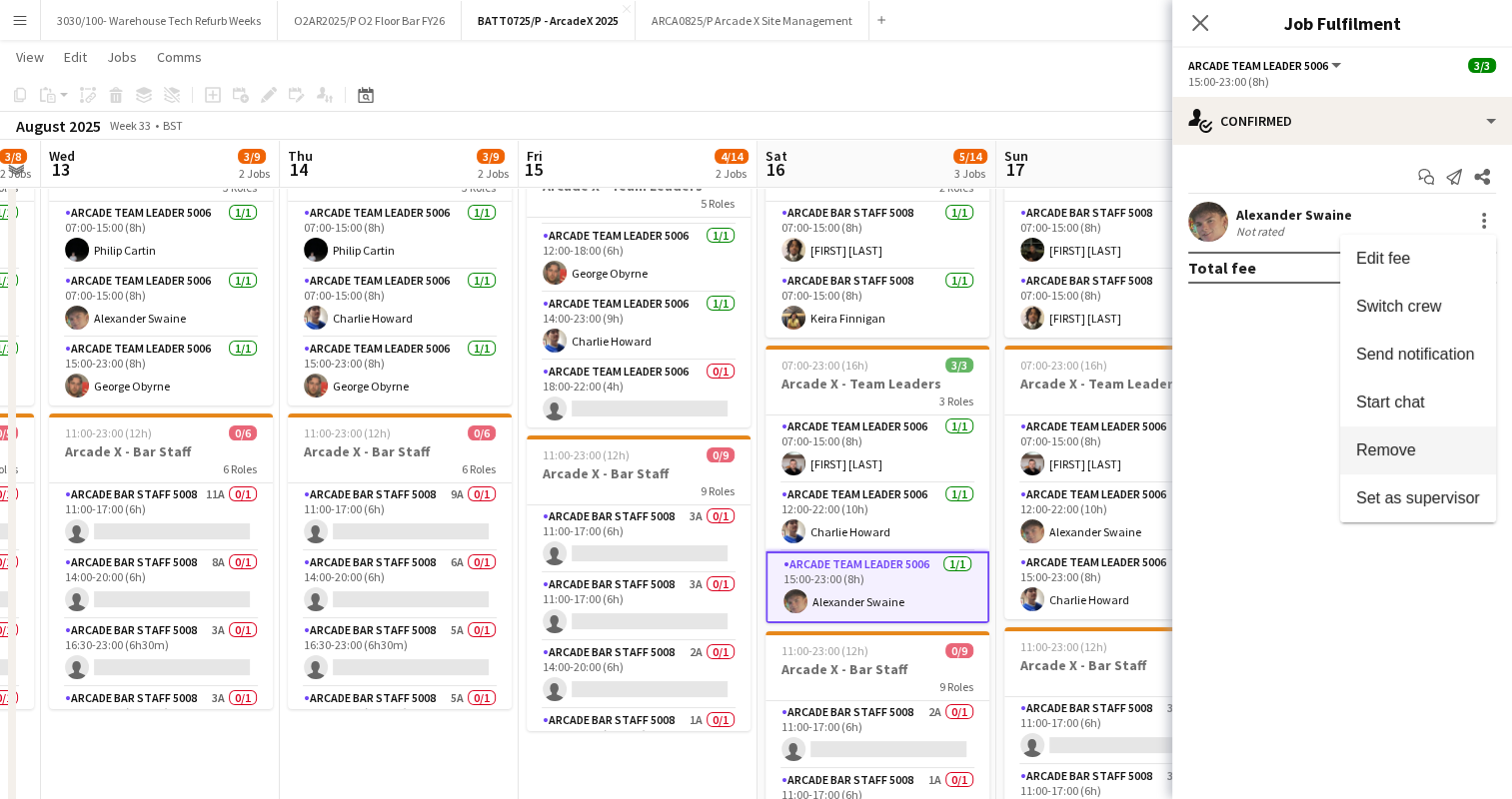 click on "Remove" at bounding box center (1386, 449) 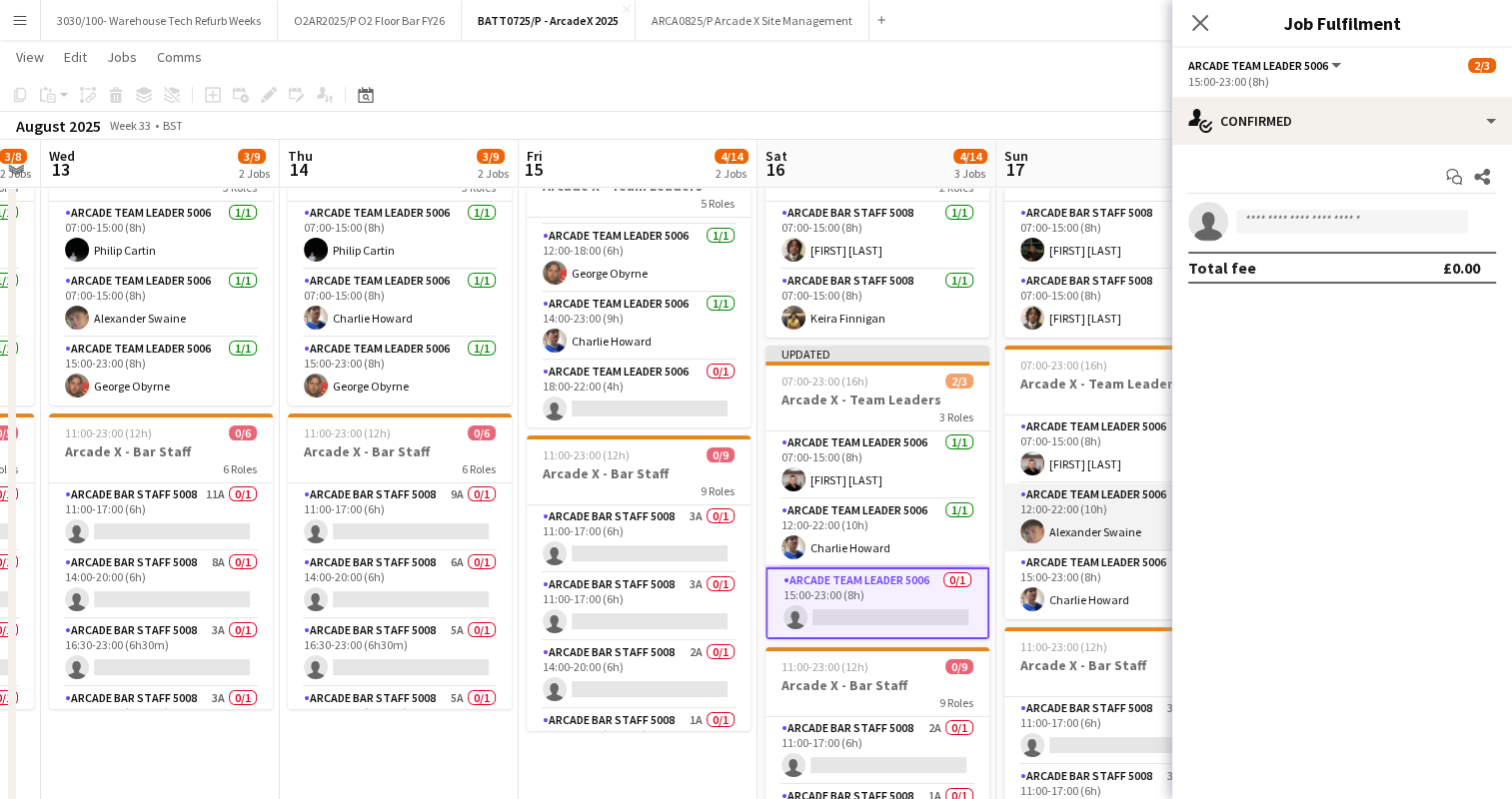 click on "Arcade Team Leader 5006   [NUMBER]/[NUMBER]   [TIME]-[TIME] ([TIME])
[FIRST] [LAST]" at bounding box center [1116, 517] 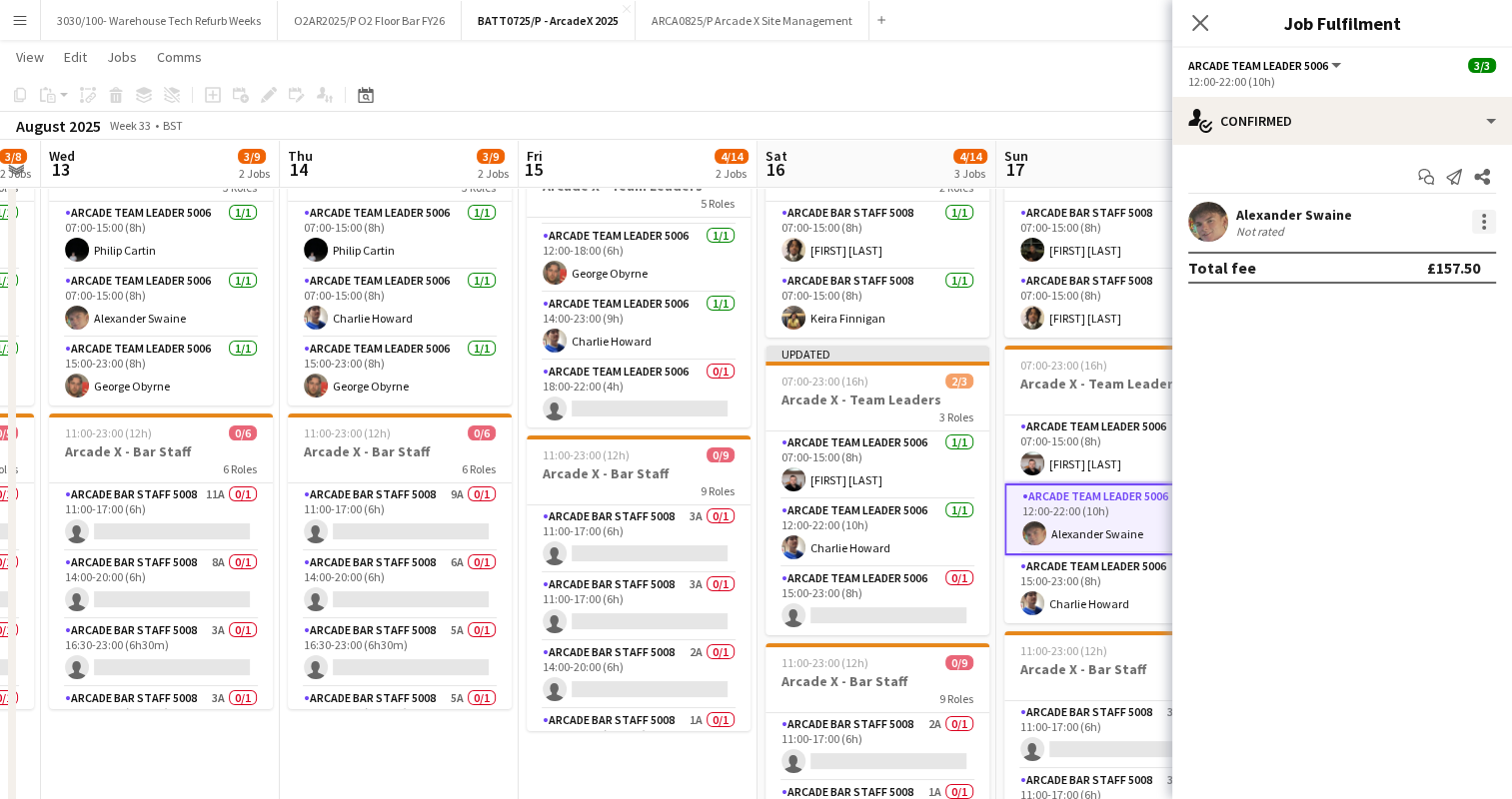 click at bounding box center (1484, 222) 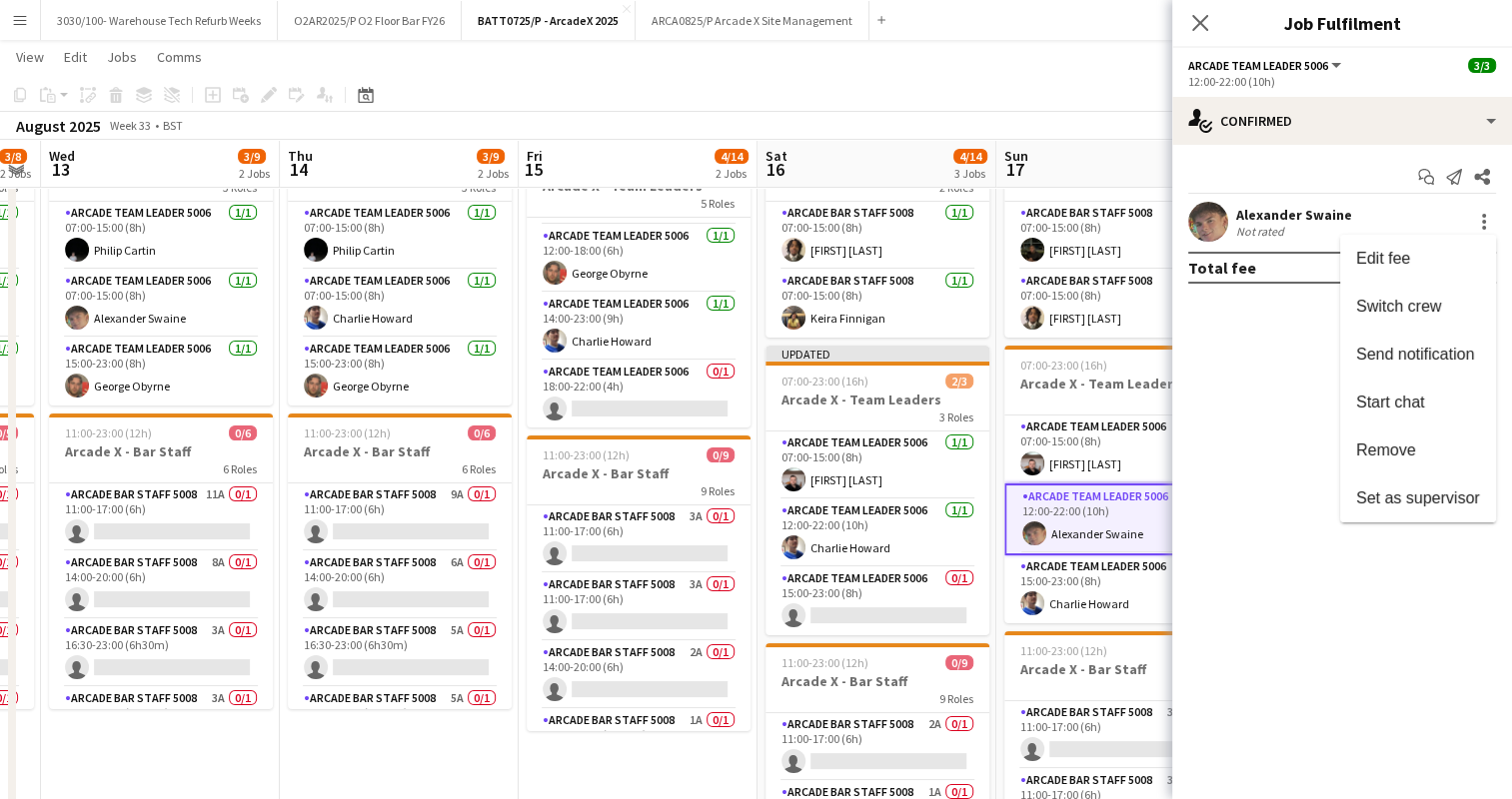 drag, startPoint x: 1433, startPoint y: 447, endPoint x: 1335, endPoint y: 433, distance: 98.99495 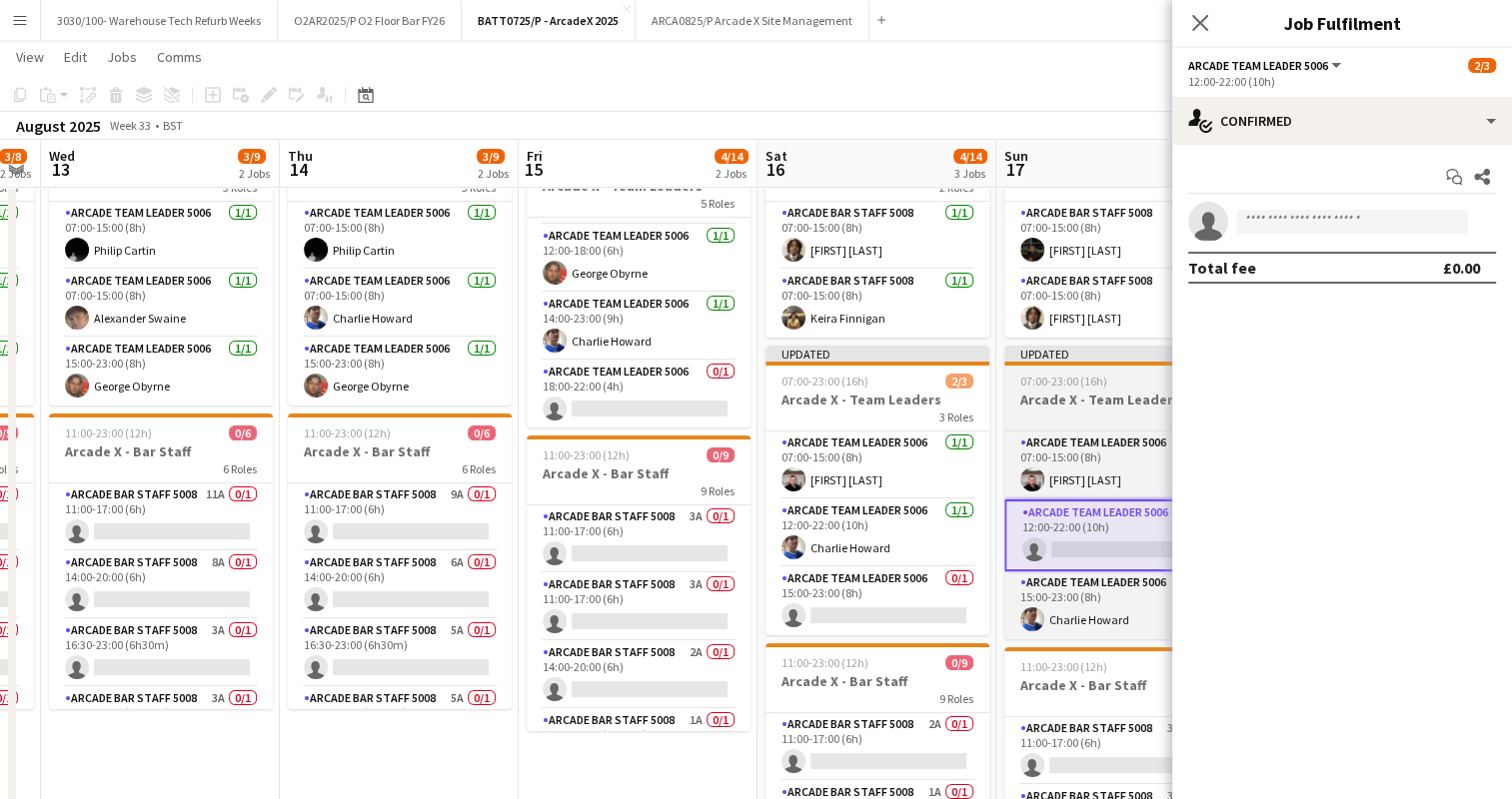 click on "Updated   07:00-23:00 (16h)    2/3   Arcade X - Team Leaders   3 Roles   Arcade Team Leader 5006   1/1   07:00-15:00 (8h)
[FIRST] [LAST]  Arcade Team Leader 5006   0/1   12:00-22:00 (10h)
single-neutral-actions
Arcade Team Leader 5006   1/1   15:00-23:00 (8h)
[FIRST] [LAST]" at bounding box center (1116, 492) 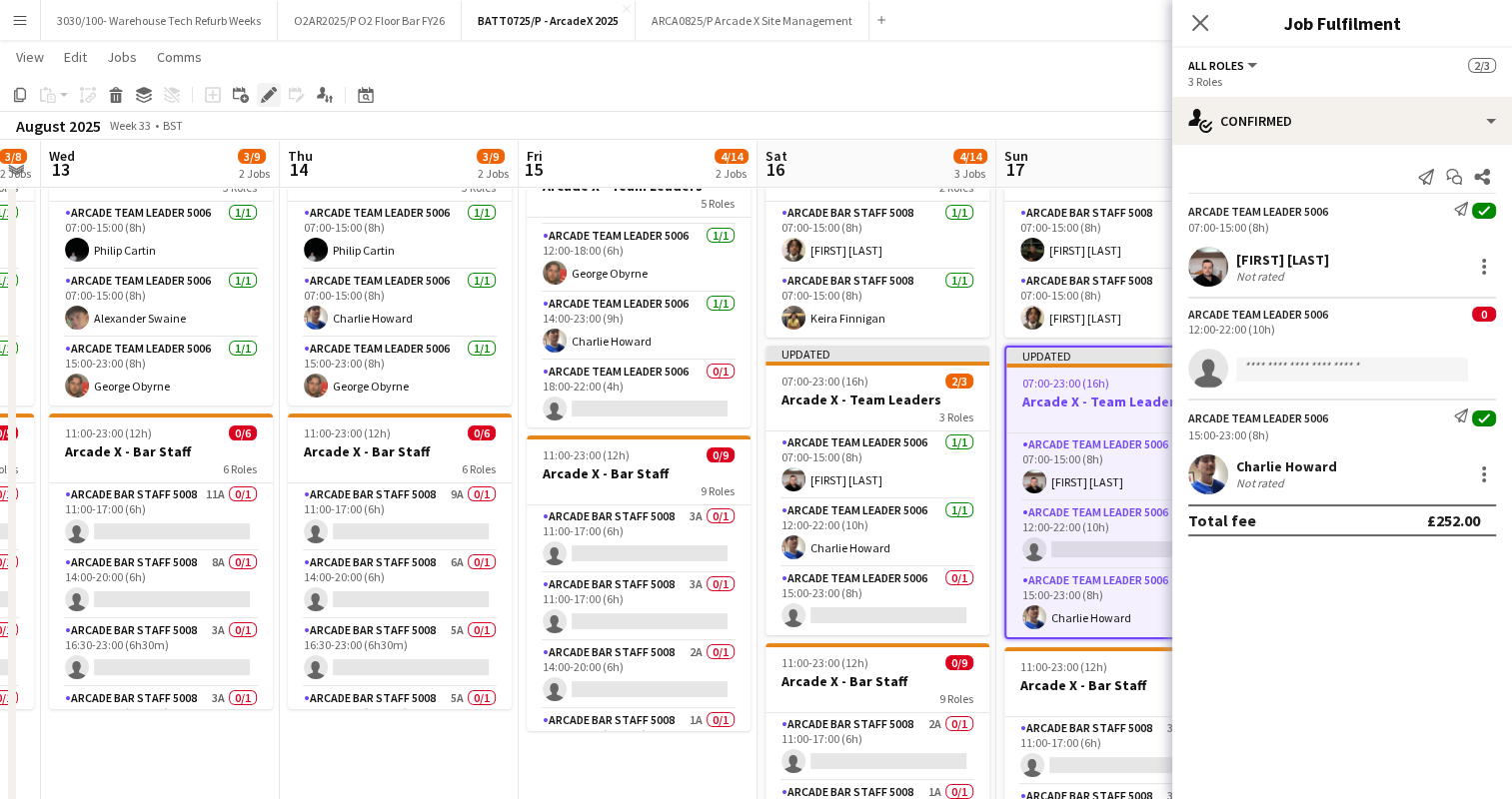 click on "Edit" 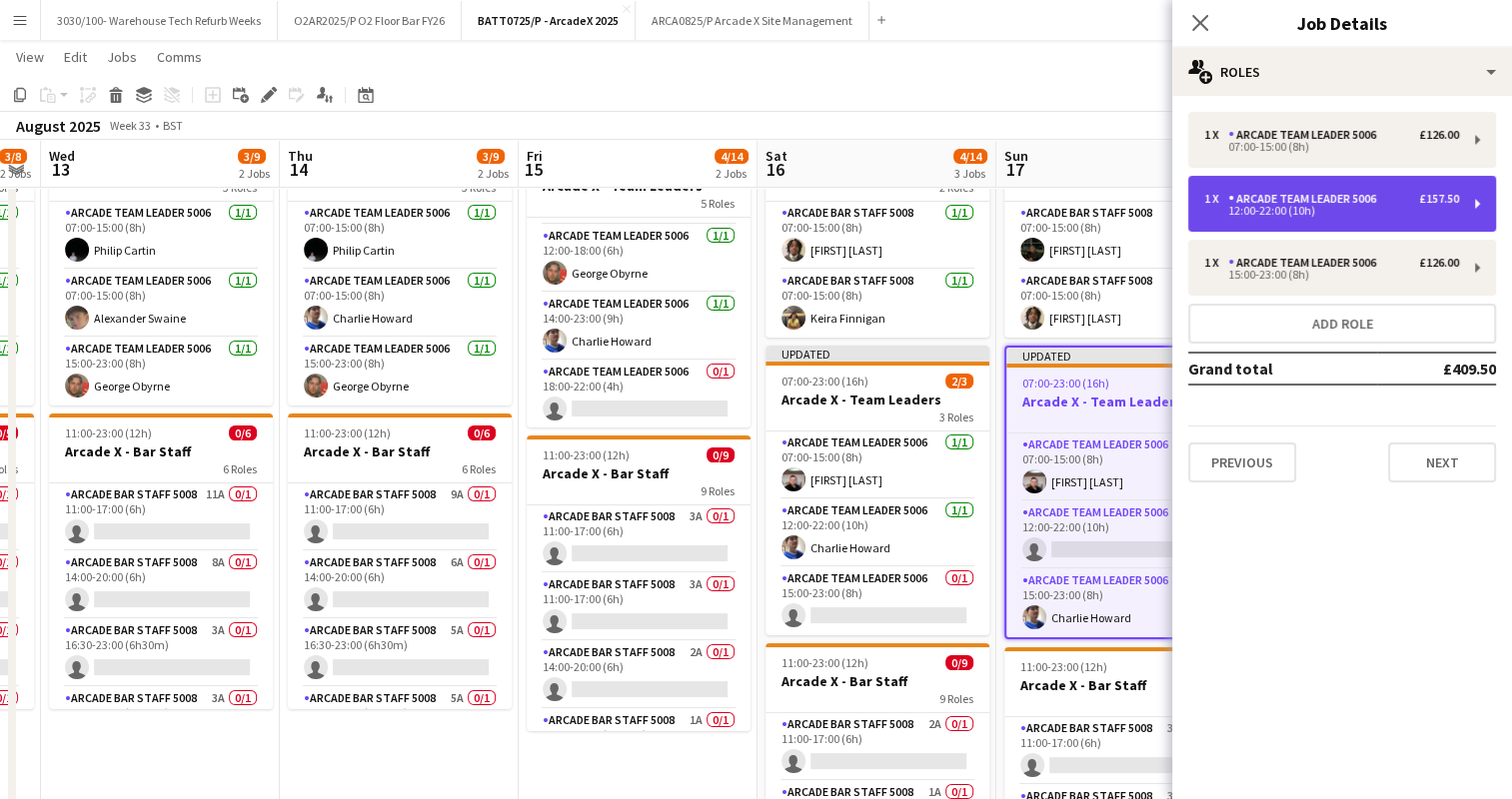 click on "£157.50" at bounding box center (1439, 199) 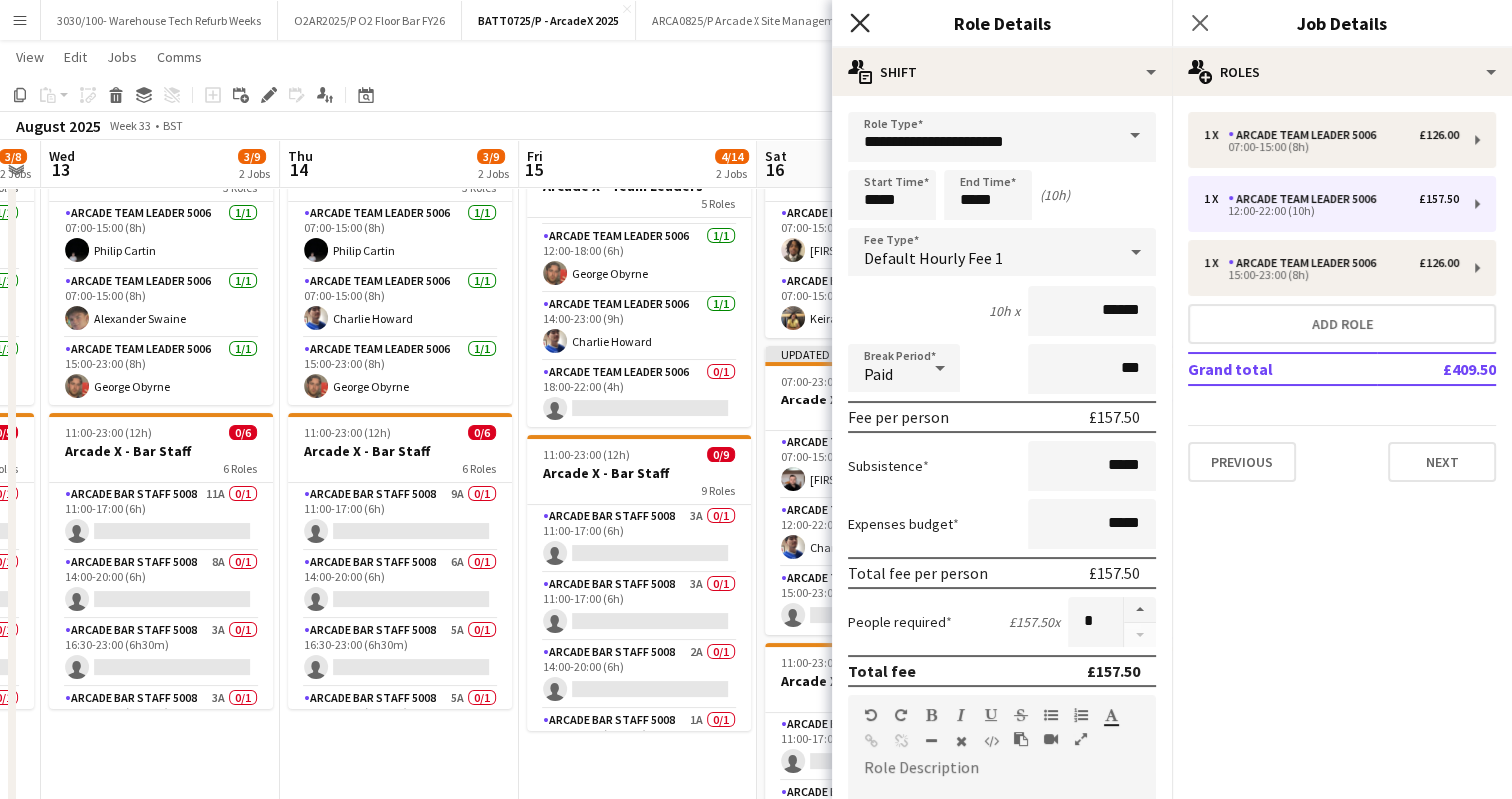 click on "Close pop-in" 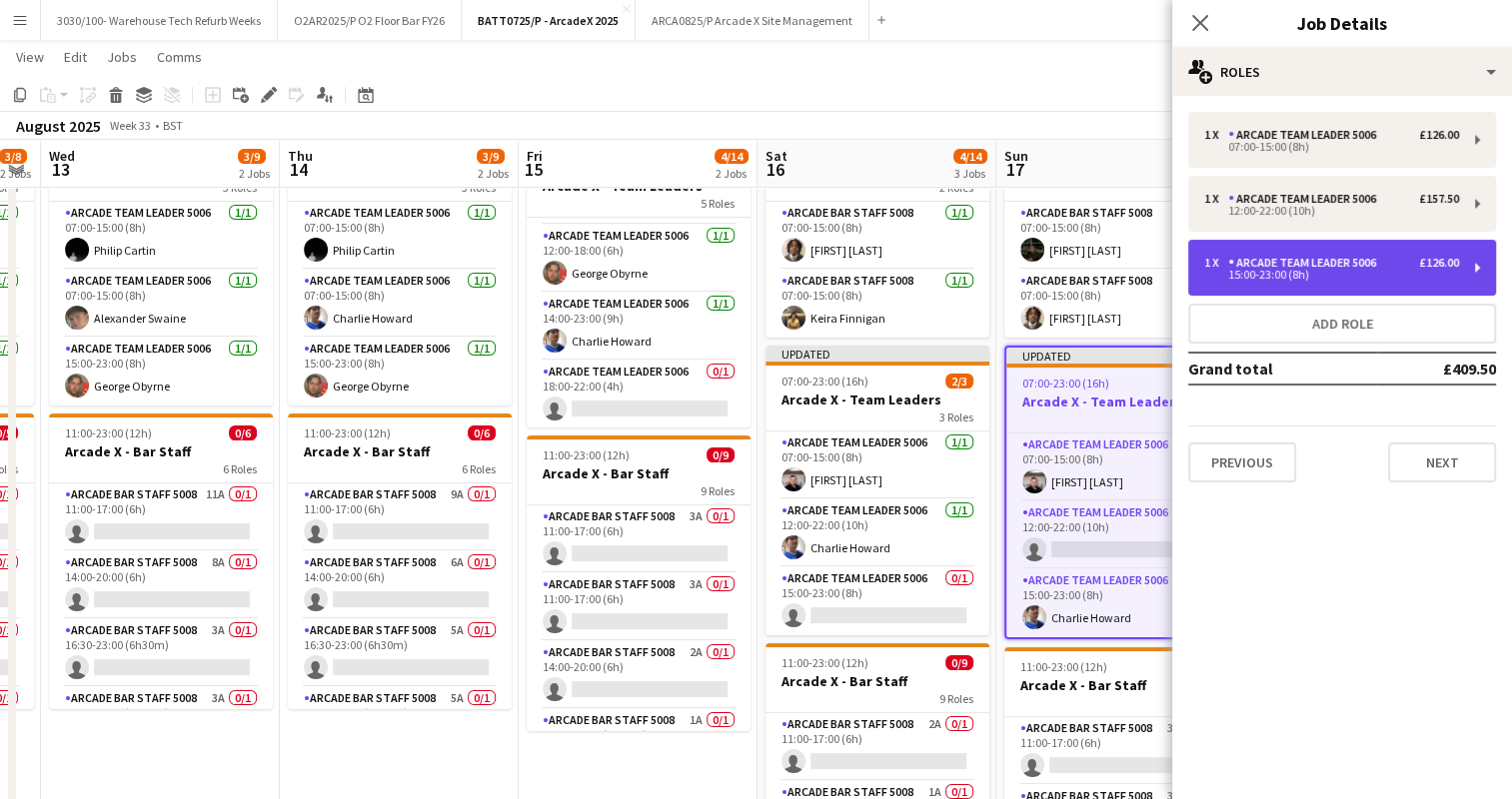 click on "1 x   Arcade Team Leader 5006   £126.00" at bounding box center [1331, 263] 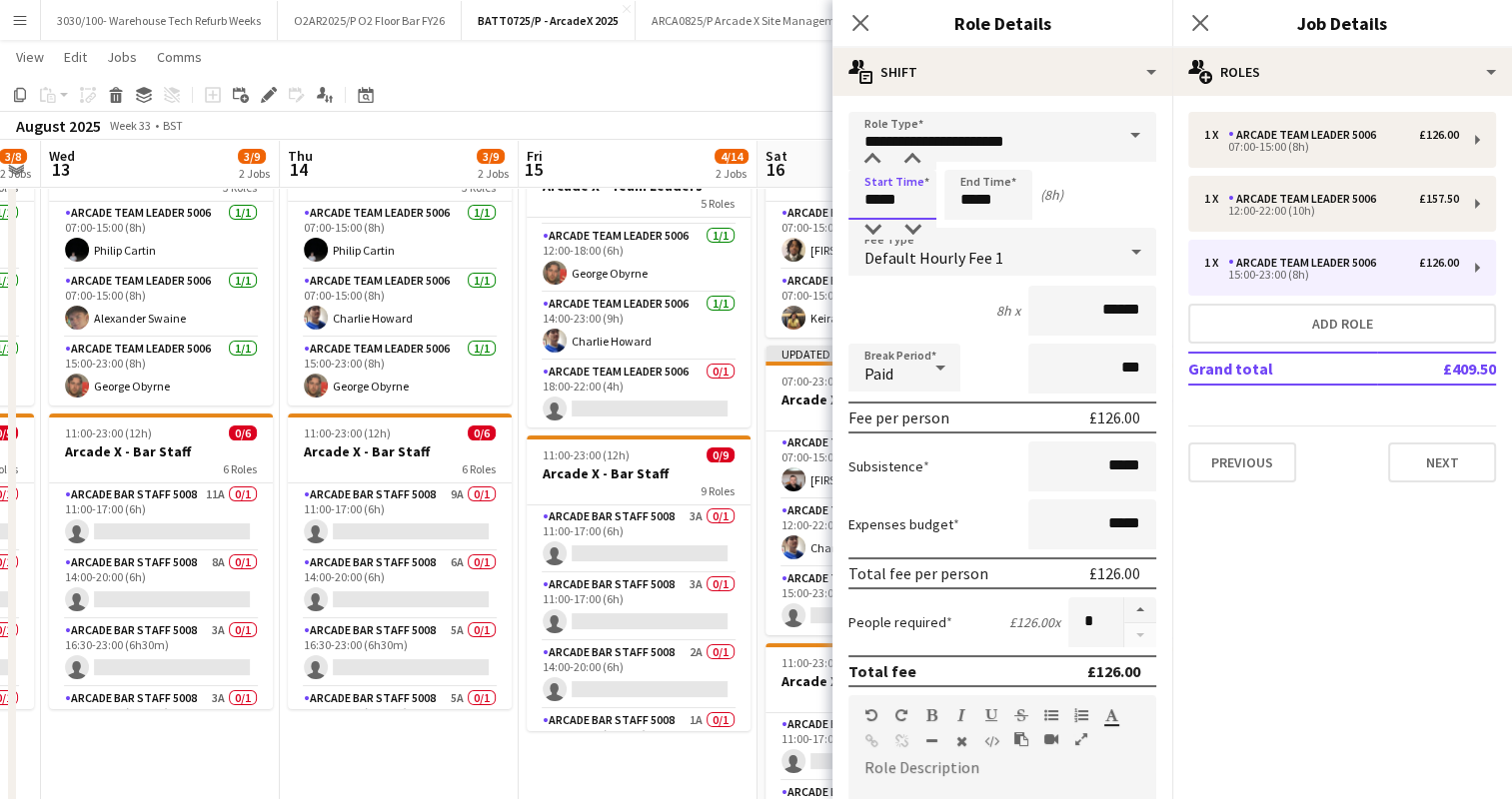 drag, startPoint x: 921, startPoint y: 206, endPoint x: 866, endPoint y: 200, distance: 55.326305 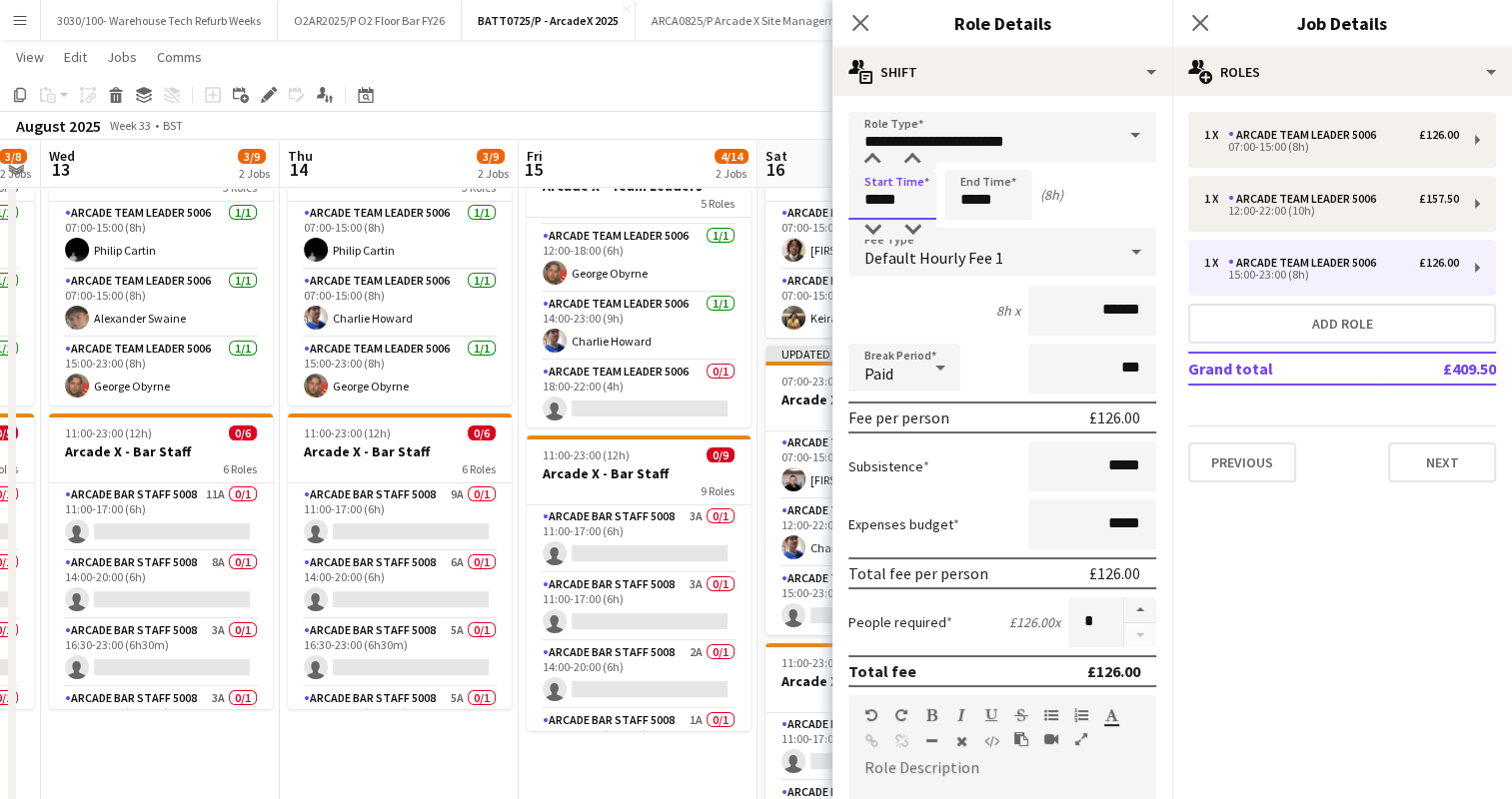 click on "*****" at bounding box center [892, 195] 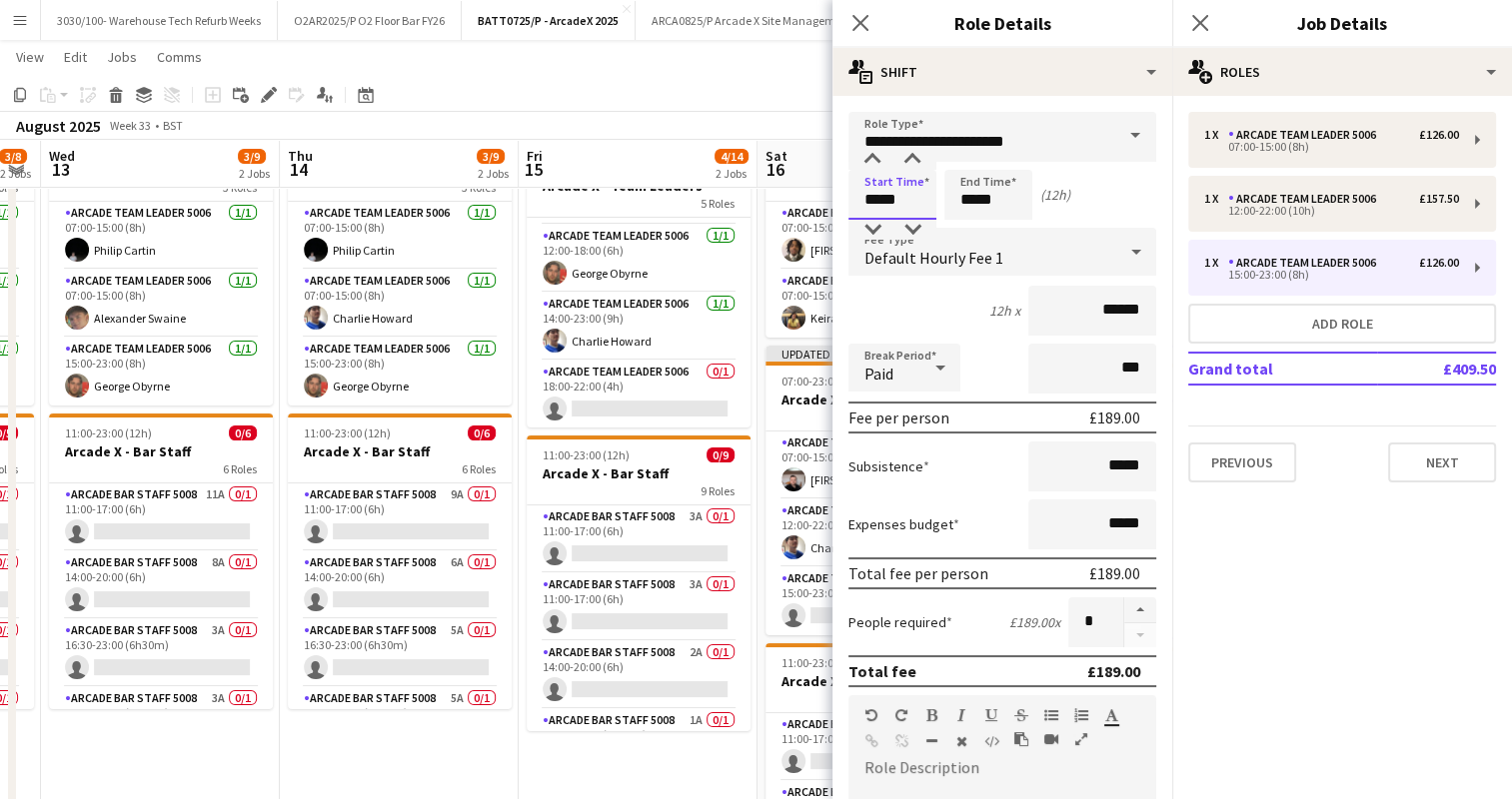 type on "*****" 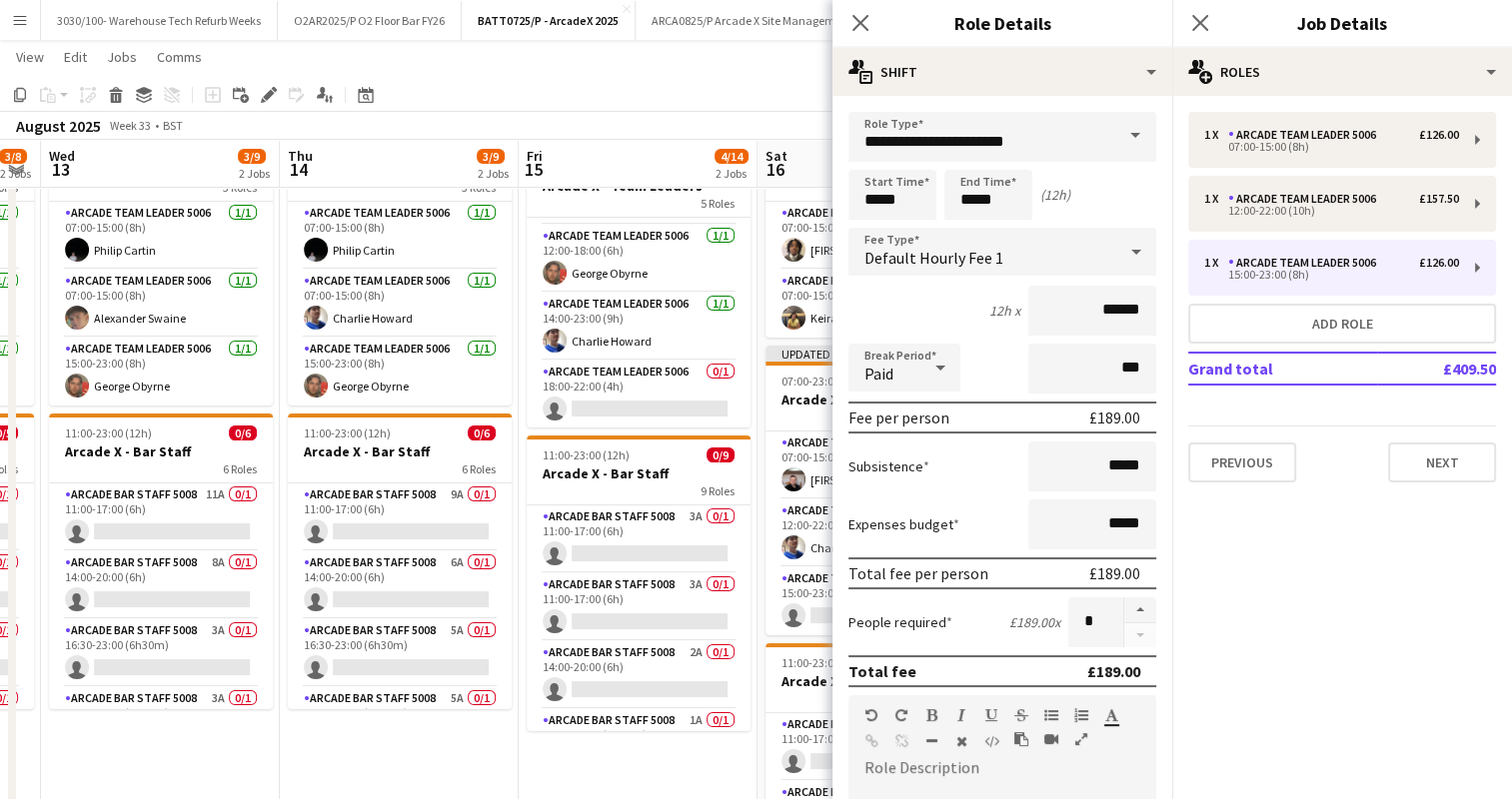 click on "**********" at bounding box center [1002, 732] 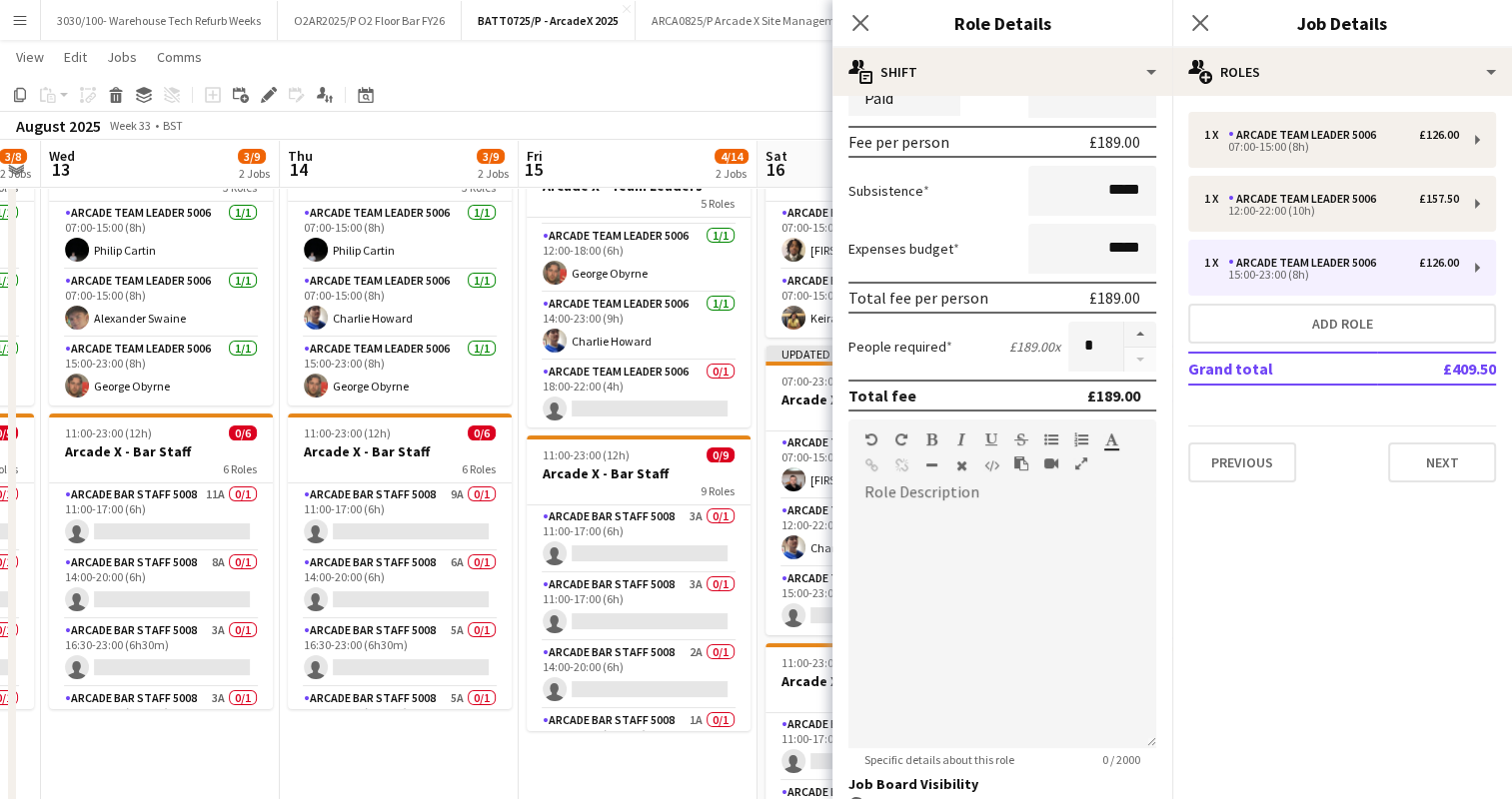 scroll, scrollTop: 548, scrollLeft: 0, axis: vertical 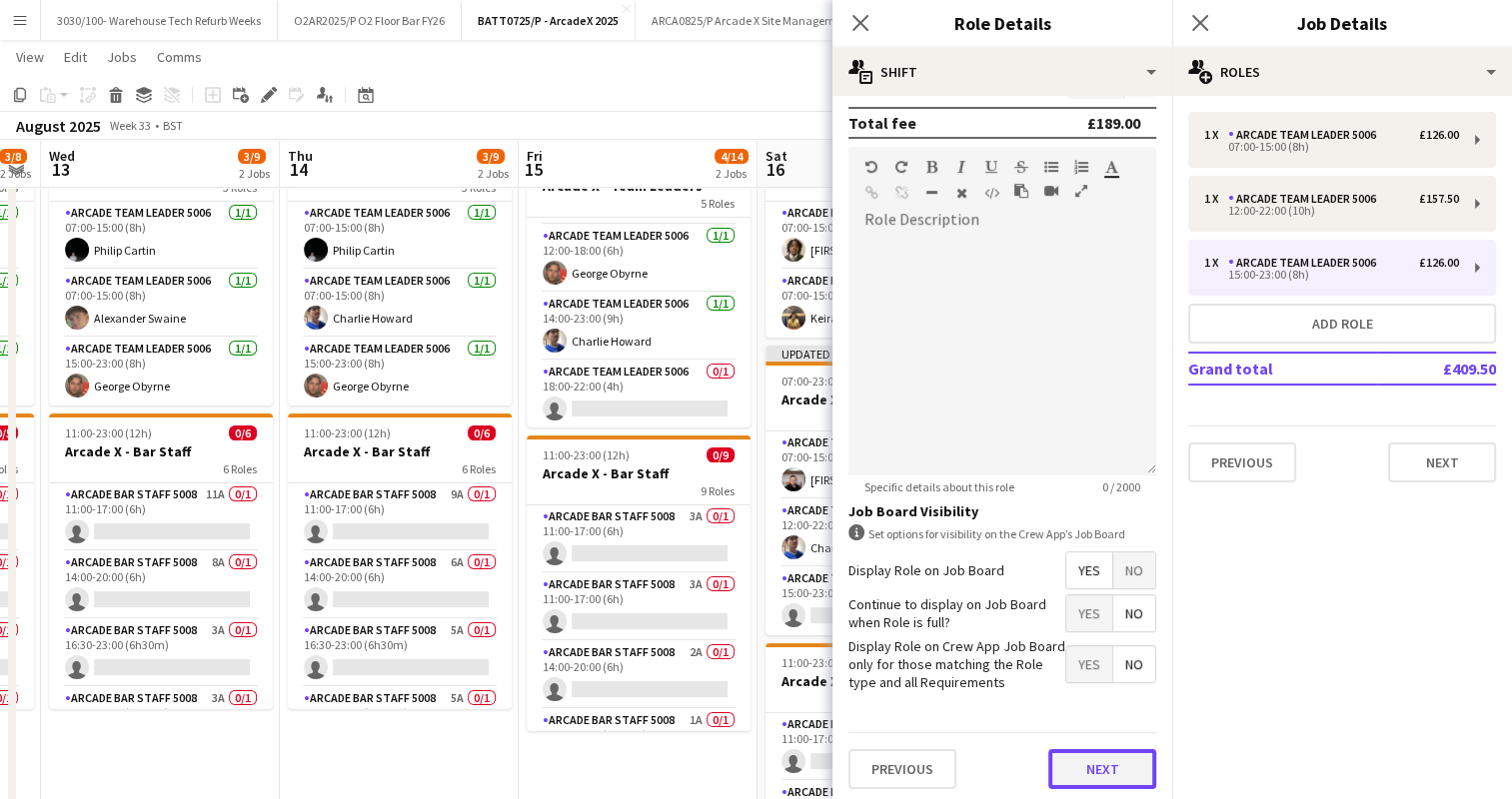 click on "Next" at bounding box center (1102, 769) 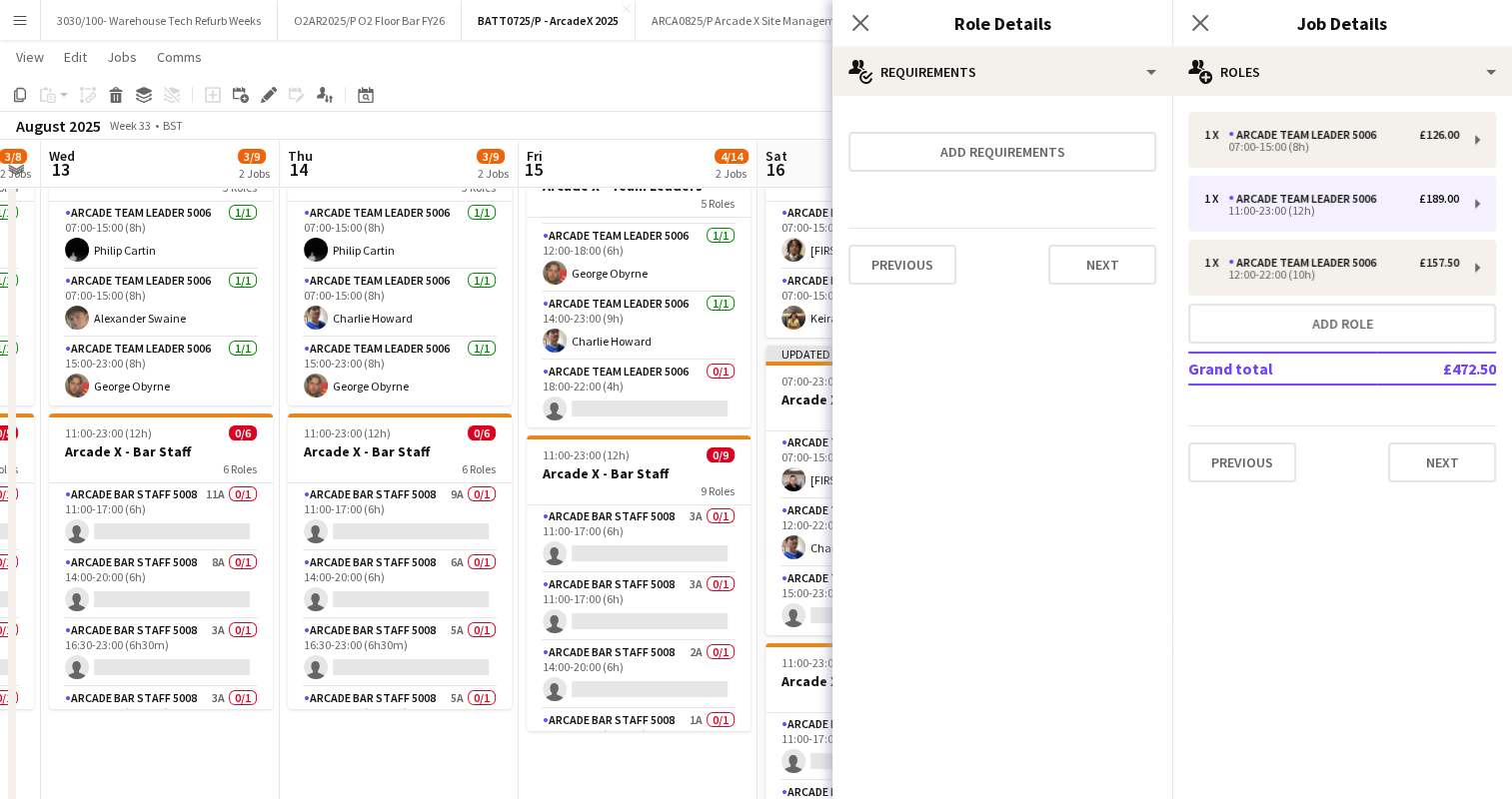 scroll, scrollTop: 0, scrollLeft: 0, axis: both 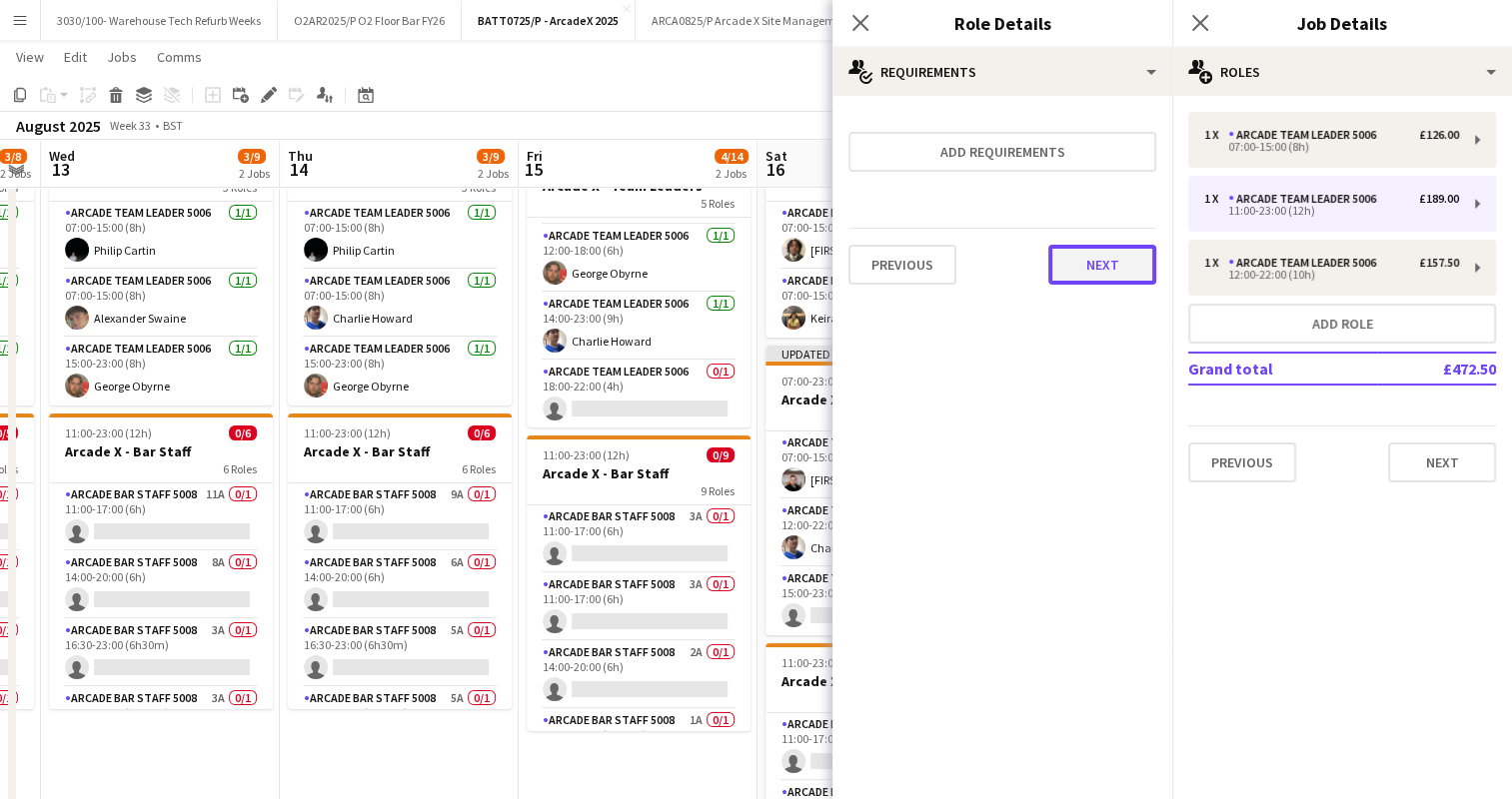 click on "Next" at bounding box center [1102, 265] 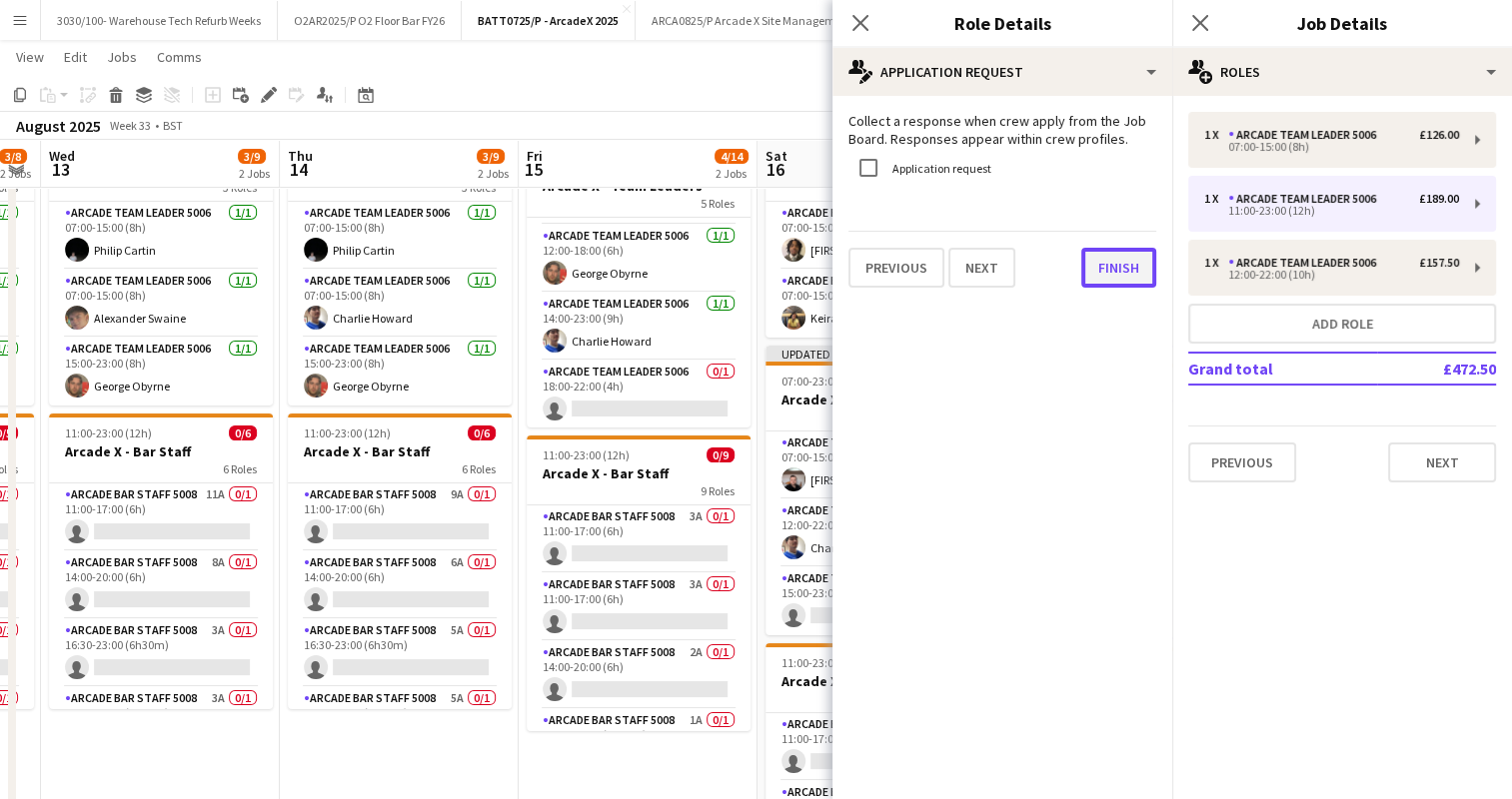 click on "Finish" at bounding box center (1118, 268) 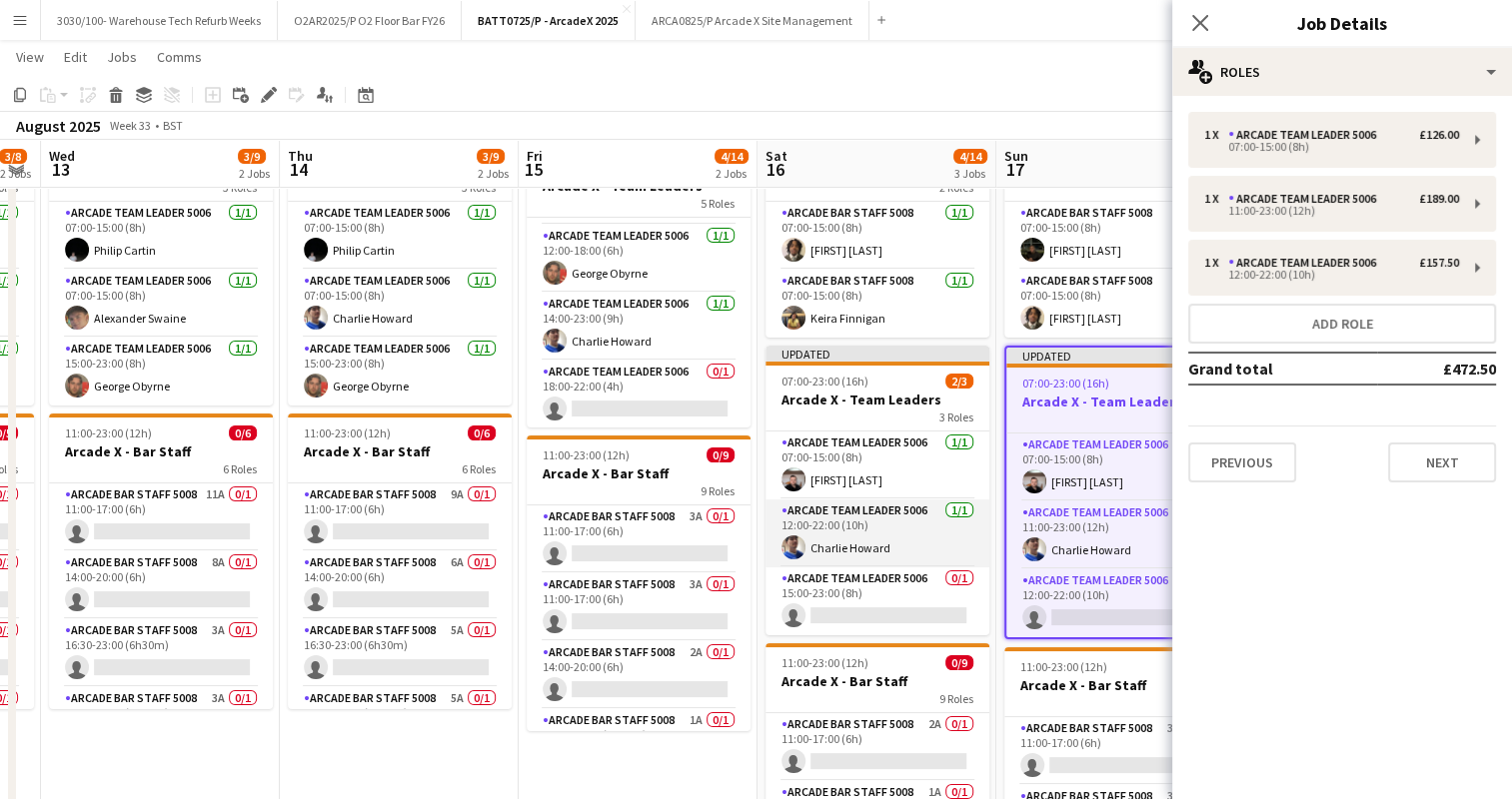 click on "Arcade Team Leader 5006   1/1   12:00-22:00 (10h)
[FIRST] [LAST]" at bounding box center [877, 533] 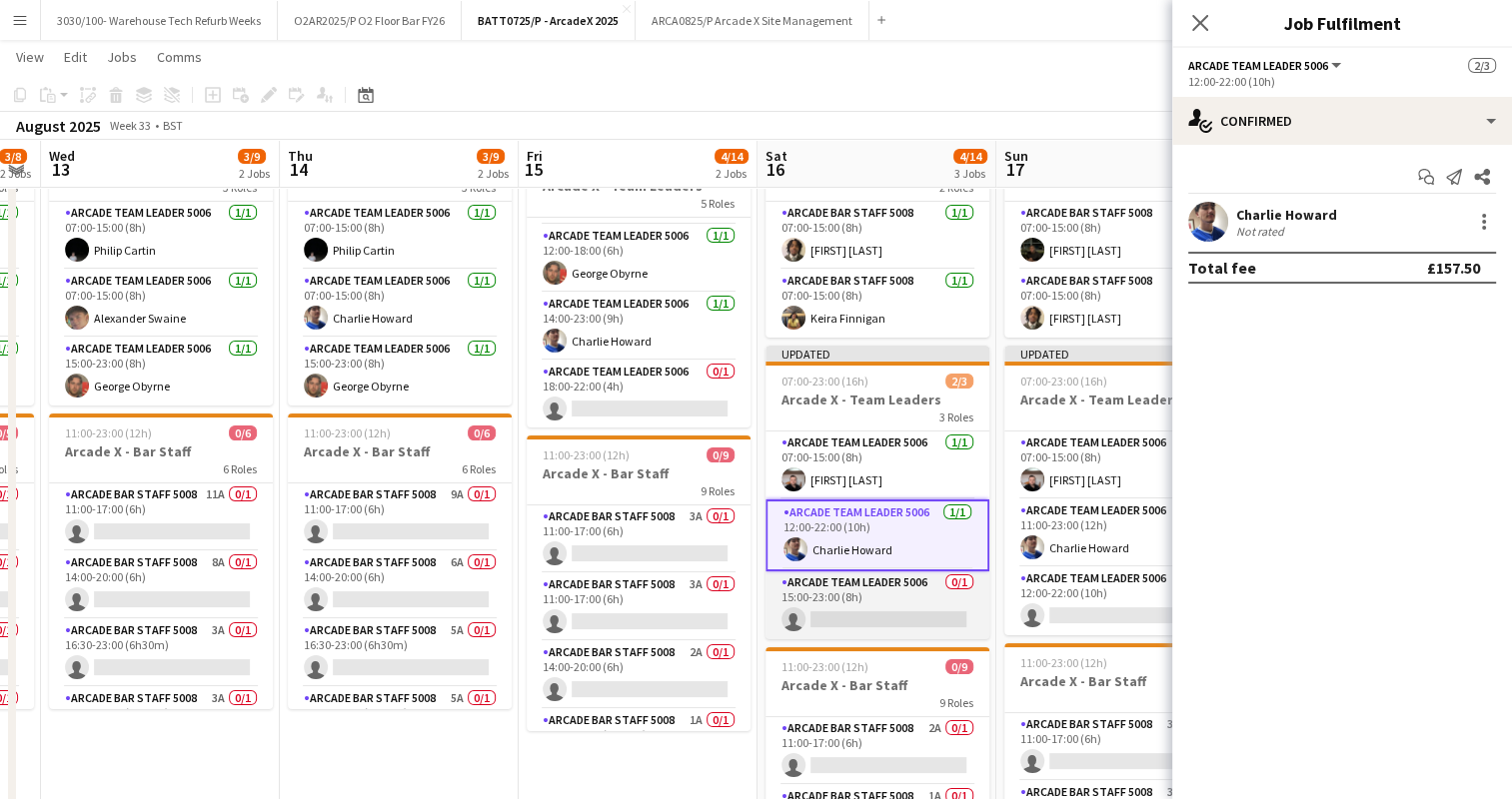 click on "Arcade Team Leader 5006   0/1   15:00-23:00 (8h)
single-neutral-actions" at bounding box center (877, 605) 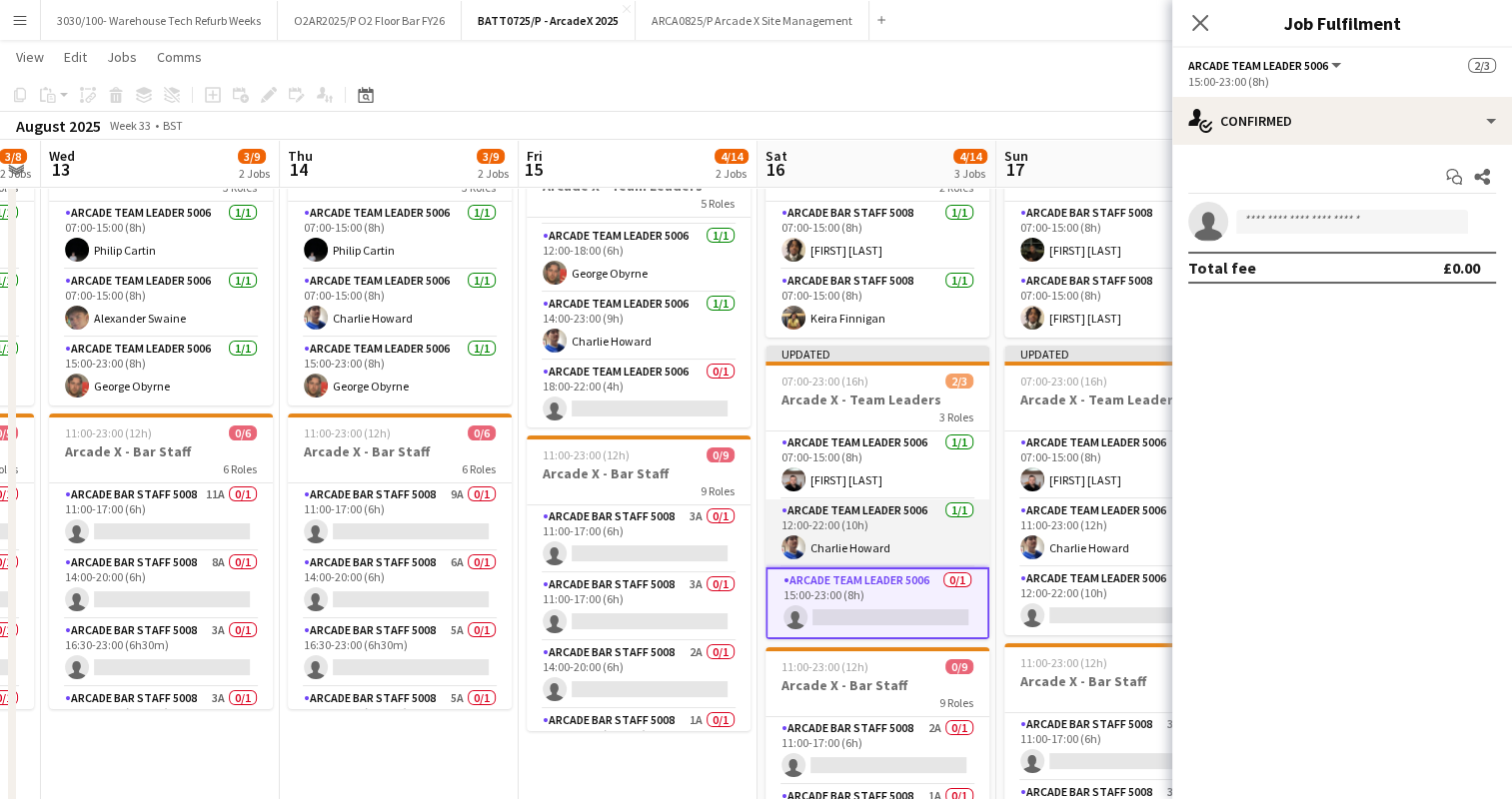 click on "Arcade Team Leader 5006   1/1   12:00-22:00 (10h)
[FIRST] [LAST]" at bounding box center [877, 533] 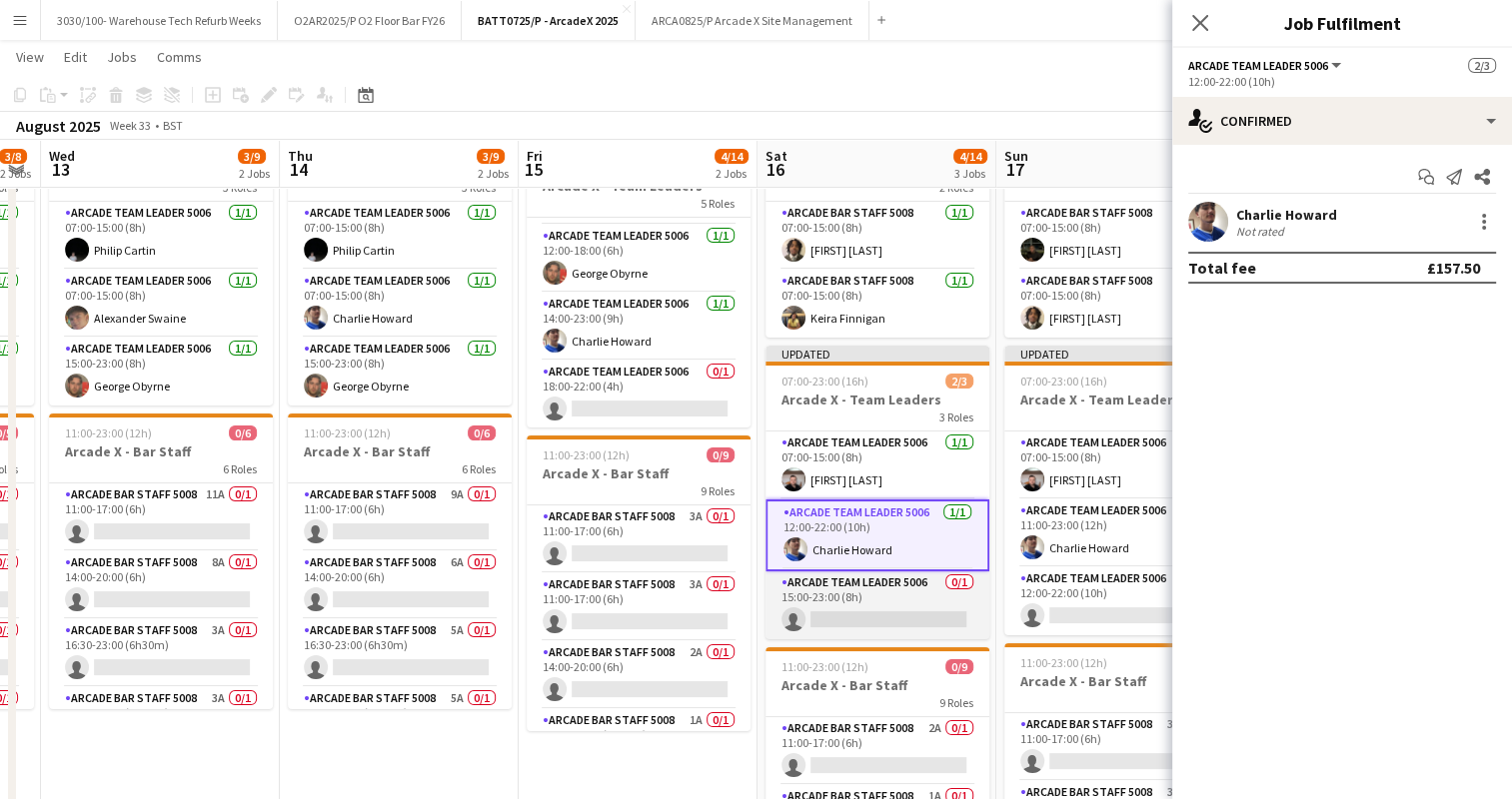 click on "Arcade Team Leader 5006   0/1   15:00-23:00 (8h)
single-neutral-actions" at bounding box center (877, 605) 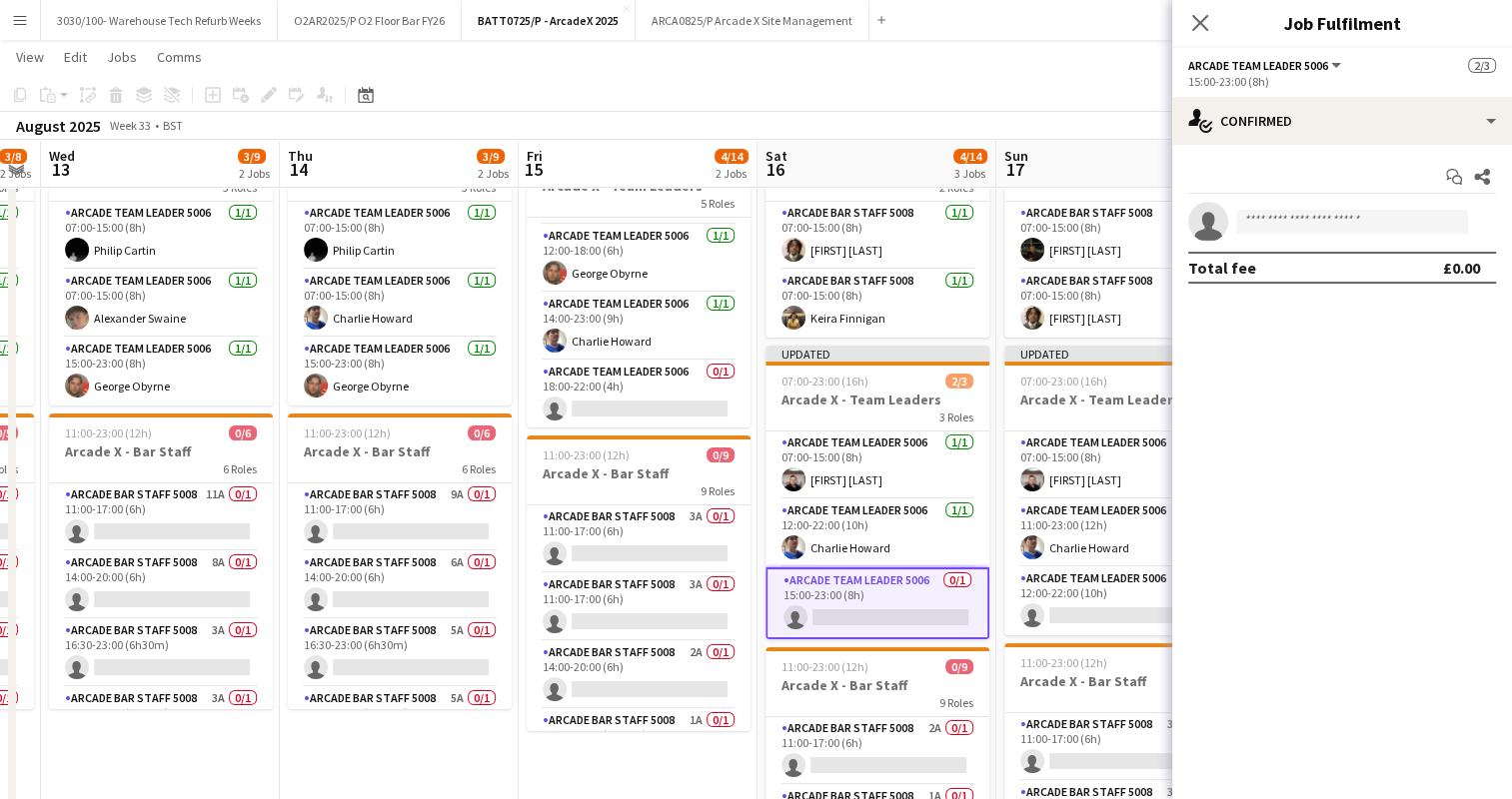 click on "Arcade Team Leader 5006" 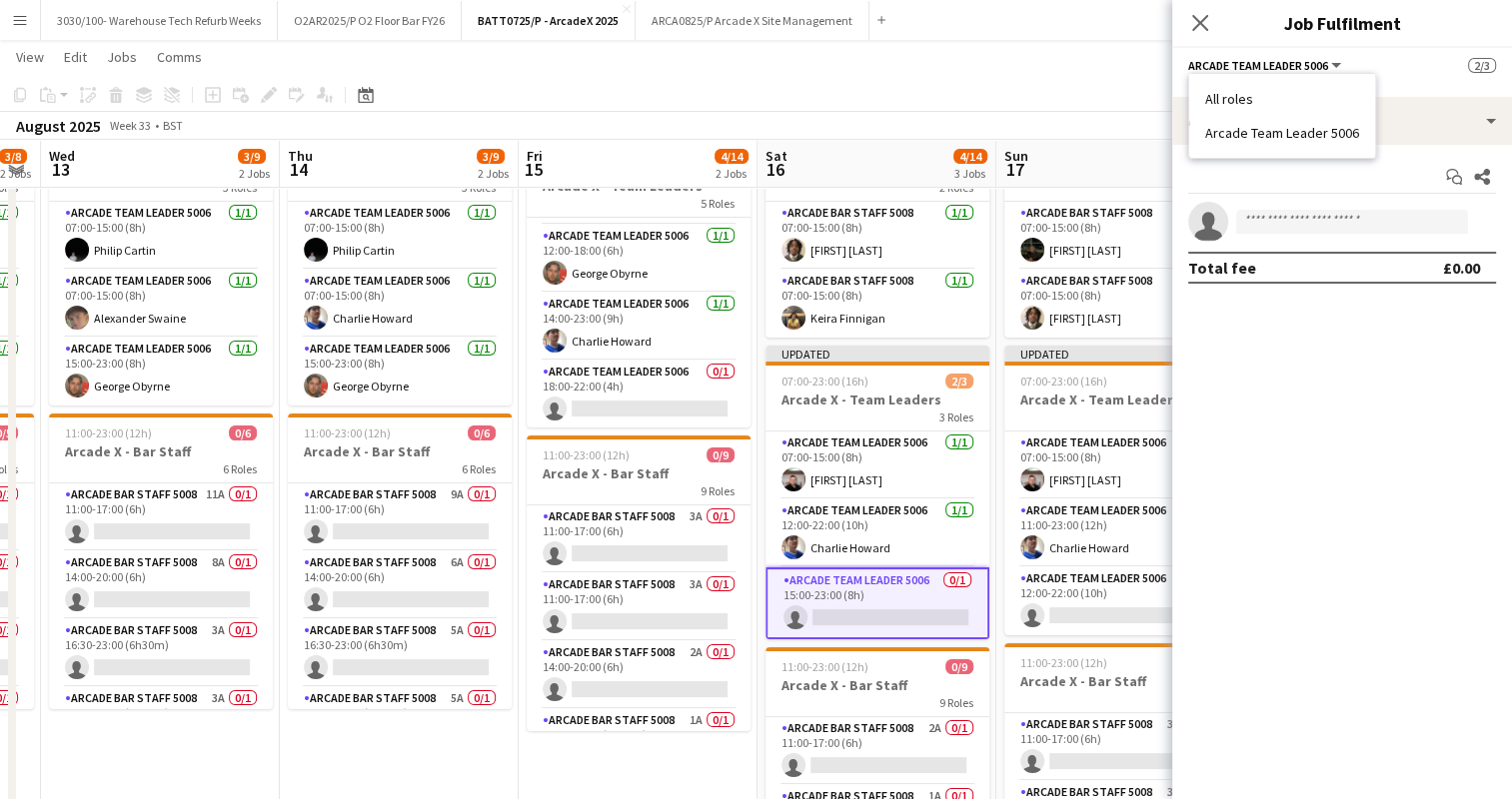 click on "Start chat
Share
single-neutral-actions
Total fee   £0.00" at bounding box center (1342, 222) 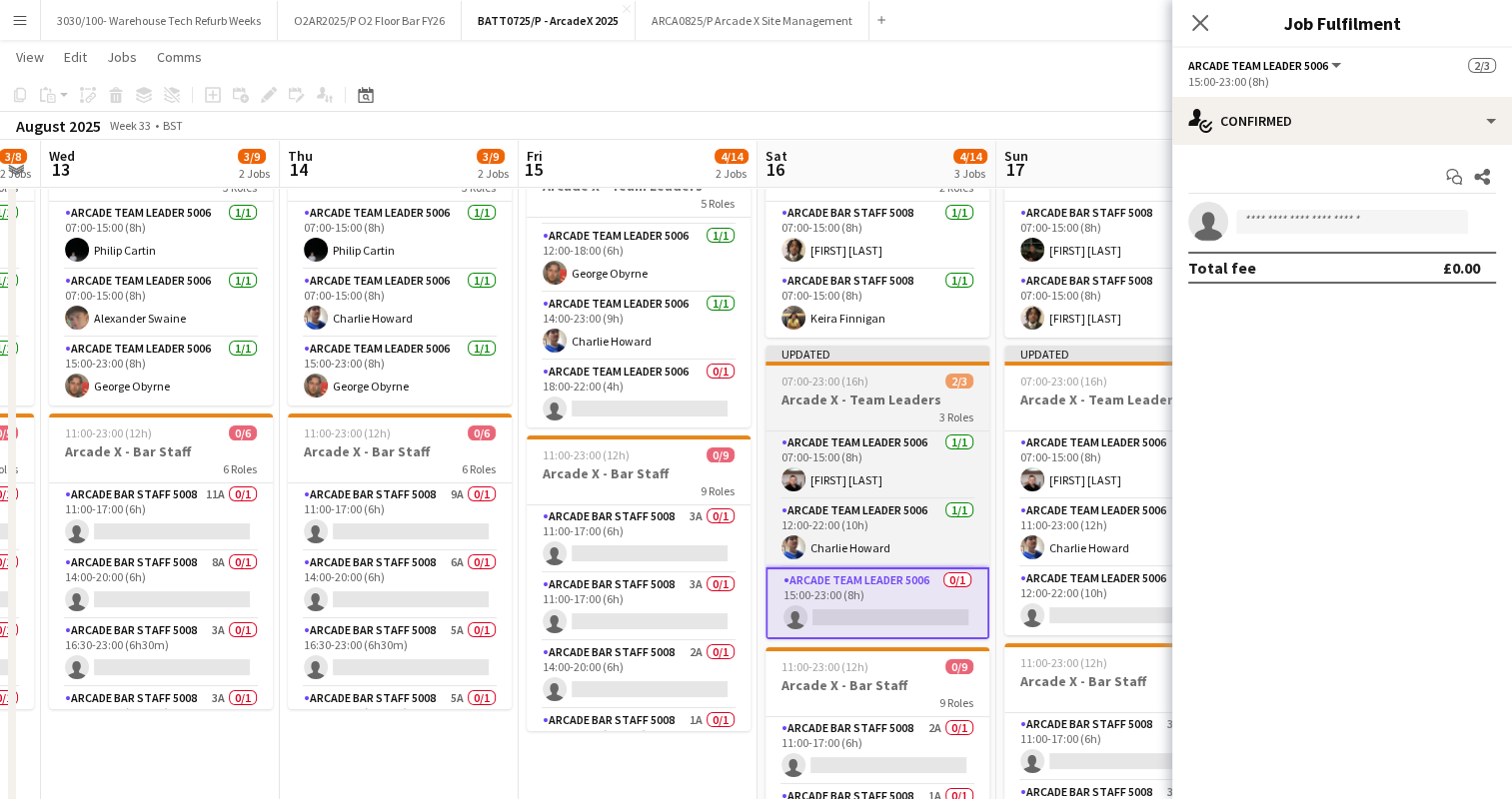 click on "Arcade X - Team Leaders" at bounding box center (877, 400) 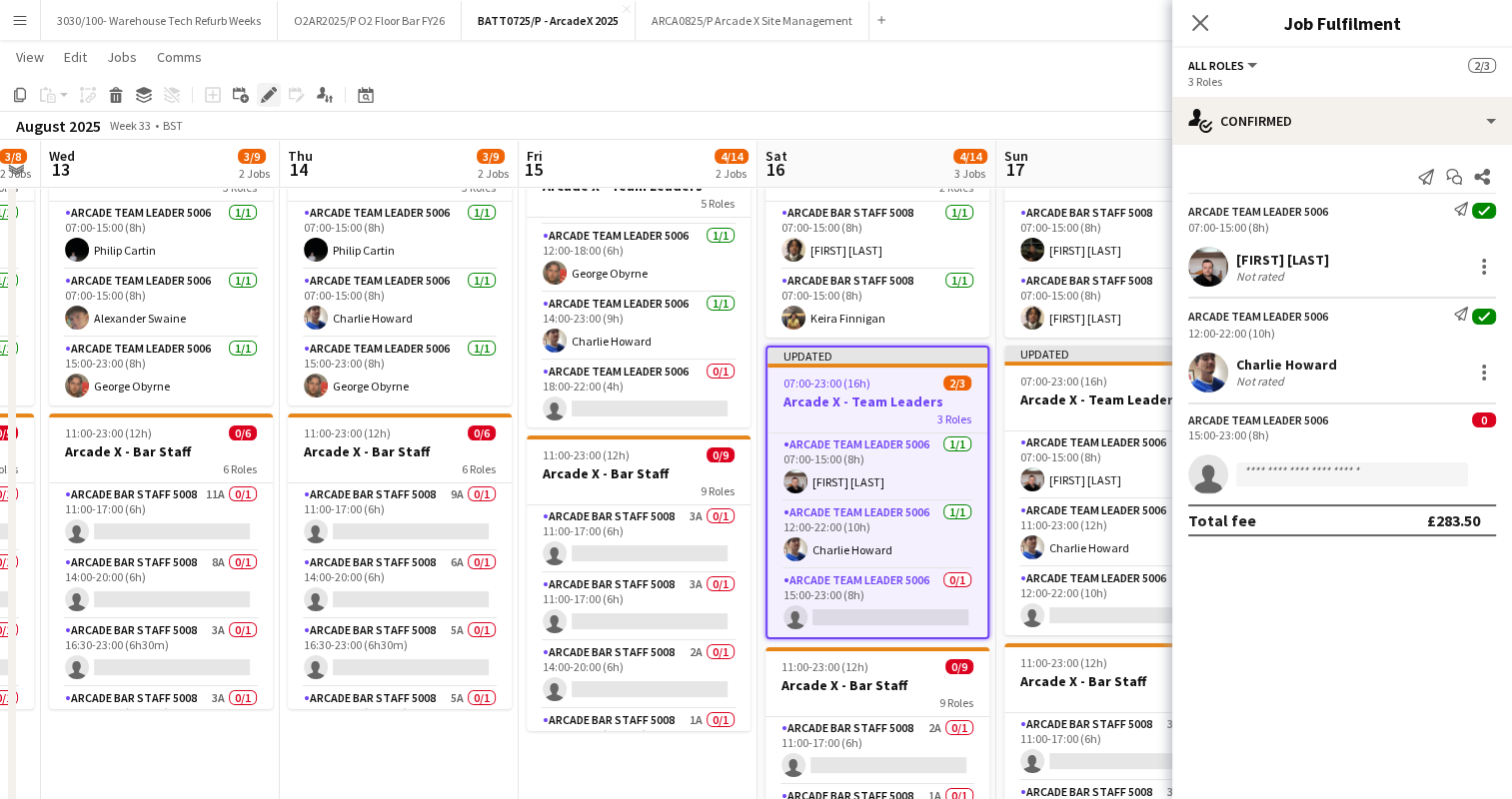click on "Edit" 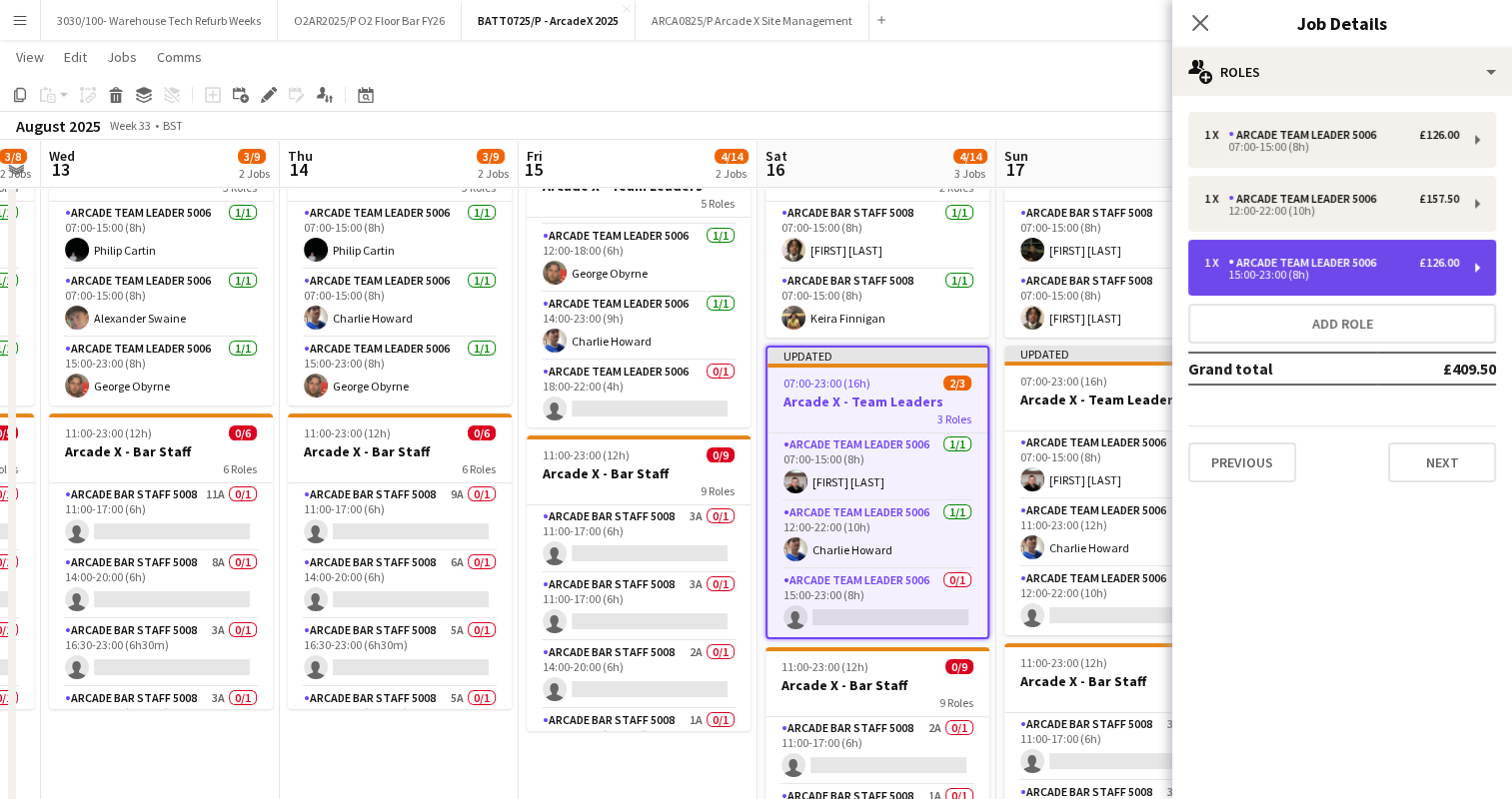 click on "[NUMBER] x   Arcade Team Leader 5006   £[NUMBER]   [TIME]-[TIME] ([TIME])" at bounding box center (1342, 268) 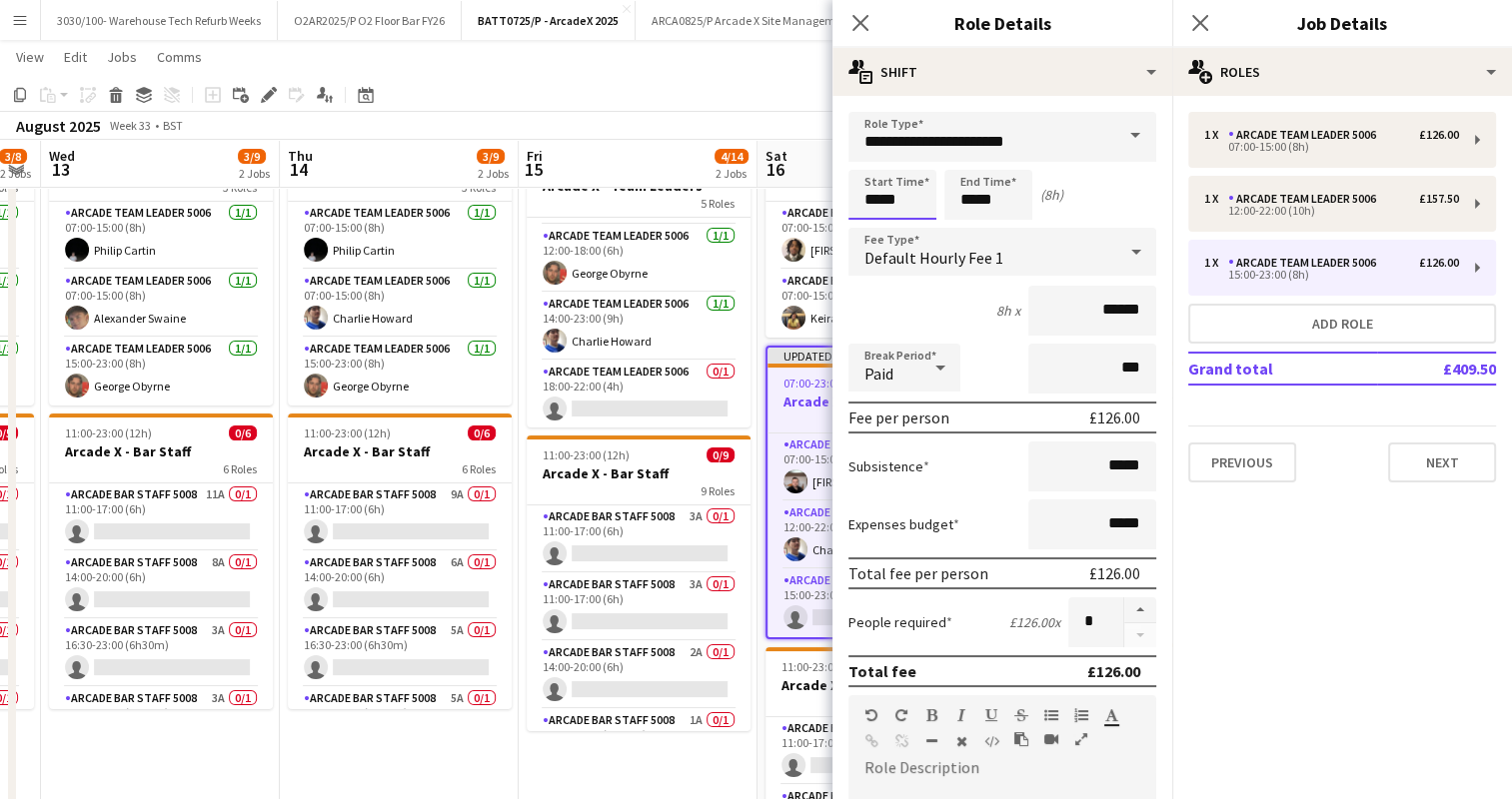 click on "*****" at bounding box center [892, 195] 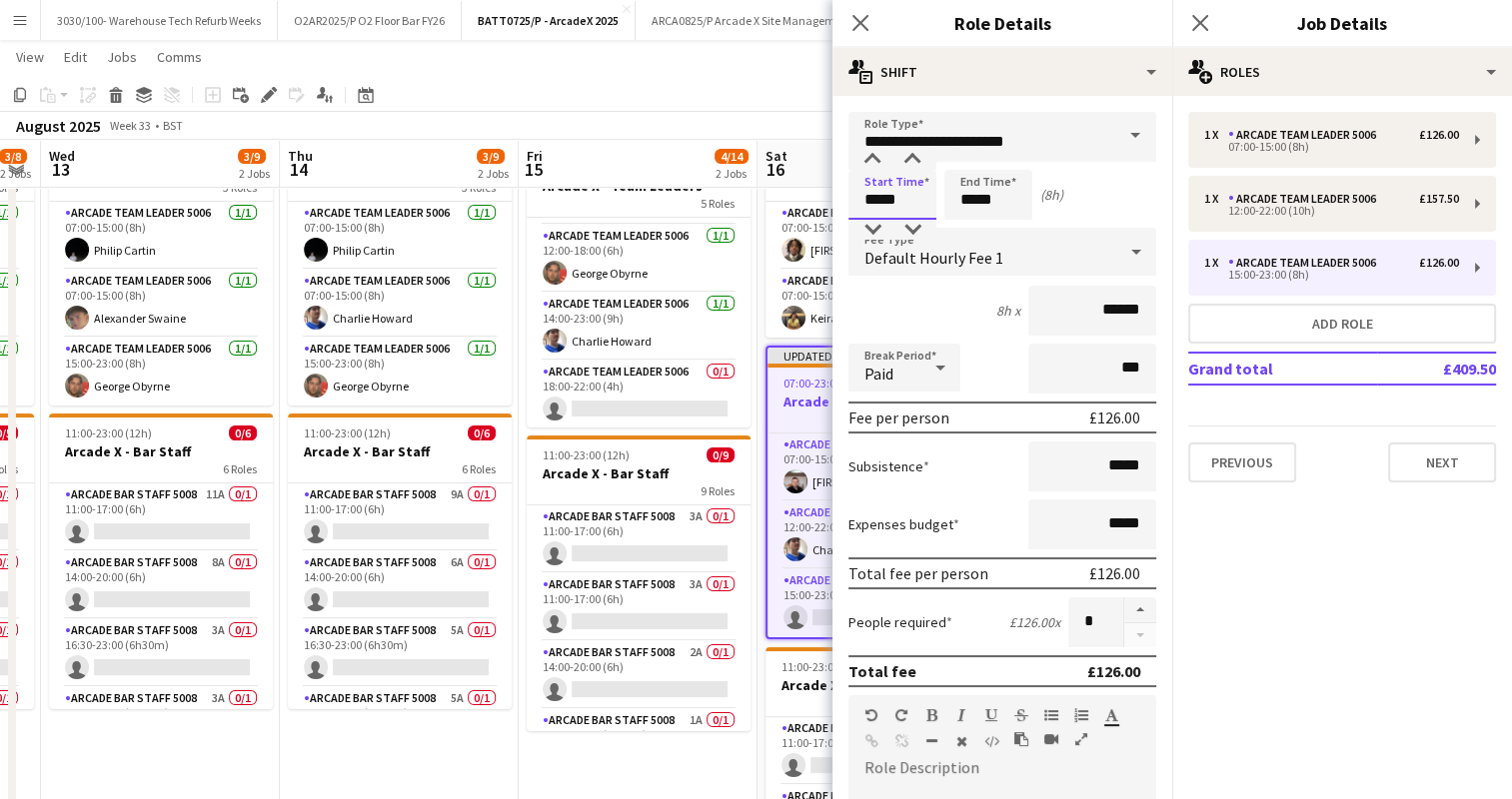 click on "*****" at bounding box center (892, 195) 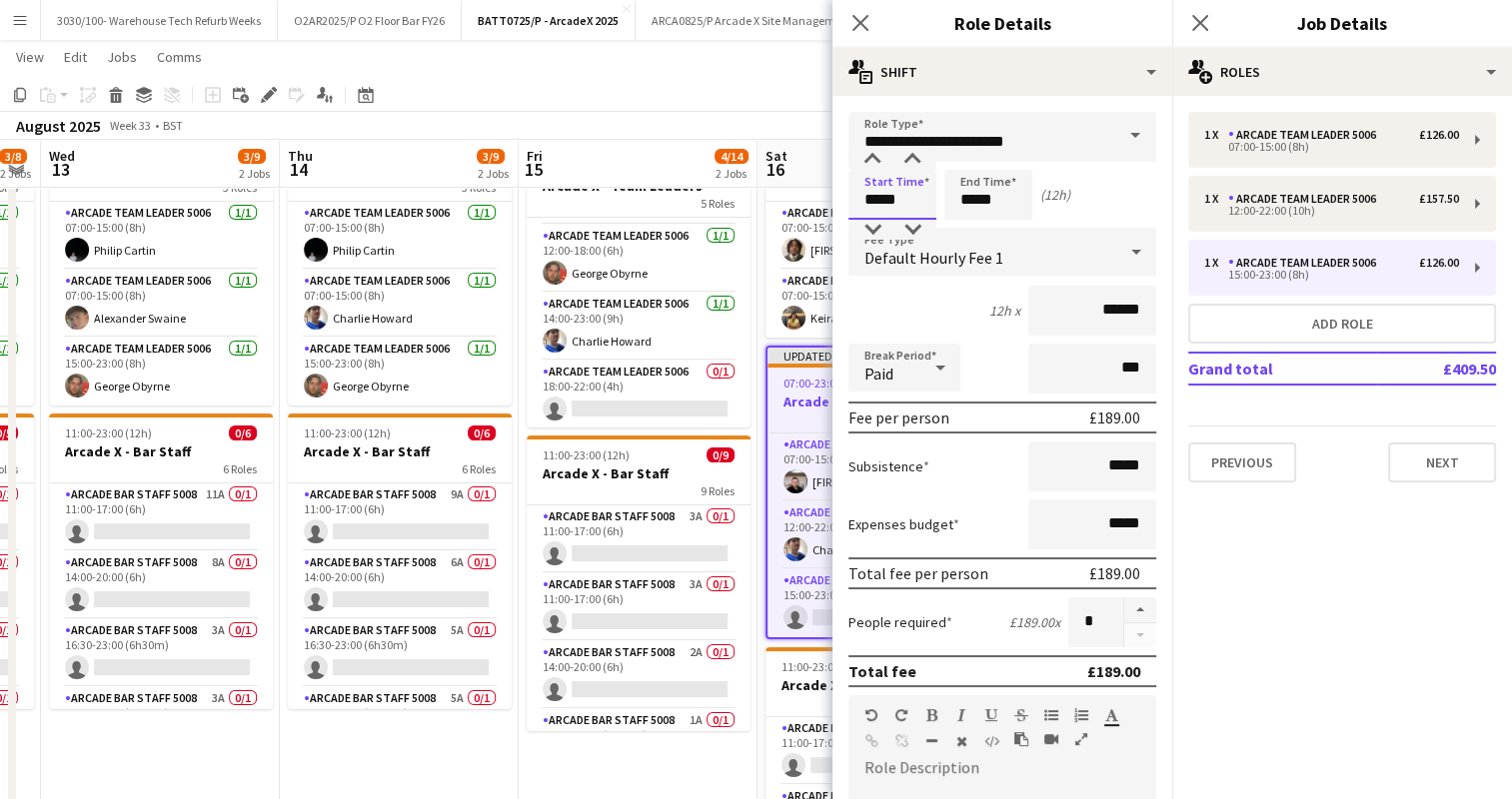 type on "*****" 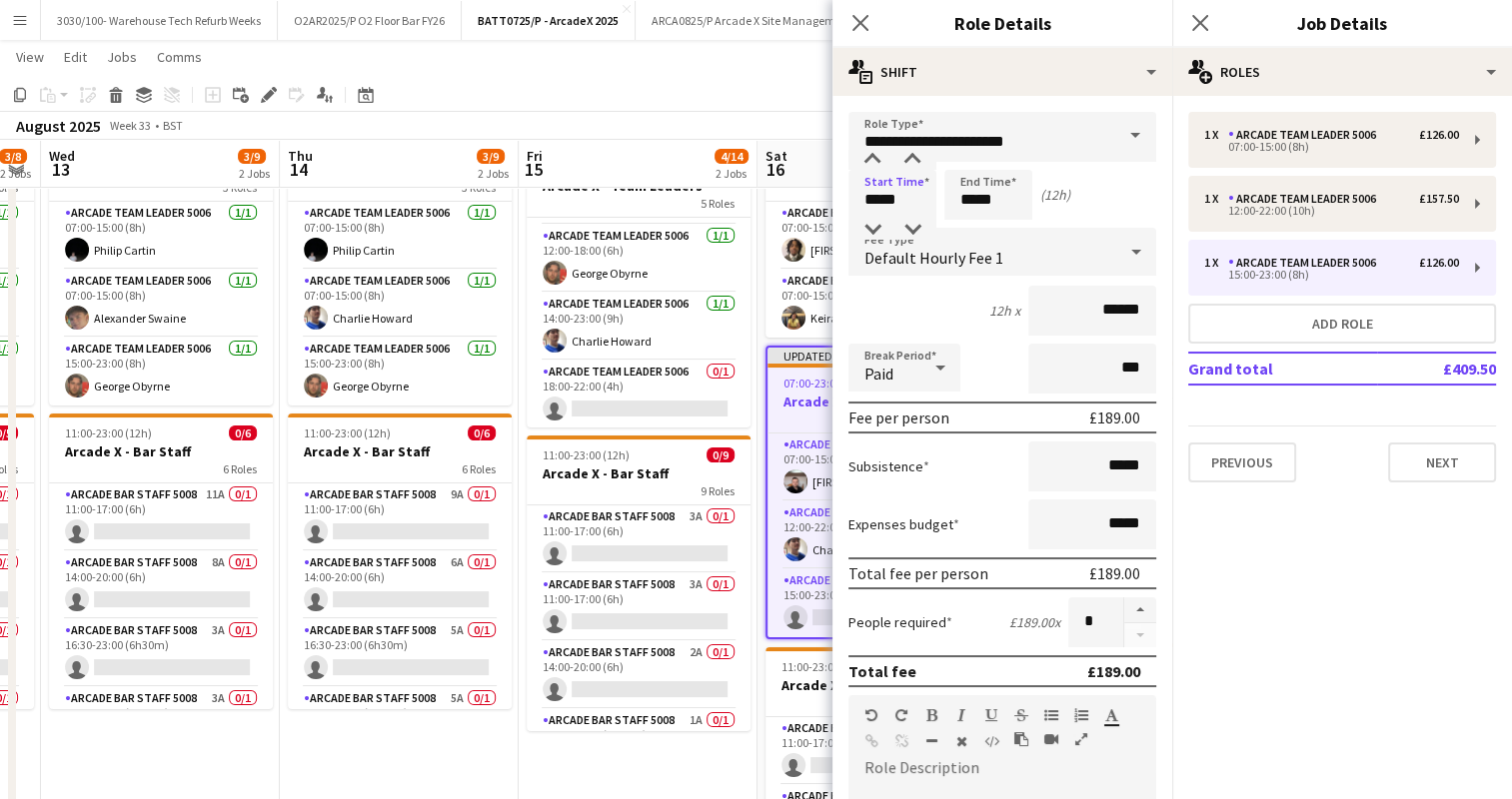 click on "12h x  ******" at bounding box center (1002, 311) 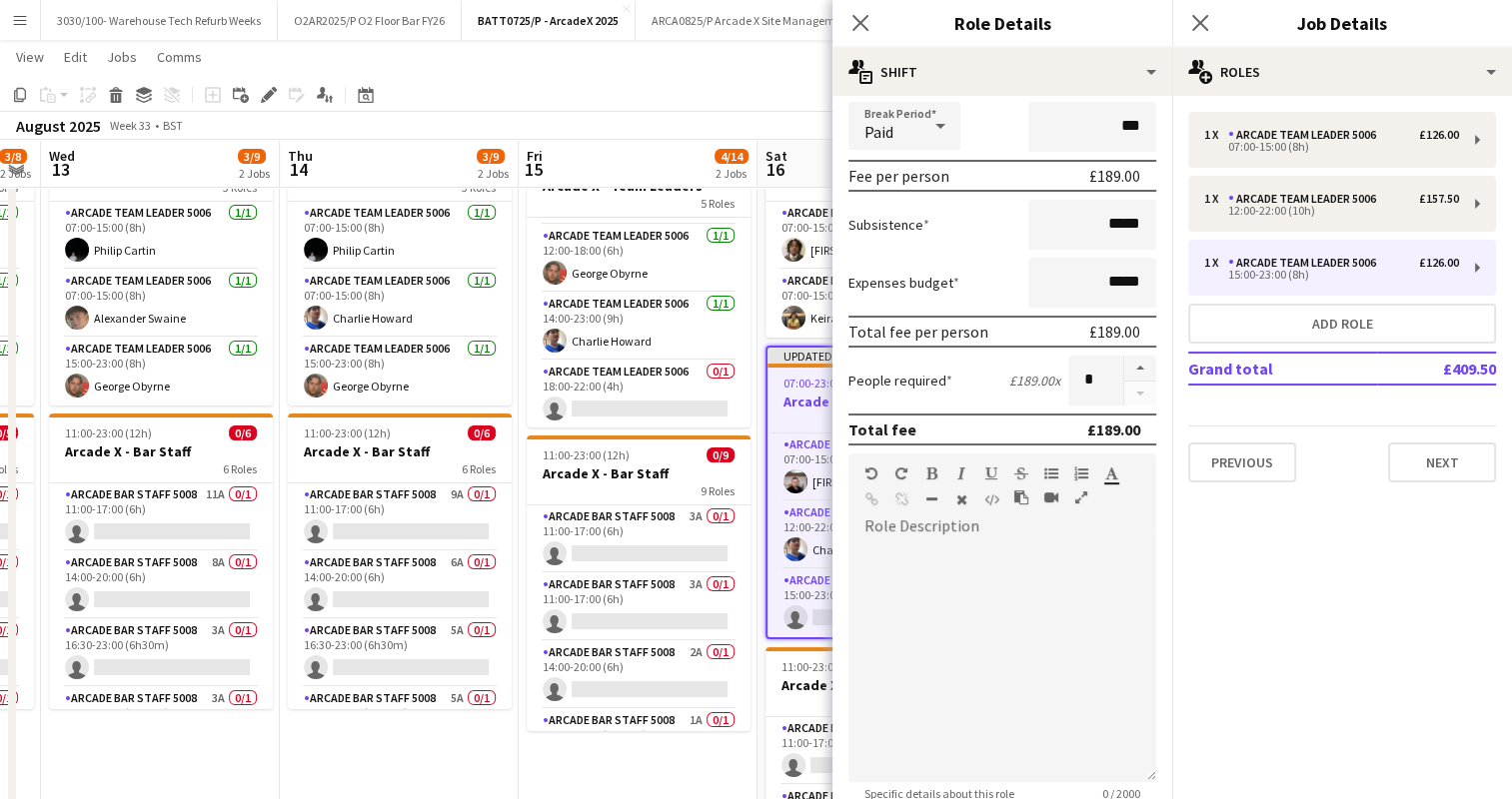 scroll, scrollTop: 548, scrollLeft: 0, axis: vertical 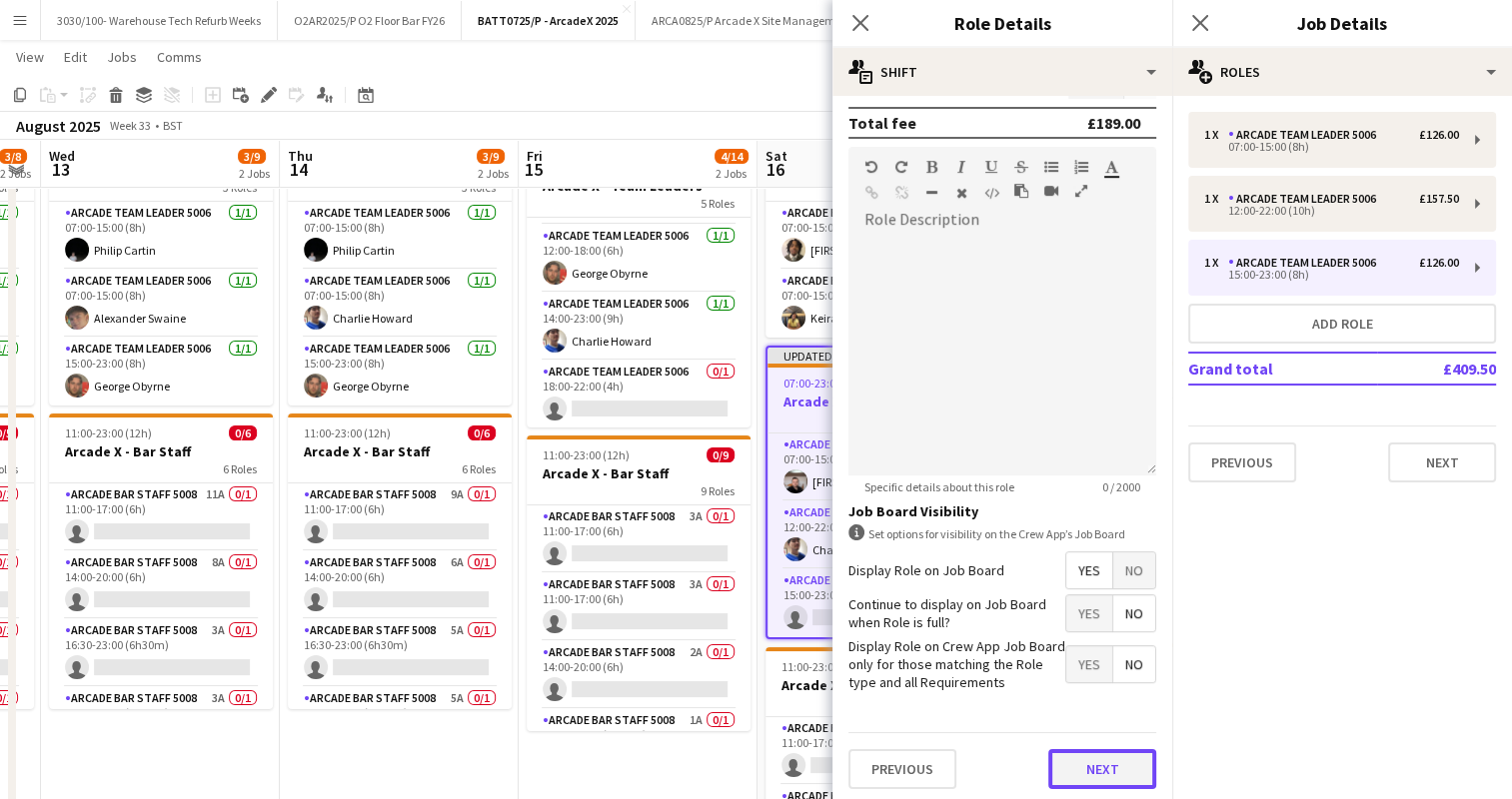 click on "Next" at bounding box center (1102, 769) 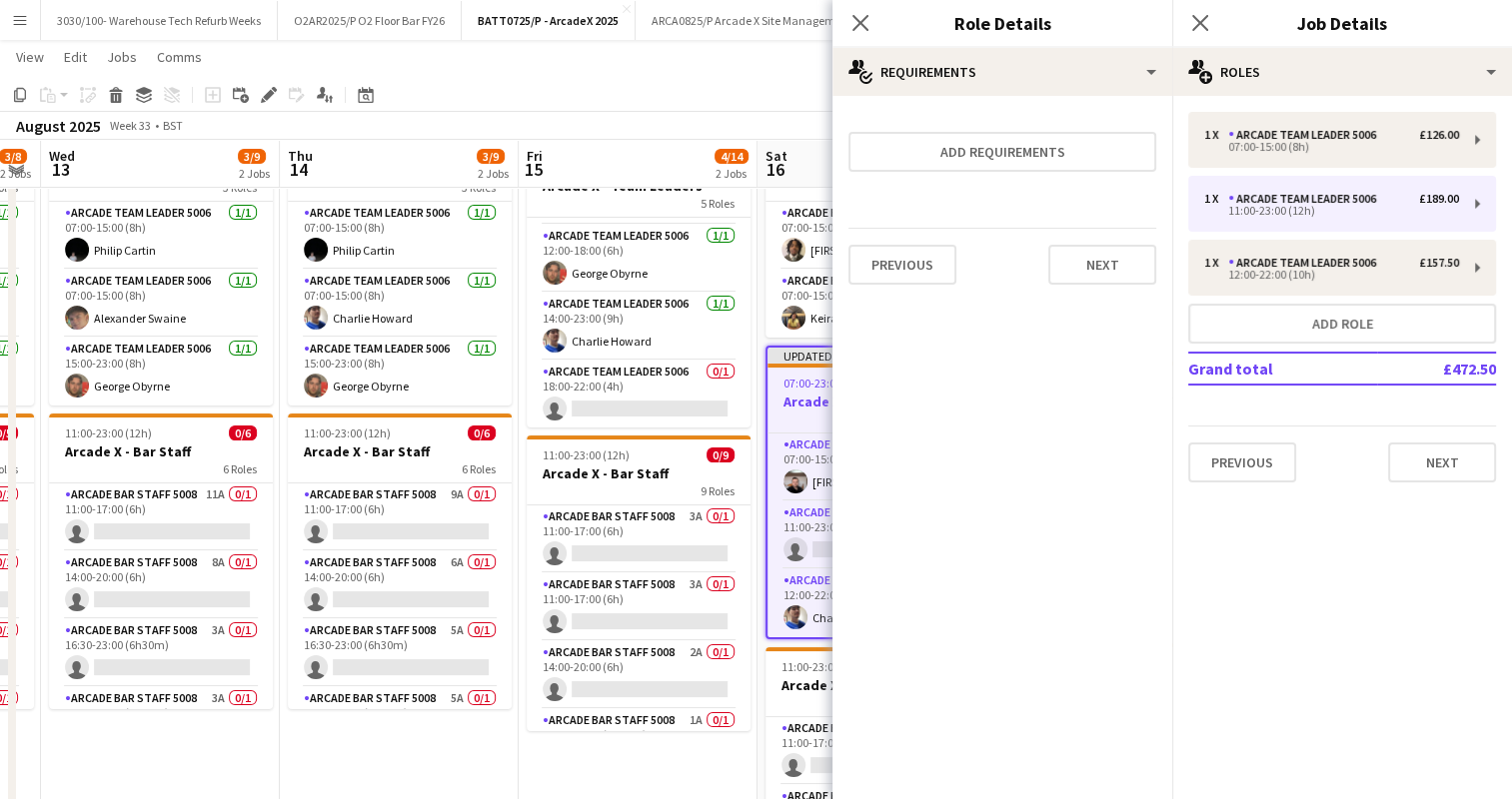 scroll, scrollTop: 0, scrollLeft: 0, axis: both 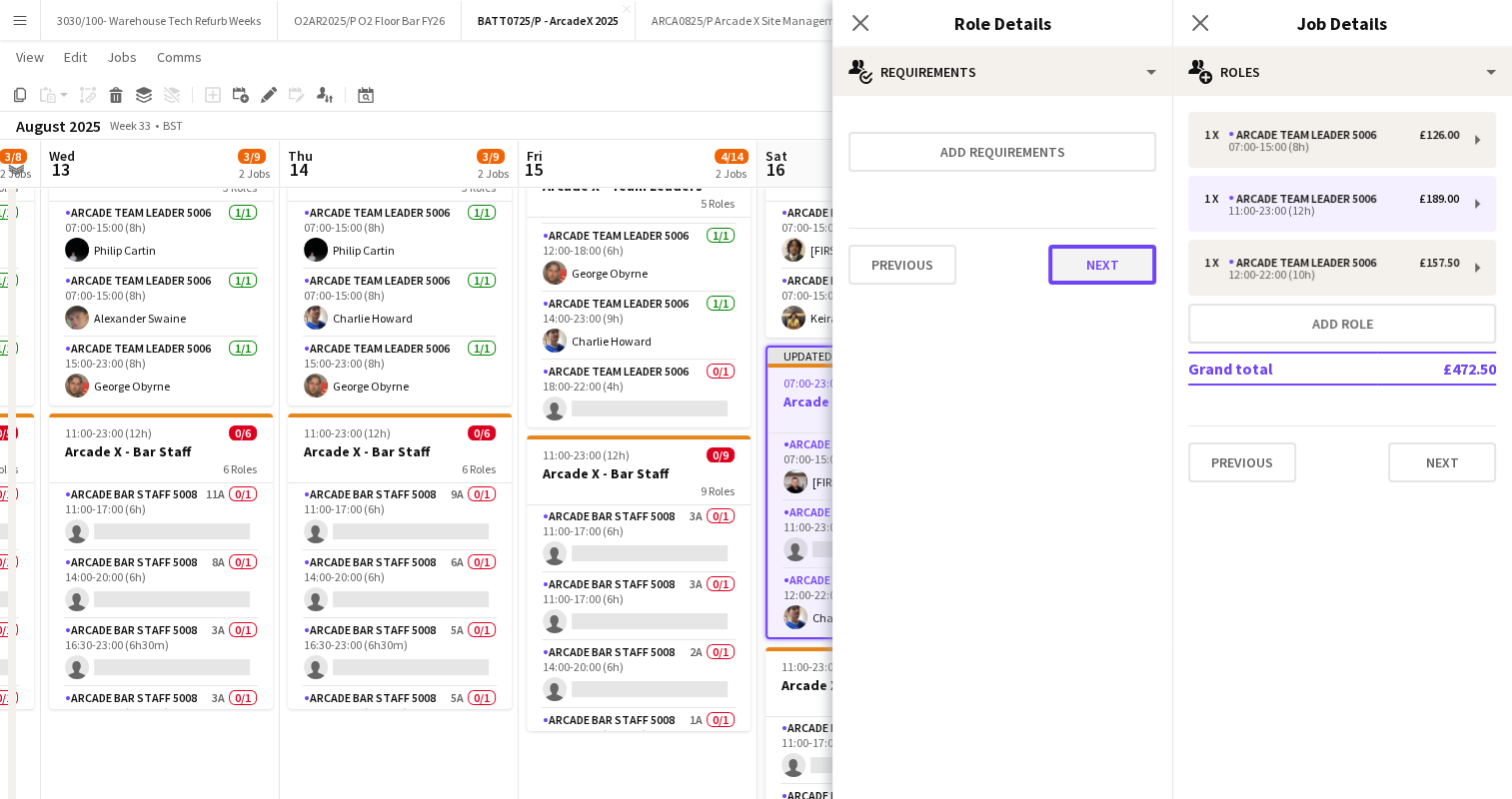 click on "Next" at bounding box center (1102, 265) 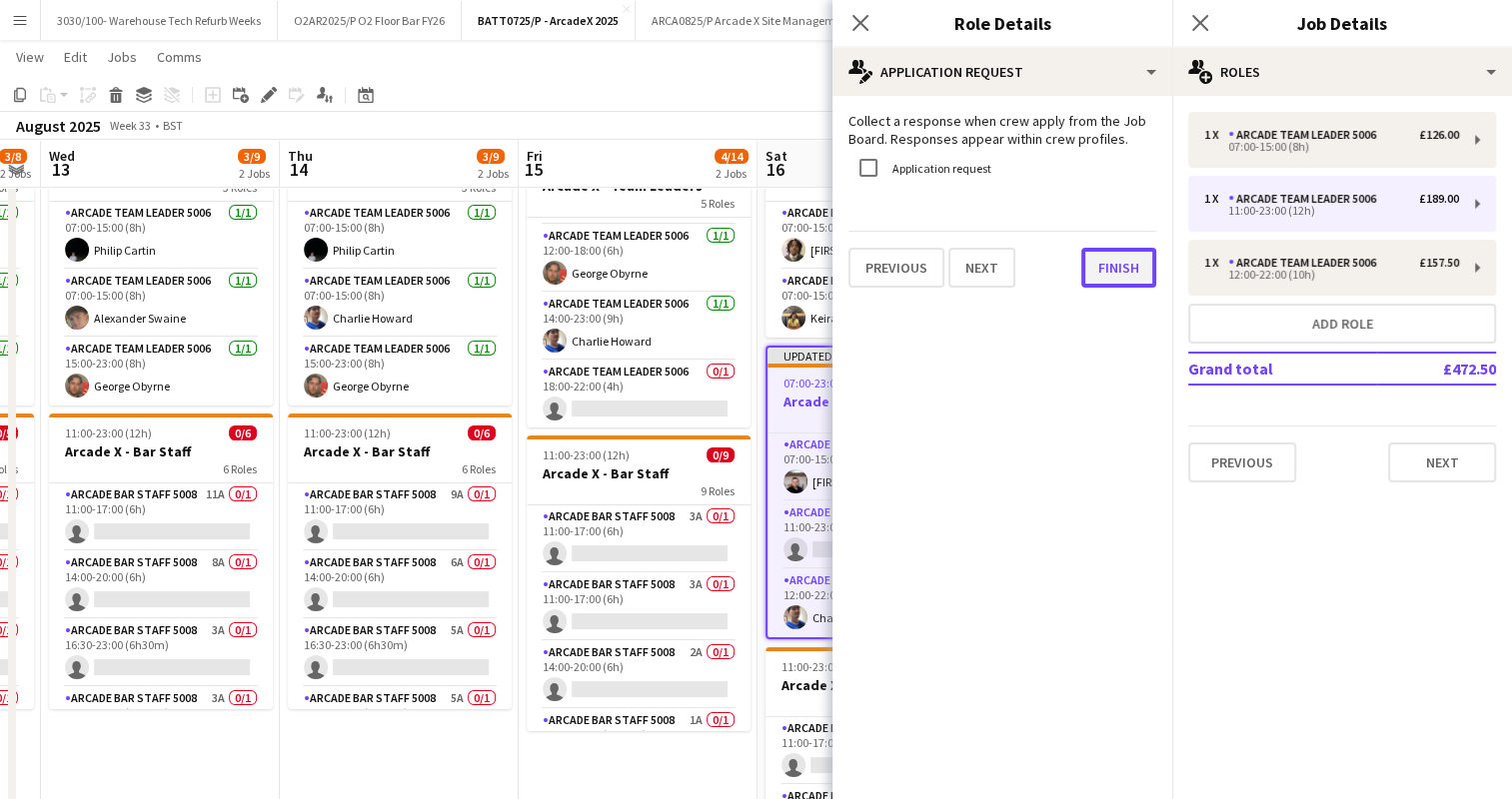 click on "Finish" at bounding box center [1118, 268] 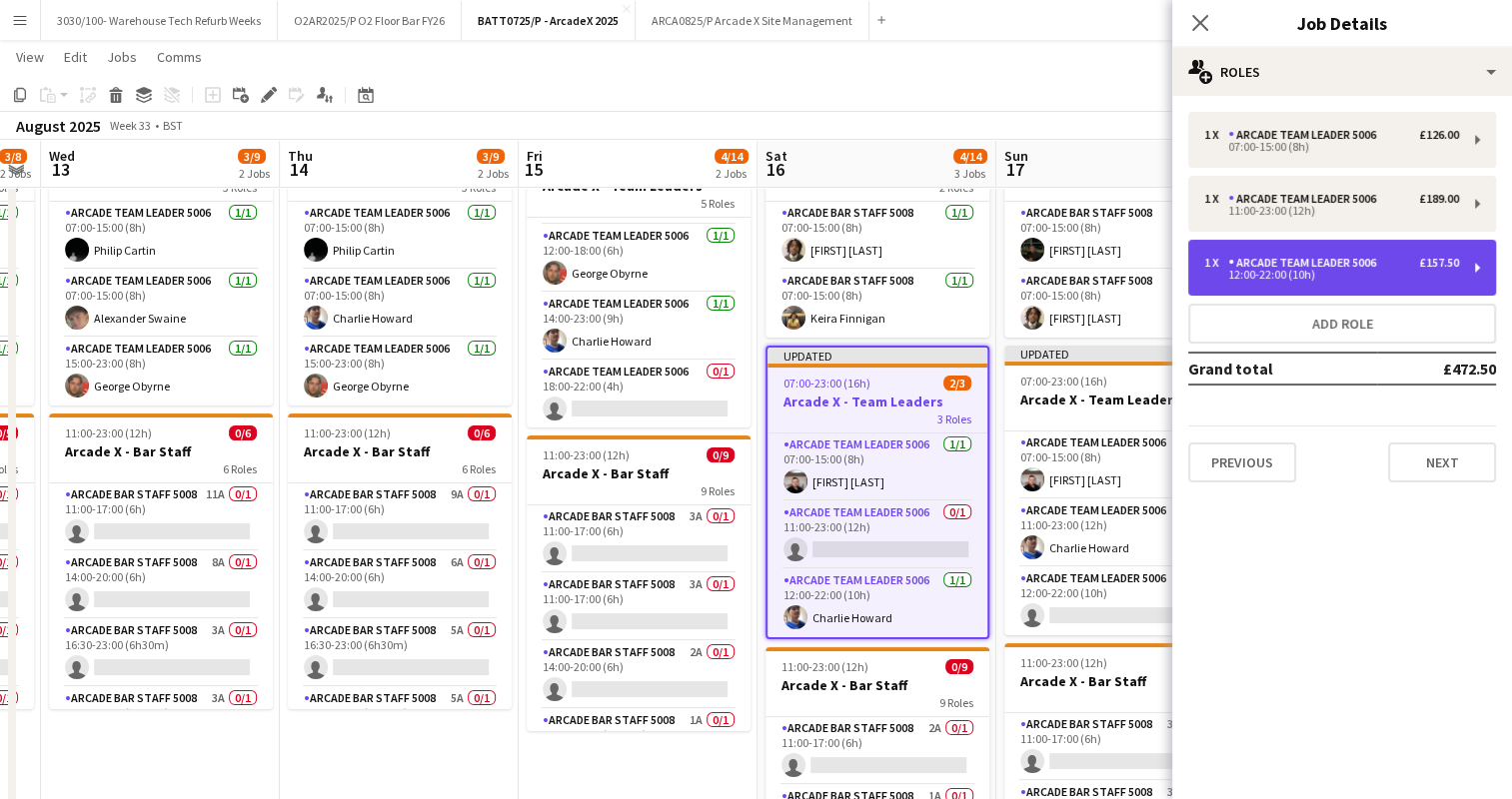 click on "Arcade Team Leader 5006" at bounding box center (1306, 263) 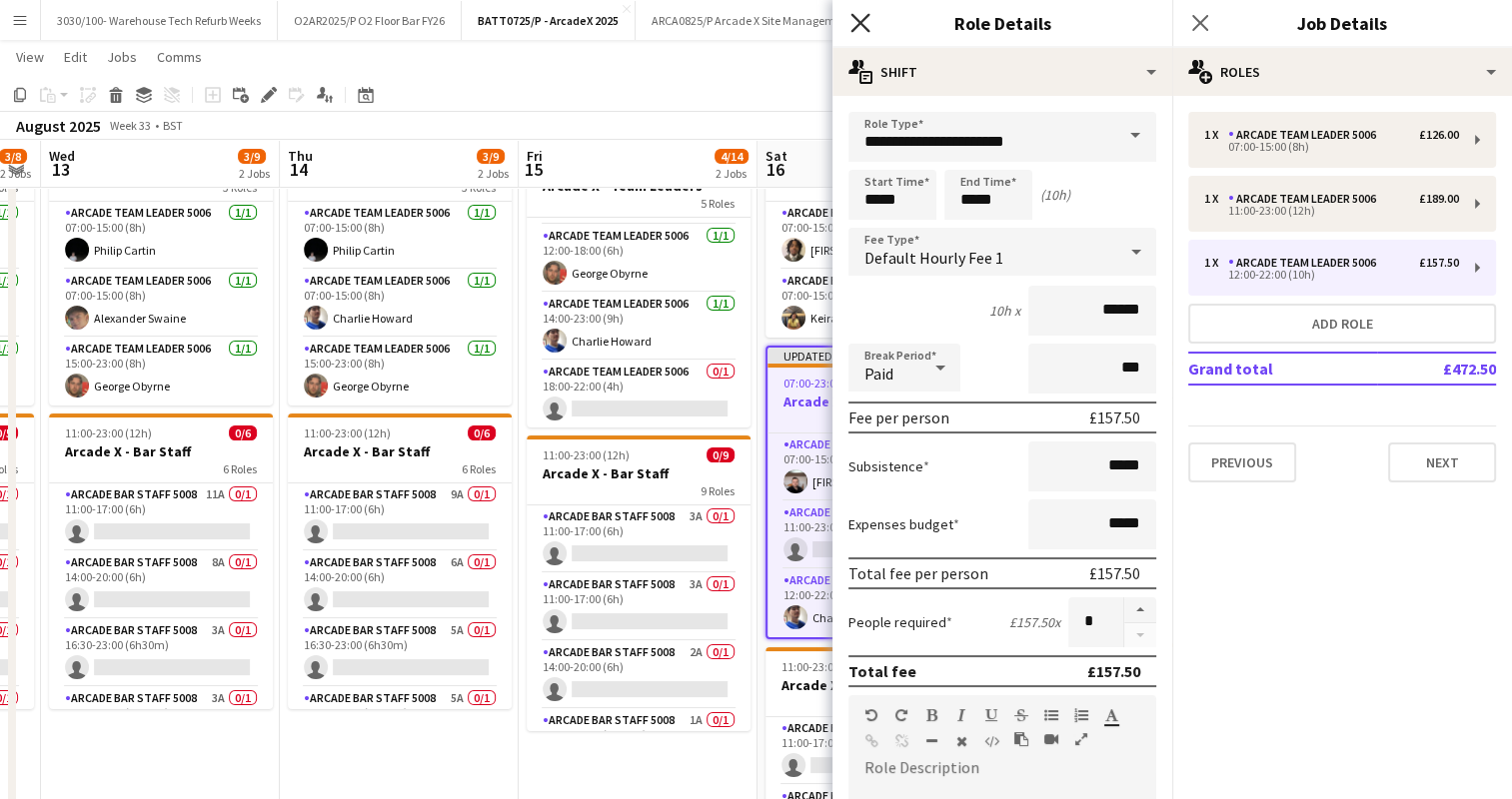 click on "Close pop-in" 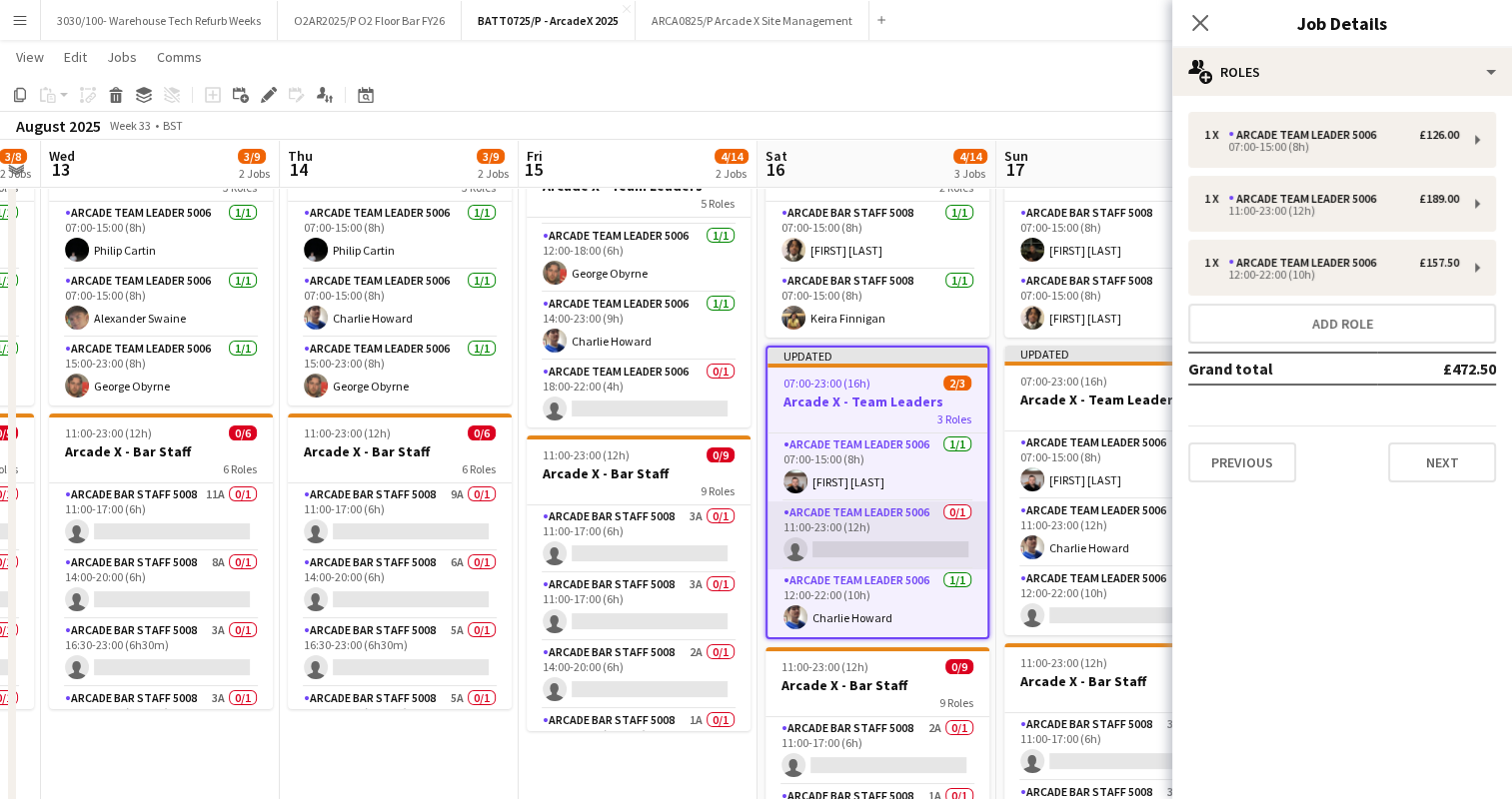 click on "Arcade Team Leader 5006   0/1   11:00-23:00 (12h)
single-neutral-actions" at bounding box center [877, 535] 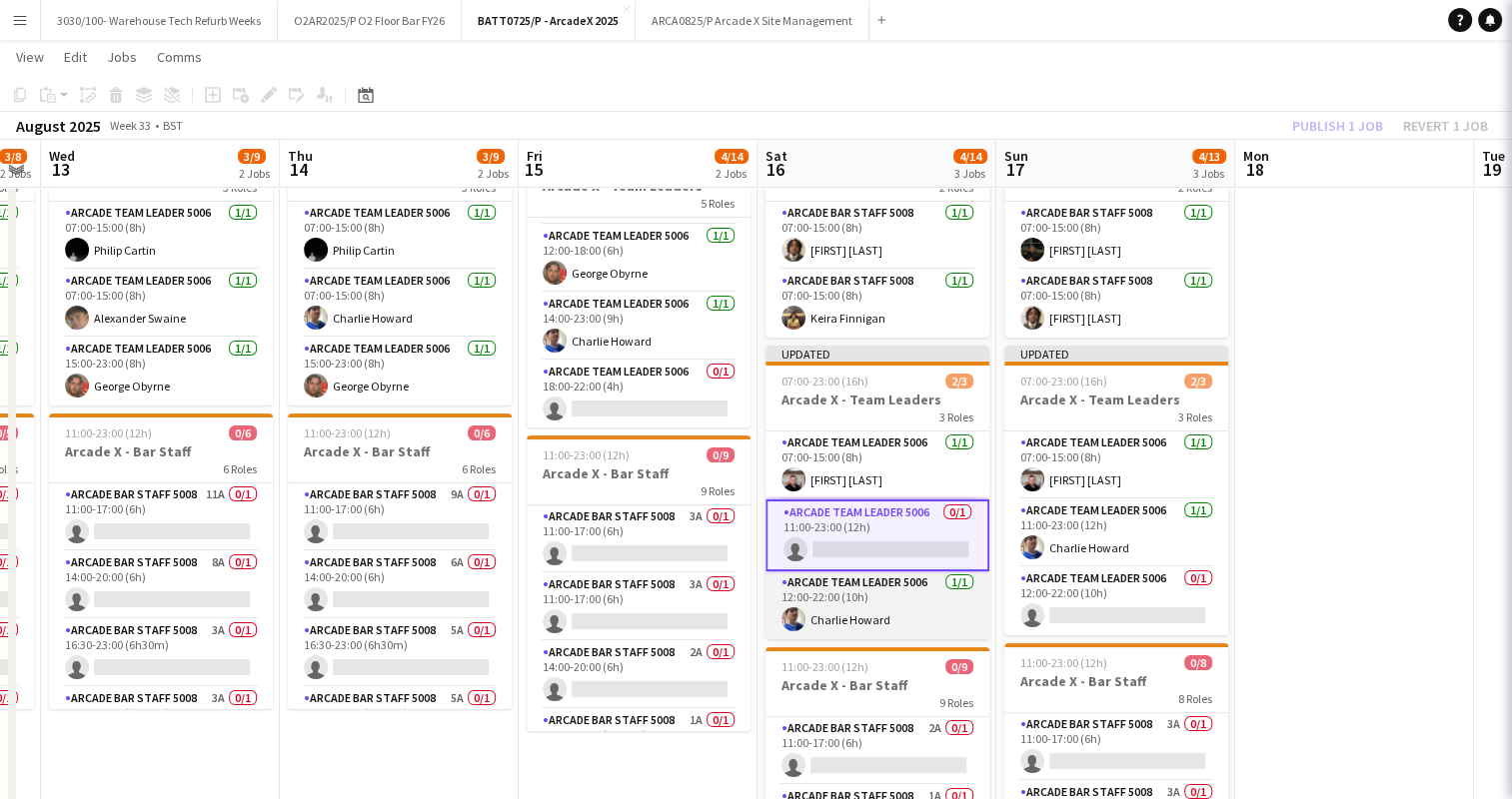 click on "Arcade Team Leader 5006   1/1   12:00-22:00 (10h)
[FIRST] [LAST]" at bounding box center [877, 605] 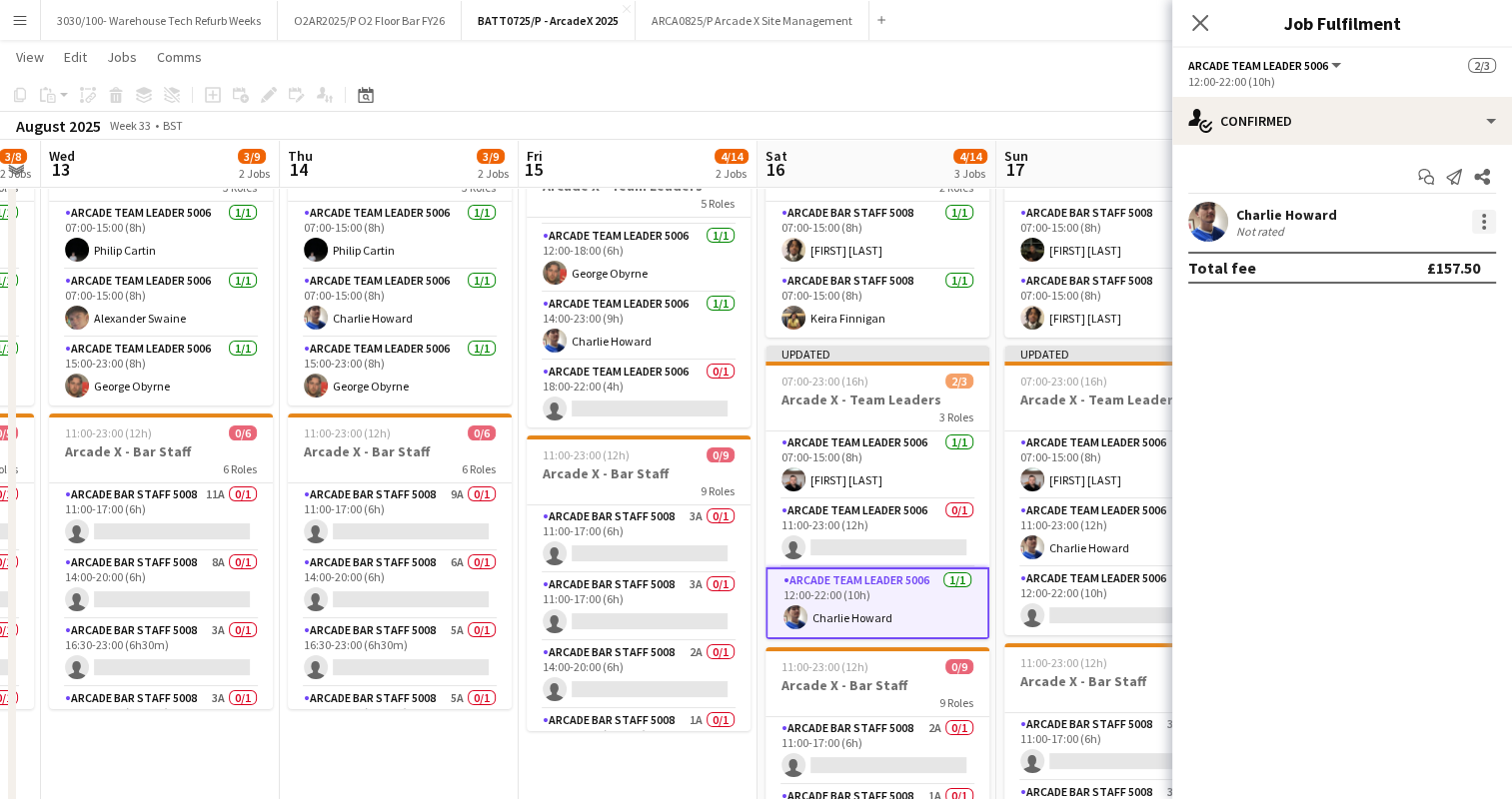 click at bounding box center (1484, 222) 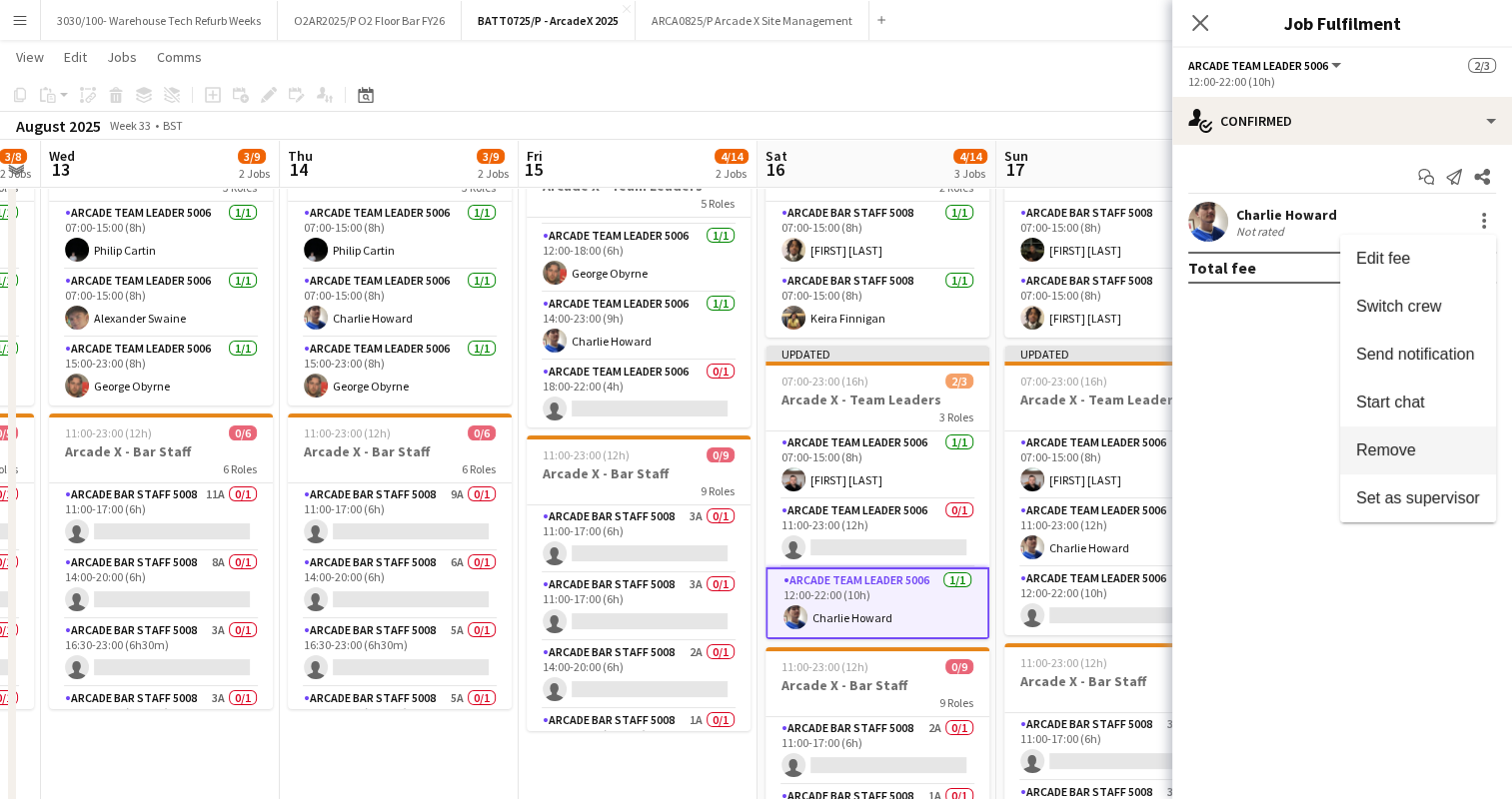 click on "Remove" at bounding box center (1386, 449) 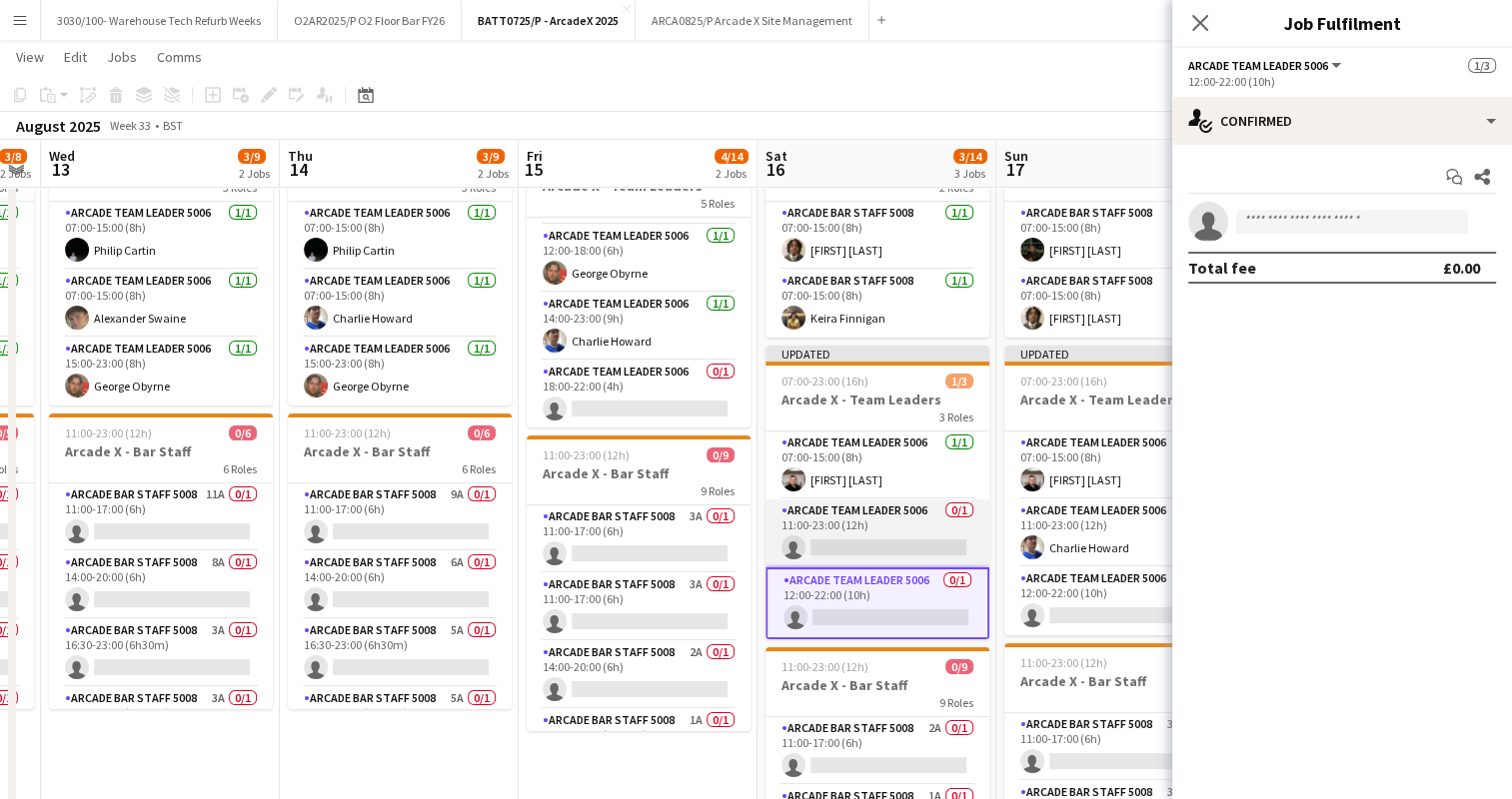 click on "Arcade Team Leader 5006   0/1   11:00-23:00 (12h)
single-neutral-actions" at bounding box center (877, 533) 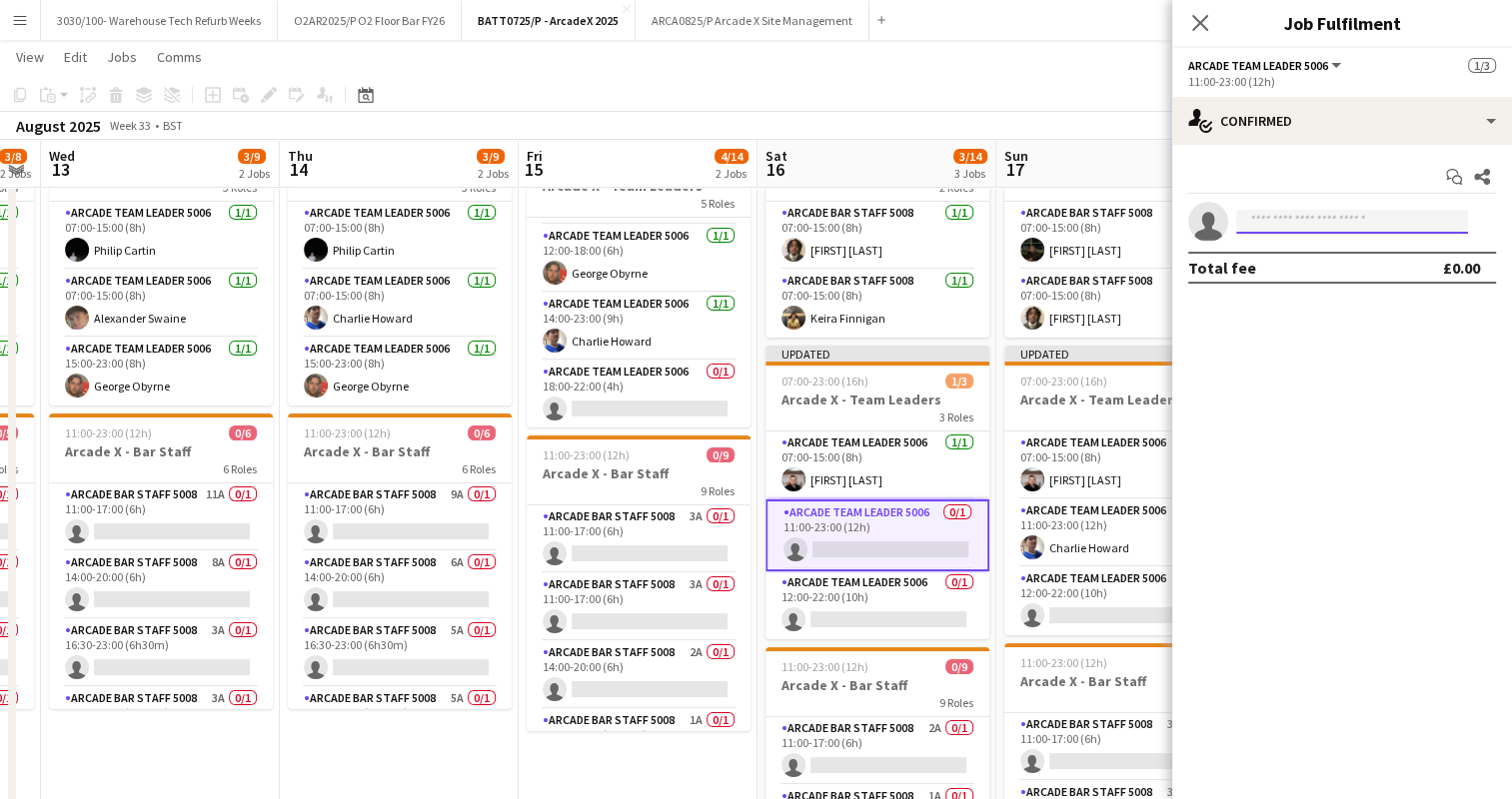 click at bounding box center [1352, 222] 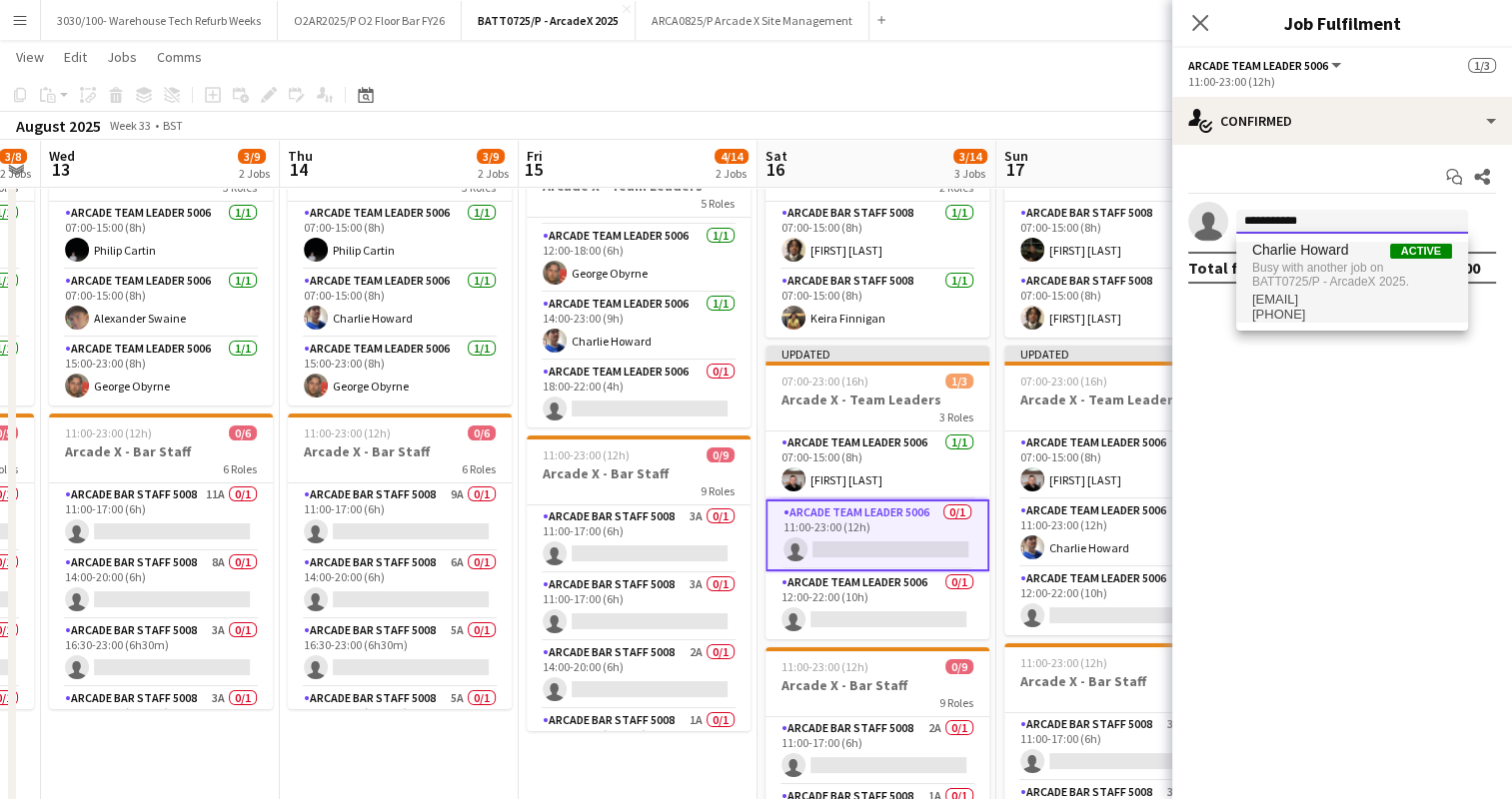 type on "**********" 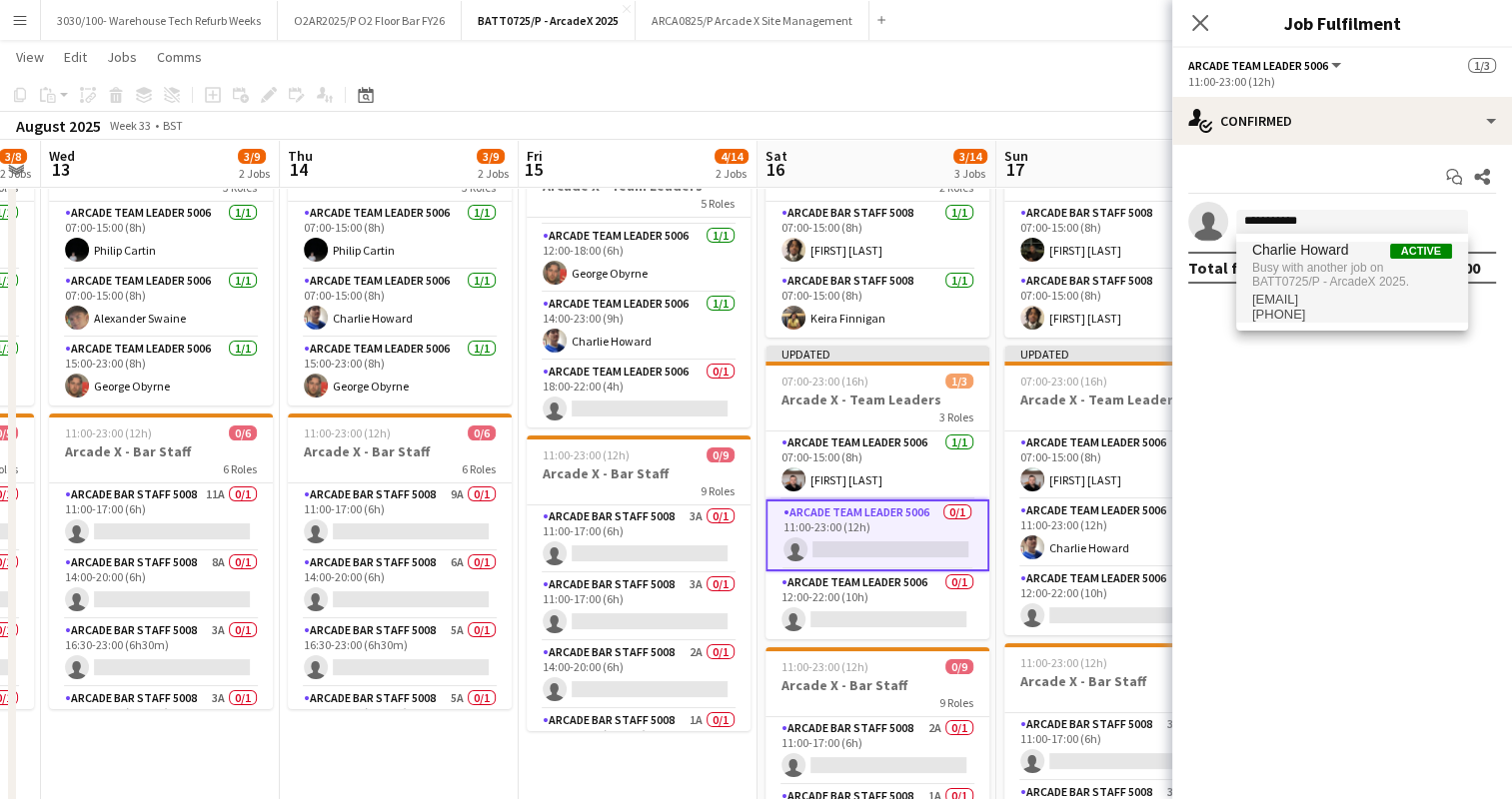 click on "Charlie Howard" at bounding box center [1300, 250] 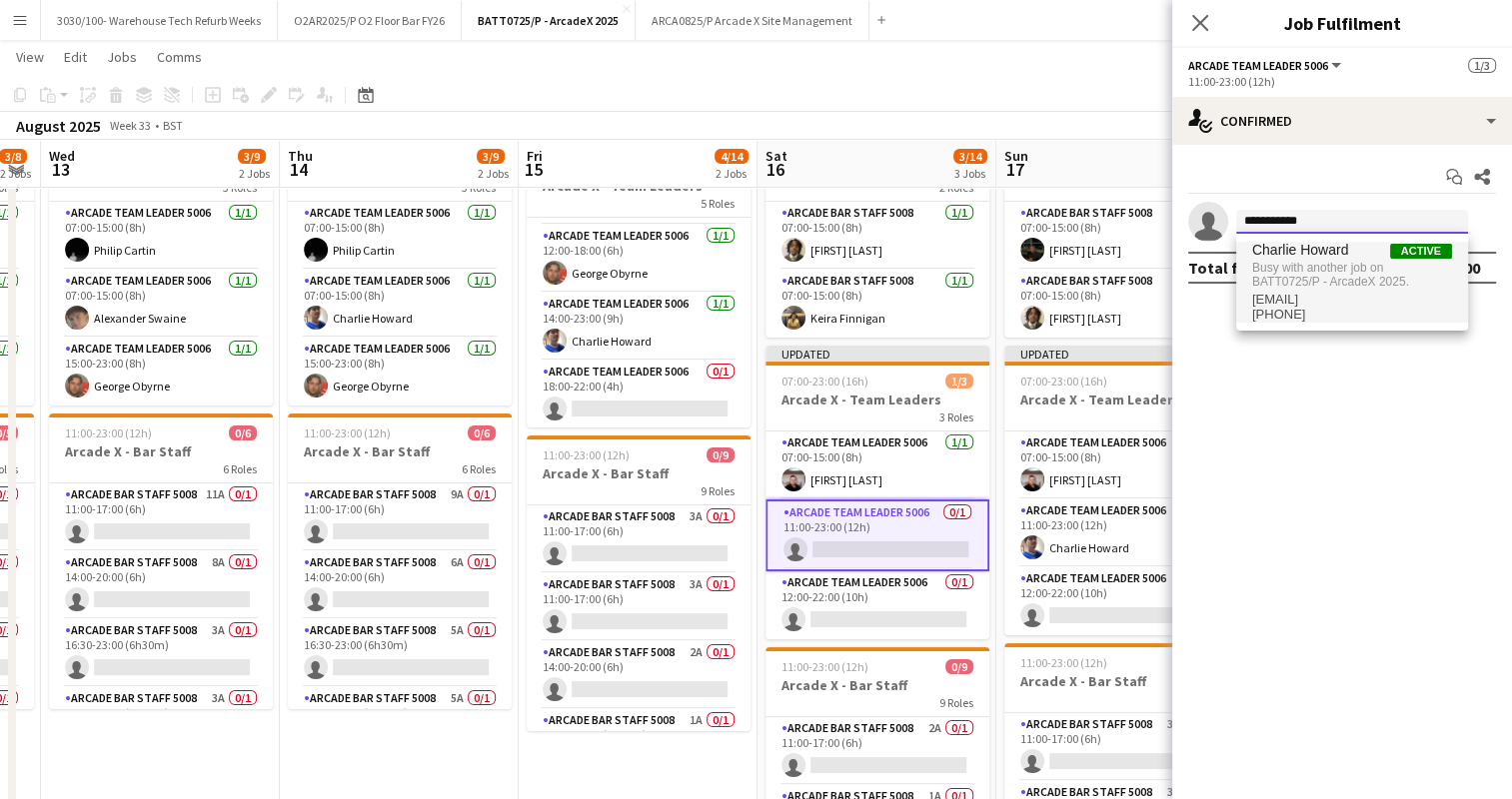 type 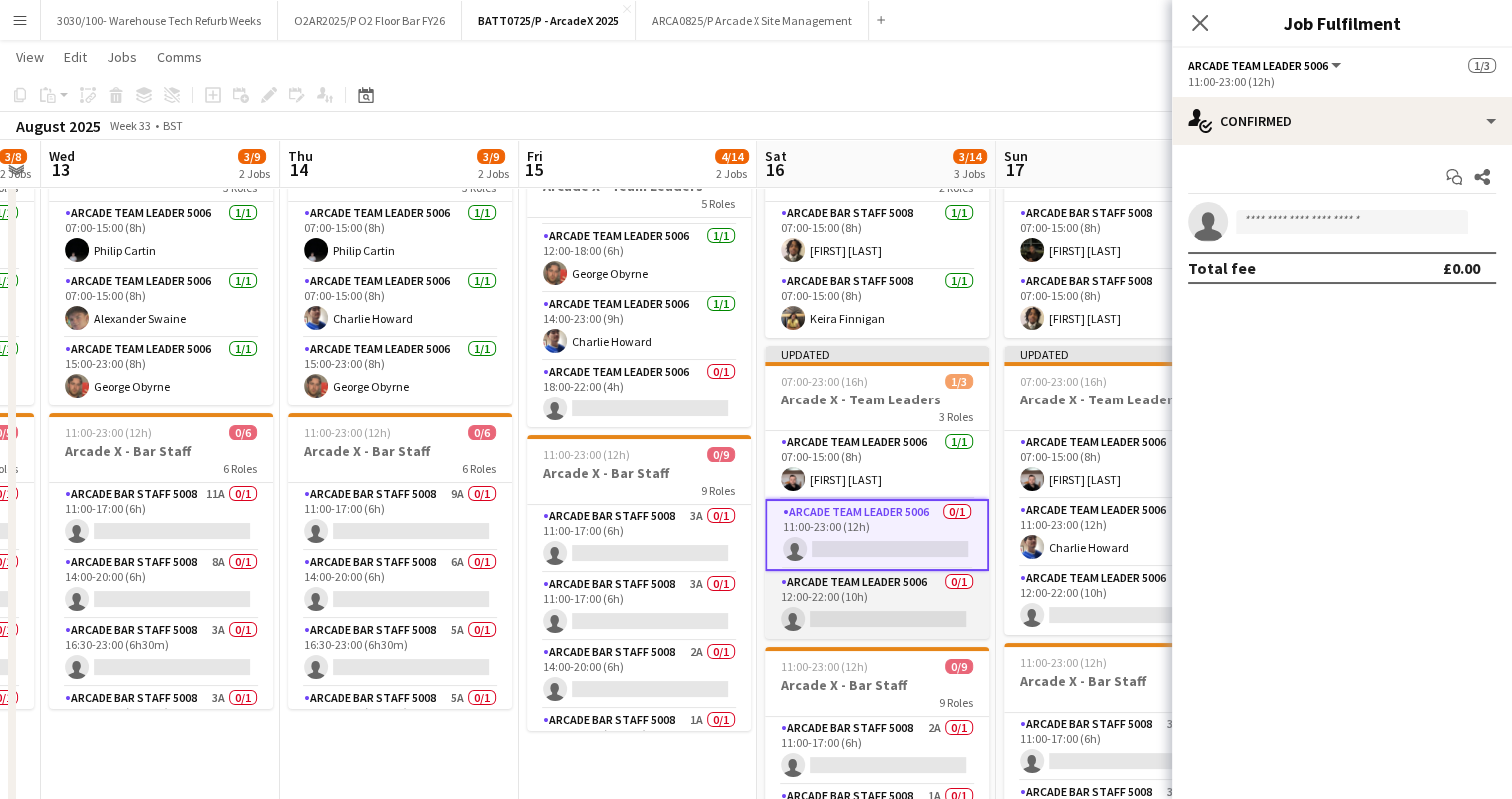 click on "Arcade Team Leader 5006   0/1   12:00-22:00 (10h)
single-neutral-actions" at bounding box center (877, 605) 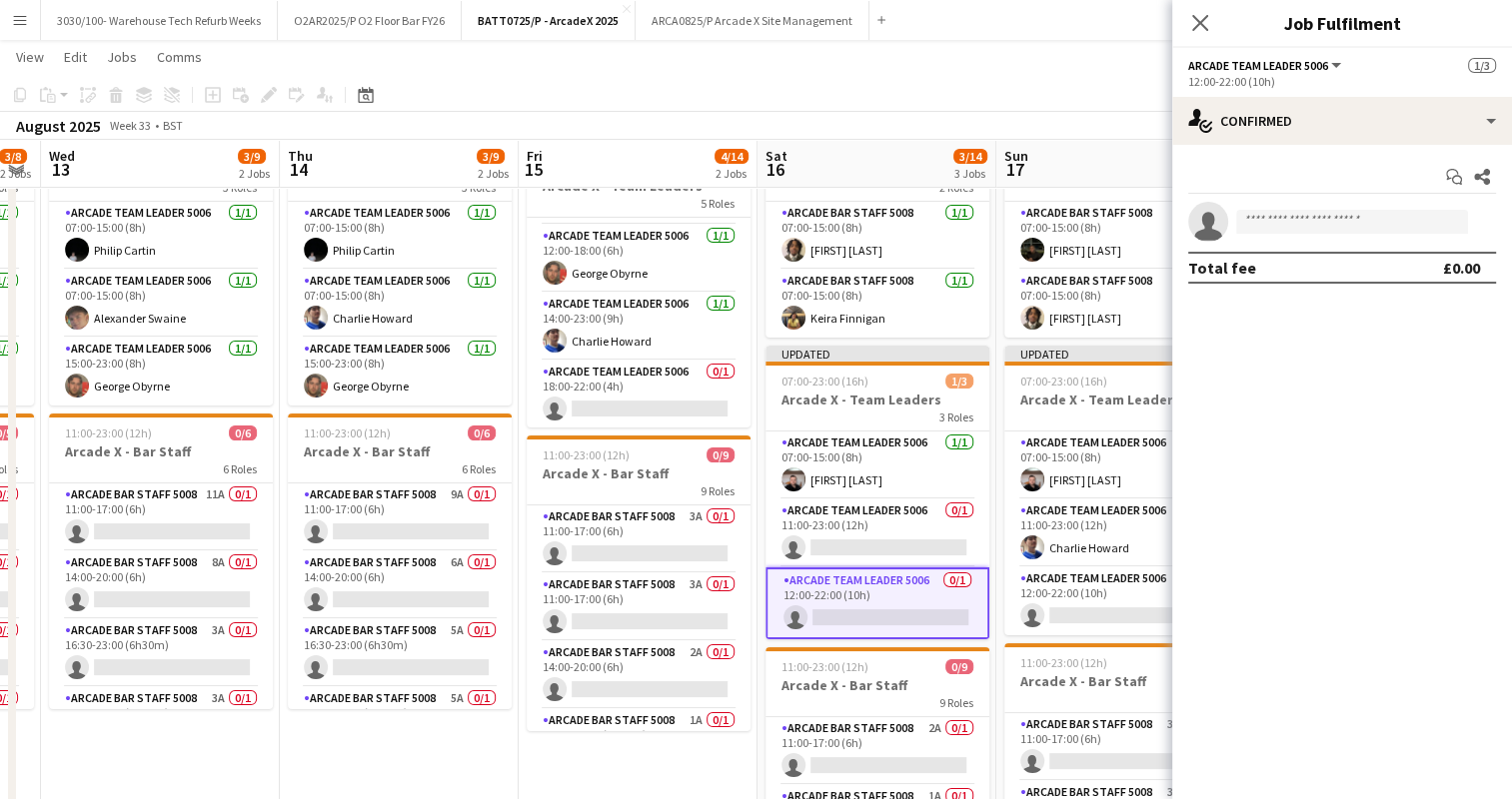 click on "07:00-15:00 (8h)    2/2   Arcade X - Bar Backs   2 Roles   Arcade Bar Staff 5008   1/1   07:00-15:00 (8h)
[FIRST] [LAST]  Arcade Bar Staff 5008   1/1   07:00-15:00 (8h)
[FIRST] [LAST]  Updated   07:00-23:00 (16h)    2/3   Arcade X - Team Leaders   3 Roles   Arcade Team Leader 5006   1/1   07:00-15:00 (8h)
[FIRST] [LAST]  Arcade Team Leader 5006   1/1   11:00-23:00 (12h)
[FIRST] [LAST]  Arcade Team Leader 5006   0/1   12:00-22:00 (10h)
single-neutral-actions
11:00-23:00 (12h)    0/8   Arcade X - Bar Staff   8 Roles   Arcade Bar Staff 5008   3A   0/1   11:00-17:00 (6h)
single-neutral-actions
Arcade Bar Staff 5008   3A   0/1   11:00-17:00 (6h)
single-neutral-actions
Arcade Bar Staff 5008   3A   0/1   11:00-17:00 (6h)
single-neutral-actions
Arcade Bar Staff 5008   5A   0/1   12:00-22:00 (10h)
single-neutral-actions" at bounding box center (1115, 553) 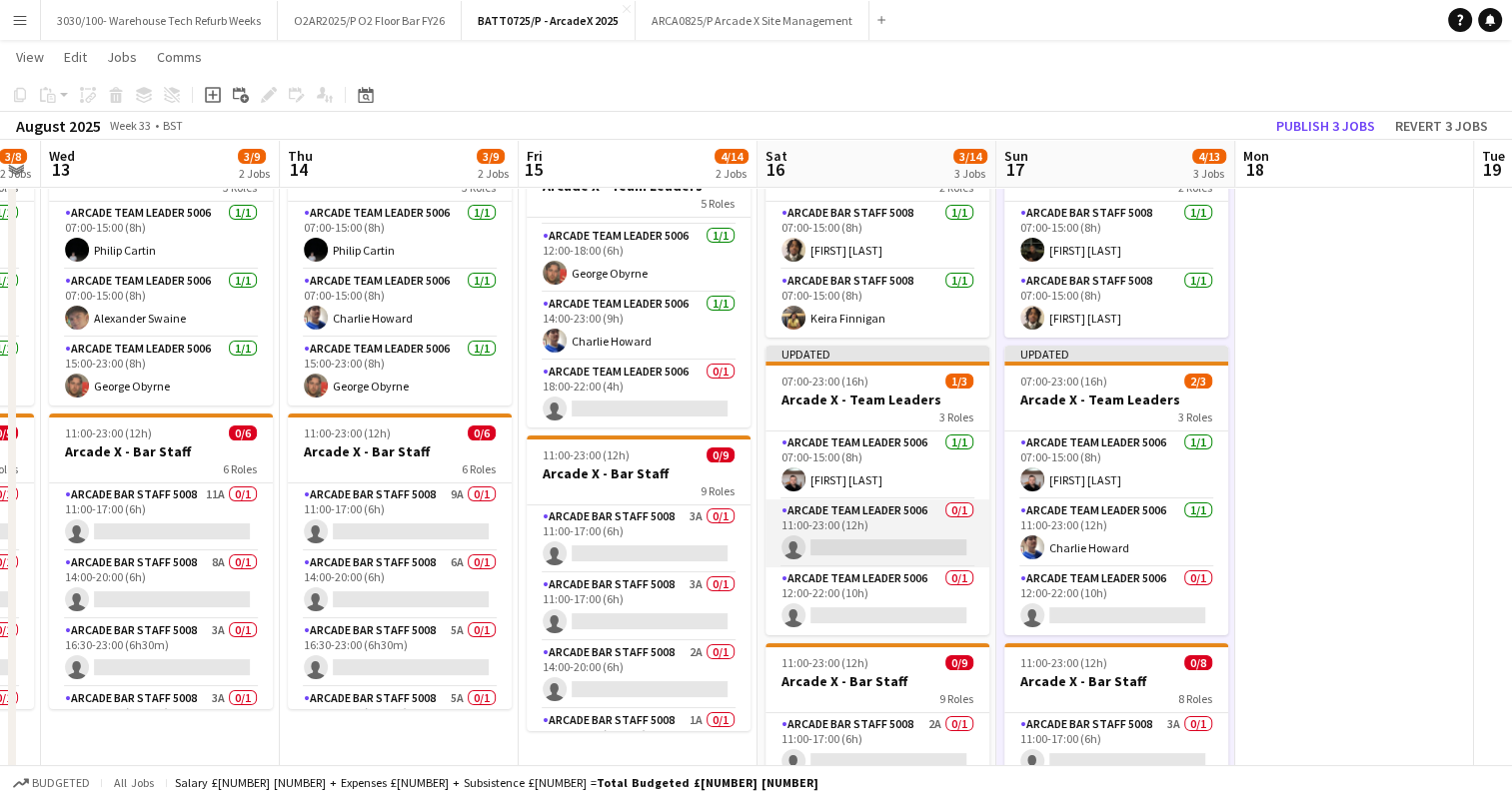 click on "Arcade Team Leader 5006   0/1   11:00-23:00 (12h)
single-neutral-actions" at bounding box center [877, 533] 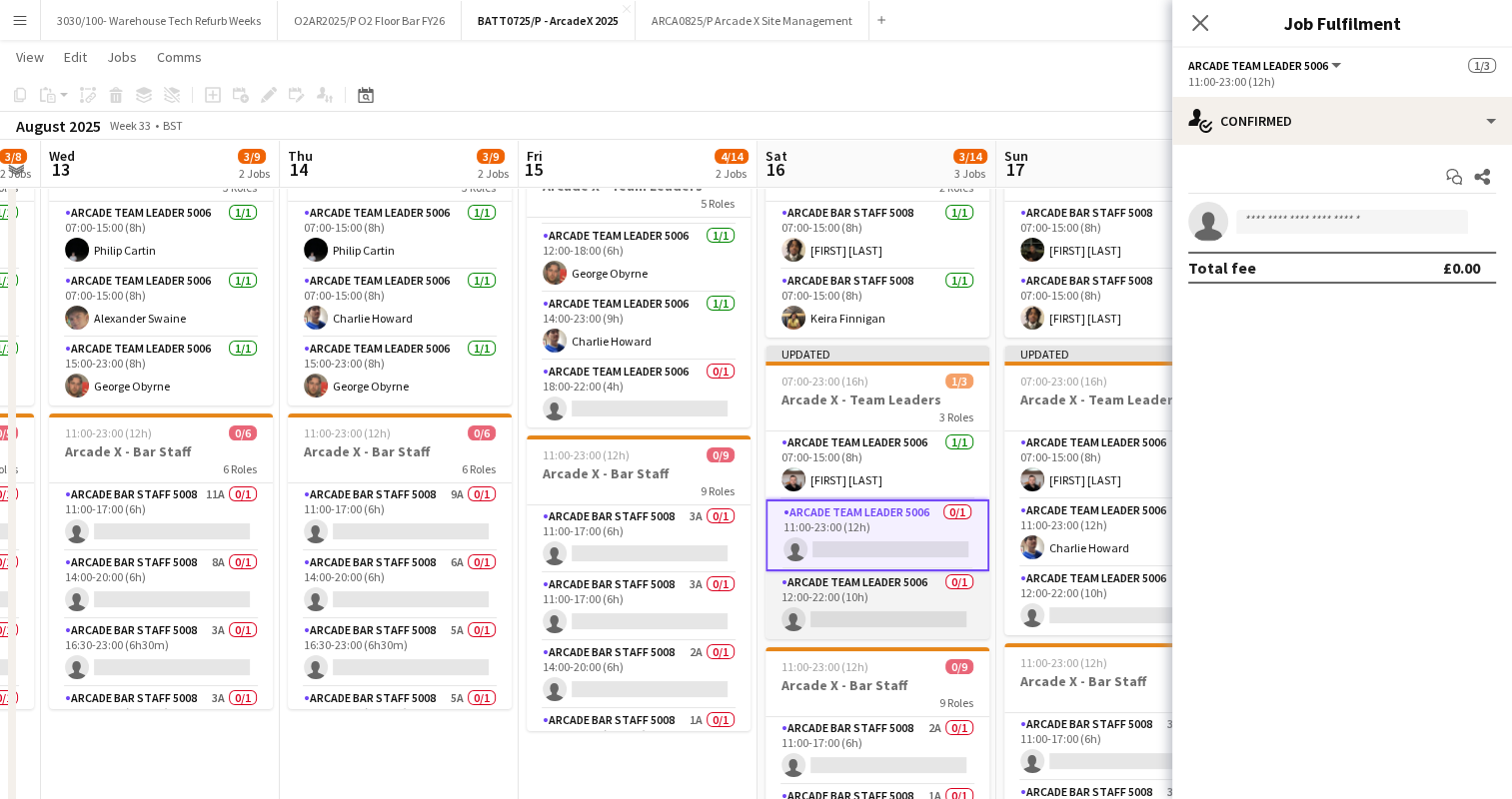 click on "Arcade Team Leader 5006   0/1   12:00-22:00 (10h)
single-neutral-actions" at bounding box center (877, 605) 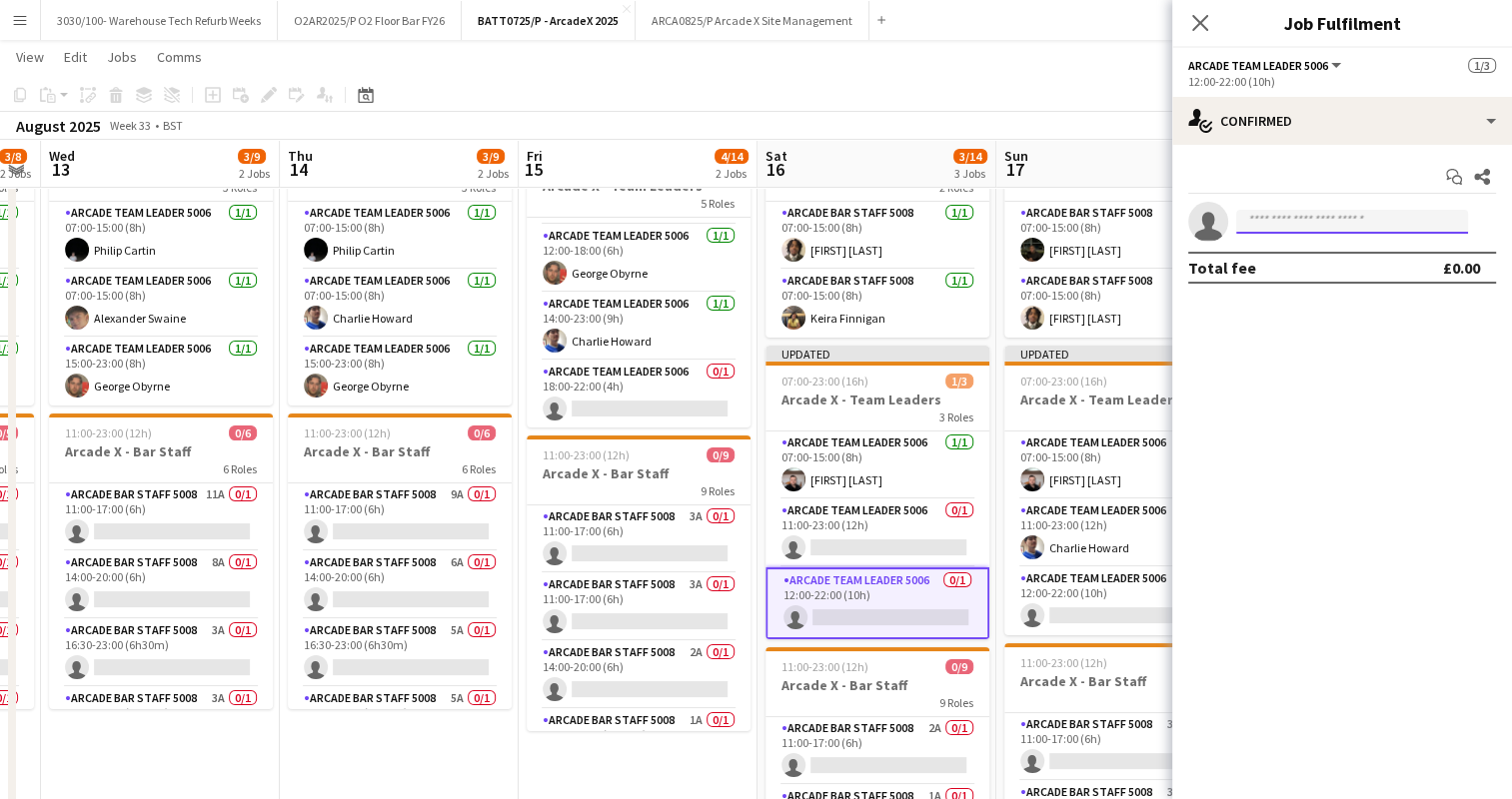 click at bounding box center (1352, 222) 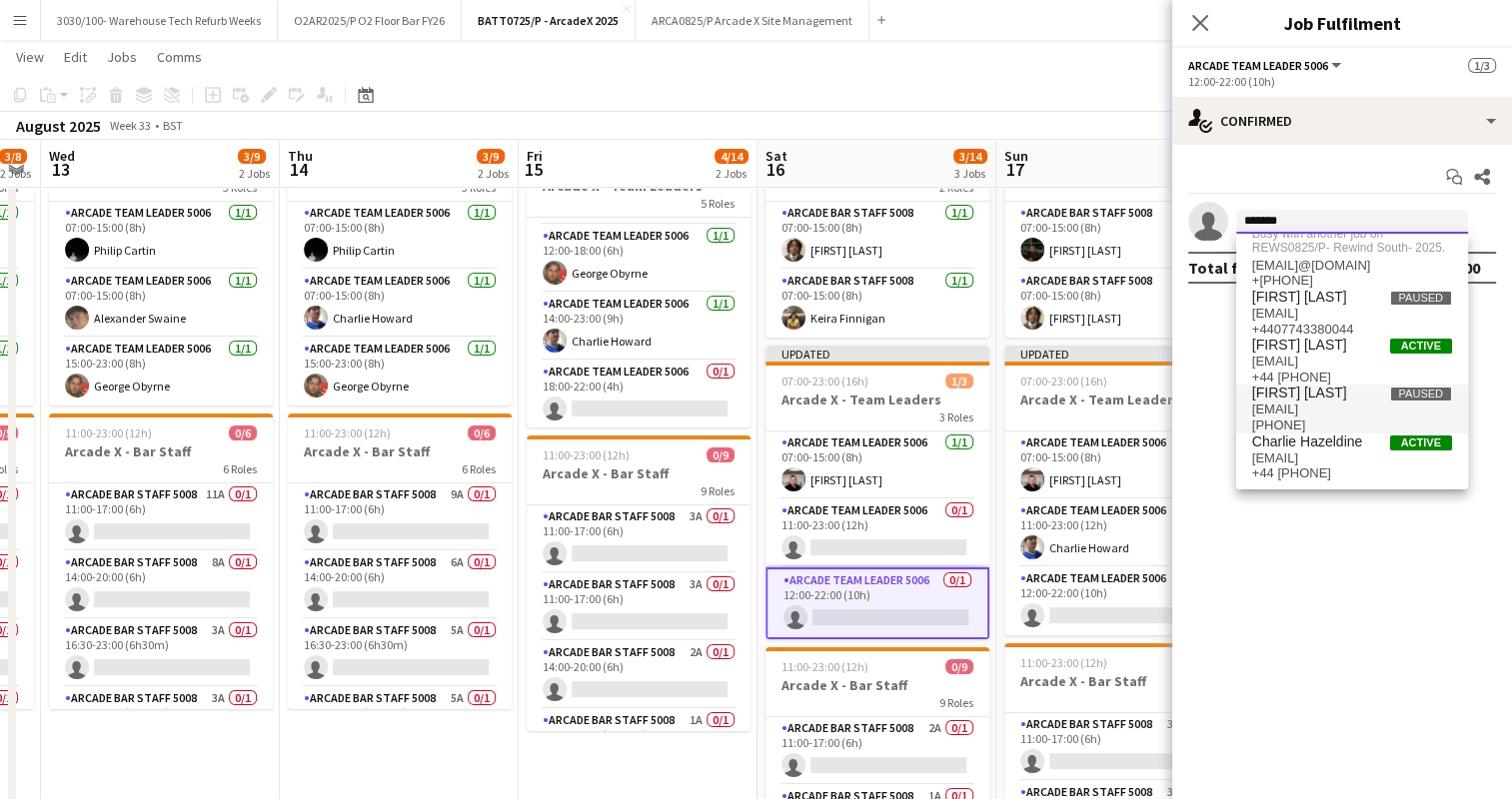 scroll, scrollTop: 0, scrollLeft: 0, axis: both 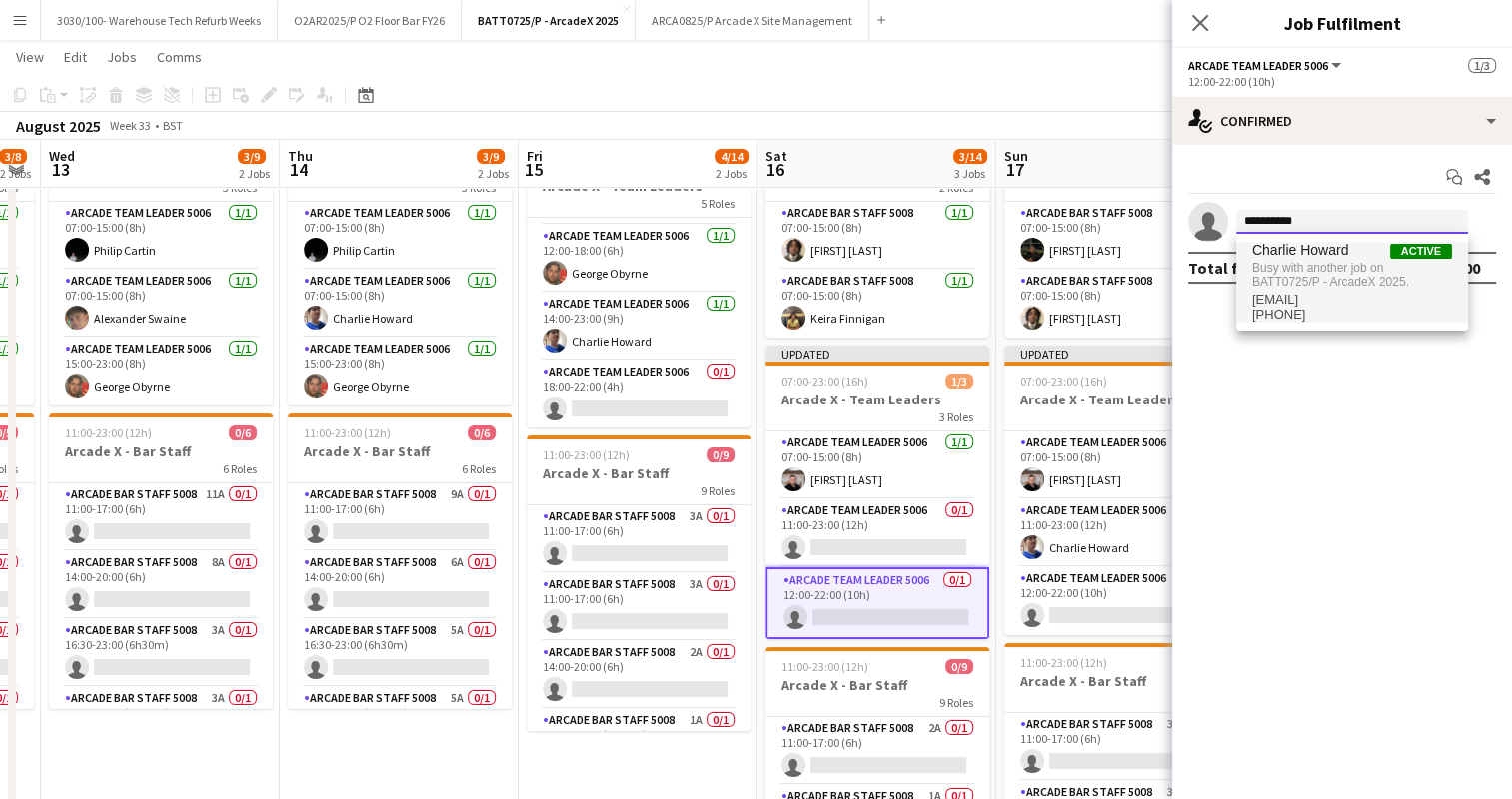 type on "**********" 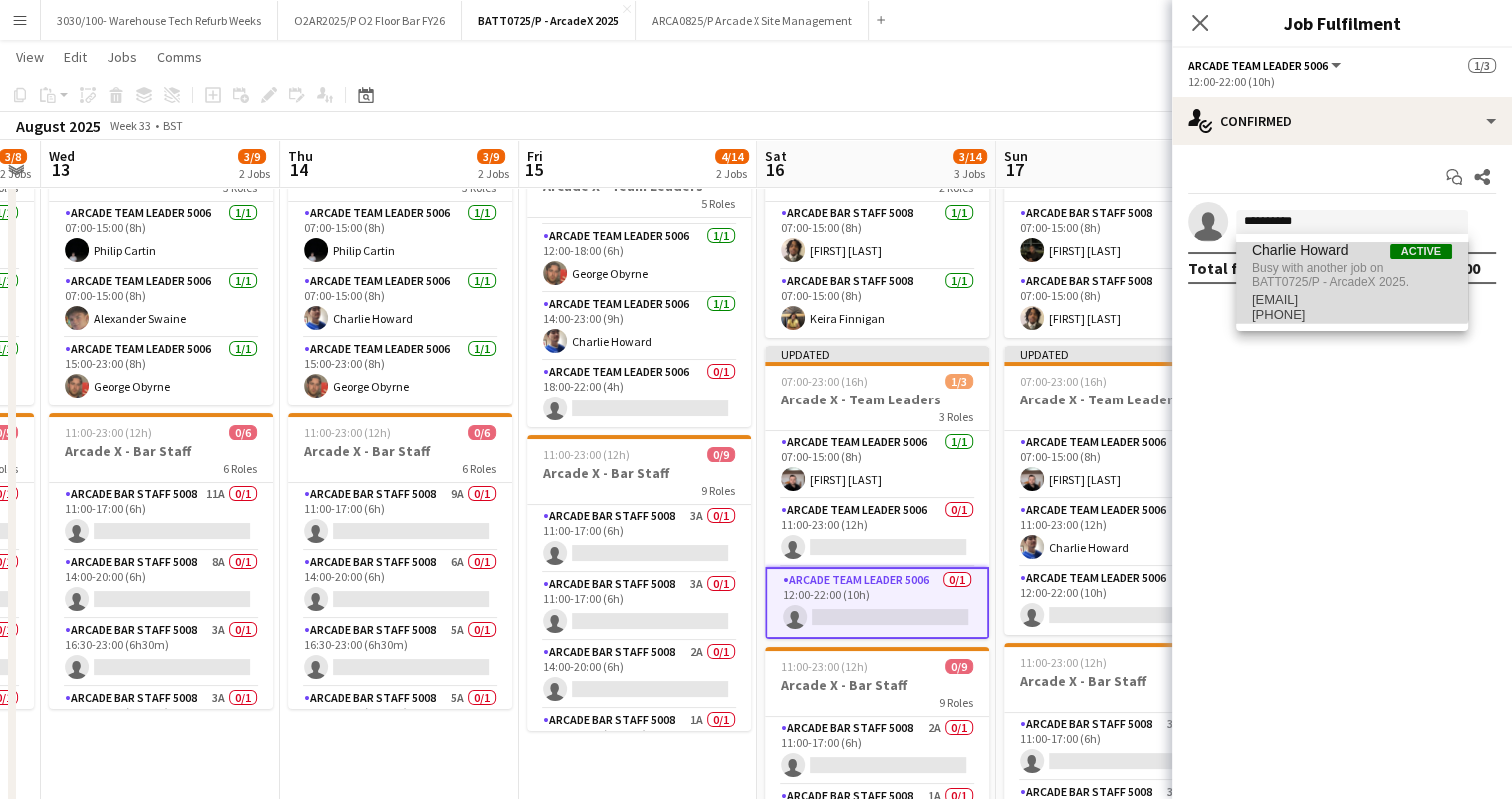 click on "Busy with another job on BATT0725/P - ArcadeX 2025." at bounding box center [1352, 275] 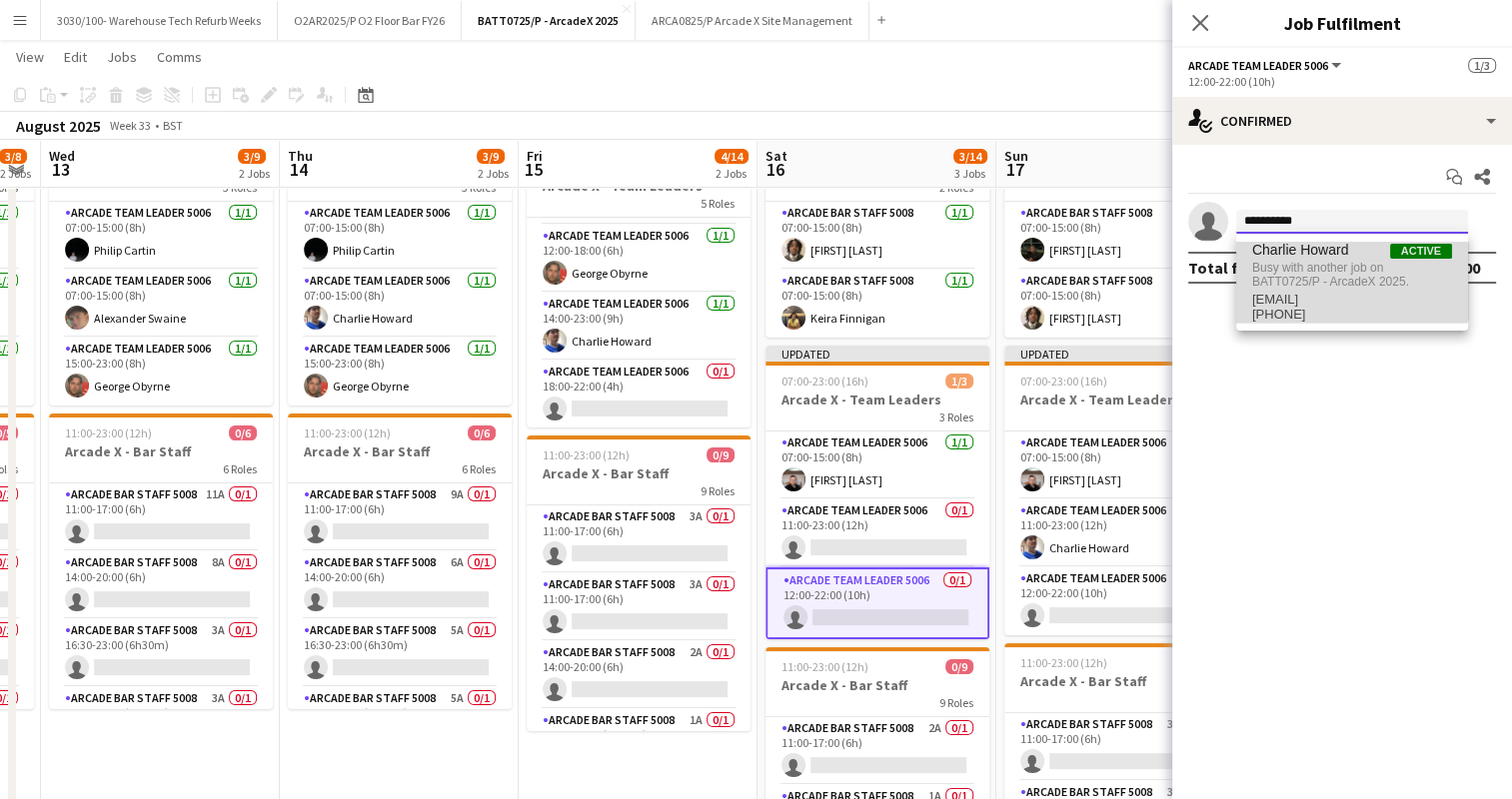 type 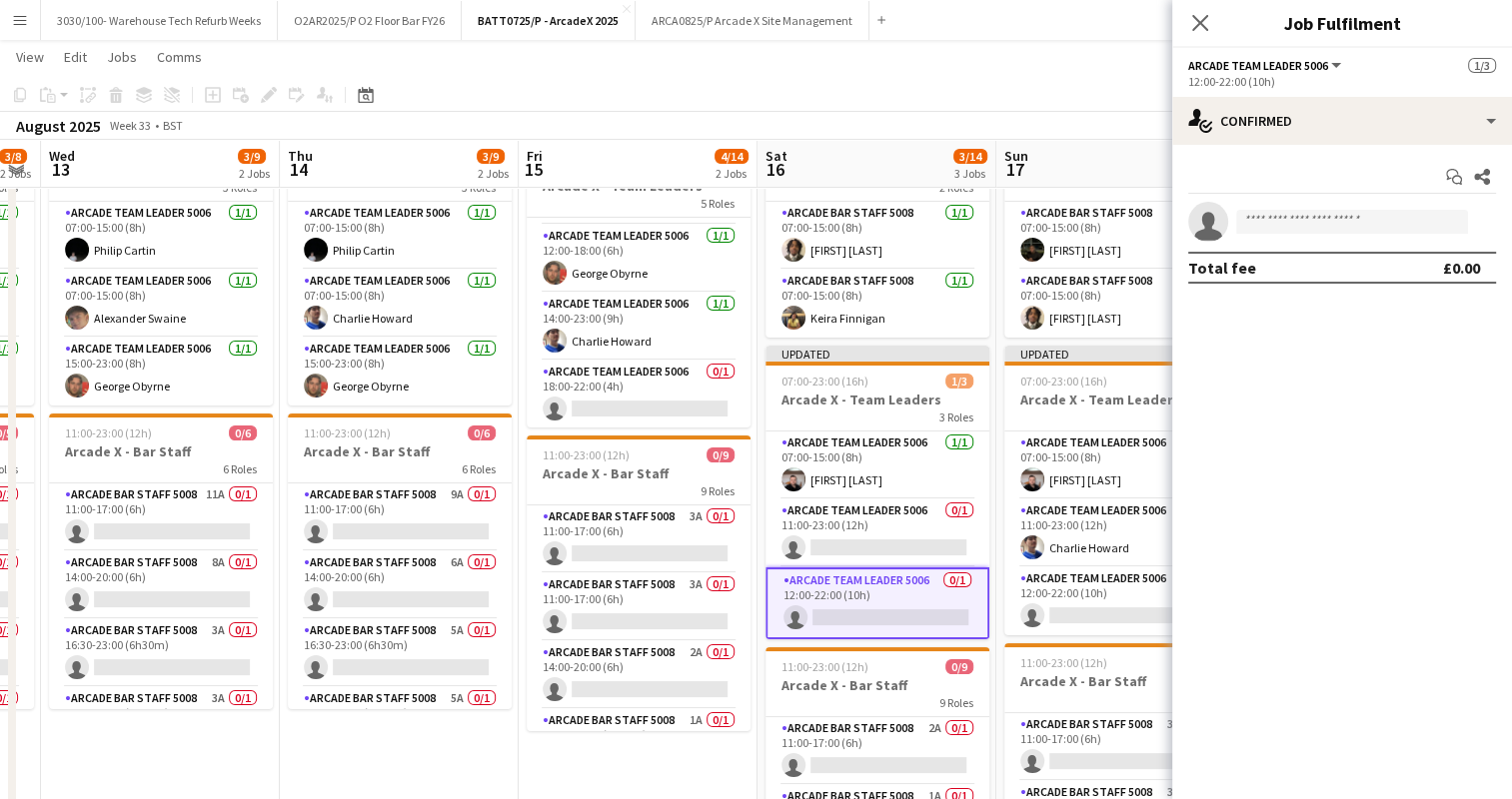 click on "View  Day view expanded Day view collapsed Month view Date picker Jump to today Expand Linked Jobs Collapse Linked Jobs  Edit  Copy Ctrl+C  Paste  Without Crew Ctrl+V With Crew Ctrl+Shift+V Paste as linked job  Group  Group Ungroup  Jobs  New Job Edit Job Delete Job New Linked Job Edit Linked Jobs Job fulfilment Promote Role Copy Role URL  Comms  Notify confirmed crew Create chat" 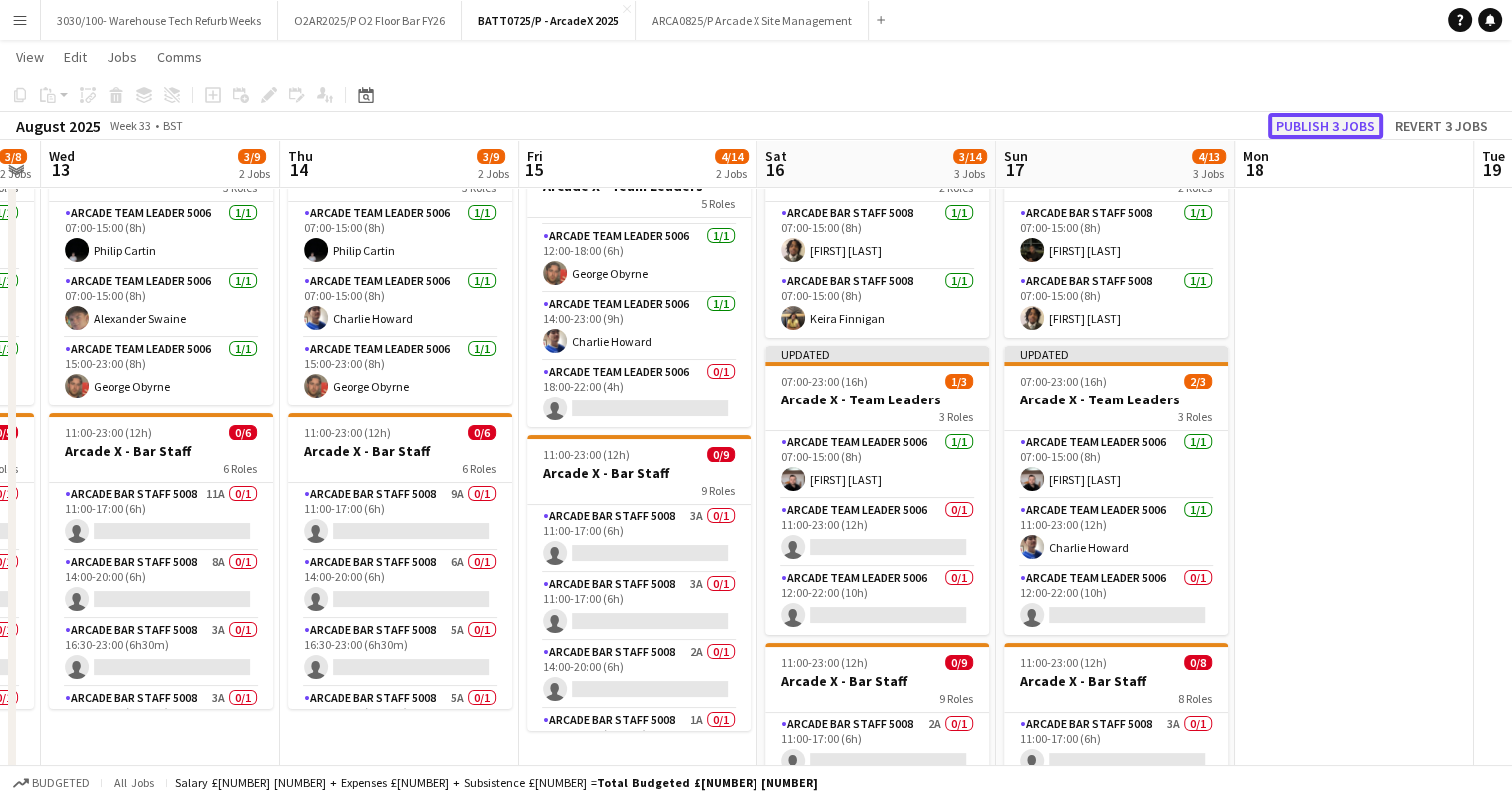 click on "Publish 3 jobs" 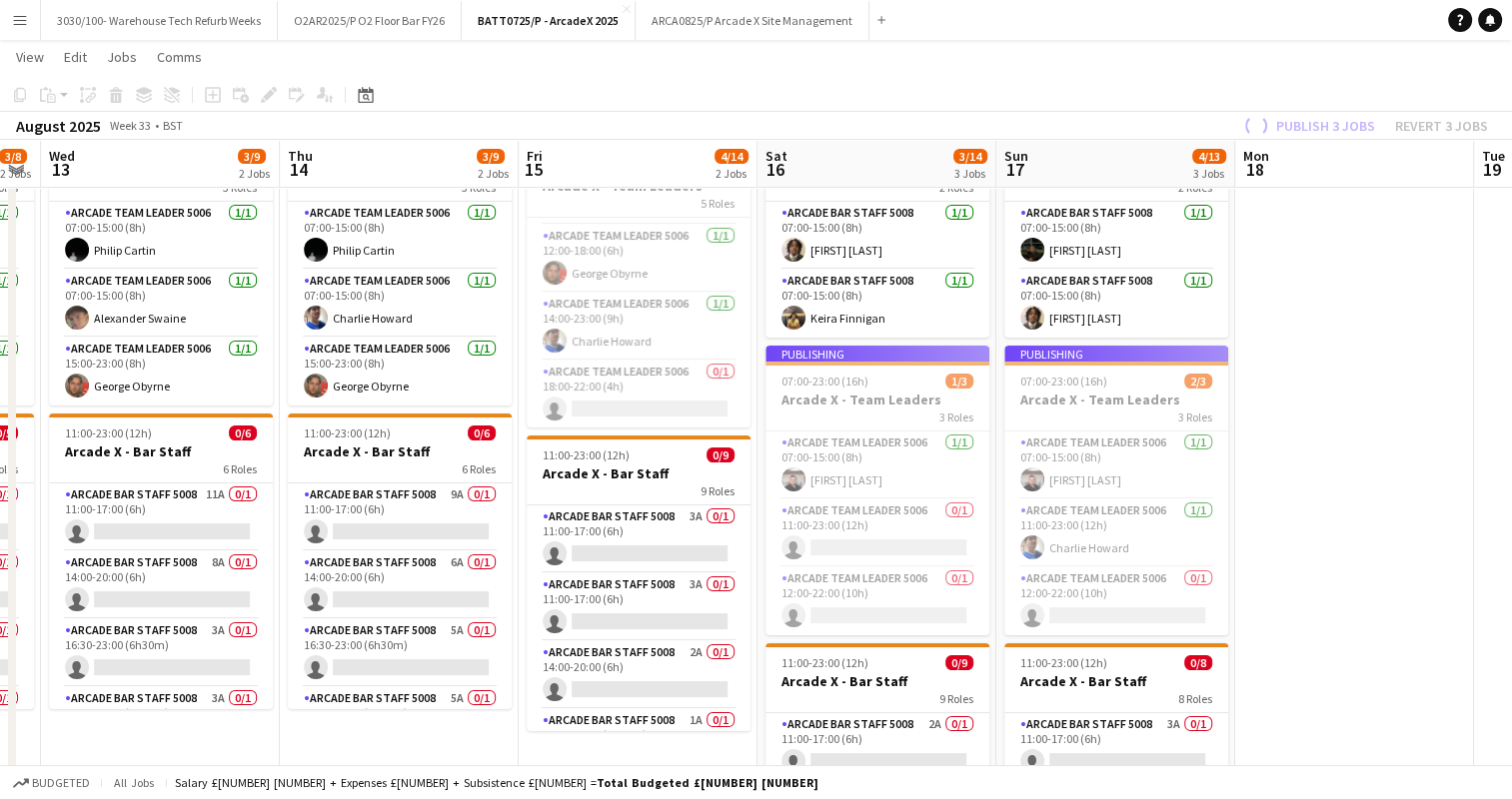 scroll, scrollTop: 113, scrollLeft: 0, axis: vertical 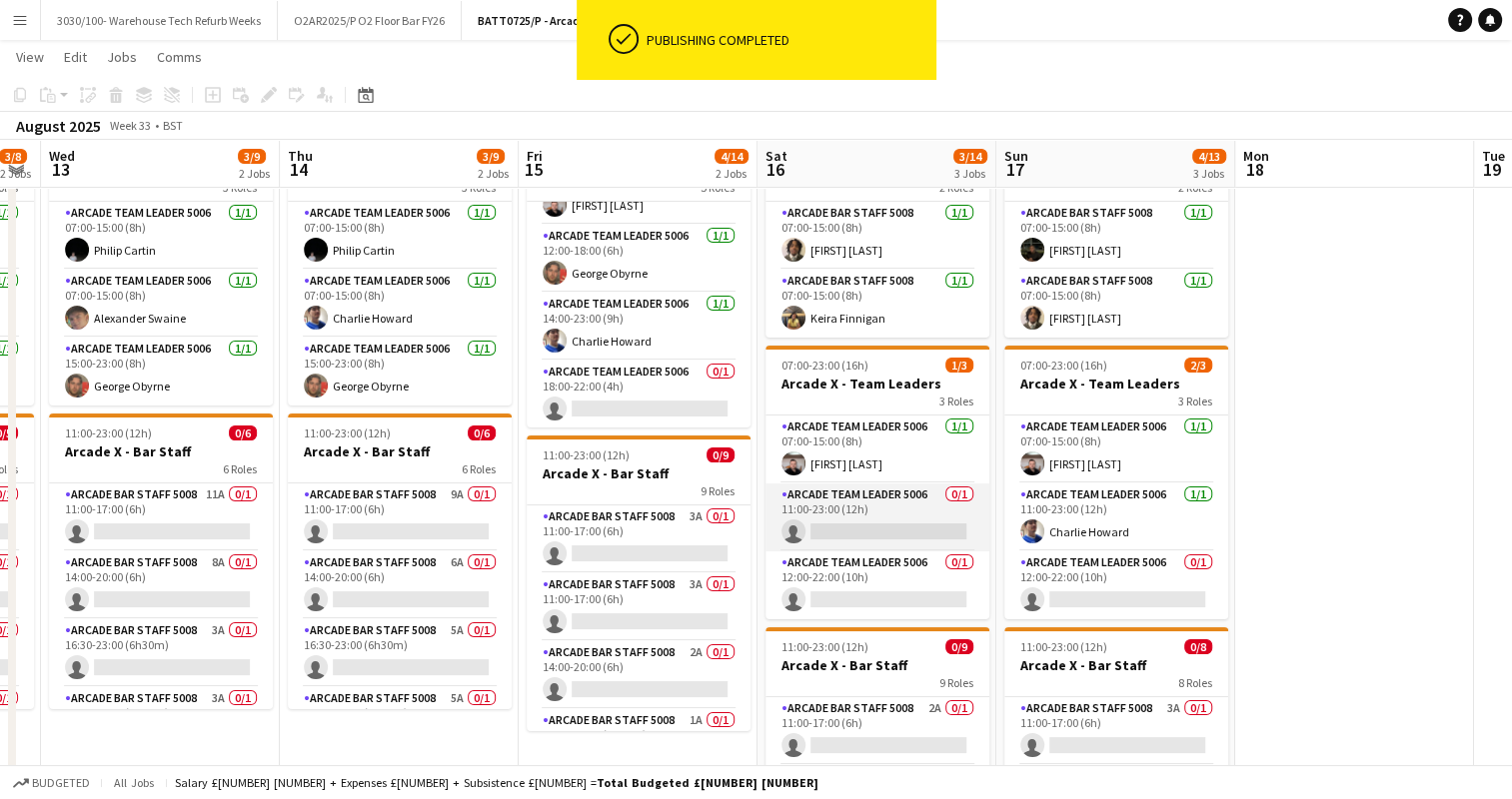 click on "Arcade Team Leader 5006   0/1   11:00-23:00 (12h)
single-neutral-actions" at bounding box center (877, 517) 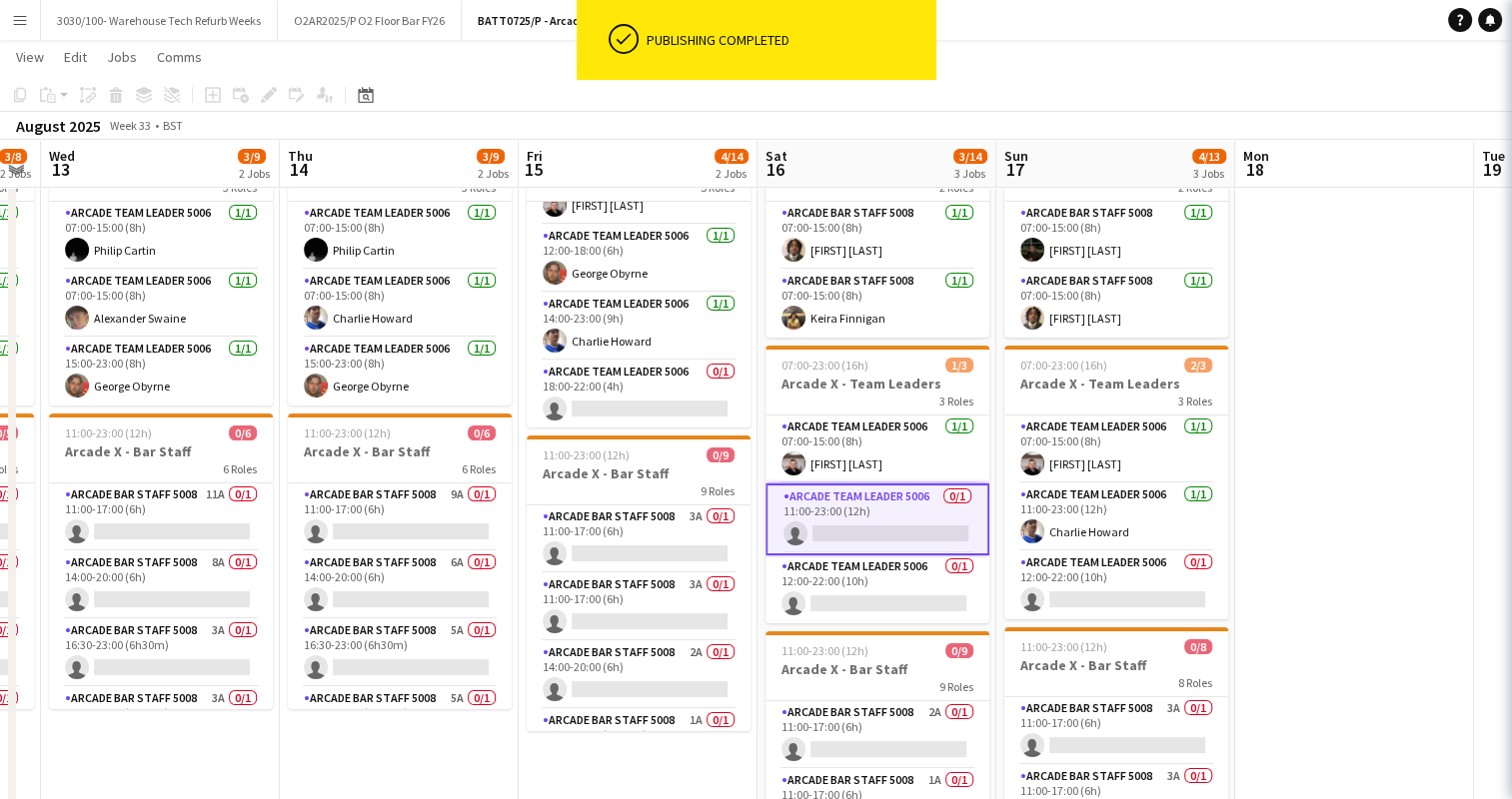 scroll, scrollTop: 0, scrollLeft: 677, axis: horizontal 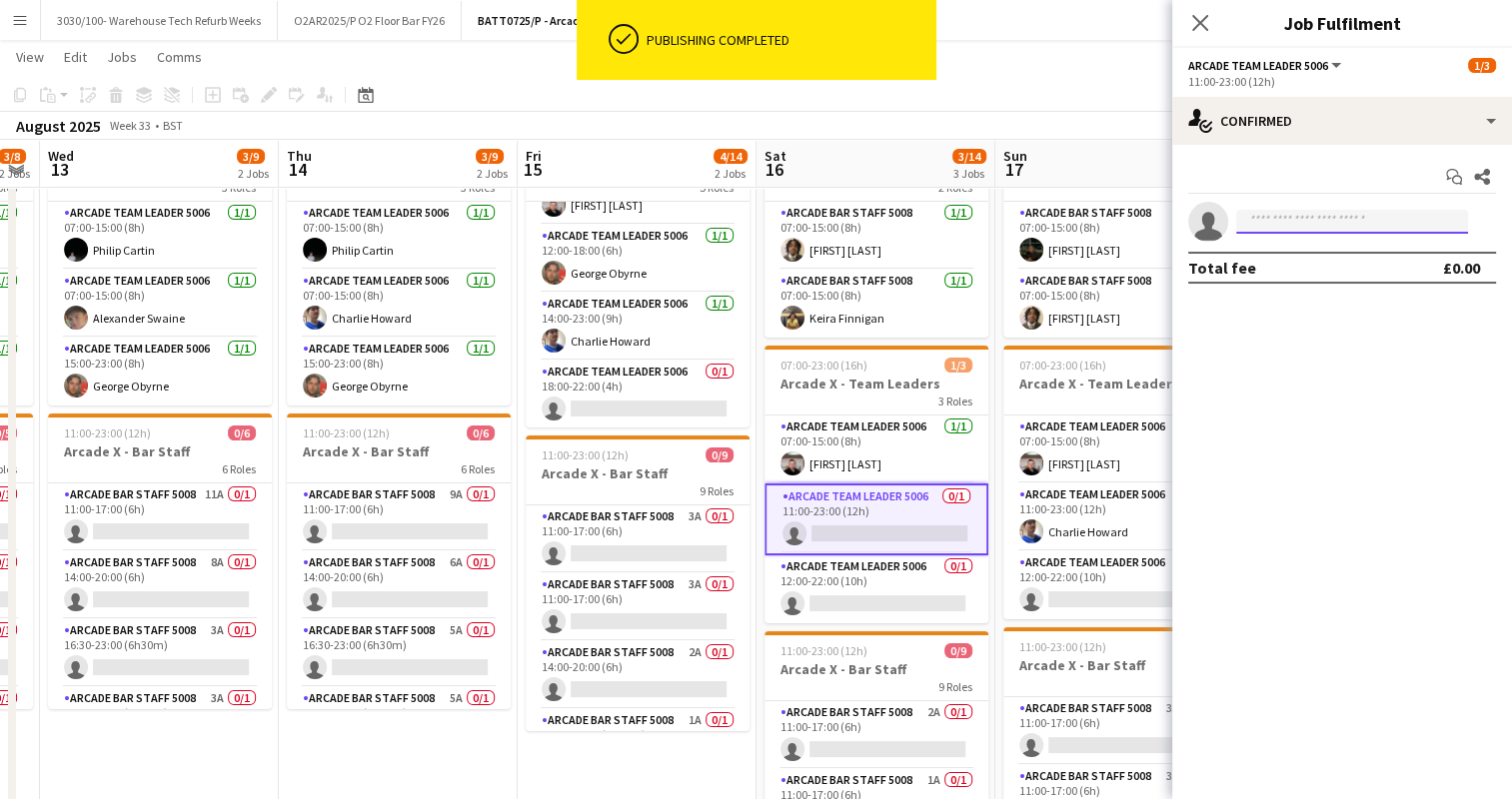 click at bounding box center (1352, 222) 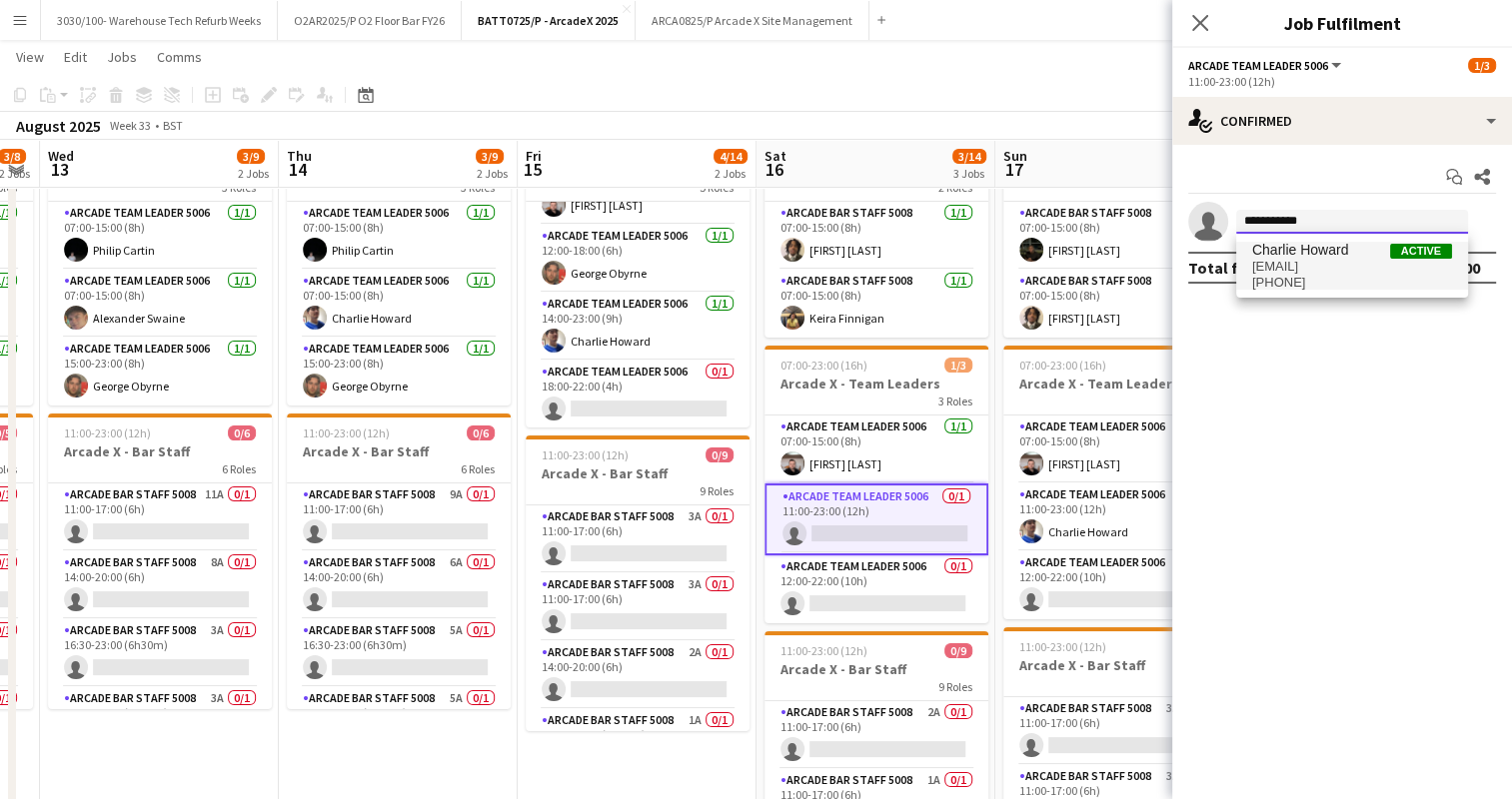 type on "**********" 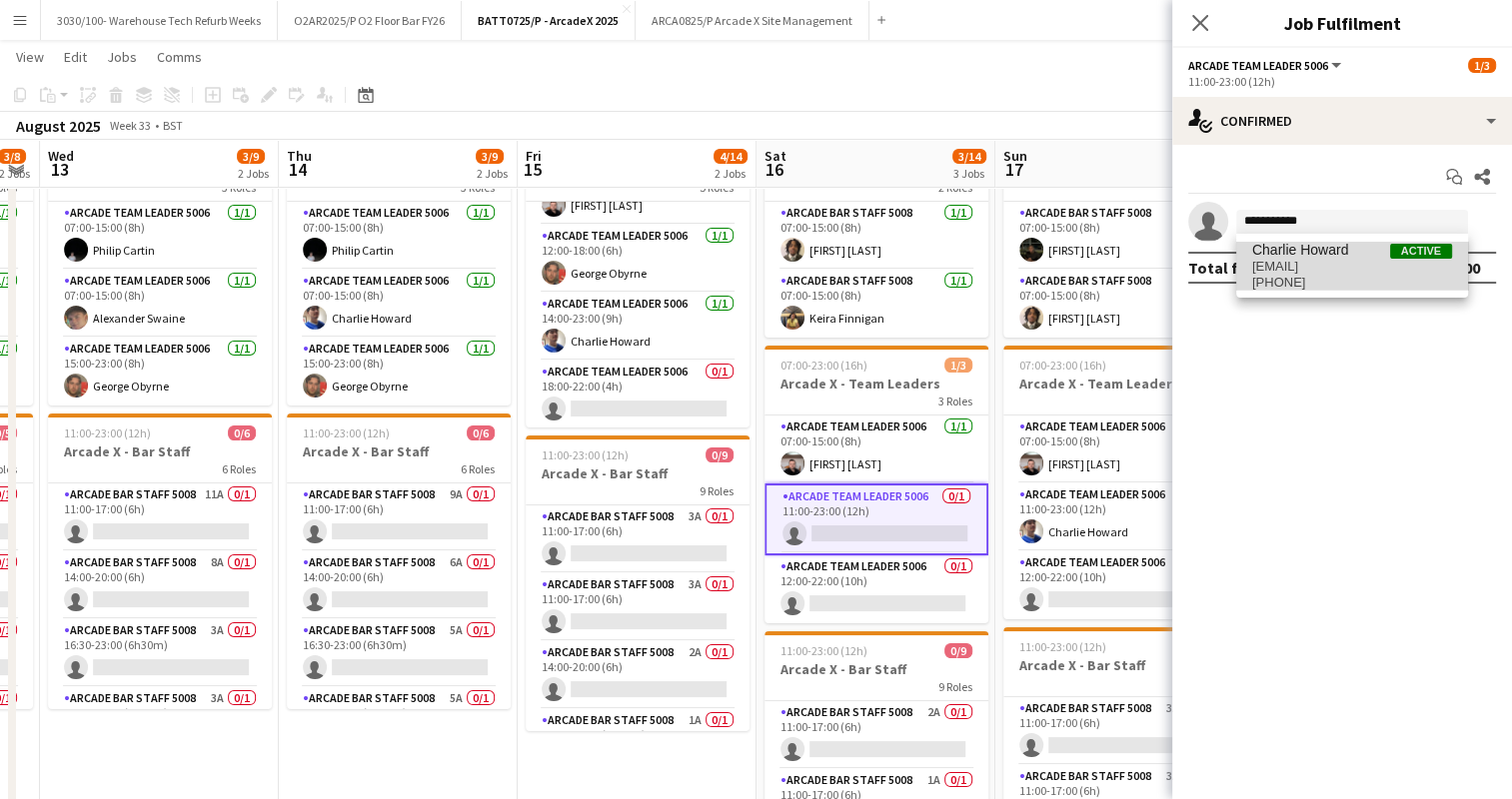 click on "[EMAIL]" at bounding box center [1352, 267] 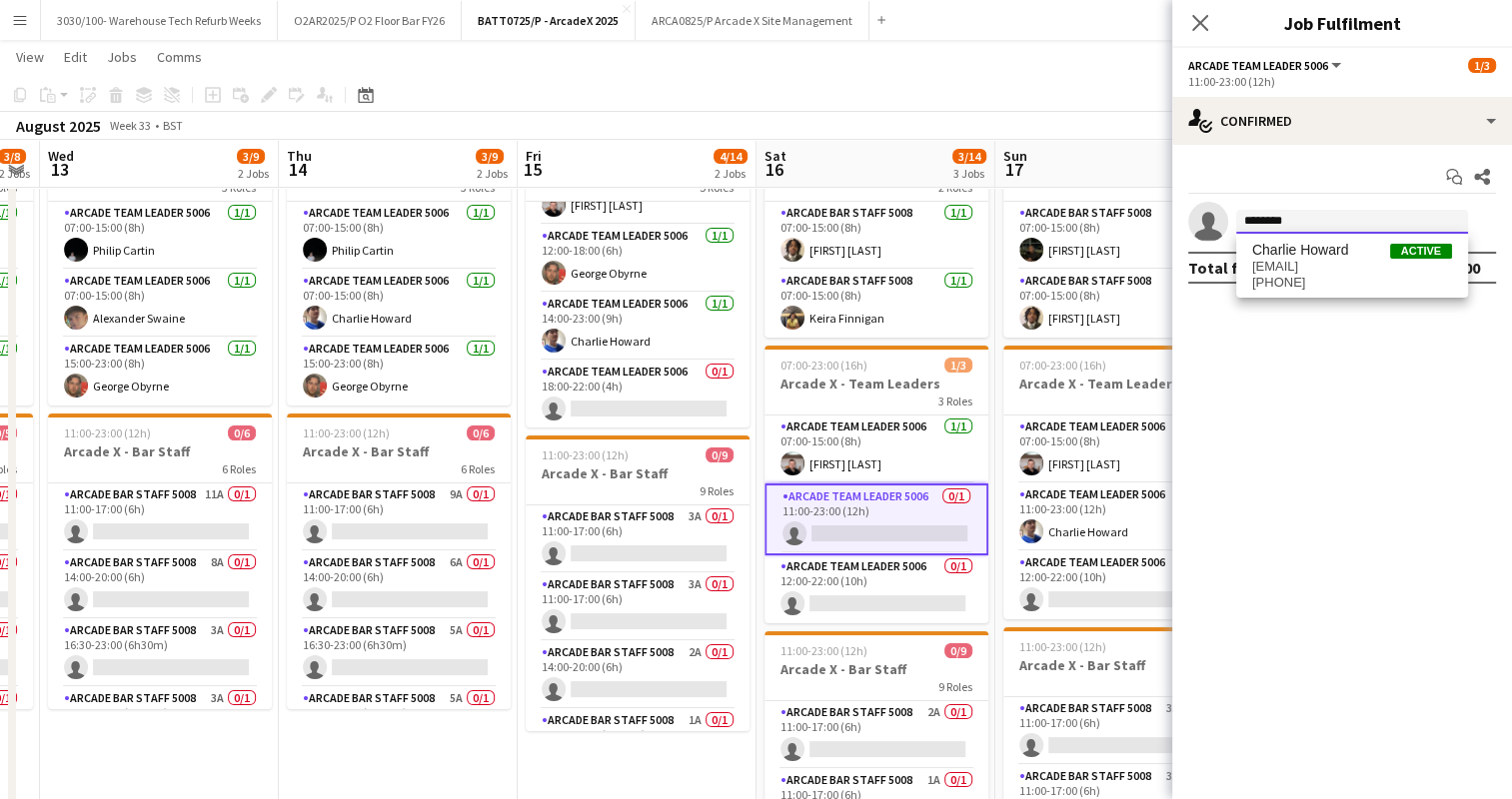 type on "*********" 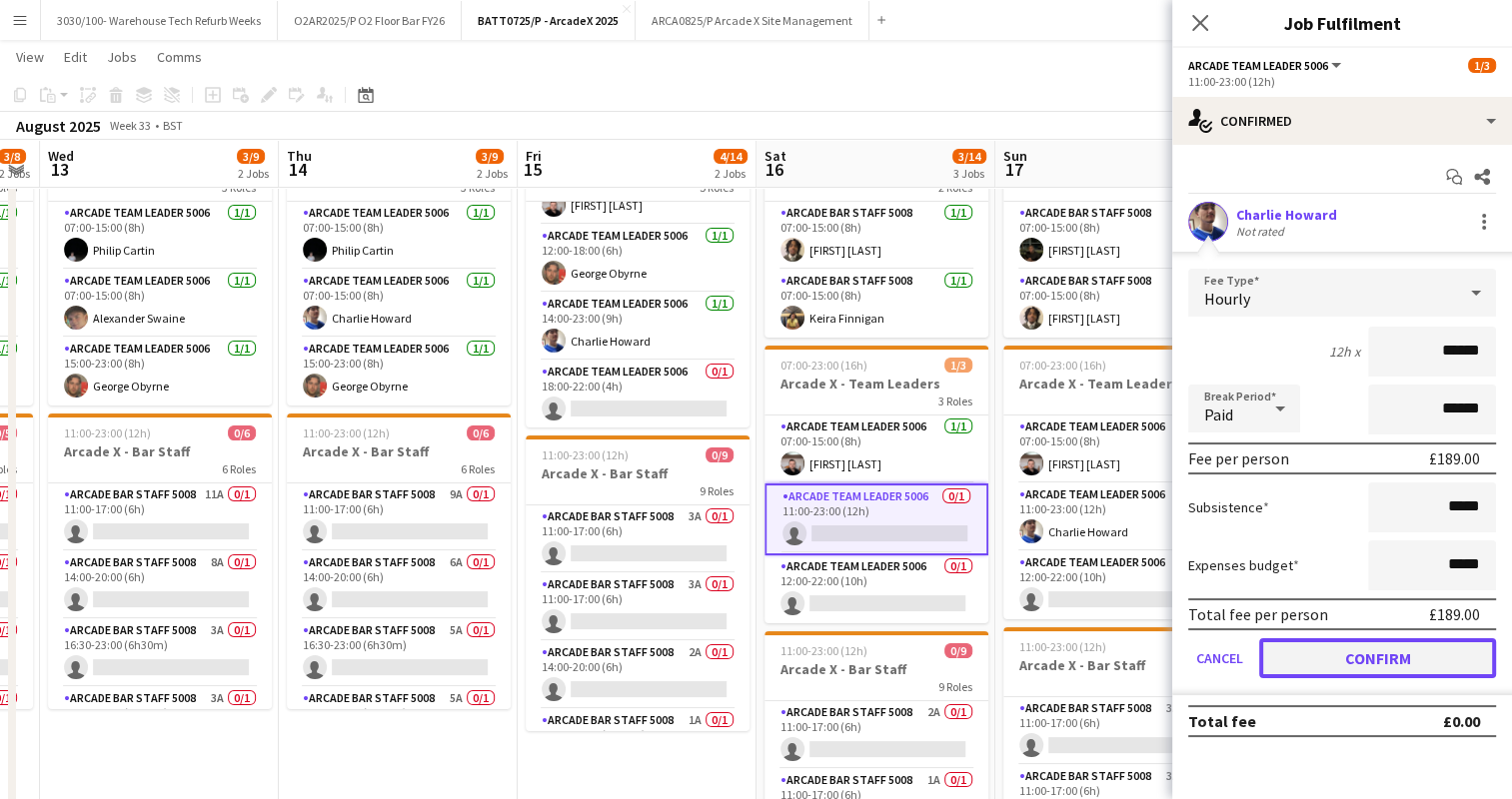click on "Confirm" at bounding box center (1377, 658) 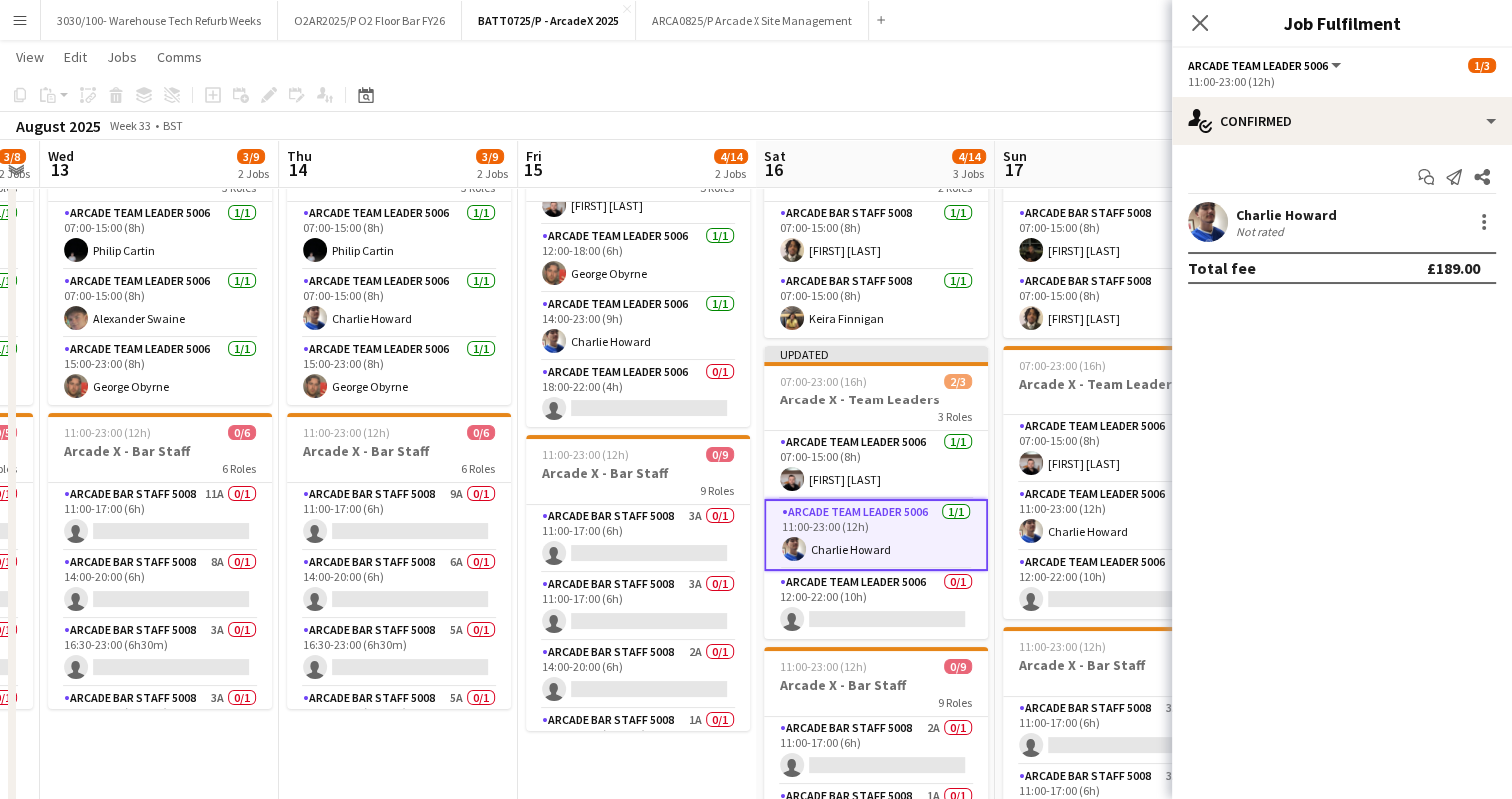 click on "August 2025   Week 33
•   BST   Publish 1 job   Revert 1 job" 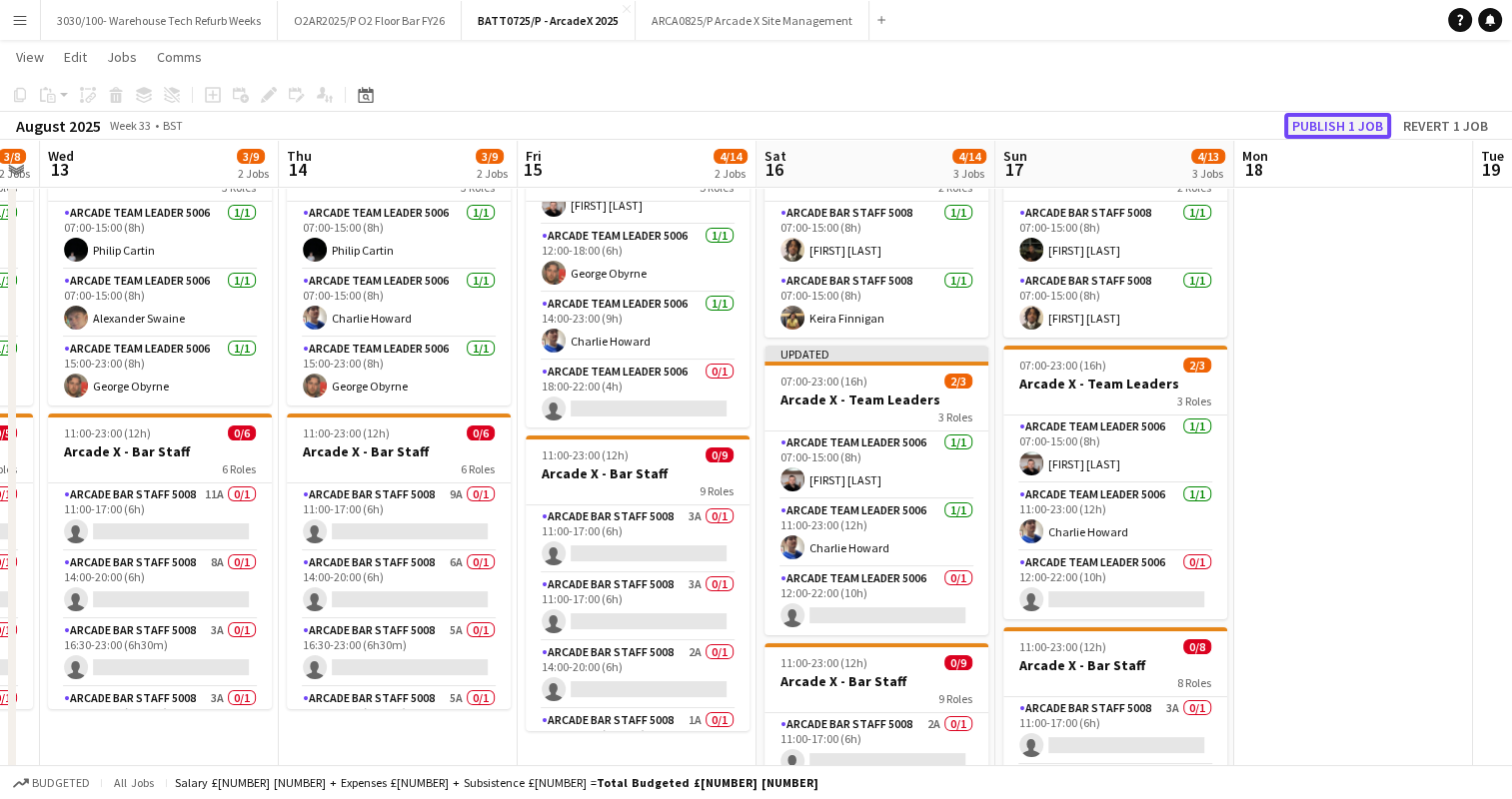 click on "Publish 1 job" 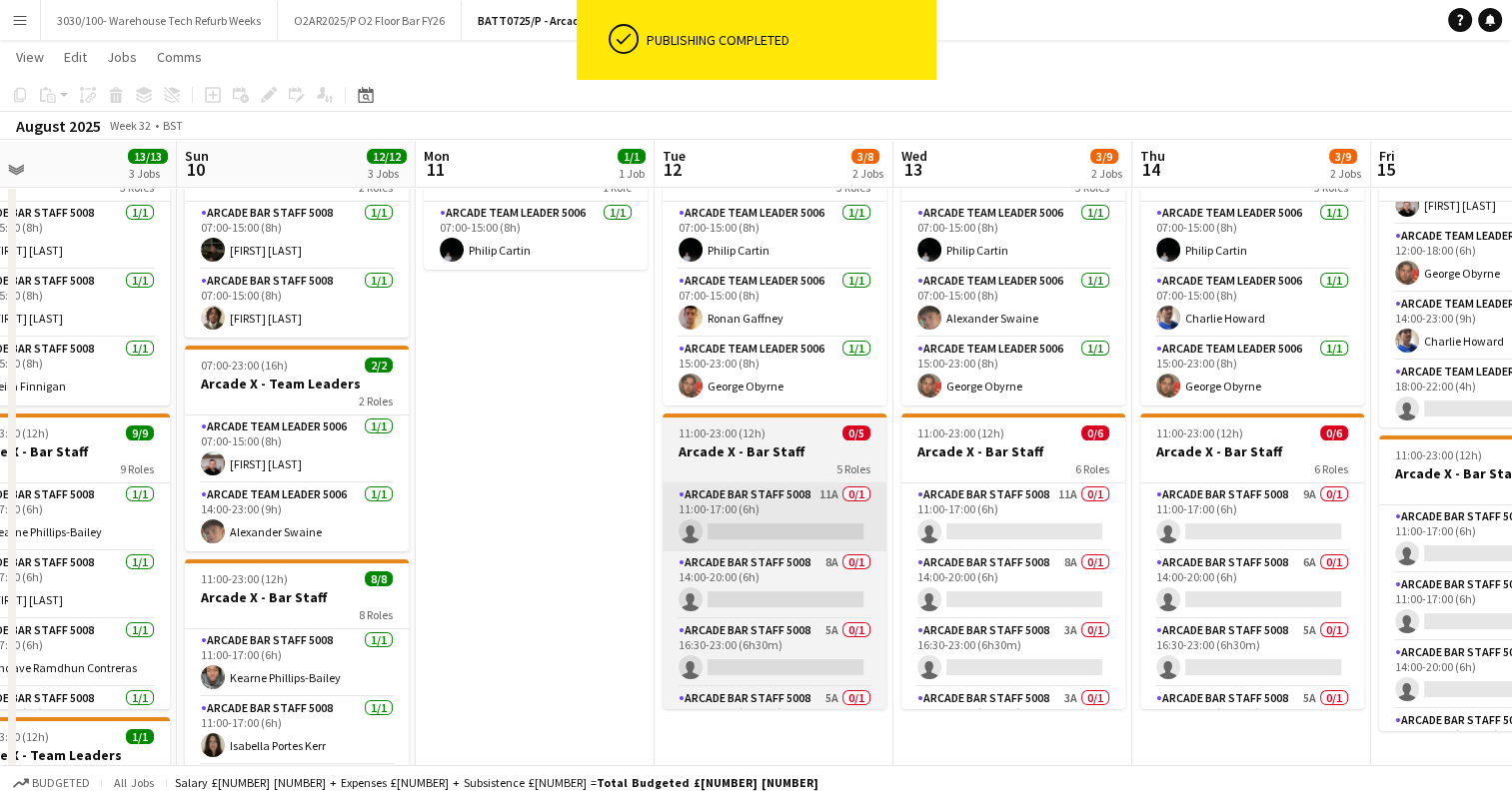 drag, startPoint x: 320, startPoint y: 486, endPoint x: 853, endPoint y: 488, distance: 533.0038 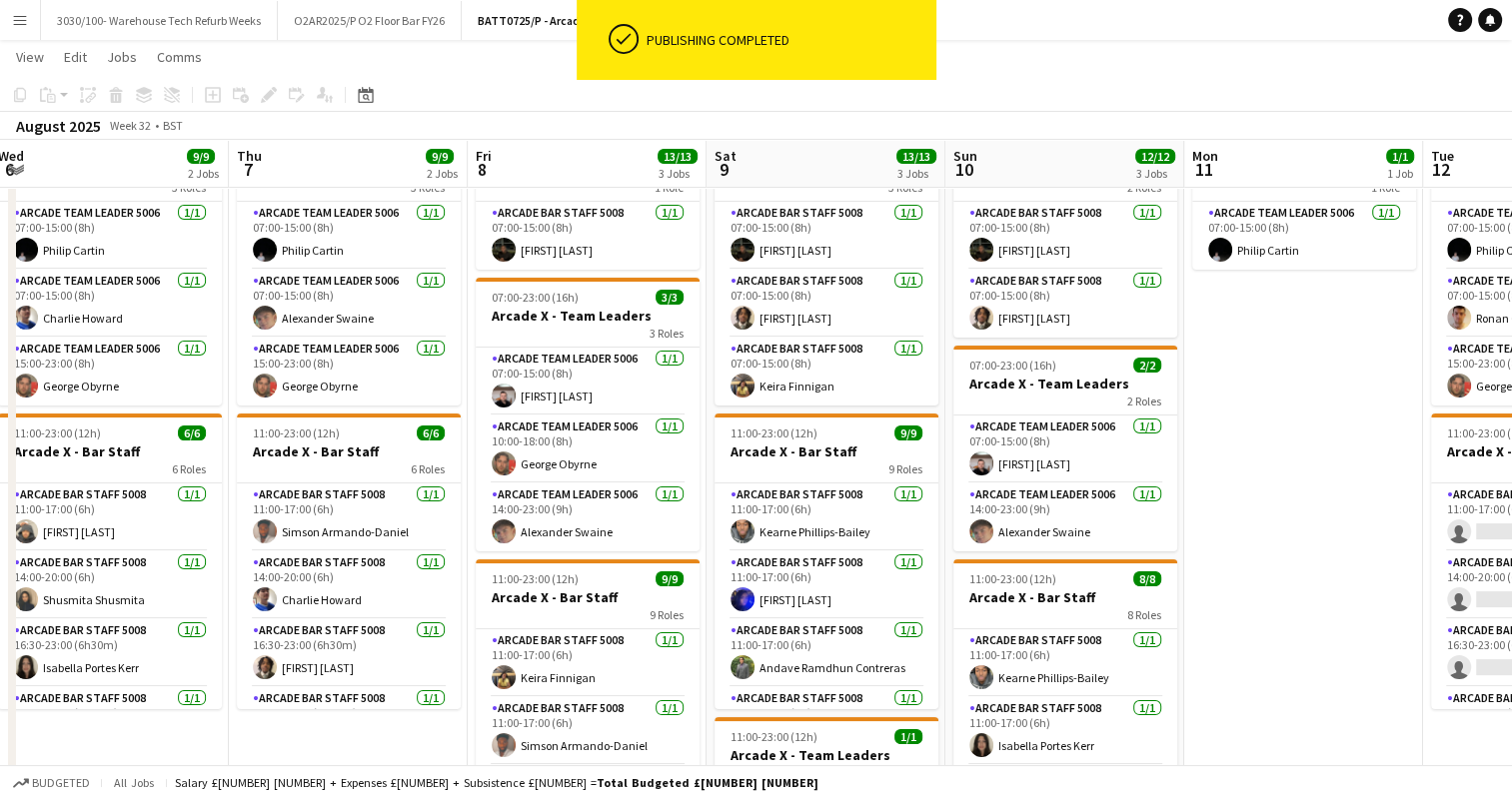 scroll, scrollTop: 0, scrollLeft: 463, axis: horizontal 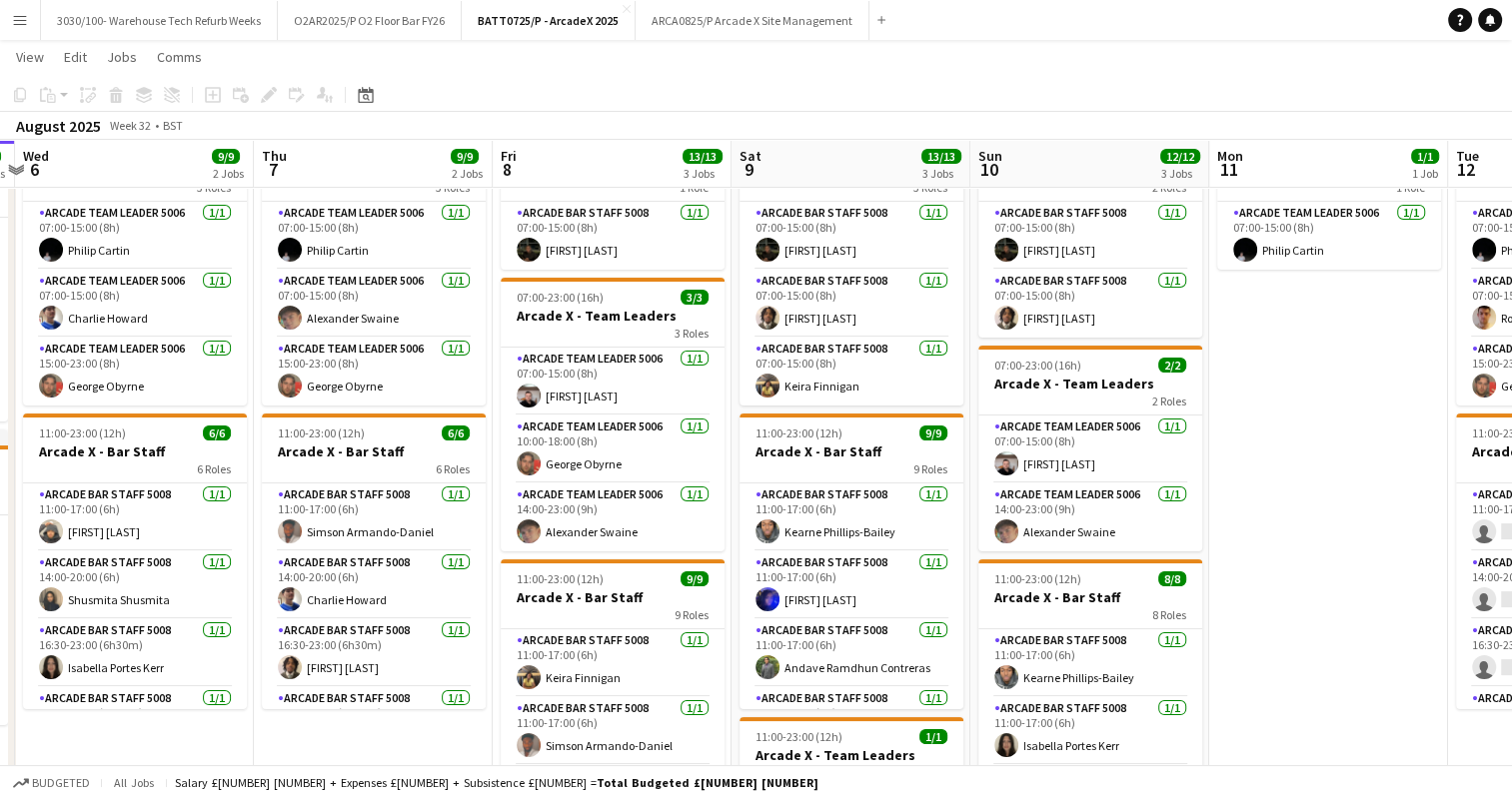 drag, startPoint x: 444, startPoint y: 477, endPoint x: 1156, endPoint y: 467, distance: 712.0702 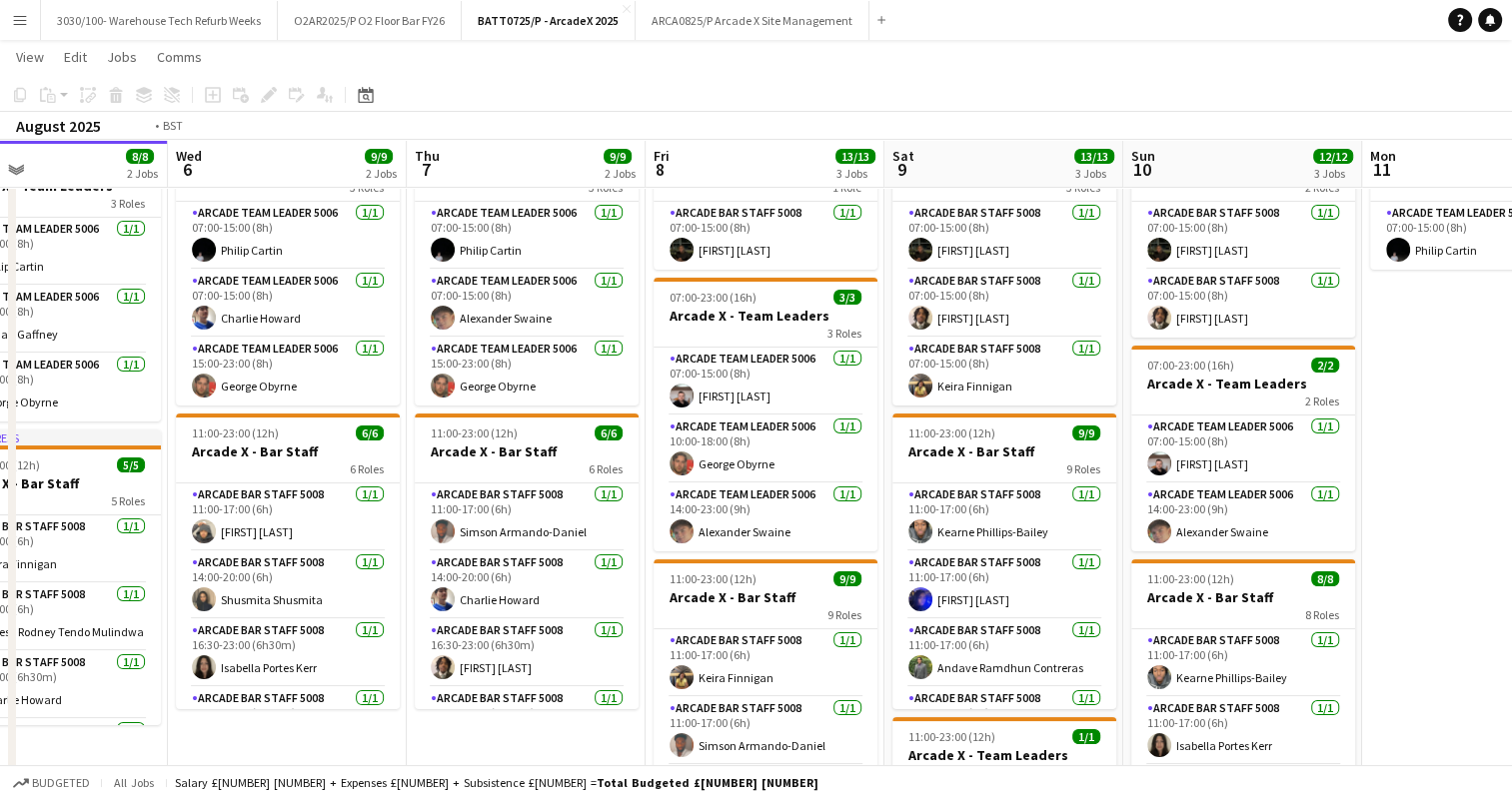 drag, startPoint x: 700, startPoint y: 301, endPoint x: 1162, endPoint y: 345, distance: 464.091 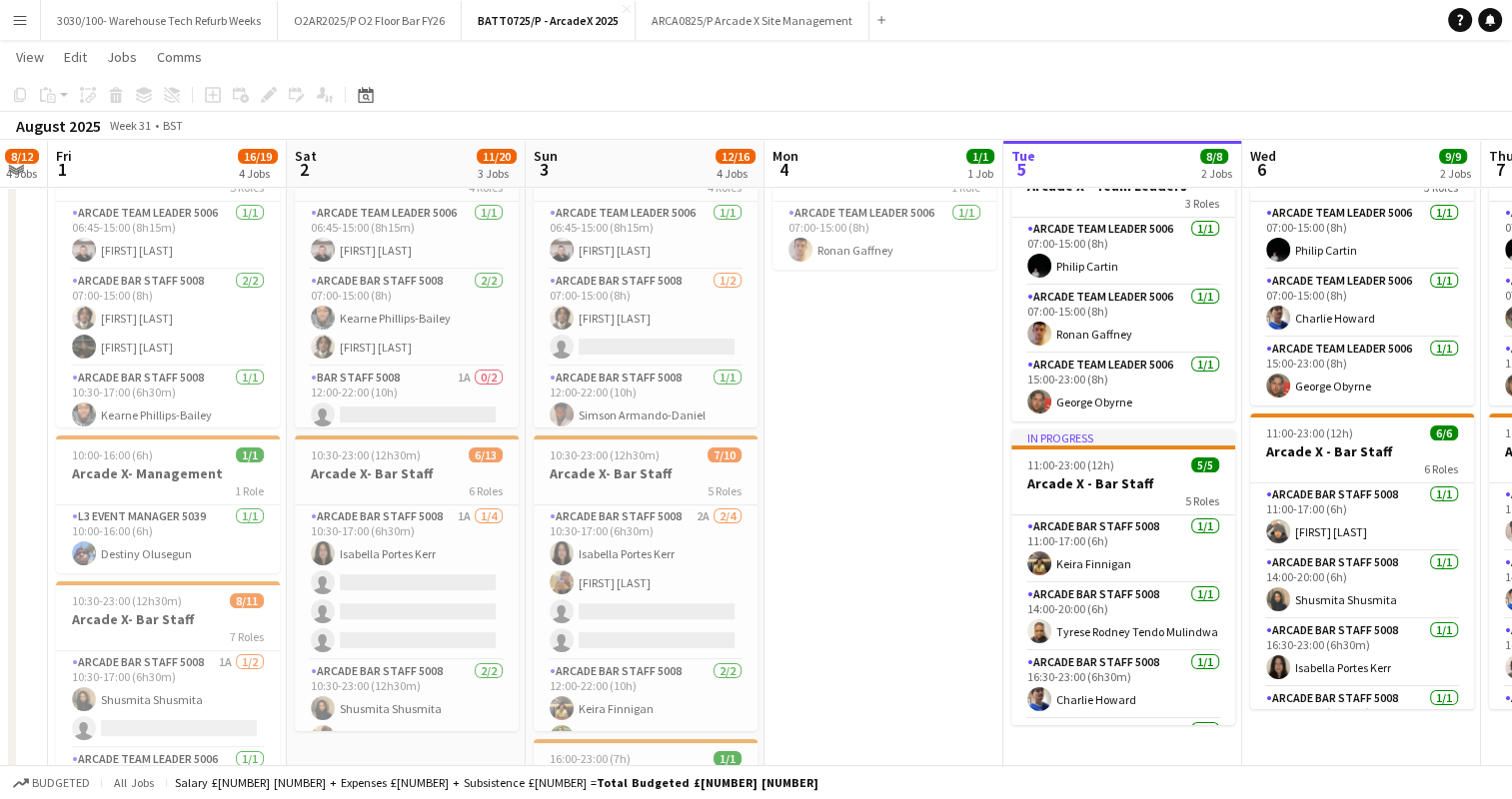 scroll, scrollTop: 0, scrollLeft: 556, axis: horizontal 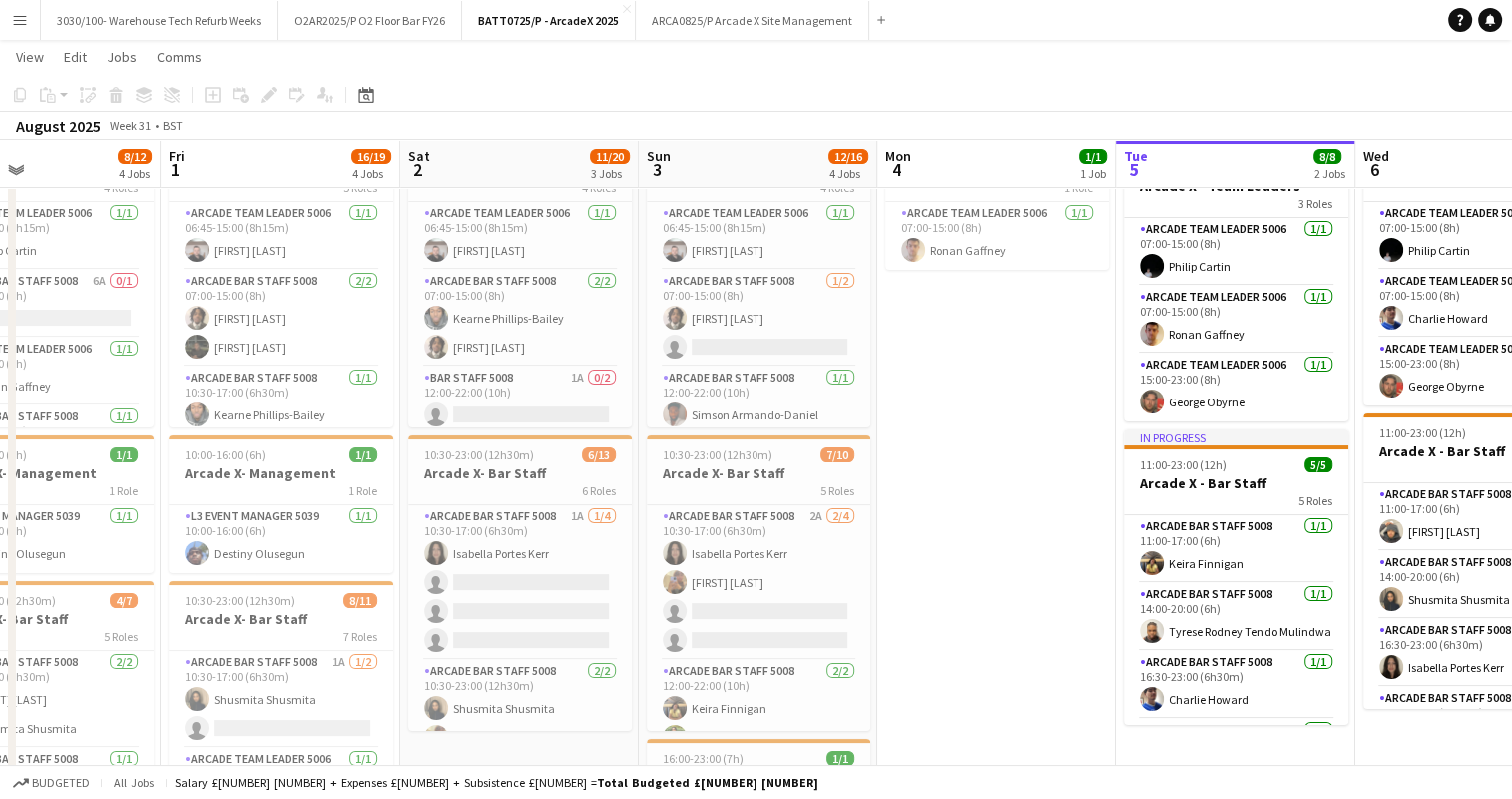 drag, startPoint x: 365, startPoint y: 300, endPoint x: 1119, endPoint y: 362, distance: 756.54478 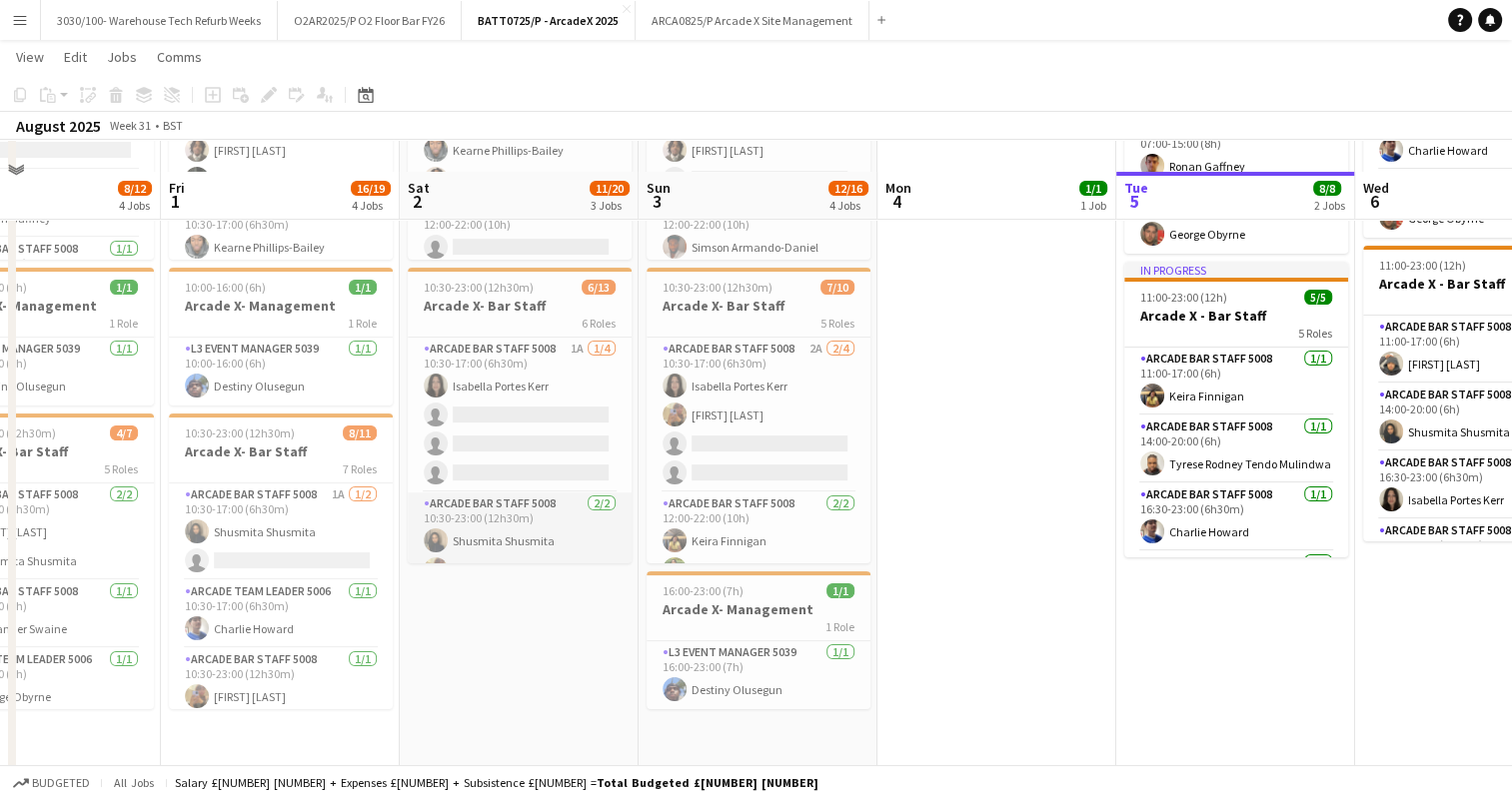 scroll, scrollTop: 300, scrollLeft: 0, axis: vertical 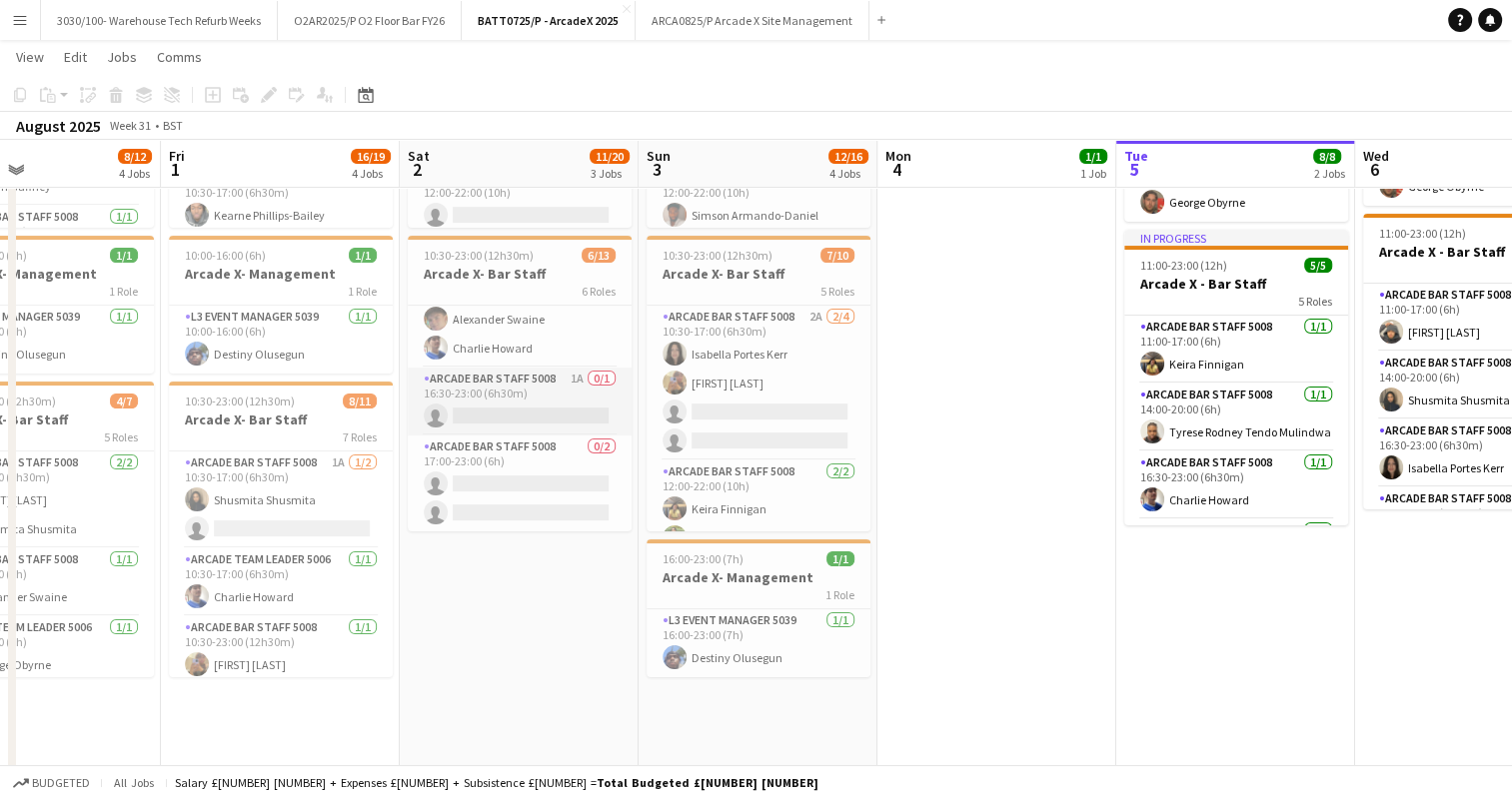 click on "Arcade Bar Staff 5008   1A   0/1   16:30-23:00 (6h30m)
single-neutral-actions" at bounding box center (520, 401) 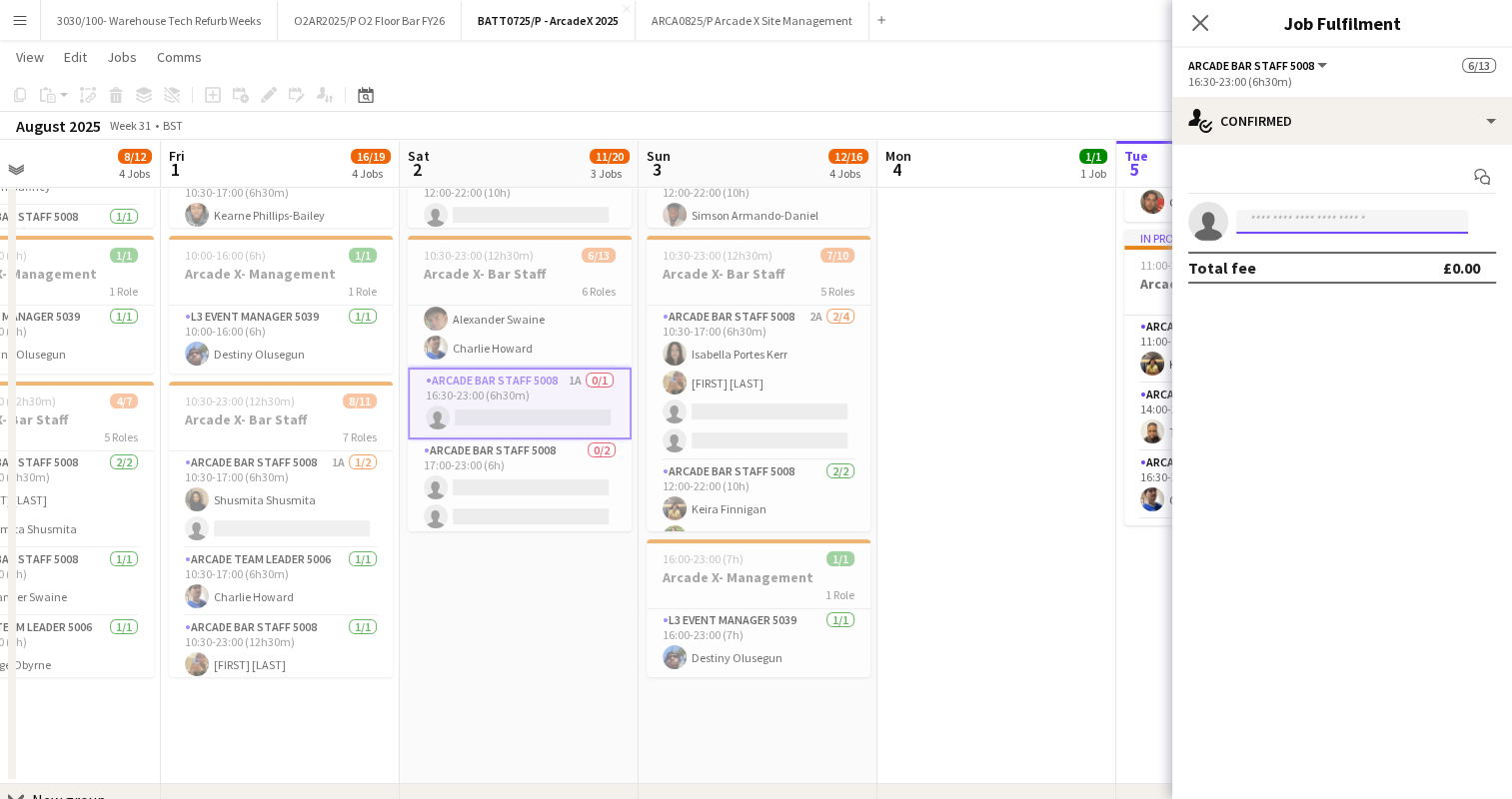 click at bounding box center [1352, 222] 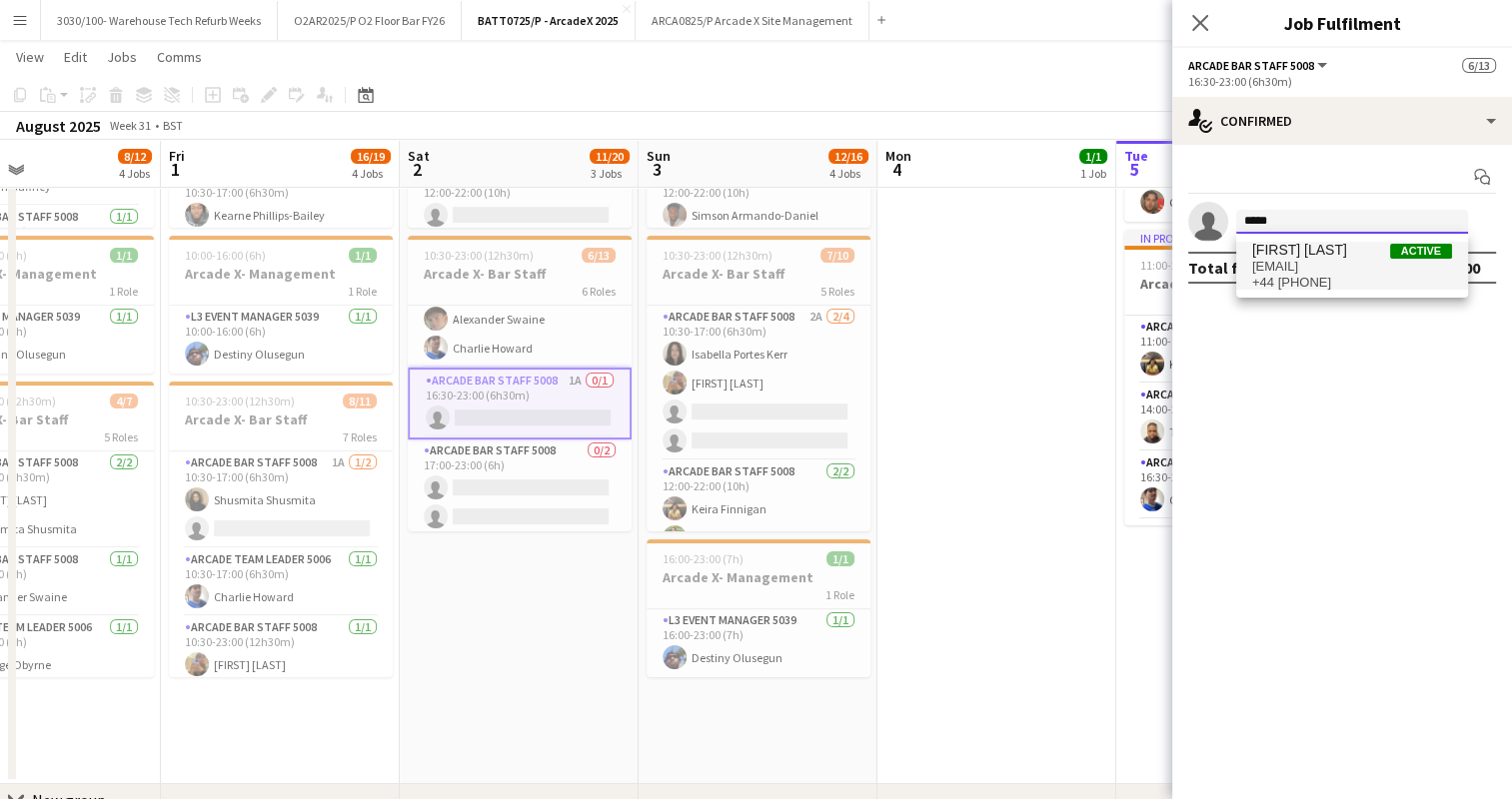 type on "*****" 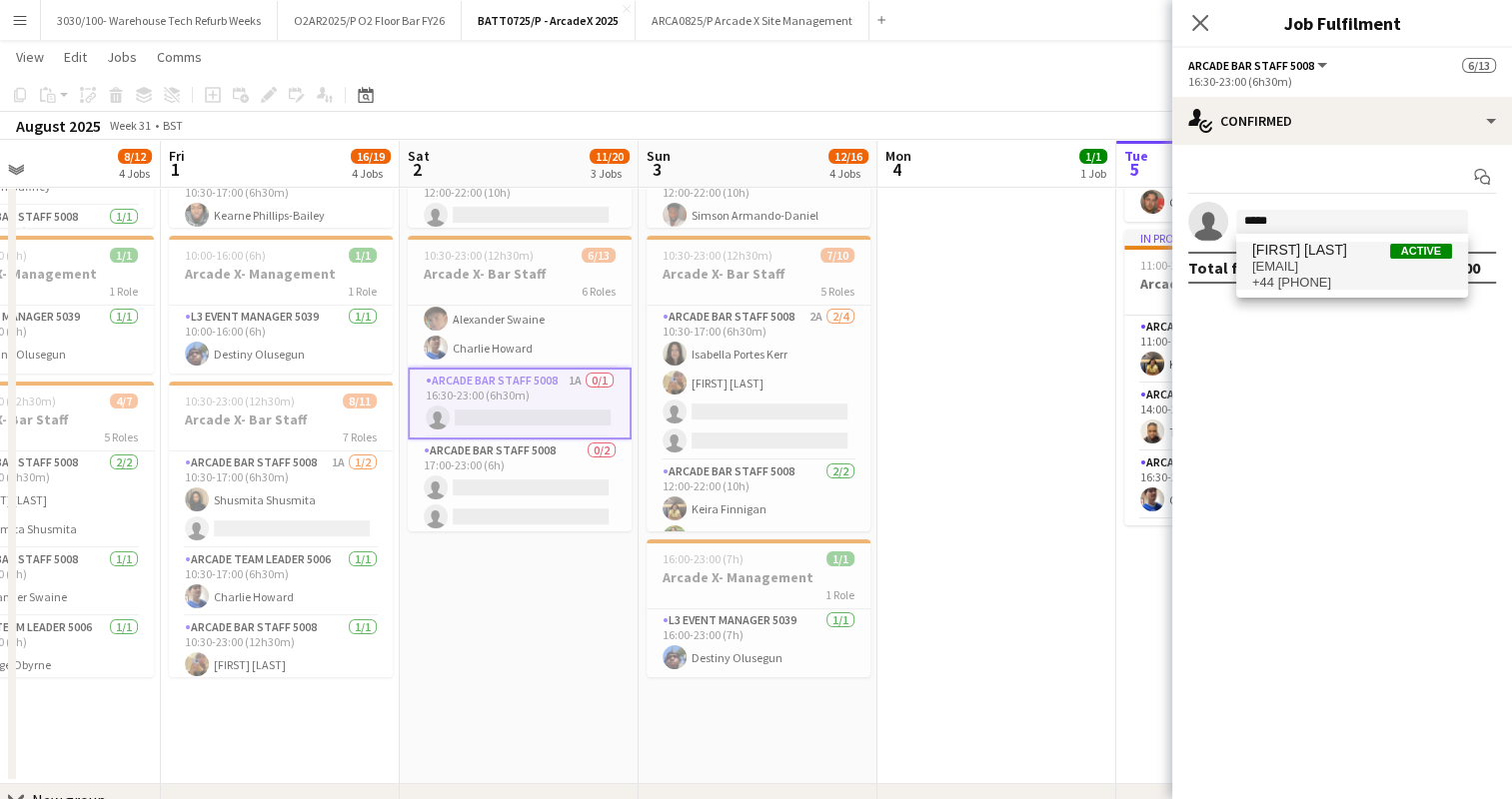 click on "[EMAIL]" at bounding box center [1352, 267] 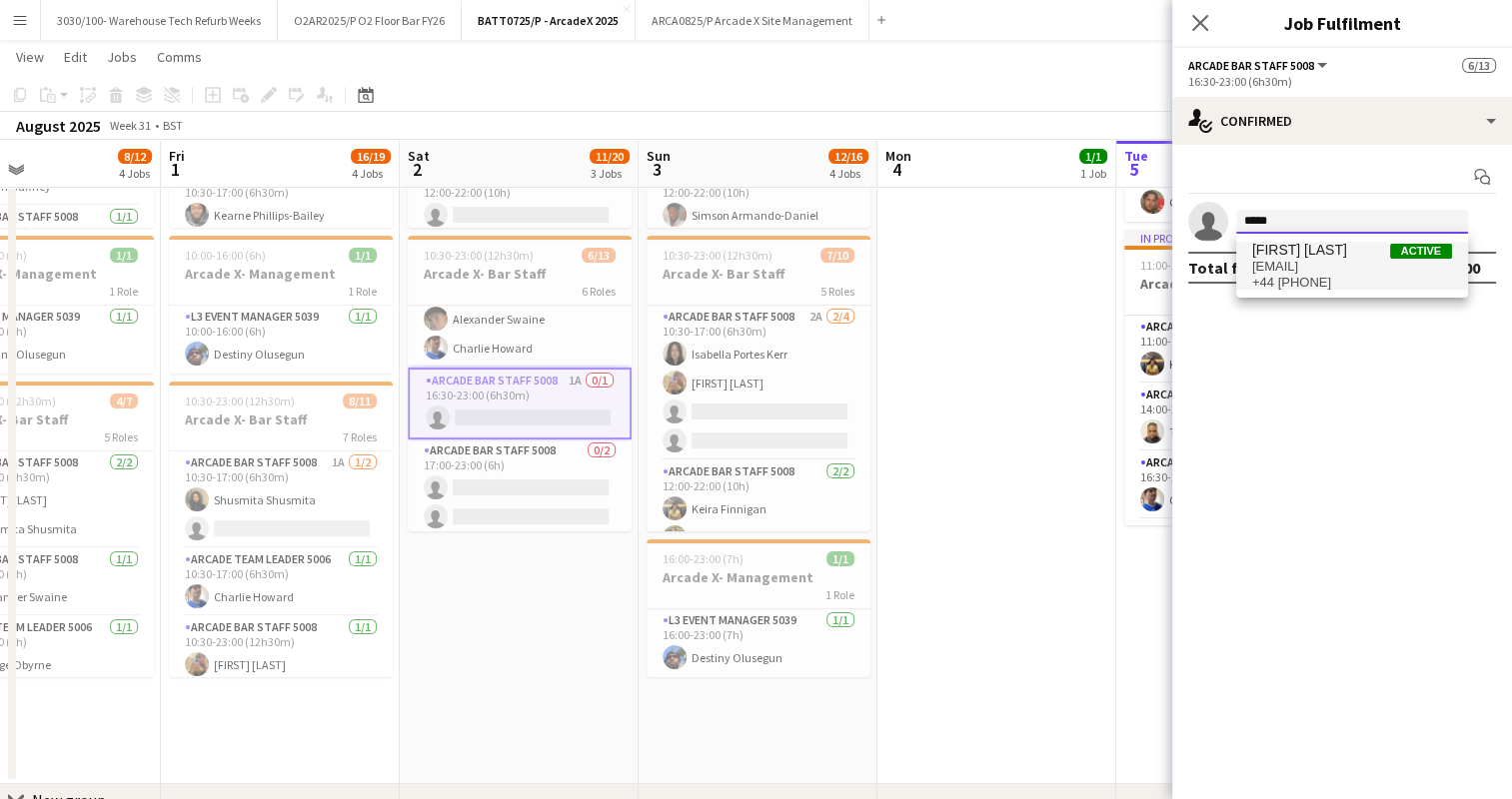 type 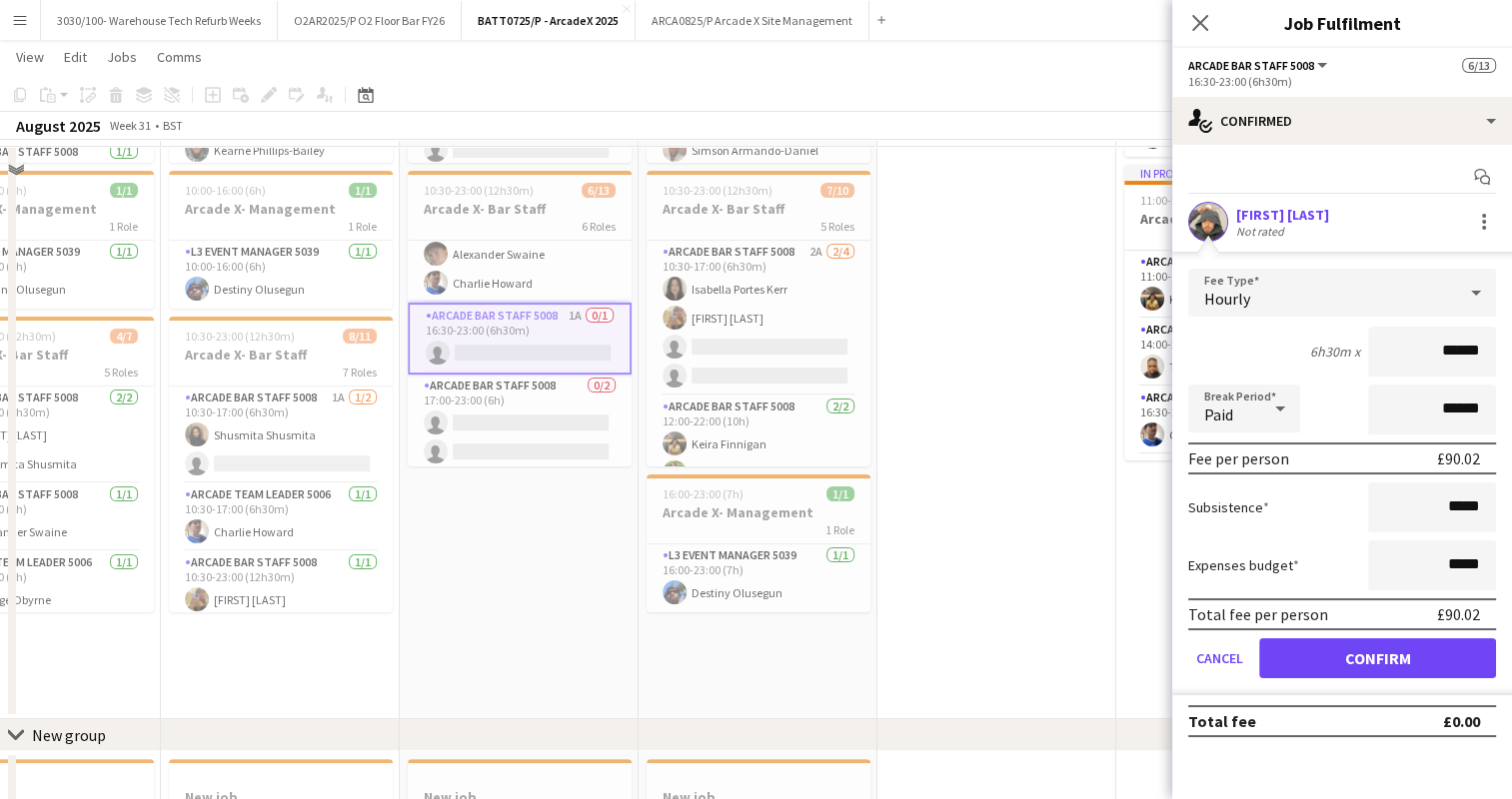 scroll, scrollTop: 400, scrollLeft: 0, axis: vertical 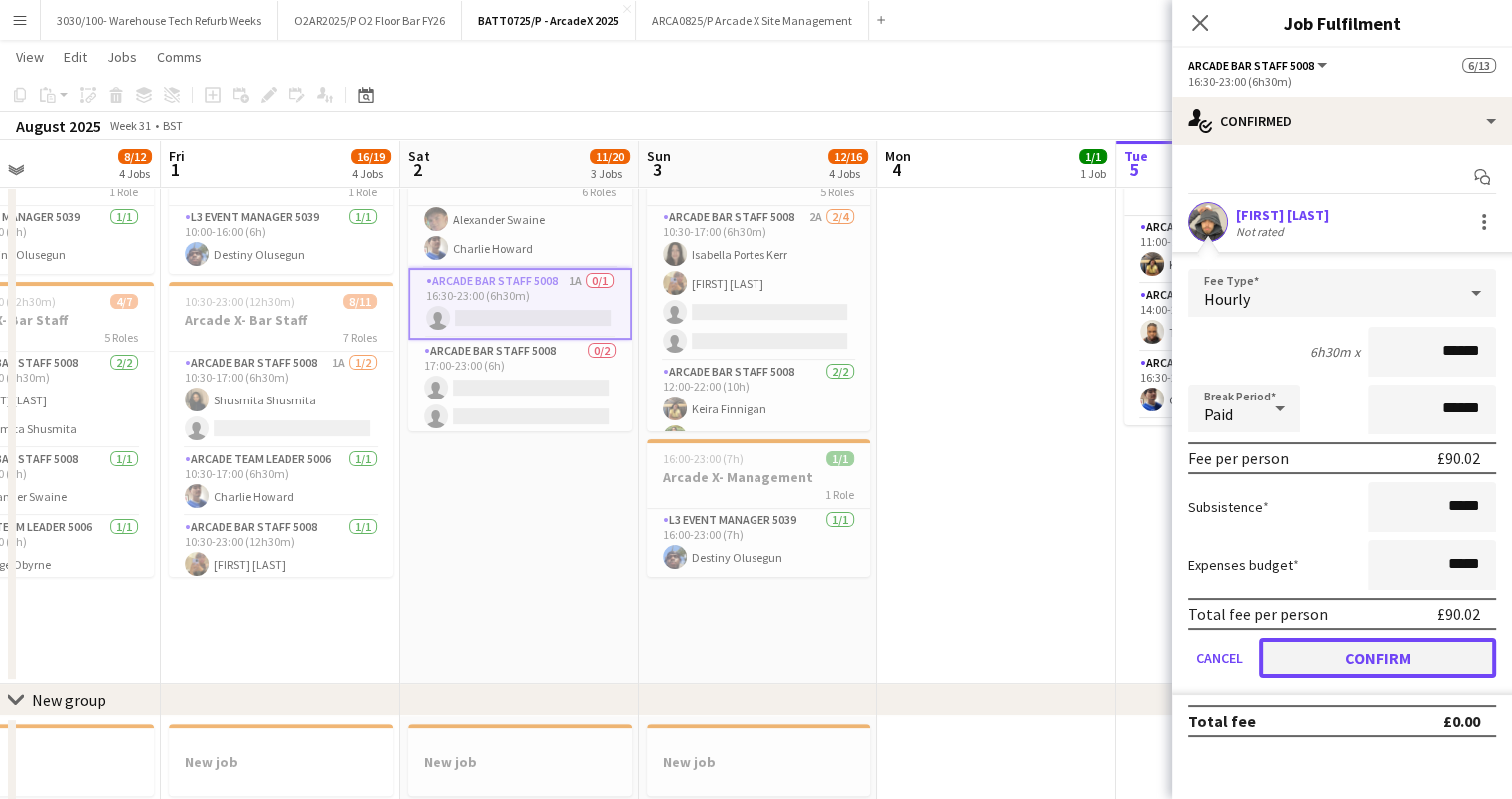 click on "Confirm" at bounding box center (1377, 658) 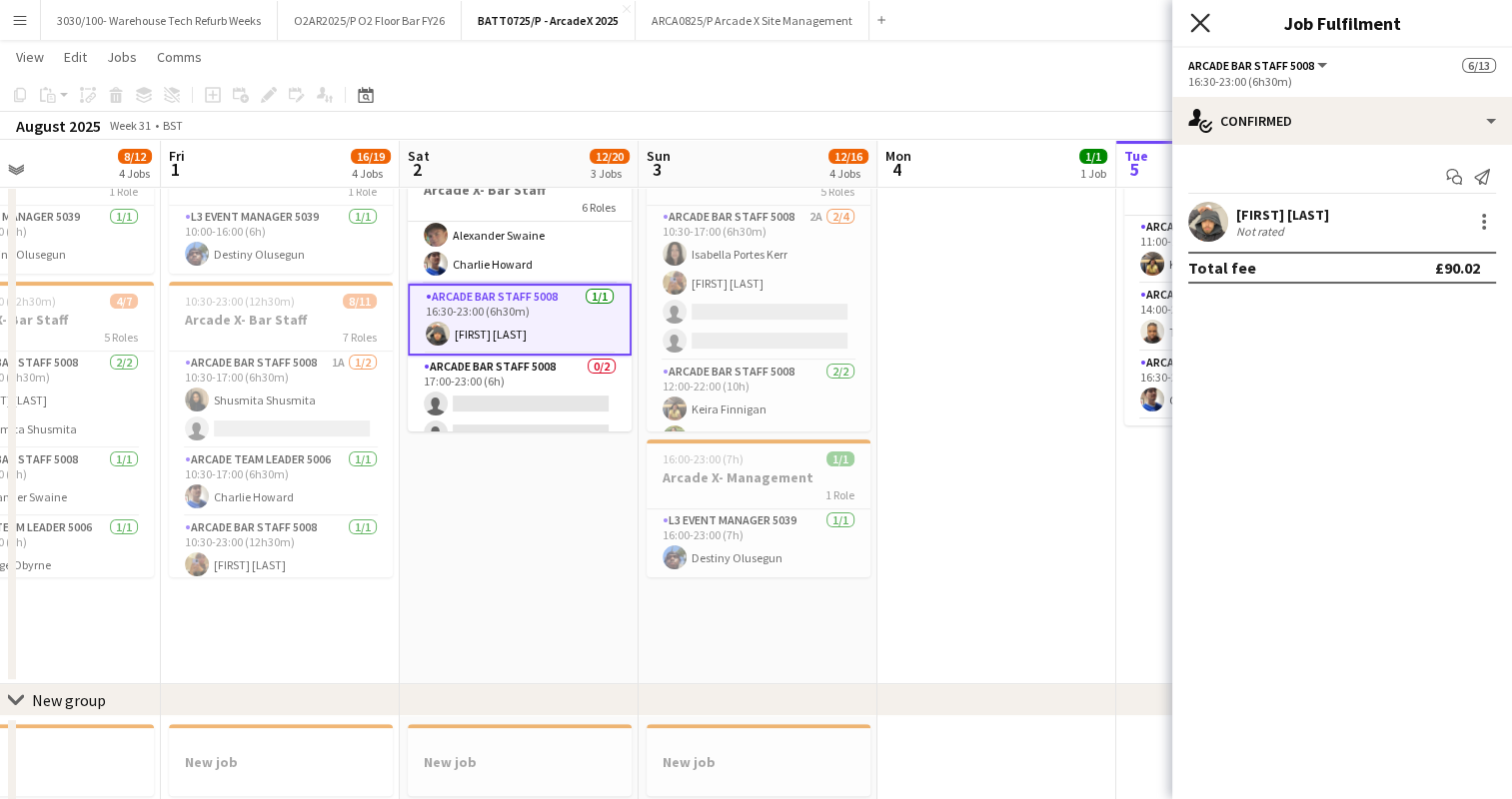 click 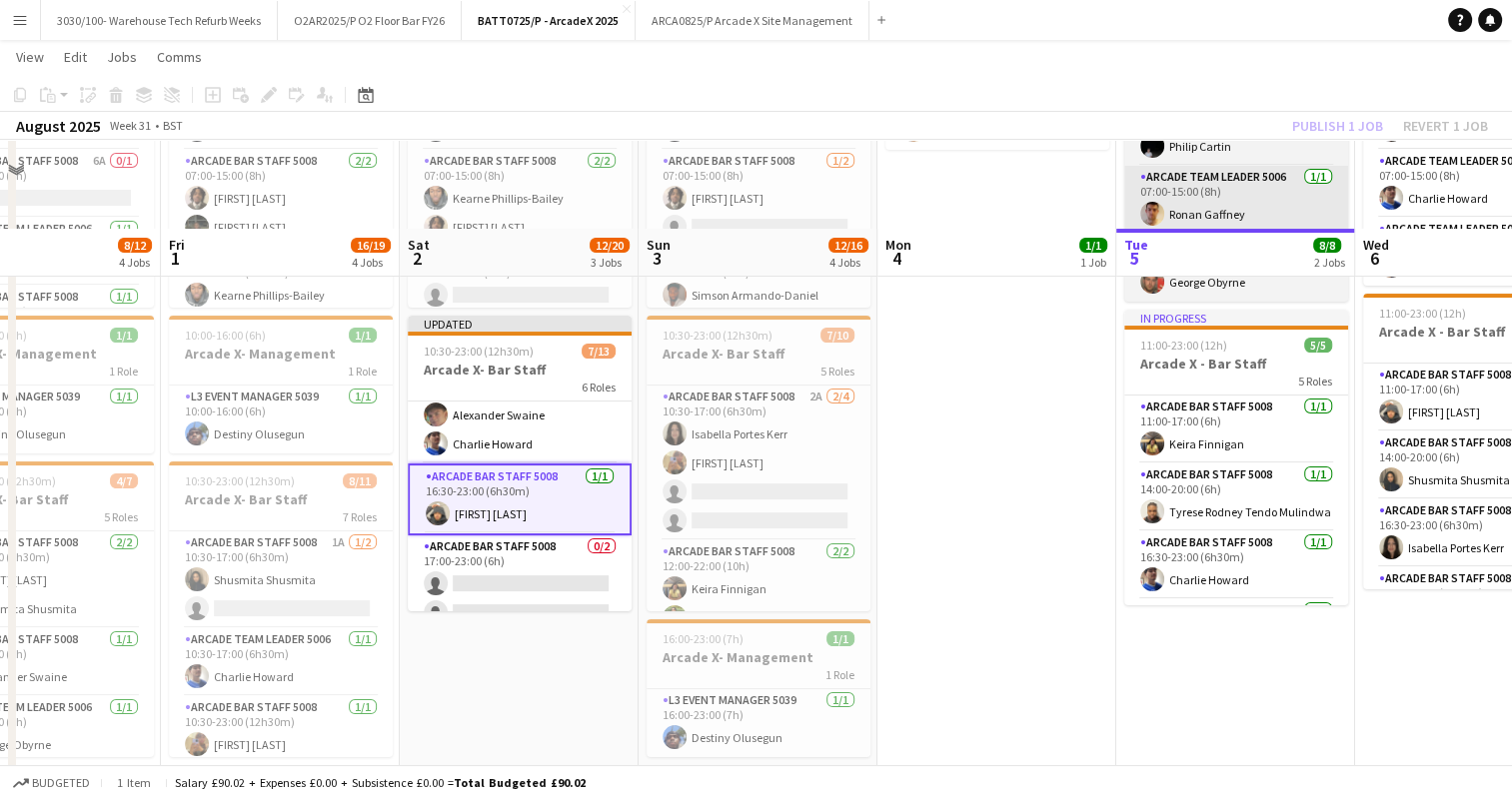 scroll, scrollTop: 200, scrollLeft: 0, axis: vertical 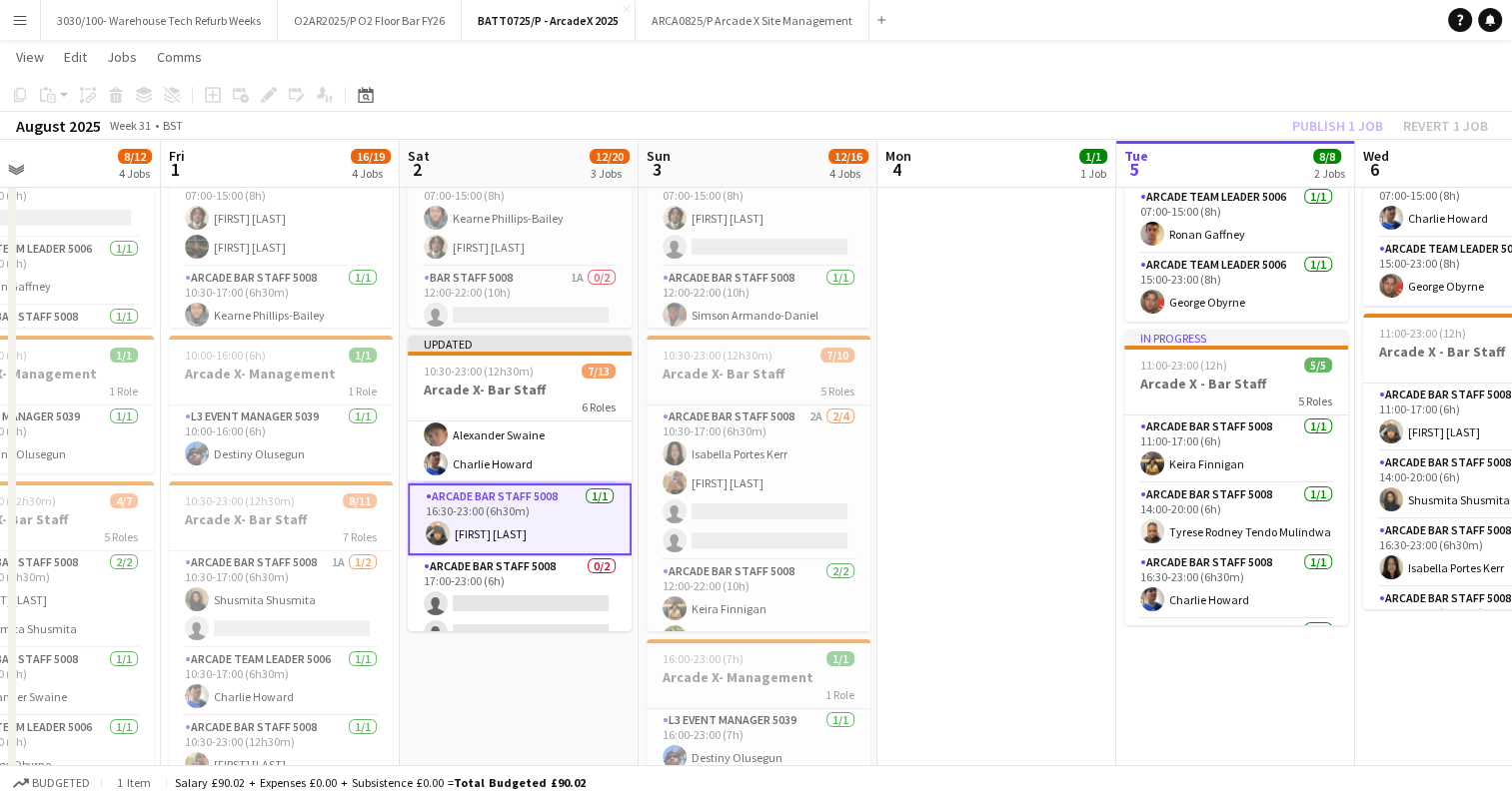 click on "07:00-15:00 (8h)    1/1   Arcade X - Bar Backs   1 Role   Arcade Team Leader 5006   1/1   07:00-15:00 (8h)
[FIRST] [LAST]" at bounding box center [996, 453] 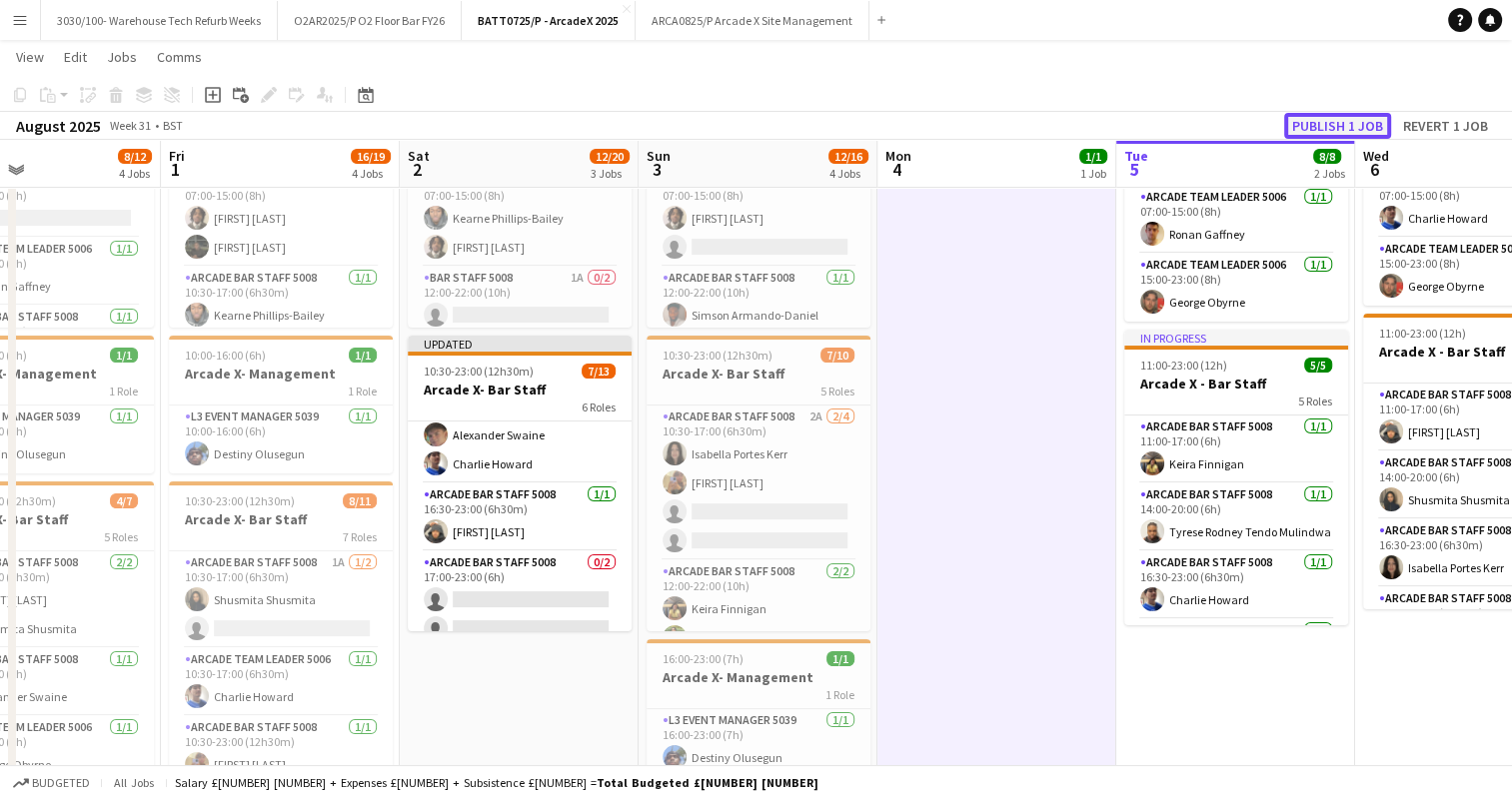click on "Publish 1 job" 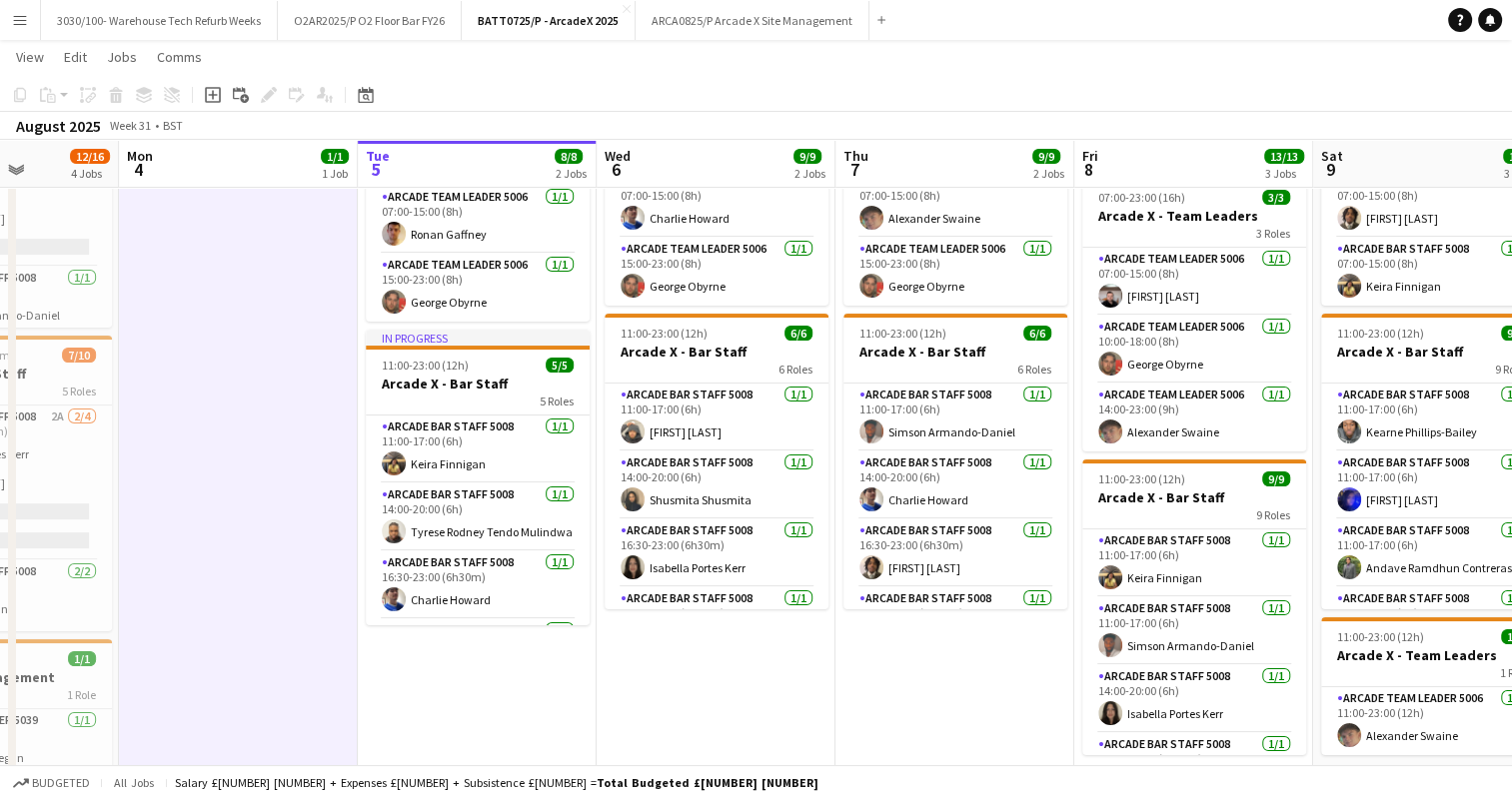 scroll, scrollTop: 0, scrollLeft: 779, axis: horizontal 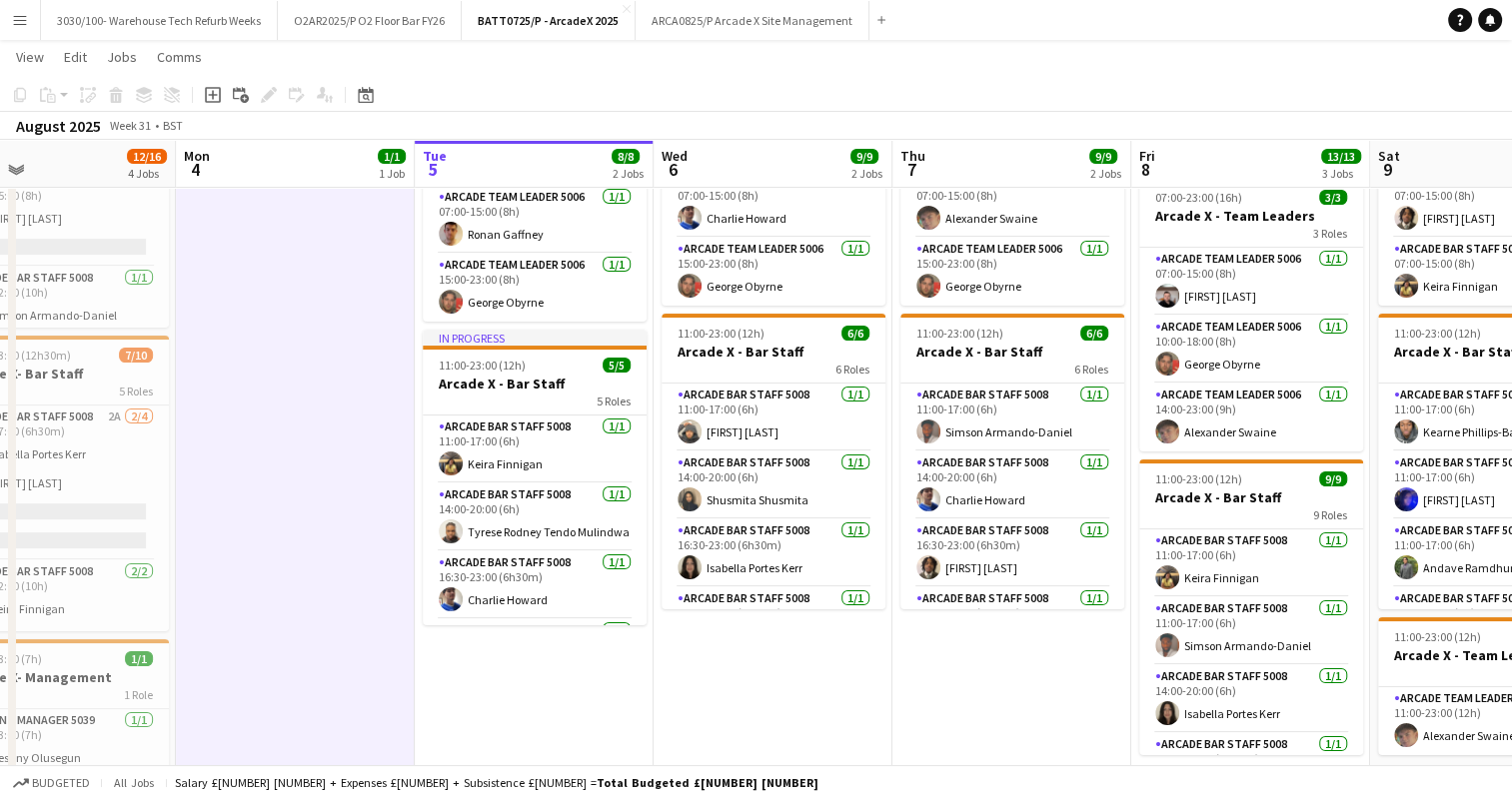drag, startPoint x: 1088, startPoint y: 527, endPoint x: 387, endPoint y: 525, distance: 701.00285 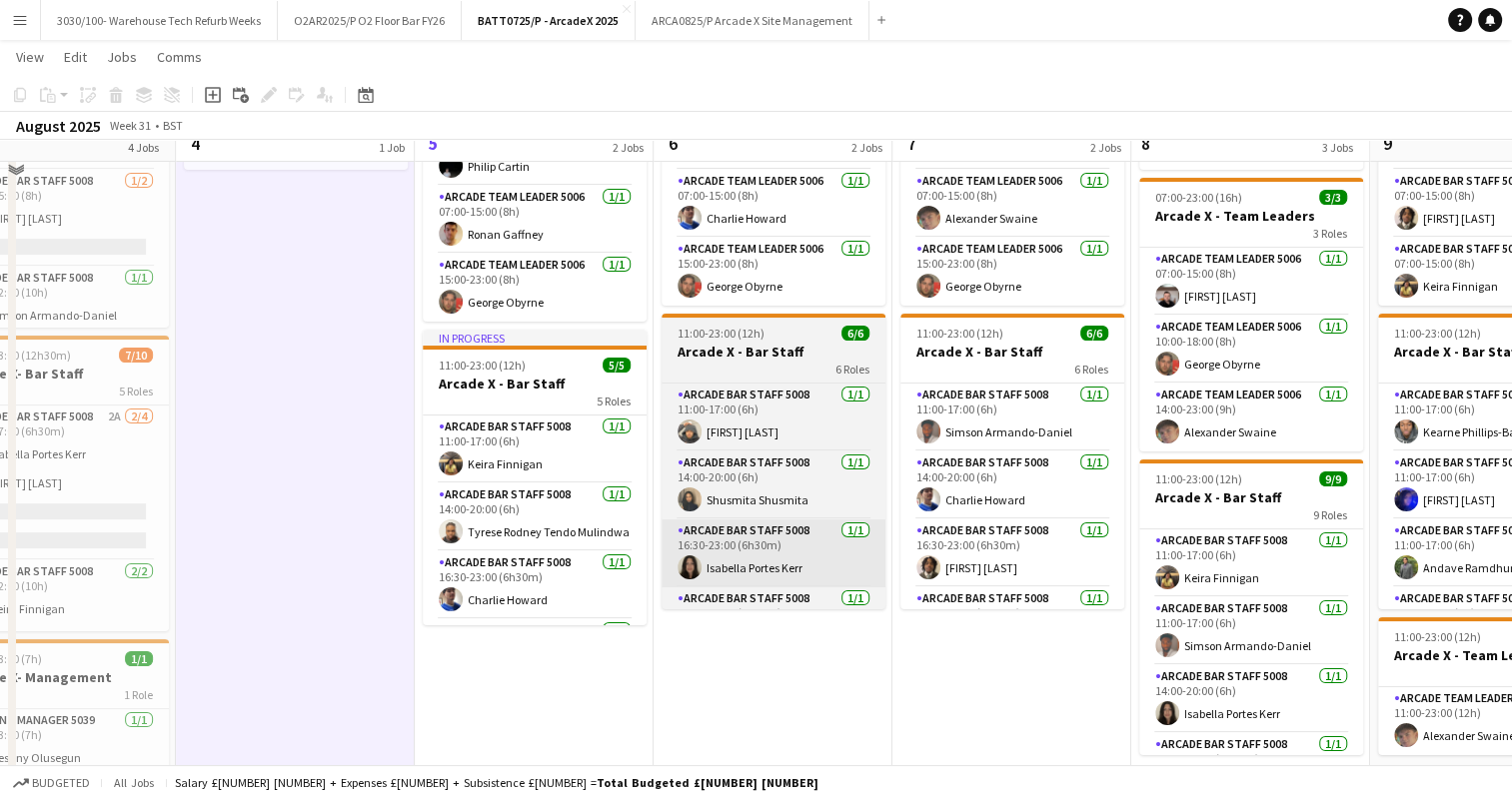 scroll, scrollTop: 0, scrollLeft: 0, axis: both 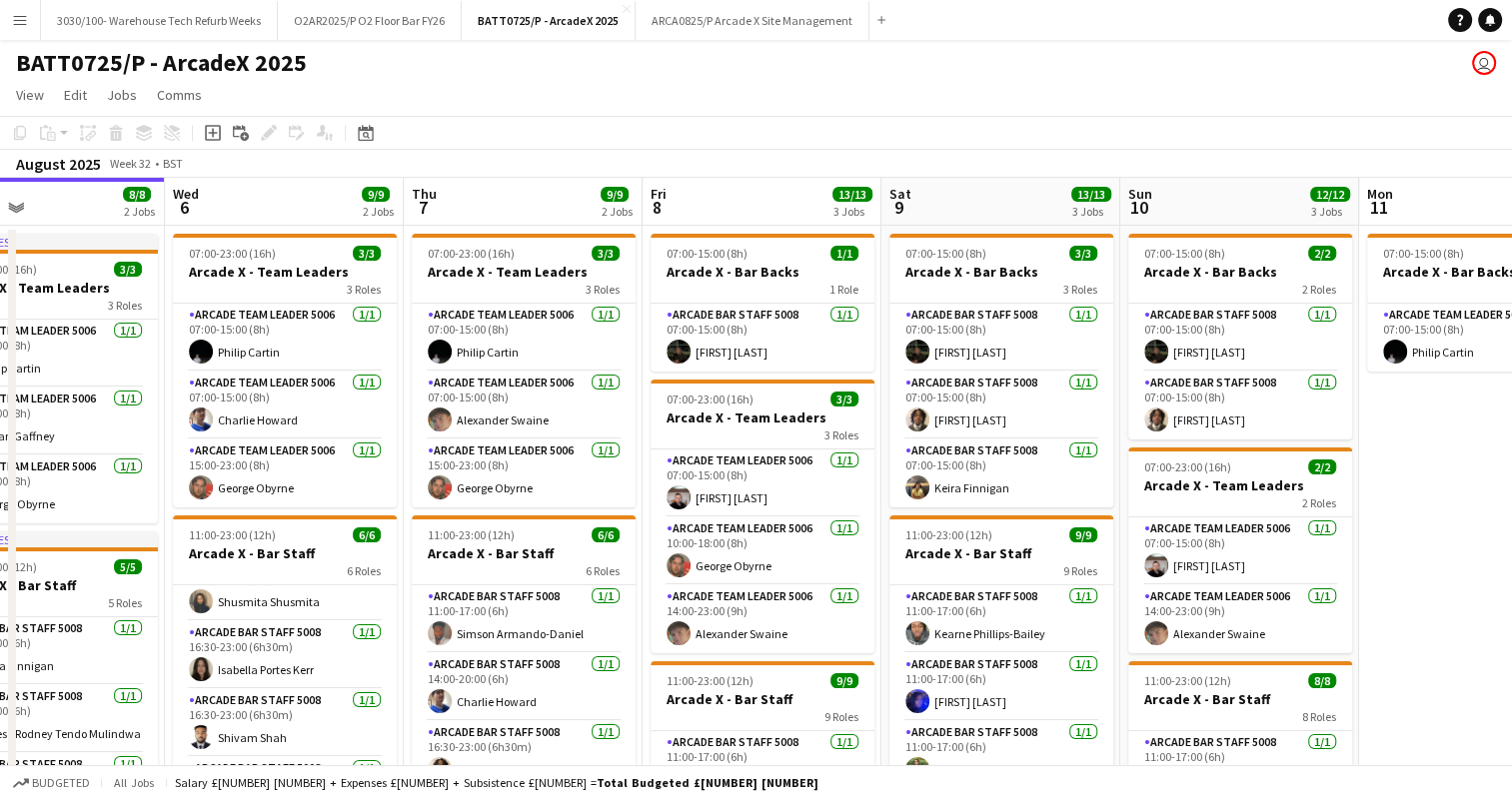 drag, startPoint x: 986, startPoint y: 467, endPoint x: 514, endPoint y: 401, distance: 476.59207 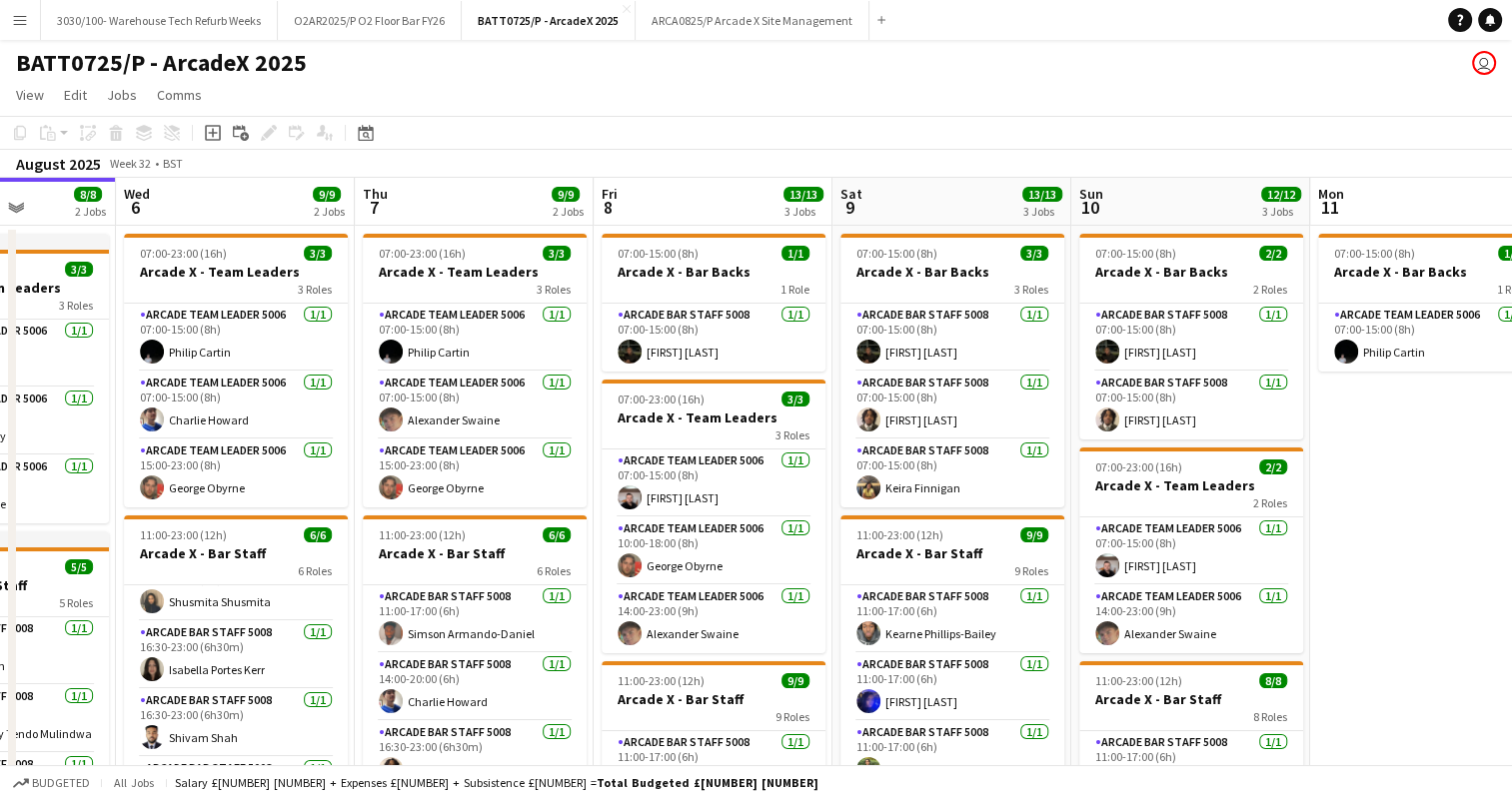 scroll, scrollTop: 0, scrollLeft: 856, axis: horizontal 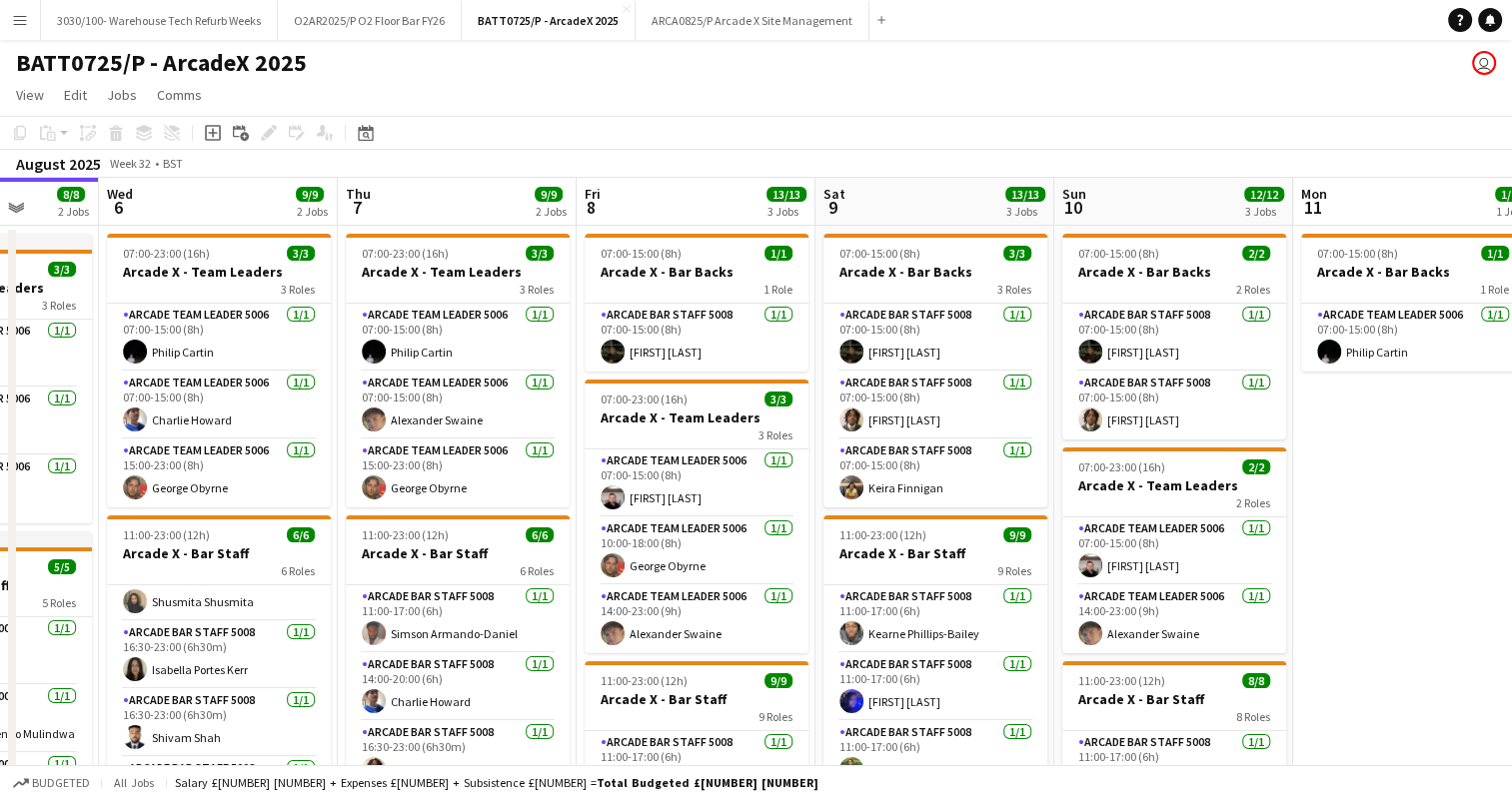 drag, startPoint x: 868, startPoint y: 511, endPoint x: 802, endPoint y: 500, distance: 66.910388 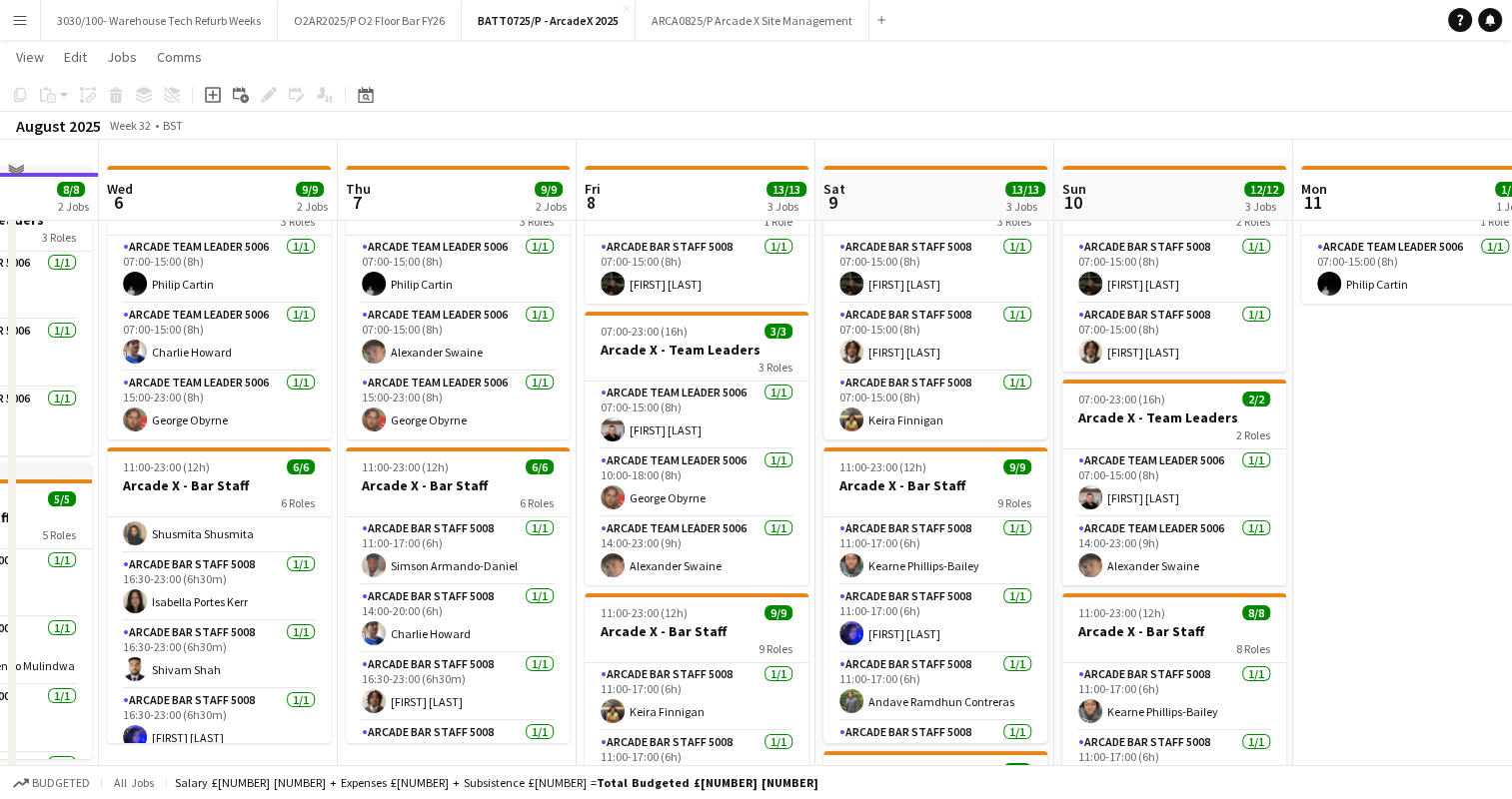 scroll, scrollTop: 100, scrollLeft: 0, axis: vertical 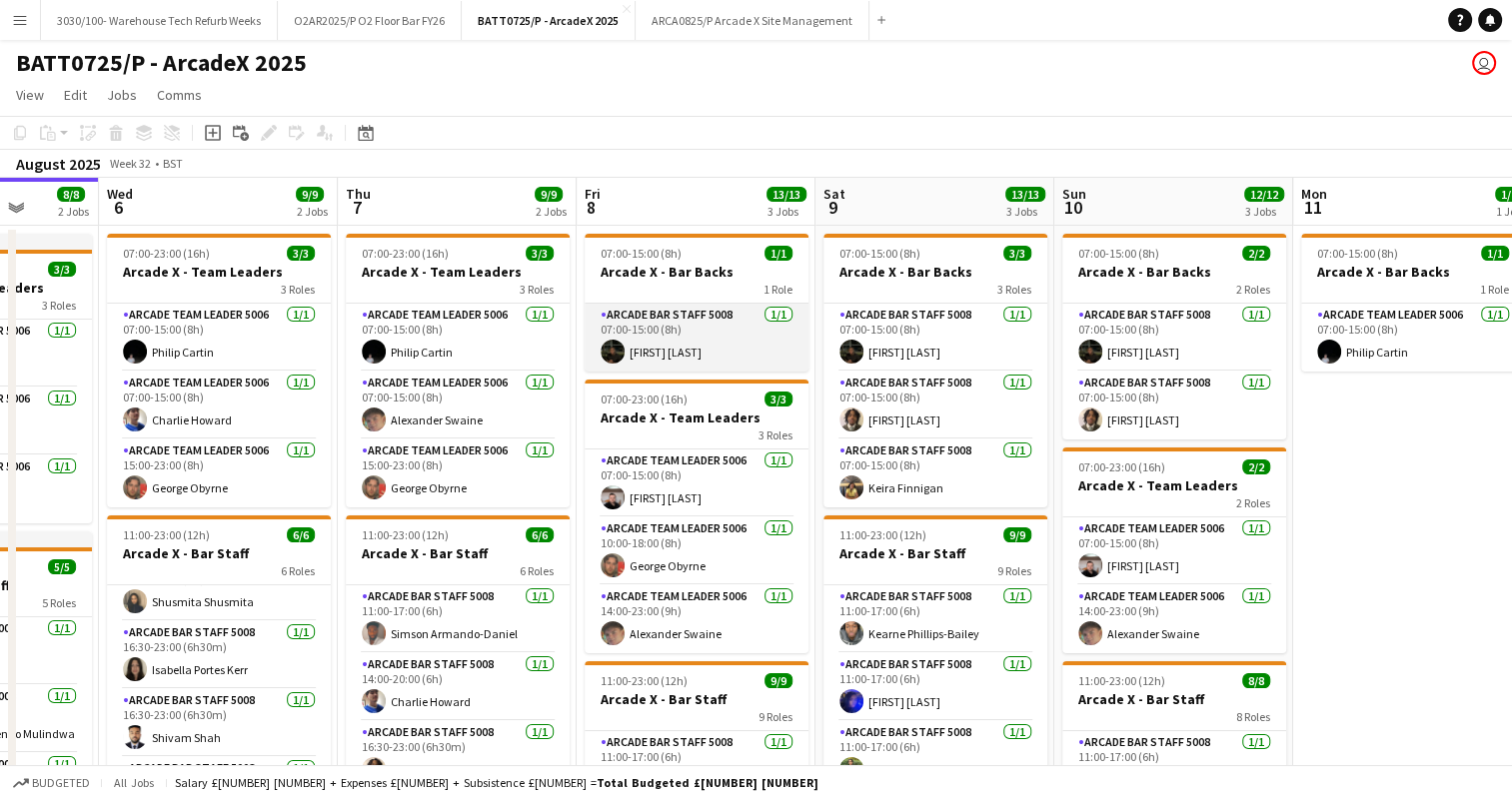 click on "Arcade Bar Staff 5008   1/1   07:00-15:00 (8h)
Basher Kawooya" at bounding box center (697, 338) 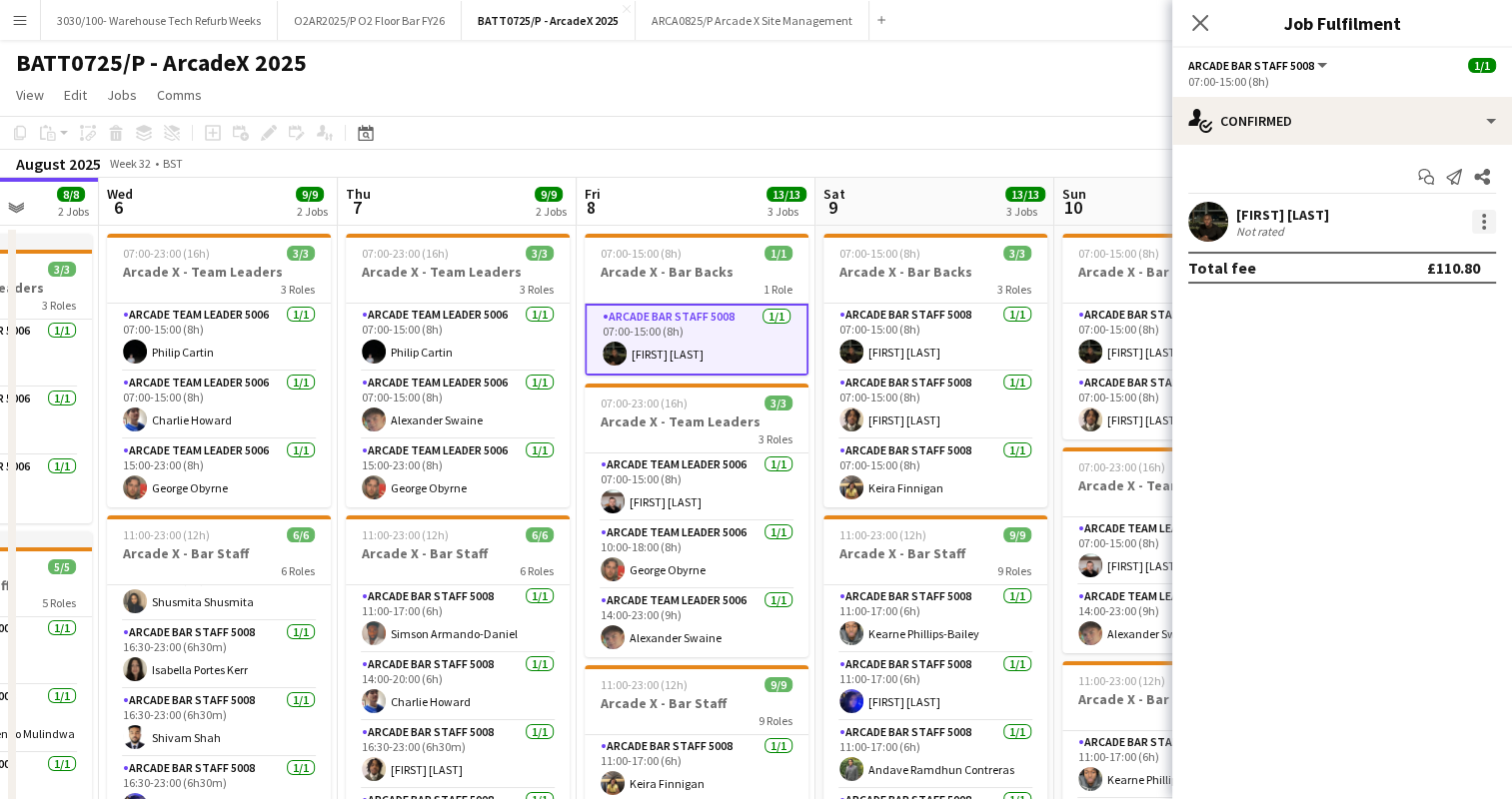 click at bounding box center [1484, 216] 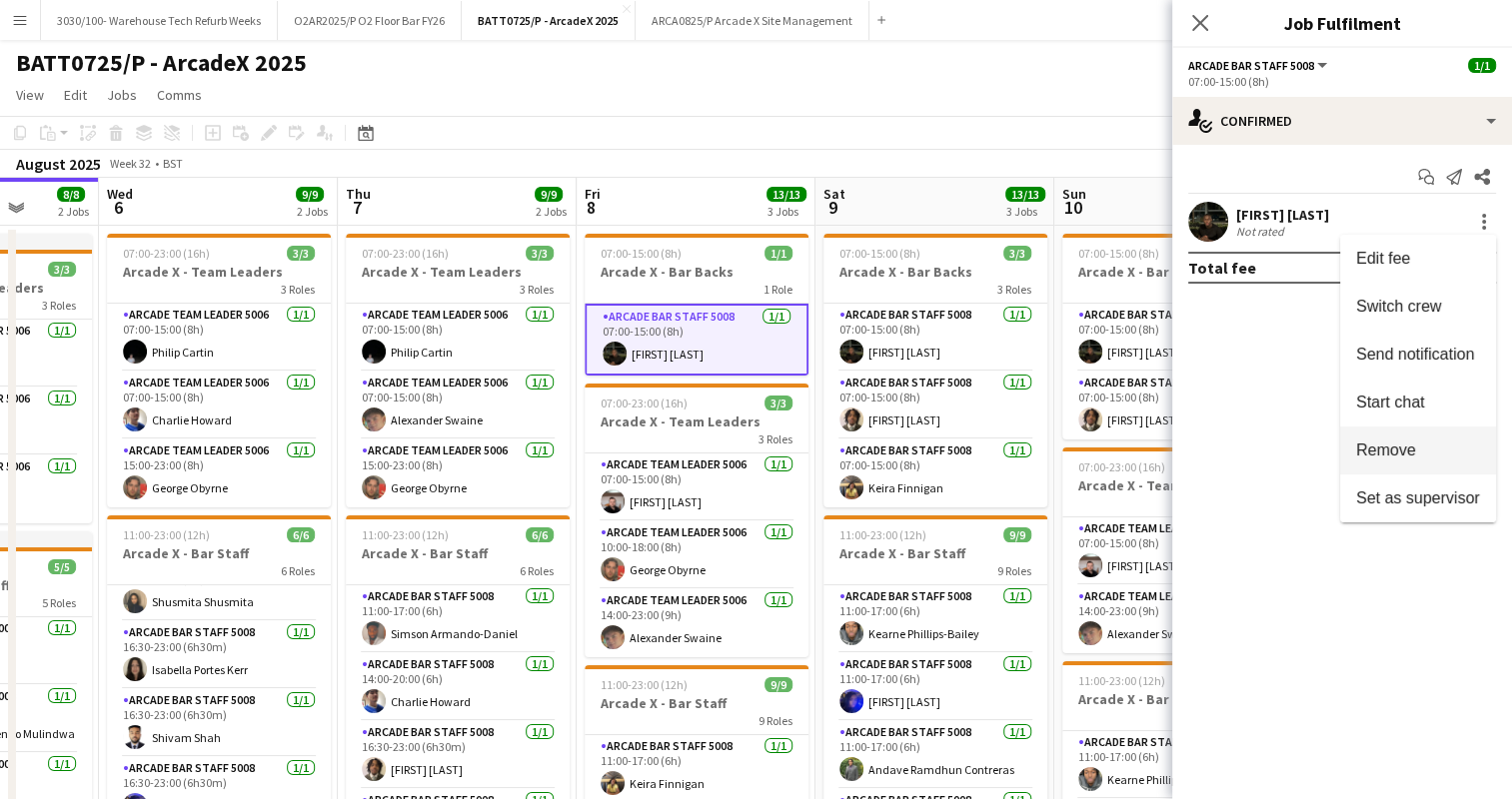 click on "Remove" at bounding box center (1418, 450) 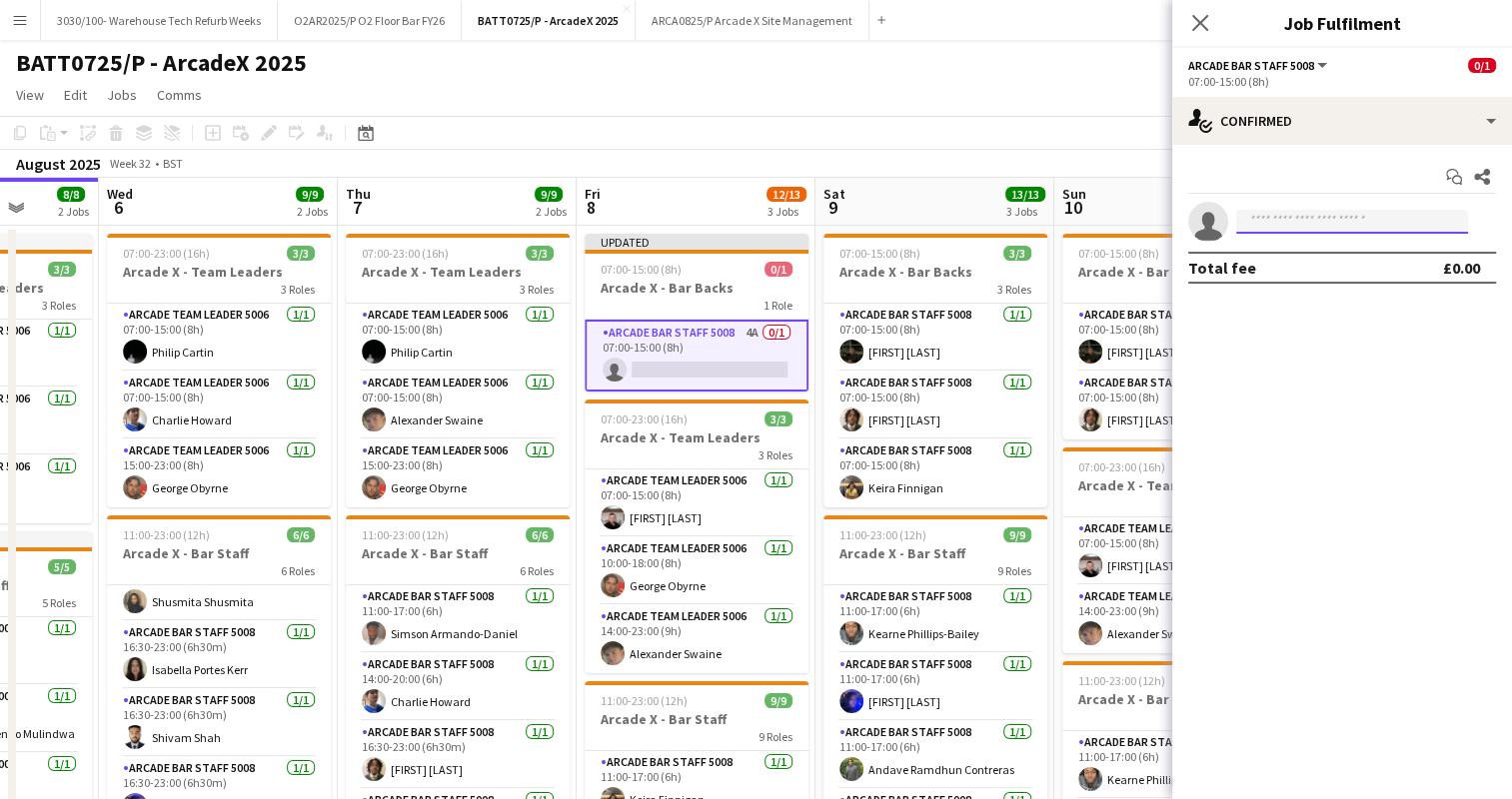 click at bounding box center [1352, 222] 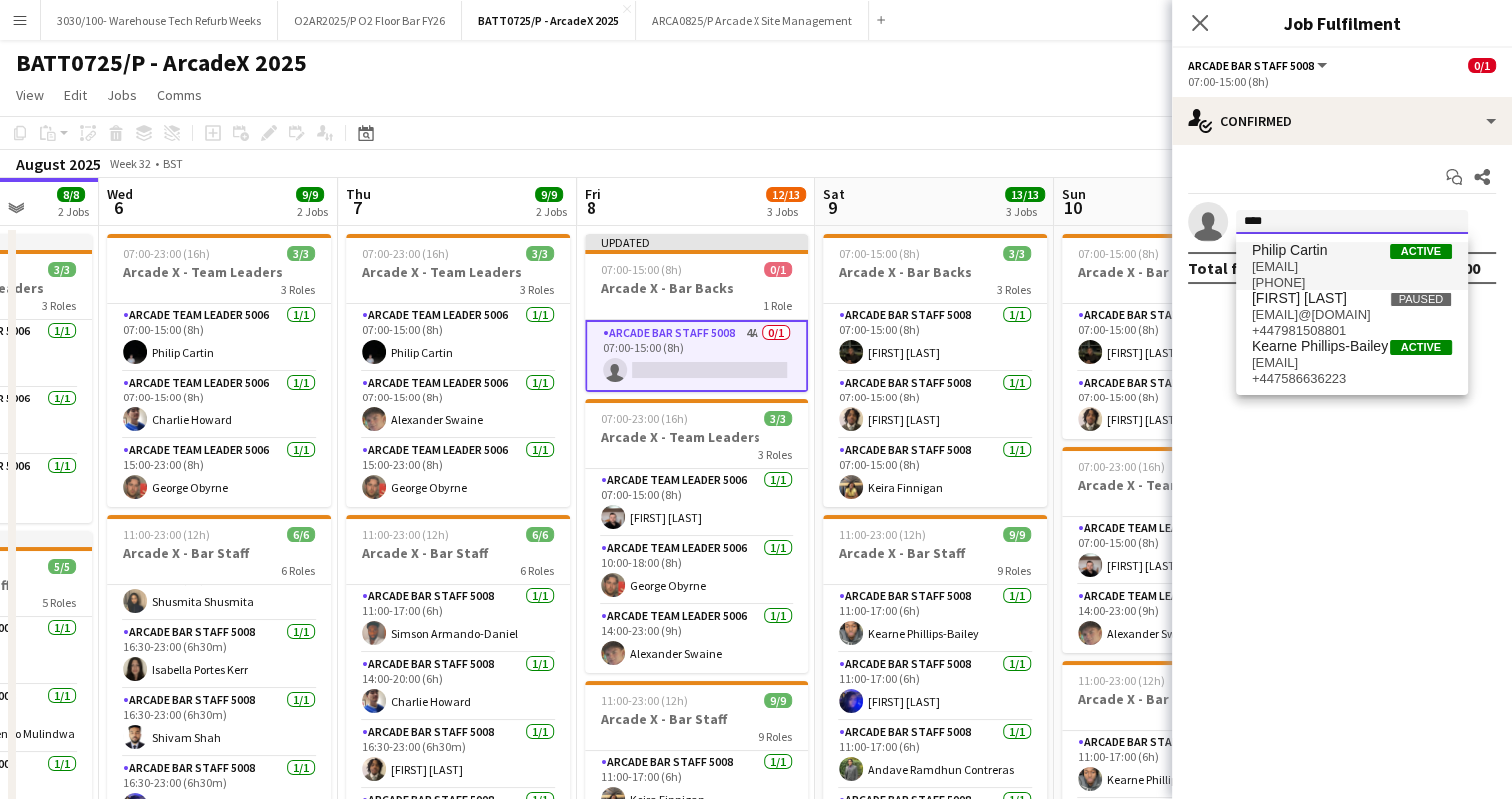 type on "****" 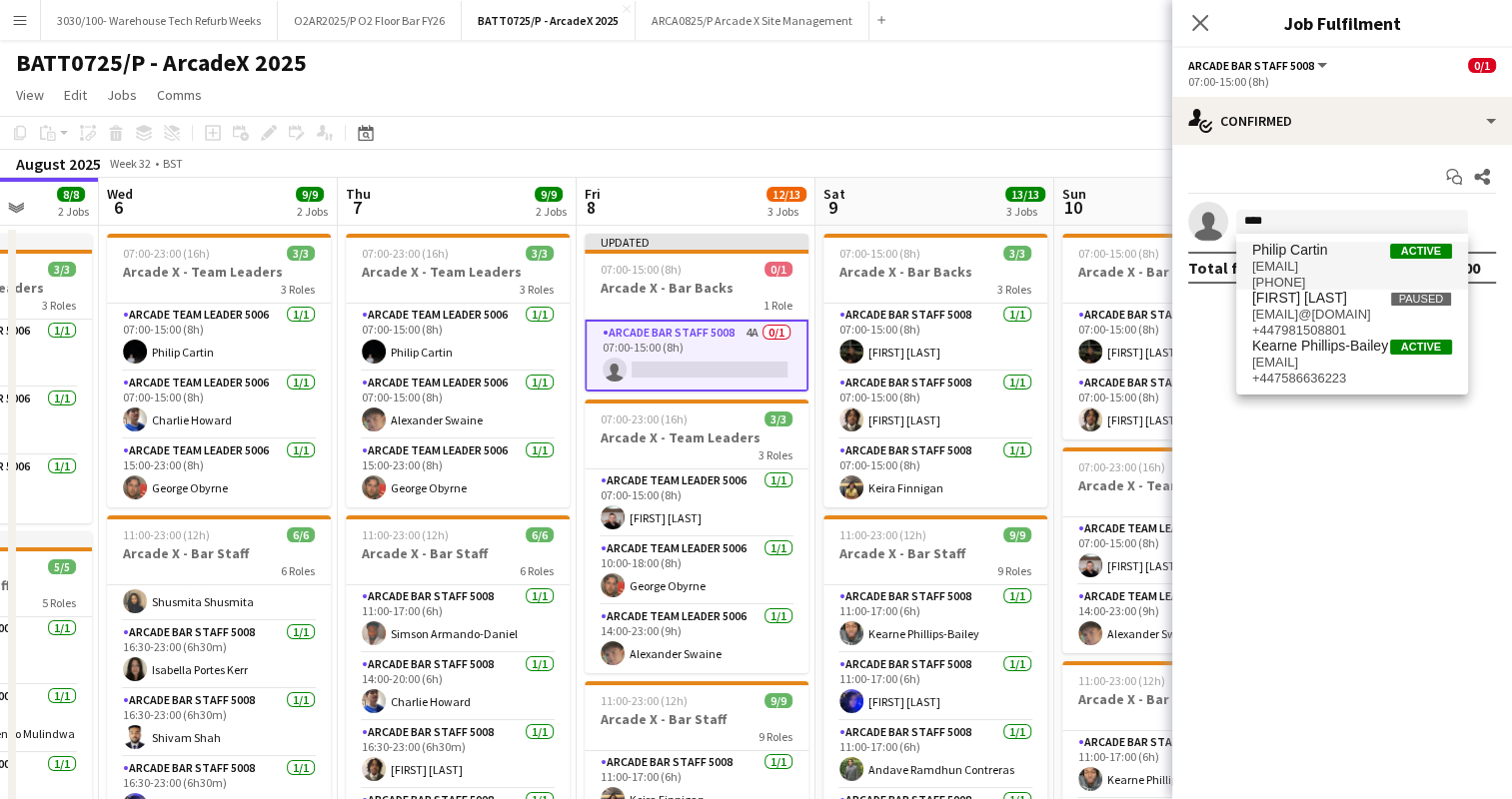 click on "[EMAIL]" at bounding box center (1352, 267) 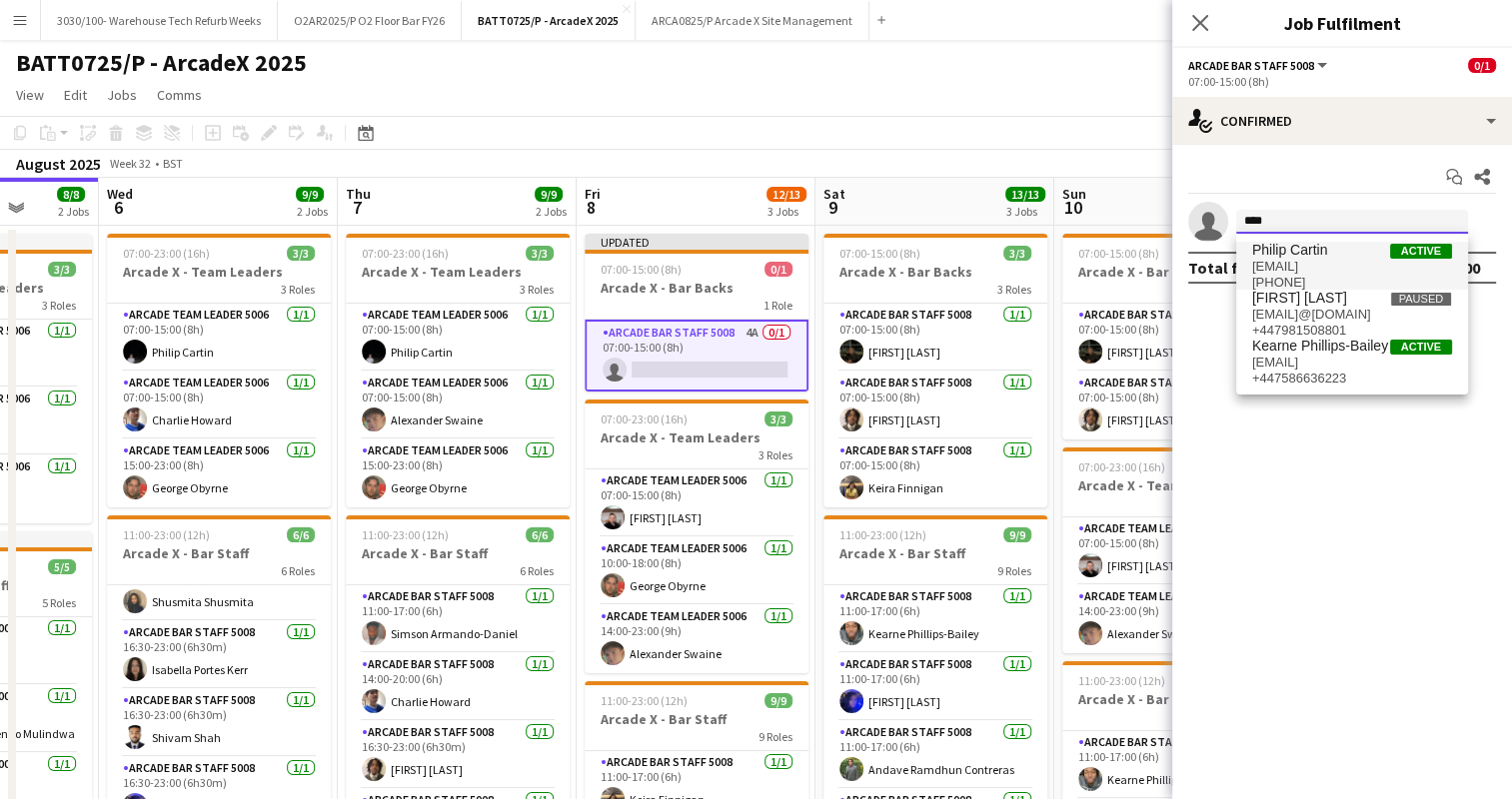 type 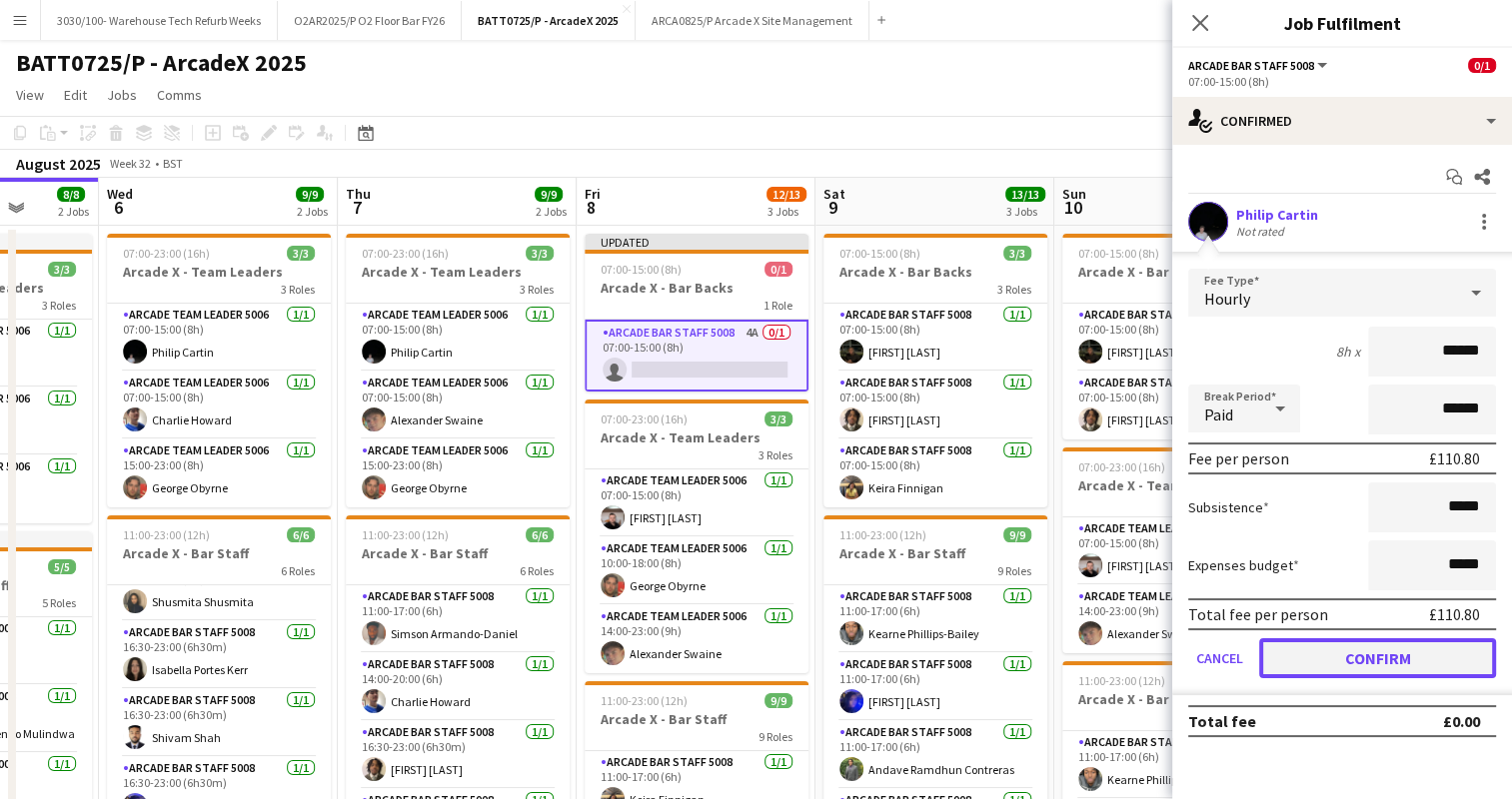 click on "Confirm" at bounding box center (1377, 658) 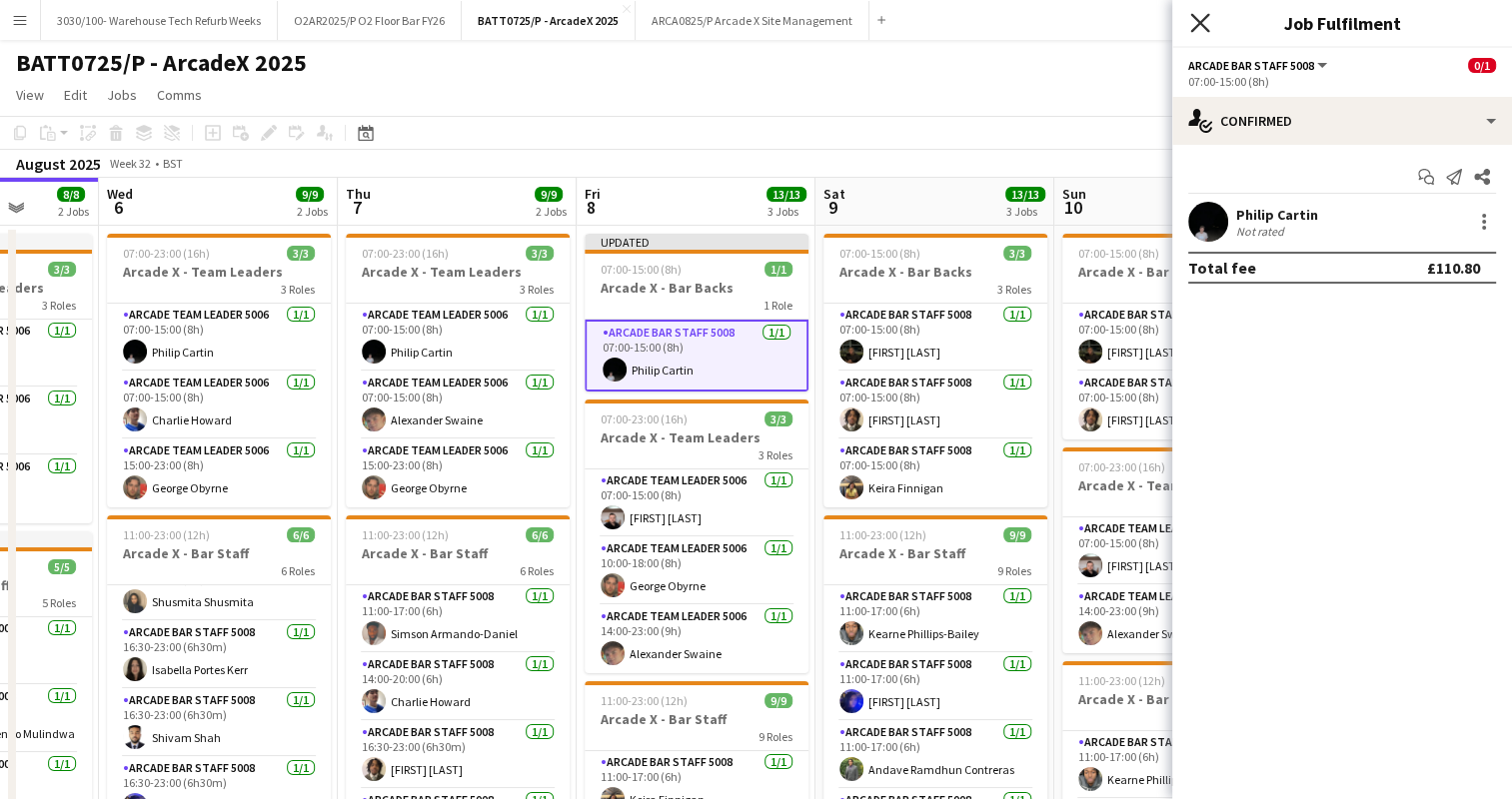 click on "Close pop-in" 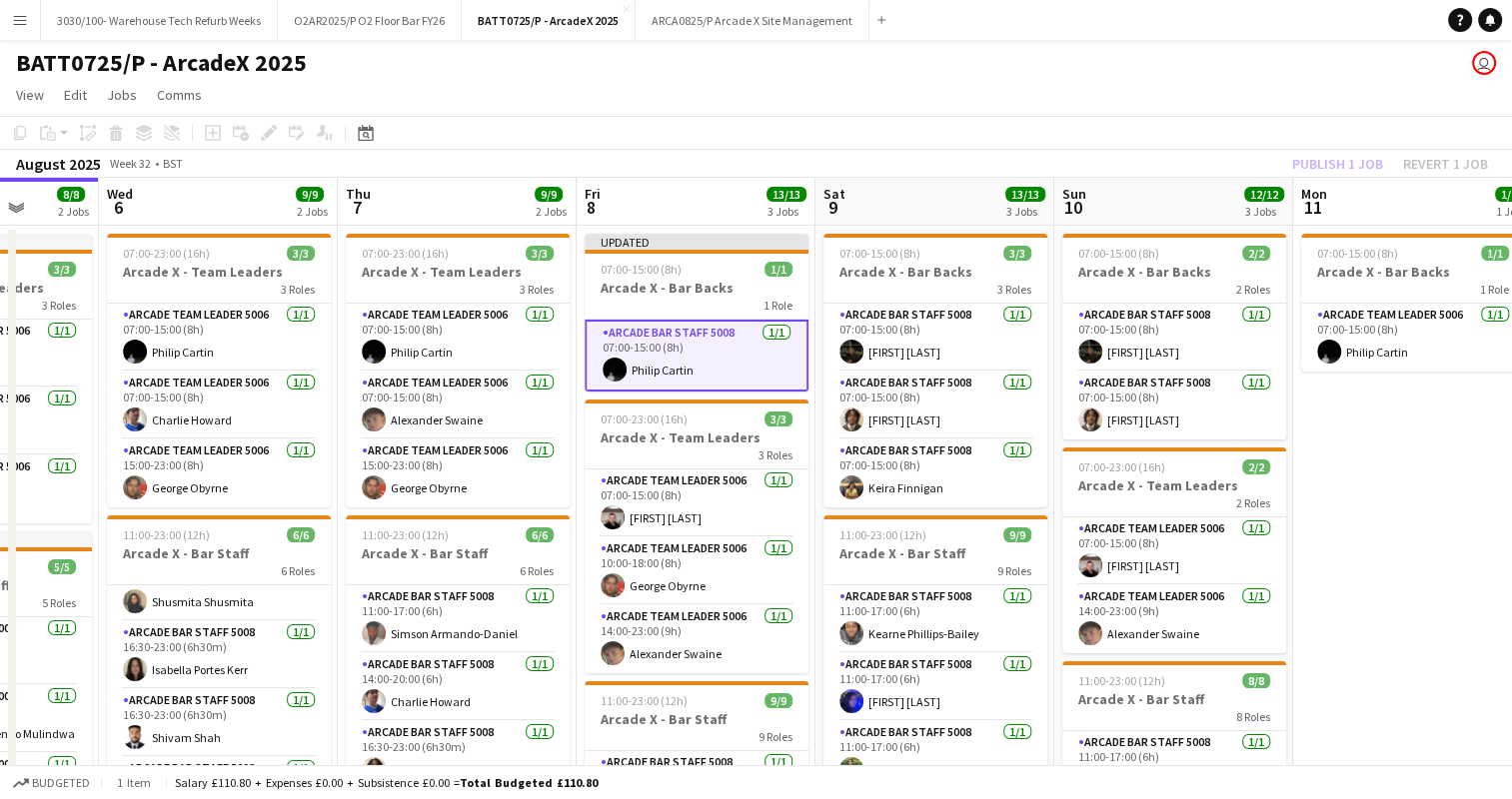 click on "Copy
Paste
Paste   Ctrl+V Paste with crew  Ctrl+Shift+V
Paste linked Job
Delete
Group
Ungroup
Add job
Add linked Job
Edit
Edit linked Job
Applicants
Date picker
AUG 2025 AUG 2025 Monday M Tuesday T Wednesday W Thursday T Friday F Saturday S Sunday S  AUG   1   2   3   4   5   6   7   8   9   10   11   12   13   14   15   16   17   18   19   20   21   22   23   24   25   26   27   28   29   30   31
Comparison range
Comparison range
Today" 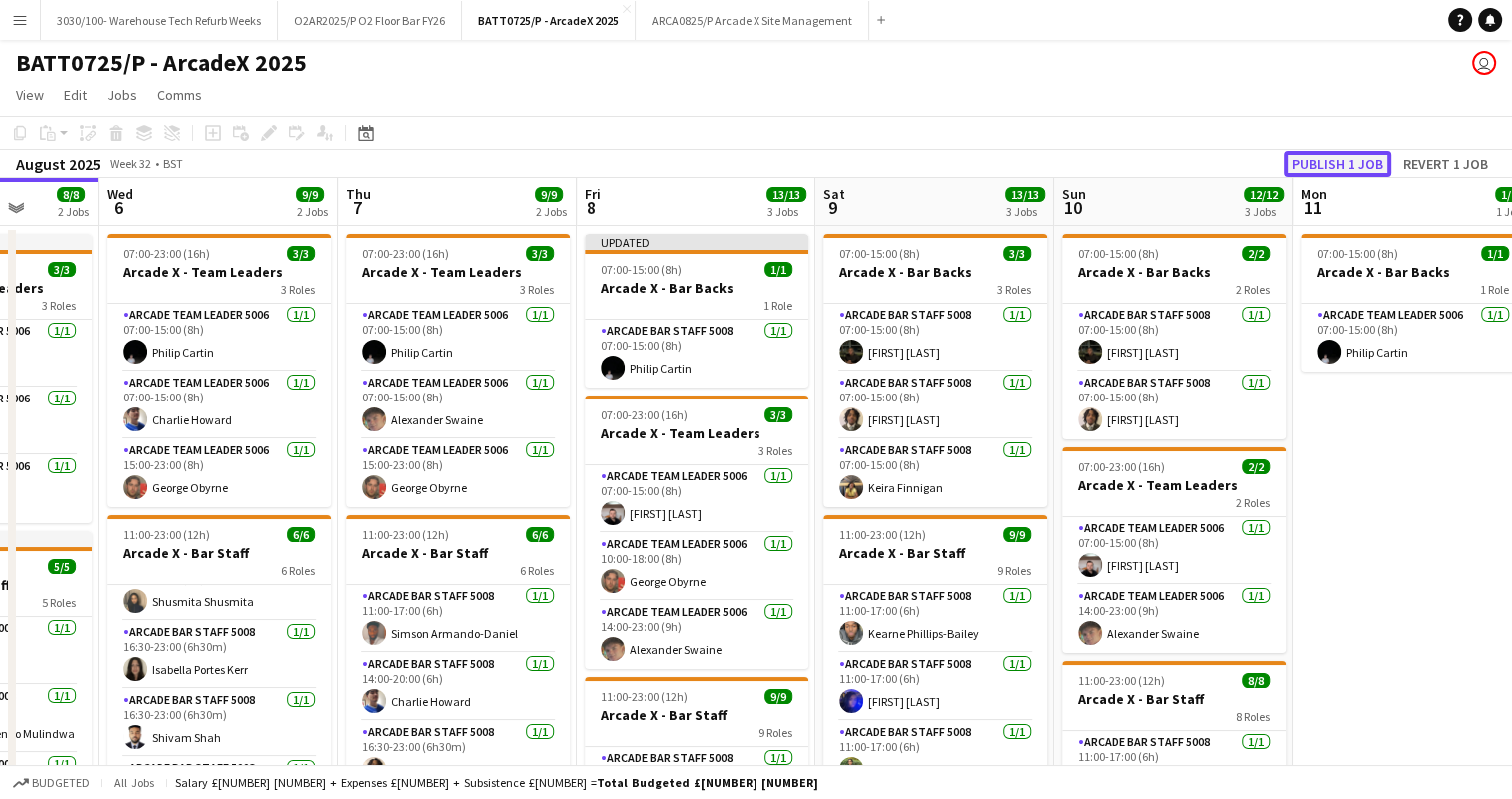 click on "Publish 1 job" 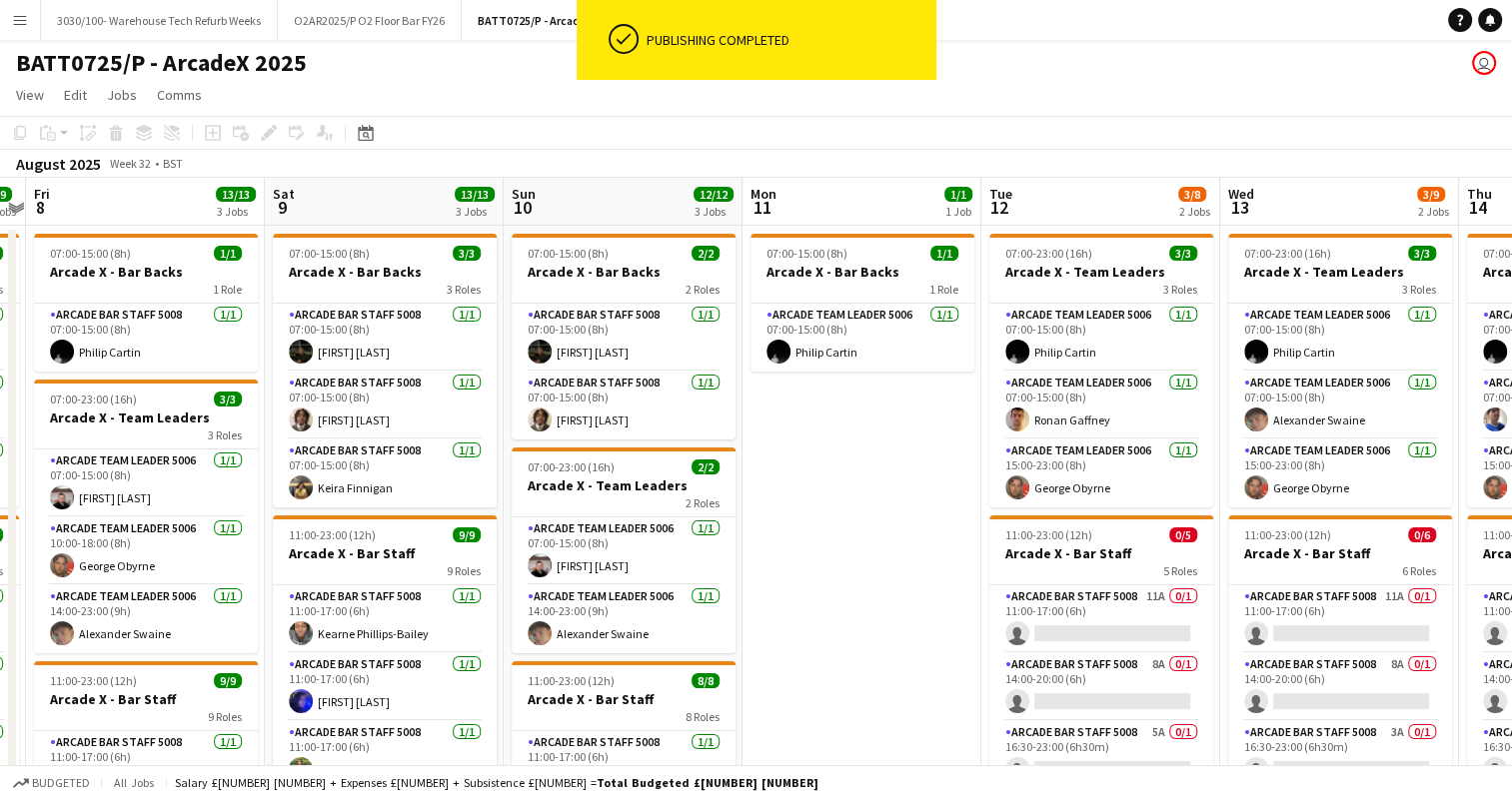 scroll, scrollTop: 0, scrollLeft: 500, axis: horizontal 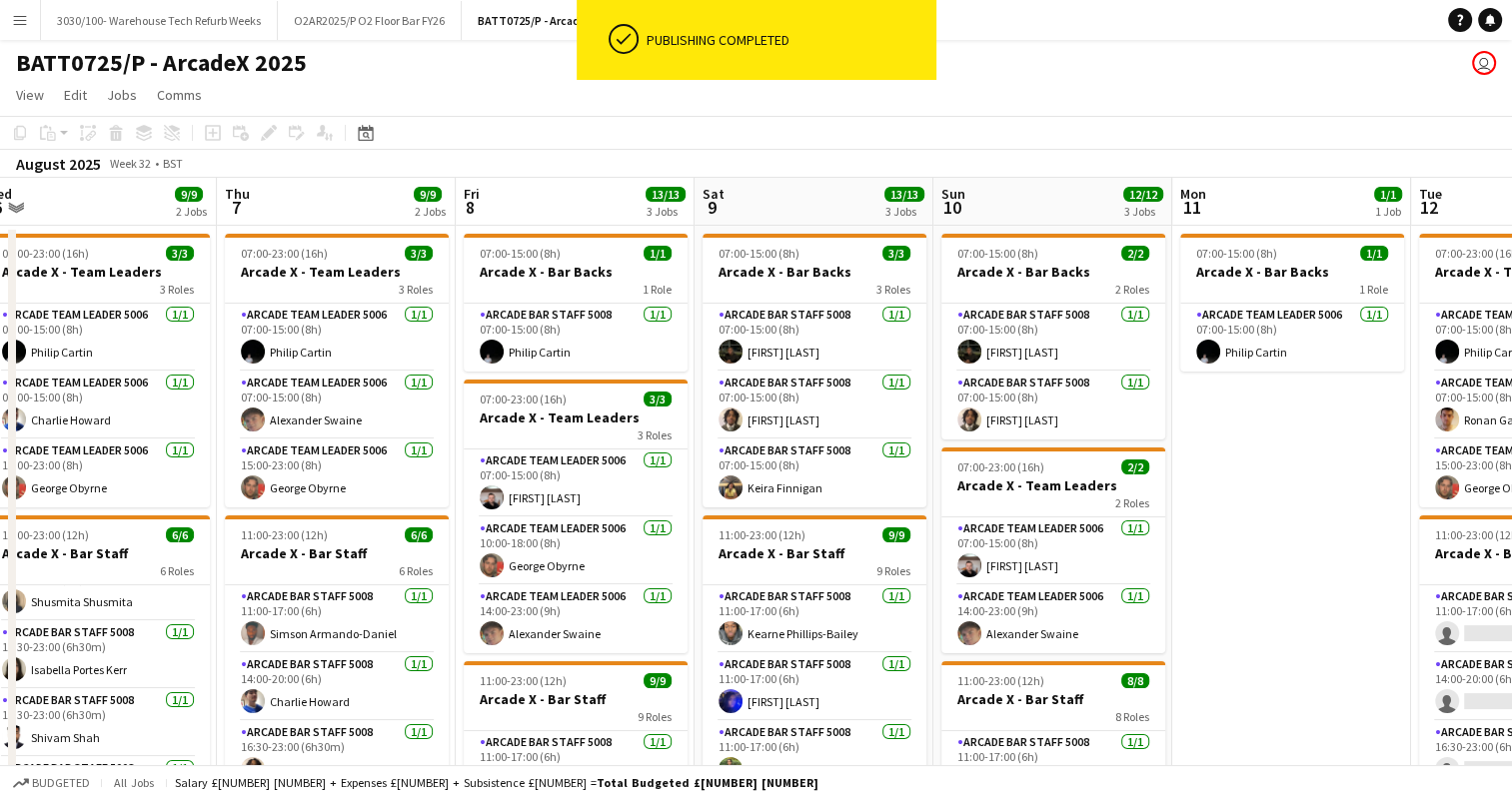 drag, startPoint x: 1132, startPoint y: 364, endPoint x: 1012, endPoint y: 366, distance: 120.01667 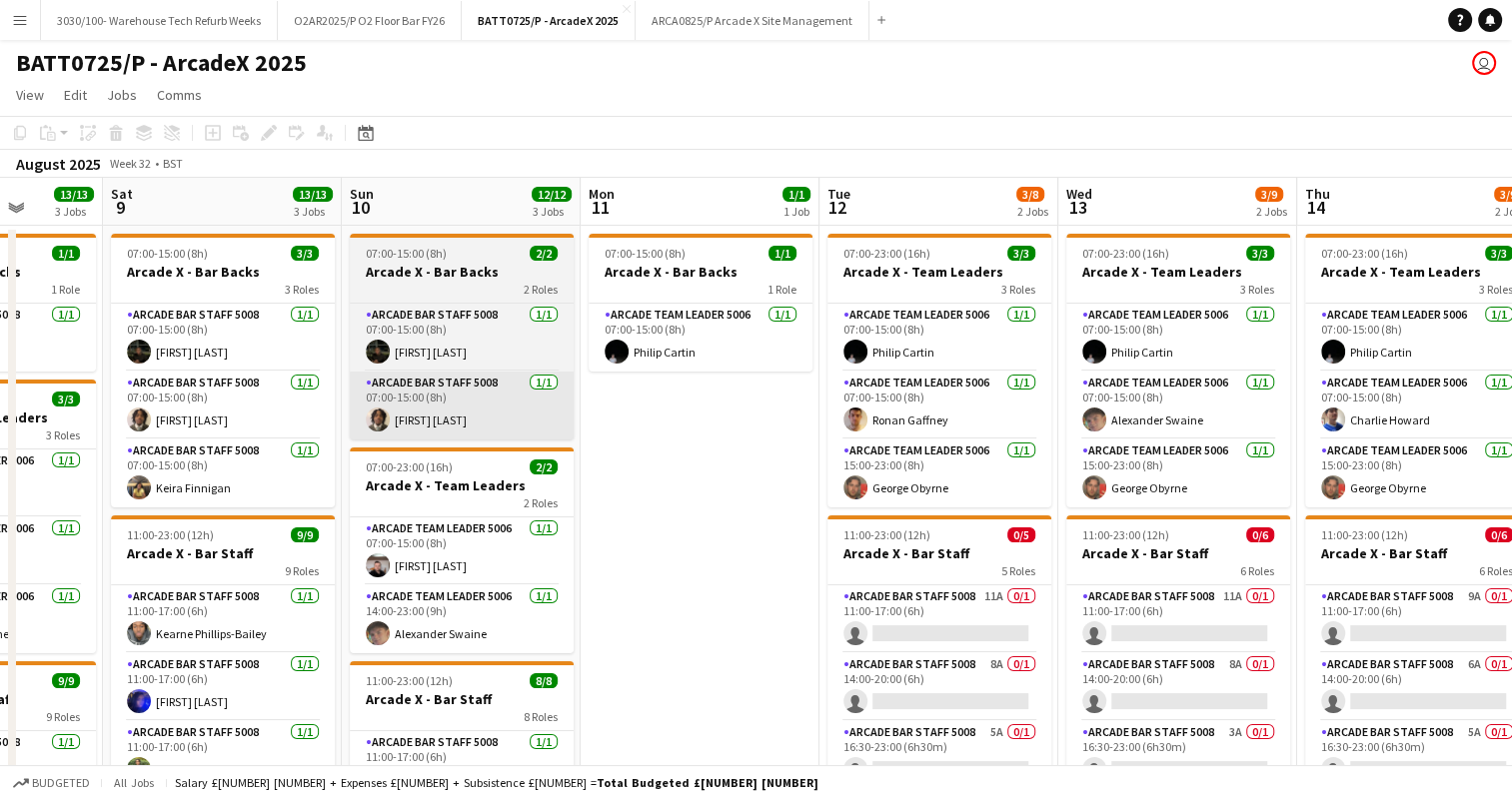 drag, startPoint x: 862, startPoint y: 395, endPoint x: 404, endPoint y: 403, distance: 458.06986 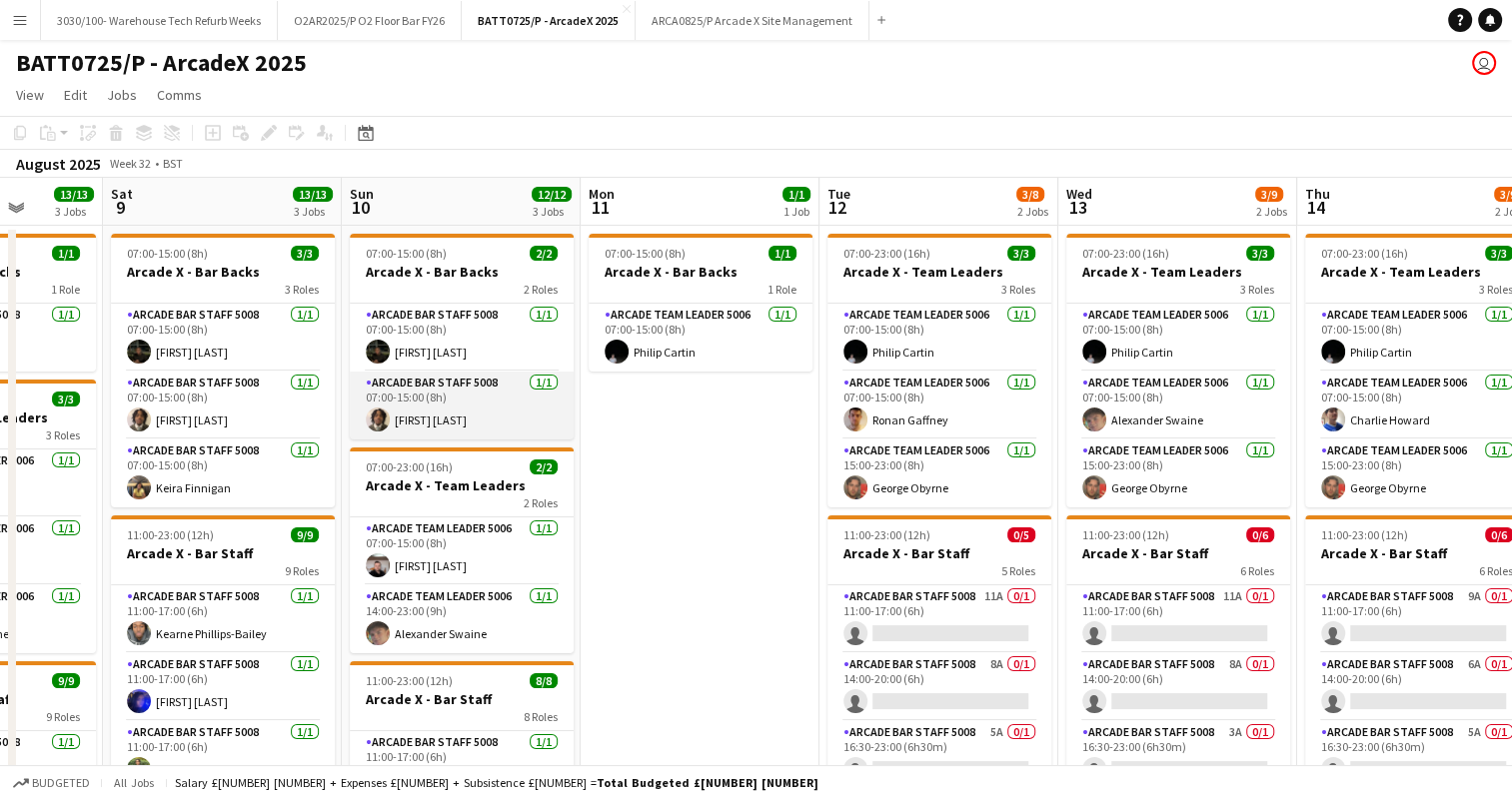 scroll, scrollTop: 0, scrollLeft: 620, axis: horizontal 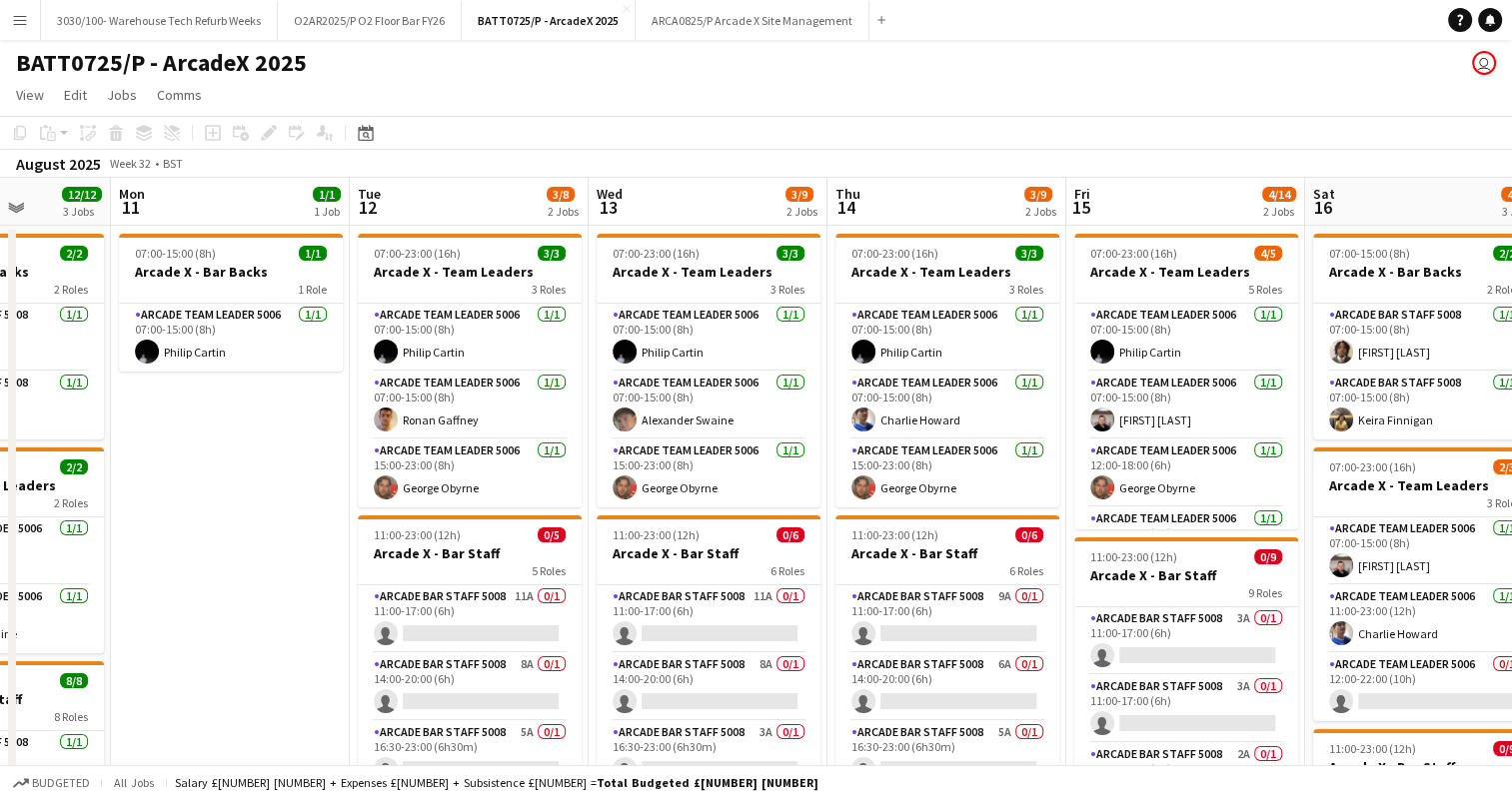 drag, startPoint x: 1209, startPoint y: 477, endPoint x: 746, endPoint y: 477, distance: 463 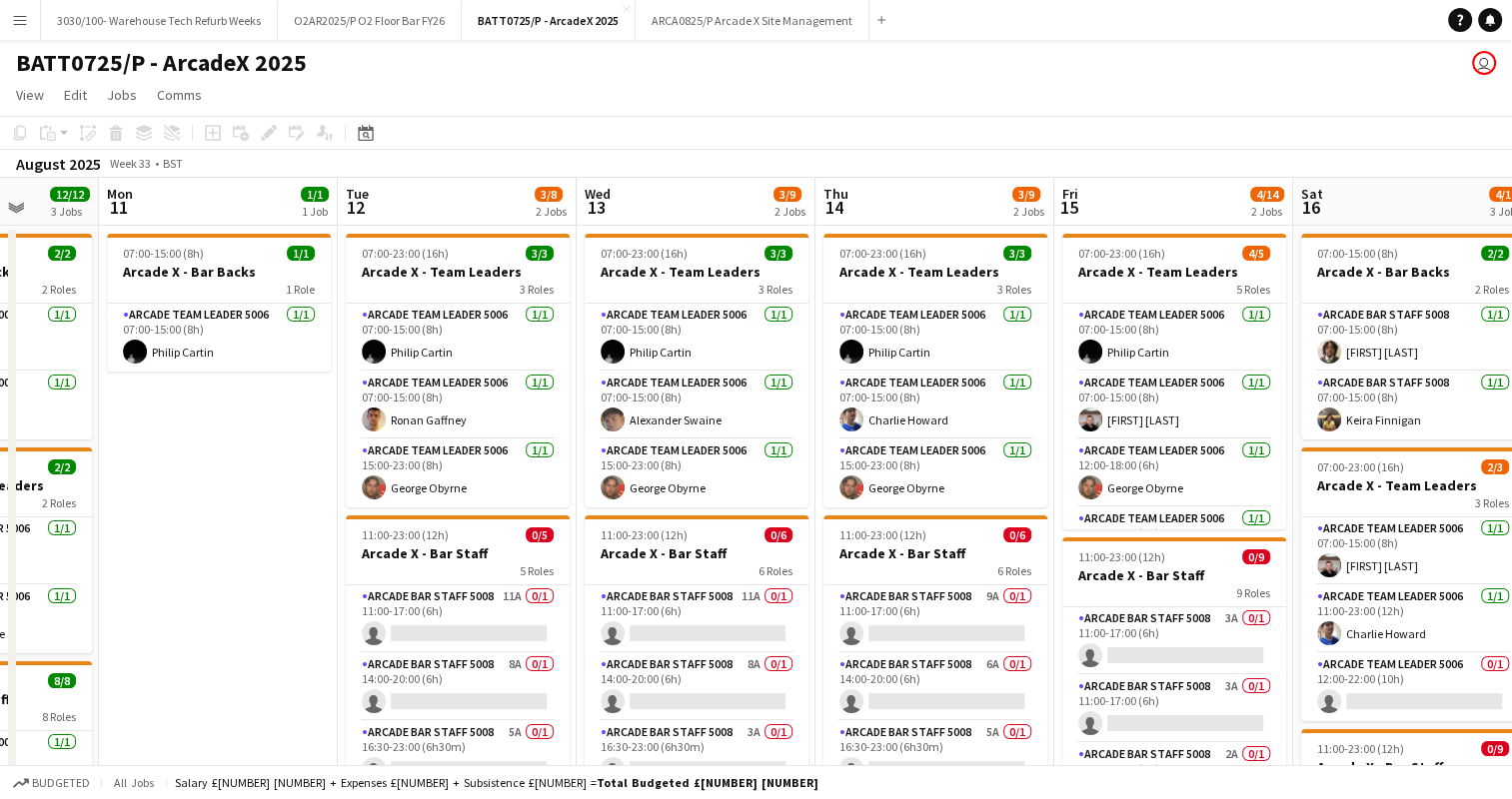 drag, startPoint x: 1061, startPoint y: 439, endPoint x: 432, endPoint y: 460, distance: 629.3505 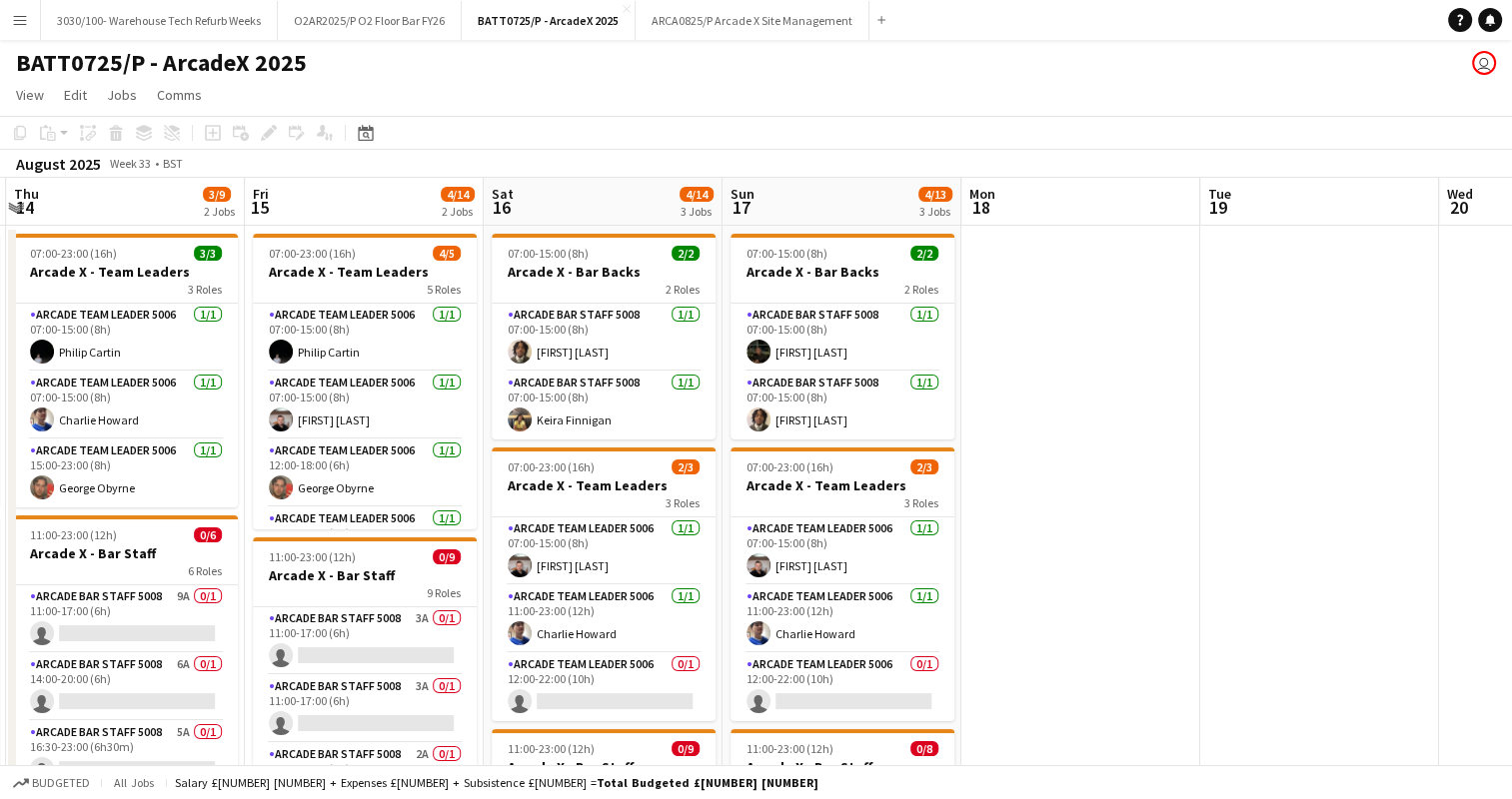 scroll, scrollTop: 0, scrollLeft: 489, axis: horizontal 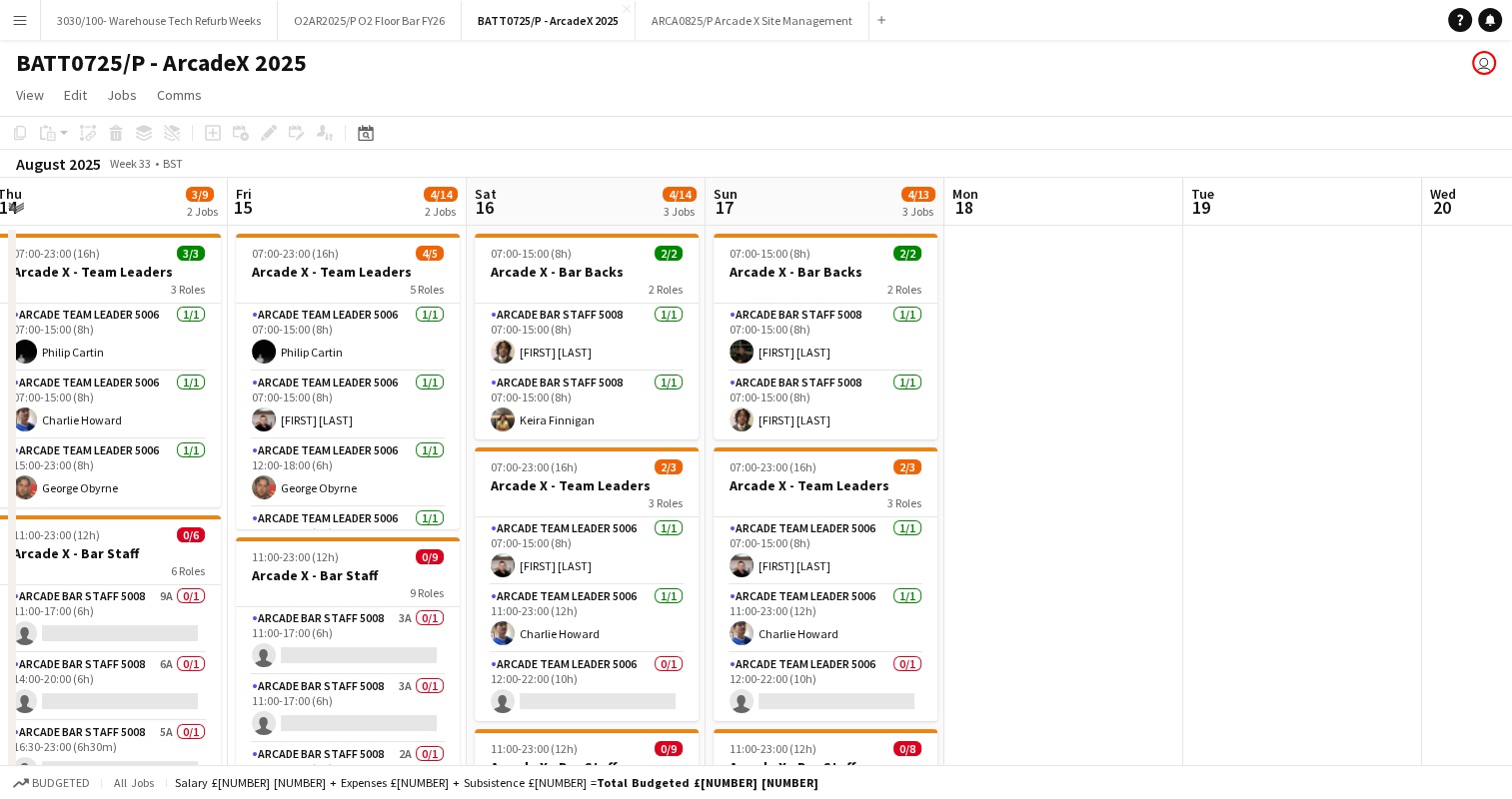 drag, startPoint x: 1191, startPoint y: 422, endPoint x: 982, endPoint y: 425, distance: 209.02153 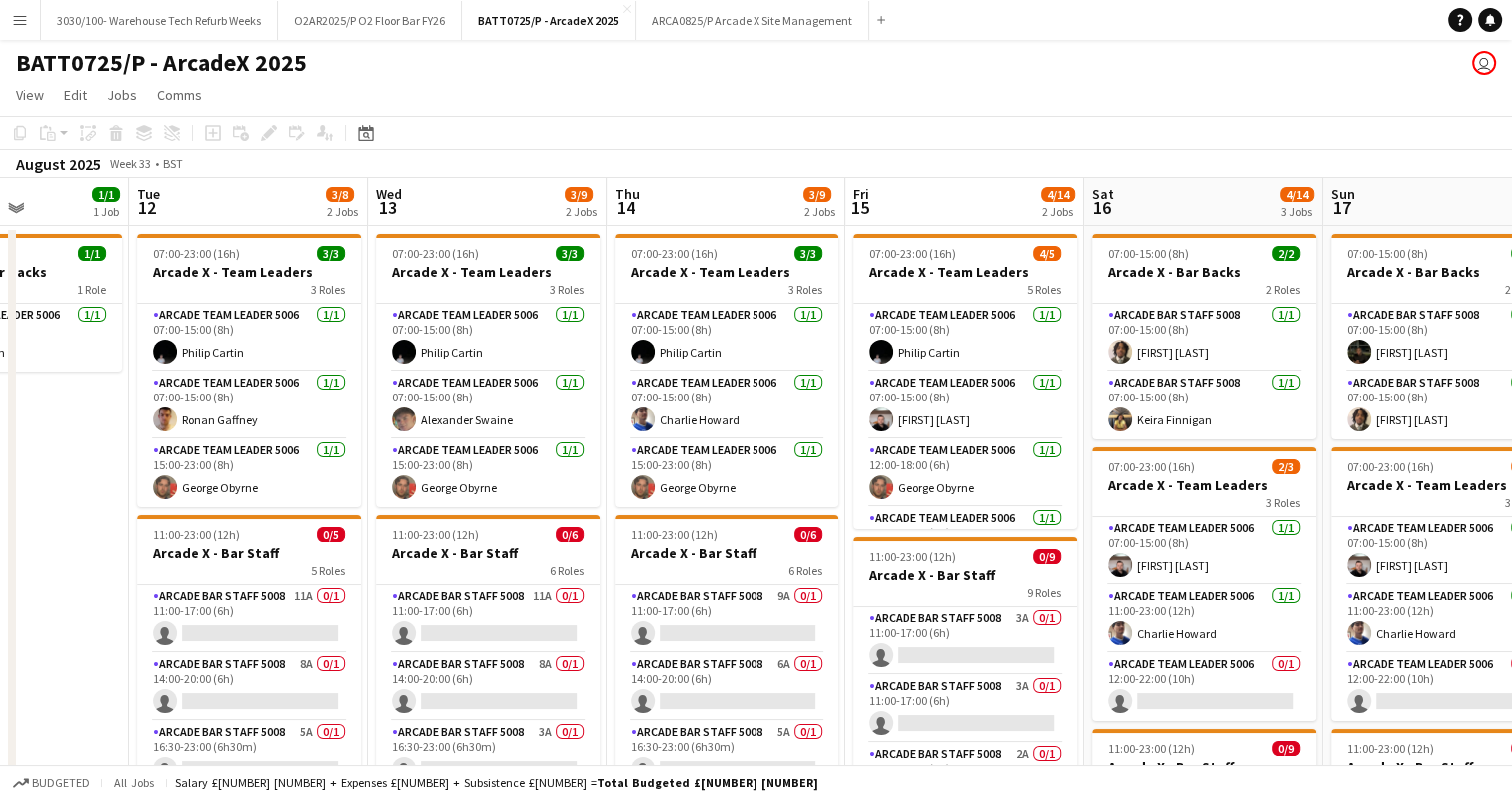 scroll, scrollTop: 0, scrollLeft: 582, axis: horizontal 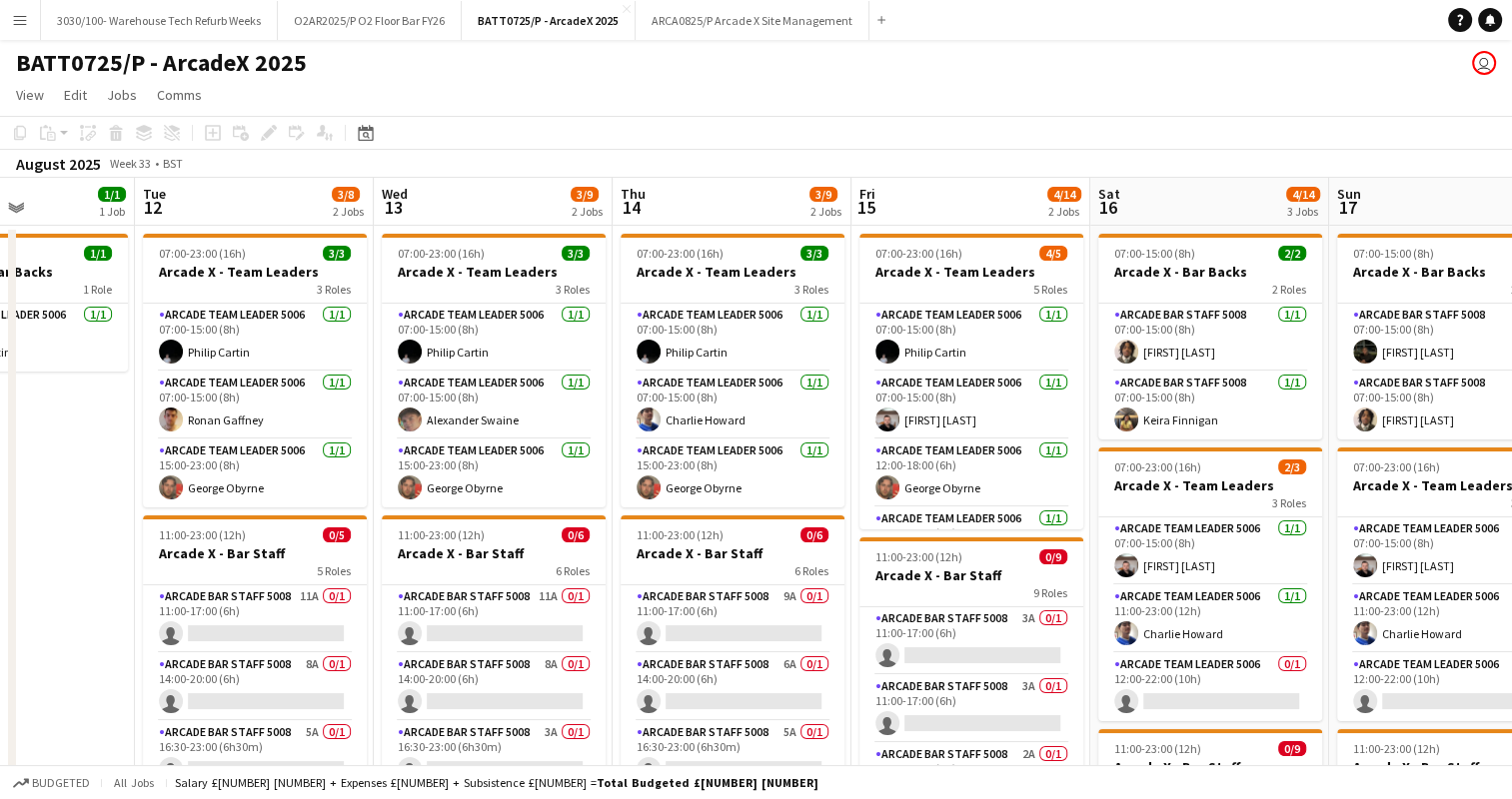 drag, startPoint x: 470, startPoint y: 444, endPoint x: 1093, endPoint y: 403, distance: 624.3477 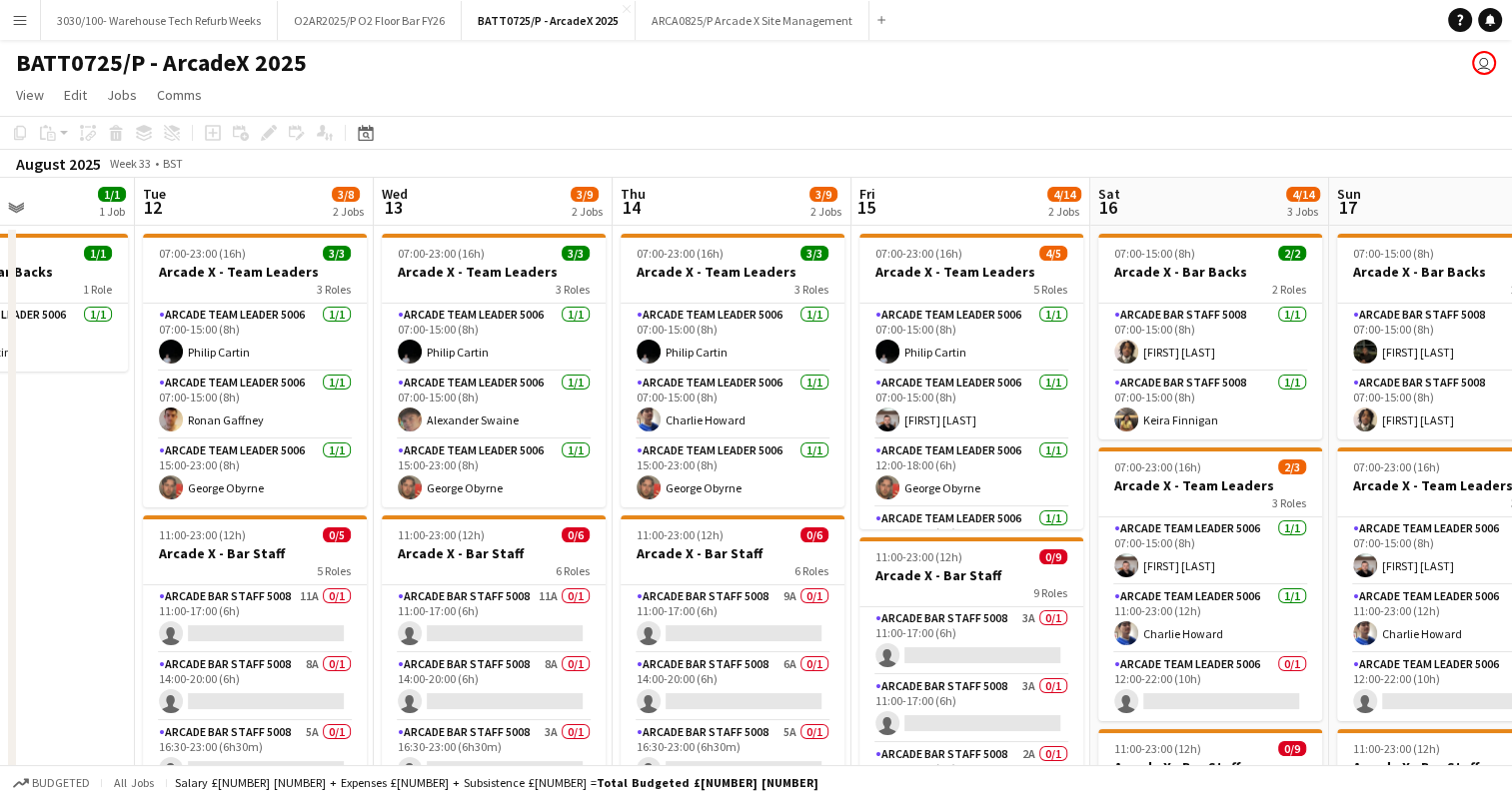 scroll, scrollTop: 0, scrollLeft: 607, axis: horizontal 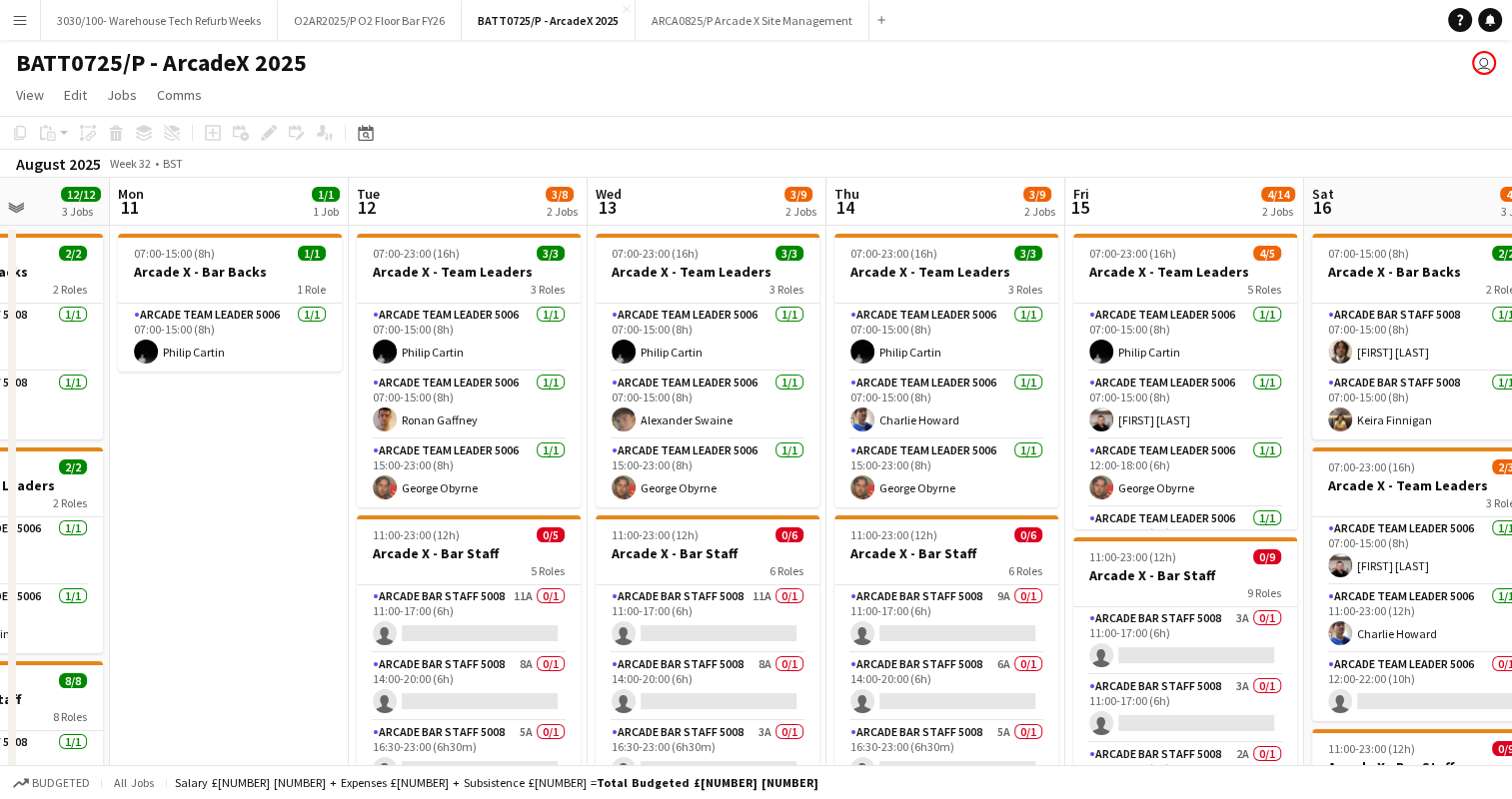 drag, startPoint x: 659, startPoint y: 467, endPoint x: 860, endPoint y: 481, distance: 201.48697 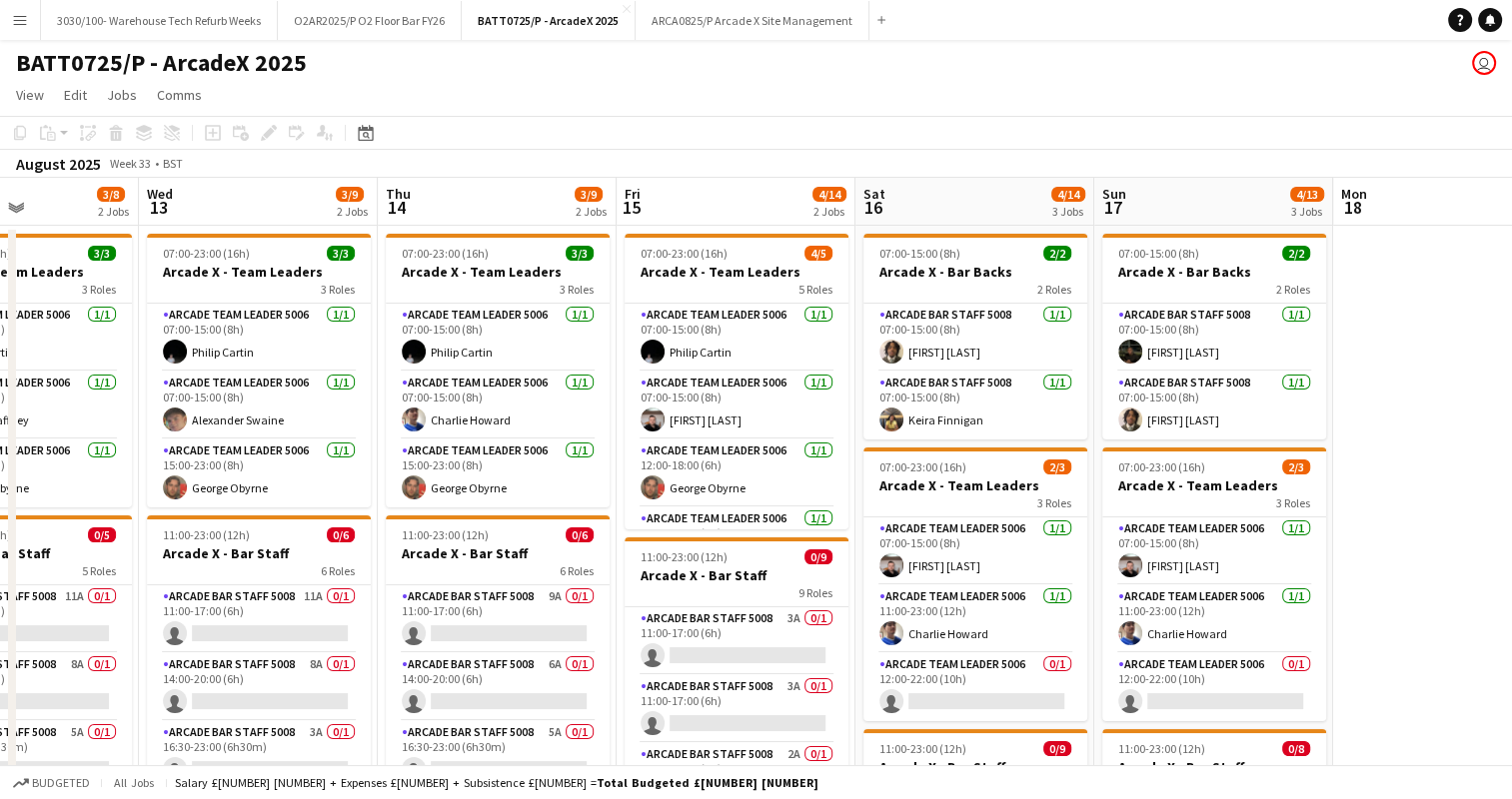 drag, startPoint x: 1004, startPoint y: 543, endPoint x: 555, endPoint y: 511, distance: 450.13887 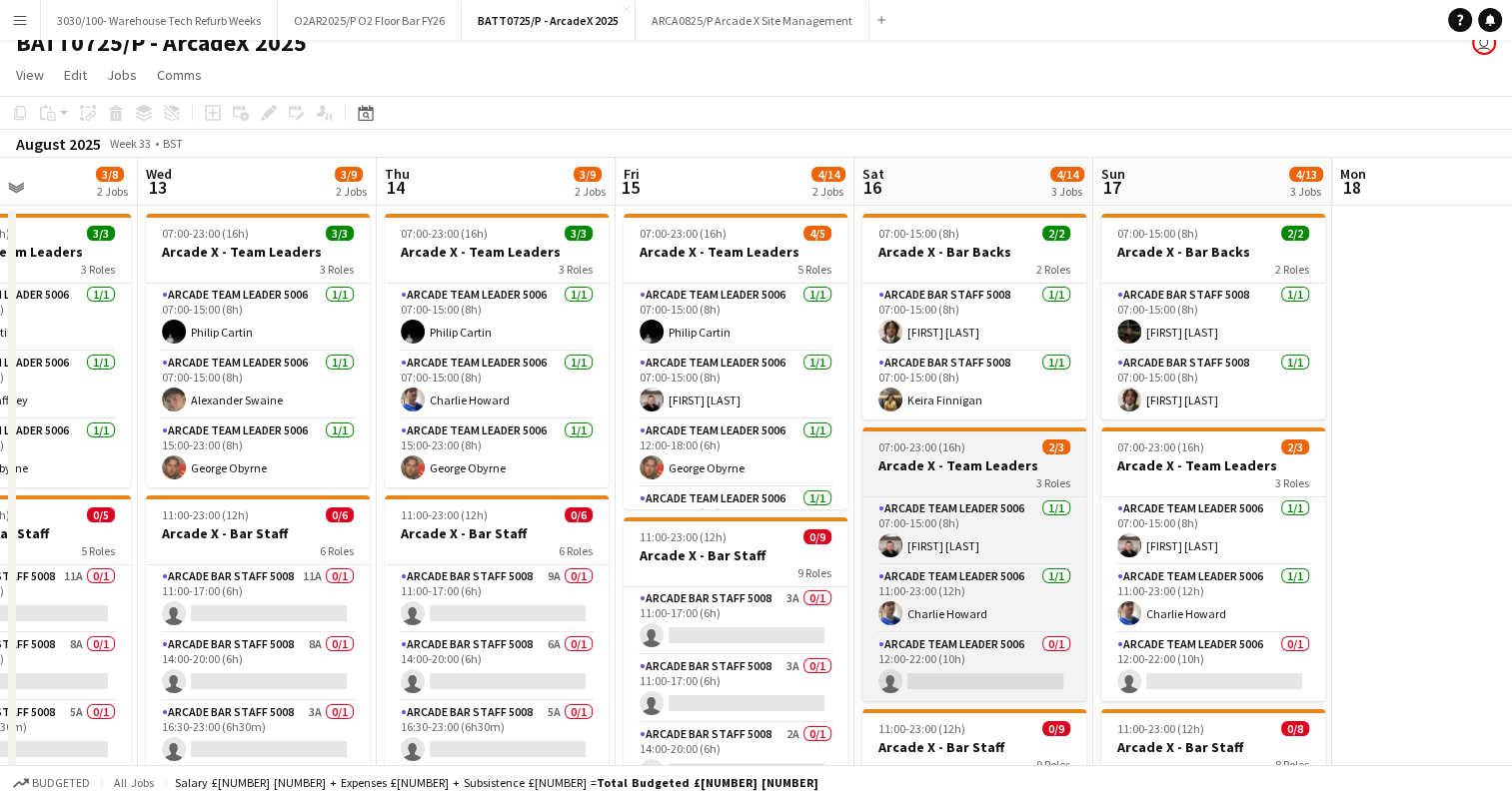 scroll, scrollTop: 0, scrollLeft: 0, axis: both 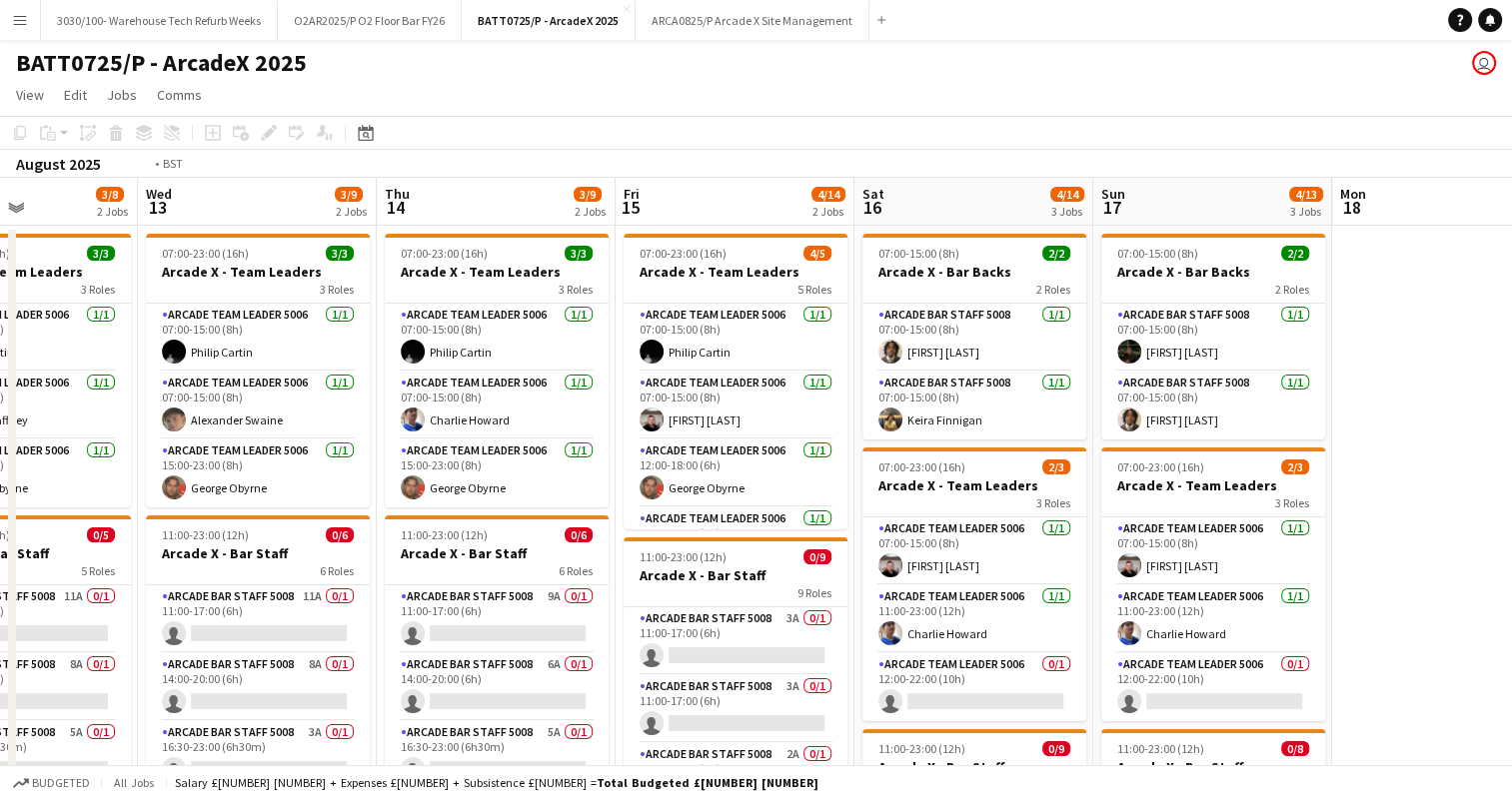 drag, startPoint x: 594, startPoint y: 392, endPoint x: 1215, endPoint y: 472, distance: 626.13178 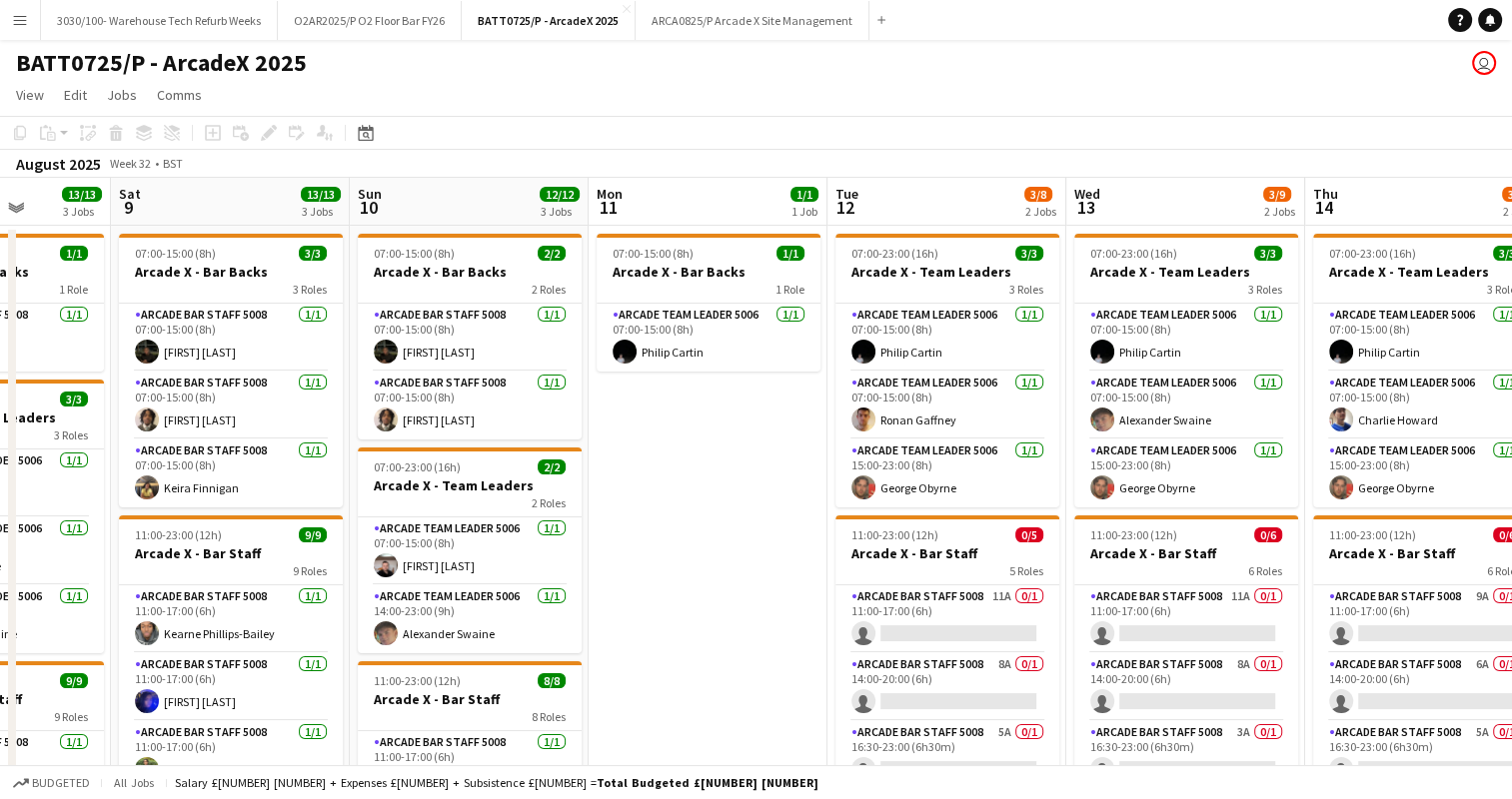 scroll, scrollTop: 0, scrollLeft: 450, axis: horizontal 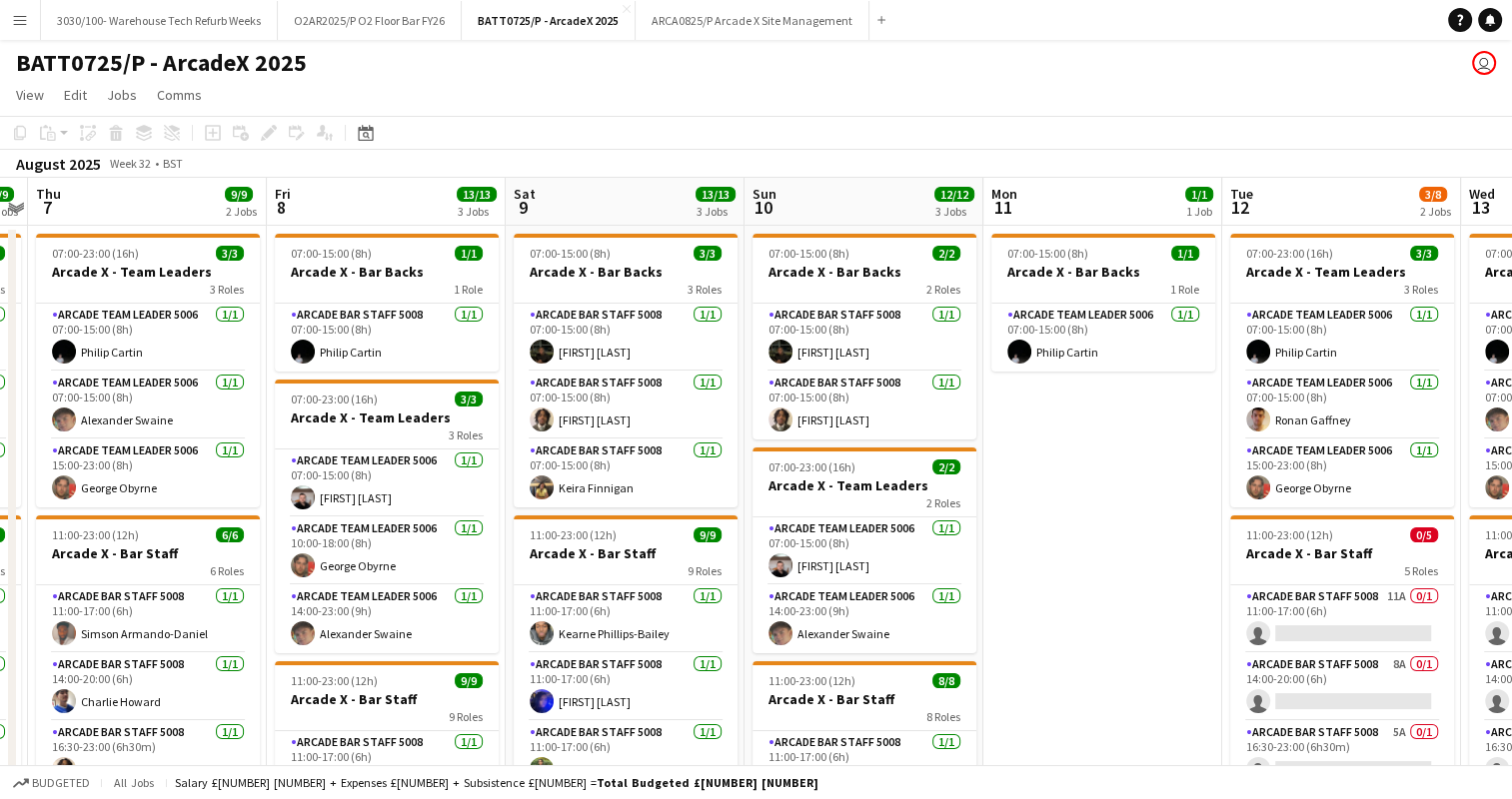 drag, startPoint x: 553, startPoint y: 465, endPoint x: 1094, endPoint y: 459, distance: 541.0333 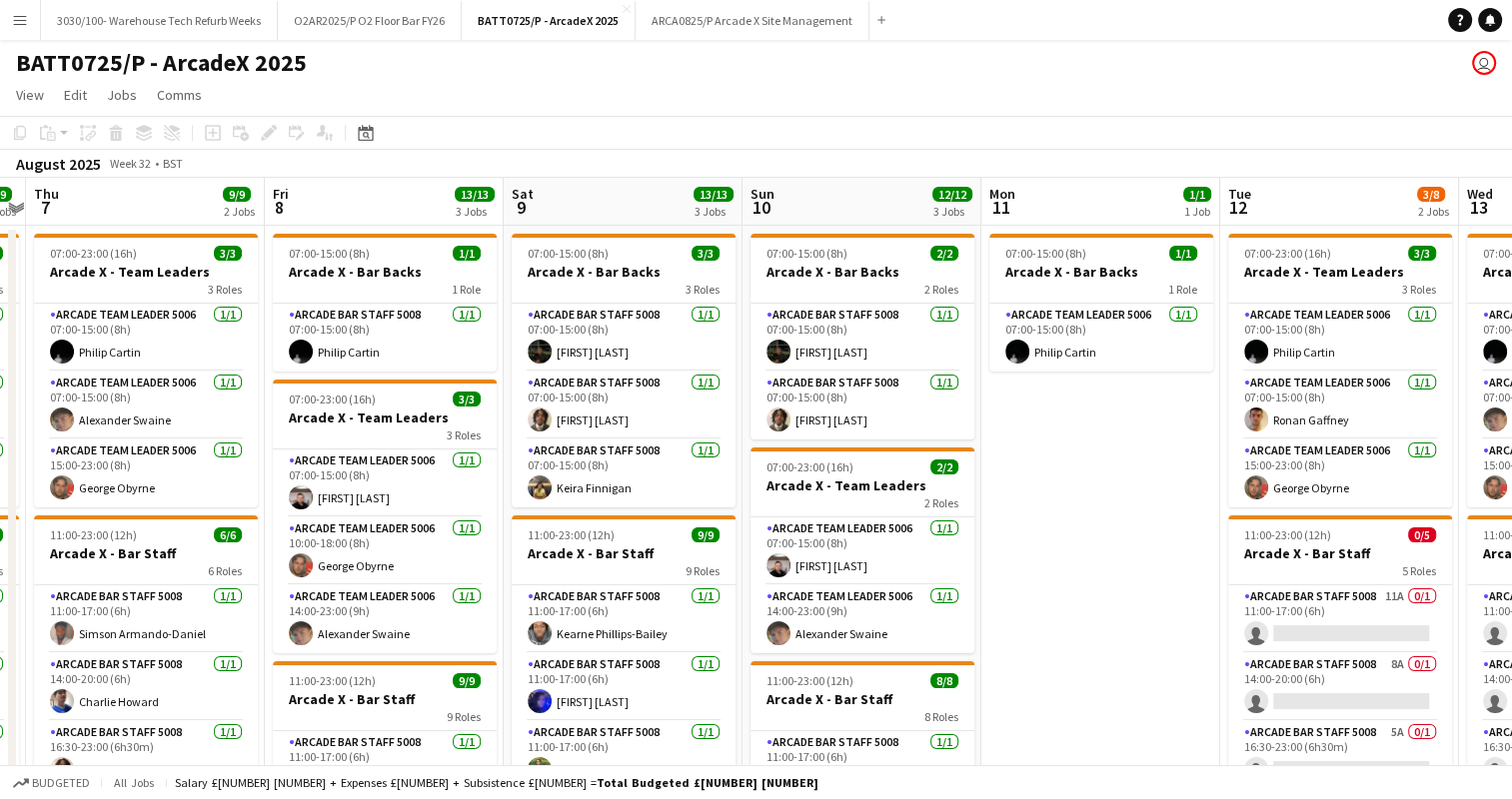 scroll, scrollTop: 0, scrollLeft: 453, axis: horizontal 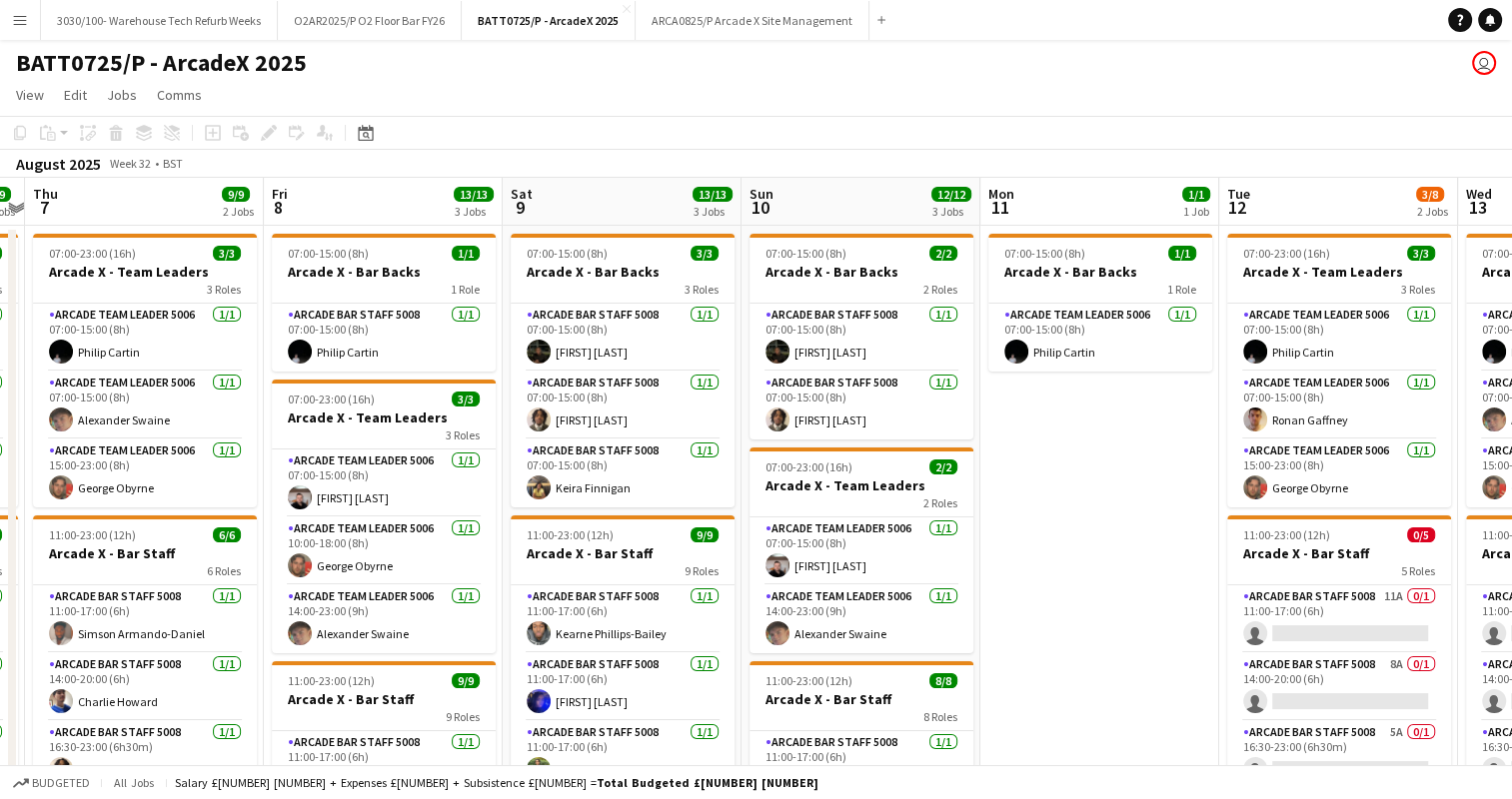 drag, startPoint x: 979, startPoint y: 549, endPoint x: 976, endPoint y: 455, distance: 94.04786 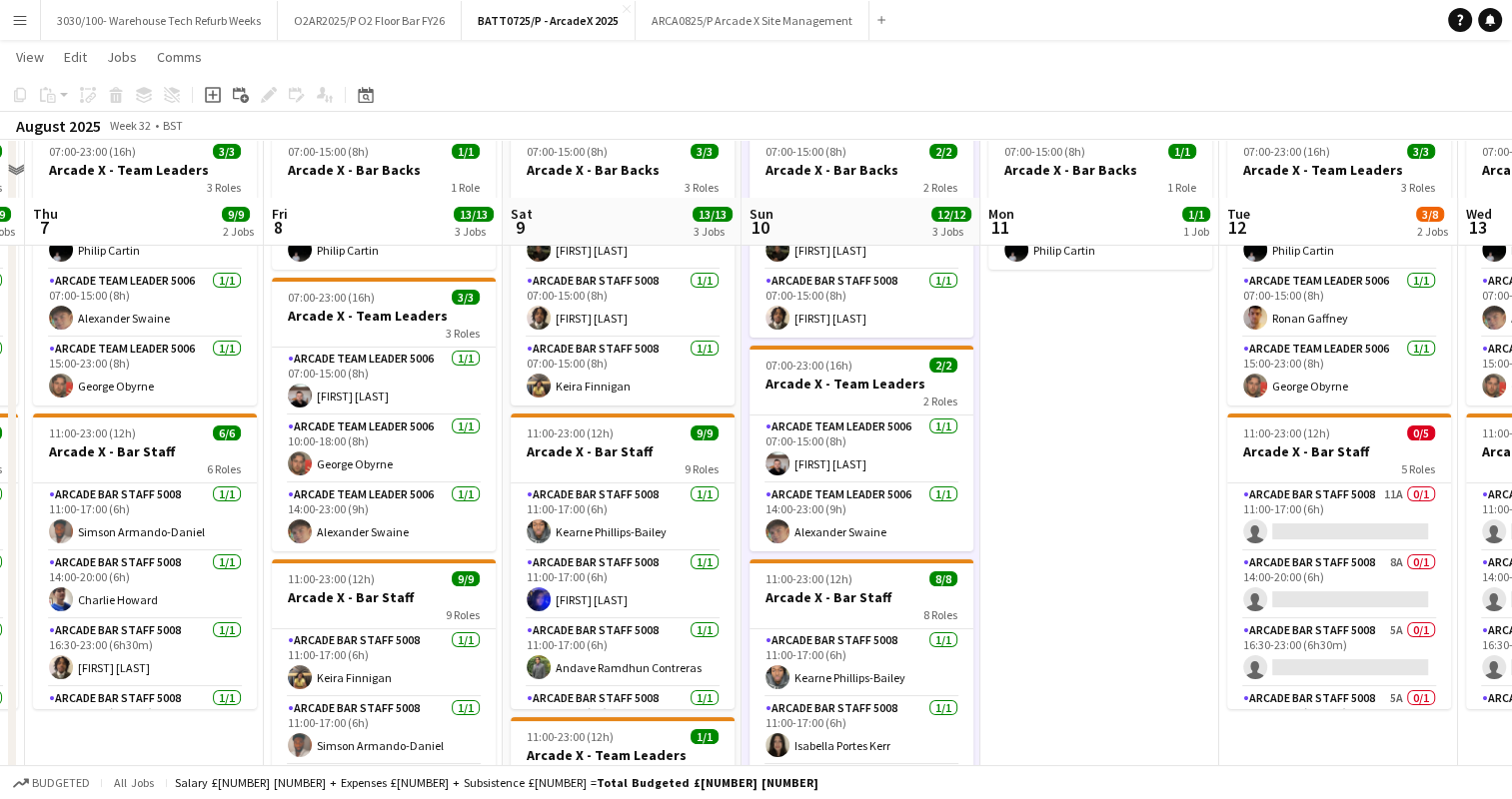 scroll, scrollTop: 200, scrollLeft: 0, axis: vertical 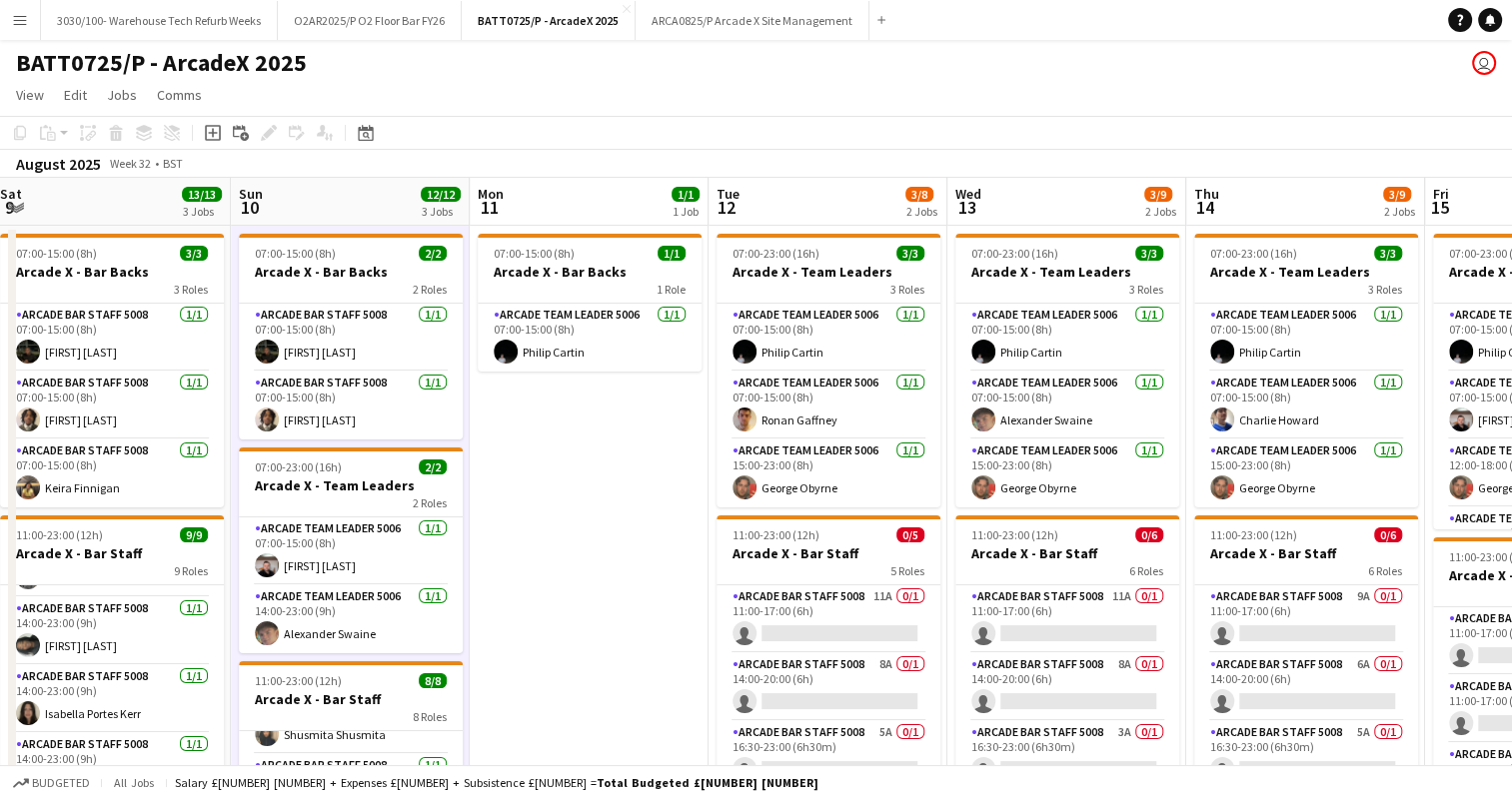 drag, startPoint x: 1089, startPoint y: 508, endPoint x: 575, endPoint y: 521, distance: 514.16437 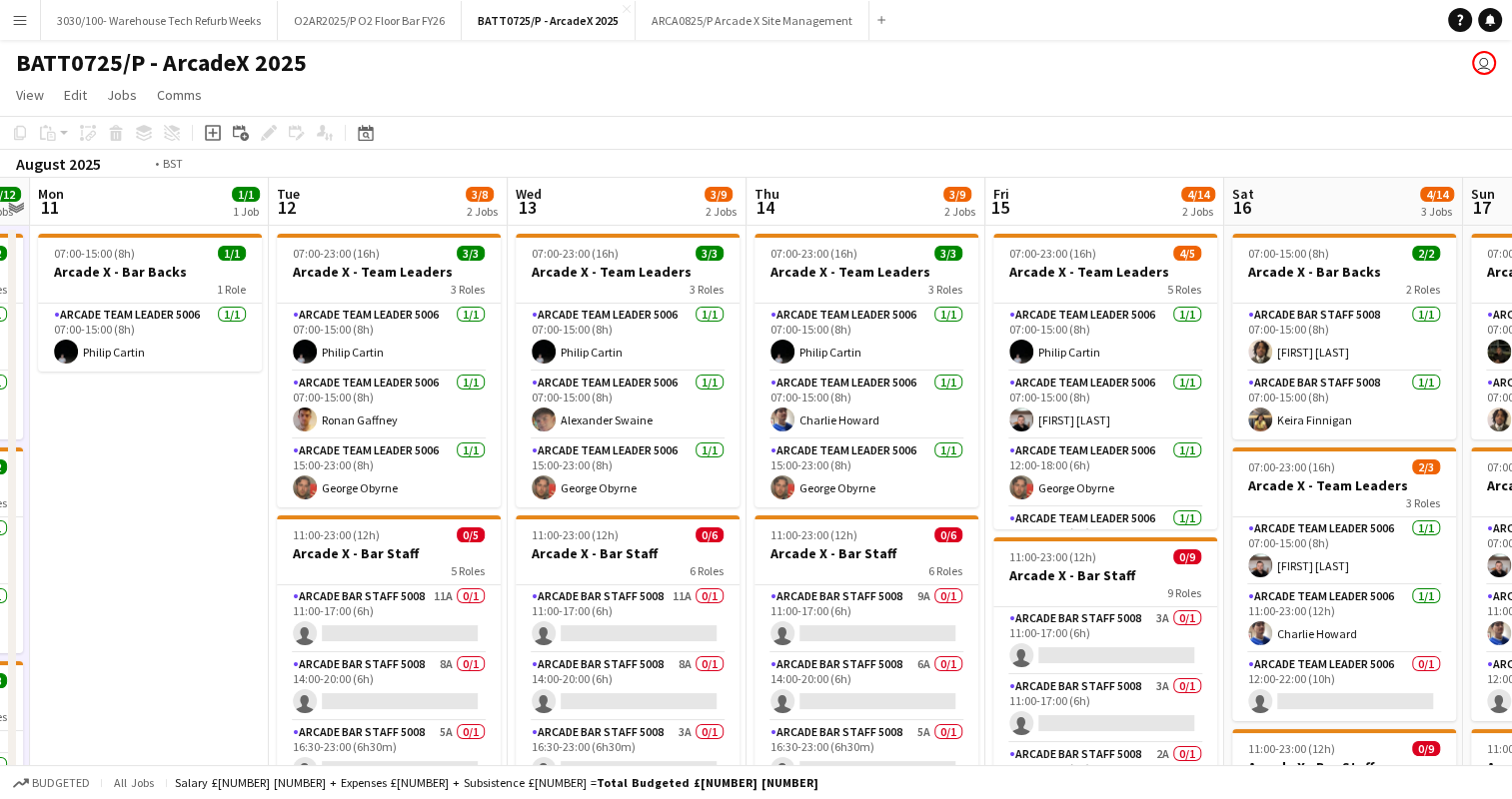 scroll, scrollTop: 0, scrollLeft: 480, axis: horizontal 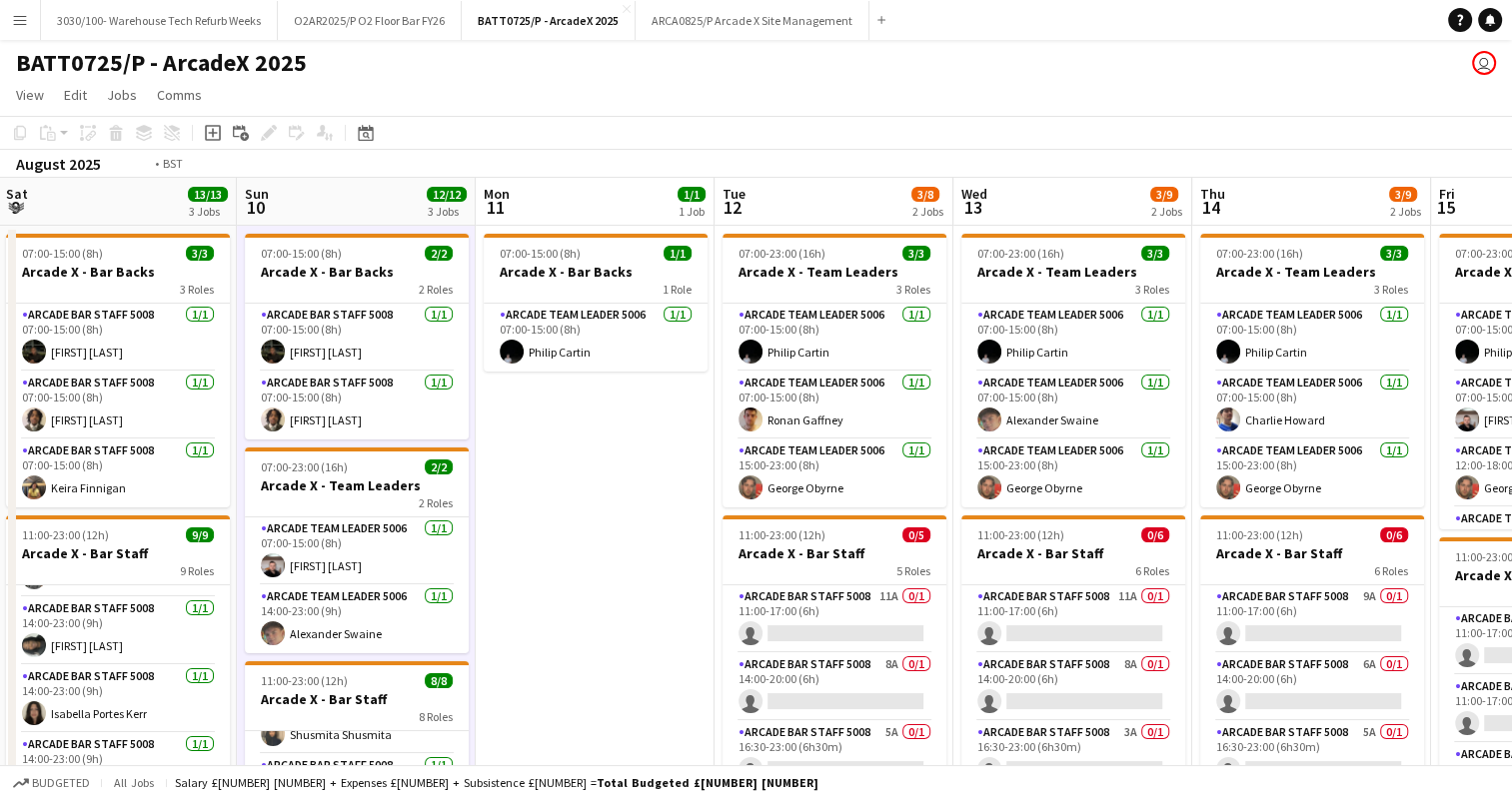 drag, startPoint x: 1151, startPoint y: 513, endPoint x: 683, endPoint y: 517, distance: 468.01709 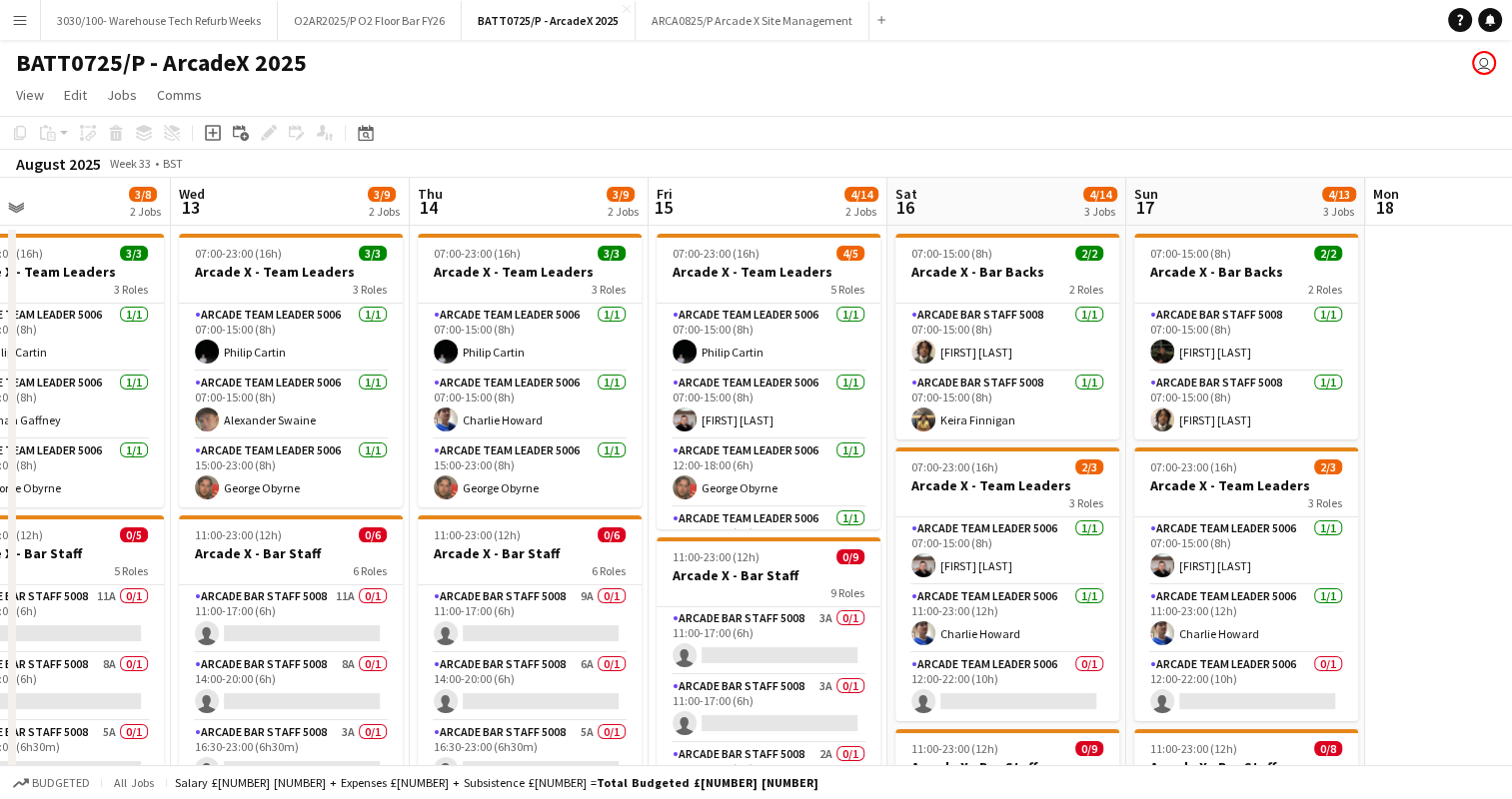drag, startPoint x: 939, startPoint y: 539, endPoint x: 647, endPoint y: 528, distance: 292.20712 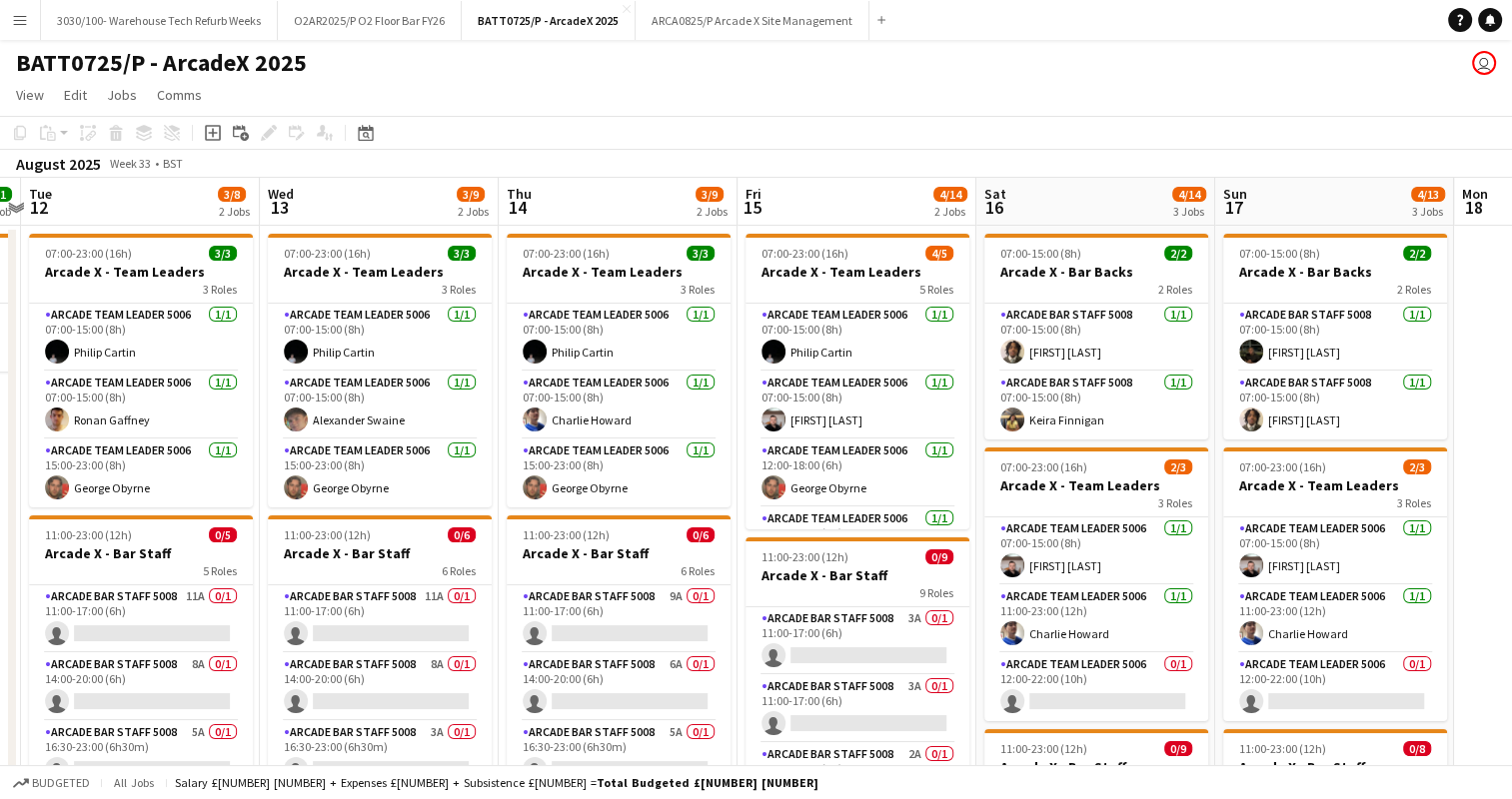 scroll, scrollTop: 0, scrollLeft: 693, axis: horizontal 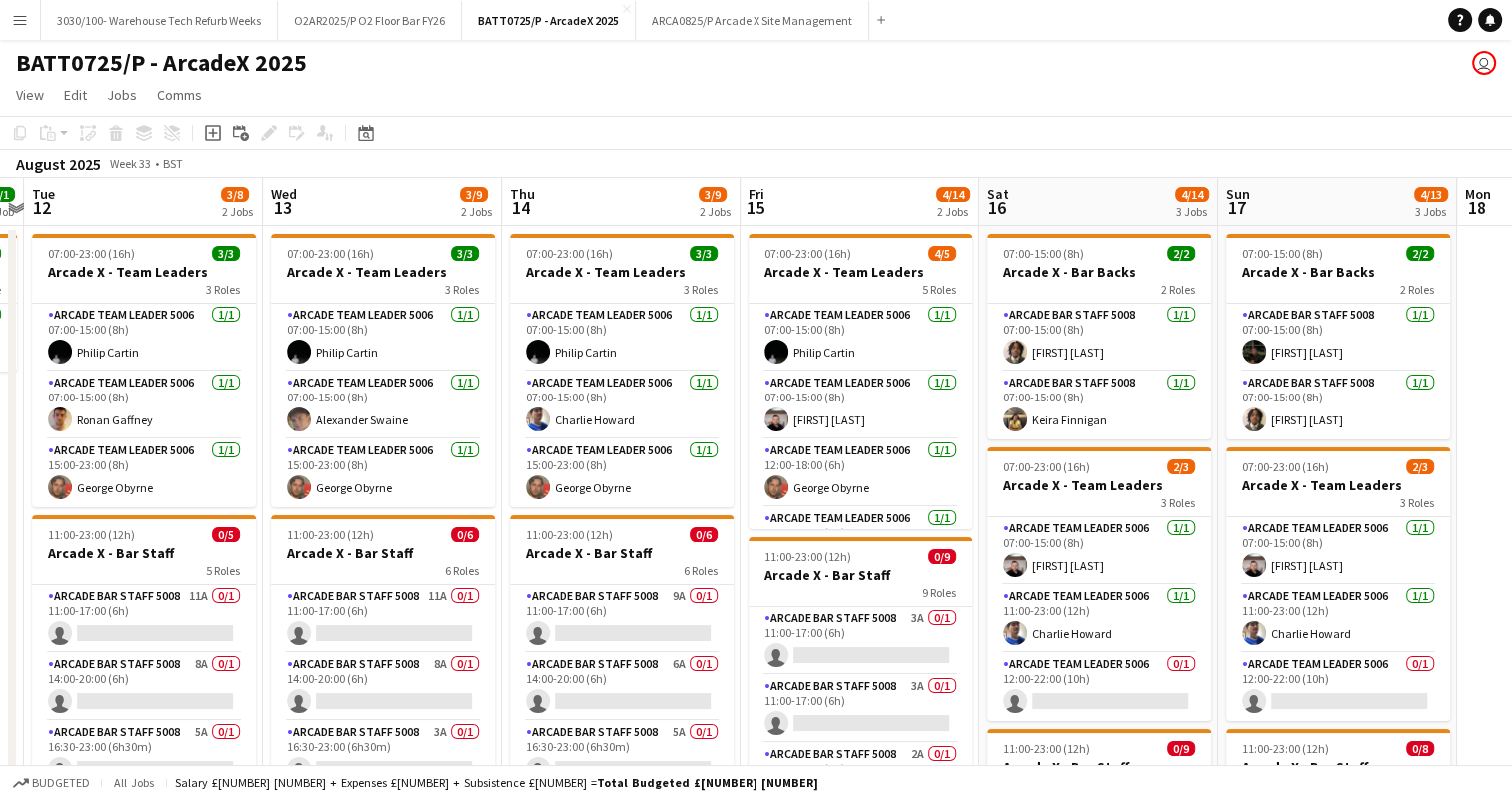 drag, startPoint x: 624, startPoint y: 522, endPoint x: 716, endPoint y: 515, distance: 92.26592 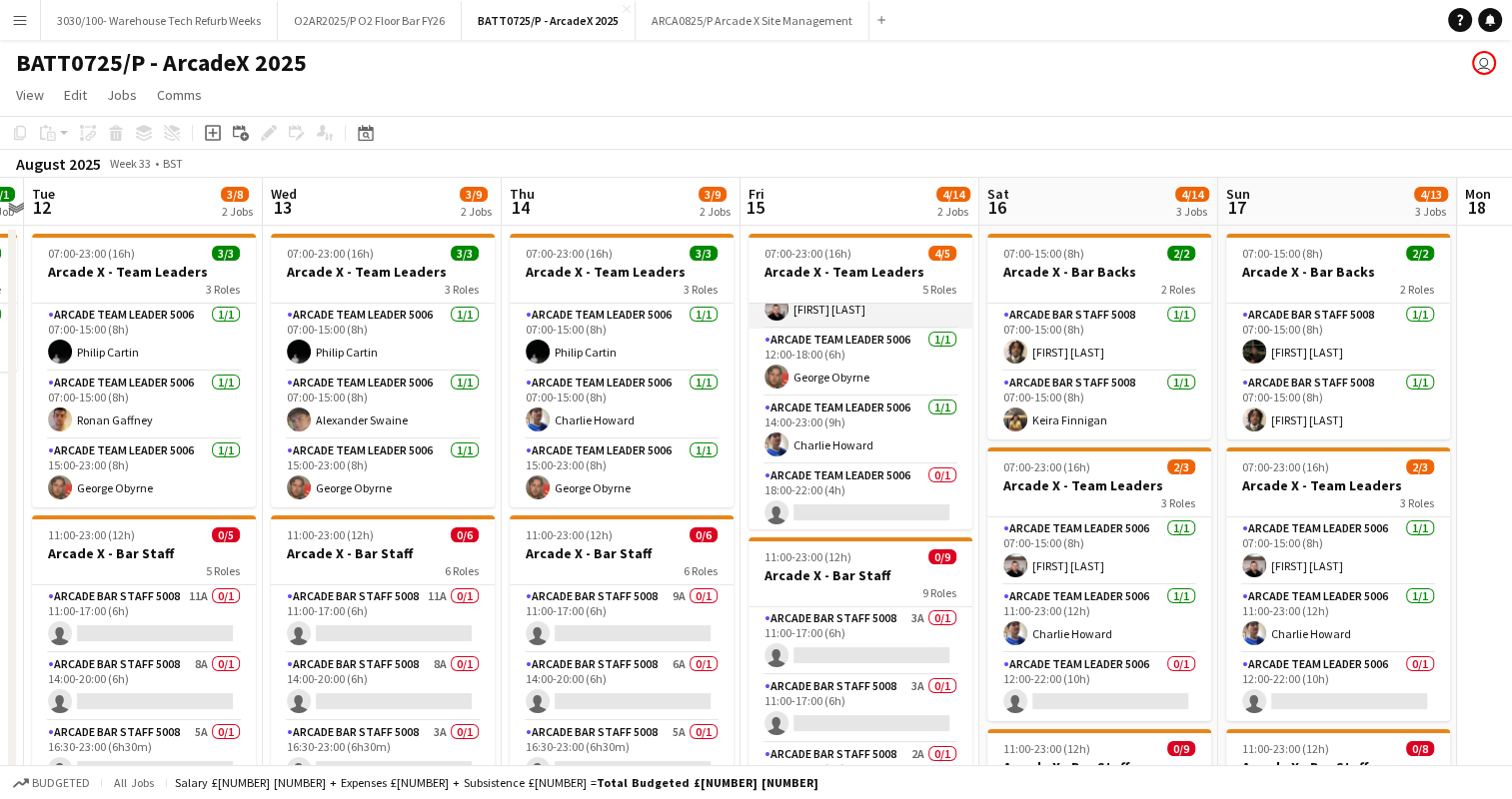 scroll, scrollTop: 113, scrollLeft: 0, axis: vertical 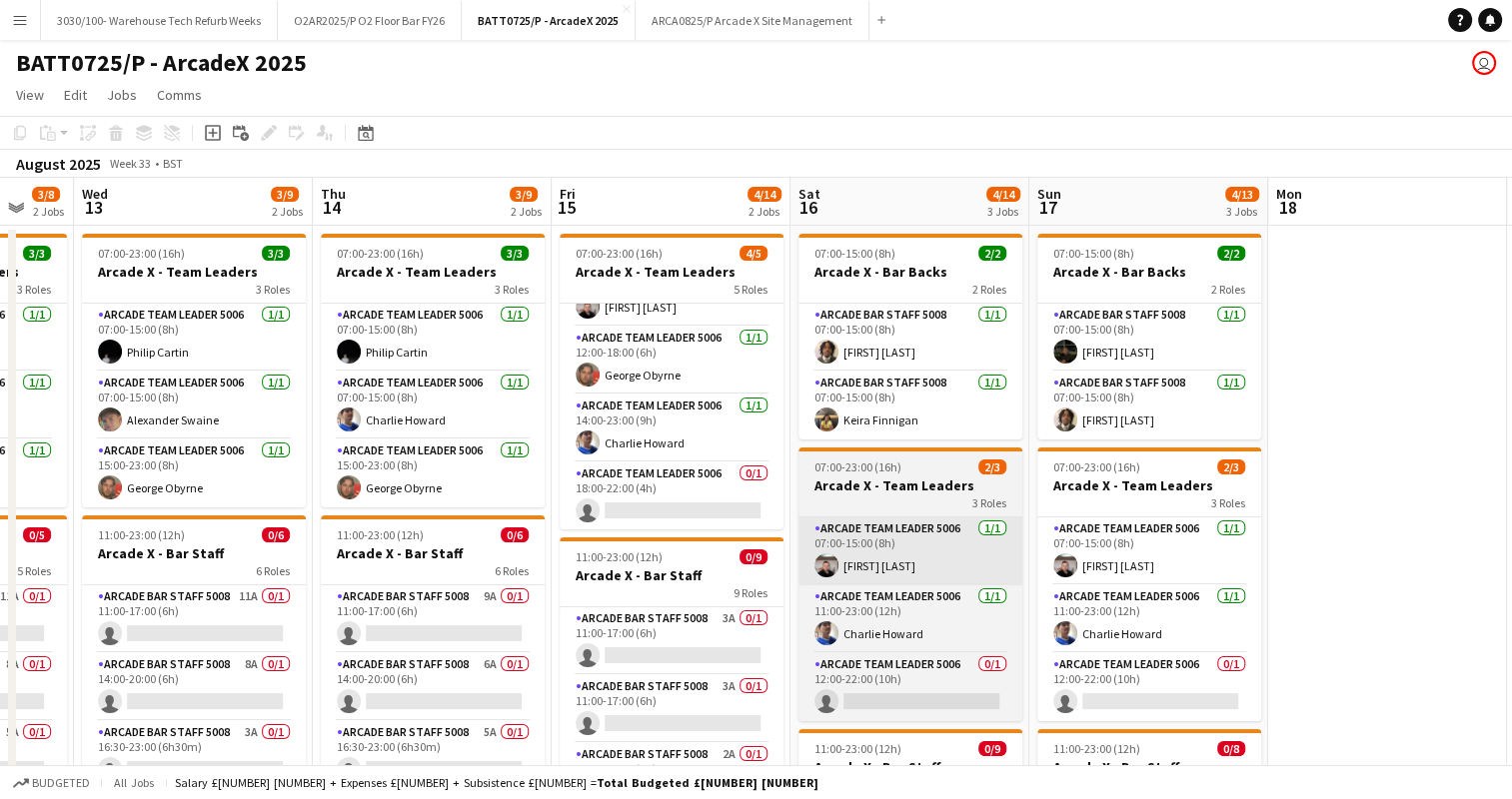 drag, startPoint x: 963, startPoint y: 535, endPoint x: 794, endPoint y: 549, distance: 169.57889 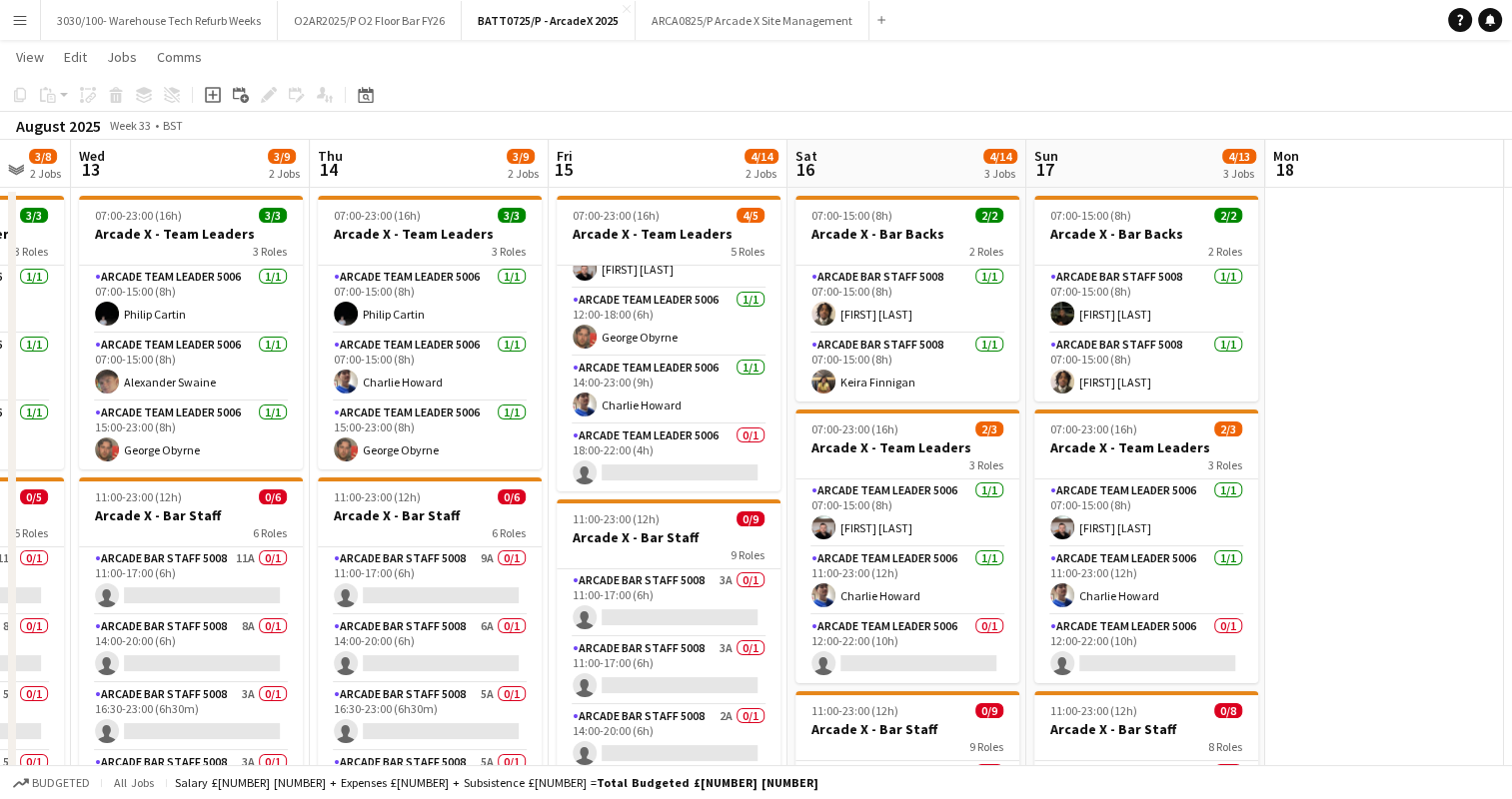 scroll, scrollTop: 100, scrollLeft: 0, axis: vertical 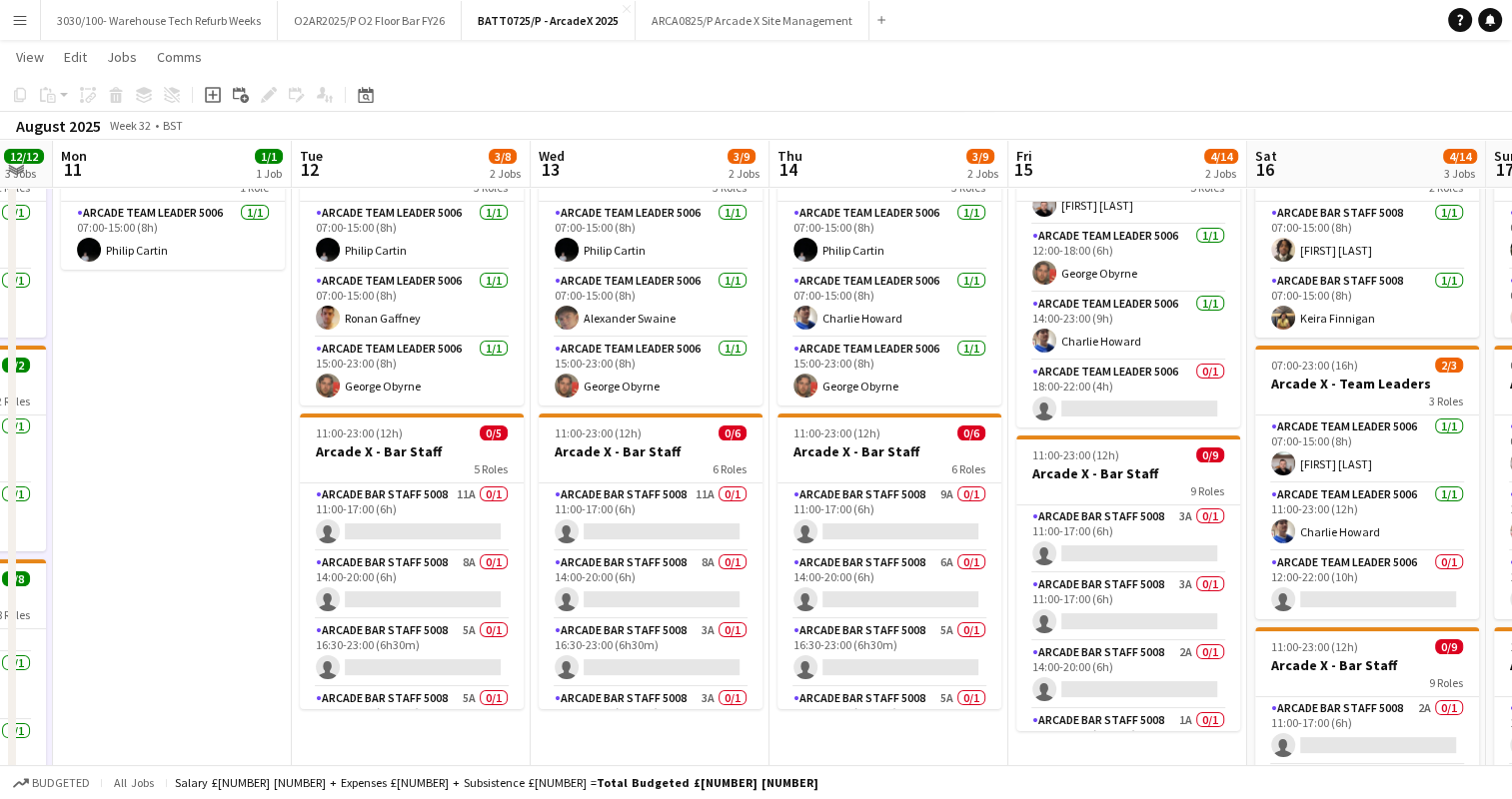 drag, startPoint x: 777, startPoint y: 433, endPoint x: 1239, endPoint y: 431, distance: 462.00433 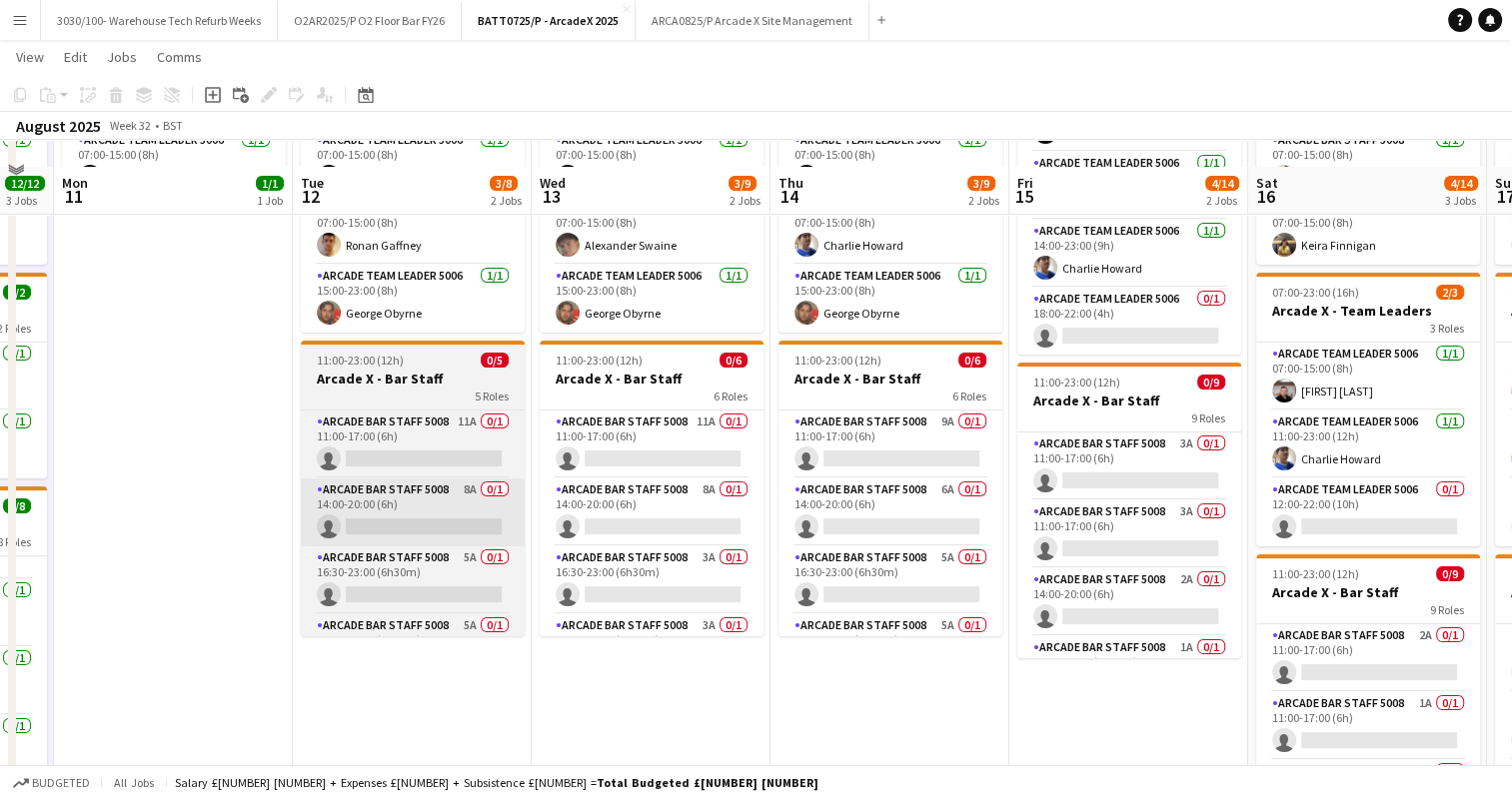 scroll, scrollTop: 200, scrollLeft: 0, axis: vertical 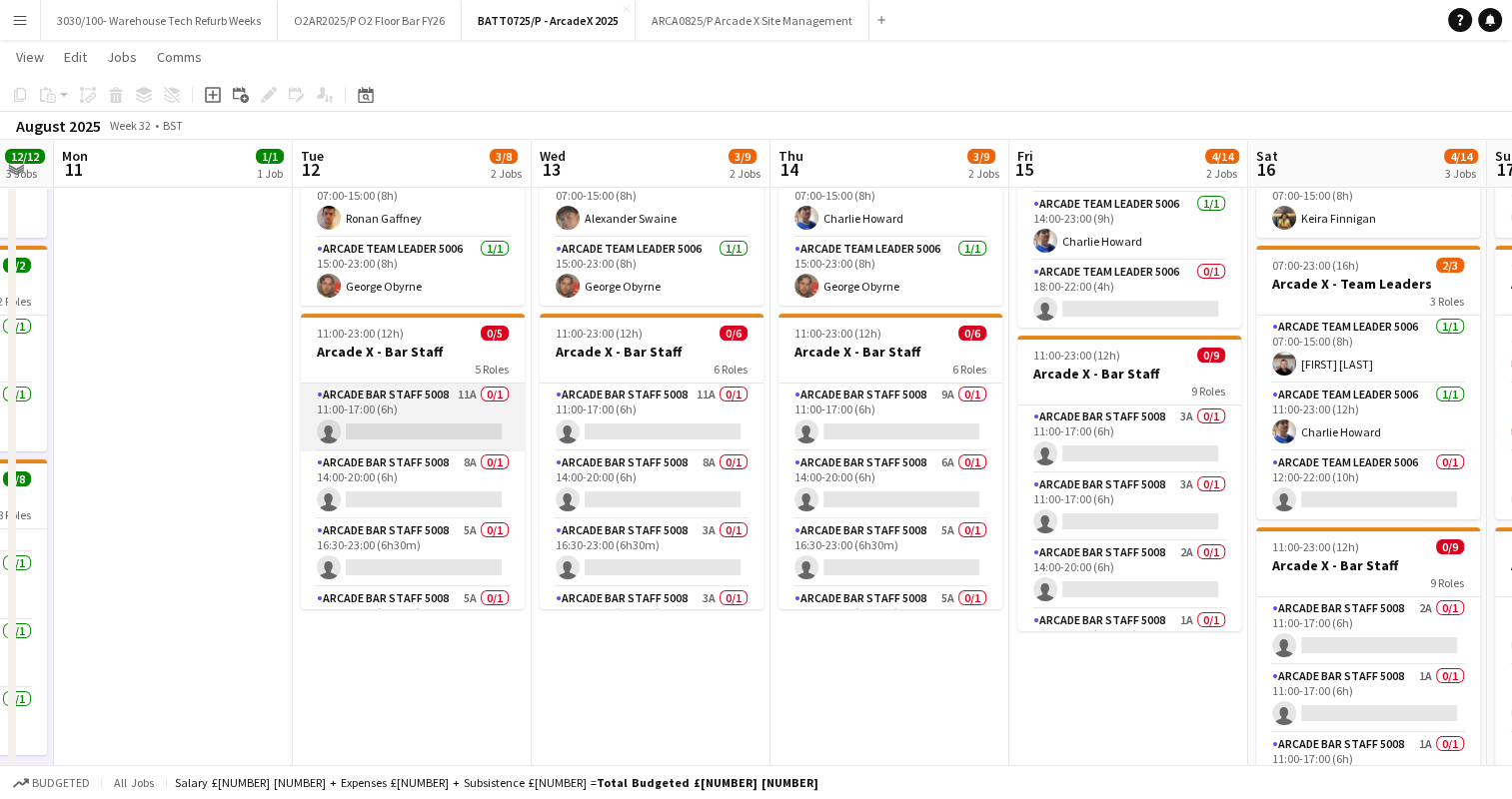 click on "Arcade Bar Staff 5008   11A   0/1   11:00-17:00 (6h)
single-neutral-actions" at bounding box center (413, 417) 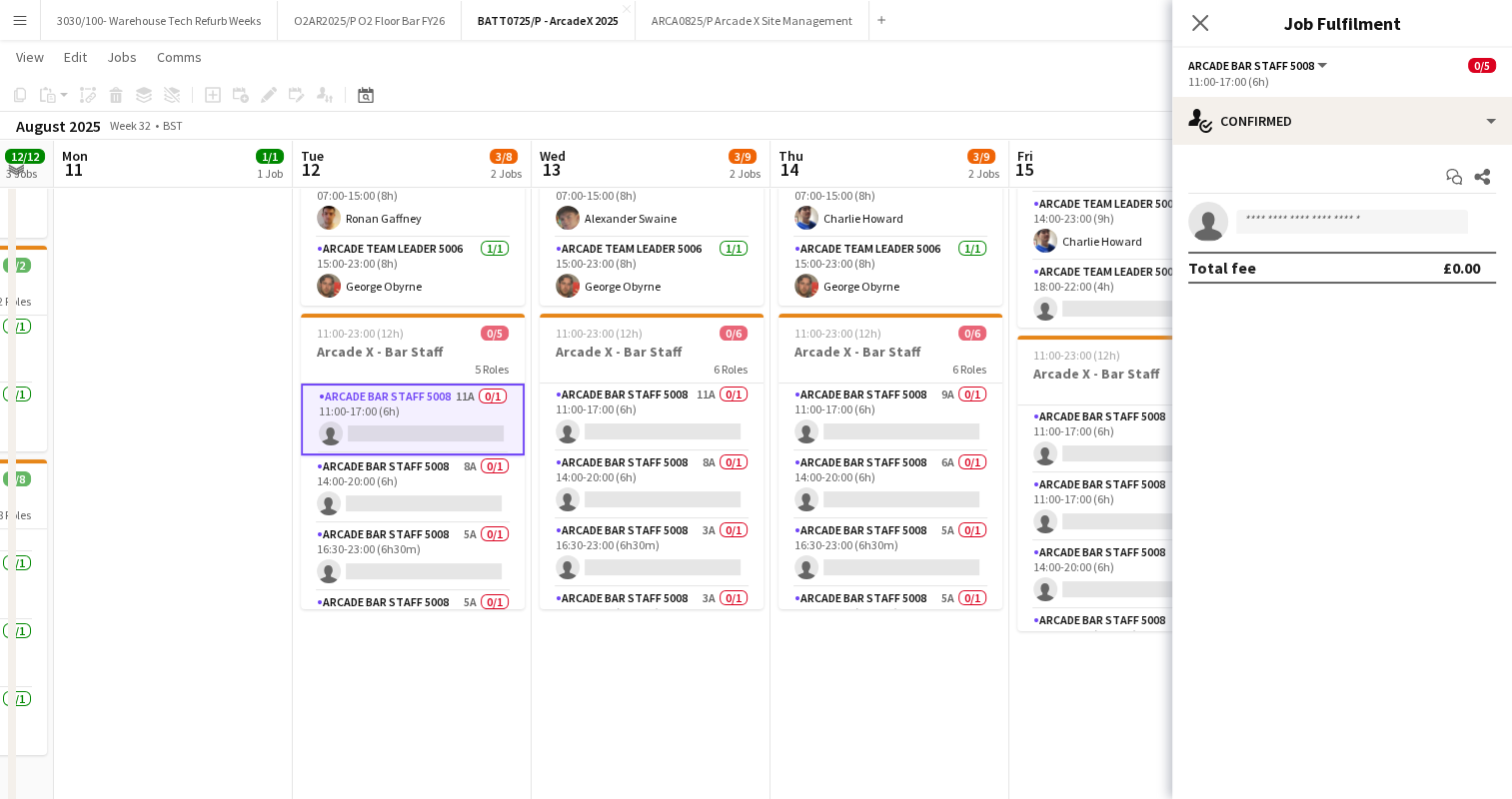 click on "Arcade Bar Staff 5008   All roles   Arcade Bar Staff 5008   0/5   11:00-17:00 (6h)" 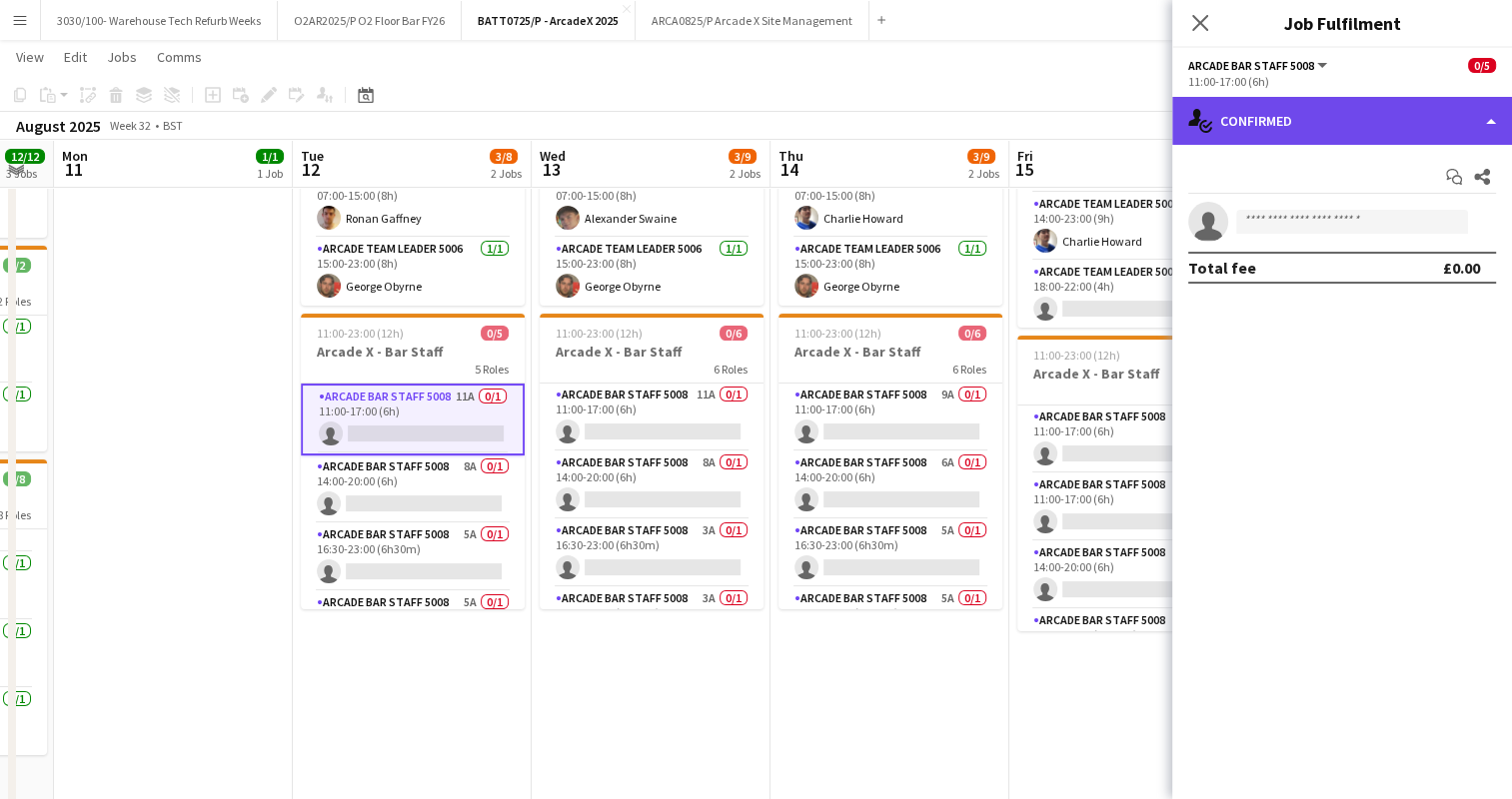 click on "single-neutral-actions-check-2
Confirmed" 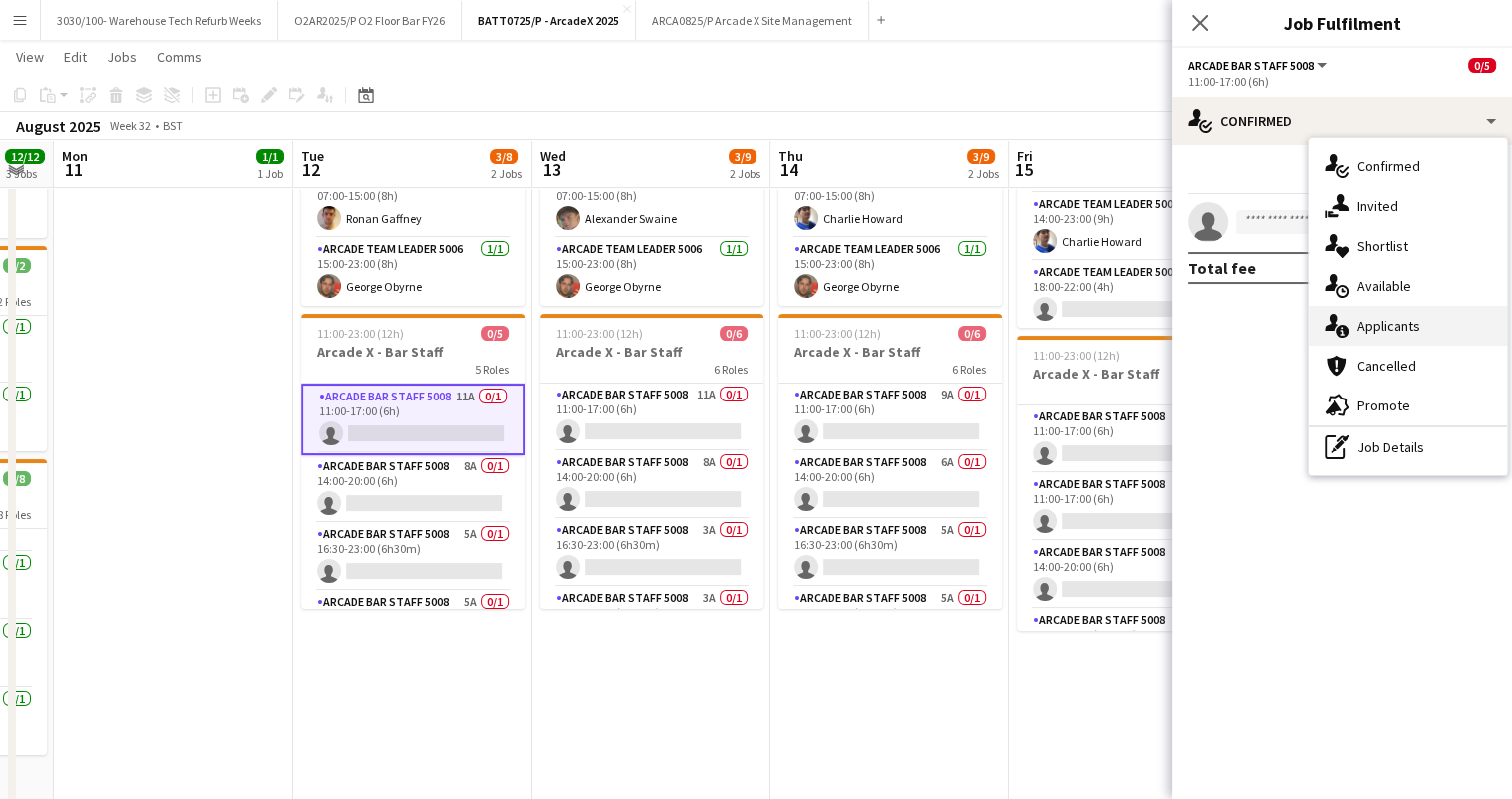 click on "single-neutral-actions-information
Applicants" at bounding box center (1408, 326) 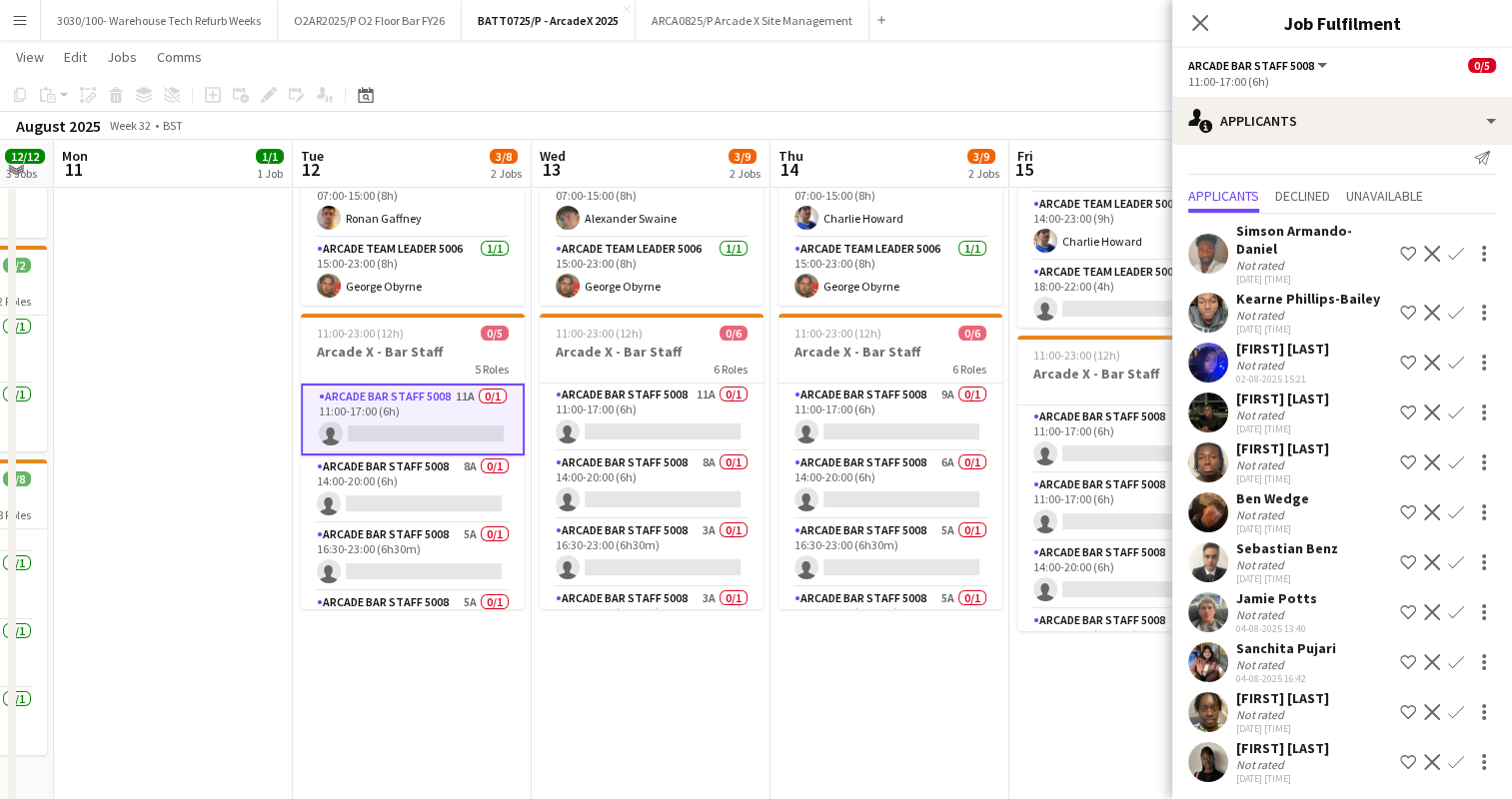 scroll, scrollTop: 24, scrollLeft: 0, axis: vertical 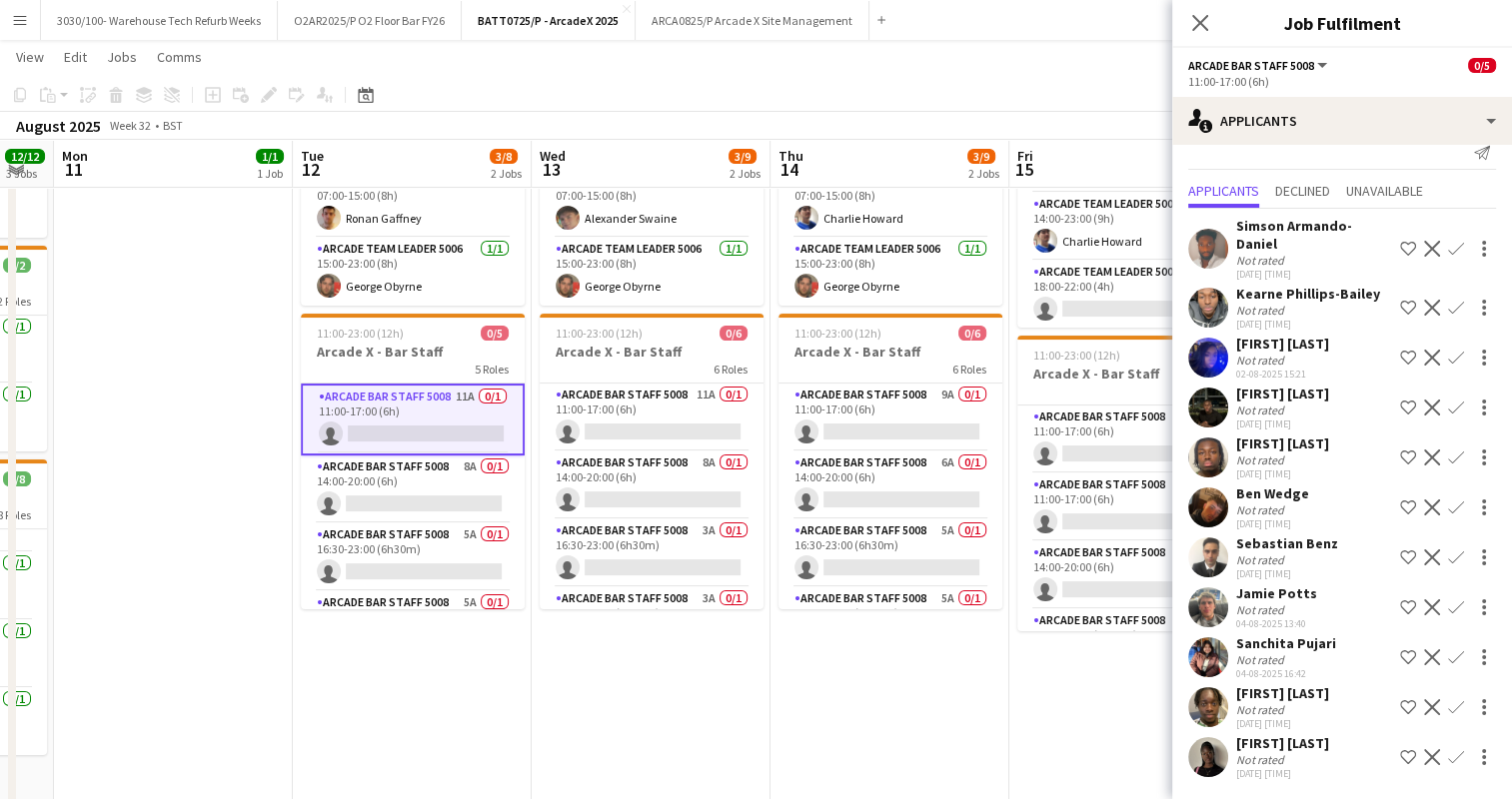 click at bounding box center [1208, 657] 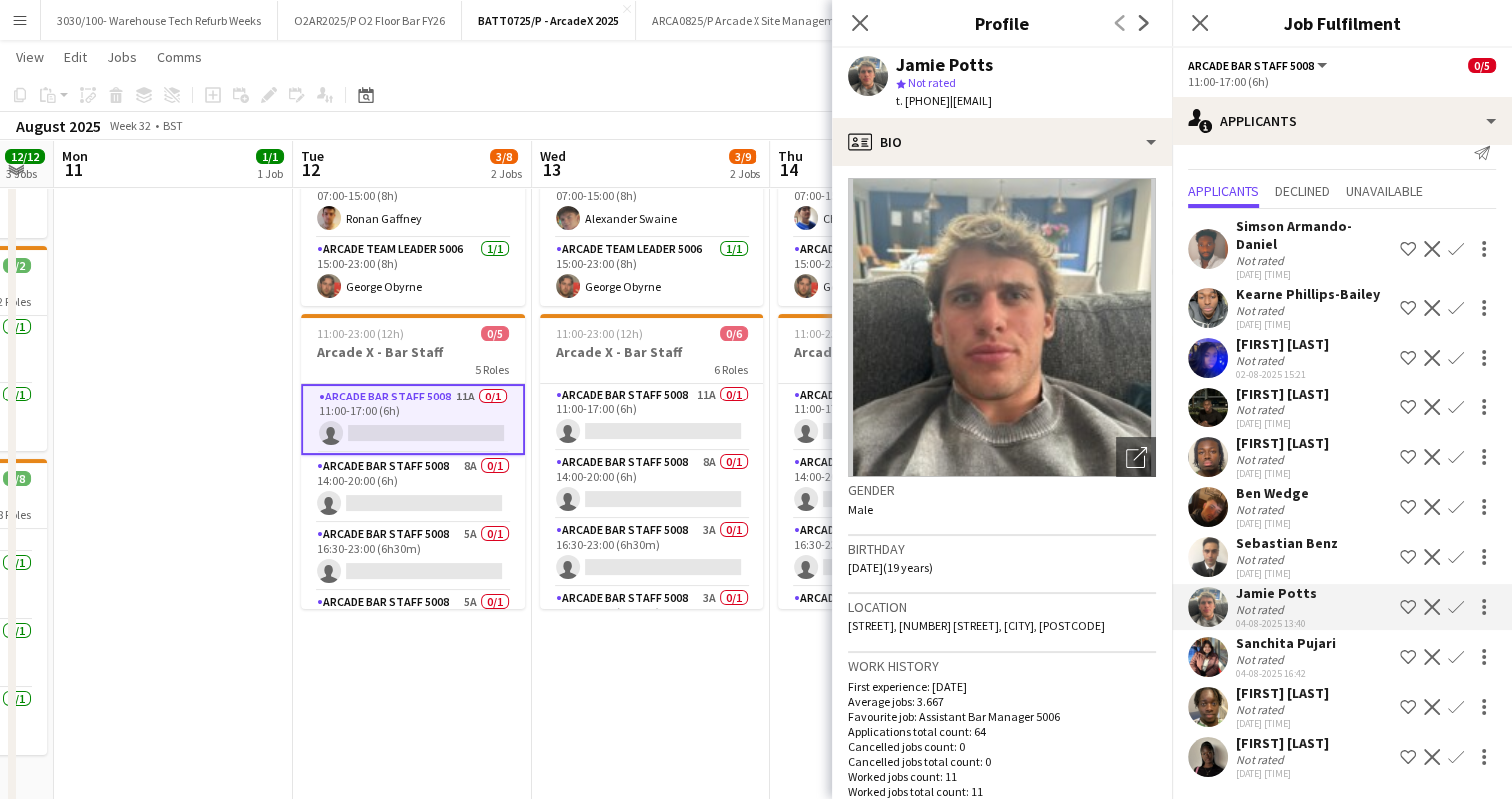 scroll, scrollTop: 0, scrollLeft: 0, axis: both 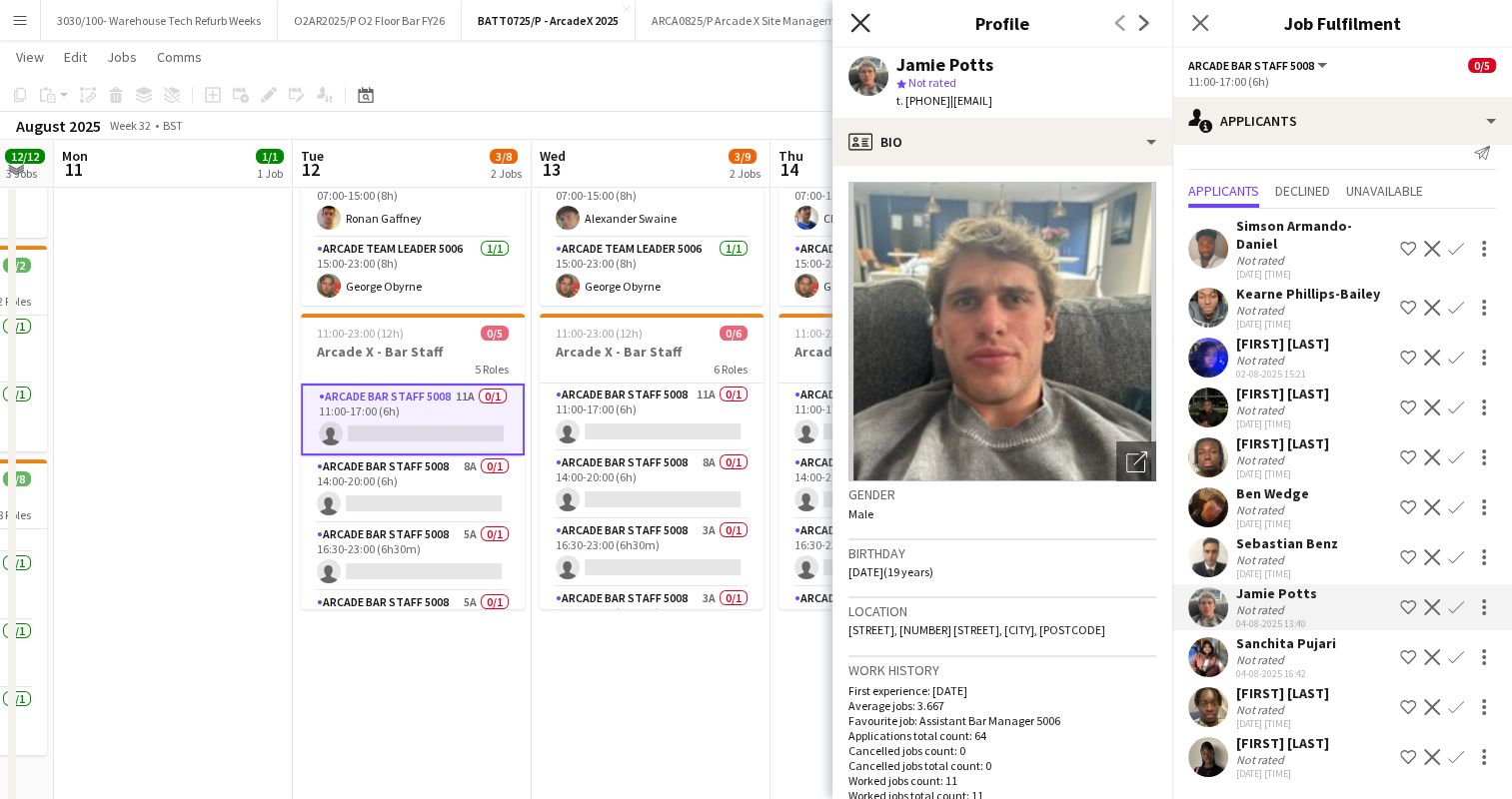 click on "Close pop-in" 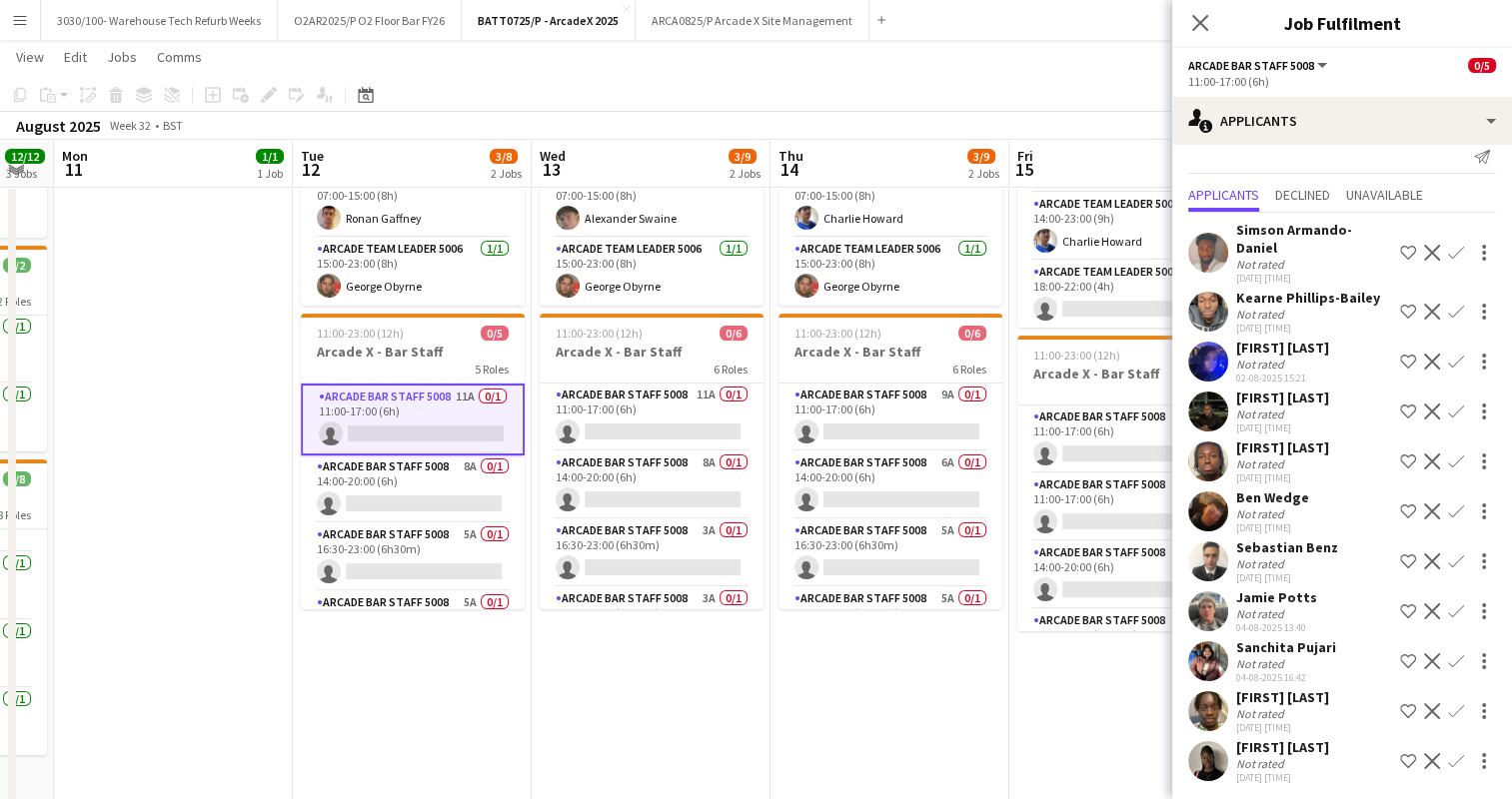 scroll, scrollTop: 24, scrollLeft: 0, axis: vertical 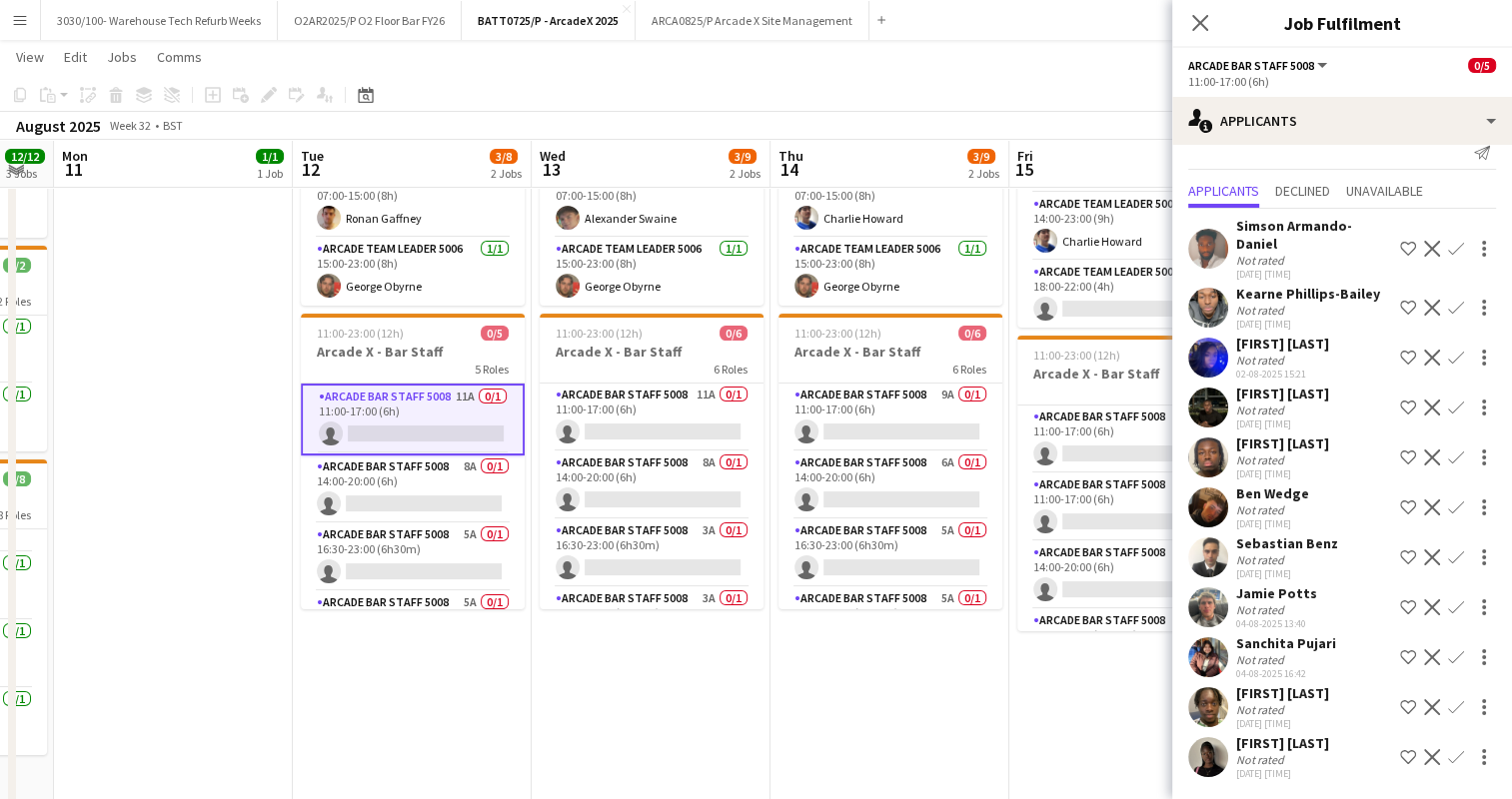 click on "Confirm" at bounding box center [1456, 308] 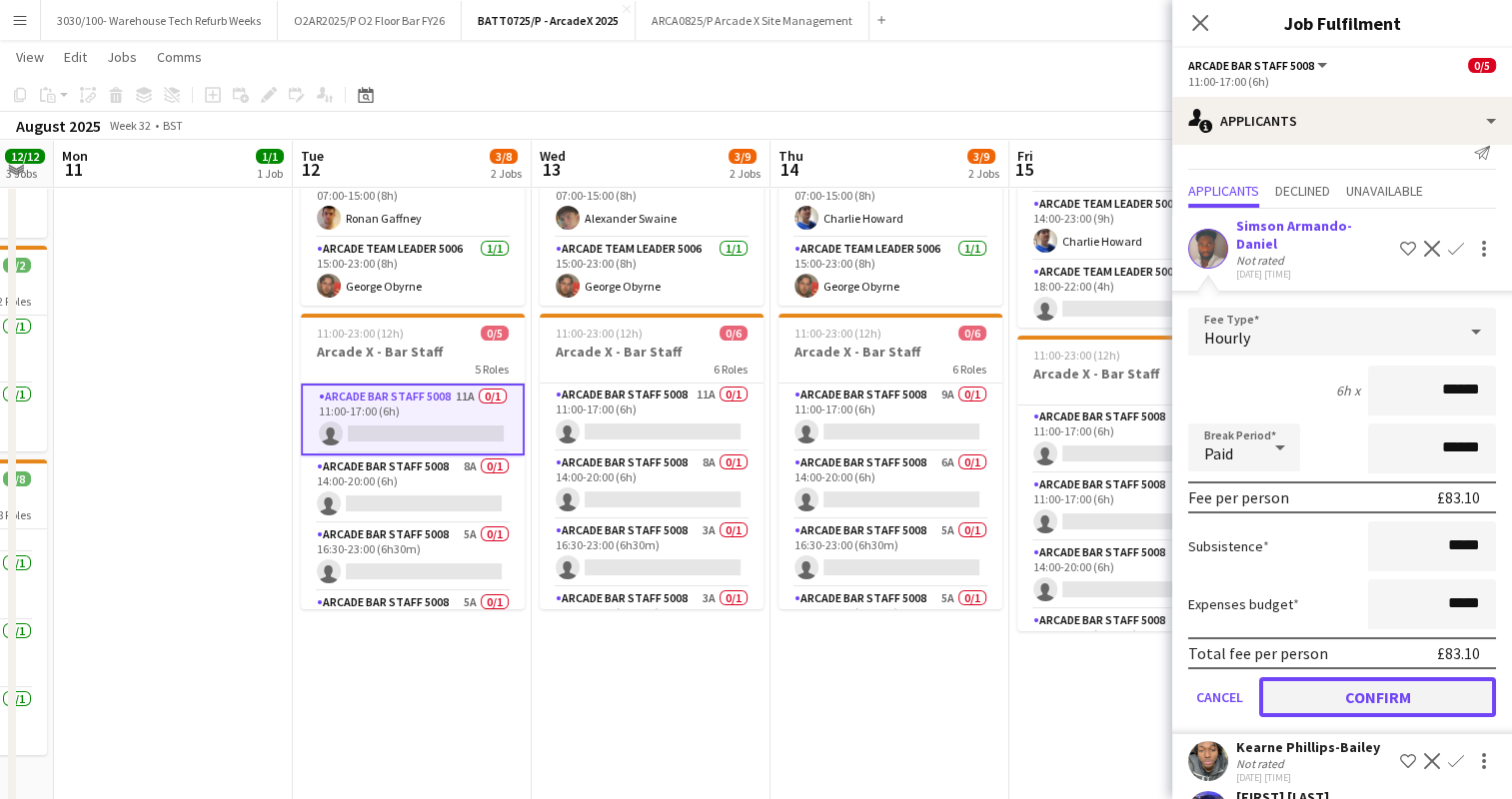 click on "Confirm" 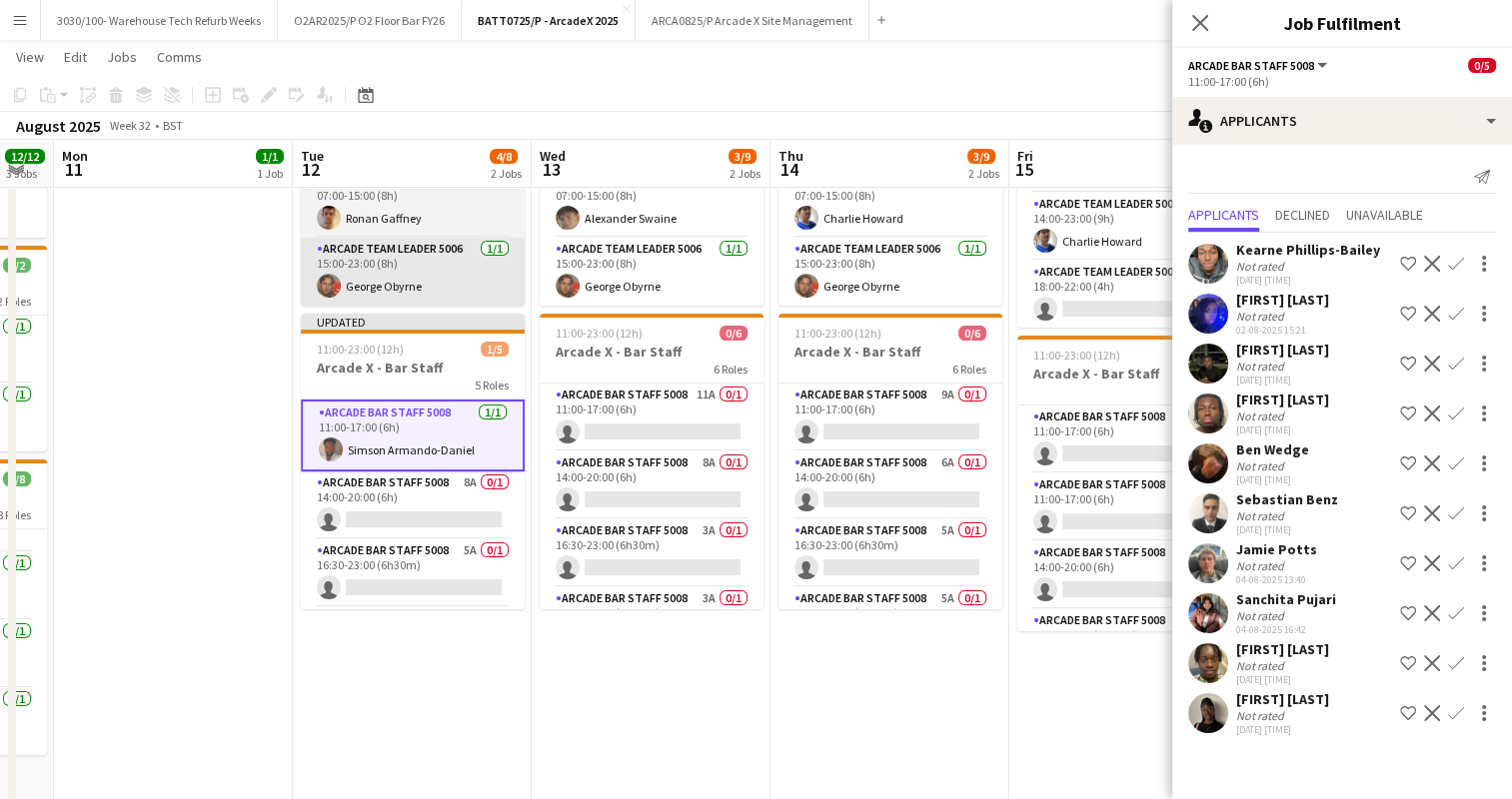 scroll, scrollTop: 0, scrollLeft: 0, axis: both 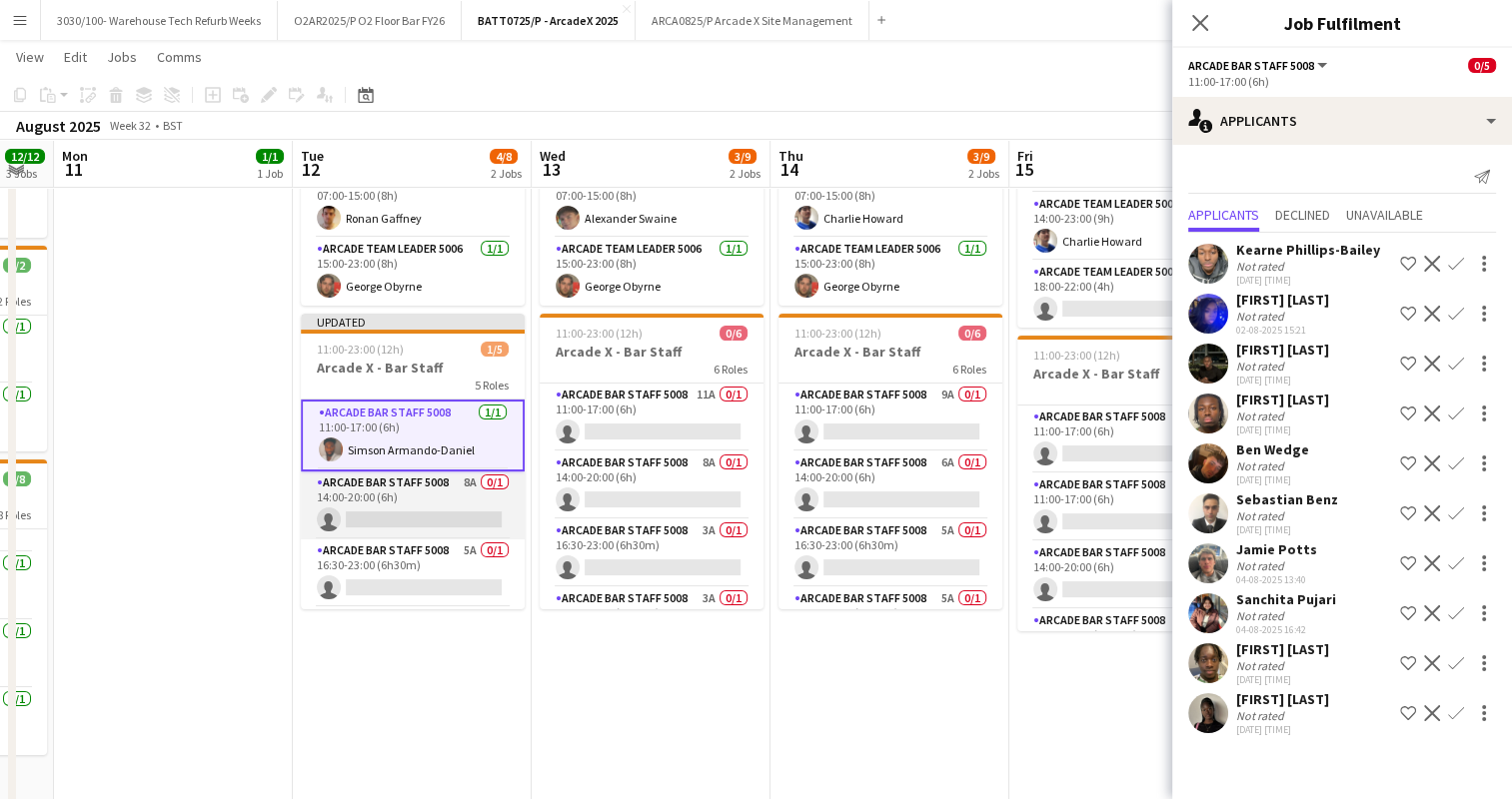 click on "Arcade Bar Staff 5008   8A   0/1   14:00-20:00 (6h)
single-neutral-actions" at bounding box center [413, 505] 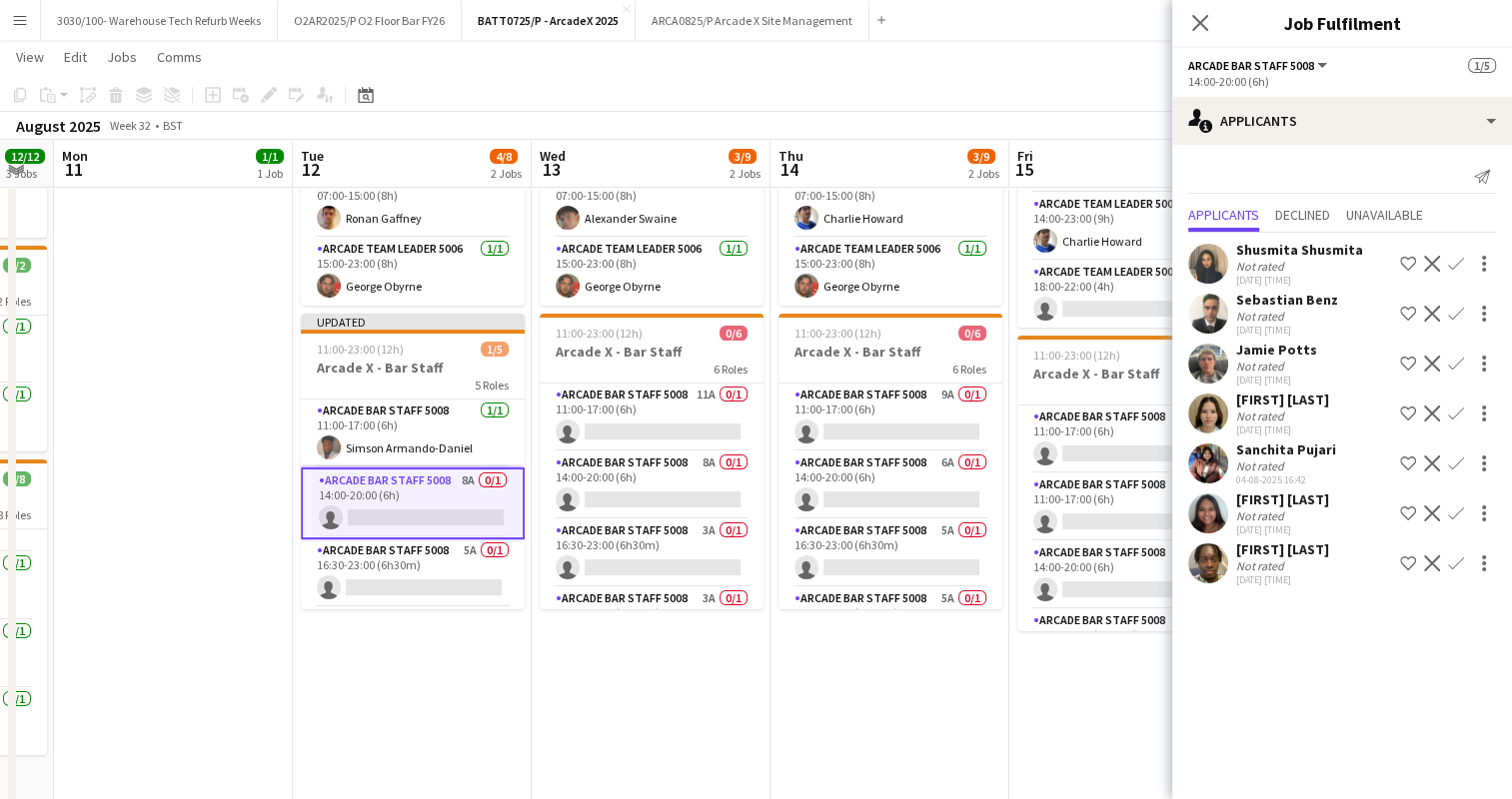 click on "Confirm" at bounding box center [1456, 364] 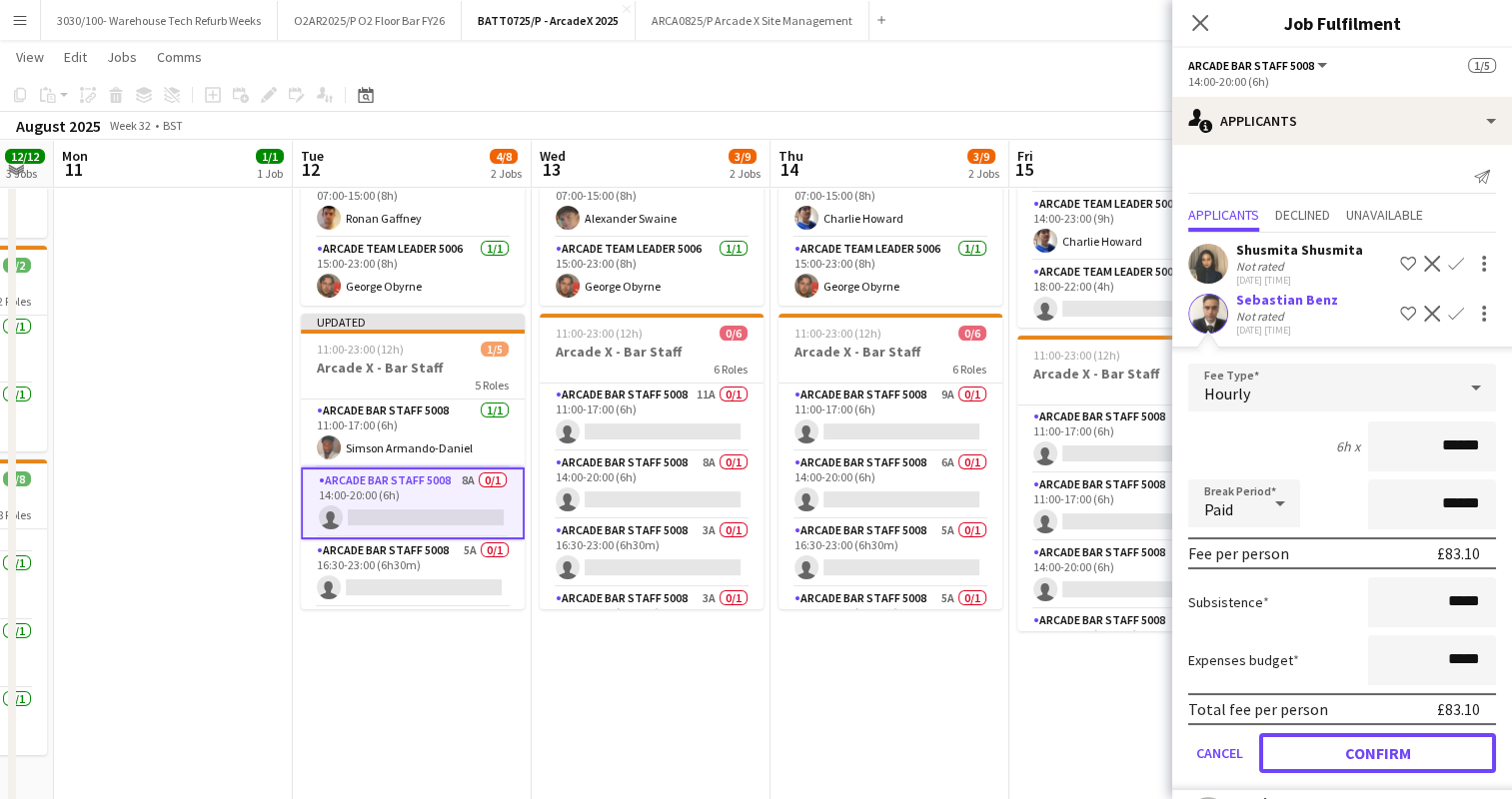 click on "Confirm" 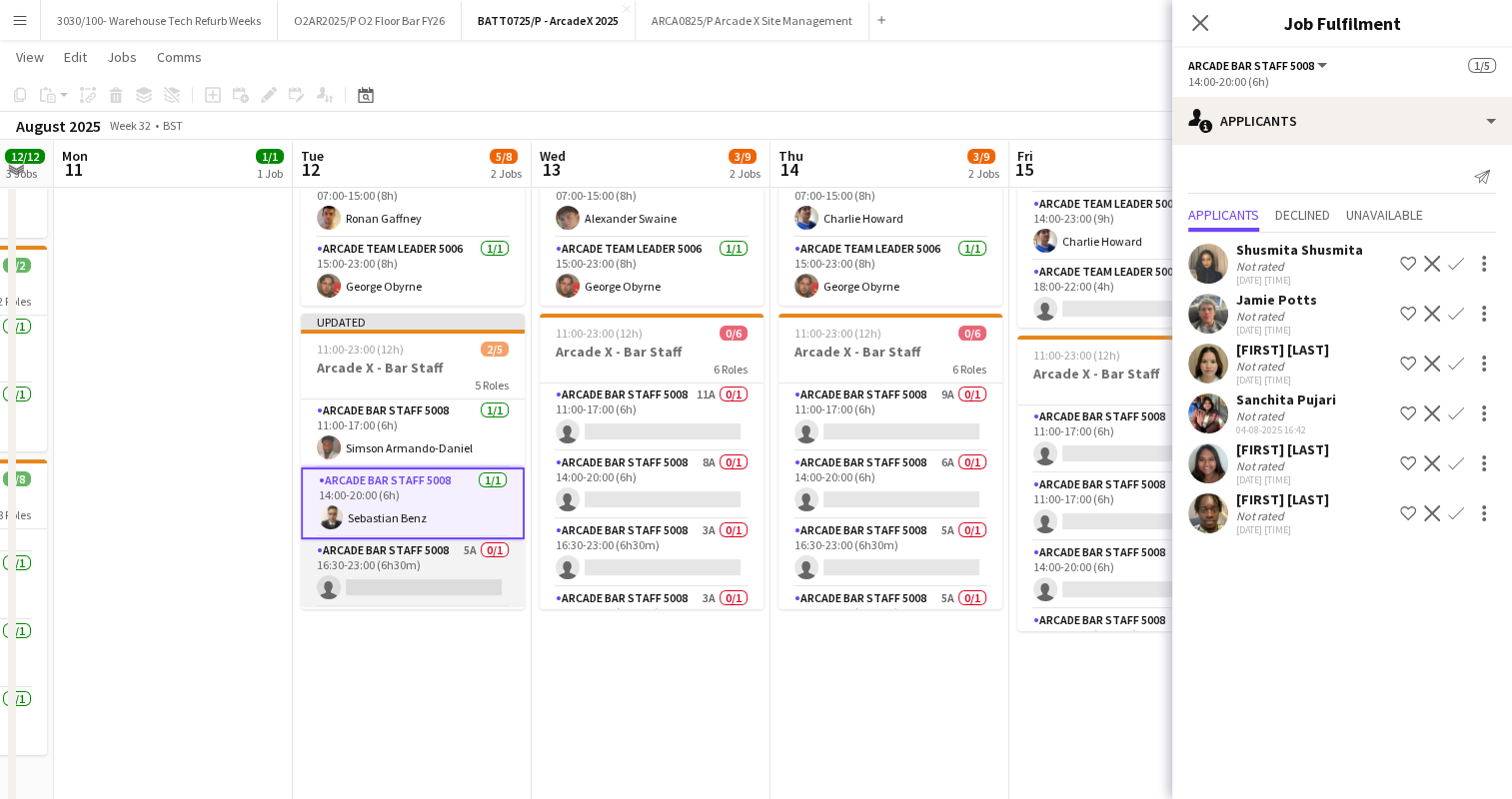 click on "Arcade Bar Staff 5008   5A   0/1   16:30-23:00 (6h30m)
single-neutral-actions" at bounding box center (413, 573) 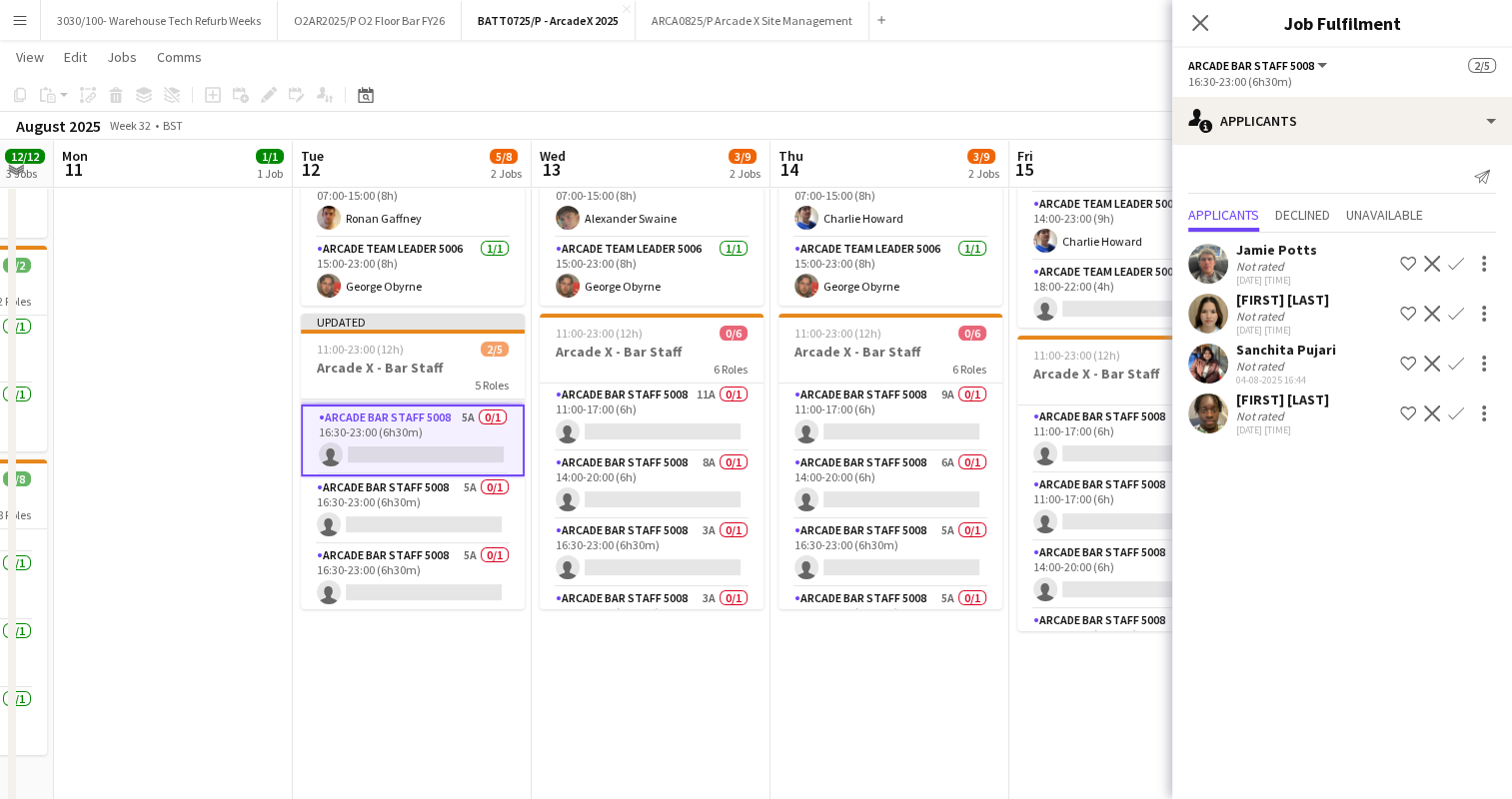 scroll, scrollTop: 132, scrollLeft: 0, axis: vertical 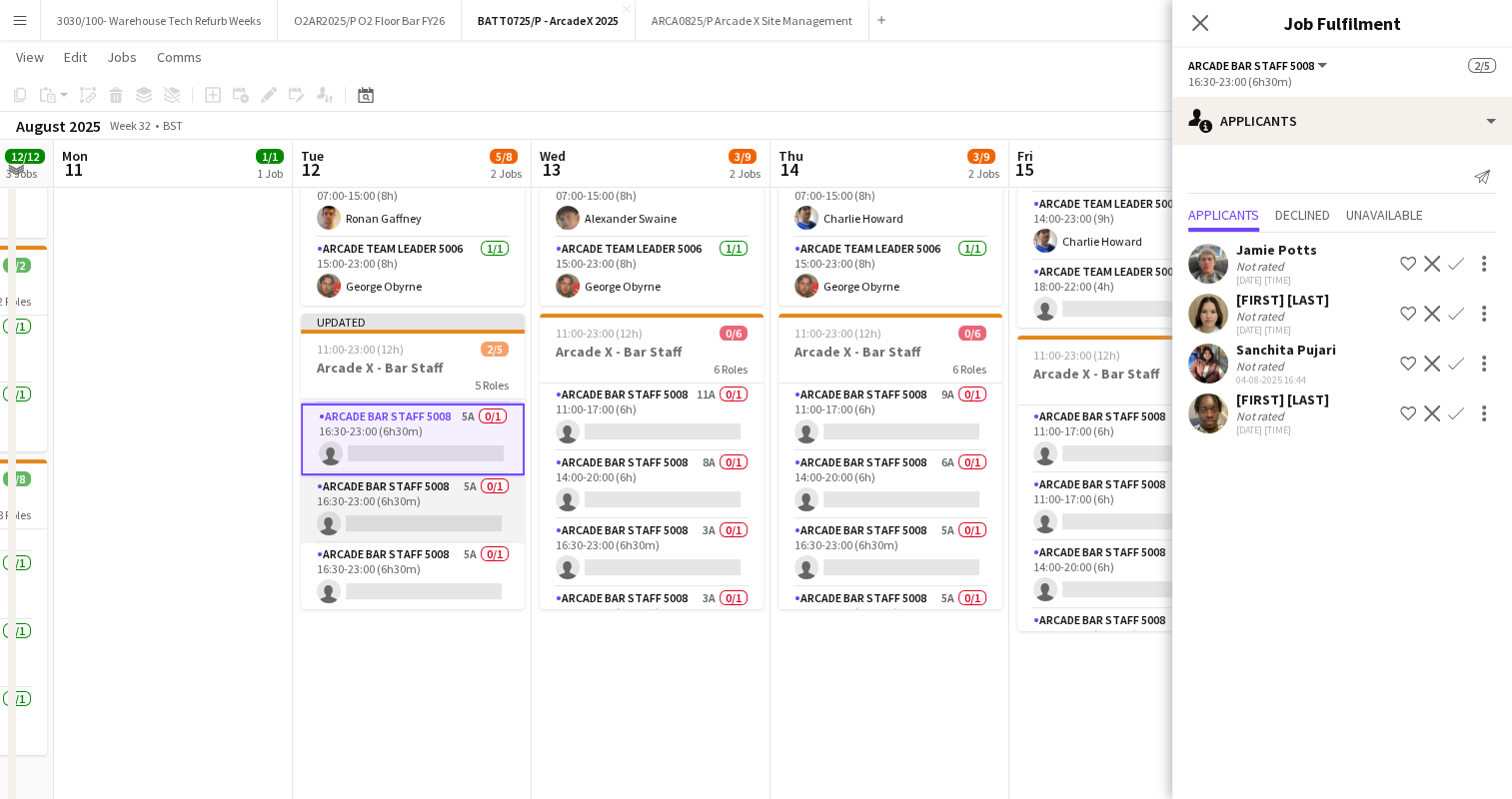 click on "Arcade Bar Staff 5008   5A   0/1   16:30-23:00 (6h30m)
single-neutral-actions" at bounding box center (413, 509) 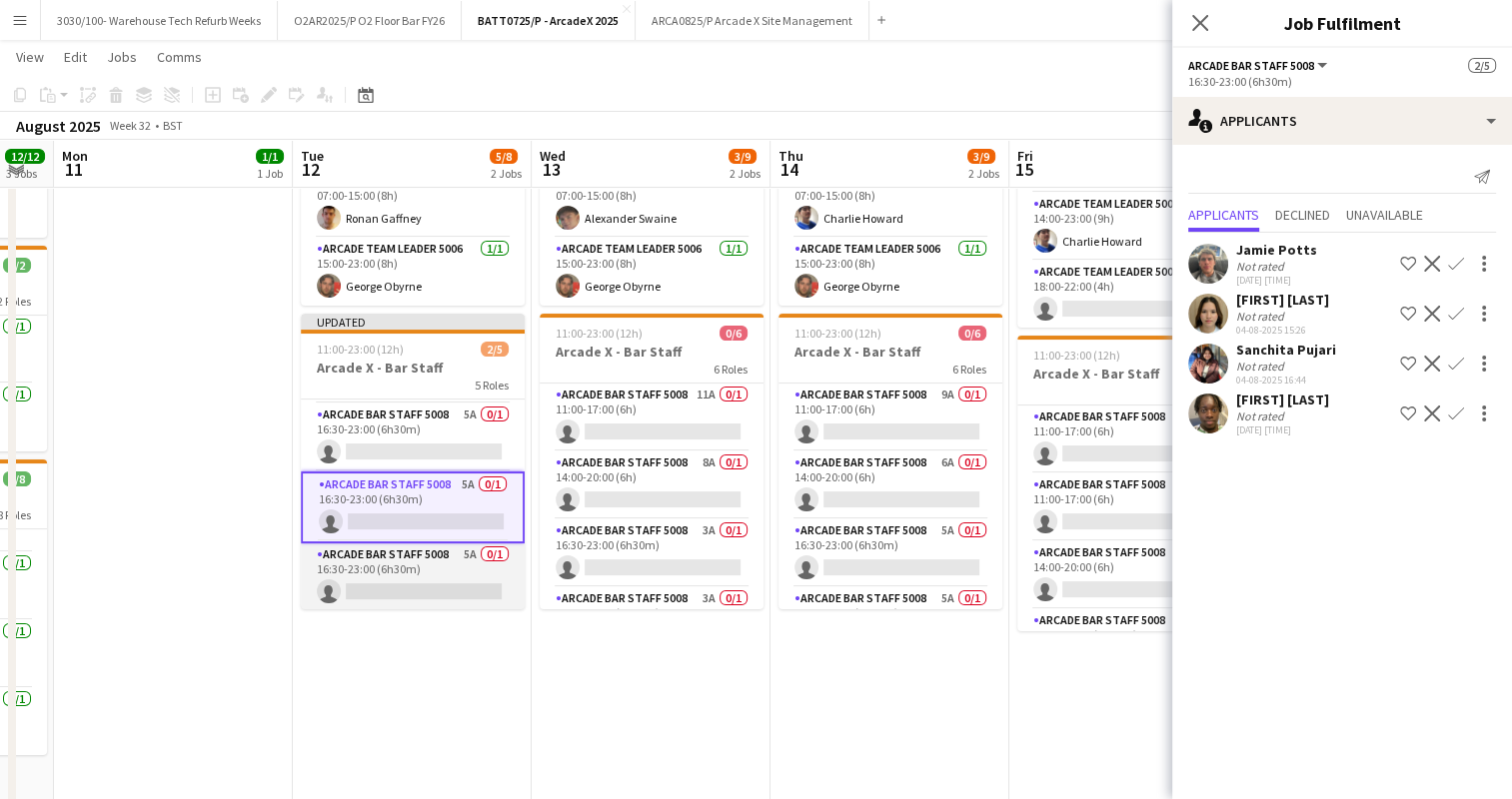 click on "Arcade Bar Staff 5008   5A   0/1   16:30-23:00 (6h30m)
single-neutral-actions" at bounding box center [413, 577] 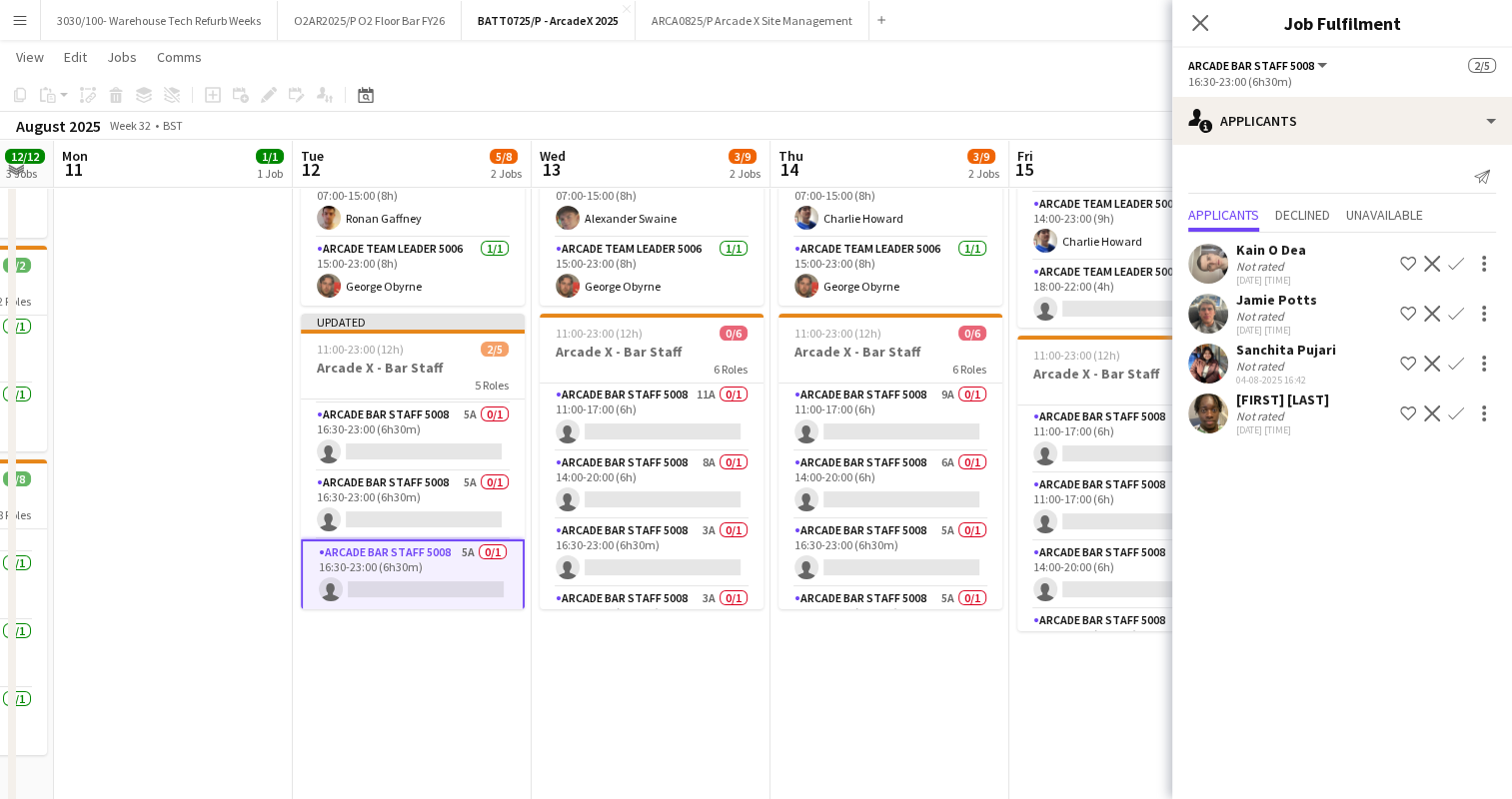 click on "Confirm" at bounding box center [1456, 314] 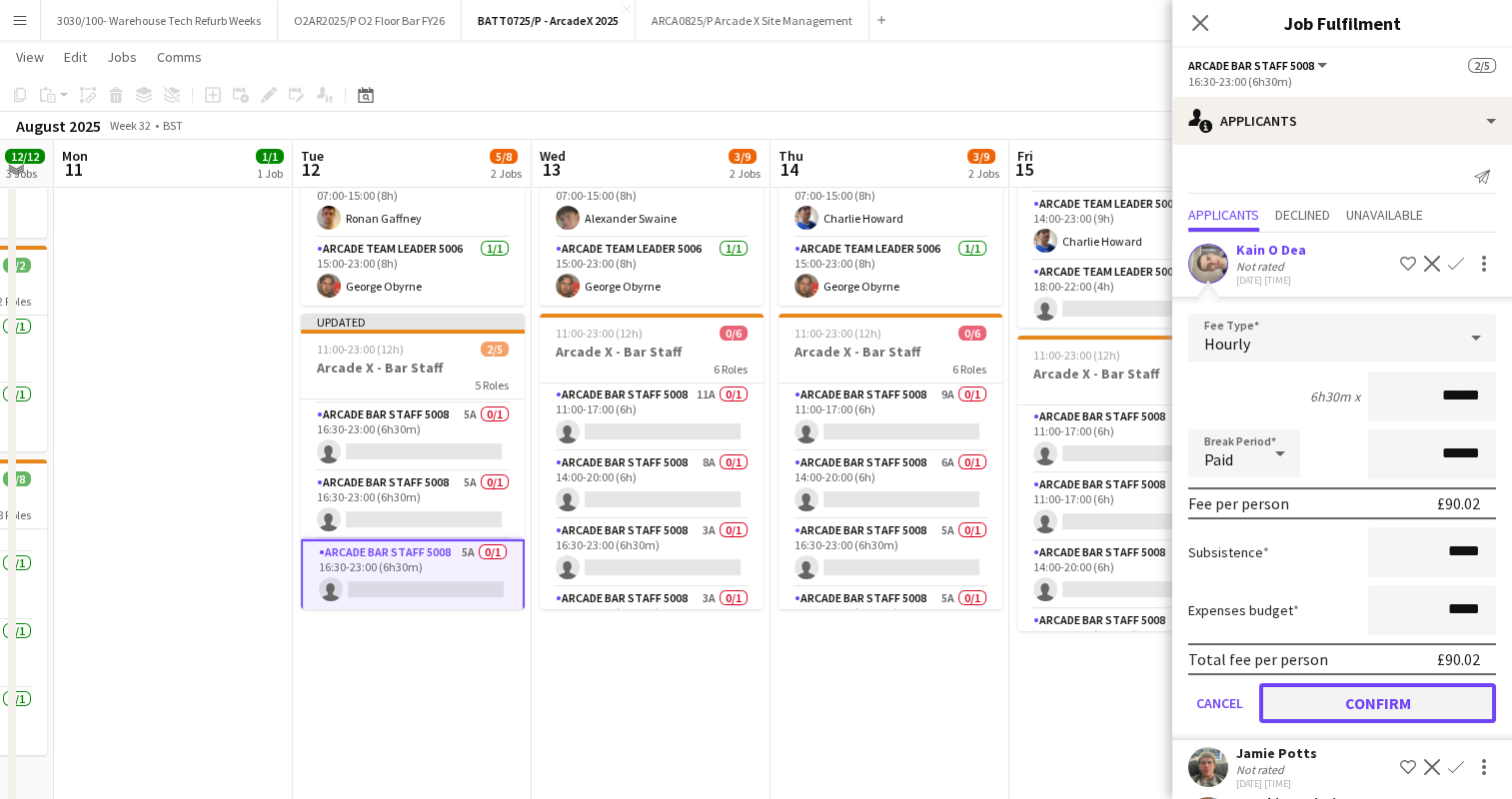 click on "Confirm" 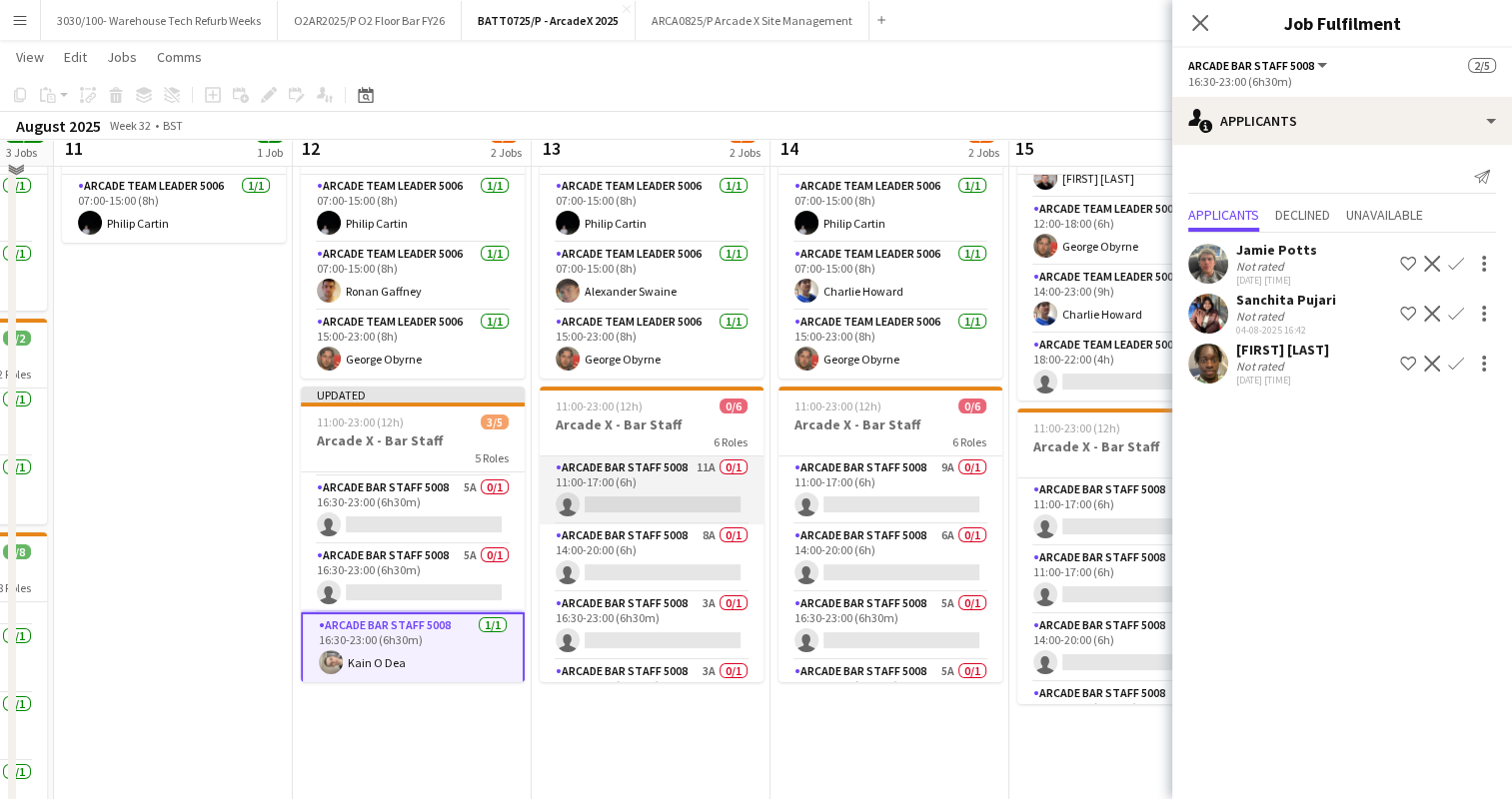 scroll, scrollTop: 100, scrollLeft: 0, axis: vertical 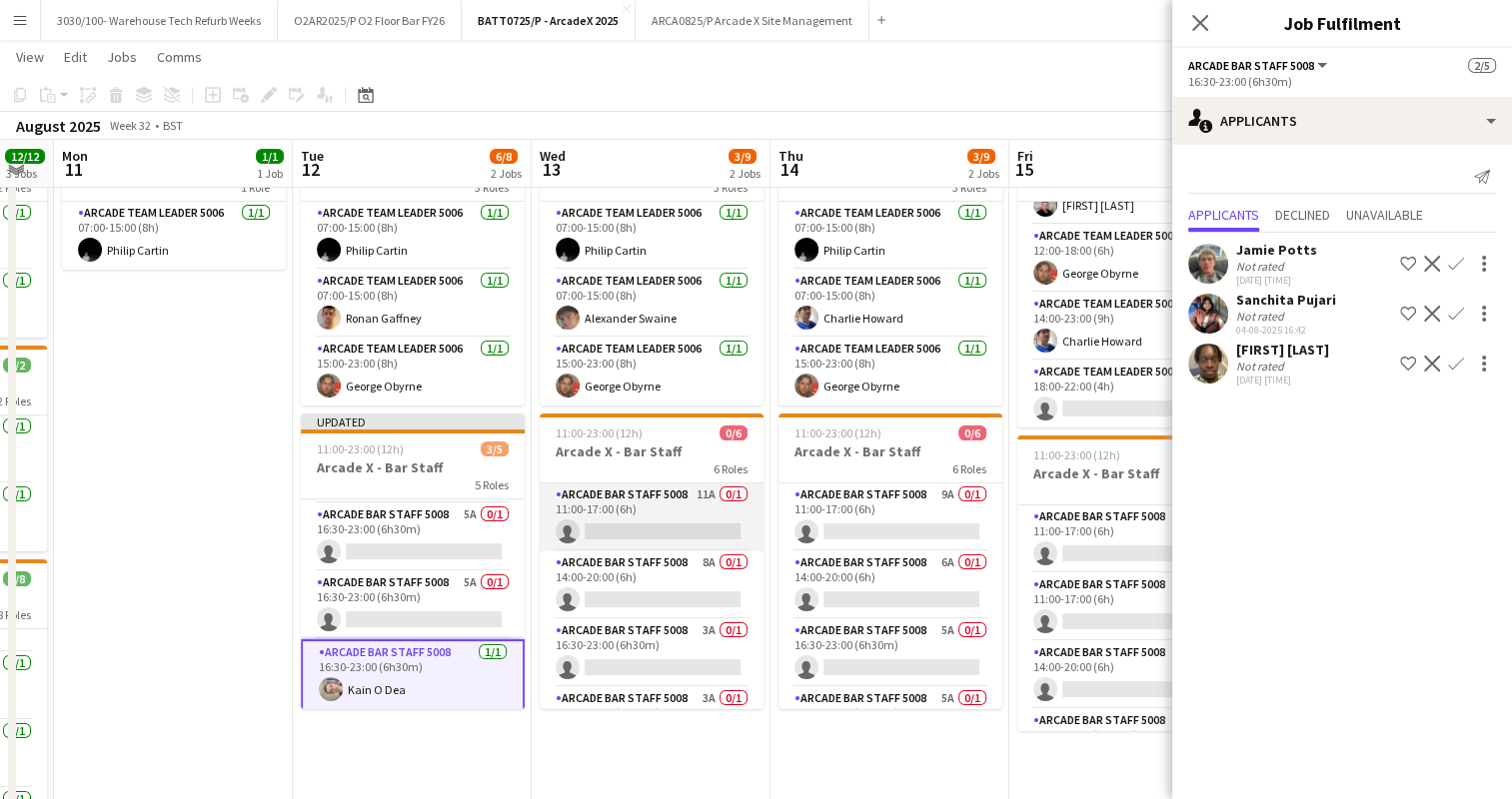 click on "Arcade Bar Staff 5008   11A   0/1   11:00-17:00 (6h)
single-neutral-actions" at bounding box center (652, 517) 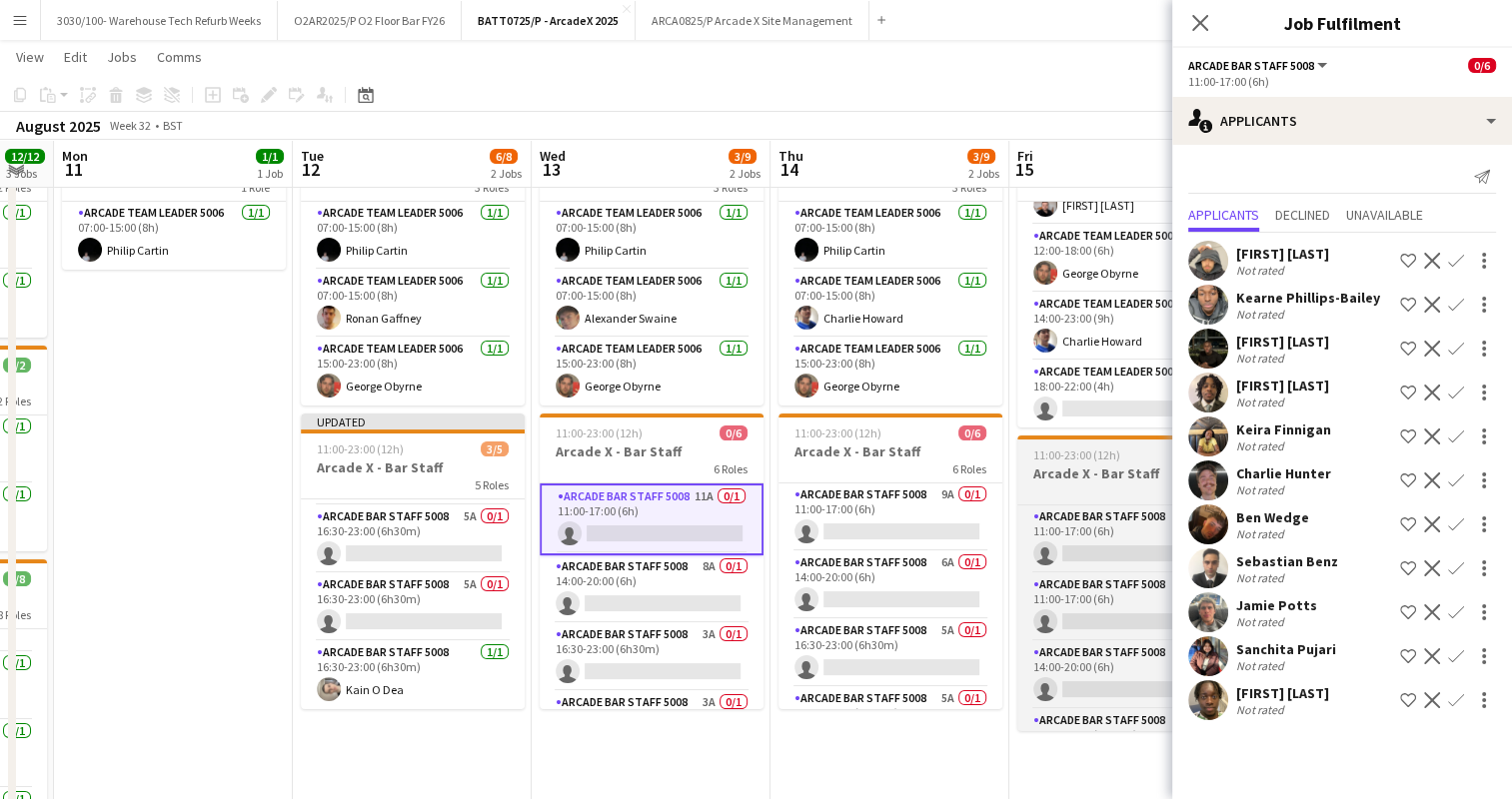 scroll, scrollTop: 129, scrollLeft: 0, axis: vertical 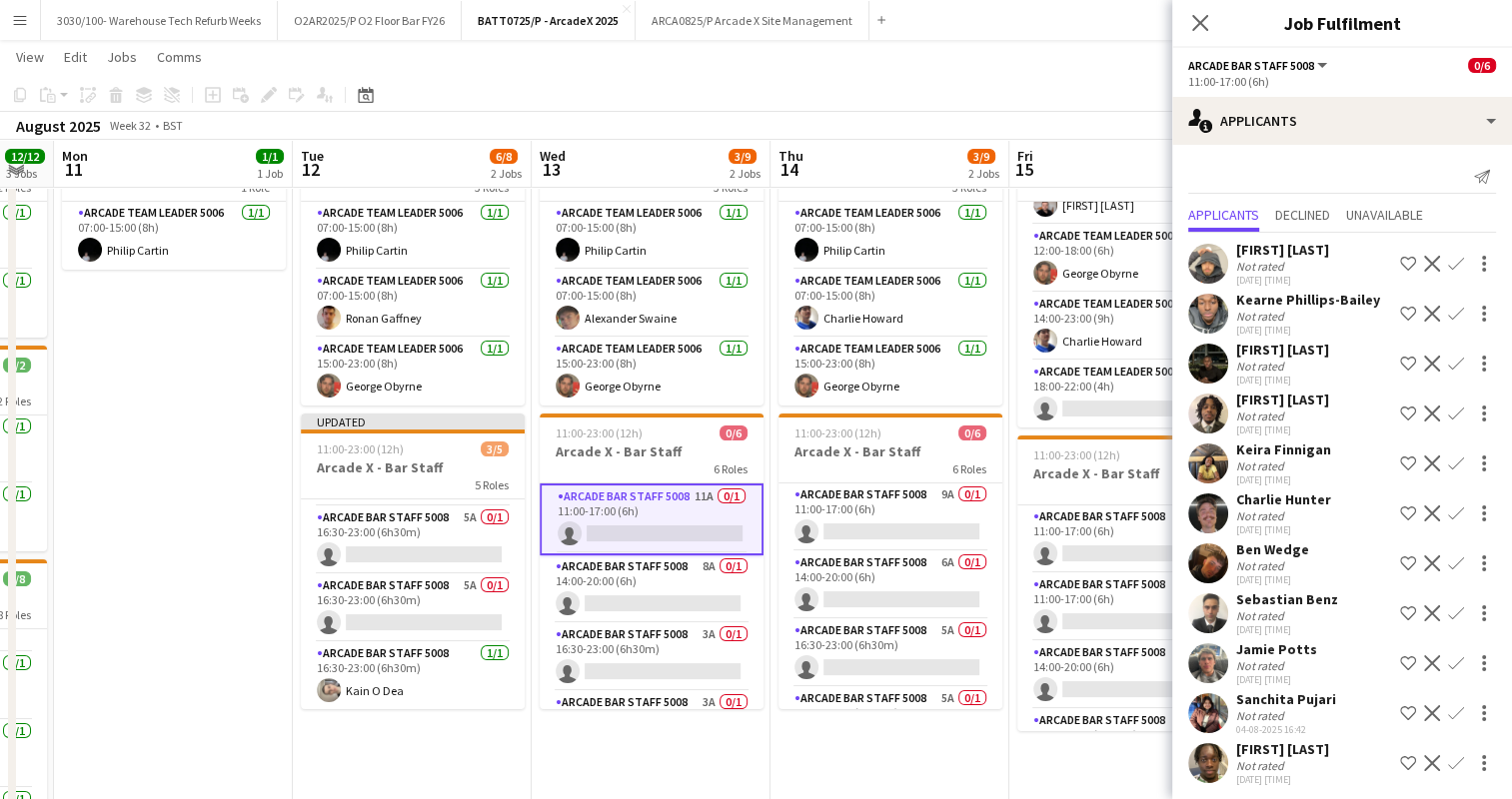 click on "Confirm" at bounding box center (1456, 513) 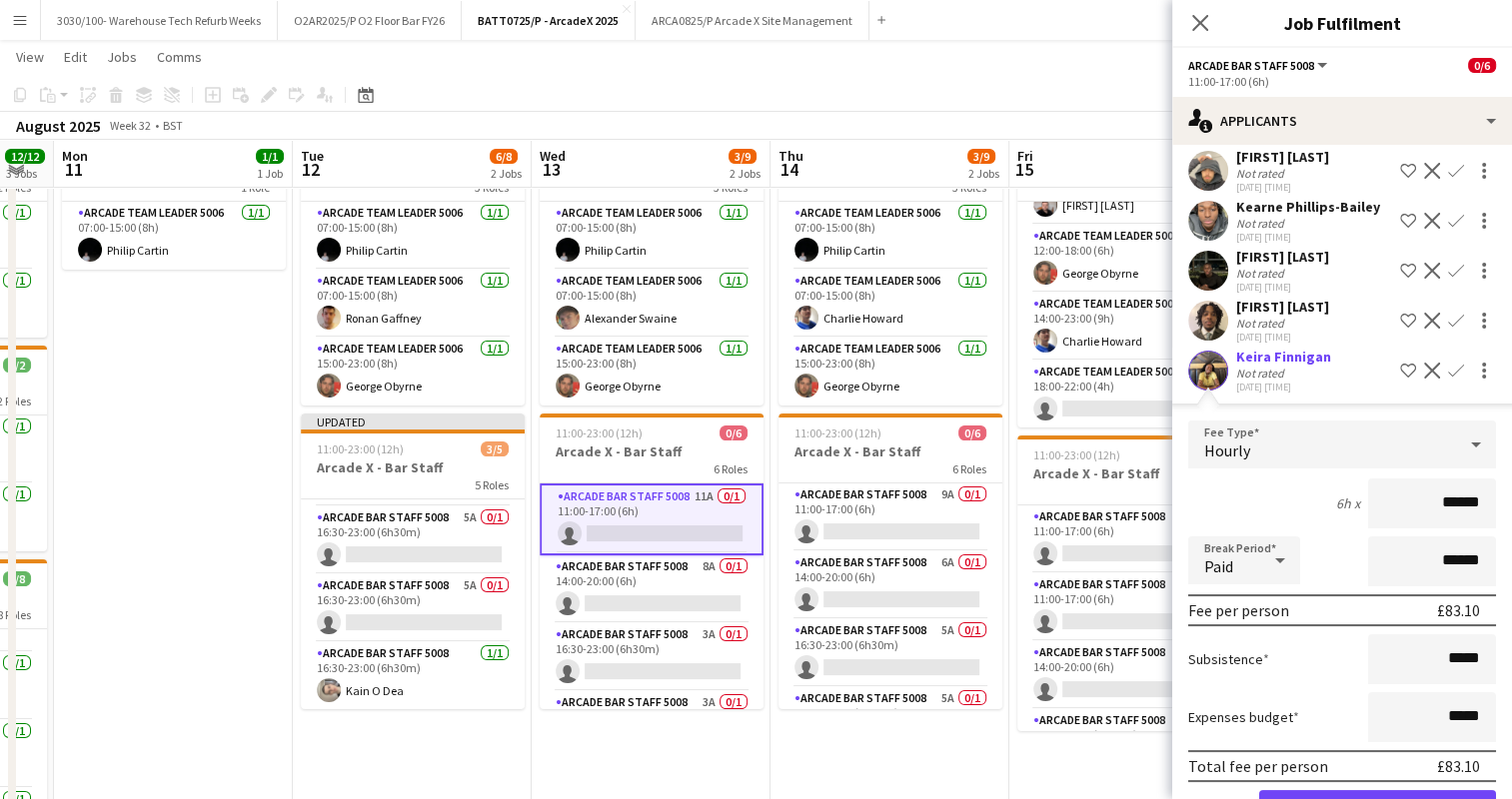 scroll, scrollTop: 200, scrollLeft: 0, axis: vertical 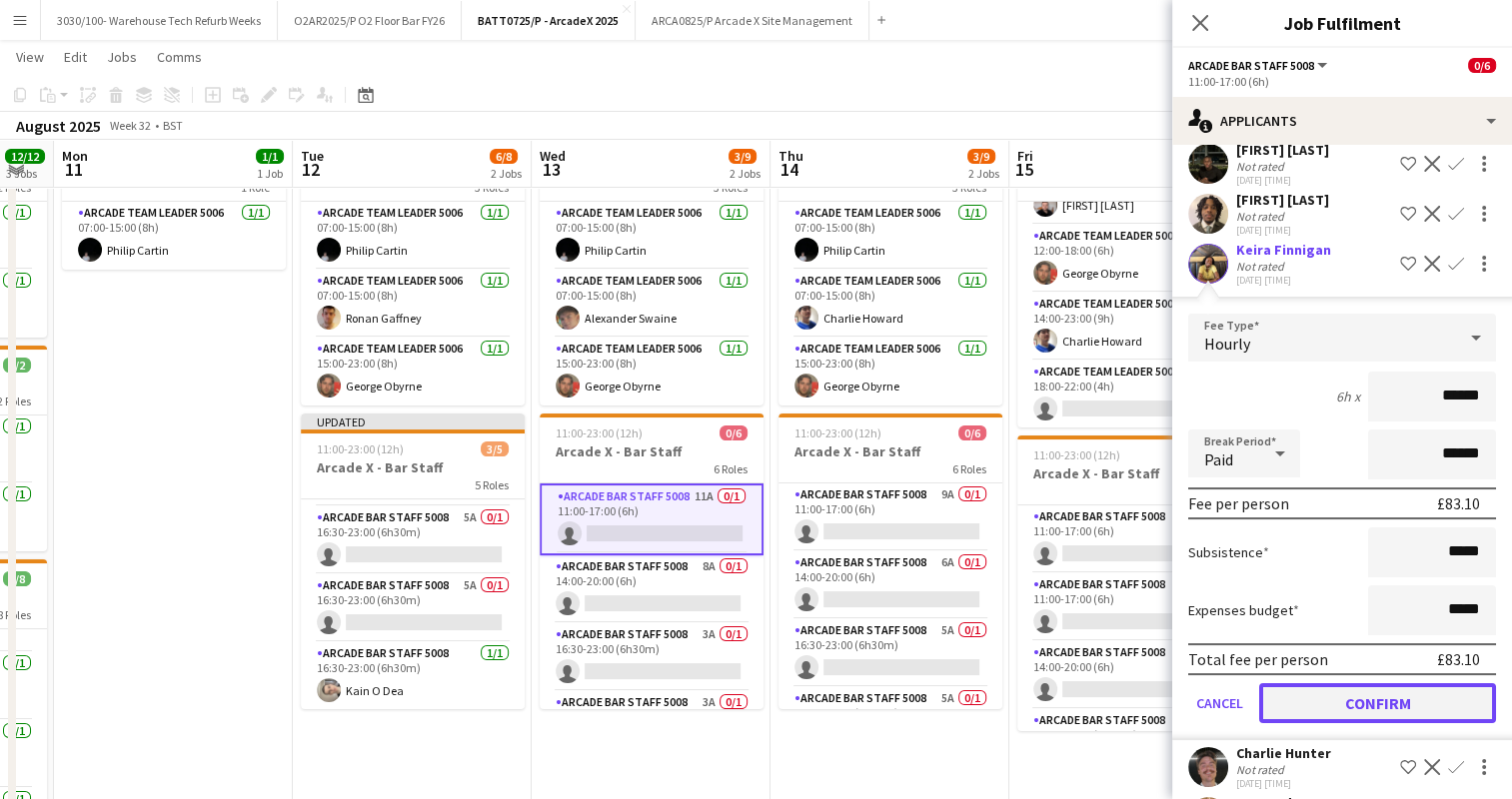 click on "Confirm" 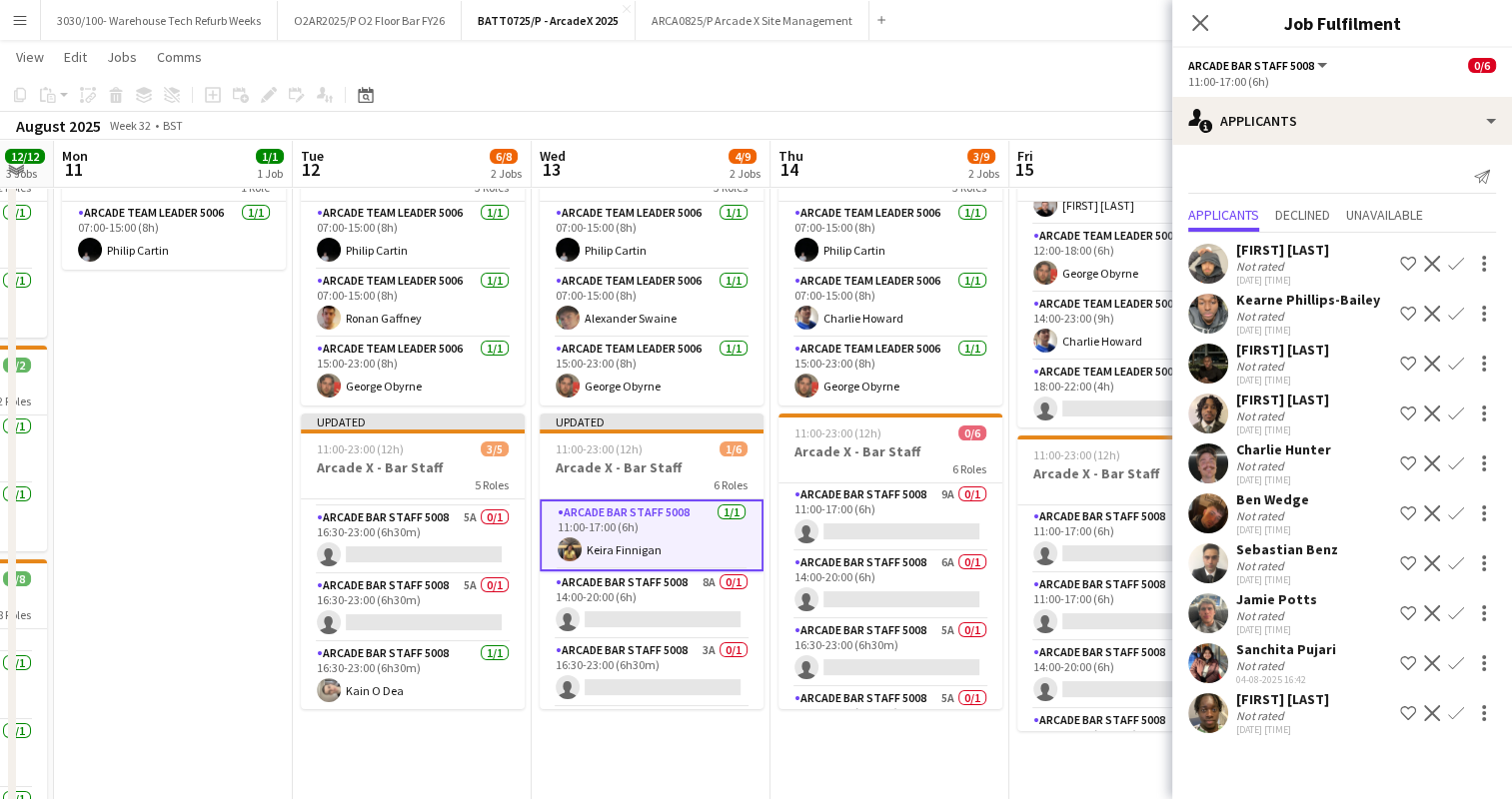 scroll, scrollTop: 0, scrollLeft: 0, axis: both 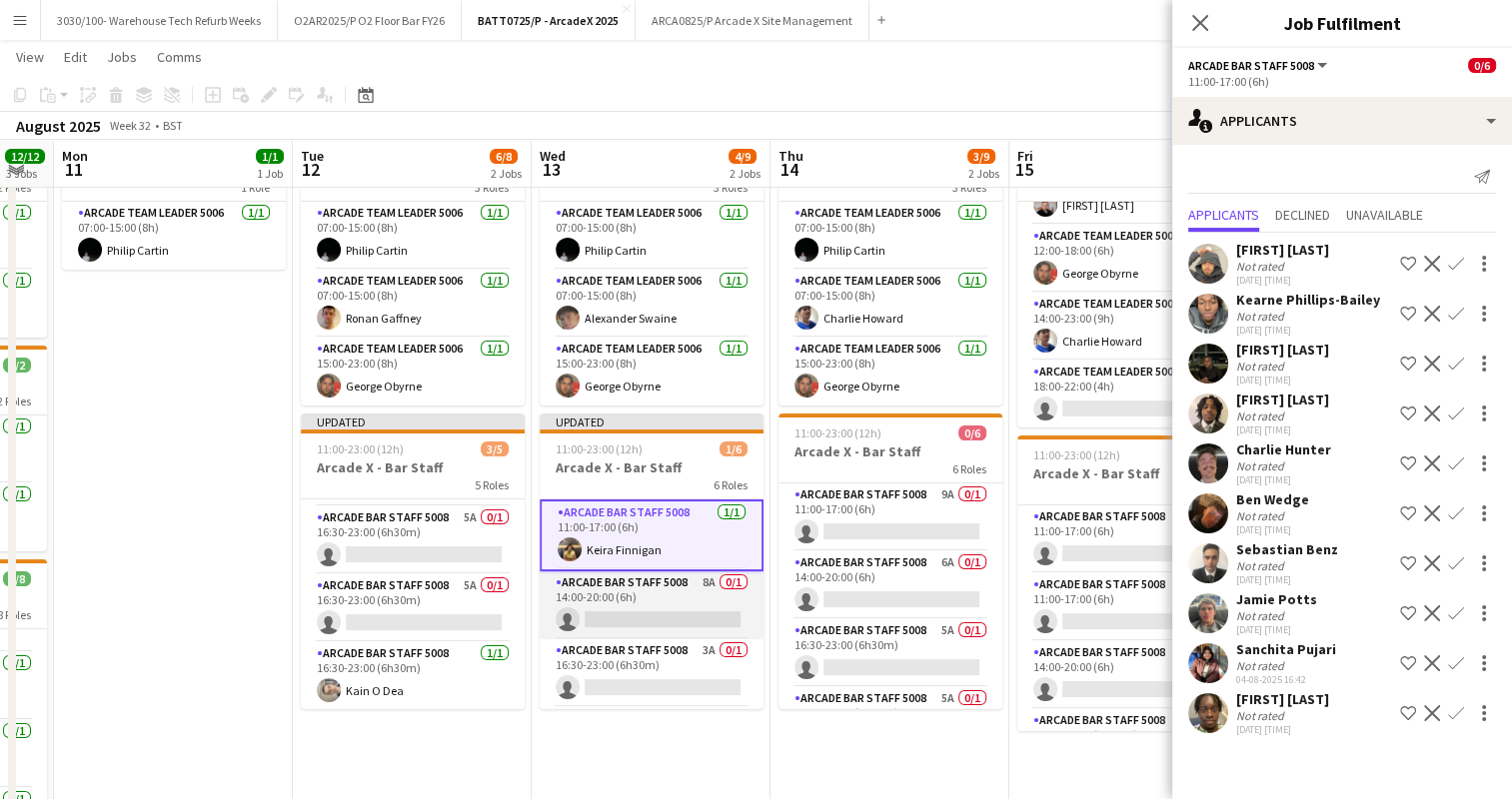 click on "Arcade Bar Staff 5008   8A   0/1   14:00-20:00 (6h)
single-neutral-actions" at bounding box center (652, 605) 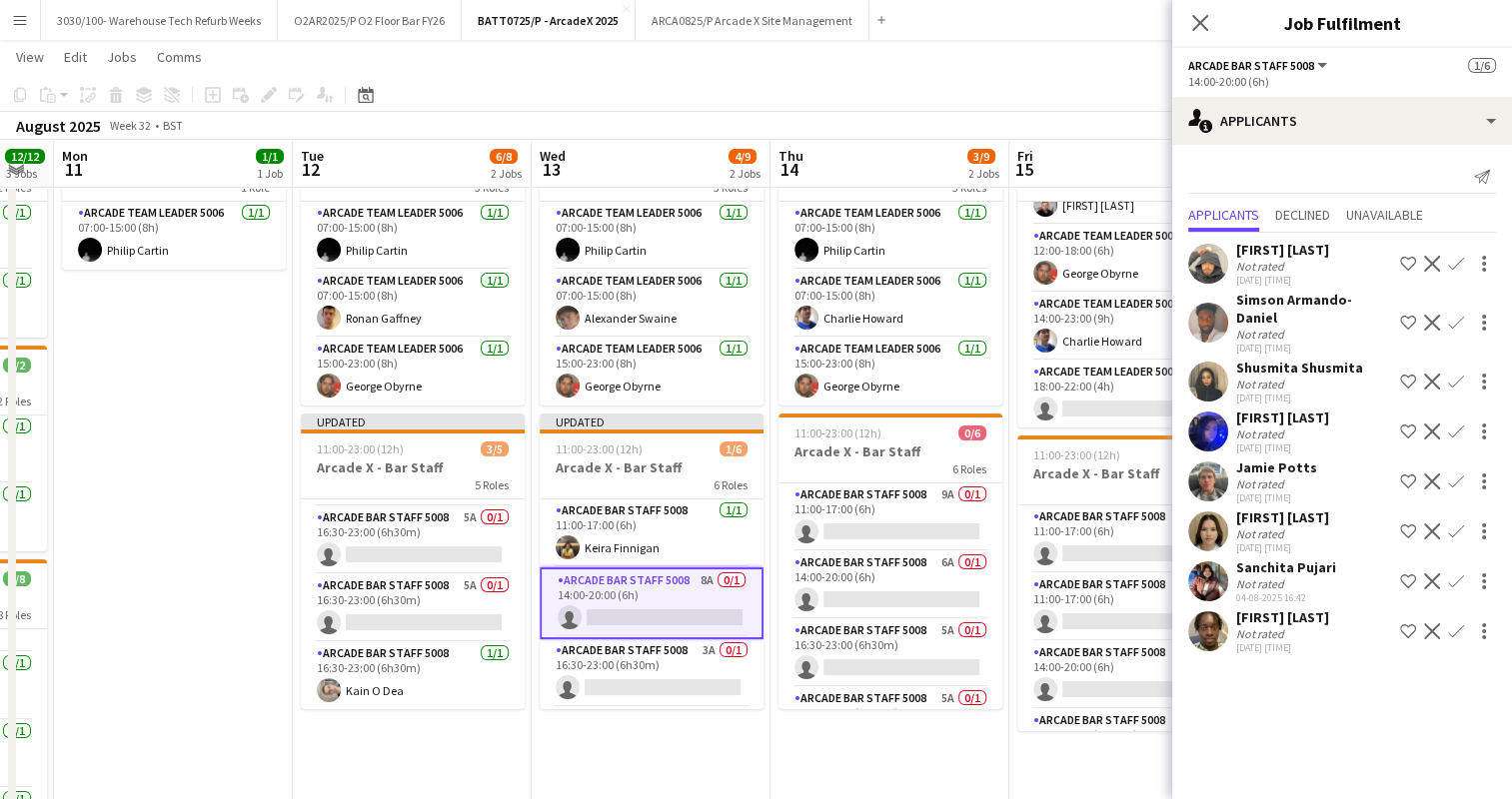click on "Confirm" at bounding box center (1456, 431) 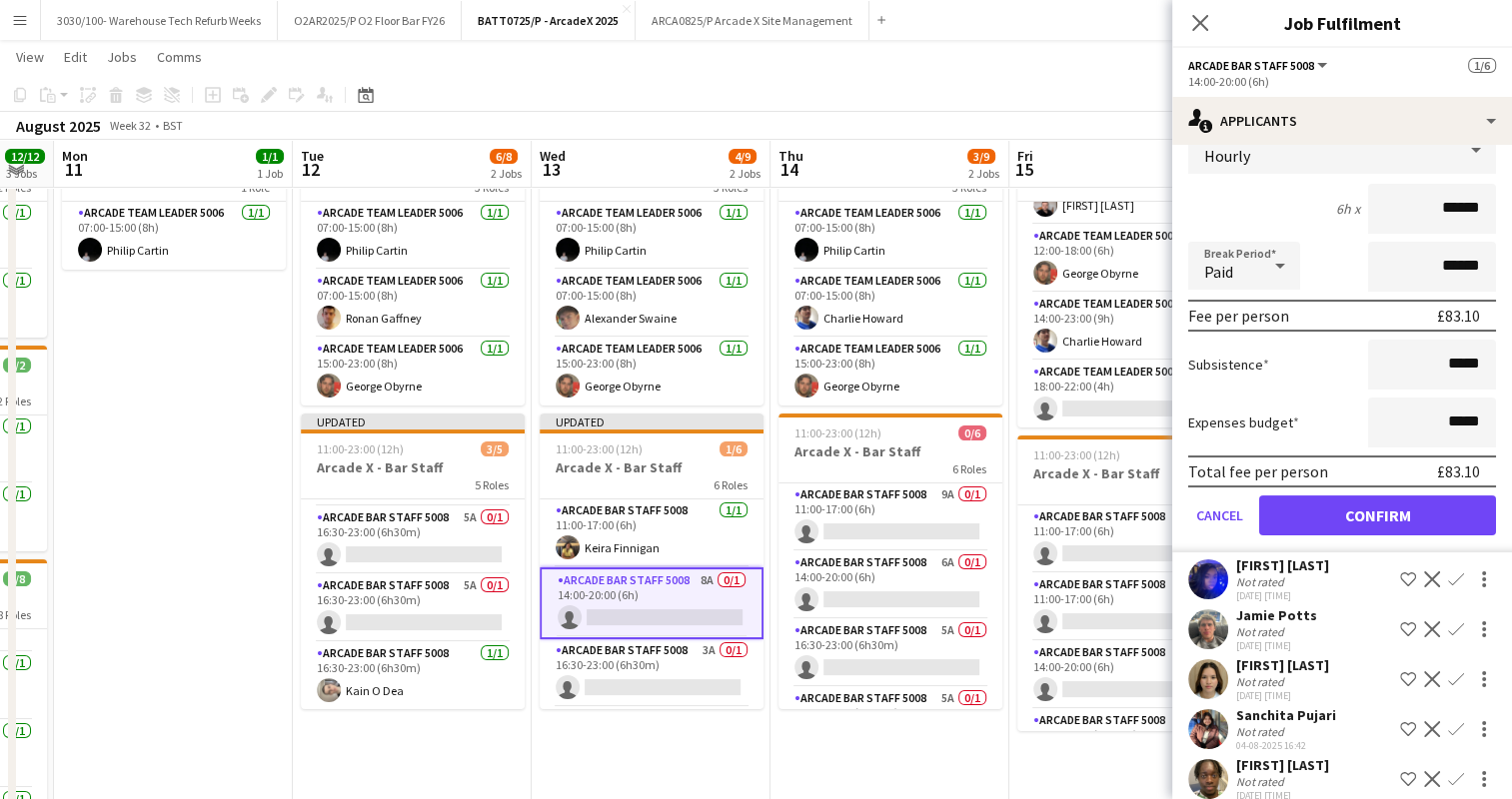 scroll, scrollTop: 326, scrollLeft: 0, axis: vertical 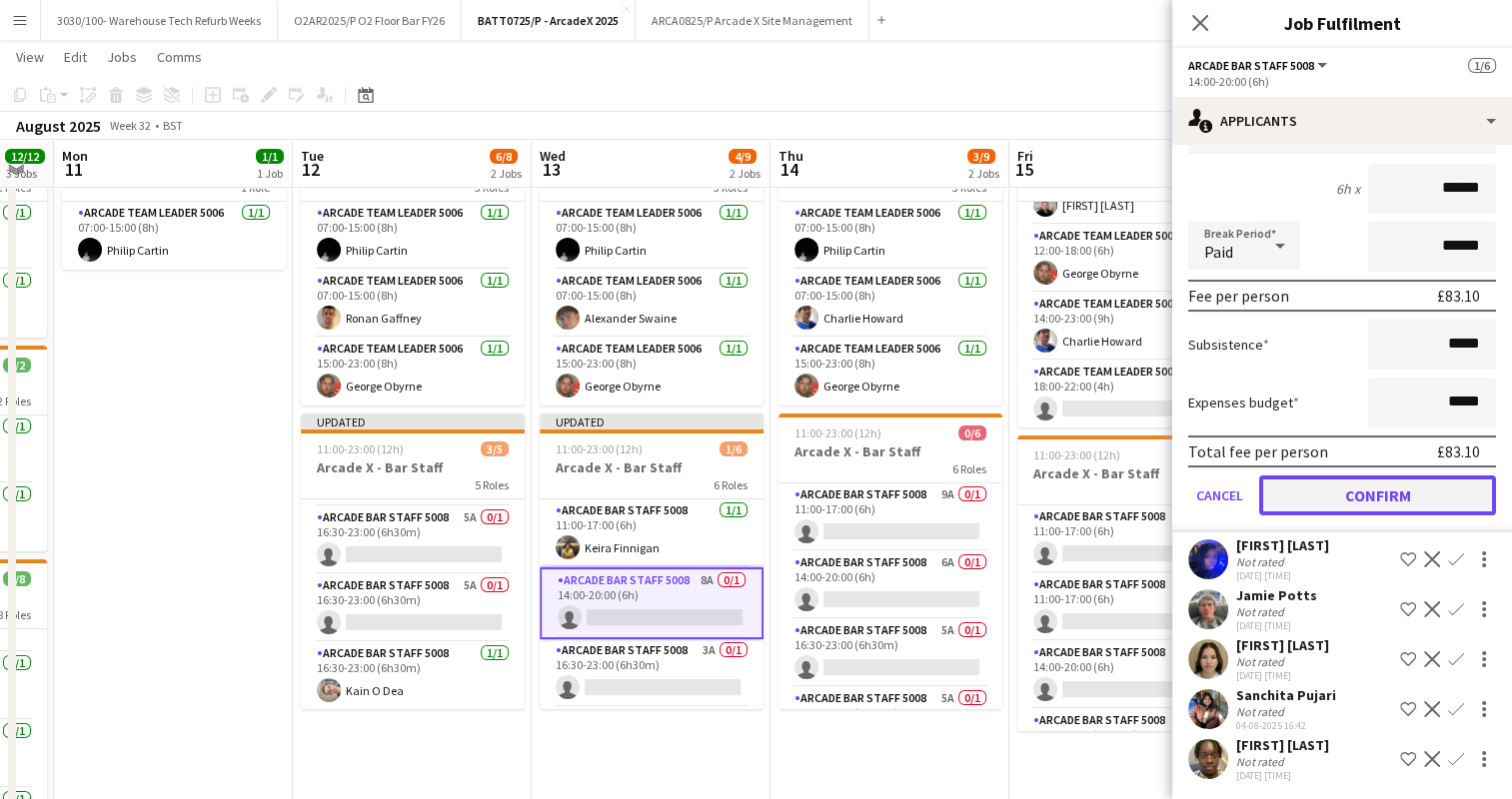click on "Confirm" 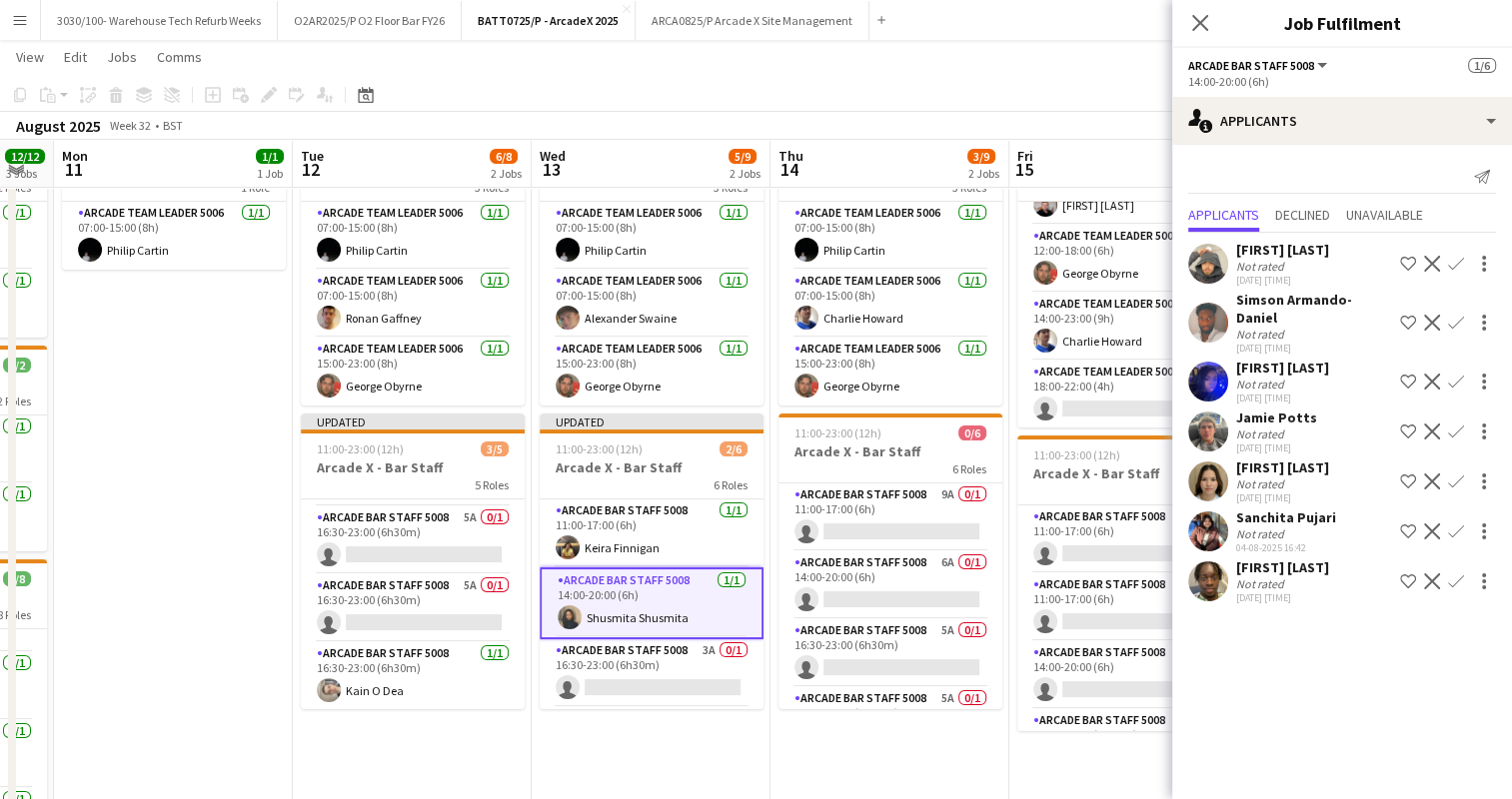 scroll, scrollTop: 0, scrollLeft: 0, axis: both 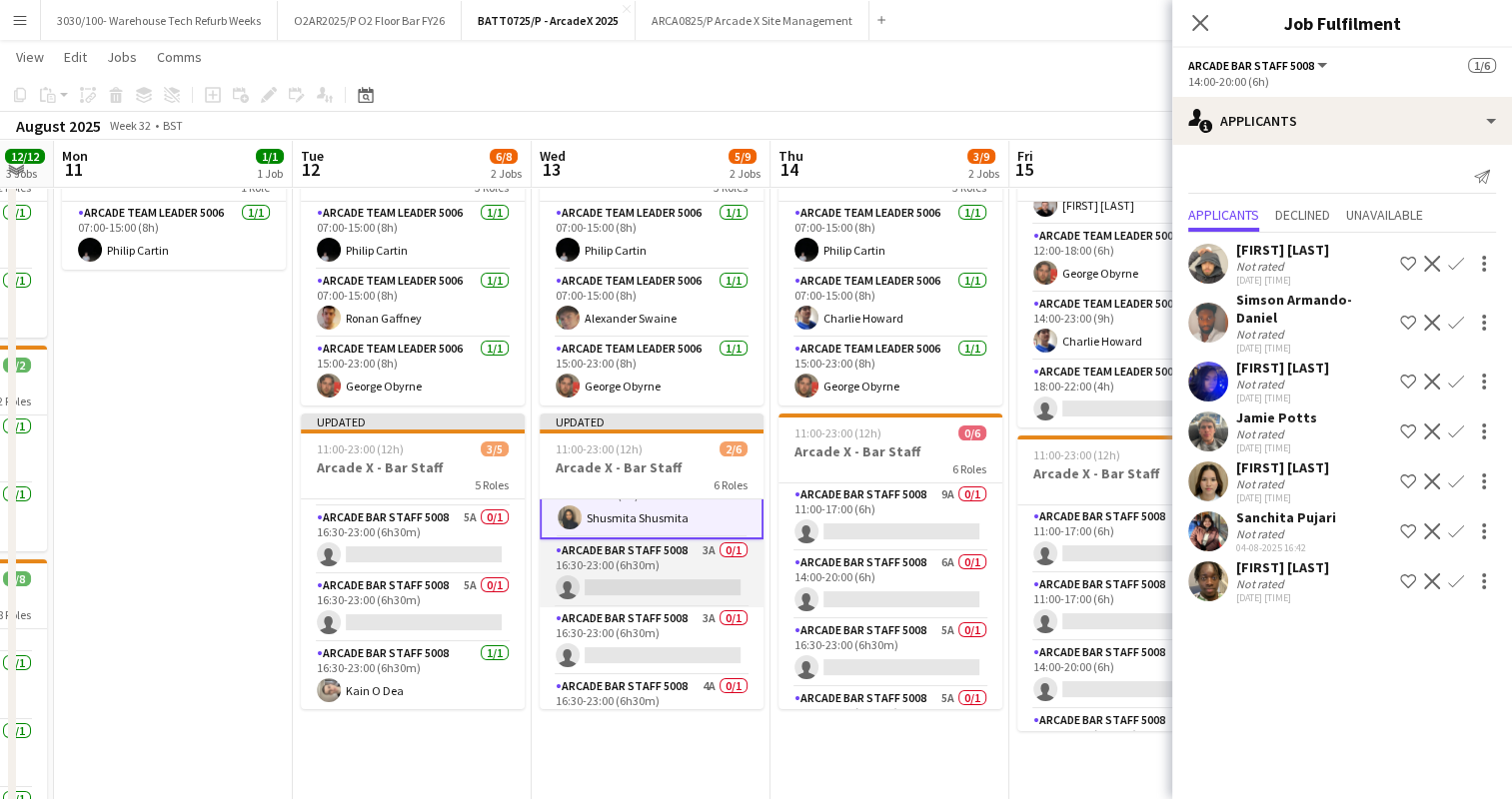 click on "Arcade Bar Staff 5008   3A   0/1   16:30-23:00 (6h30m)
single-neutral-actions" at bounding box center (652, 573) 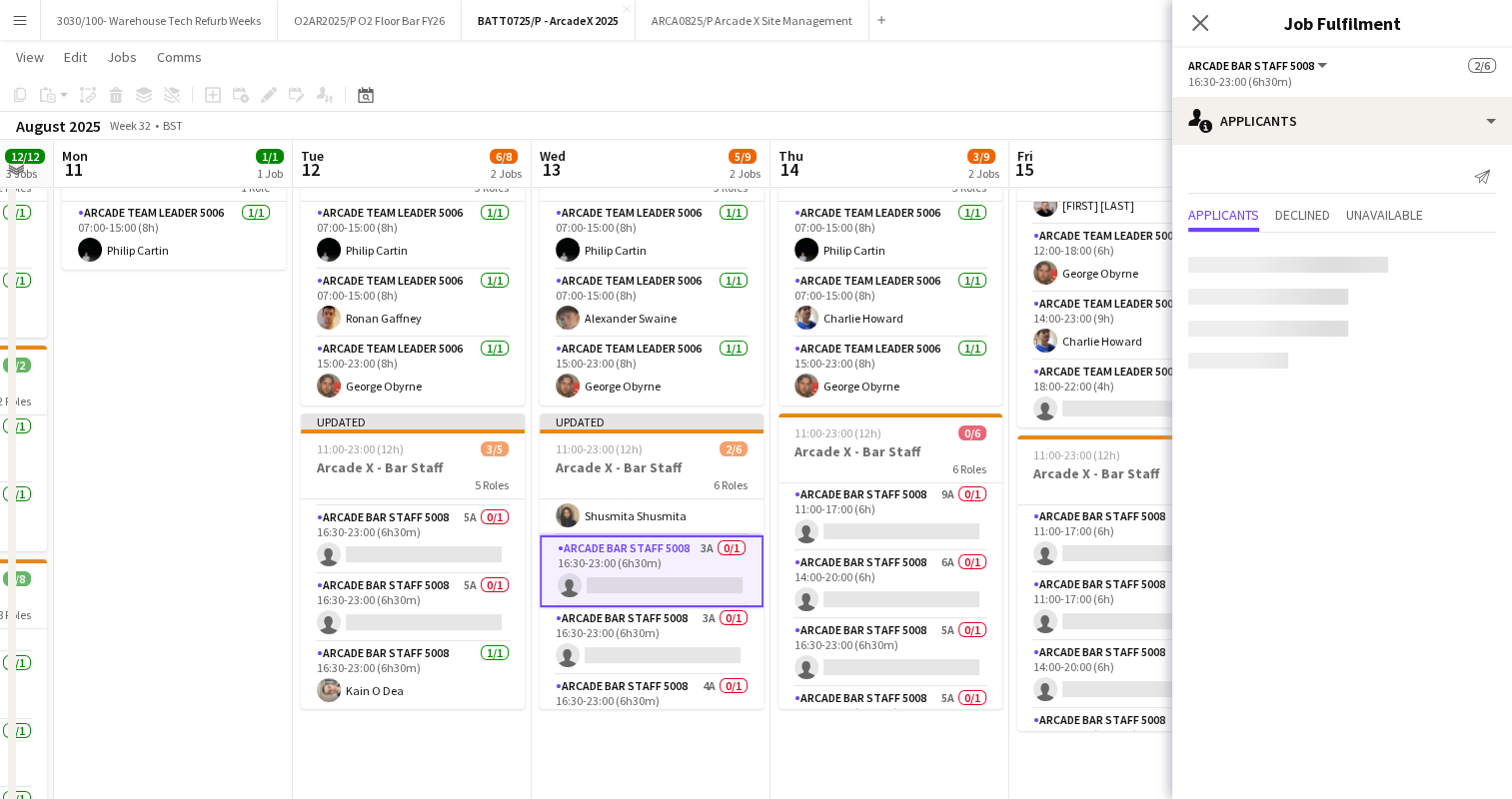 scroll, scrollTop: 98, scrollLeft: 0, axis: vertical 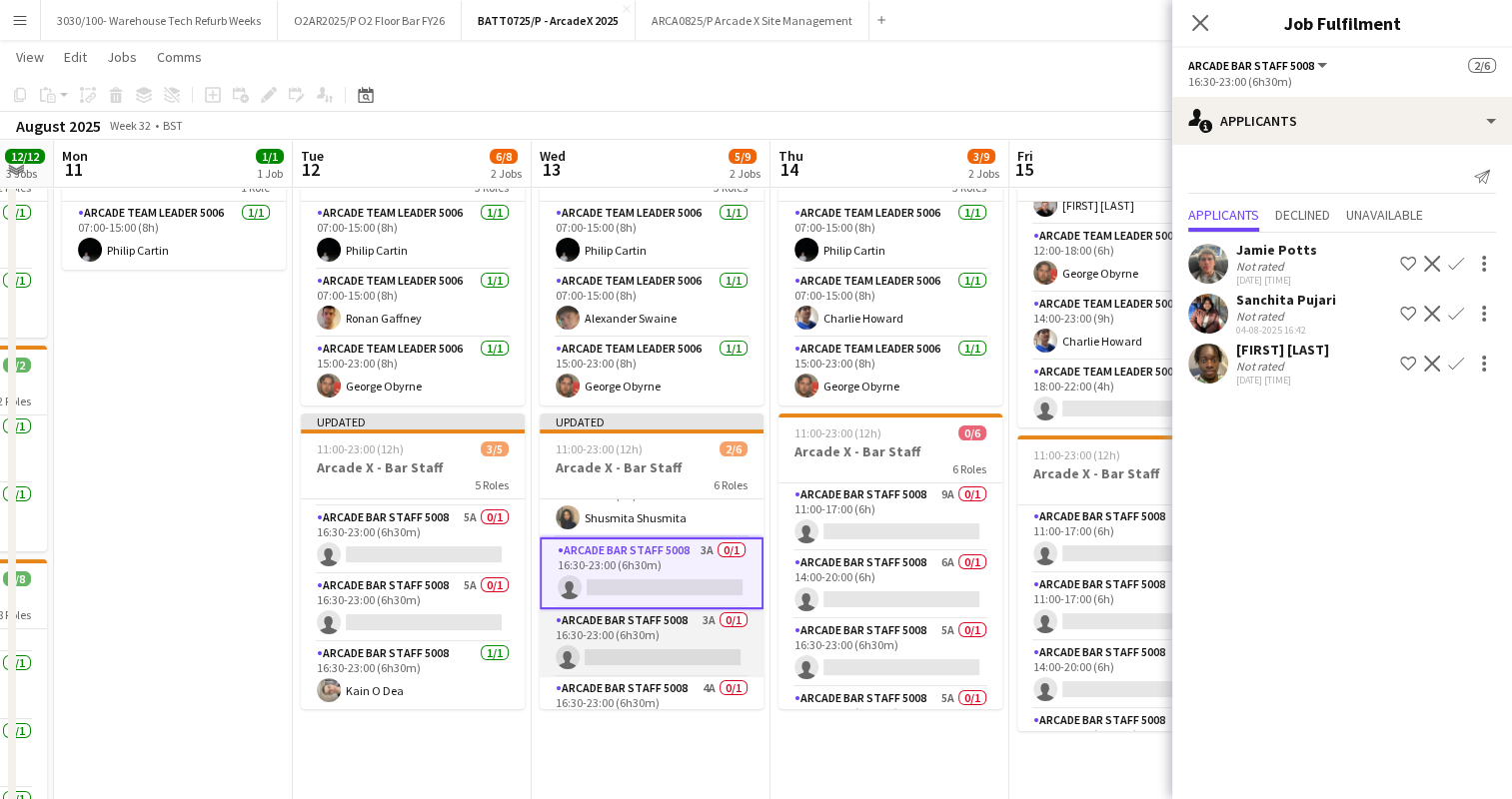 click on "Arcade Bar Staff 5008   3A   0/1   16:30-23:00 (6h30m)
single-neutral-actions" at bounding box center (652, 643) 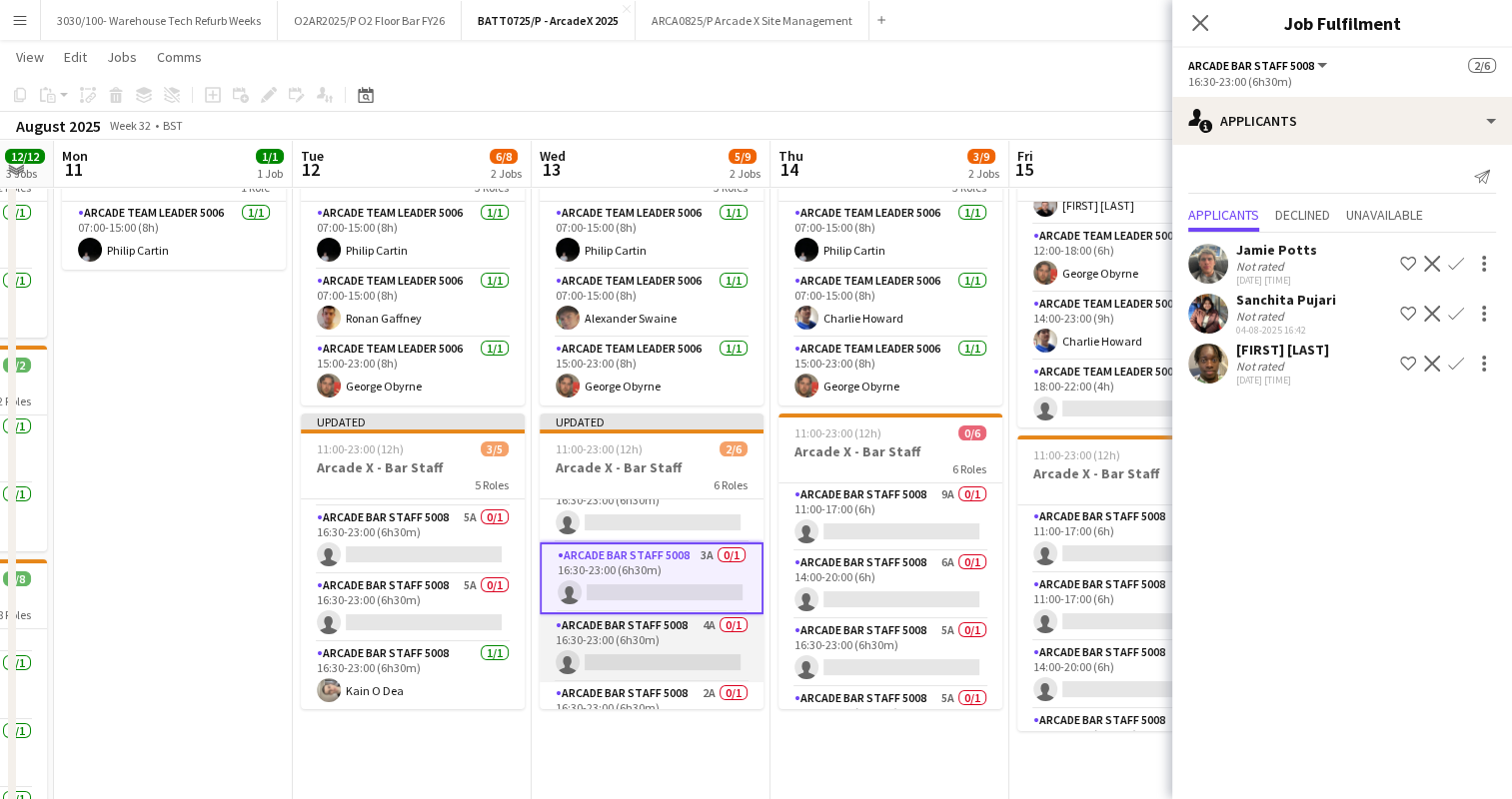 scroll, scrollTop: 200, scrollLeft: 0, axis: vertical 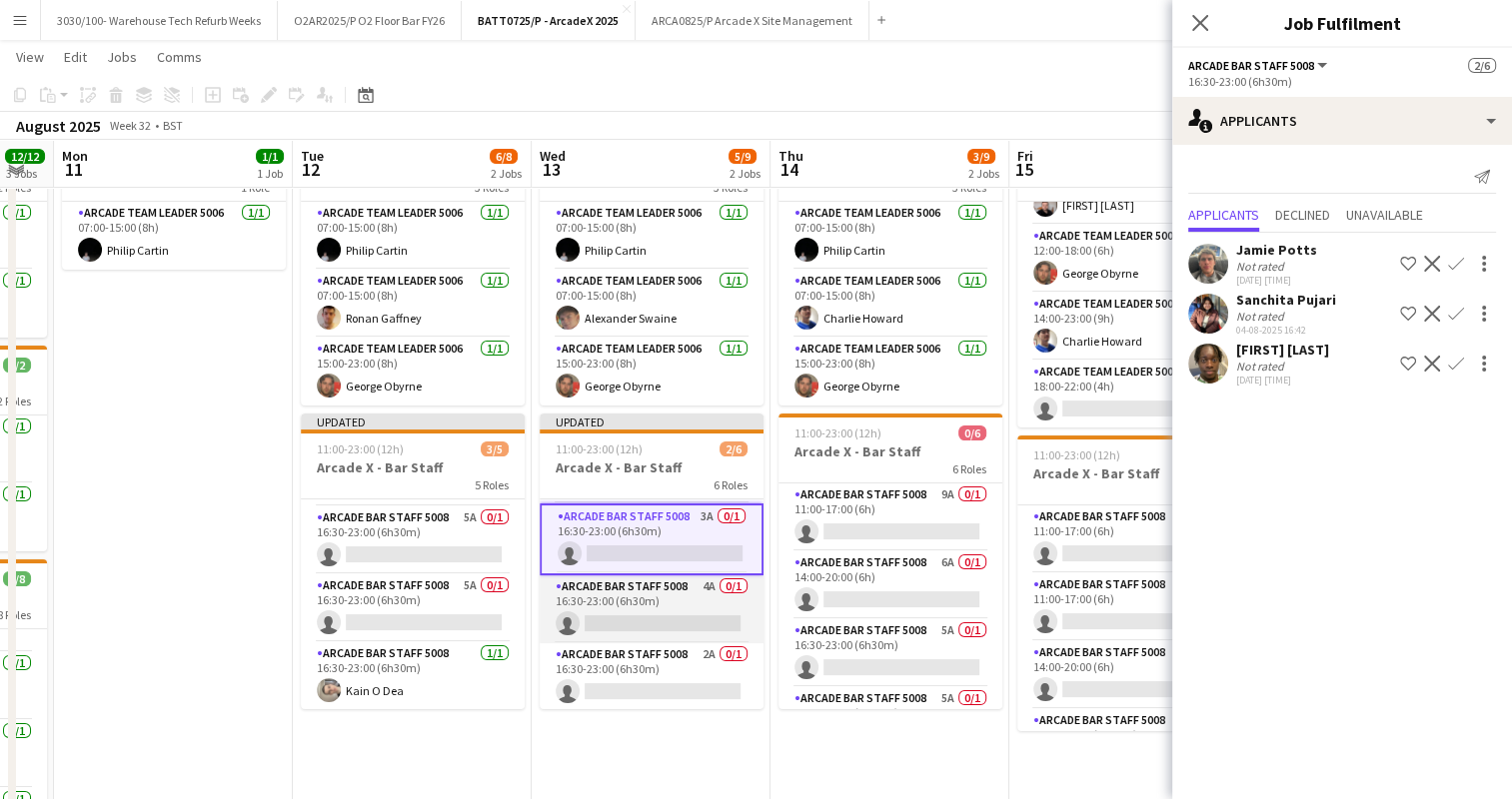 click on "Arcade Bar Staff 5008   4A   0/1   16:30-23:00 (6h30m)
single-neutral-actions" at bounding box center (652, 609) 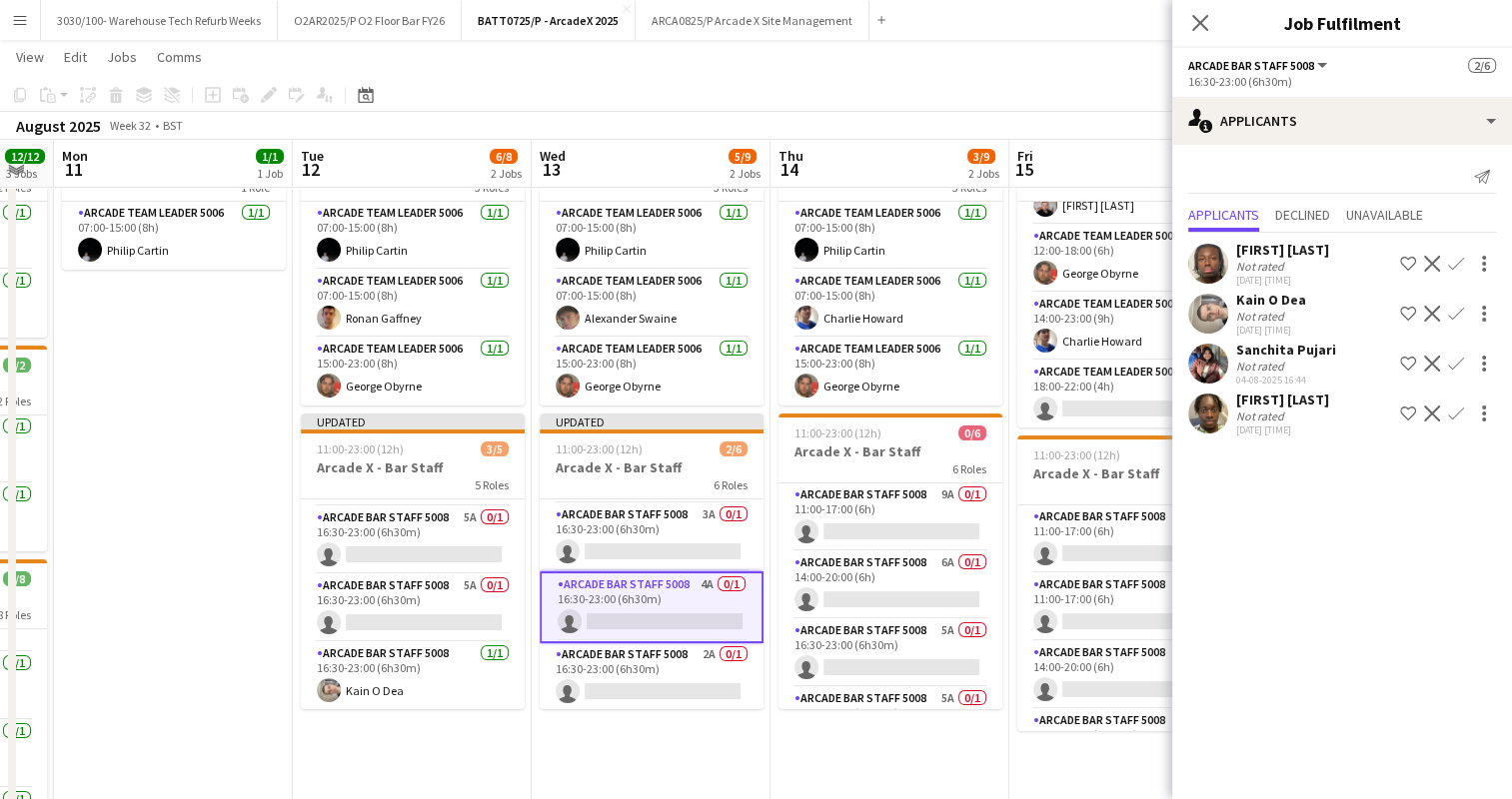 click on "Confirm" at bounding box center (1456, 364) 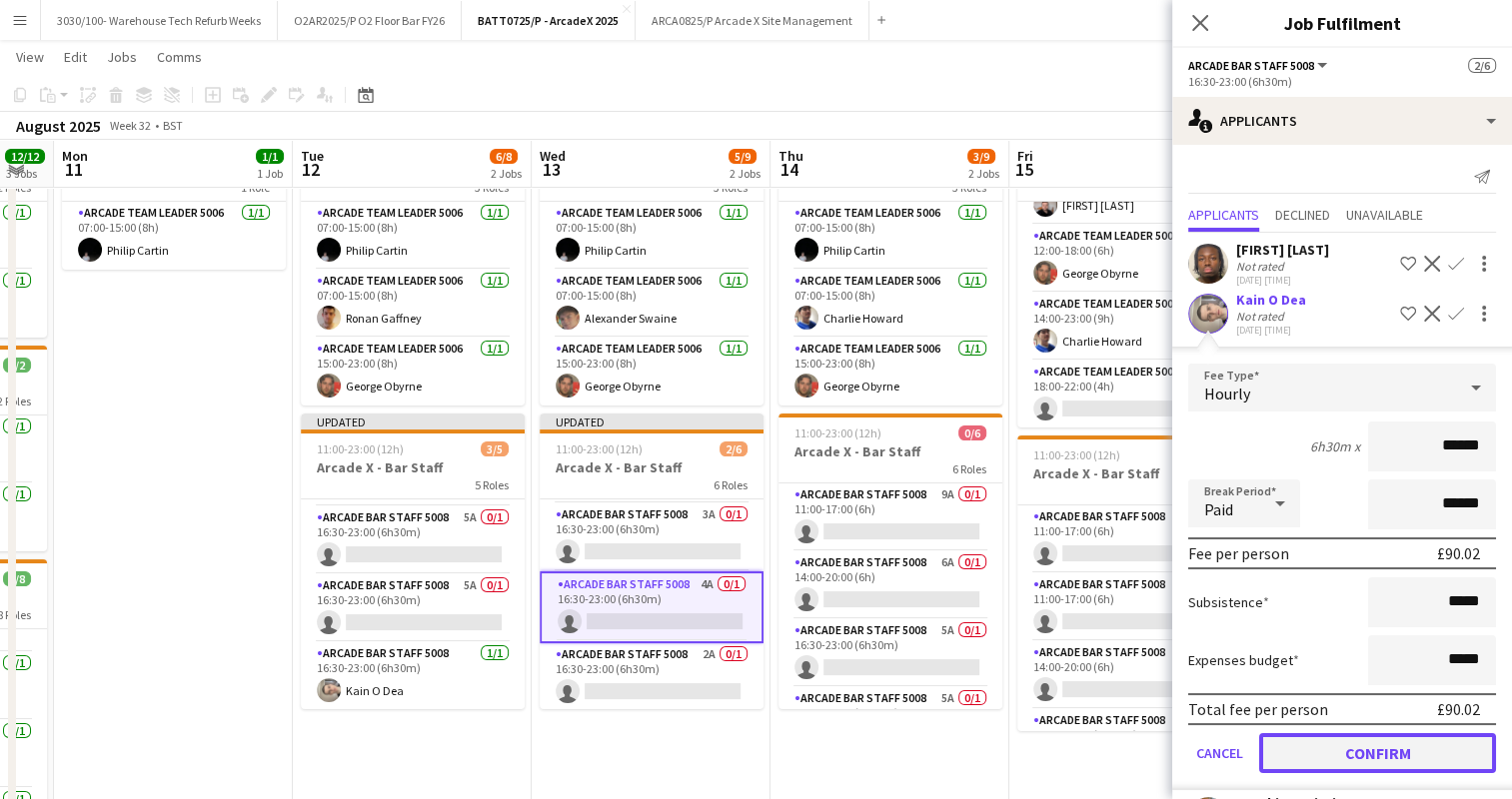 click on "Confirm" 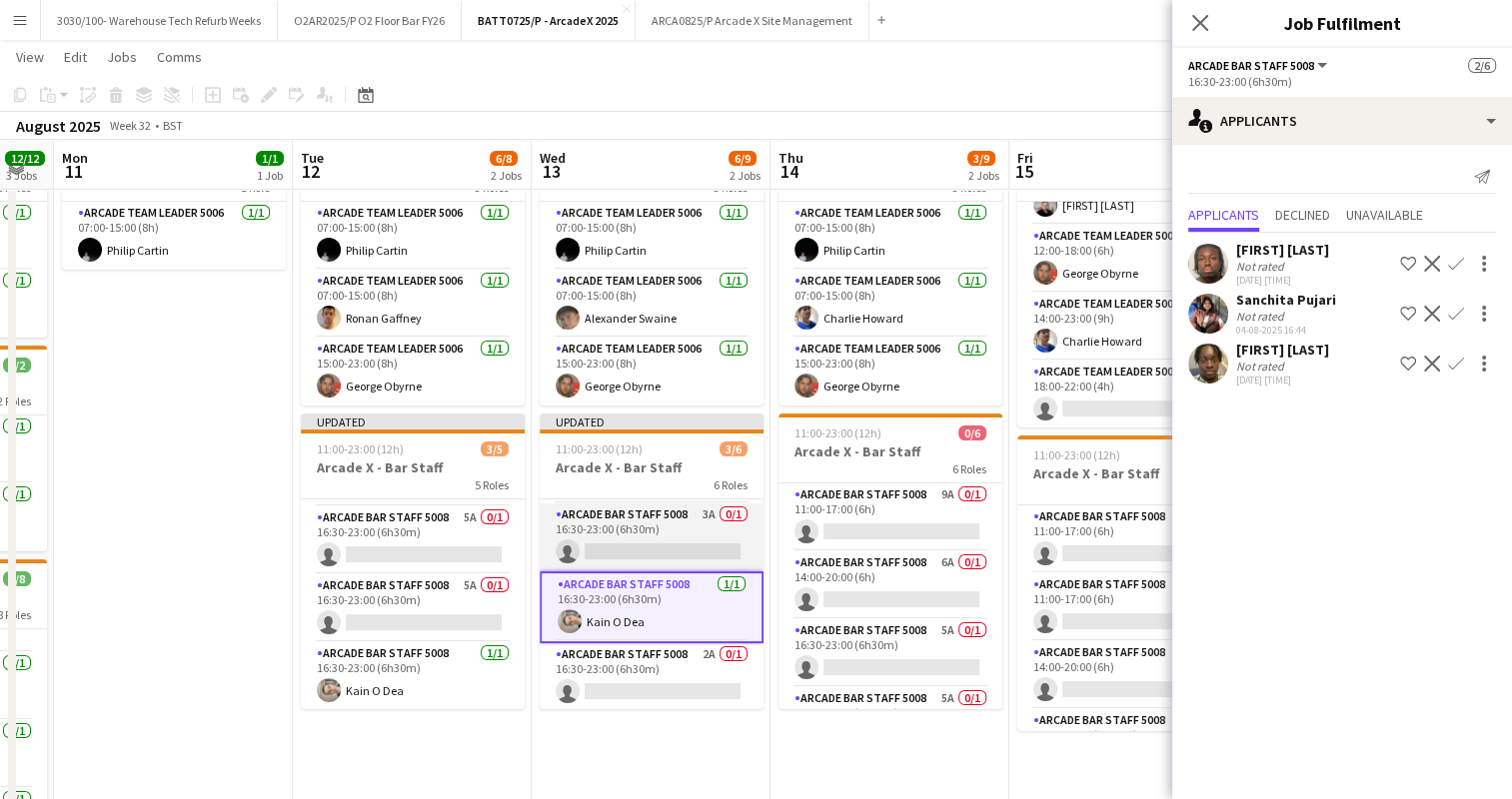 scroll, scrollTop: 200, scrollLeft: 0, axis: vertical 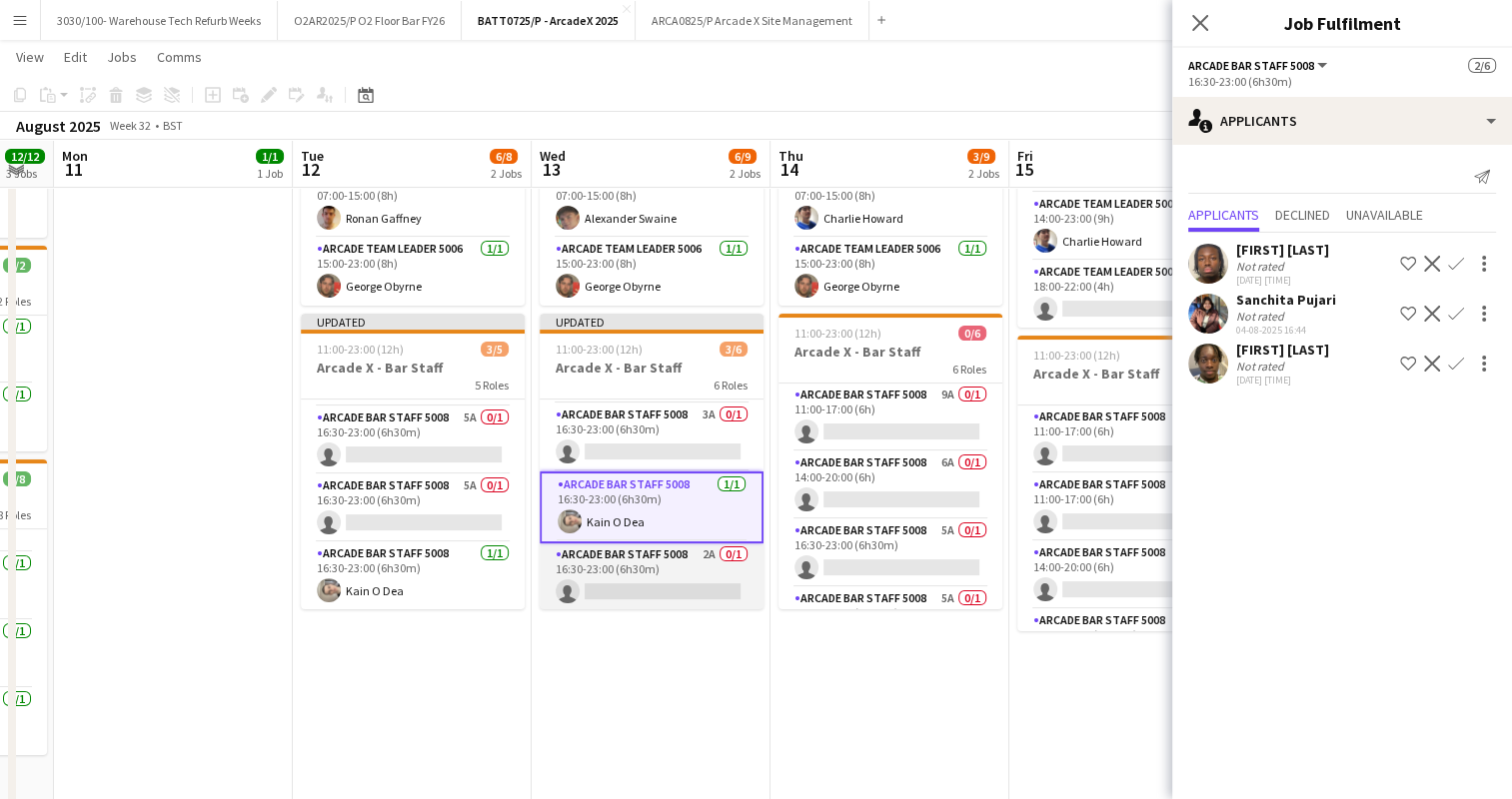click on "Arcade Bar Staff 5008   2A   0/1   16:30-23:00 (6h30m)
single-neutral-actions" at bounding box center (652, 577) 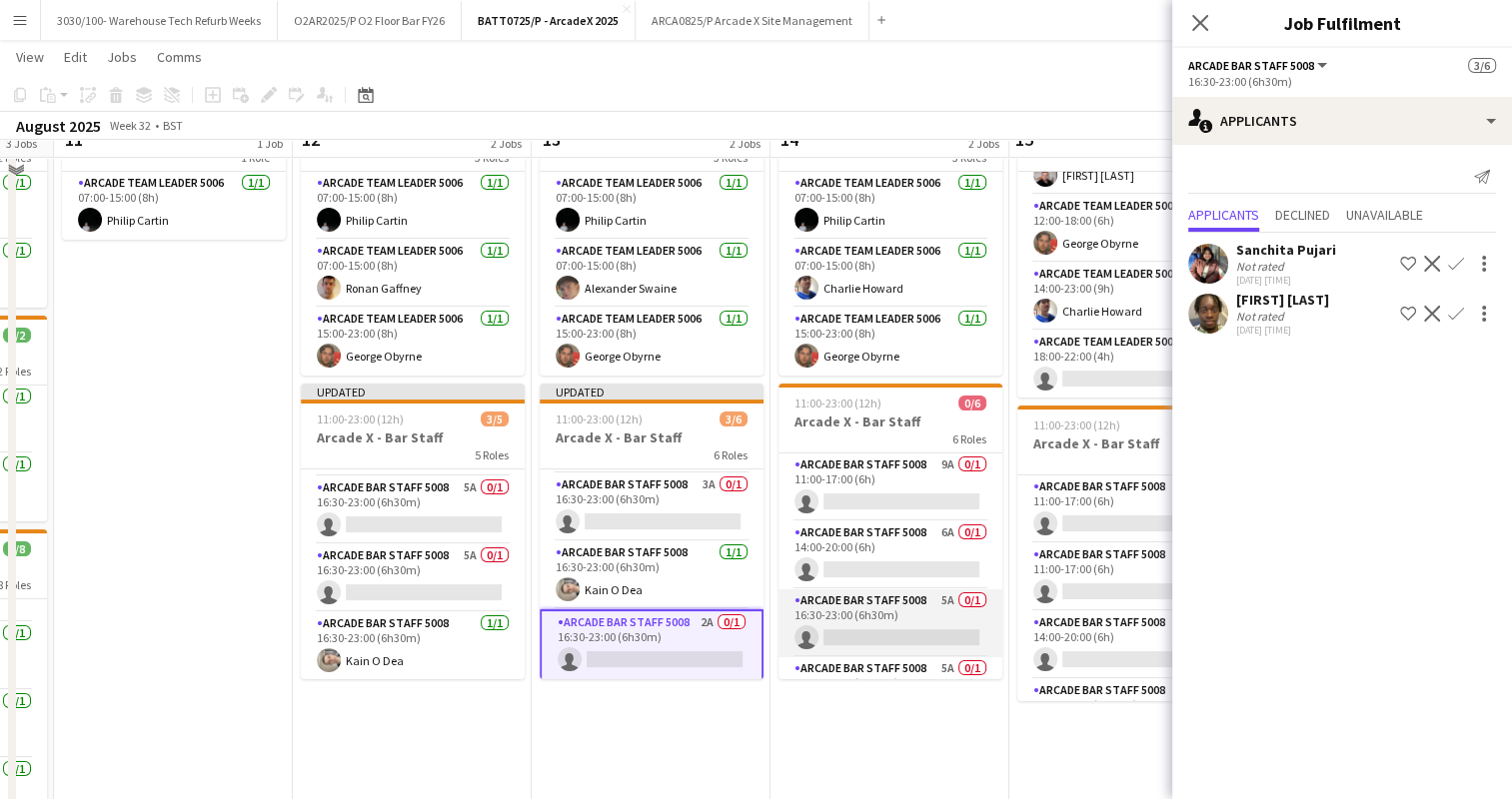 scroll, scrollTop: 100, scrollLeft: 0, axis: vertical 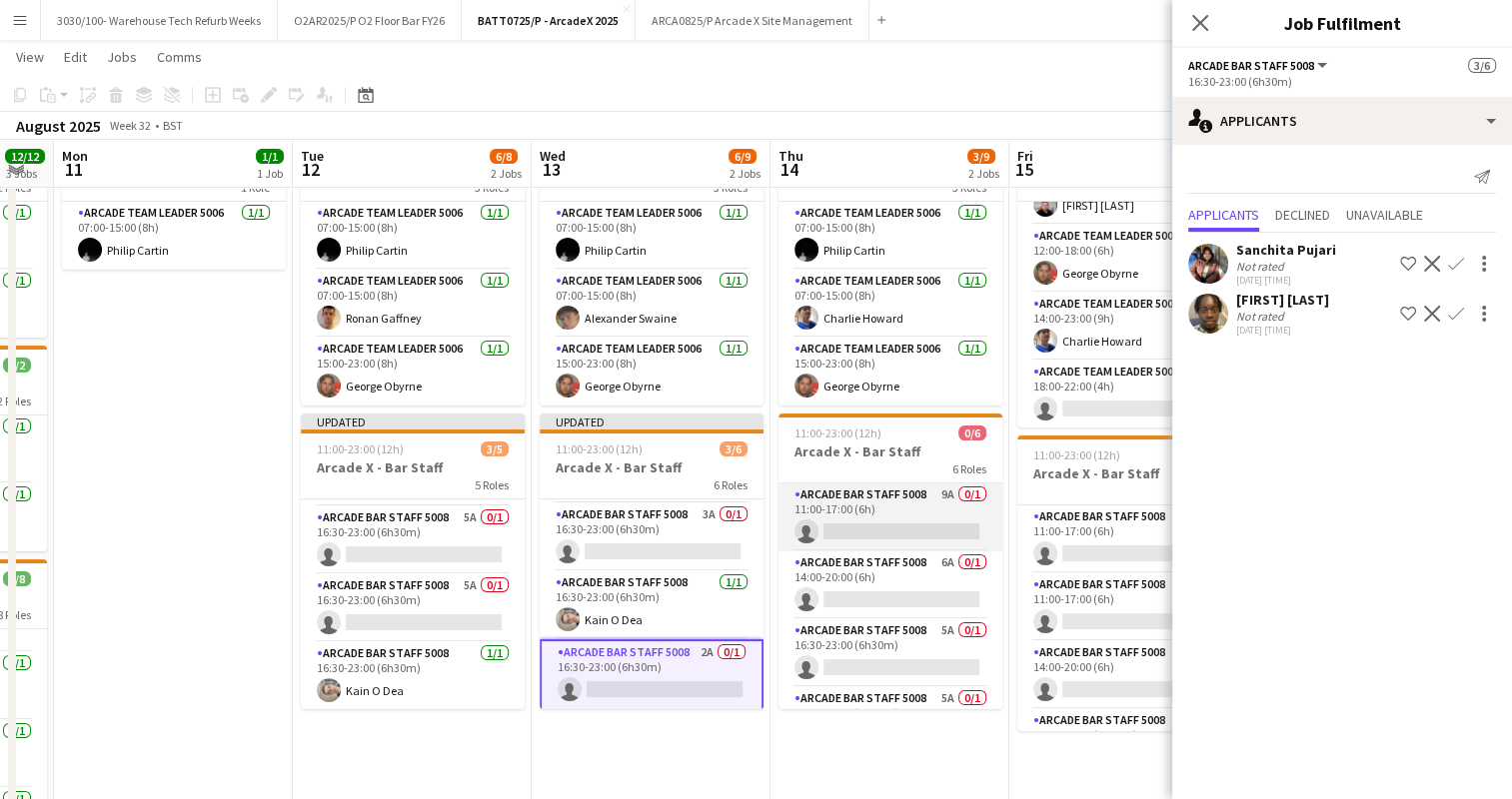 click on "Arcade Bar Staff 5008   9A   0/1   11:00-17:00 (6h)
single-neutral-actions" at bounding box center [890, 517] 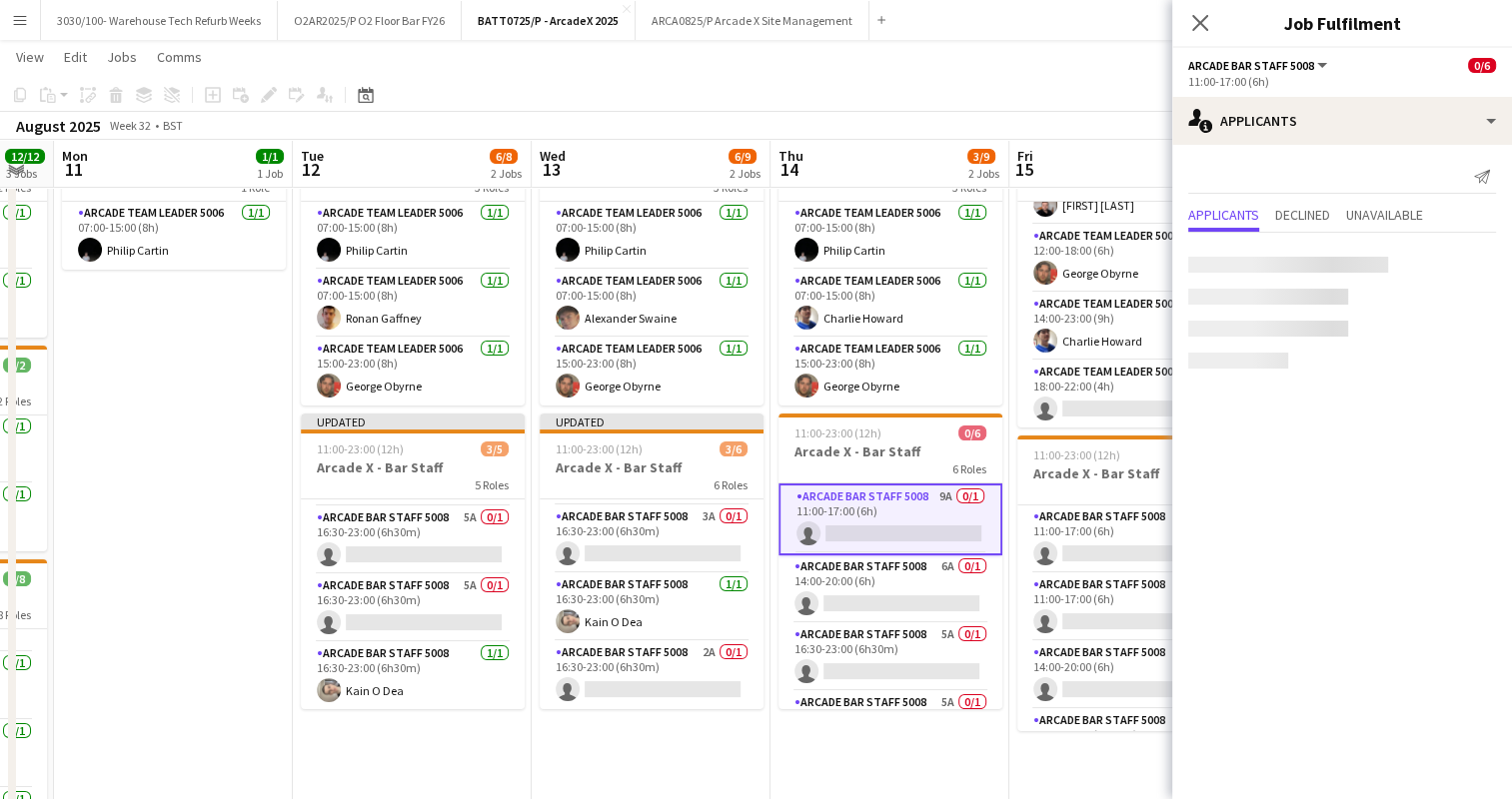 scroll, scrollTop: 197, scrollLeft: 0, axis: vertical 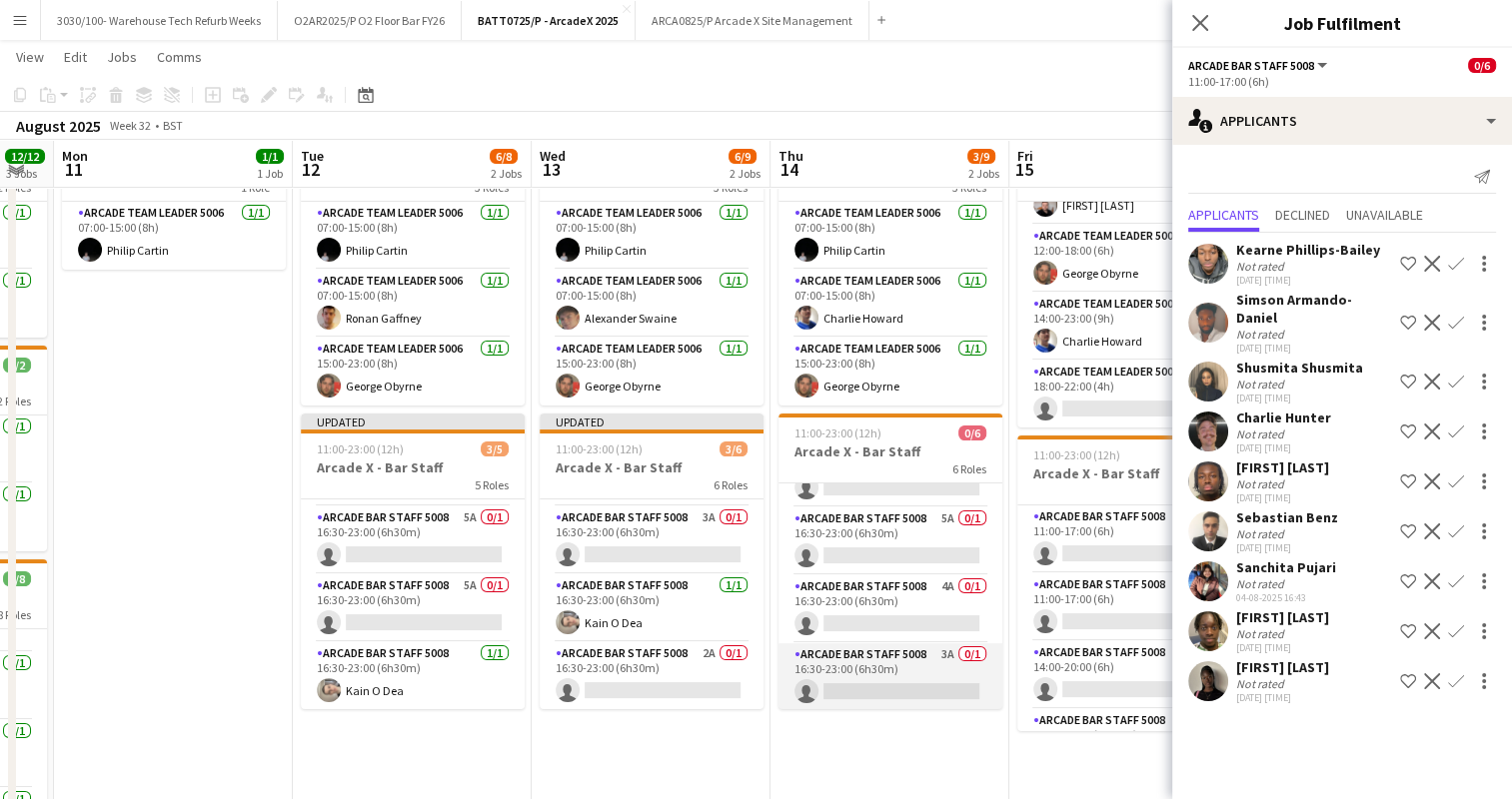 click on "Arcade Bar Staff 5008   3A   0/1   16:30-23:00 (6h30m)
single-neutral-actions" at bounding box center (890, 677) 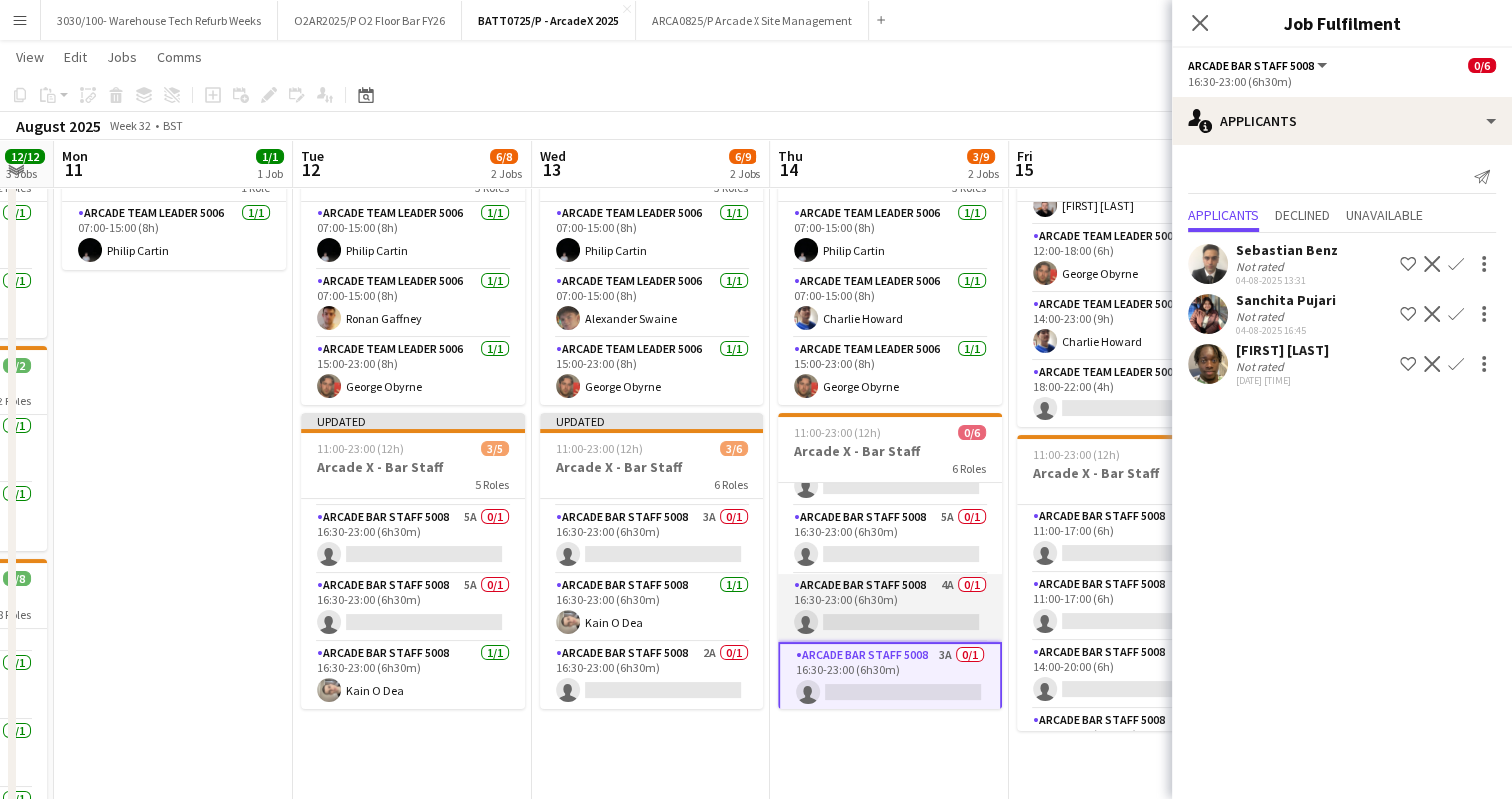 scroll, scrollTop: 184, scrollLeft: 0, axis: vertical 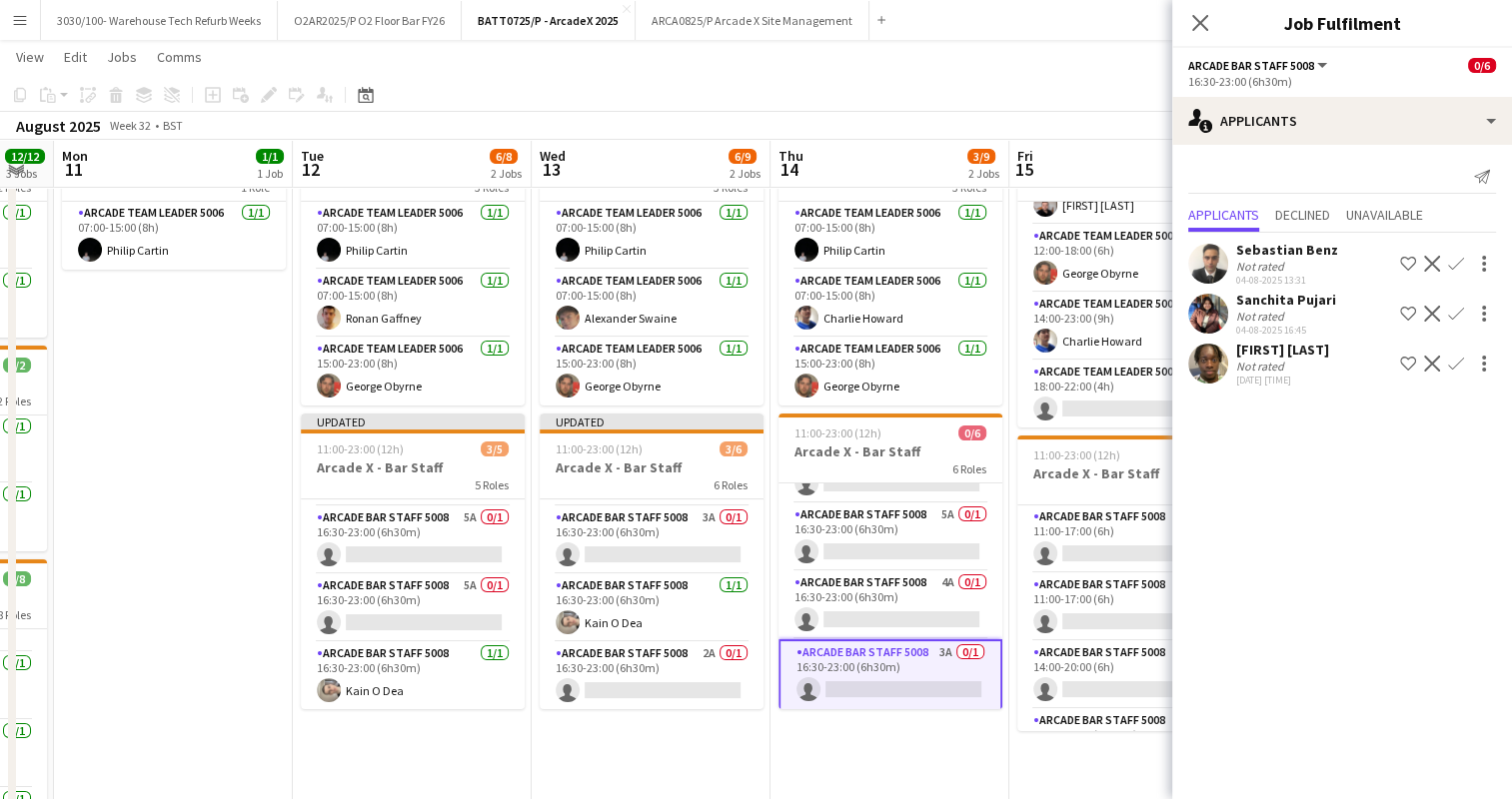 click on "Confirm" at bounding box center (1456, 314) 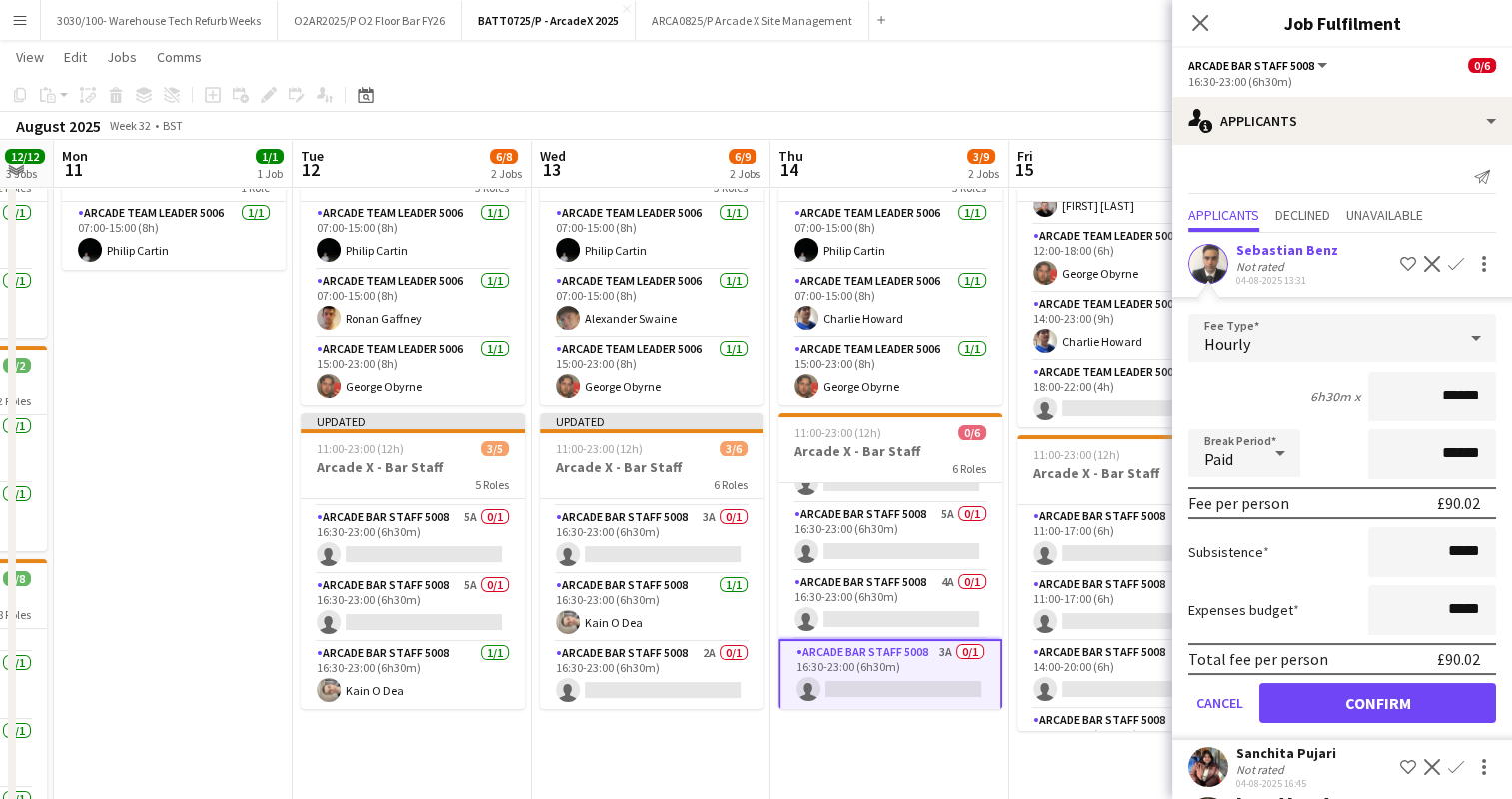 click on "Fee Type  Hourly  6h30m x  ******  Break Period  Paid ******  Fee per person   £90.02   Subsistence  *****  Expenses budget  *****  Total fee per person   £90.02   Cancel   Confirm" 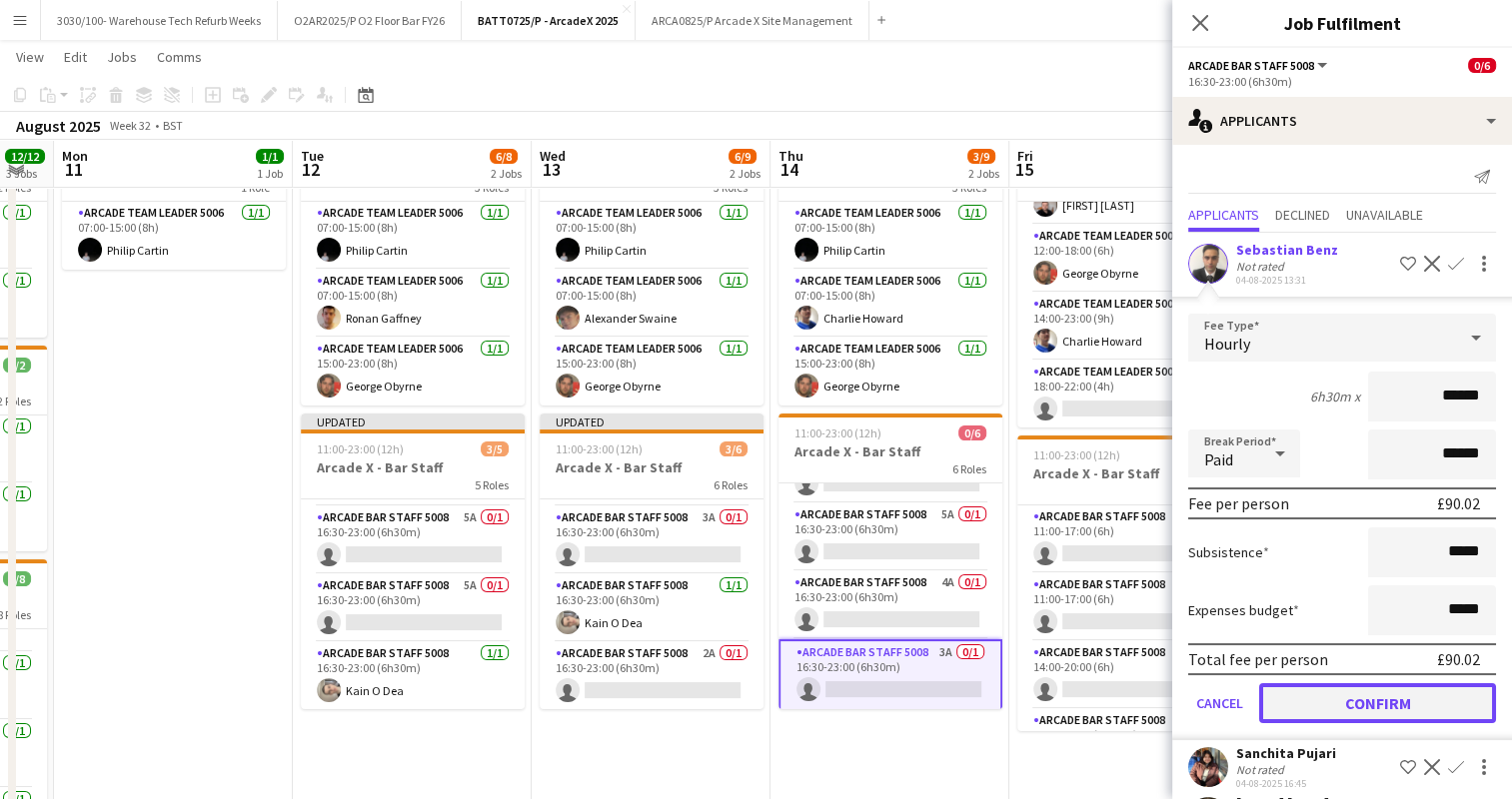 click on "Confirm" 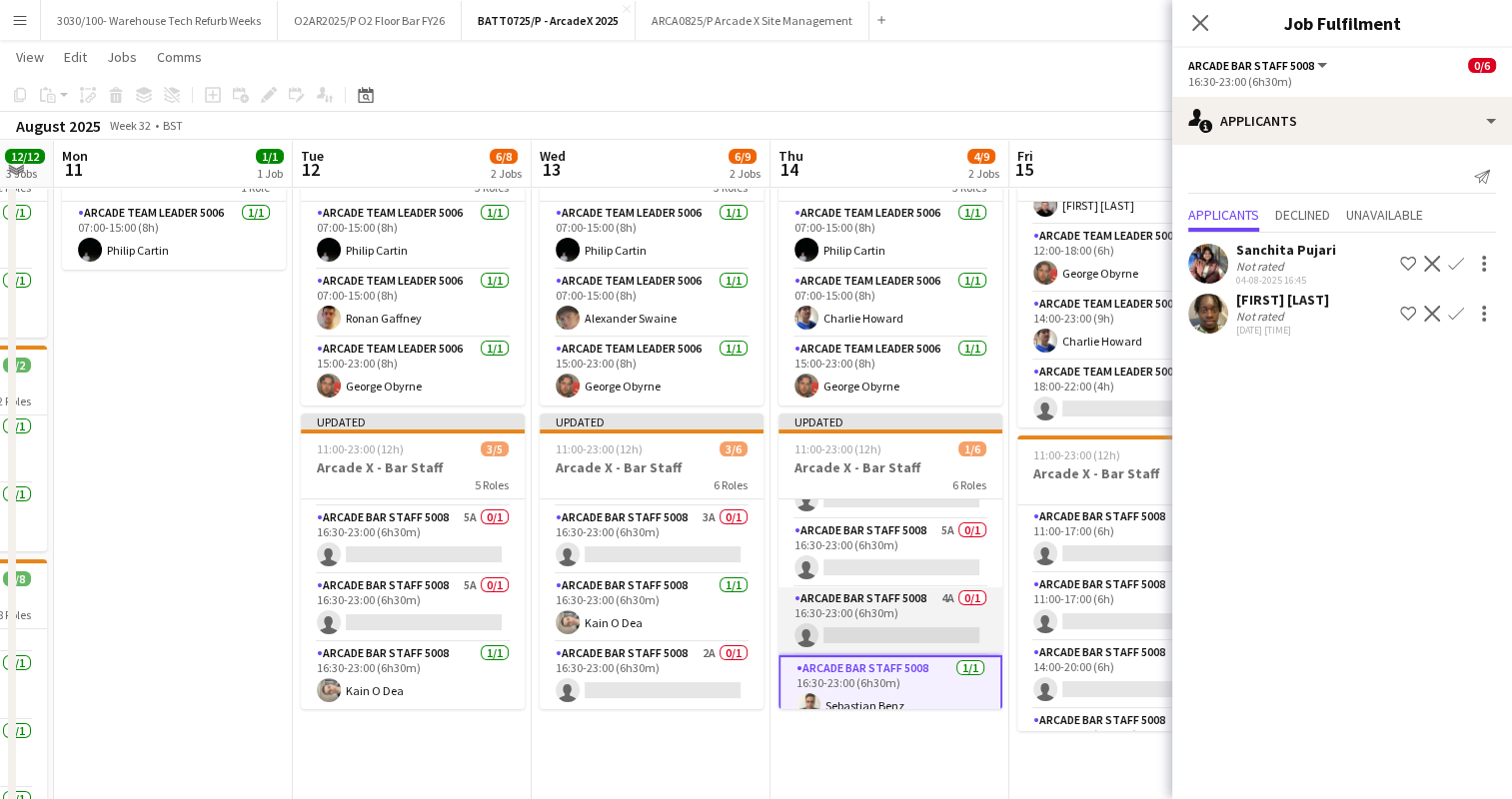 click on "Arcade Bar Staff 5008   4A   0/1   16:30-23:00 (6h30m)
single-neutral-actions" at bounding box center (890, 621) 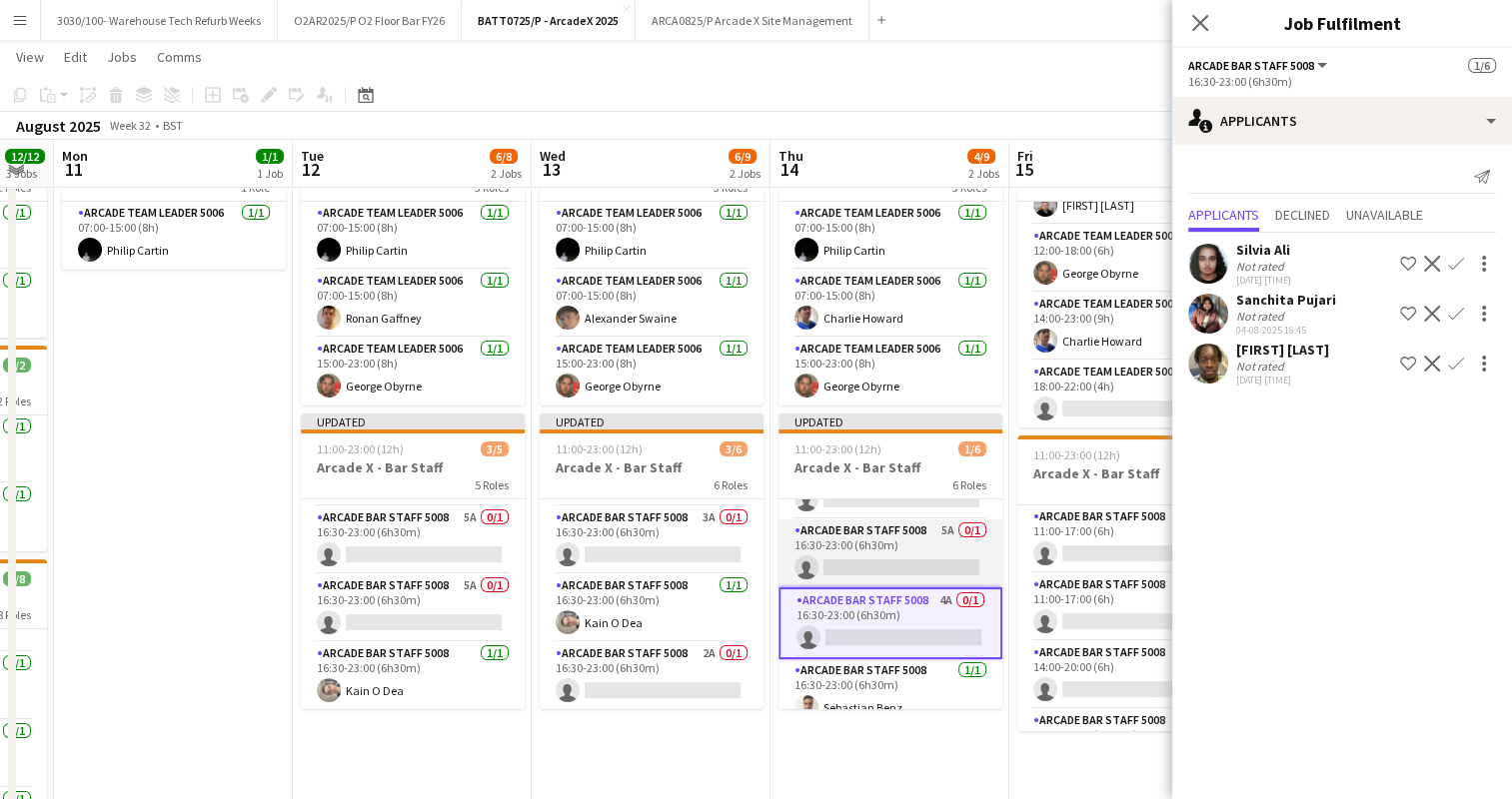 click on "Arcade Bar Staff 5008   5A   0/1   16:30-23:00 (6h30m)
single-neutral-actions" at bounding box center (890, 553) 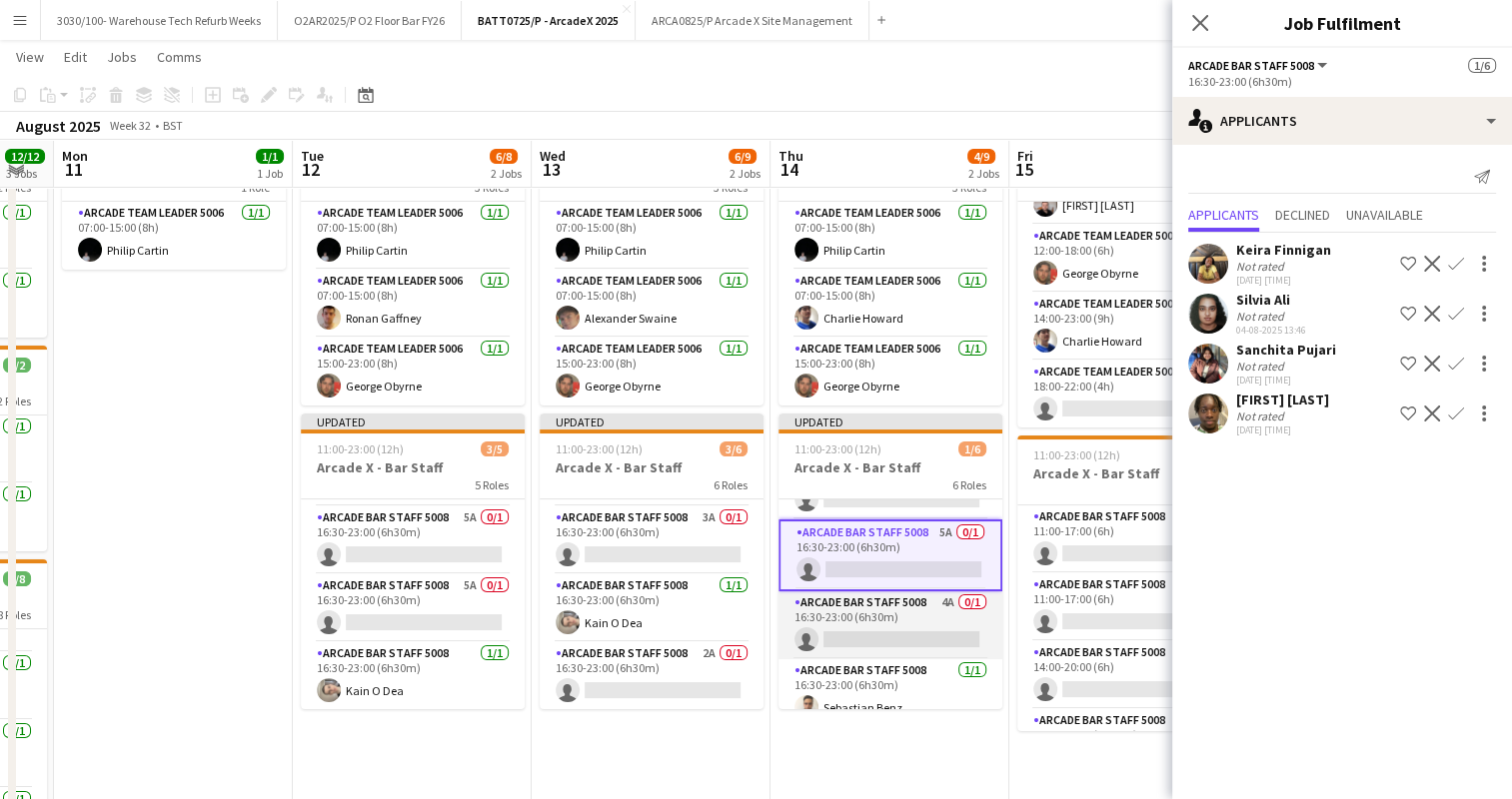 click on "Arcade Bar Staff 5008   4A   0/1   16:30-23:00 (6h30m)
single-neutral-actions" at bounding box center (890, 625) 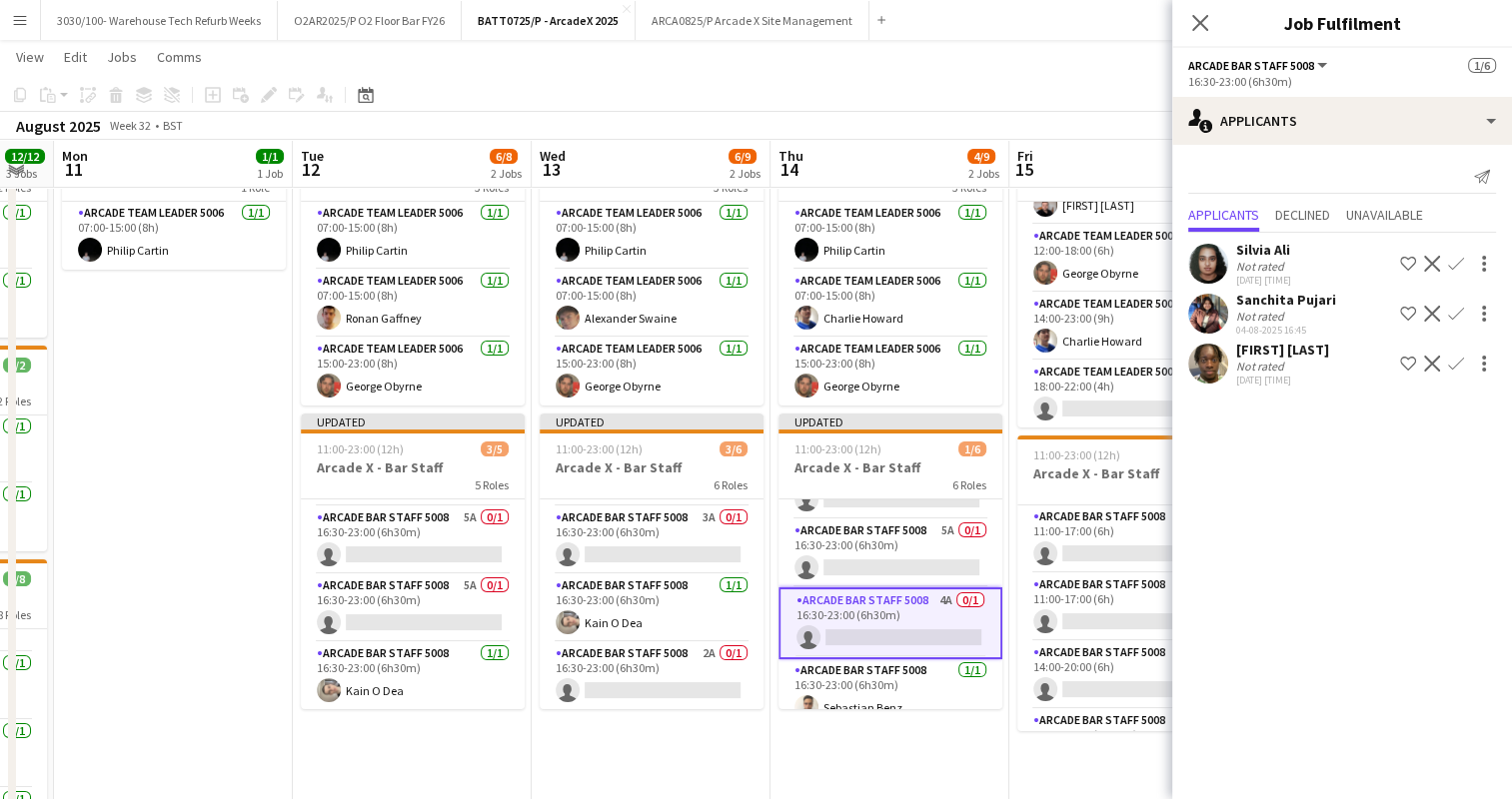 click on "Confirm" at bounding box center [1456, 314] 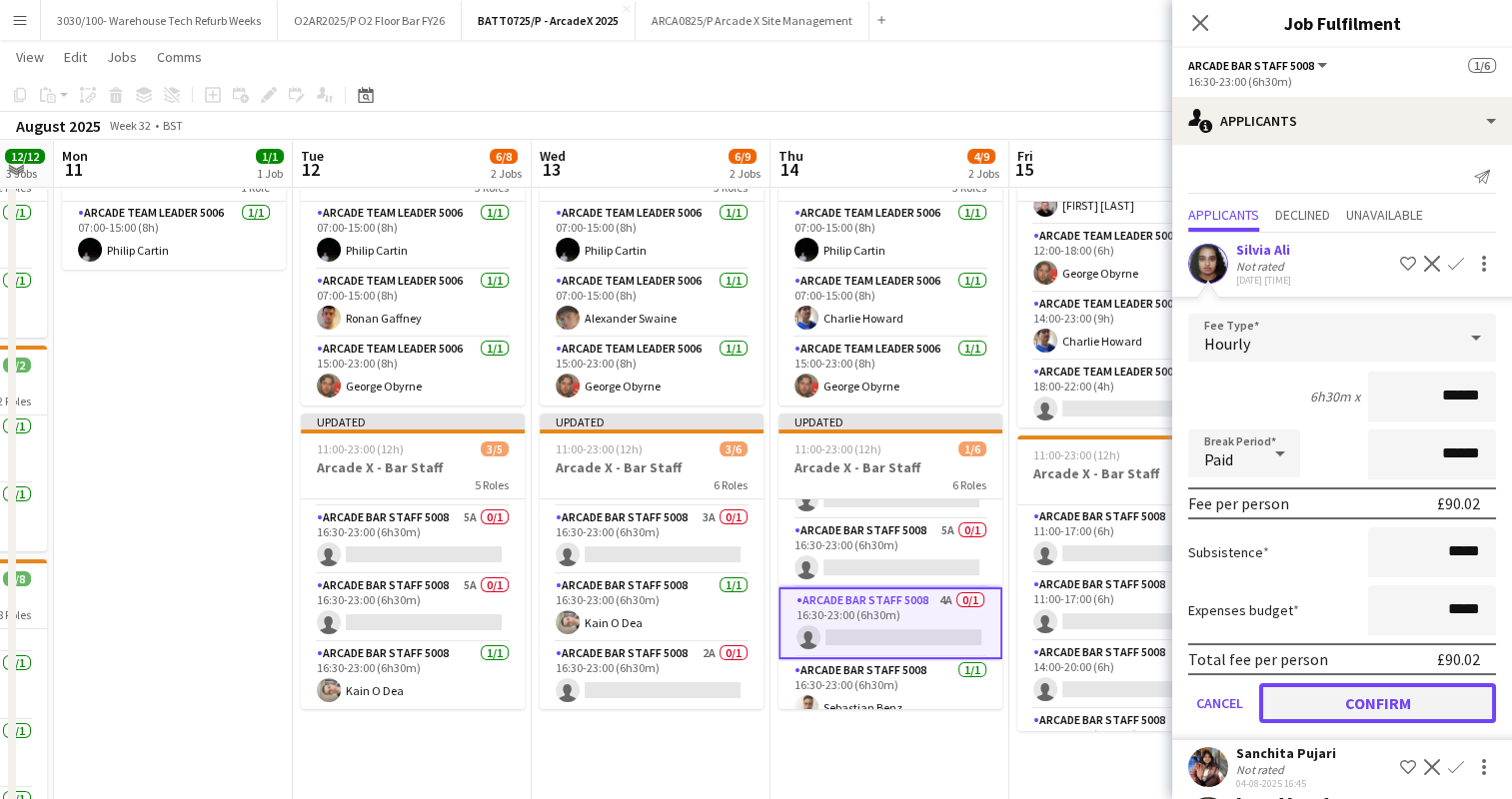 click on "Confirm" 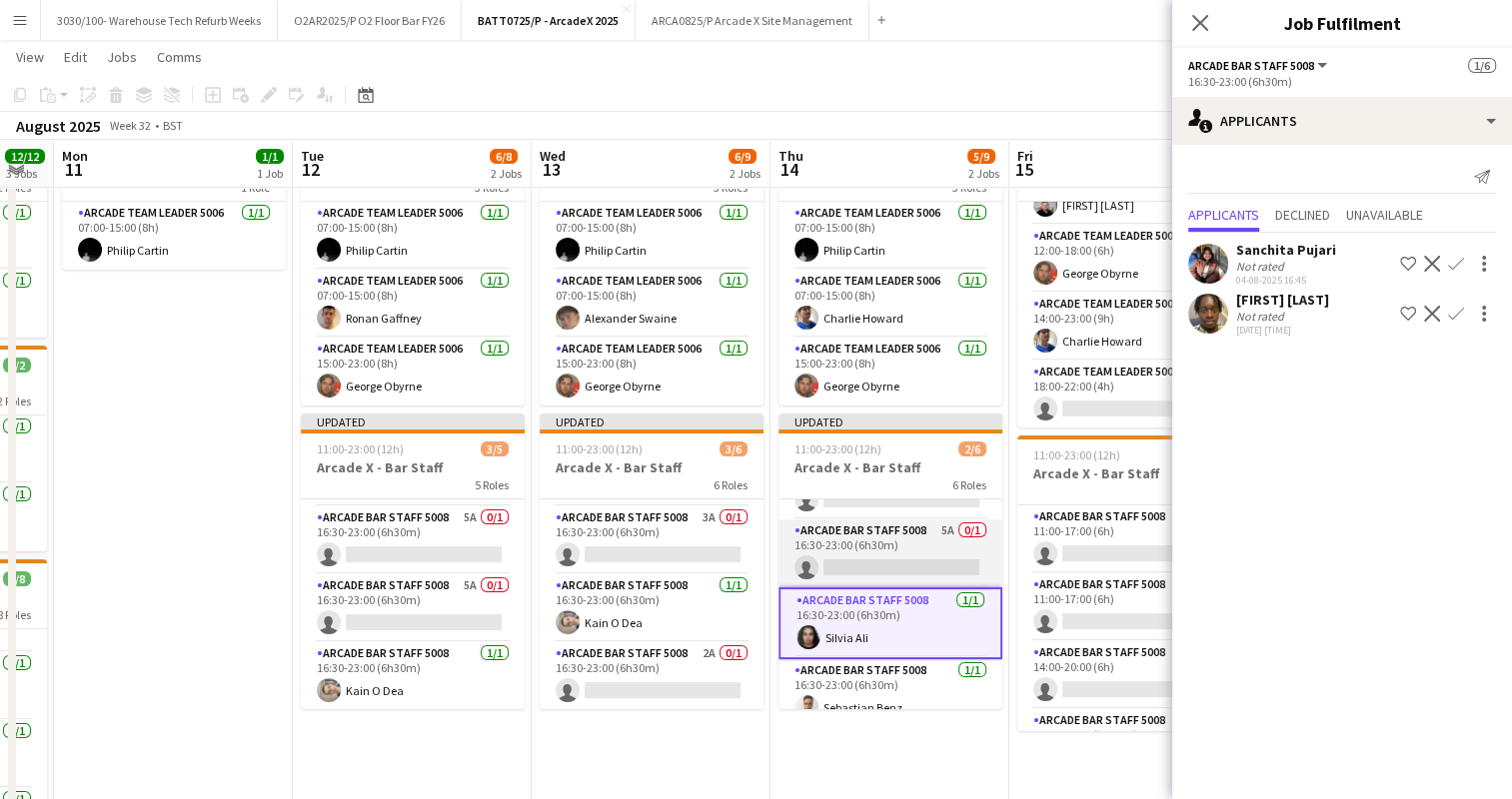 scroll, scrollTop: 0, scrollLeft: 424, axis: horizontal 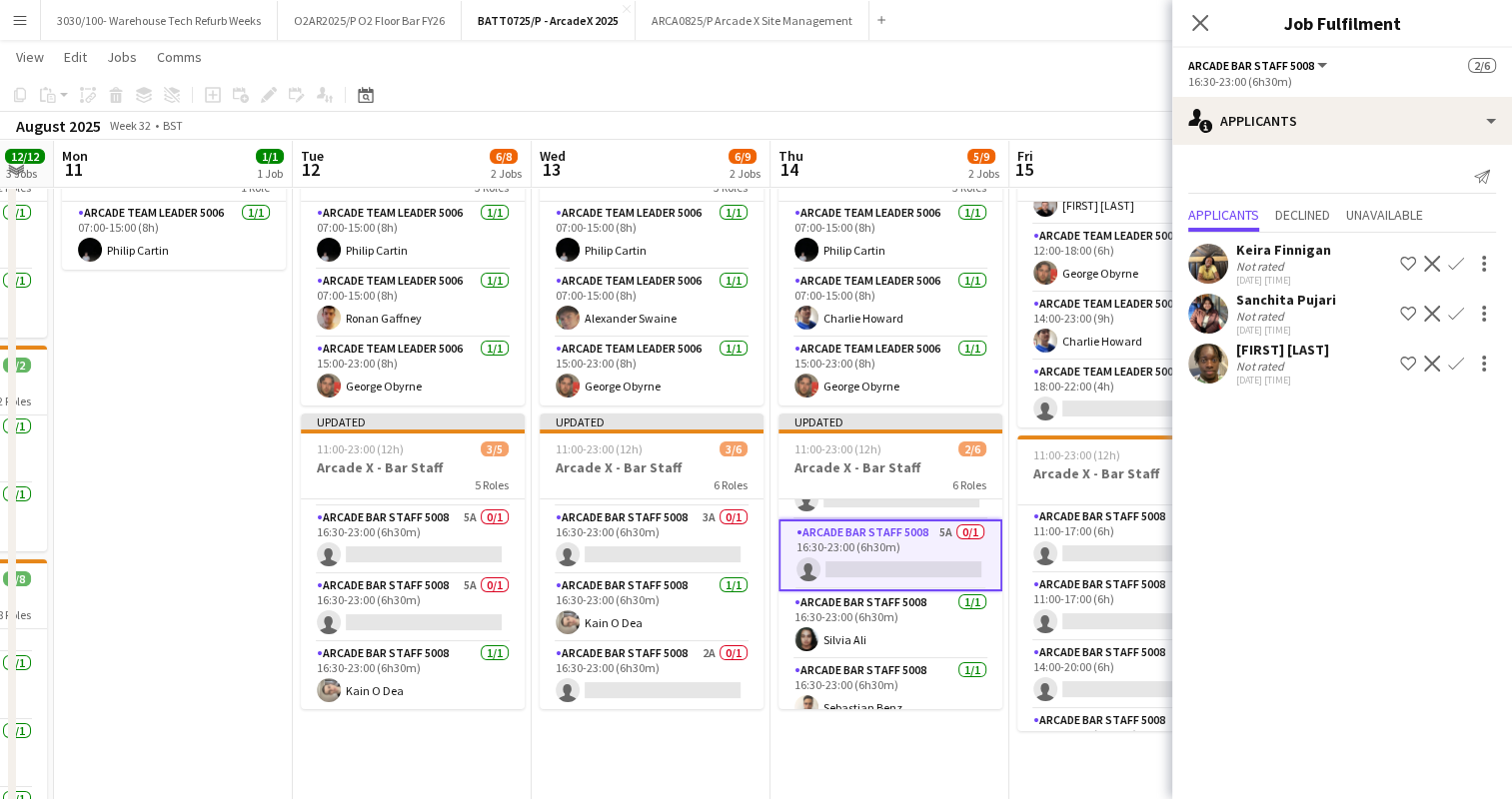 click on "Confirm" at bounding box center (1456, 314) 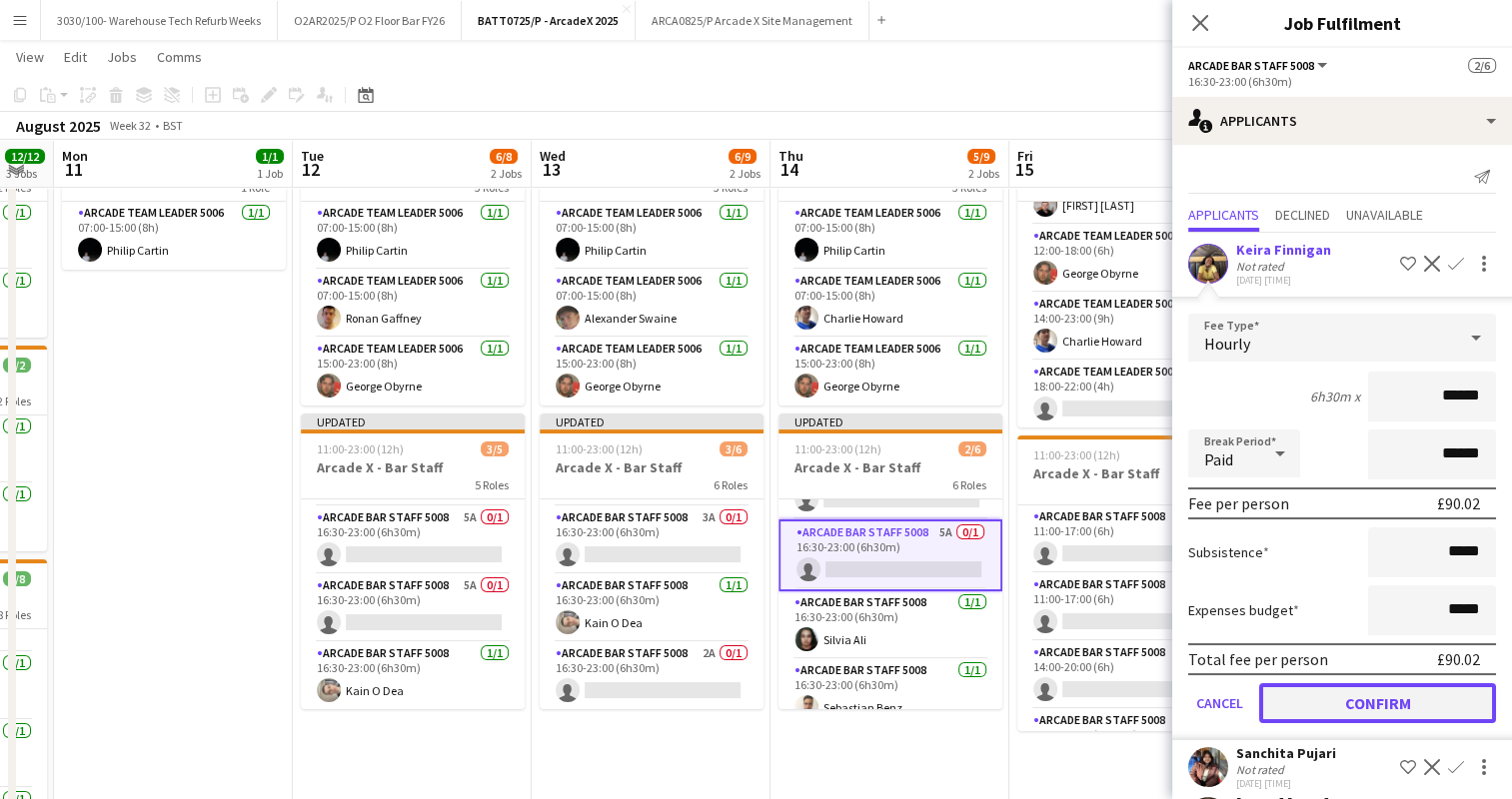 click on "Confirm" 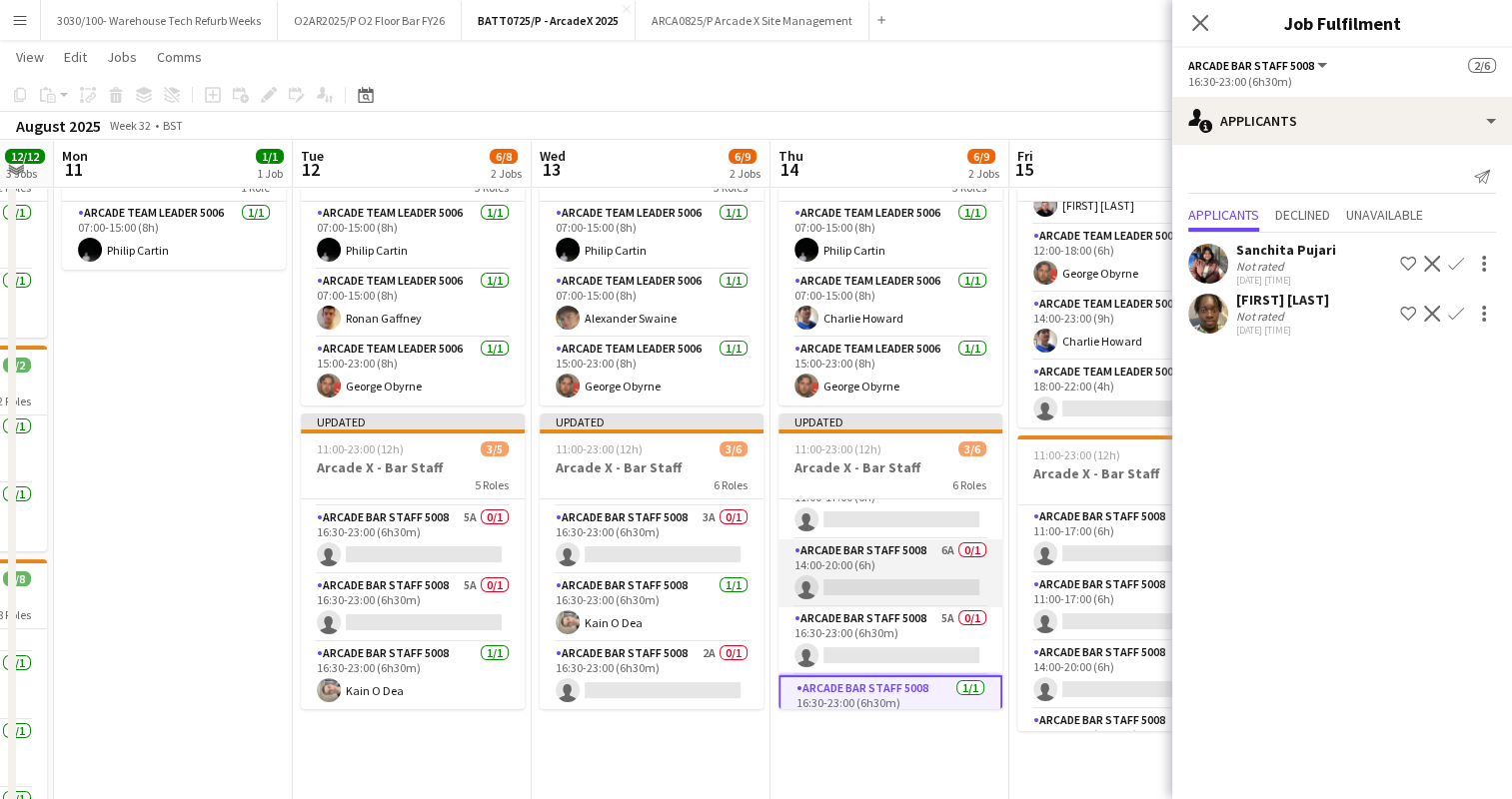 scroll, scrollTop: 0, scrollLeft: 0, axis: both 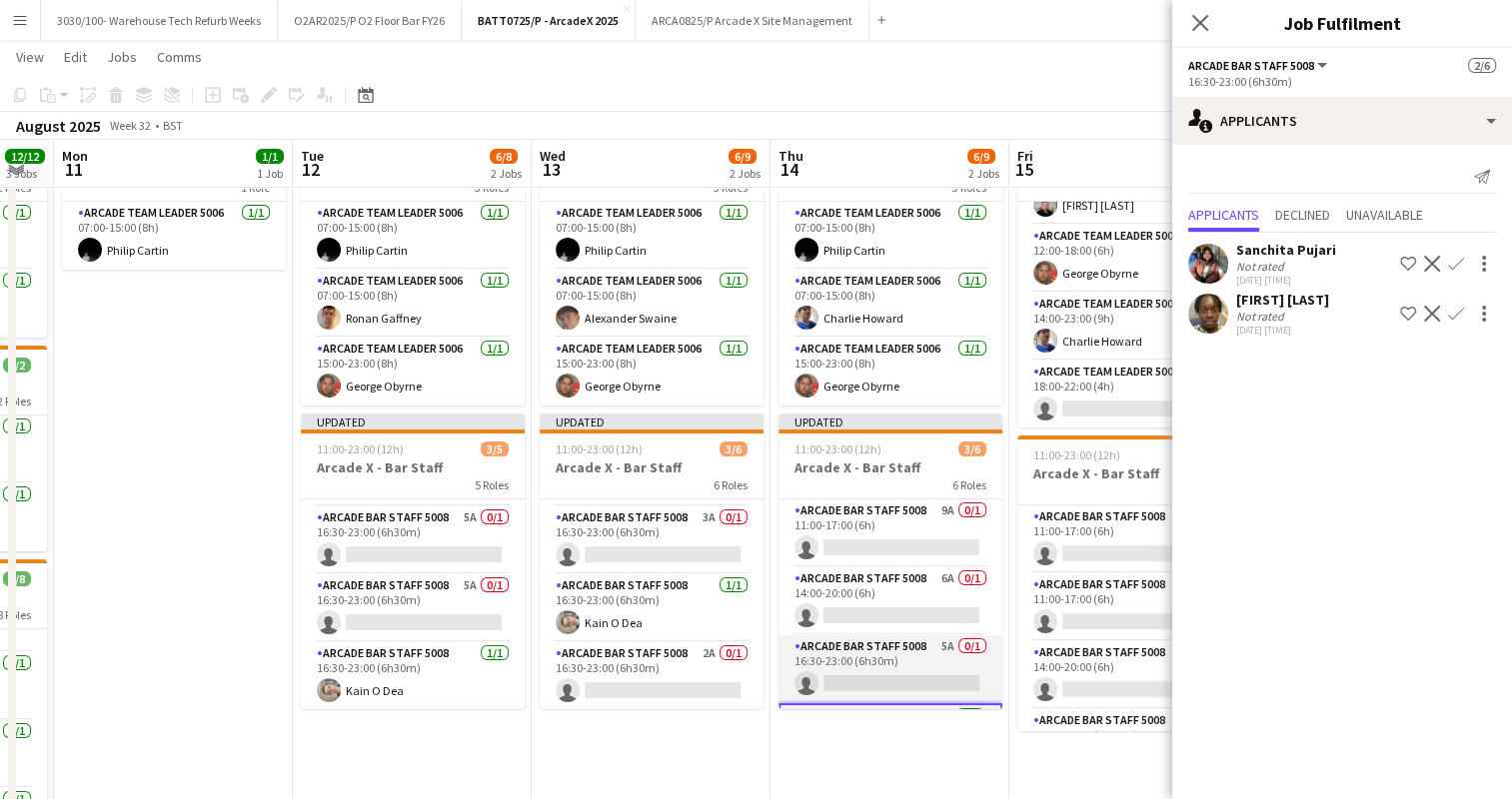 click on "Arcade Bar Staff 5008   5A   0/1   16:30-23:00 (6h30m)
single-neutral-actions" at bounding box center (890, 669) 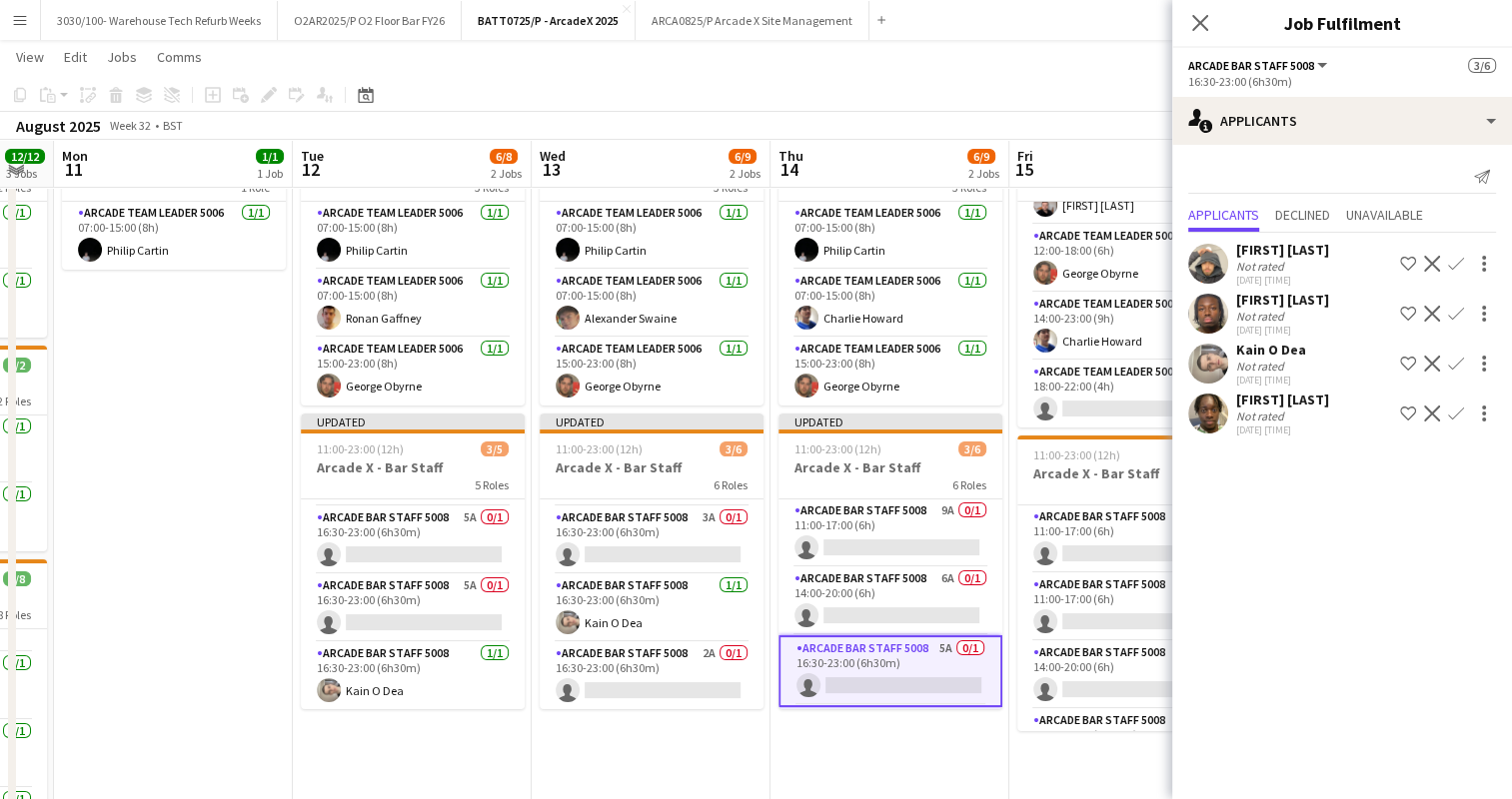 click on "Confirm" at bounding box center [1456, 314] 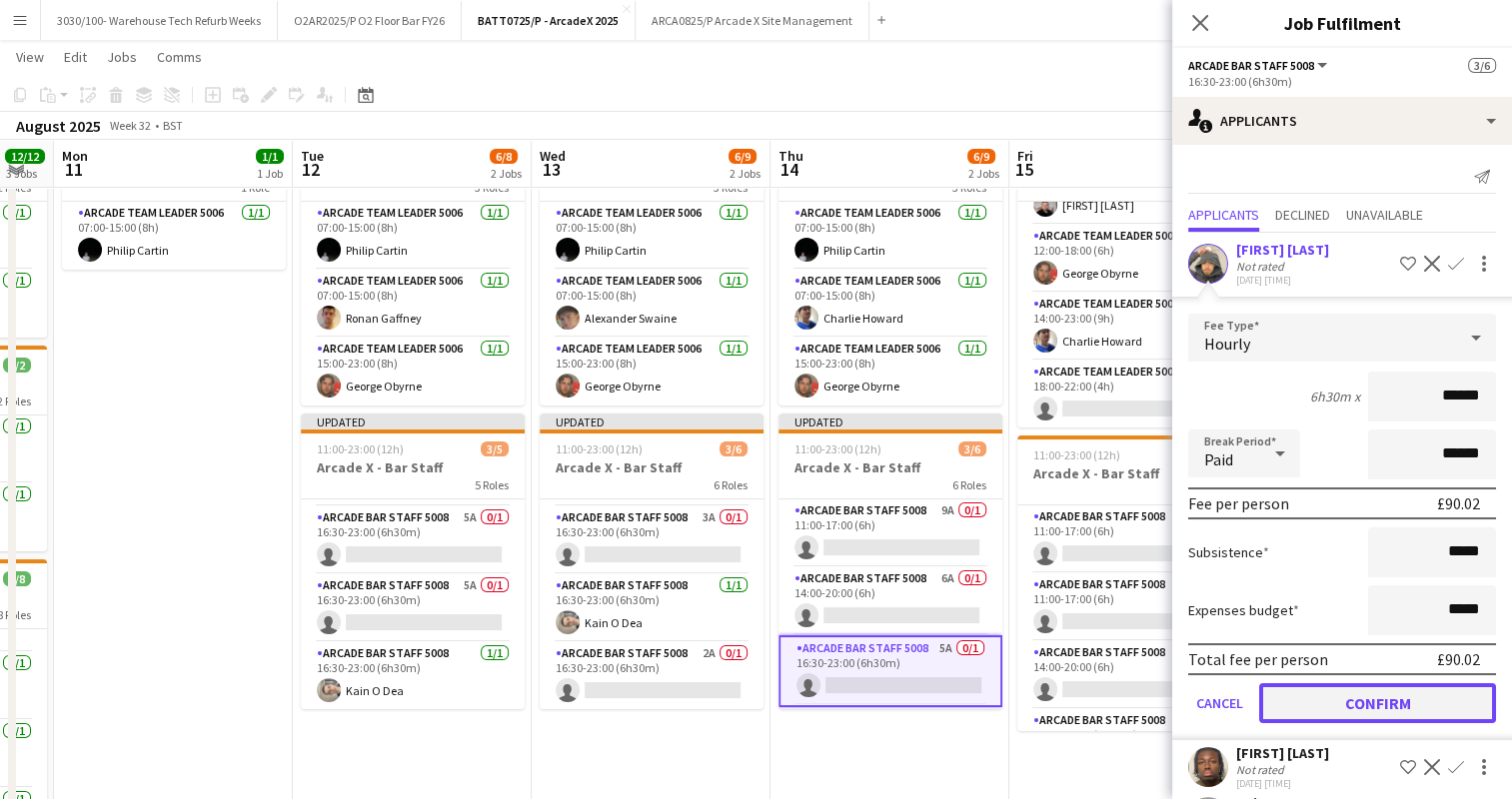 click on "Confirm" 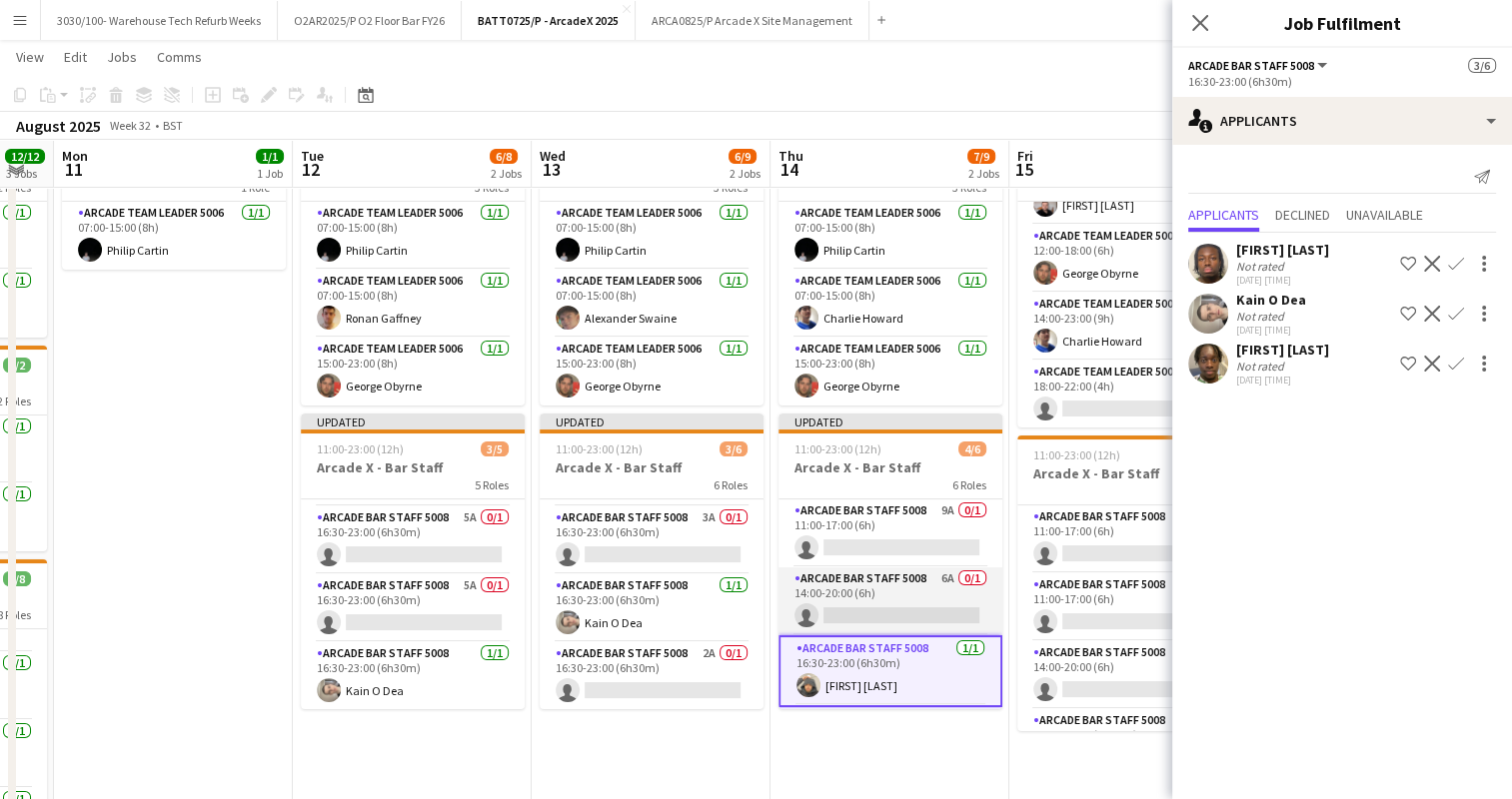 click on "Arcade Bar Staff 5008   [NUMBER]   [NUMBER]/[NUMBER]   [TIME]-[TIME] ([TIME])
single-neutral-actions" at bounding box center (890, 601) 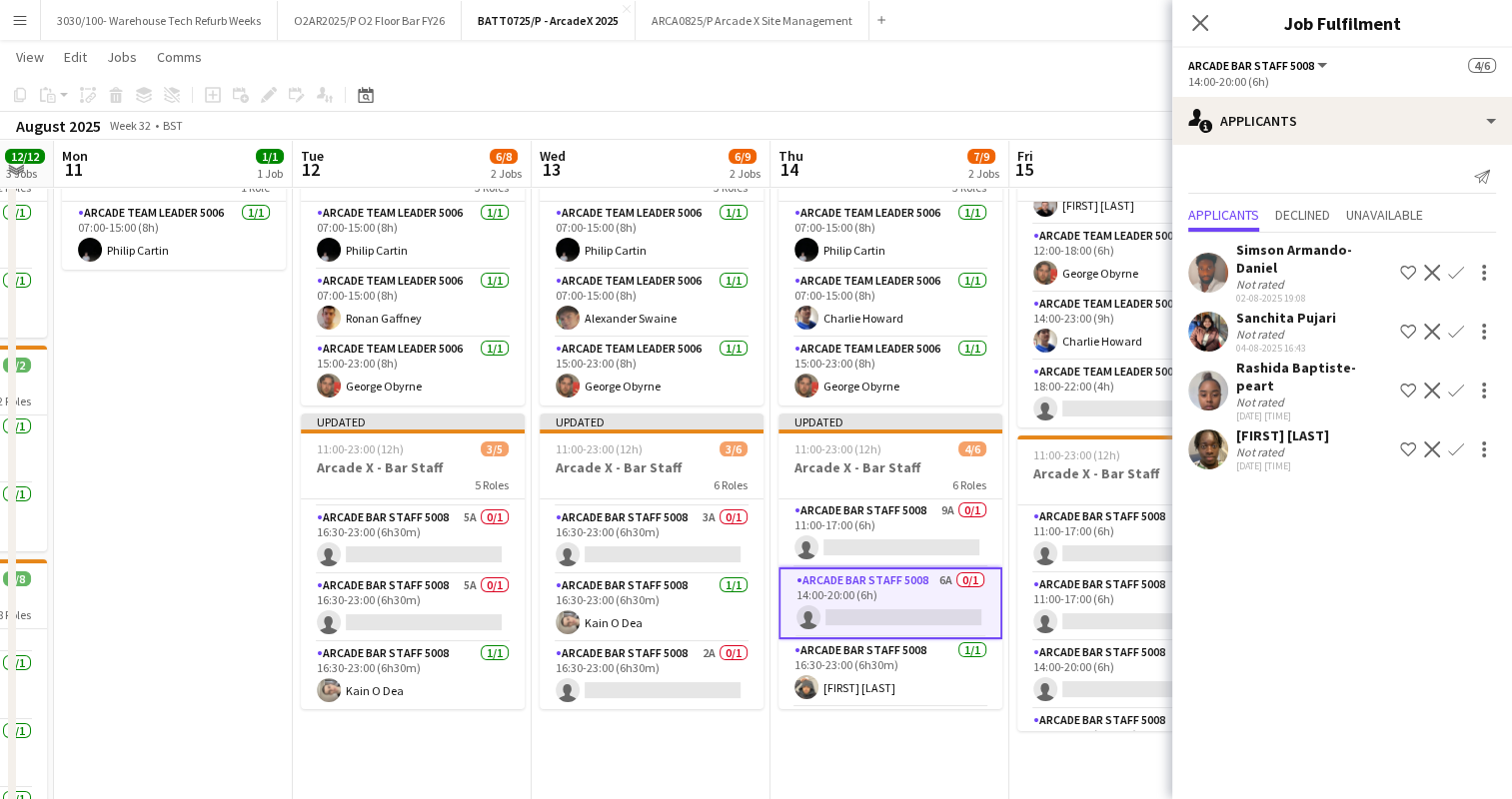 click on "Confirm" at bounding box center (1456, 332) 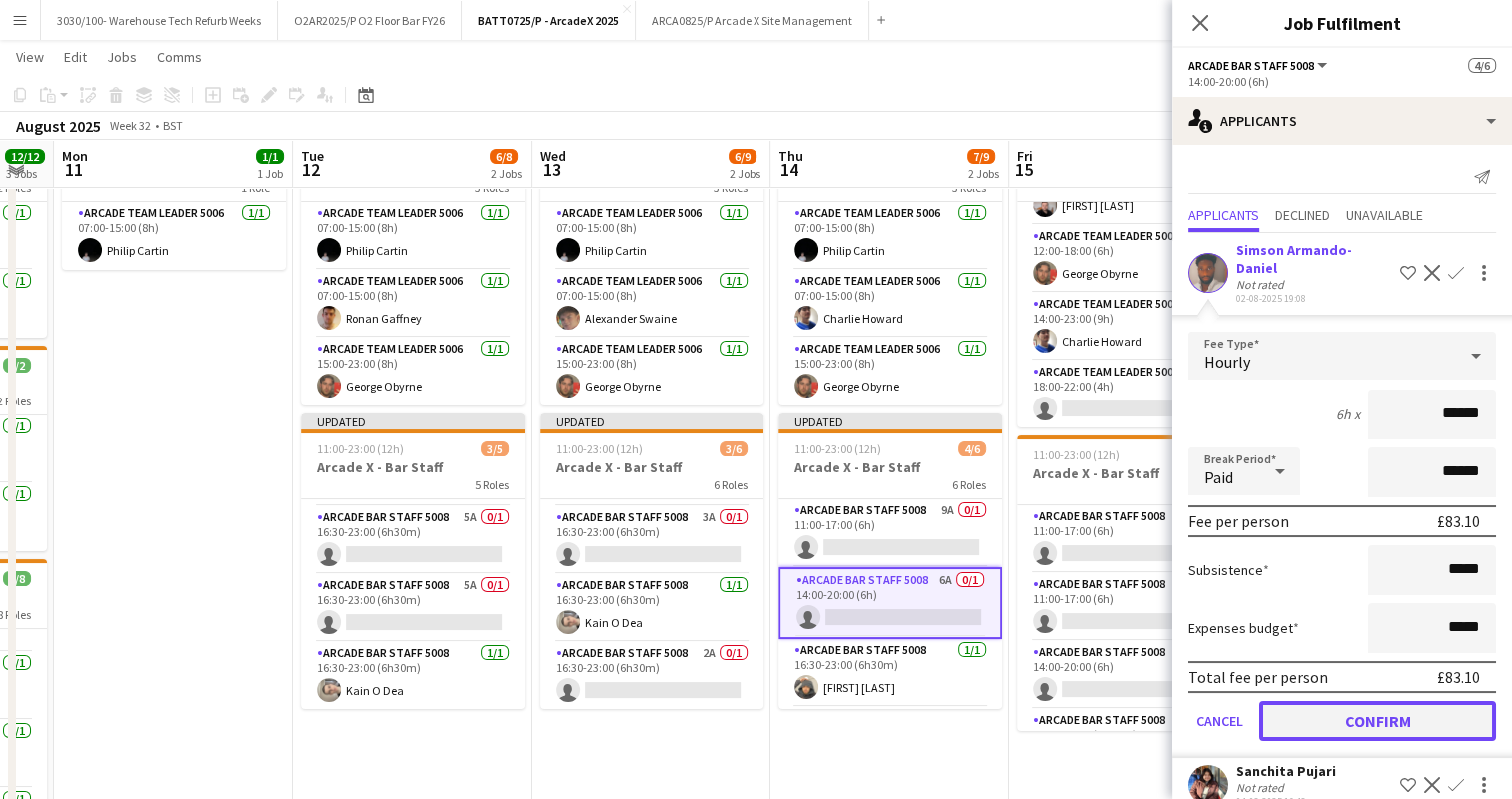 click on "Confirm" 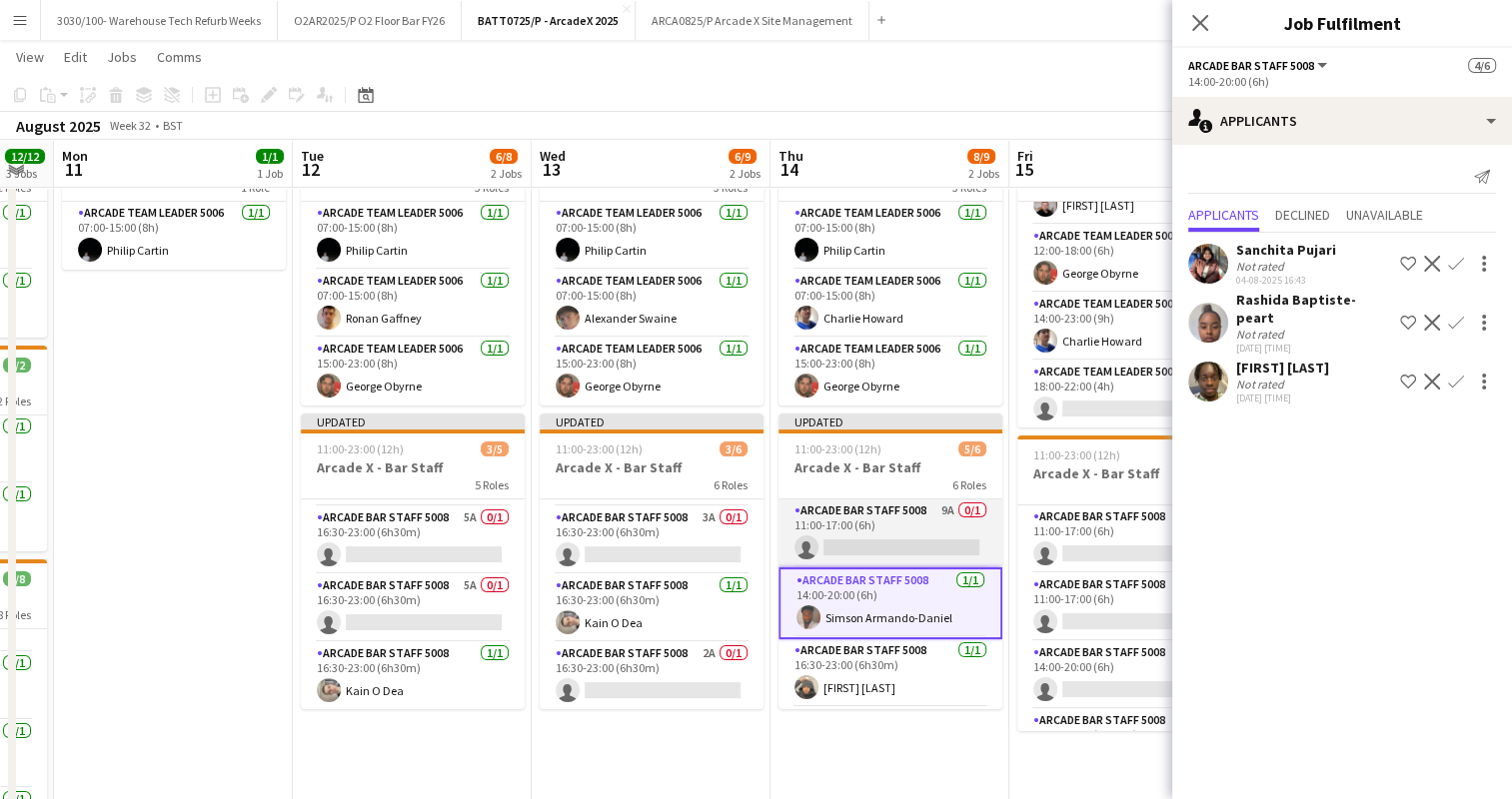 click on "Arcade Bar Staff 5008   9A   0/1   11:00-17:00 (6h)
single-neutral-actions" at bounding box center [890, 533] 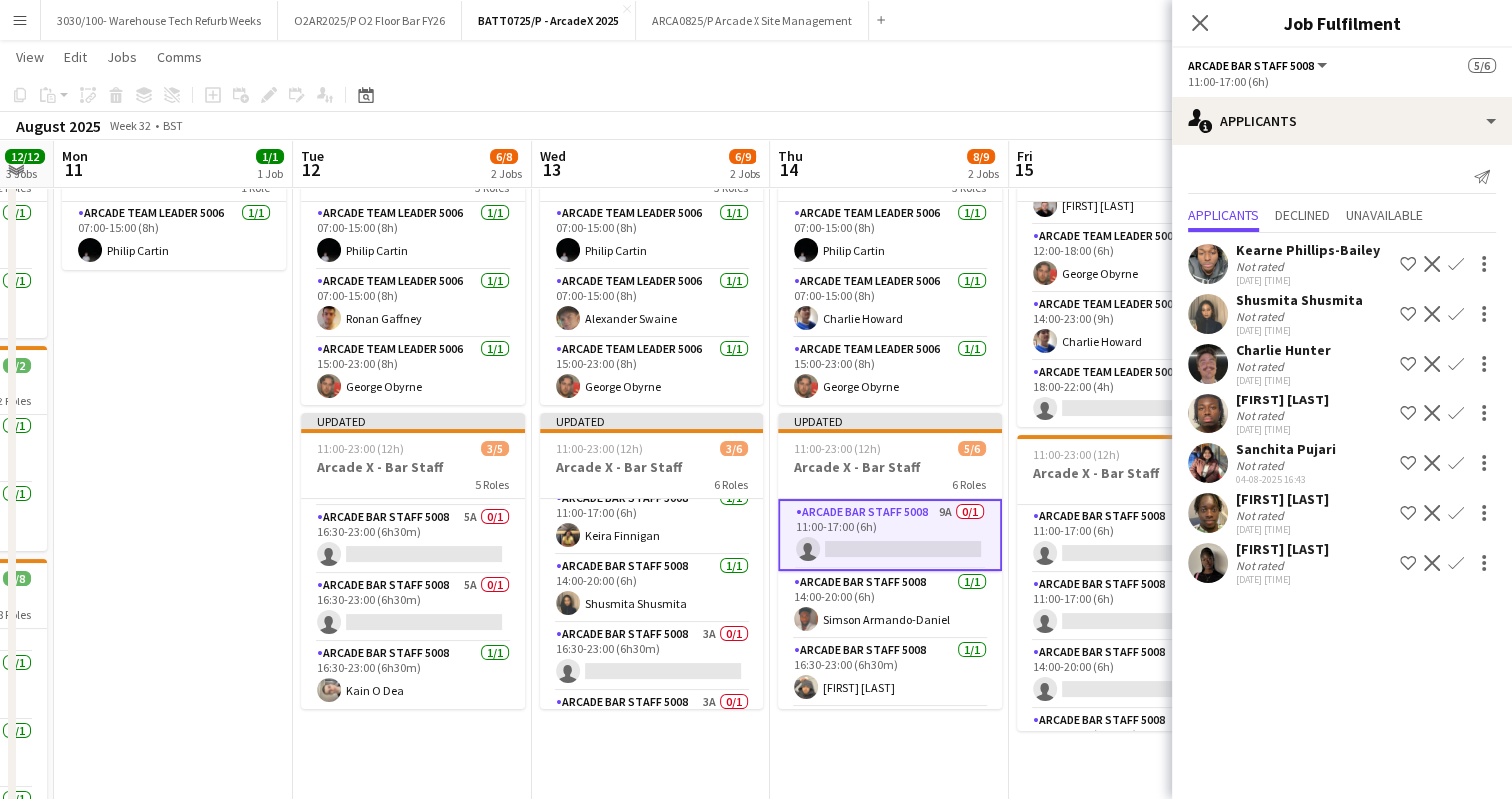 scroll, scrollTop: 0, scrollLeft: 0, axis: both 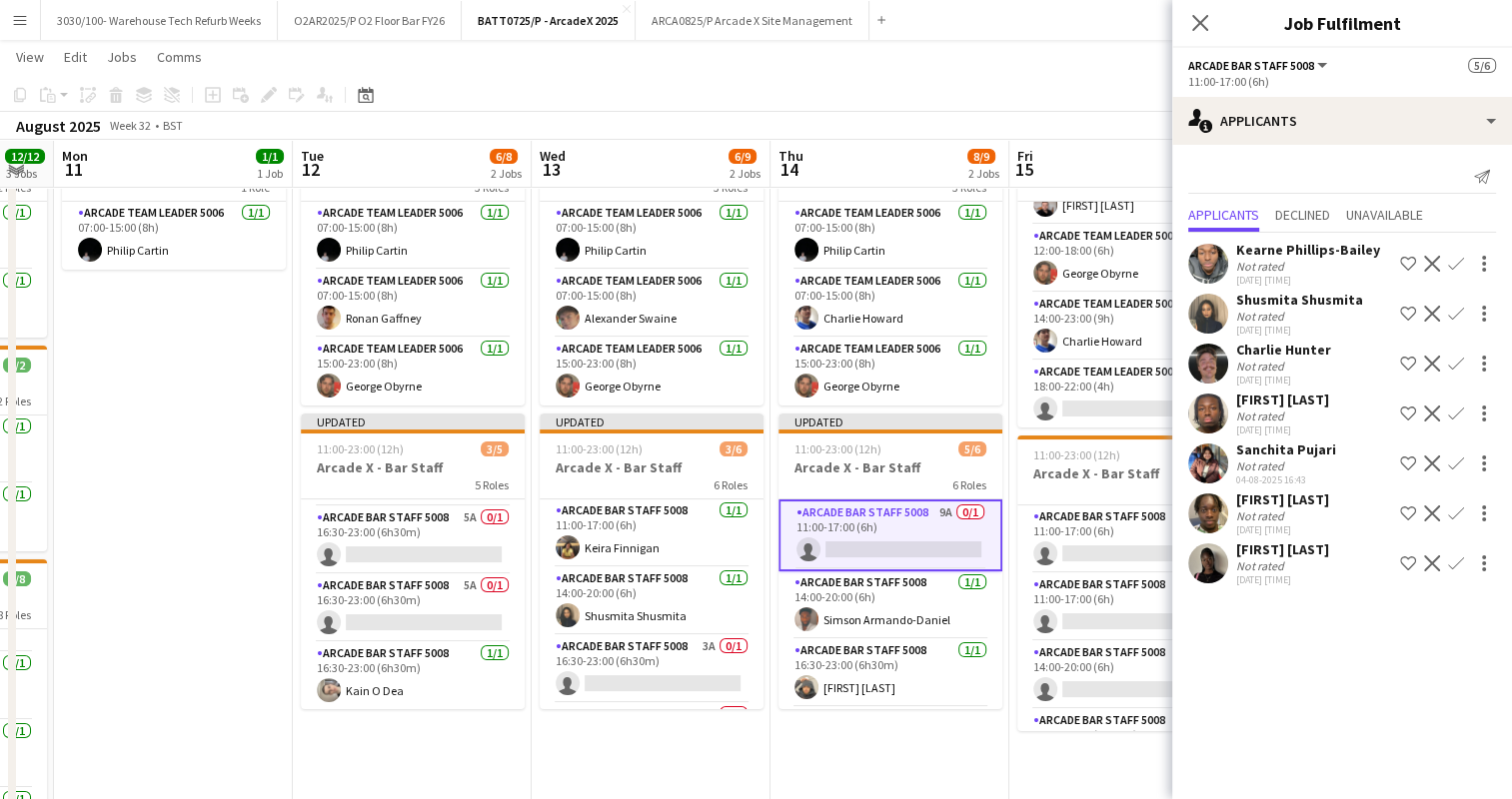 click on "Confirm" at bounding box center [1456, 364] 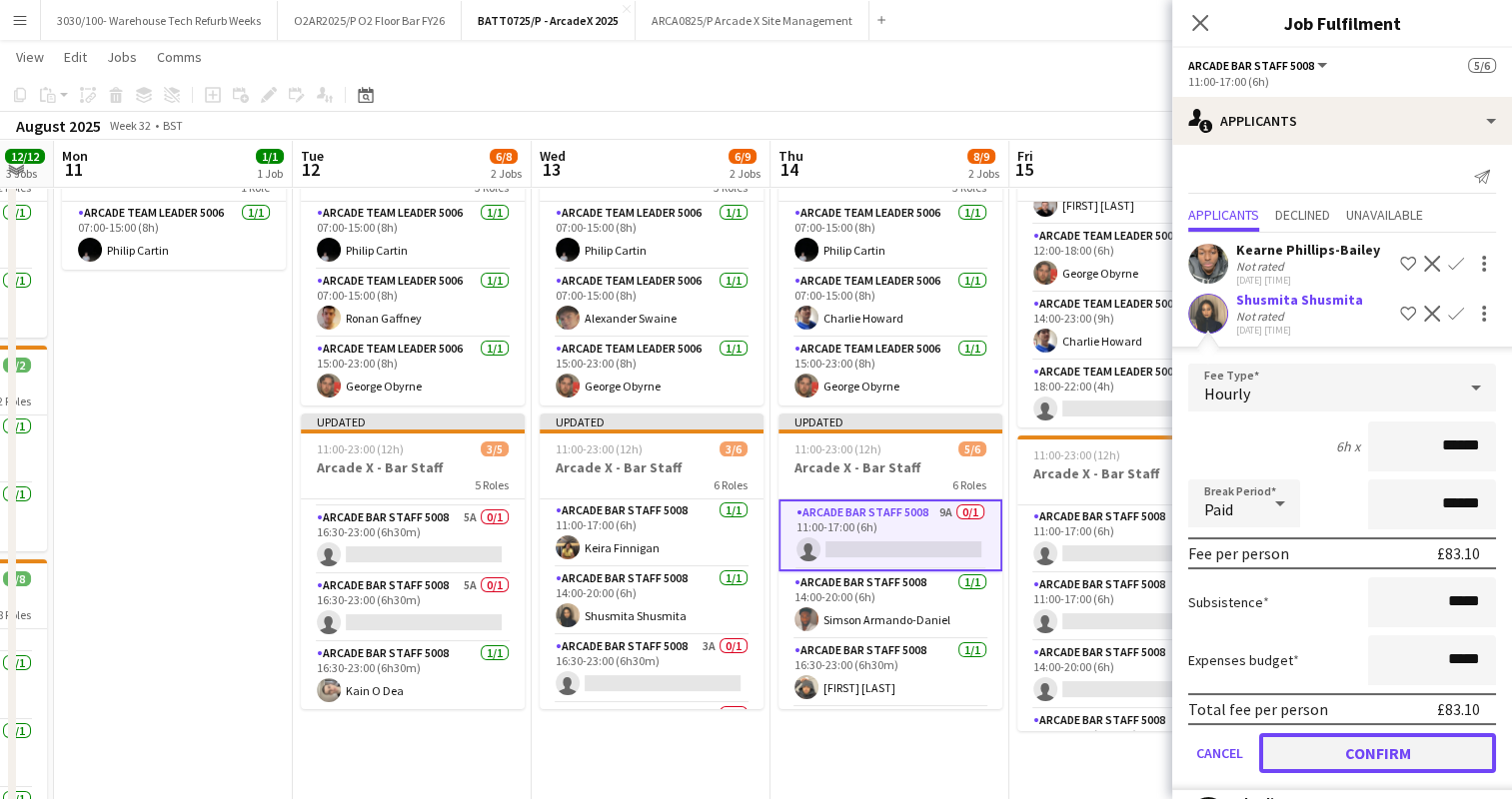 click on "Confirm" 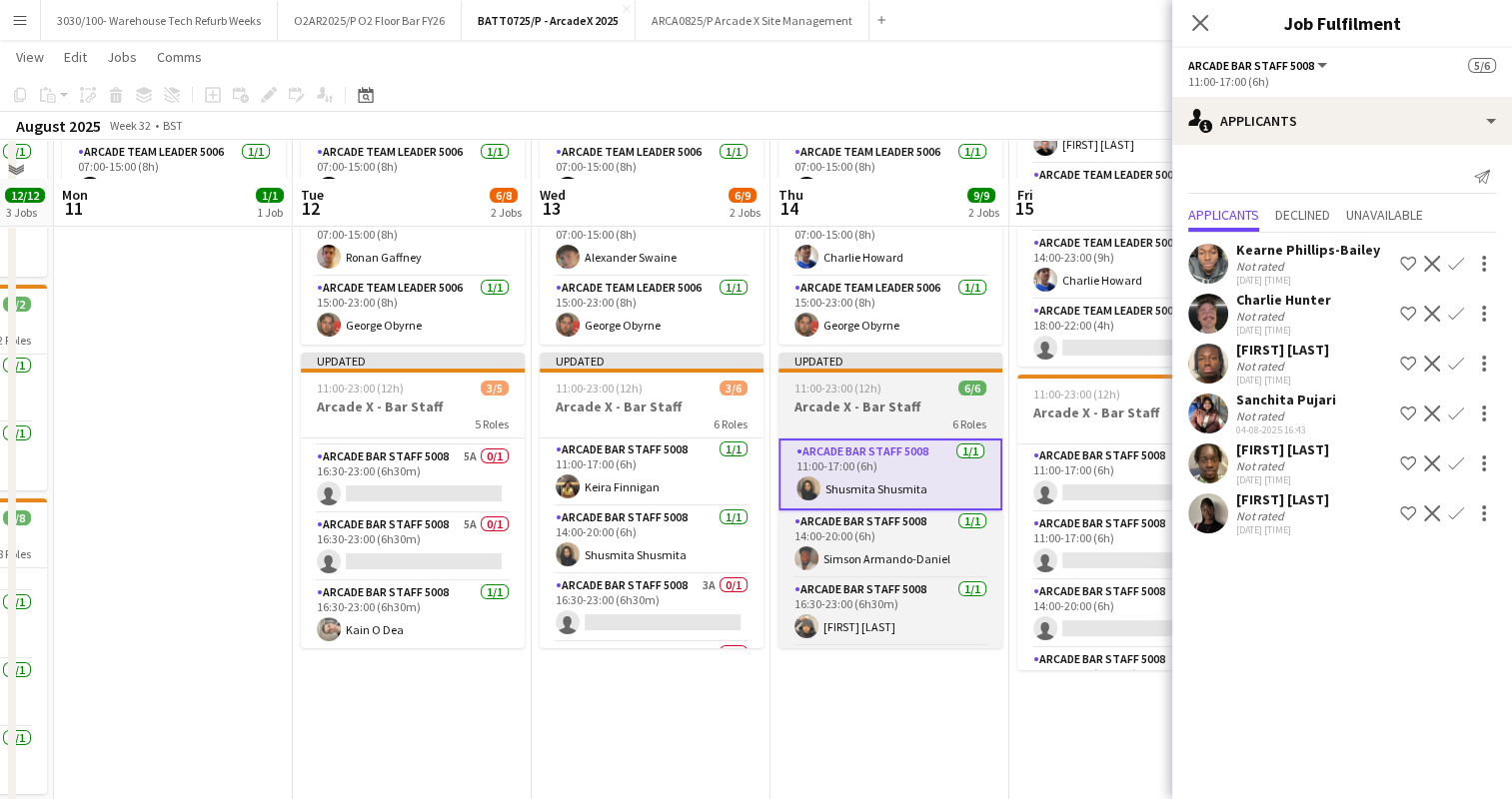 scroll, scrollTop: 200, scrollLeft: 0, axis: vertical 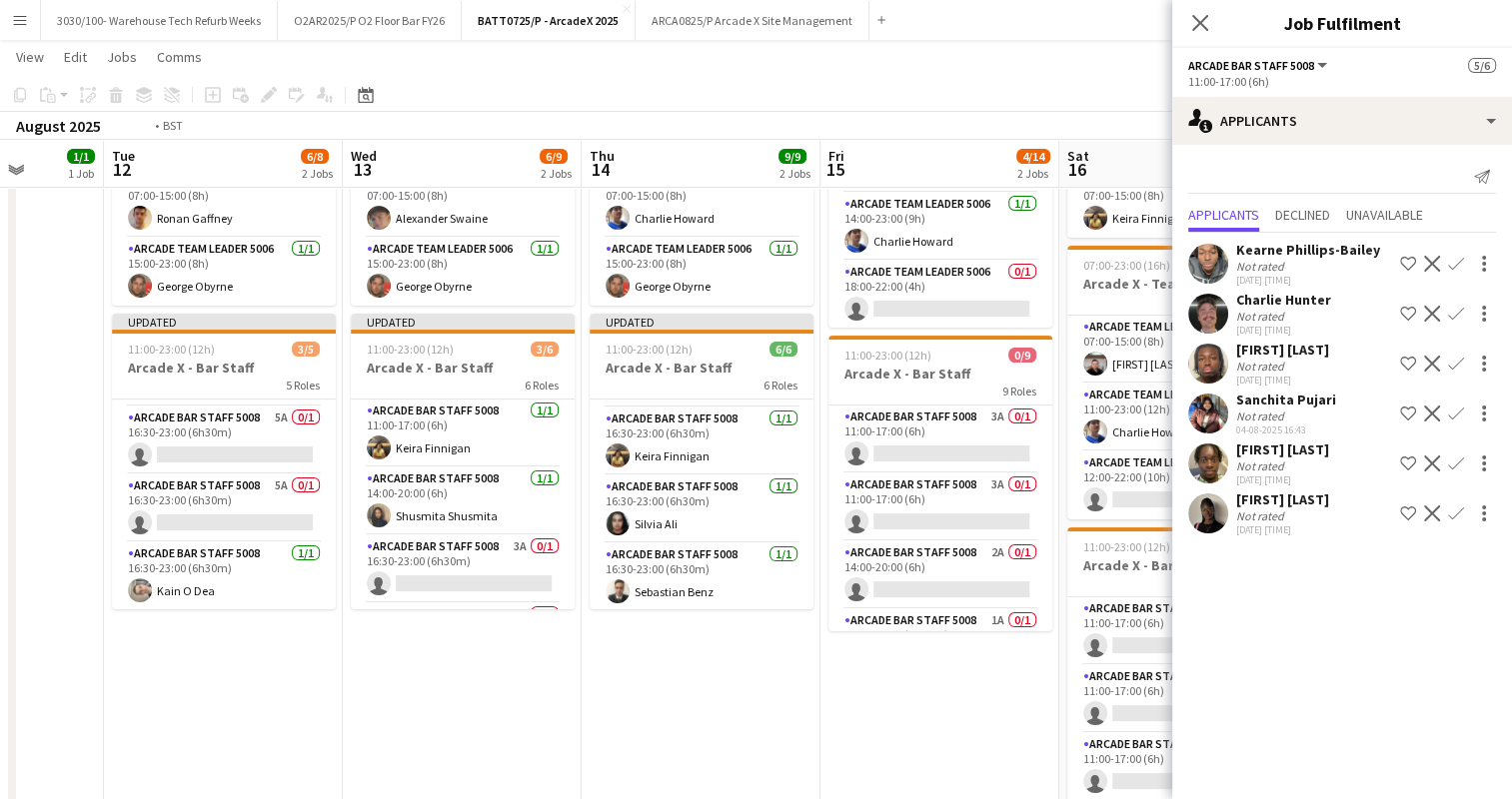 drag, startPoint x: 955, startPoint y: 678, endPoint x: 756, endPoint y: 674, distance: 199.04 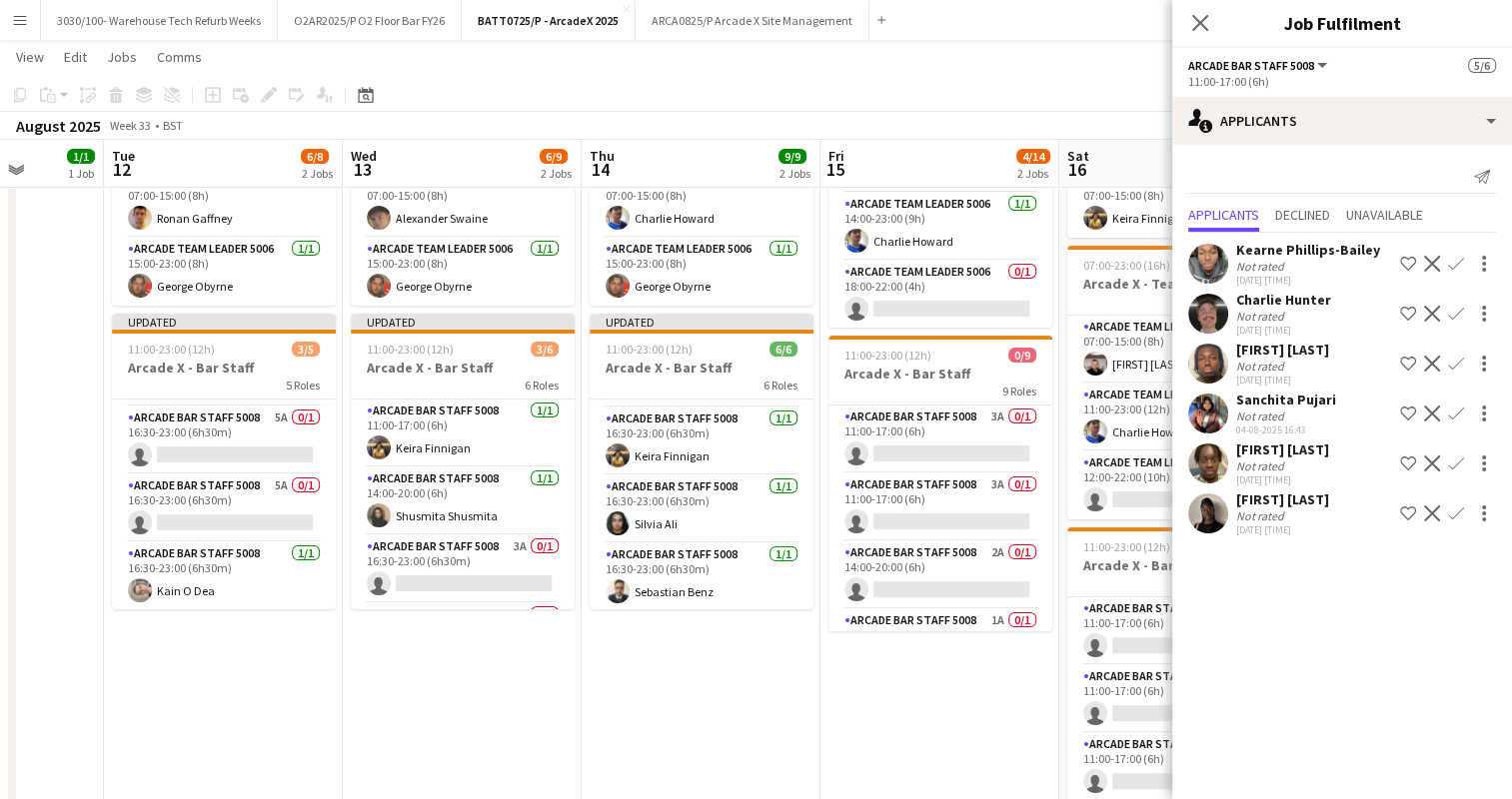 scroll, scrollTop: 0, scrollLeft: 616, axis: horizontal 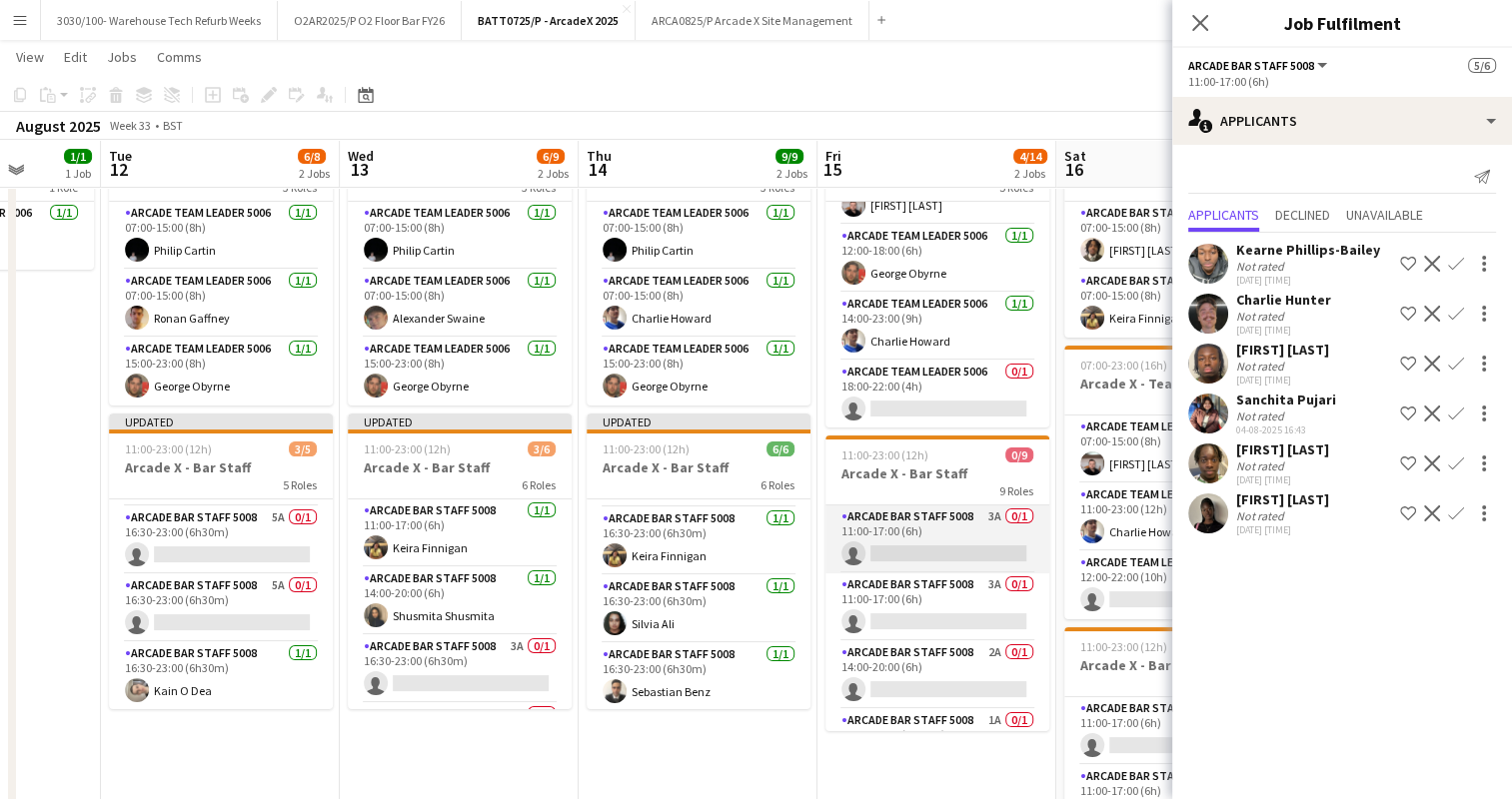 click on "Arcade Bar Staff 5008   3A   0/1   11:00-17:00 (6h)
single-neutral-actions" at bounding box center [937, 539] 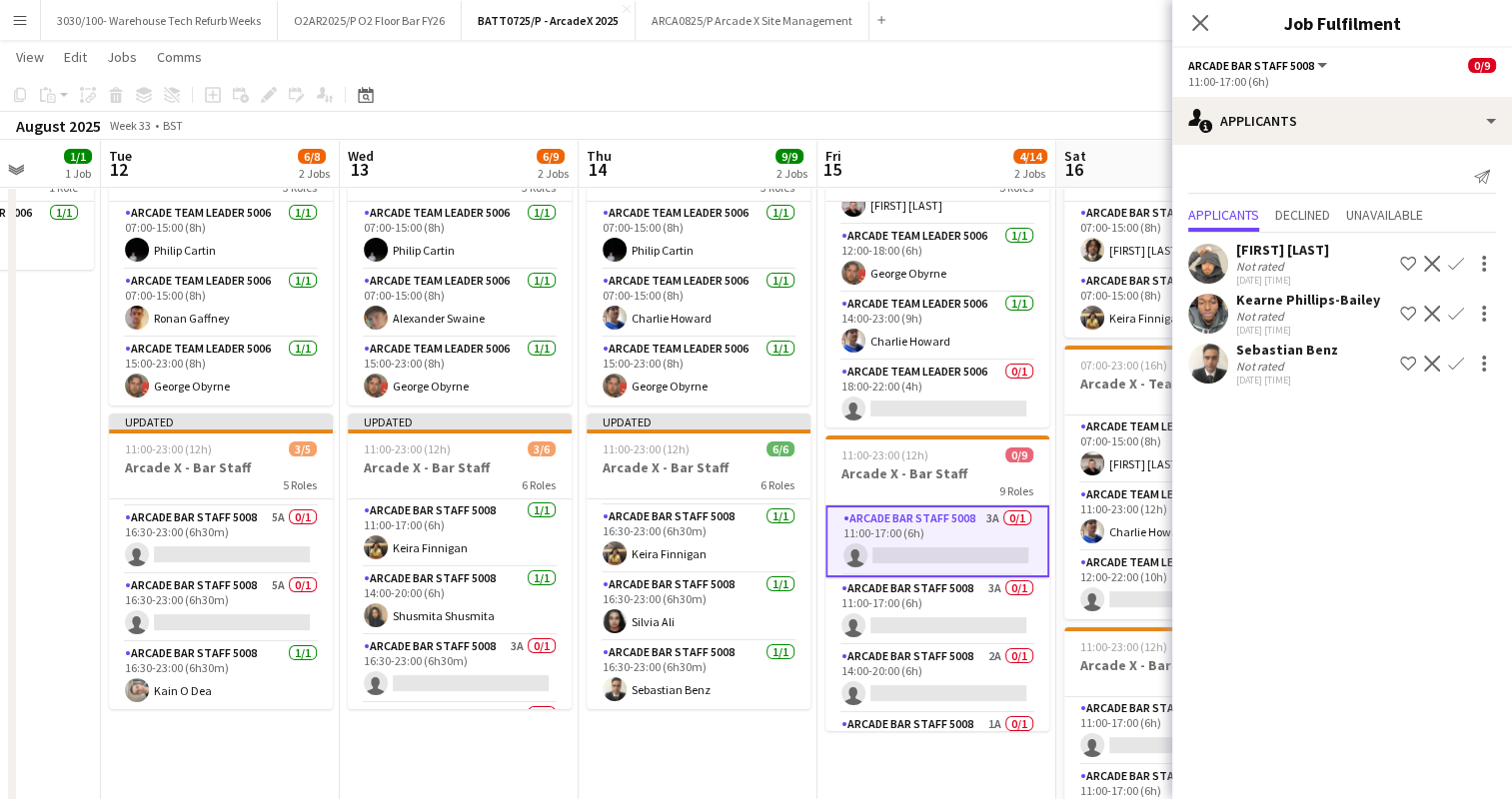 scroll, scrollTop: 197, scrollLeft: 0, axis: vertical 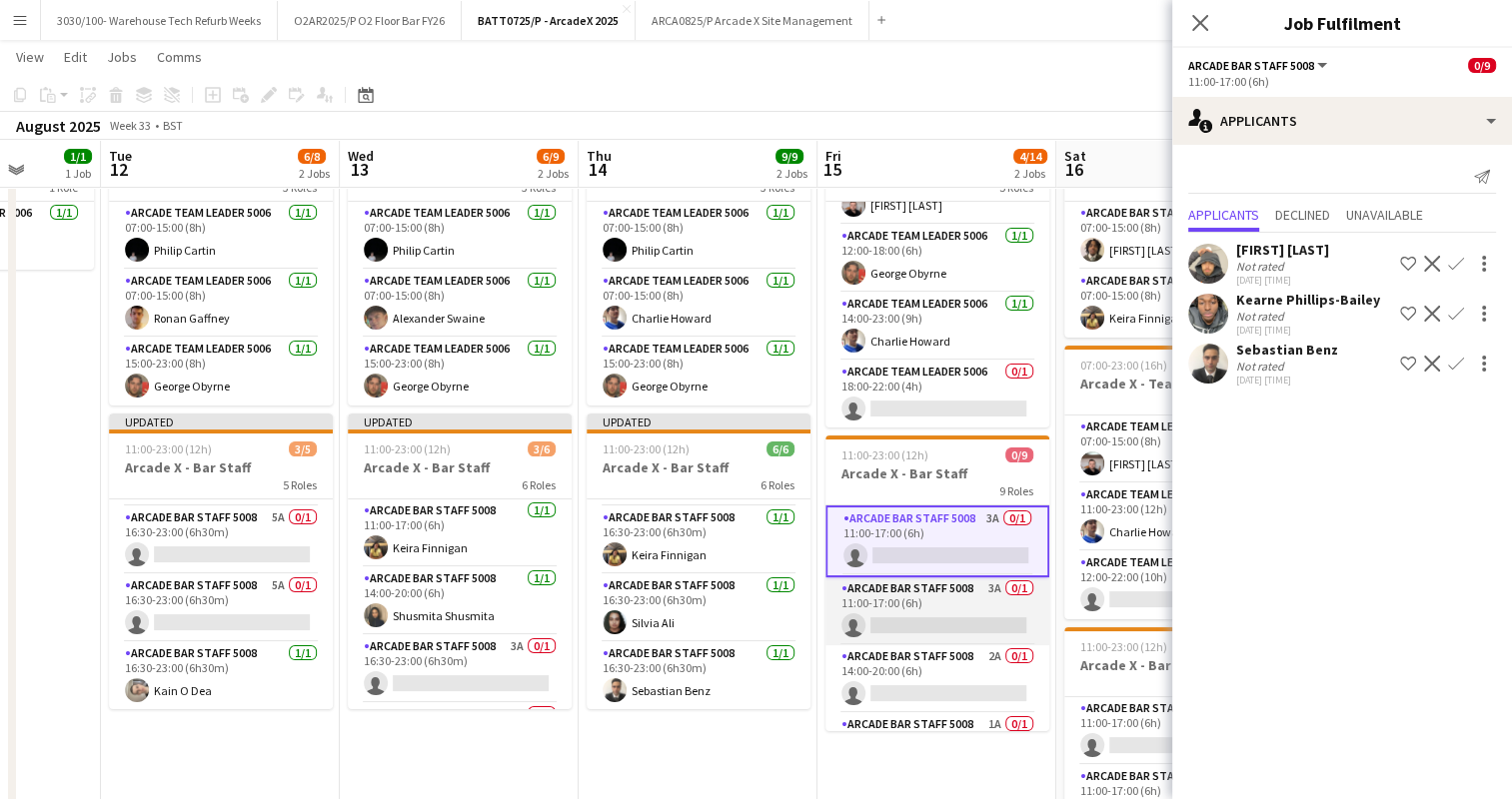 click on "Arcade Bar Staff 5008   3A   0/1   11:00-17:00 (6h)
single-neutral-actions" at bounding box center [937, 611] 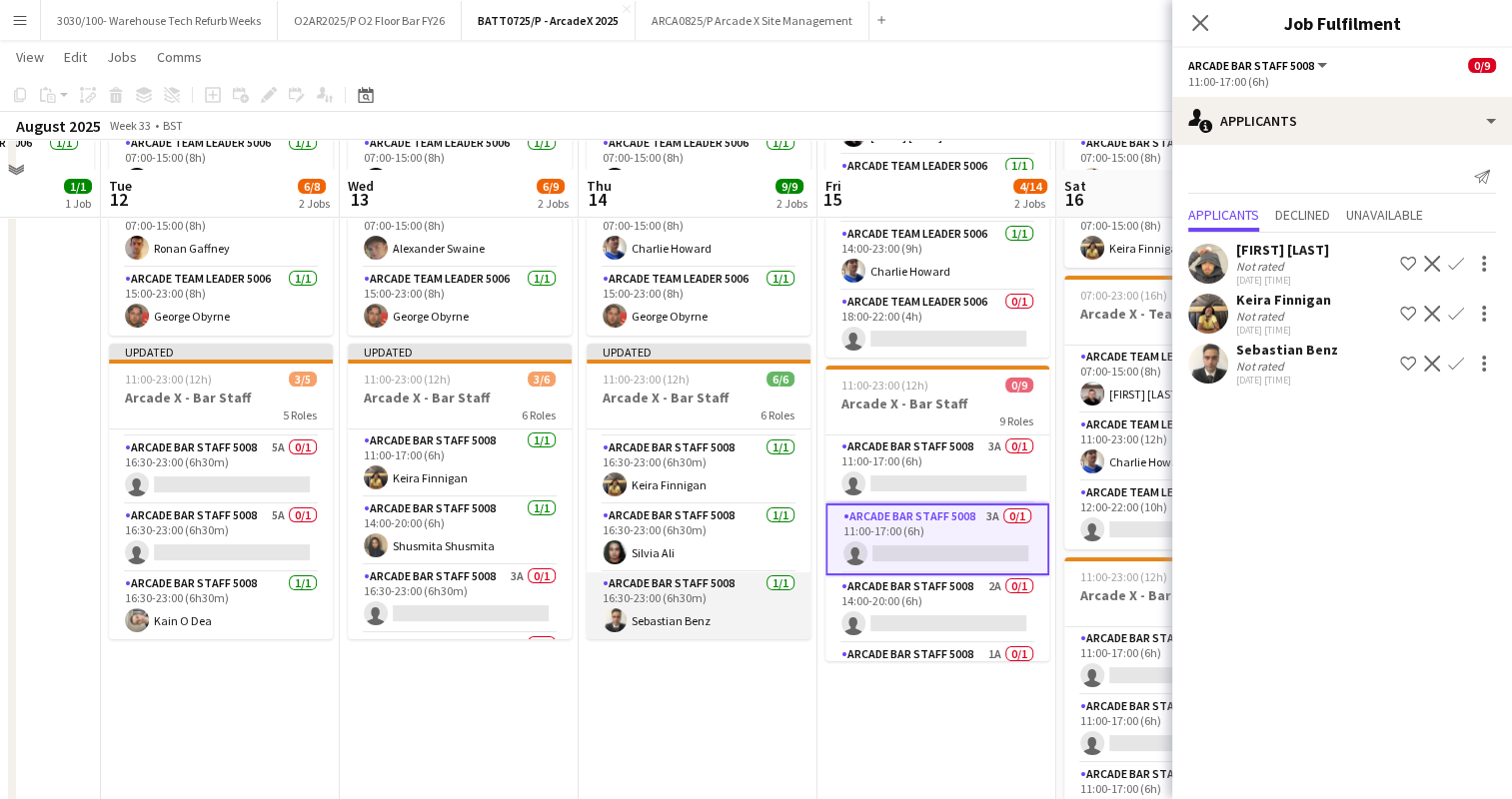 scroll, scrollTop: 200, scrollLeft: 0, axis: vertical 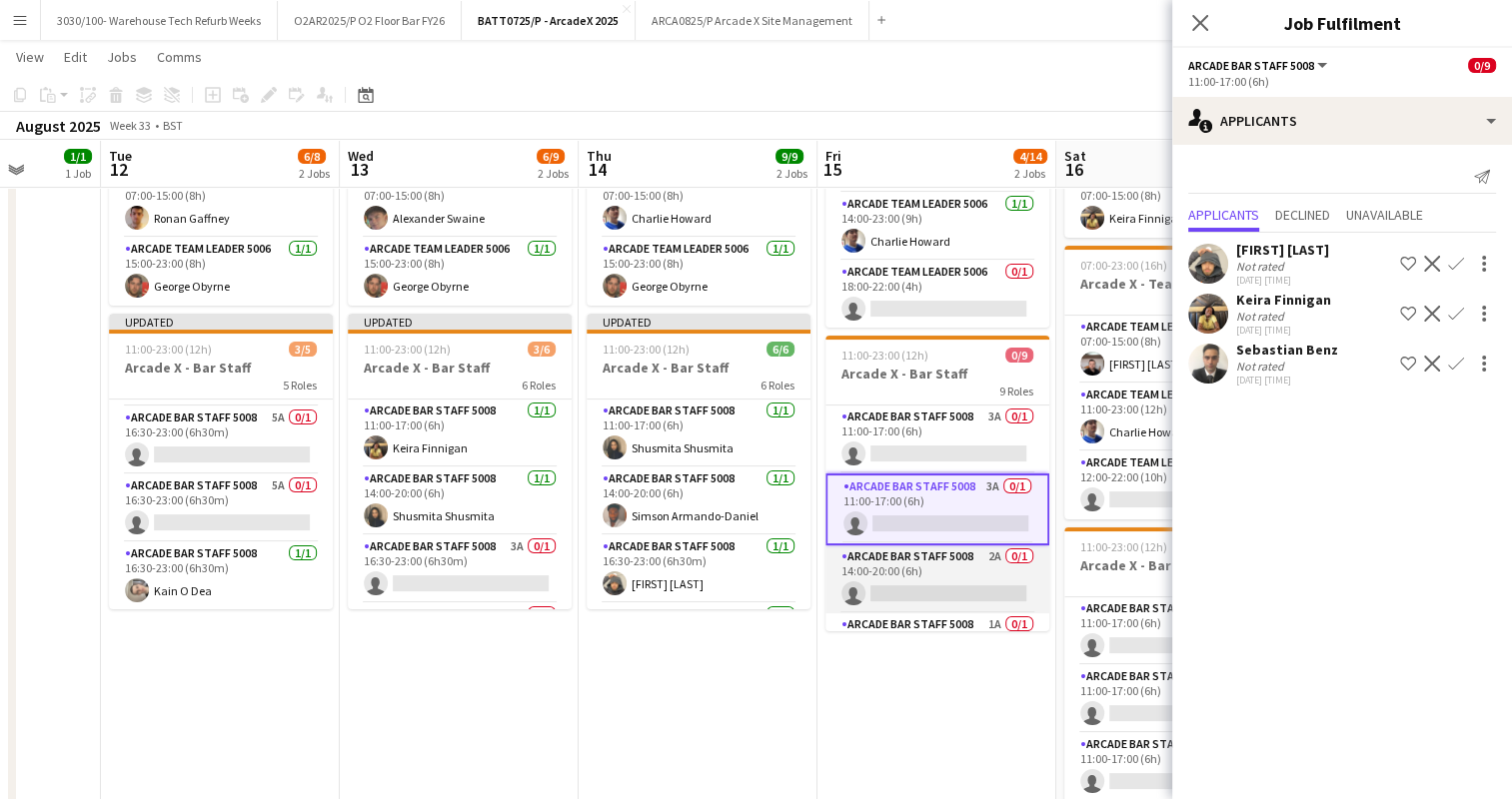 click on "Arcade Bar Staff 5008   2A   0/1   14:00-20:00 (6h)
single-neutral-actions" at bounding box center [937, 579] 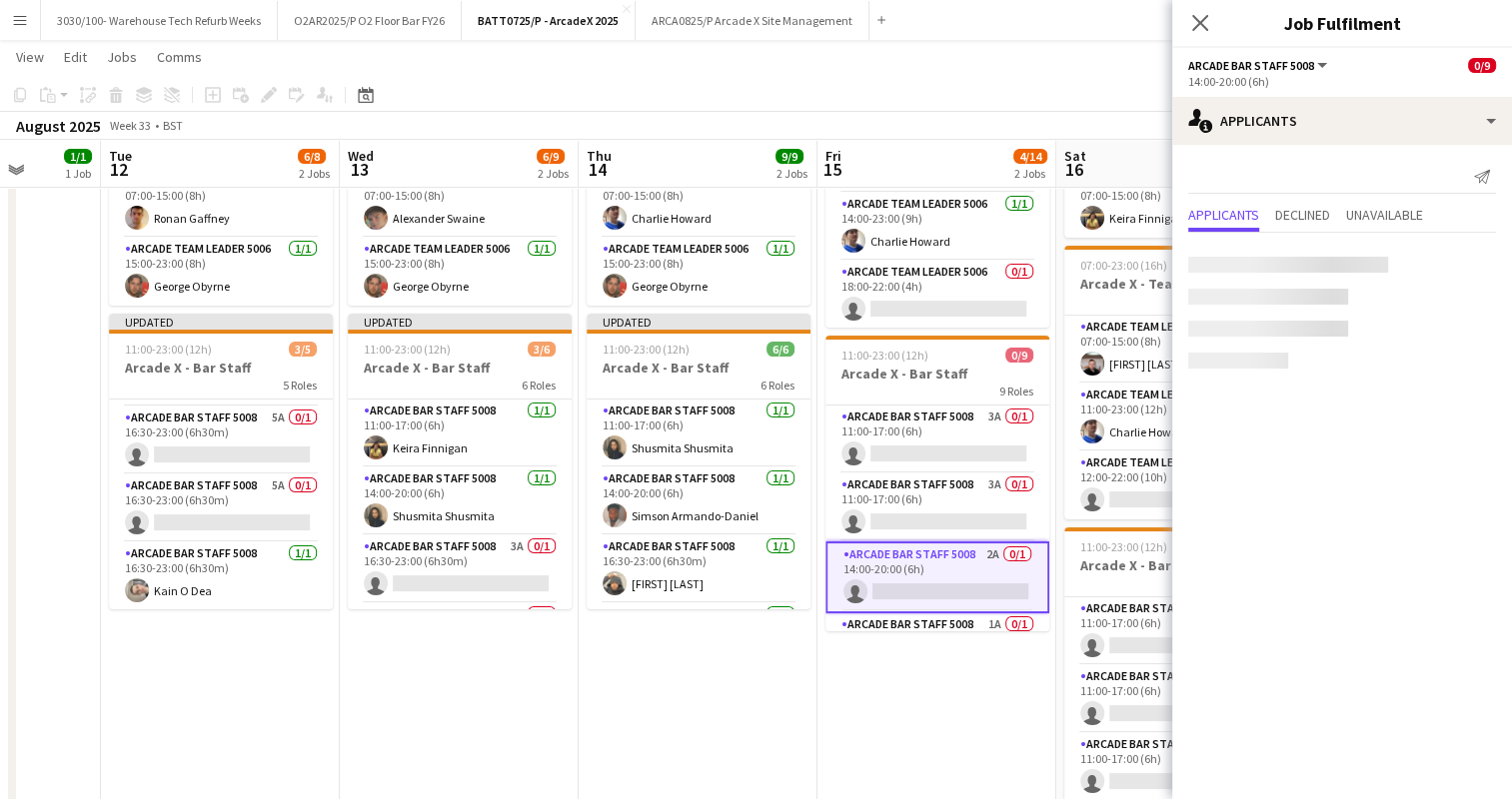 scroll, scrollTop: 0, scrollLeft: 617, axis: horizontal 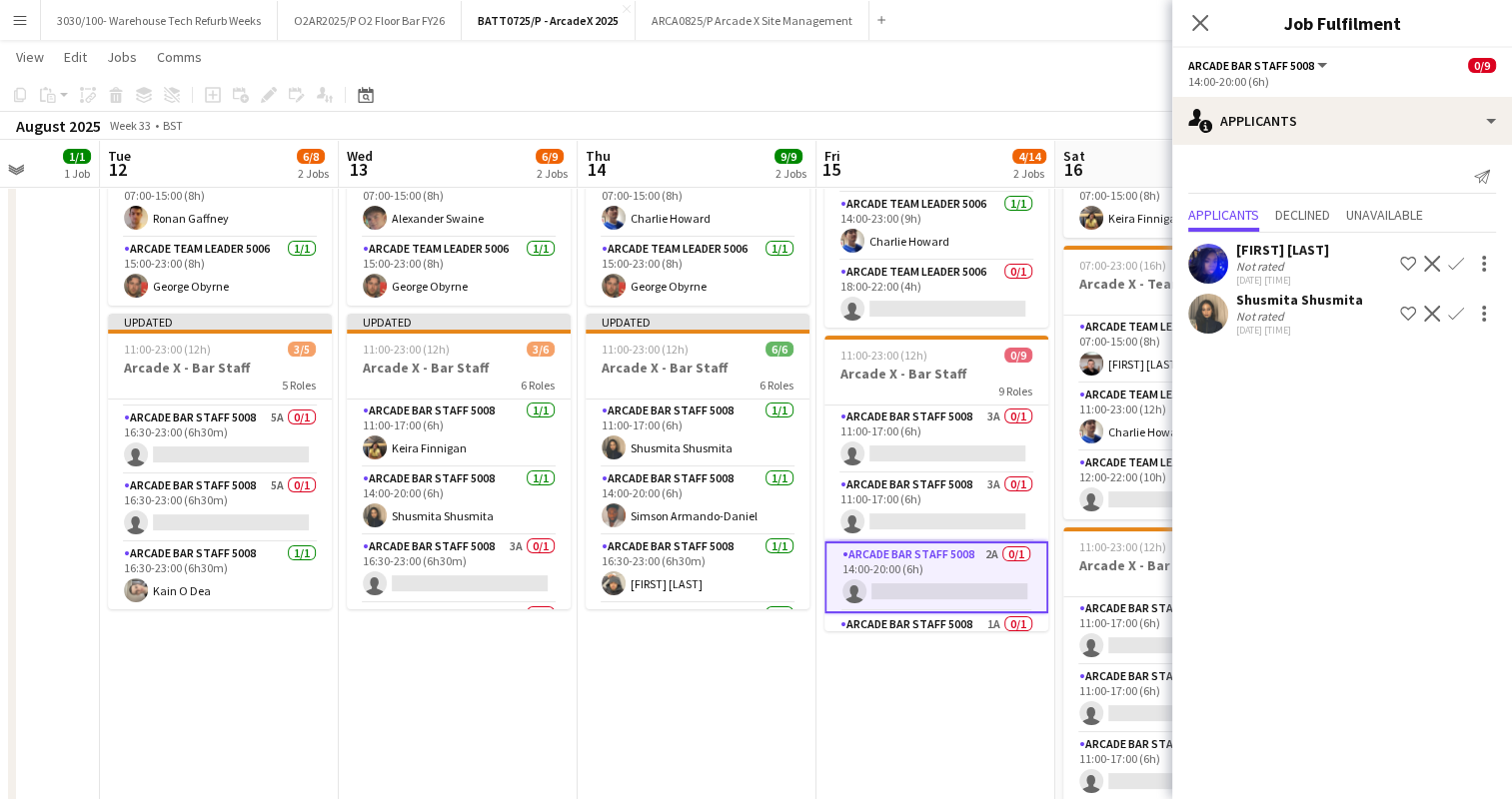 click on "Confirm" at bounding box center [1456, 314] 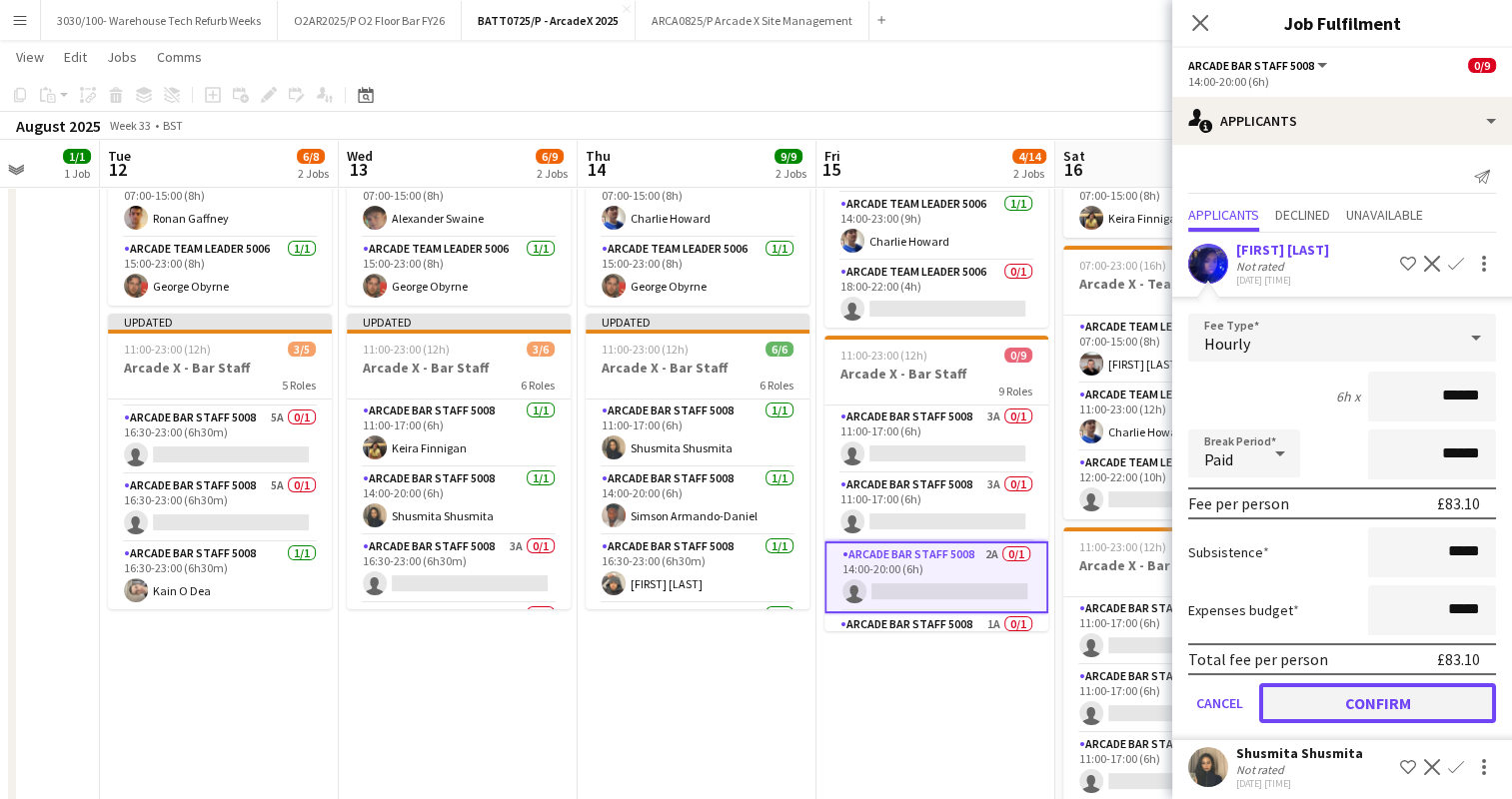 click on "Confirm" 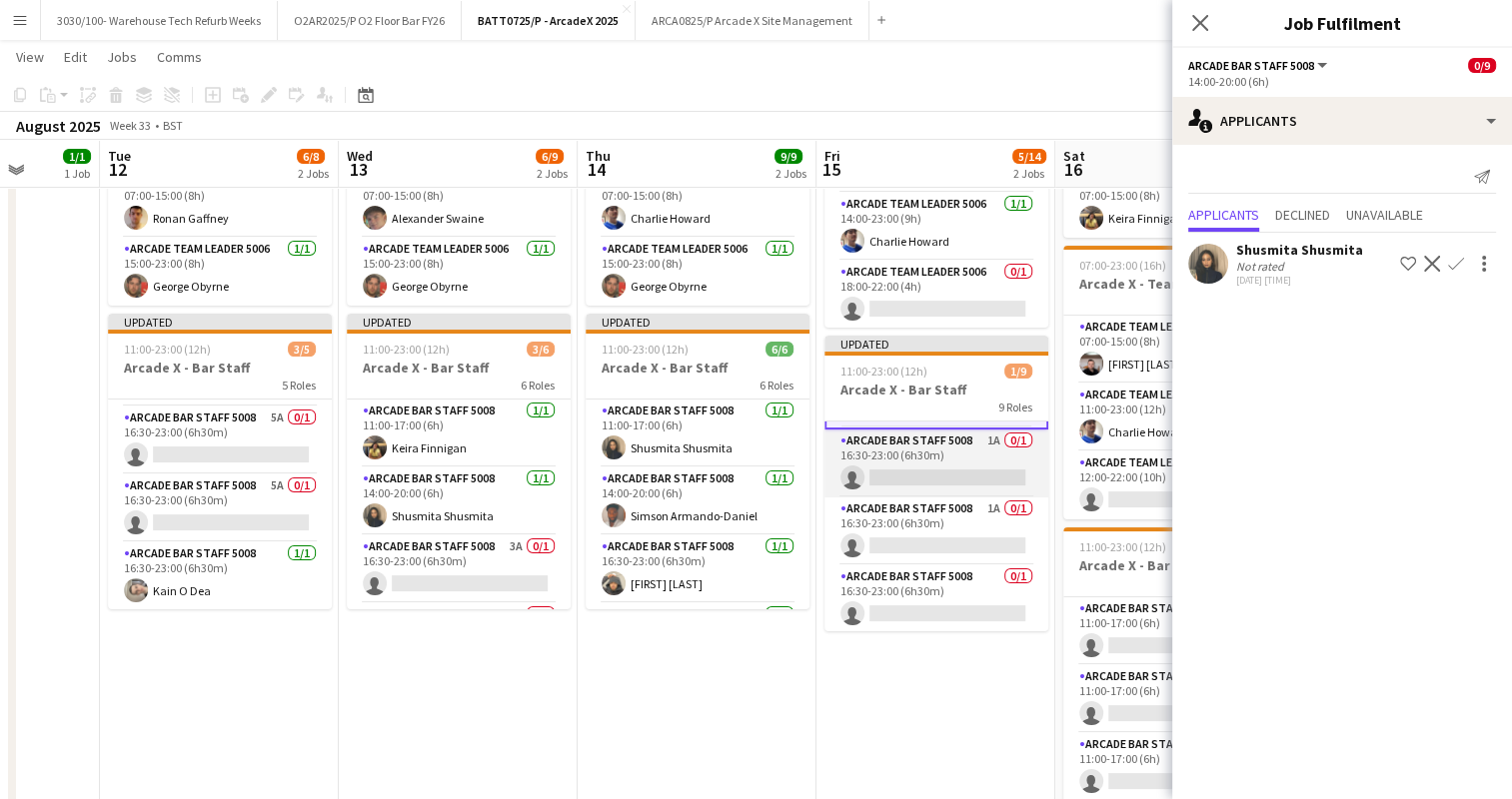click on "Arcade Bar Staff 5008   1A   0/1   16:30-23:00 (6h30m)
single-neutral-actions" at bounding box center (936, 463) 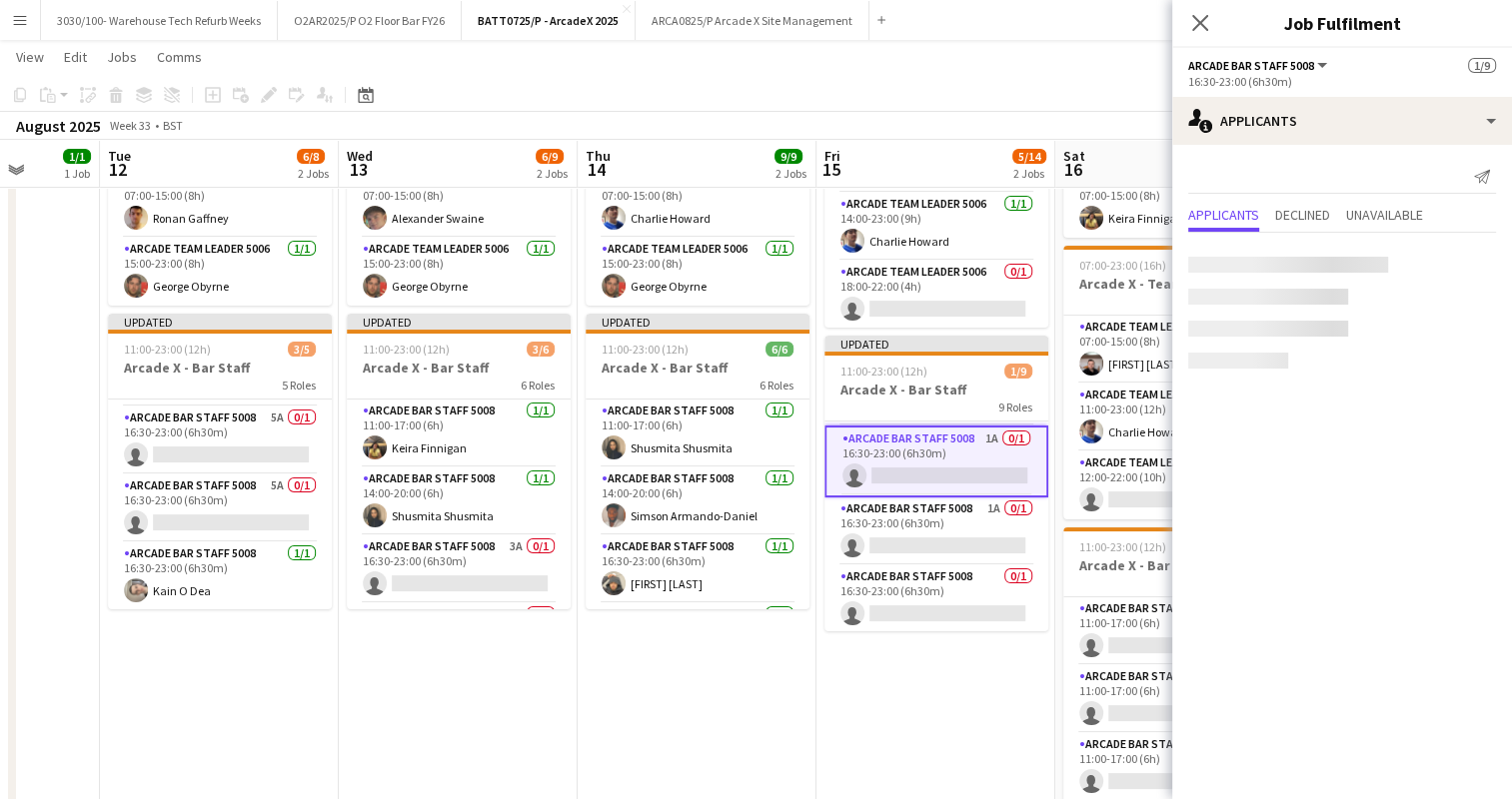 scroll, scrollTop: 198, scrollLeft: 0, axis: vertical 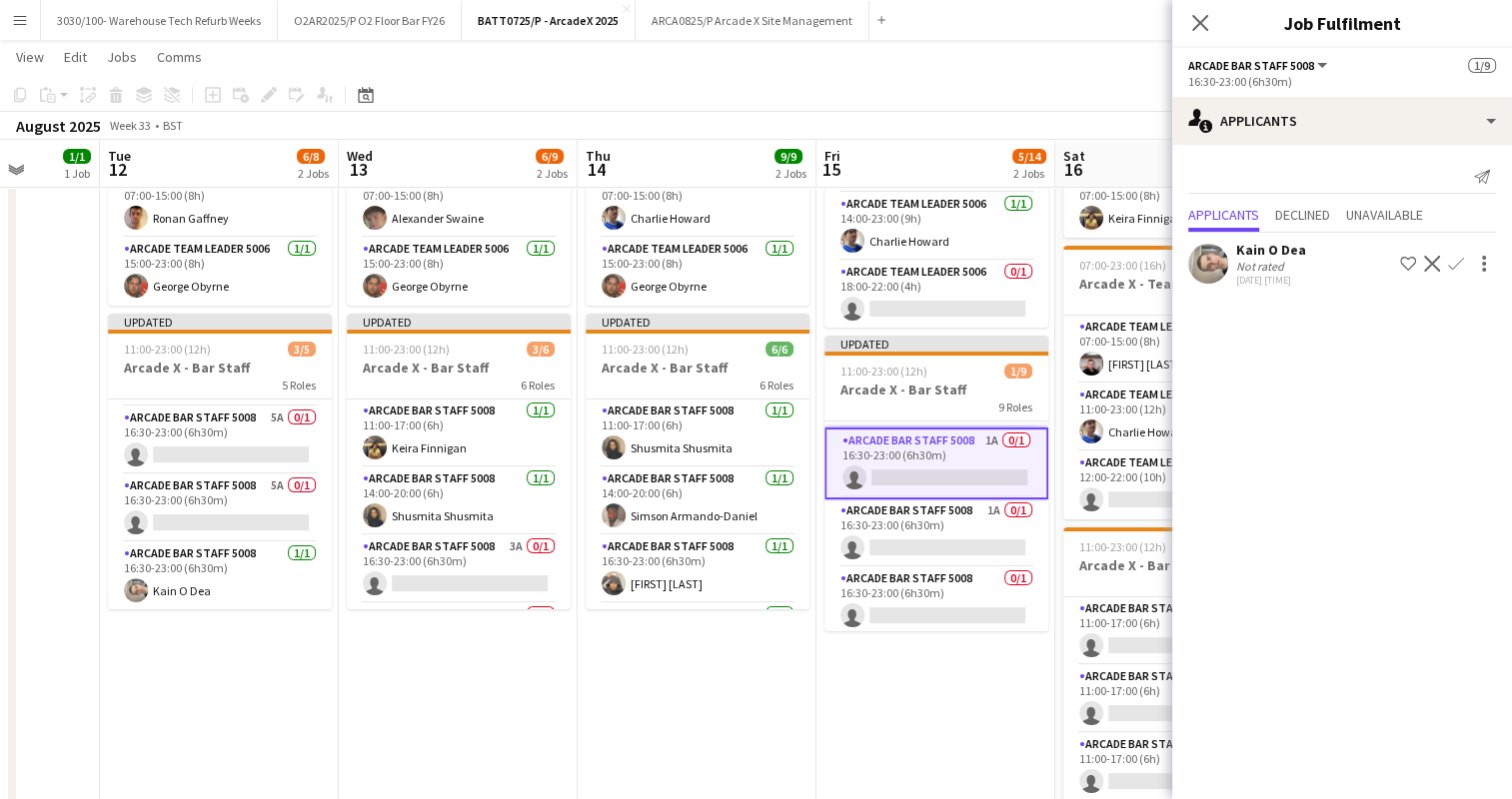 click on "Confirm" 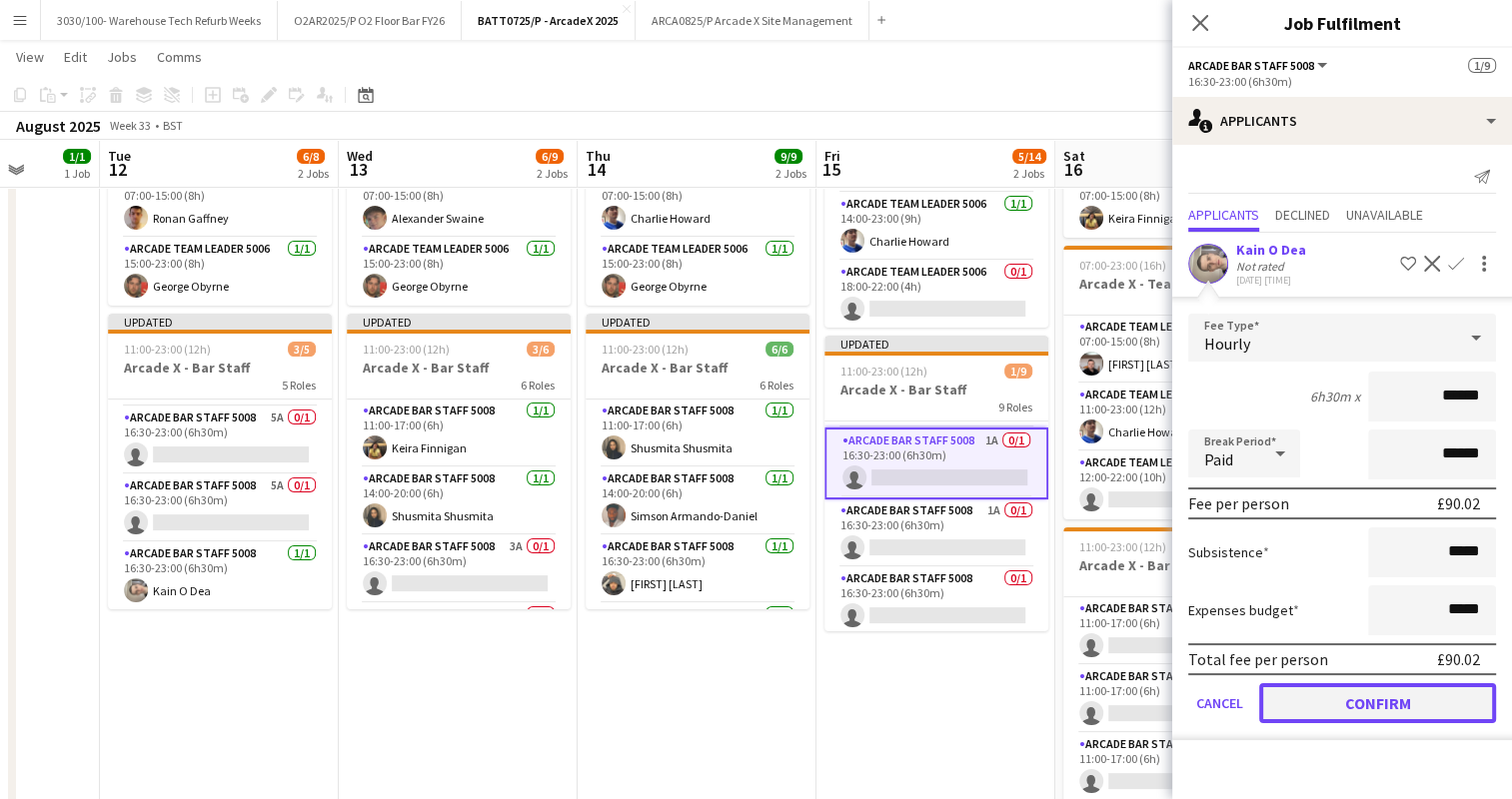 click on "Confirm" 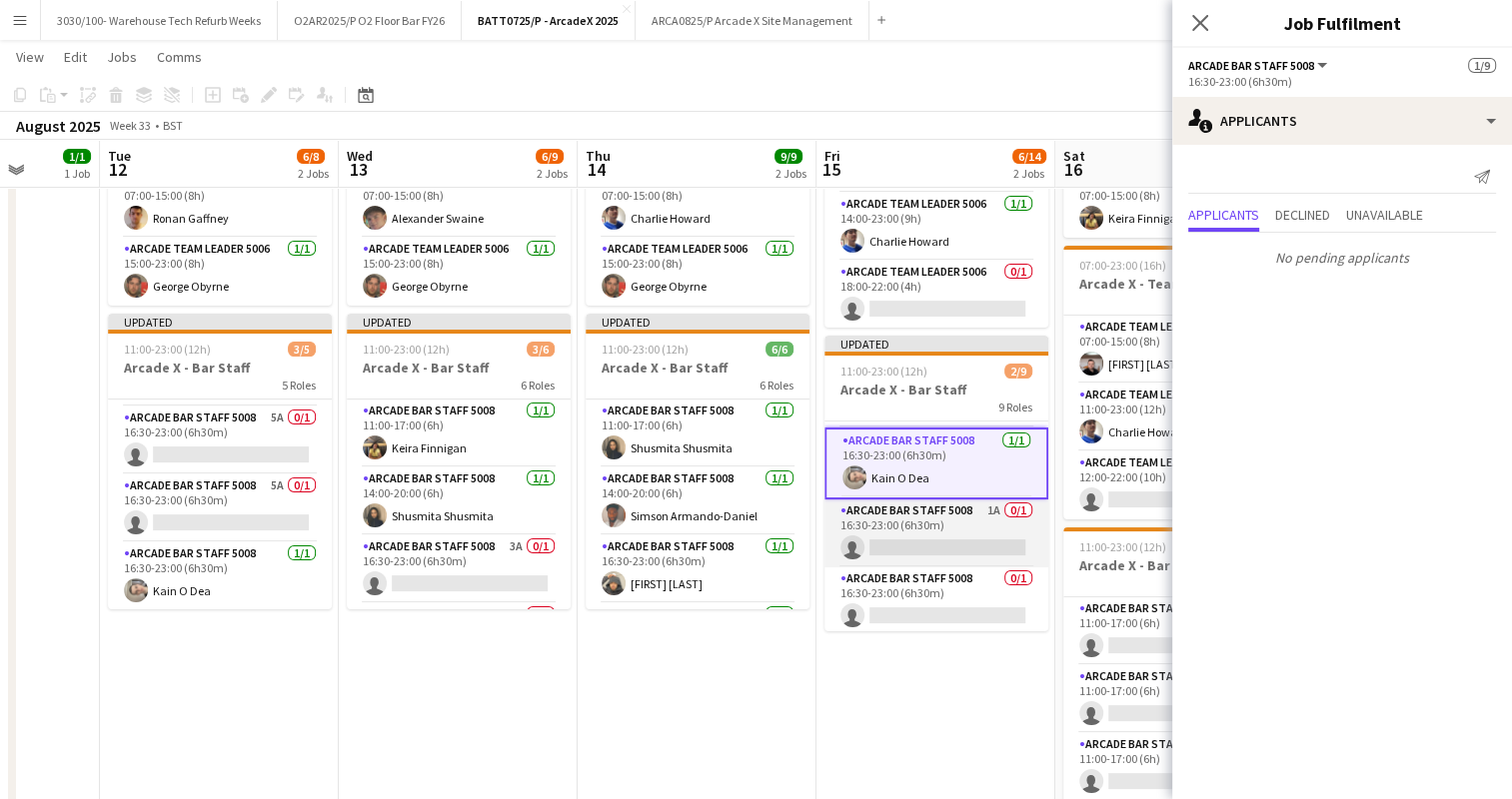 click on "Arcade Bar Staff 5008   1A   0/1   16:30-23:00 (6h30m)
single-neutral-actions" at bounding box center [936, 533] 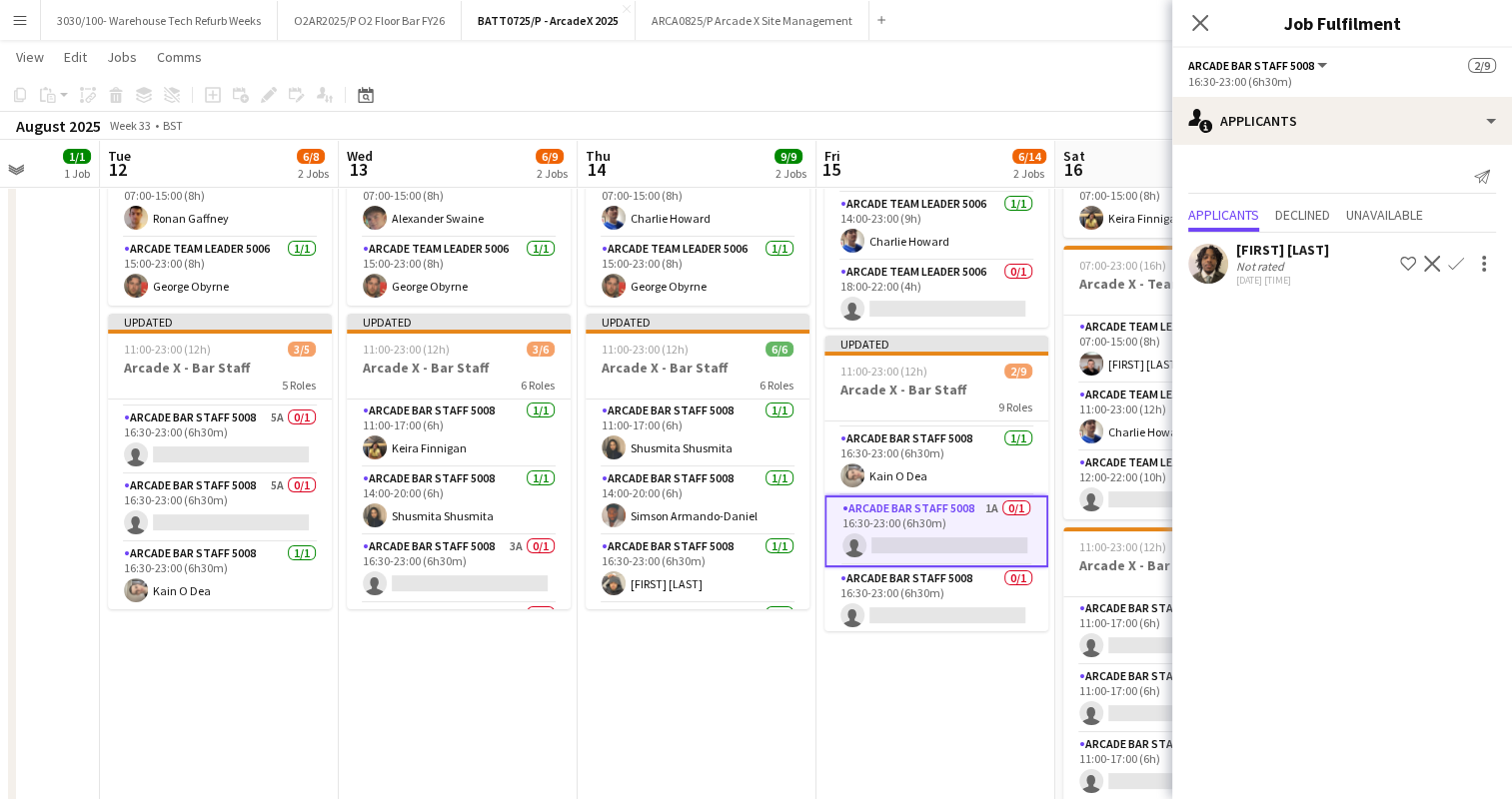 click on "Confirm" 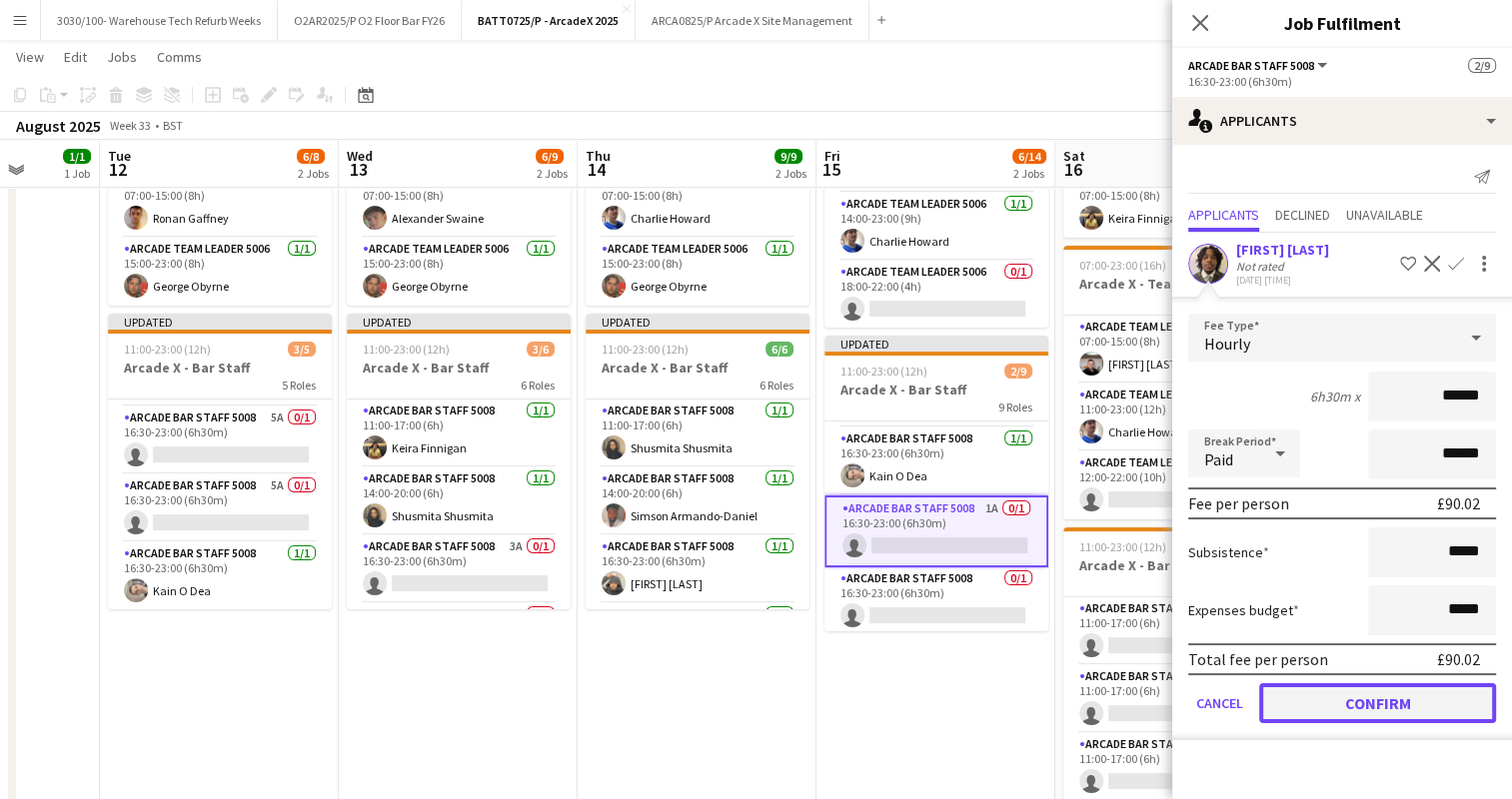 click on "Confirm" 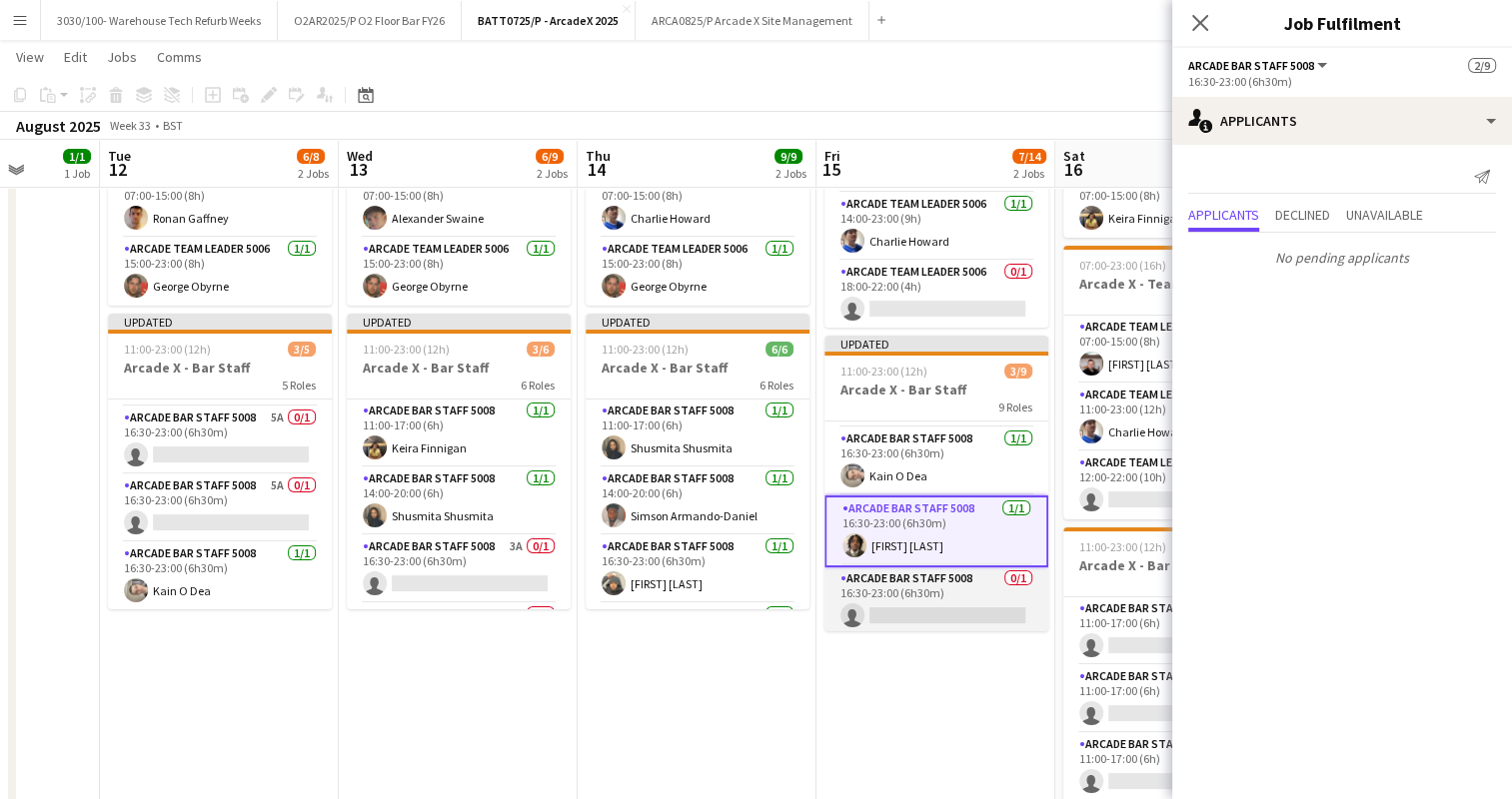 click on "Arcade Bar Staff 5008   0/1   16:30-23:00 (6h30m)
single-neutral-actions" at bounding box center (936, 601) 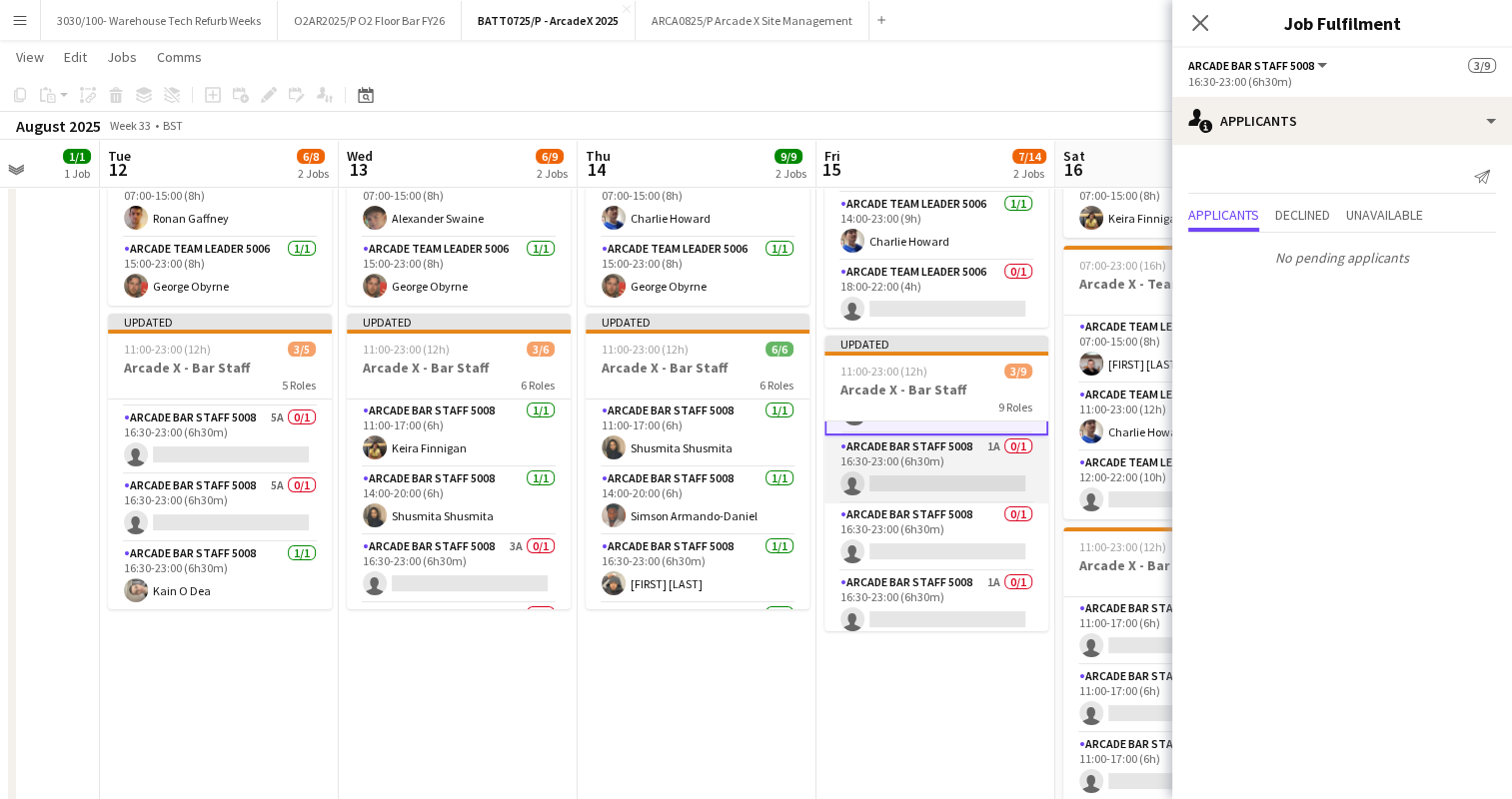 click on "Arcade Bar Staff 5008   1A   0/1   16:30-23:00 (6h30m)
single-neutral-actions" at bounding box center (936, 469) 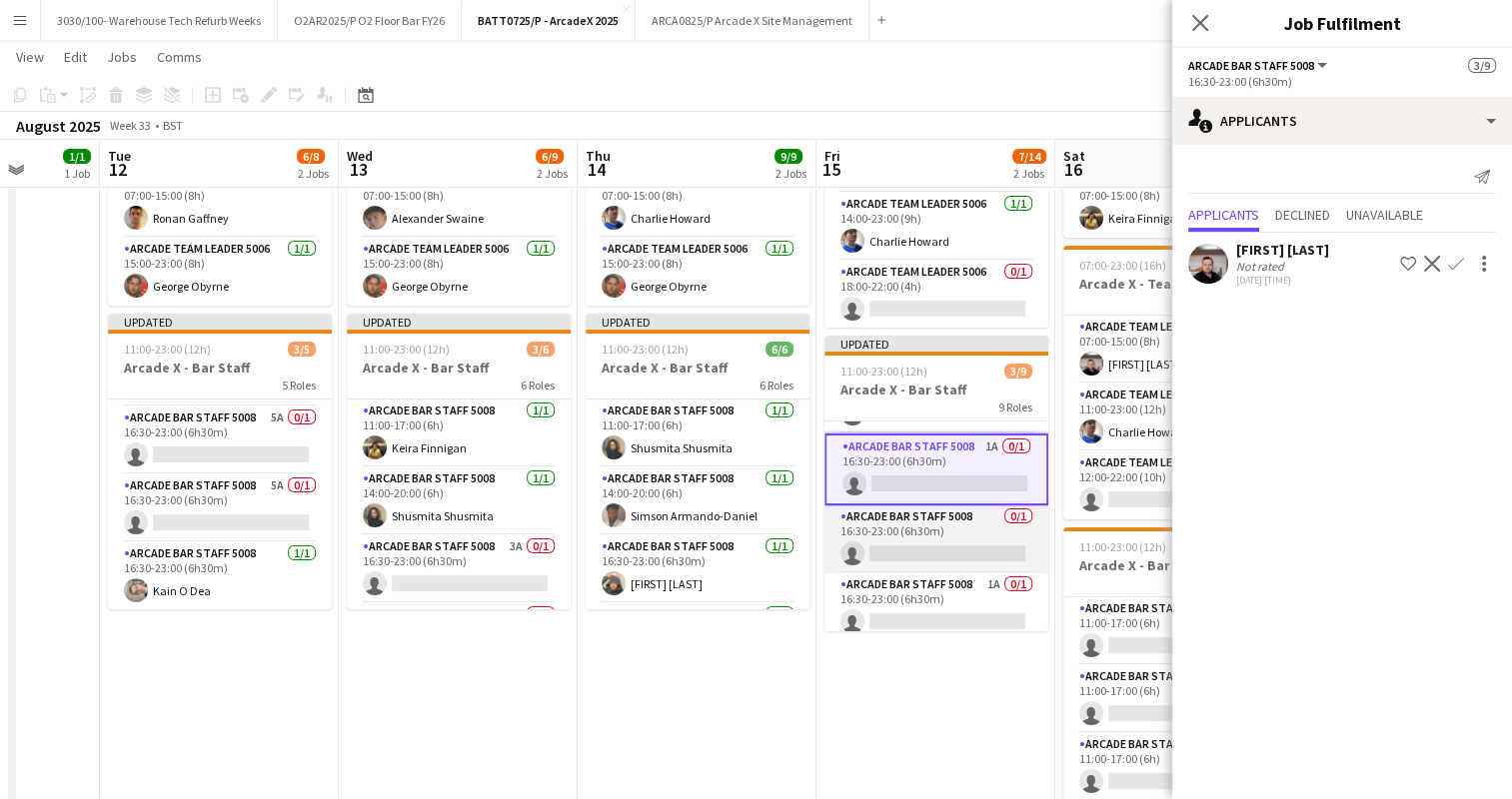 click on "Arcade Bar Staff 5008   0/1   16:30-23:00 (6h30m)
single-neutral-actions" at bounding box center [936, 539] 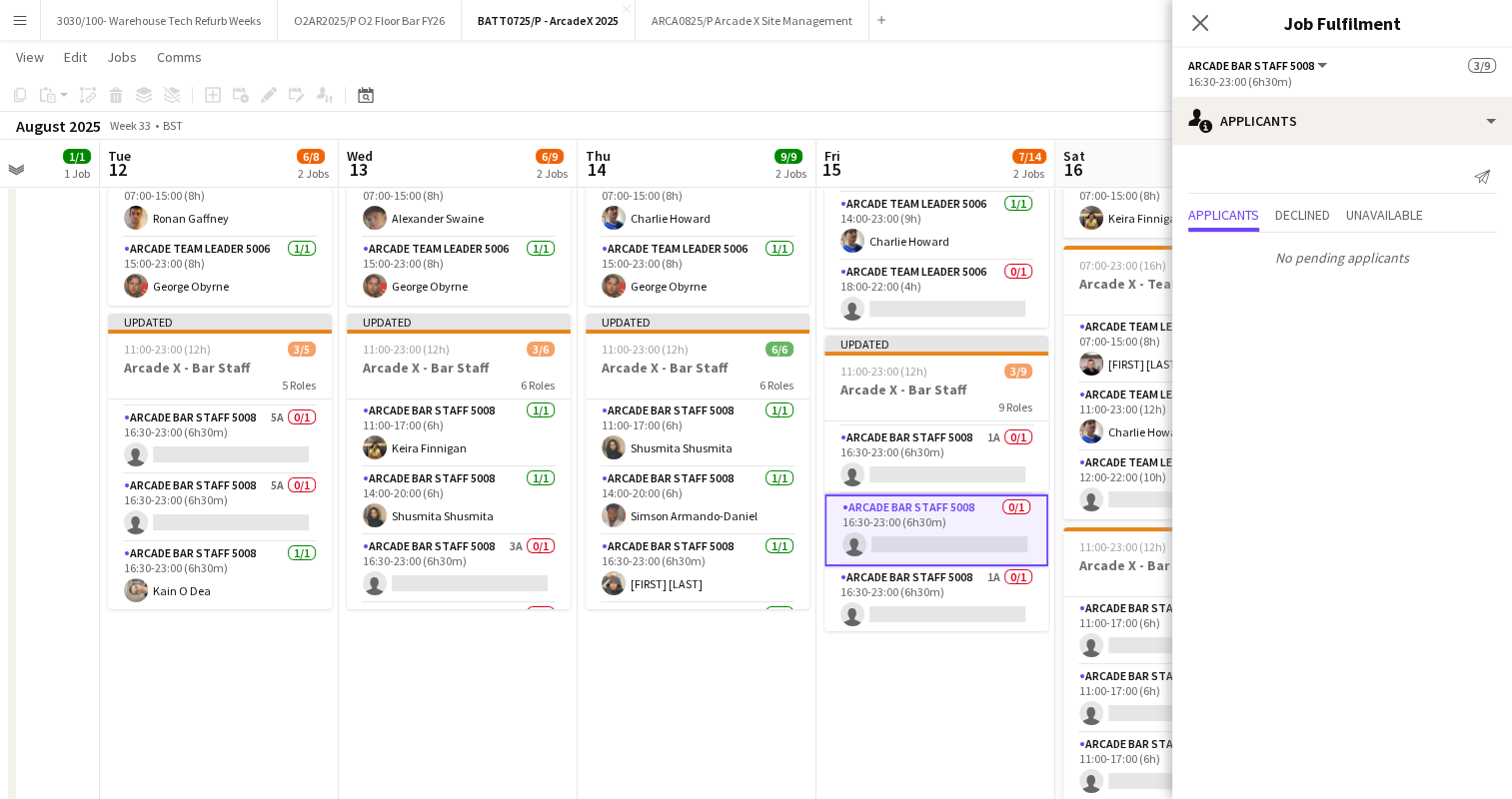scroll, scrollTop: 403, scrollLeft: 0, axis: vertical 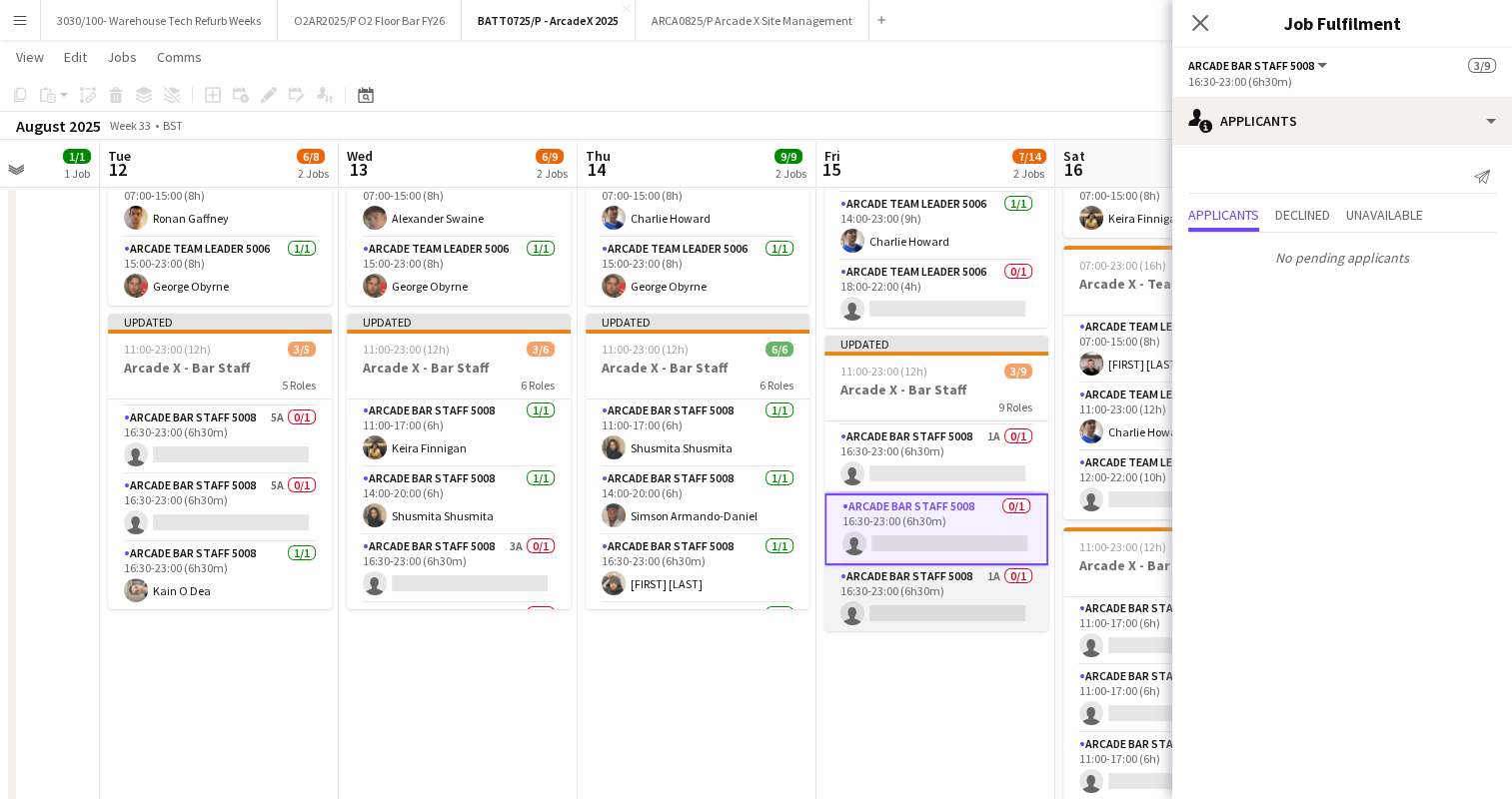 click on "Arcade Bar Staff 5008   1A   0/1   16:30-23:00 (6h30m)
single-neutral-actions" at bounding box center [936, 599] 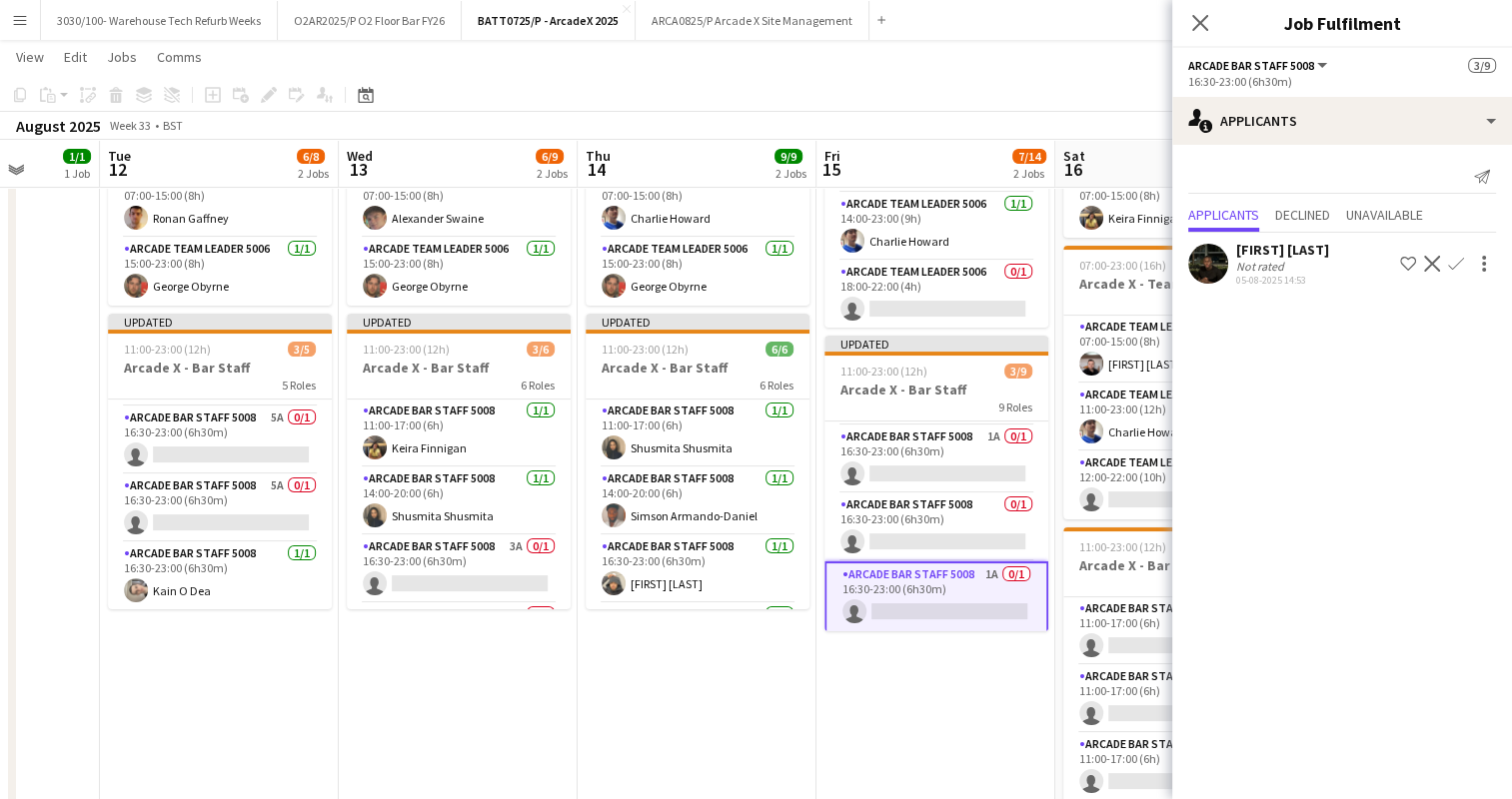 click on "Confirm" 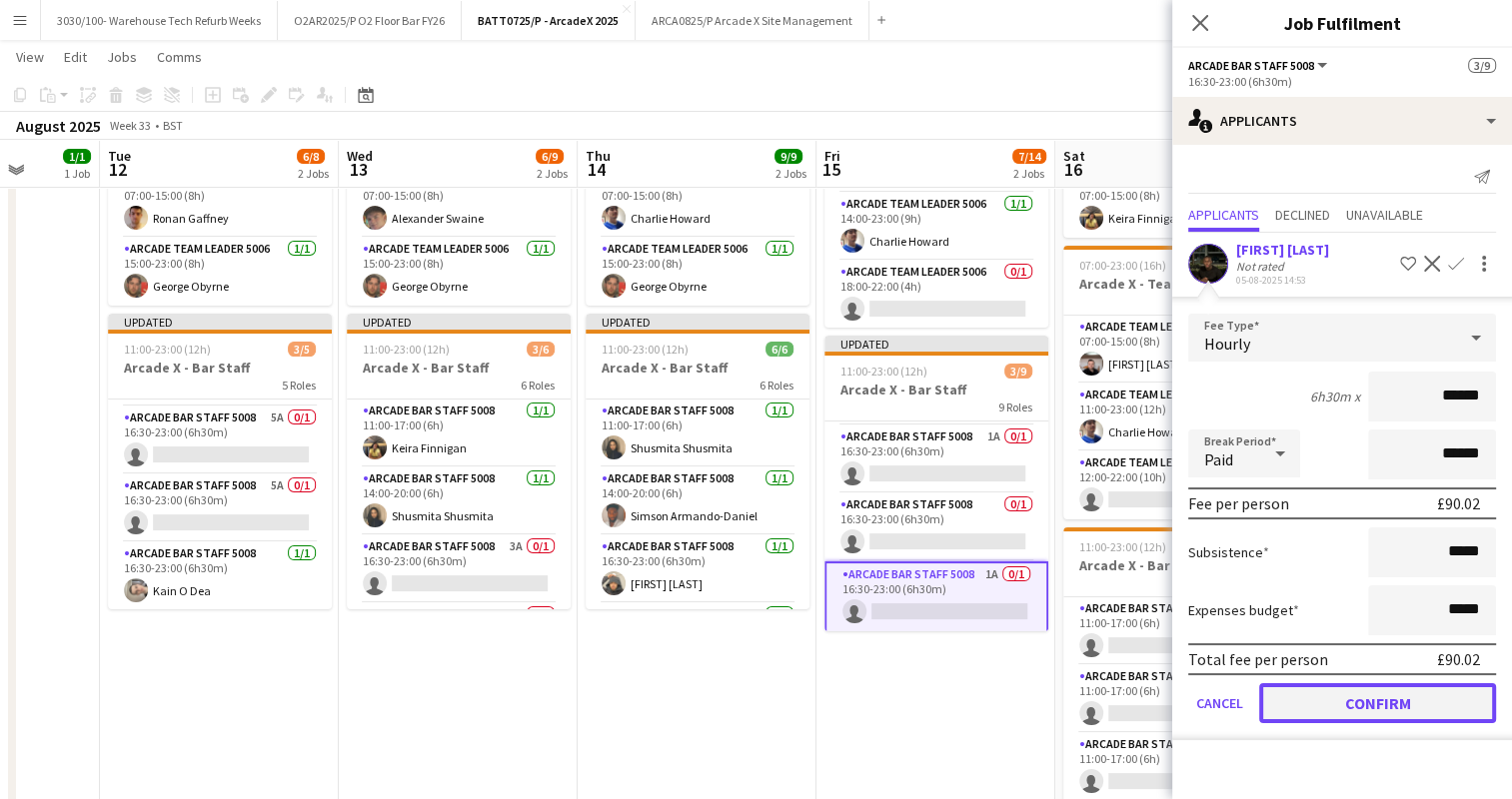 click on "Confirm" 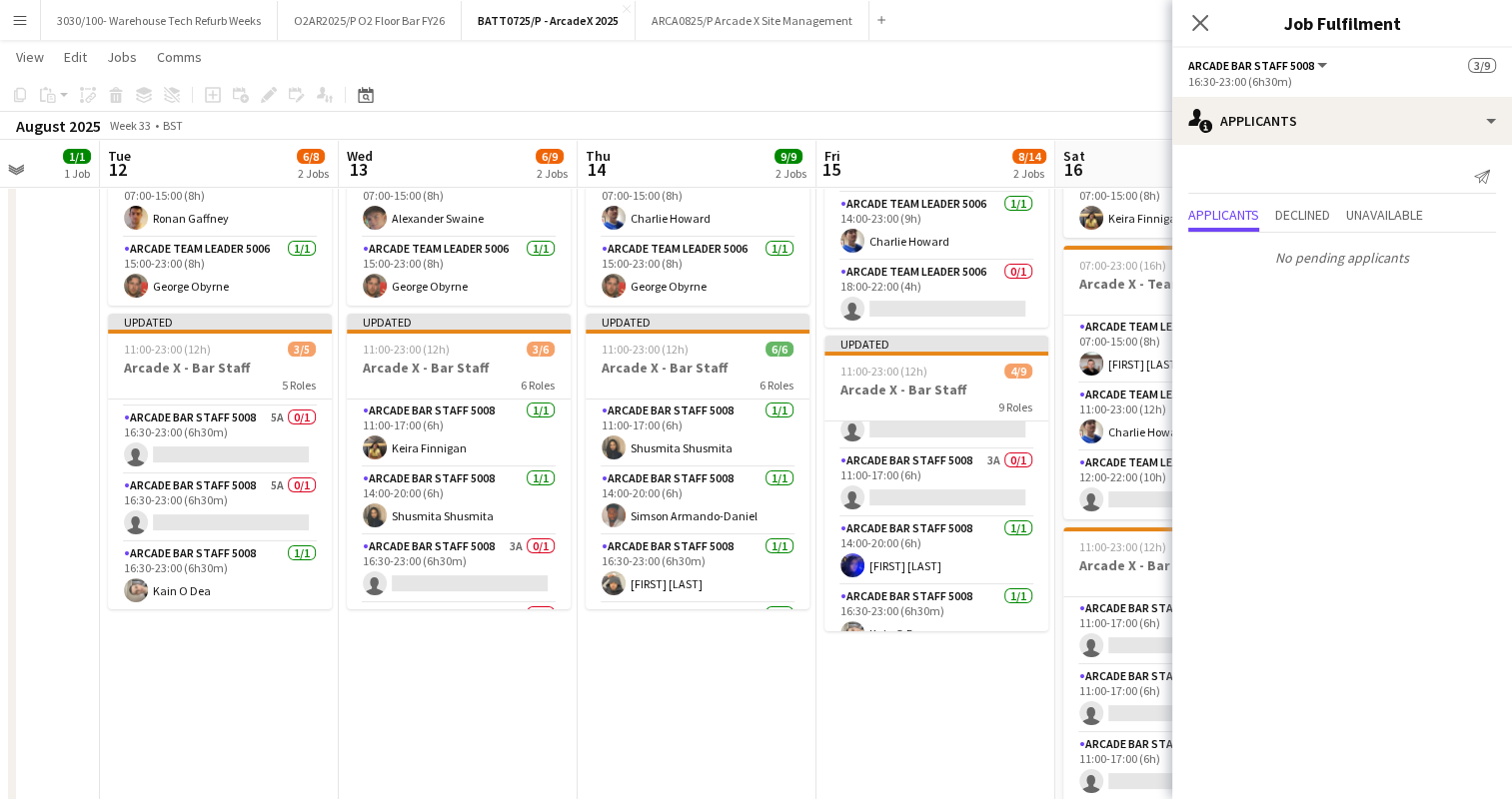 scroll, scrollTop: 4, scrollLeft: 0, axis: vertical 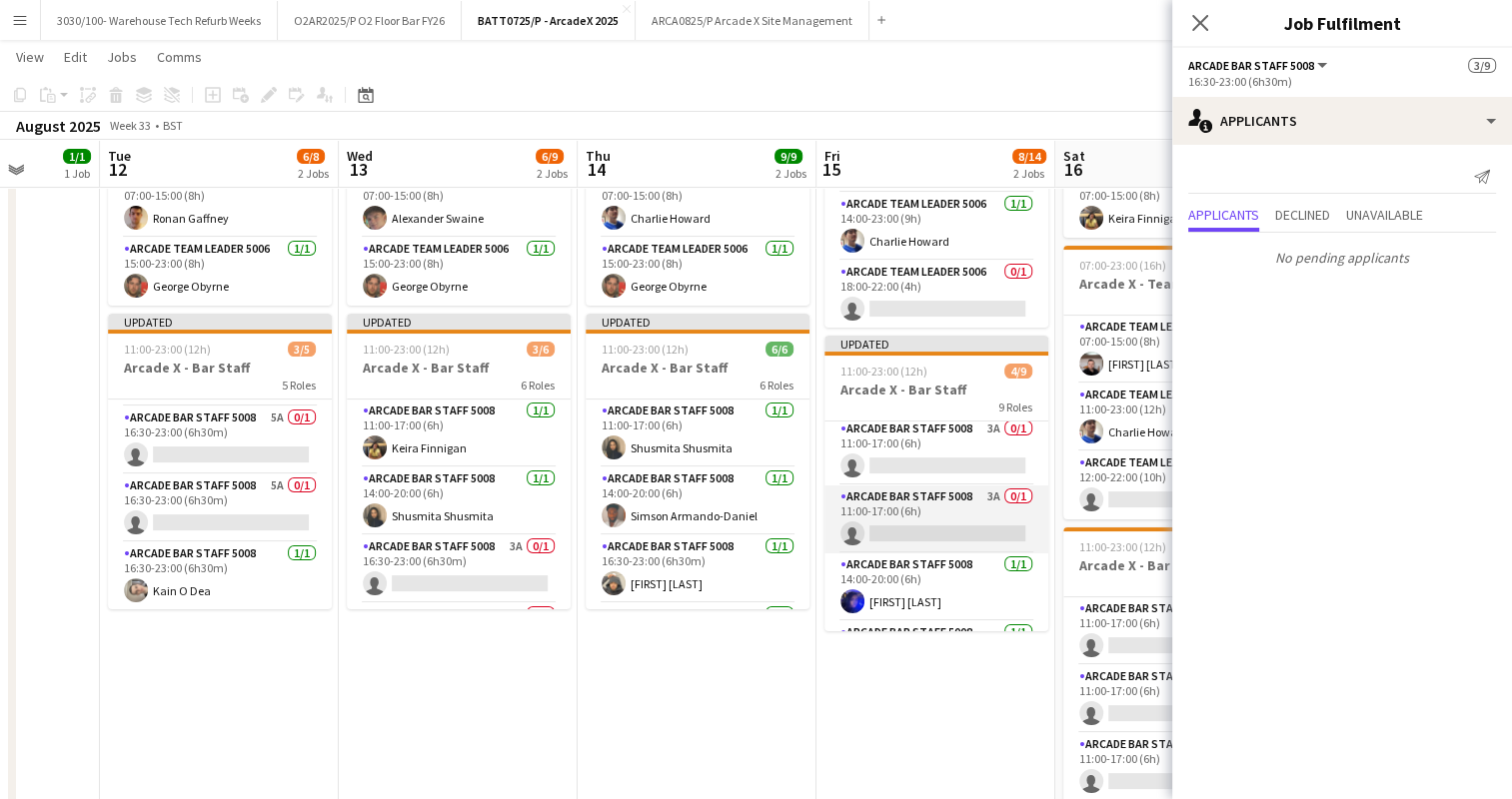 click on "Arcade Bar Staff 5008   3A   0/1   11:00-17:00 (6h)
single-neutral-actions" at bounding box center (936, 519) 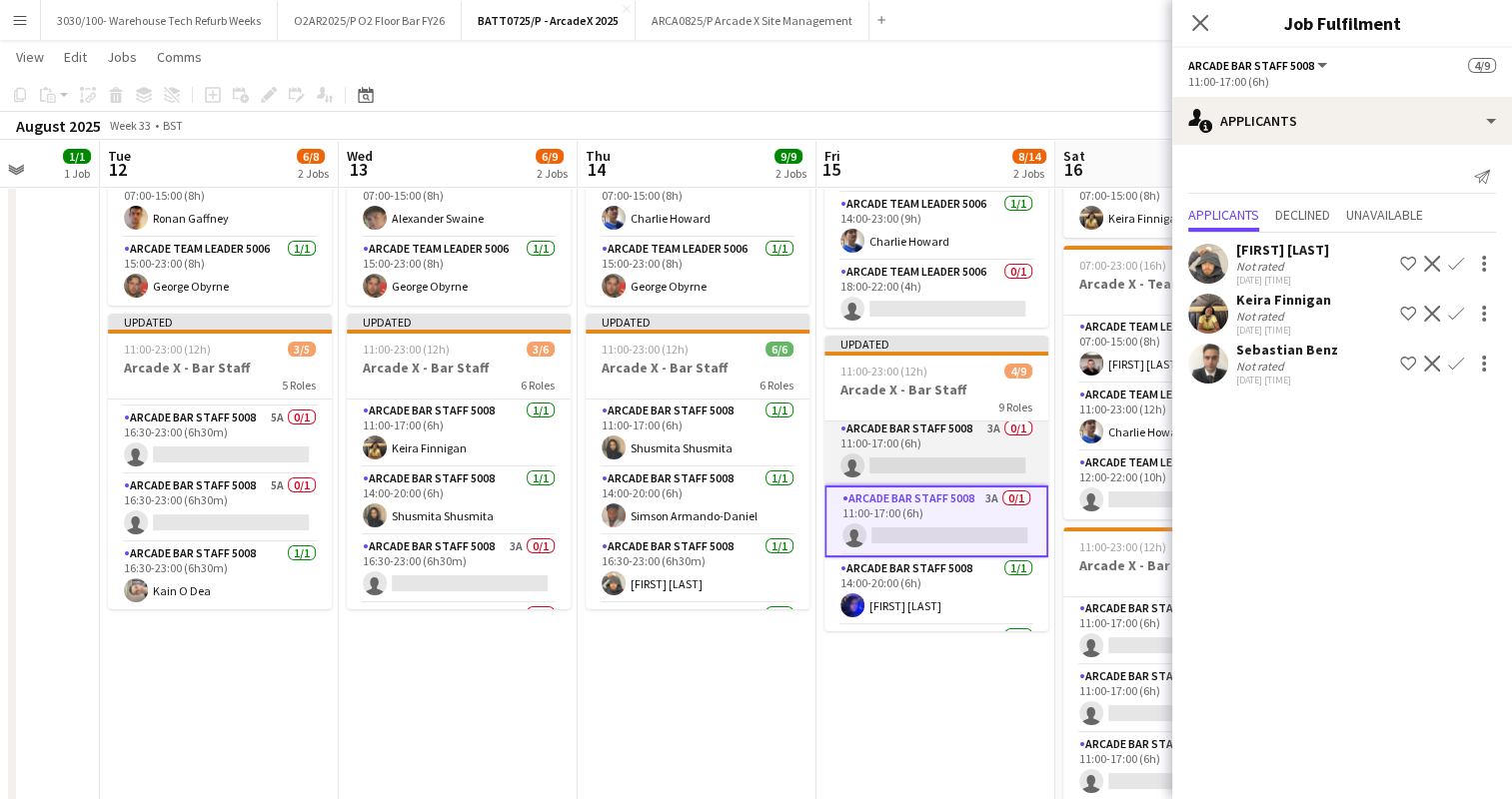 click on "Arcade Bar Staff 5008   3A   0/1   11:00-17:00 (6h)
single-neutral-actions" at bounding box center [936, 451] 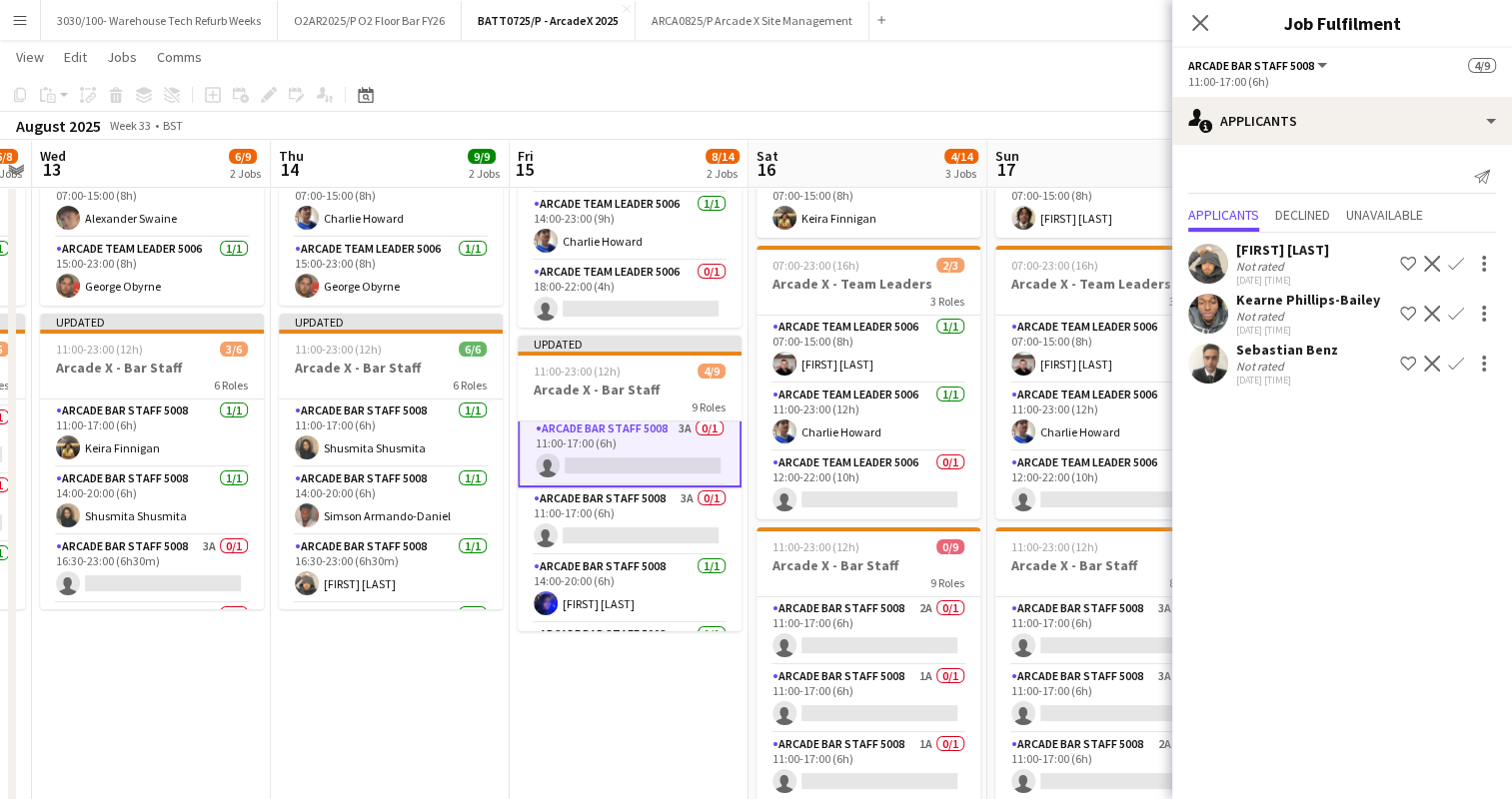 scroll, scrollTop: 0, scrollLeft: 928, axis: horizontal 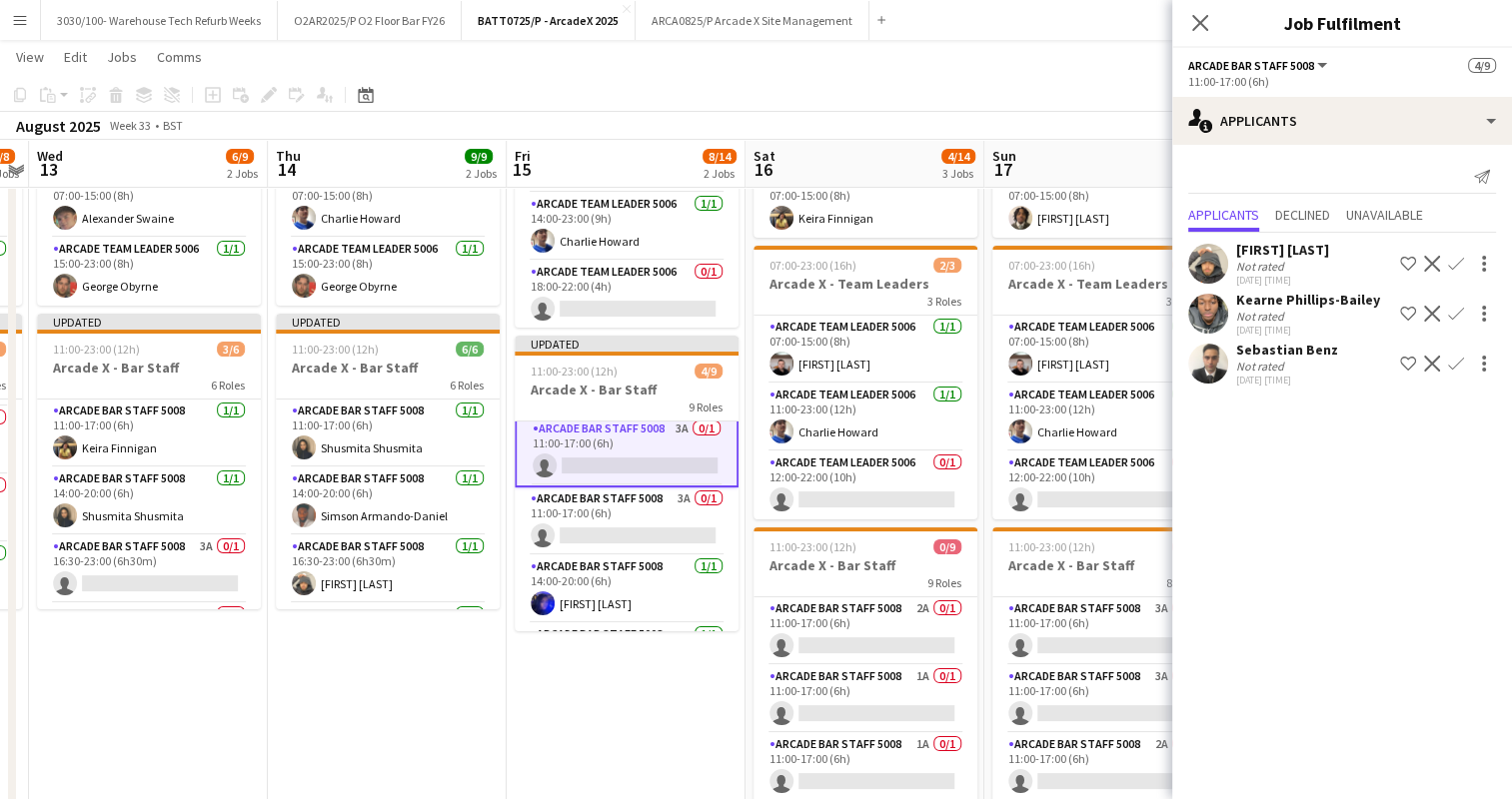 drag, startPoint x: 992, startPoint y: 642, endPoint x: 686, endPoint y: 632, distance: 306.1634 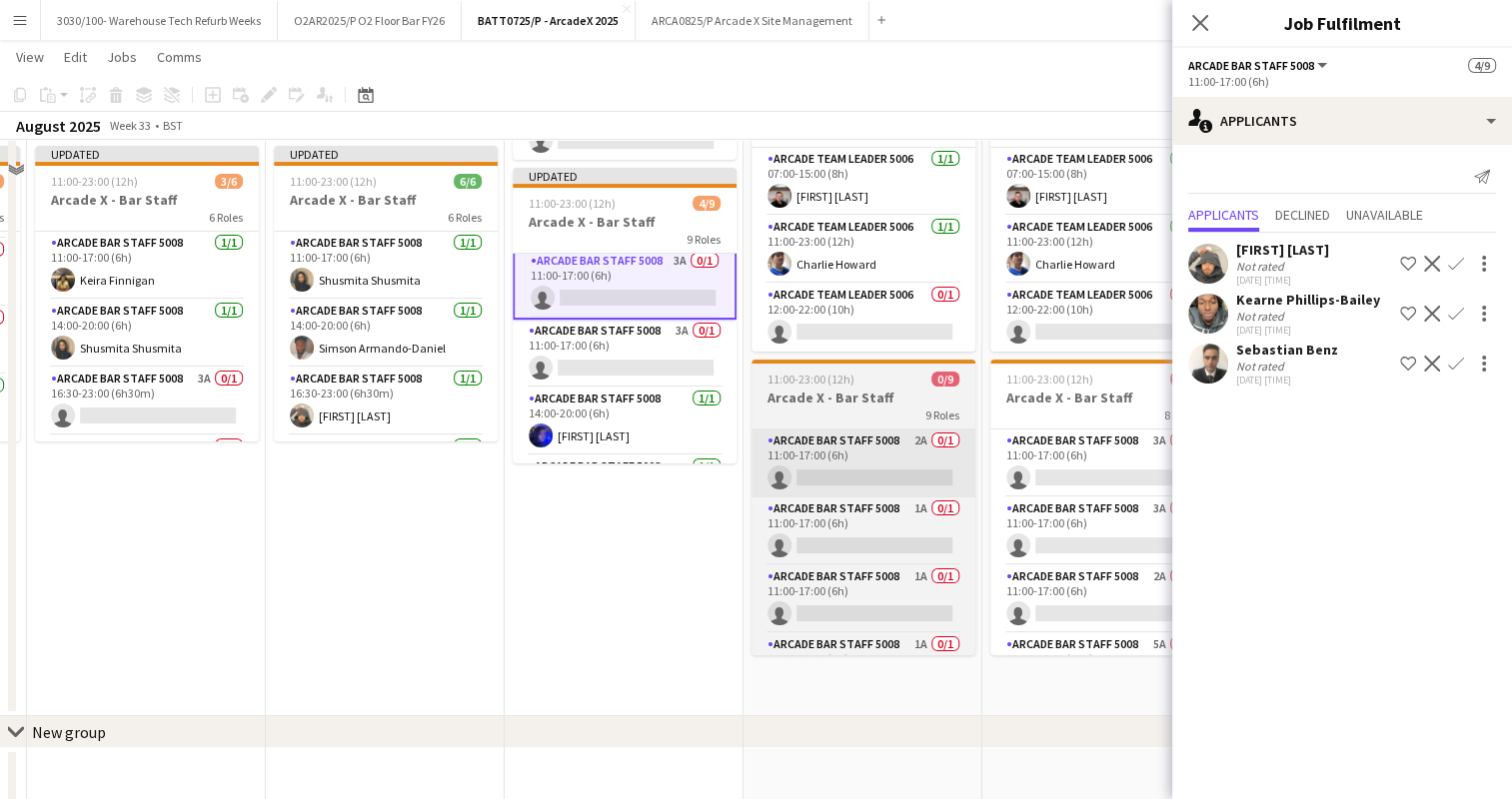 scroll, scrollTop: 400, scrollLeft: 0, axis: vertical 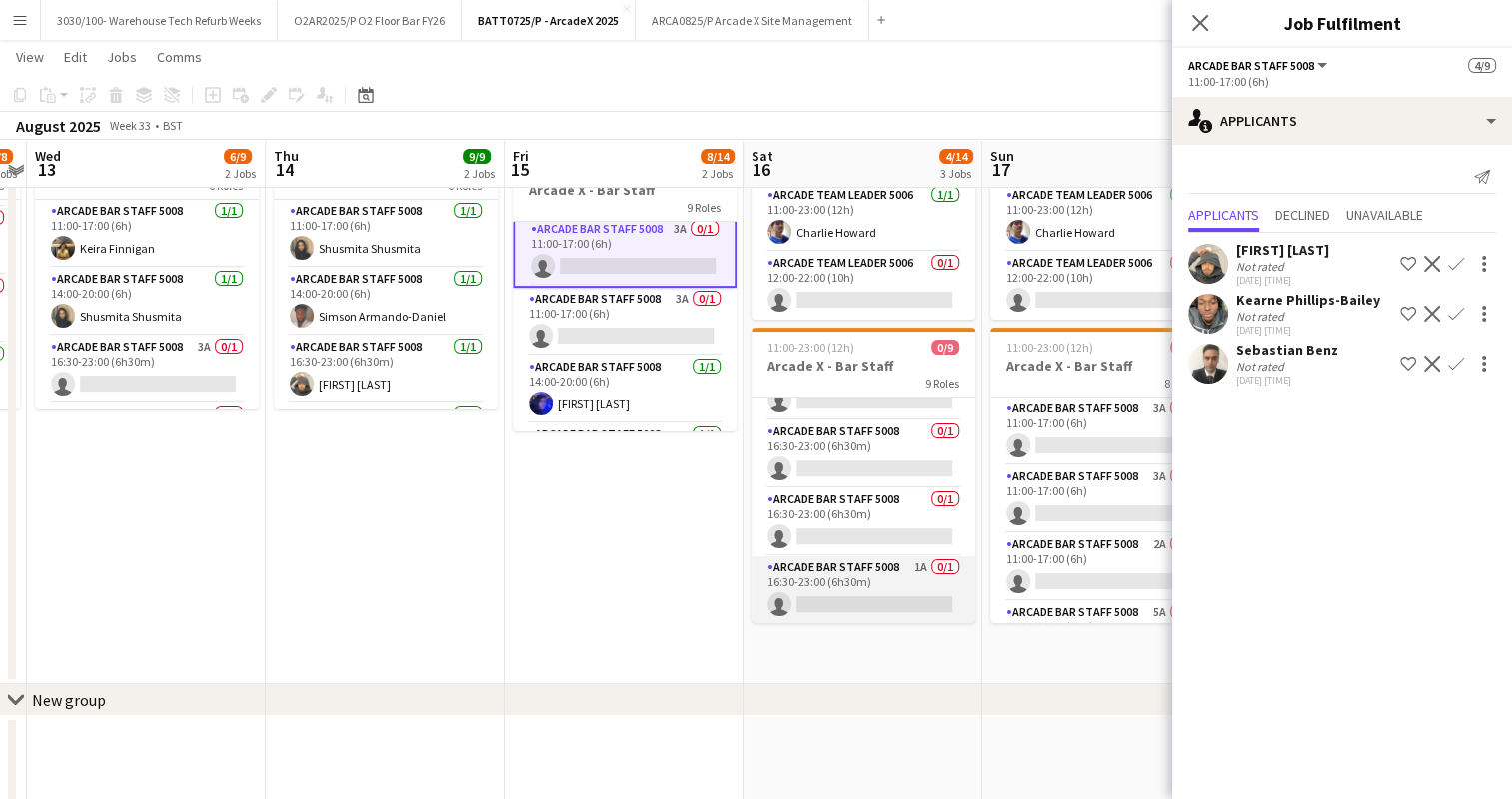 click on "Arcade Bar Staff 5008   1A   0/1   16:30-23:00 (6h30m)
single-neutral-actions" at bounding box center (863, 590) 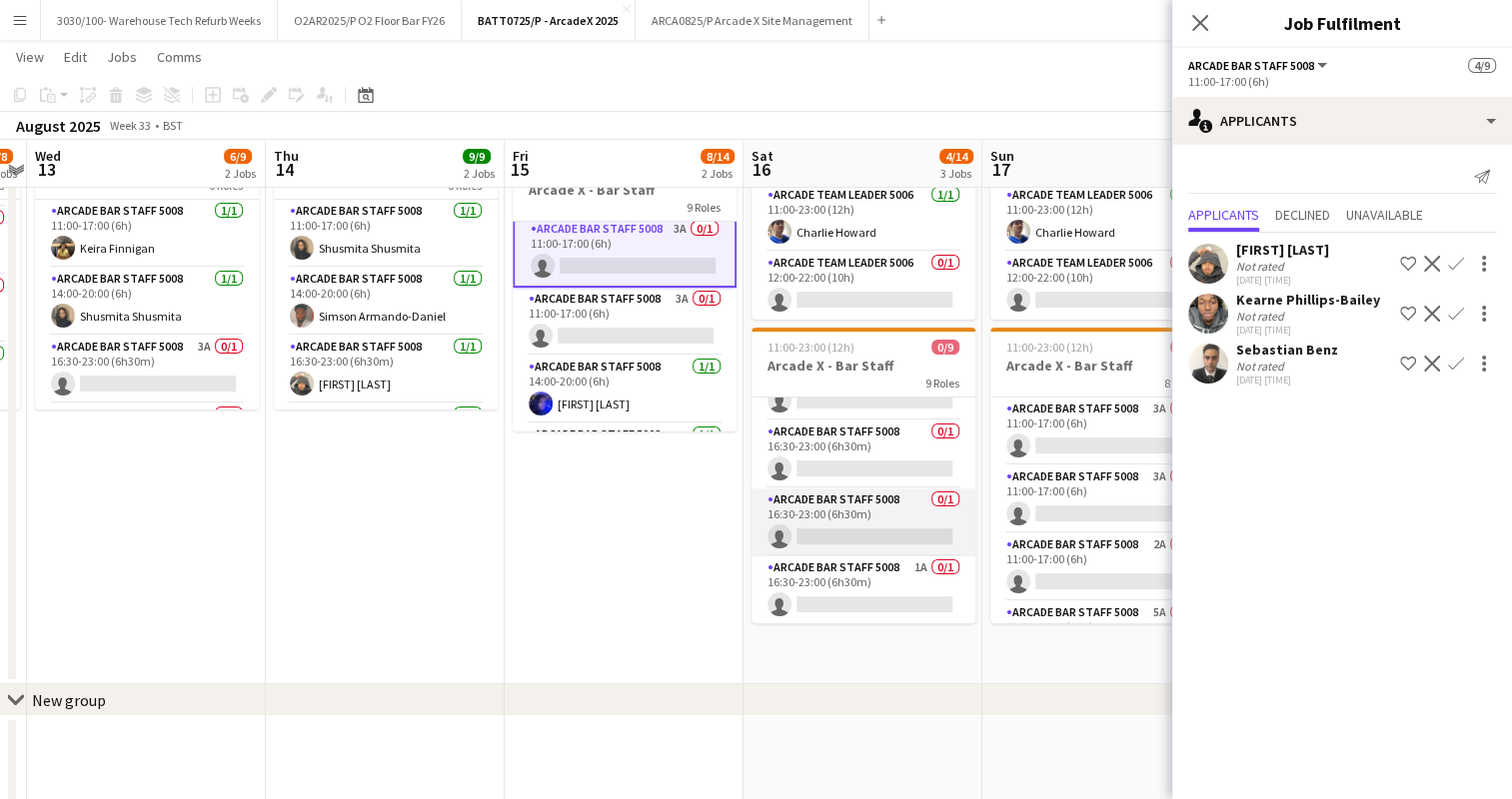 scroll, scrollTop: 4, scrollLeft: 0, axis: vertical 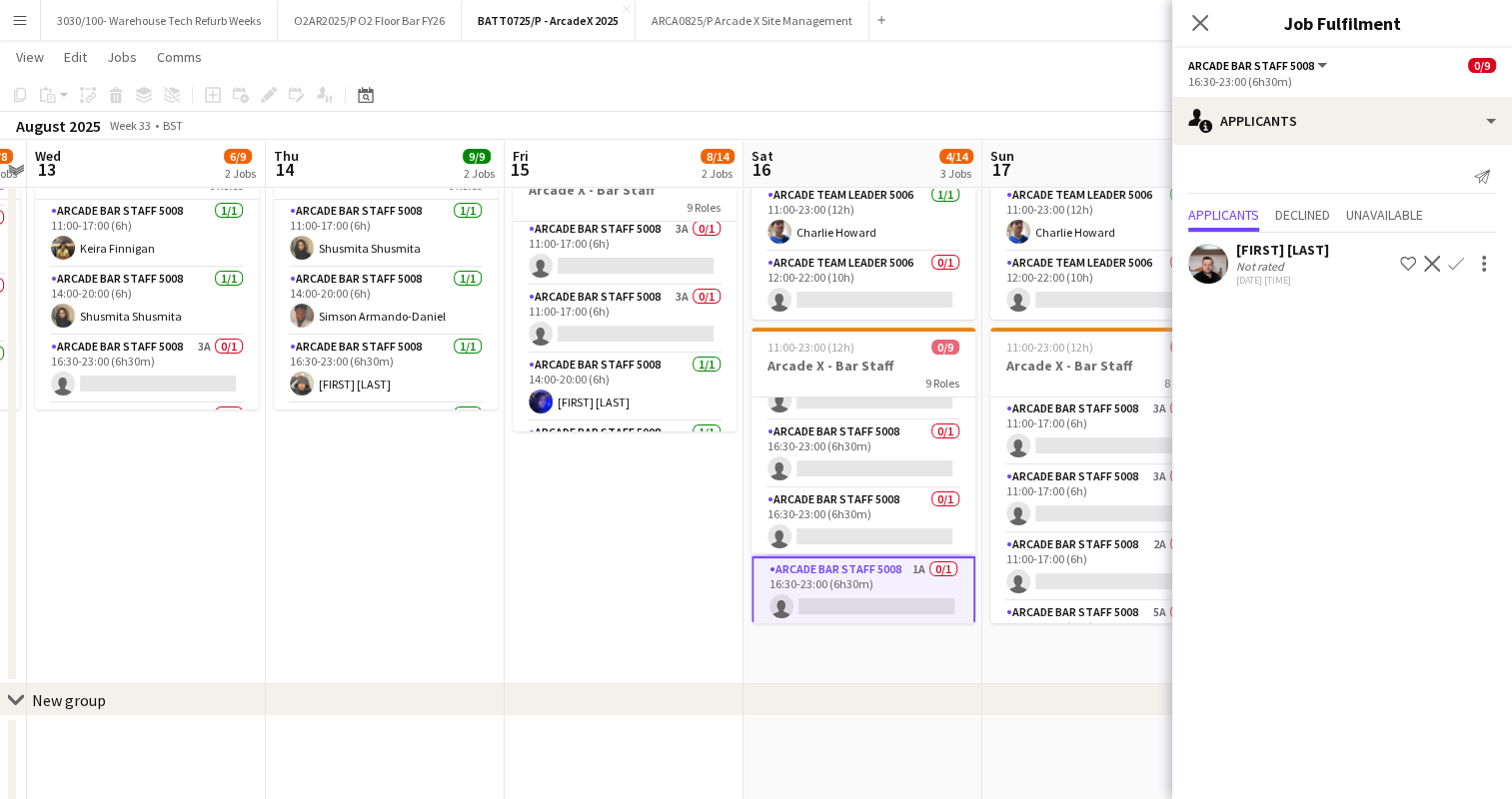 drag, startPoint x: 987, startPoint y: 376, endPoint x: 987, endPoint y: 464, distance: 88 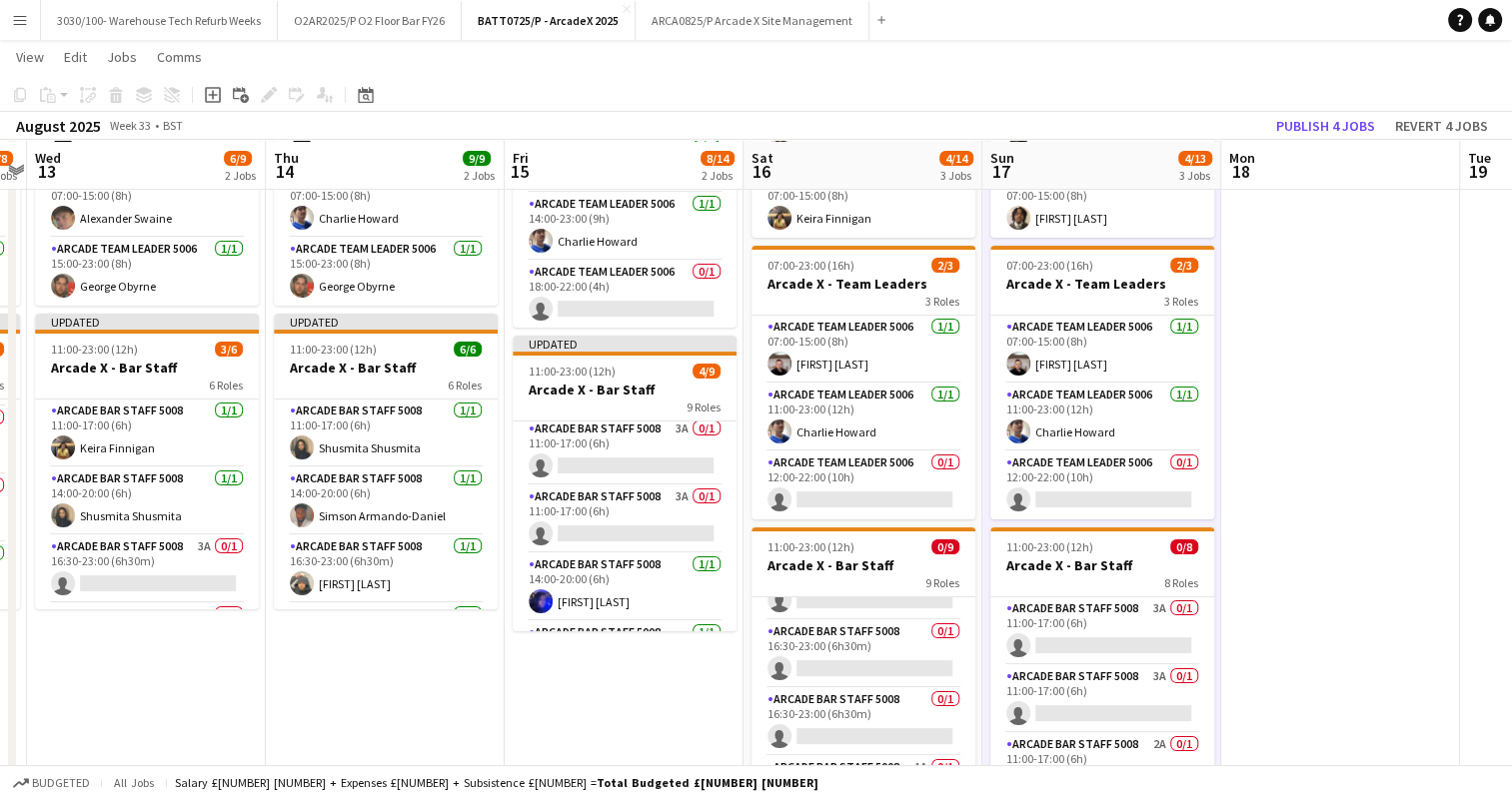 scroll, scrollTop: 300, scrollLeft: 0, axis: vertical 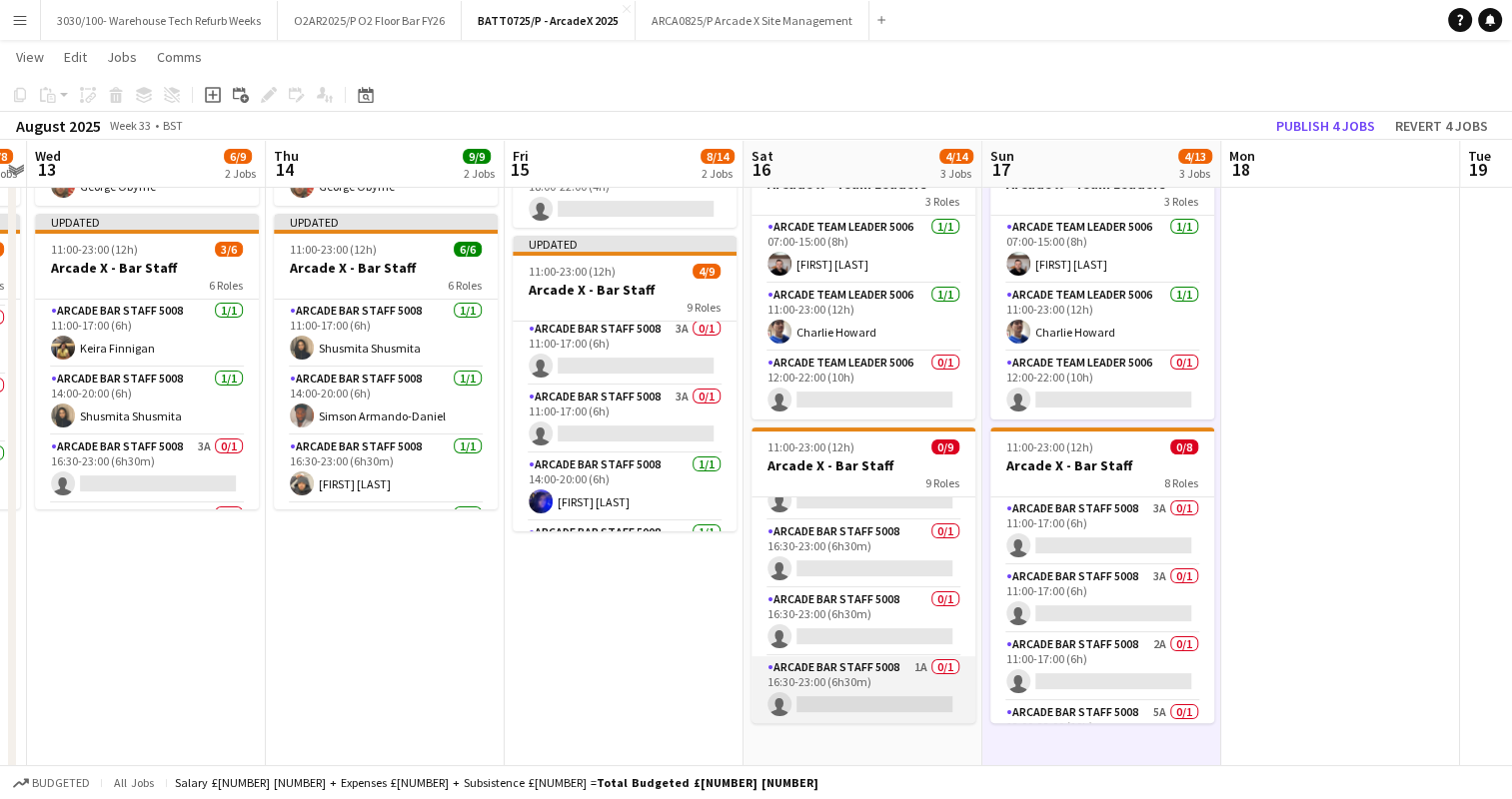 click on "Arcade Bar Staff 5008   1A   0/1   16:30-23:00 (6h30m)
single-neutral-actions" at bounding box center [863, 690] 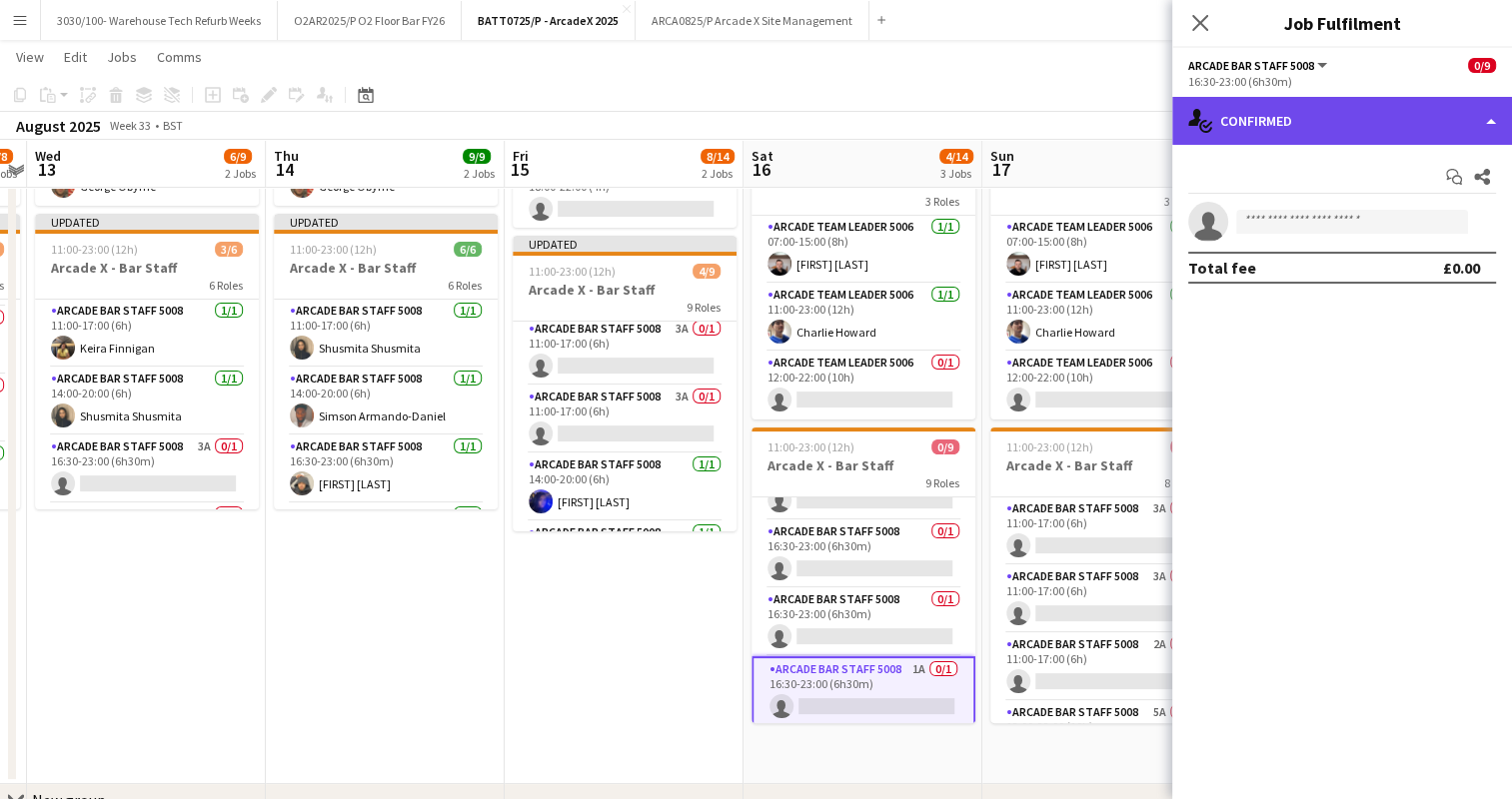 click on "single-neutral-actions-check-2
Confirmed" 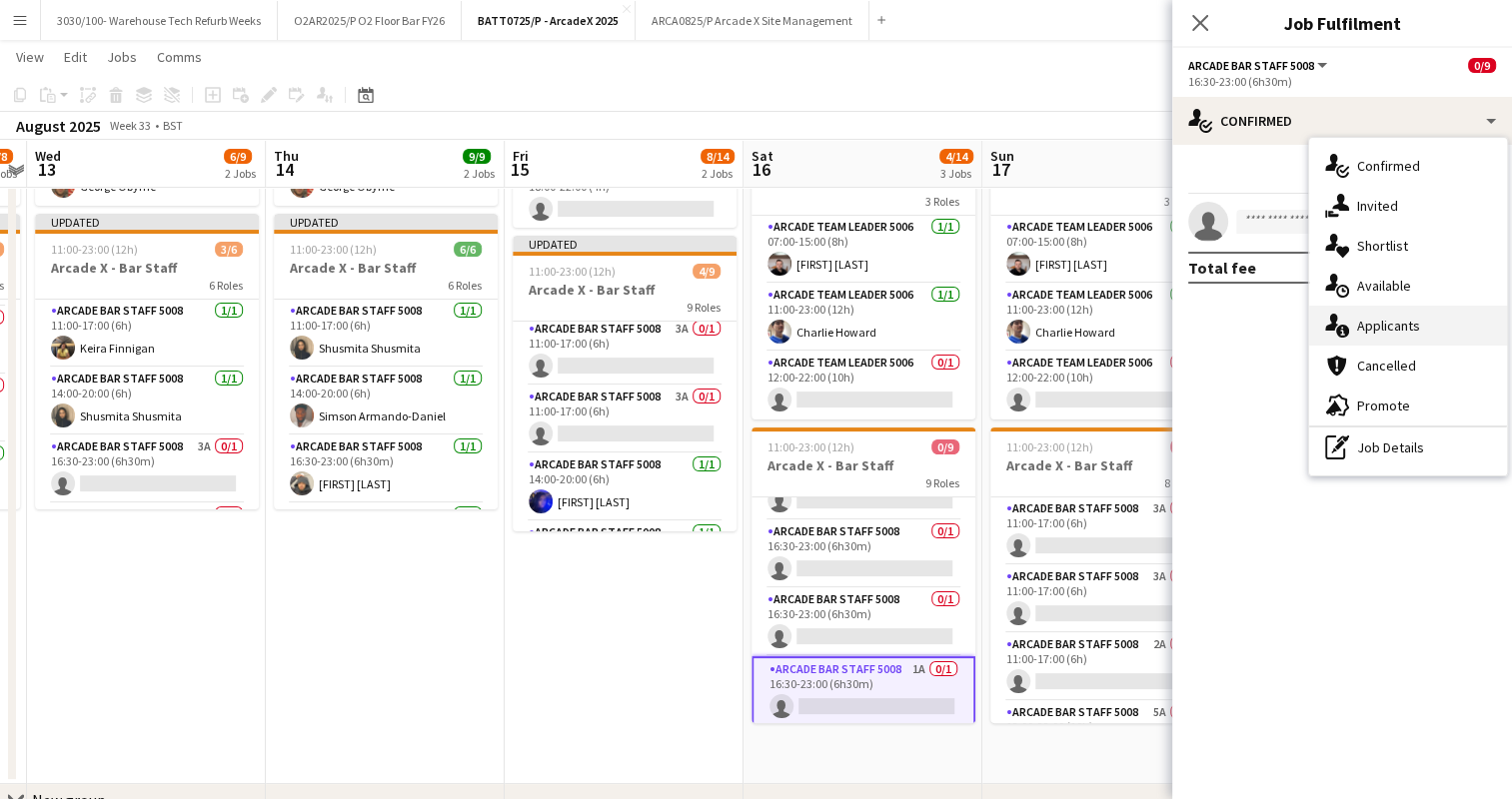 click on "single-neutral-actions-information
Applicants" at bounding box center (1408, 326) 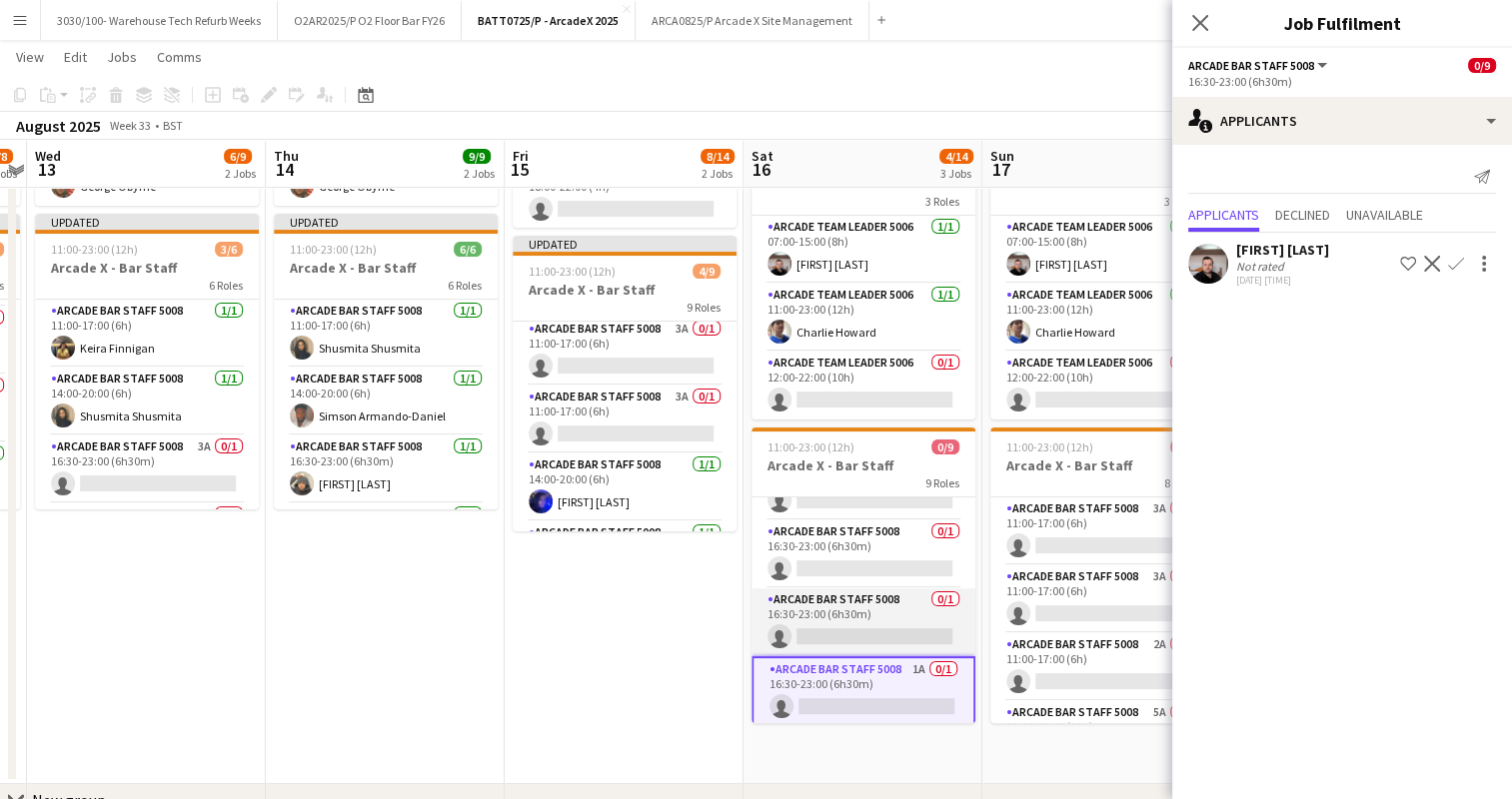 click on "Arcade Bar Staff 5008   0/1   16:30-23:00 (6h30m)
single-neutral-actions" at bounding box center (863, 622) 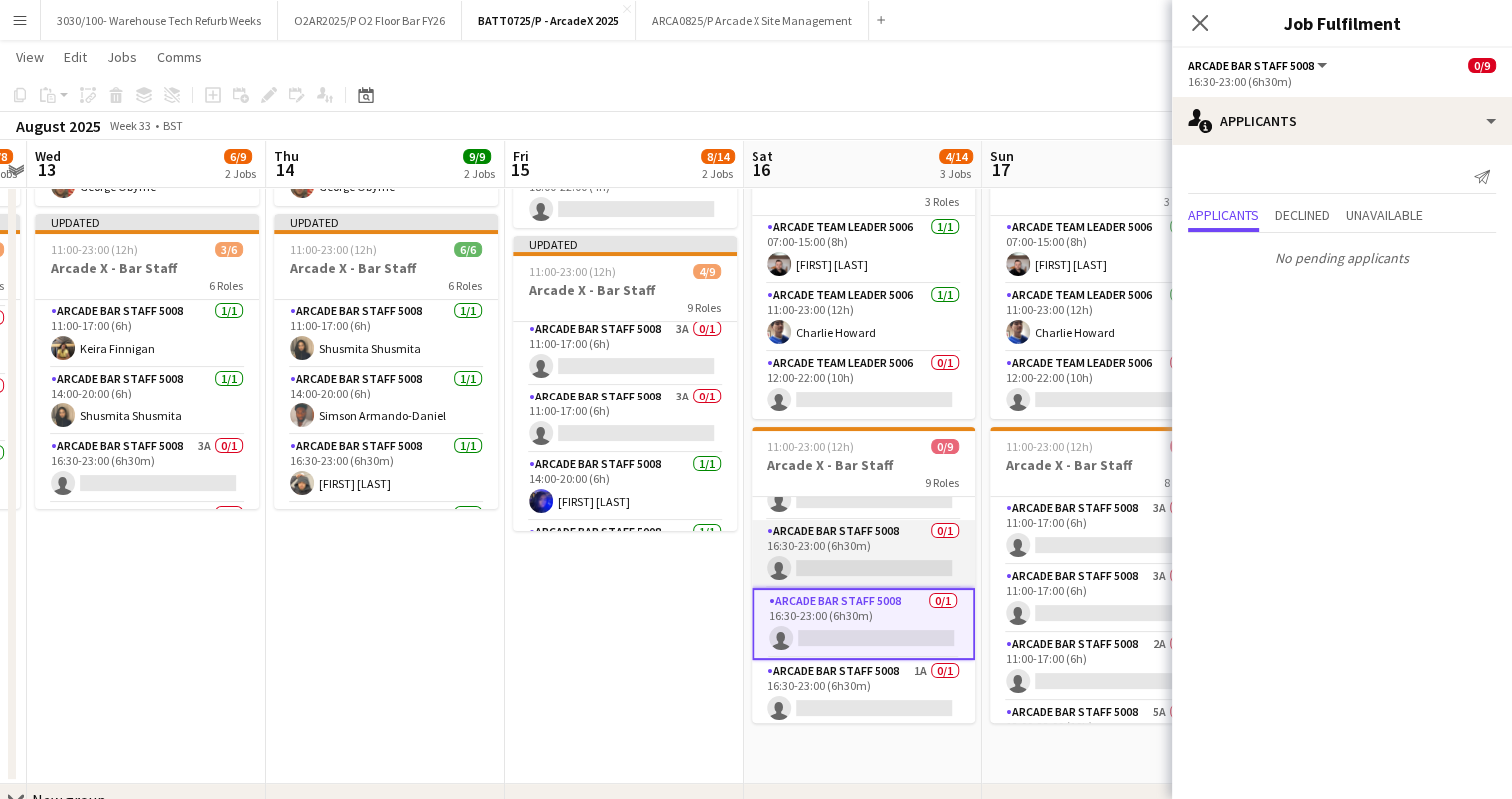 click on "Arcade Bar Staff 5008   0/1   16:30-23:00 (6h30m)
single-neutral-actions" at bounding box center [863, 554] 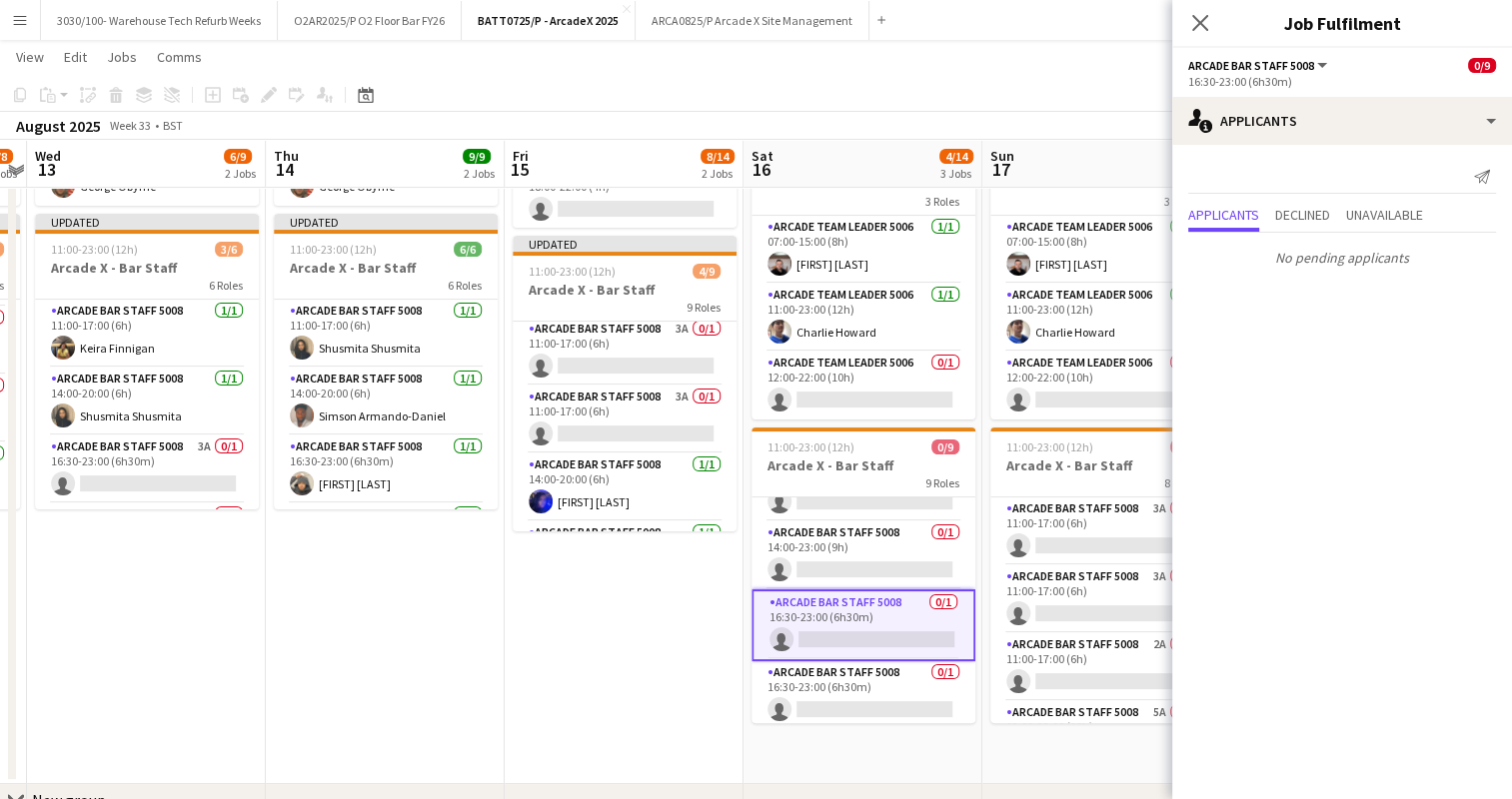 scroll, scrollTop: 285, scrollLeft: 0, axis: vertical 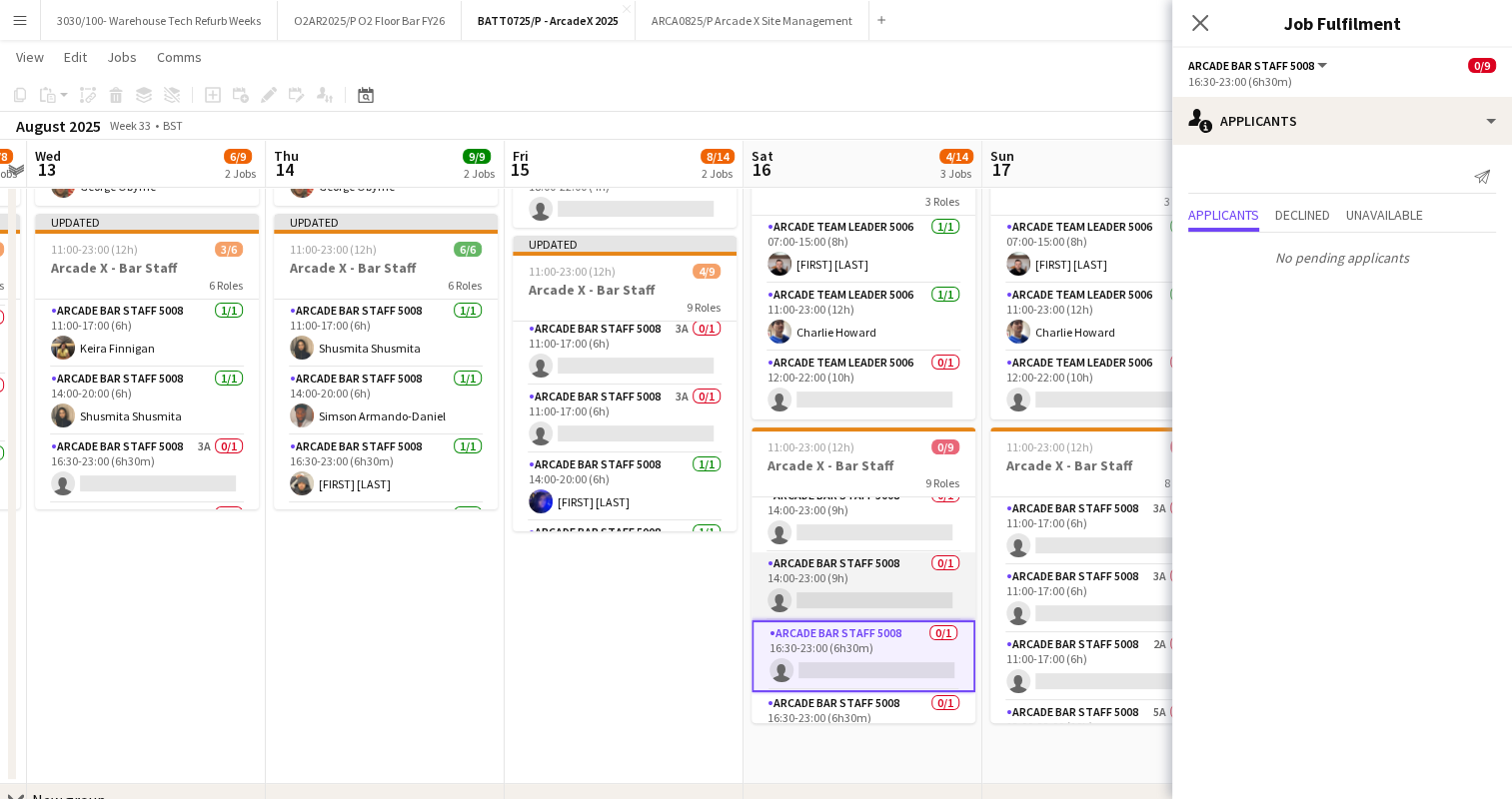 click on "Arcade Bar Staff 5008   0/1   14:00-23:00 (9h)
single-neutral-actions" at bounding box center (863, 586) 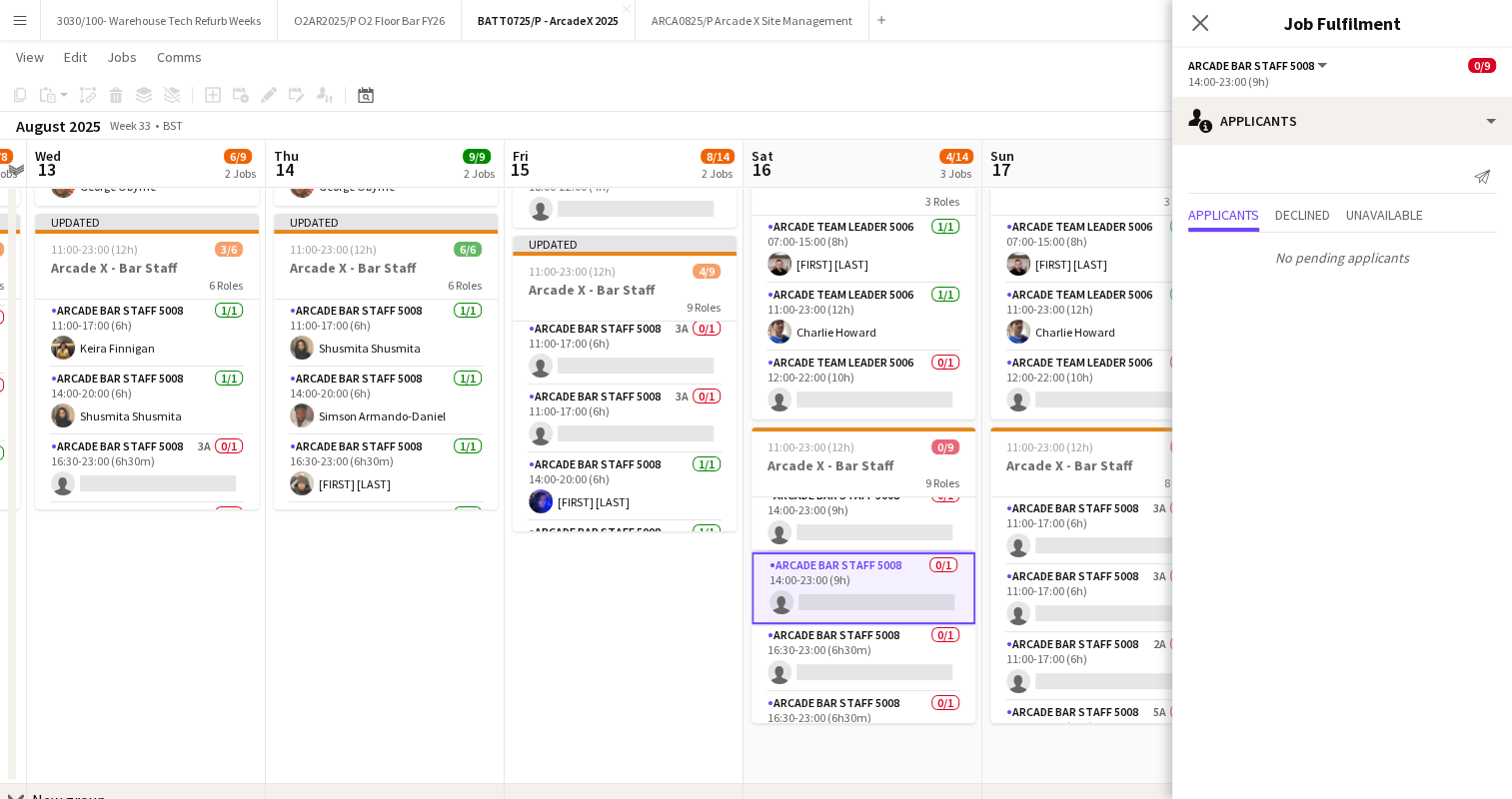 scroll, scrollTop: 185, scrollLeft: 0, axis: vertical 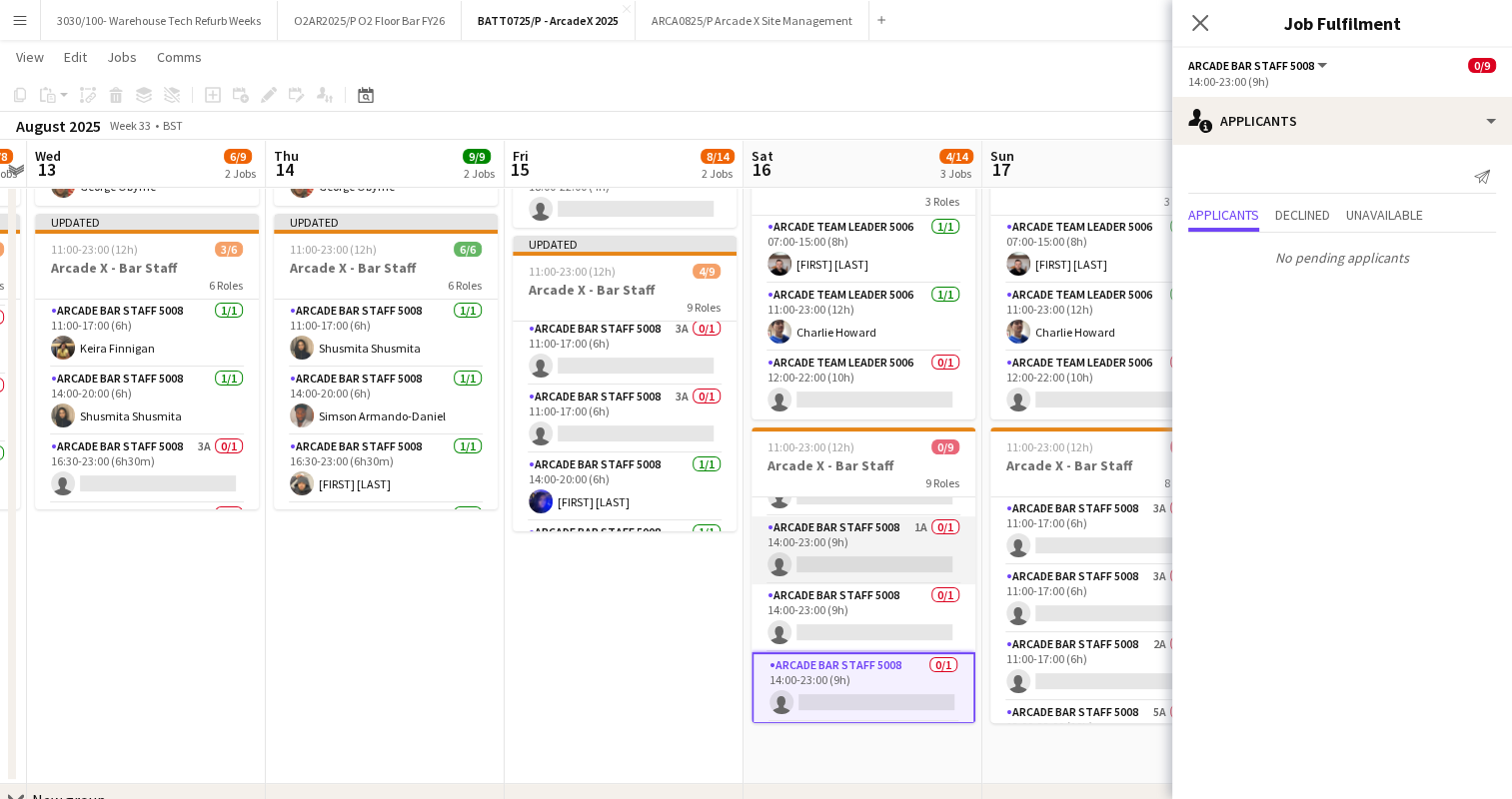 click on "Arcade Bar Staff 5008   1A   0/1   14:00-23:00 (9h)
single-neutral-actions" at bounding box center (863, 550) 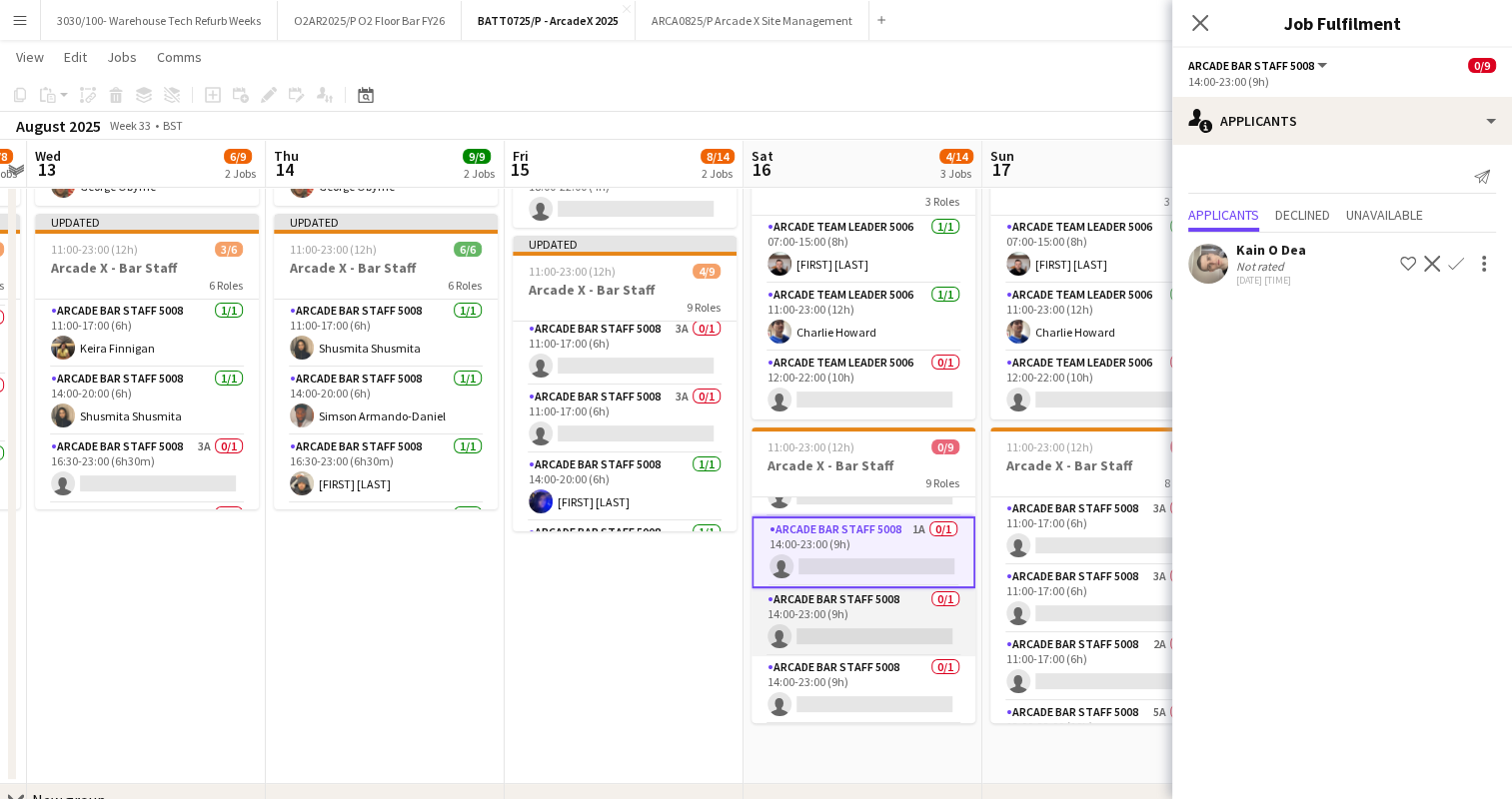click on "Arcade Bar Staff 5008   0/1   14:00-23:00 (9h)
single-neutral-actions" at bounding box center [863, 622] 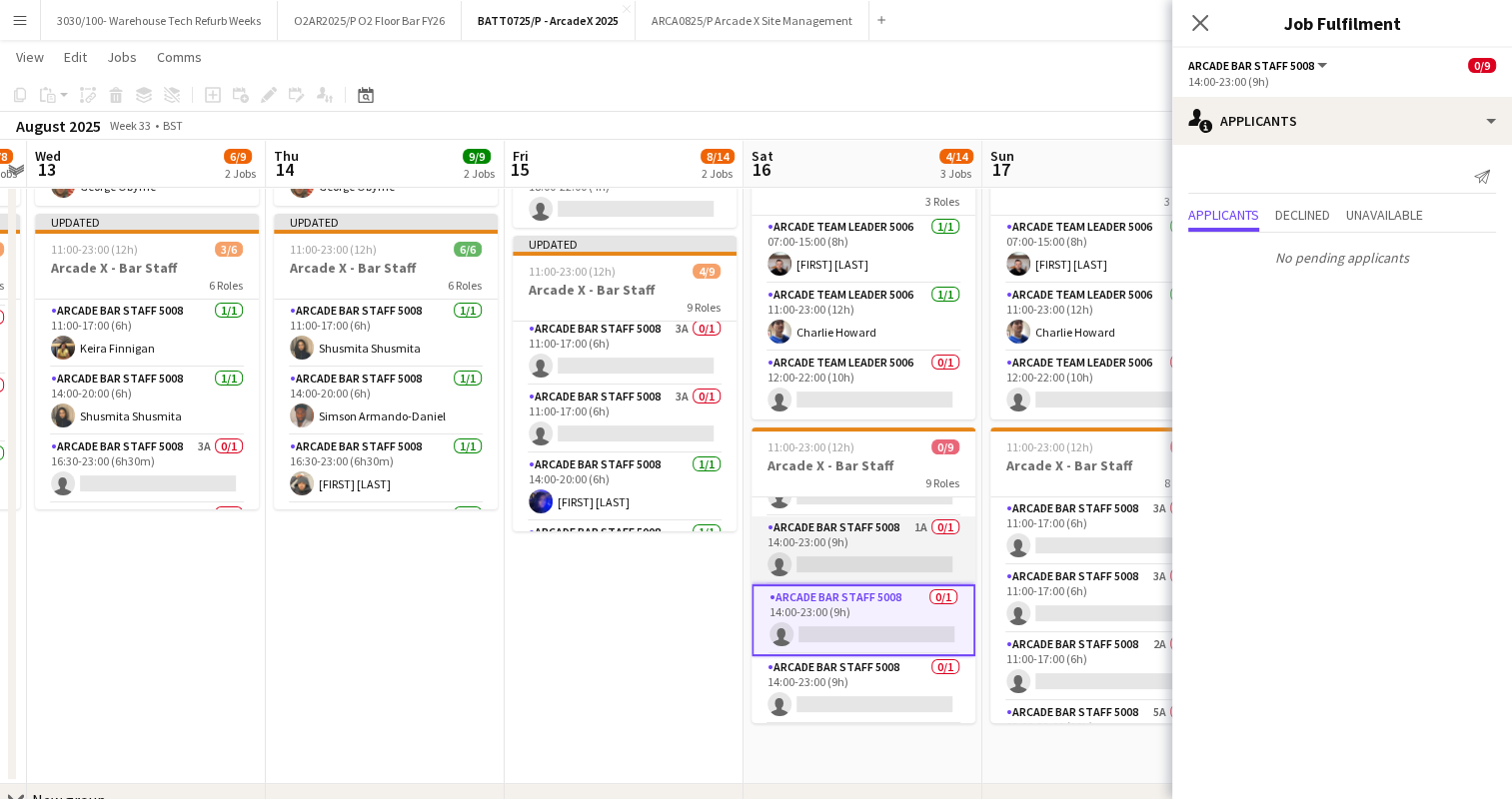 click on "Arcade Bar Staff 5008   1A   0/1   14:00-23:00 (9h)
single-neutral-actions" at bounding box center [863, 550] 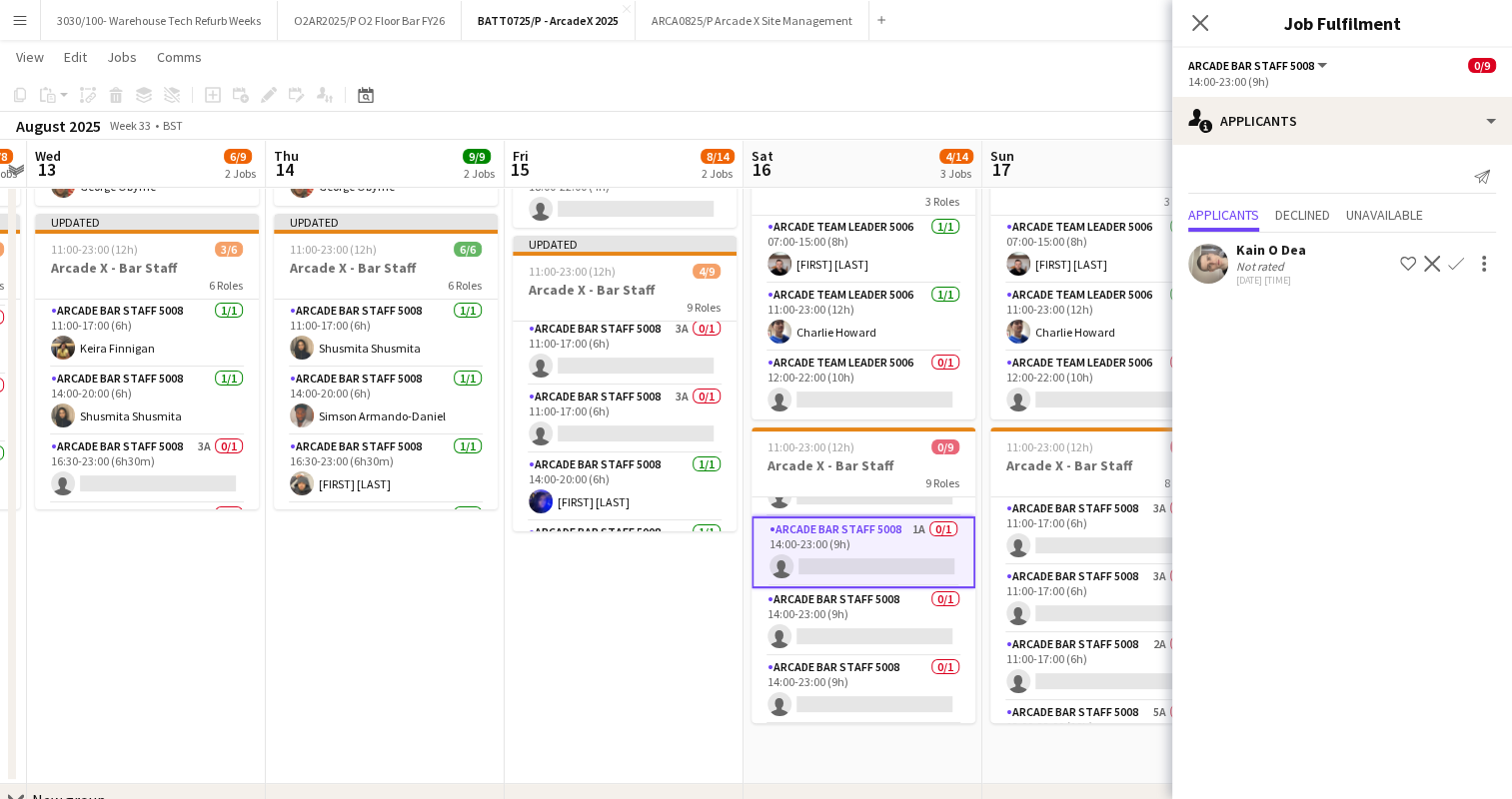 click on "Confirm" 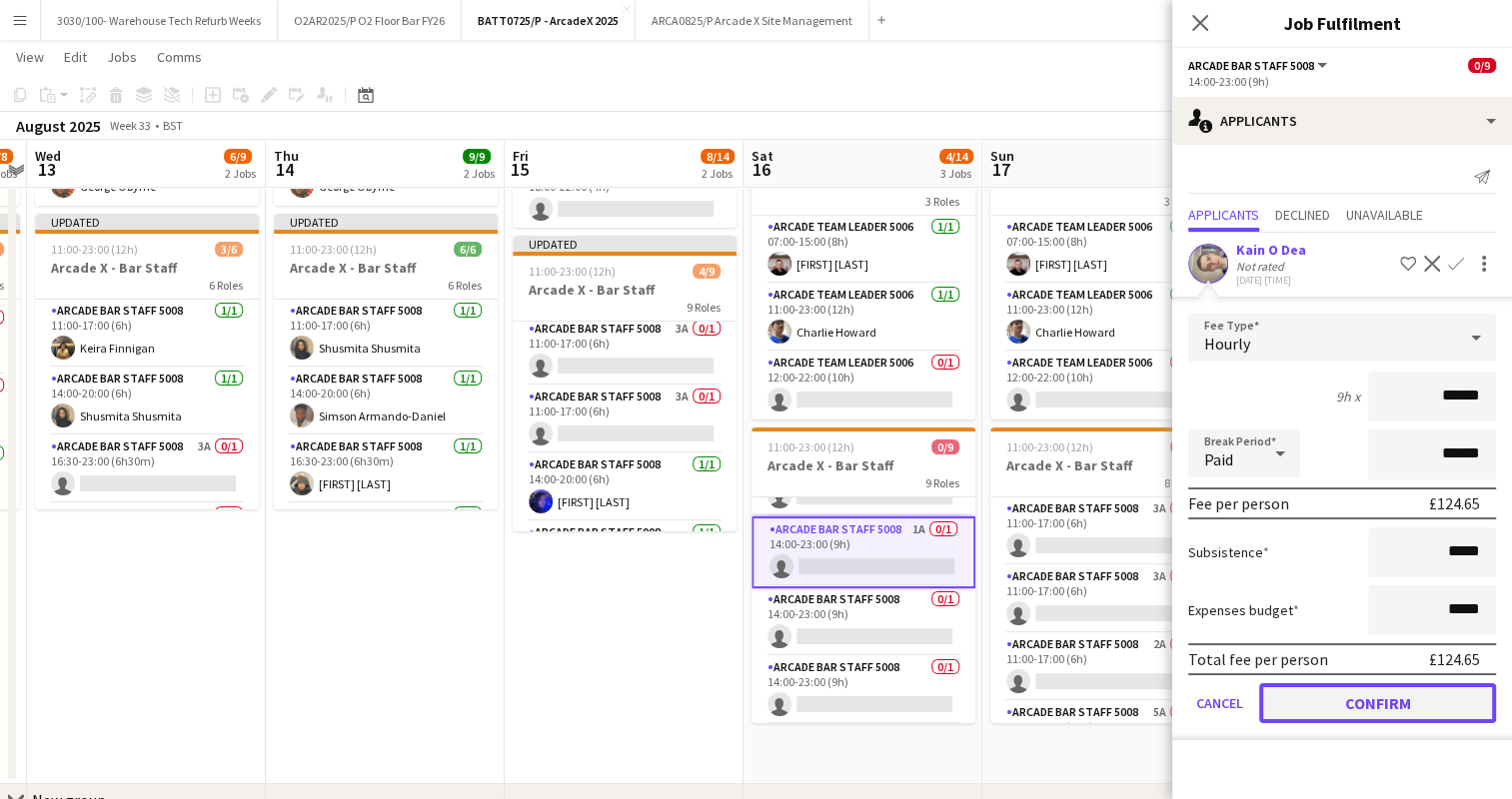 click on "Confirm" 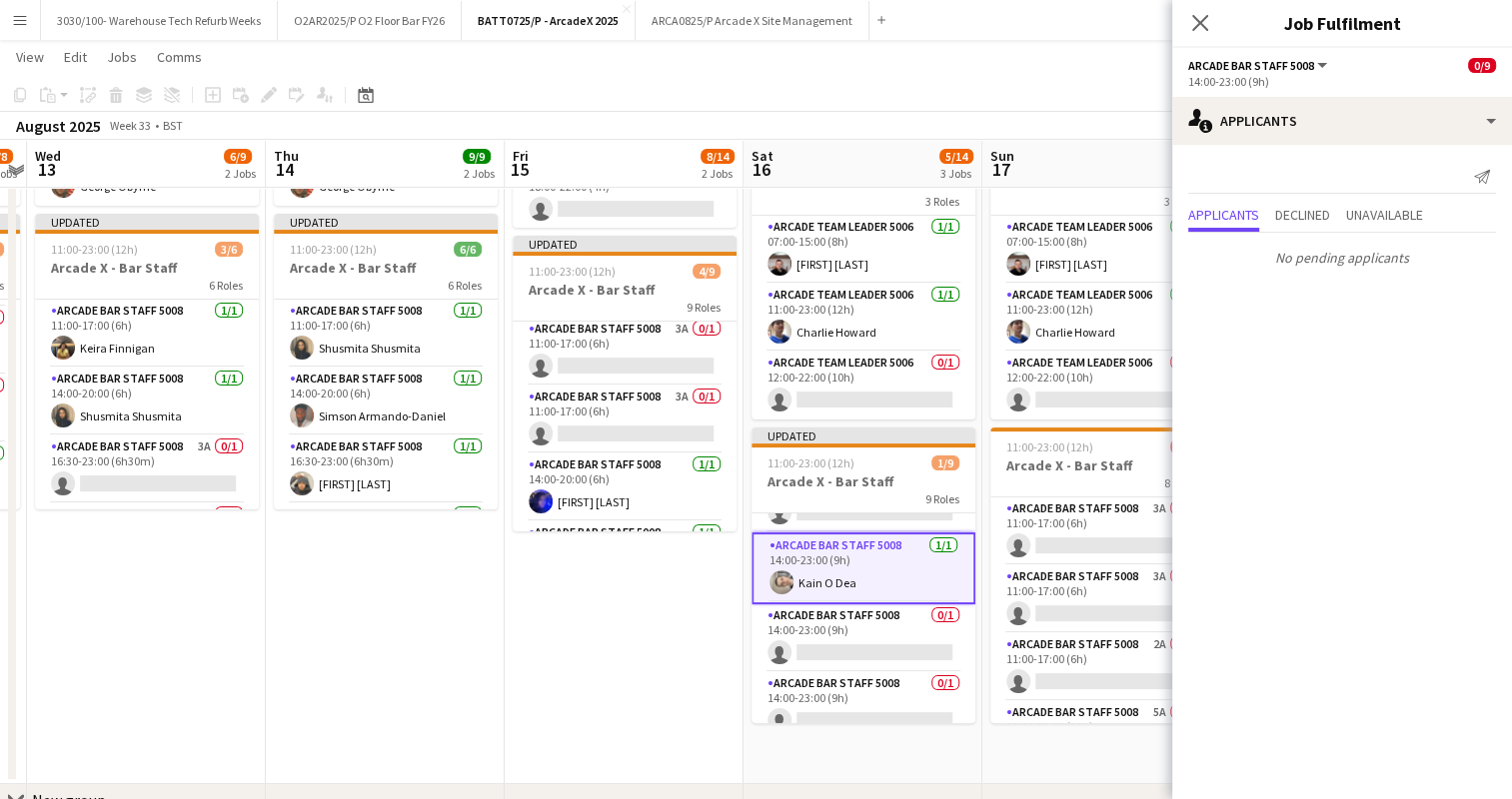 scroll, scrollTop: 85, scrollLeft: 0, axis: vertical 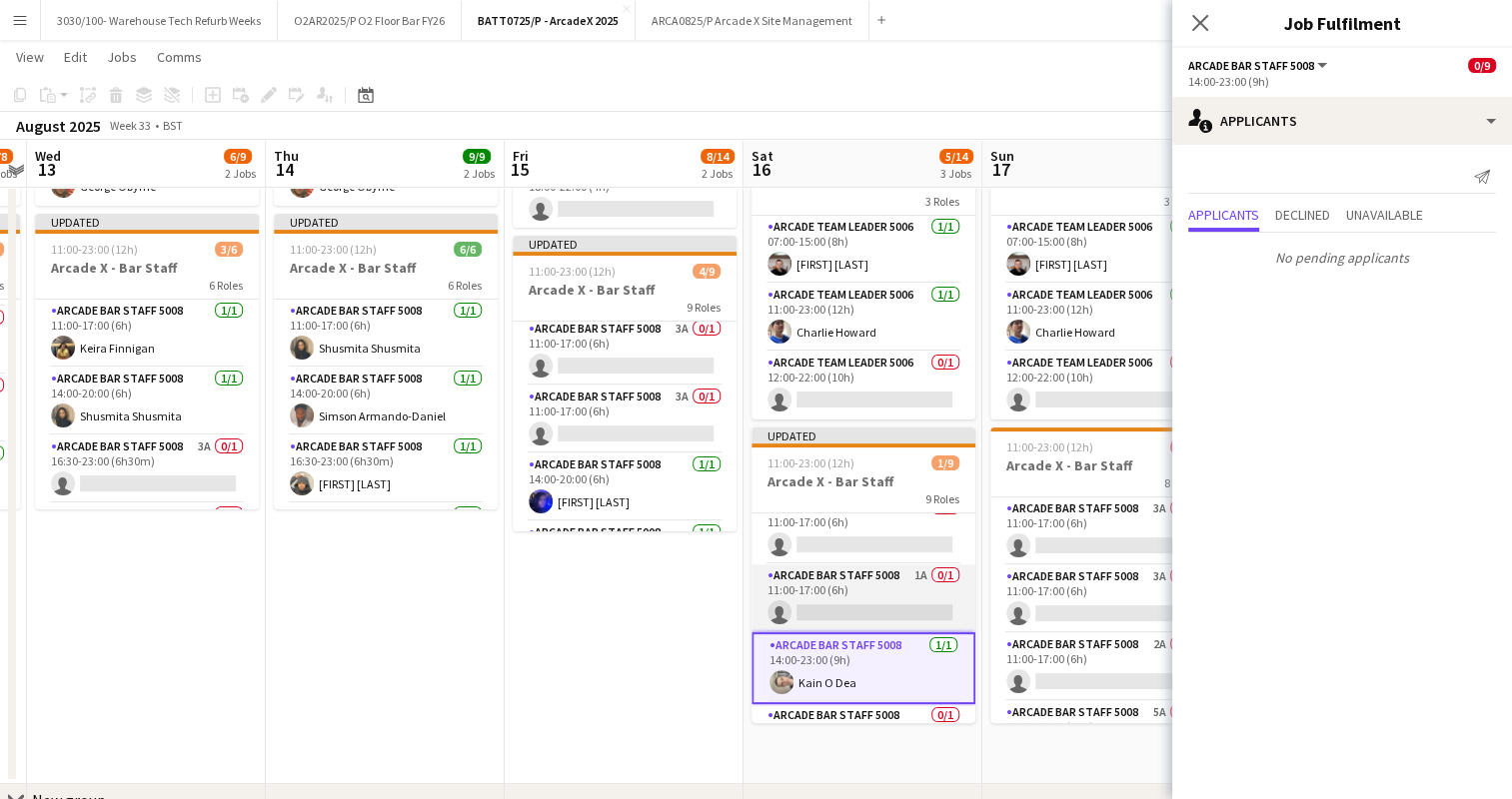 click on "Arcade Bar Staff 5008   1A   0/1   11:00-17:00 (6h)
single-neutral-actions" at bounding box center [863, 598] 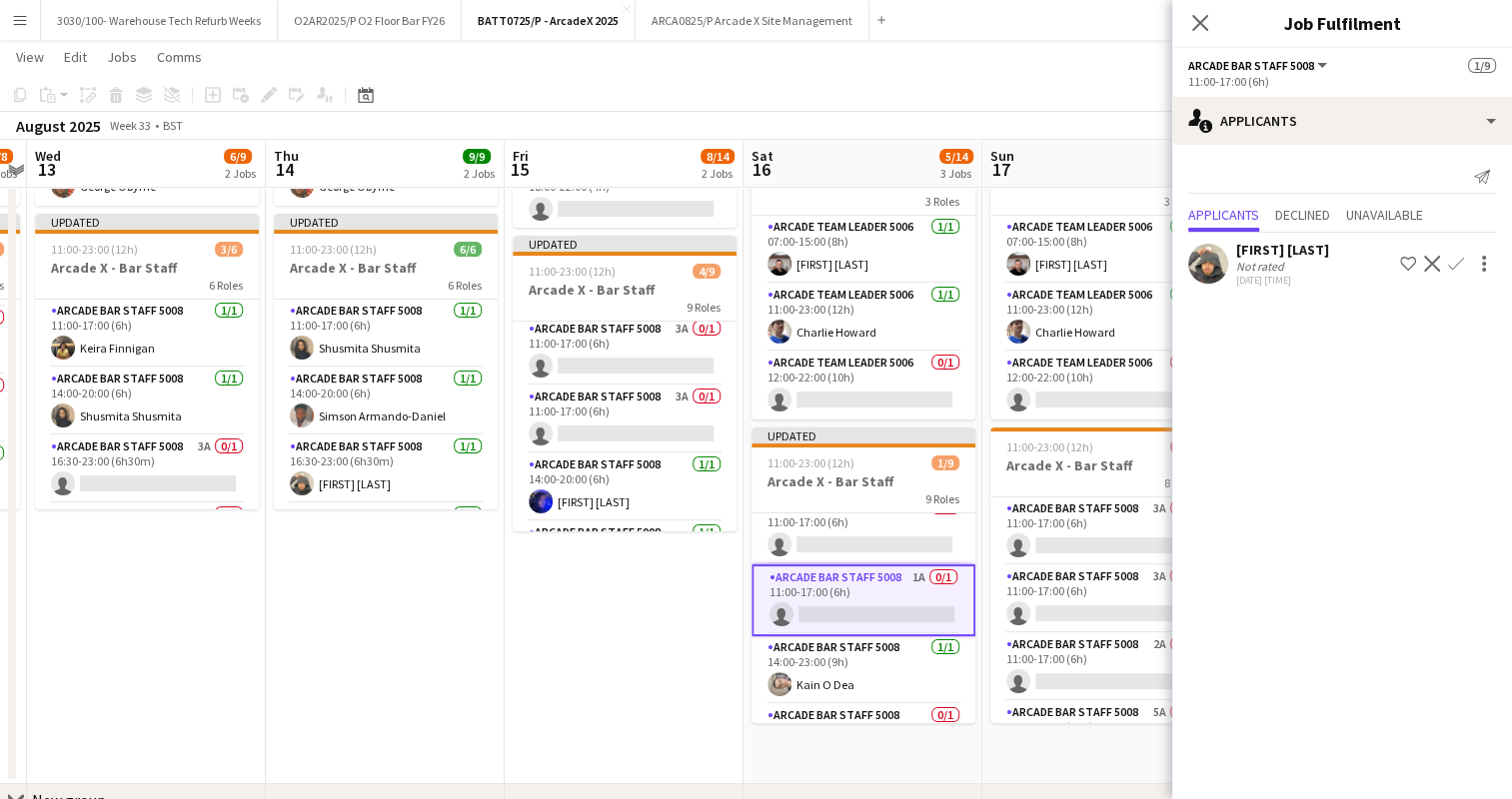 scroll, scrollTop: 0, scrollLeft: 0, axis: both 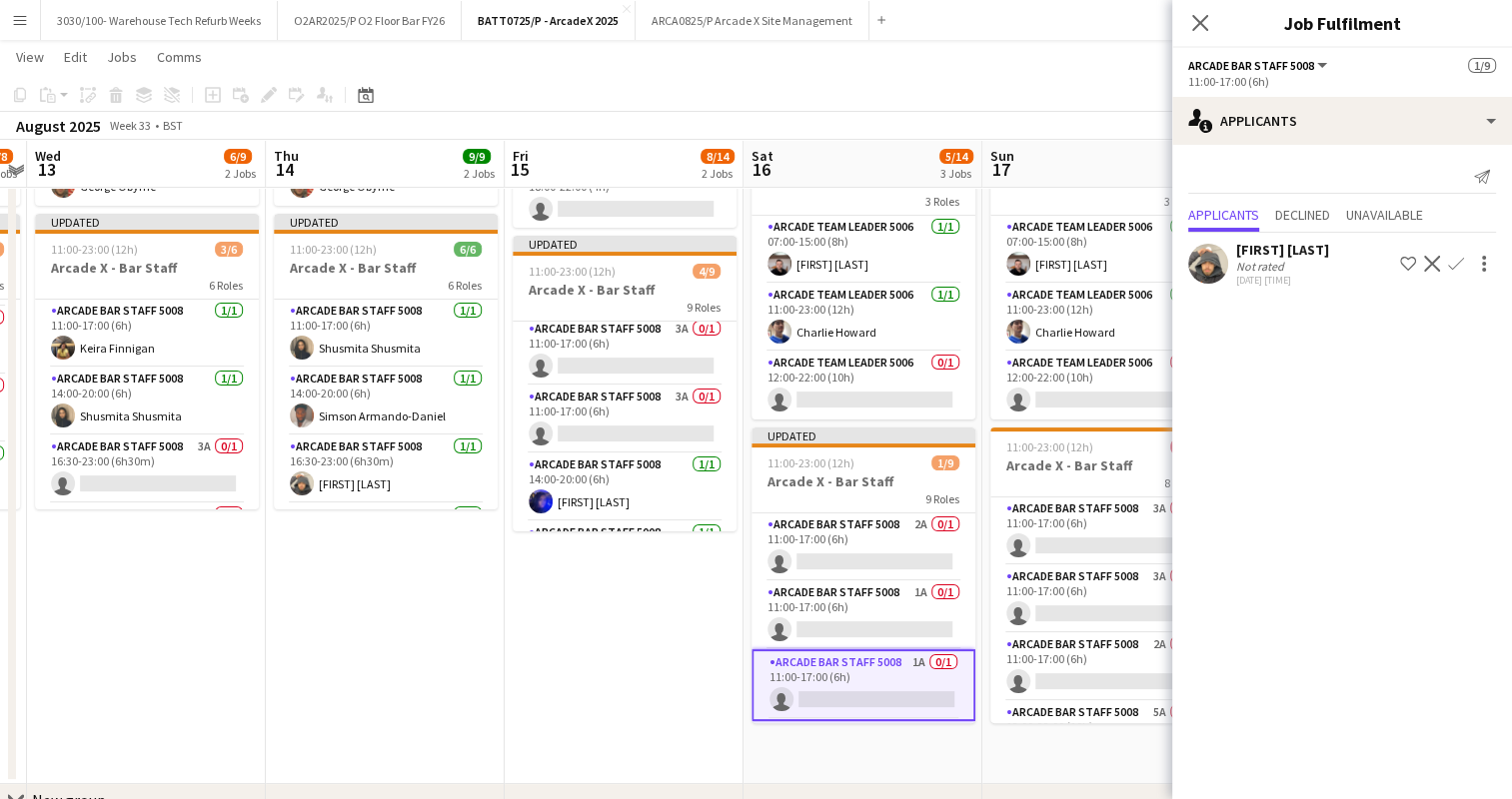 click on "Confirm" 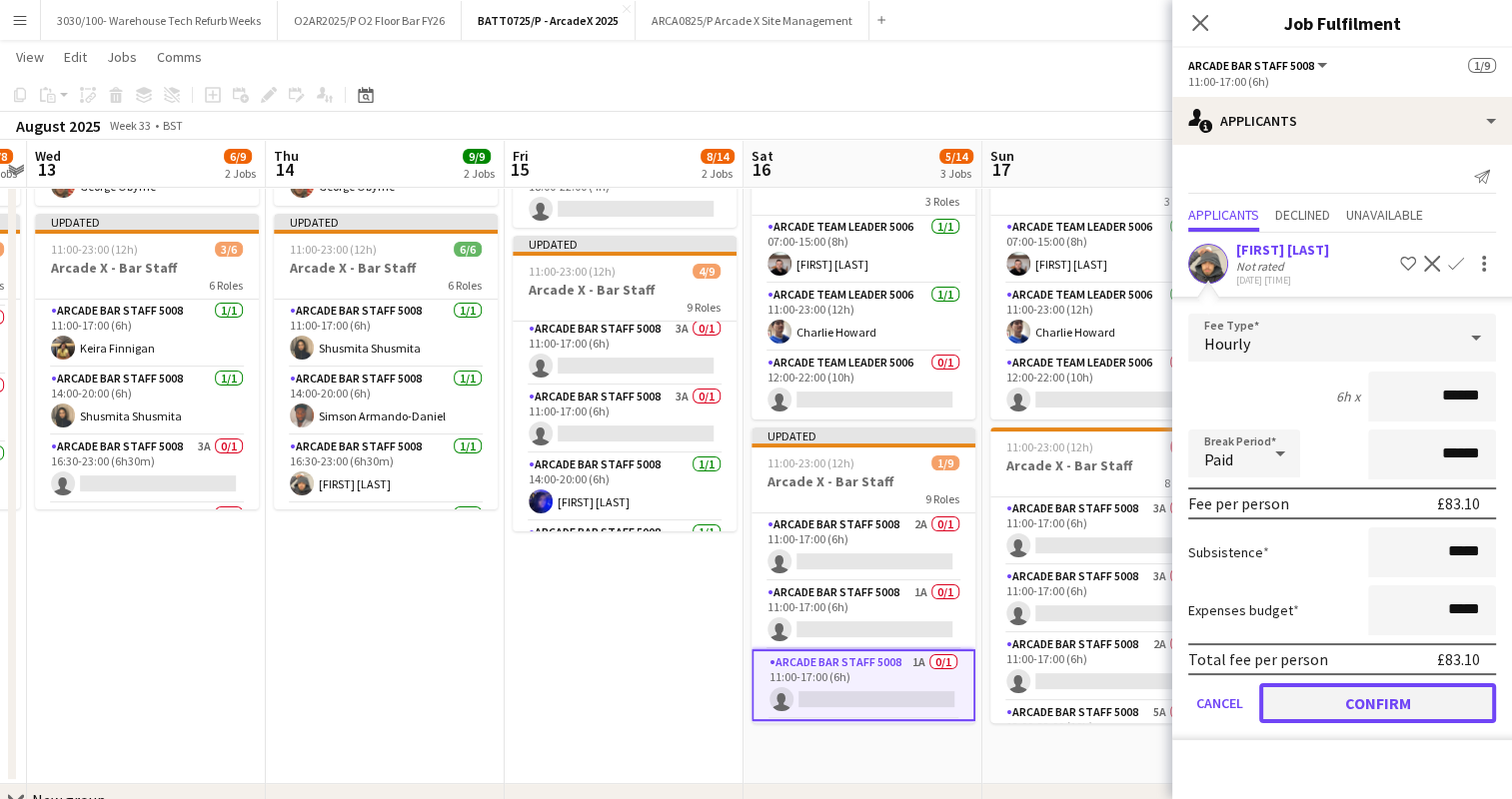 click on "Confirm" 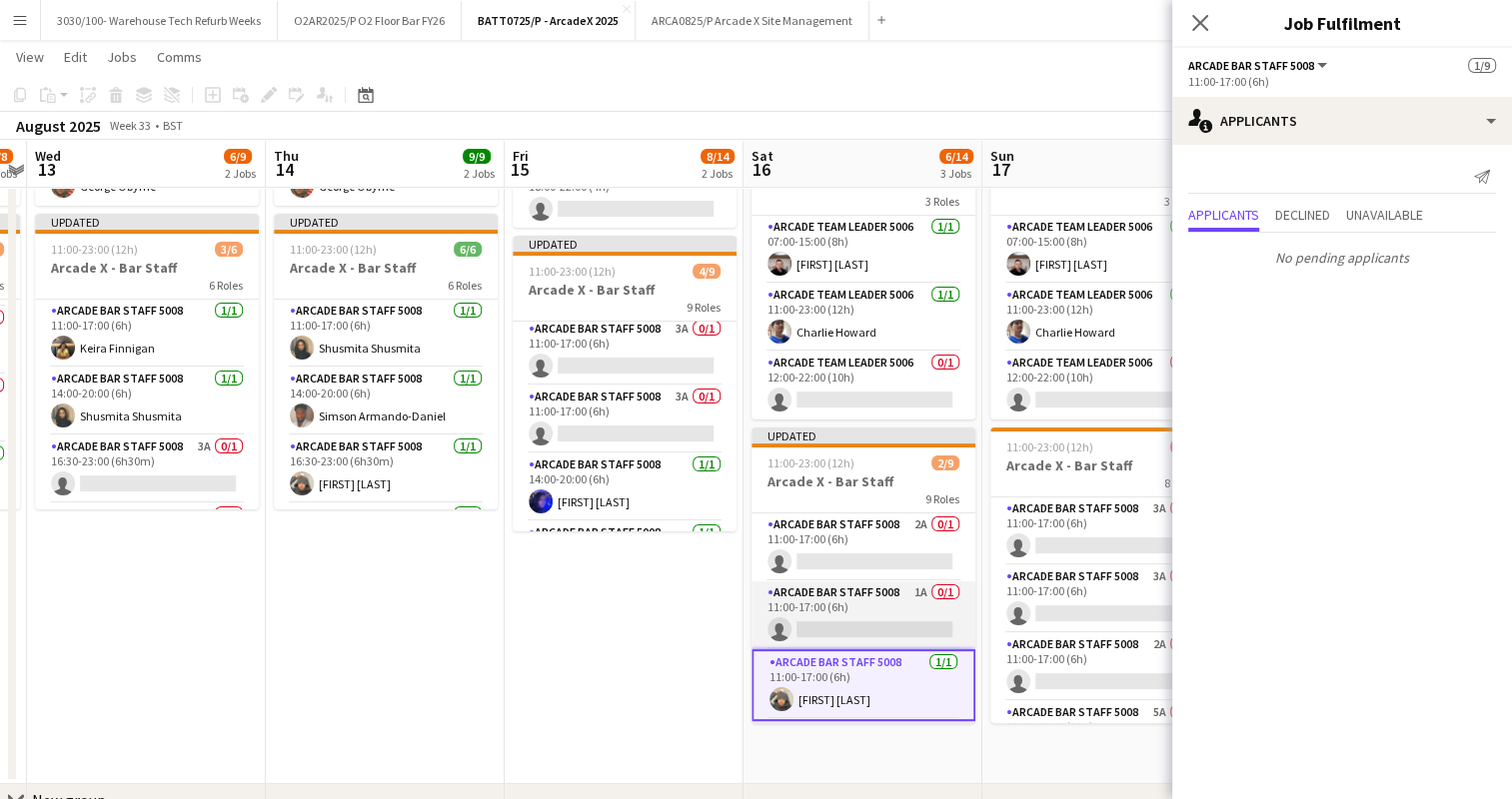 click on "Arcade Bar Staff 5008   1A   0/1   11:00-17:00 (6h)
single-neutral-actions" at bounding box center (863, 615) 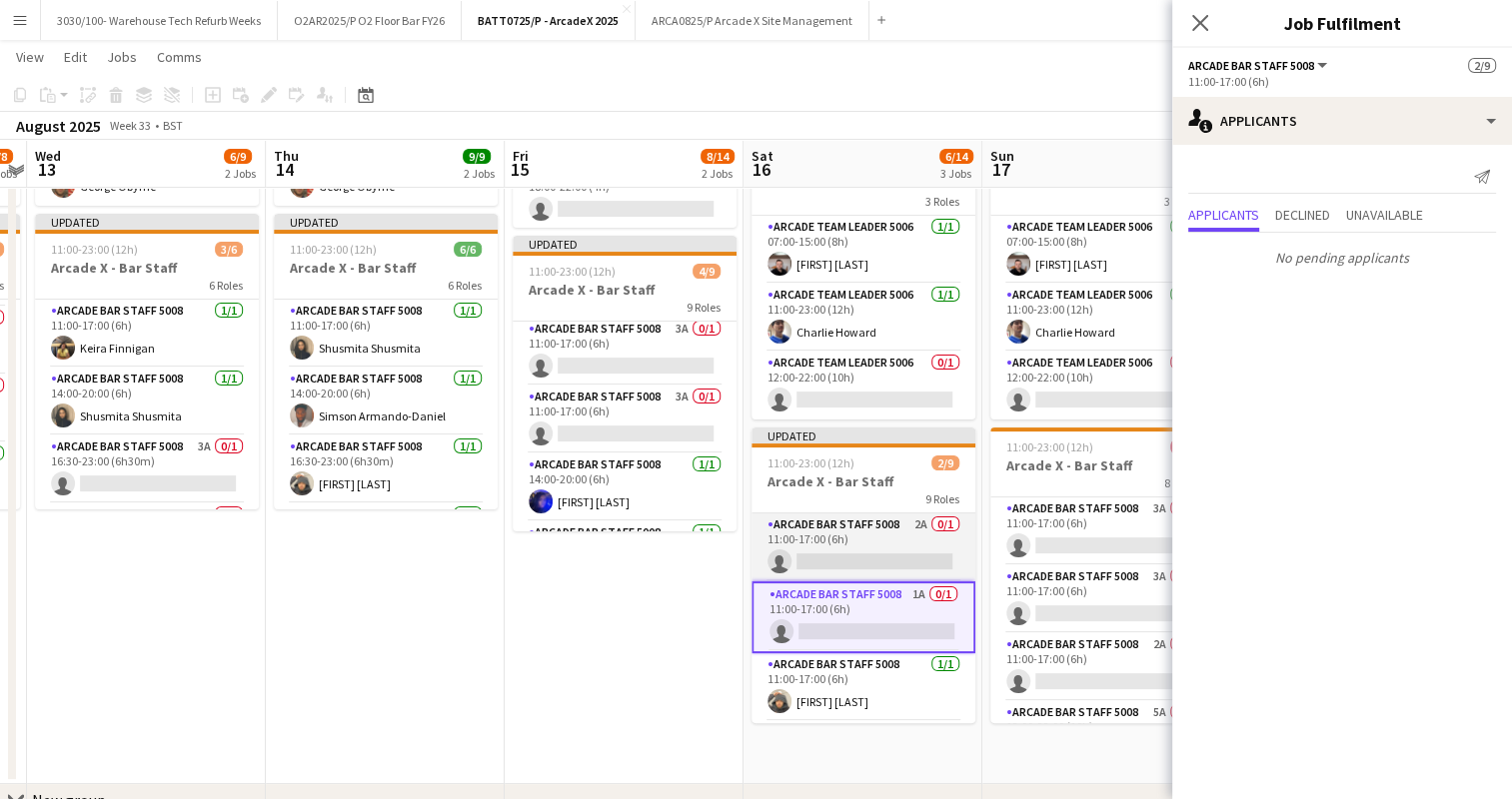 click on "Arcade Bar Staff 5008   2A   0/1   11:00-17:00 (6h)
single-neutral-actions" at bounding box center (863, 547) 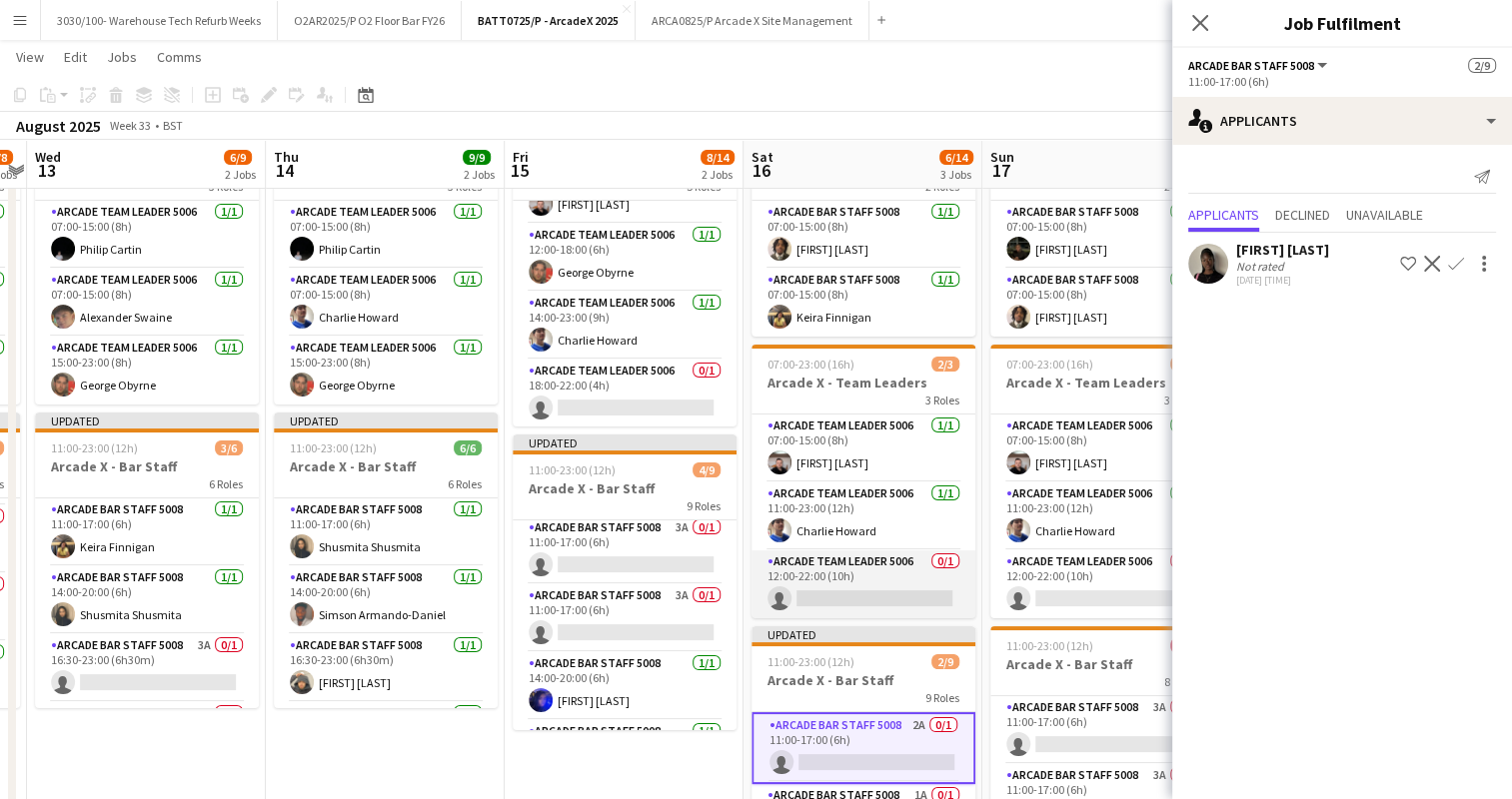 scroll, scrollTop: 100, scrollLeft: 0, axis: vertical 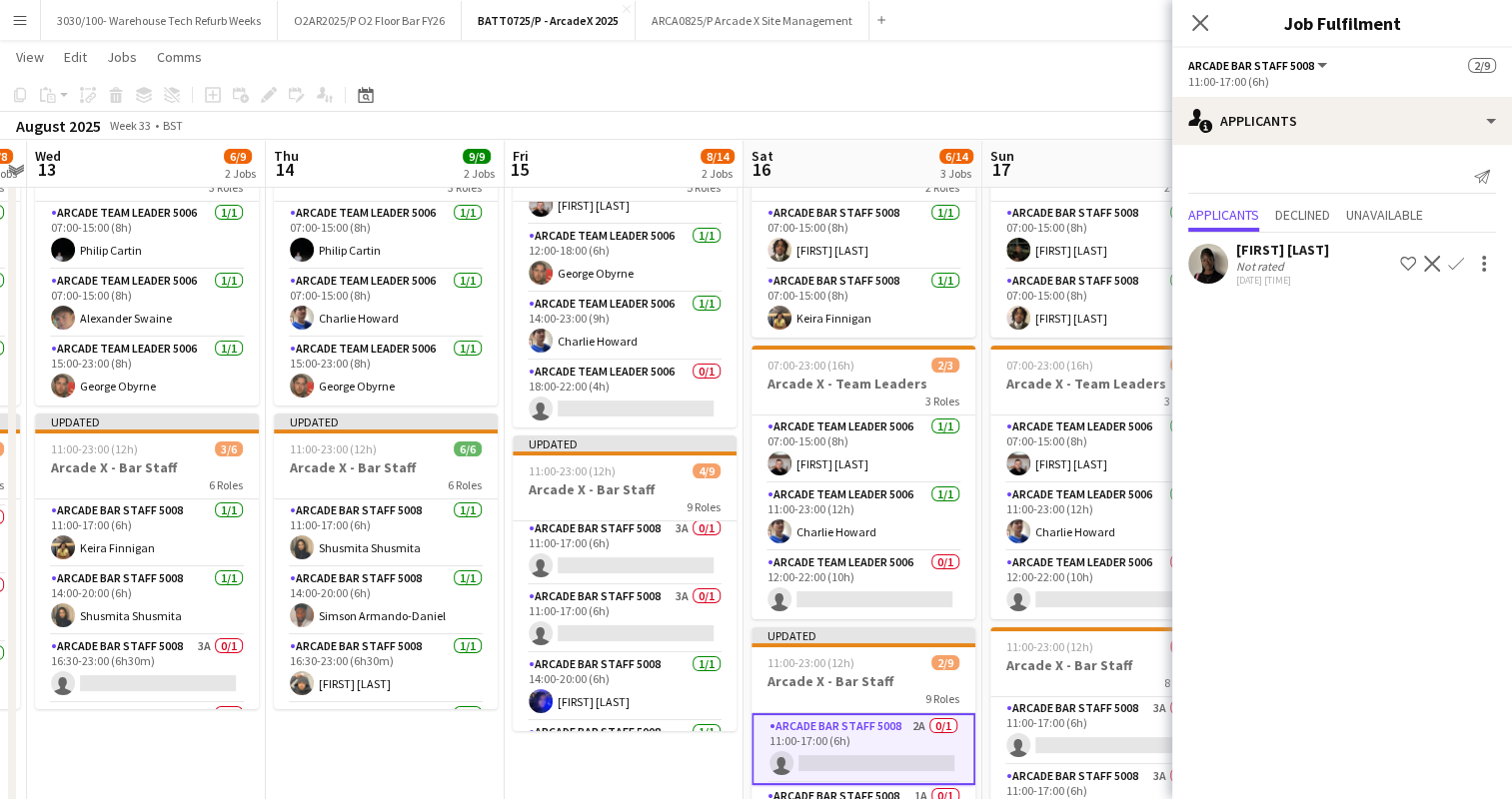 click on "[FIRST] [LAST]   Not rated   [DATE] [TIME]
Shortlist crew
Decline
Confirm" 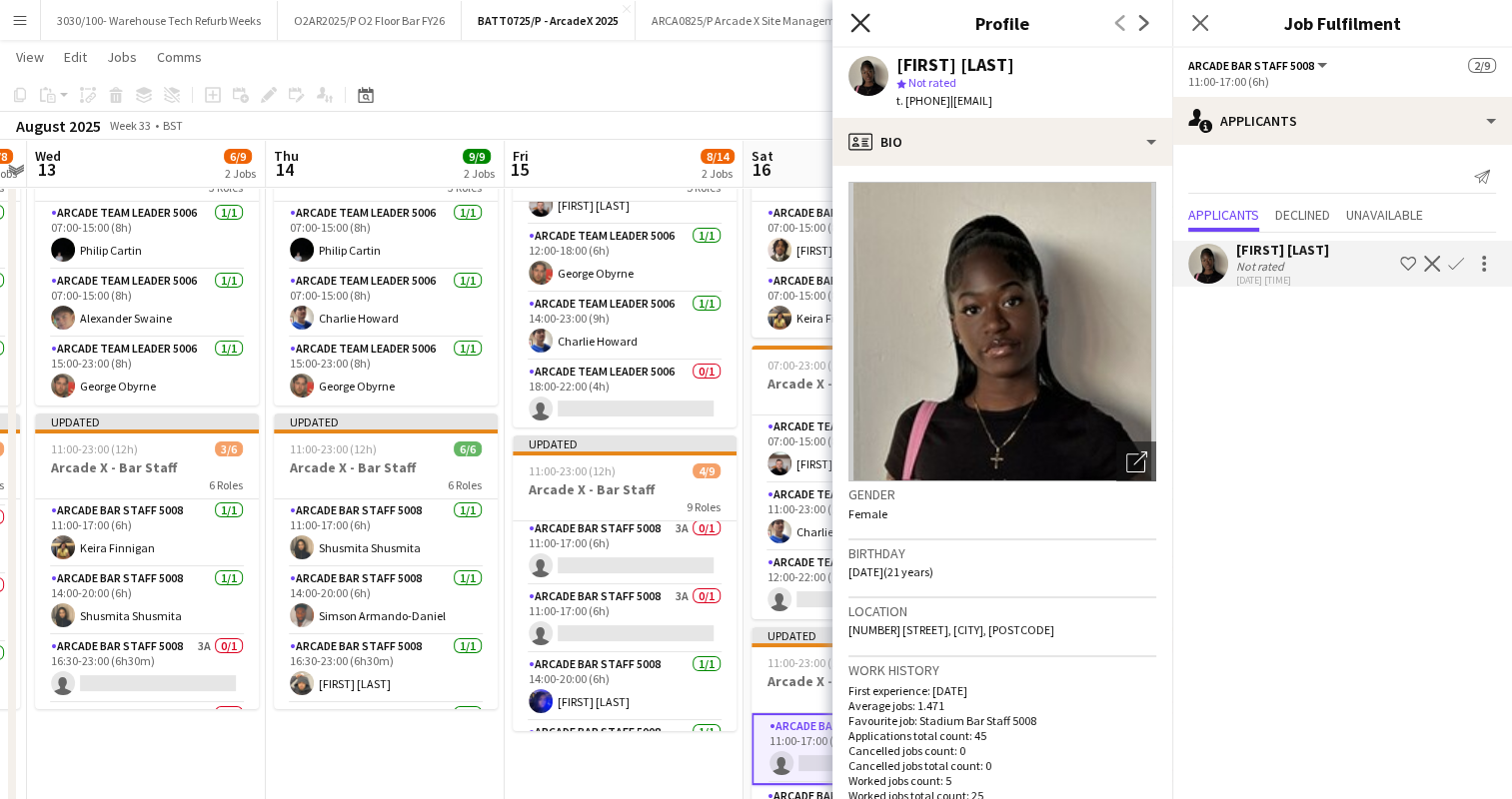 click 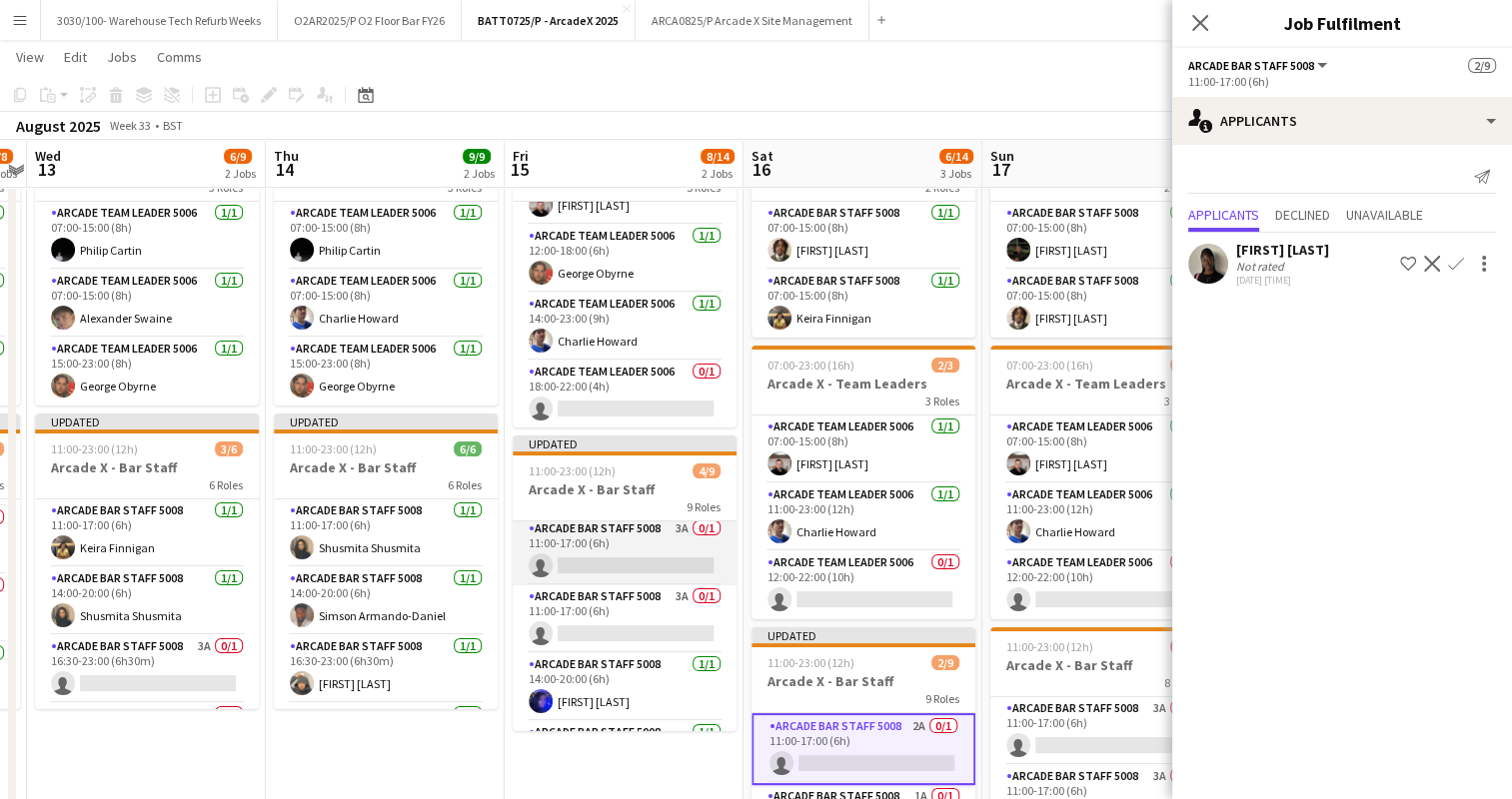click on "Arcade Bar Staff 5008   3A   0/1   11:00-17:00 (6h)
single-neutral-actions" at bounding box center (625, 551) 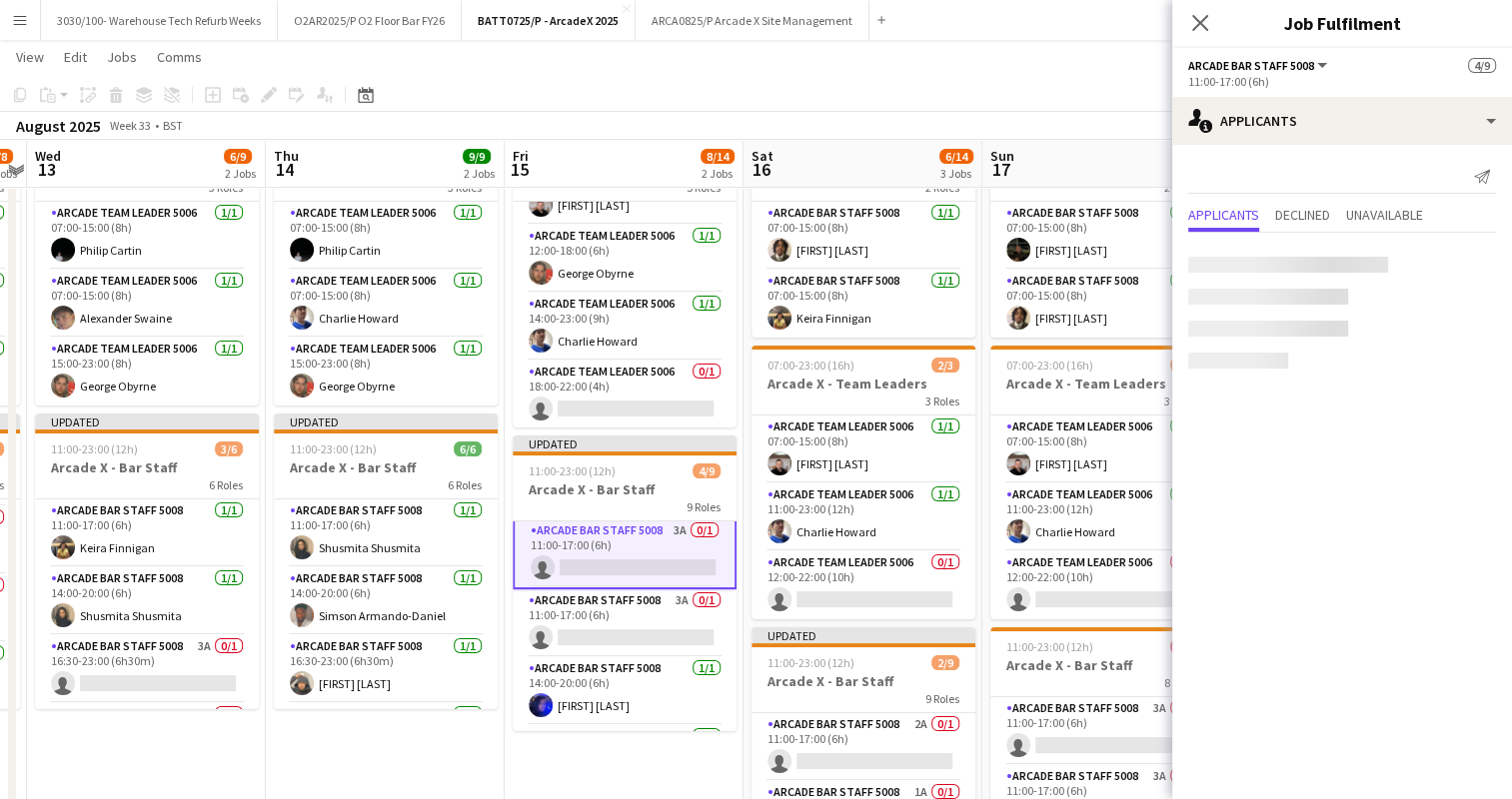 scroll, scrollTop: 6, scrollLeft: 0, axis: vertical 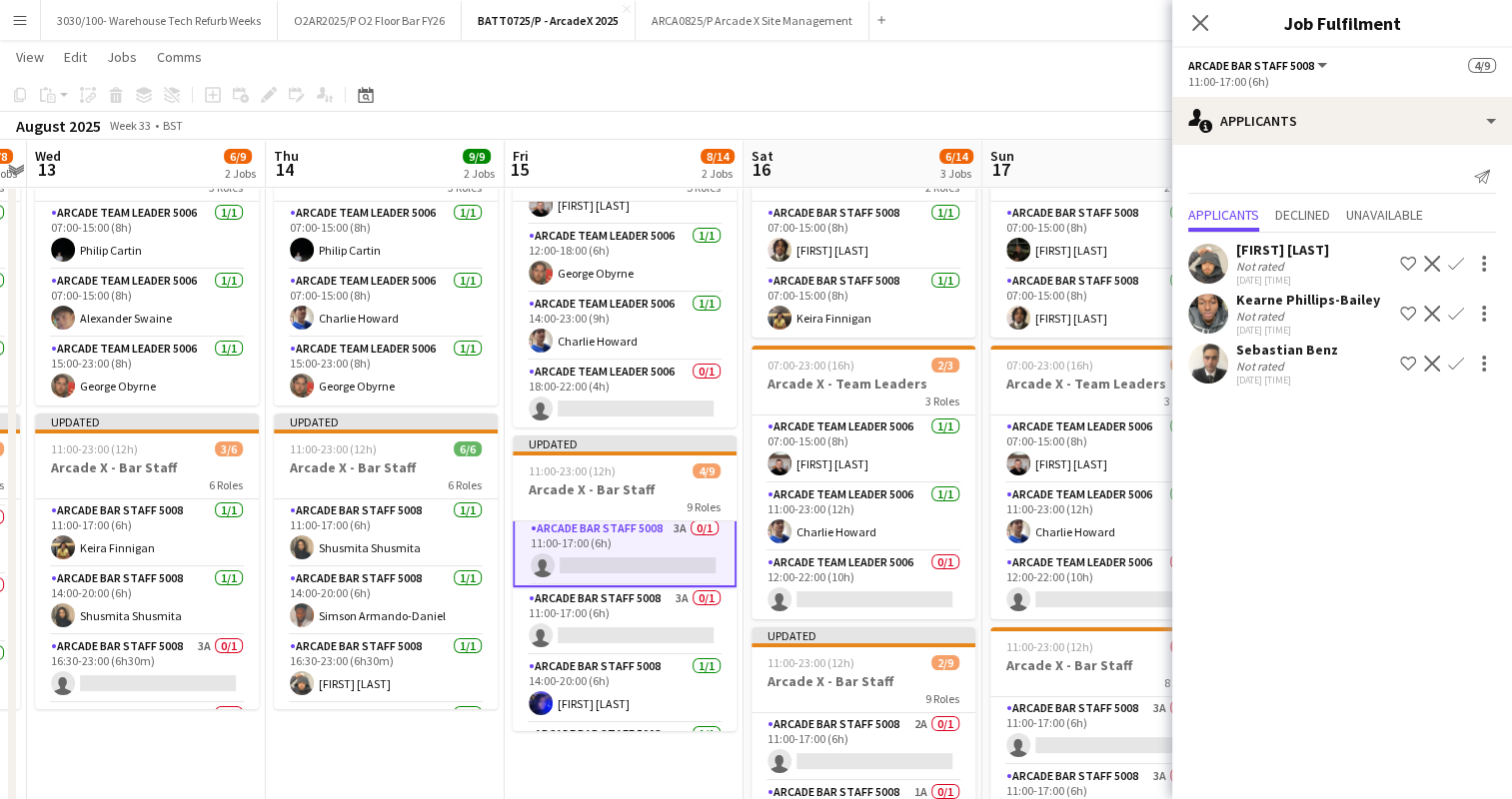 click on "Confirm" at bounding box center [1456, 314] 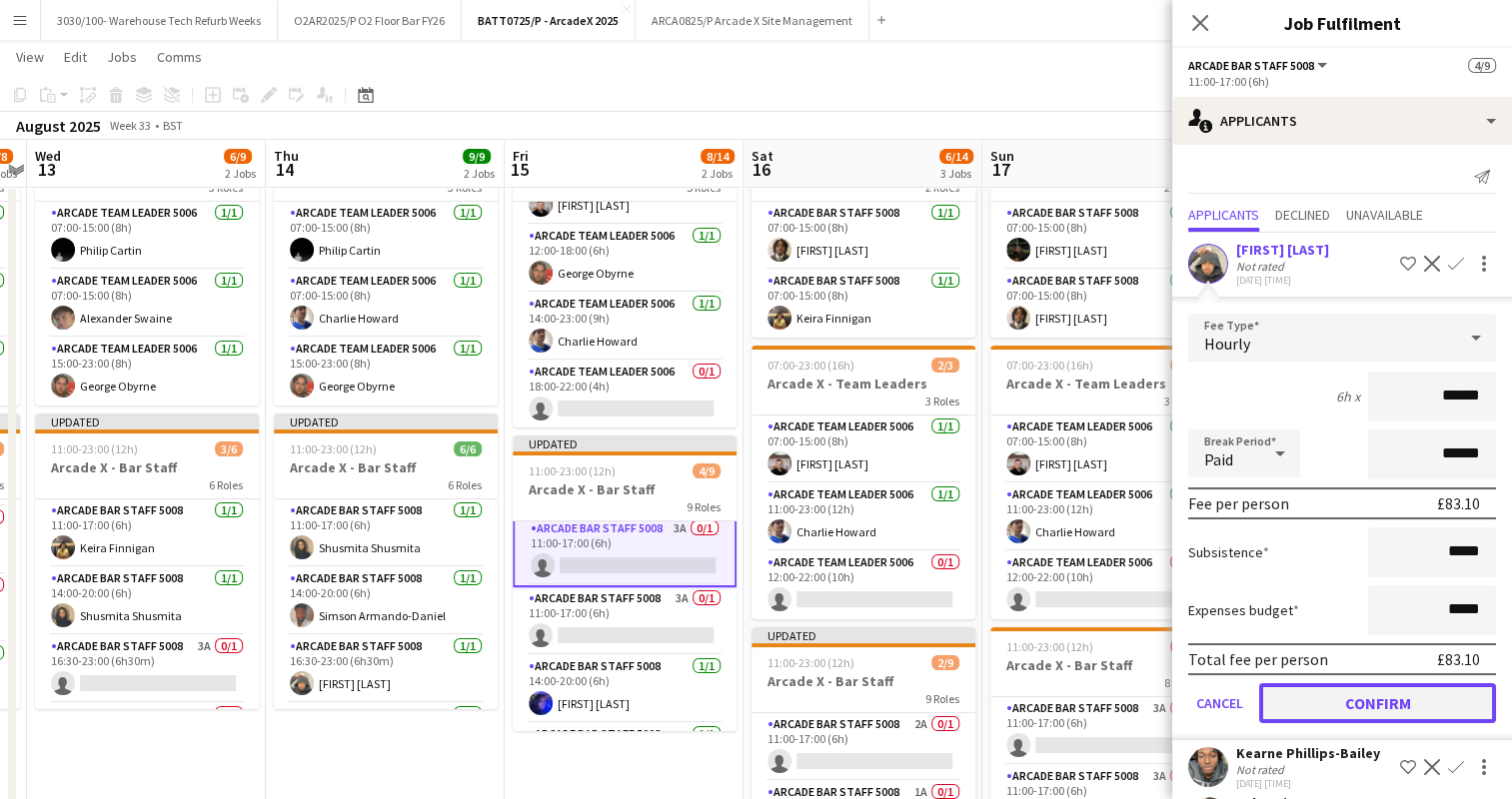 click on "Confirm" 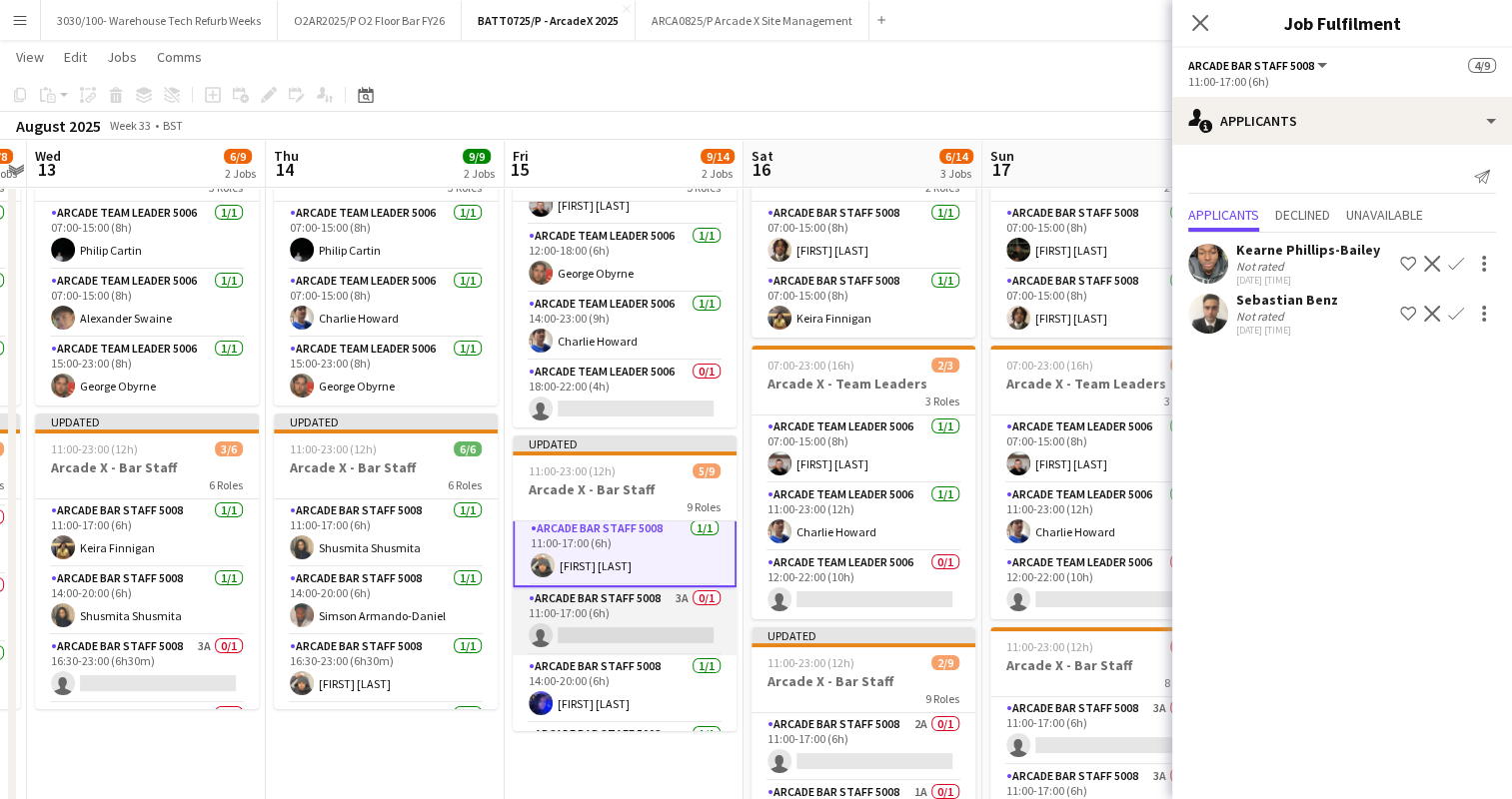 click on "Arcade Bar Staff 5008   3A   0/1   11:00-17:00 (6h)
single-neutral-actions" at bounding box center [625, 621] 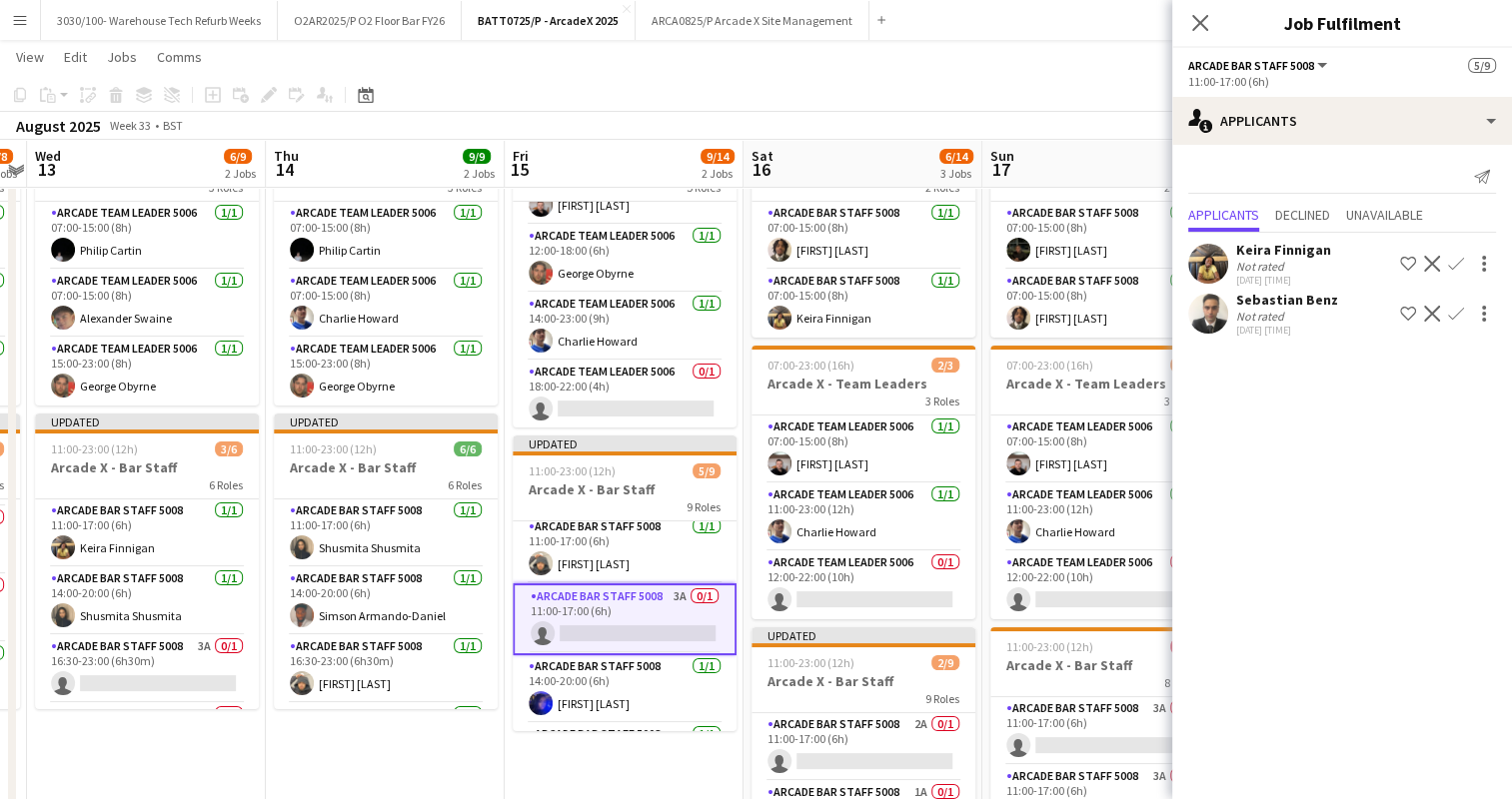 scroll, scrollTop: 4, scrollLeft: 0, axis: vertical 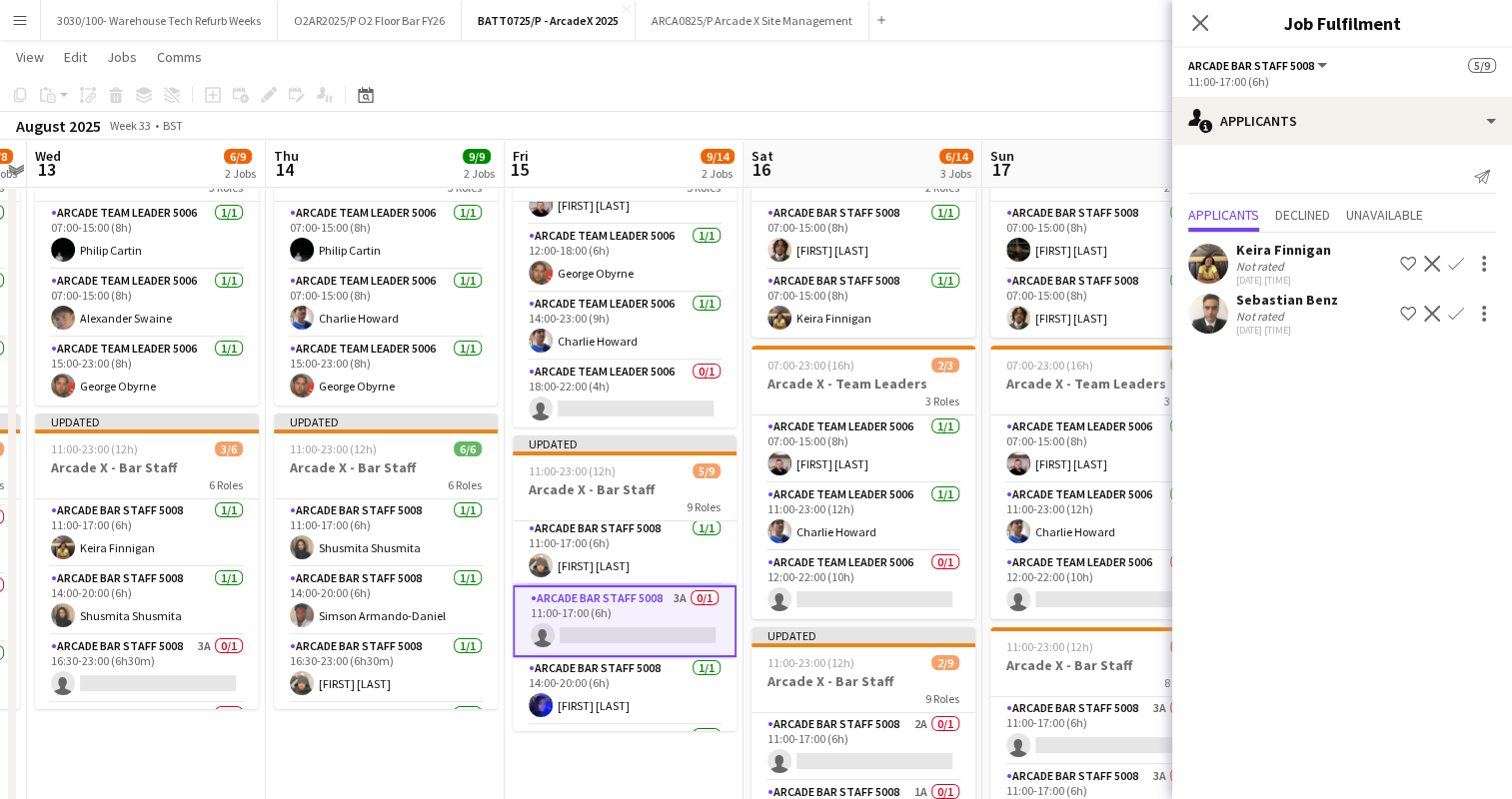 click on "Confirm" at bounding box center (1456, 314) 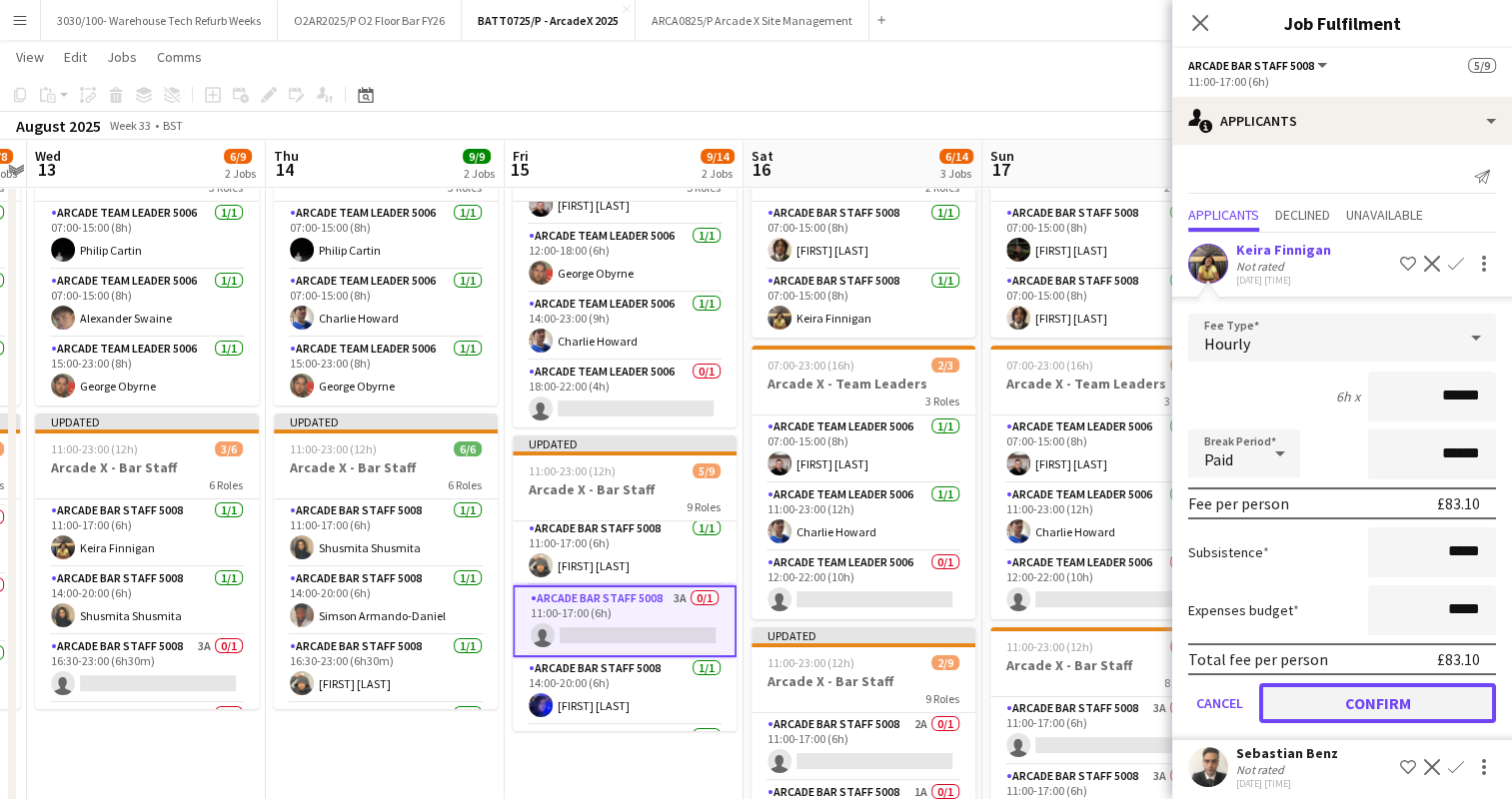 click on "Confirm" 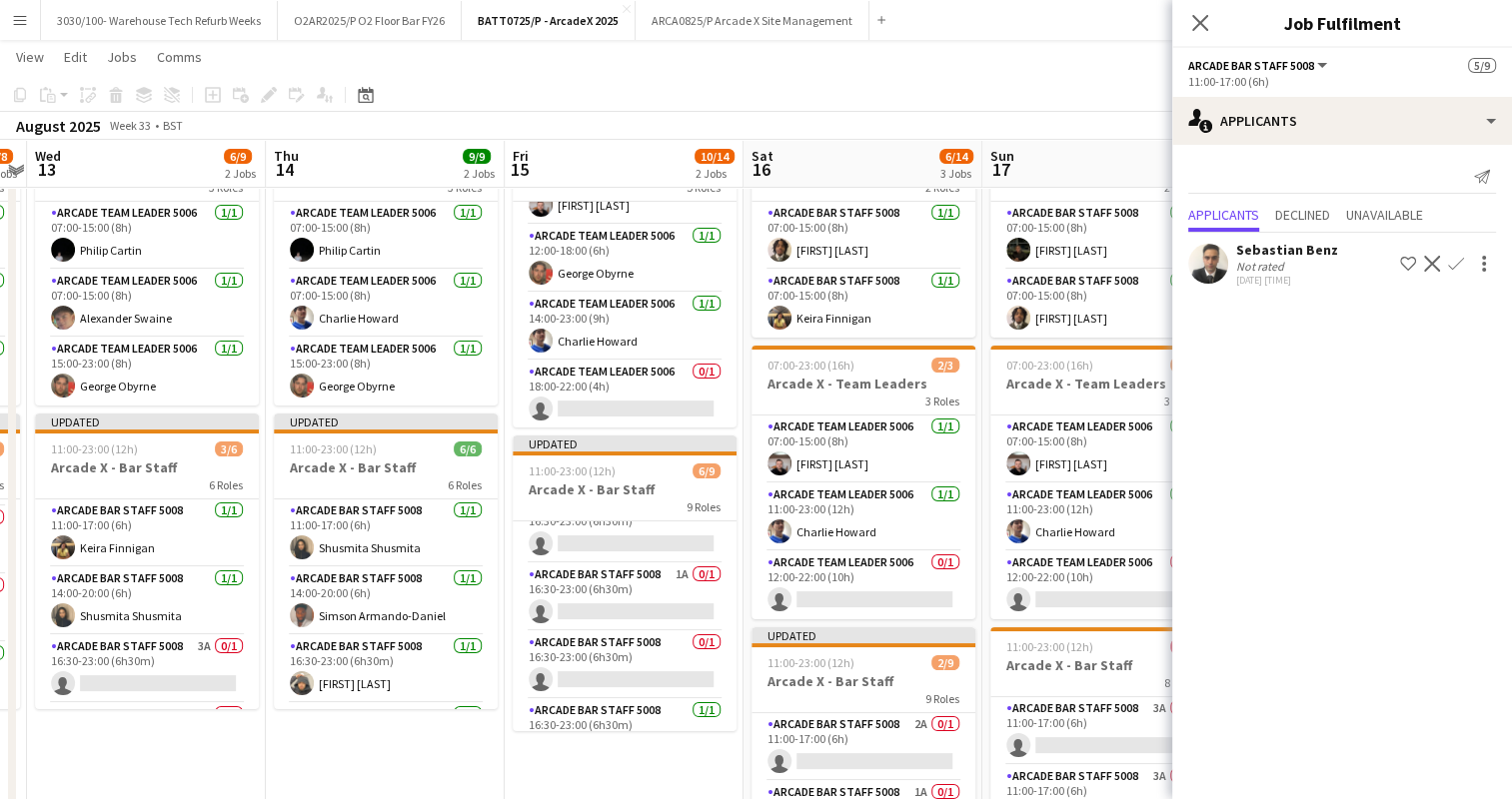 scroll, scrollTop: 403, scrollLeft: 0, axis: vertical 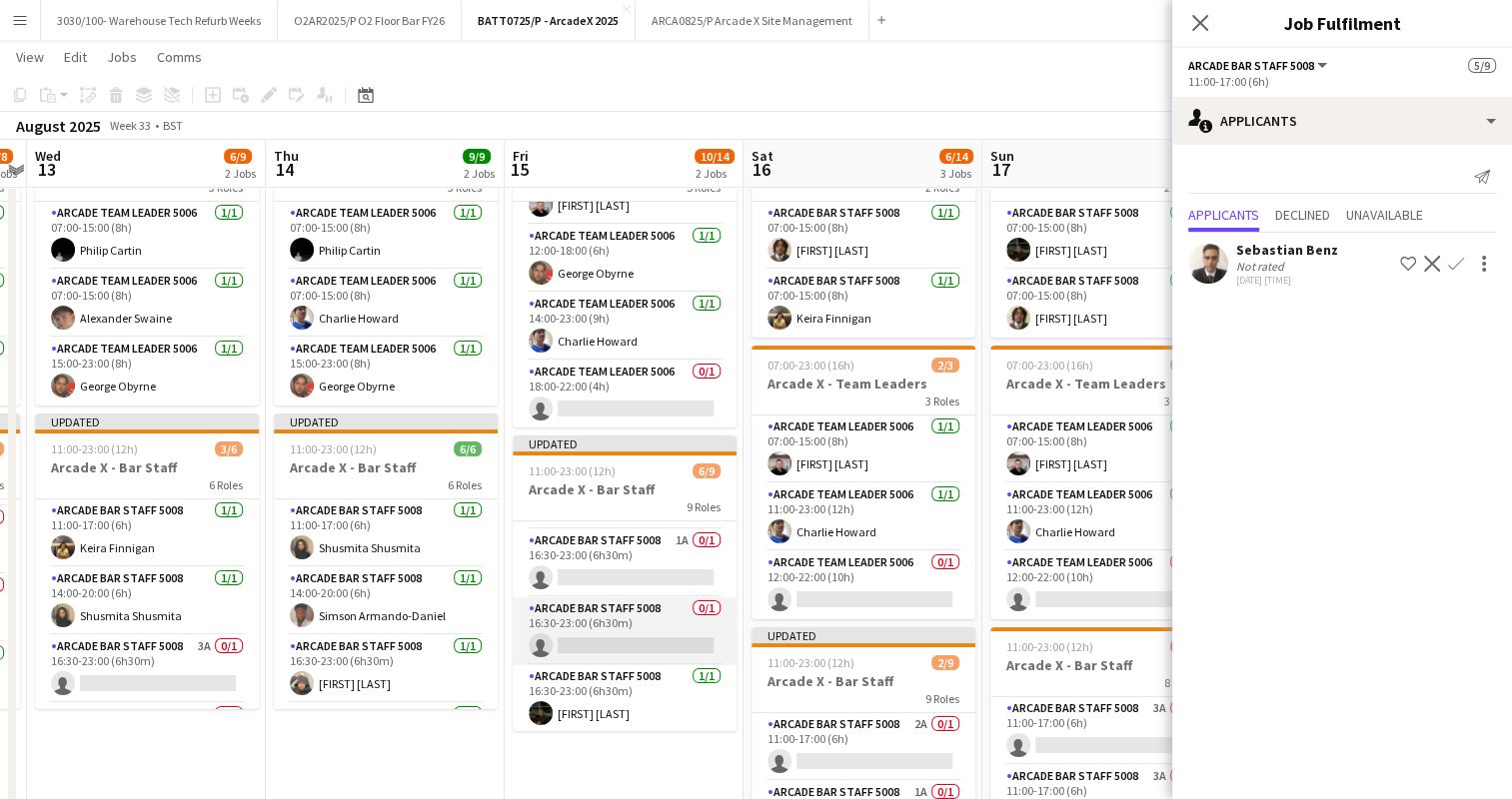 click on "Arcade Bar Staff 5008   0/1   16:30-23:00 (6h30m)
single-neutral-actions" at bounding box center [625, 631] 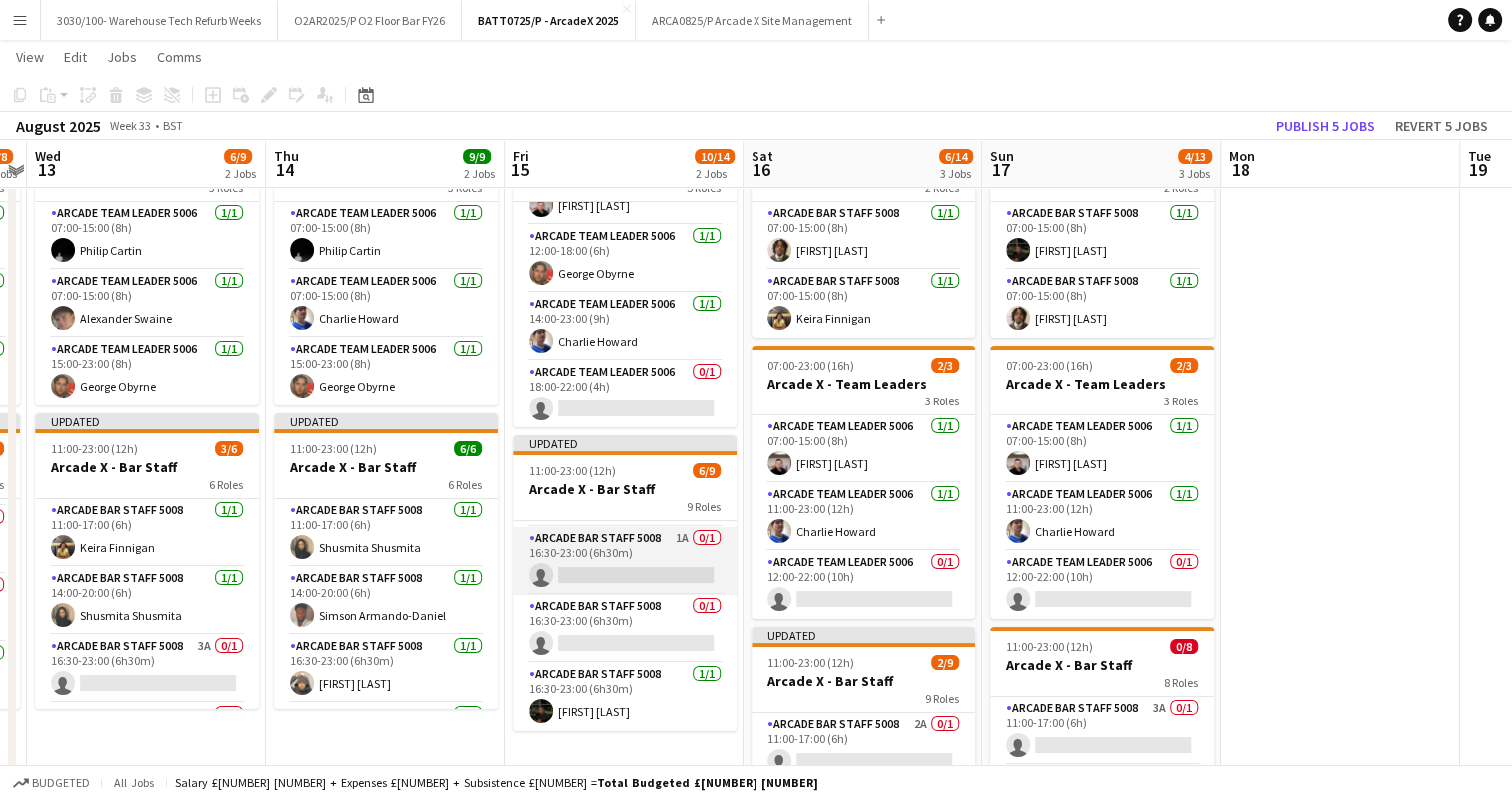 scroll, scrollTop: 400, scrollLeft: 0, axis: vertical 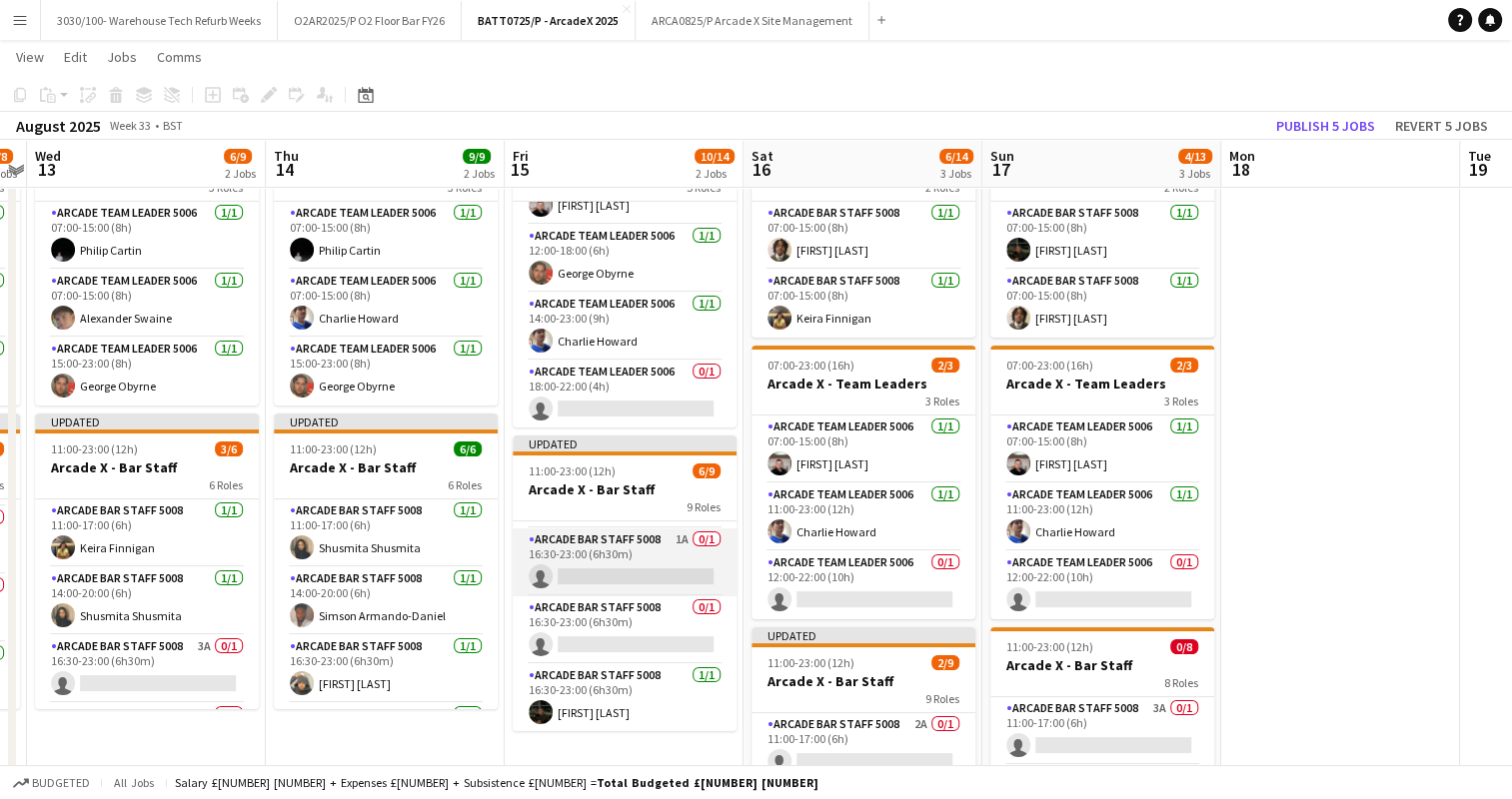 click on "Arcade Bar Staff 5008   1A   0/1   16:30-23:00 (6h30m)
single-neutral-actions" at bounding box center (625, 562) 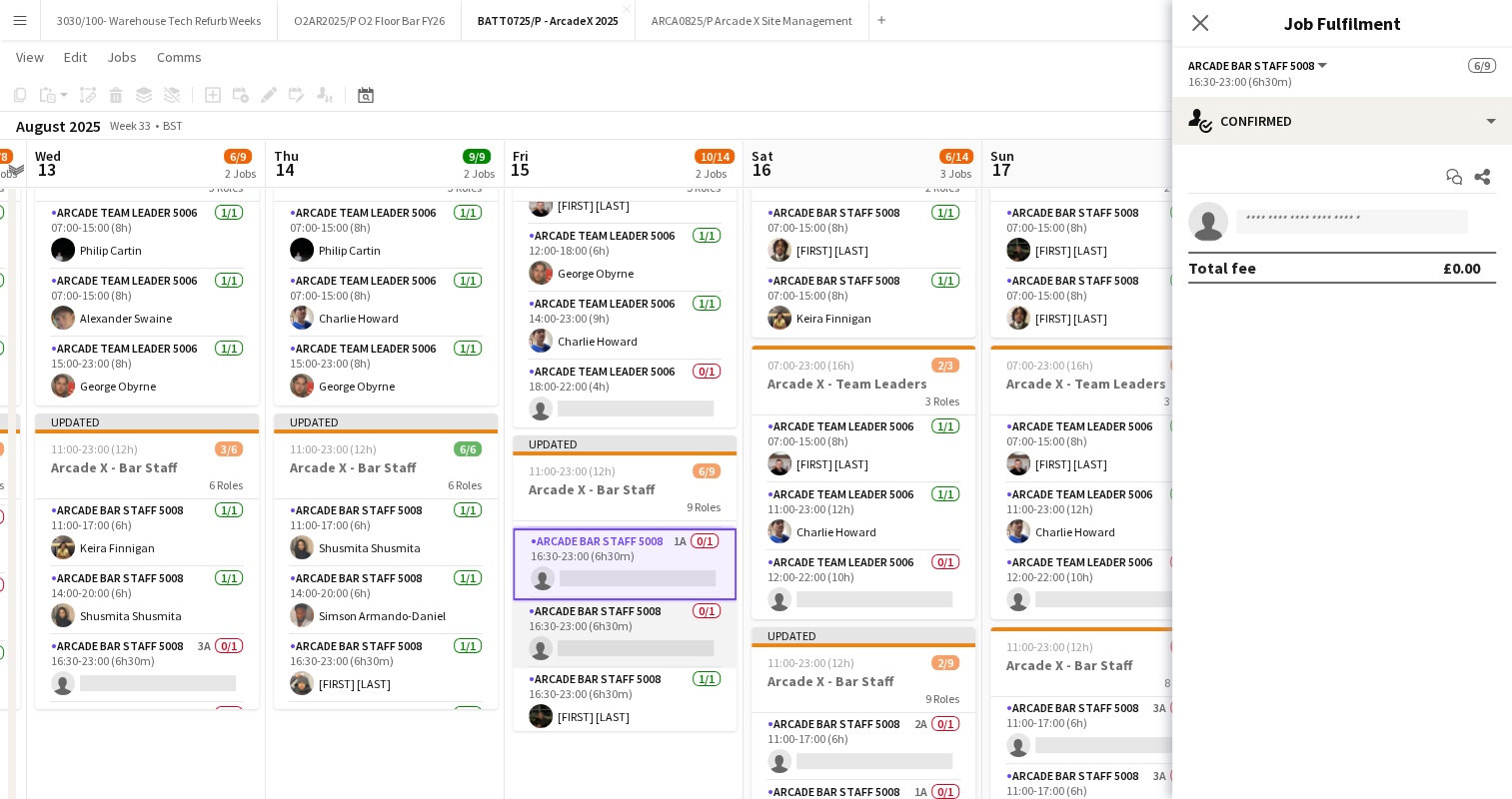 click on "Arcade Bar Staff 5008   0/1   16:30-23:00 (6h30m)
single-neutral-actions" at bounding box center (625, 634) 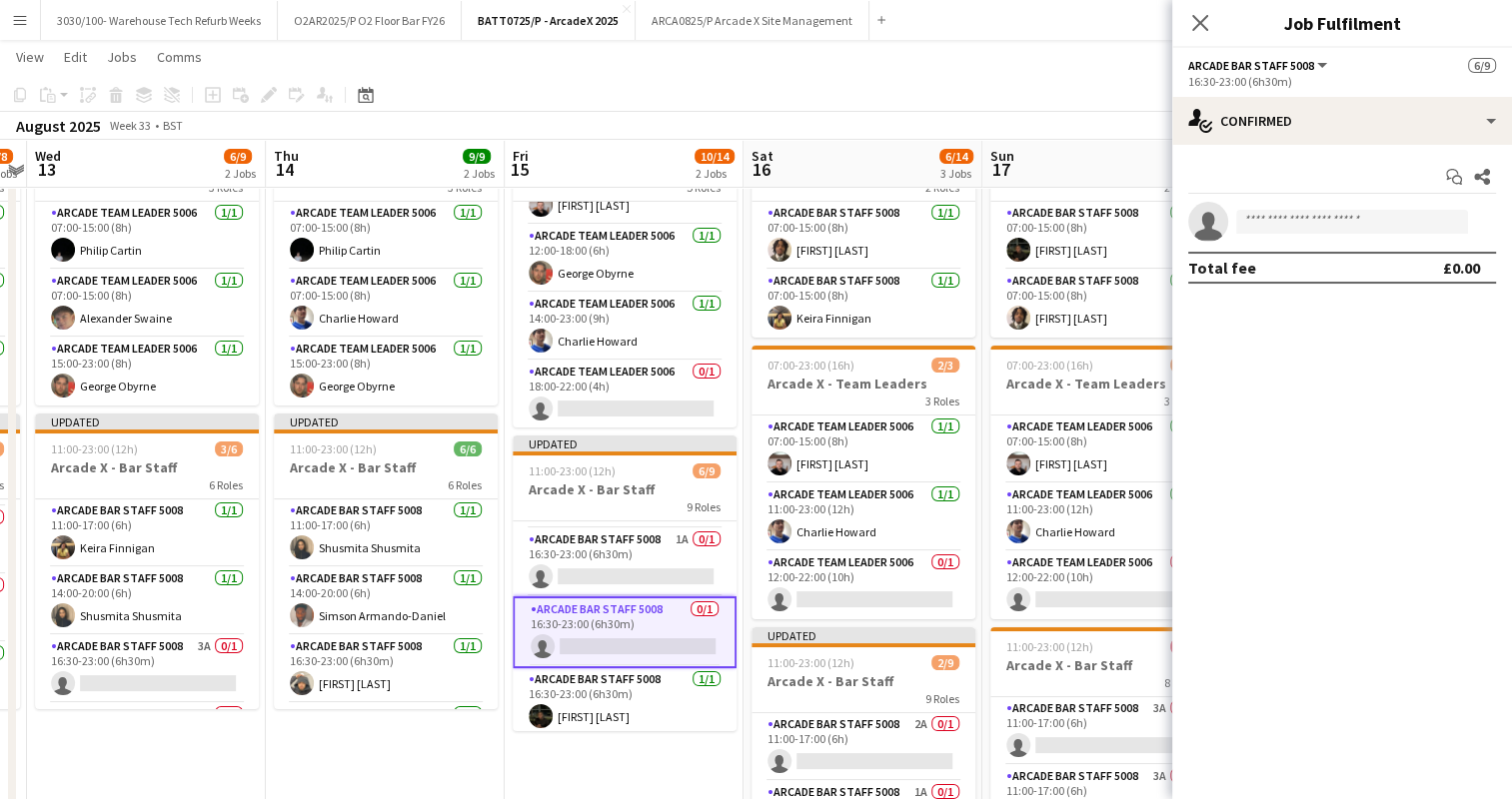 scroll, scrollTop: 201, scrollLeft: 0, axis: vertical 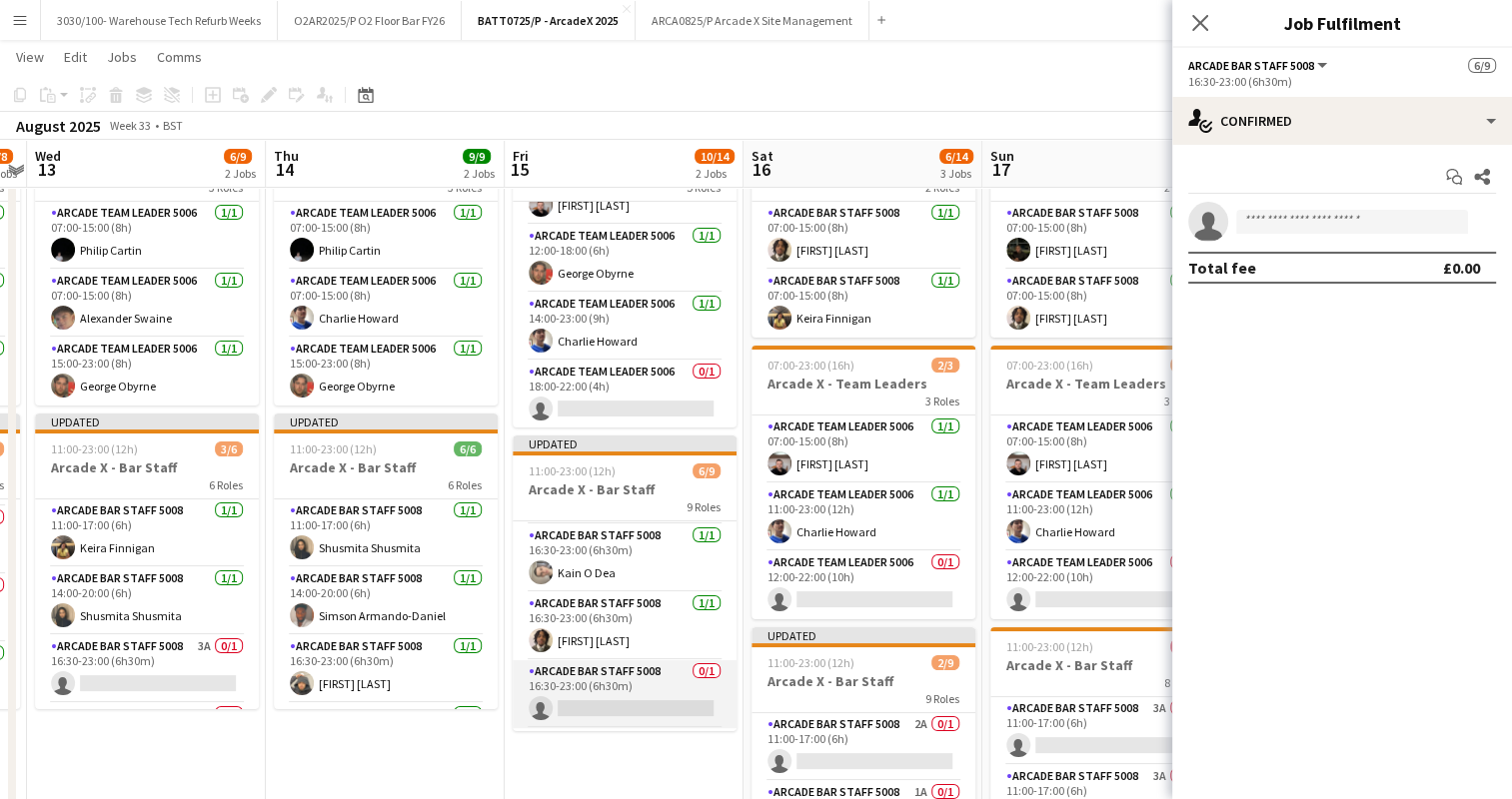 click on "Arcade Bar Staff 5008   0/1   16:30-23:00 (6h30m)
single-neutral-actions" at bounding box center (625, 694) 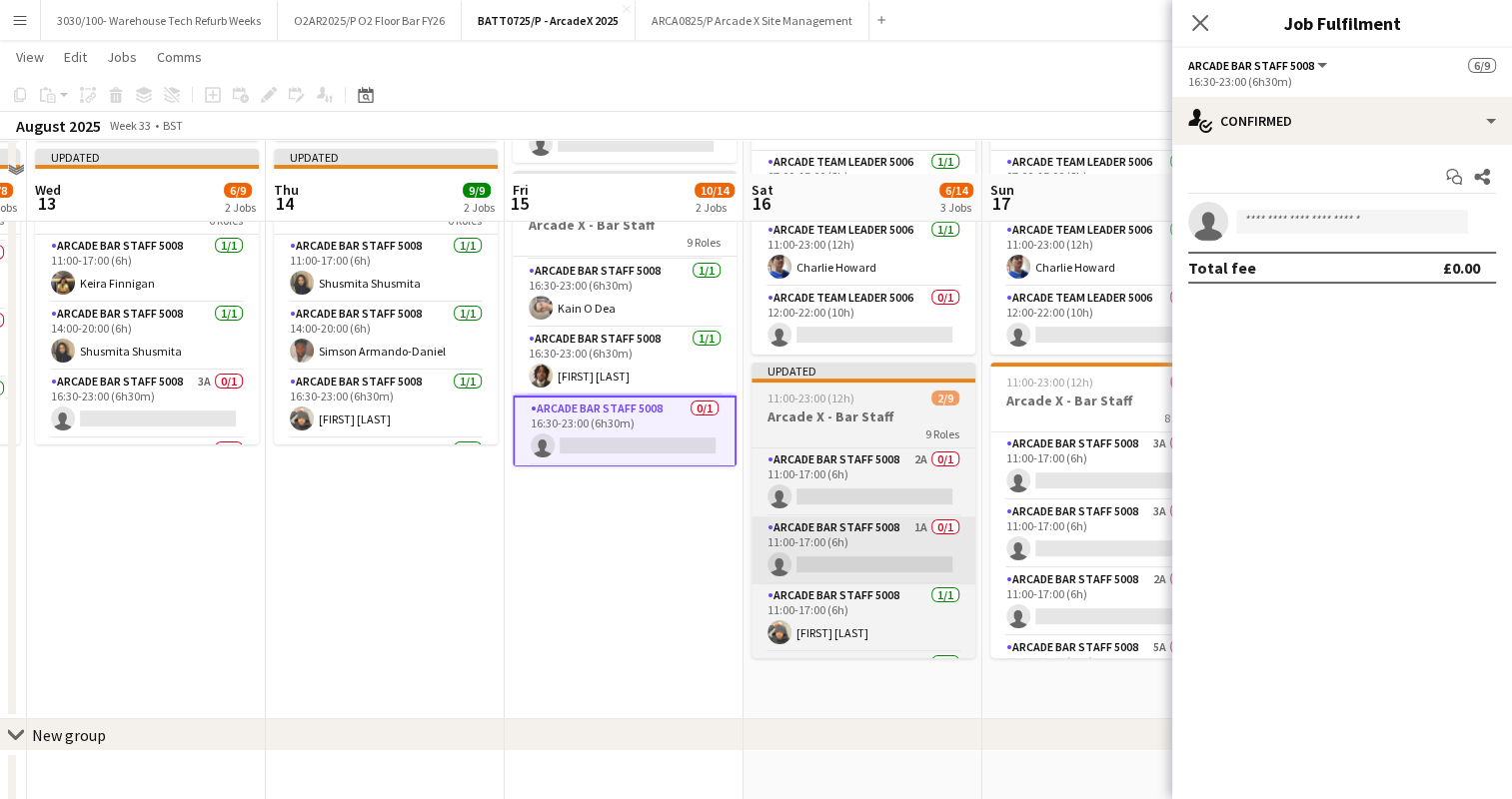 scroll, scrollTop: 400, scrollLeft: 0, axis: vertical 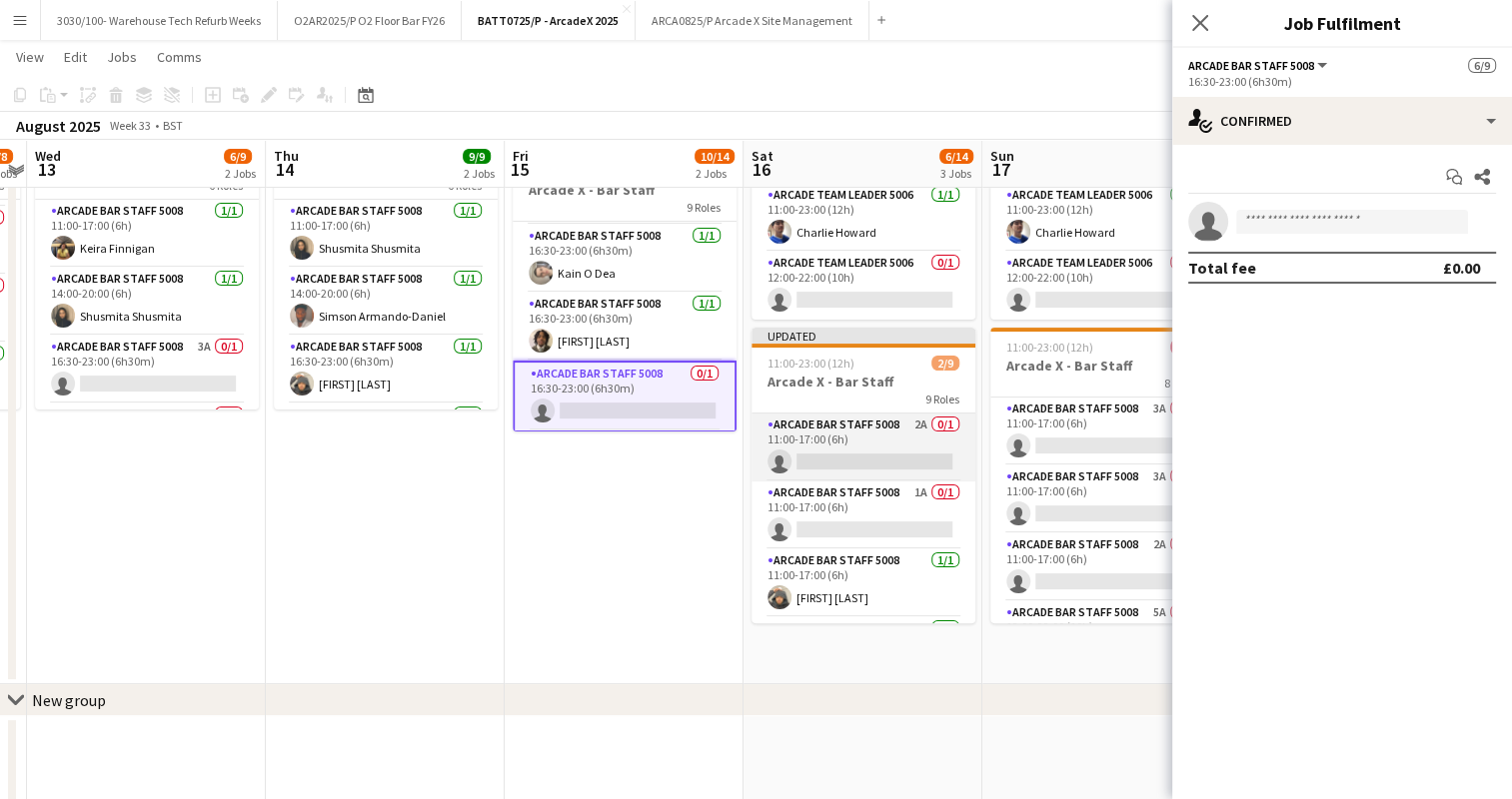 click on "Arcade Bar Staff 5008   2A   0/1   11:00-17:00 (6h)
single-neutral-actions" at bounding box center (863, 447) 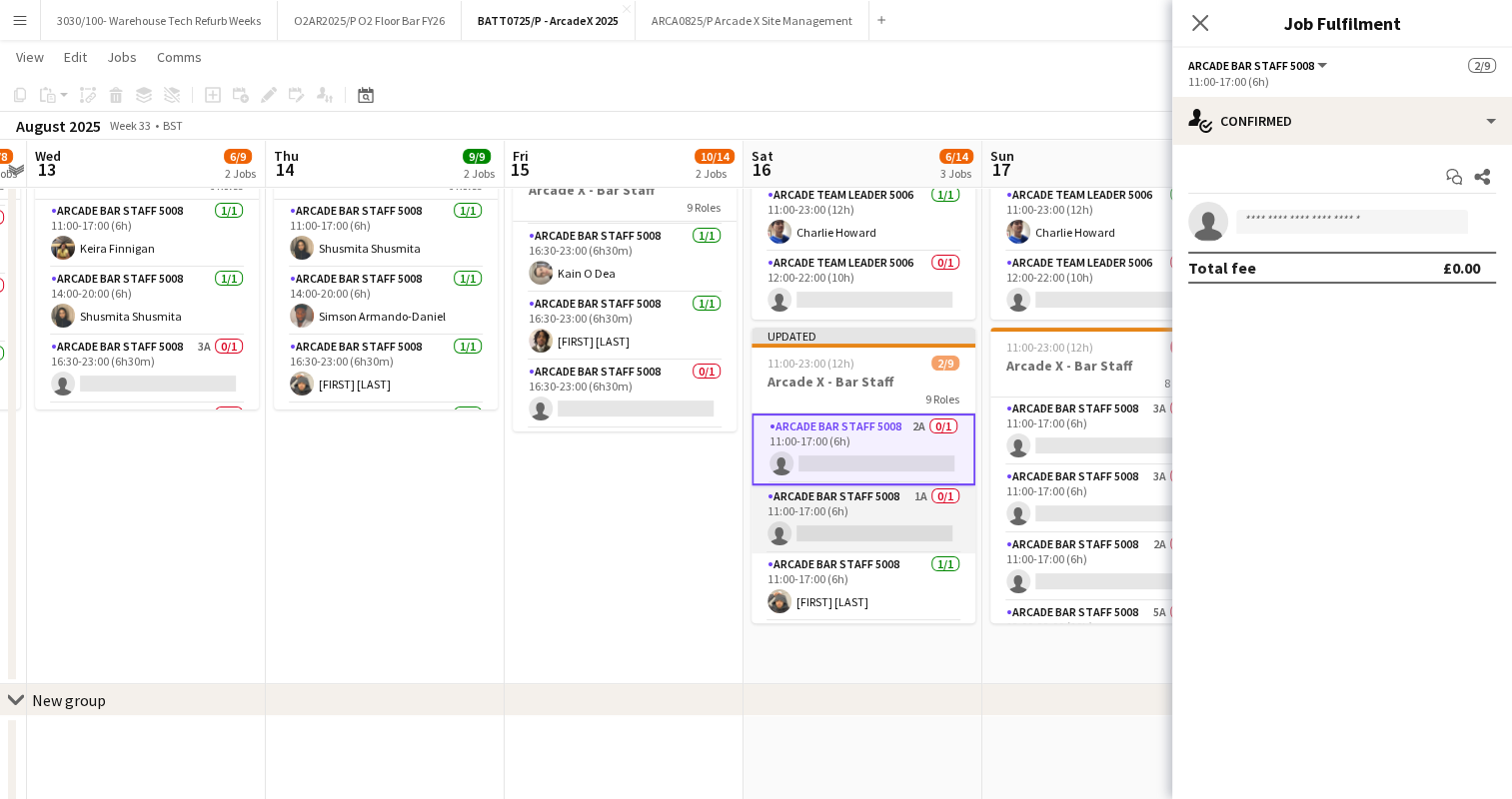 click on "Arcade Bar Staff 5008   1A   0/1   11:00-17:00 (6h)
single-neutral-actions" at bounding box center [863, 519] 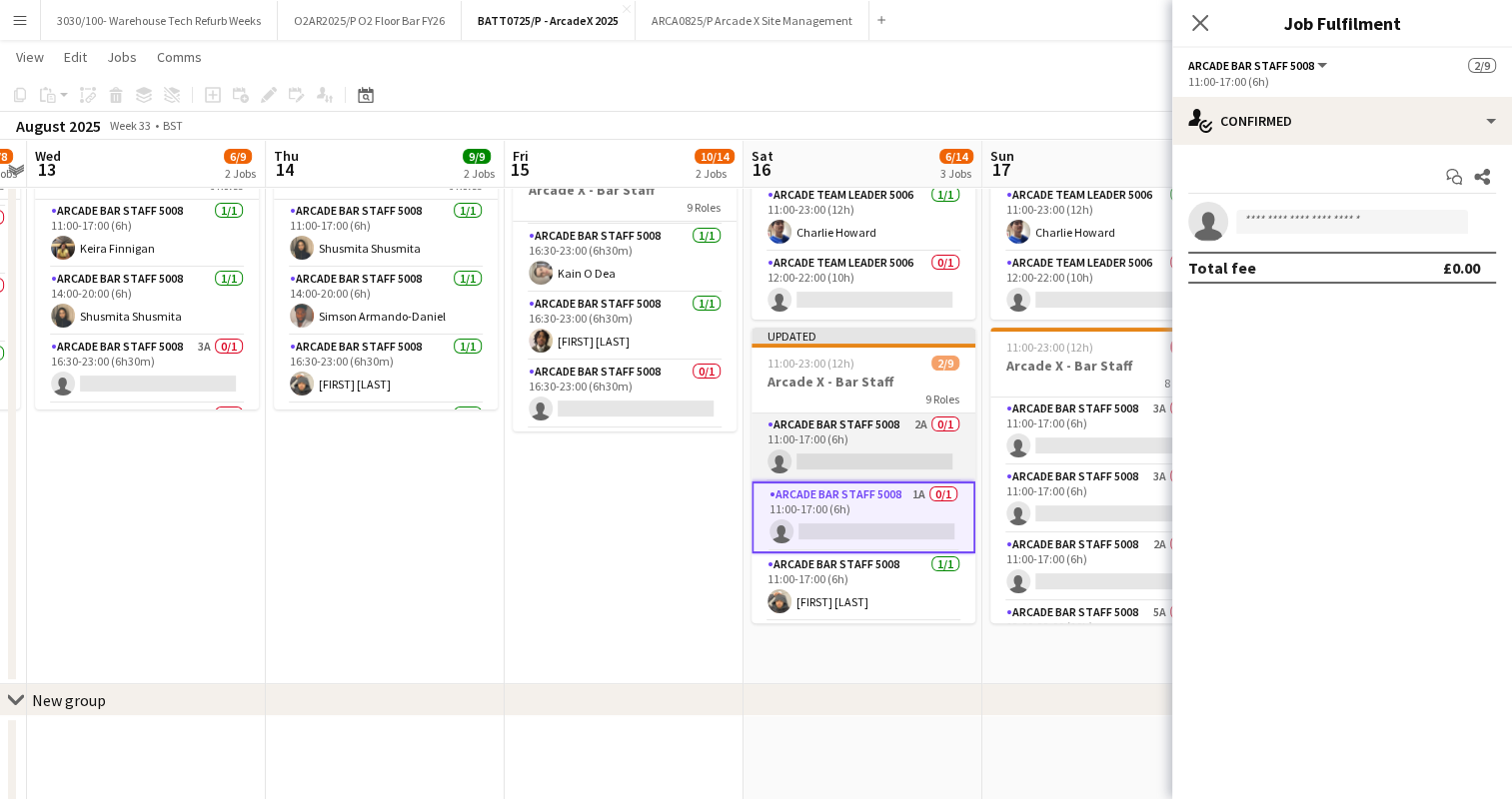 click on "Arcade Bar Staff 5008   2A   0/1   11:00-17:00 (6h)
single-neutral-actions" at bounding box center (863, 447) 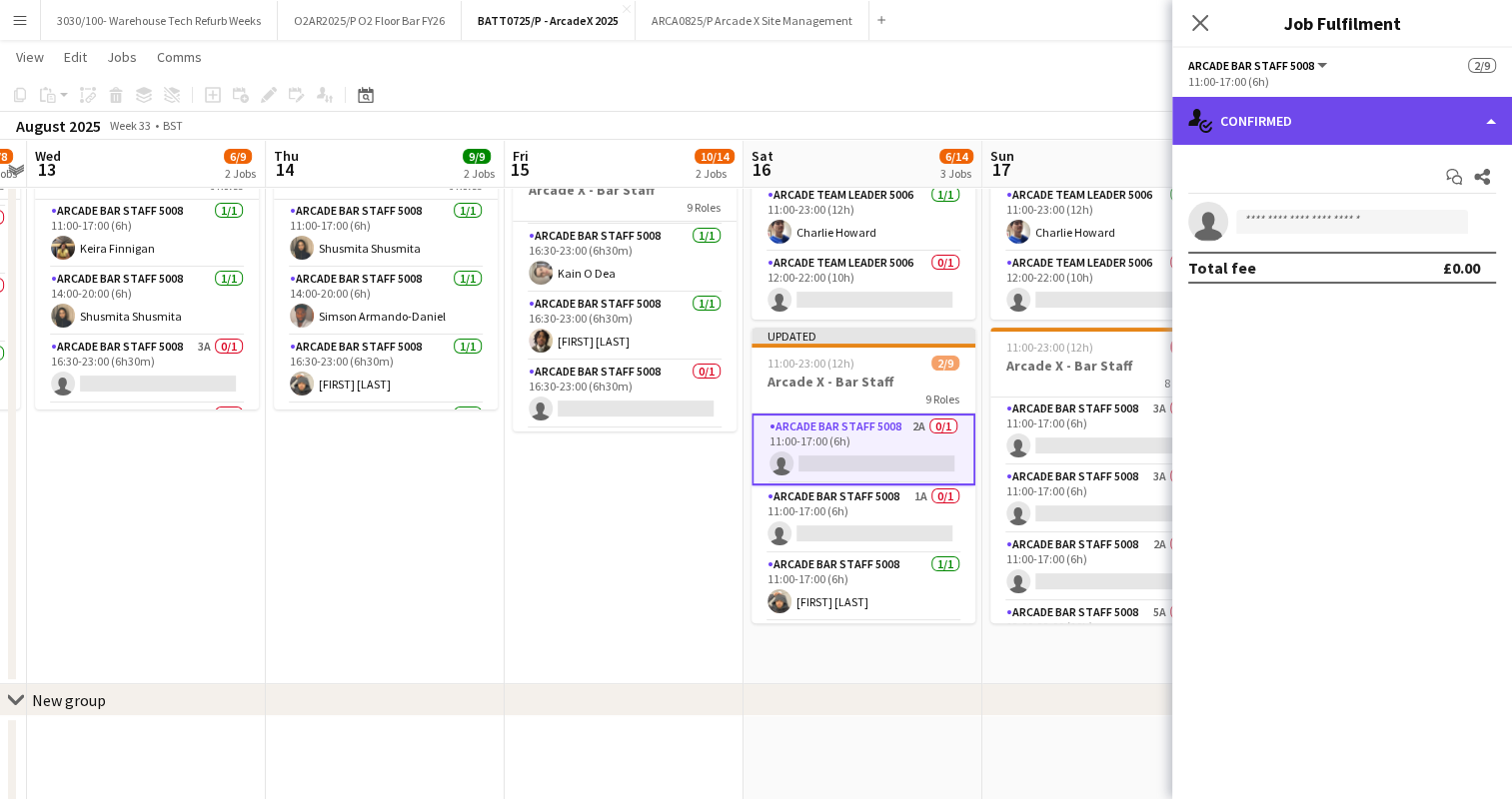 click on "single-neutral-actions-check-2
Confirmed" 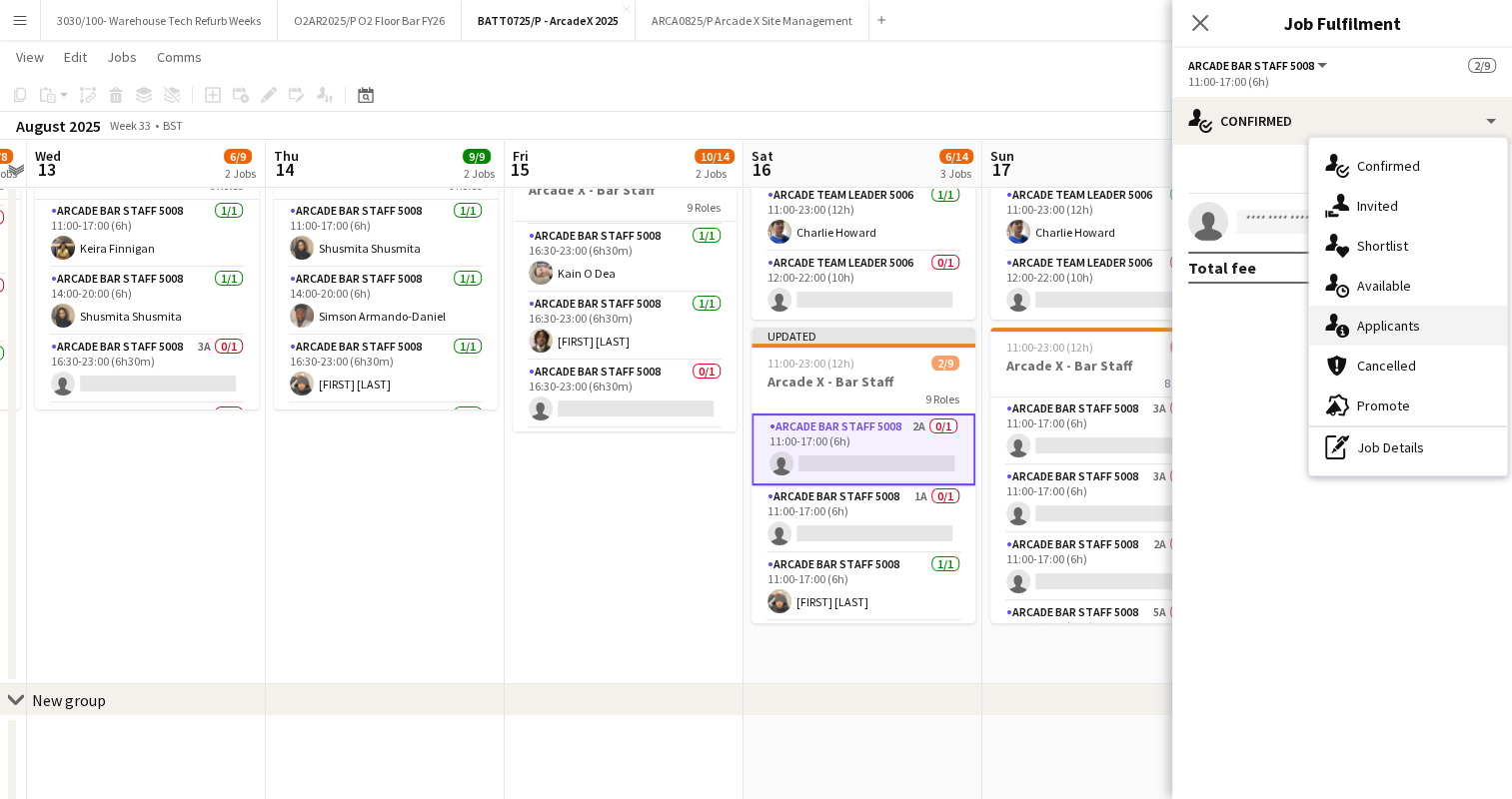 click on "single-neutral-actions-information
Applicants" at bounding box center (1408, 326) 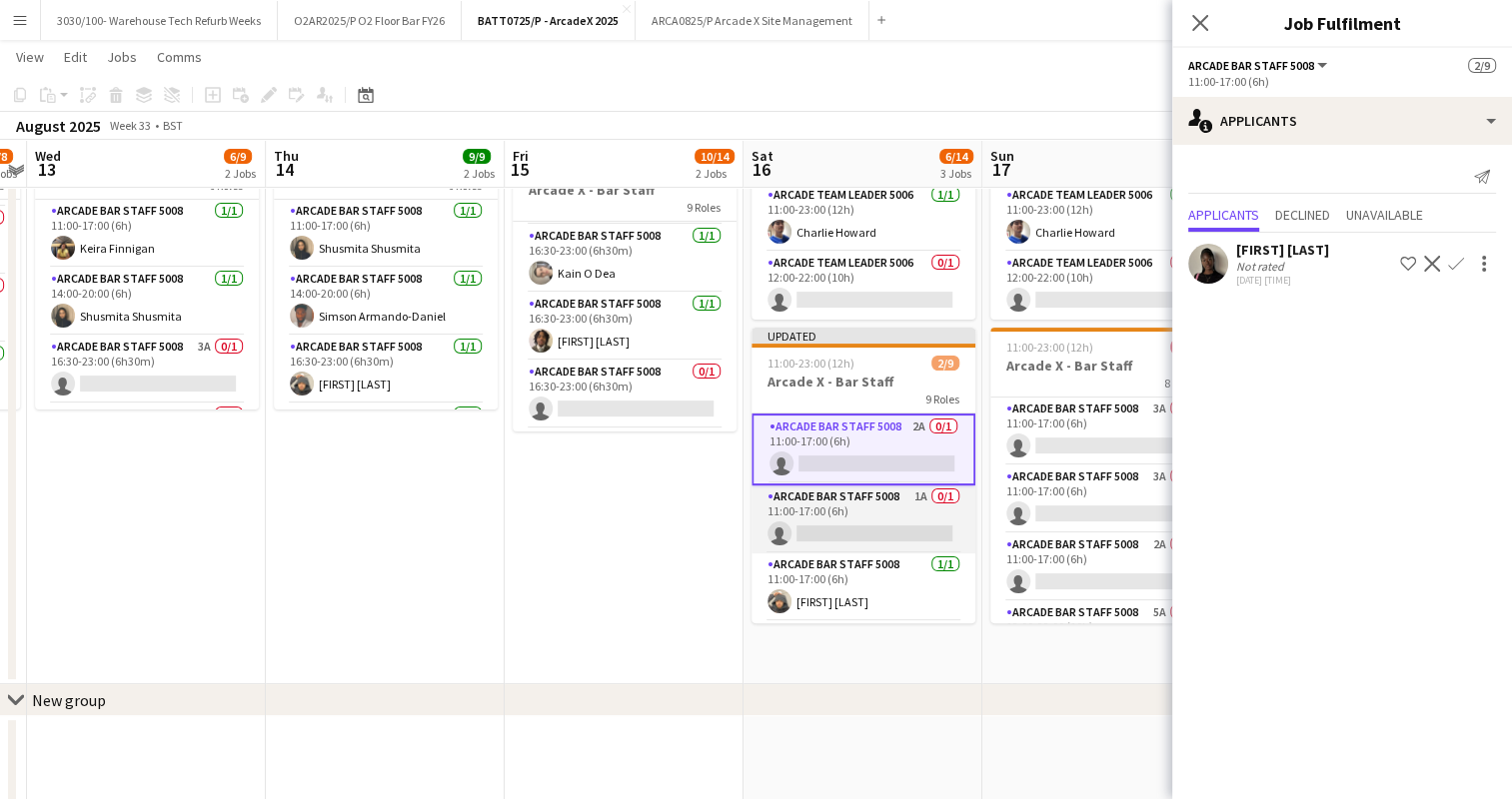 click on "Arcade Bar Staff 5008   1A   0/1   11:00-17:00 (6h)
single-neutral-actions" at bounding box center [863, 519] 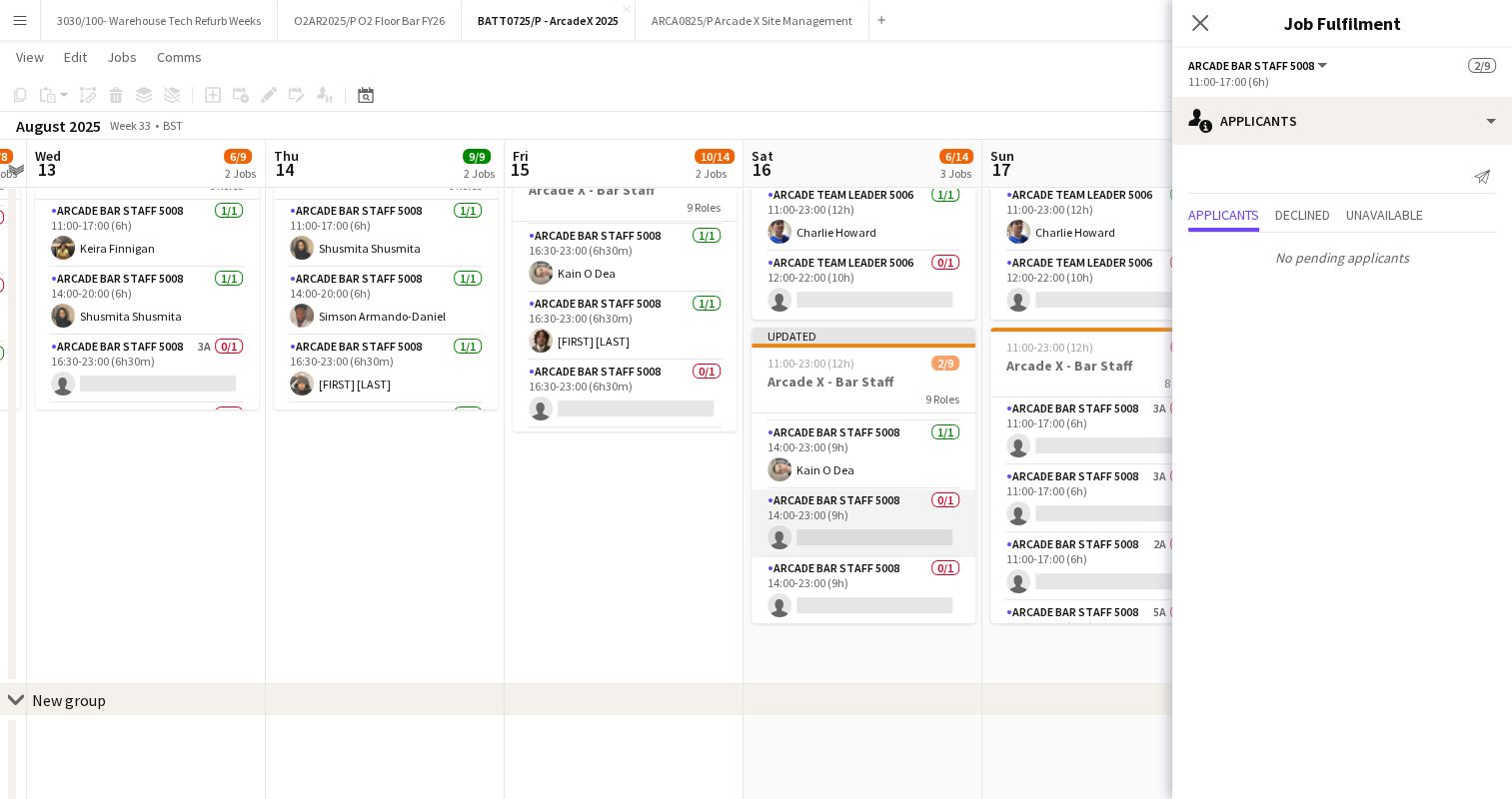 click on "Arcade Bar Staff 5008   0/1   14:00-23:00 (9h)
single-neutral-actions" at bounding box center (863, 523) 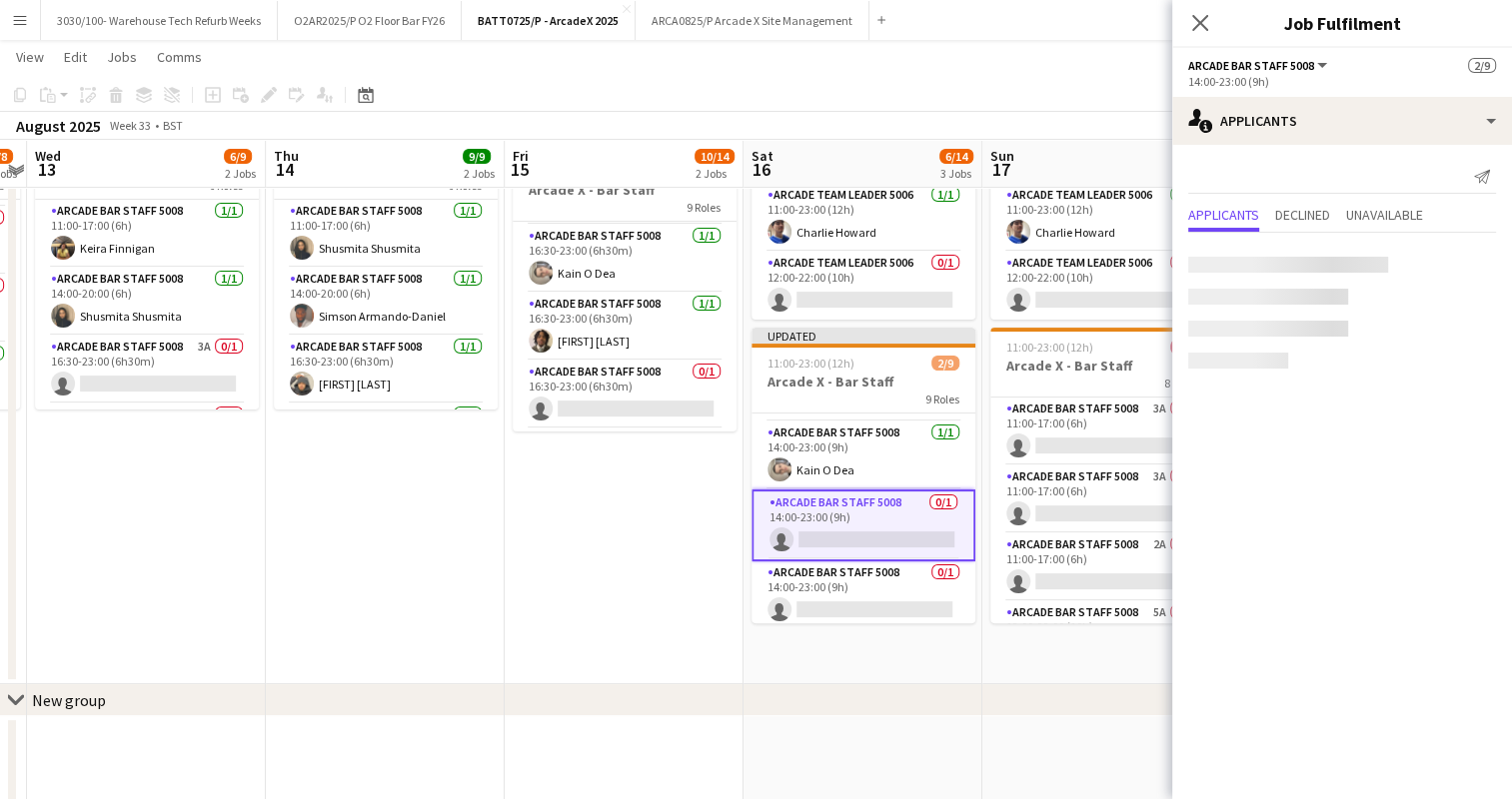 scroll, scrollTop: 296, scrollLeft: 0, axis: vertical 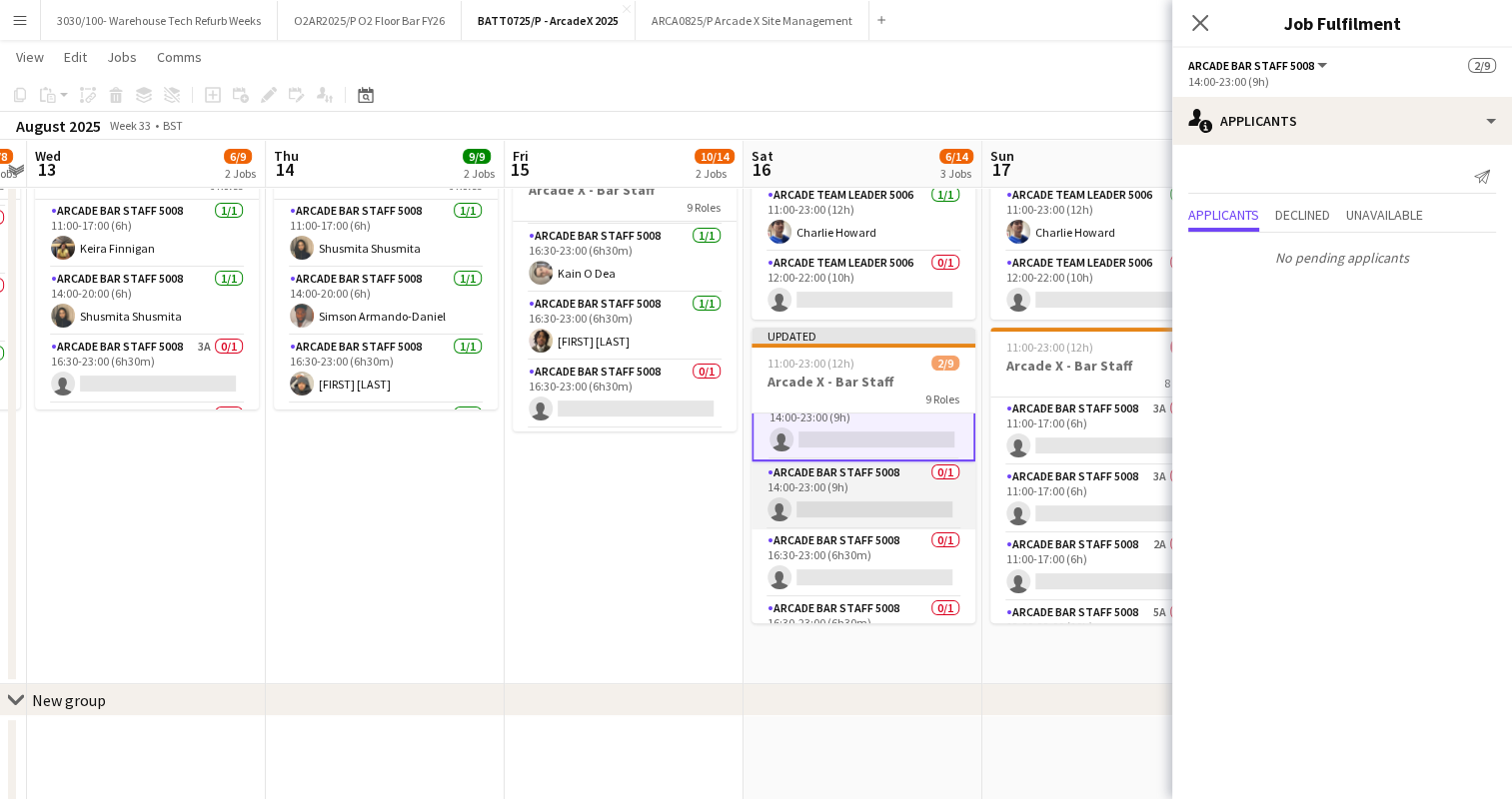 click on "Arcade Bar Staff 5008   0/1   14:00-23:00 (9h)
single-neutral-actions" at bounding box center [863, 495] 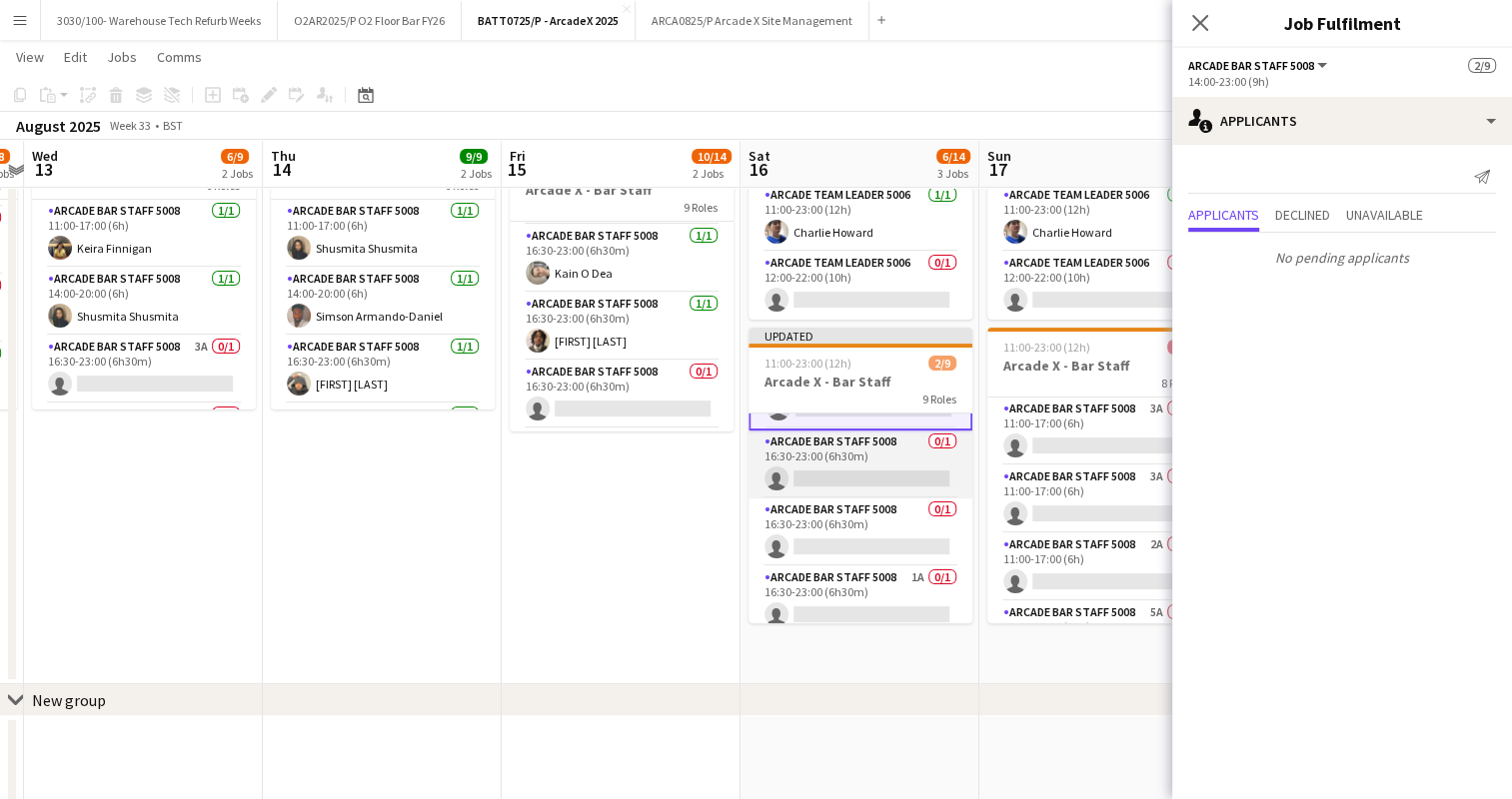 click on "Arcade Bar Staff 5008   0/1   16:30-23:00 (6h30m)
single-neutral-actions" at bounding box center [860, 464] 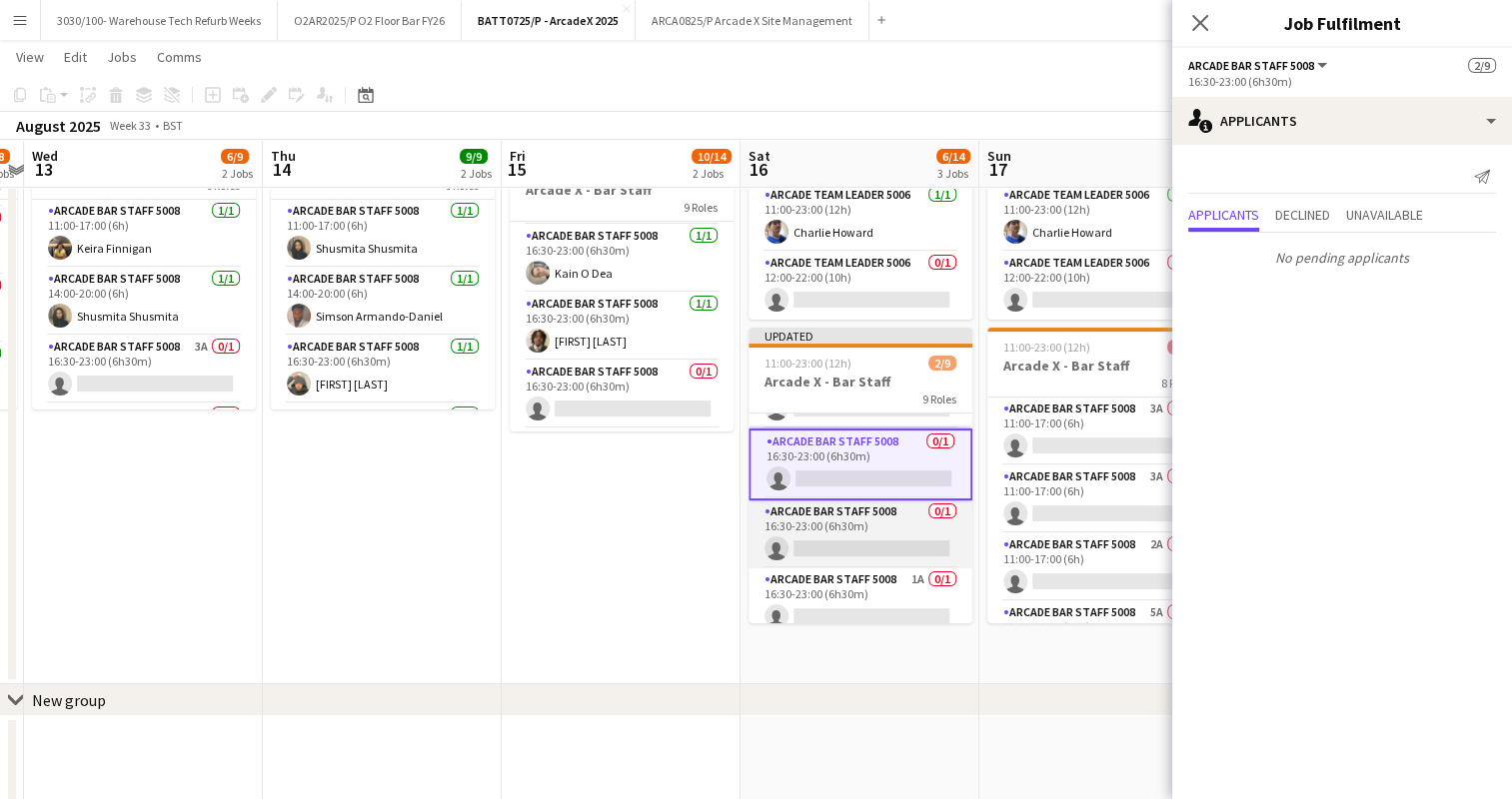 click on "Arcade Bar Staff 5008   0/1   16:30-23:00 (6h30m)
single-neutral-actions" at bounding box center [860, 534] 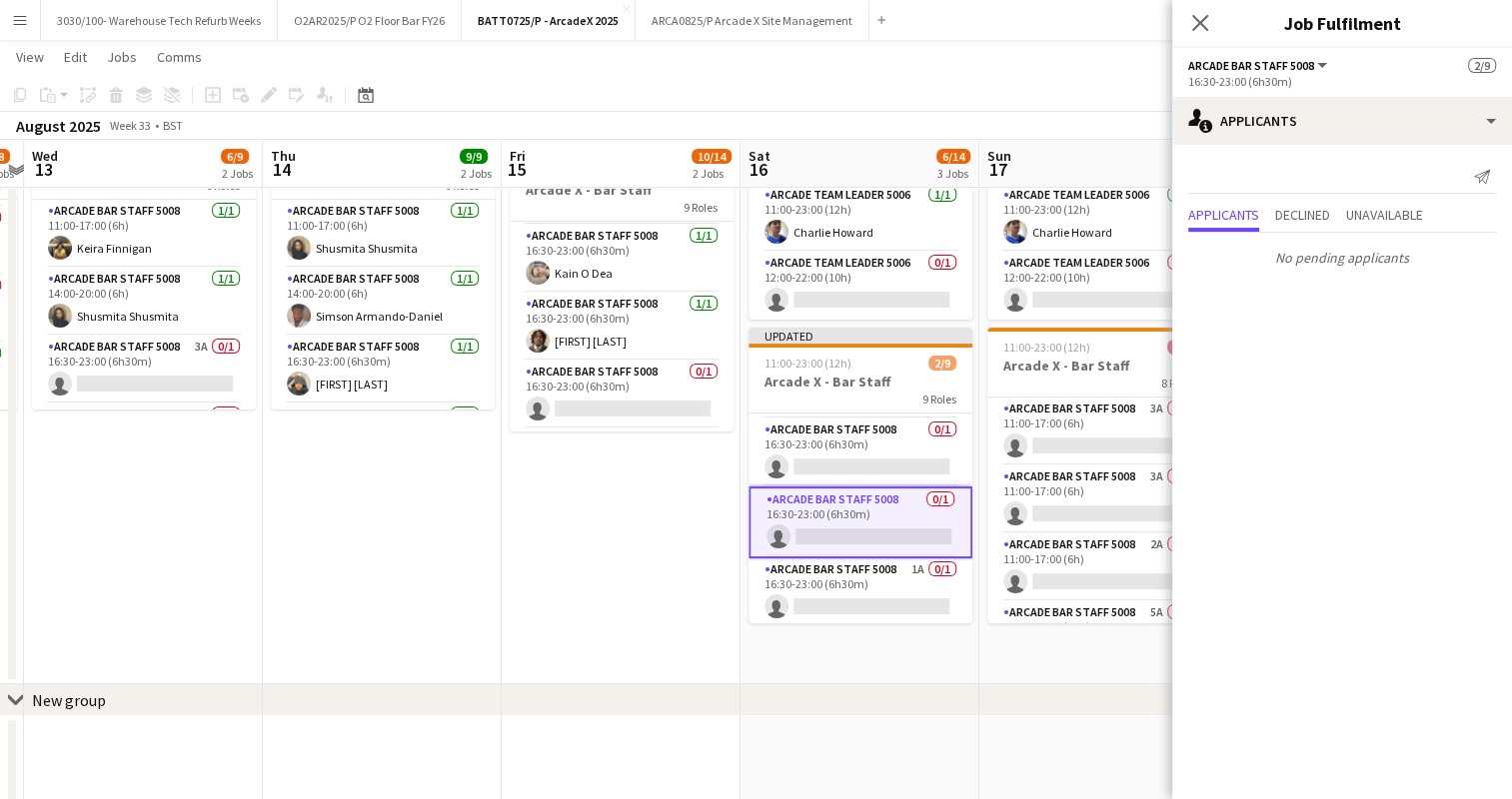 scroll, scrollTop: 403, scrollLeft: 0, axis: vertical 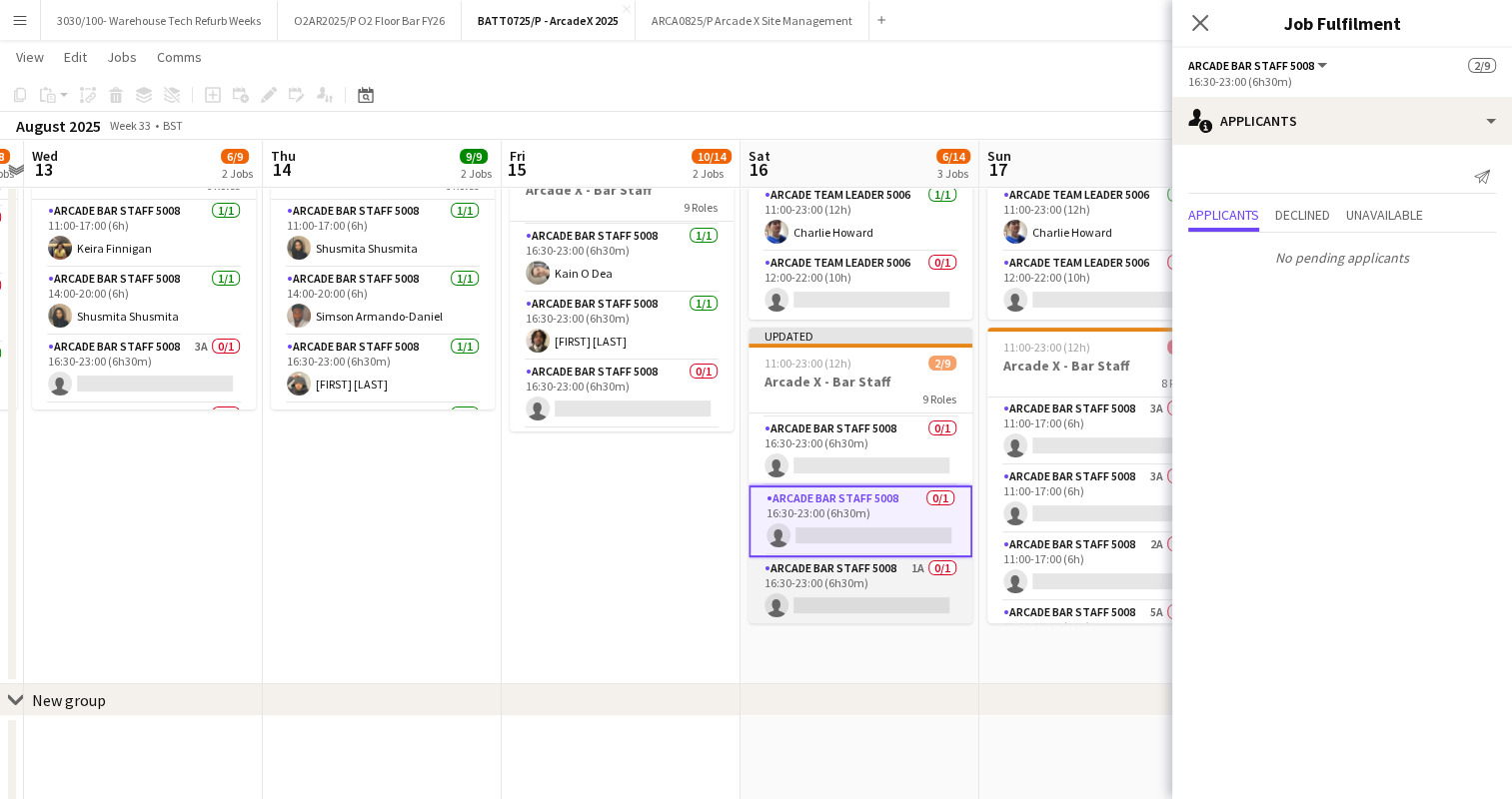 click on "Arcade Bar Staff 5008   1A   0/1   16:30-23:00 (6h30m)
single-neutral-actions" at bounding box center [860, 591] 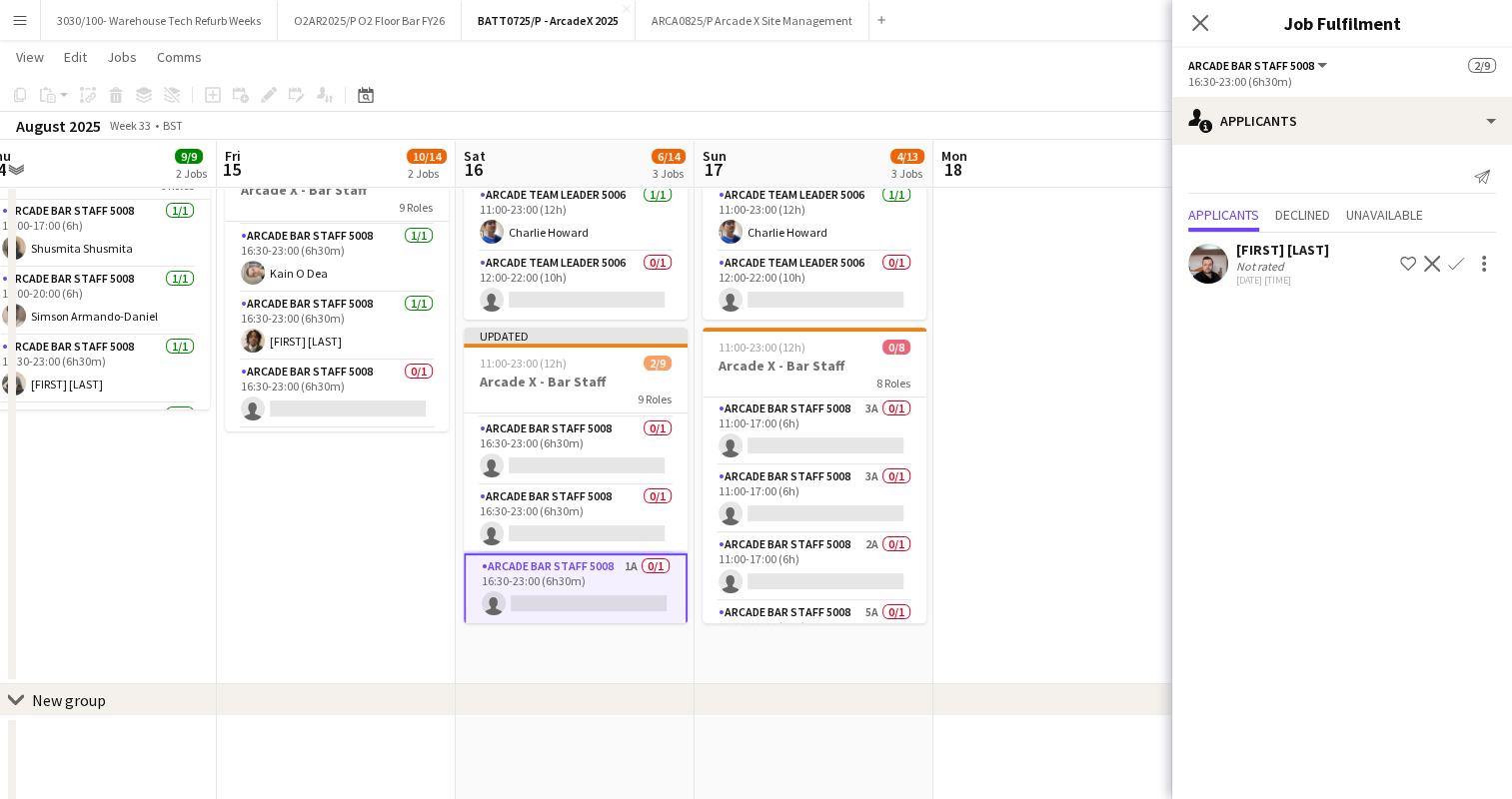 drag, startPoint x: 999, startPoint y: 643, endPoint x: 700, endPoint y: 644, distance: 299.00167 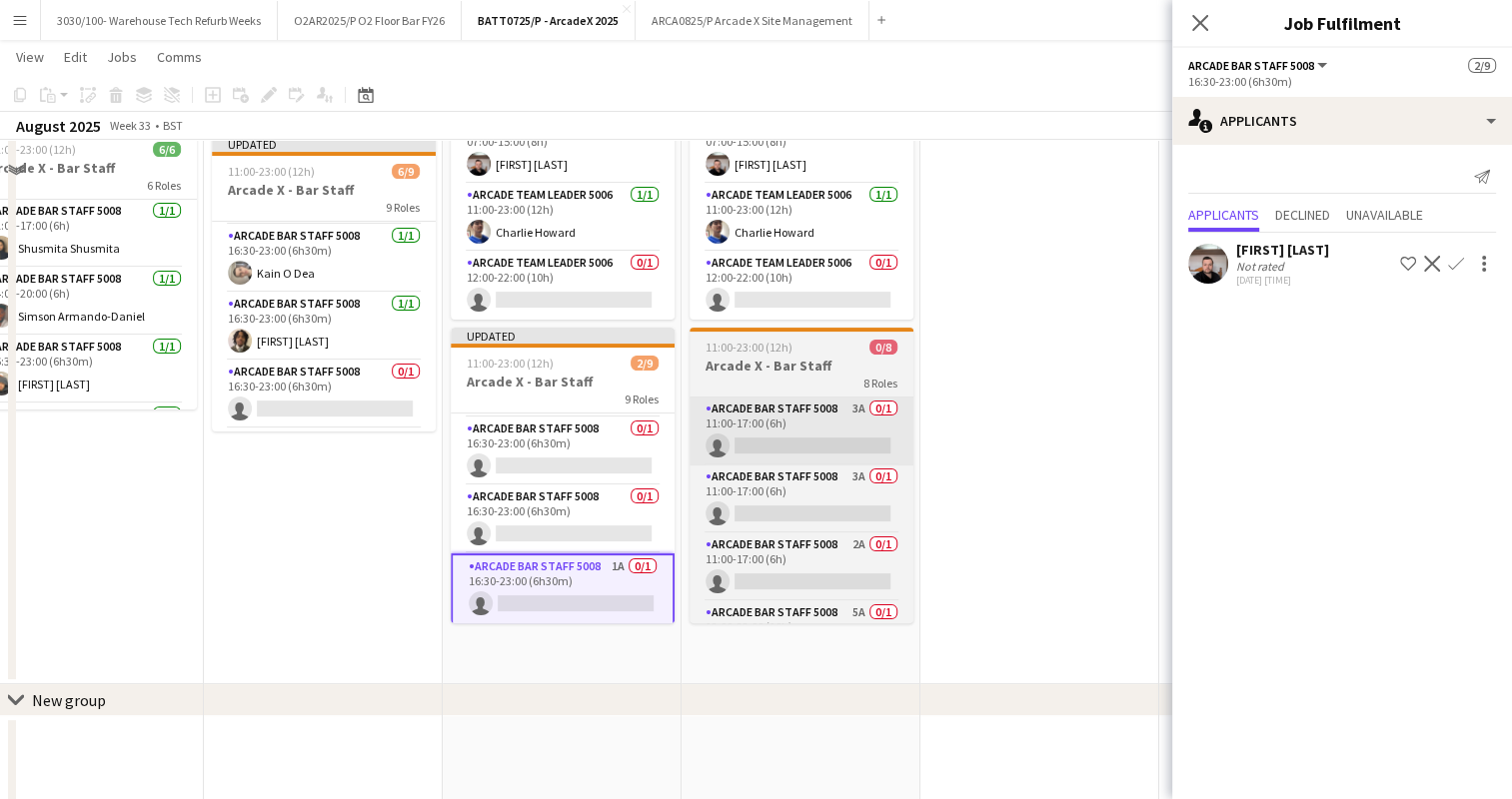 scroll, scrollTop: 300, scrollLeft: 0, axis: vertical 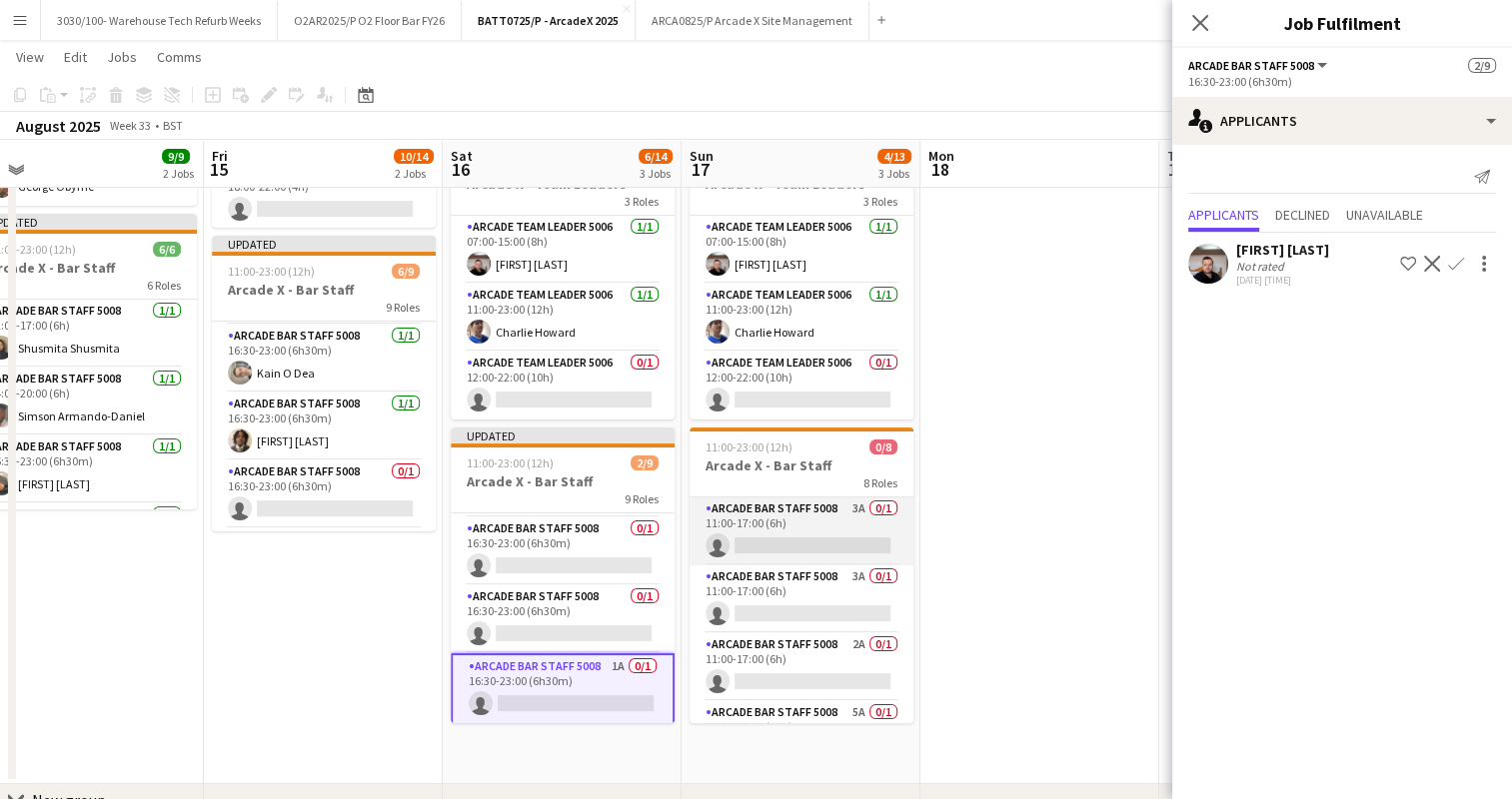 click on "Arcade Bar Staff 5008   3A   0/1   11:00-17:00 (6h)
single-neutral-actions" at bounding box center (801, 531) 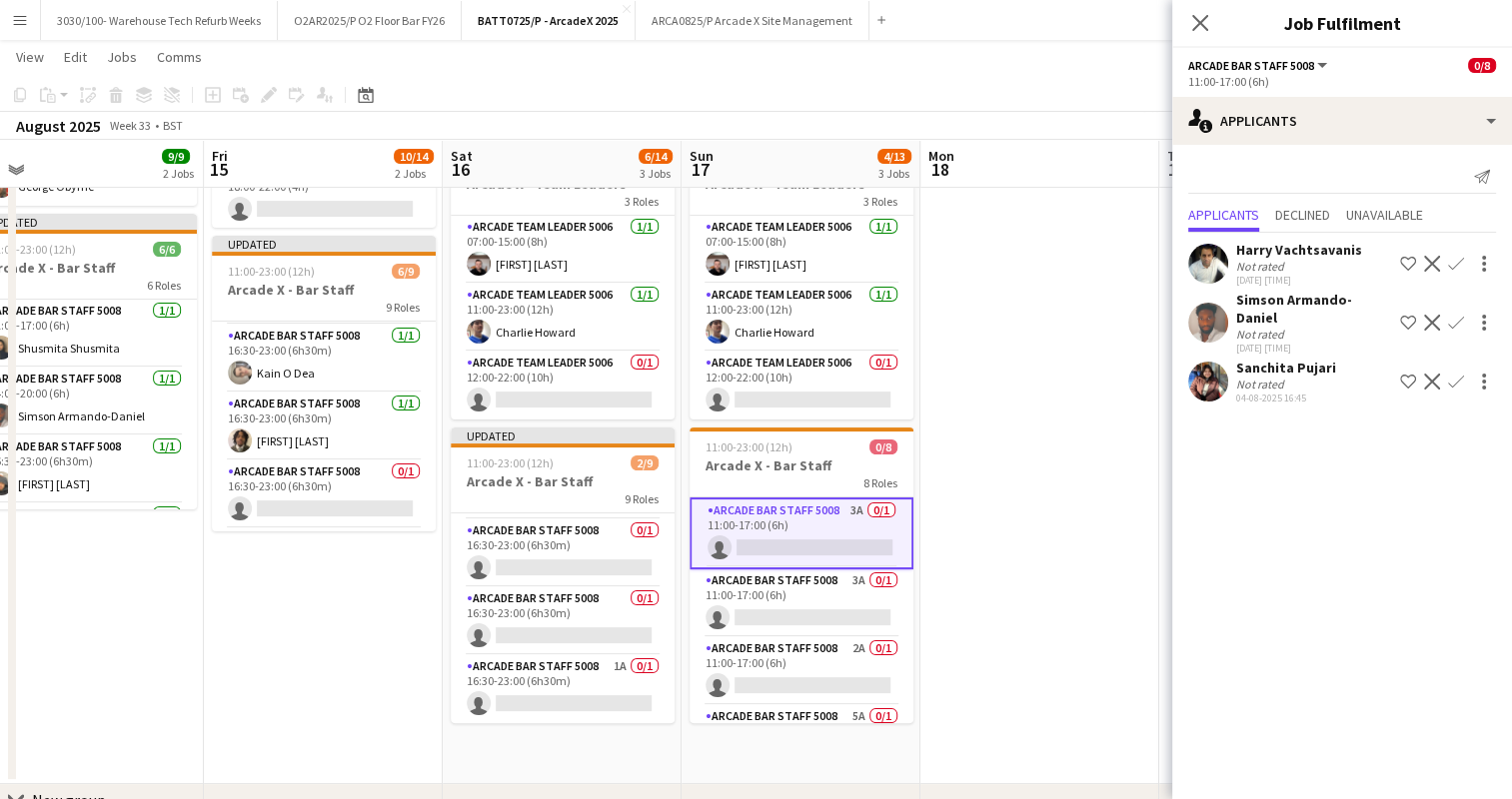 scroll, scrollTop: 400, scrollLeft: 0, axis: vertical 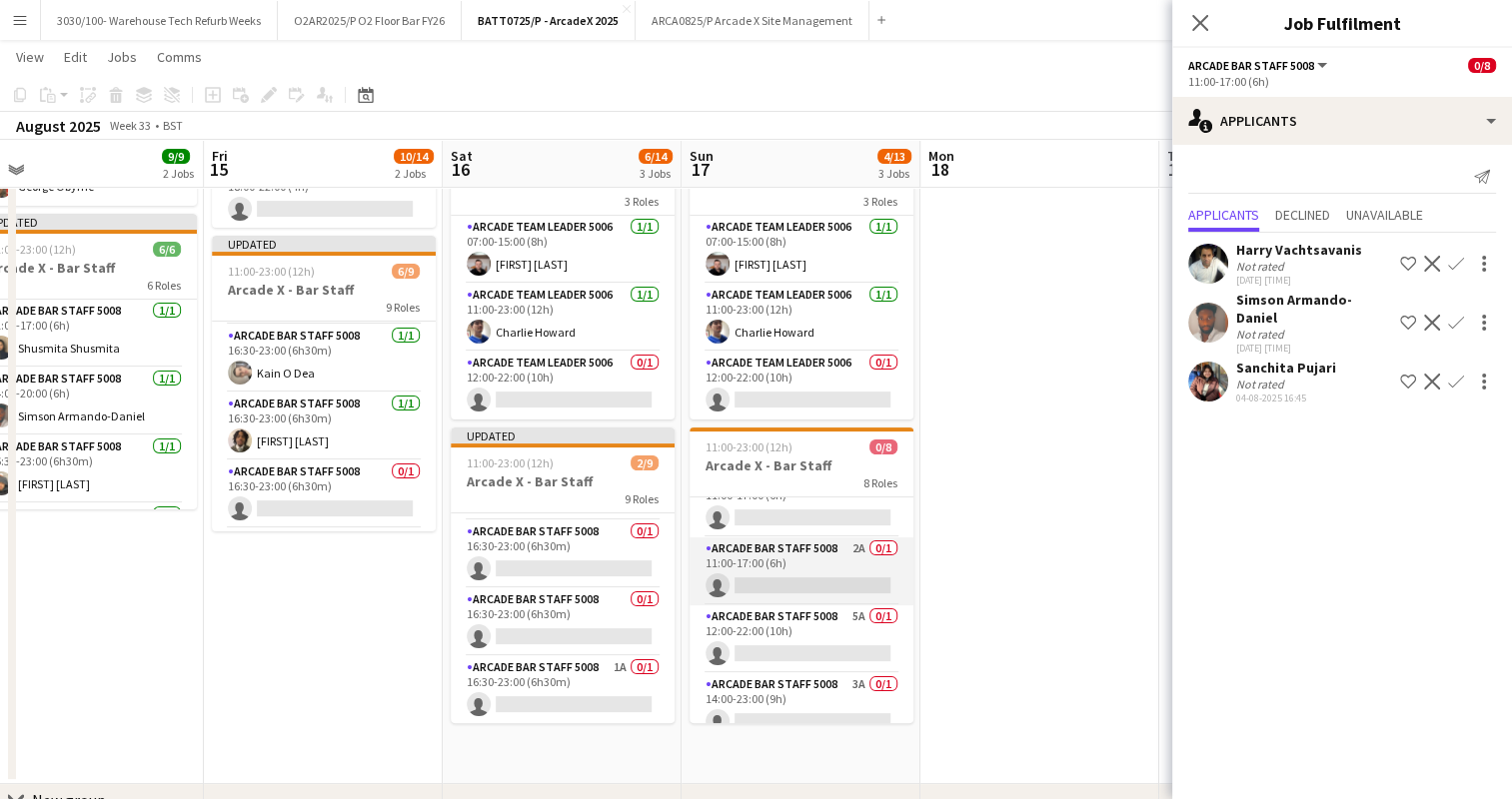 click on "Arcade Bar Staff 5008   2A   0/1   11:00-17:00 (6h)
single-neutral-actions" at bounding box center (801, 571) 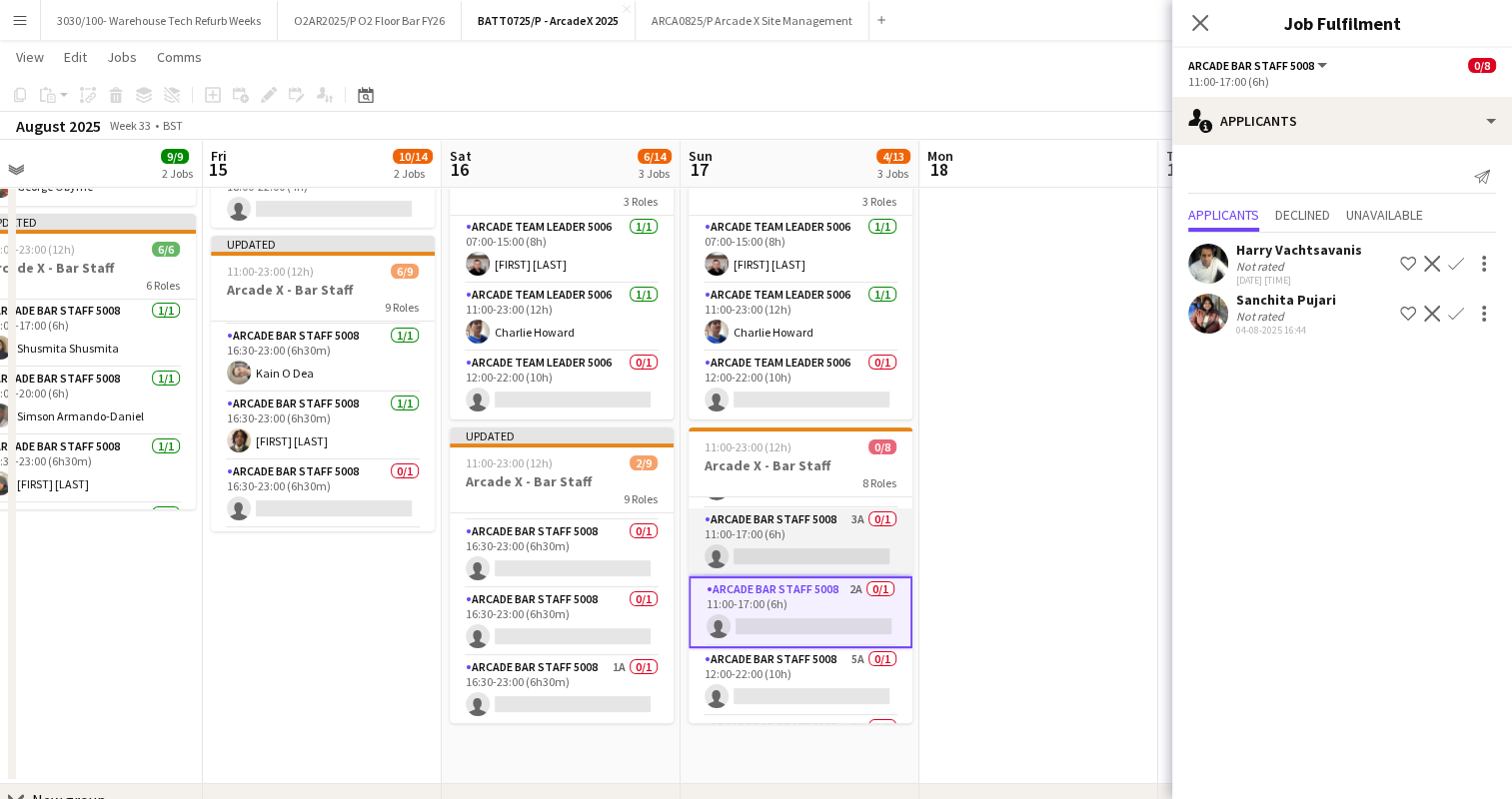 scroll, scrollTop: 0, scrollLeft: 0, axis: both 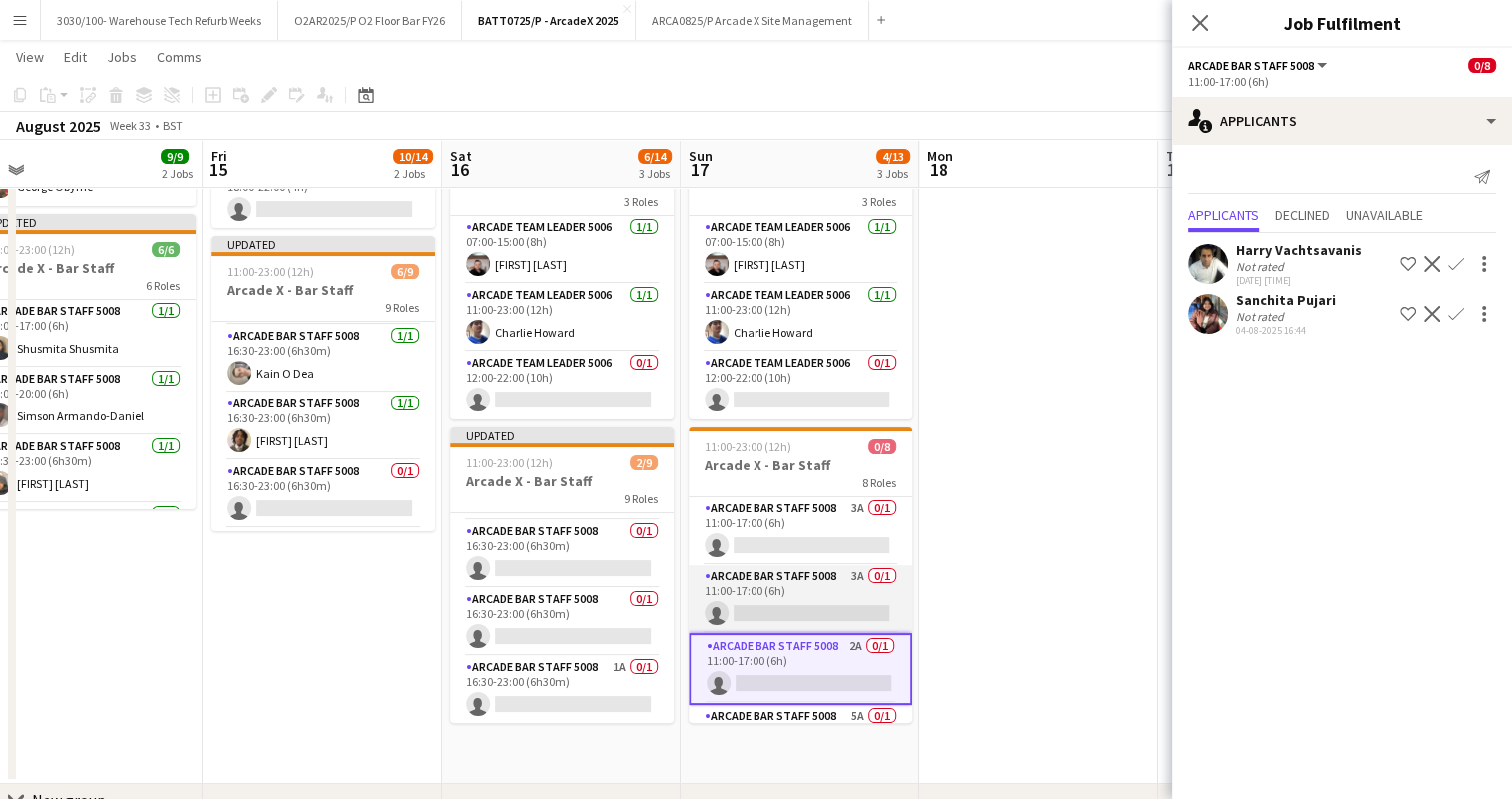 click on "Arcade Bar Staff 5008   3A   0/1   11:00-17:00 (6h)
single-neutral-actions" at bounding box center (800, 599) 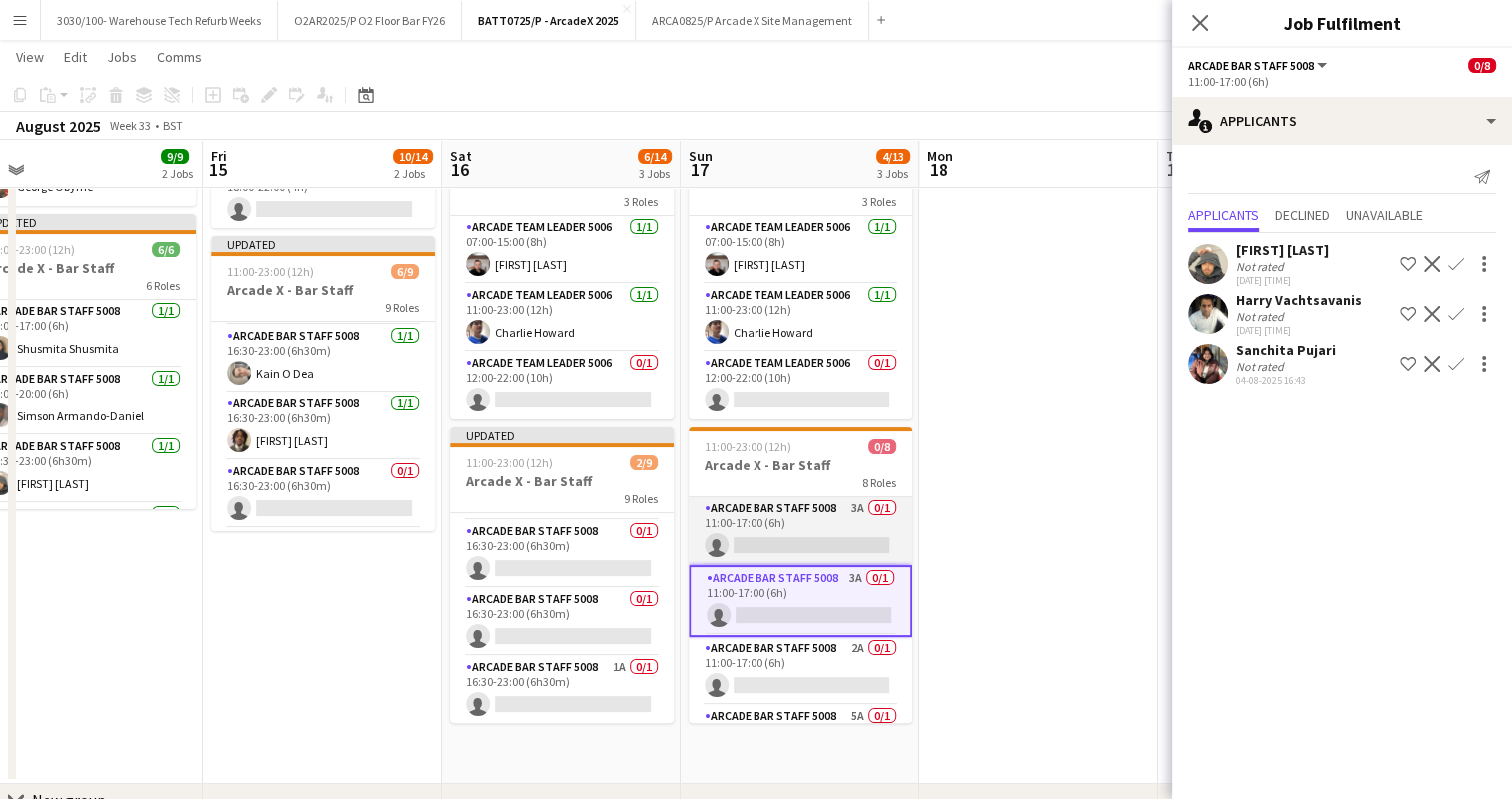 click on "Arcade Bar Staff 5008   3A   0/1   11:00-17:00 (6h)
single-neutral-actions" at bounding box center (800, 531) 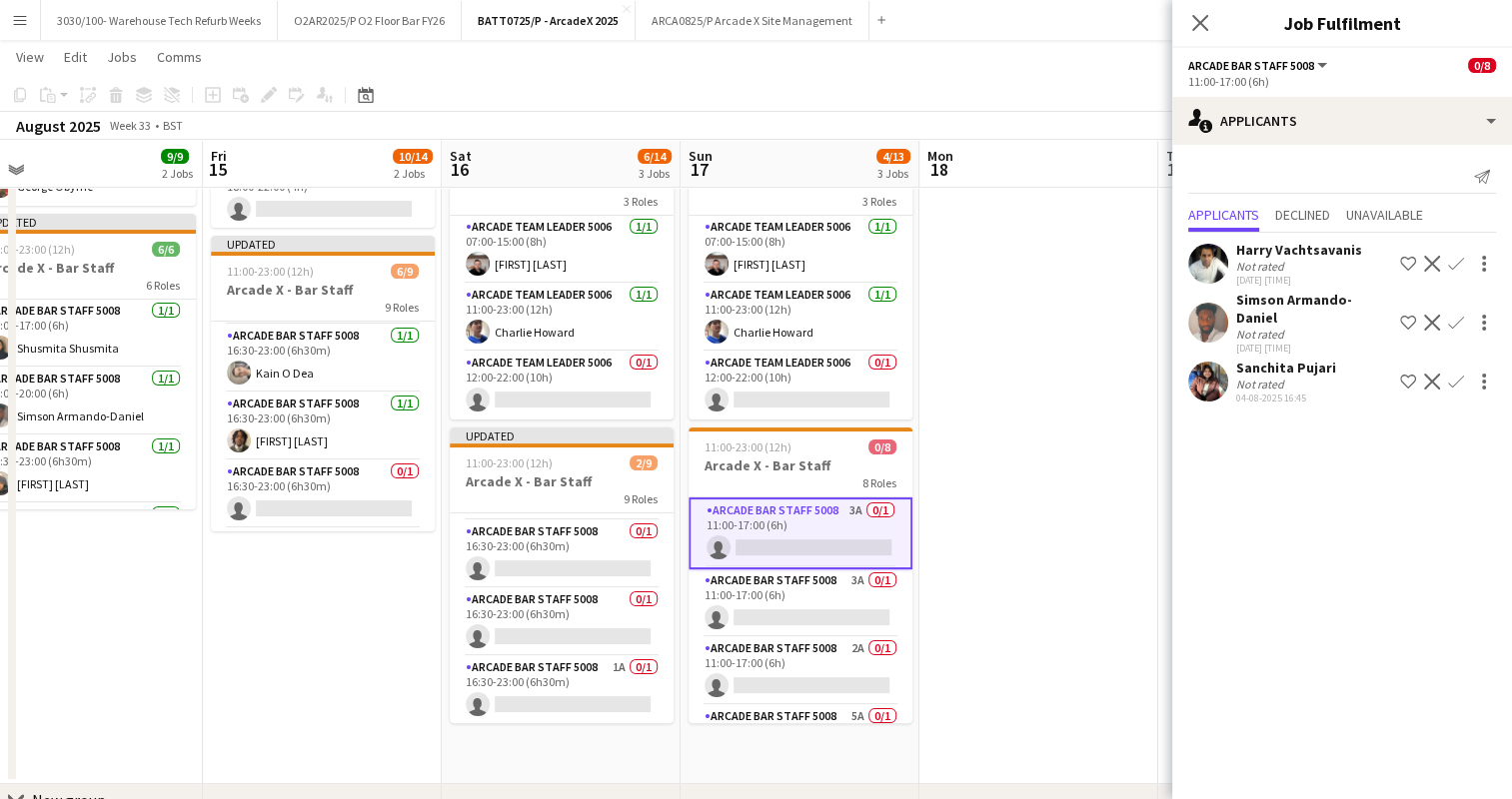 click on "Confirm" at bounding box center [1456, 382] 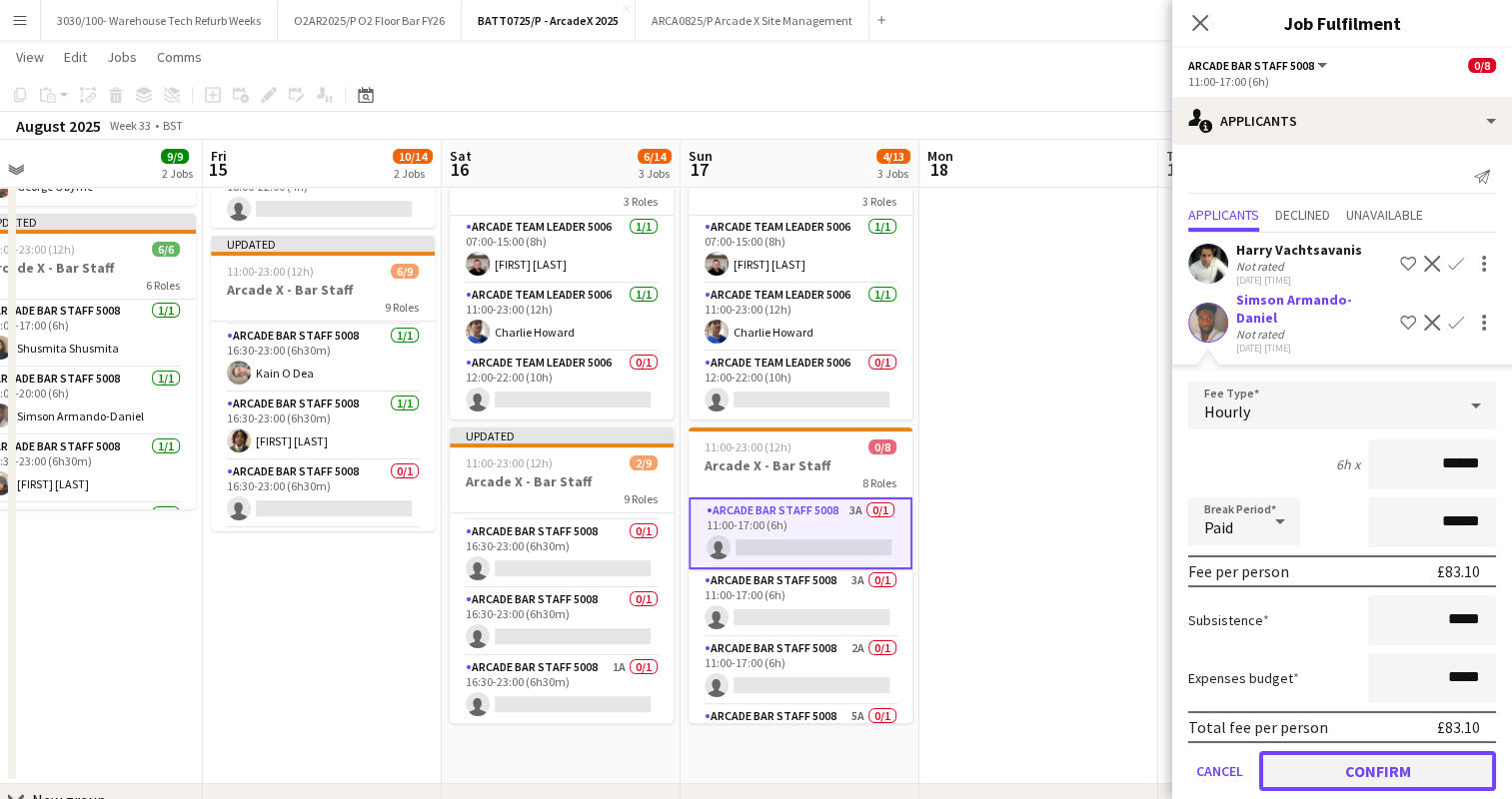 click on "Confirm" 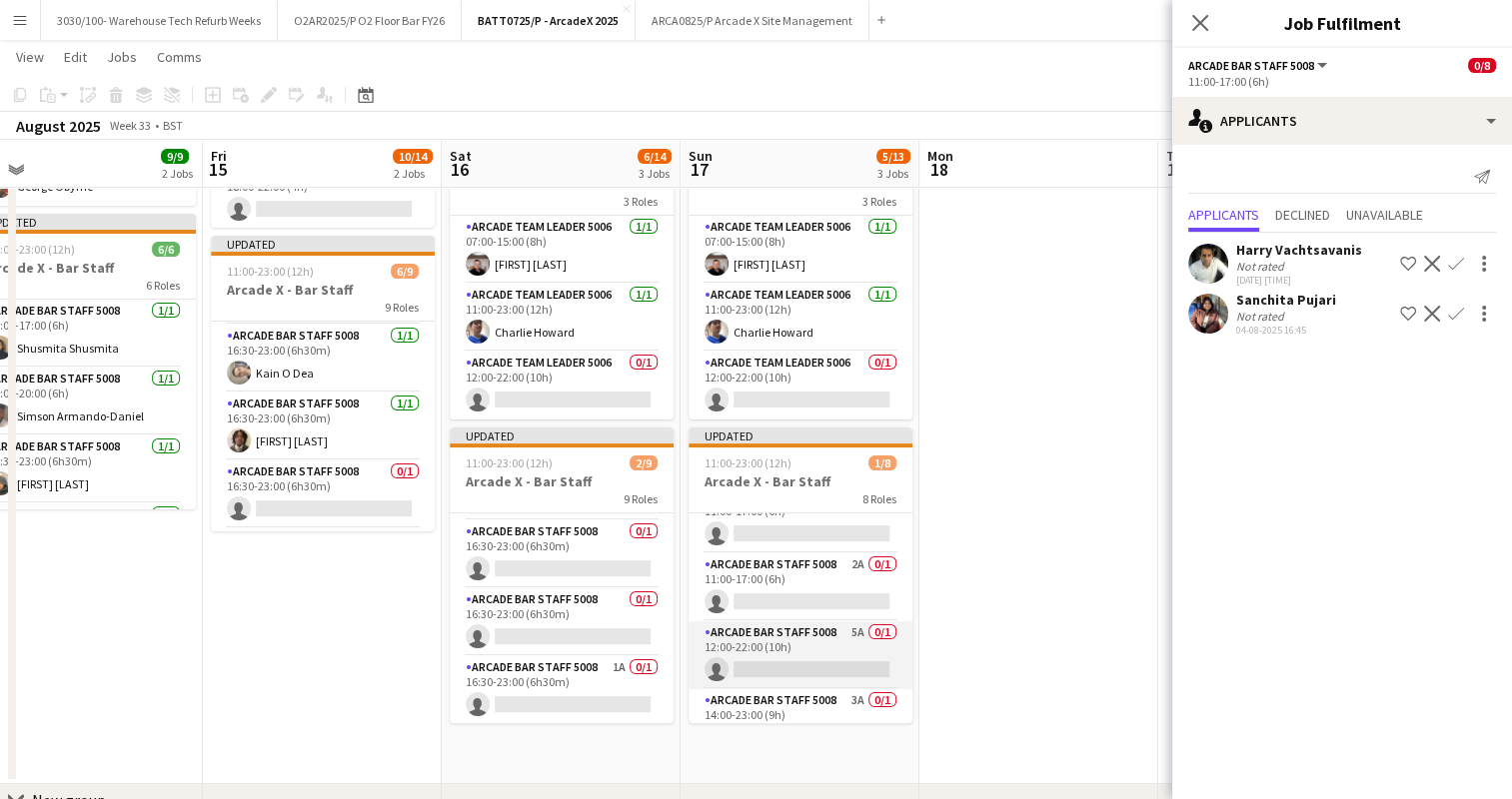 click on "Arcade Bar Staff 5008   5A   0/1   12:00-22:00 (10h)
single-neutral-actions" at bounding box center [800, 655] 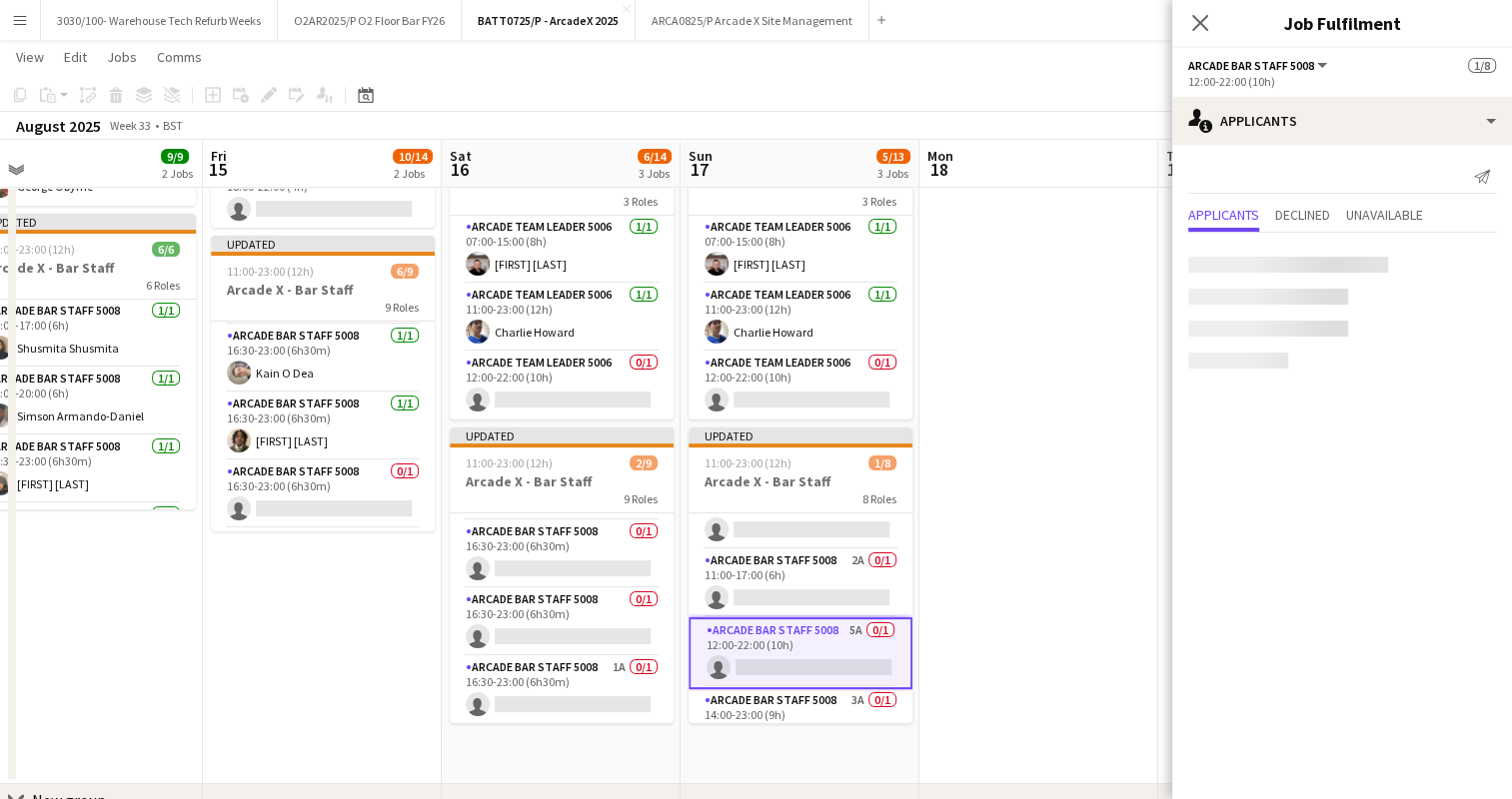 scroll, scrollTop: 96, scrollLeft: 0, axis: vertical 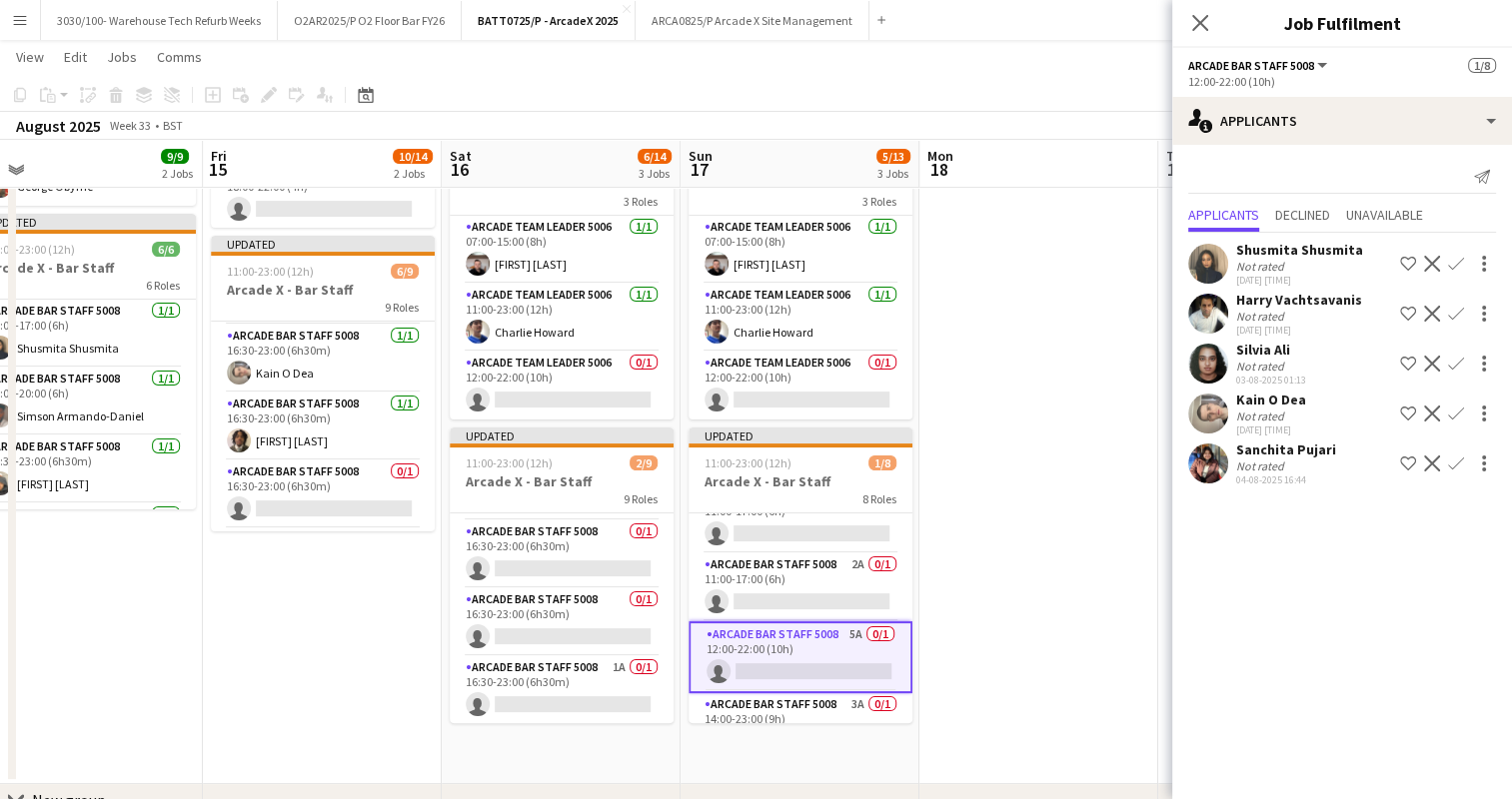 click on "Confirm" at bounding box center (1456, 463) 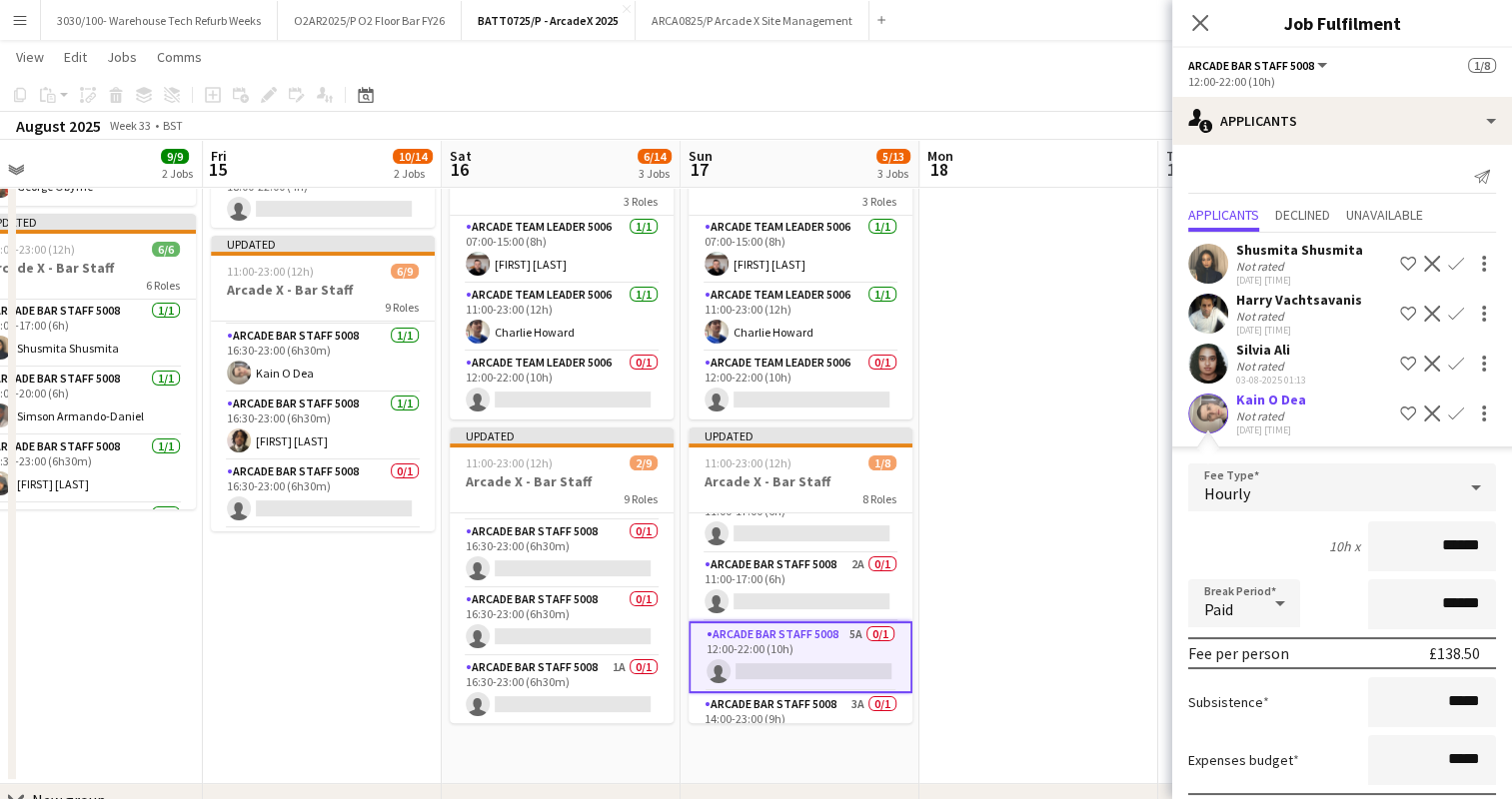 scroll, scrollTop: 158, scrollLeft: 0, axis: vertical 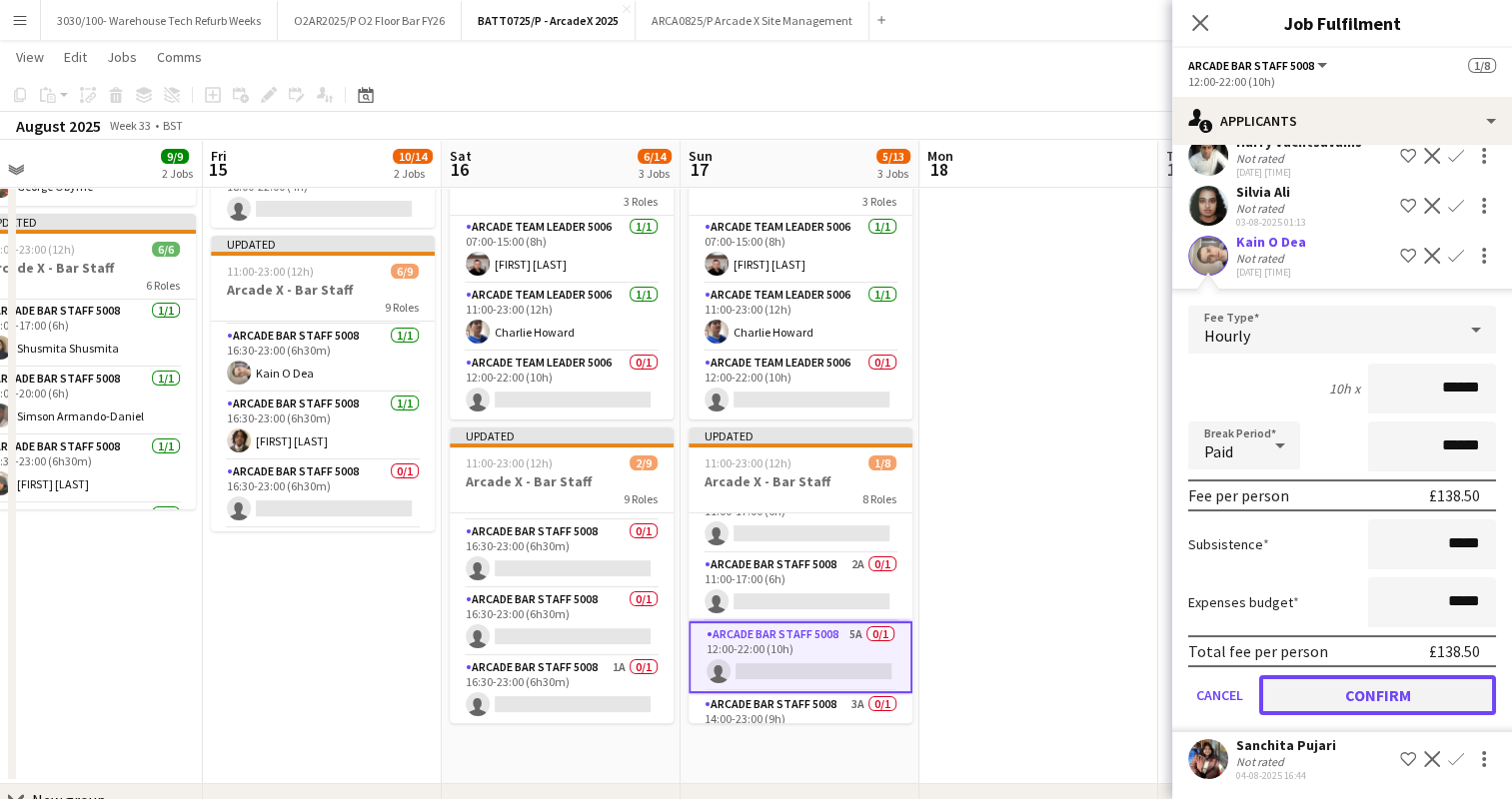 click on "Confirm" 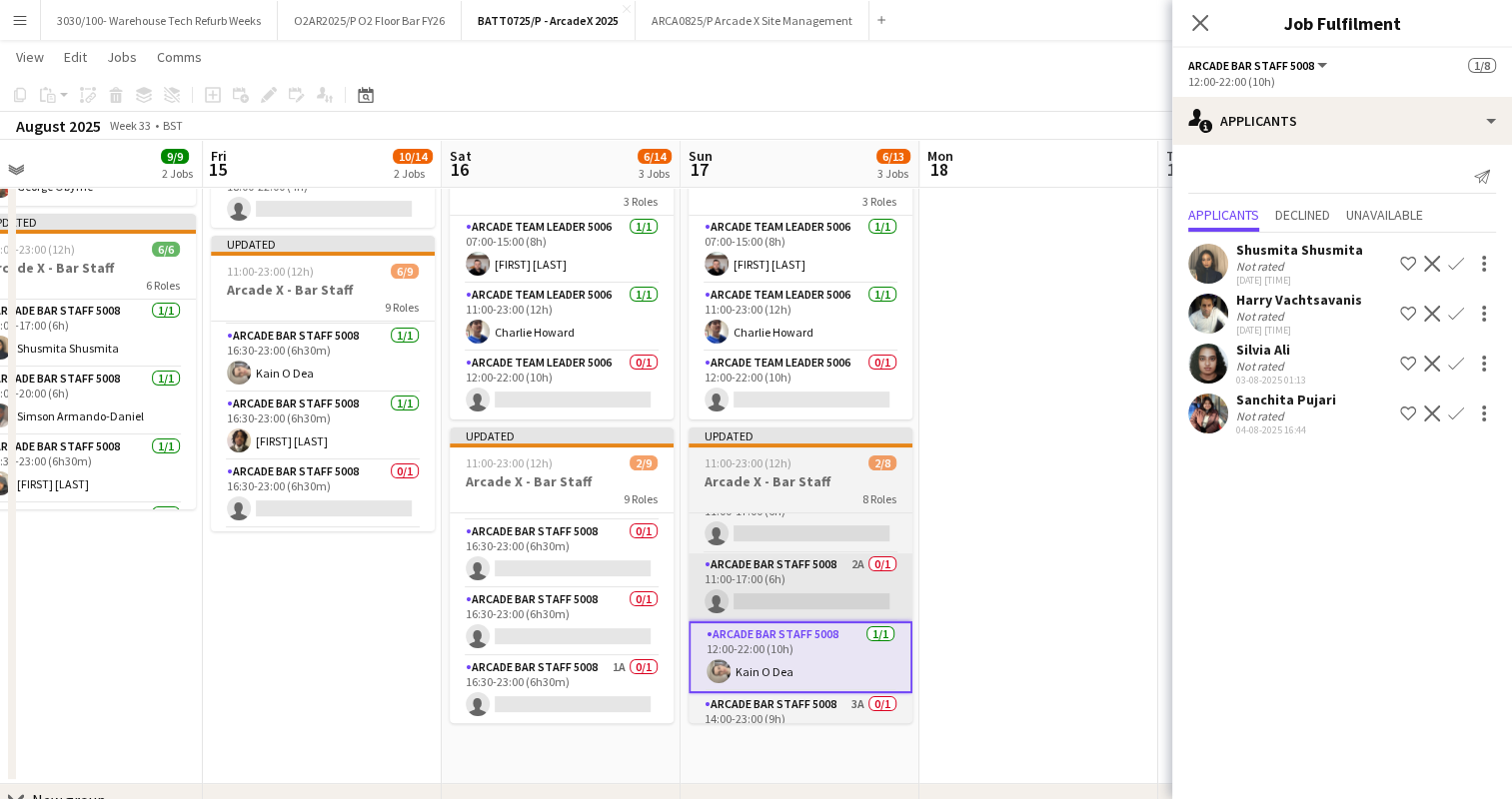 scroll, scrollTop: 0, scrollLeft: 0, axis: both 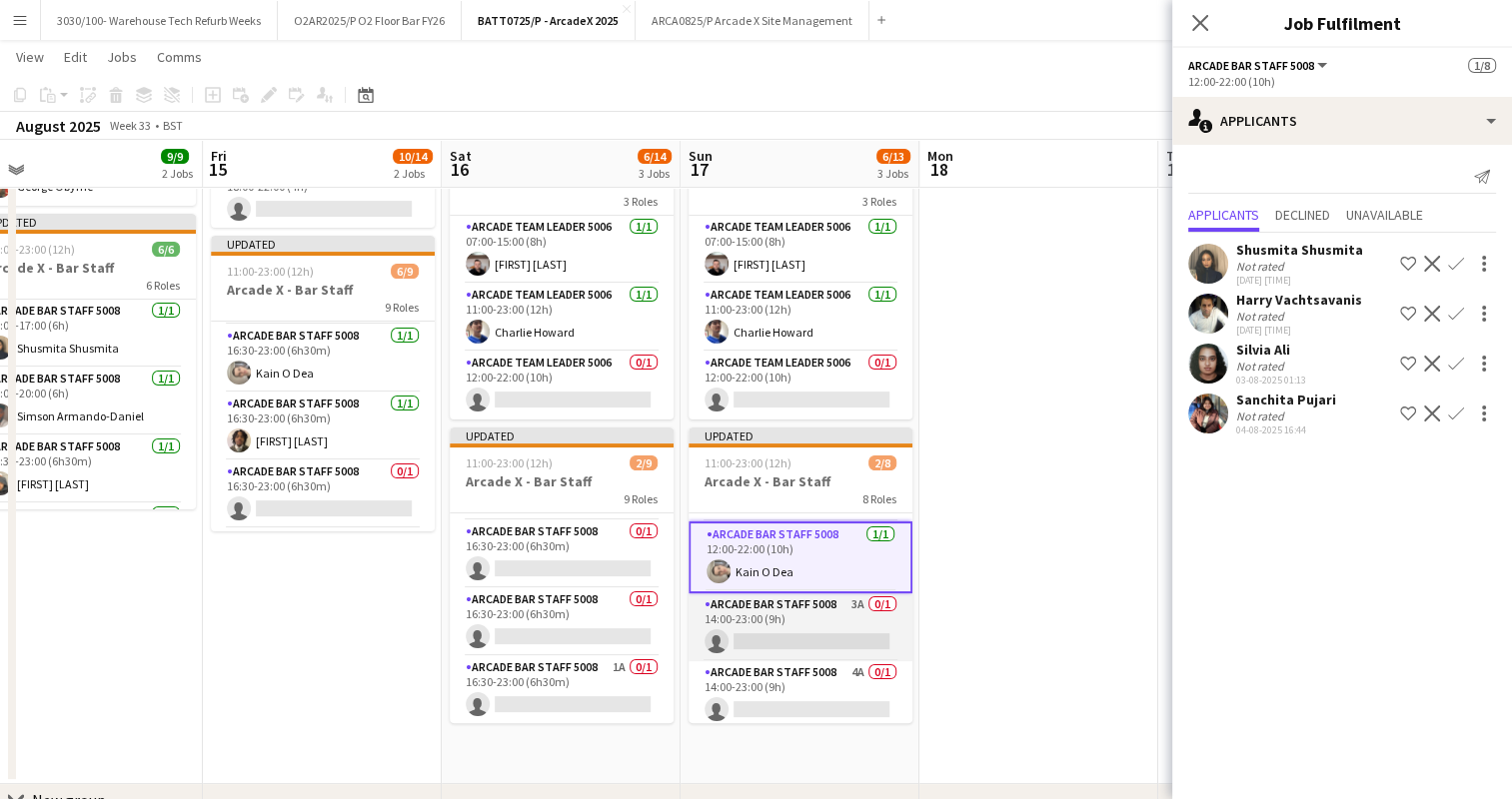 click on "Arcade Bar Staff 5008   3A   0/1   14:00-23:00 (9h)
single-neutral-actions" at bounding box center (800, 627) 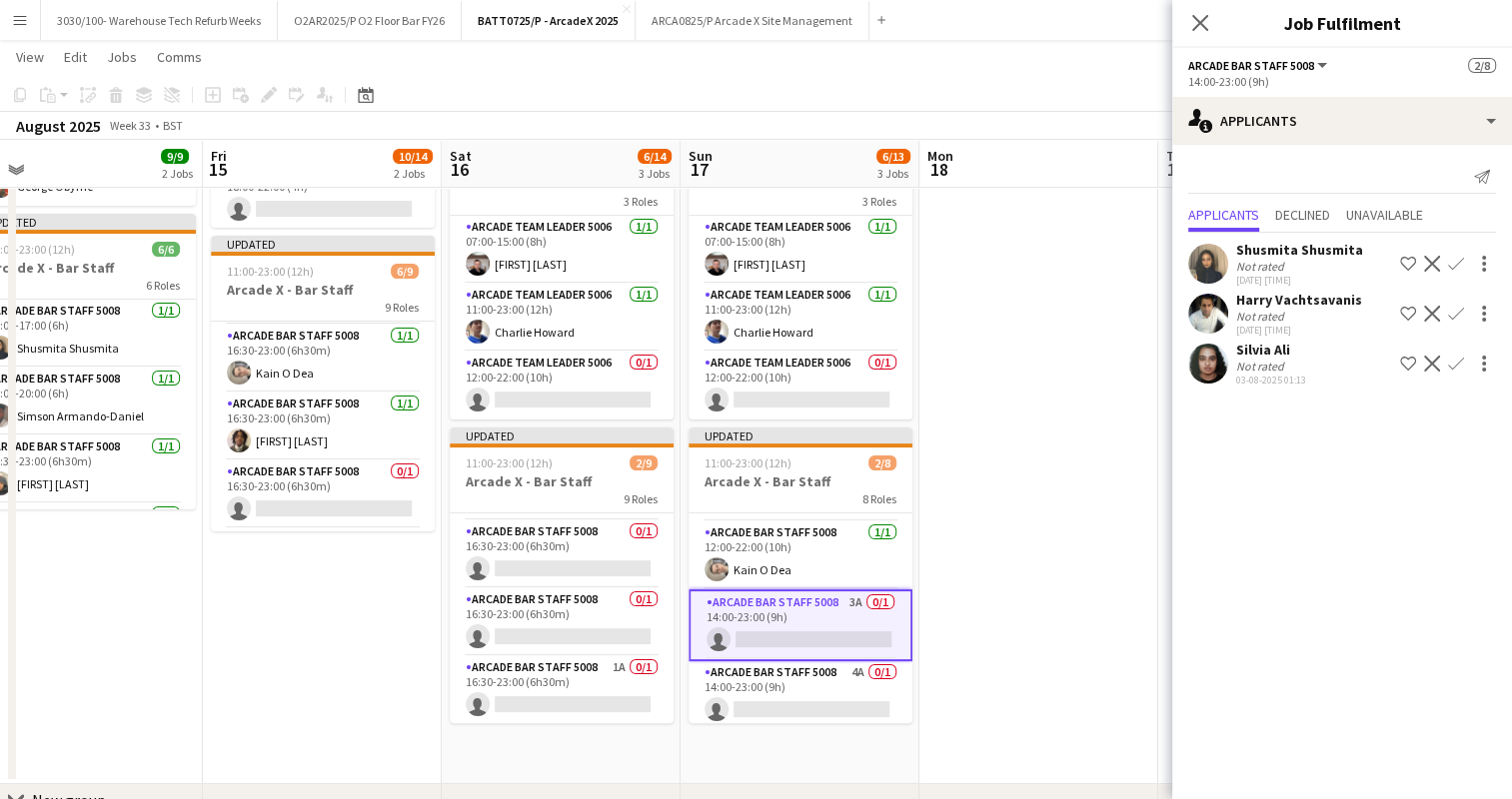 click on "Confirm" at bounding box center [1456, 314] 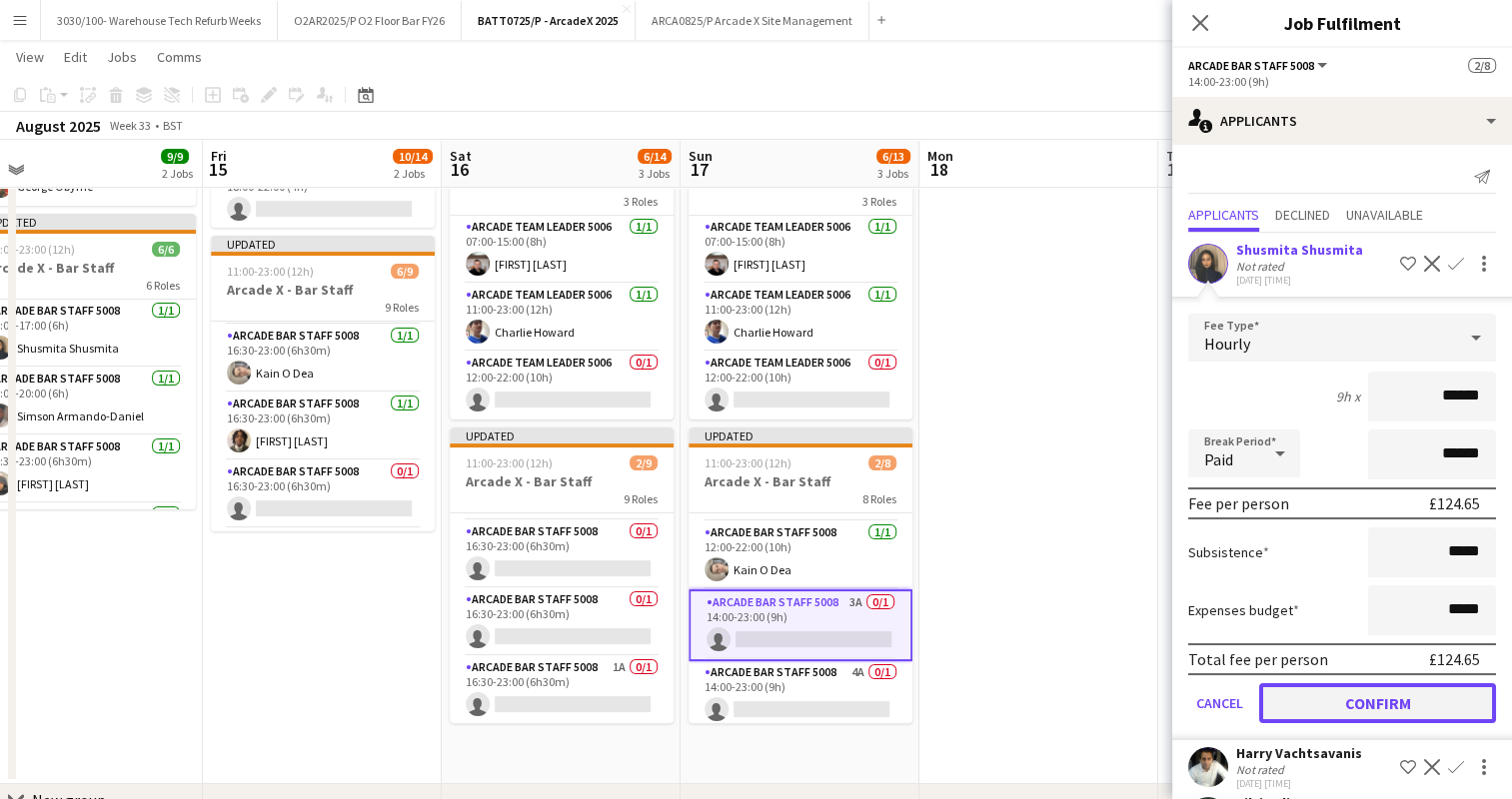 click on "Confirm" 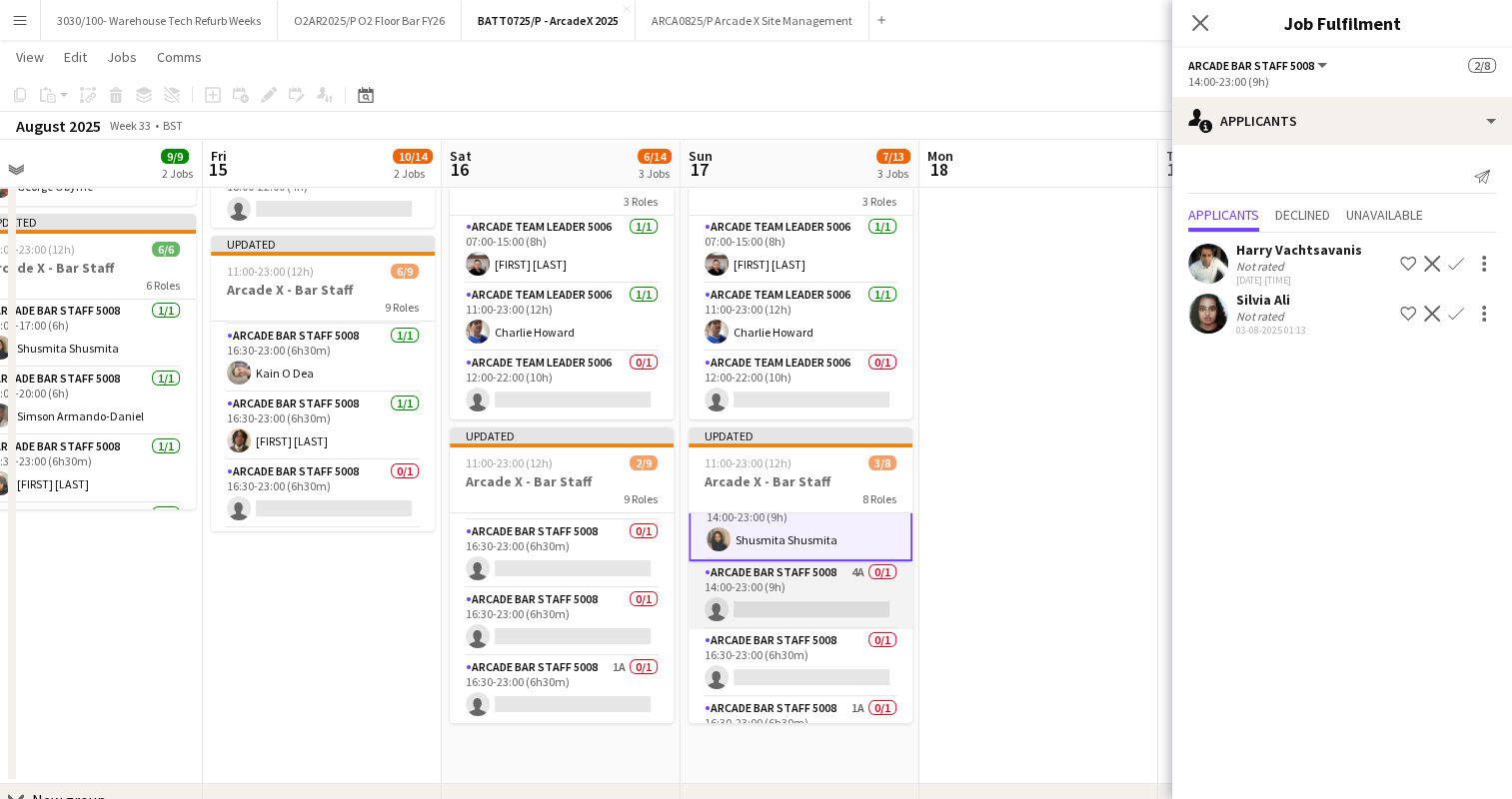 click on "Arcade Bar Staff 5008   [NUMBER]   [NUMBER]/[NUMBER]   [TIME]-[TIME] ([TIME])
single-neutral-actions" at bounding box center [800, 595] 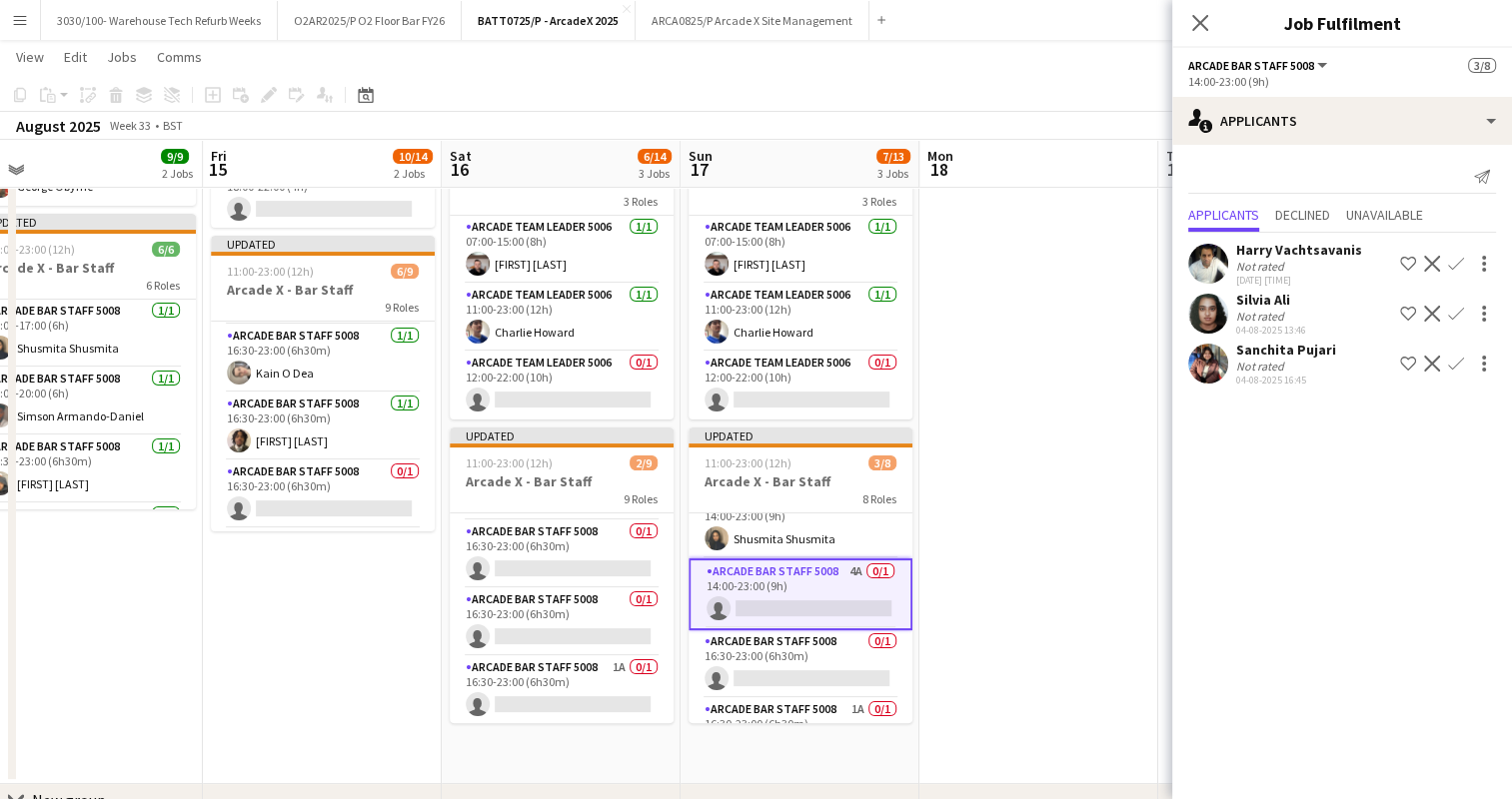 click on "Confirm" at bounding box center [1456, 364] 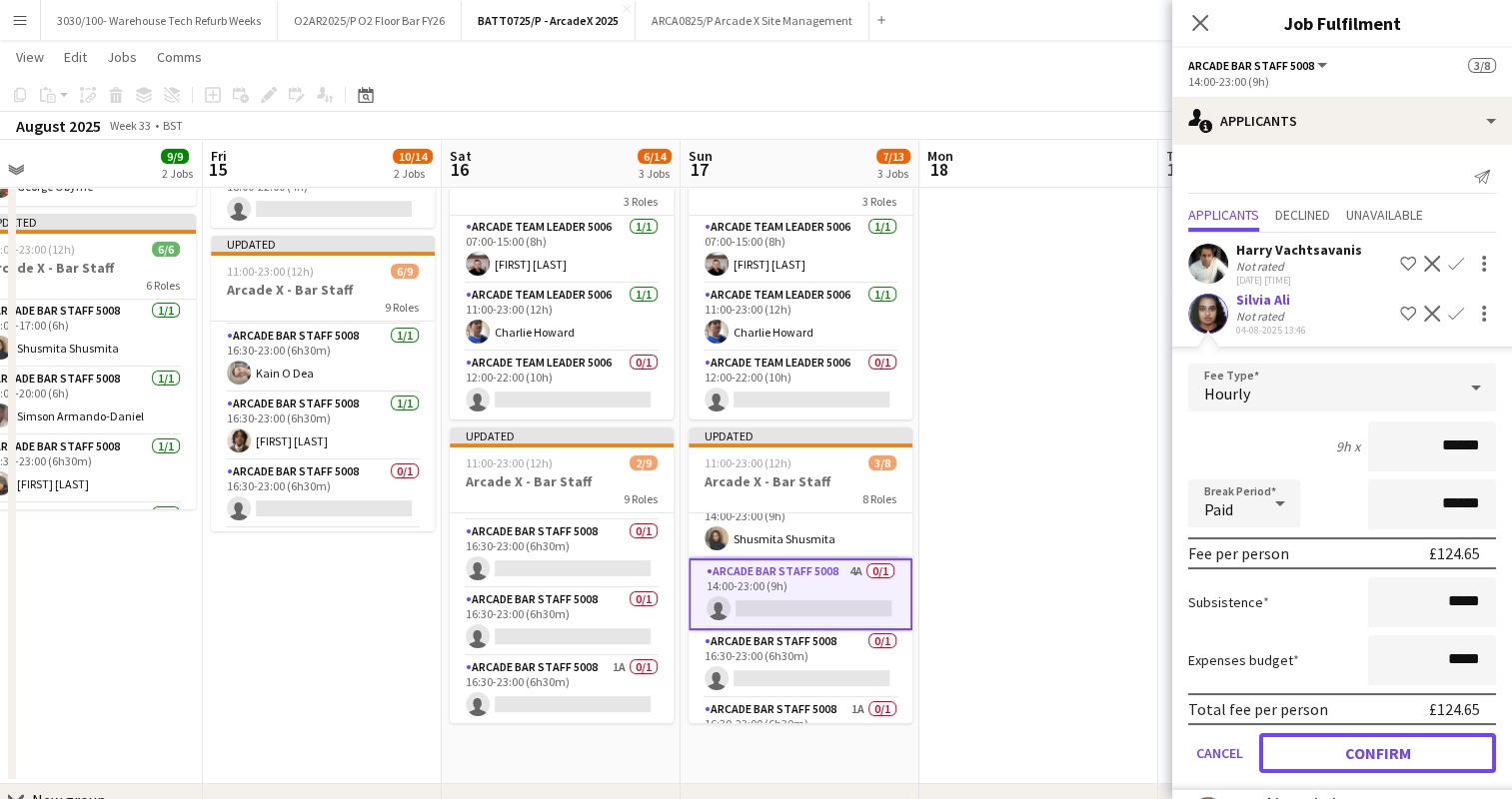 click on "Confirm" 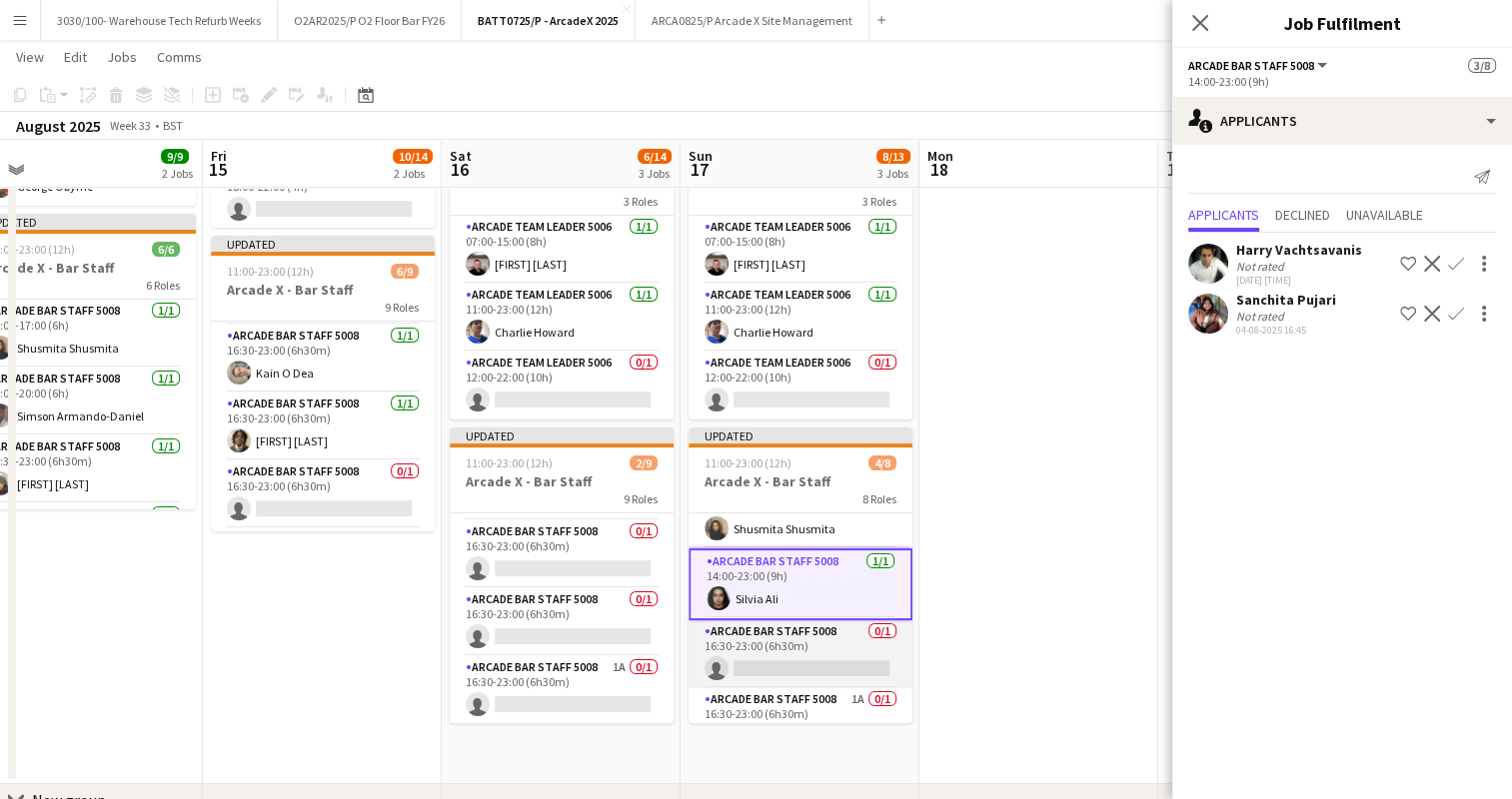 scroll, scrollTop: 336, scrollLeft: 0, axis: vertical 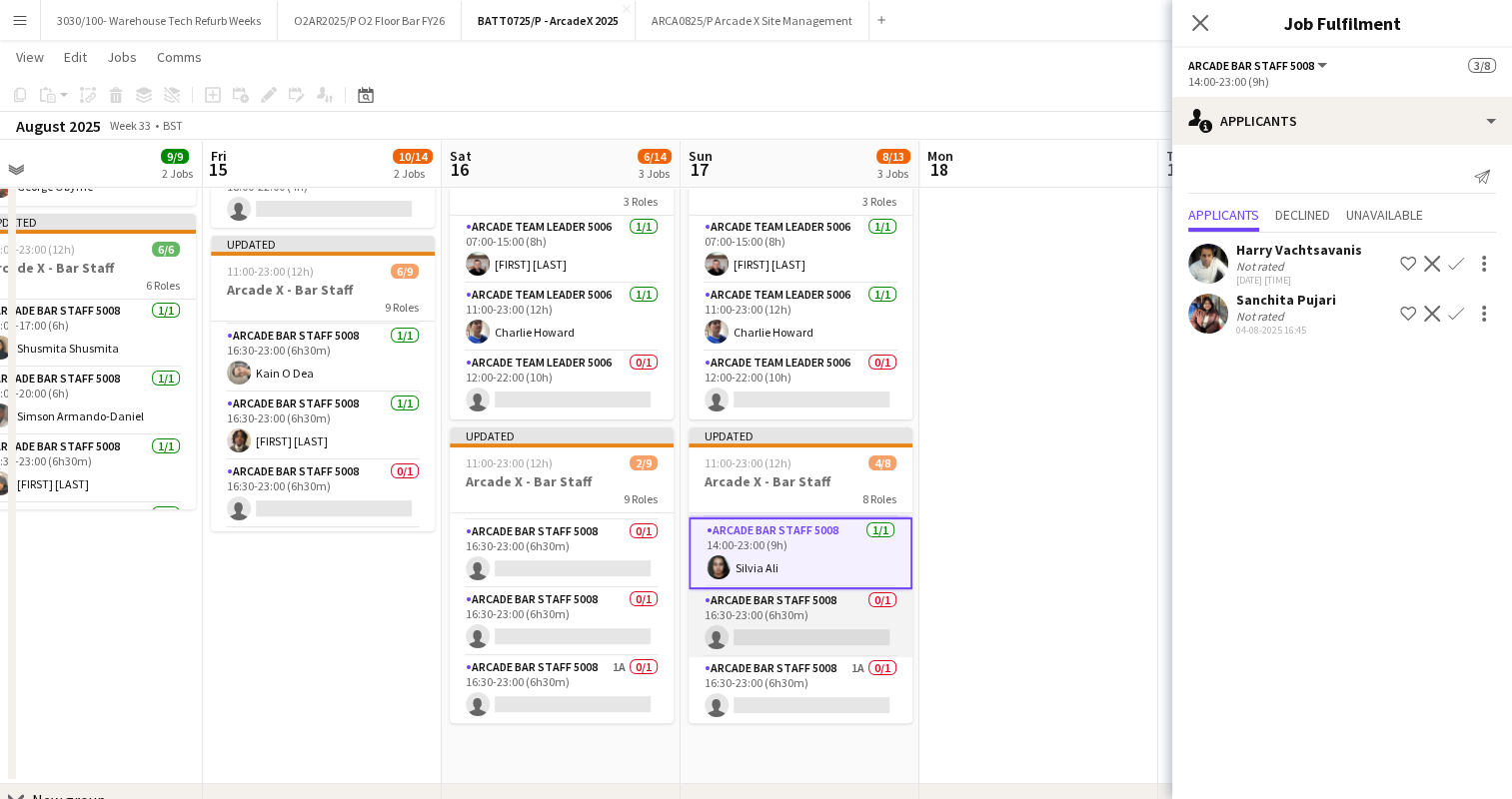 click on "Arcade Bar Staff 5008   0/1   16:30-23:00 (6h30m)
single-neutral-actions" at bounding box center [800, 623] 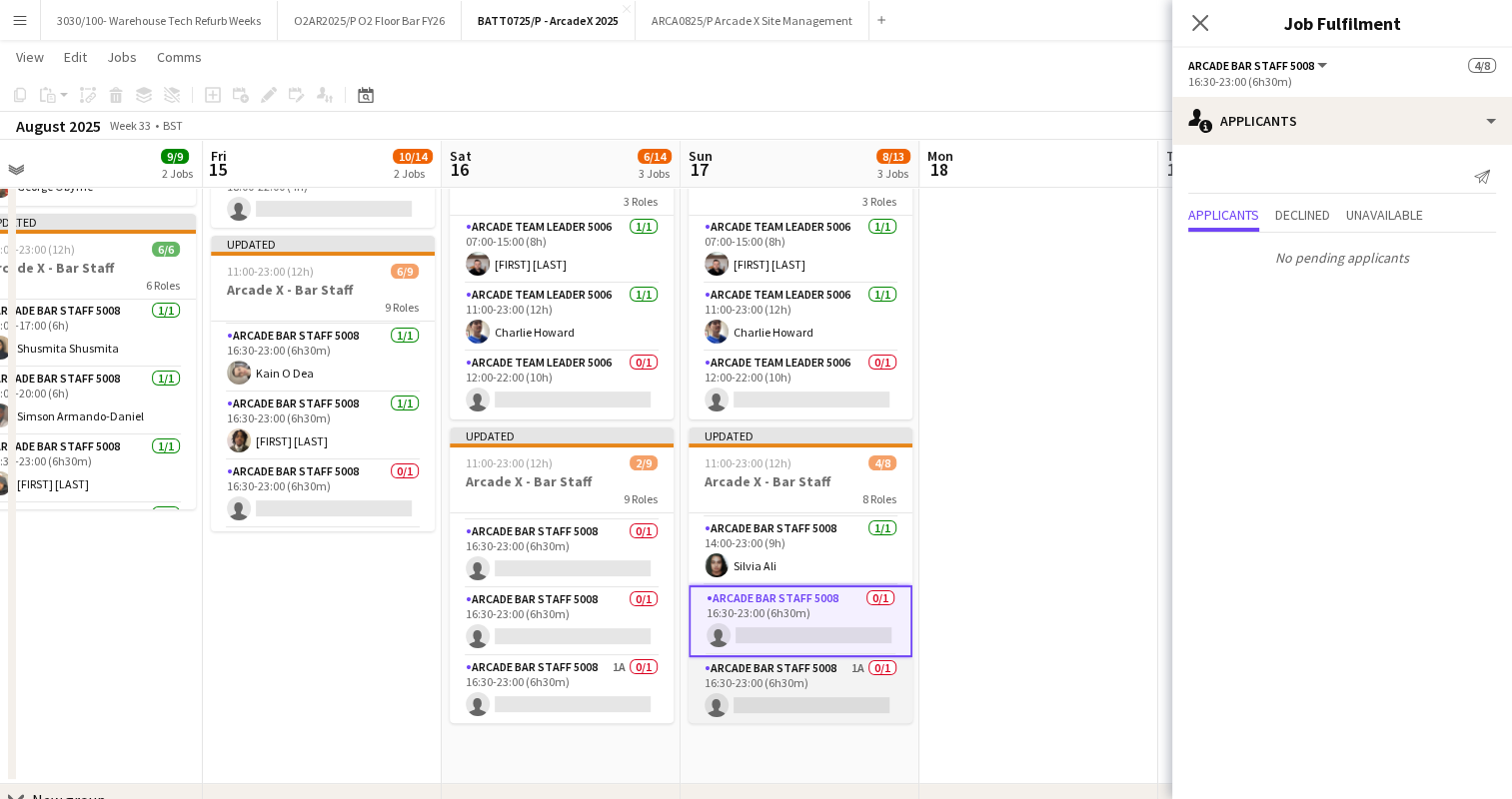click on "Arcade Bar Staff 5008   1A   0/1   16:30-23:00 (6h30m)
single-neutral-actions" at bounding box center (800, 691) 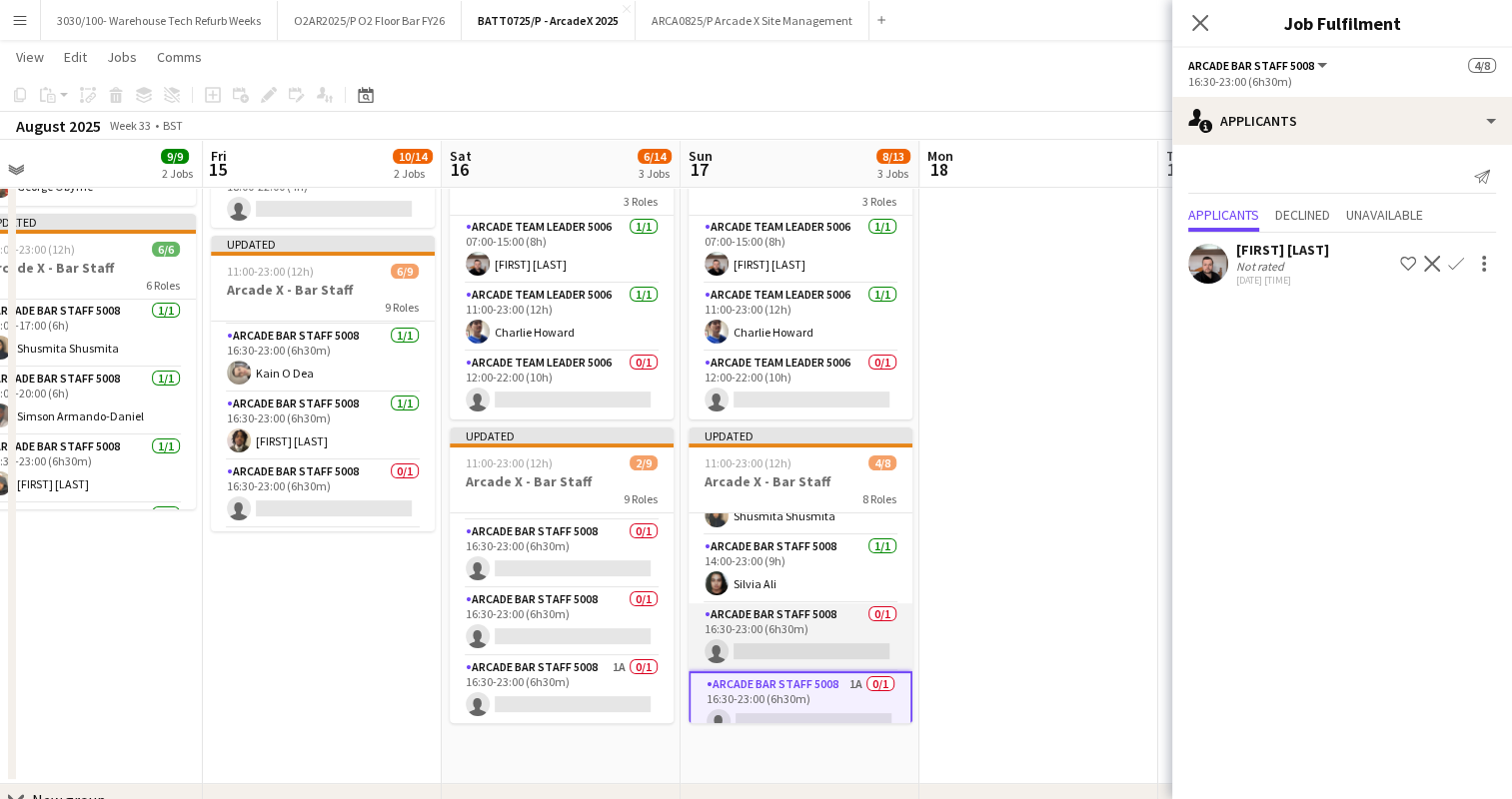 scroll, scrollTop: 336, scrollLeft: 0, axis: vertical 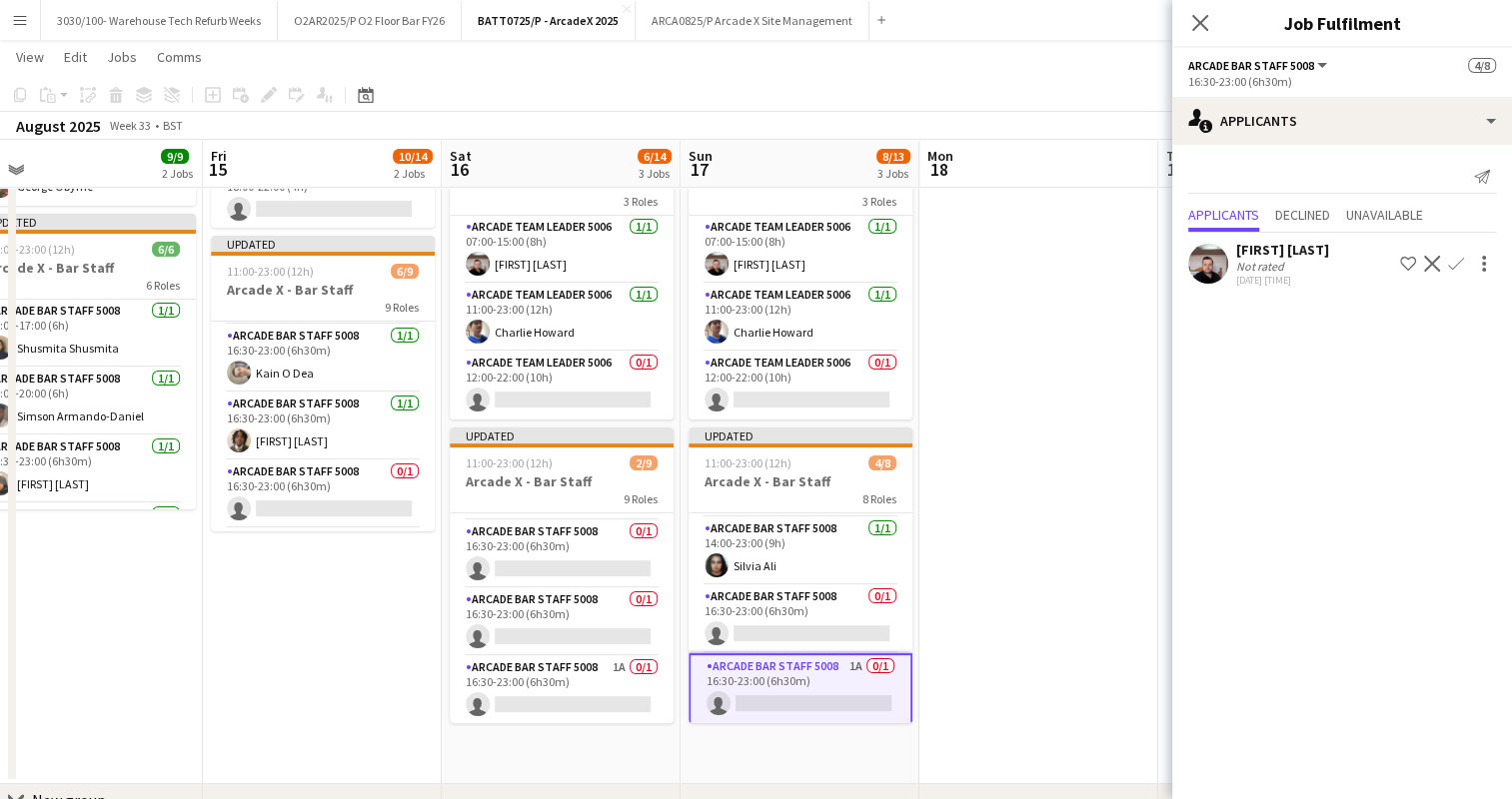 click on "Confirm" 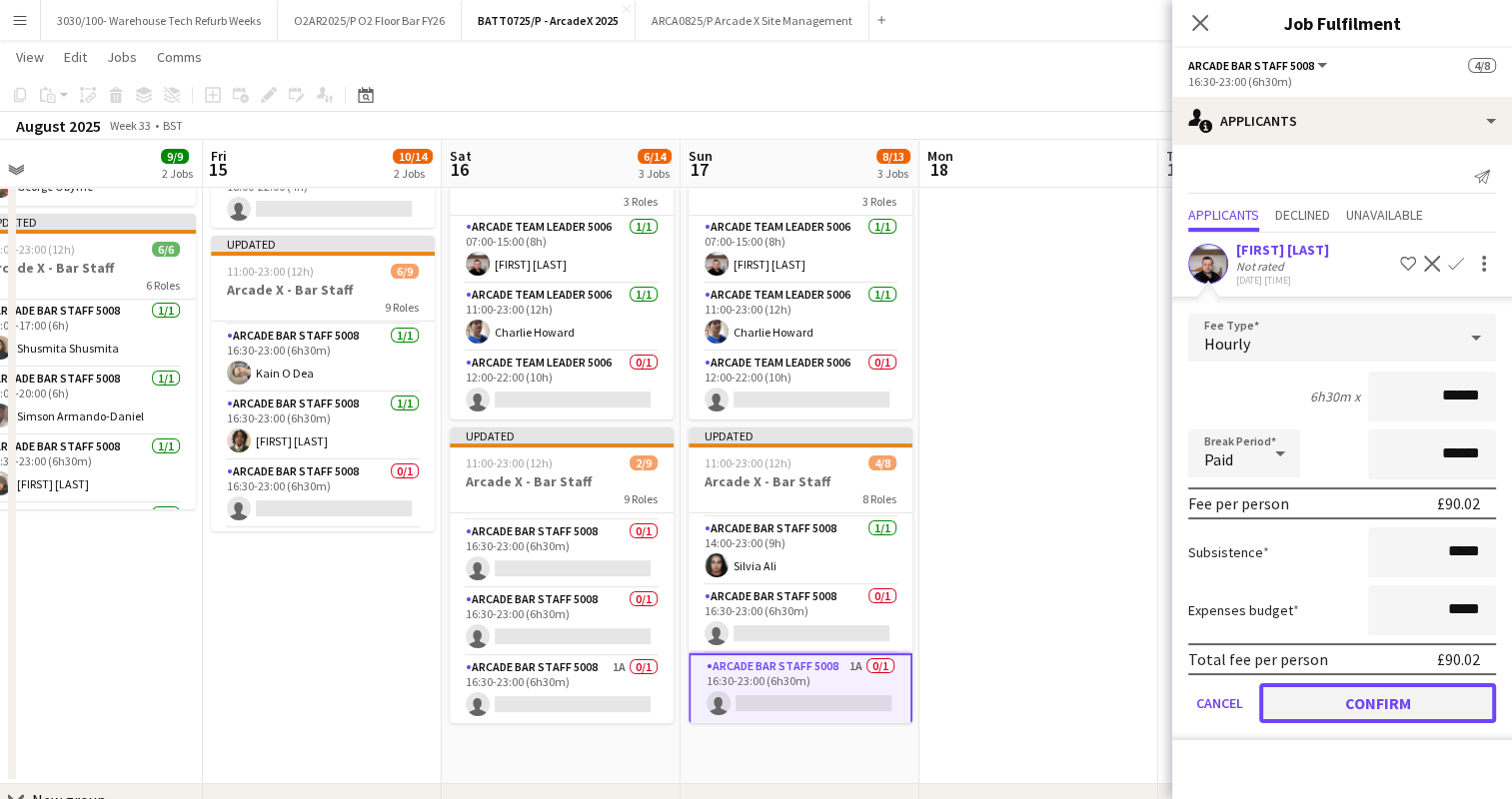 click on "Confirm" 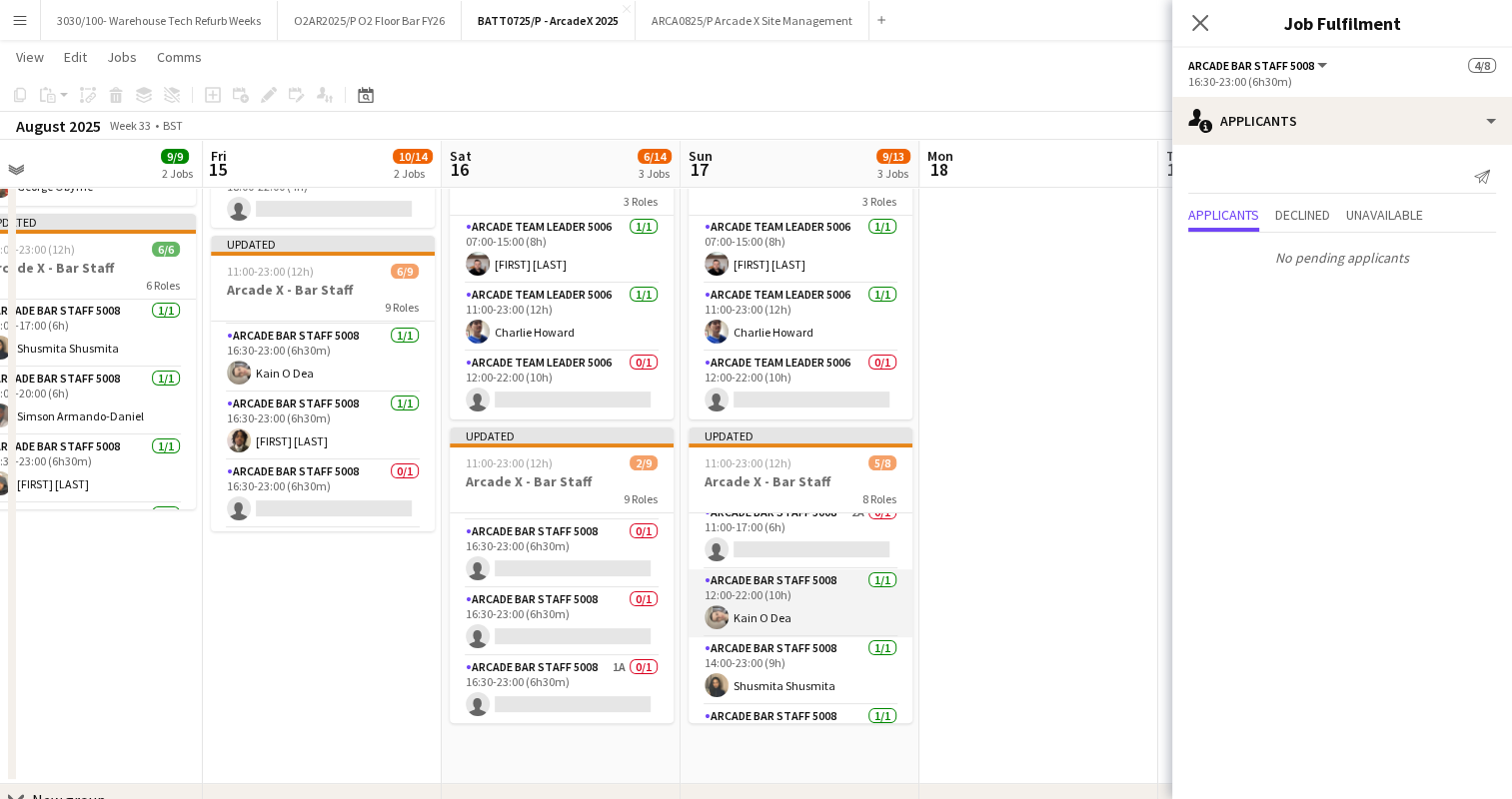 scroll, scrollTop: 36, scrollLeft: 0, axis: vertical 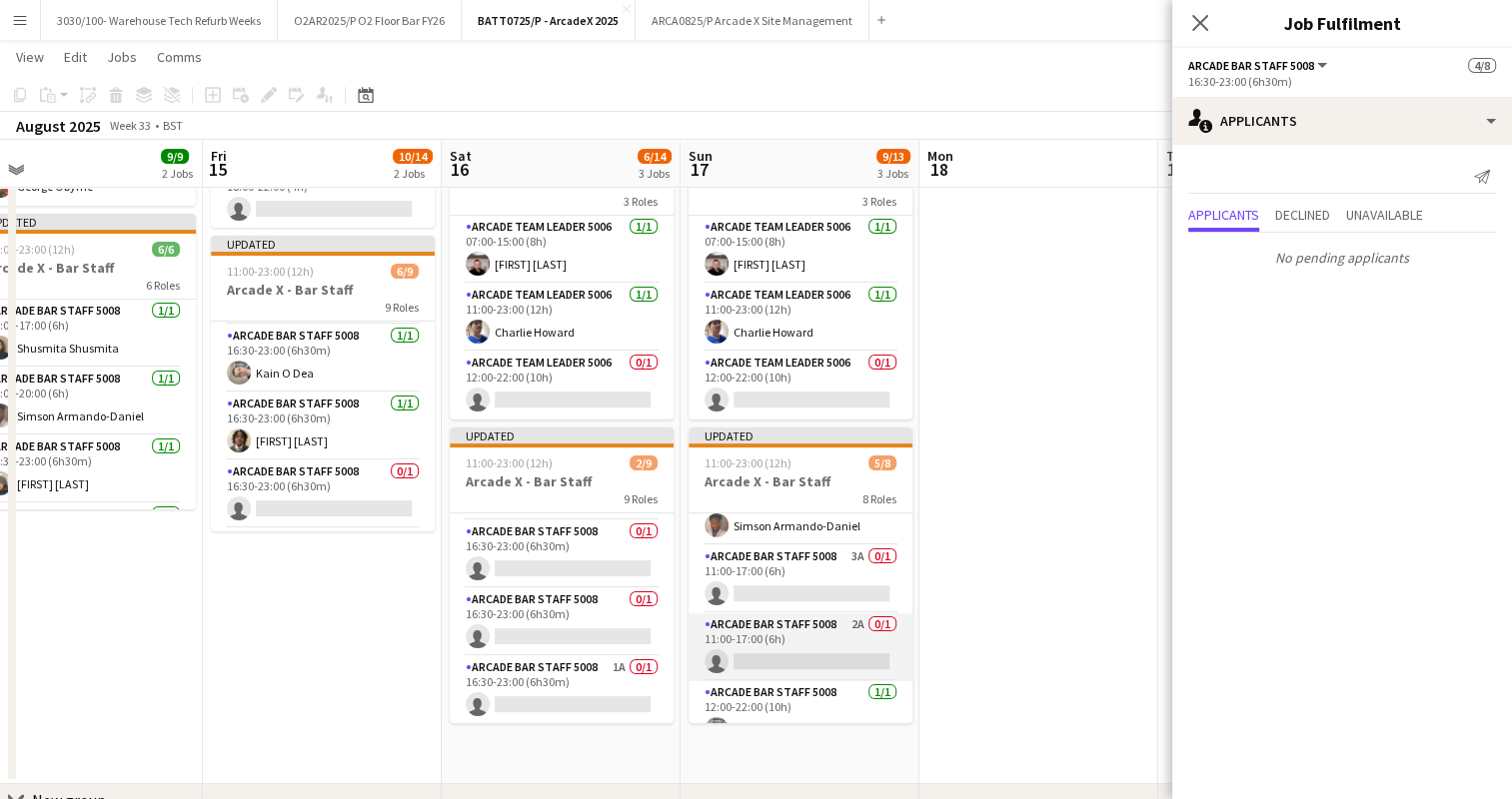 click on "Arcade Bar Staff 5008   2A   0/1   11:00-17:00 (6h)
single-neutral-actions" at bounding box center [800, 647] 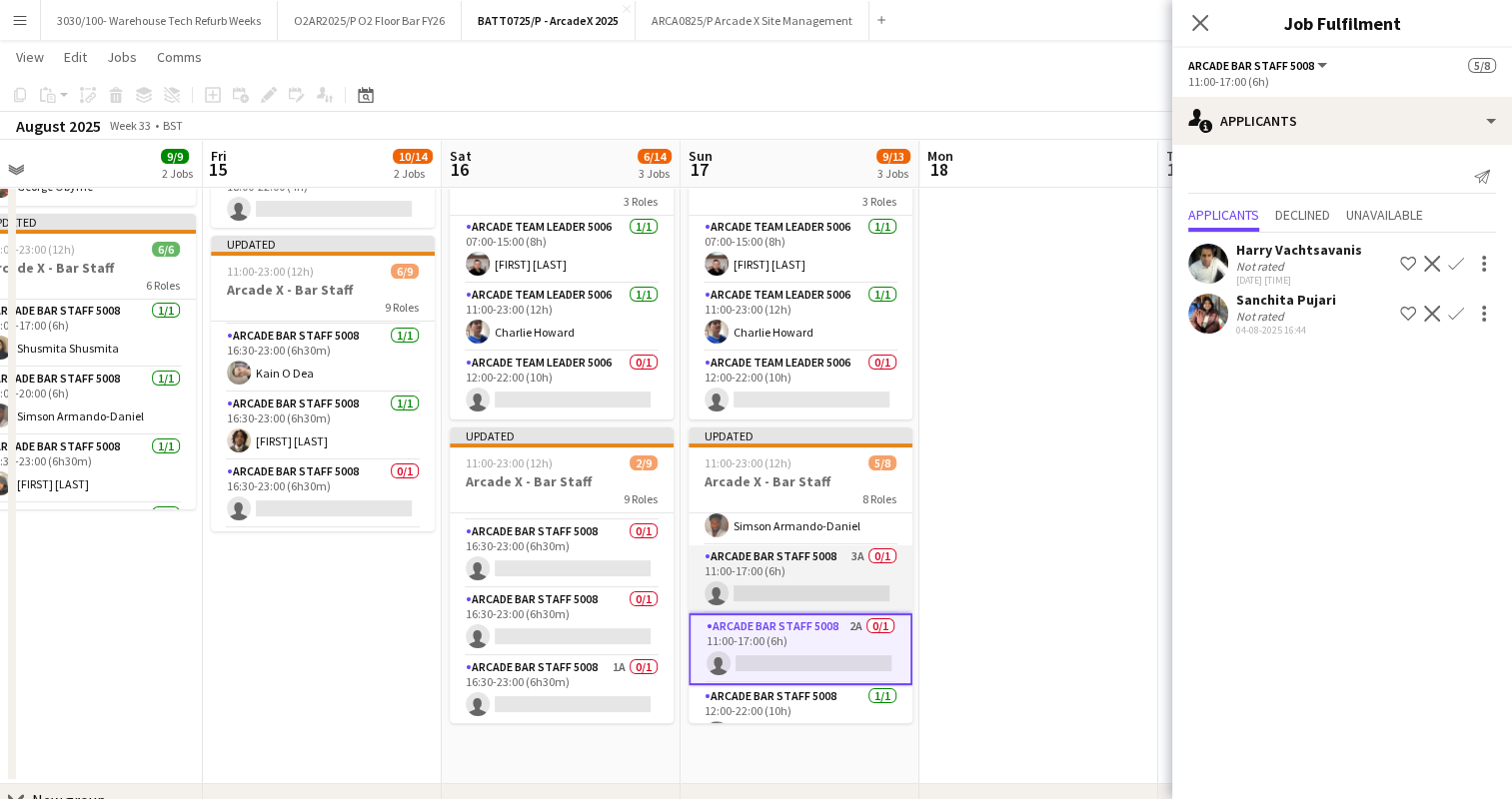 click on "Arcade Bar Staff 5008   3A   0/1   11:00-17:00 (6h)
single-neutral-actions" at bounding box center [800, 579] 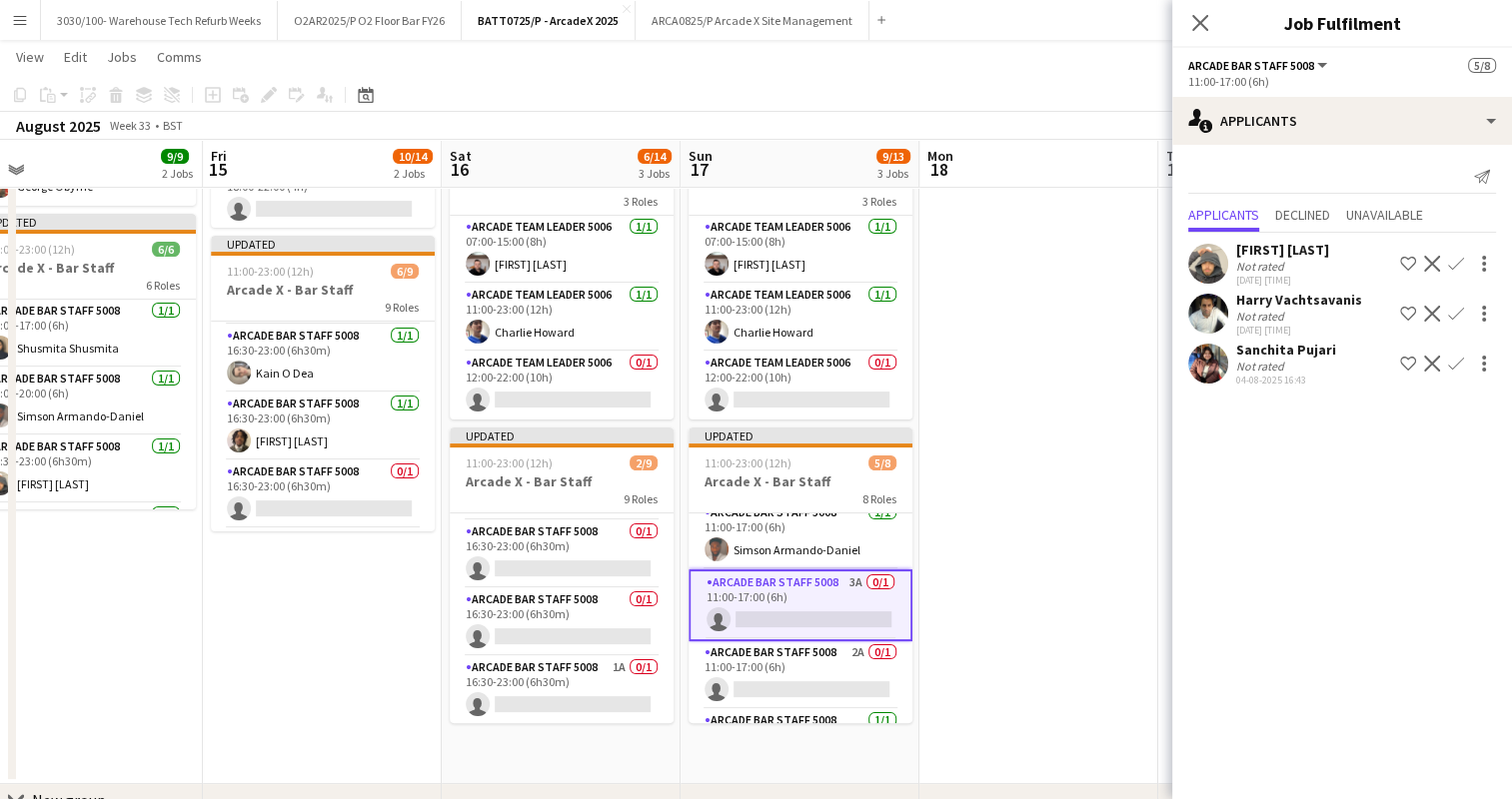 scroll, scrollTop: 0, scrollLeft: 0, axis: both 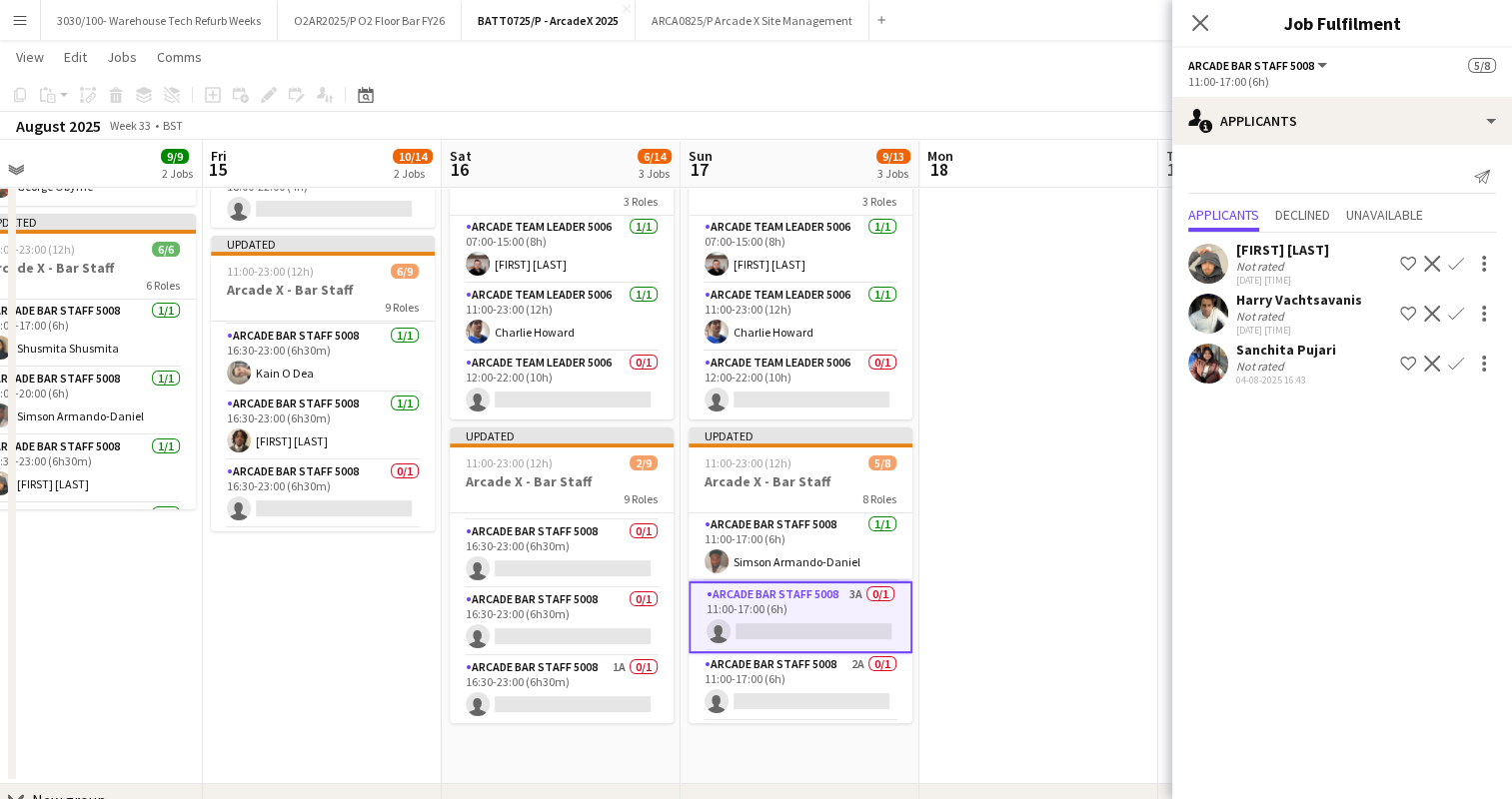 click on "Confirm" at bounding box center (1456, 314) 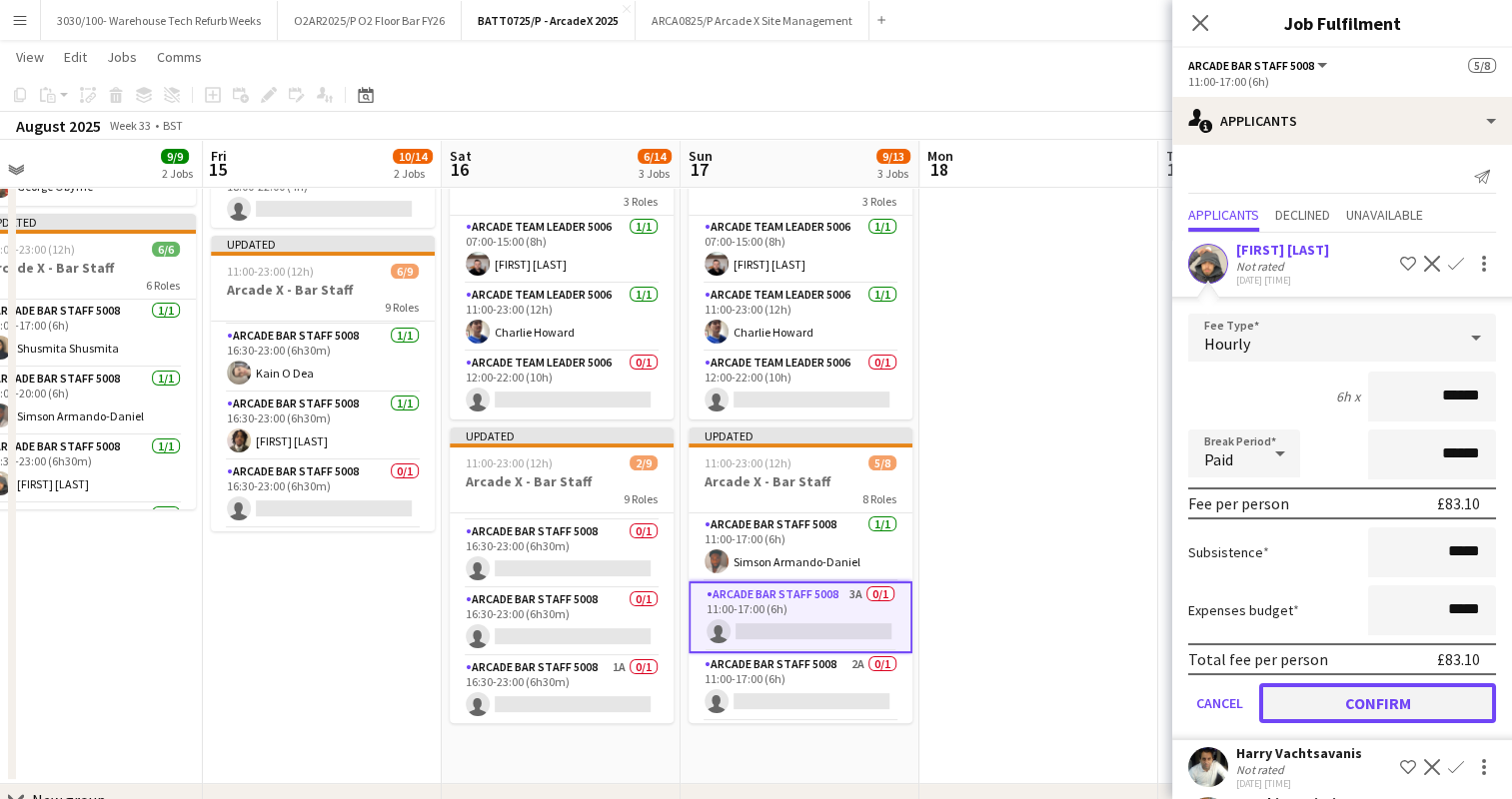click on "Confirm" 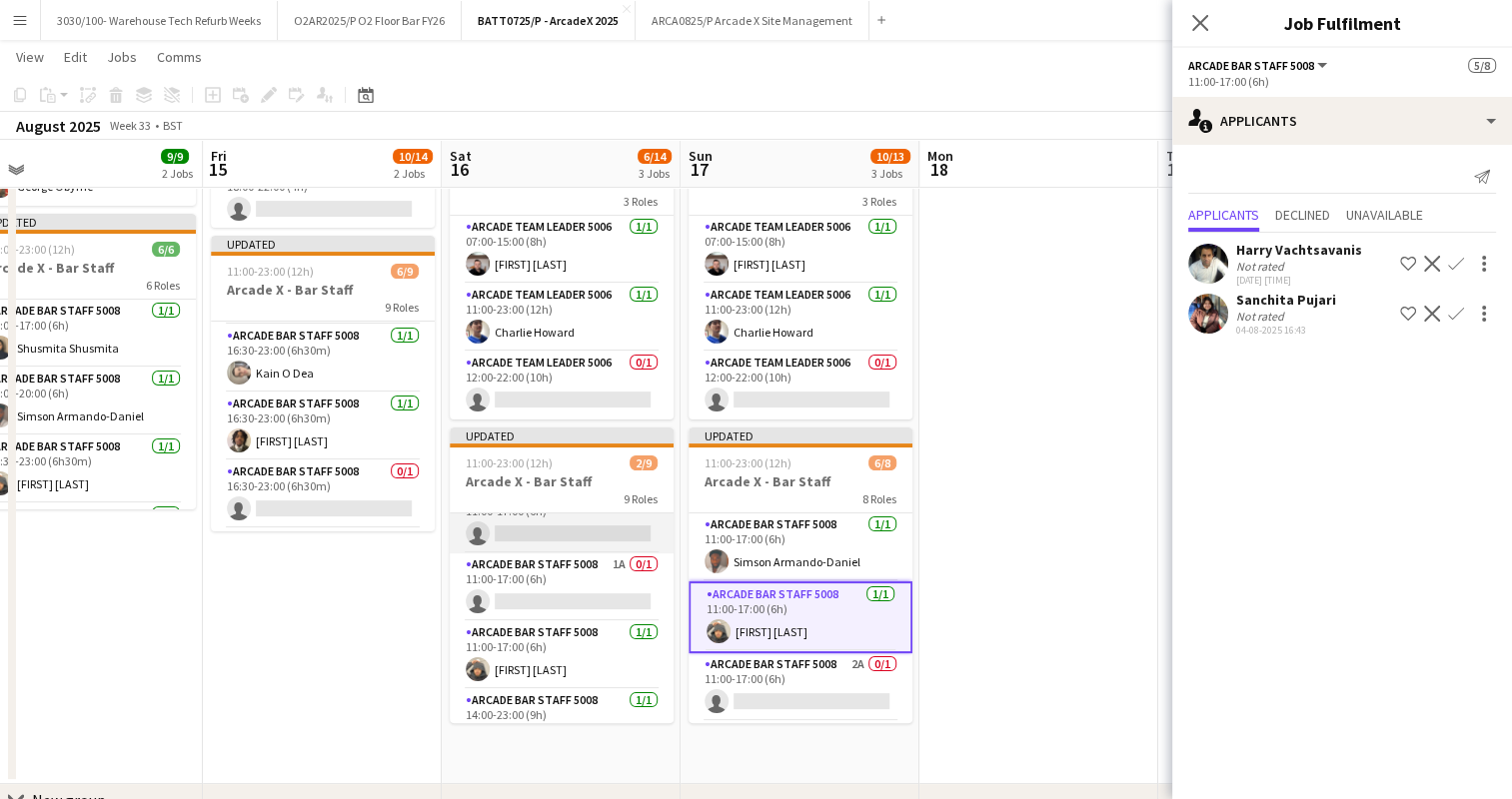 scroll, scrollTop: 0, scrollLeft: 0, axis: both 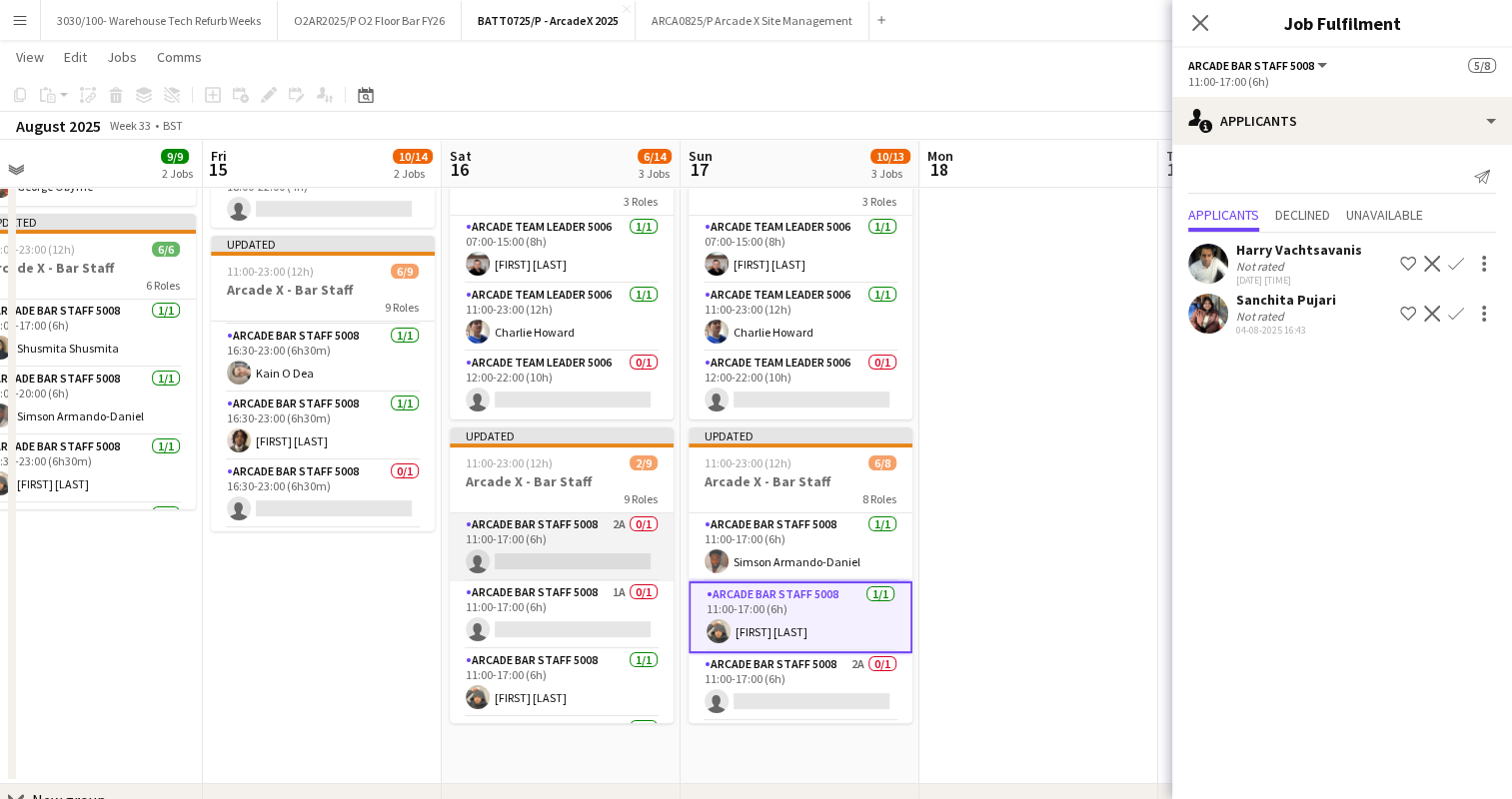 click on "Arcade Bar Staff 5008   2A   0/1   11:00-17:00 (6h)
single-neutral-actions" at bounding box center [562, 547] 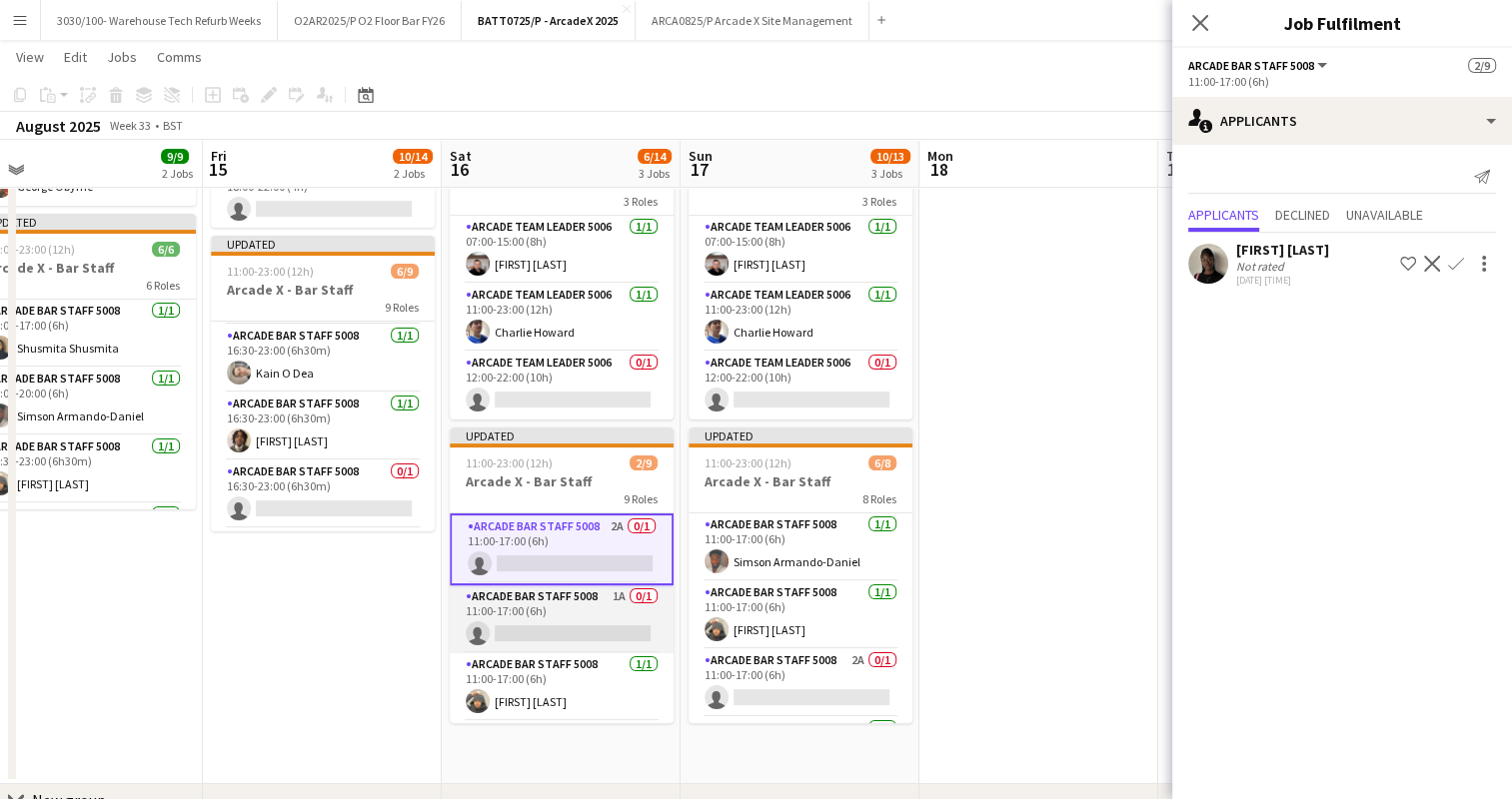 click on "Arcade Bar Staff 5008   1A   0/1   11:00-17:00 (6h)
single-neutral-actions" at bounding box center [562, 619] 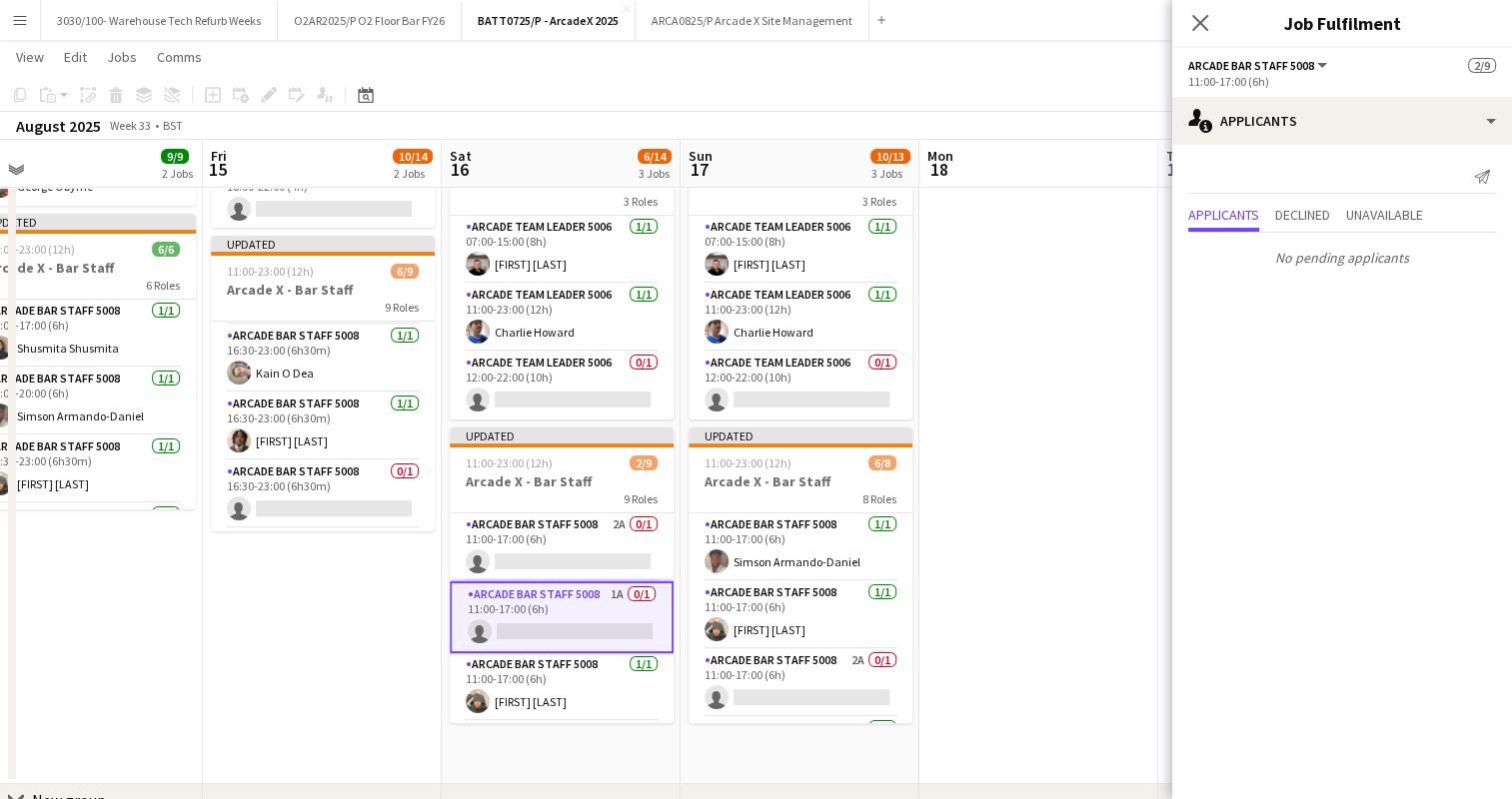 scroll, scrollTop: 100, scrollLeft: 0, axis: vertical 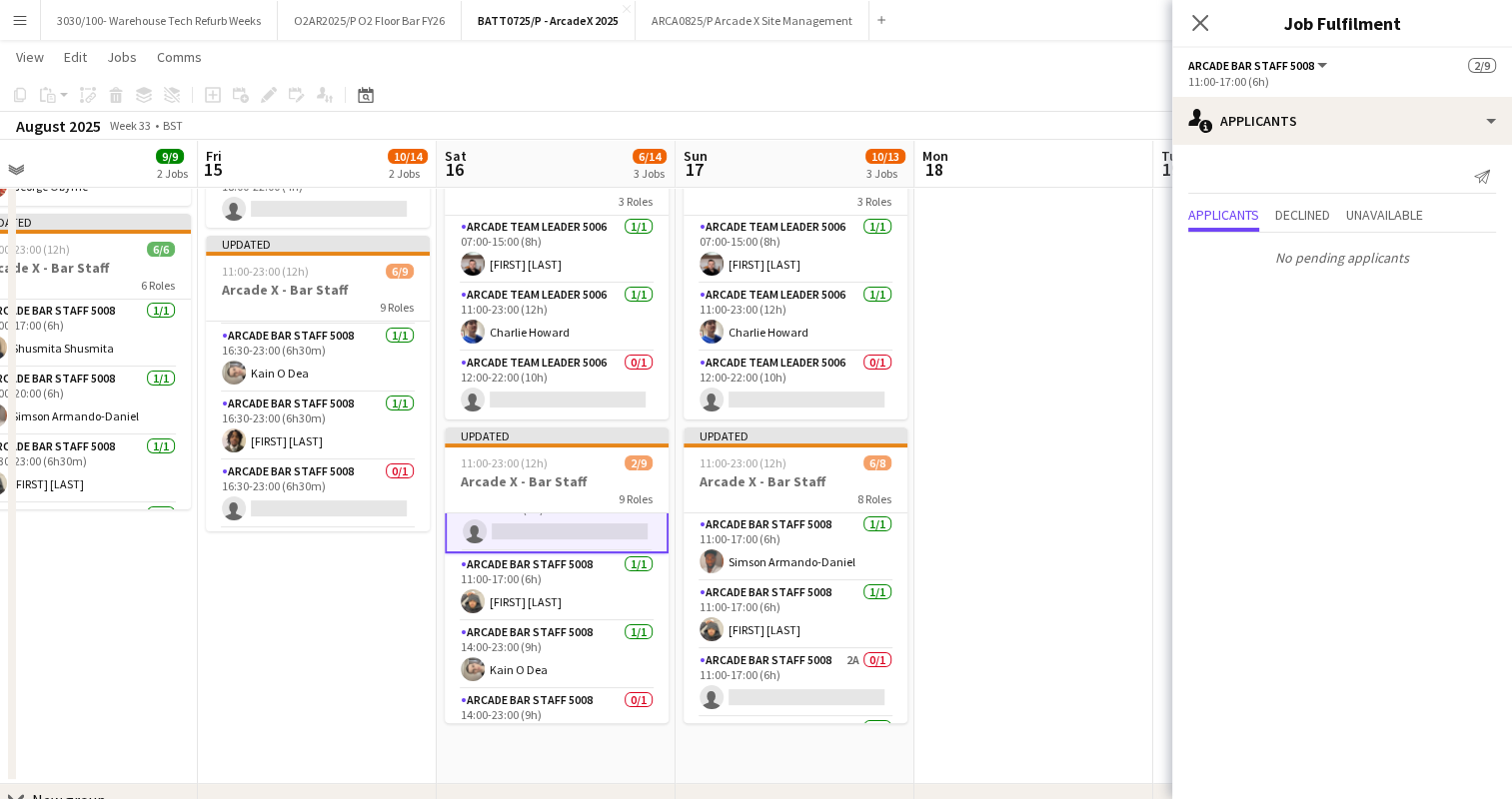 drag, startPoint x: 436, startPoint y: 316, endPoint x: 431, endPoint y: 364, distance: 48.259714 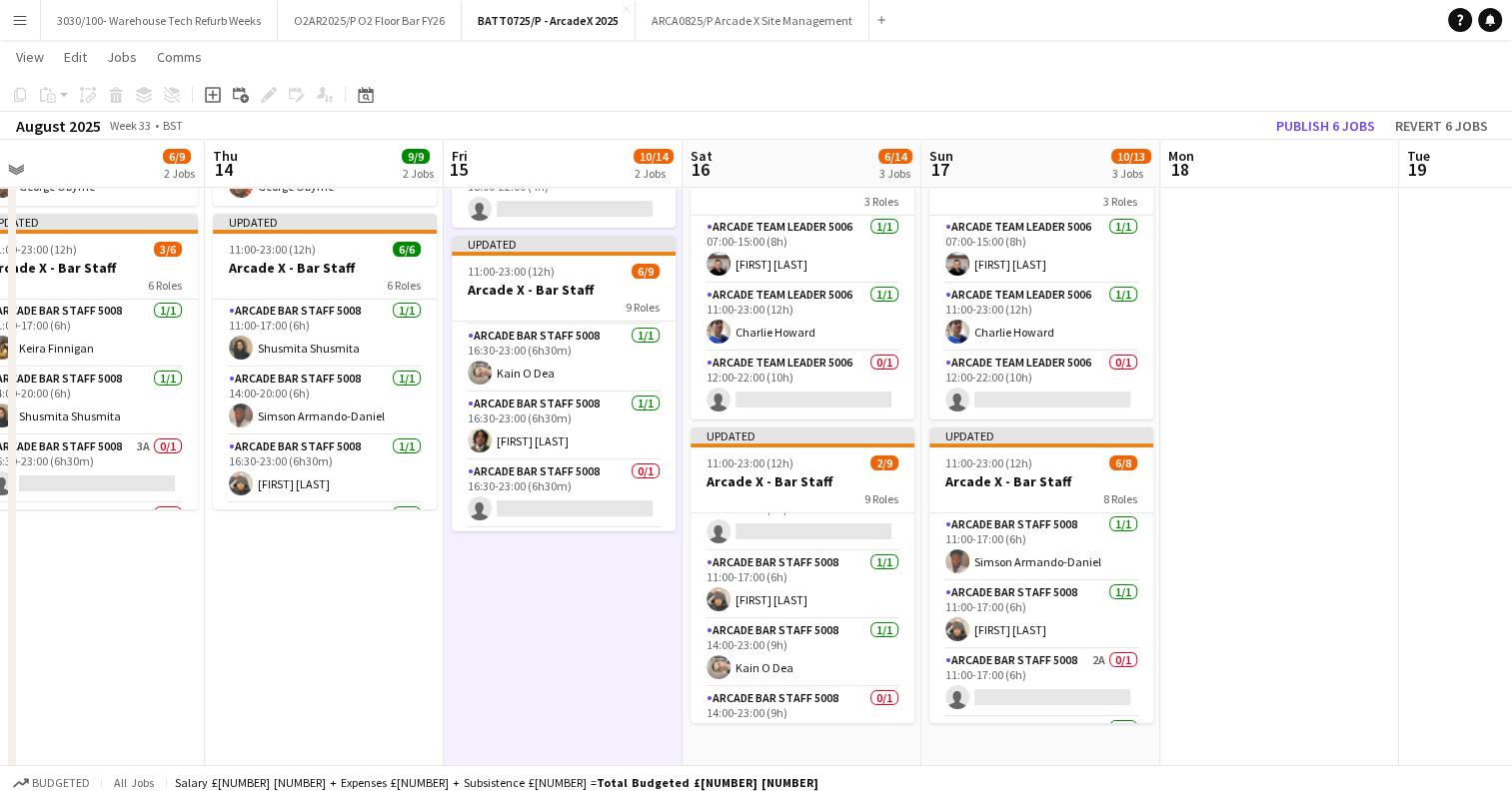 scroll, scrollTop: 0, scrollLeft: 620, axis: horizontal 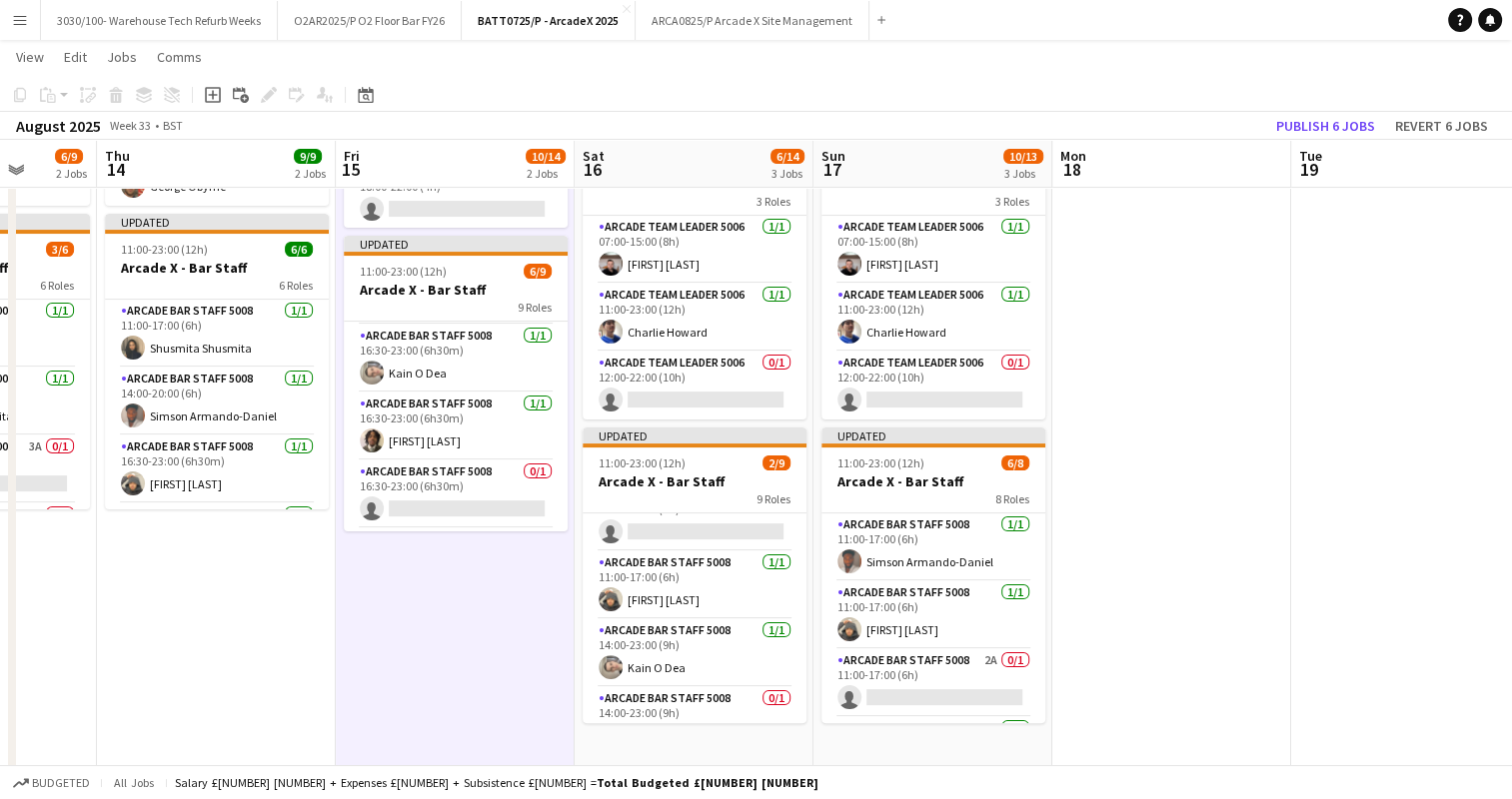drag, startPoint x: 431, startPoint y: 364, endPoint x: 807, endPoint y: 377, distance: 376.22467 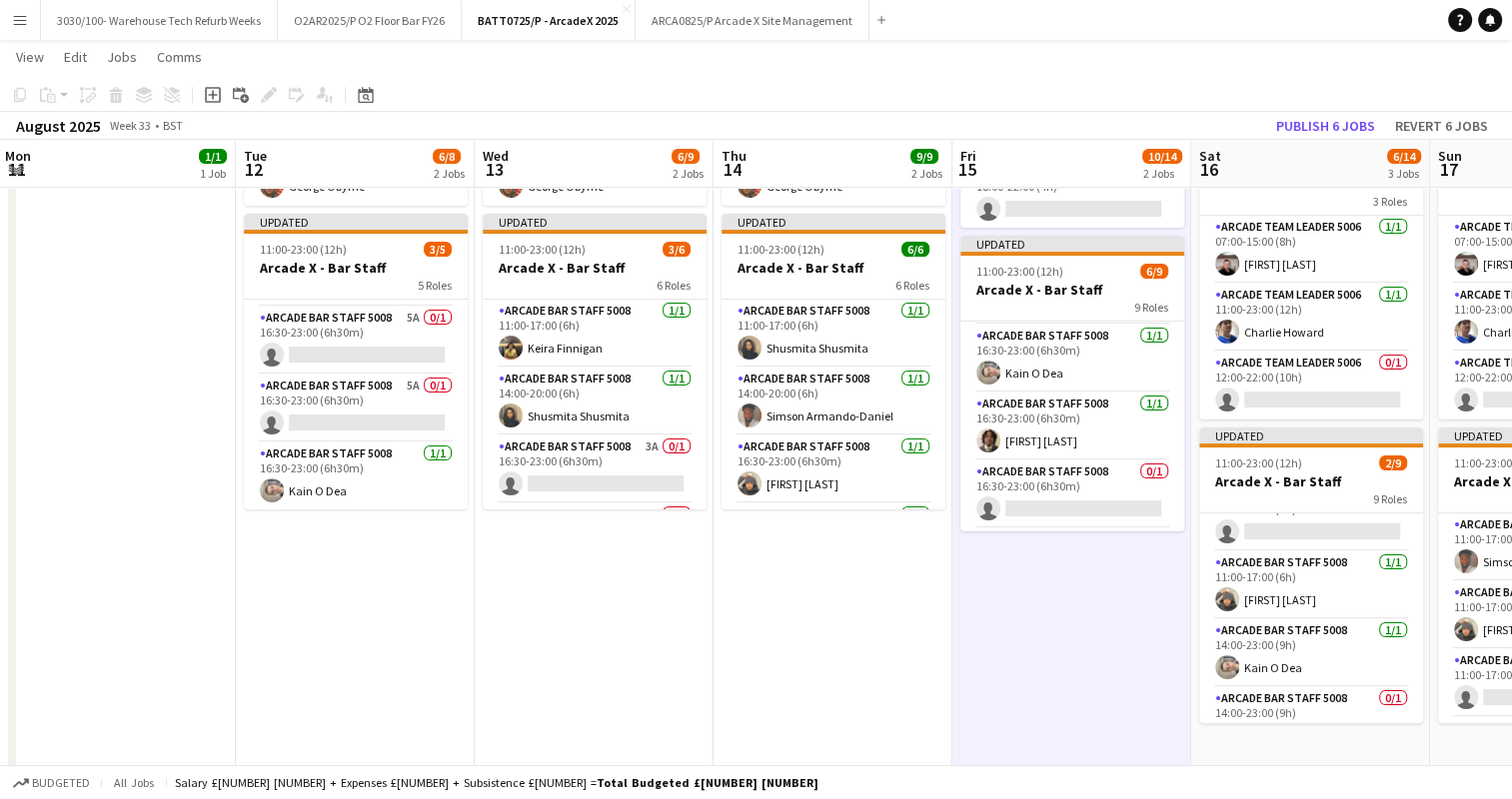 scroll, scrollTop: 0, scrollLeft: 479, axis: horizontal 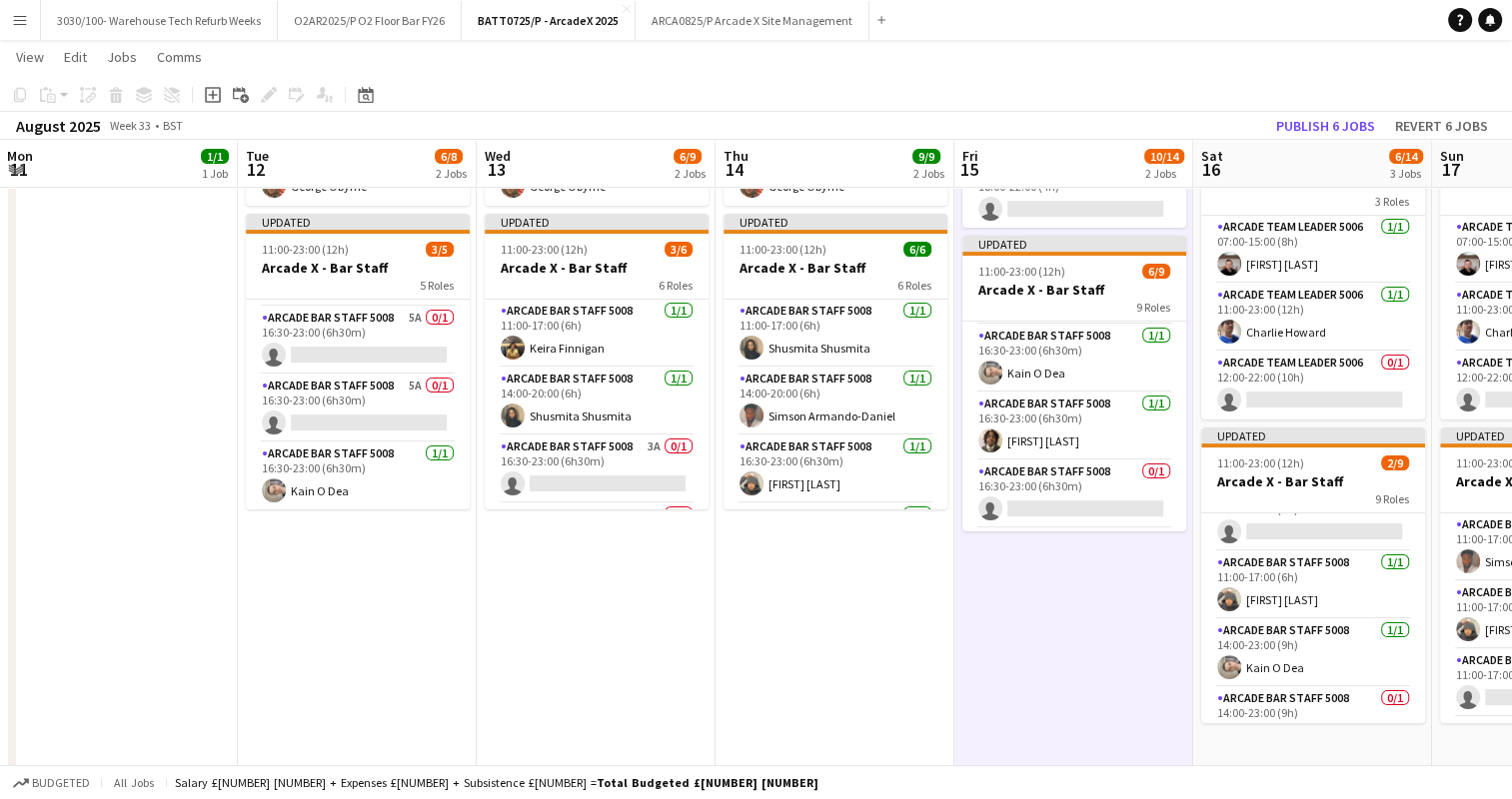 drag, startPoint x: 506, startPoint y: 345, endPoint x: 886, endPoint y: 352, distance: 380.0645 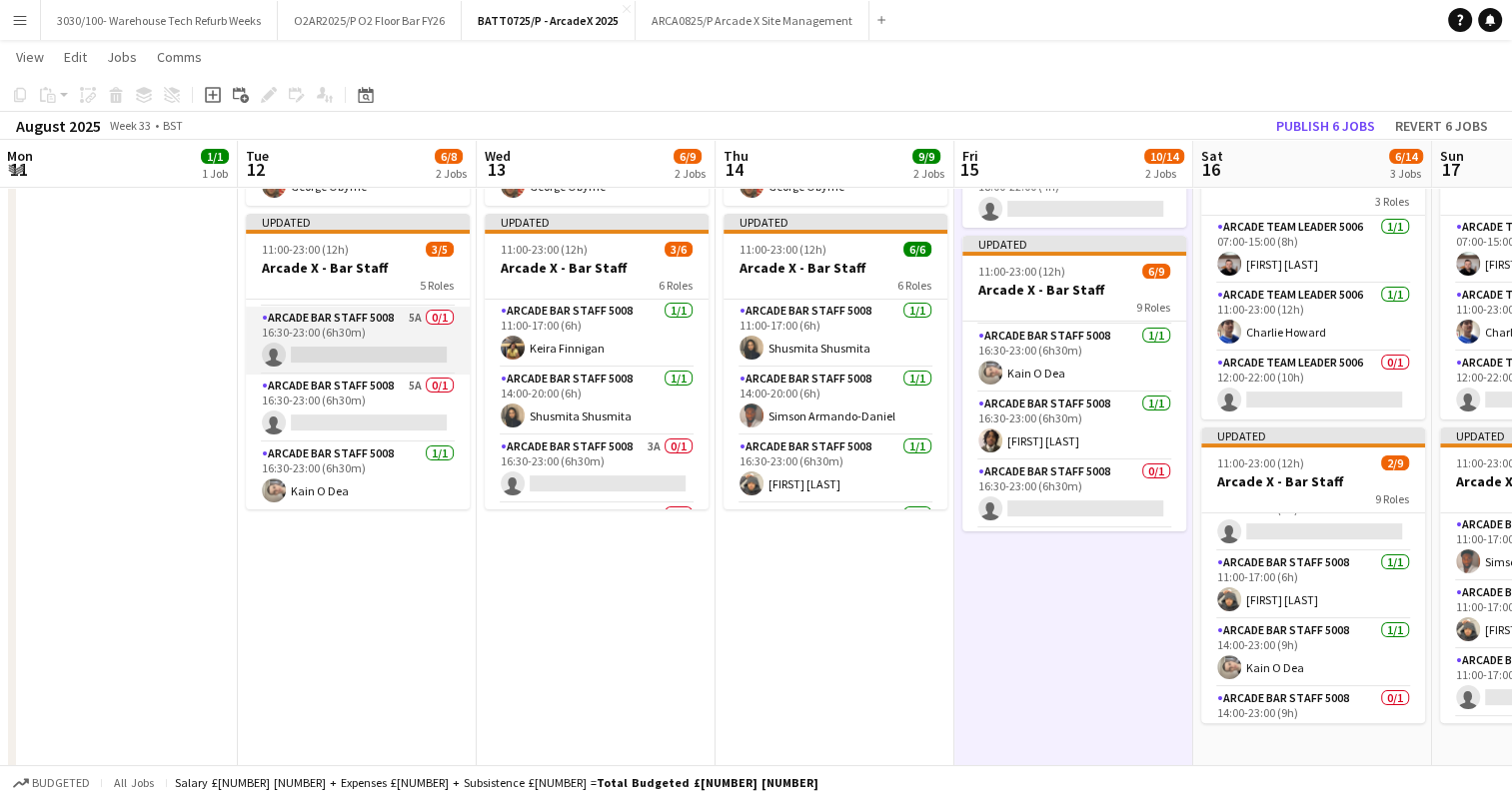 click on "Arcade Bar Staff 5008   5A   0/1   16:30-23:00 (6h30m)
single-neutral-actions" at bounding box center (358, 341) 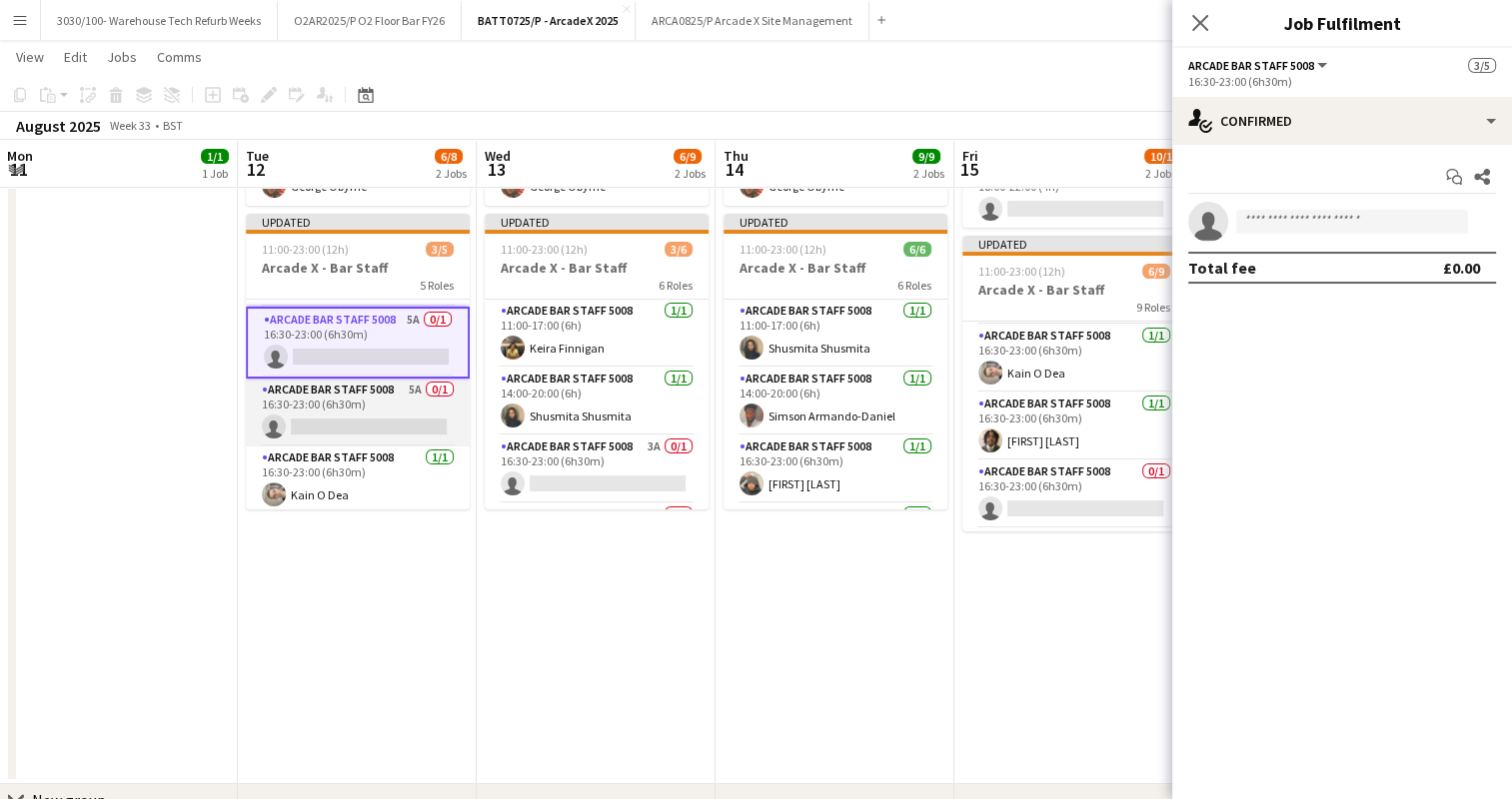 click on "Arcade Bar Staff 5008   5A   0/1   16:30-23:00 (6h30m)
single-neutral-actions" at bounding box center [358, 412] 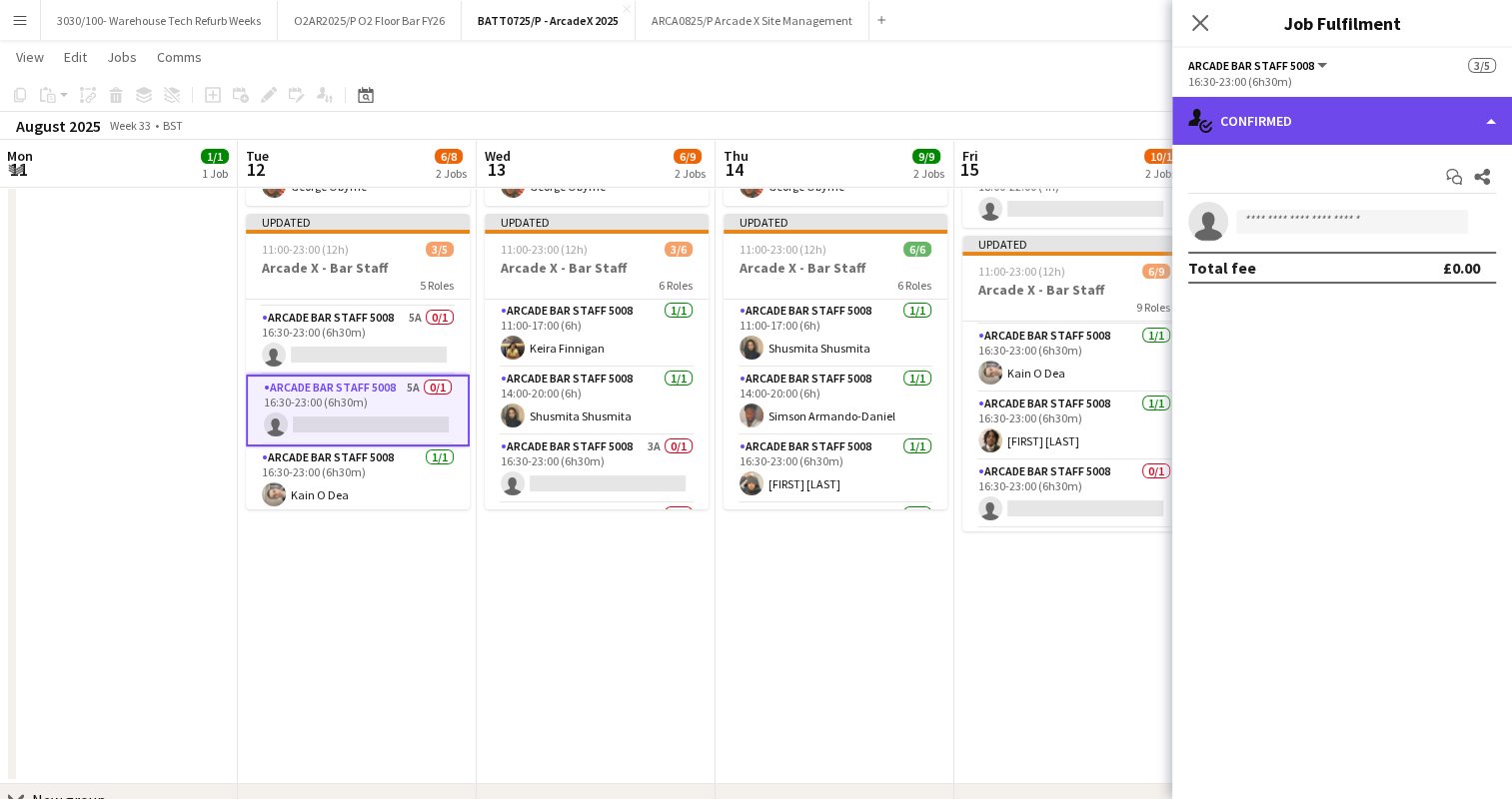 click on "single-neutral-actions-check-2
Confirmed" 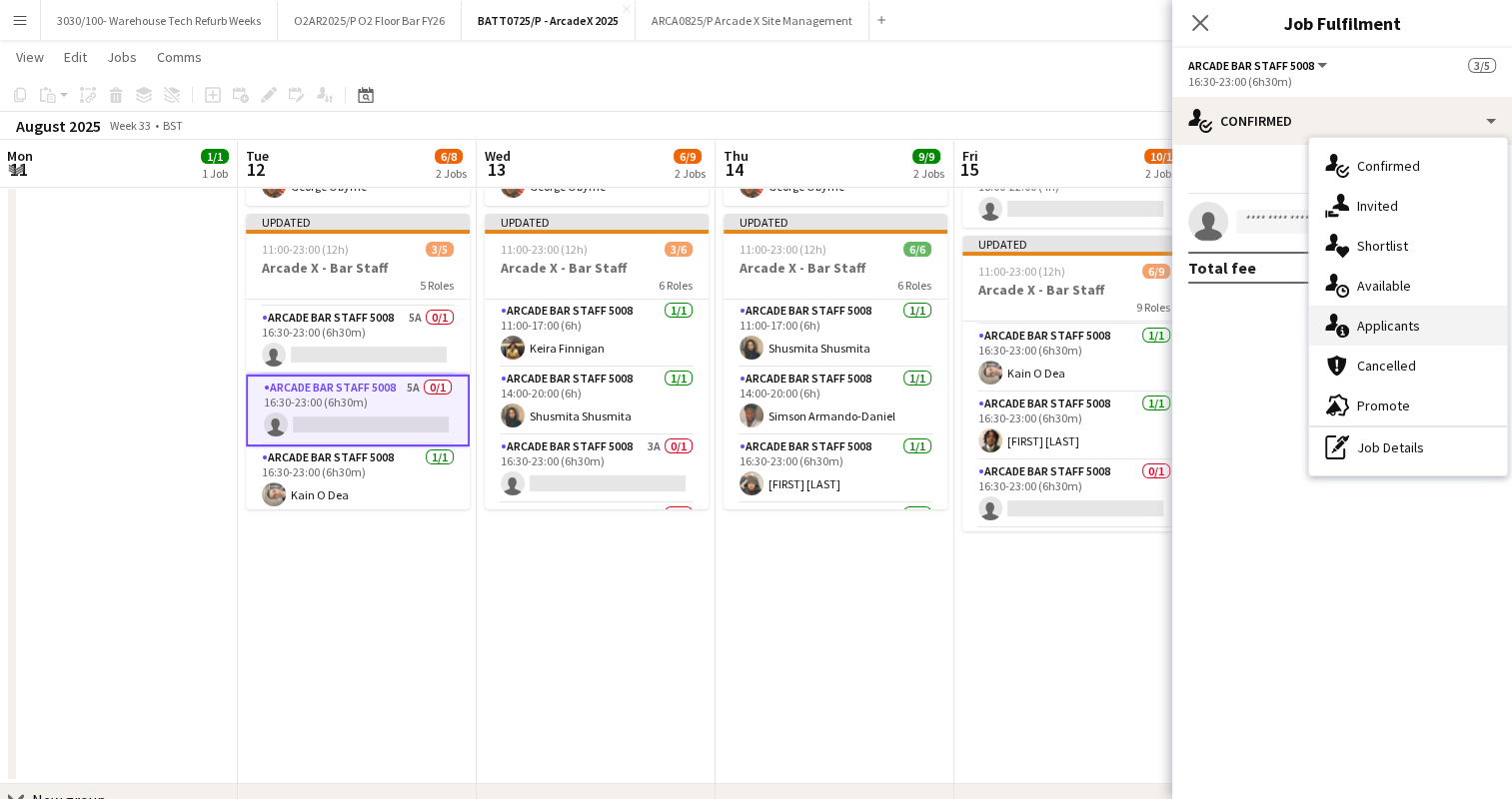 click on "single-neutral-actions-information
Applicants" at bounding box center [1408, 326] 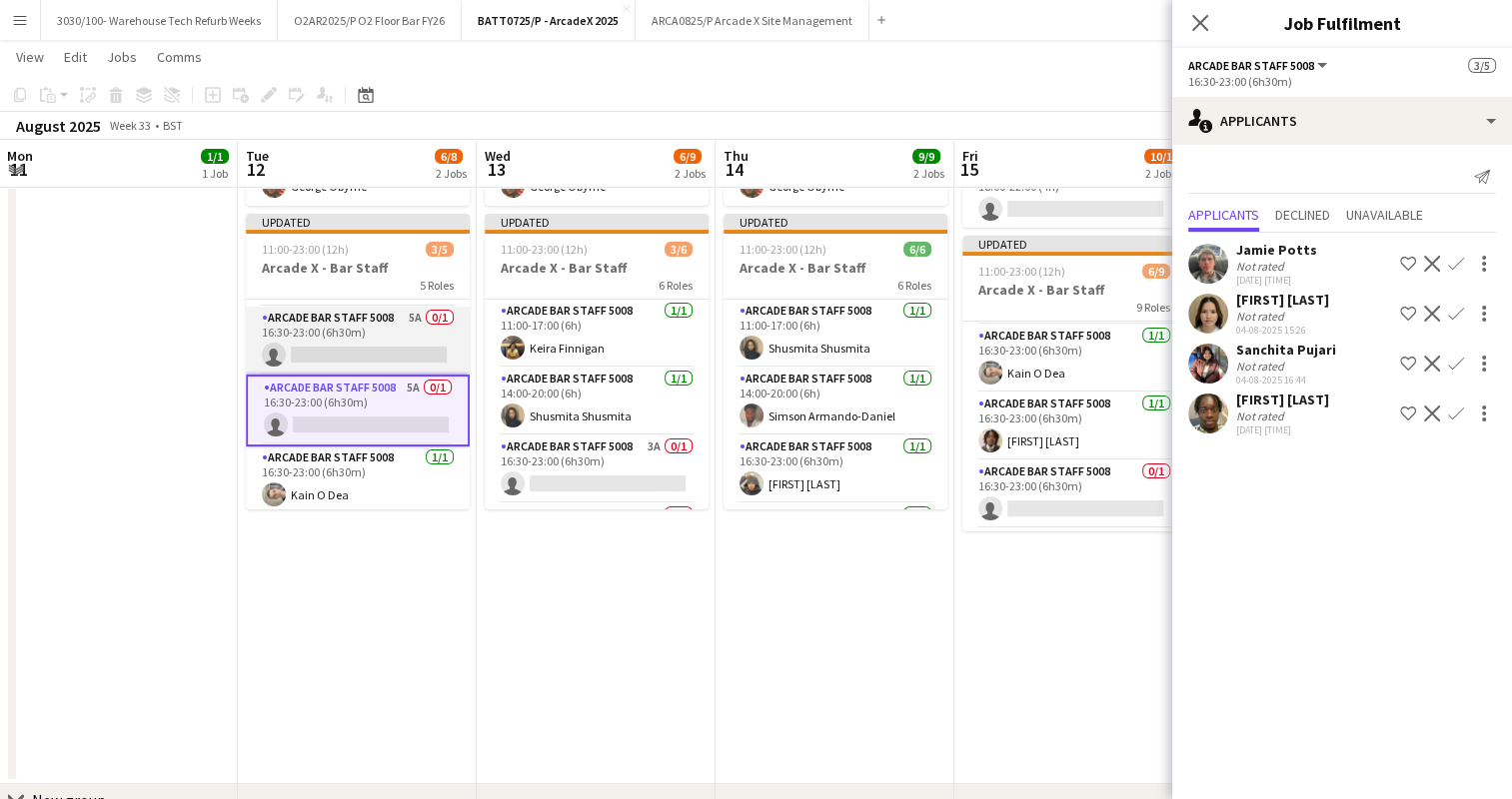 click on "Arcade Bar Staff 5008   5A   0/1   16:30-23:00 (6h30m)
single-neutral-actions" at bounding box center [358, 341] 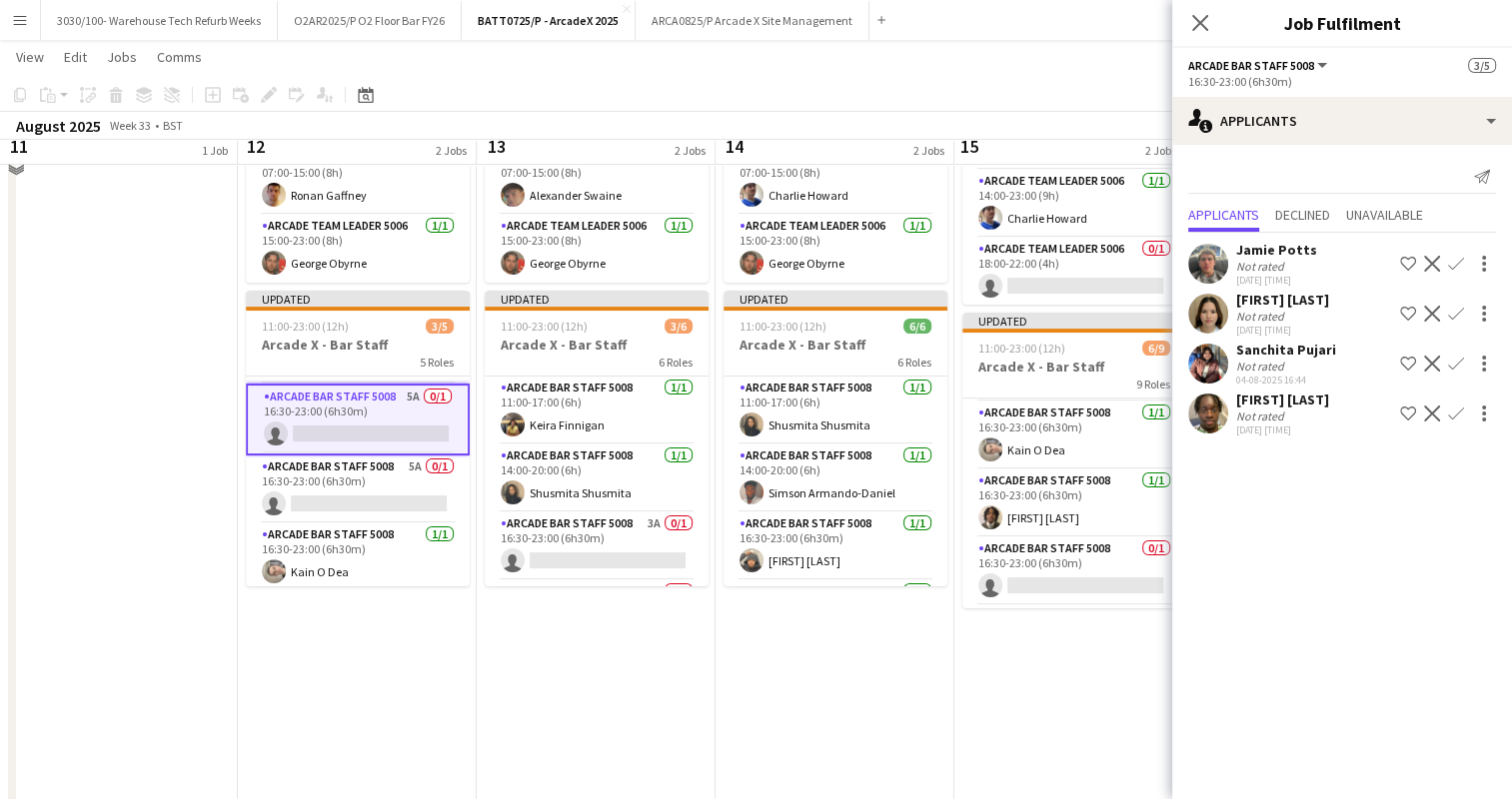 scroll, scrollTop: 200, scrollLeft: 0, axis: vertical 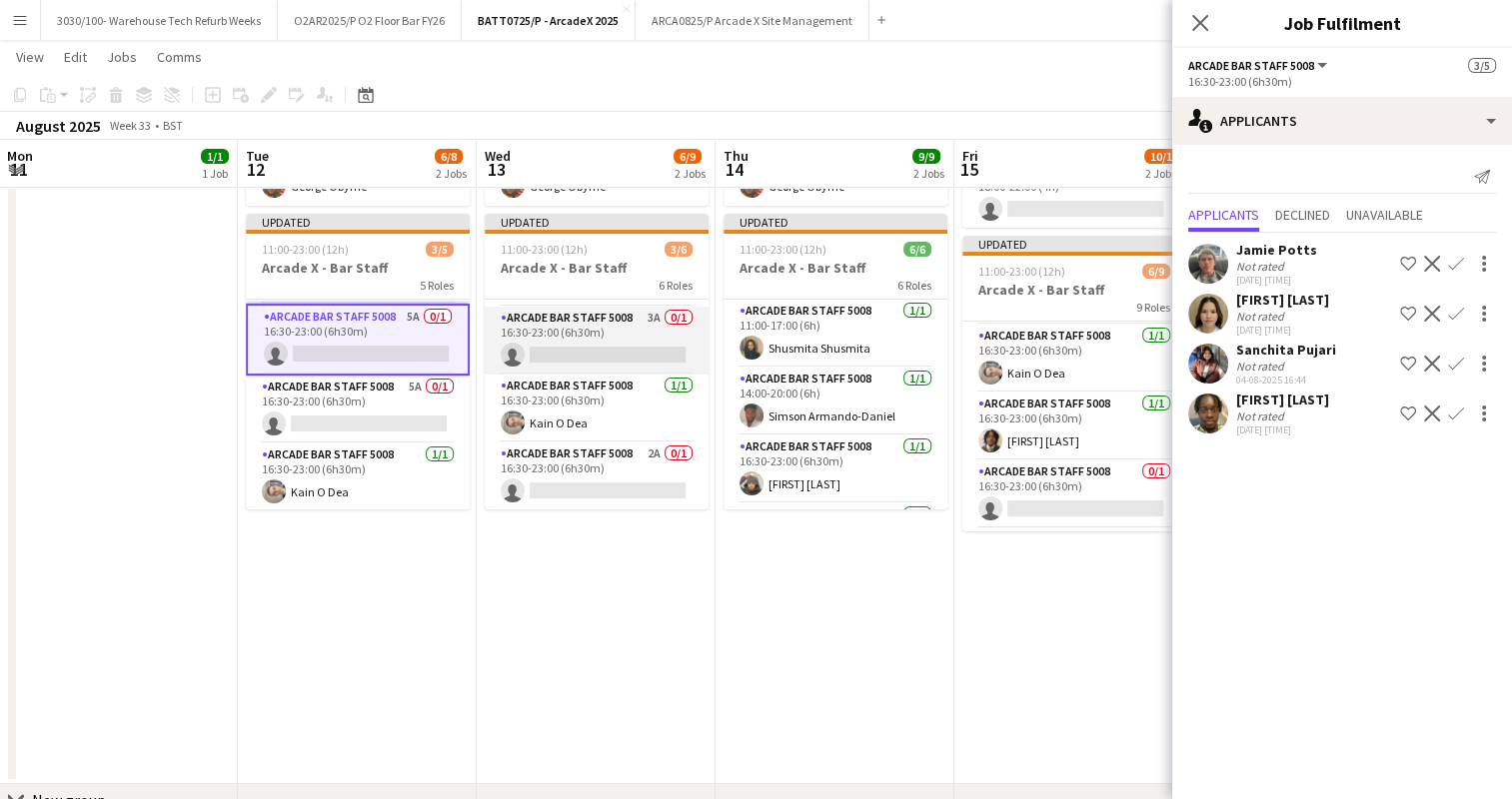 click on "Arcade Bar Staff 5008   3A   0/1   16:30-23:00 (6h30m)
single-neutral-actions" at bounding box center (597, 341) 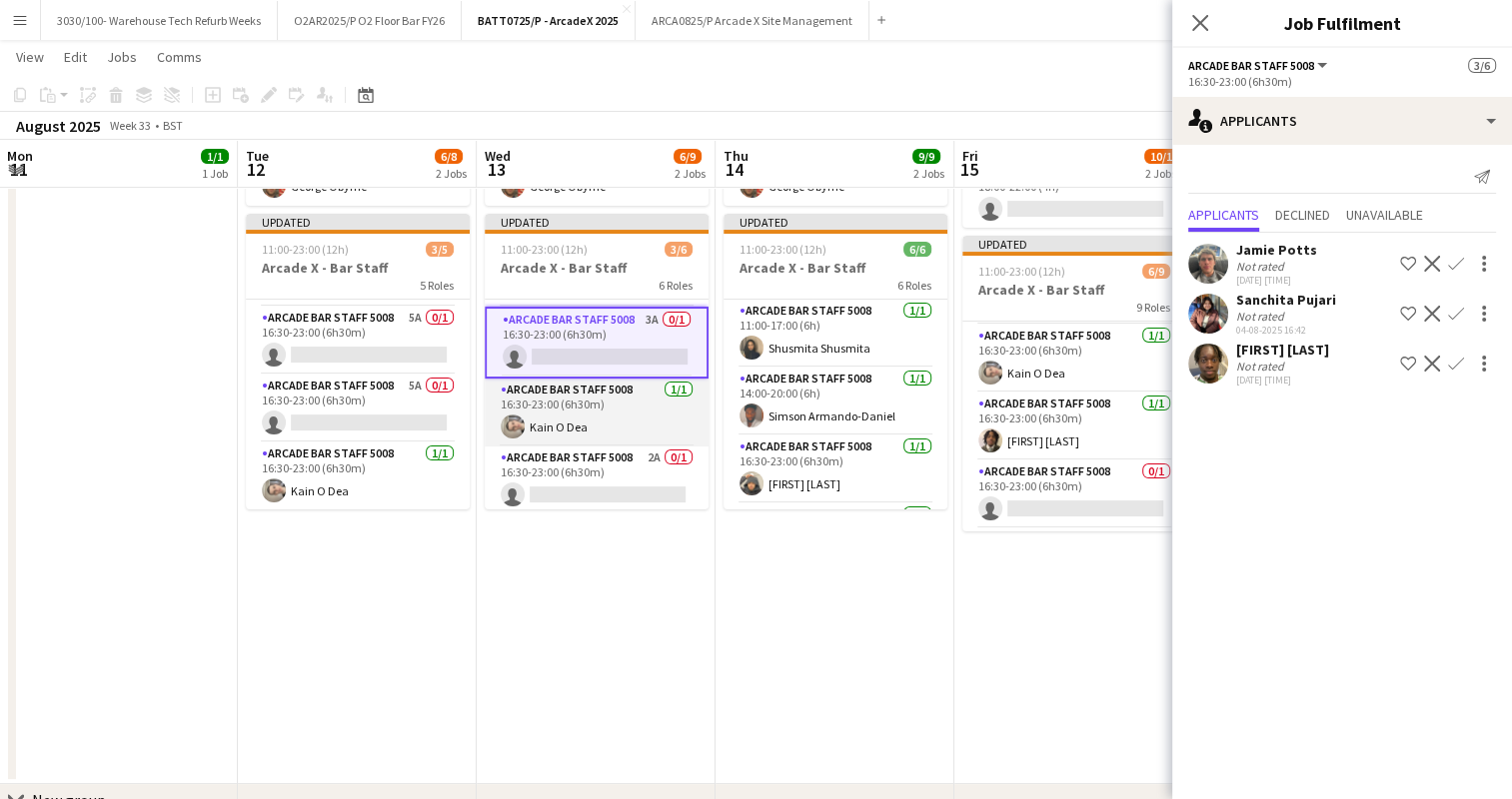 scroll, scrollTop: 97, scrollLeft: 0, axis: vertical 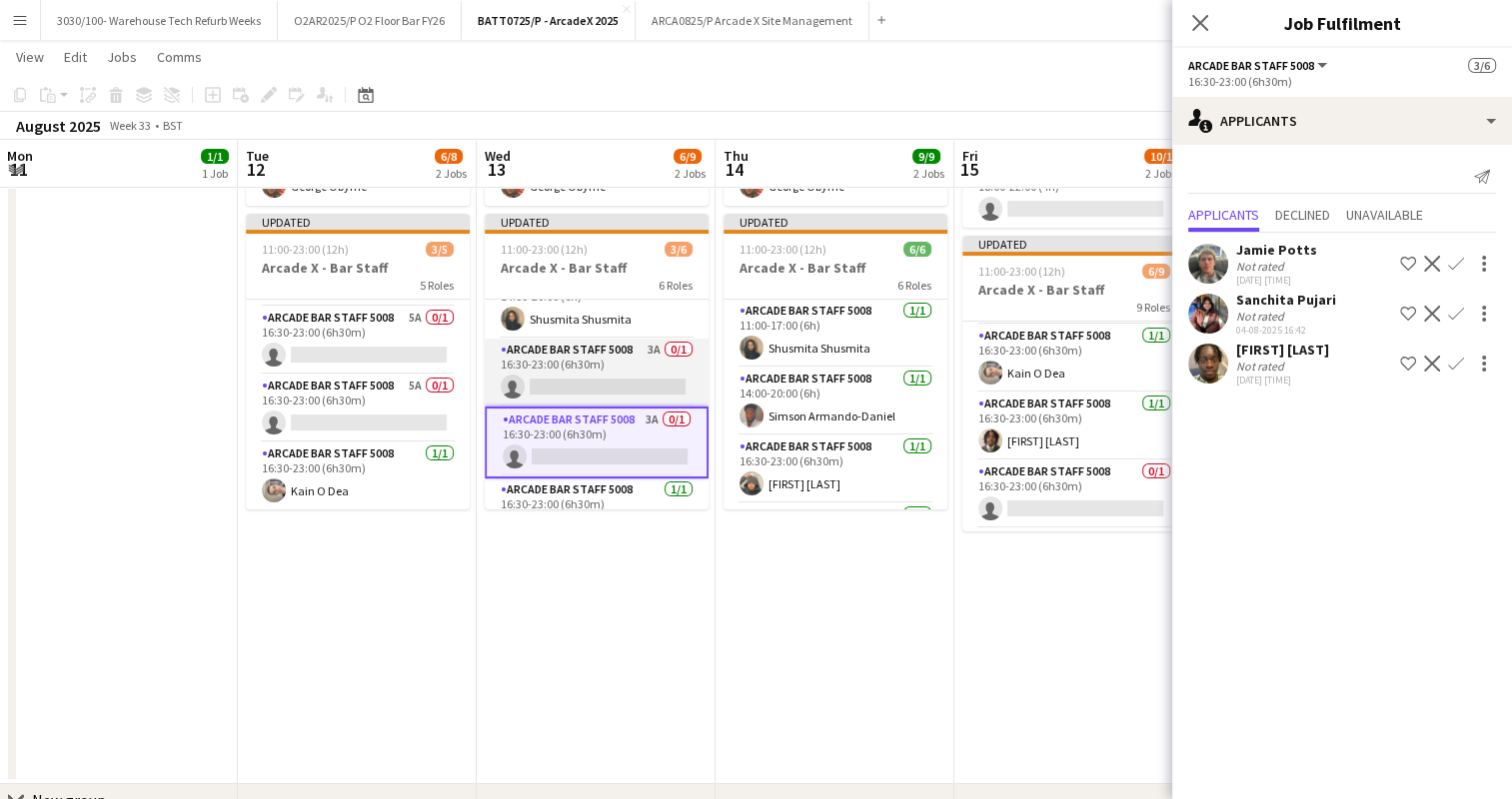 click on "Arcade Bar Staff 5008   3A   0/1   16:30-23:00 (6h30m)
single-neutral-actions" at bounding box center [597, 373] 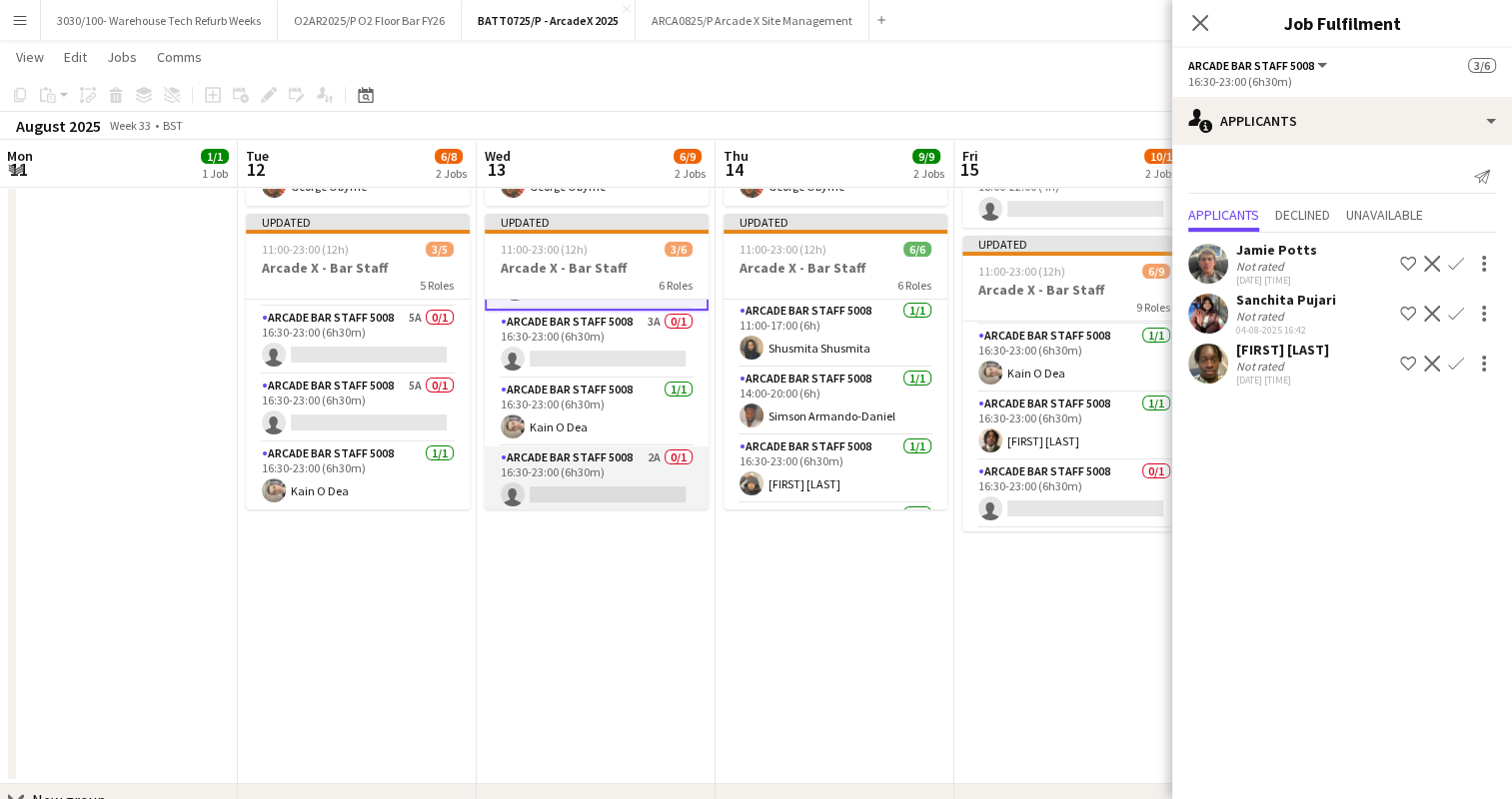 click on "Arcade Bar Staff 5008   2A   0/1   16:30-23:00 (6h30m)
single-neutral-actions" at bounding box center [597, 480] 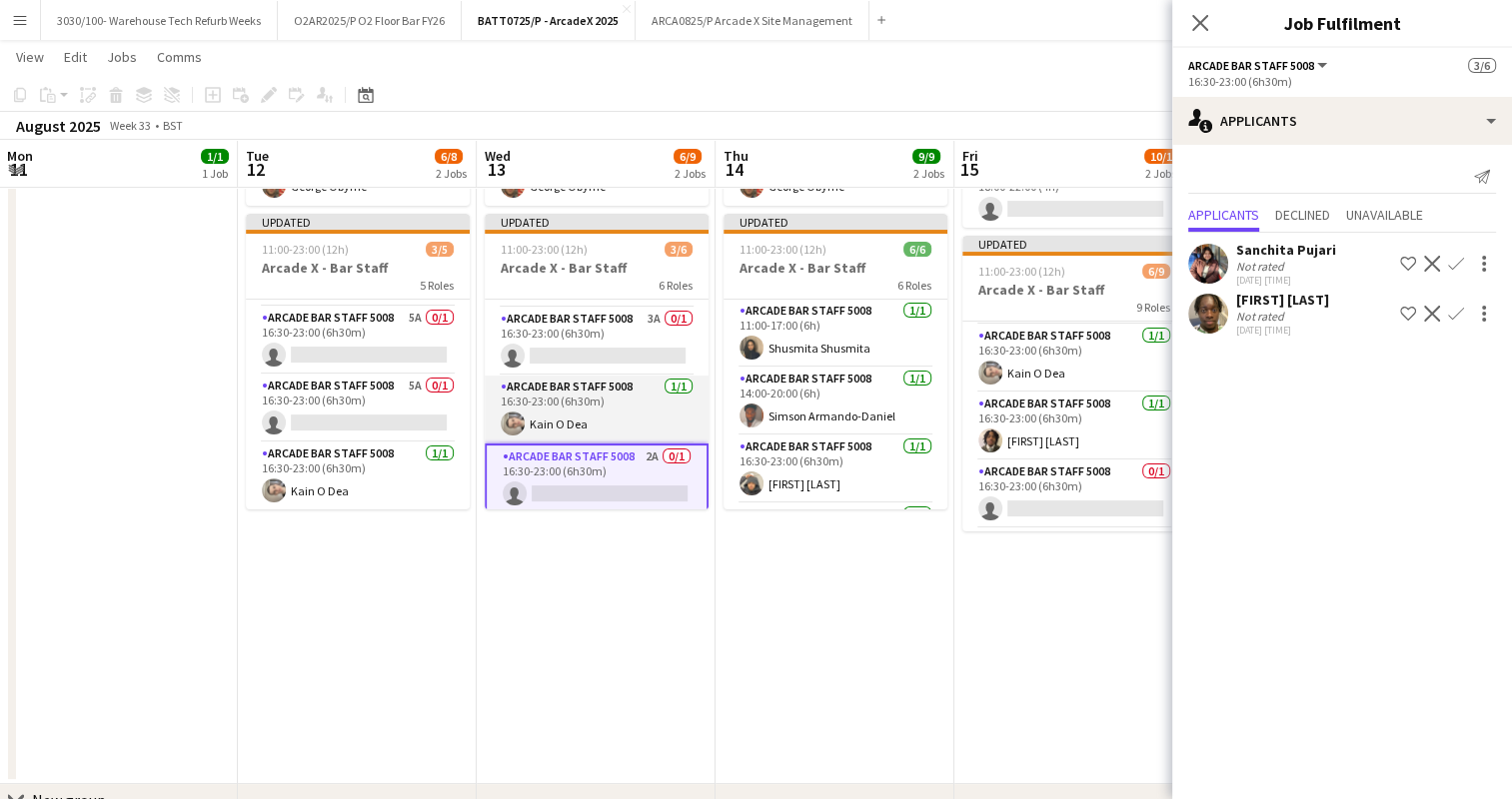 scroll, scrollTop: 200, scrollLeft: 0, axis: vertical 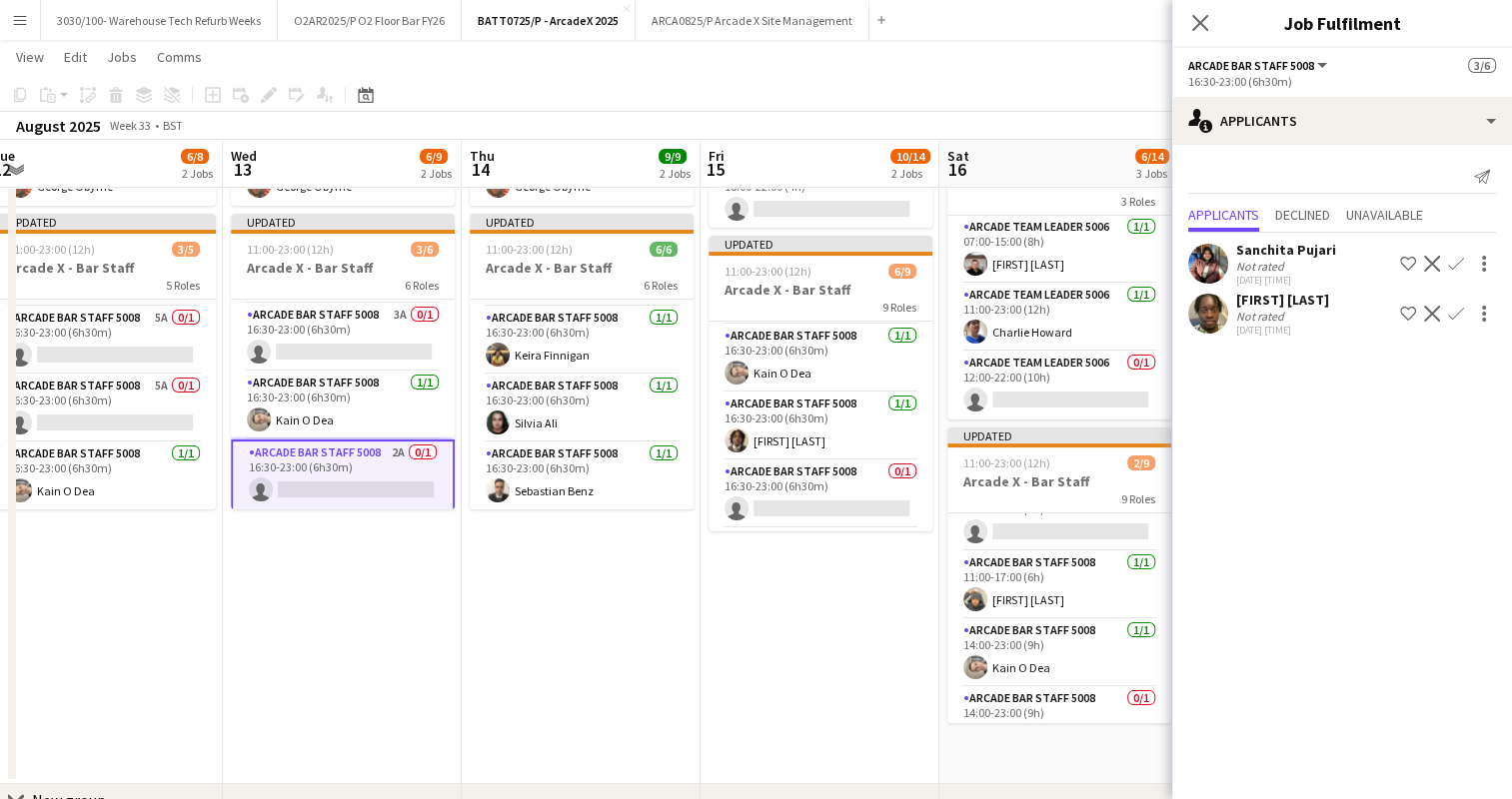 drag, startPoint x: 742, startPoint y: 543, endPoint x: 616, endPoint y: 542, distance: 126.00397 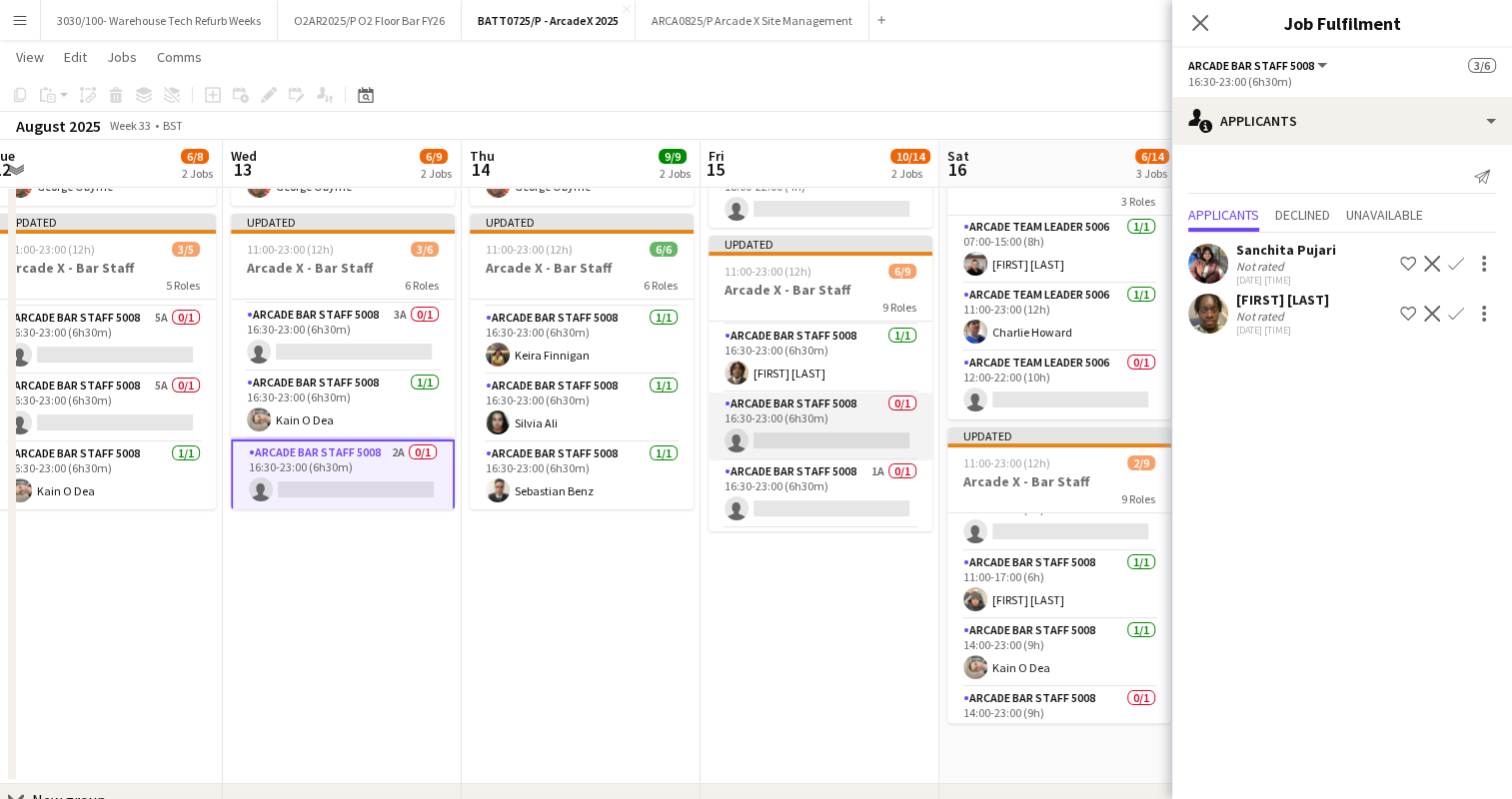 scroll, scrollTop: 301, scrollLeft: 0, axis: vertical 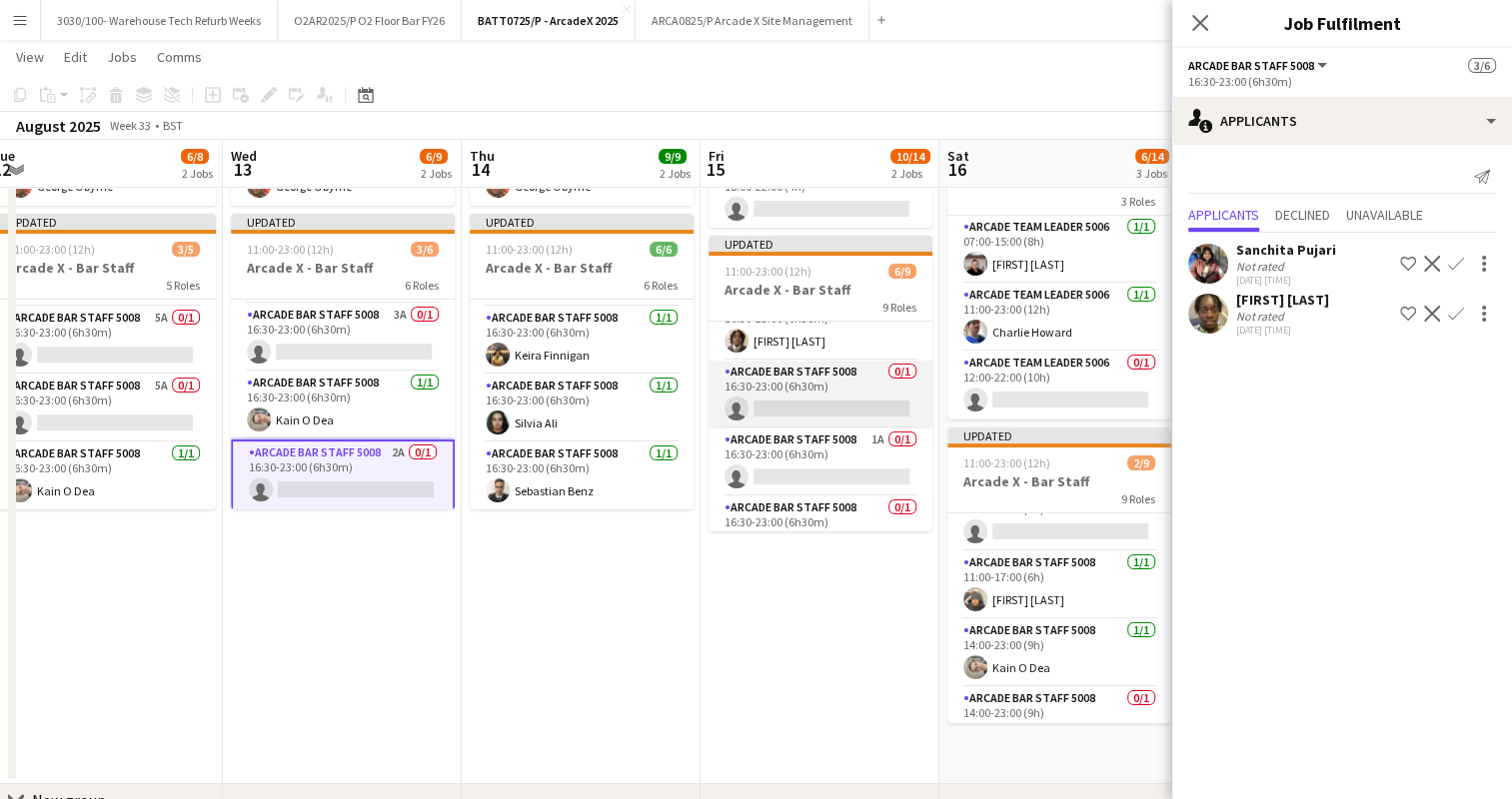 click on "Arcade Bar Staff 5008   0/1   16:30-23:00 (6h30m)
single-neutral-actions" at bounding box center (820, 395) 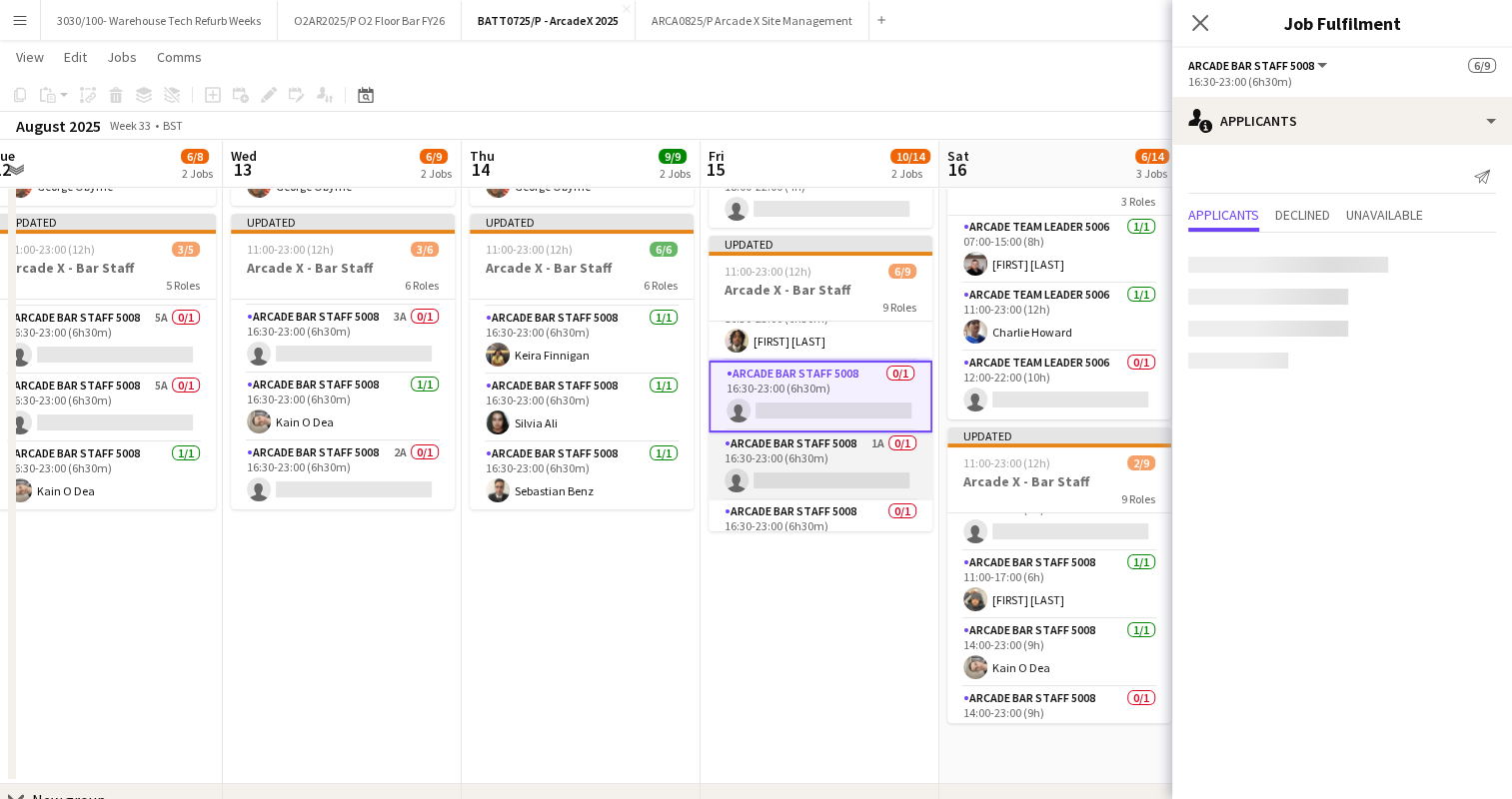 scroll, scrollTop: 197, scrollLeft: 0, axis: vertical 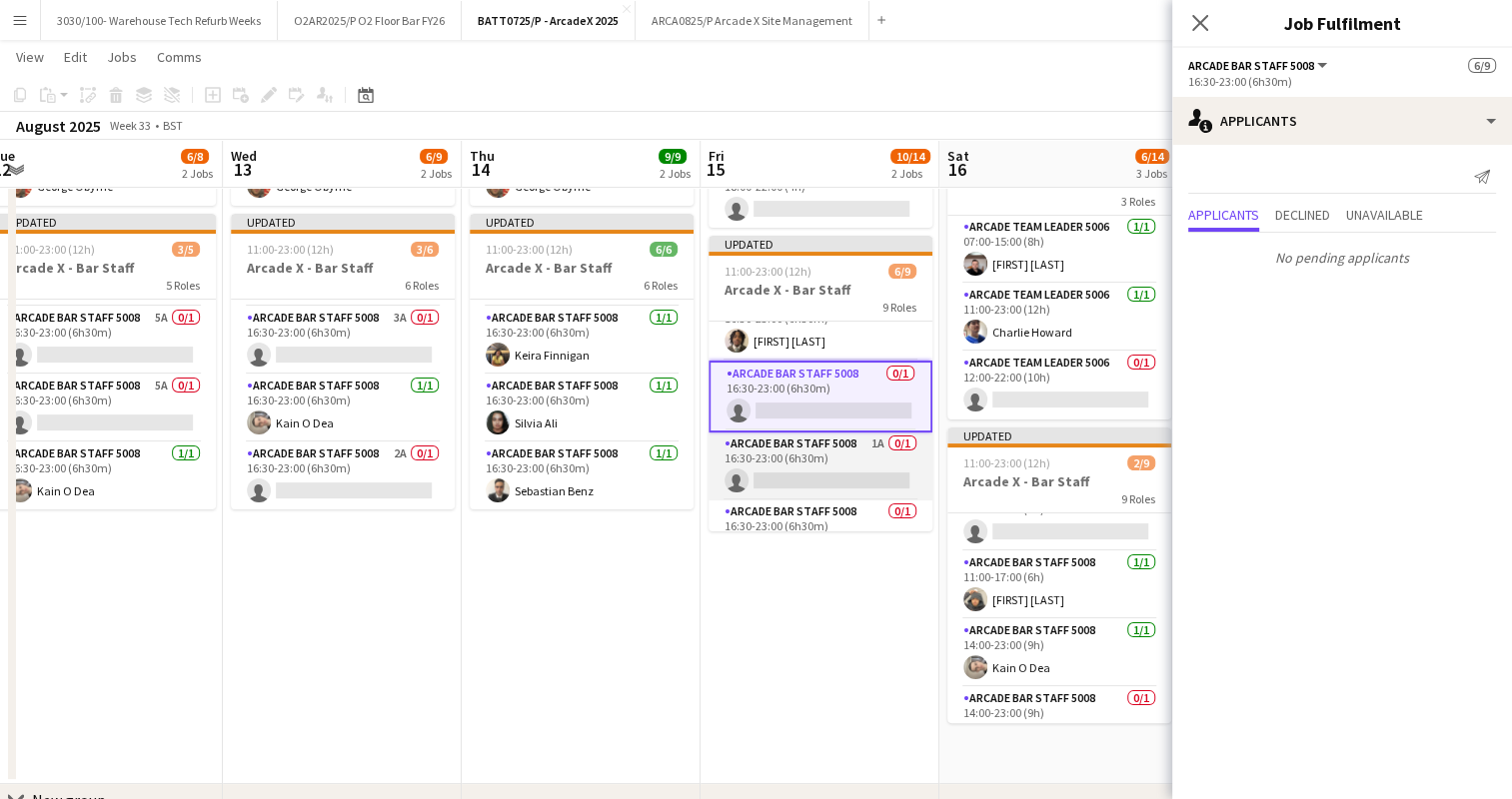 click on "Arcade Bar Staff 5008   1A   0/1   16:30-23:00 (6h30m)
single-neutral-actions" at bounding box center [820, 466] 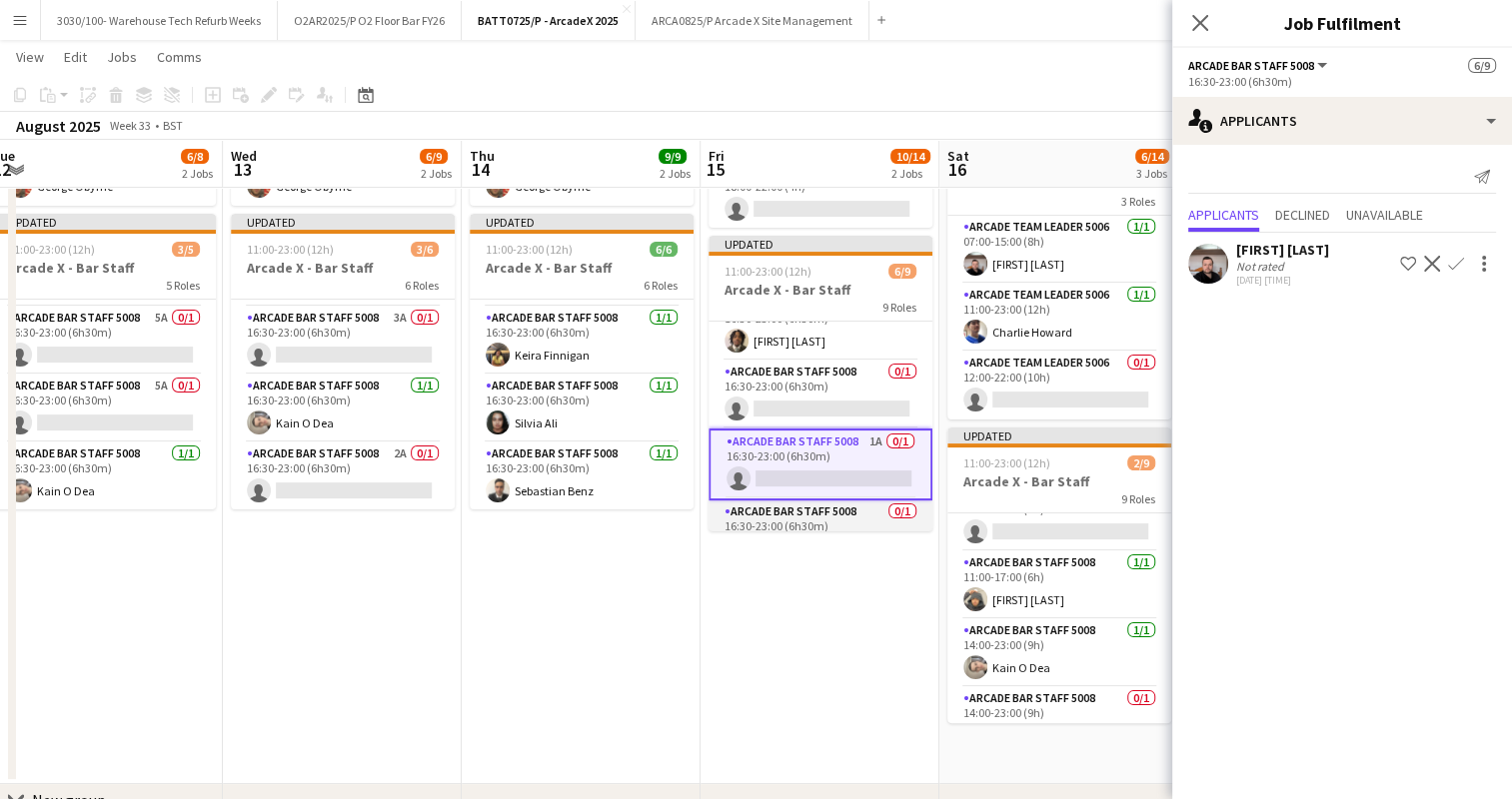 click on "Arcade Bar Staff 5008   0/1   16:30-23:00 (6h30m)
single-neutral-actions" at bounding box center [820, 534] 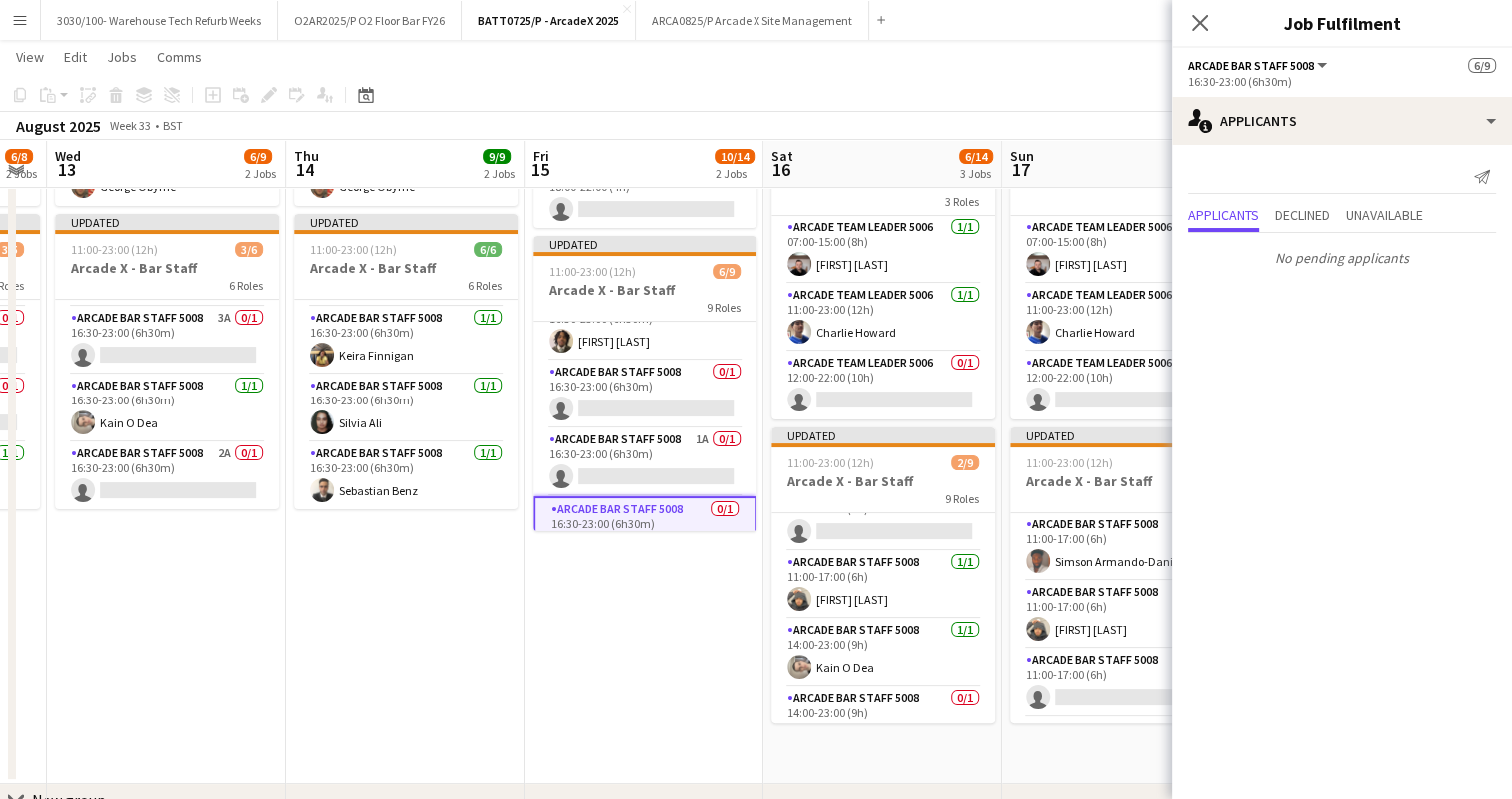 drag, startPoint x: 863, startPoint y: 570, endPoint x: 584, endPoint y: 570, distance: 279 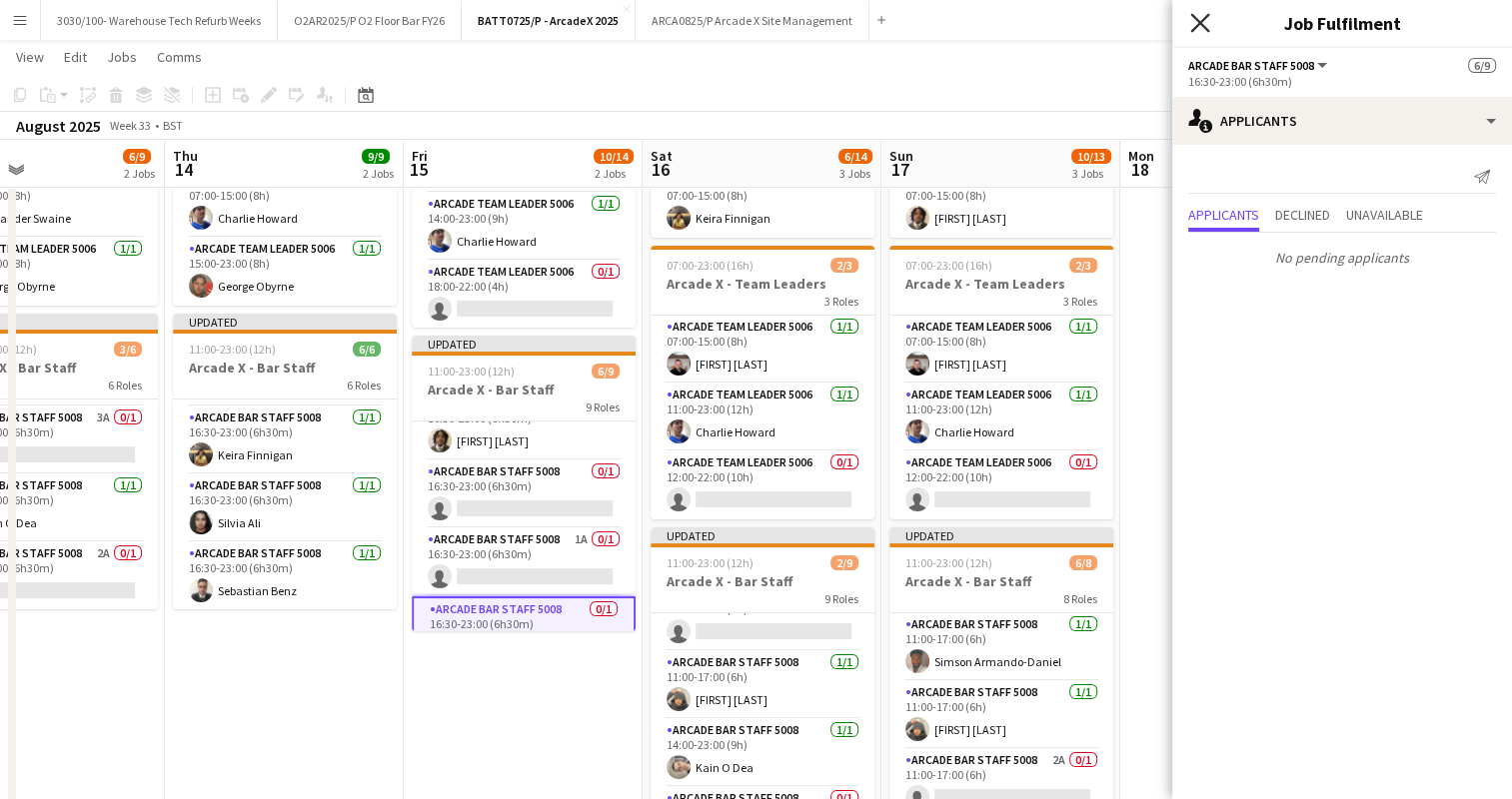 click 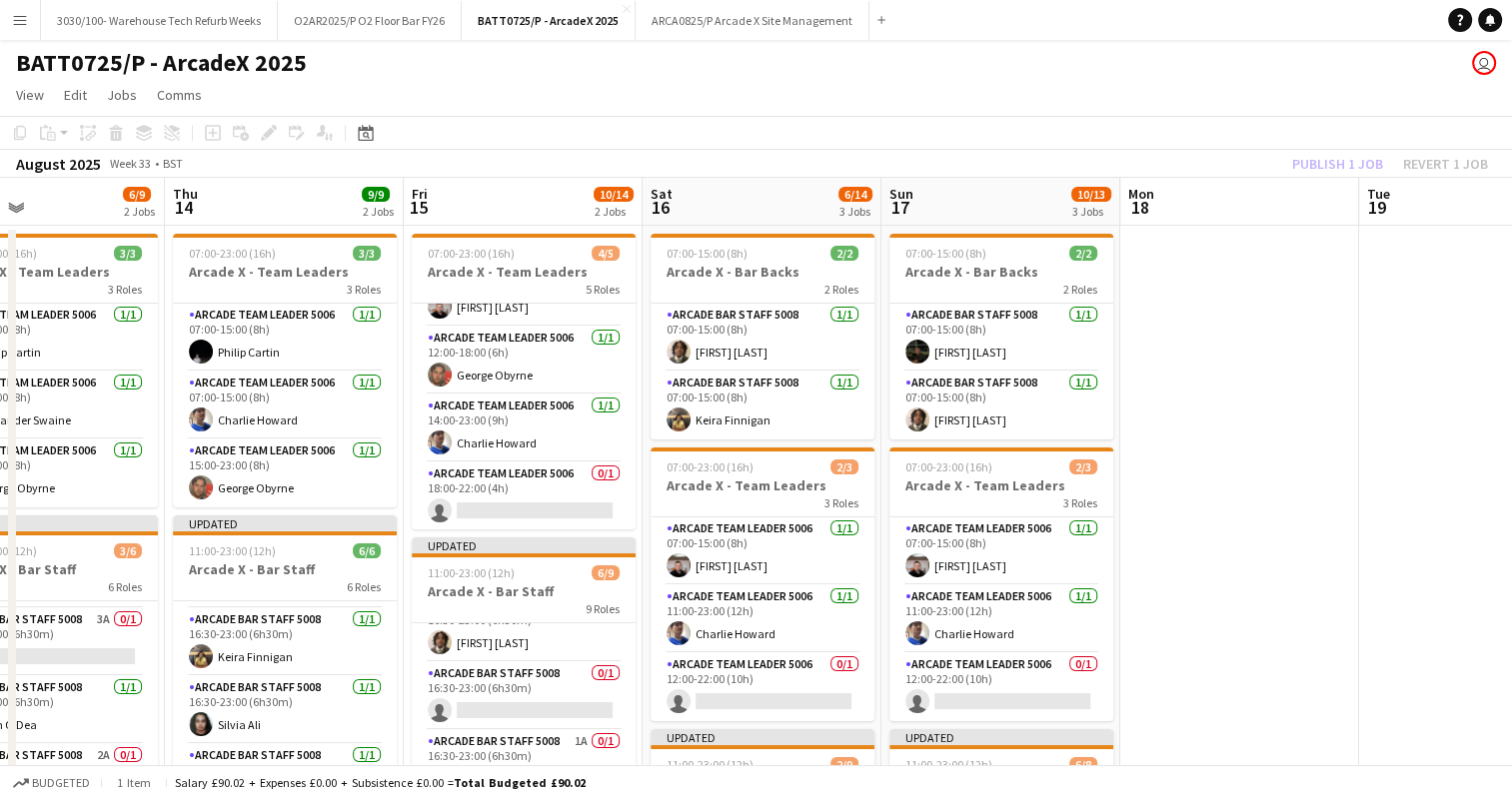 click at bounding box center [1239, 655] 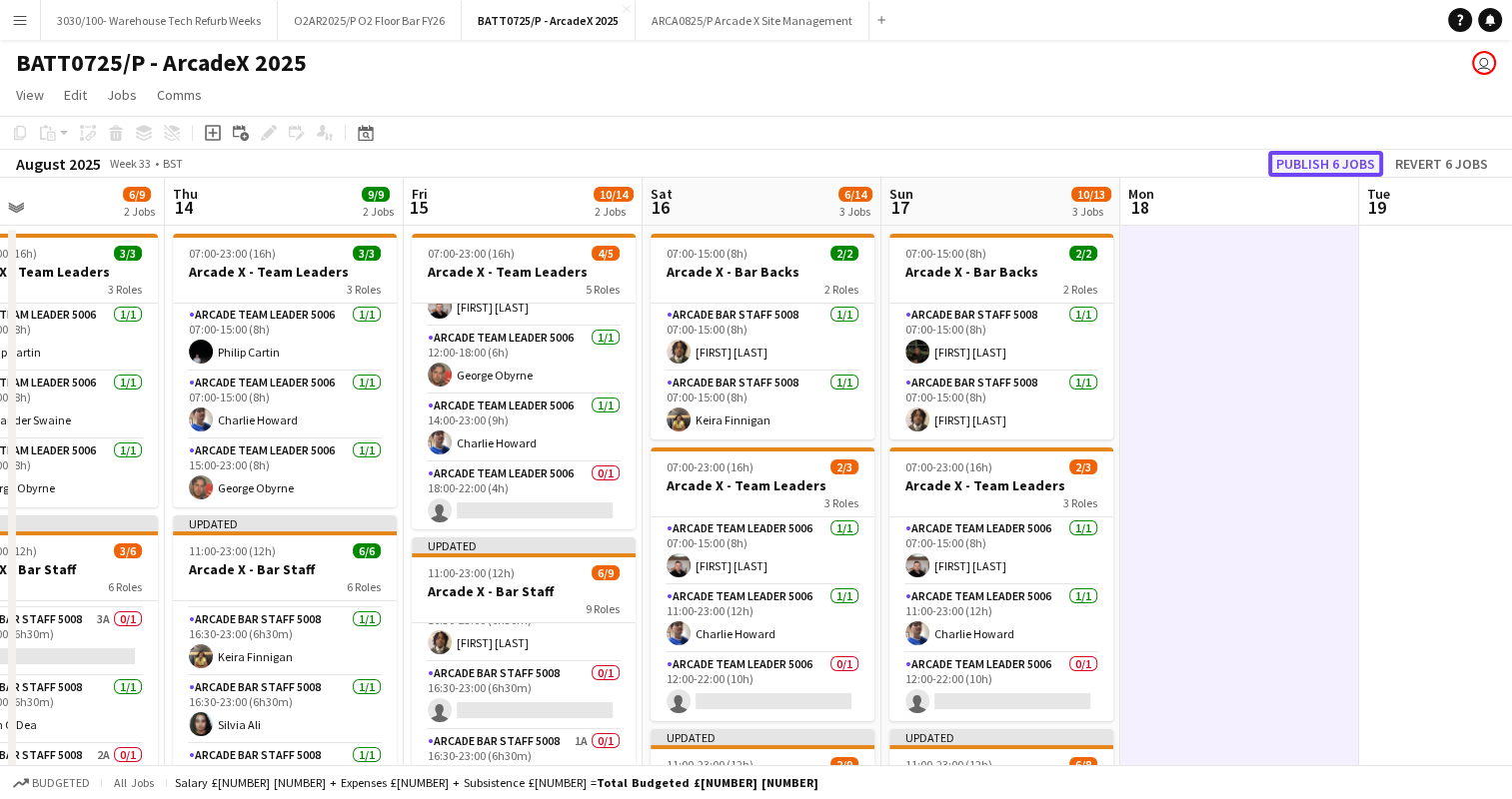 click on "Publish 6 jobs" 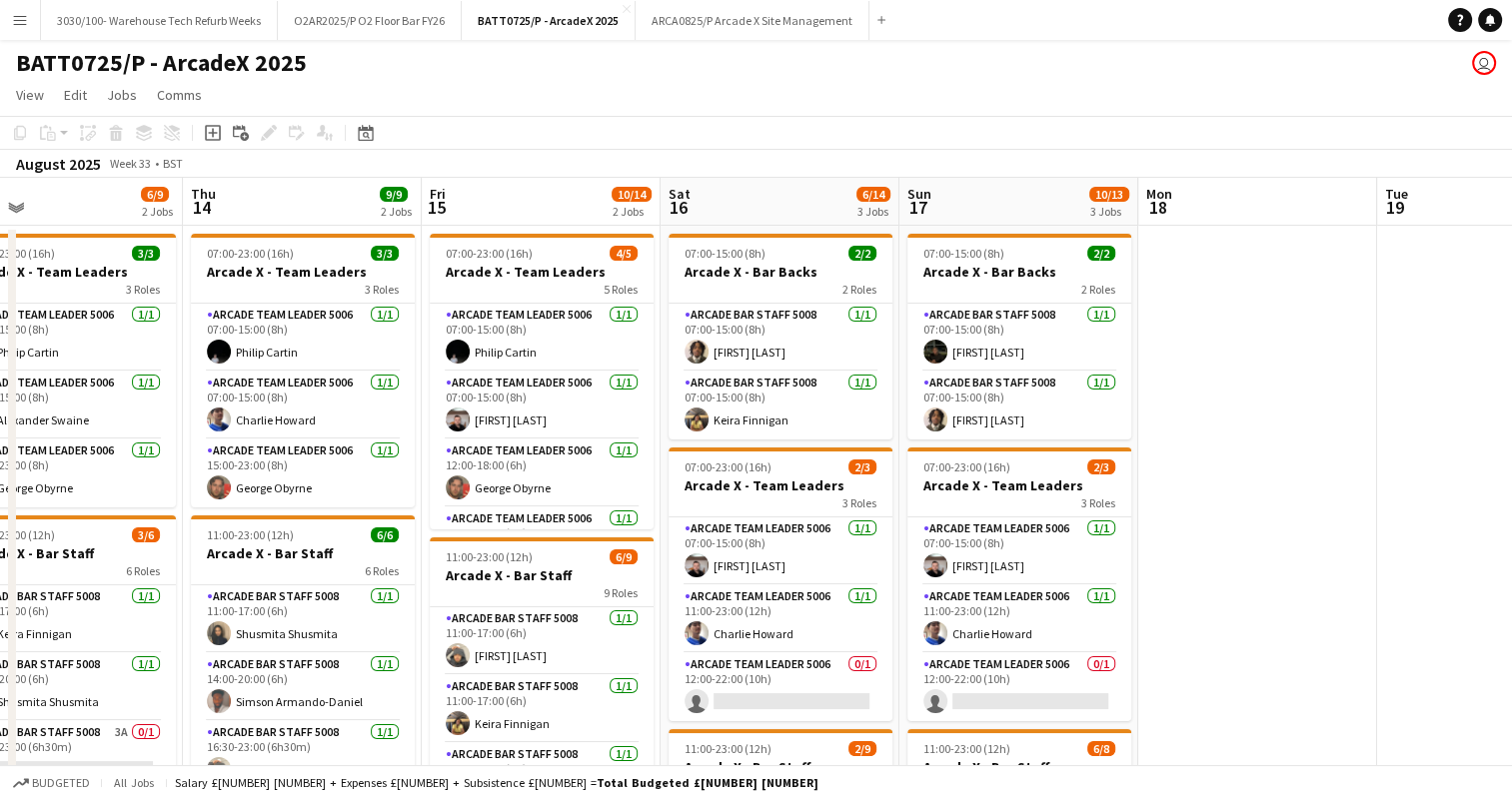 scroll, scrollTop: 0, scrollLeft: 532, axis: horizontal 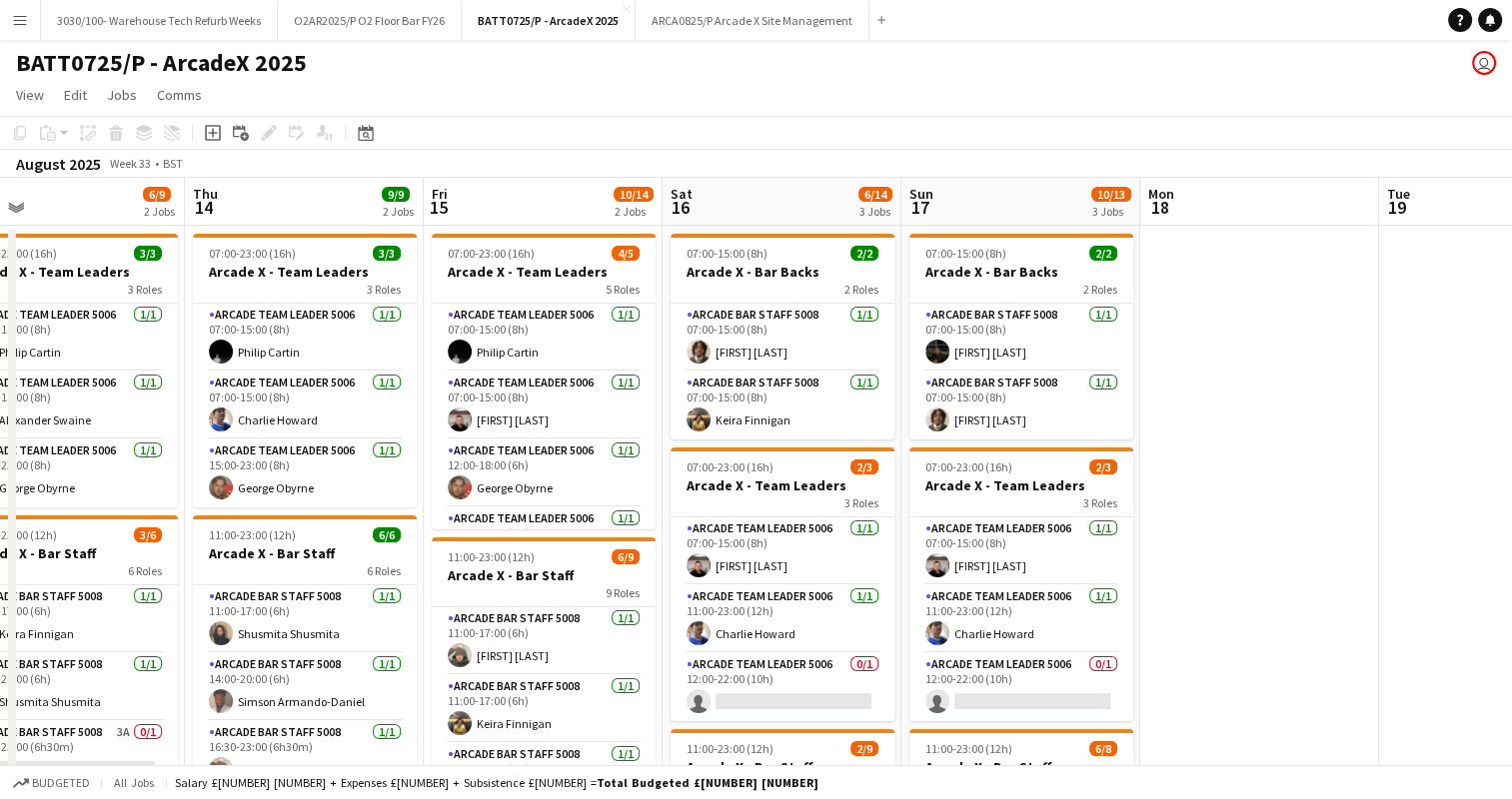drag, startPoint x: 871, startPoint y: 537, endPoint x: 890, endPoint y: 460, distance: 79.30952 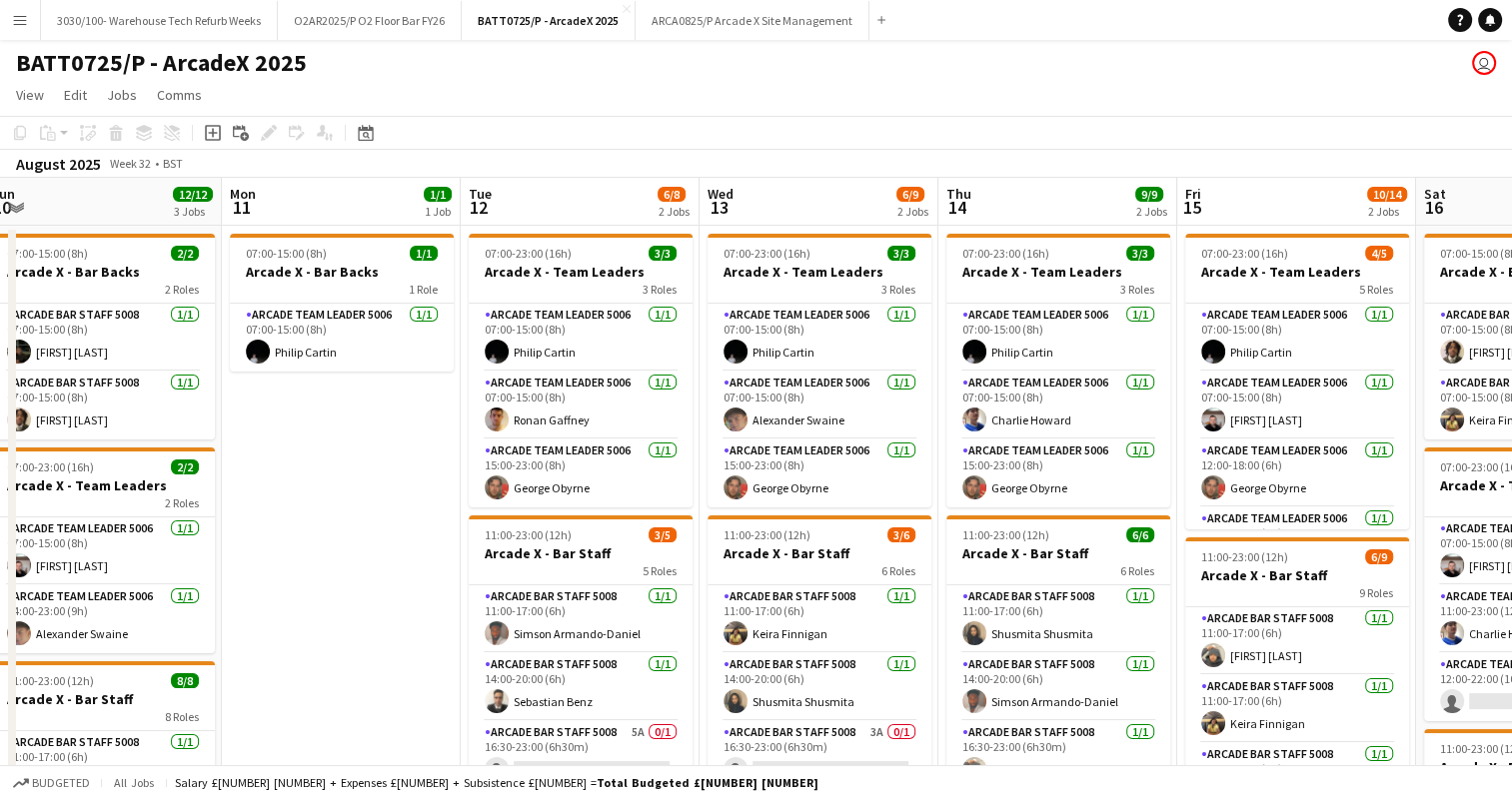 scroll, scrollTop: 0, scrollLeft: 477, axis: horizontal 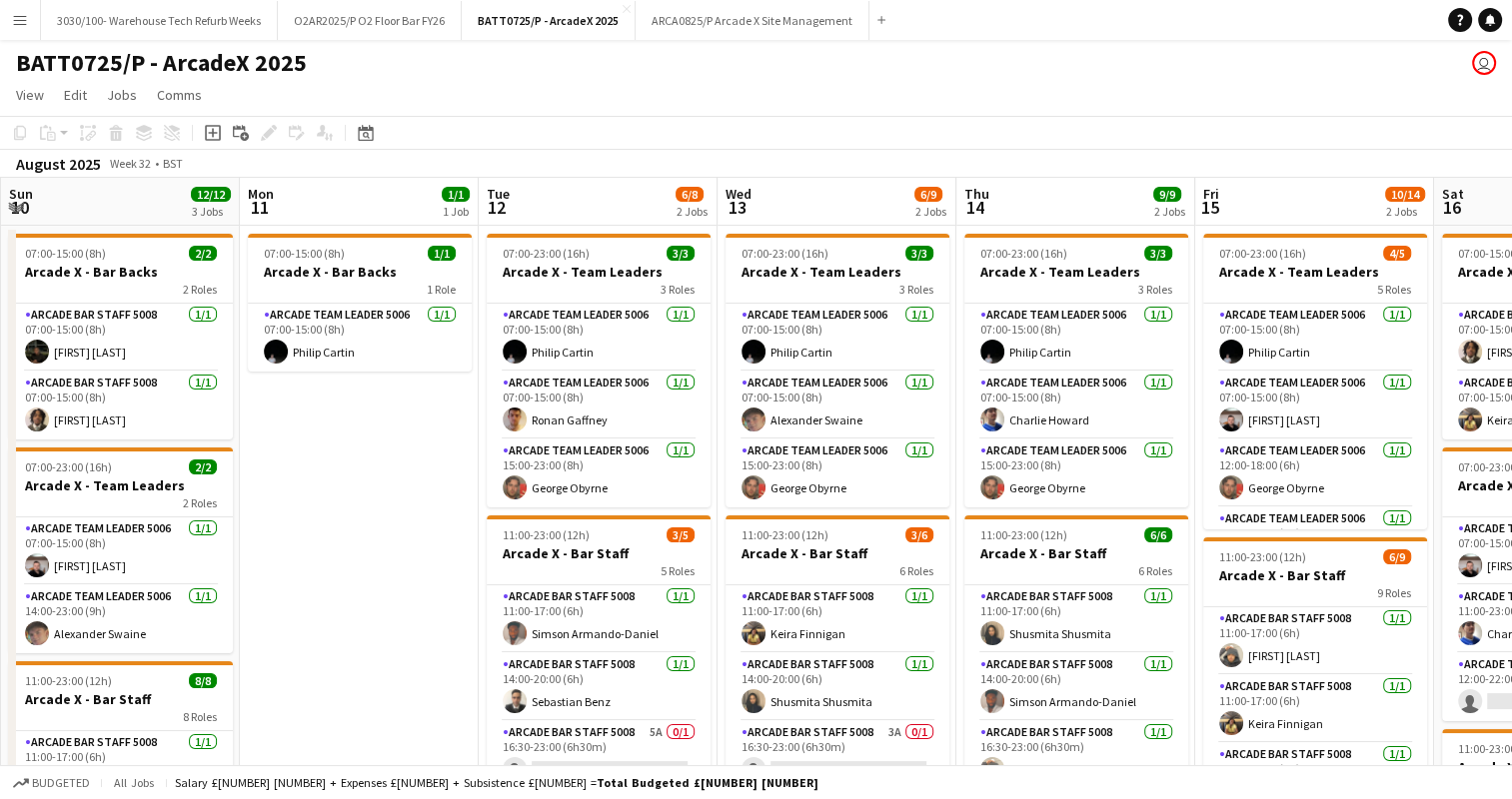 drag, startPoint x: 660, startPoint y: 462, endPoint x: 1430, endPoint y: 527, distance: 772.7386 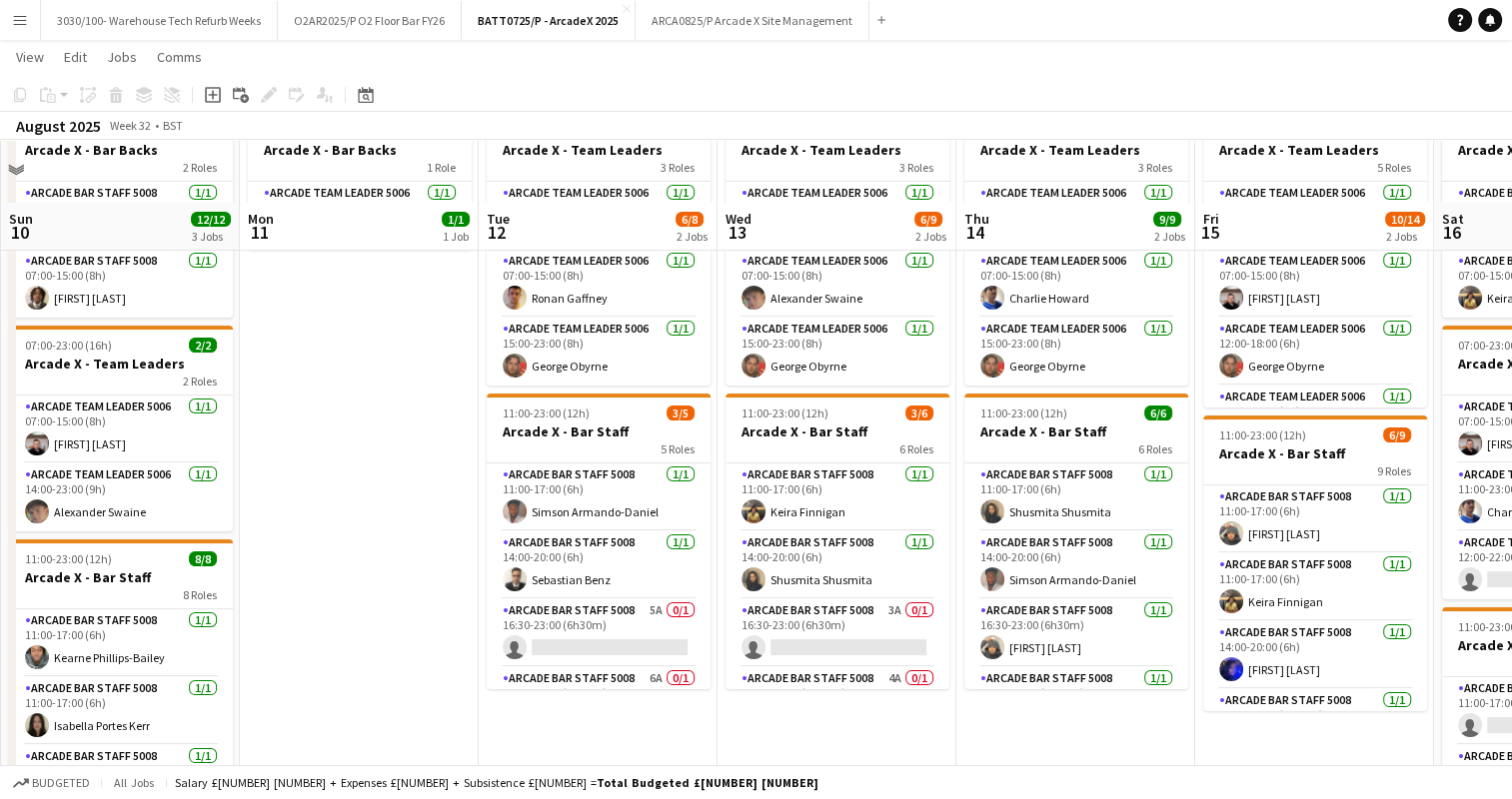scroll, scrollTop: 200, scrollLeft: 0, axis: vertical 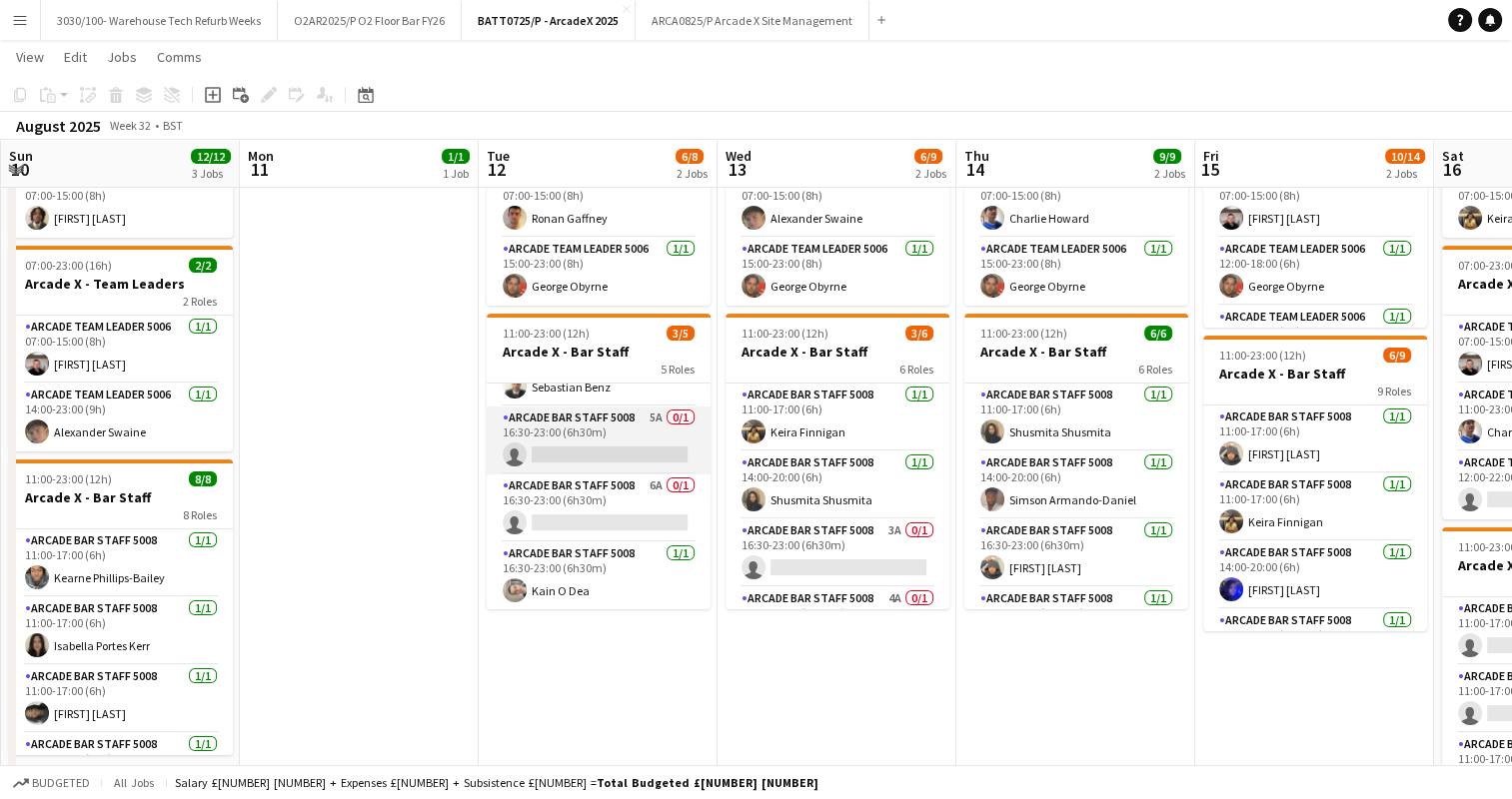 click on "Arcade Bar Staff 5008   5A   0/1   16:30-23:00 (6h30m)
single-neutral-actions" at bounding box center [599, 440] 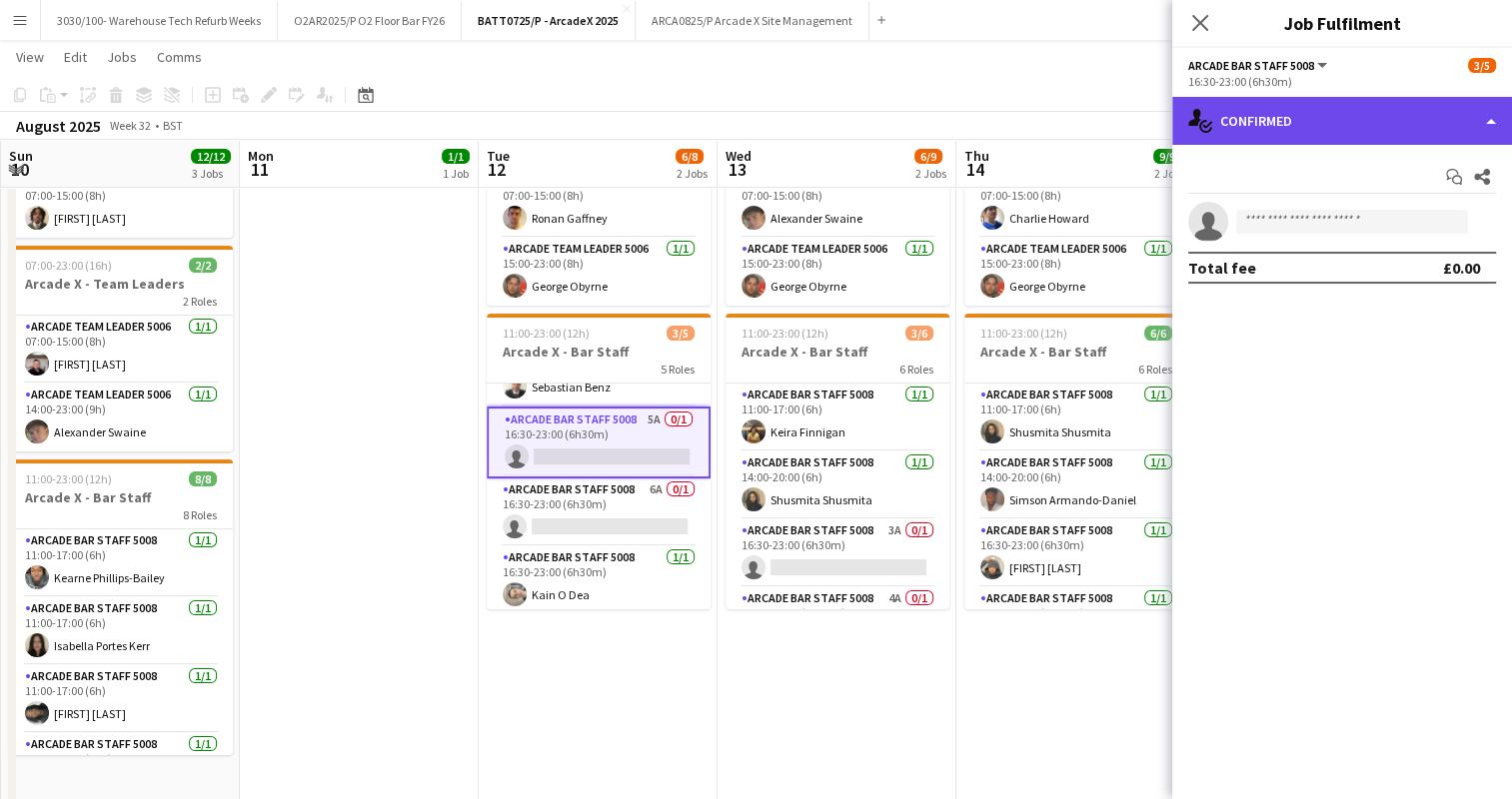 click on "single-neutral-actions-check-2
Confirmed" 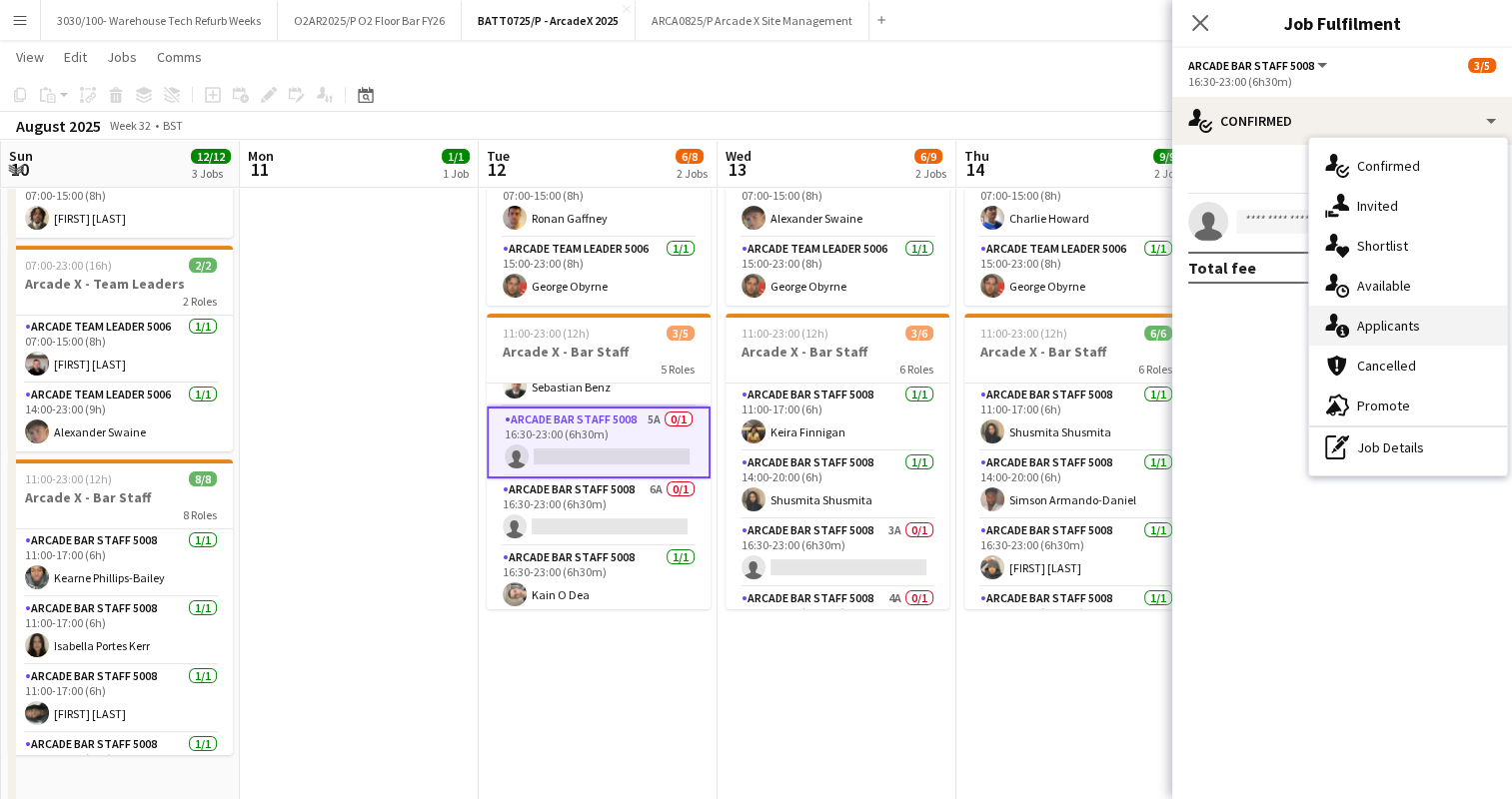 click on "single-neutral-actions-information
Applicants" at bounding box center [1408, 326] 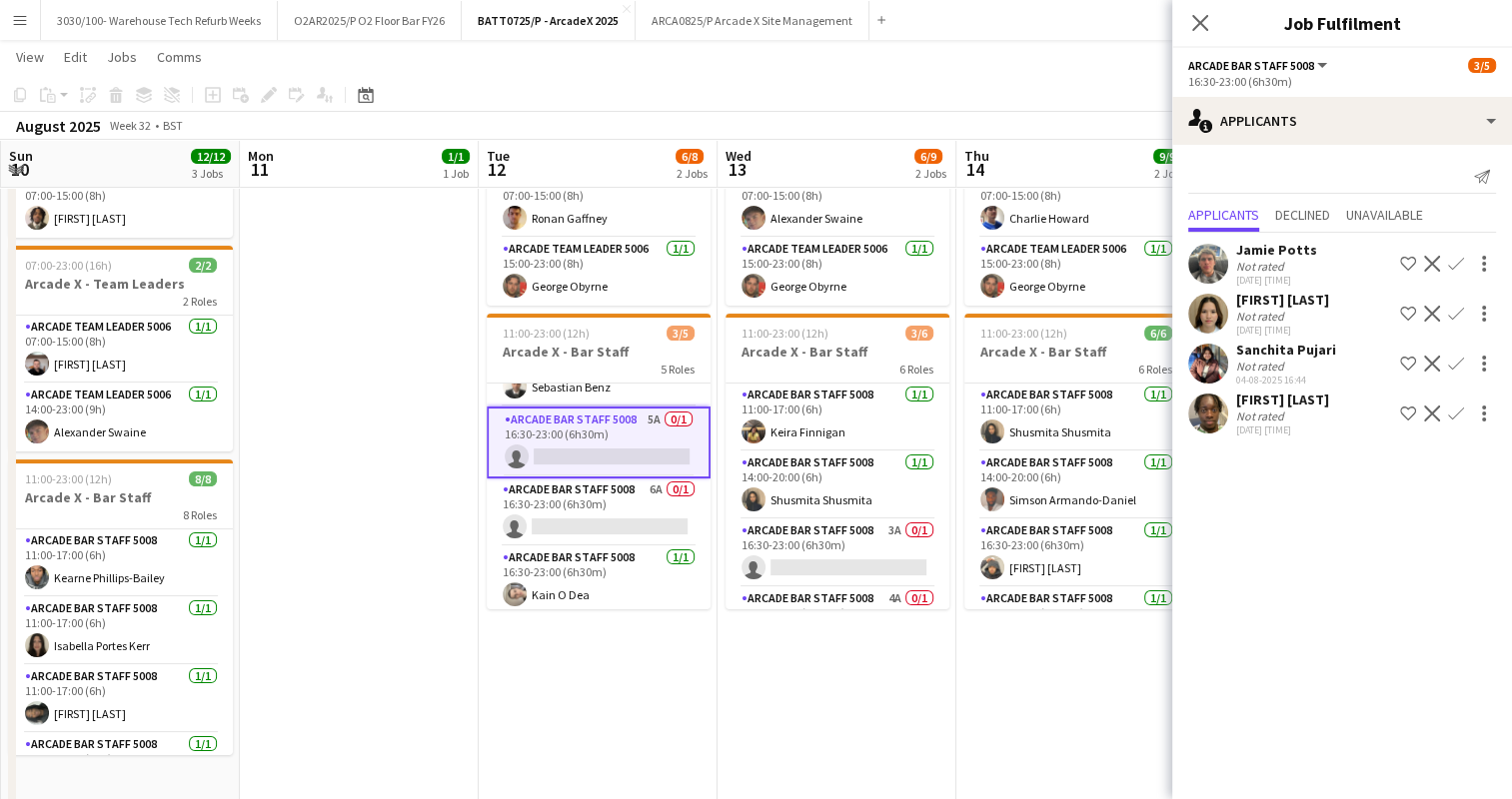 click at bounding box center [1208, 413] 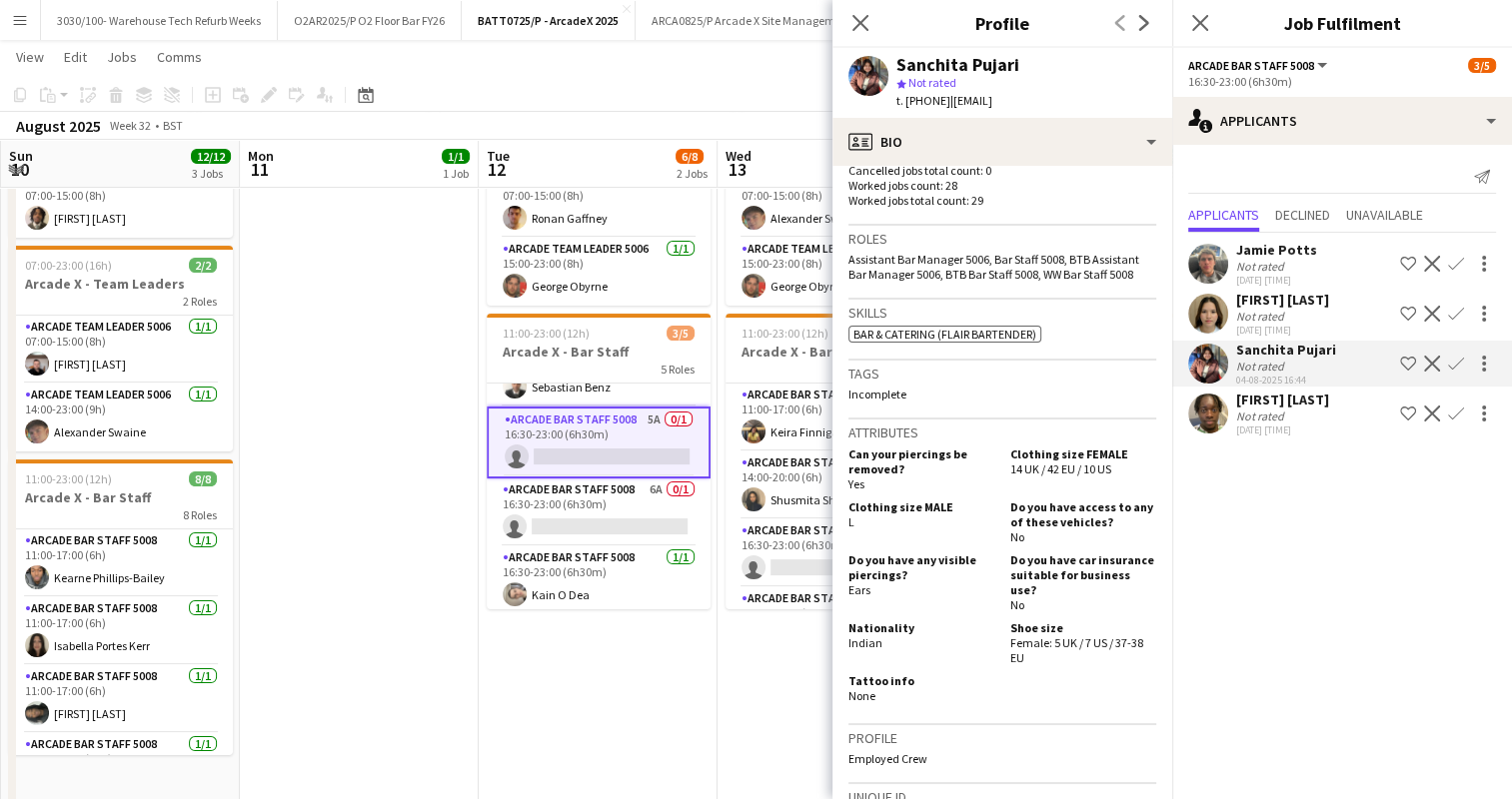 scroll, scrollTop: 599, scrollLeft: 0, axis: vertical 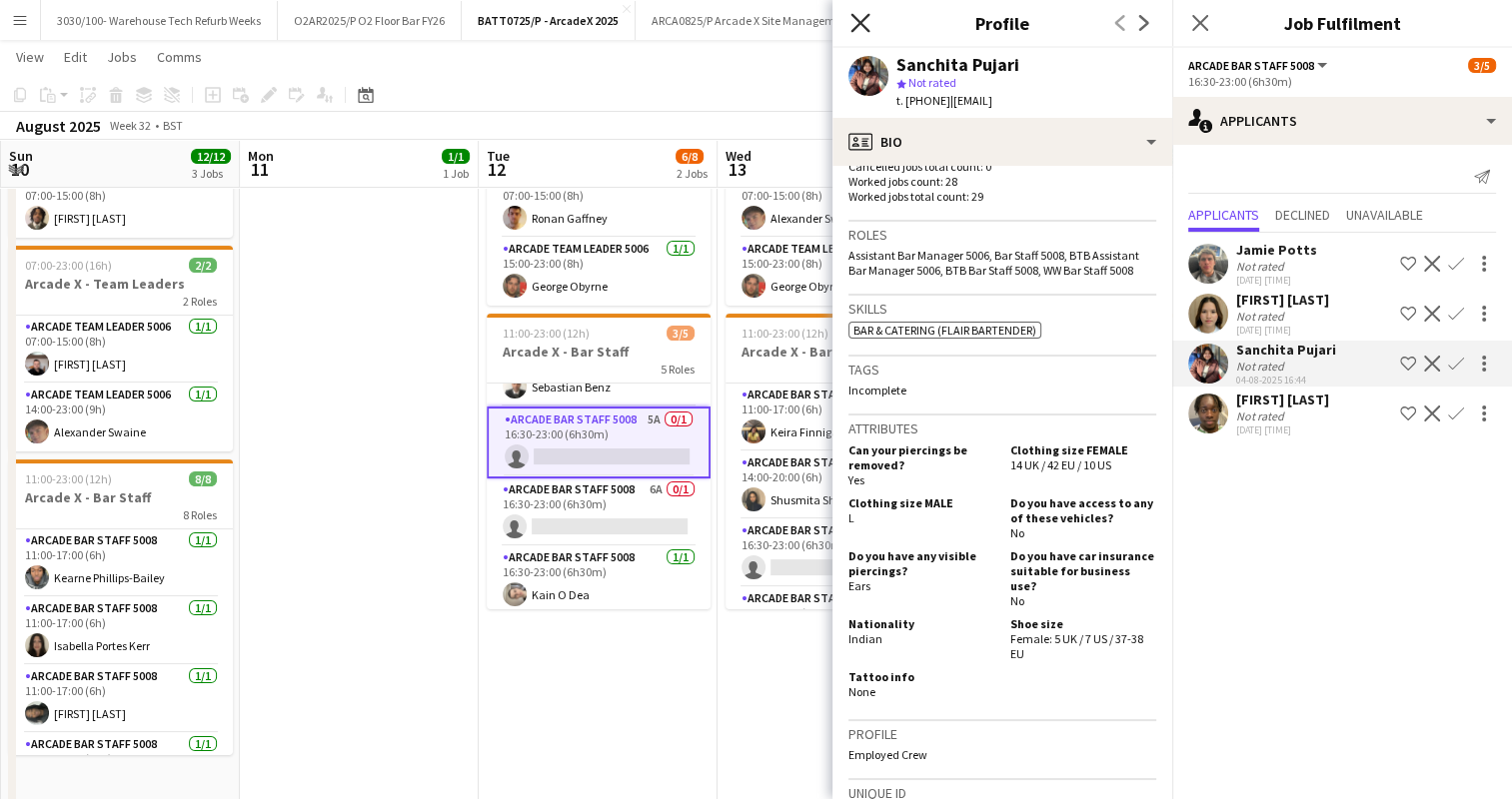 click on "Close pop-in" 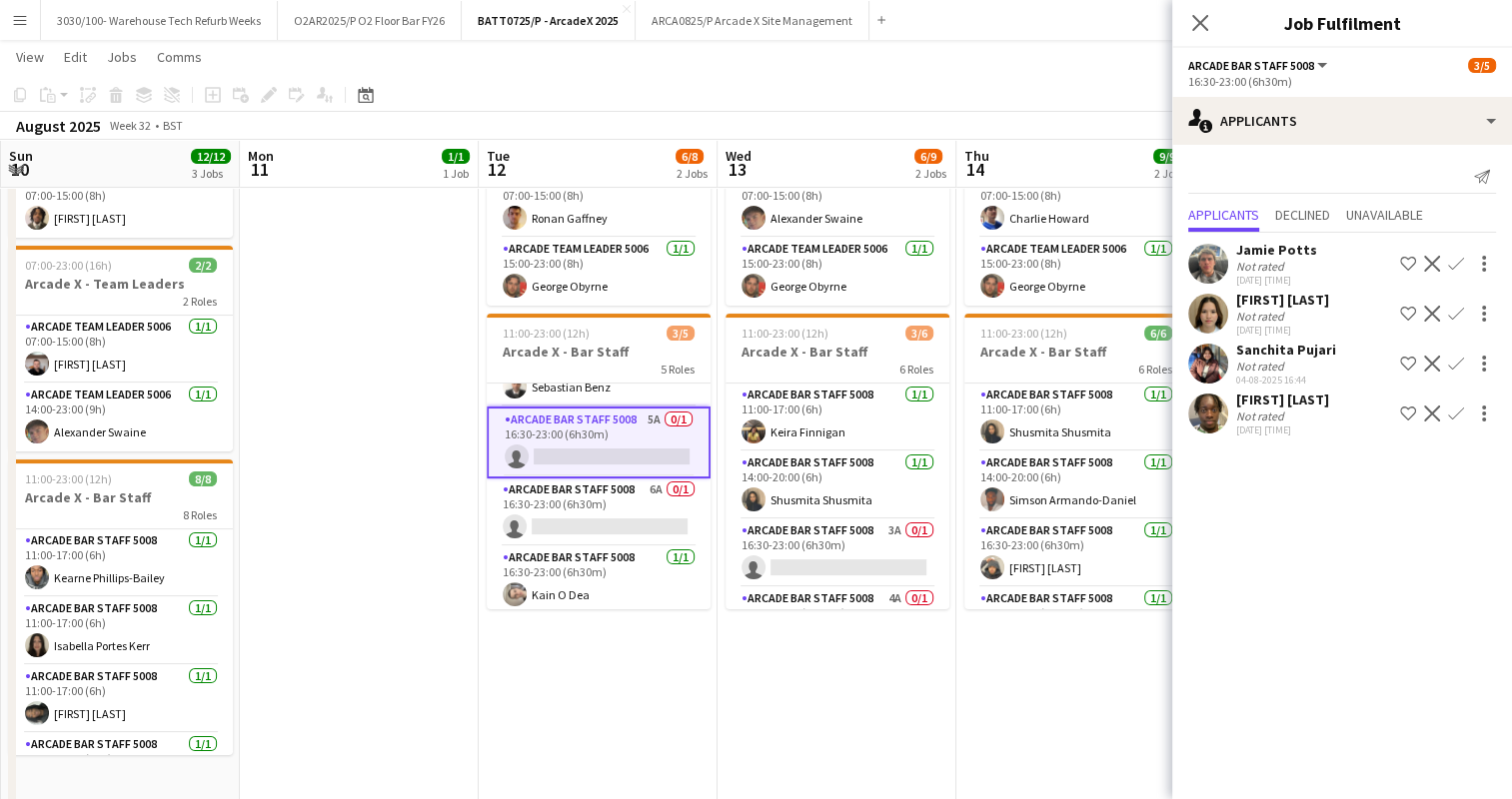 click at bounding box center [1208, 364] 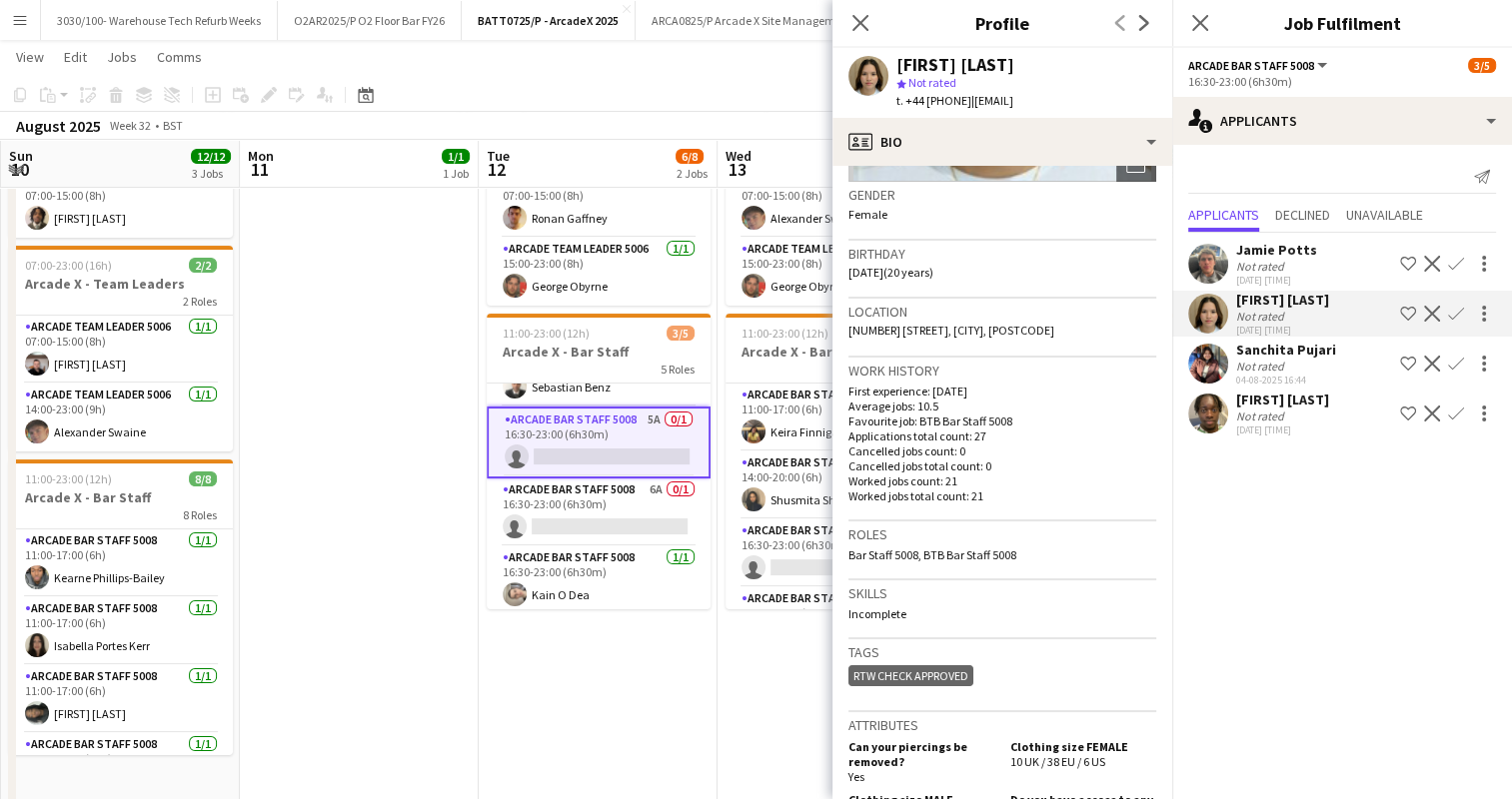 scroll, scrollTop: 400, scrollLeft: 0, axis: vertical 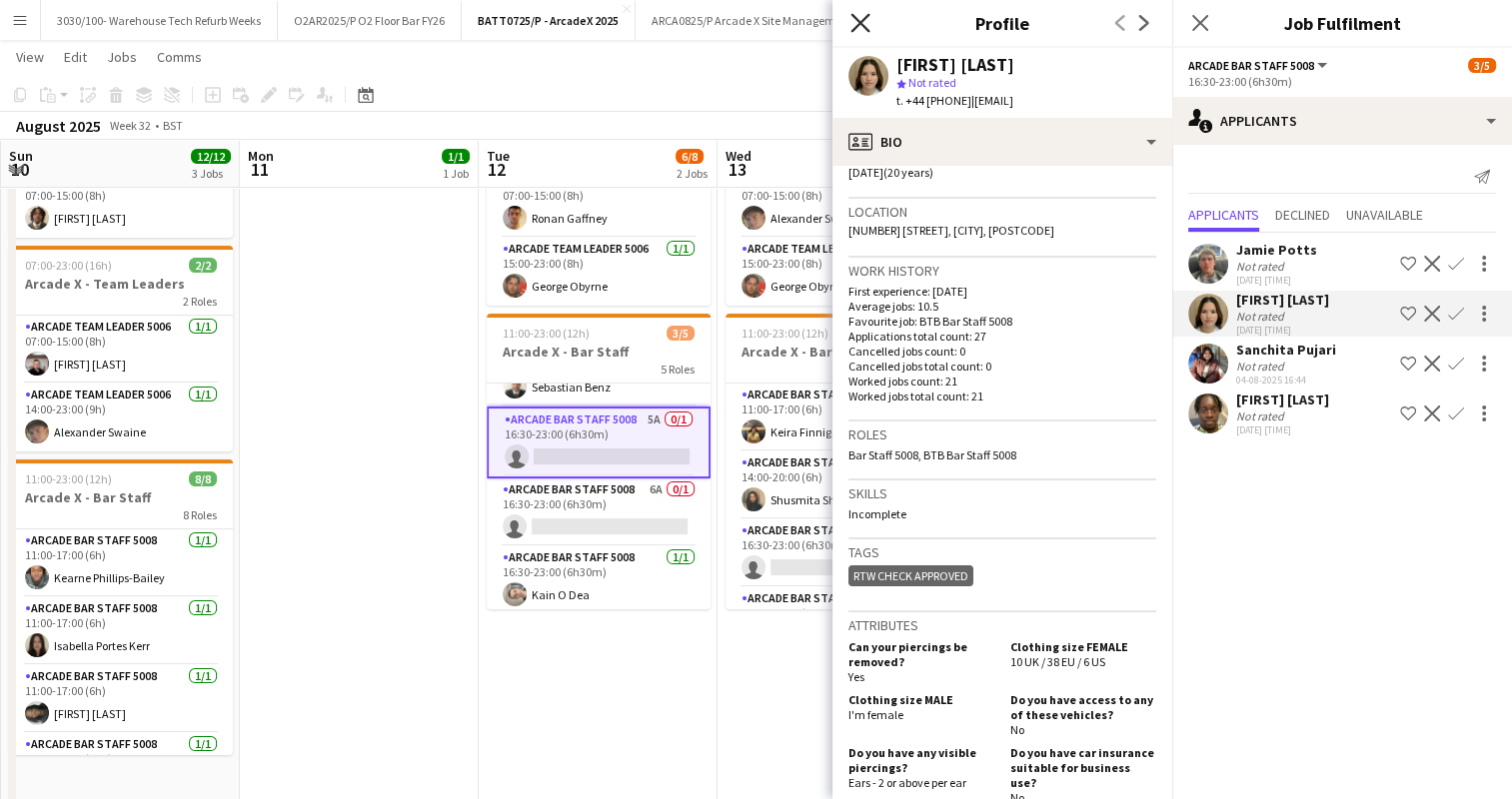 click 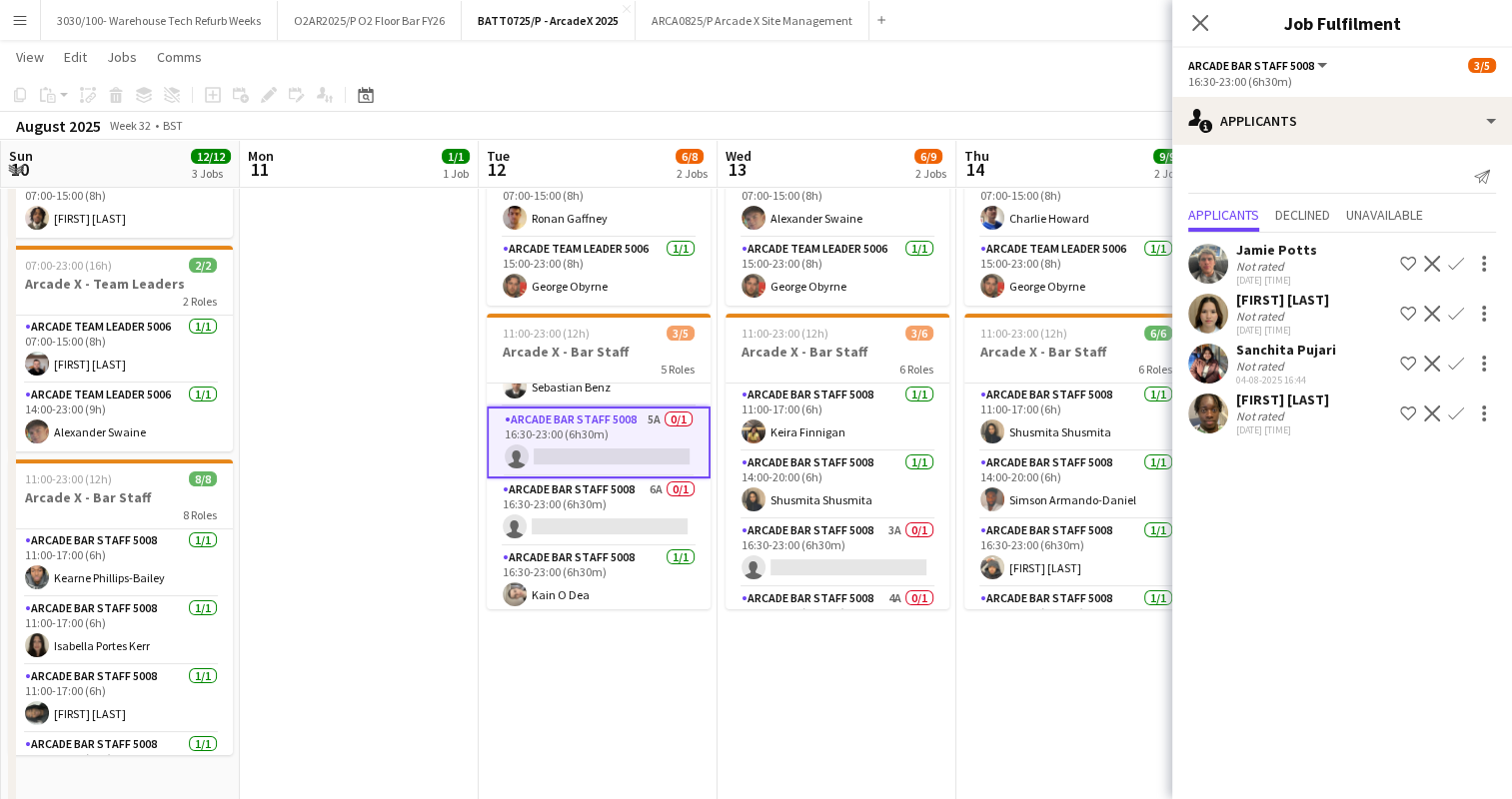 click 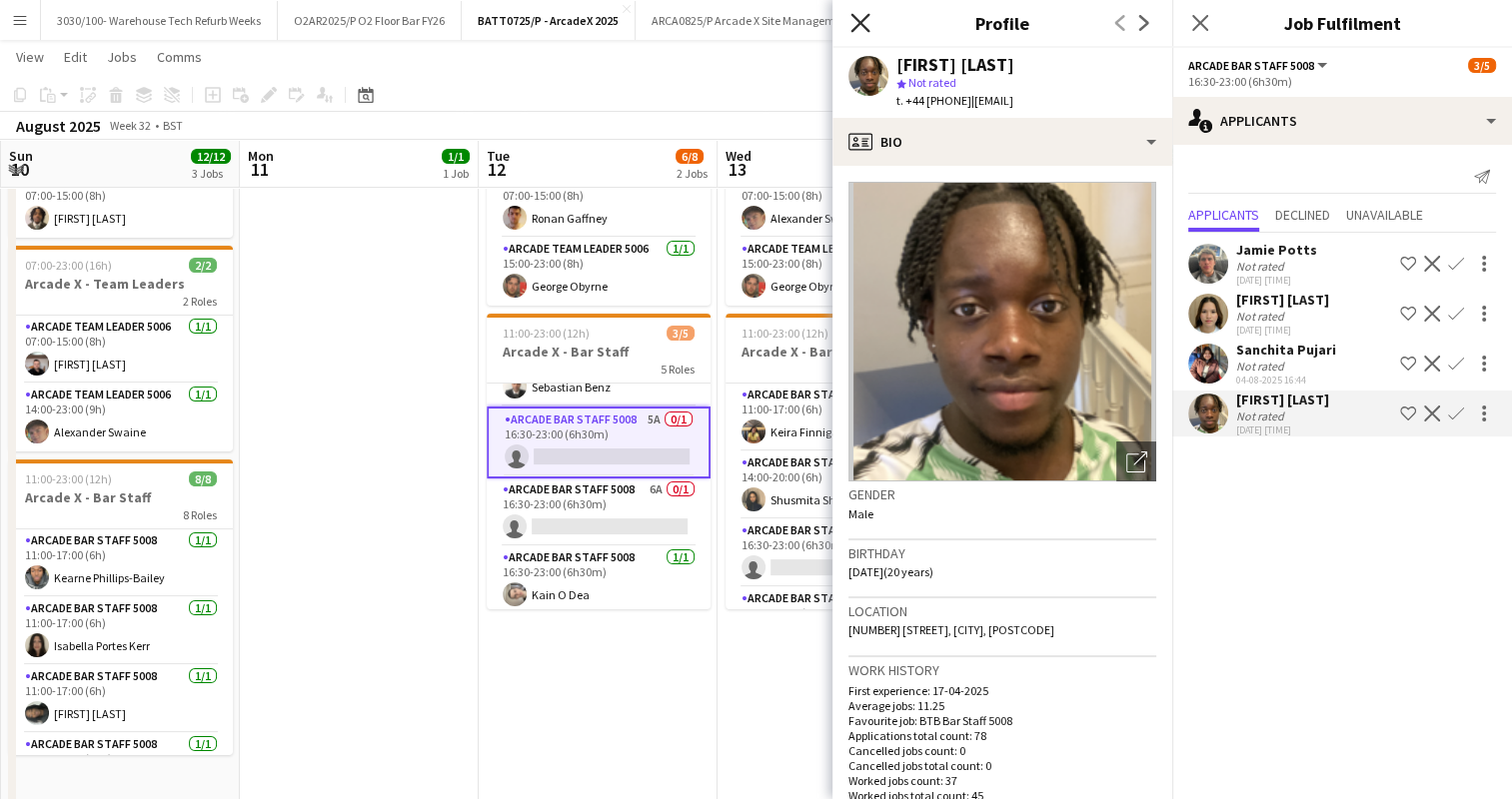 click 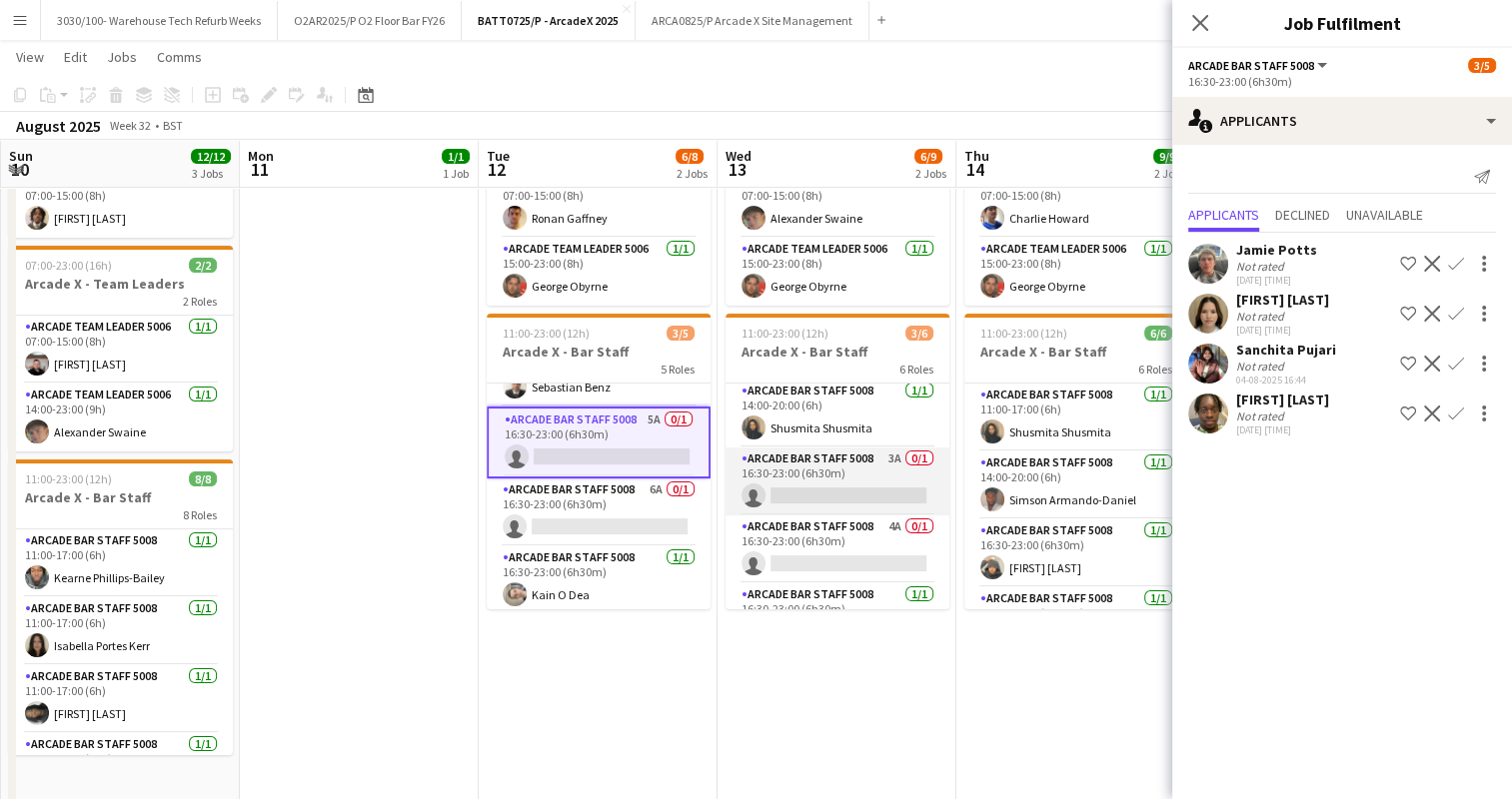 scroll, scrollTop: 100, scrollLeft: 0, axis: vertical 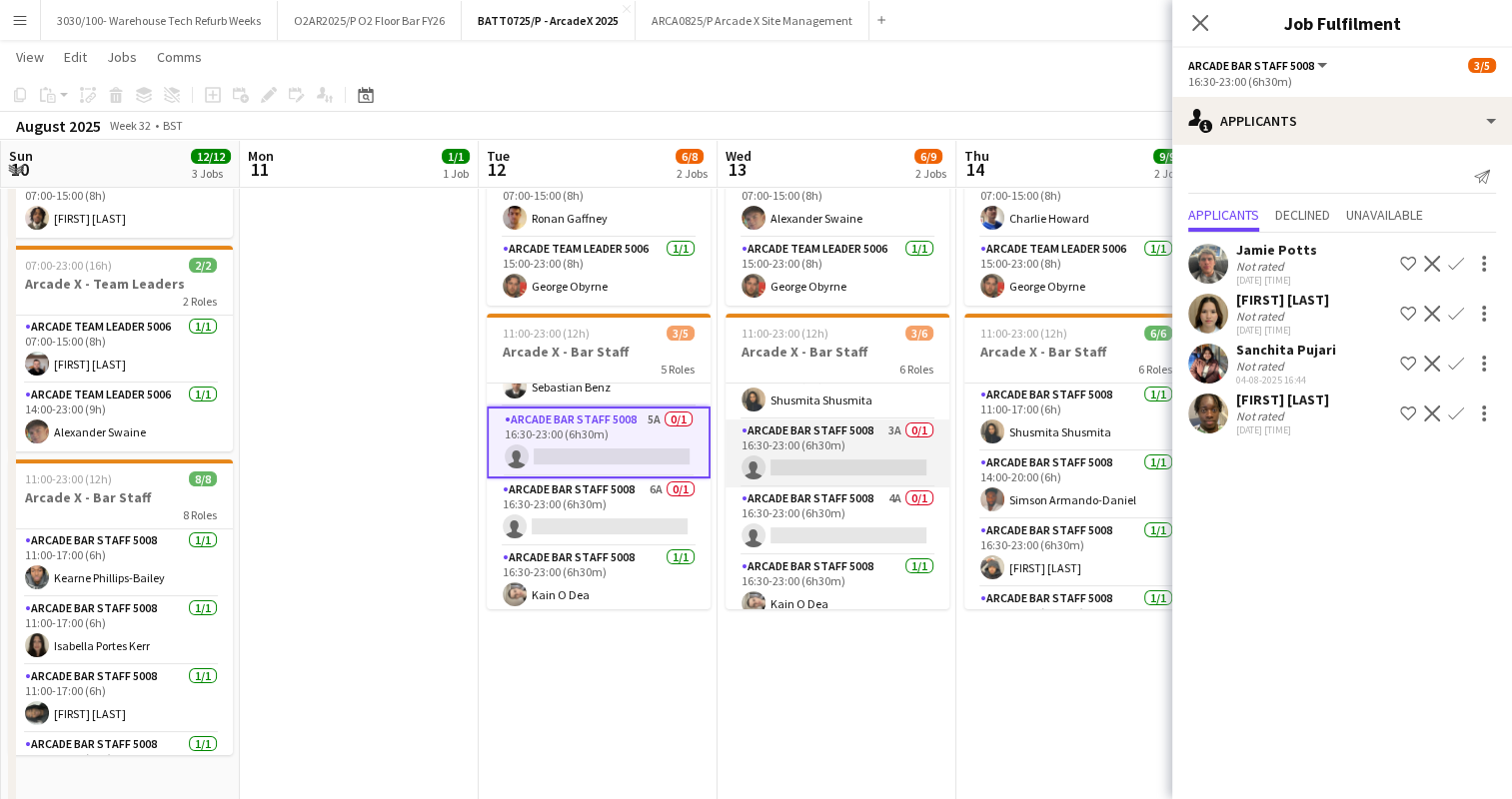 click on "Arcade Bar Staff 5008   3A   0/1   16:30-23:00 (6h30m)
single-neutral-actions" at bounding box center (837, 453) 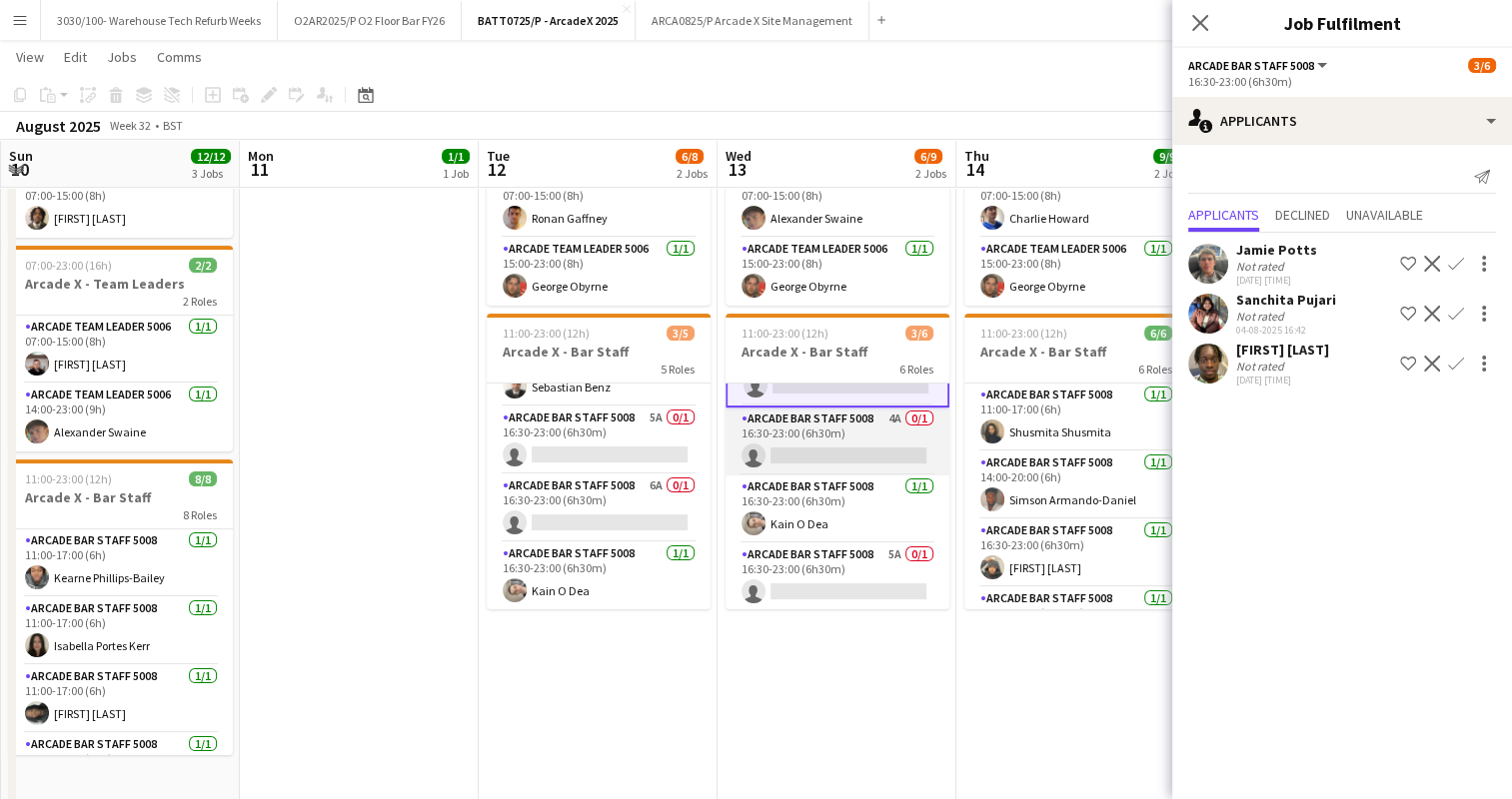 click on "Arcade Bar Staff 5008   4A   0/1   16:30-23:00 (6h30m)
single-neutral-actions" at bounding box center (837, 441) 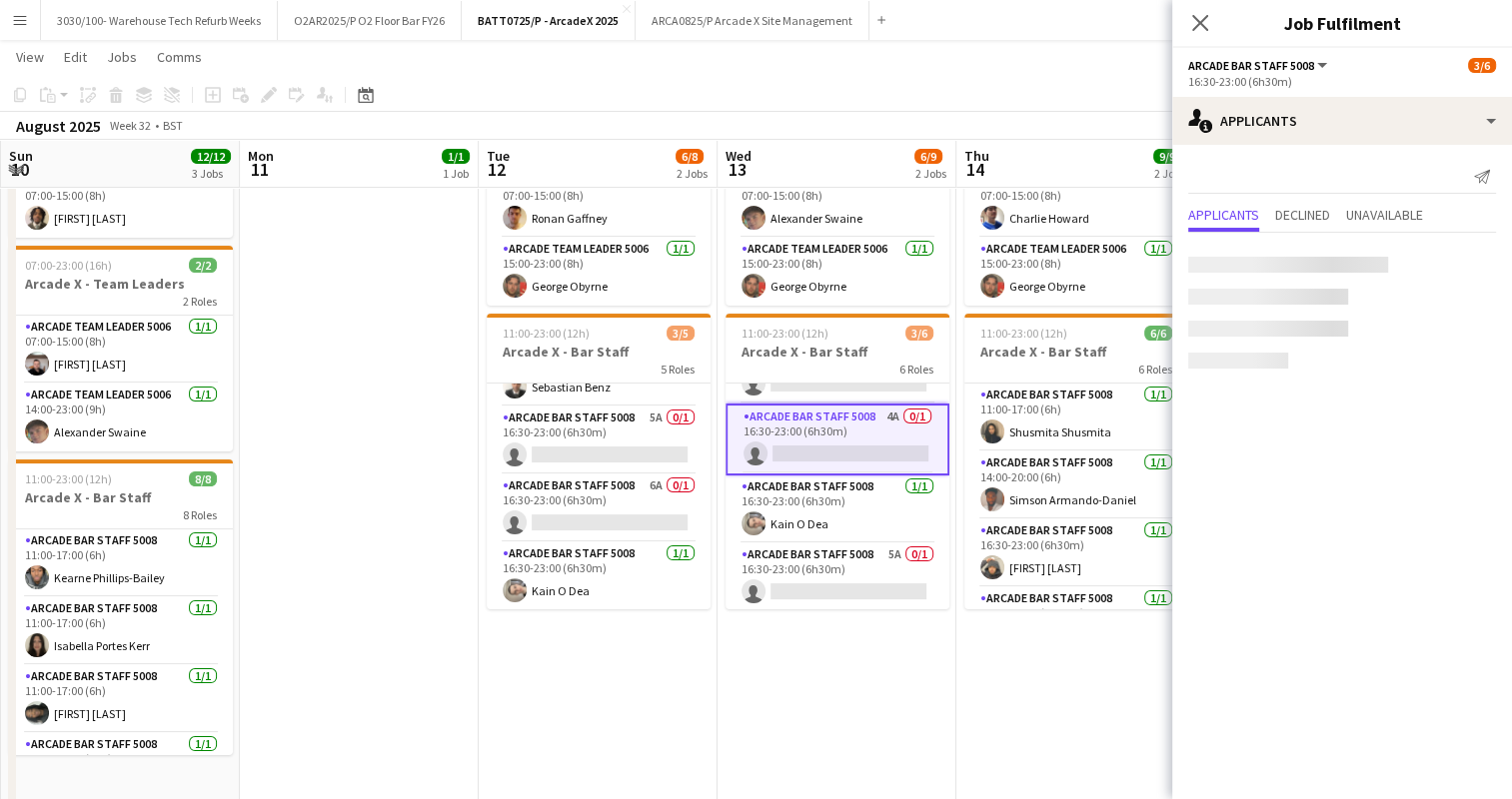 scroll, scrollTop: 183, scrollLeft: 0, axis: vertical 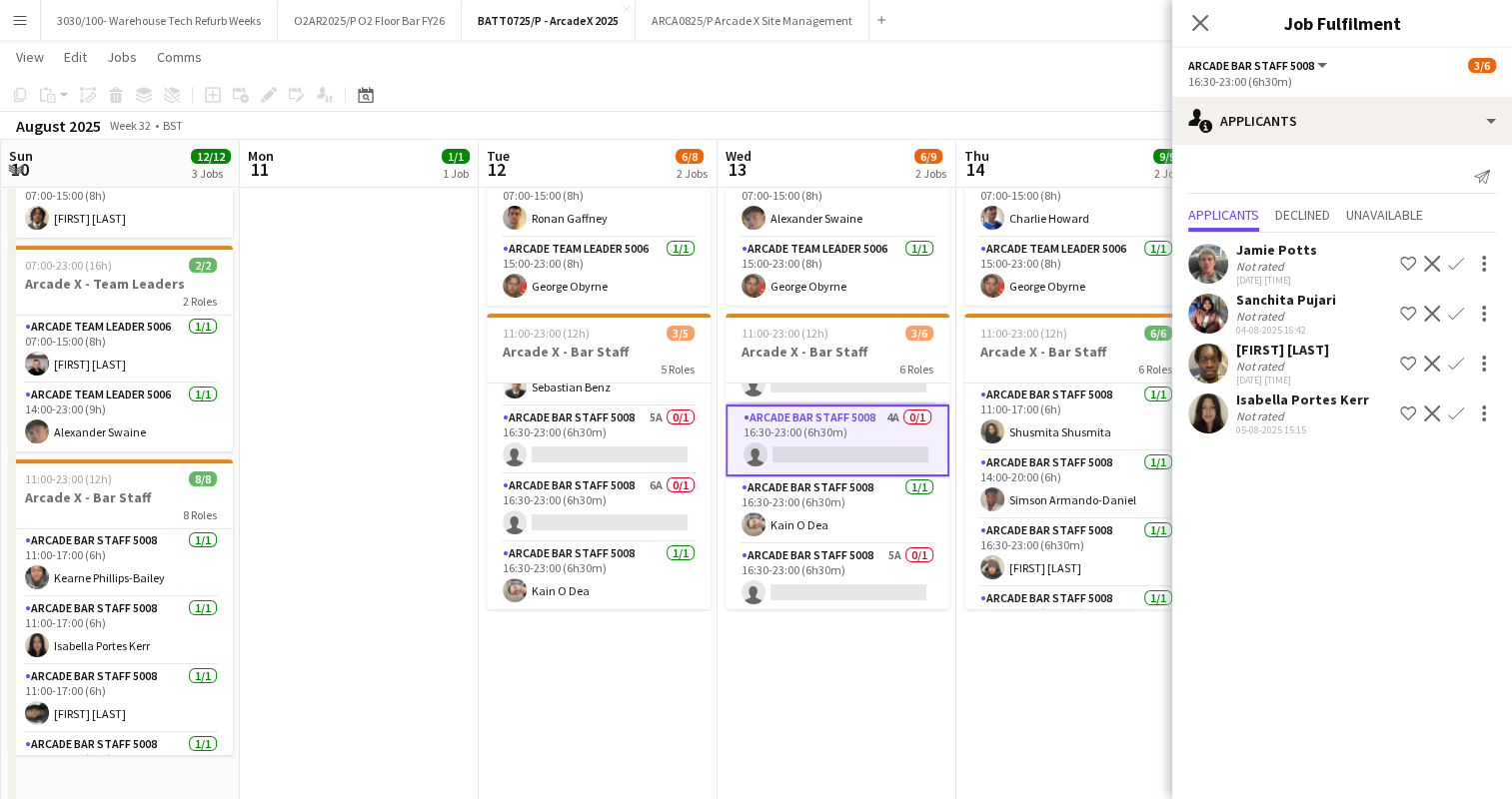 click on "Confirm" 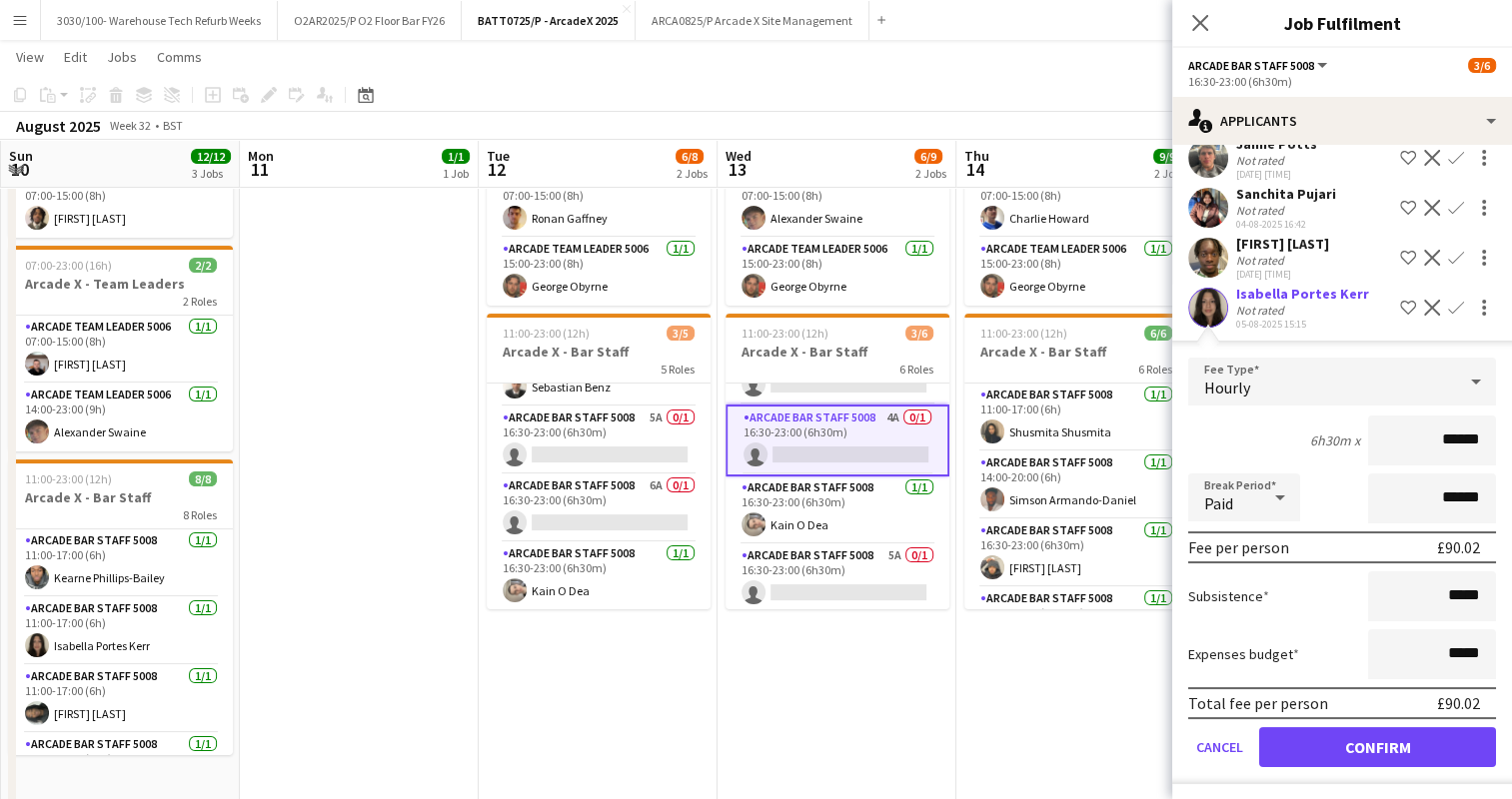 scroll, scrollTop: 108, scrollLeft: 0, axis: vertical 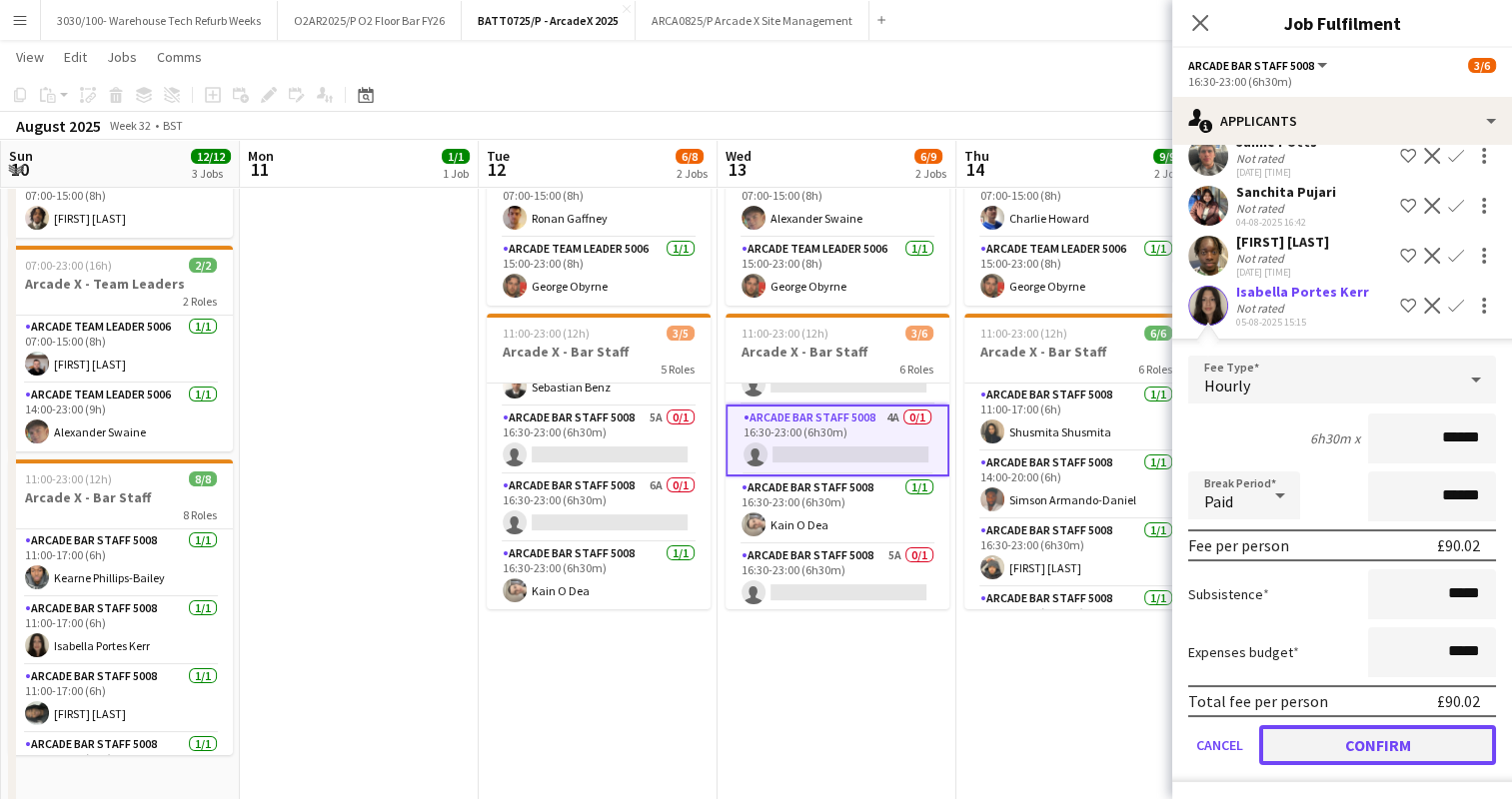 click on "Confirm" 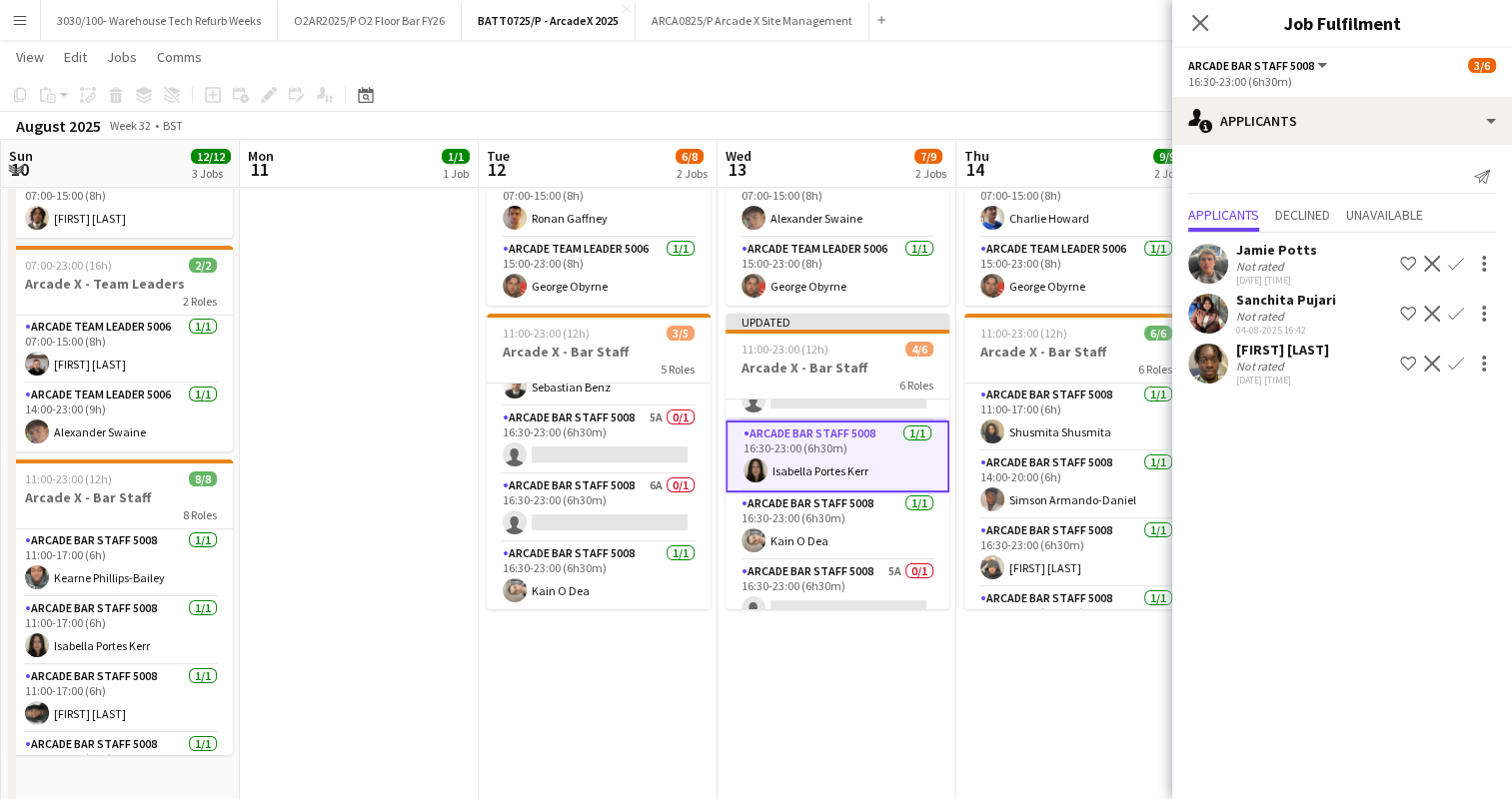 scroll, scrollTop: 0, scrollLeft: 0, axis: both 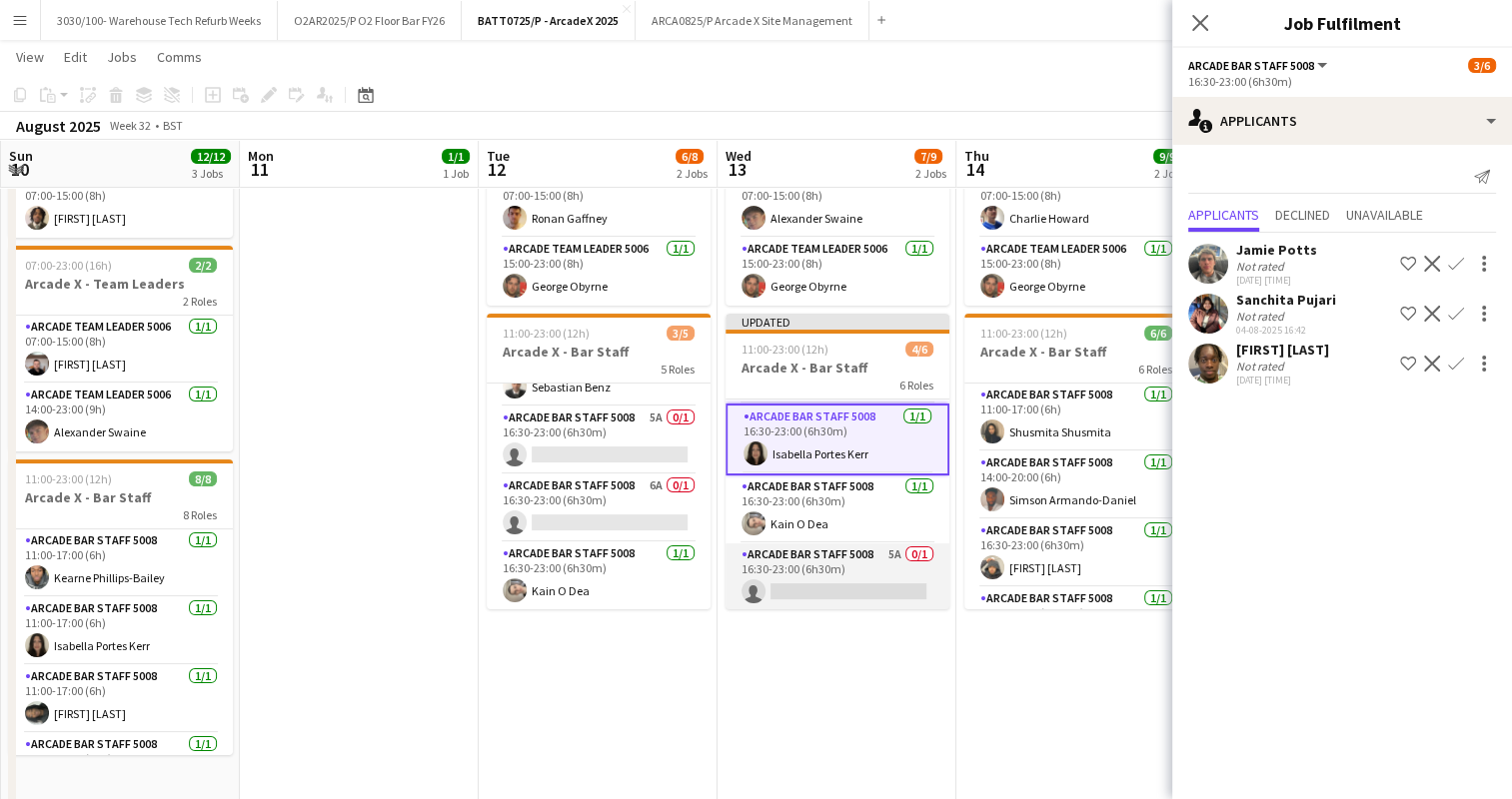 click on "Arcade Bar Staff 5008   5A   0/1   16:30-23:00 (6h30m)
single-neutral-actions" at bounding box center (837, 577) 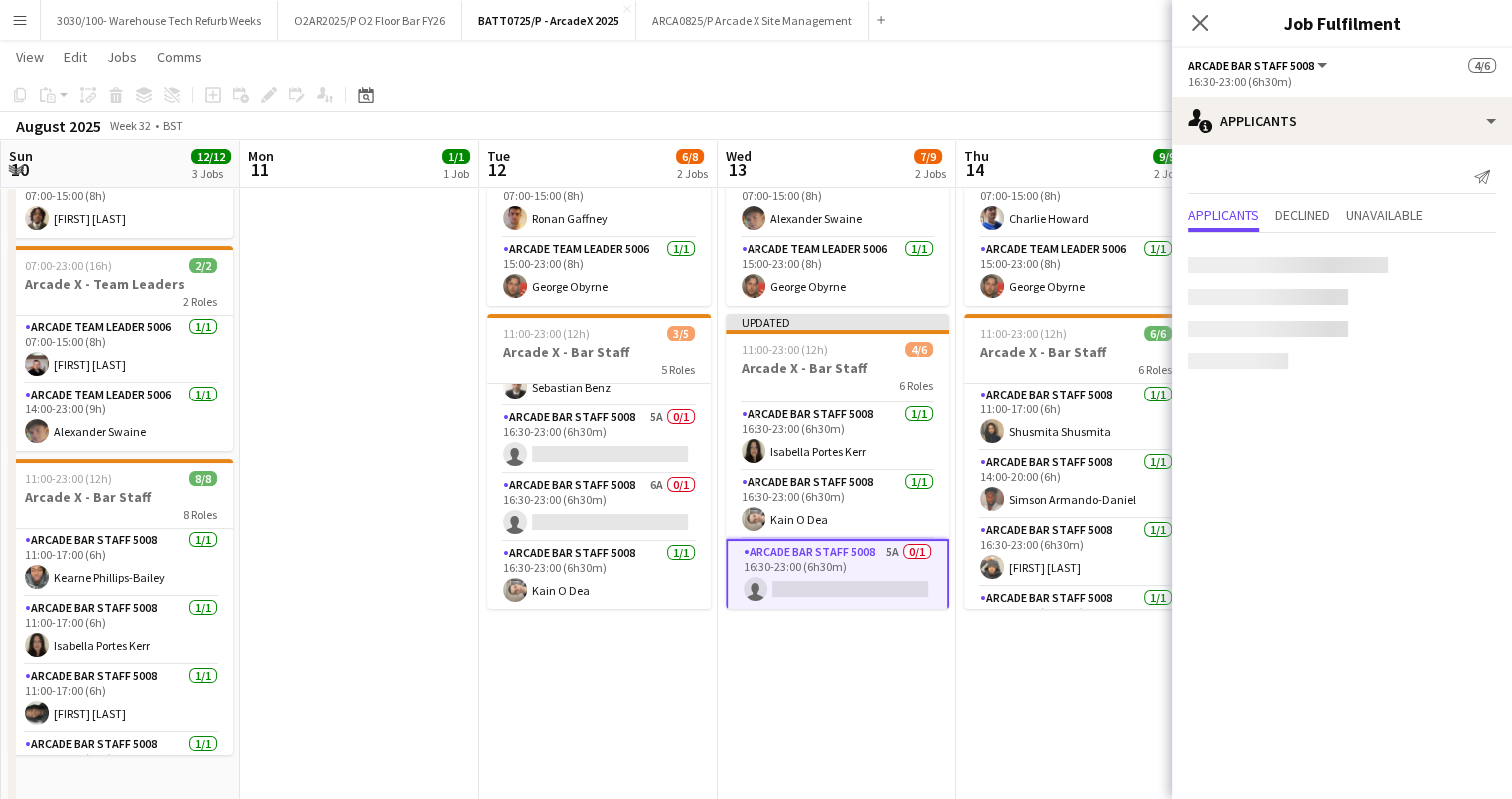 scroll, scrollTop: 0, scrollLeft: 478, axis: horizontal 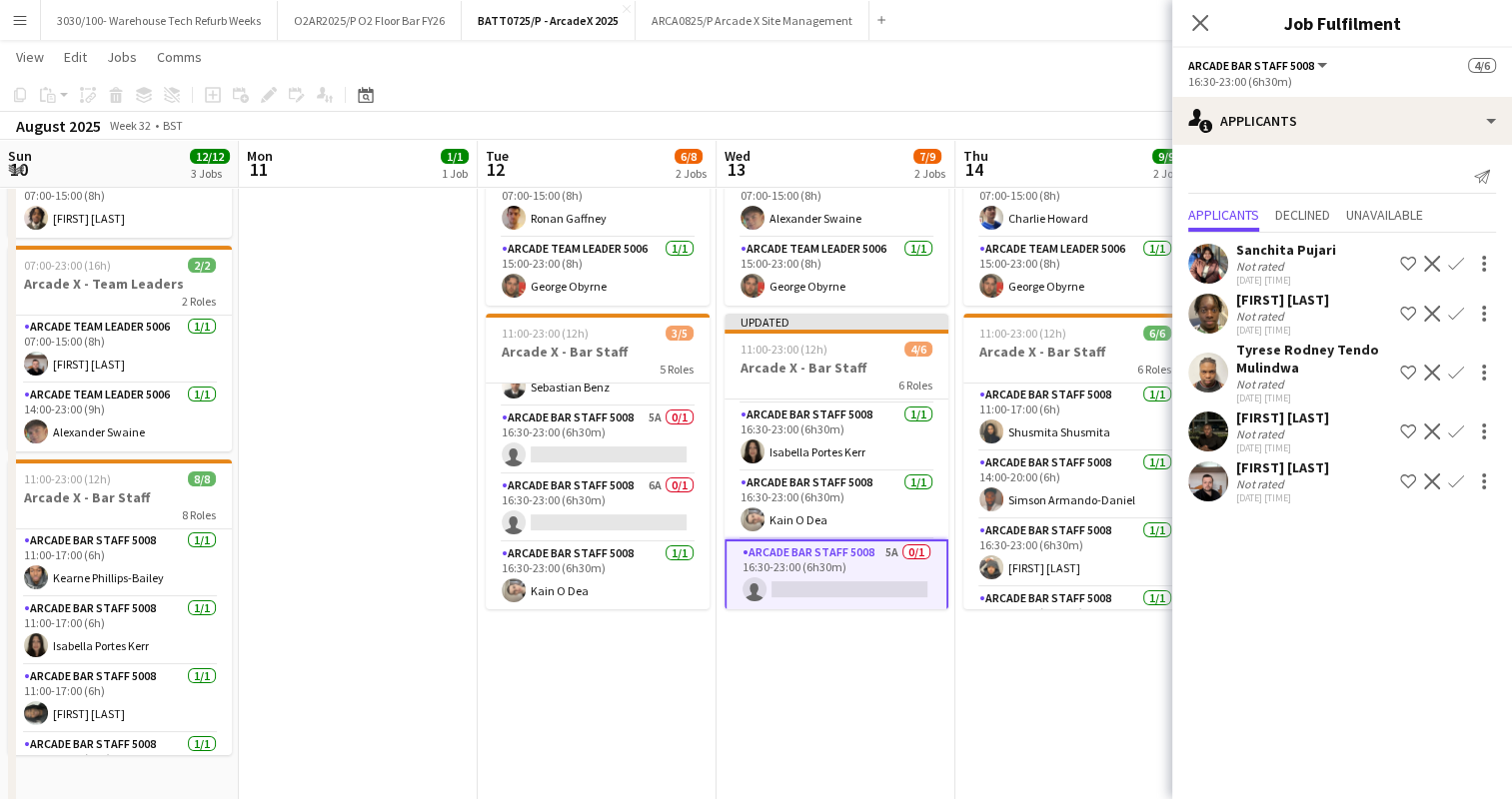 click on "Confirm" at bounding box center [1456, 431] 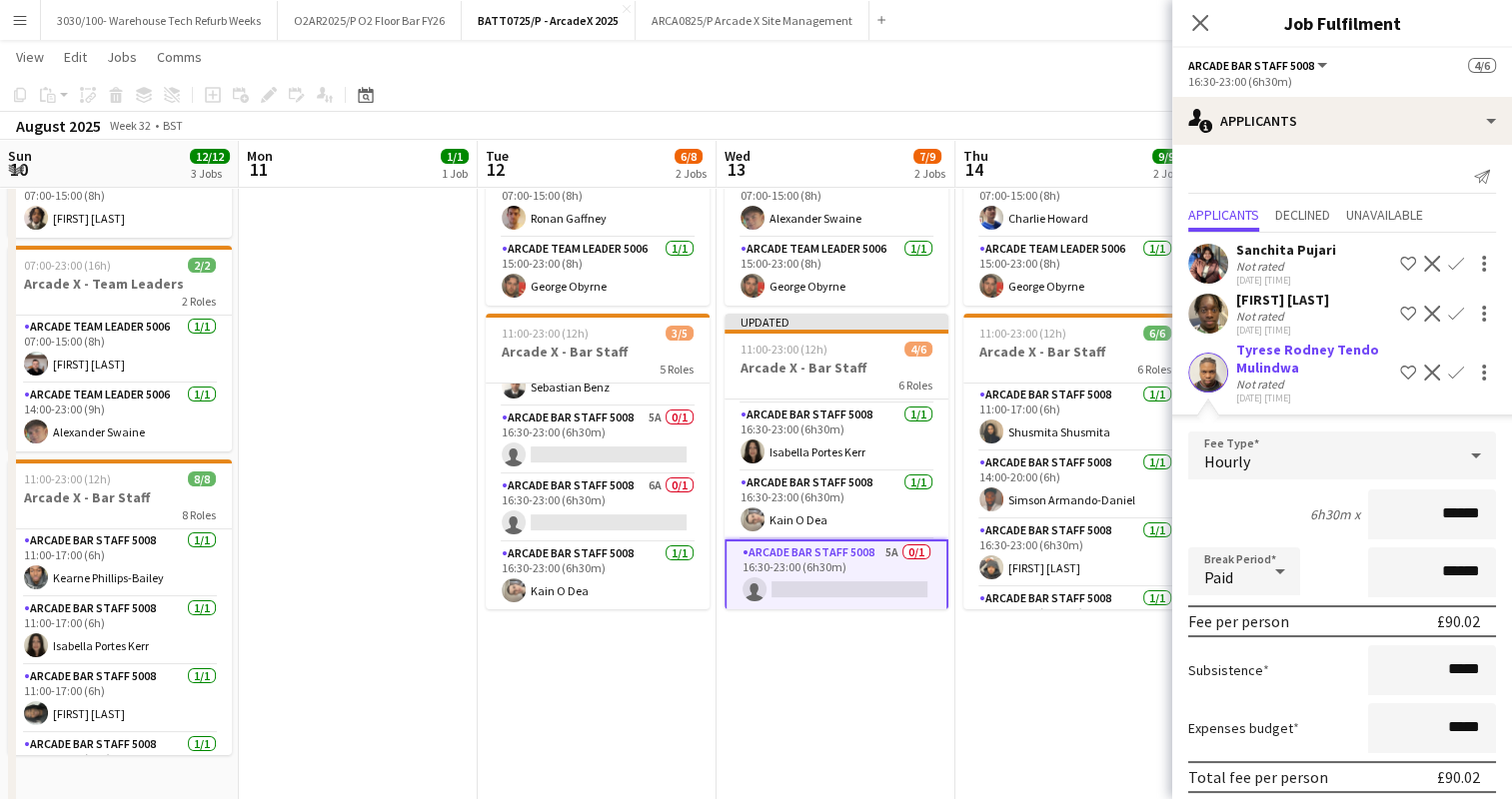 scroll, scrollTop: 176, scrollLeft: 0, axis: vertical 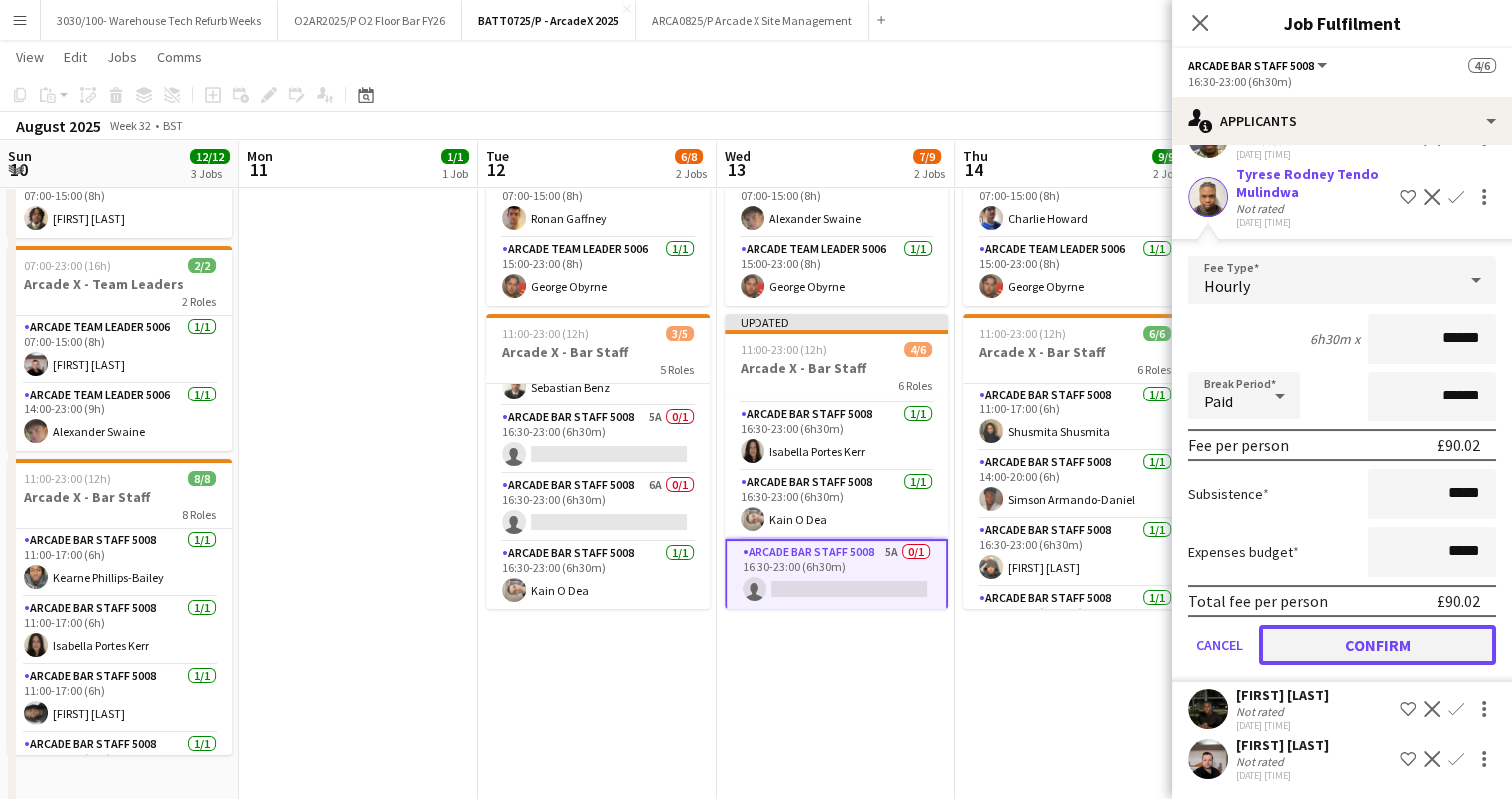 click on "Confirm" 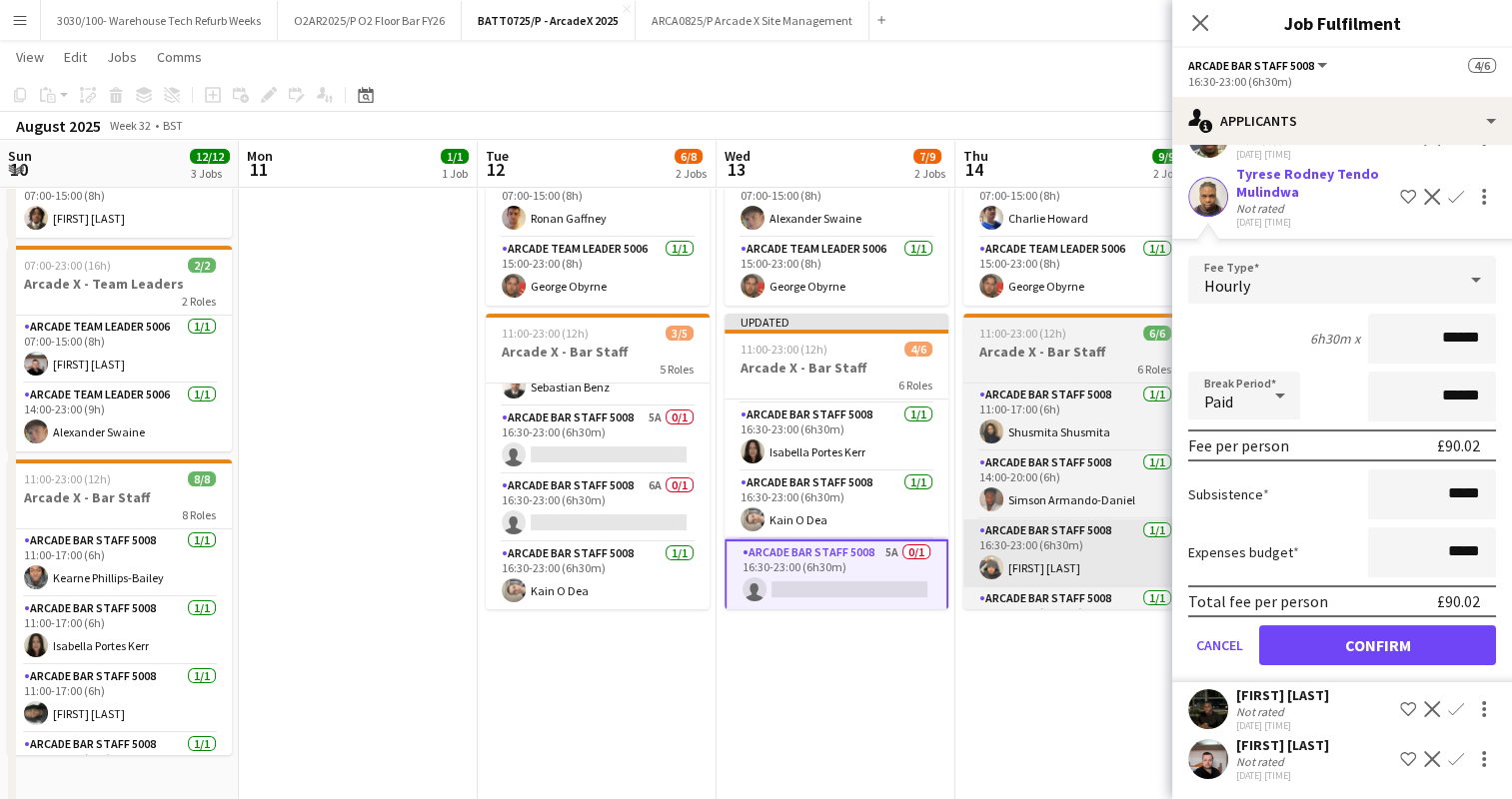 scroll, scrollTop: 0, scrollLeft: 0, axis: both 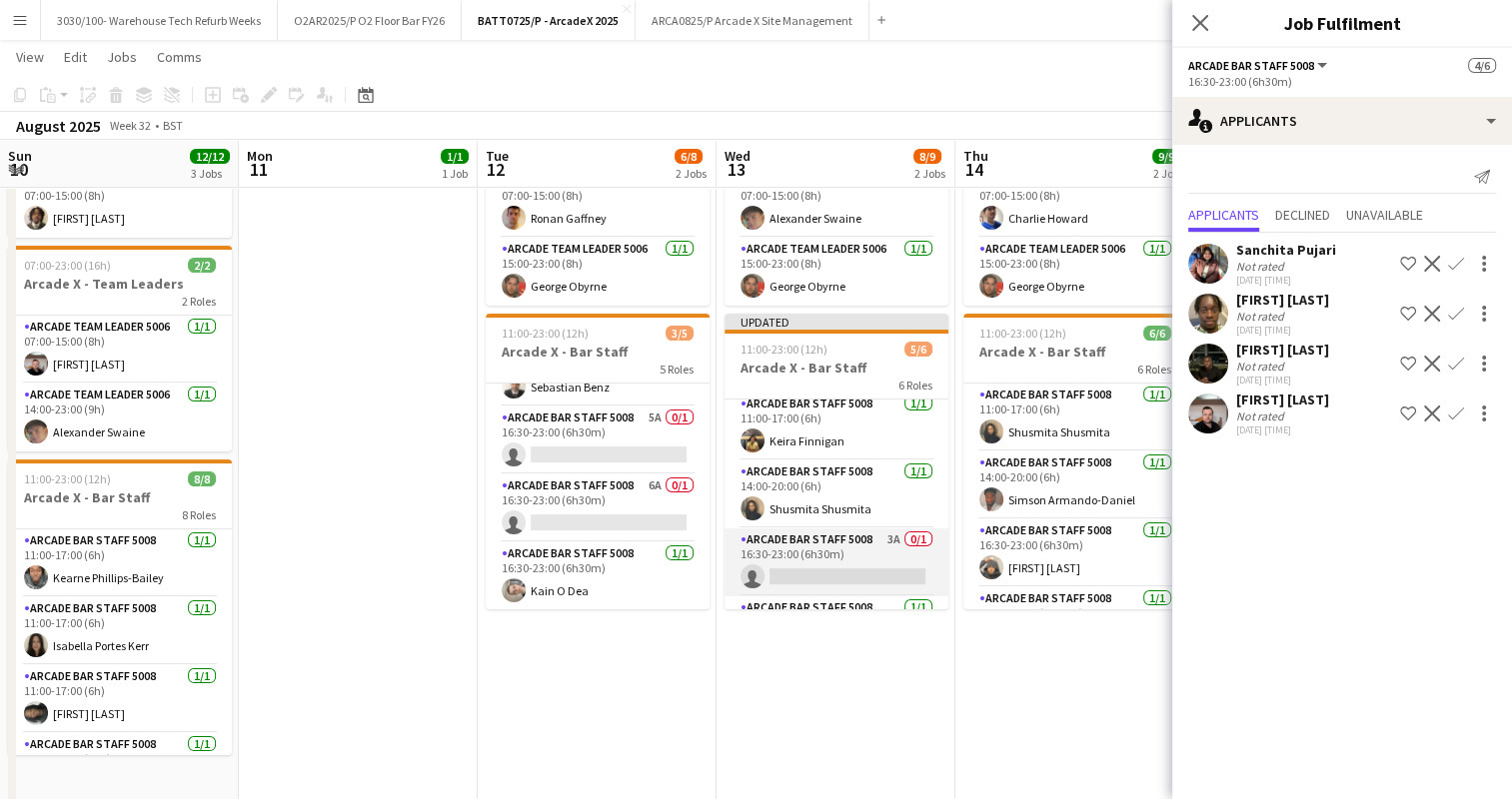 click on "Arcade Bar Staff 5008   3A   0/1   16:30-23:00 (6h30m)
single-neutral-actions" at bounding box center [836, 562] 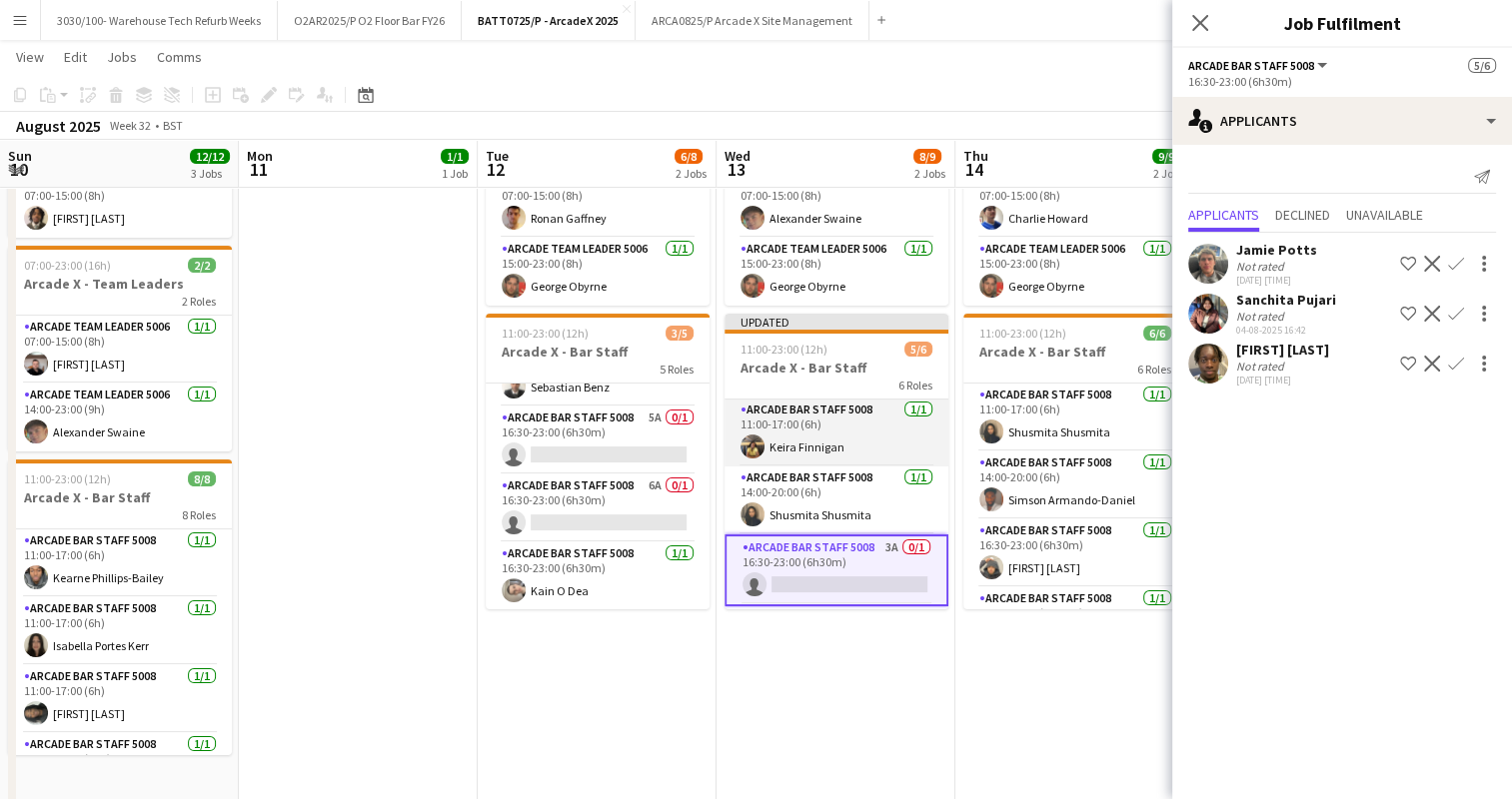 scroll, scrollTop: 0, scrollLeft: 0, axis: both 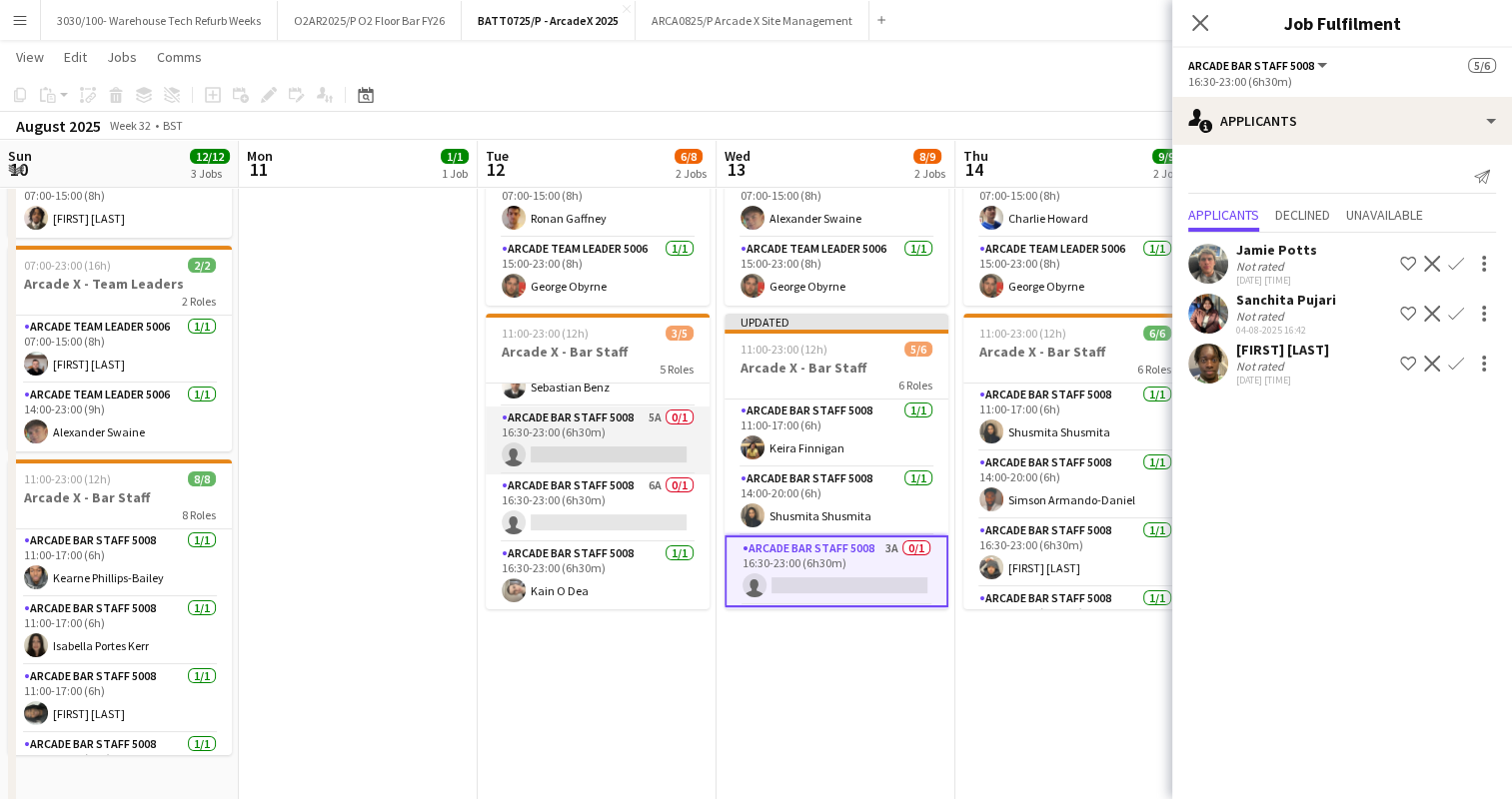 click on "Arcade Bar Staff 5008   5A   0/1   16:30-23:00 (6h30m)
single-neutral-actions" at bounding box center [598, 440] 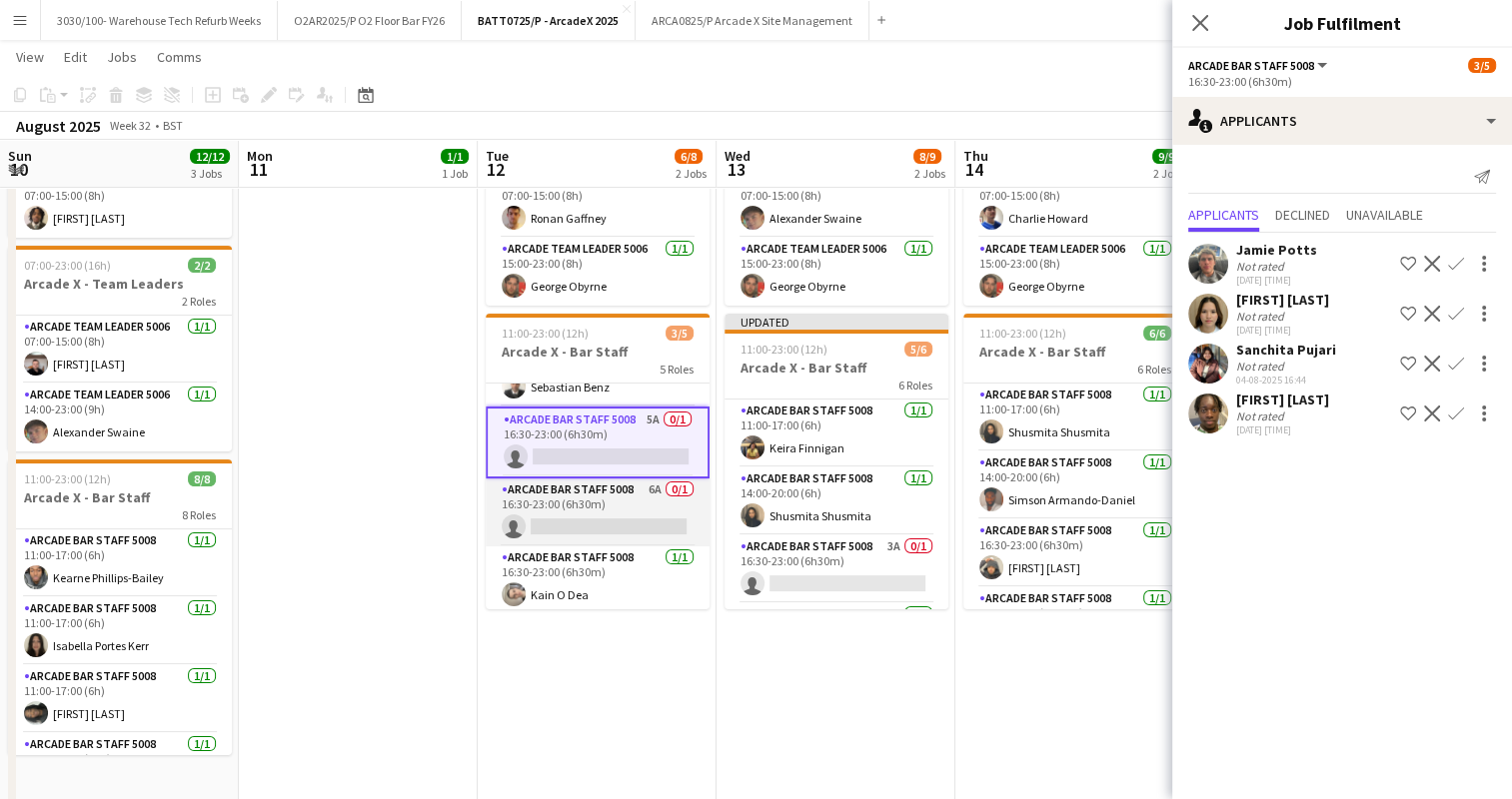 click on "Arcade Bar Staff 5008   6A   0/1   16:30-23:00 (6h30m)
single-neutral-actions" at bounding box center [598, 512] 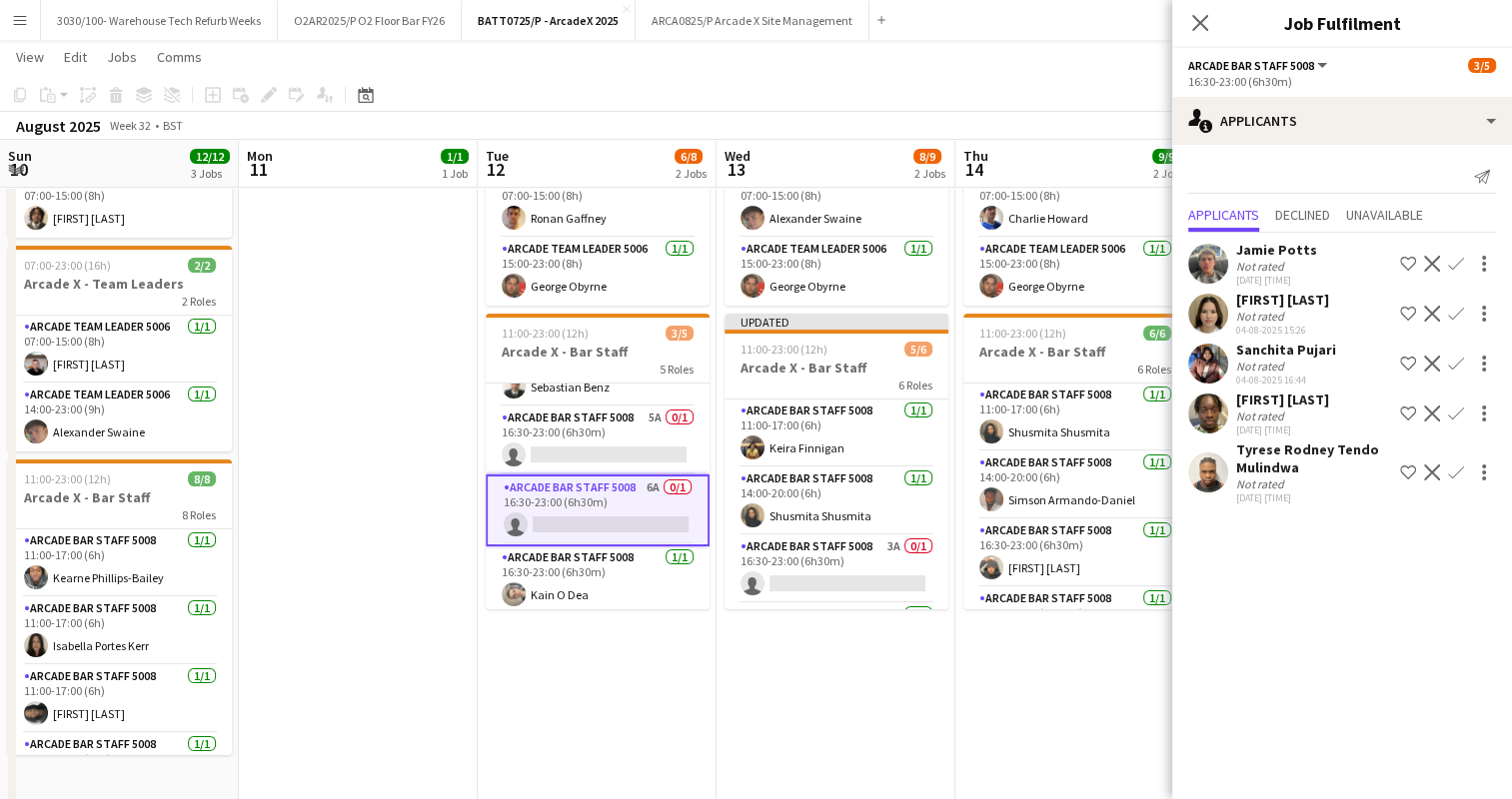 click on "Confirm" 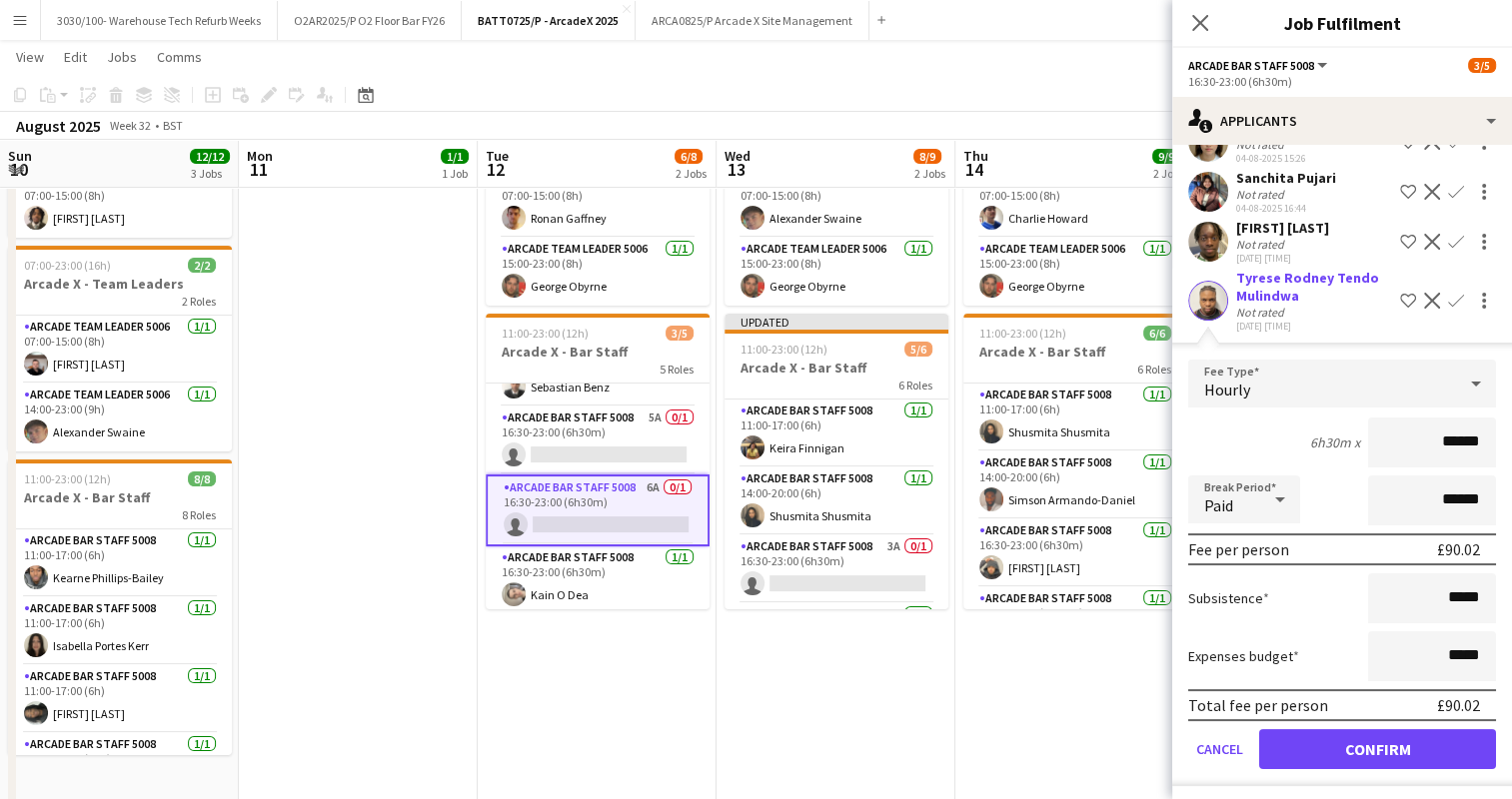 scroll, scrollTop: 176, scrollLeft: 0, axis: vertical 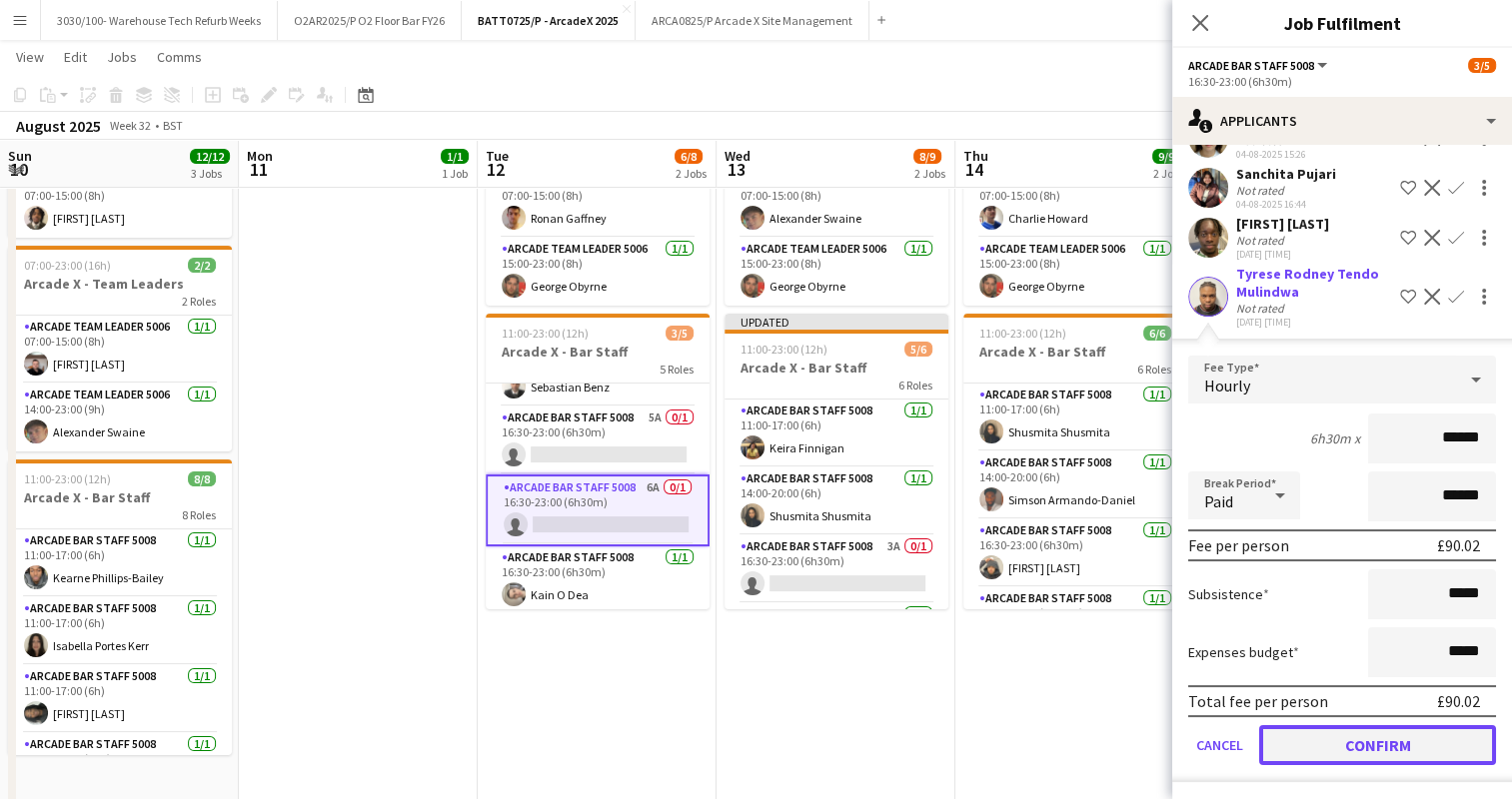 click on "Confirm" 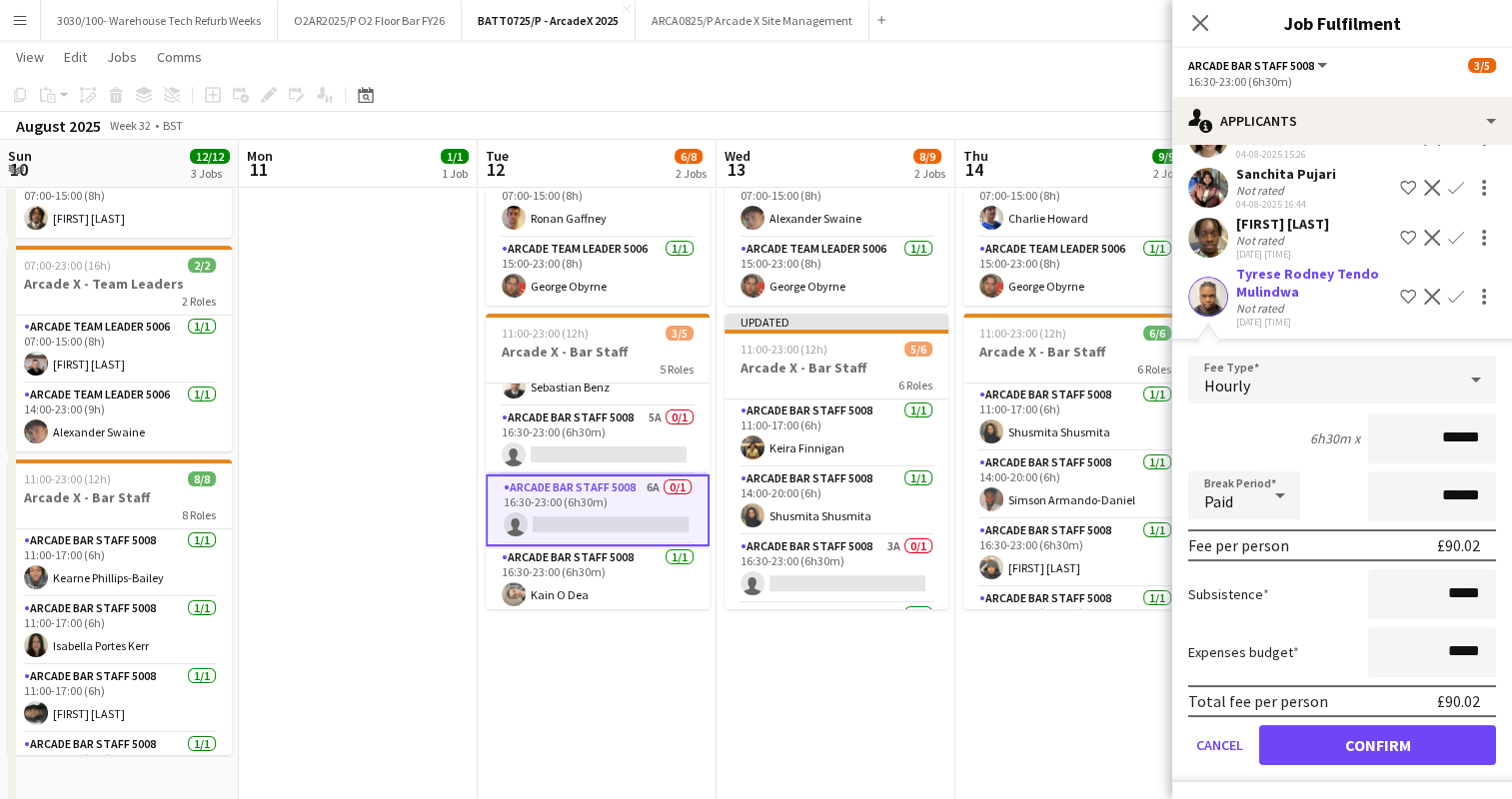 scroll, scrollTop: 0, scrollLeft: 0, axis: both 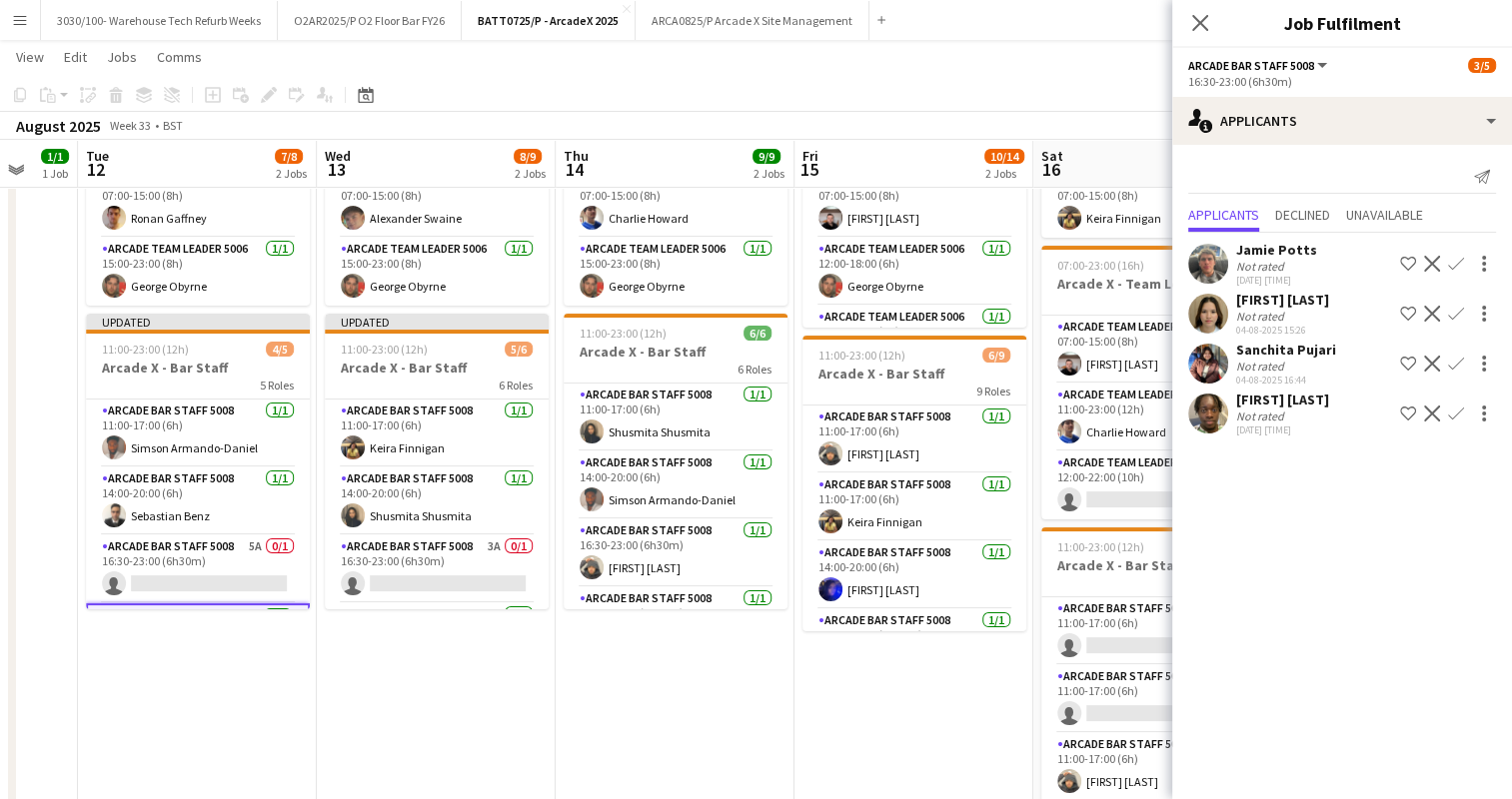 drag, startPoint x: 962, startPoint y: 396, endPoint x: 560, endPoint y: 386, distance: 402.12436 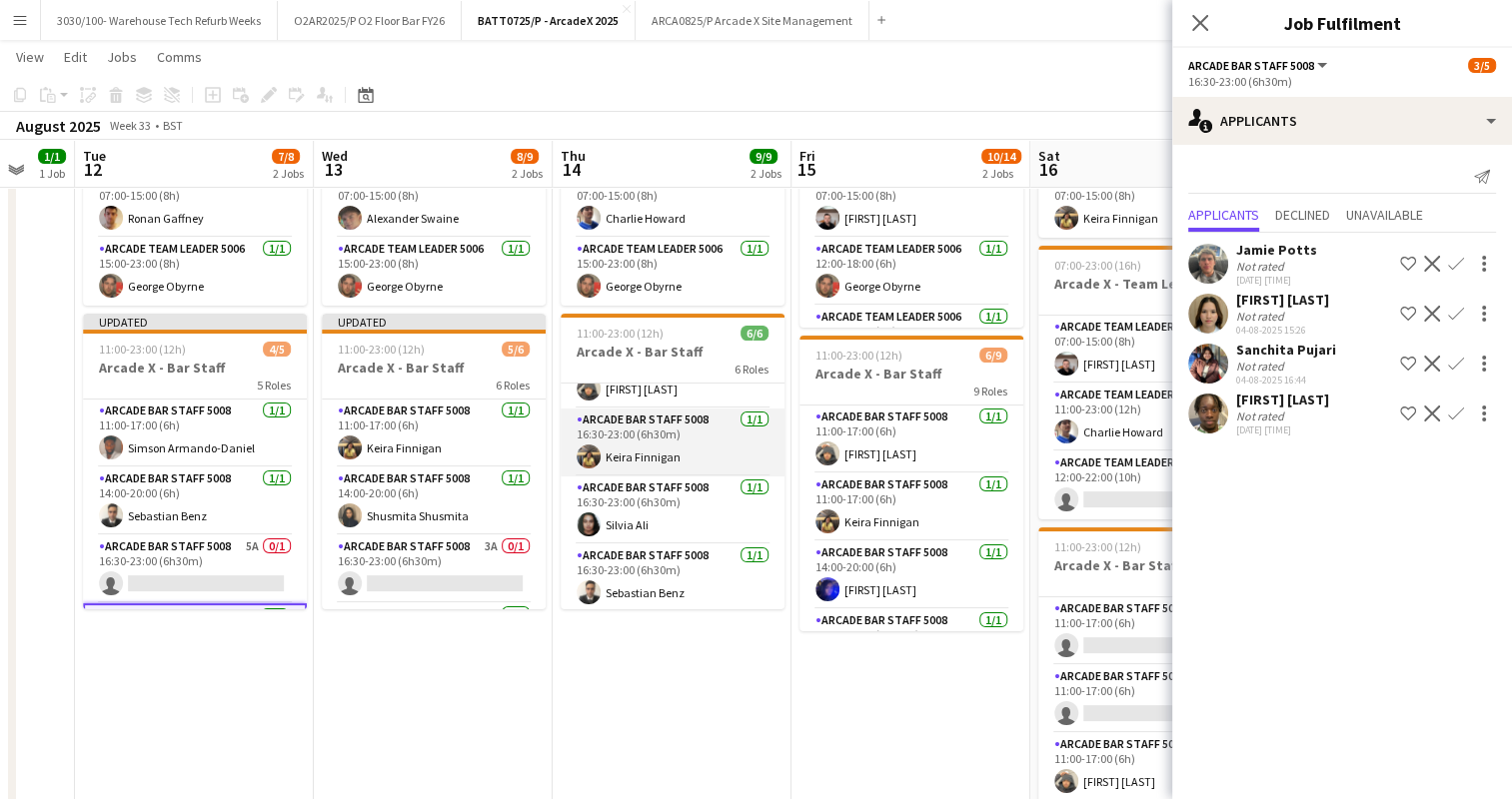 scroll, scrollTop: 181, scrollLeft: 0, axis: vertical 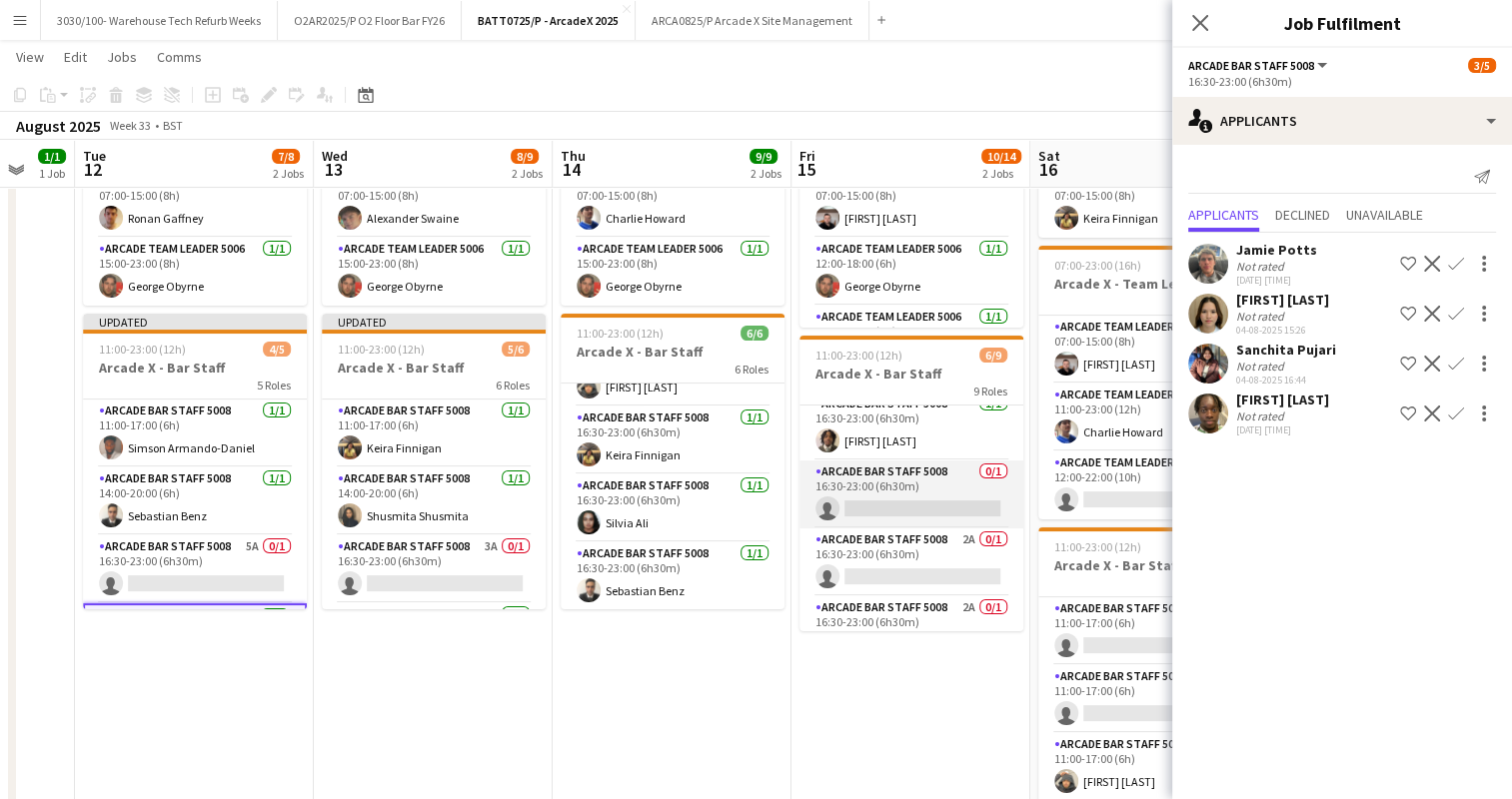 click on "Arcade Bar Staff 5008   0/1   16:30-23:00 (6h30m)
single-neutral-actions" at bounding box center [911, 494] 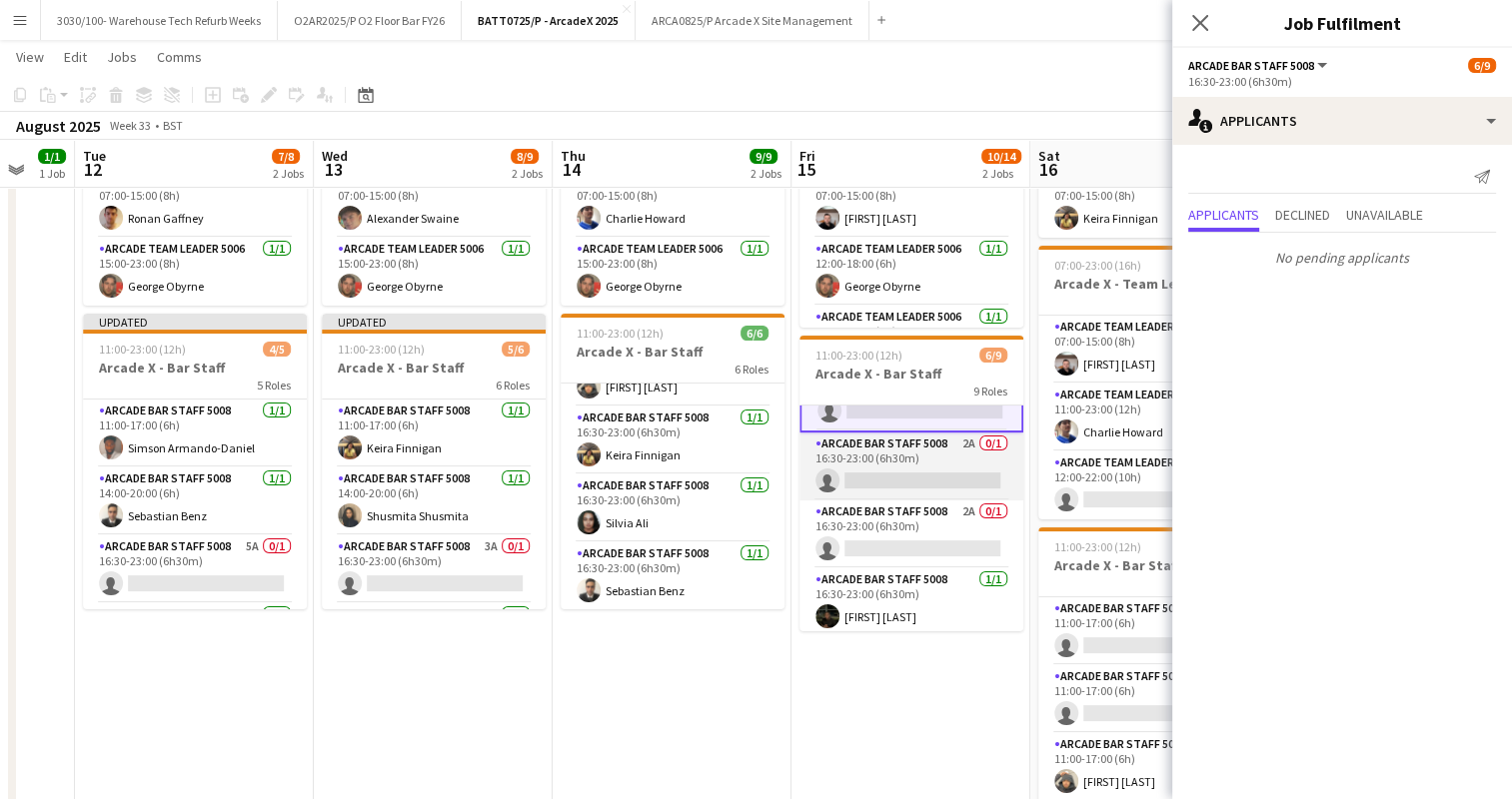 click on "Arcade Bar Staff 5008   2A   0/1   16:30-23:00 (6h30m)
single-neutral-actions" at bounding box center (911, 466) 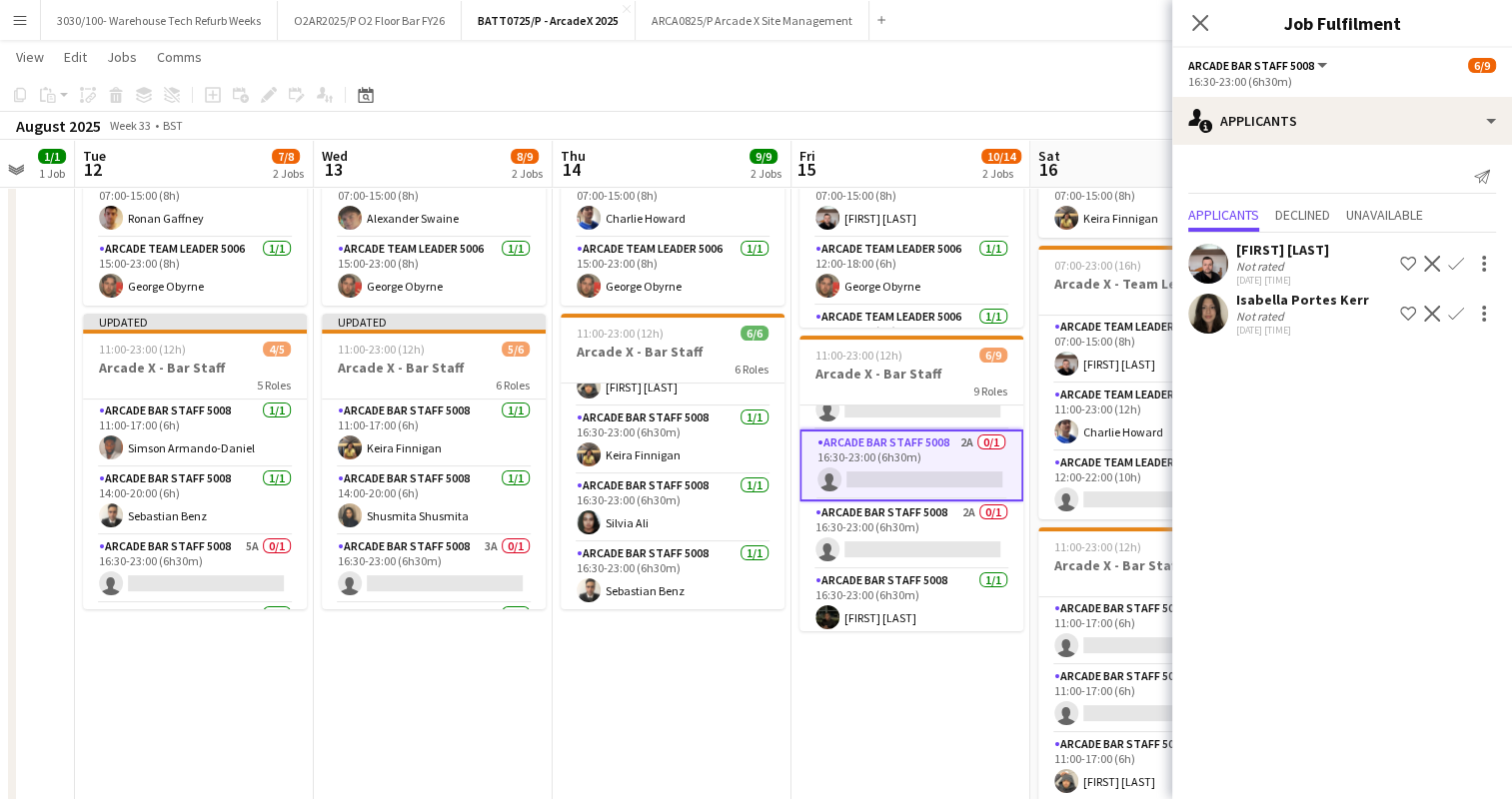 click on "Confirm" 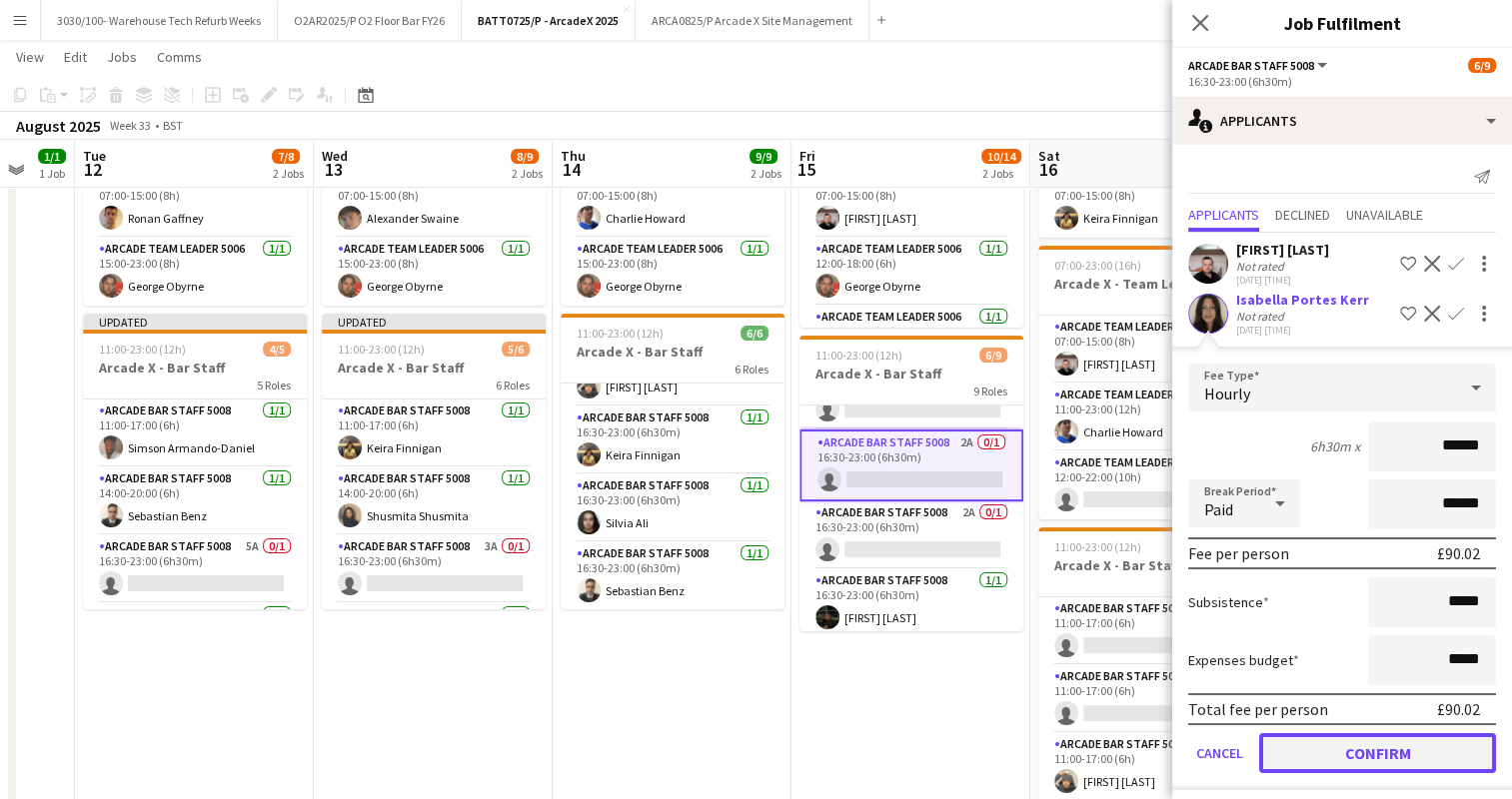 click on "Confirm" 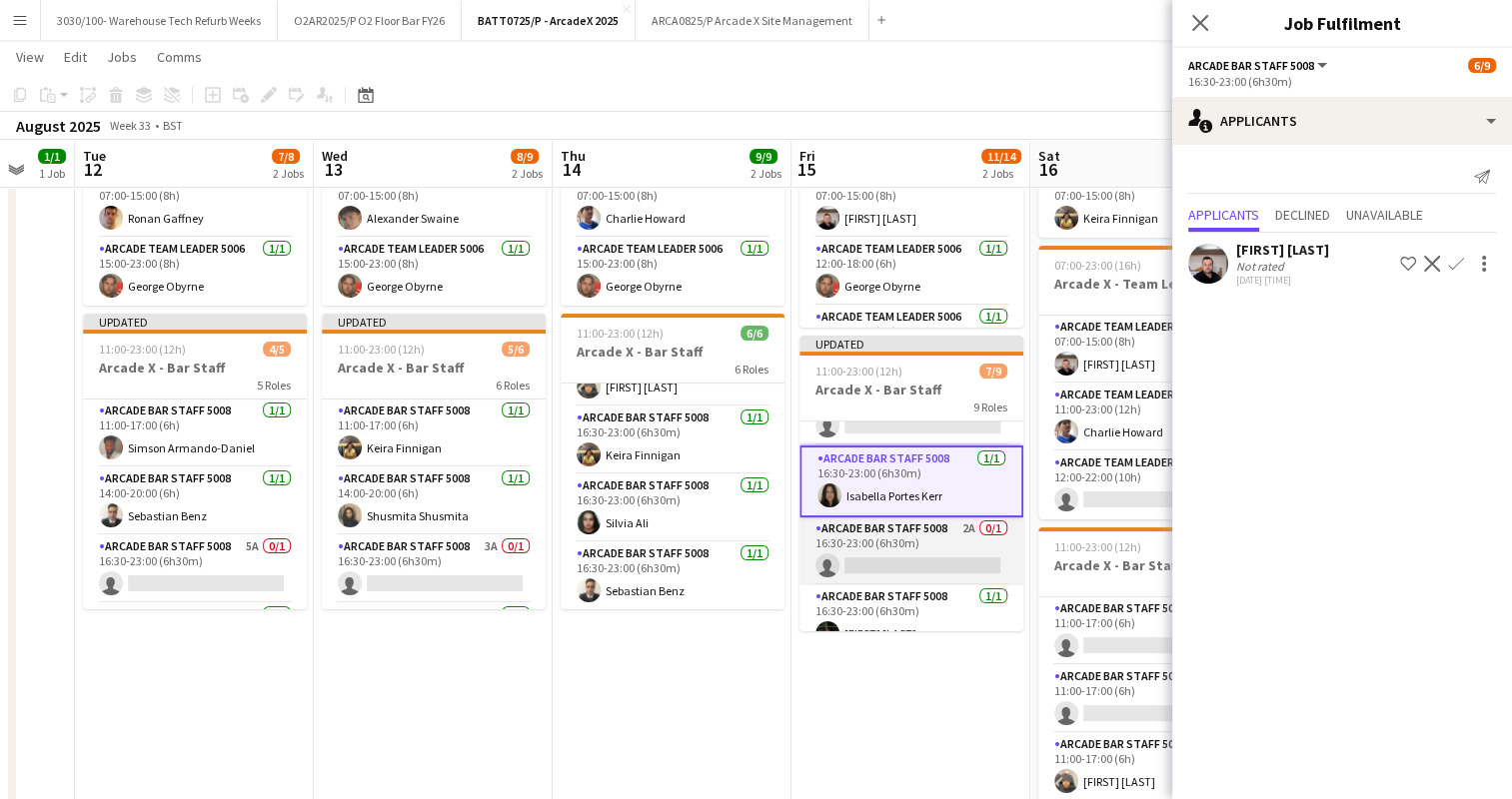 click on "Arcade Bar Staff 5008   2A   0/1   16:30-23:00 (6h30m)
single-neutral-actions" at bounding box center [911, 551] 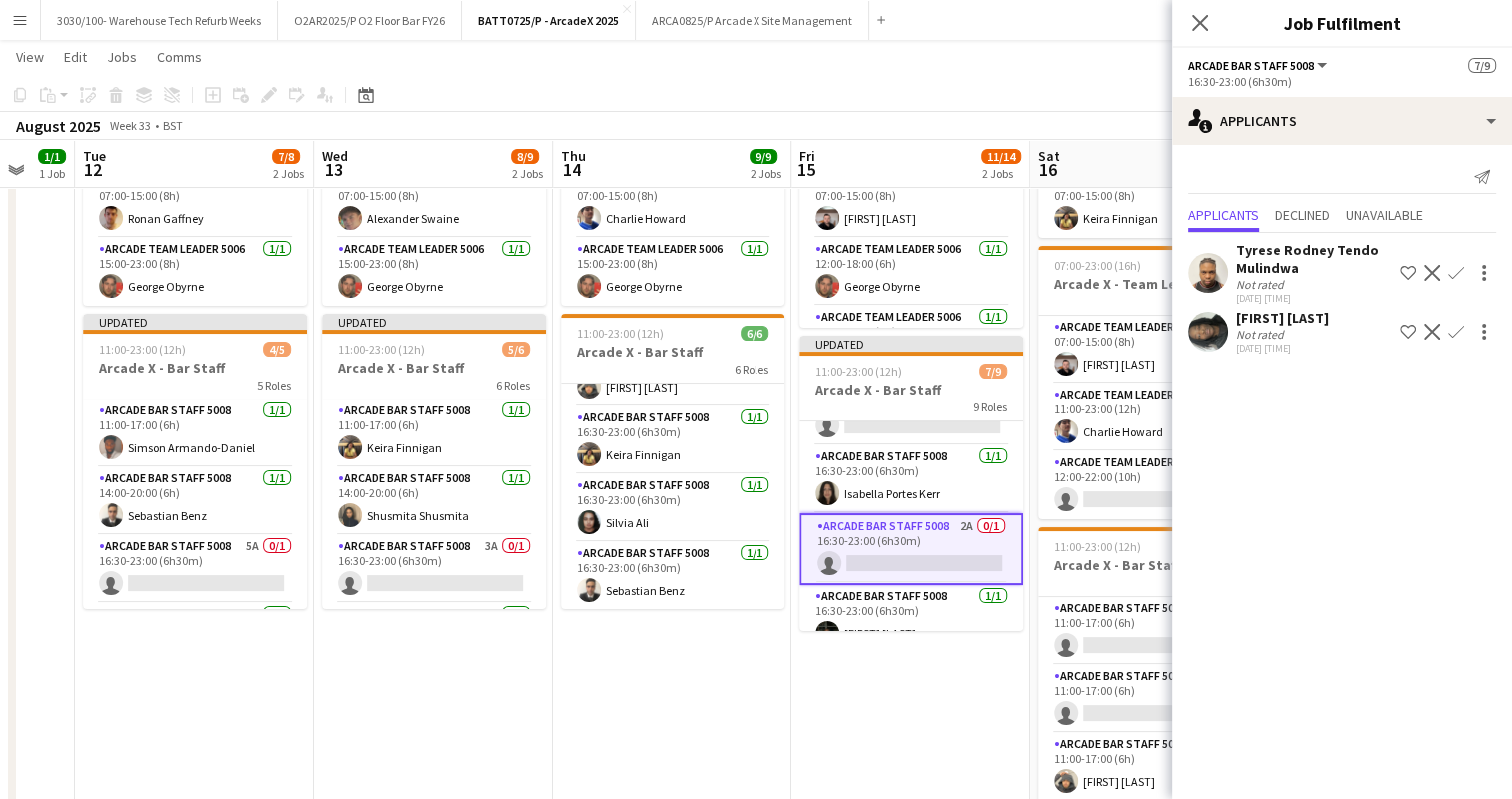 click on "Confirm" 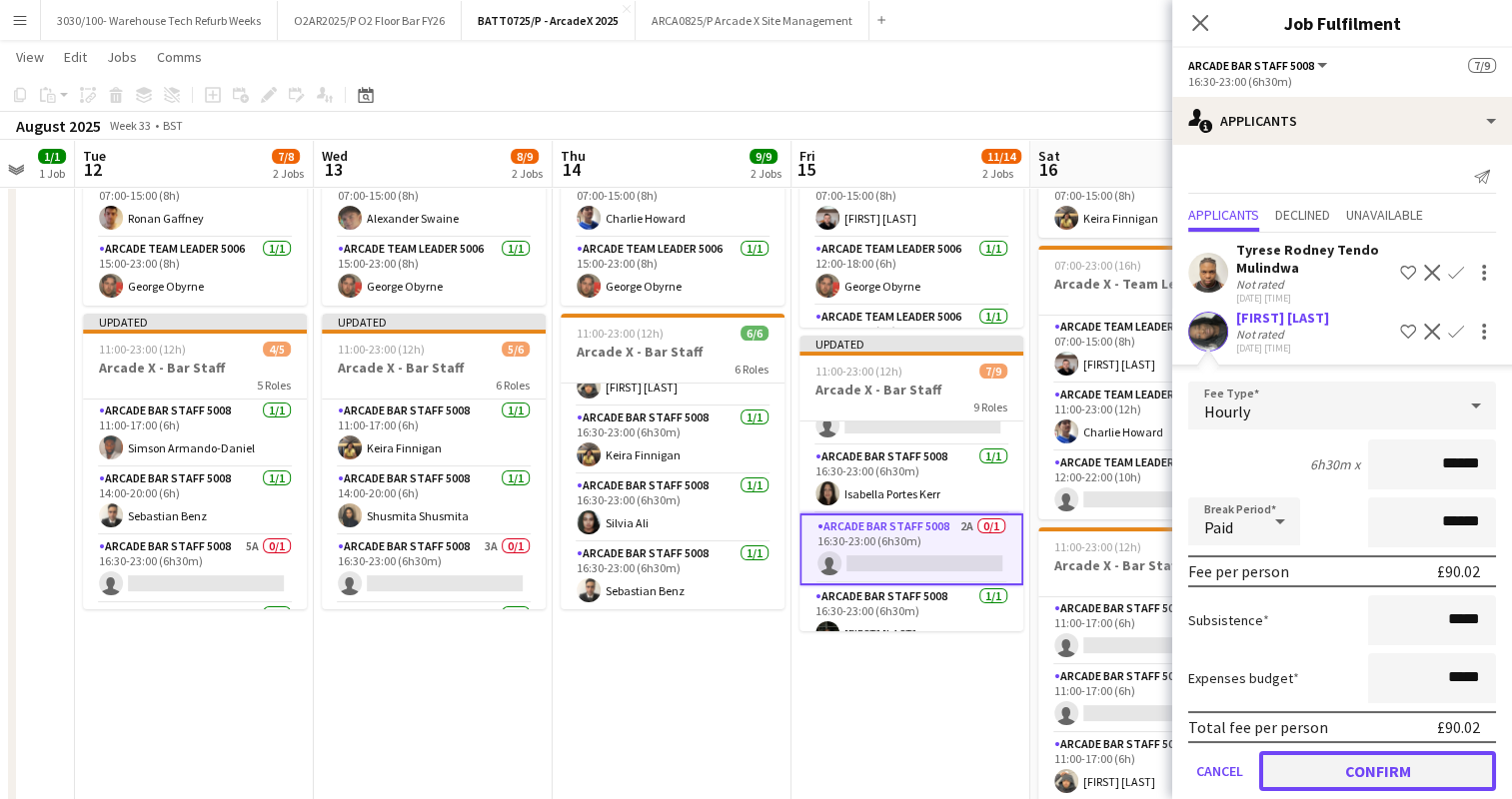 click on "Confirm" 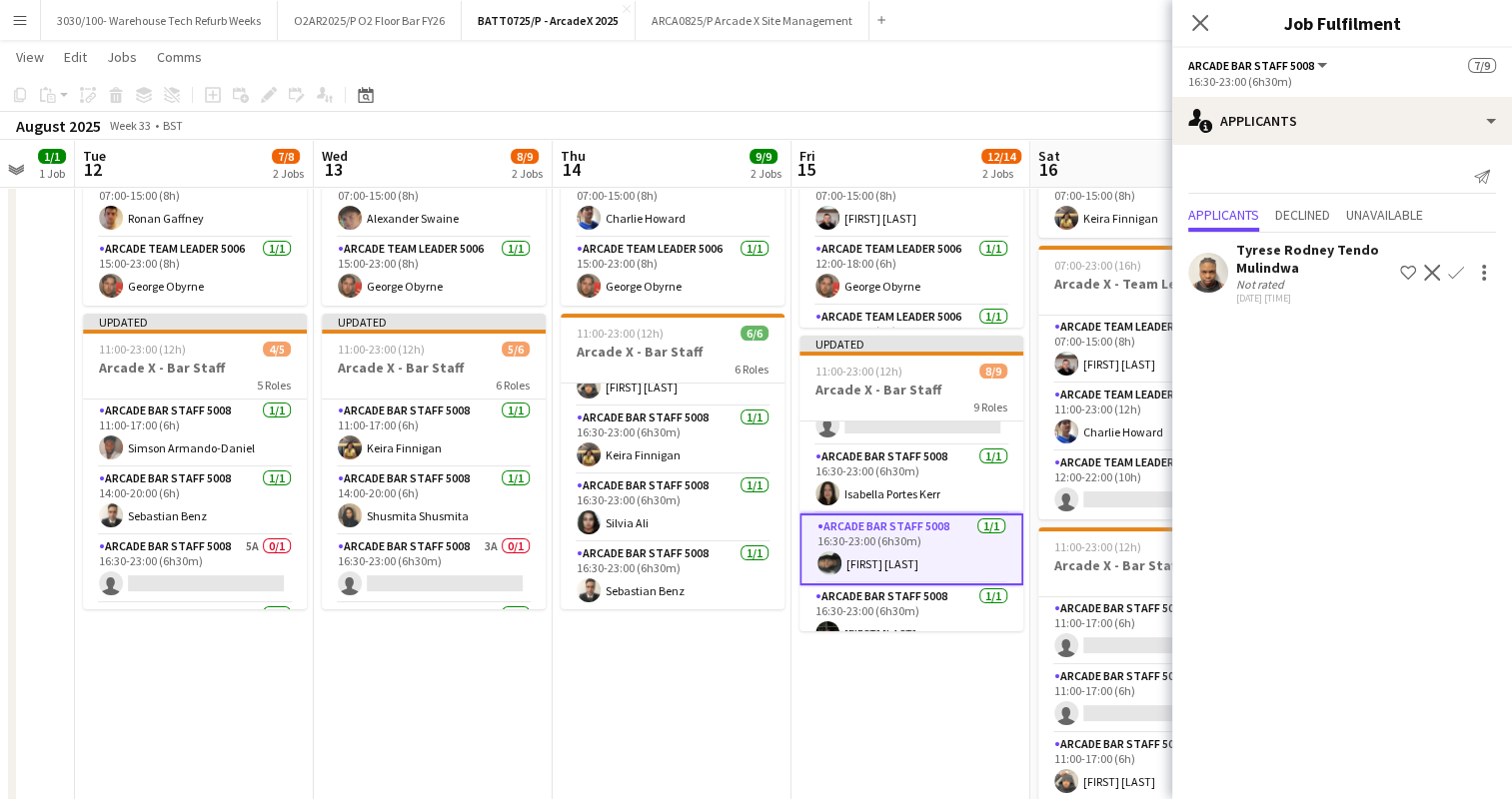 click on "07:00-23:00 (16h)    4/5   Arcade X - Team Leaders   5 Roles   Arcade Team Leader 5006   1/1   07:00-15:00 (8h)
[FIRST] [LAST]  Arcade Team Leader 5006   1/1   07:00-15:00 (8h)
[FIRST] [LAST]  Arcade Team Leader 5006   1/1   12:00-18:00 (6h)
[FIRST] [LAST]  Arcade Team Leader 5006   1/1   14:00-23:00 (9h)
[FIRST] [LAST]  Arcade Team Leader 5006   0/1   18:00-22:00 (4h)
single-neutral-actions
Updated   11:00-23:00 (12h)    8/9   Arcade X - Bar Staff   9 Roles   Arcade Bar Staff 5008   1/1   11:00-17:00 (6h)
[FIRST] [LAST]  Arcade Bar Staff 5008   1/1   11:00-17:00 (6h)
[FIRST] [LAST]  Arcade Bar Staff 5008   1/1   14:00-20:00 (6h)
[FIRST] [LAST]  Arcade Bar Staff 5008   1/1   16:30-23:00 (6h30m)
[FIRST] [LAST]  Arcade Bar Staff 5008   1/1   16:30-23:00 (6h30m)
[FIRST] [LAST]  Arcade Bar Staff 5008   0/1   16:30-23:00 (6h30m)
single-neutral-actions
Arcade Bar Staff 5008   1/1   16:30-23:00 (6h30m)
[FIRST] [LAST]  1/1   1/1" at bounding box center (910, 453) 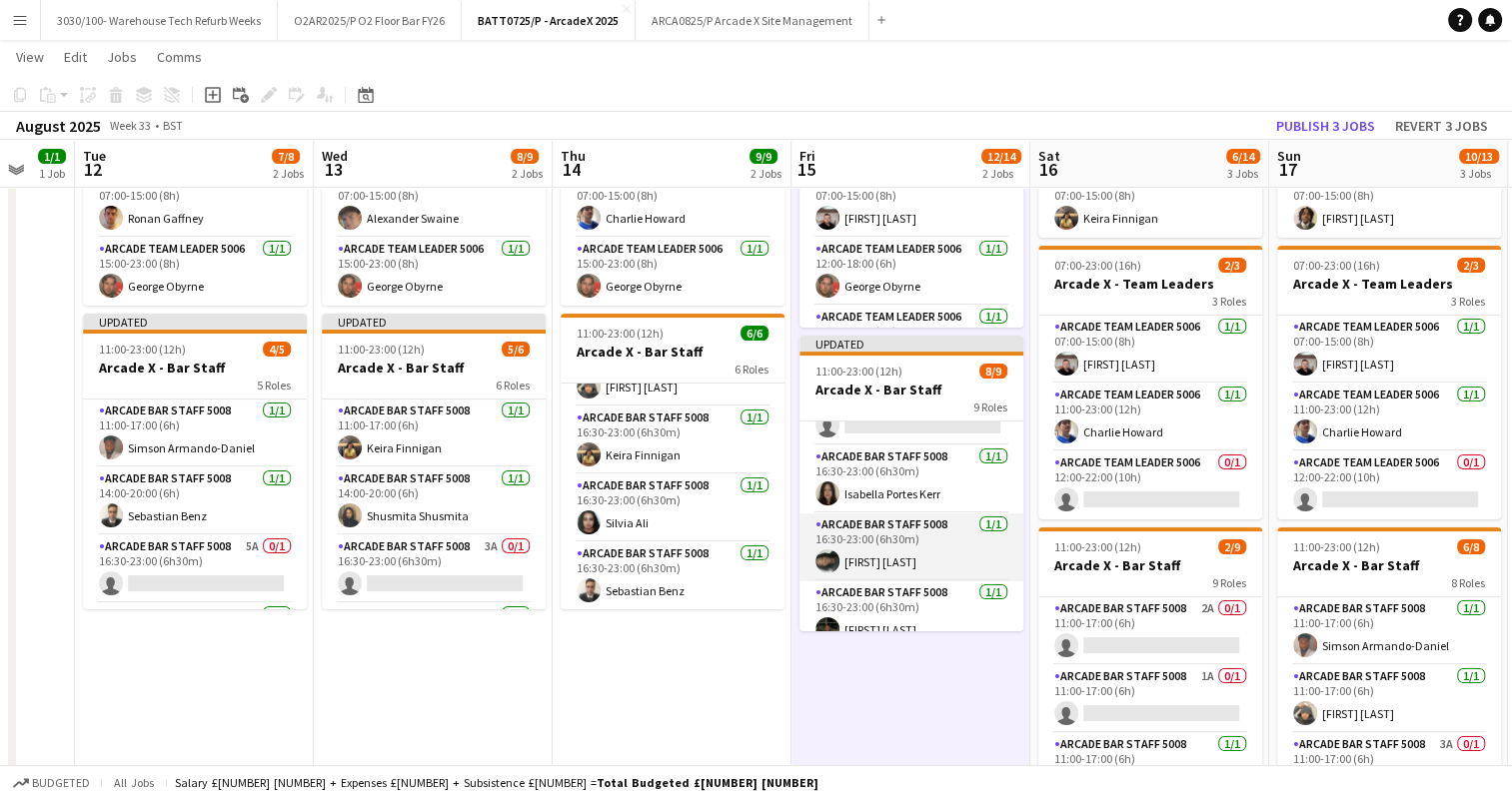 scroll, scrollTop: 284, scrollLeft: 0, axis: vertical 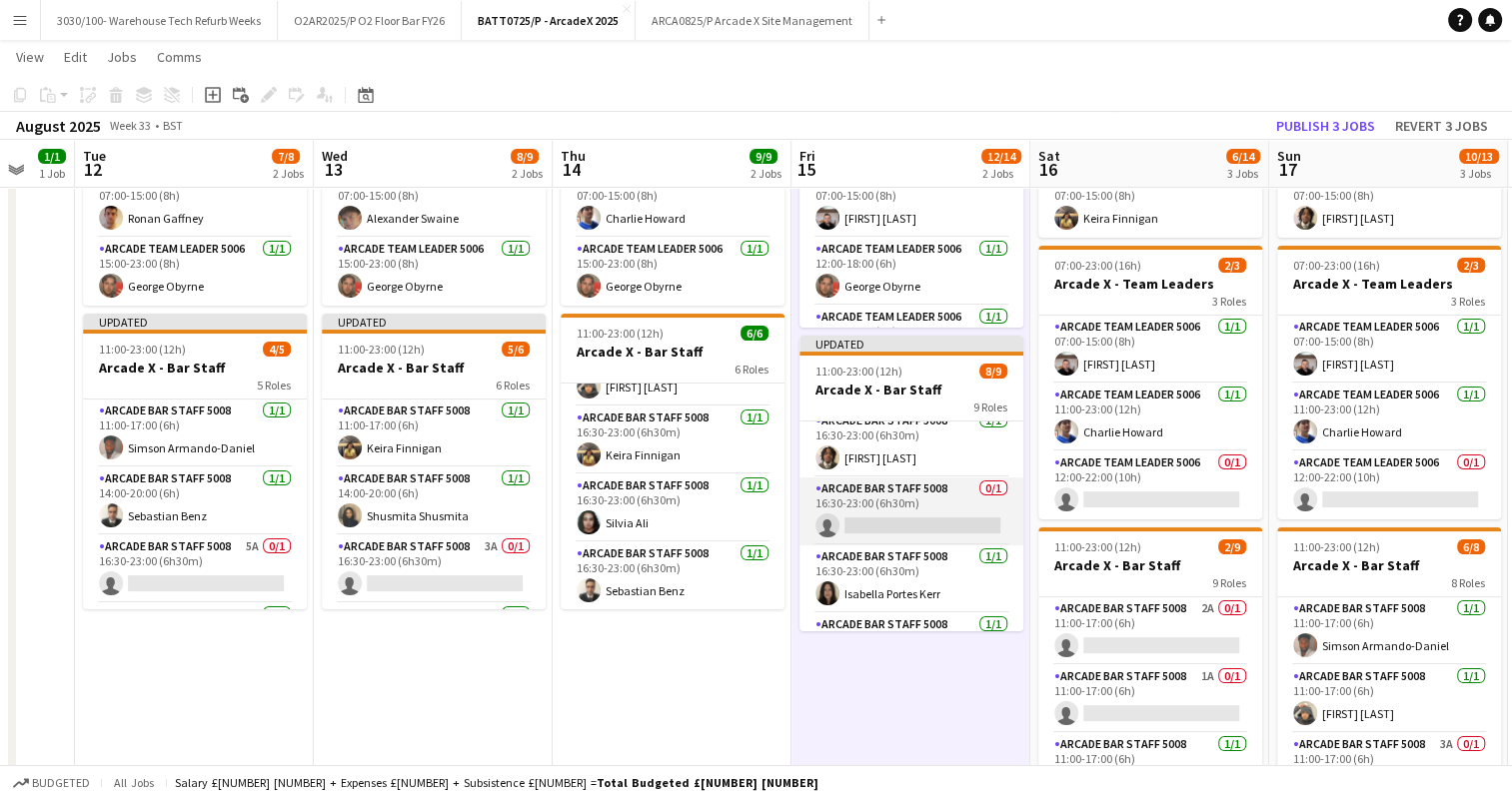 click on "Arcade Bar Staff 5008   0/1   16:30-23:00 (6h30m)
single-neutral-actions" at bounding box center [911, 511] 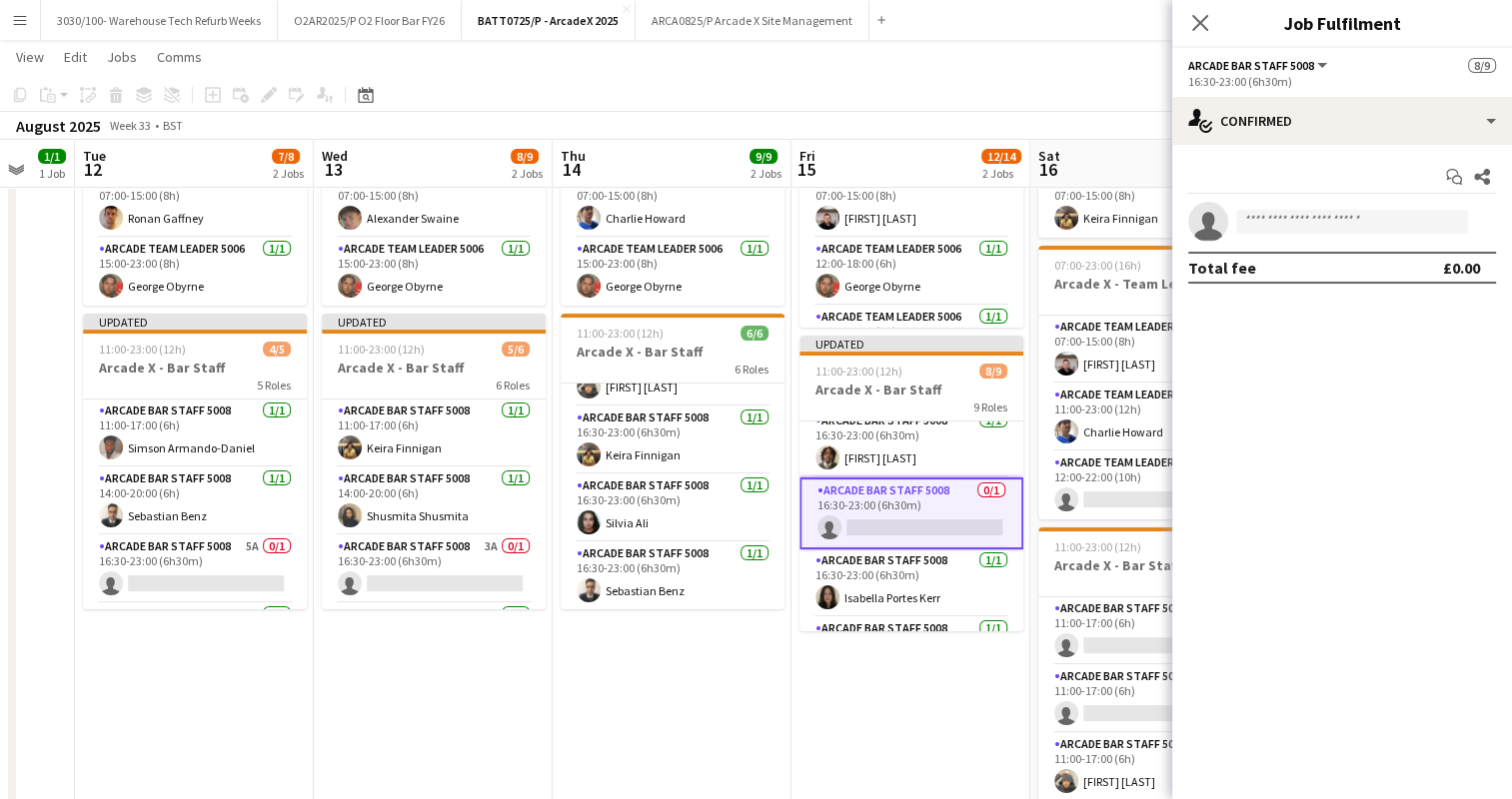 click on "07:00-23:00 (16h)    4/5   Arcade X - Team Leaders   5 Roles   Arcade Team Leader 5006   1/1   07:00-15:00 (8h)
[FIRST] [LAST]  Arcade Team Leader 5006   1/1   07:00-15:00 (8h)
[FIRST] [LAST]  Arcade Team Leader 5006   1/1   12:00-18:00 (6h)
[FIRST] [LAST]  Arcade Team Leader 5006   1/1   14:00-23:00 (9h)
[FIRST] [LAST]  Arcade Team Leader 5006   0/1   18:00-22:00 (4h)
single-neutral-actions
Updated   11:00-23:00 (12h)    8/9   Arcade X - Bar Staff   9 Roles   Arcade Bar Staff 5008   1/1   11:00-17:00 (6h)
[FIRST] [LAST]  Arcade Bar Staff 5008   1/1   11:00-17:00 (6h)
[FIRST] [LAST]  Arcade Bar Staff 5008   1/1   14:00-20:00 (6h)
[FIRST] [LAST]  Arcade Bar Staff 5008   1/1   16:30-23:00 (6h30m)
[FIRST] [LAST]  Arcade Bar Staff 5008   1/1   16:30-23:00 (6h30m)
[FIRST] [LAST]  Arcade Bar Staff 5008   0/1   16:30-23:00 (6h30m)
single-neutral-actions
Arcade Bar Staff 5008   1/1   16:30-23:00 (6h30m)
[FIRST] [LAST]  1/1   1/1" at bounding box center [910, 453] 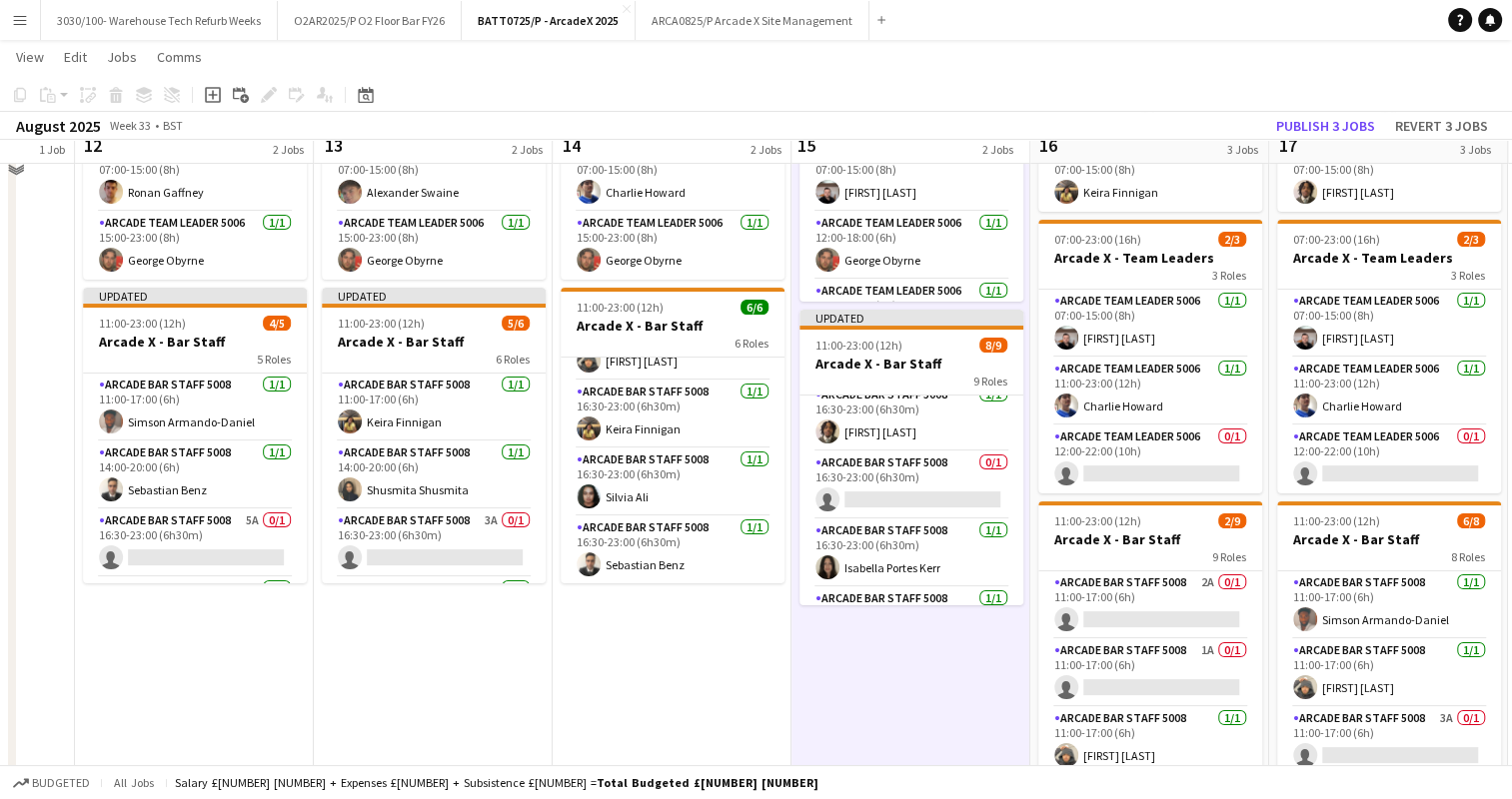 scroll, scrollTop: 300, scrollLeft: 0, axis: vertical 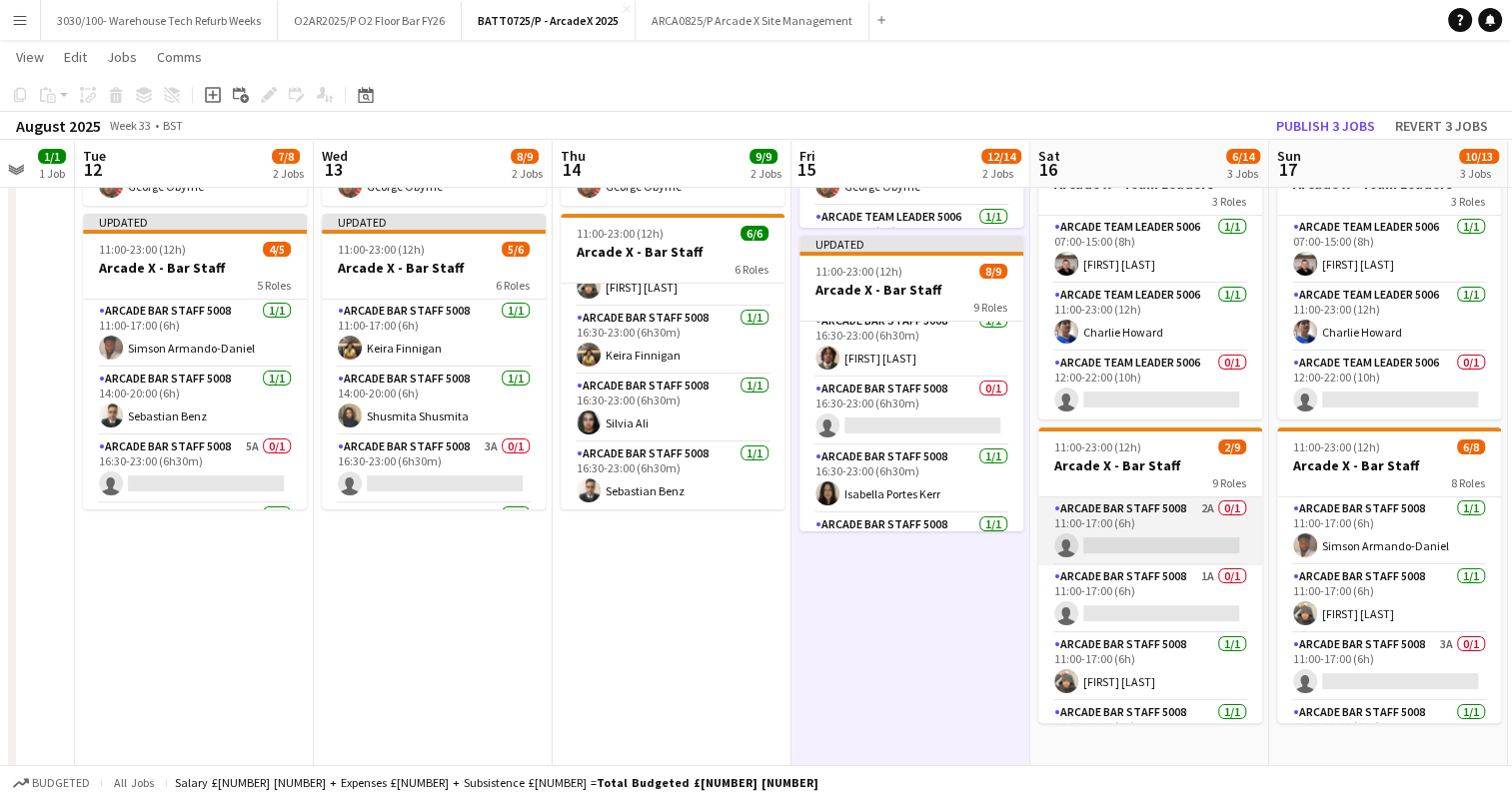 click on "Arcade Bar Staff 5008   2A   0/1   11:00-17:00 (6h)
single-neutral-actions" at bounding box center (1150, 531) 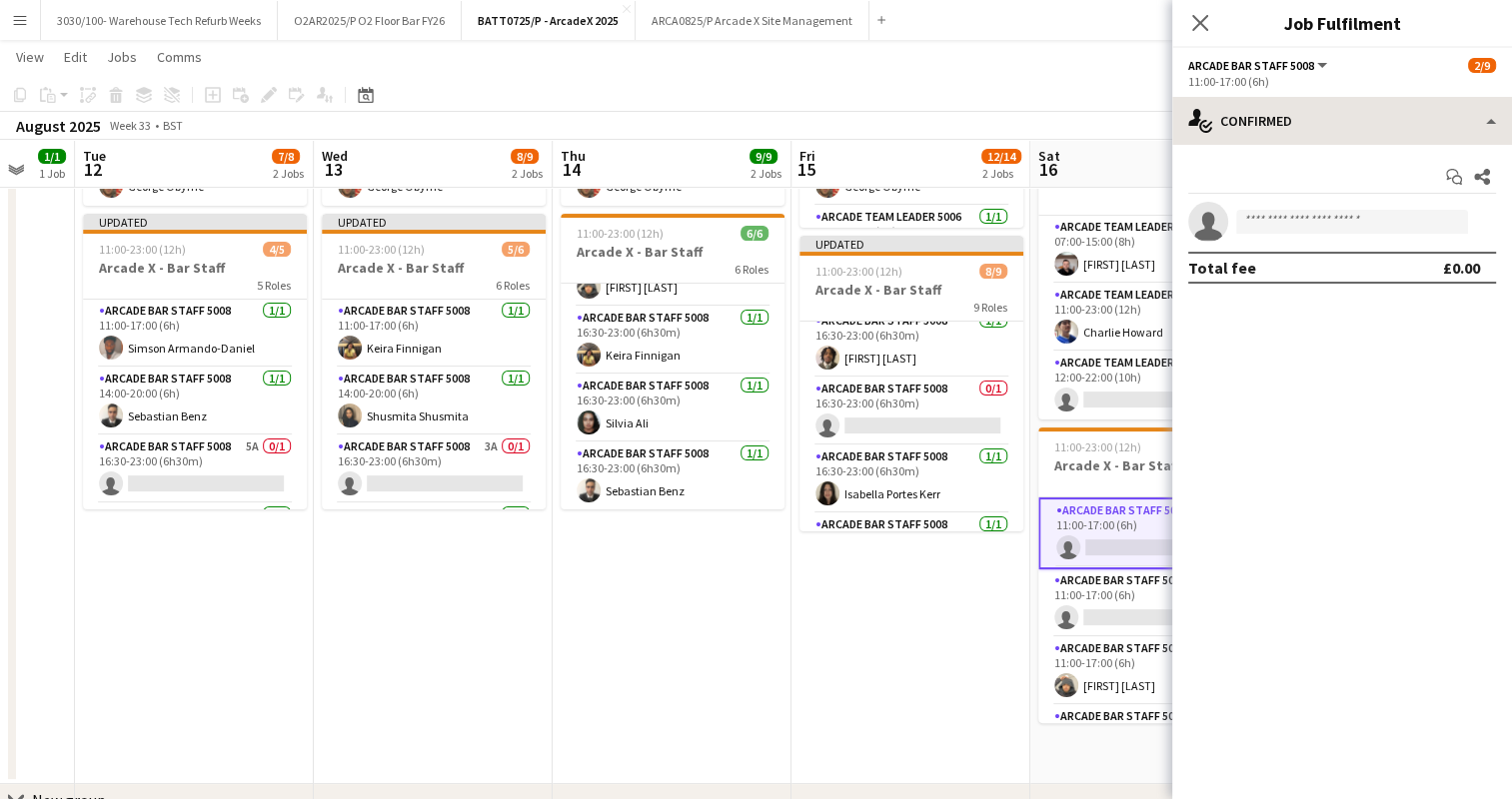 click on "Arcade Bar Staff 5008   All roles   Arcade Bar Staff 5008   2/9   11:00-17:00 (6h)" 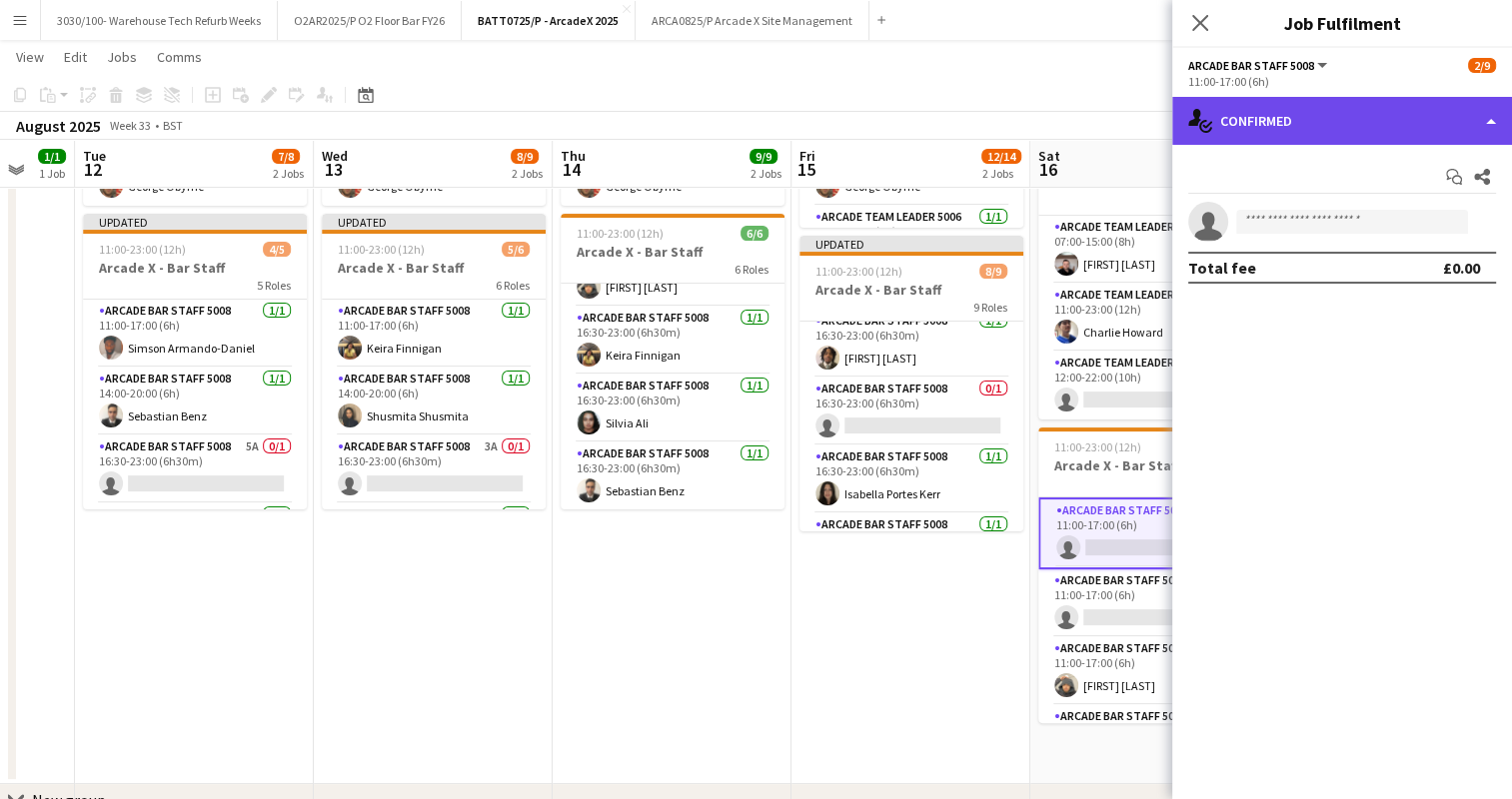 click on "single-neutral-actions-check-2
Confirmed" 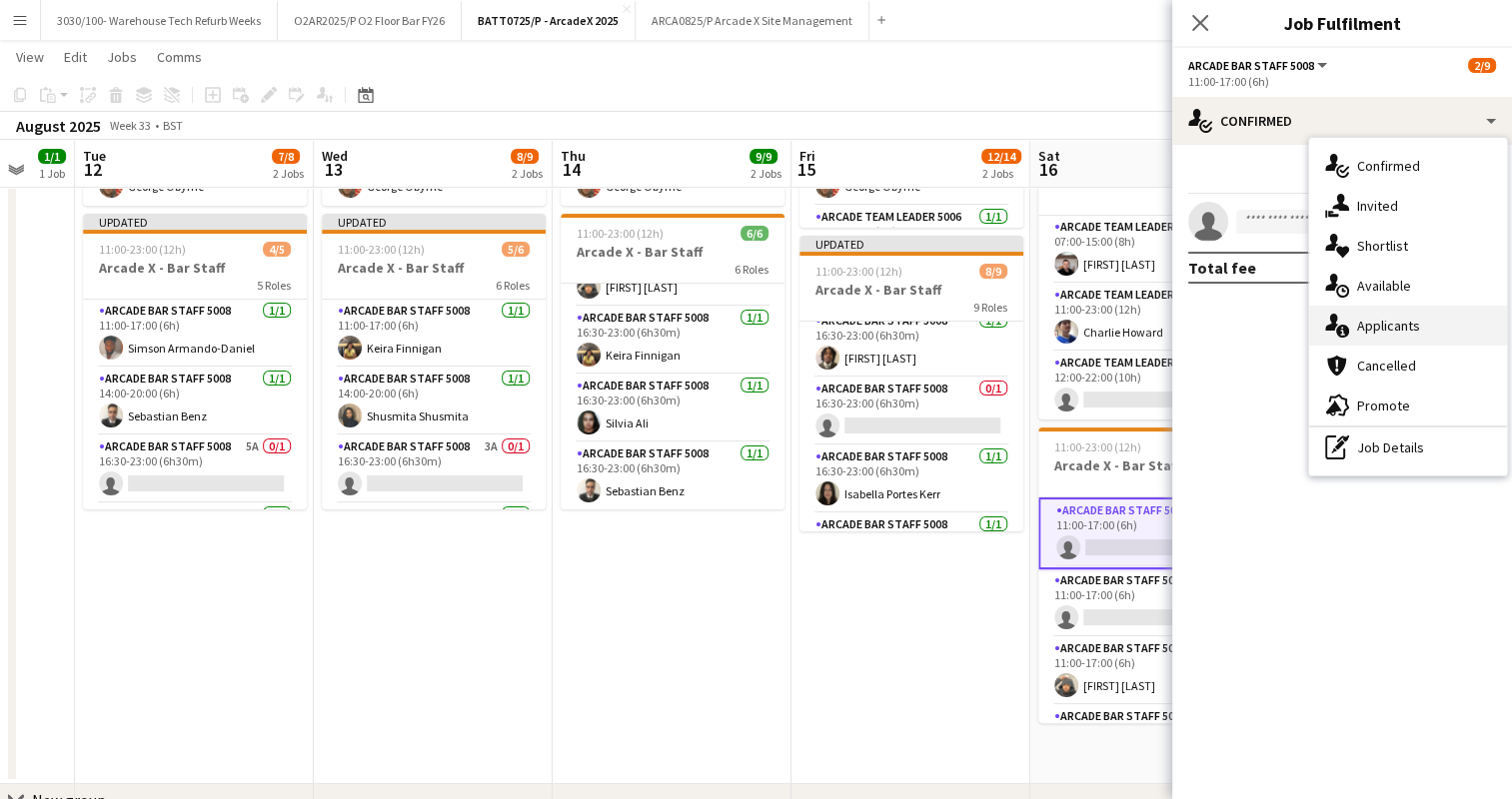 click on "single-neutral-actions-information
Applicants" at bounding box center [1408, 326] 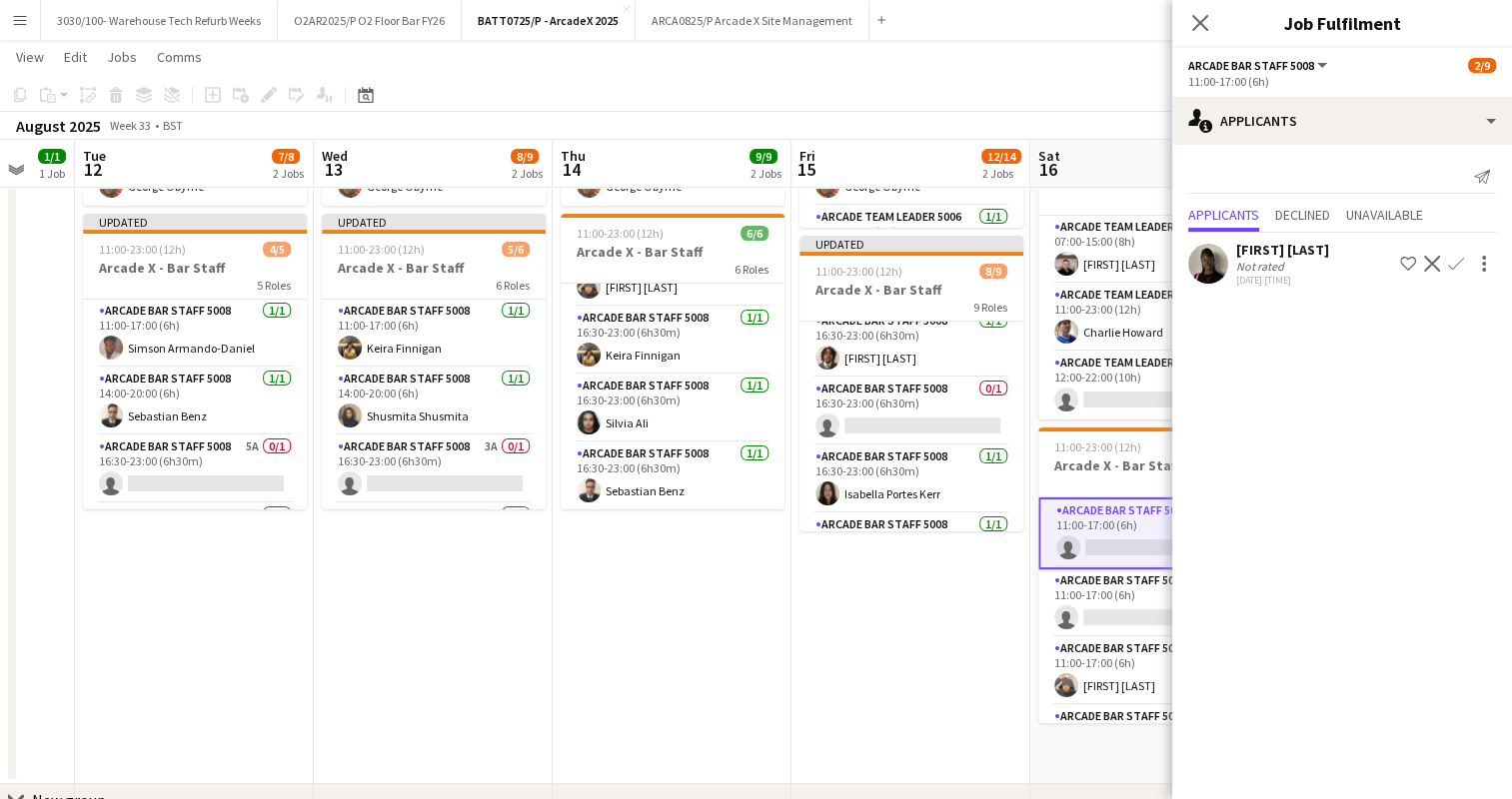 click 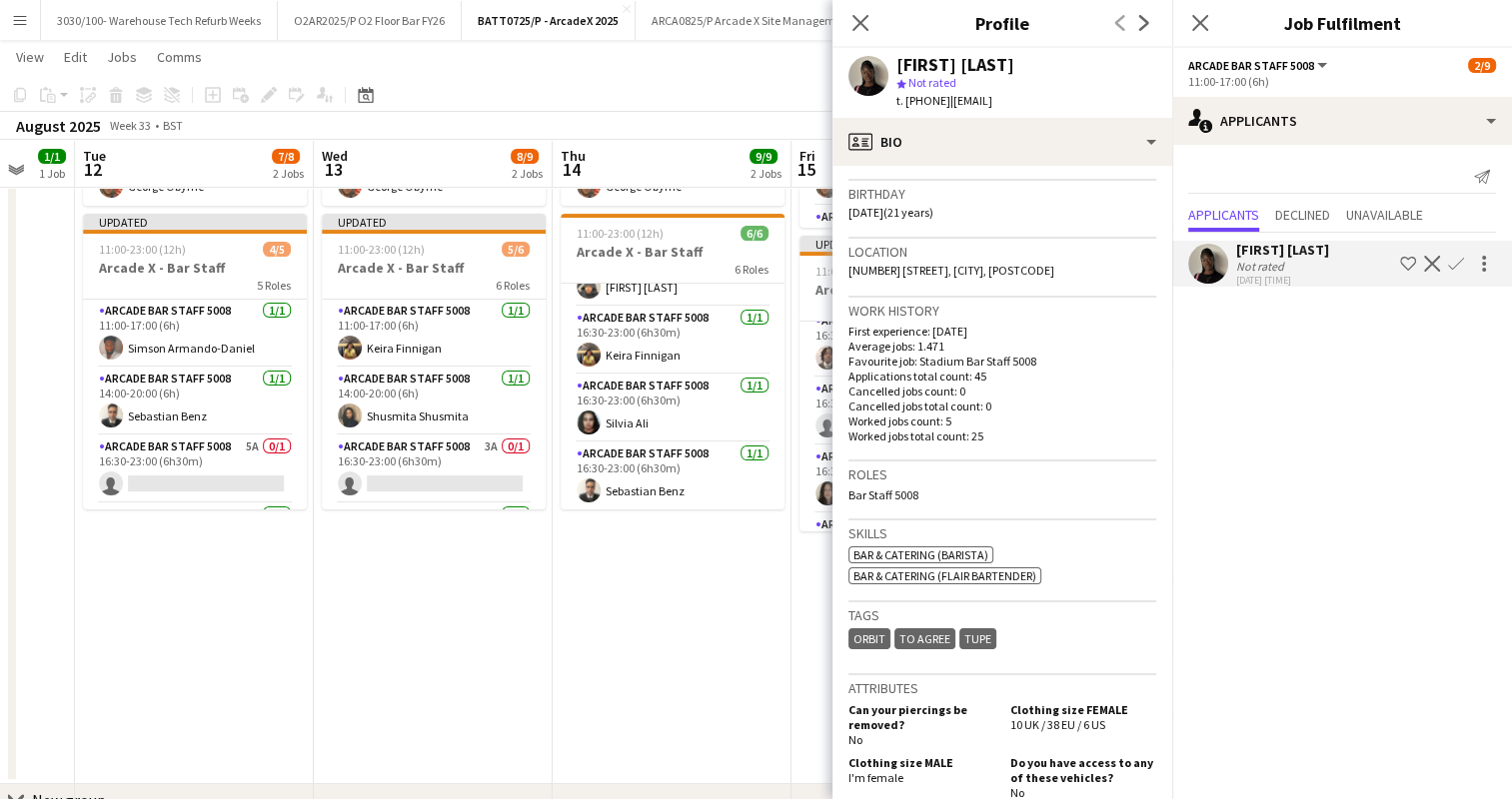 scroll, scrollTop: 300, scrollLeft: 0, axis: vertical 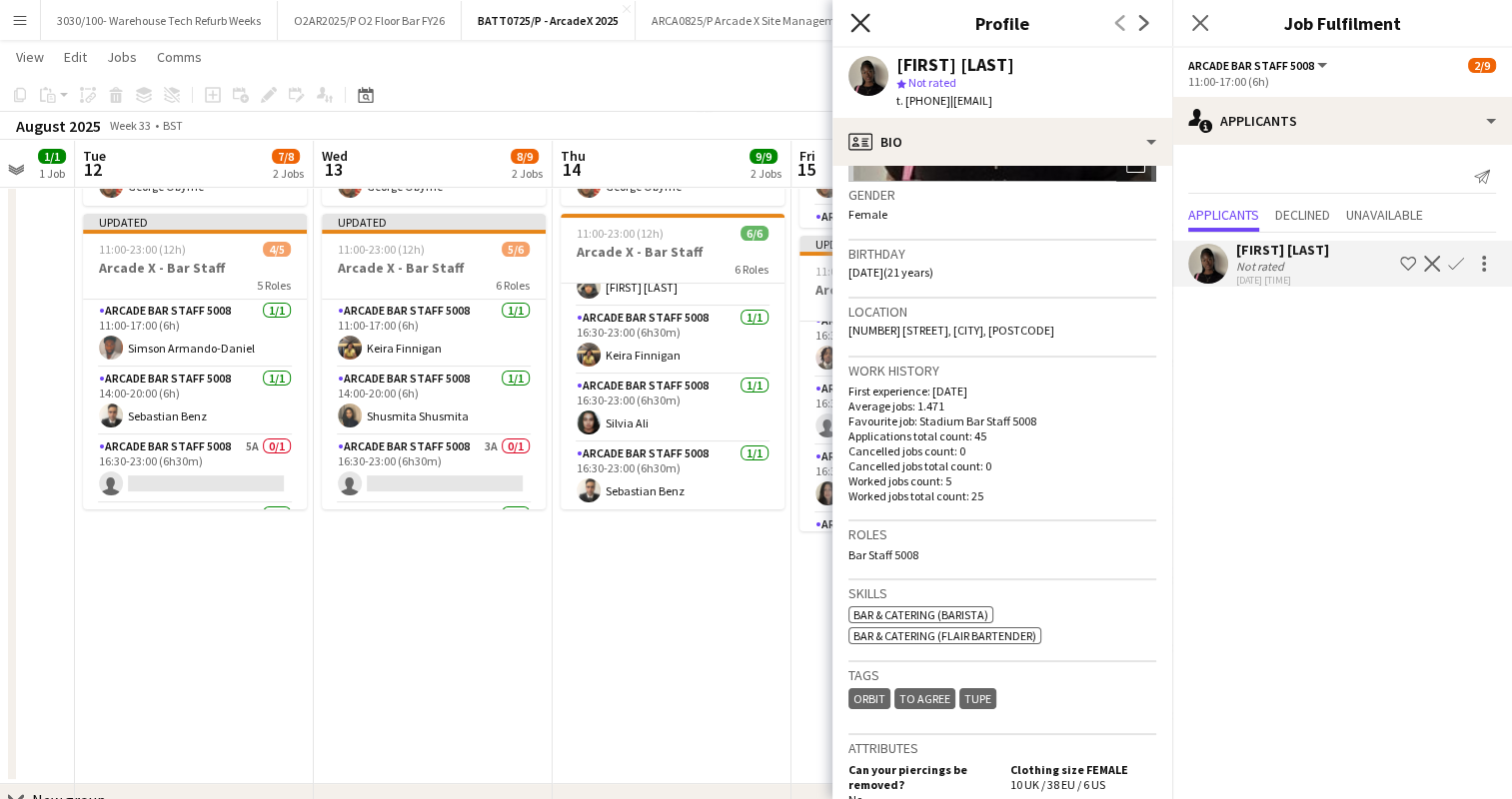 click 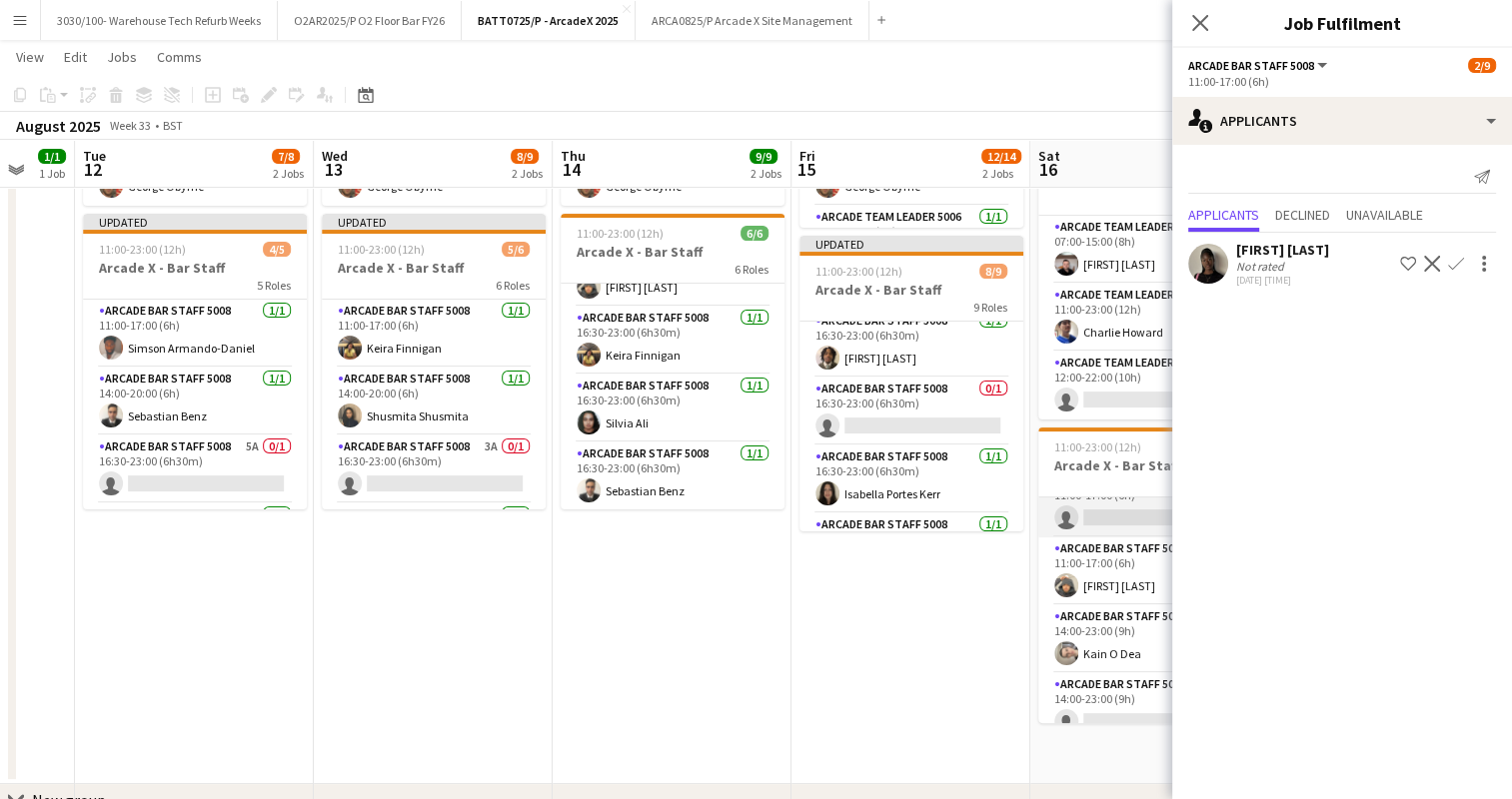 click on "Arcade Bar Staff 5008   1A   0/1   11:00-17:00 (6h)
single-neutral-actions" at bounding box center (1150, 503) 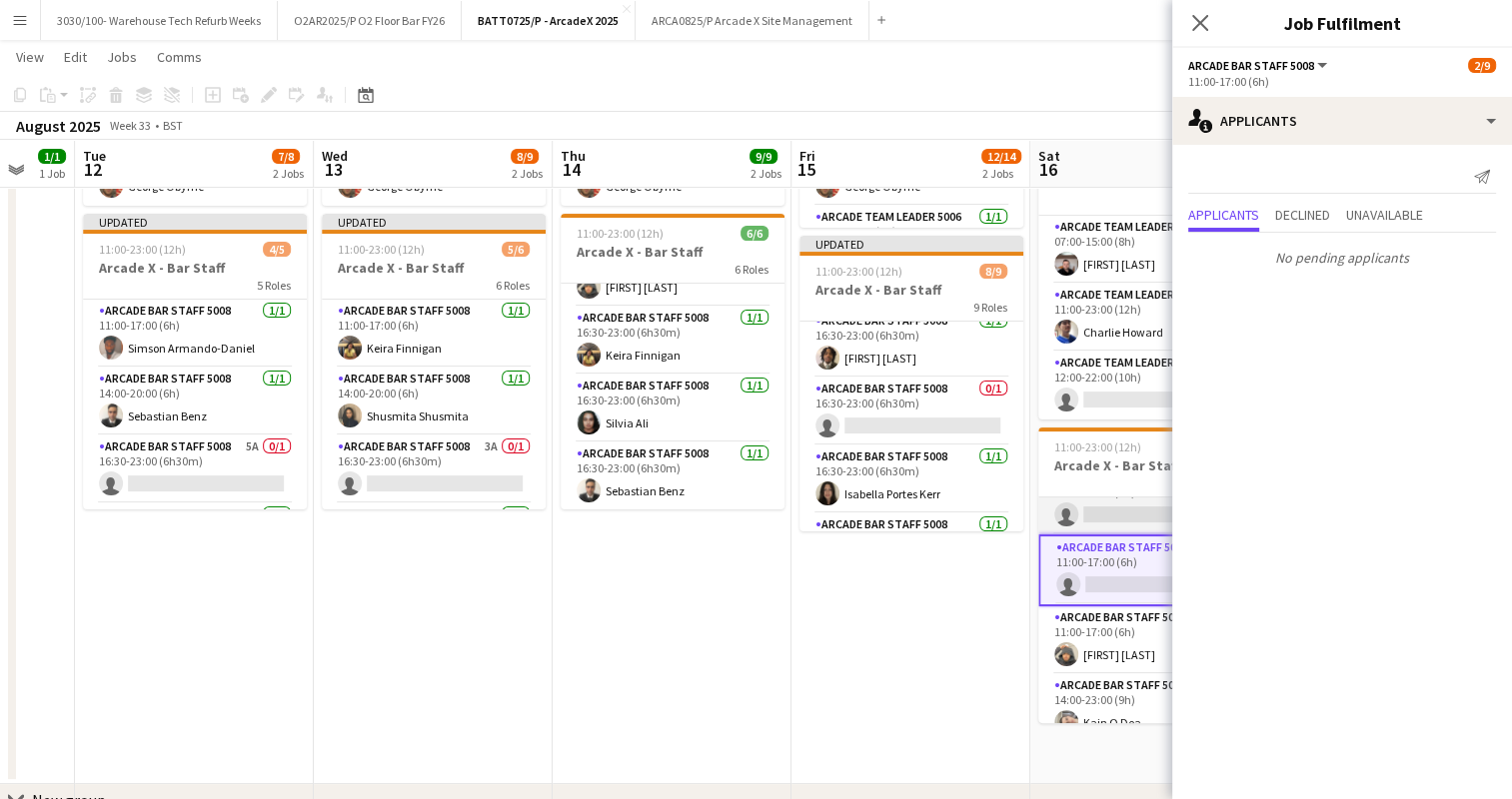 scroll, scrollTop: 0, scrollLeft: 0, axis: both 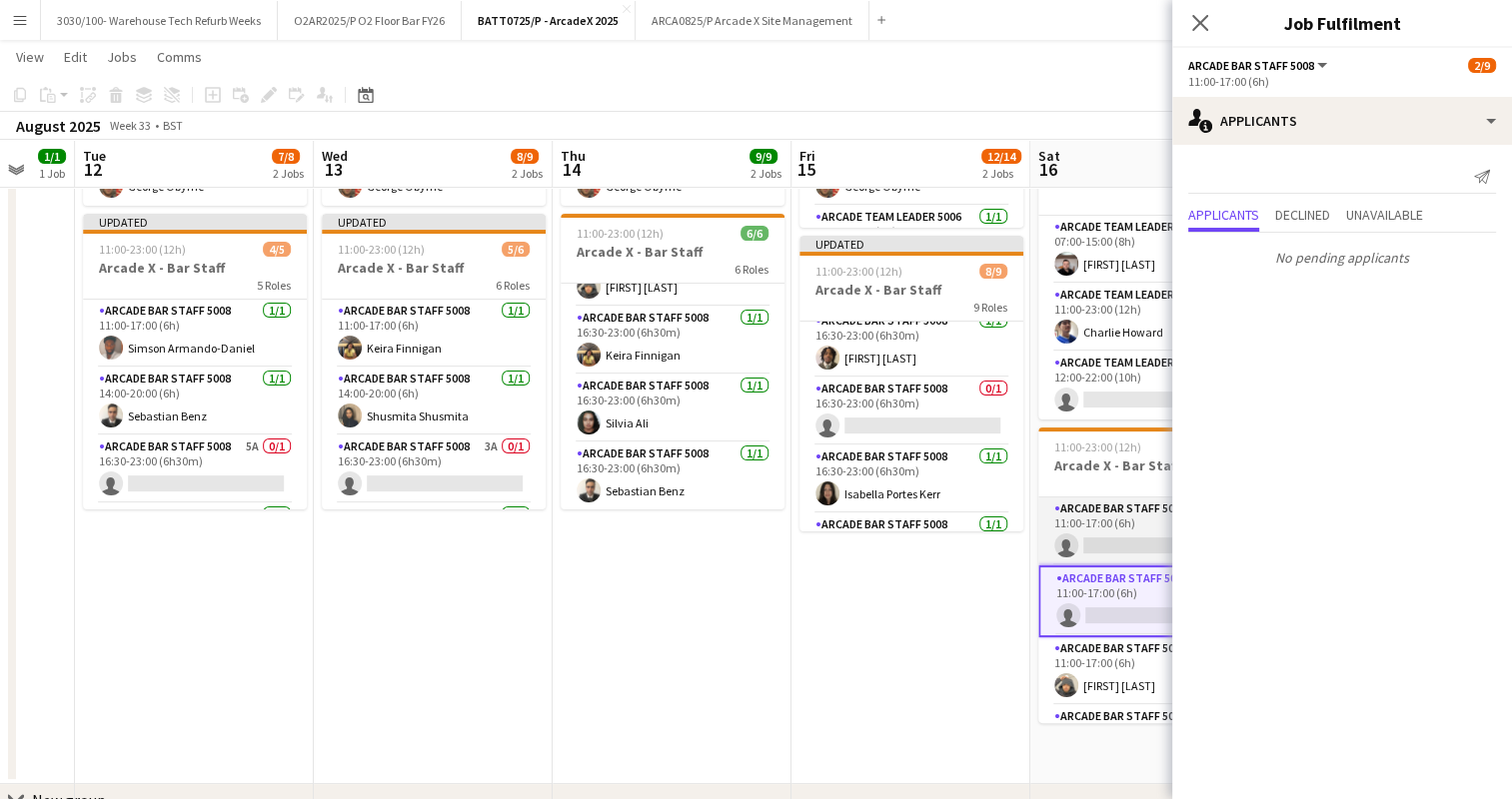 click on "Arcade Bar Staff 5008   2A   0/1   11:00-17:00 (6h)
single-neutral-actions" at bounding box center (1150, 531) 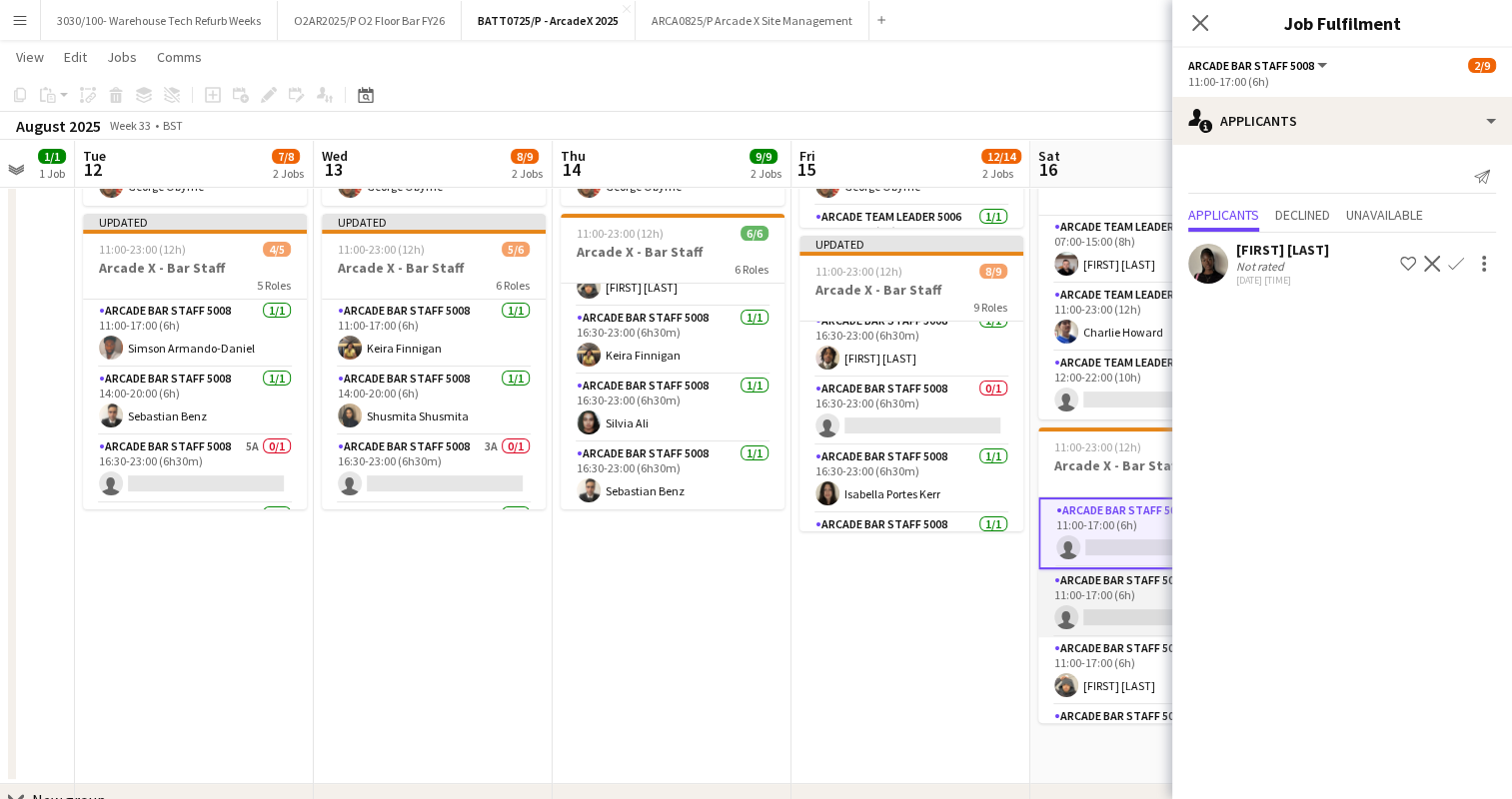 click on "Arcade Bar Staff 5008   1A   0/1   11:00-17:00 (6h)
single-neutral-actions" at bounding box center (1150, 603) 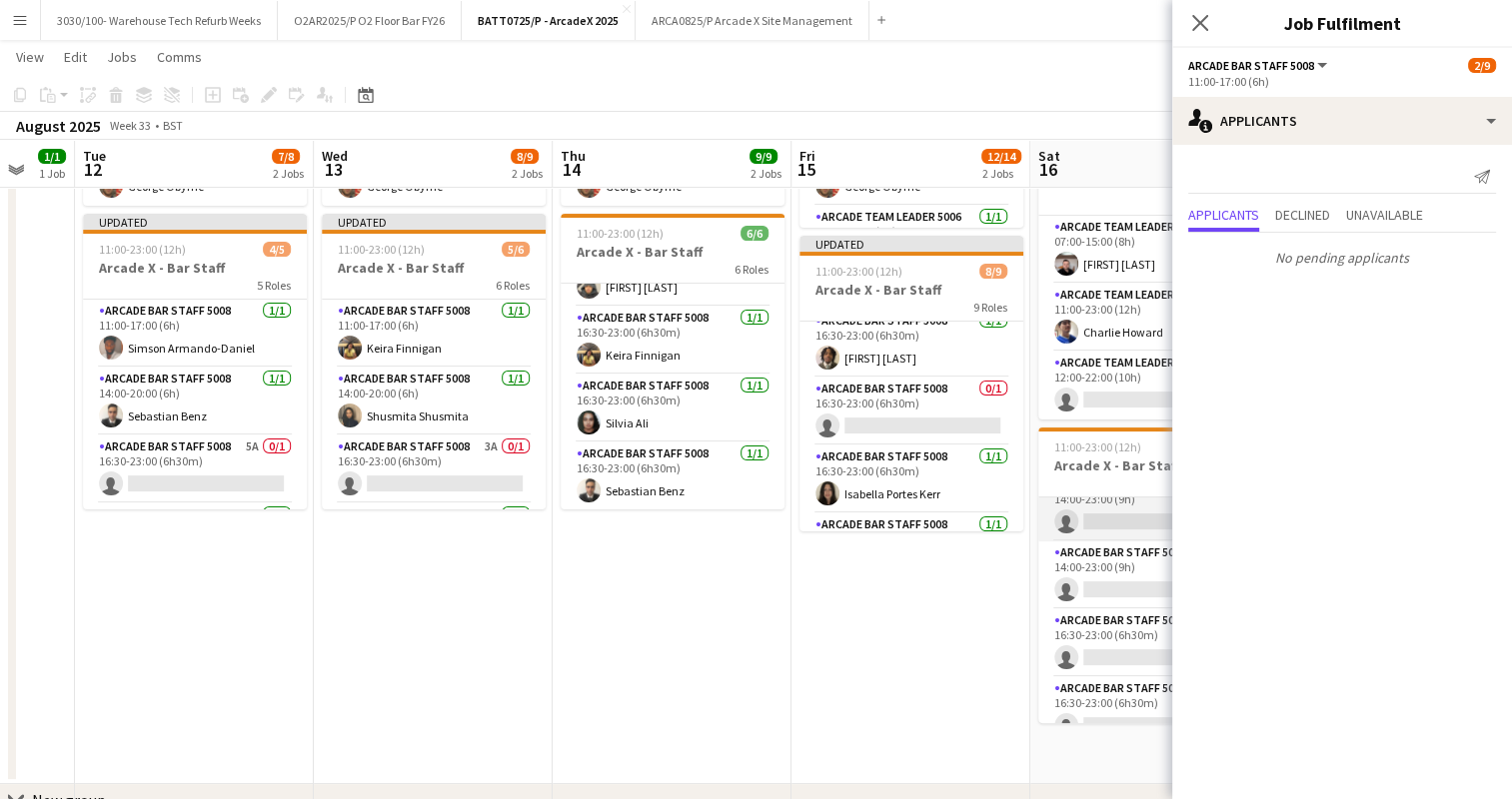 click on "Arcade Bar Staff 5008   2A   0/1   14:00-23:00 (9h)
single-neutral-actions" at bounding box center (1150, 507) 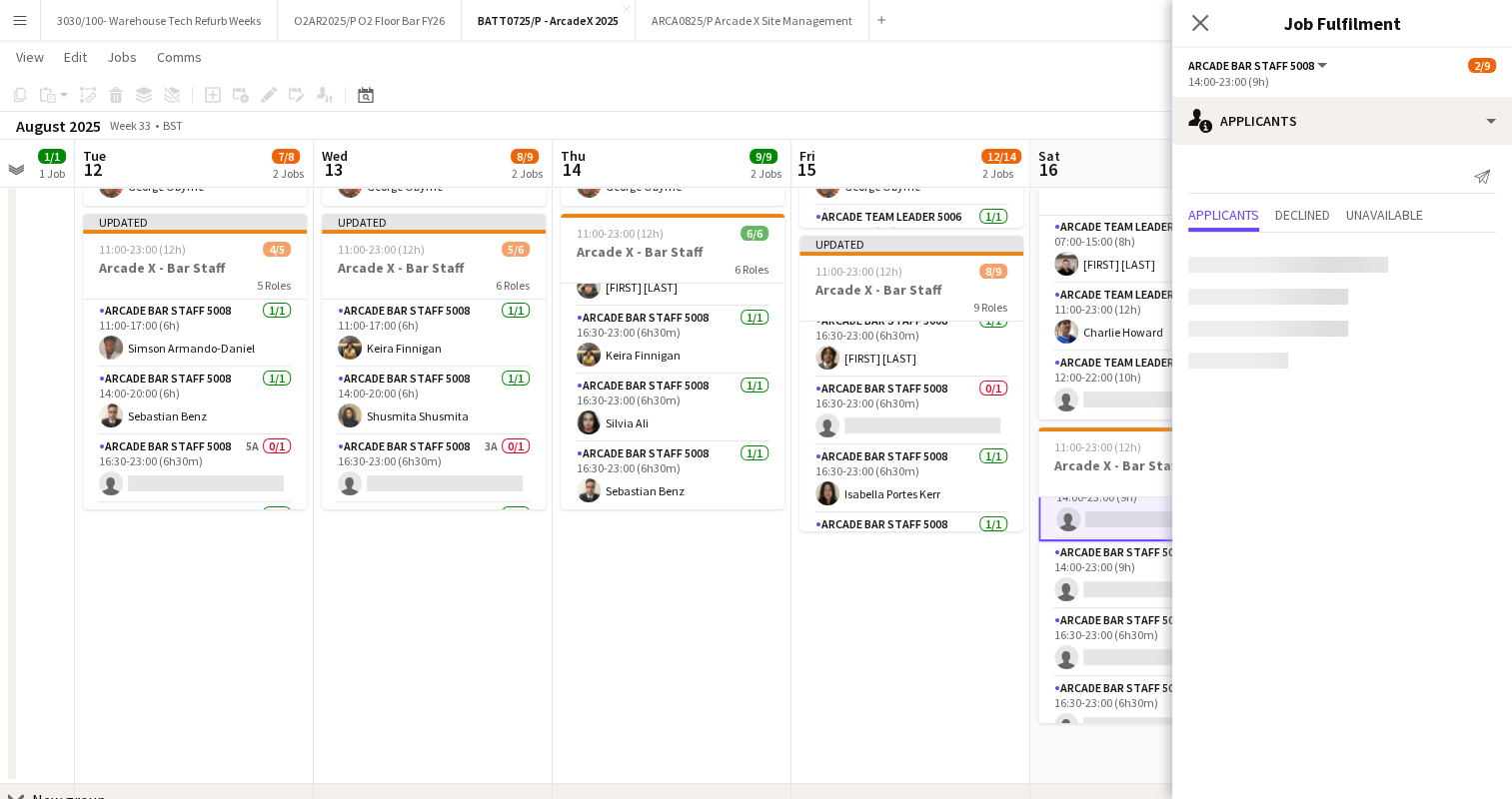scroll, scrollTop: 298, scrollLeft: 0, axis: vertical 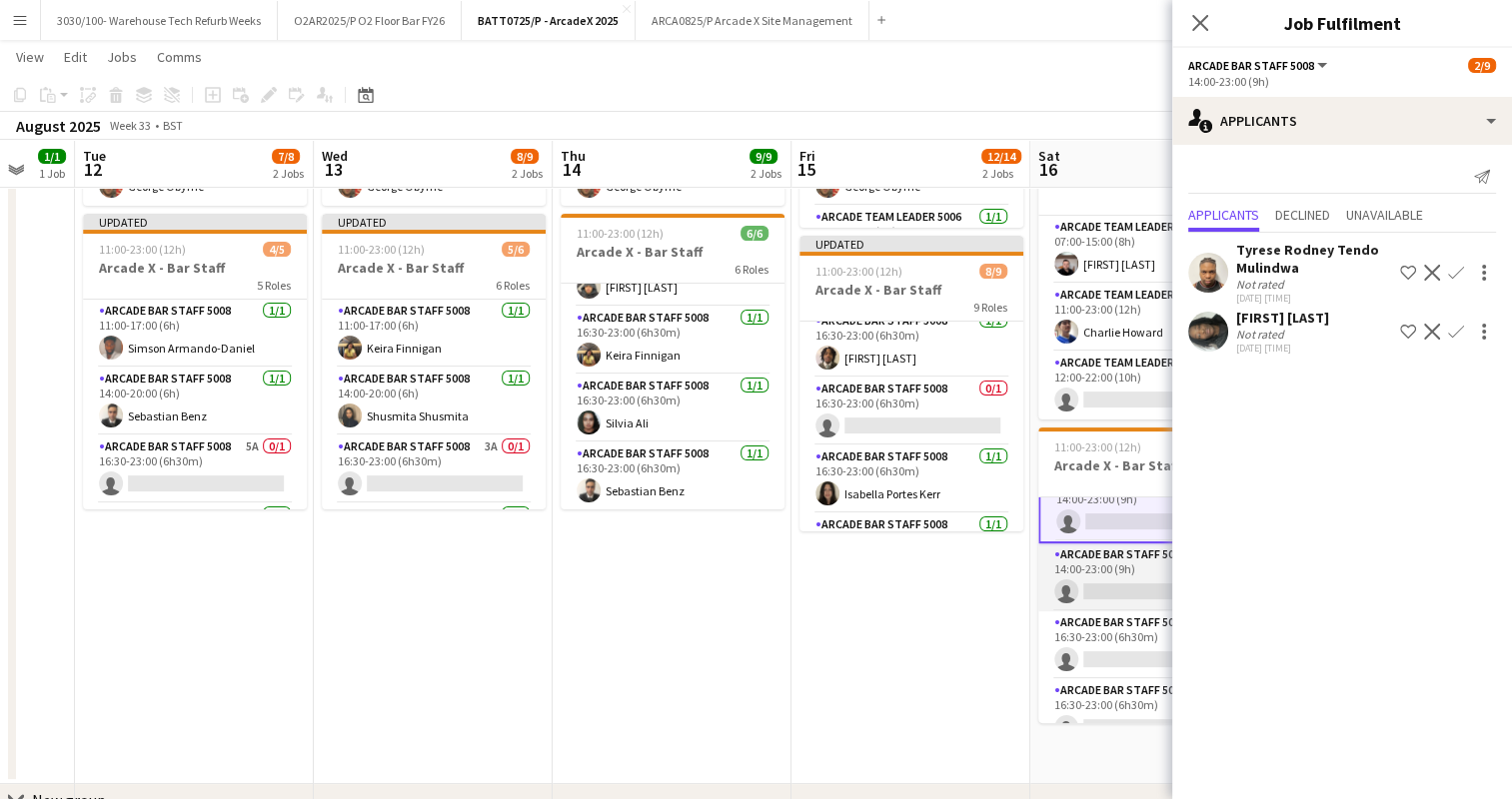 click on "Arcade Bar Staff 5008   1A   0/1   14:00-23:00 (9h)
single-neutral-actions" at bounding box center [1150, 577] 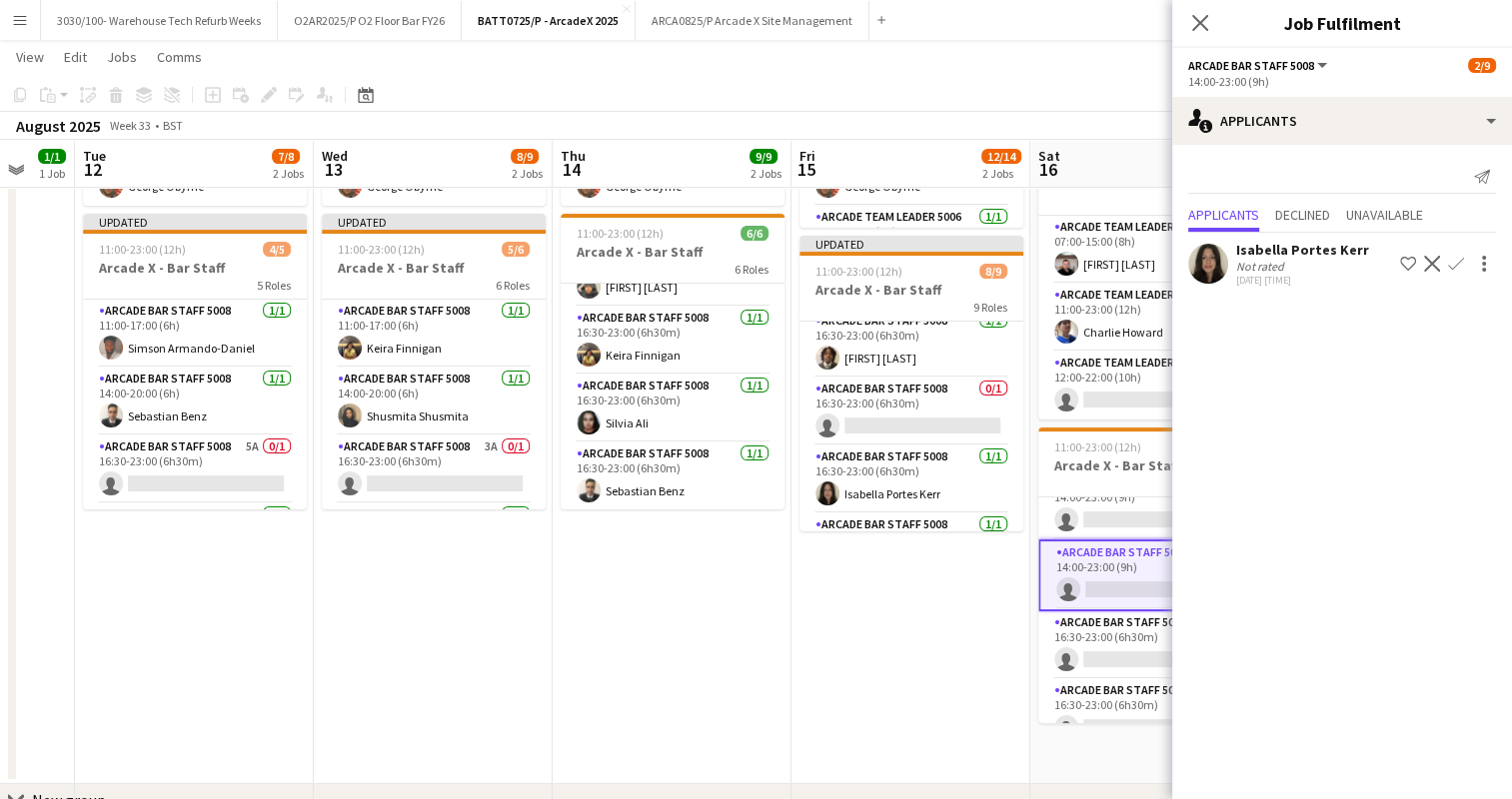 scroll, scrollTop: 296, scrollLeft: 0, axis: vertical 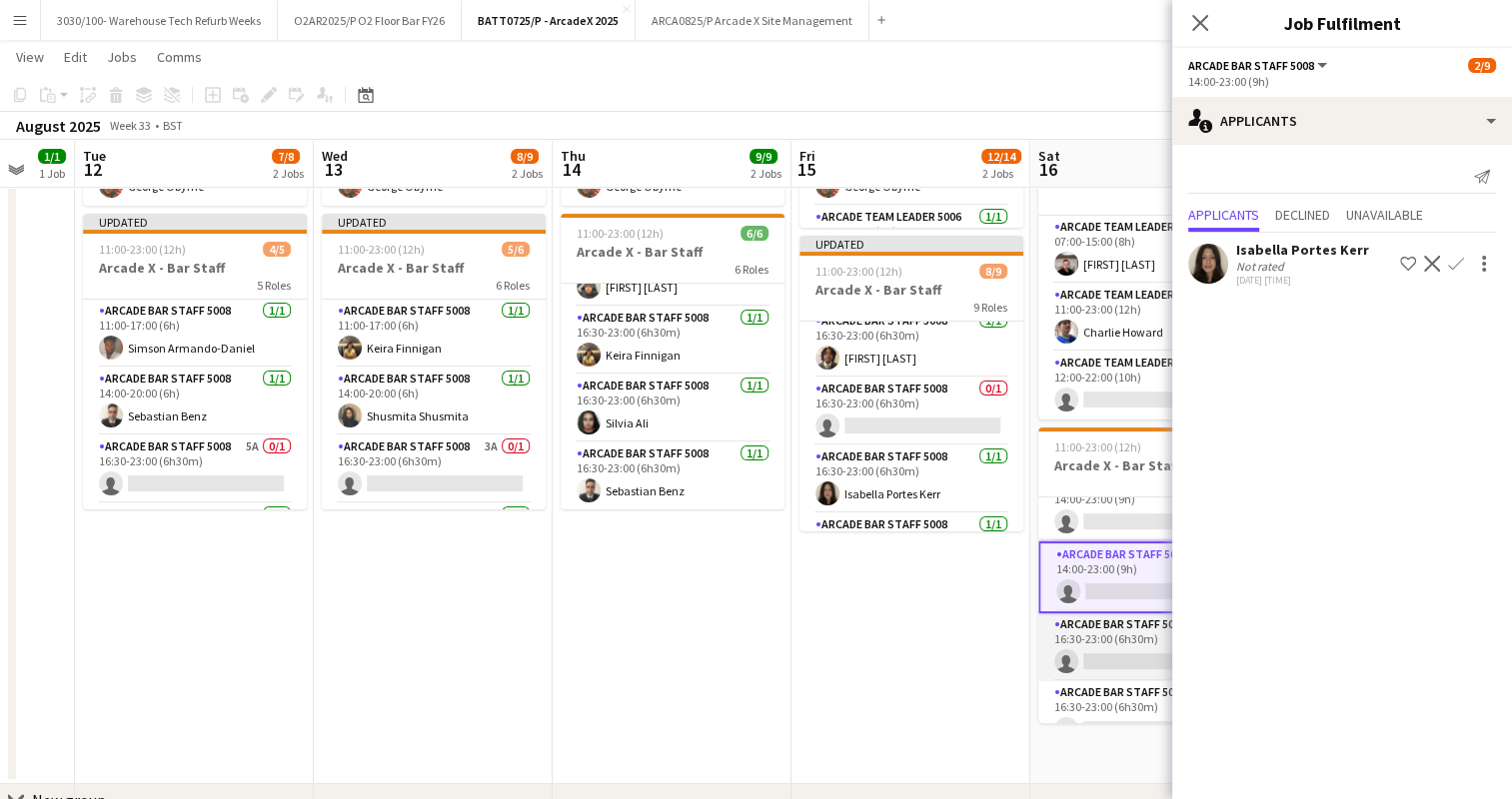 click on "Arcade Bar Staff 5008   0/1   16:30-23:00 (6h30m)
single-neutral-actions" at bounding box center (1150, 647) 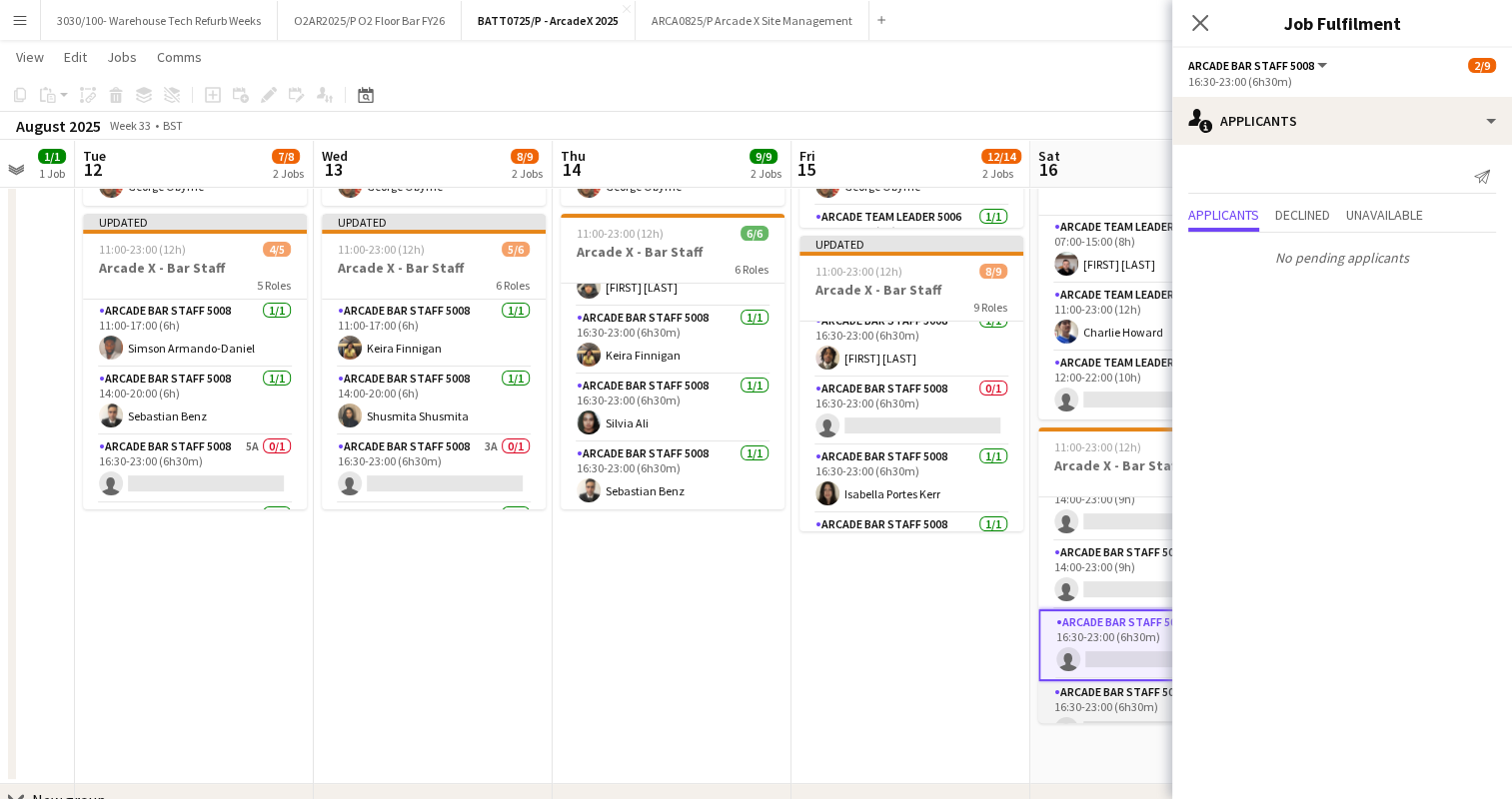 click on "Arcade Bar Staff 5008   0/1   16:30-23:00 (6h30m)
single-neutral-actions" at bounding box center (1150, 715) 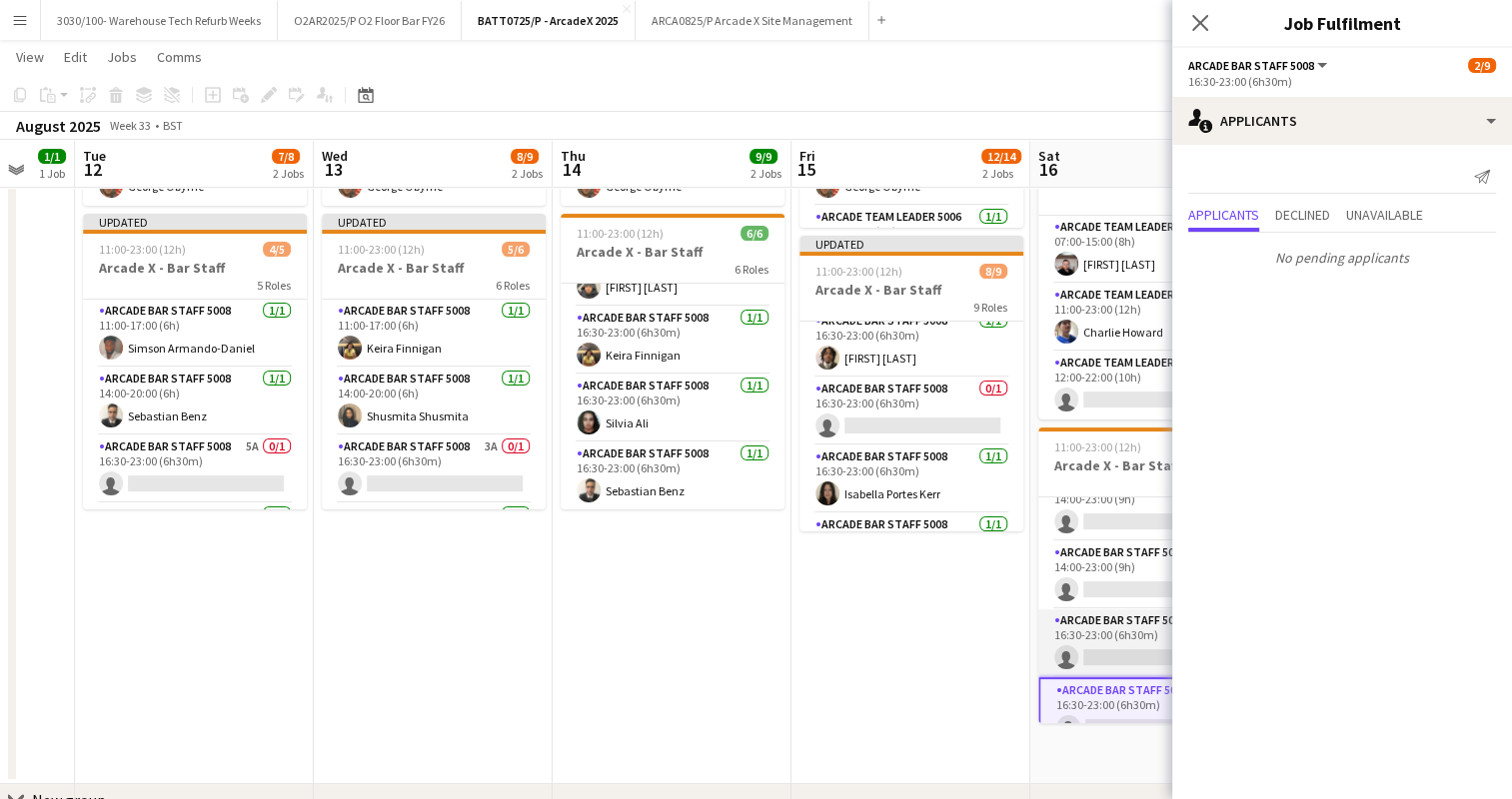 scroll, scrollTop: 388, scrollLeft: 0, axis: vertical 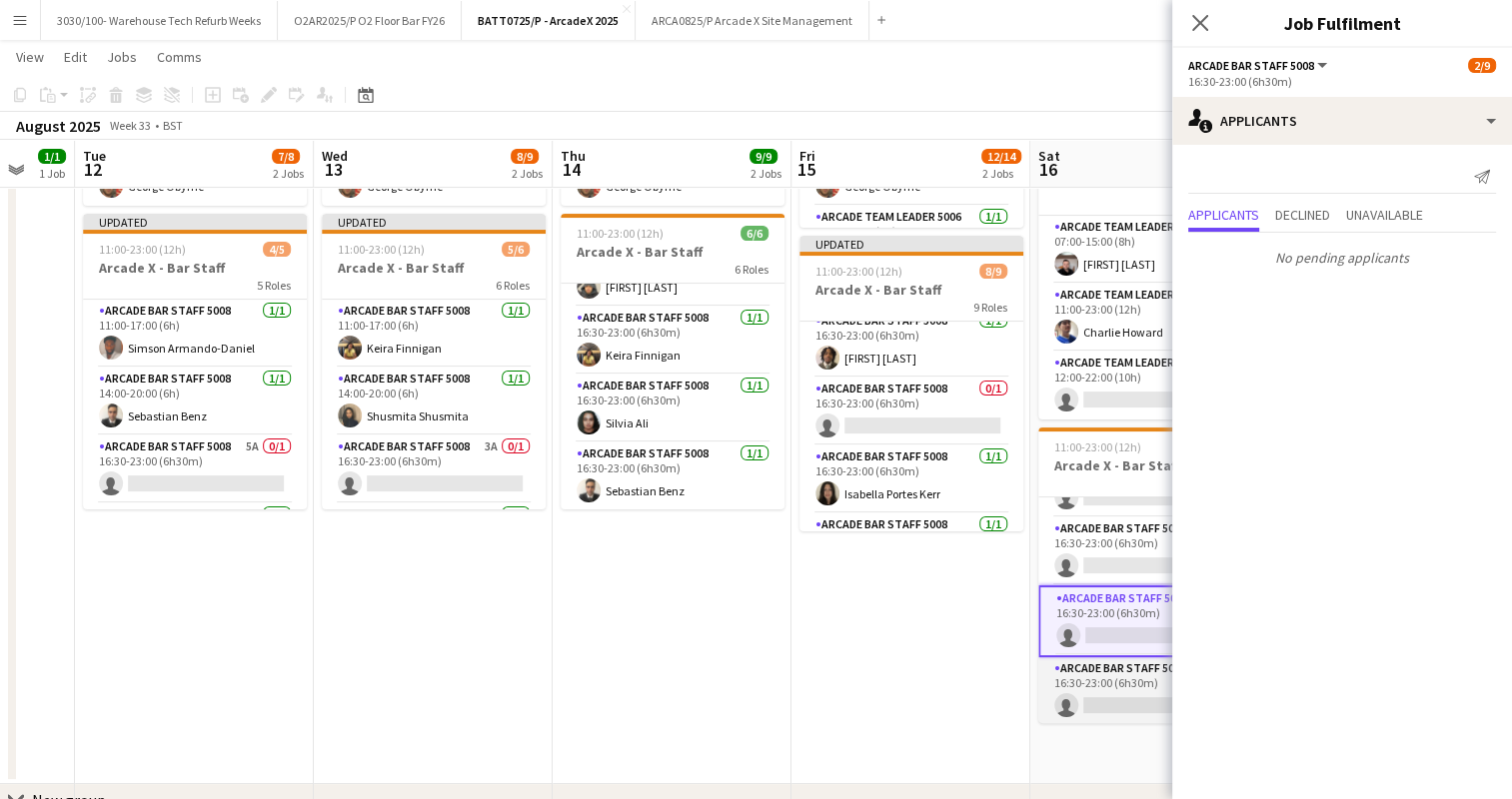 click on "Arcade Bar Staff 5008   1A   0/1   16:30-23:00 (6h30m)
single-neutral-actions" at bounding box center (1150, 691) 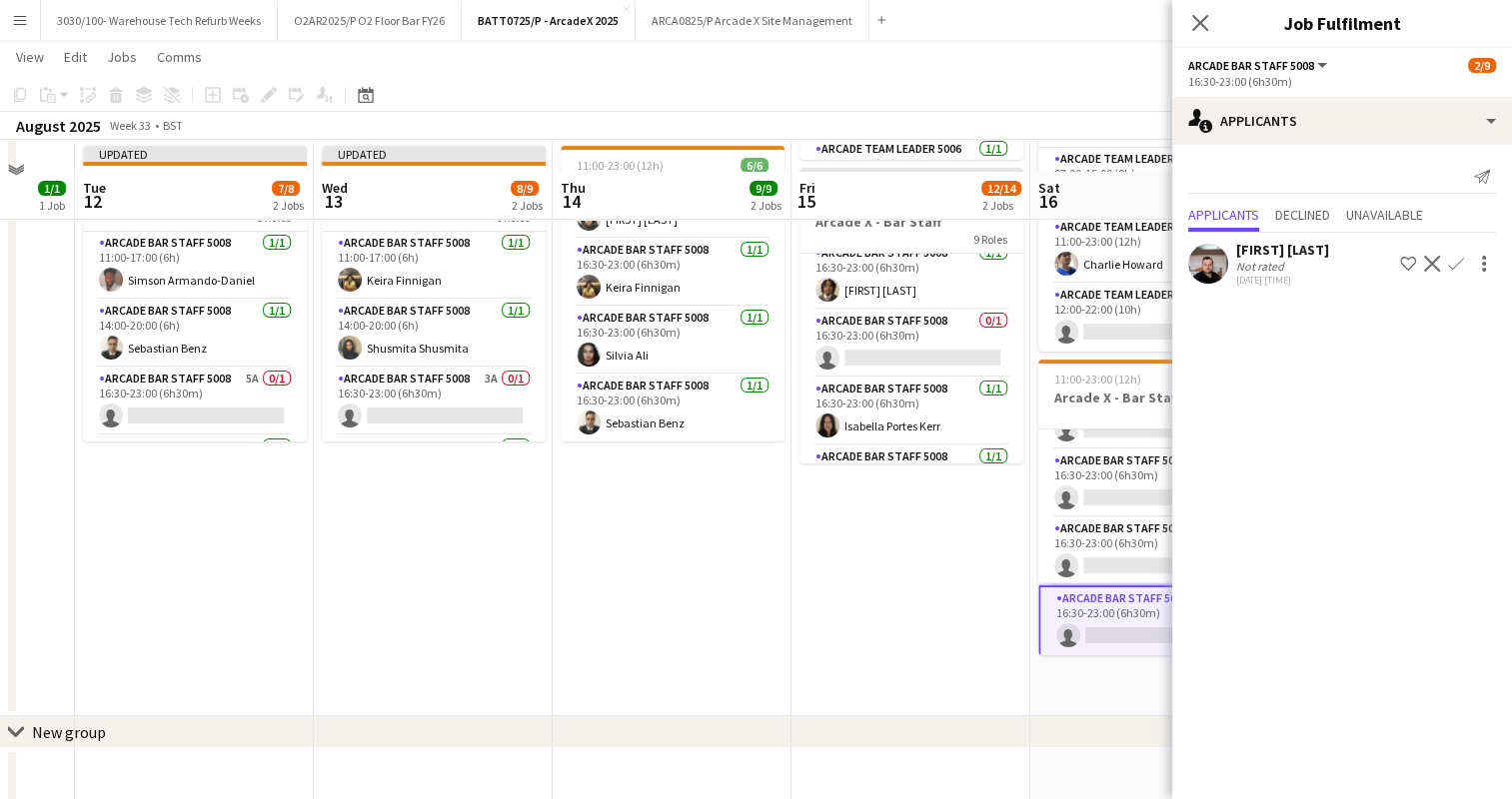 scroll, scrollTop: 400, scrollLeft: 0, axis: vertical 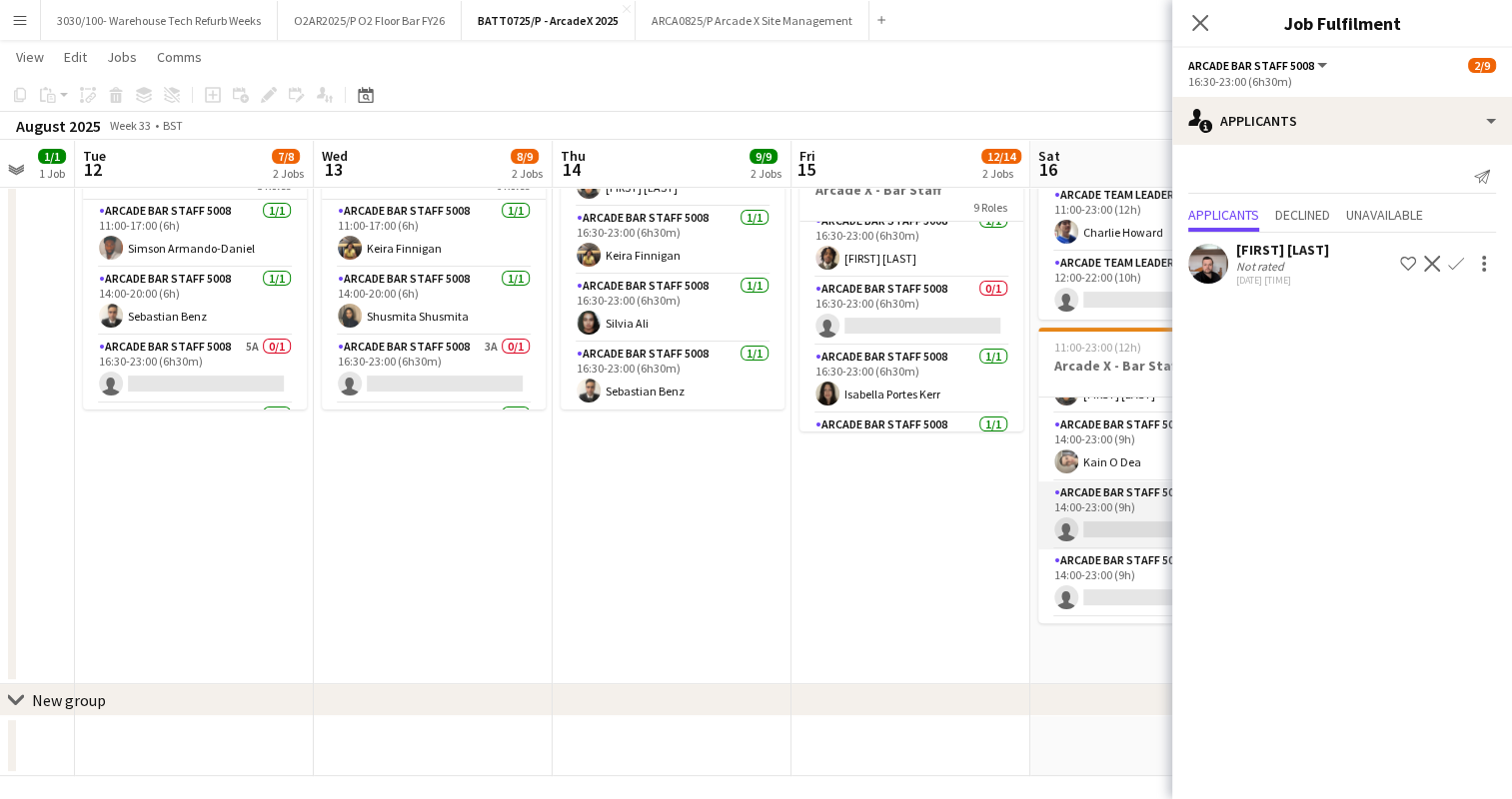 click on "Arcade Bar Staff 5008   2A   0/1   14:00-23:00 (9h)
single-neutral-actions" at bounding box center [1150, 515] 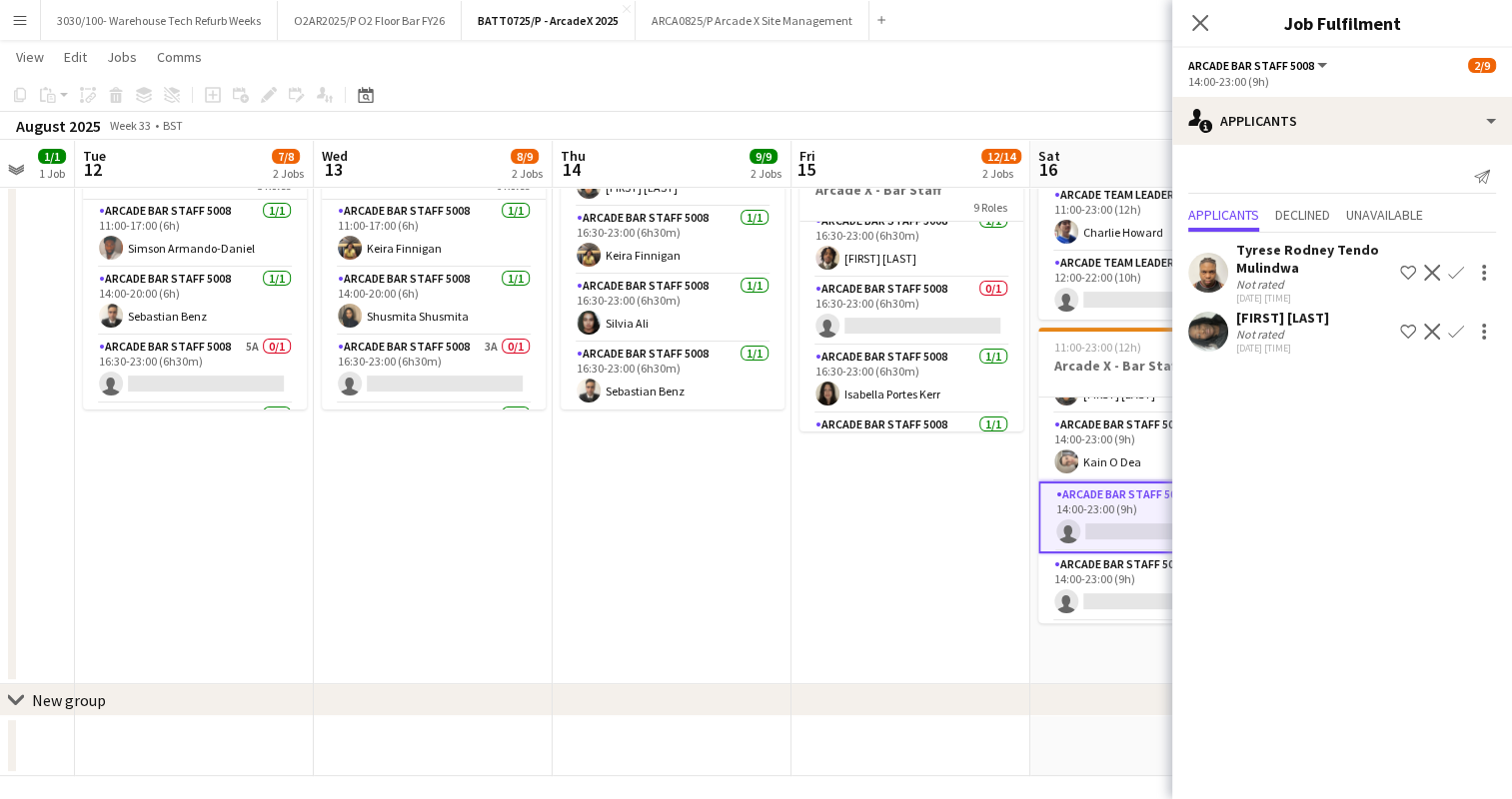click on "Confirm" 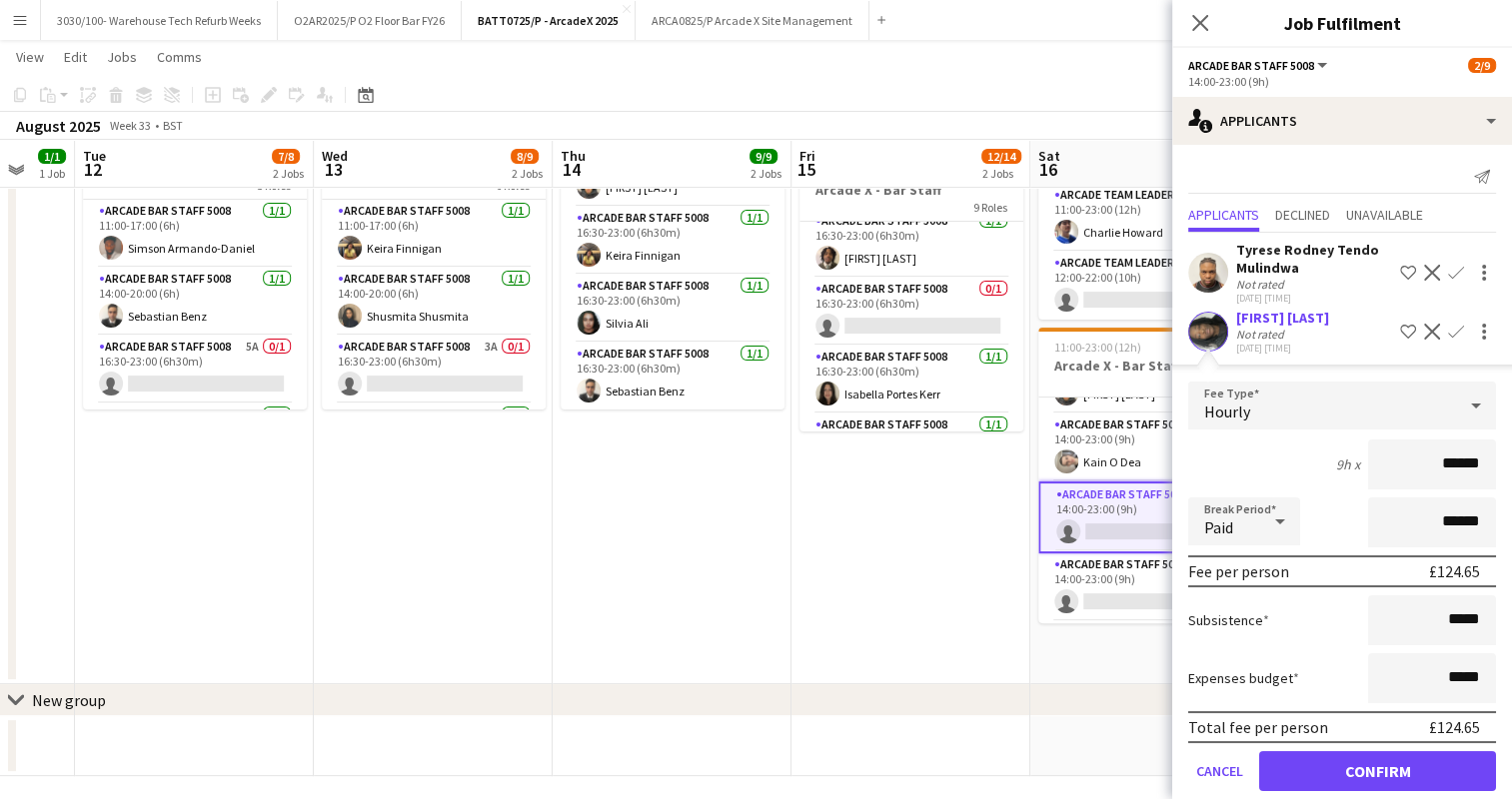click on "Confirm" at bounding box center (1456, 332) 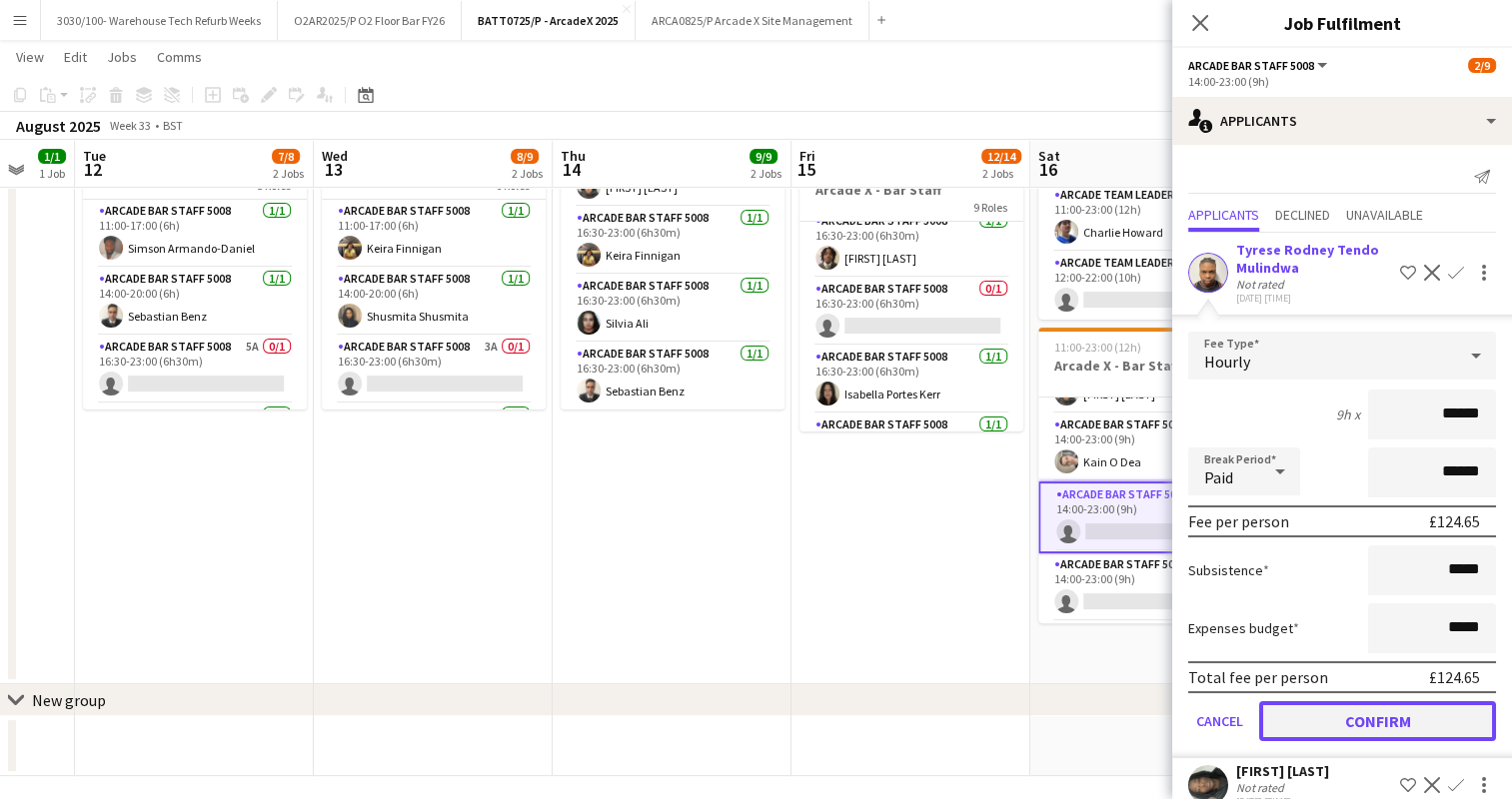 click on "Confirm" 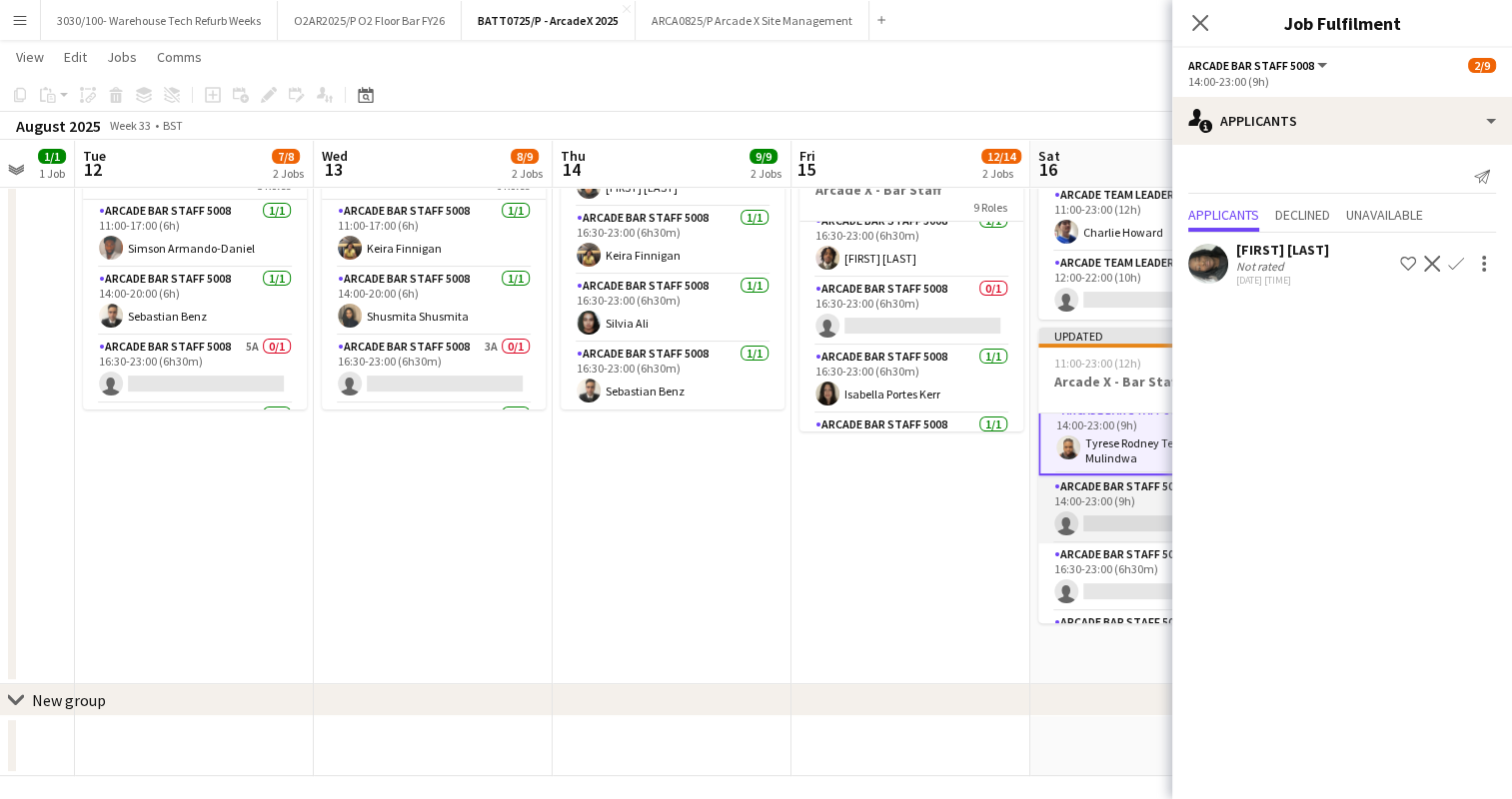 click on "Arcade Bar Staff 5008   1A   0/1   14:00-23:00 (9h)
single-neutral-actions" at bounding box center [1150, 509] 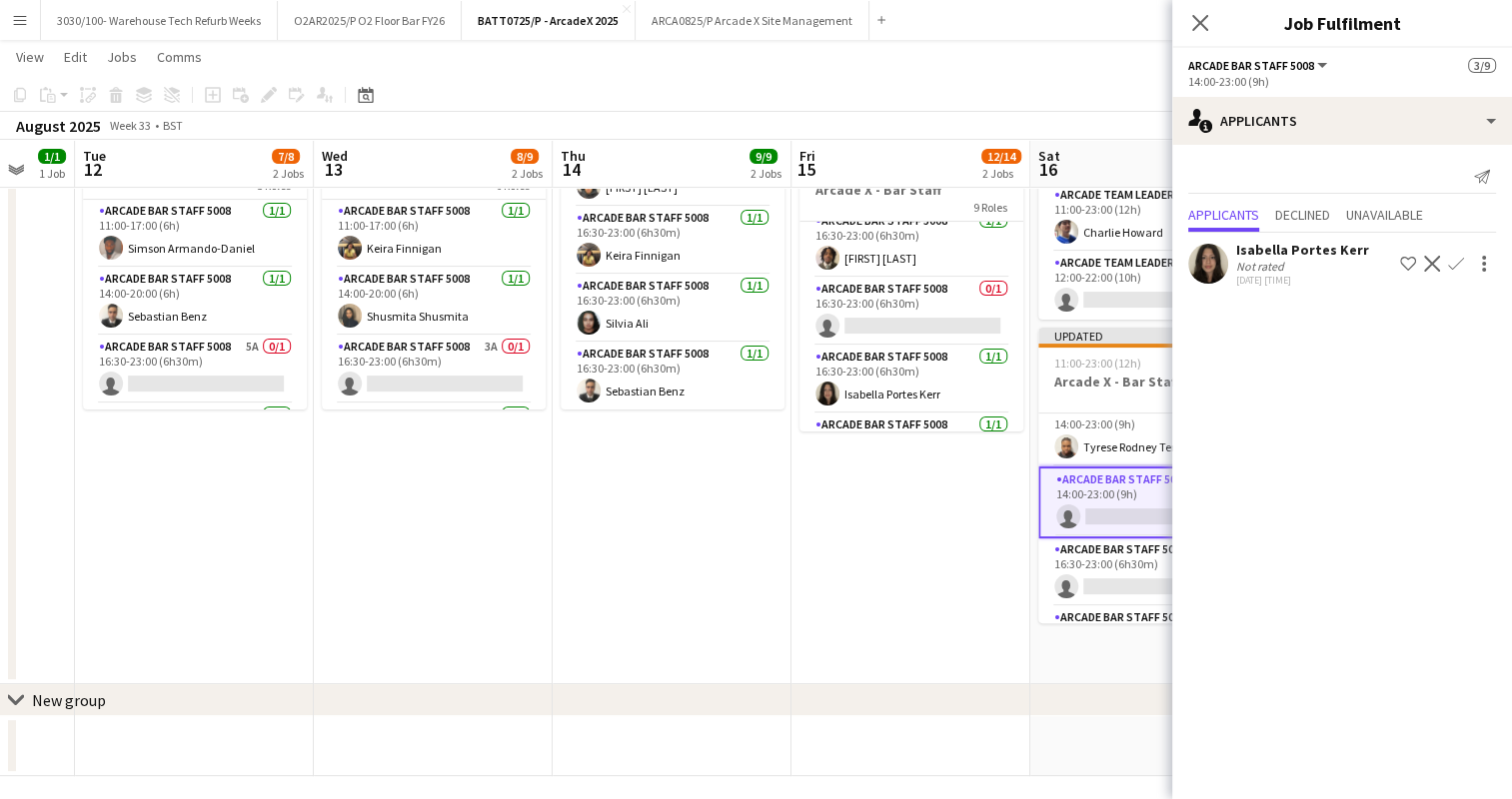 click on "Confirm" 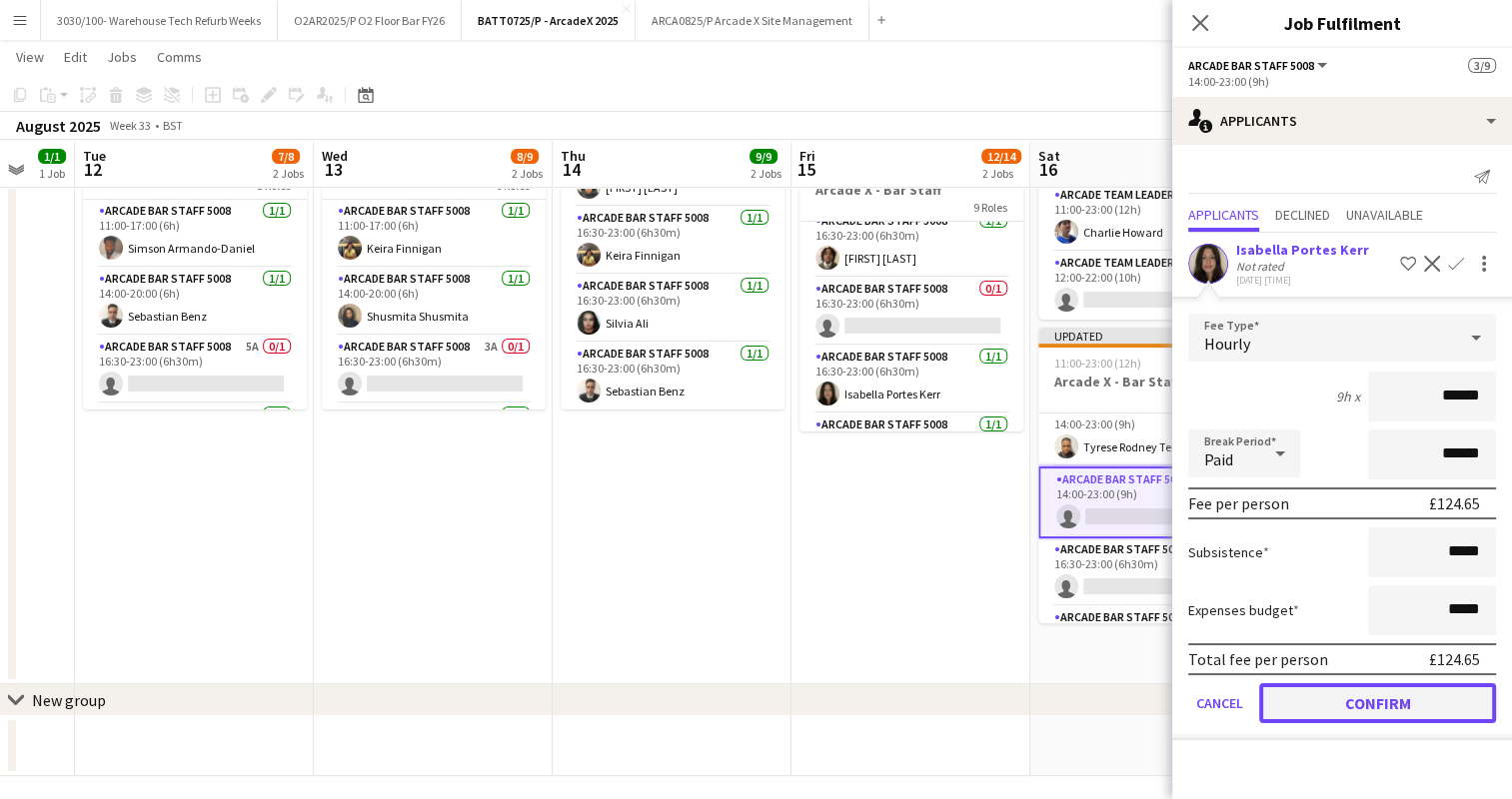 click on "Confirm" 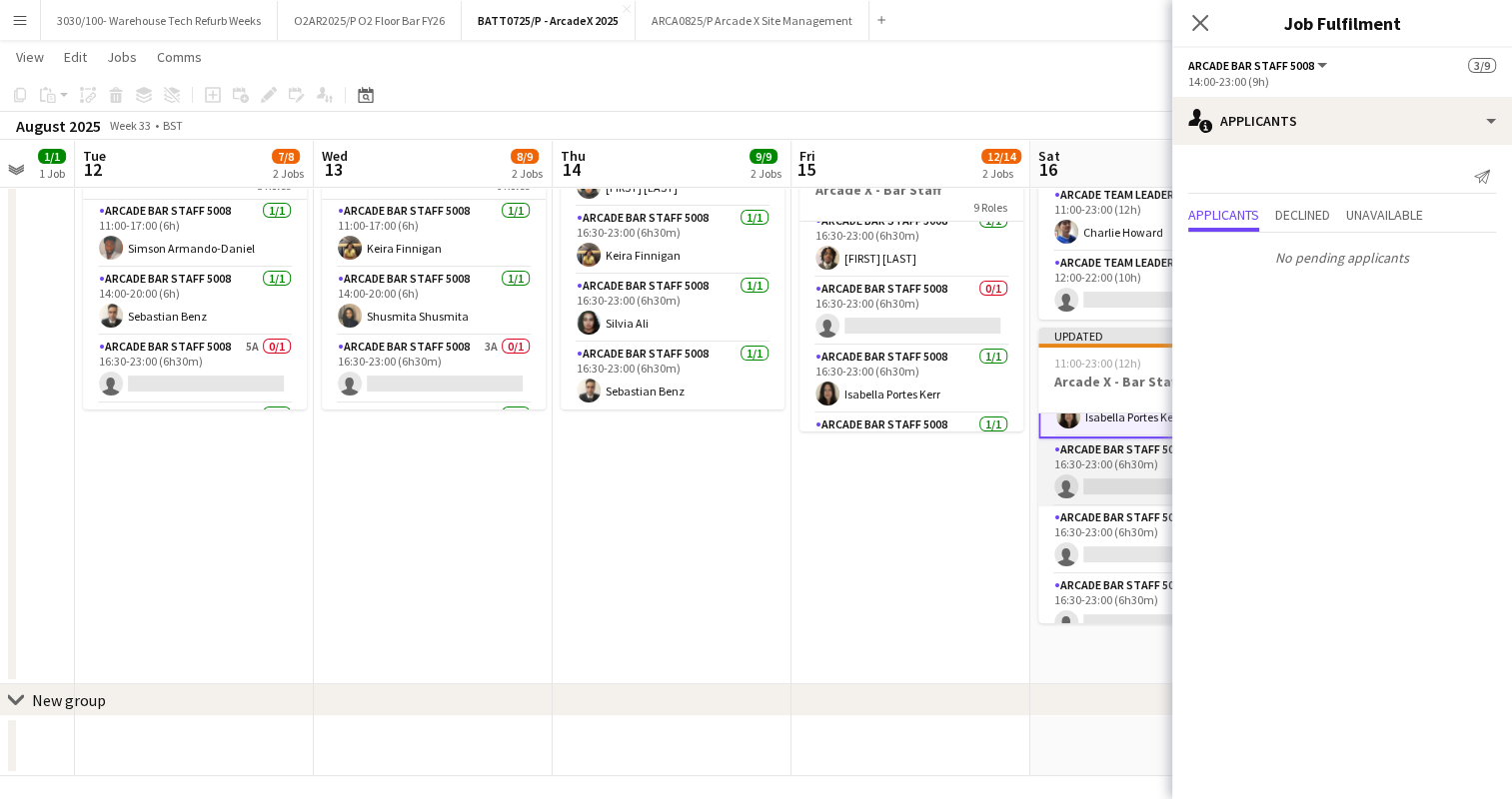 click on "Arcade Bar Staff 5008   0/1   16:30-23:00 (6h30m)
single-neutral-actions" at bounding box center (1150, 472) 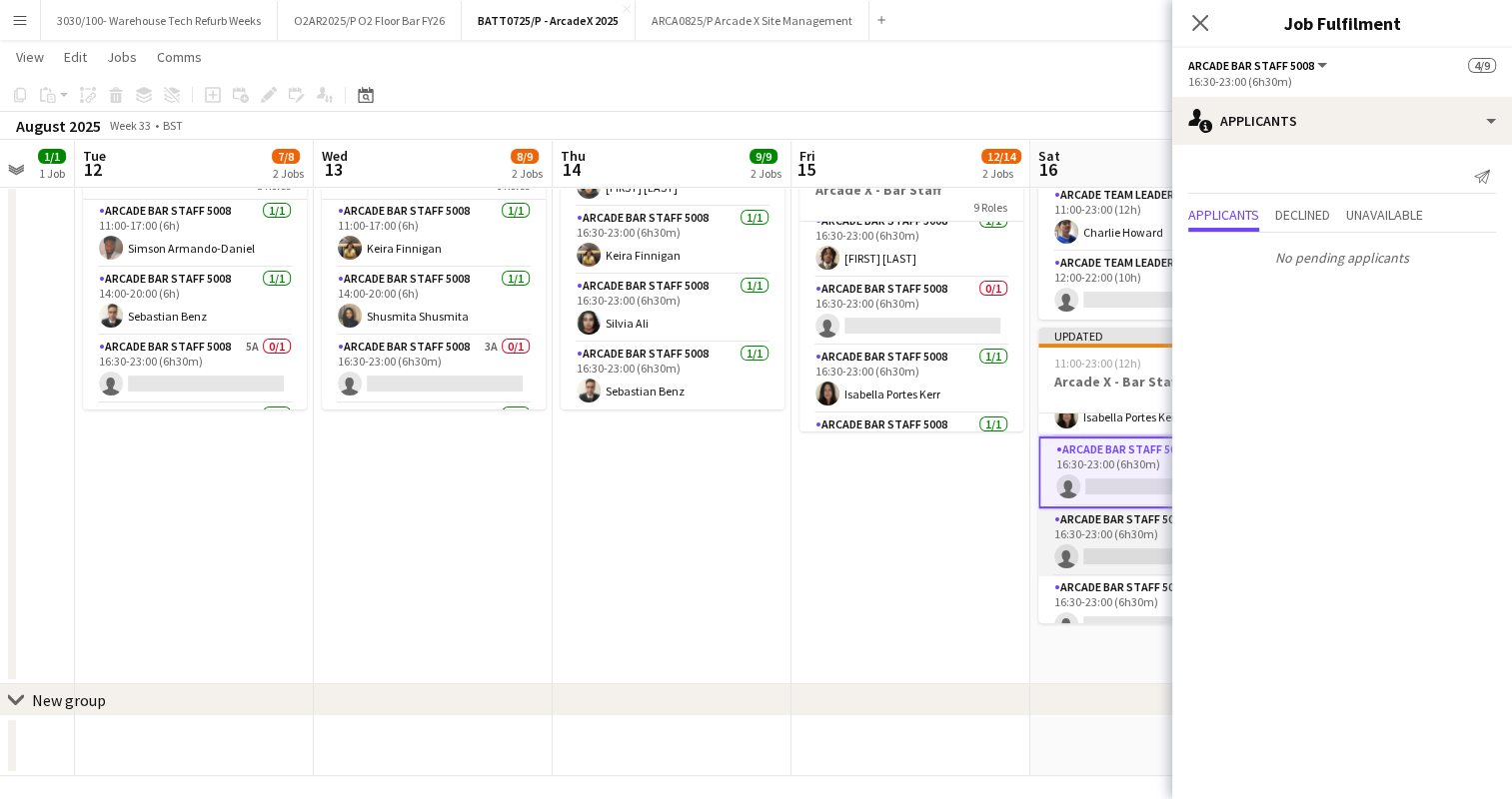click on "Arcade Bar Staff 5008   0/1   16:30-23:00 (6h30m)
single-neutral-actions" at bounding box center [1150, 542] 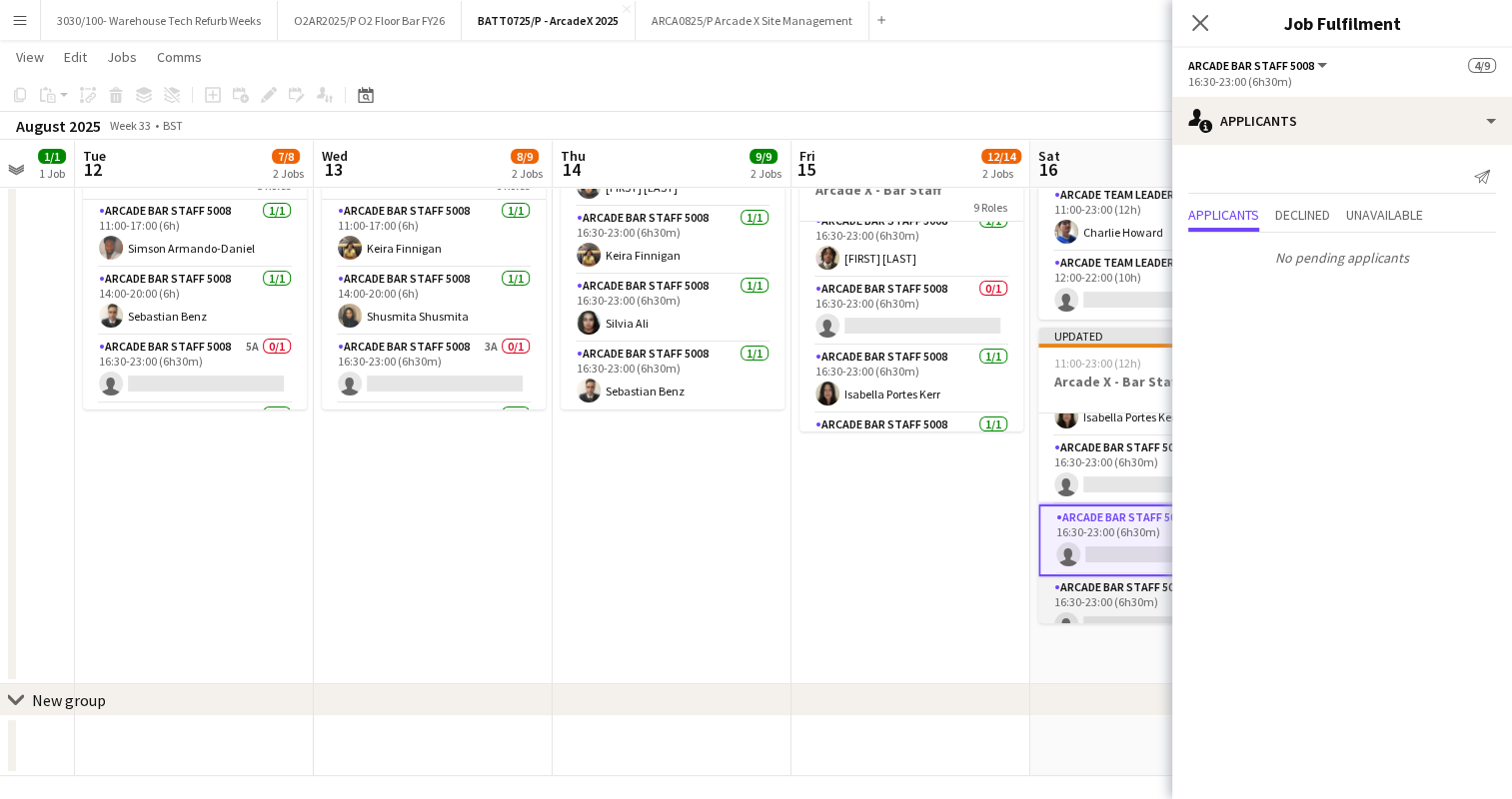 click on "Arcade Bar Staff 5008   1A   0/1   16:30-23:00 (6h30m)
single-neutral-actions" at bounding box center [1150, 610] 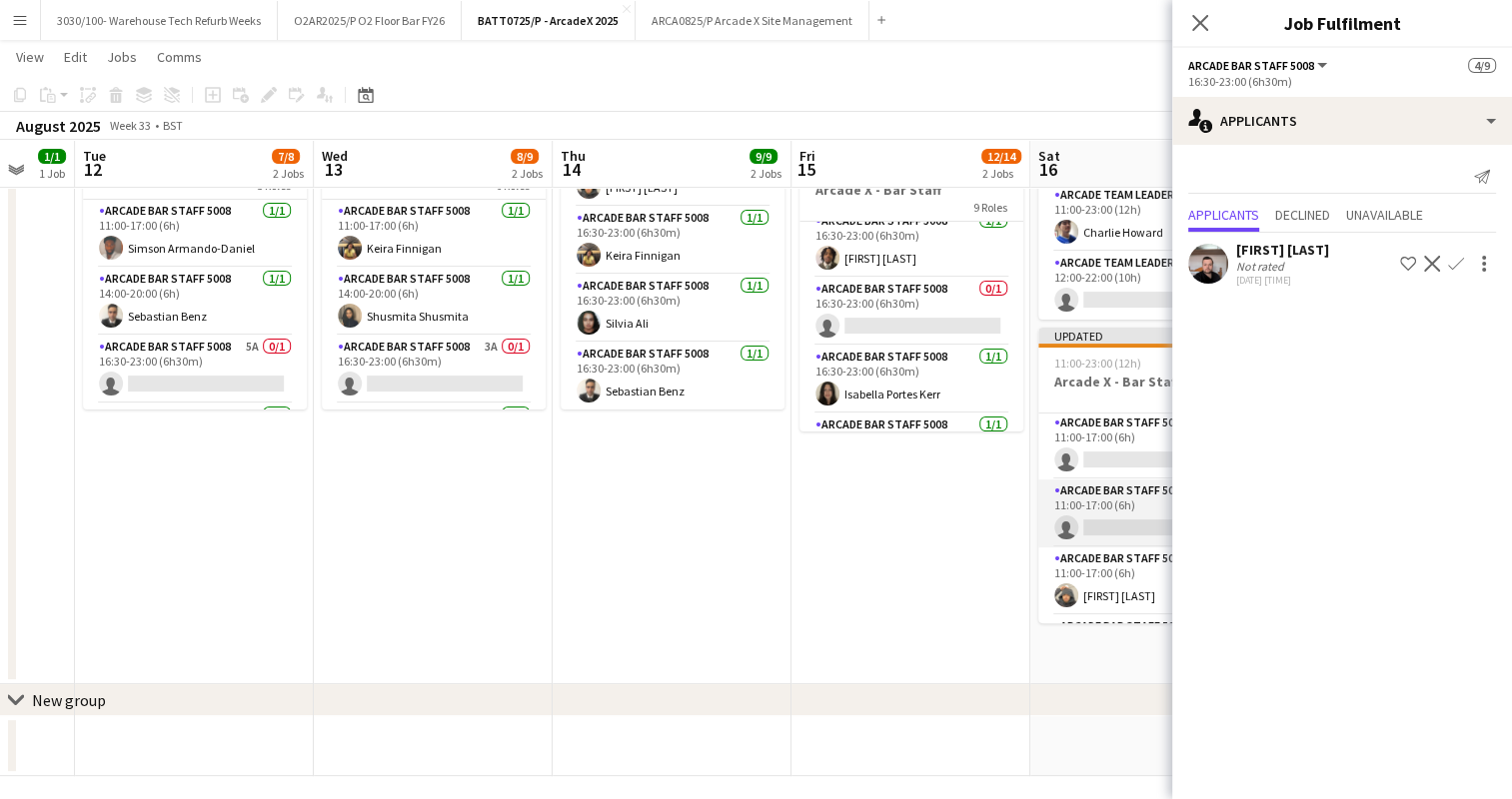 scroll, scrollTop: 0, scrollLeft: 0, axis: both 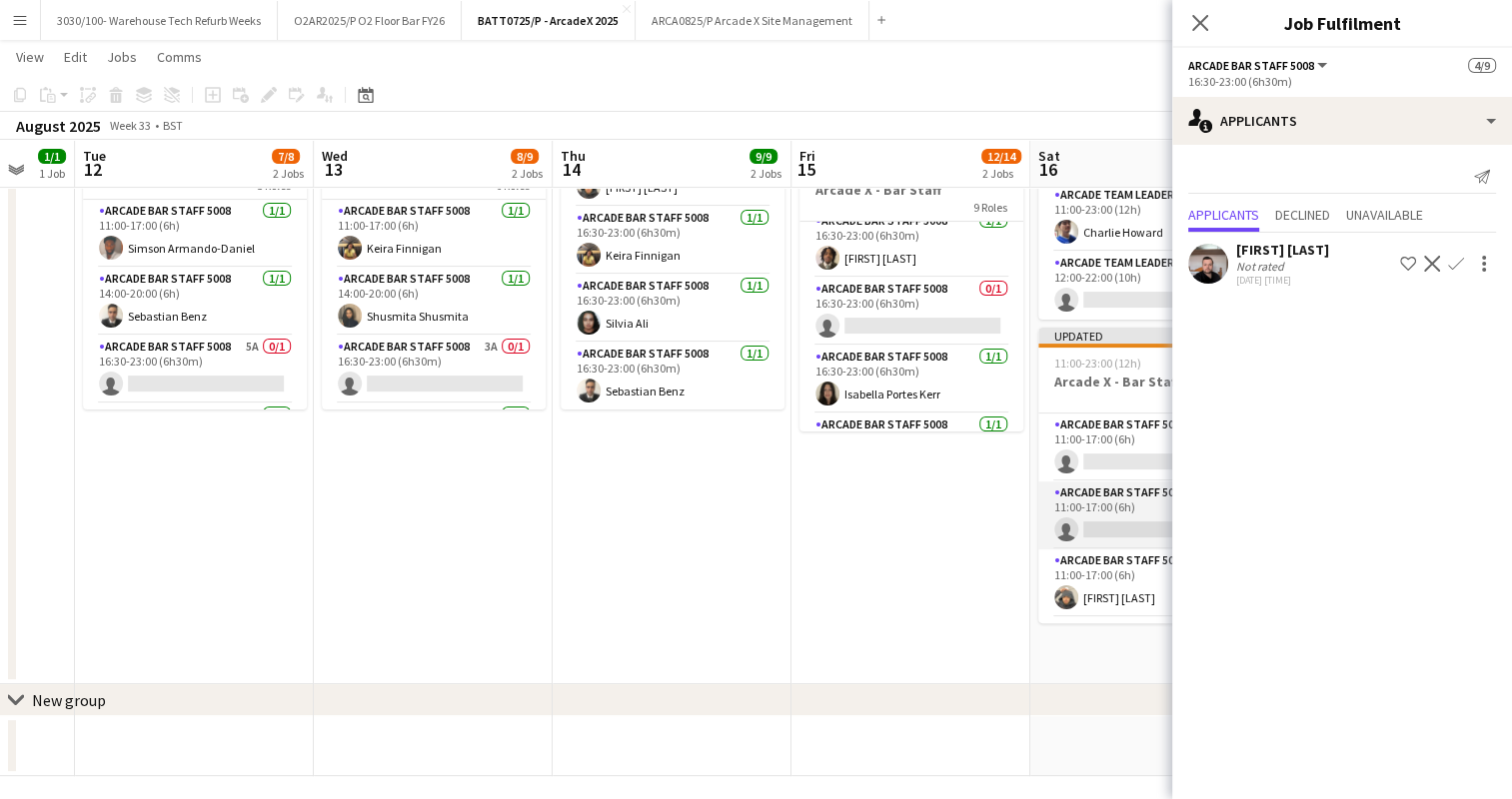click on "Arcade Bar Staff 5008   1A   0/1   11:00-17:00 (6h)
single-neutral-actions" at bounding box center [1150, 515] 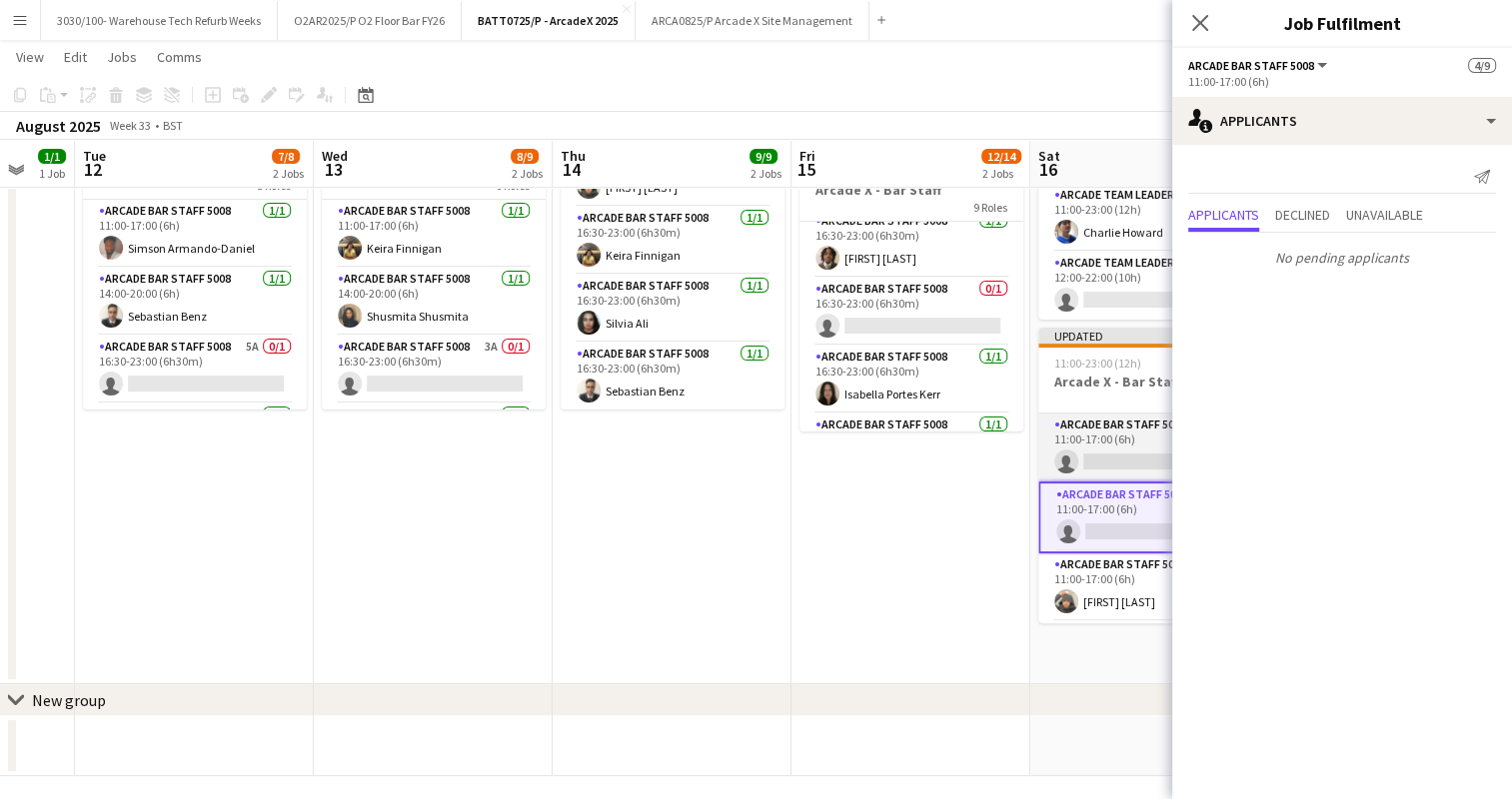 click on "Arcade Bar Staff 5008   2A   0/1   11:00-17:00 (6h)
single-neutral-actions" at bounding box center (1150, 447) 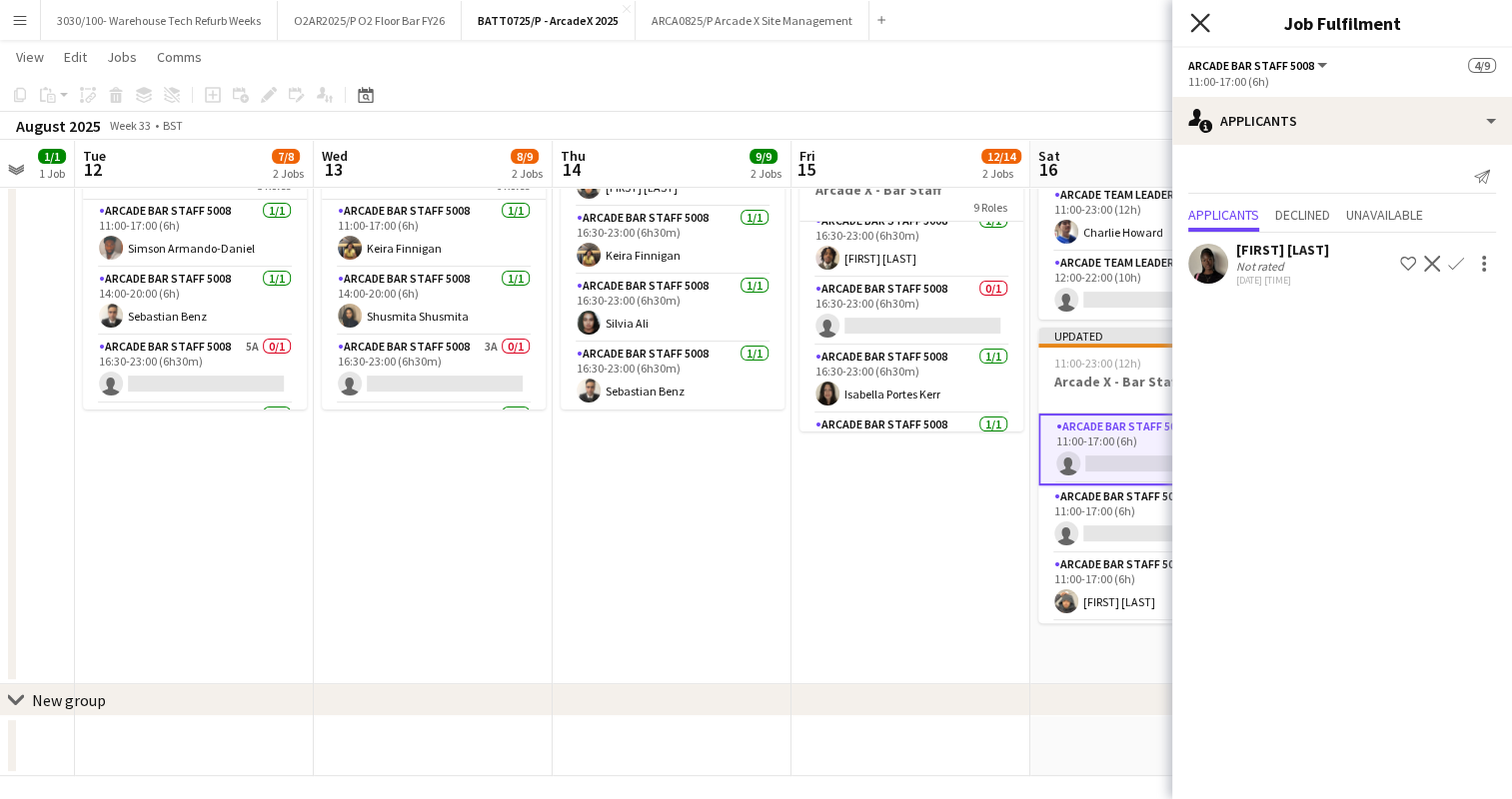 click 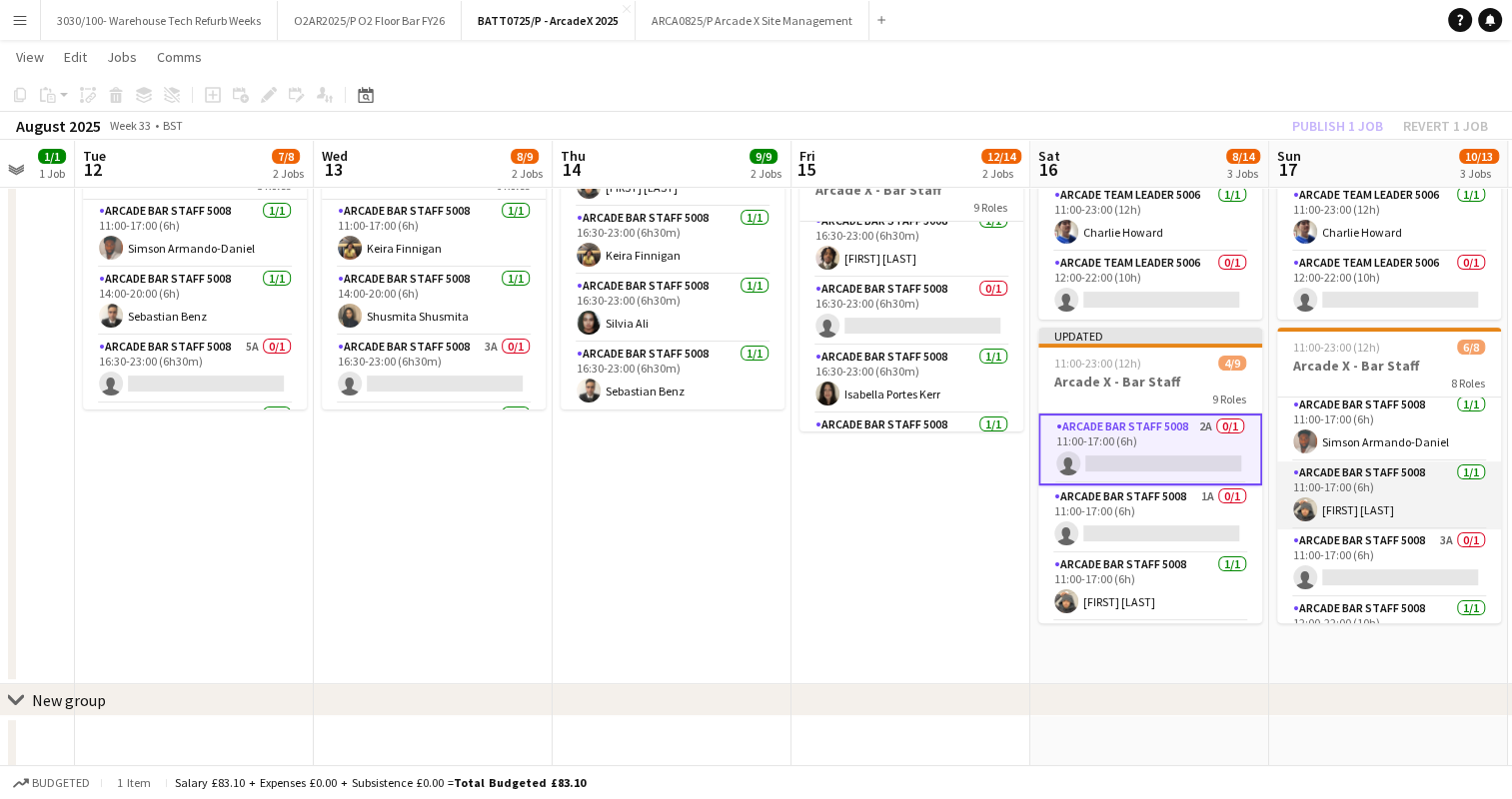 scroll, scrollTop: 0, scrollLeft: 0, axis: both 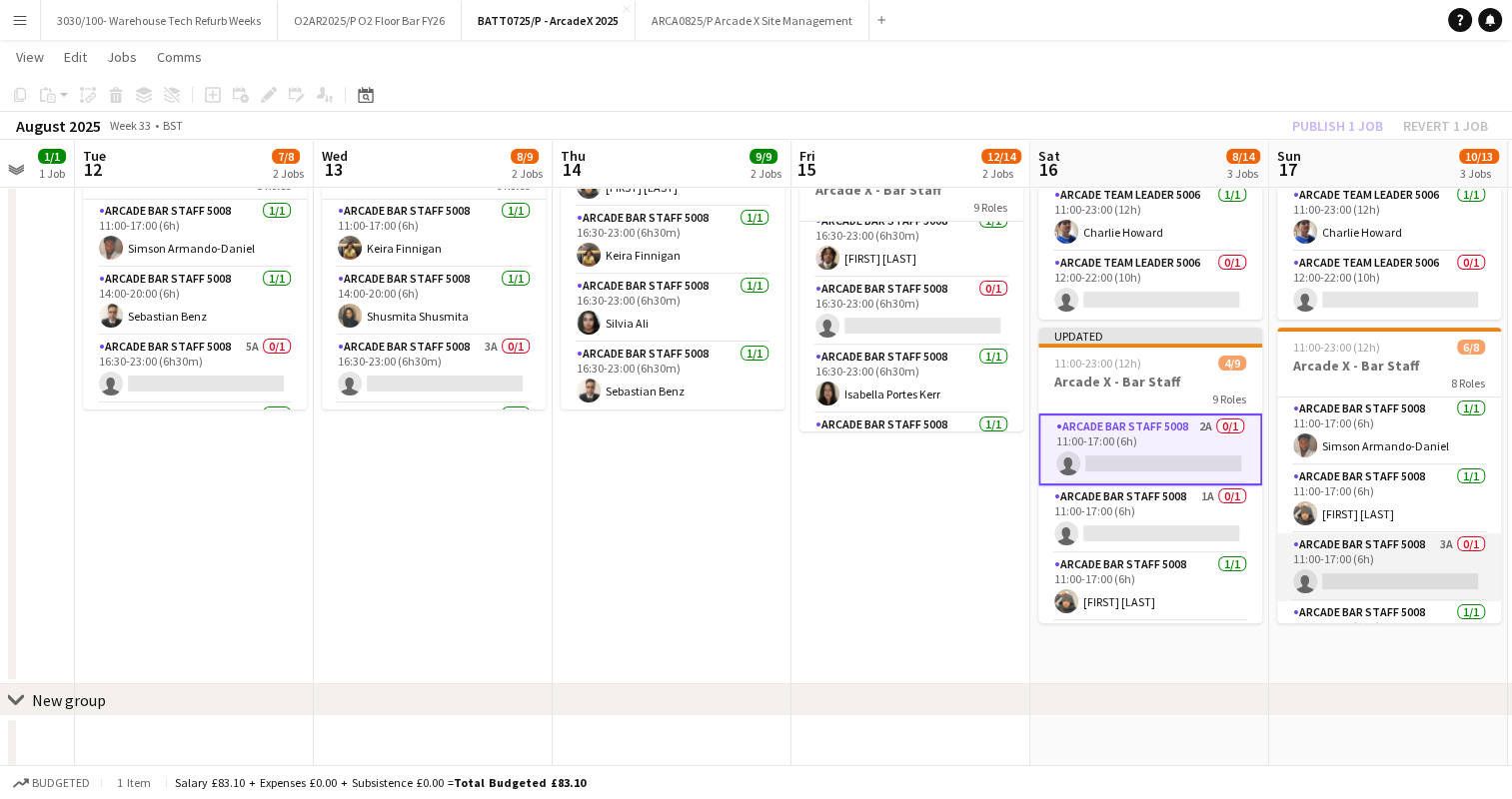 click on "Arcade Bar Staff 5008   3A   0/1   11:00-17:00 (6h)
single-neutral-actions" at bounding box center [1389, 567] 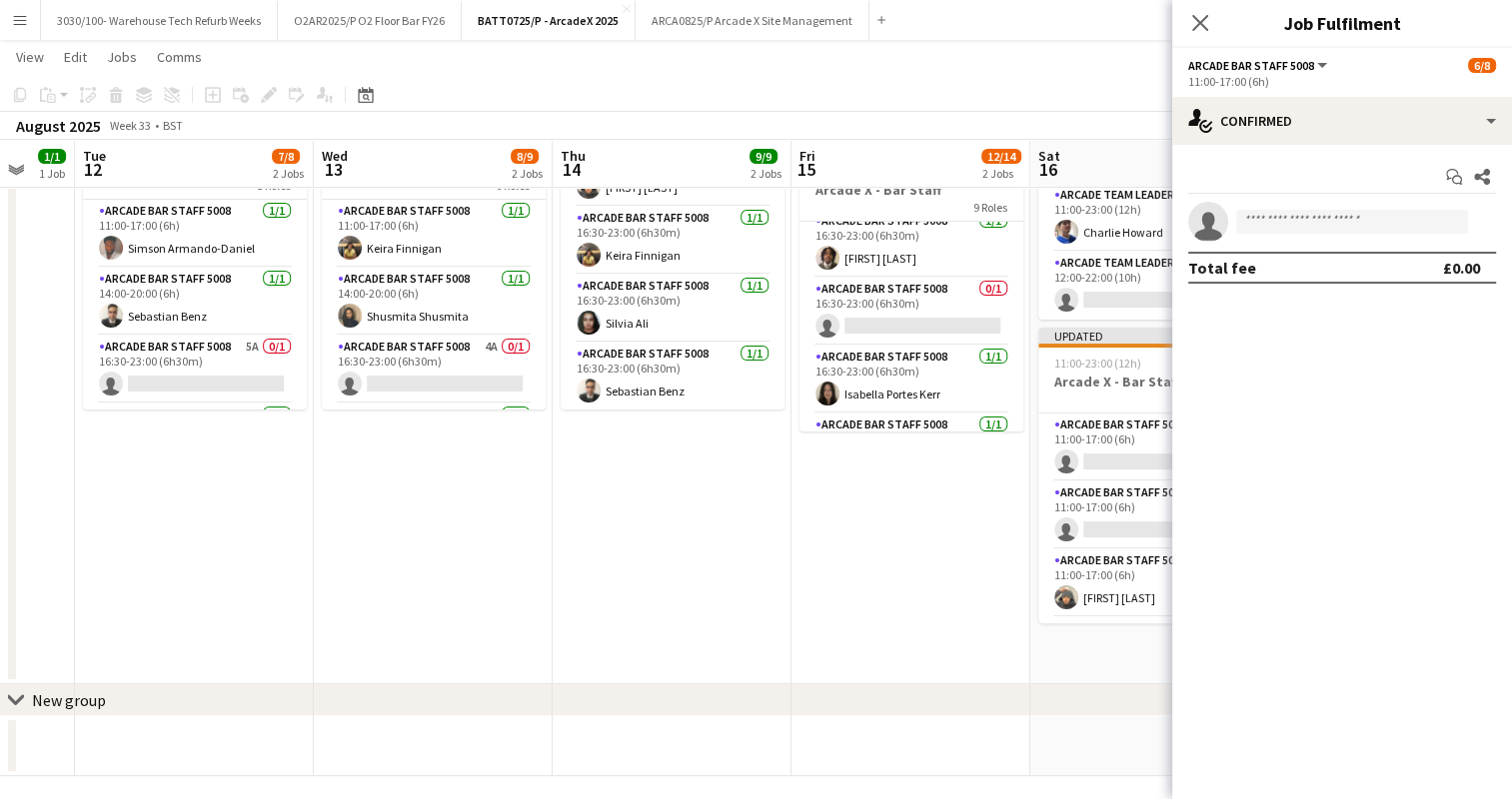 click on "[TIME]-[TIME] ([TIME])    [NUMBER]/[NUMBER]   Arcade X - Team Leaders   [NUMBER] Roles   Arcade Team Leader 5006   [NUMBER]/[NUMBER]   [TIME]-[TIME] ([TIME])
[FIRST] [LAST]  Arcade Team Leader 5006   [NUMBER]/[NUMBER]   [TIME]-[TIME] ([TIME])
[FIRST] [LAST]  Arcade Team Leader 5006   [NUMBER]/[NUMBER]   [TIME]-[TIME] ([TIME])
[FIRST] [LAST]     [TIME]-[TIME] ([TIME])    [NUMBER]/[NUMBER]   Arcade X - Bar Staff   [NUMBER] Roles   Arcade Bar Staff 5008   [NUMBER]/[NUMBER]   [TIME]-[TIME] ([TIME])
[FIRST] [LAST]  Arcade Bar Staff 5008   [NUMBER]/[NUMBER]   [TIME]-[TIME] ([TIME])
[FIRST] [LAST]  Arcade Bar Staff 5008   [NUMBER]/[NUMBER]   [TIME]-[TIME] ([TIME])
[FIRST] [LAST]  Arcade Bar Staff 5008   [NUMBER]/[NUMBER]   [TIME]-[TIME] ([TIME])
[FIRST] [LAST]  Arcade Bar Staff 5008   [NUMBER]/[NUMBER]   [TIME]-[TIME] ([TIME])
[FIRST] [LAST]  Arcade Bar Staff 5008   [NUMBER]/[NUMBER]   [TIME]-[TIME] ([TIME])
[FIRST] [LAST]" at bounding box center [672, 254] 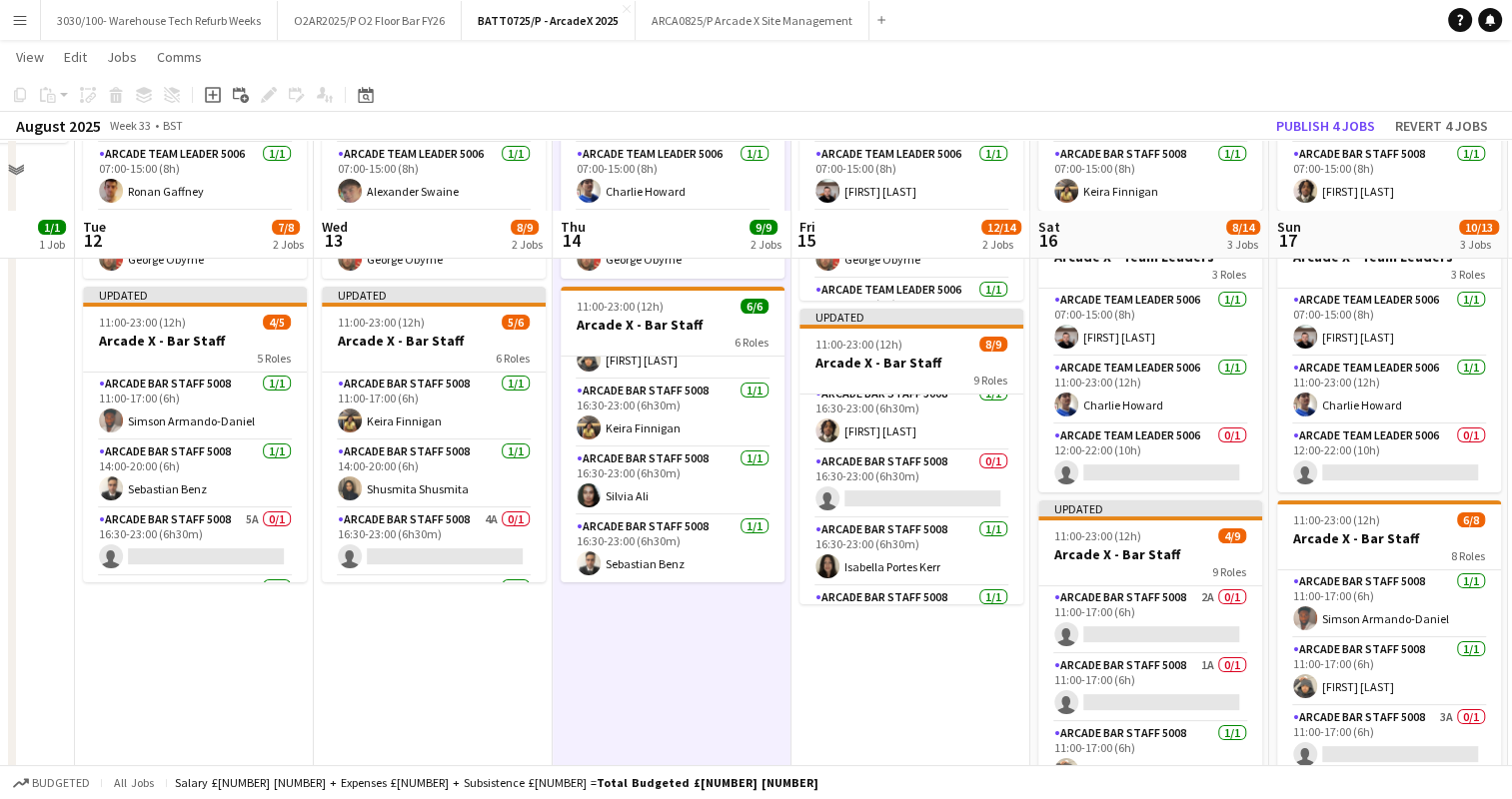 scroll, scrollTop: 200, scrollLeft: 0, axis: vertical 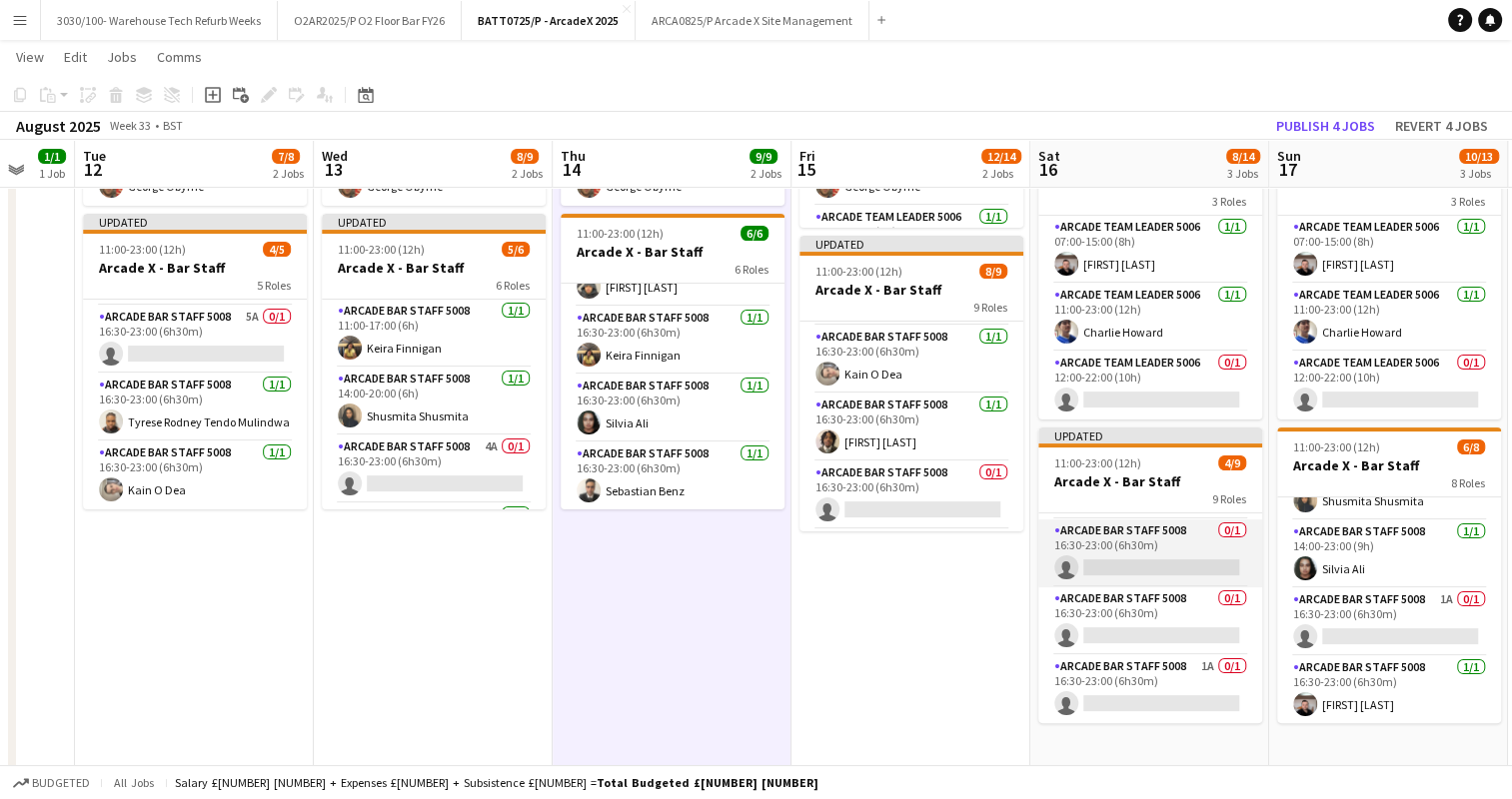 click on "Arcade Bar Staff 5008   0/1   16:30-23:00 (6h30m)
single-neutral-actions" at bounding box center [1150, 553] 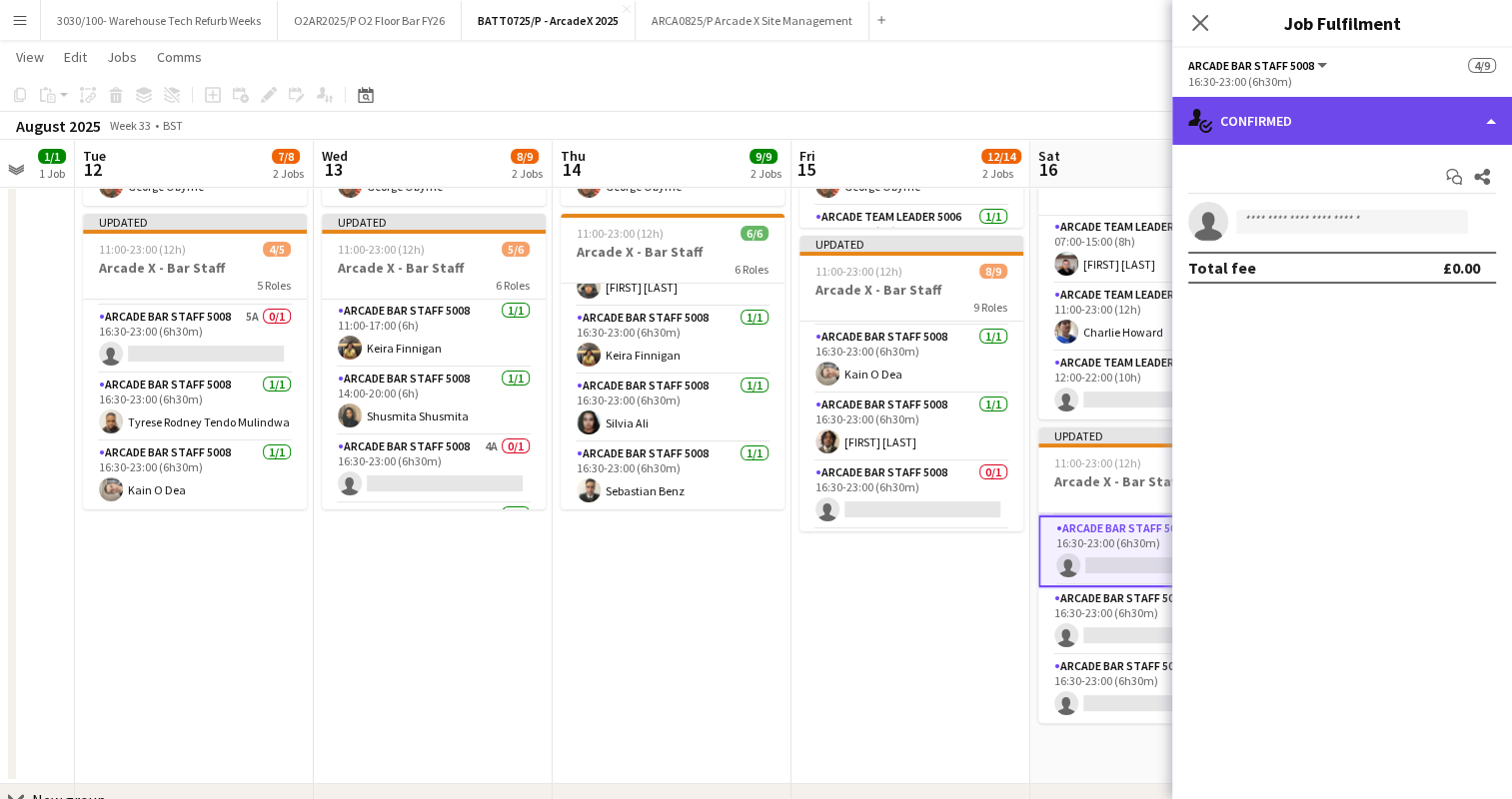 click on "single-neutral-actions-check-2
Confirmed" 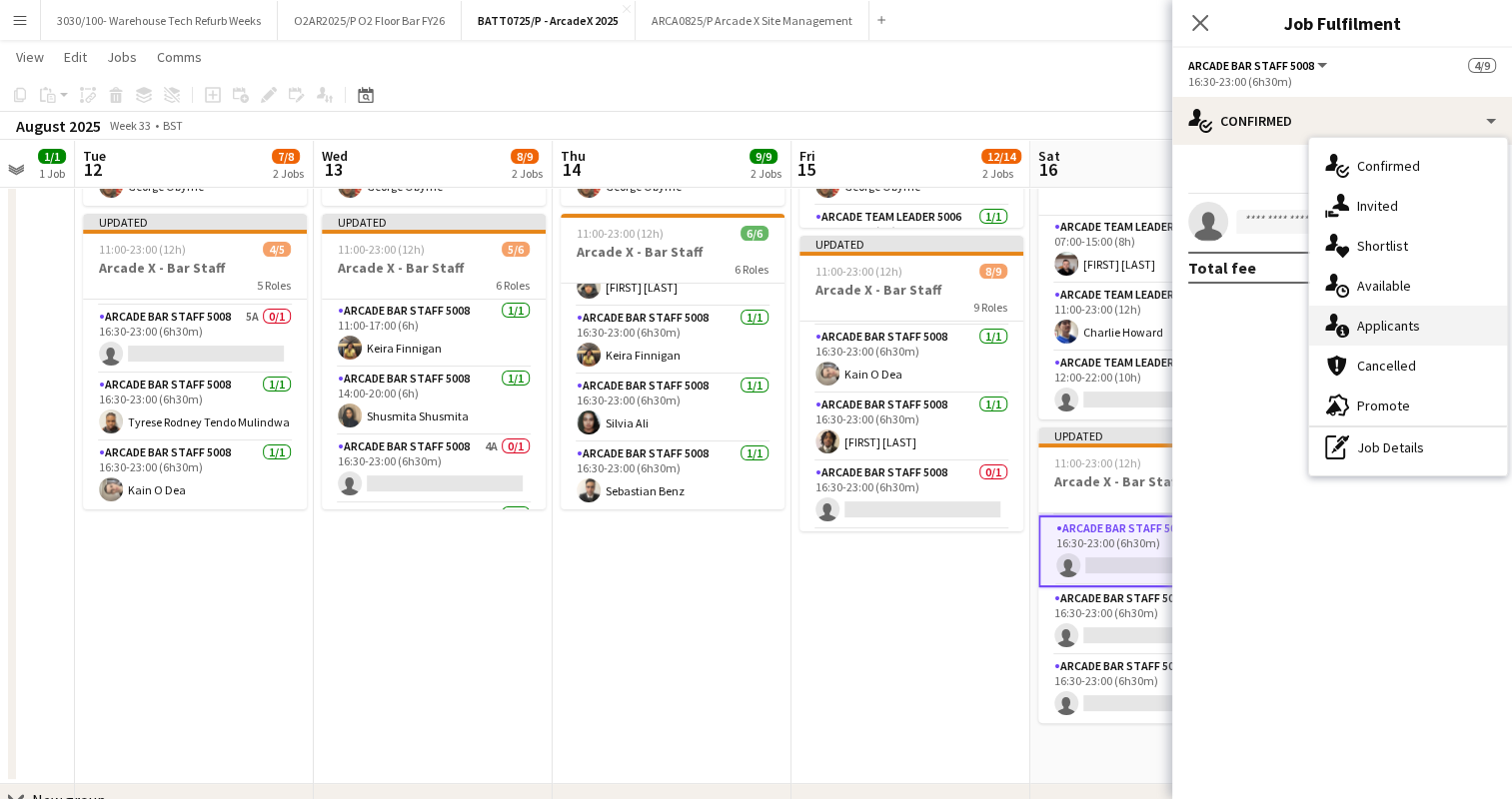 click on "single-neutral-actions-information
Applicants" at bounding box center [1408, 326] 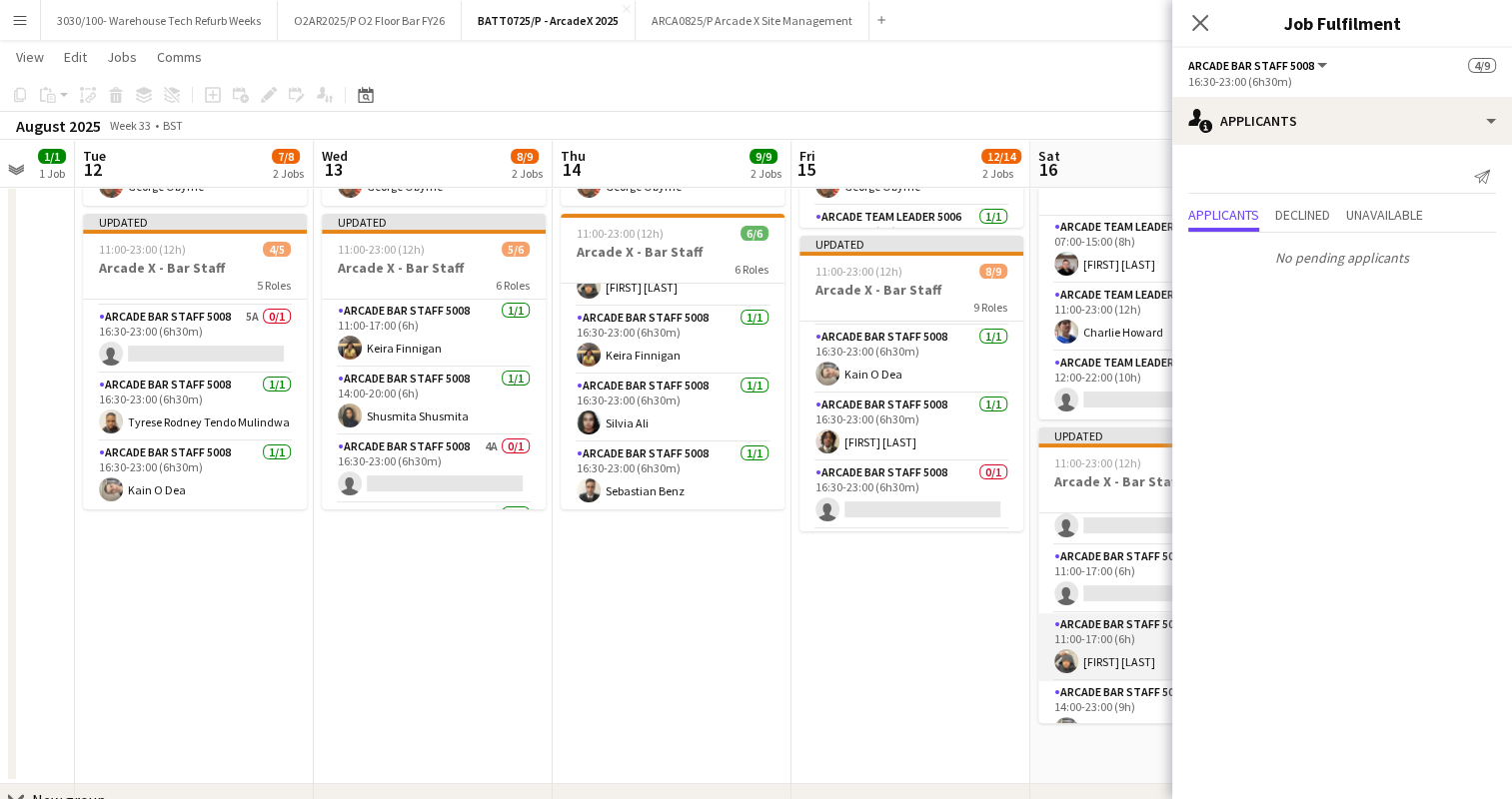 scroll, scrollTop: 0, scrollLeft: 0, axis: both 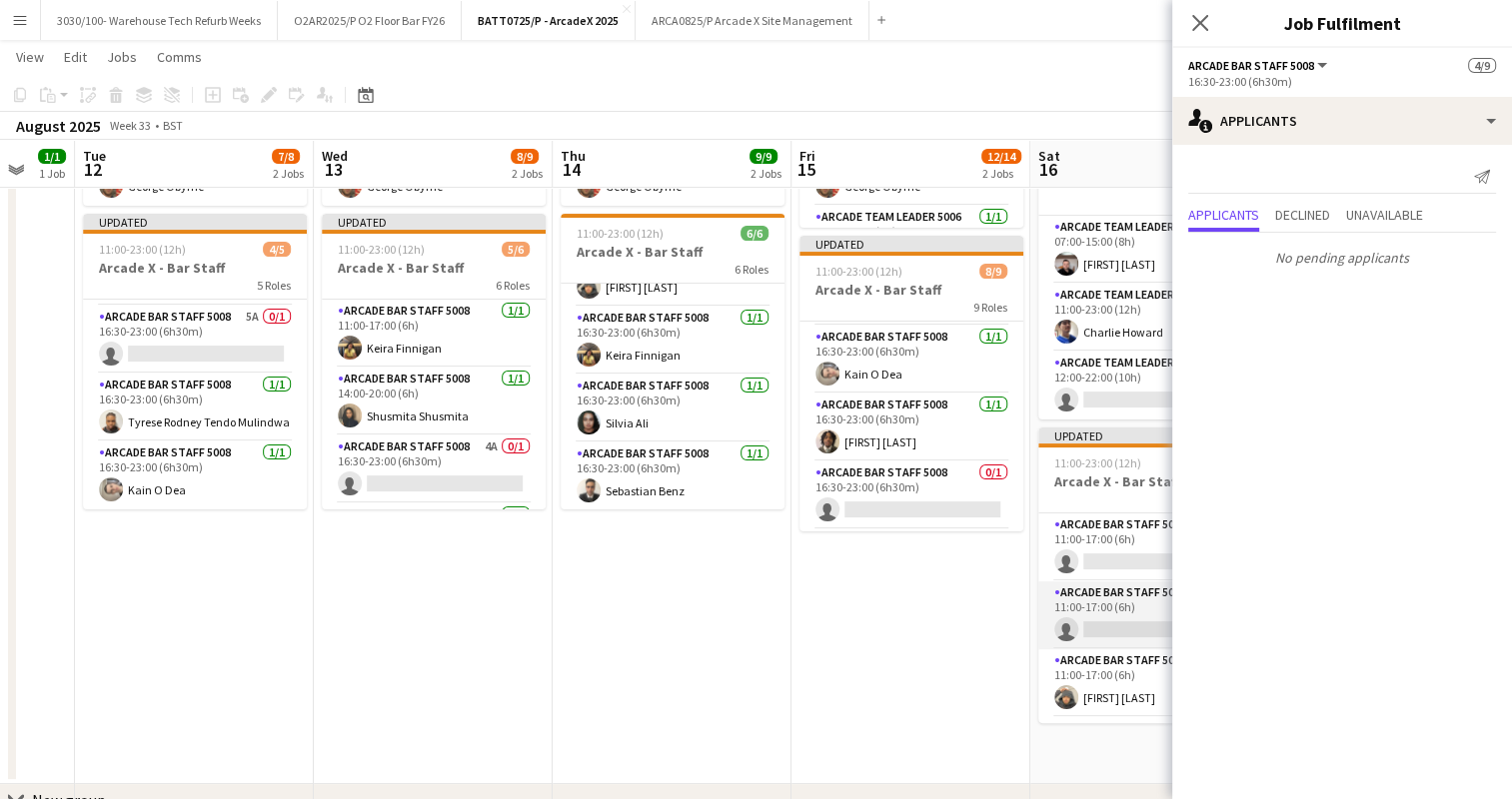 click on "Arcade Bar Staff 5008   1A   0/1   11:00-17:00 (6h)
single-neutral-actions" at bounding box center [1150, 615] 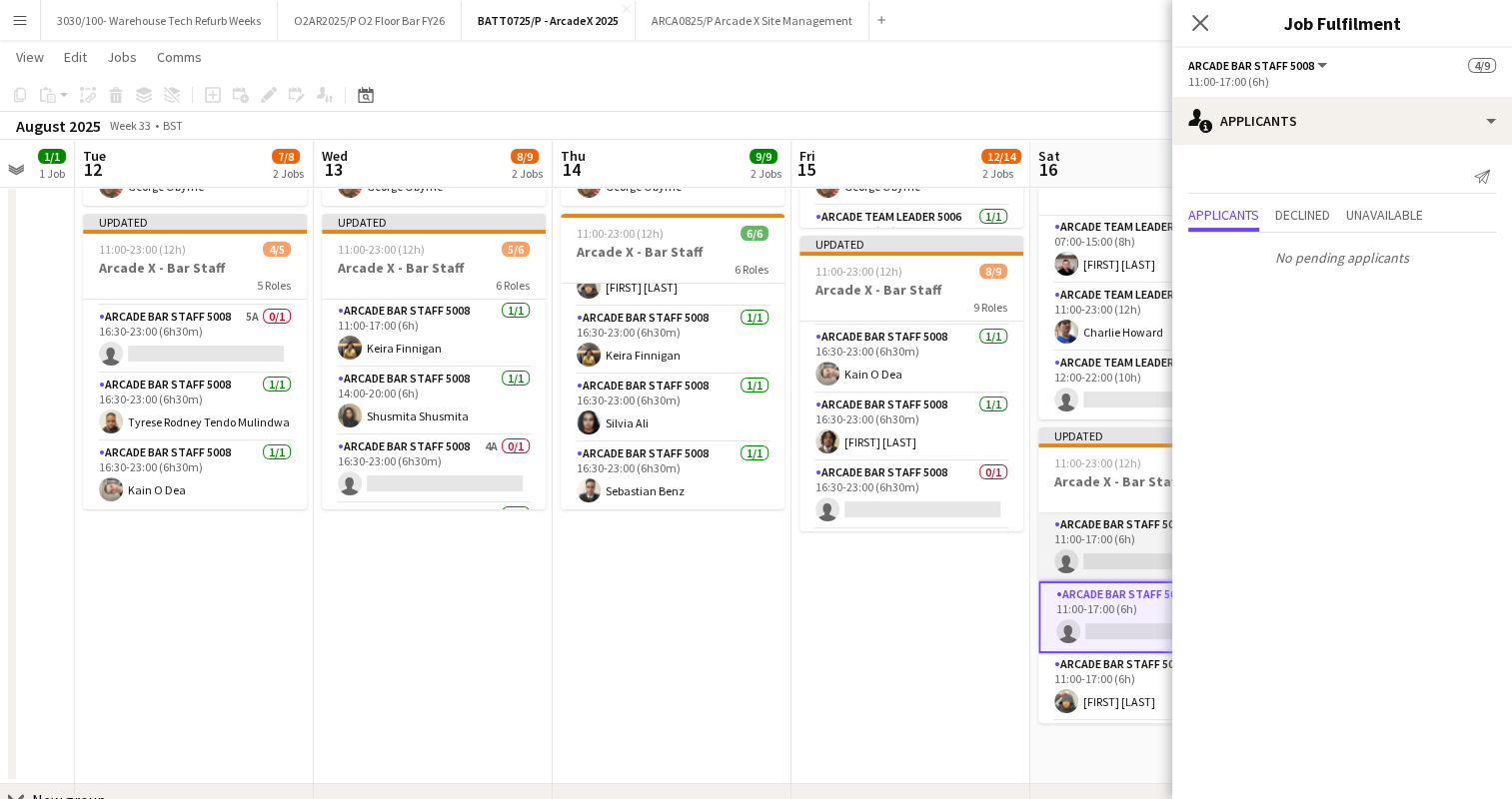 click on "Arcade Bar Staff 5008   2A   0/1   11:00-17:00 (6h)
single-neutral-actions" at bounding box center (1150, 547) 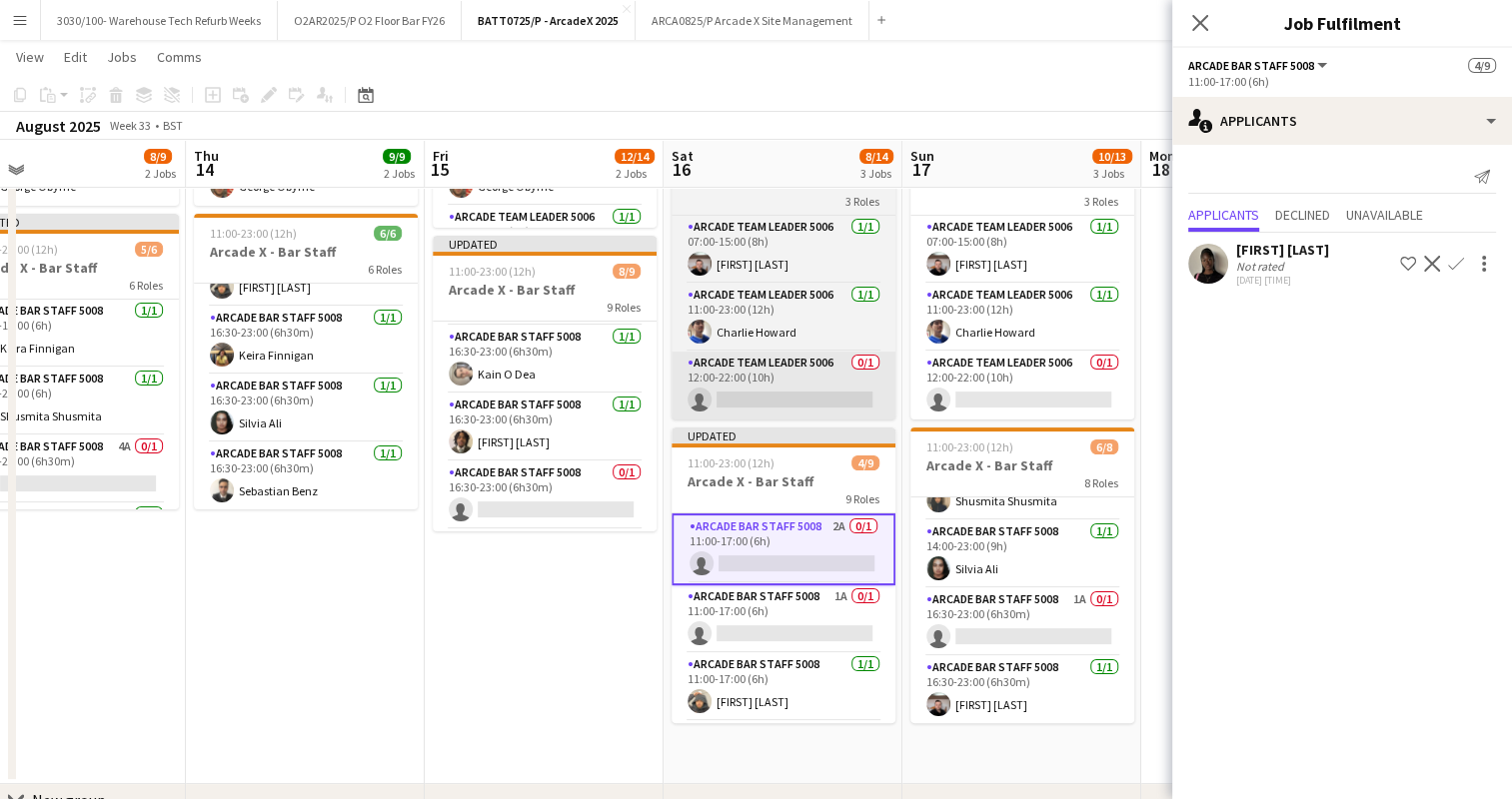 drag, startPoint x: 1011, startPoint y: 577, endPoint x: 823, endPoint y: 404, distance: 255.48581 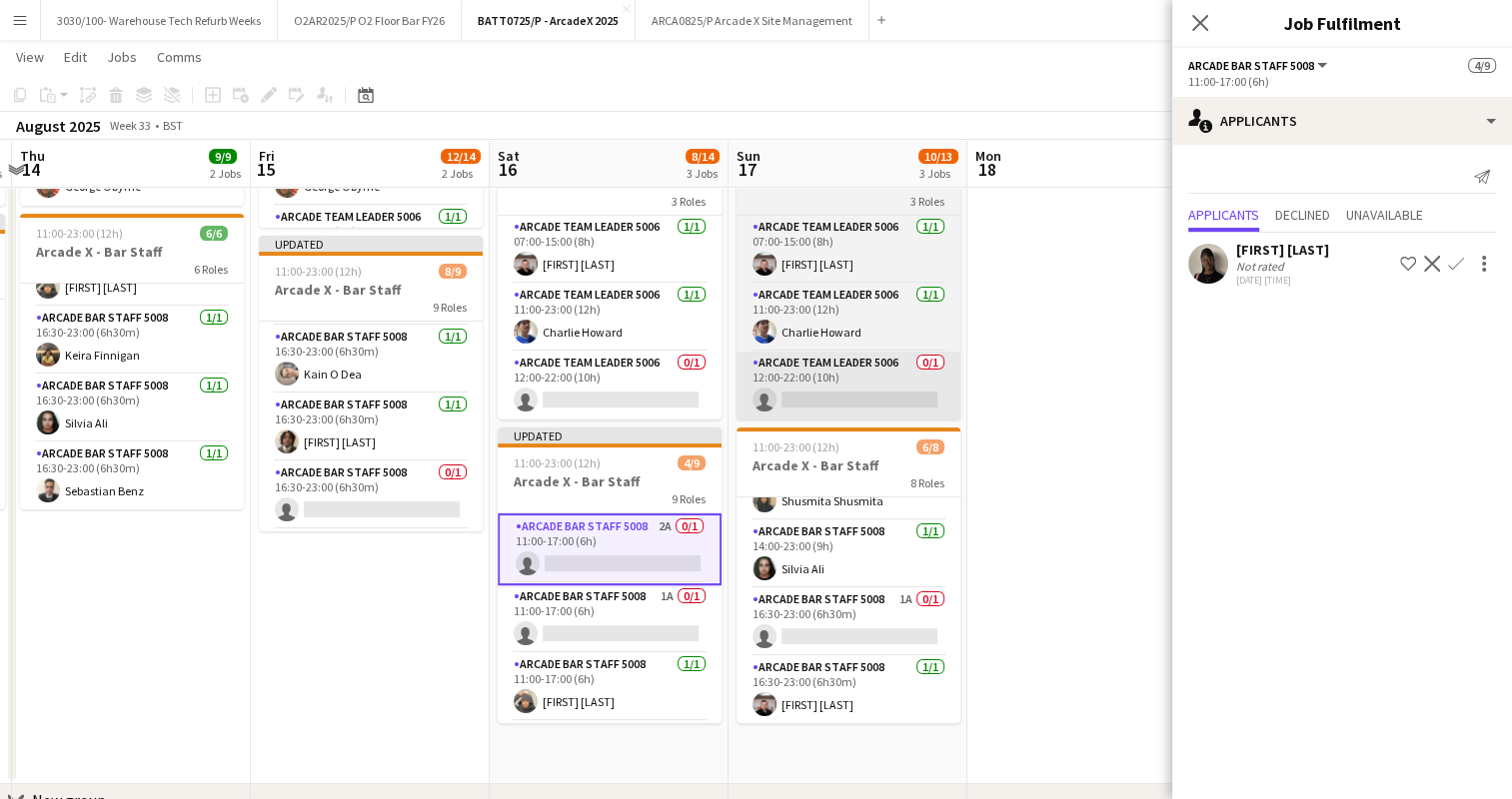 drag, startPoint x: 991, startPoint y: 451, endPoint x: 785, endPoint y: 412, distance: 209.65925 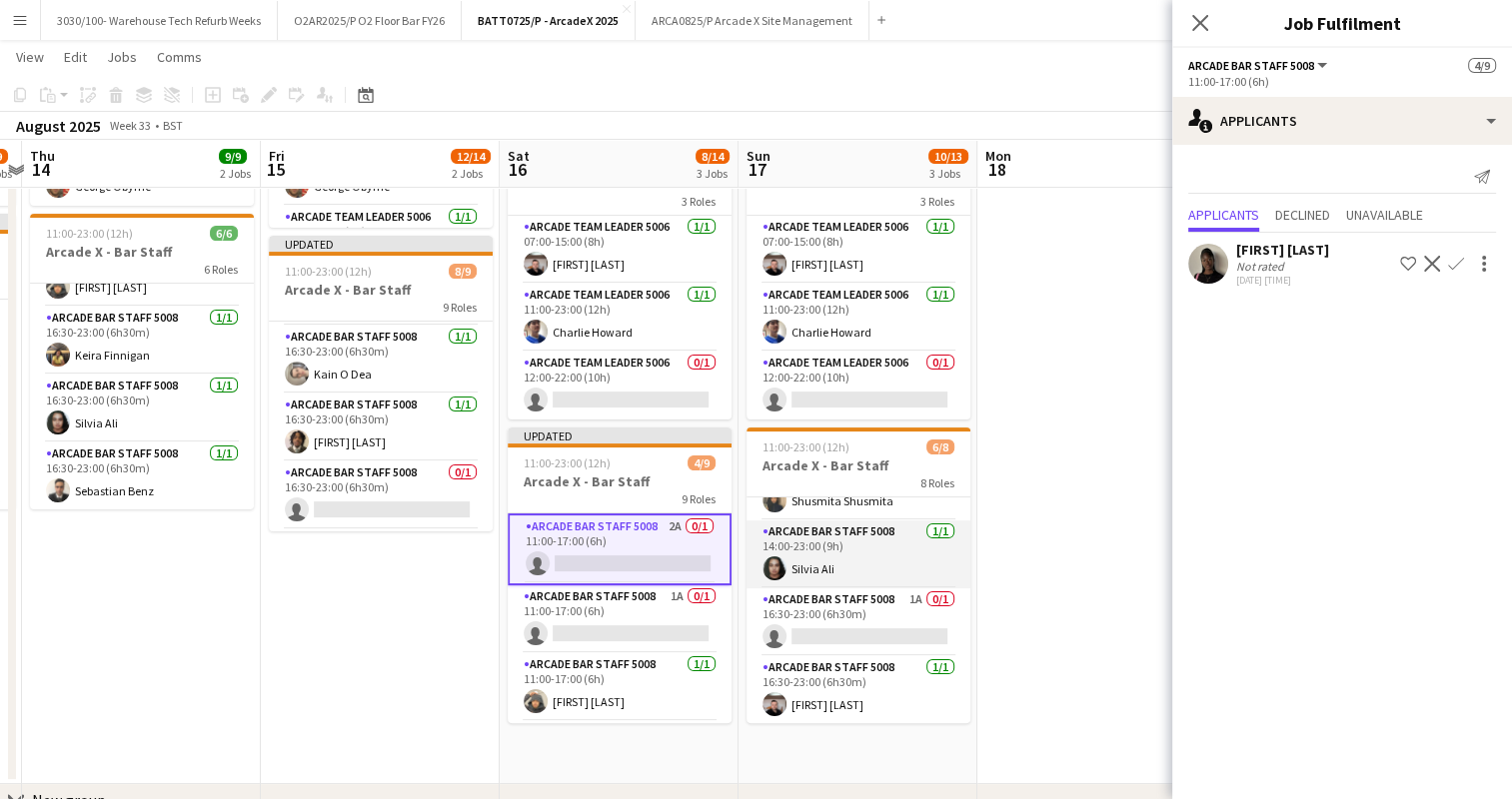 scroll, scrollTop: 400, scrollLeft: 0, axis: vertical 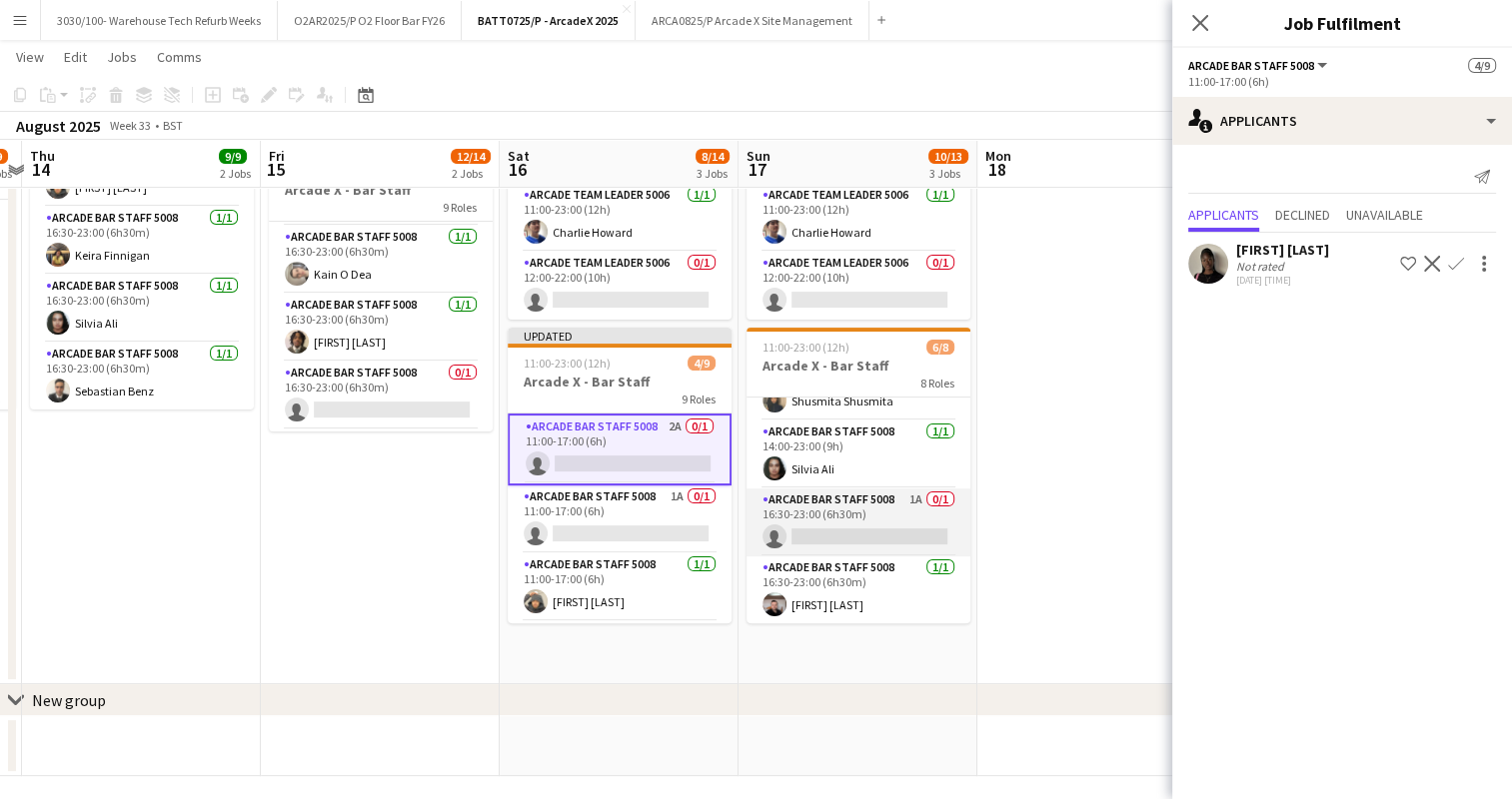 click on "Arcade Bar Staff 5008   1A   0/1   16:30-23:00 (6h30m)
single-neutral-actions" at bounding box center (858, 522) 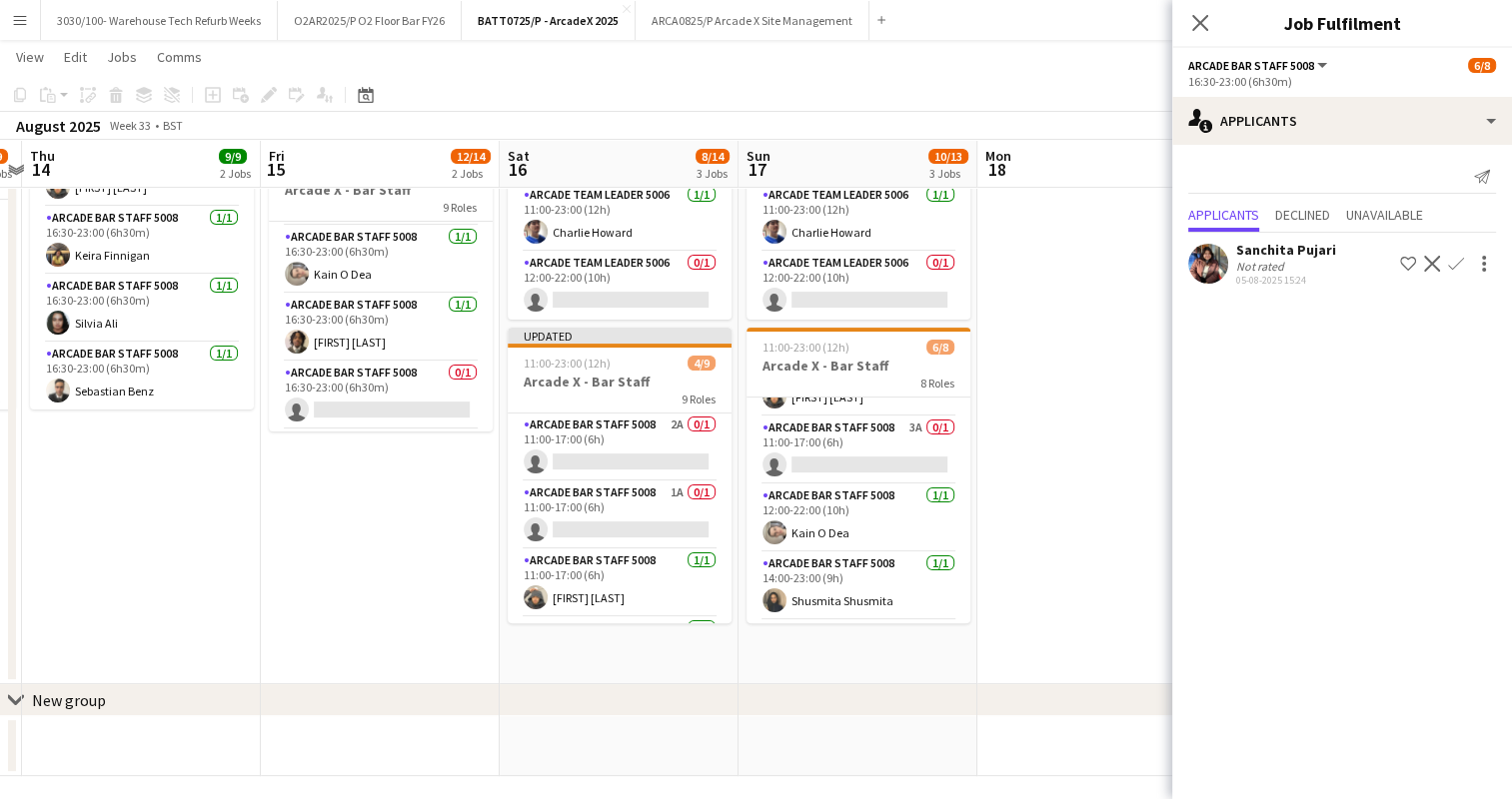 scroll, scrollTop: 17, scrollLeft: 0, axis: vertical 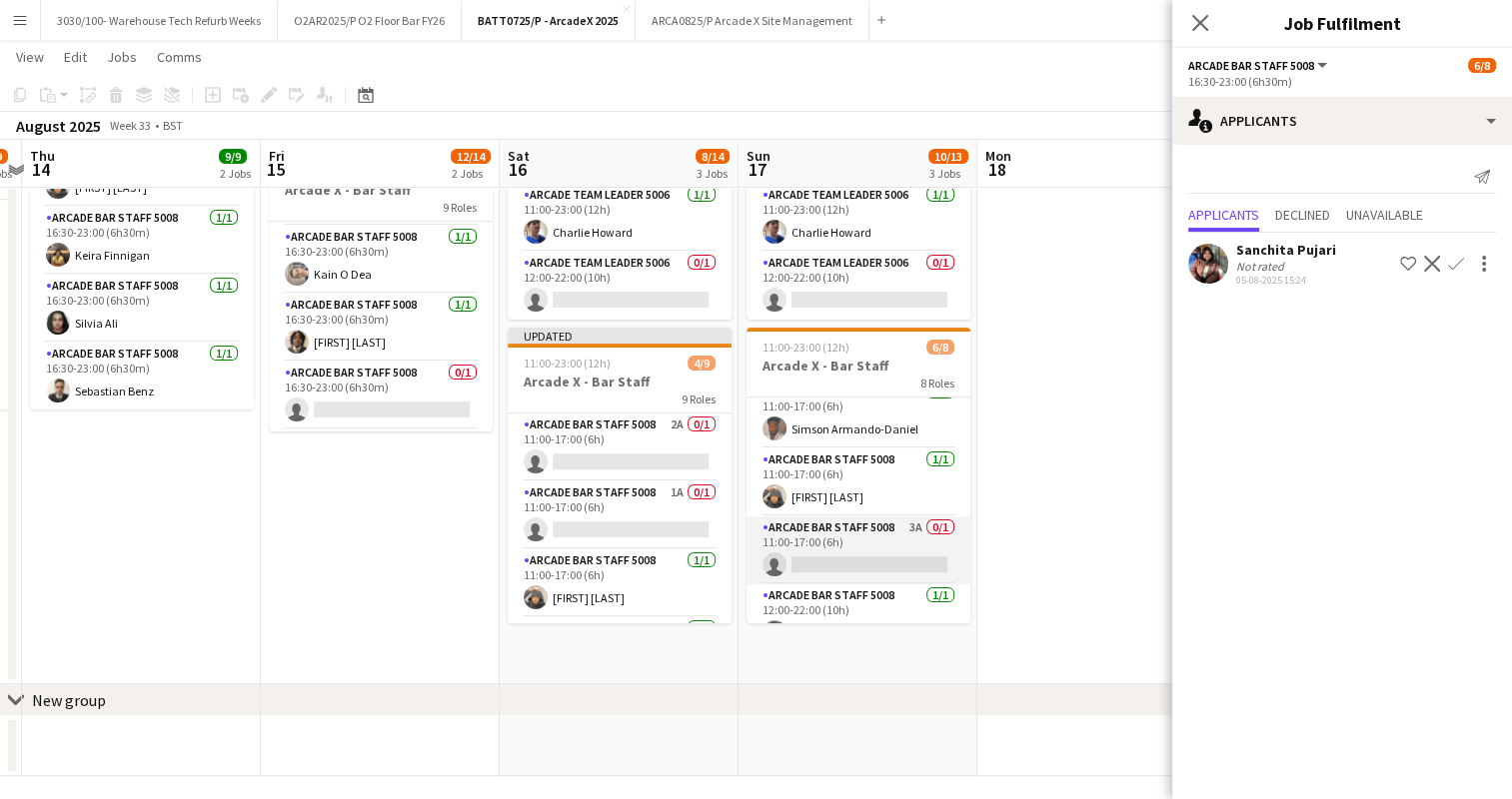 click on "Arcade Bar Staff 5008   3A   0/1   11:00-17:00 (6h)
single-neutral-actions" at bounding box center [858, 550] 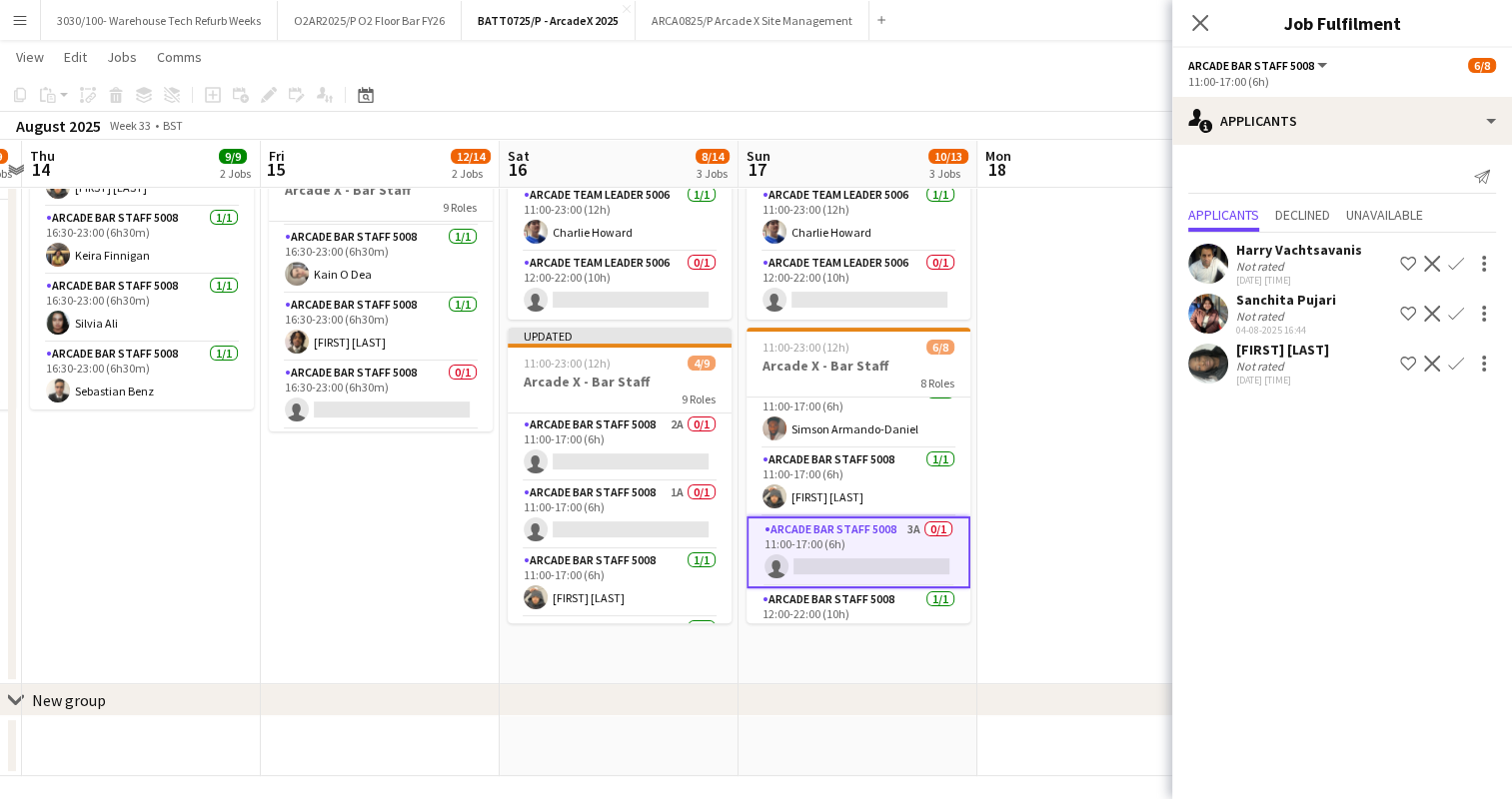 click on "Confirm" 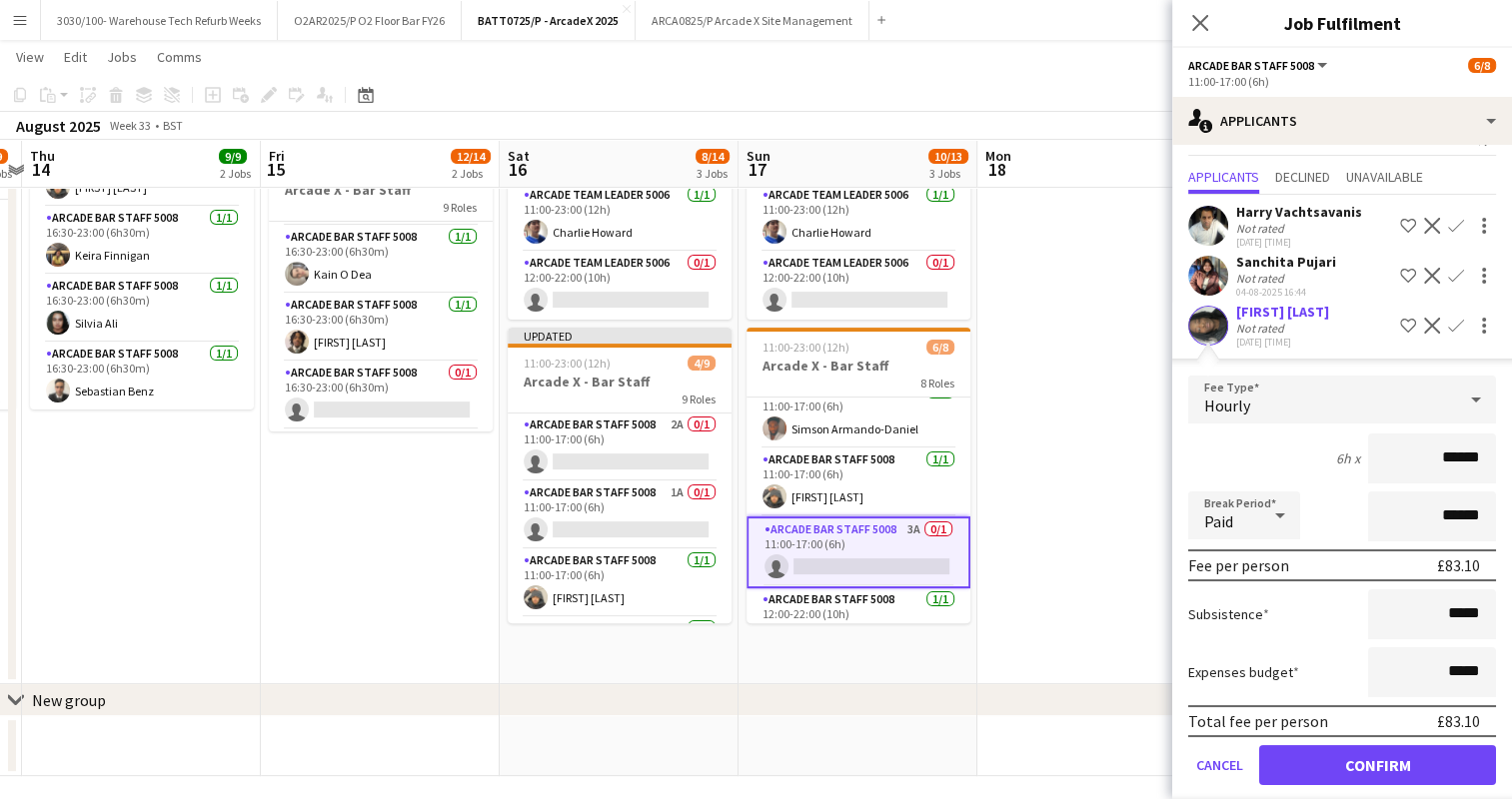 scroll, scrollTop: 58, scrollLeft: 0, axis: vertical 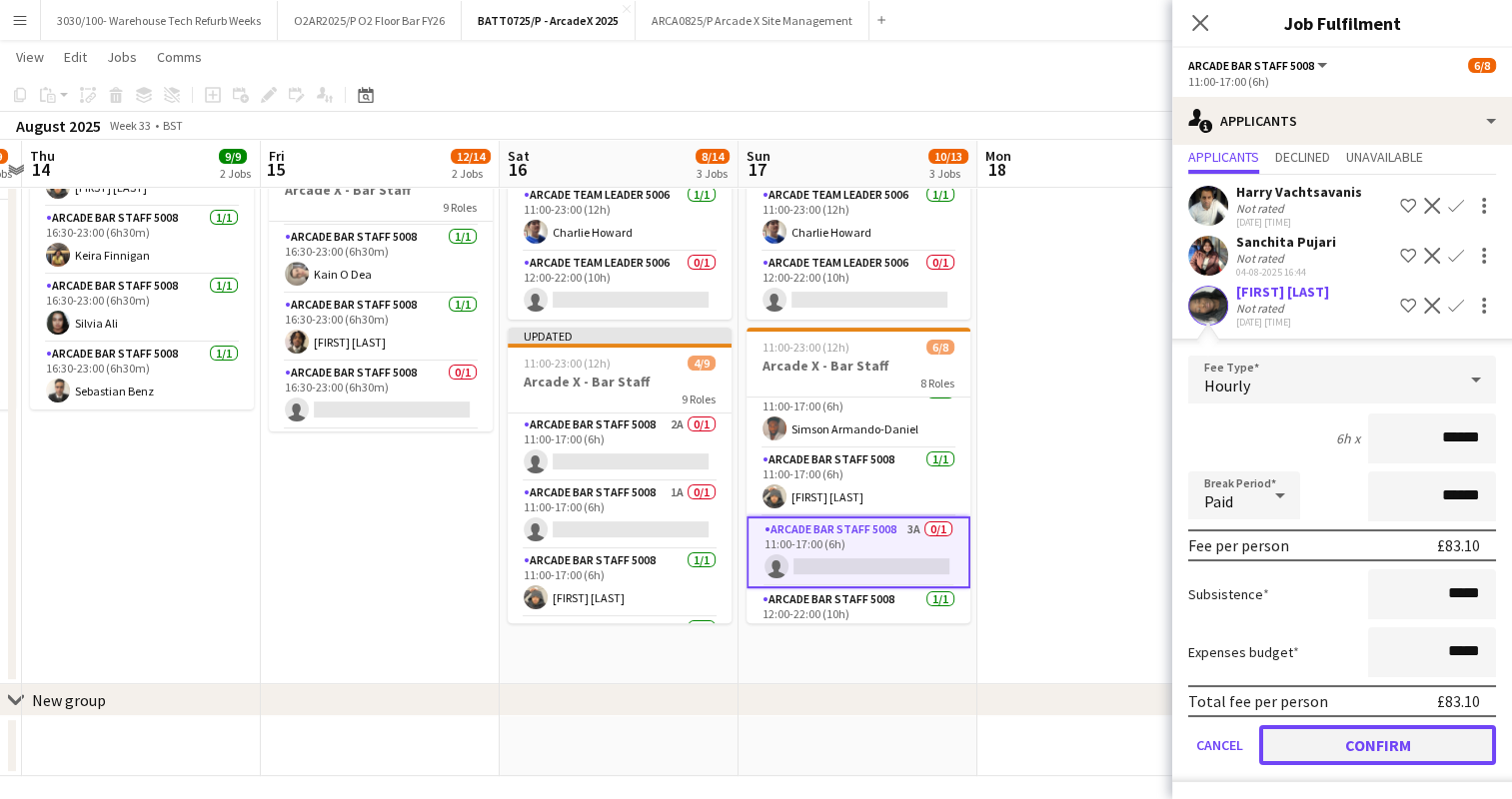 click on "Confirm" 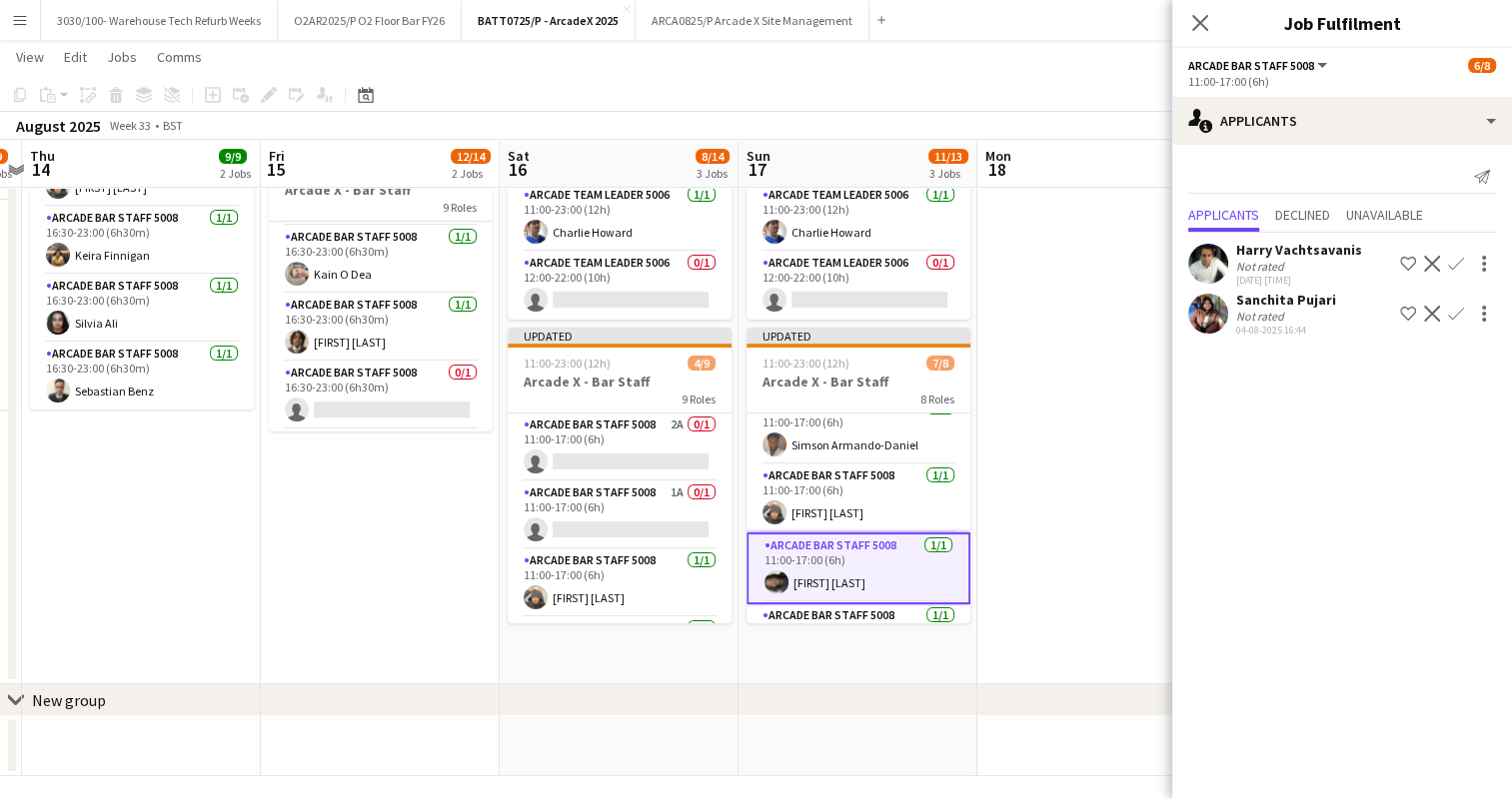 scroll, scrollTop: 0, scrollLeft: 0, axis: both 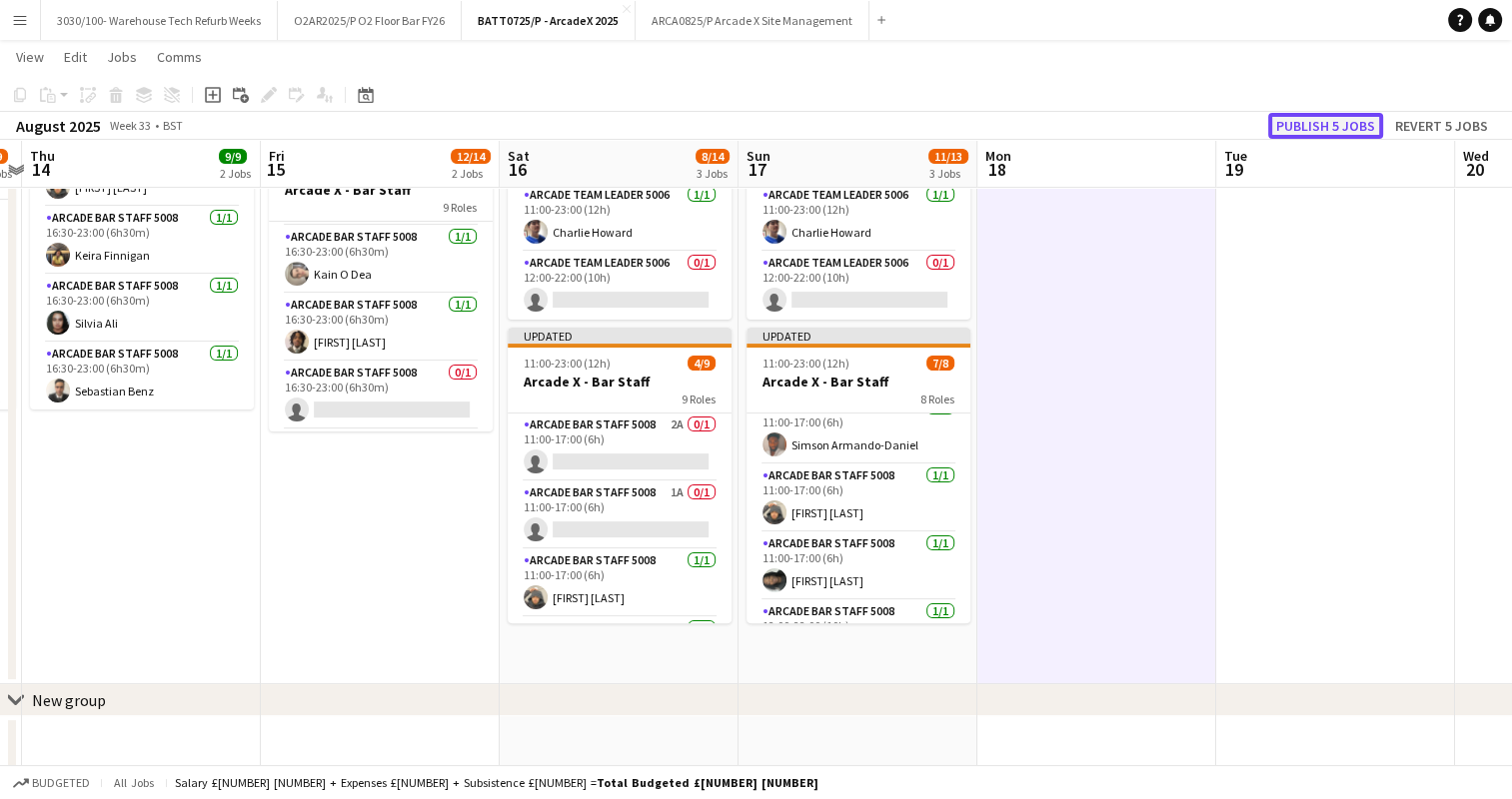 click on "Publish 5 jobs" 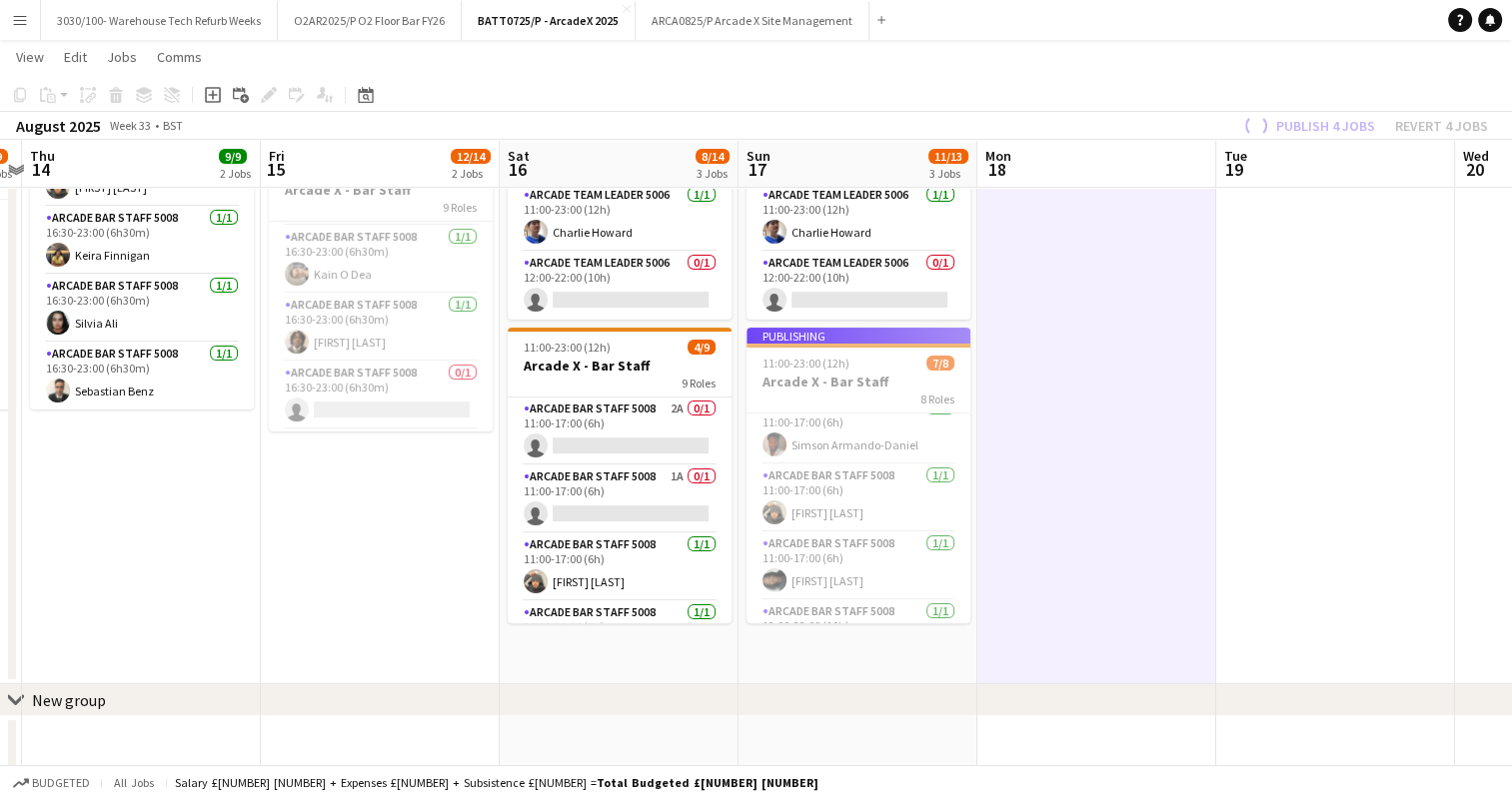 scroll, scrollTop: 120, scrollLeft: 0, axis: vertical 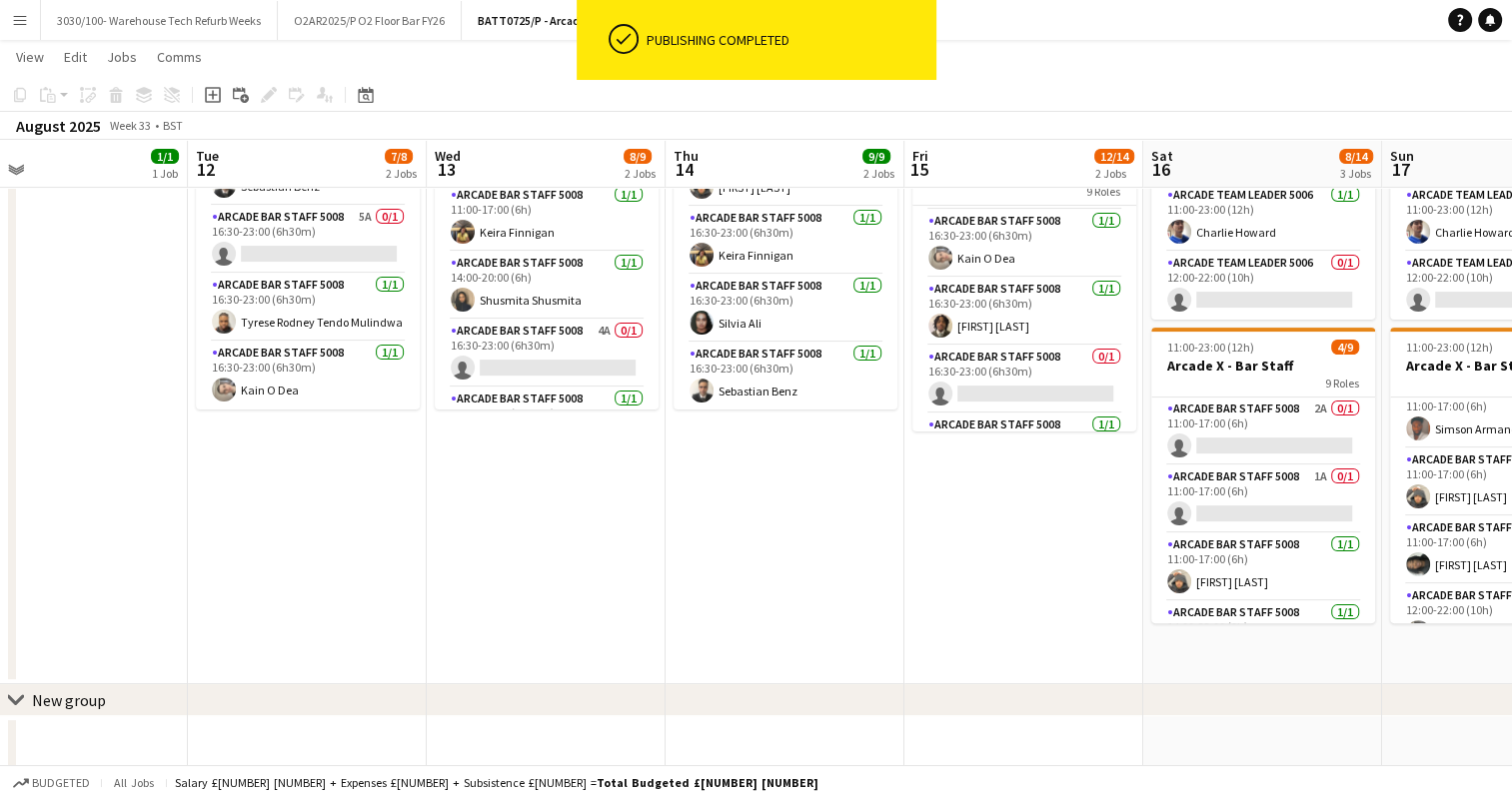 drag, startPoint x: 404, startPoint y: 443, endPoint x: 1047, endPoint y: 470, distance: 643.56662 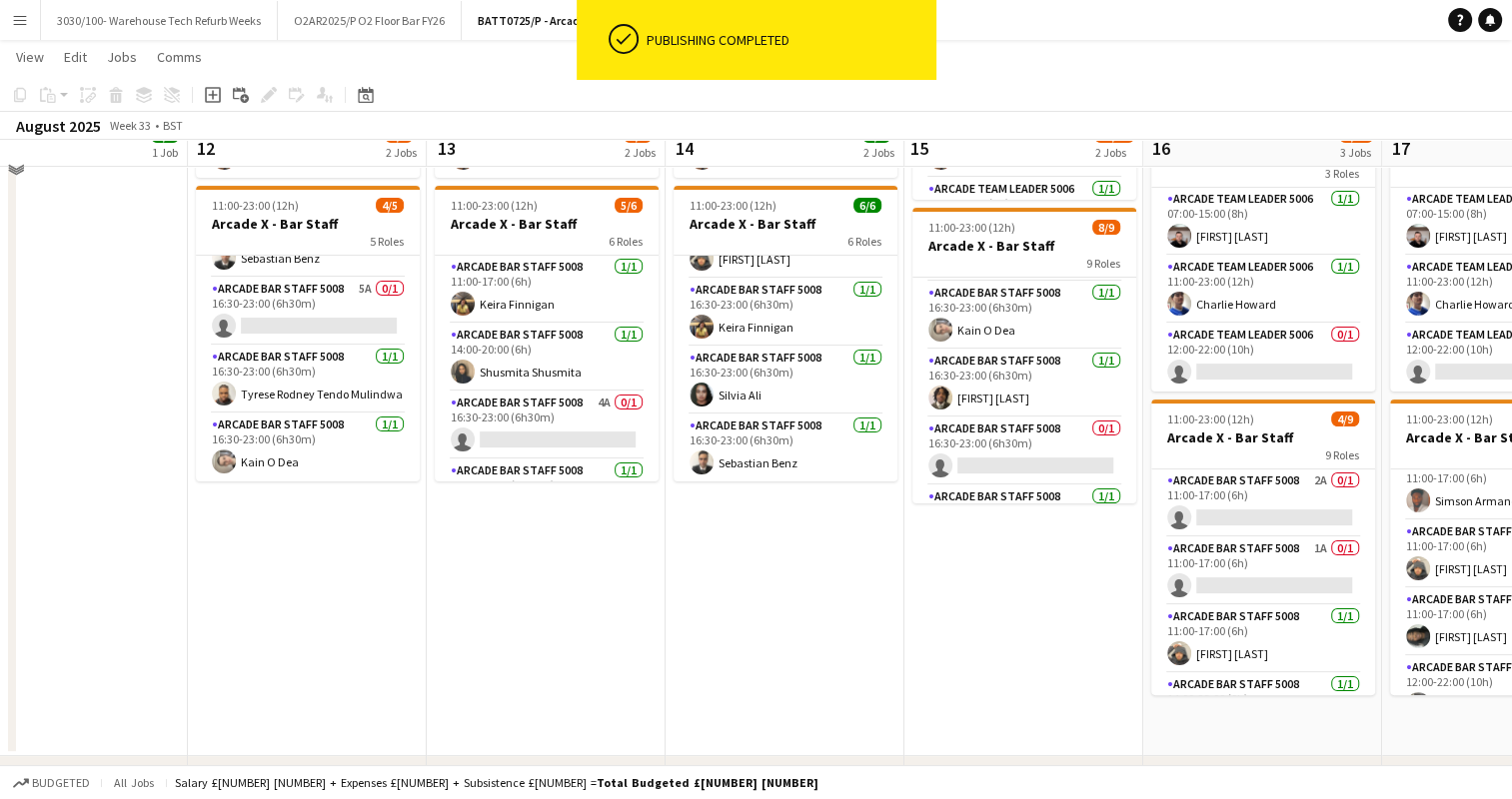 scroll, scrollTop: 300, scrollLeft: 0, axis: vertical 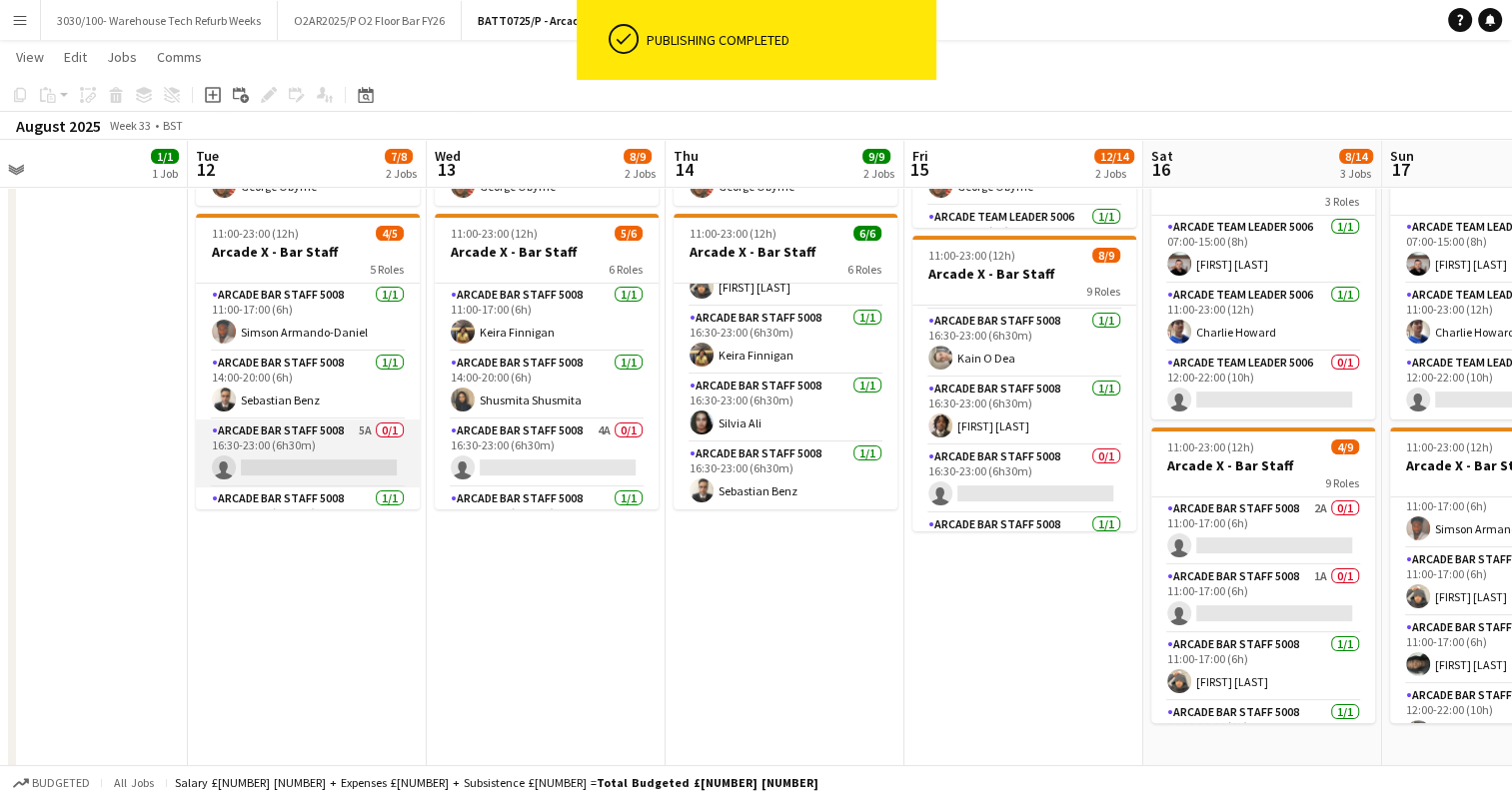 click on "Arcade Bar Staff 5008   5A   0/1   16:30-23:00 (6h30m)
single-neutral-actions" at bounding box center [308, 453] 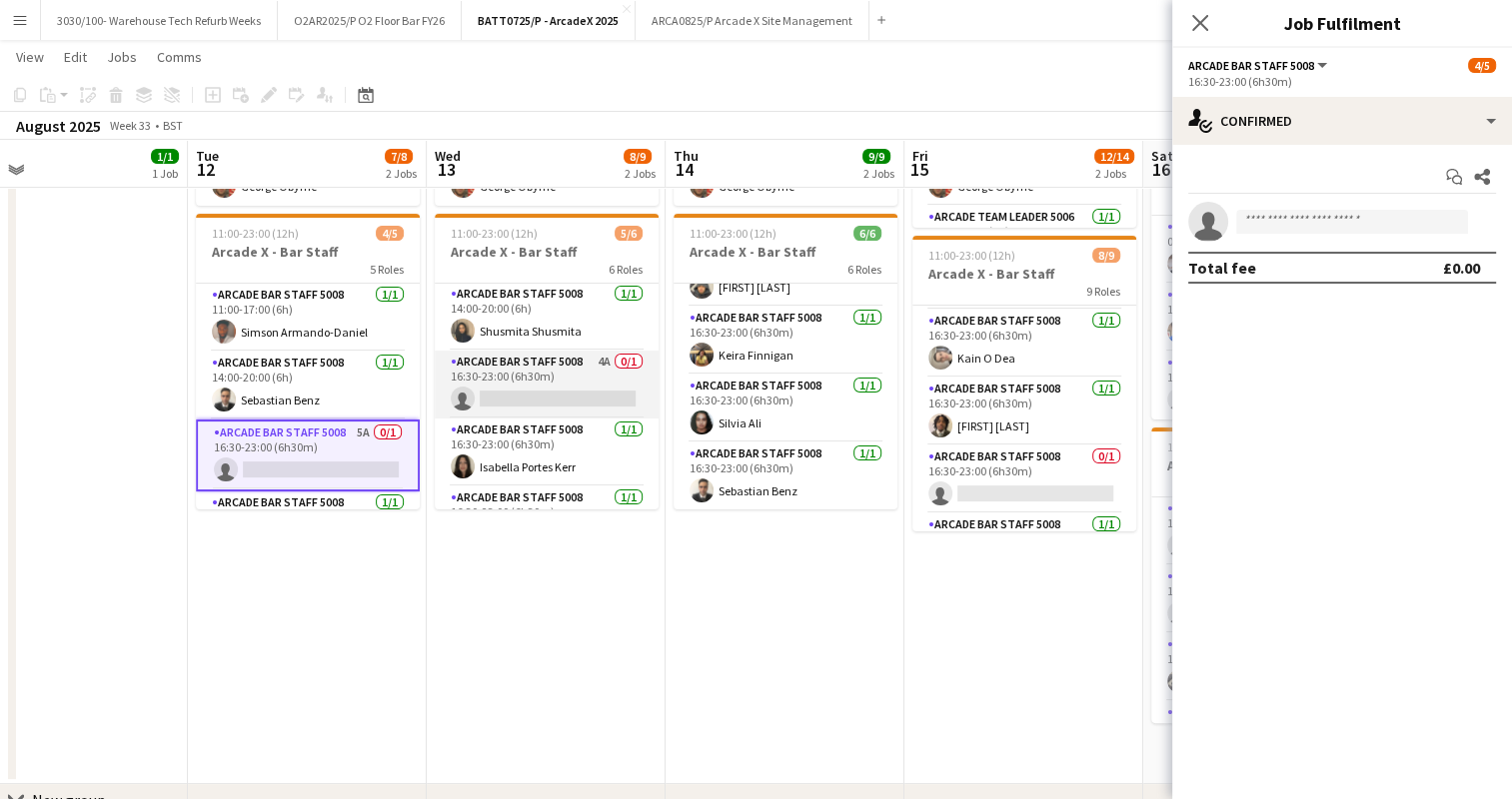 scroll, scrollTop: 100, scrollLeft: 0, axis: vertical 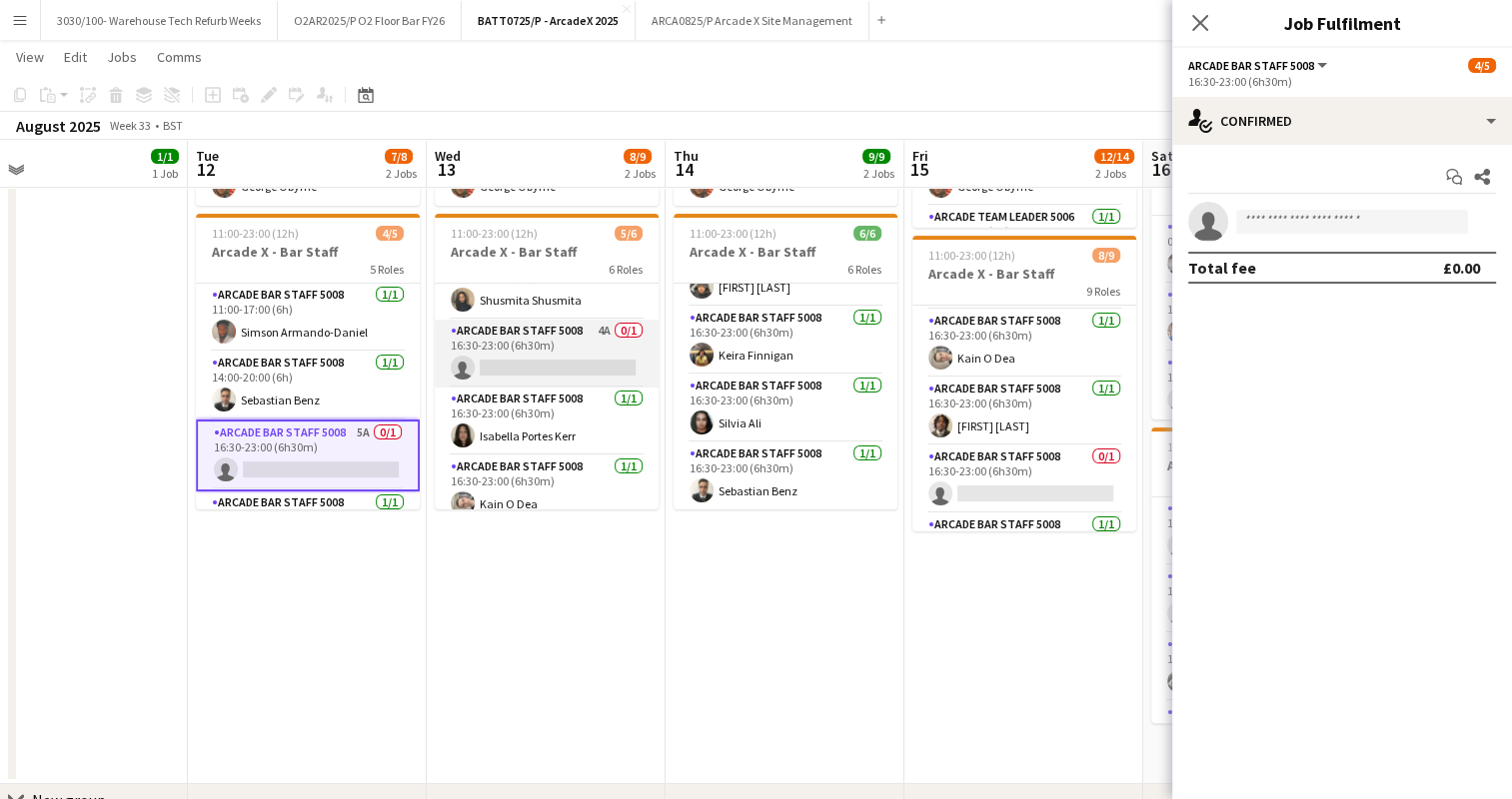click on "Arcade Bar Staff 5008   4A   0/1   16:30-23:00 (6h30m)
single-neutral-actions" at bounding box center (547, 354) 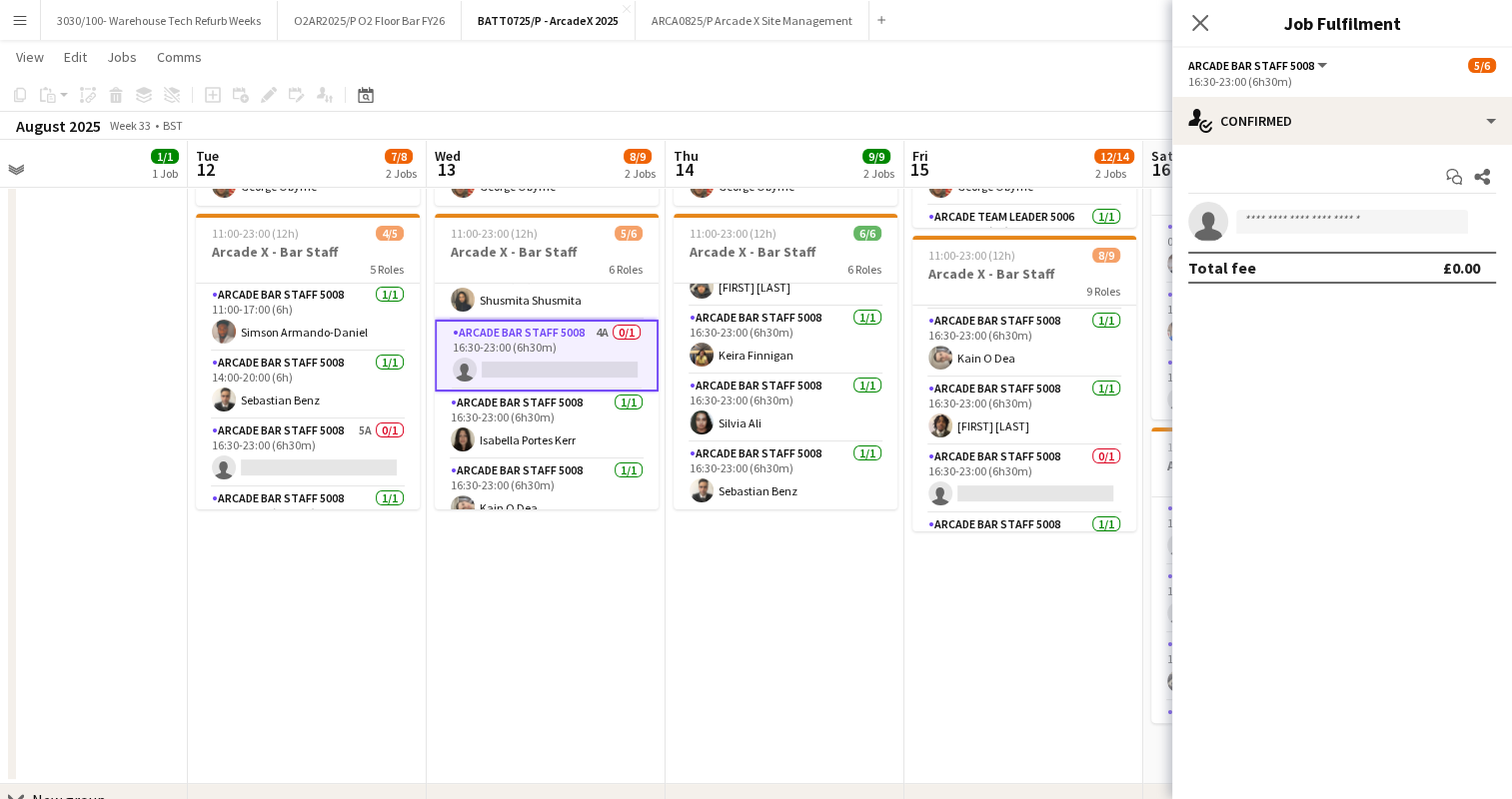click on "Menu" at bounding box center (20, 20) 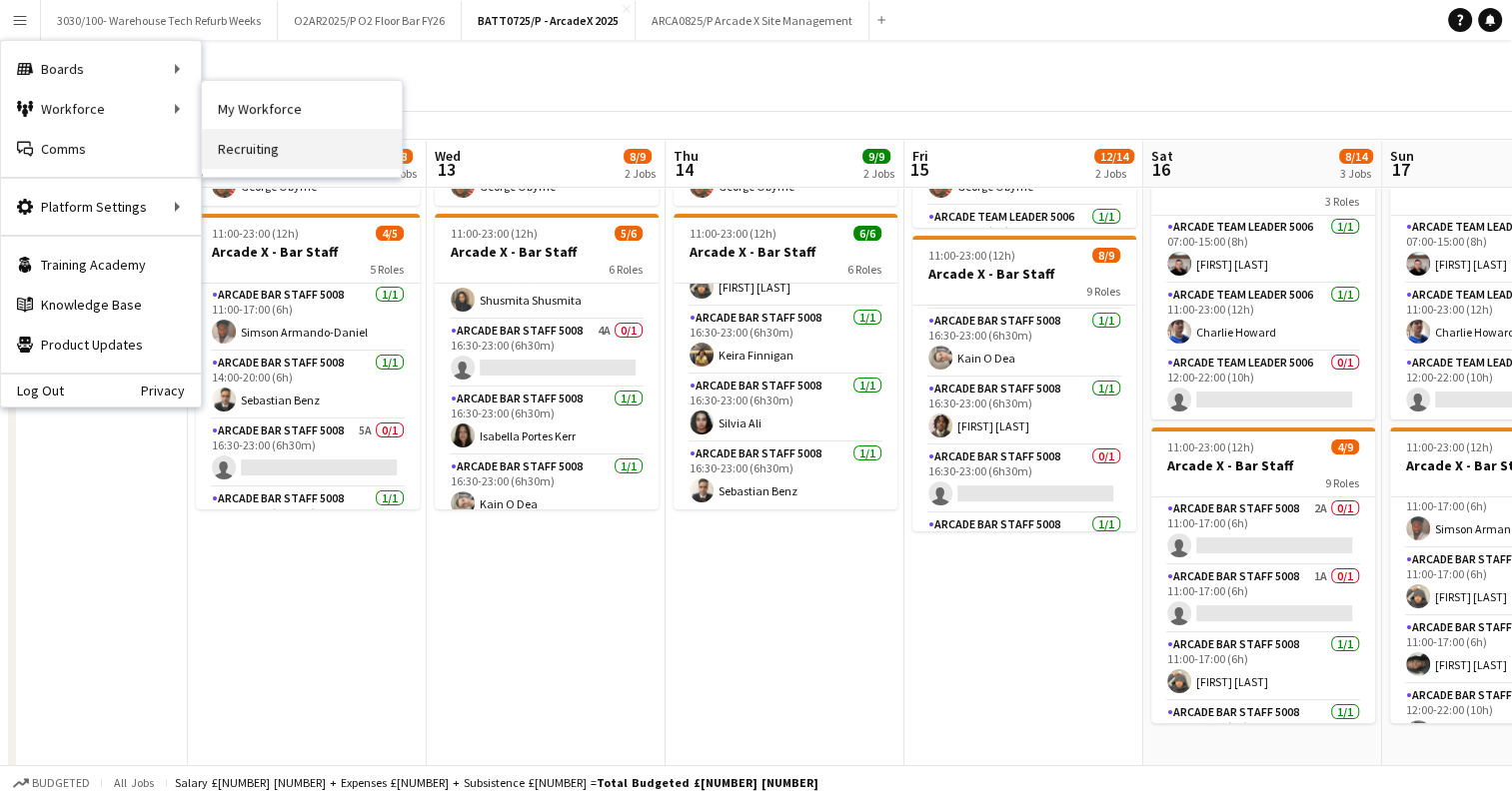 click on "Recruiting" at bounding box center (302, 149) 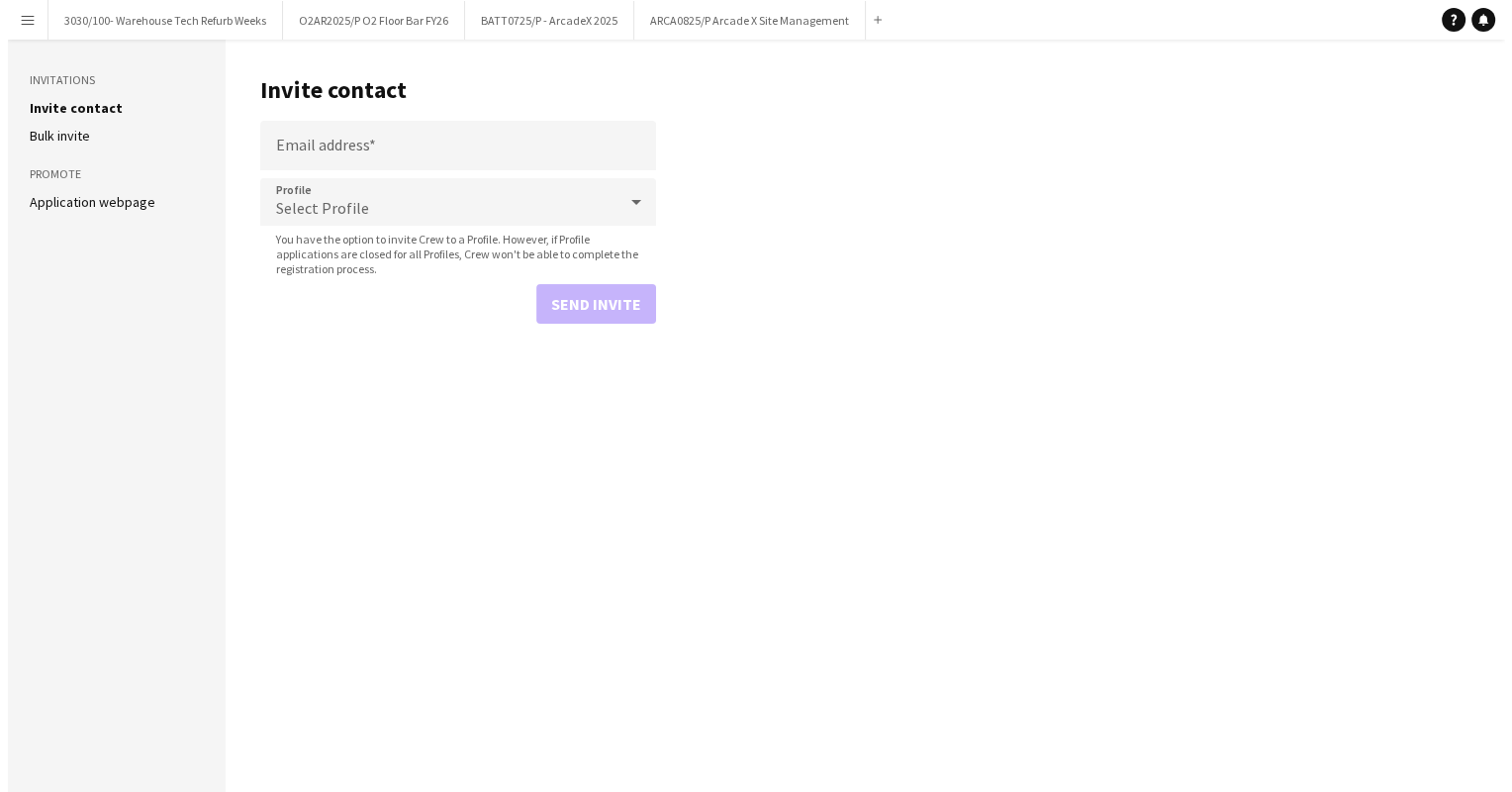 scroll, scrollTop: 0, scrollLeft: 0, axis: both 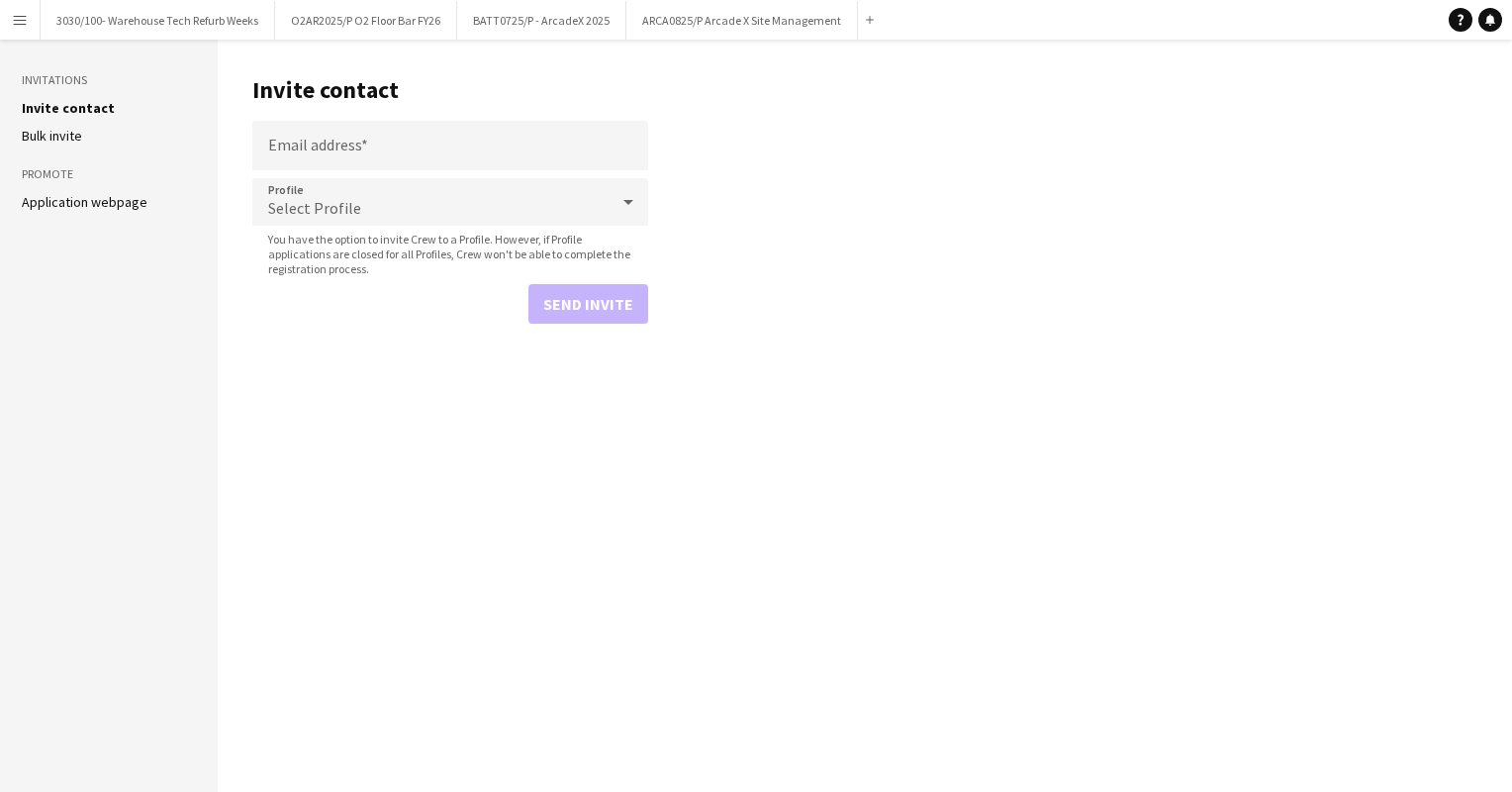 click on "Menu" at bounding box center (20, 20) 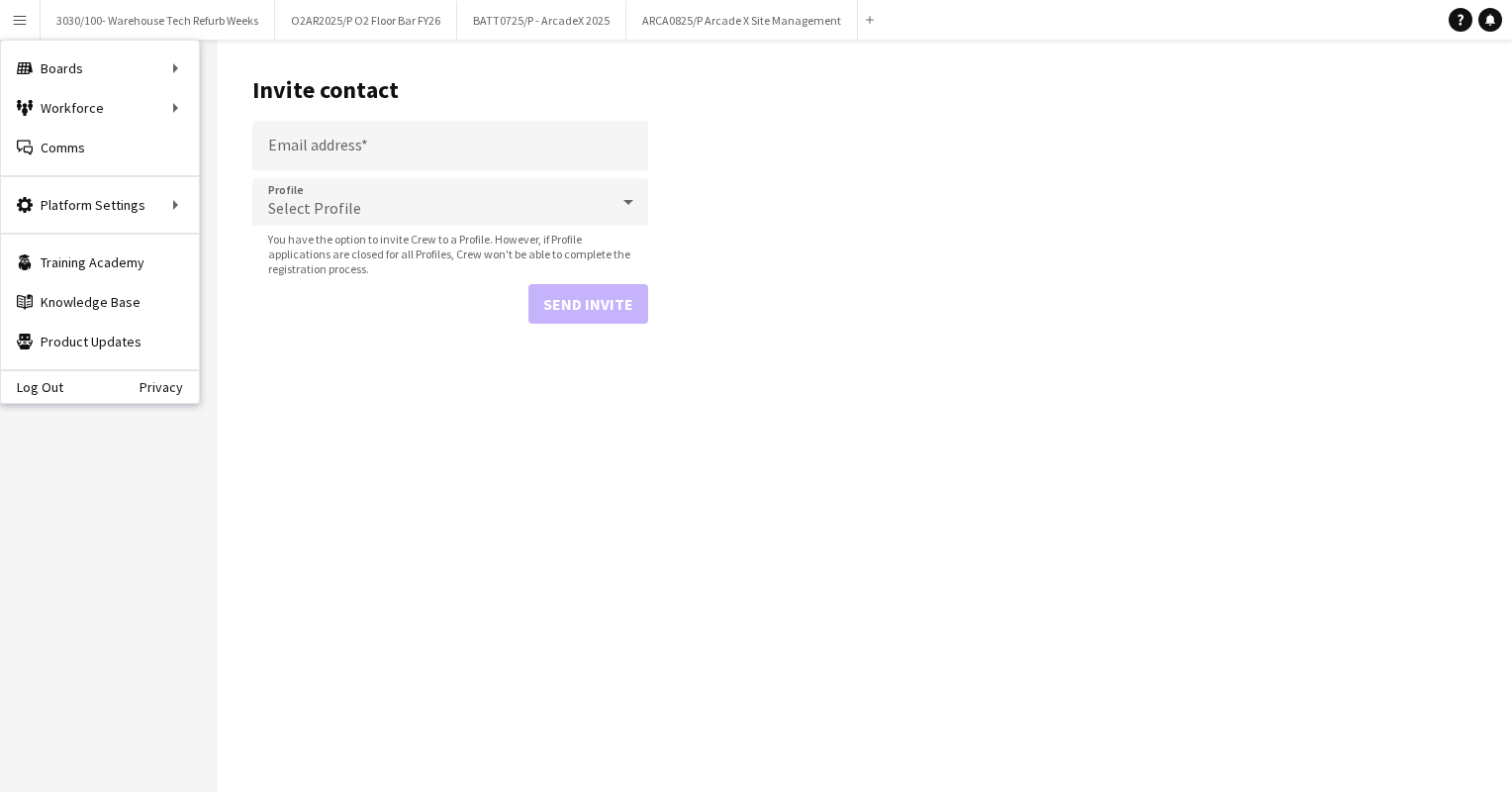 click on "Invite contact" 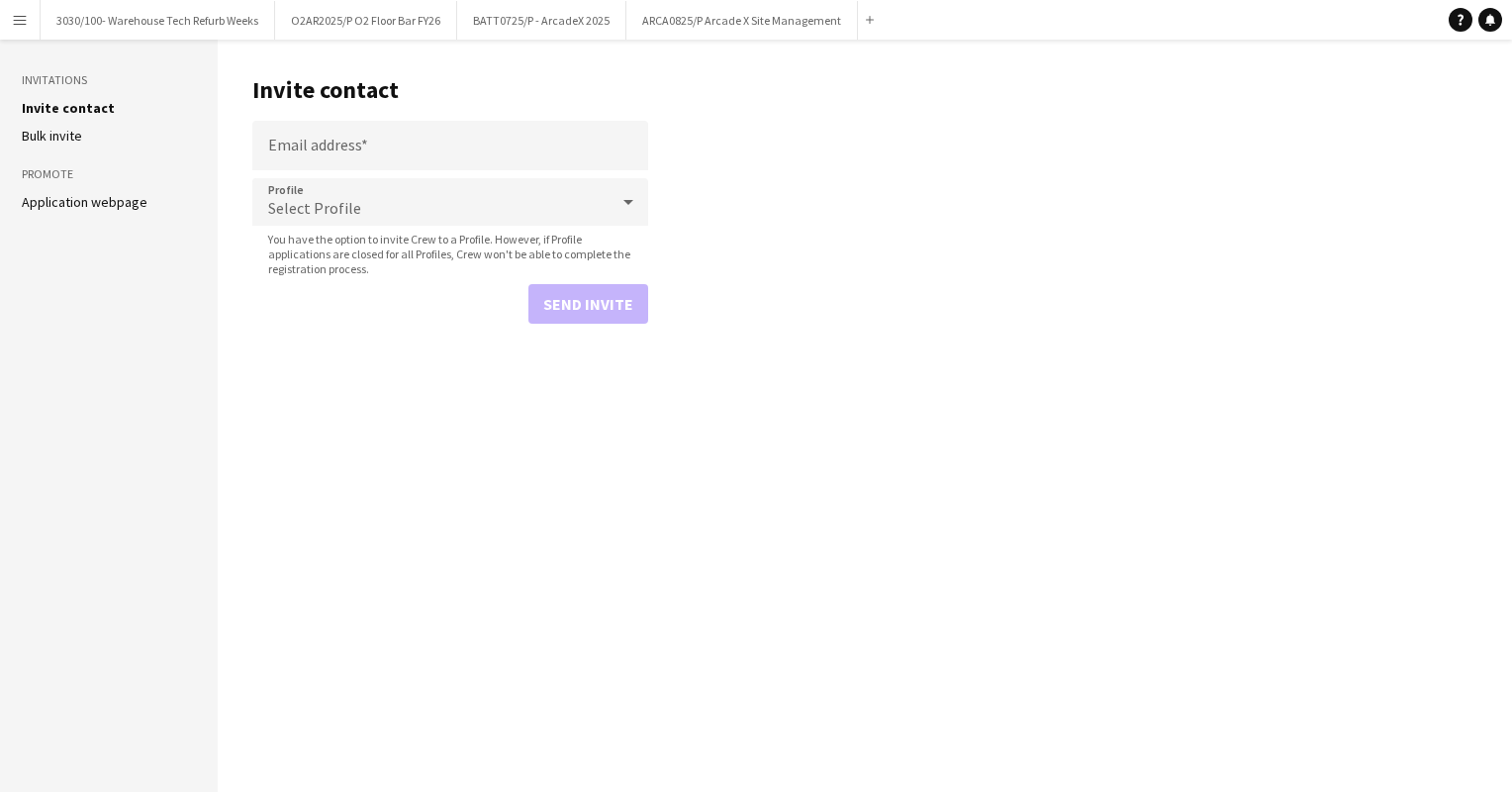 click on "Menu" at bounding box center [20, 20] 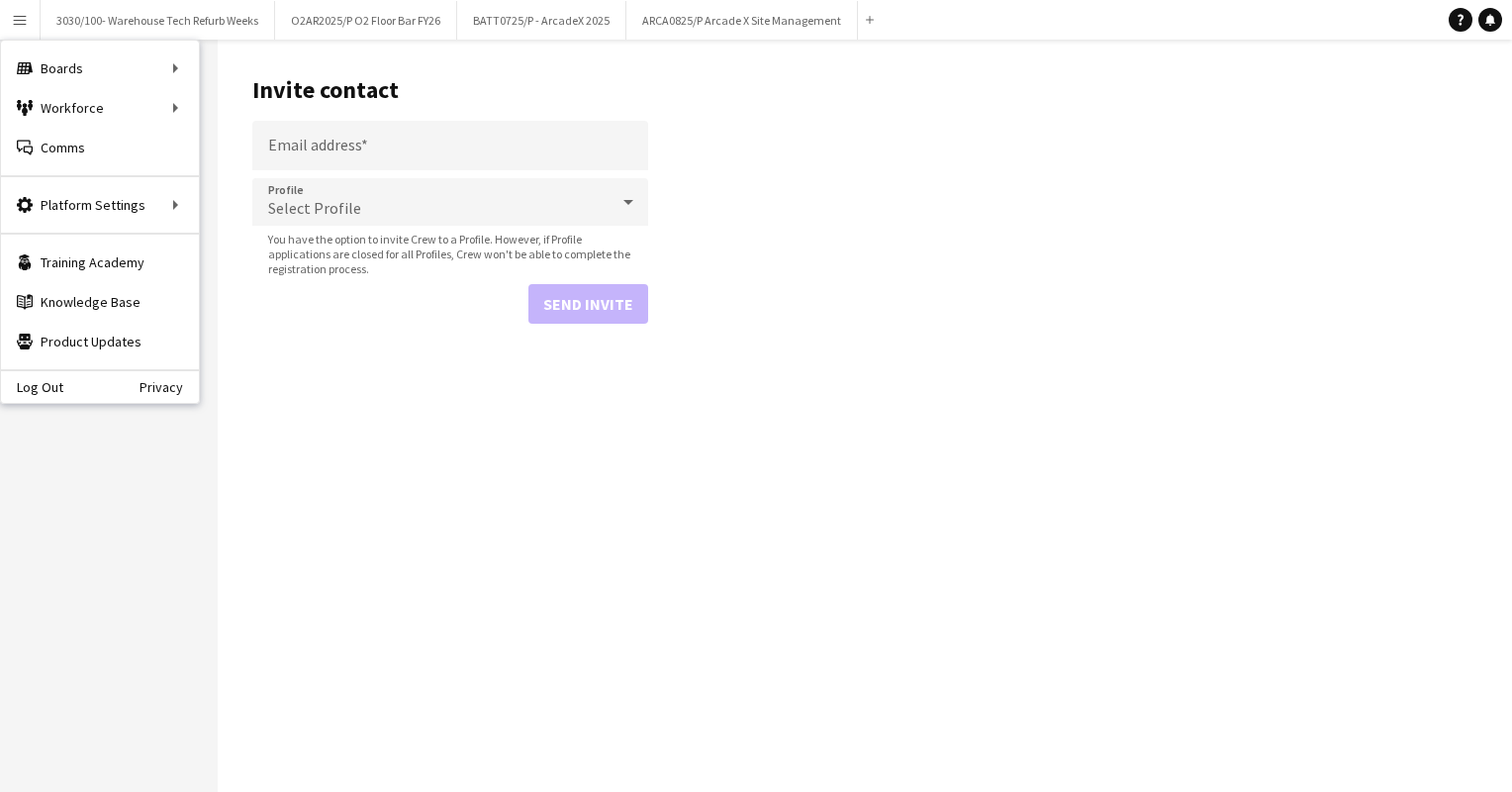 click on "Invite contact" 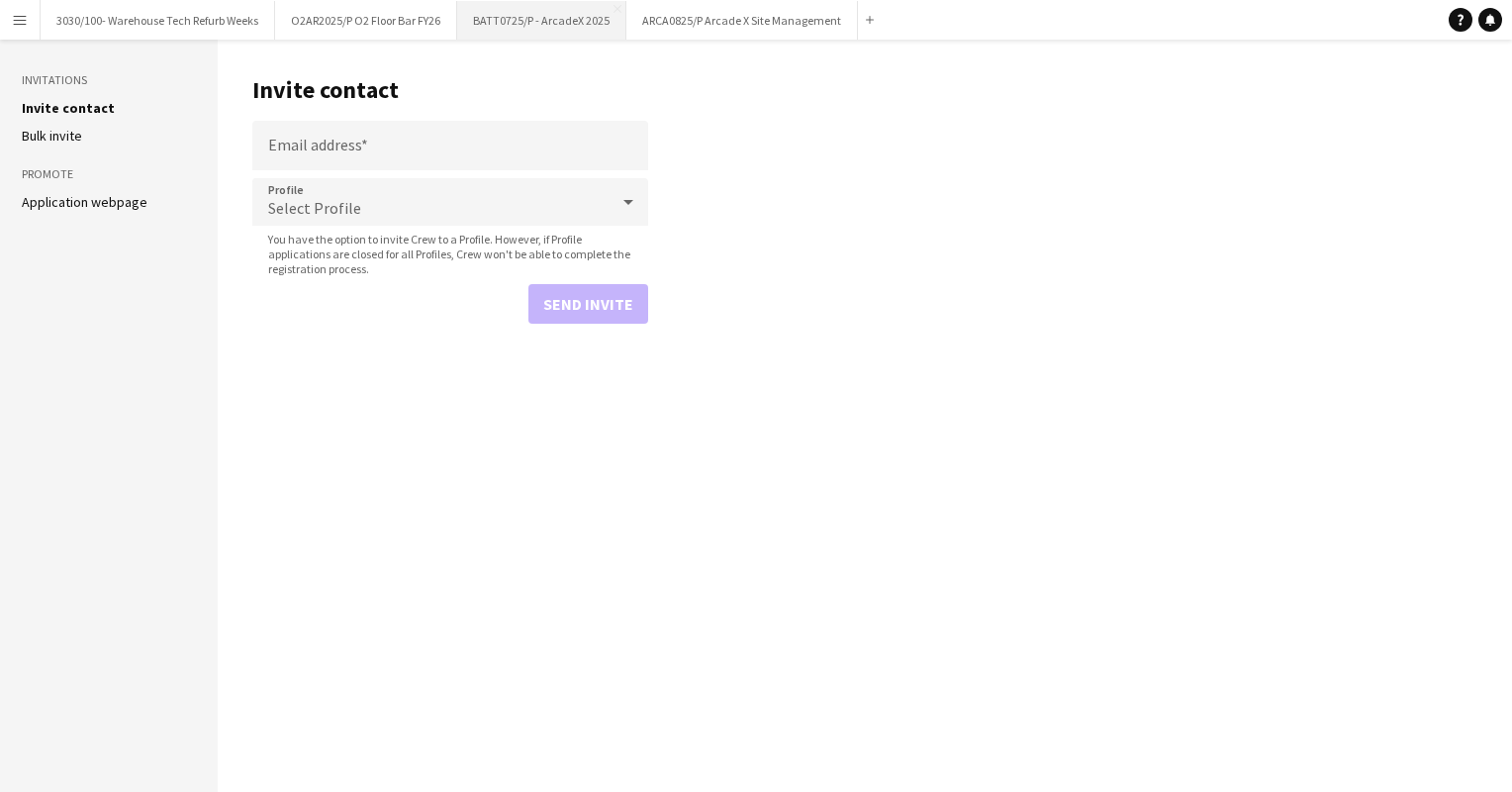 click on "BATT0725/P - ArcadeX 2025
Close" at bounding box center [541, 20] 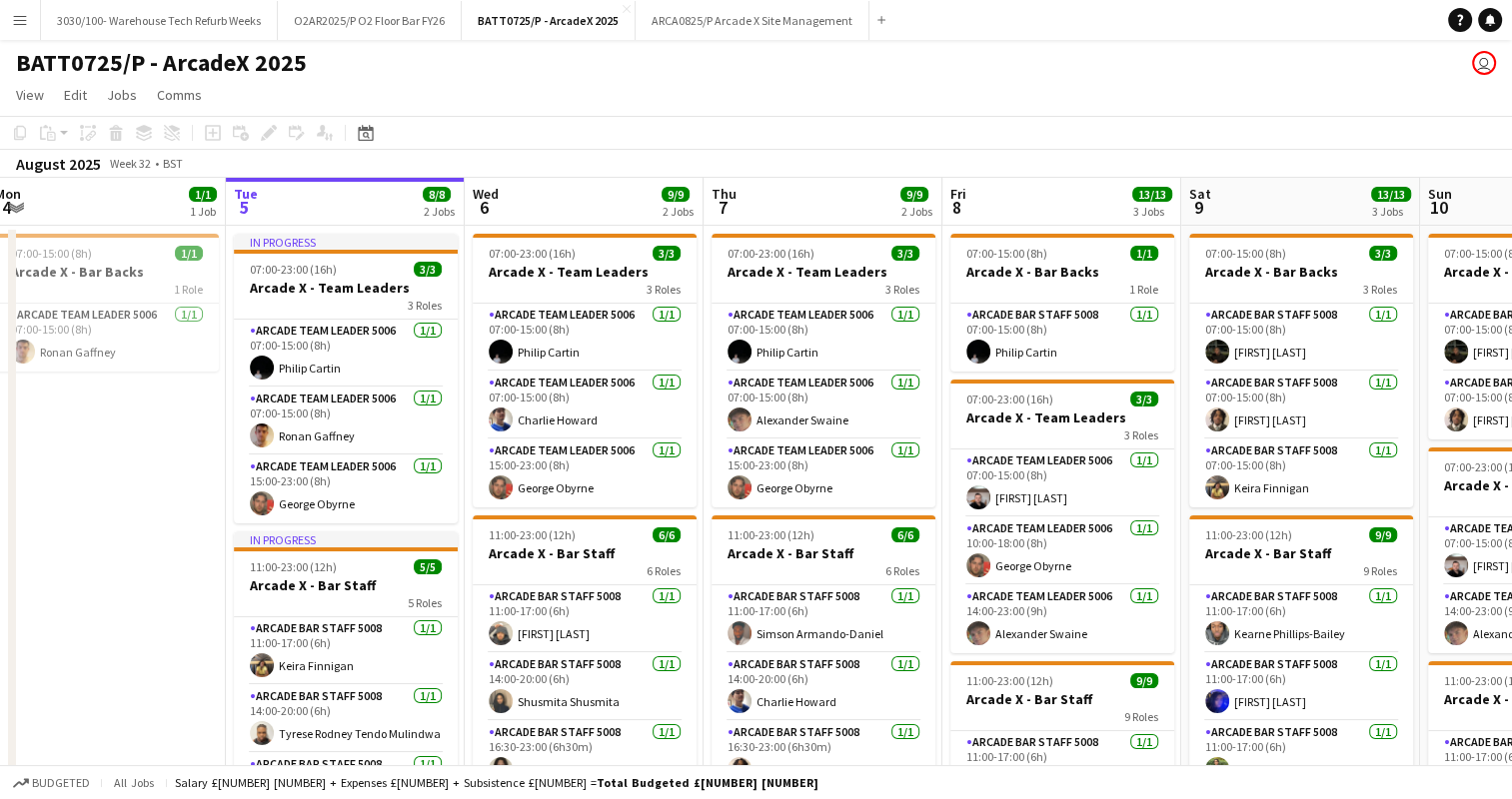 scroll, scrollTop: 0, scrollLeft: 490, axis: horizontal 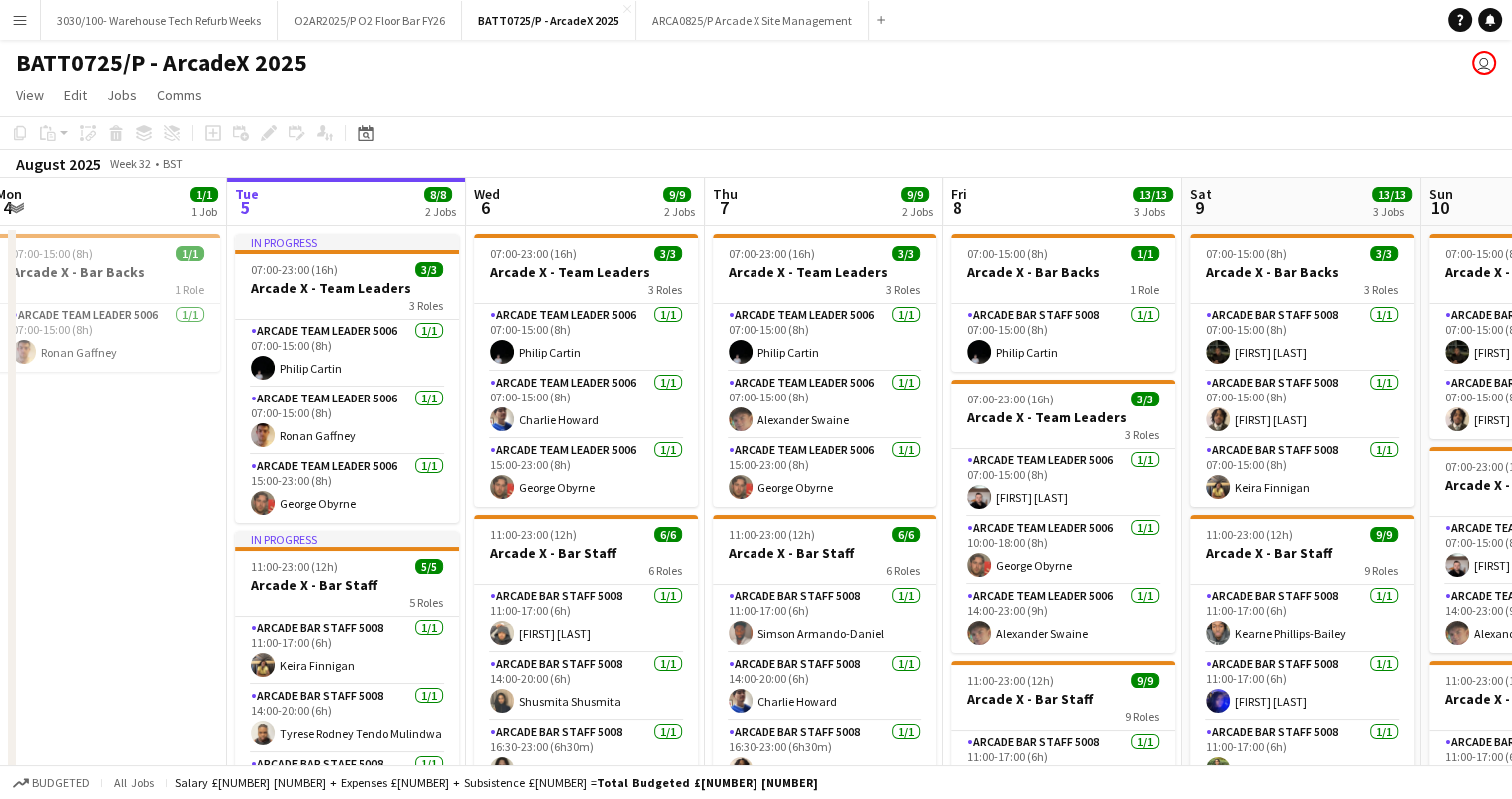 drag, startPoint x: 917, startPoint y: 215, endPoint x: 905, endPoint y: 212, distance: 12.369317 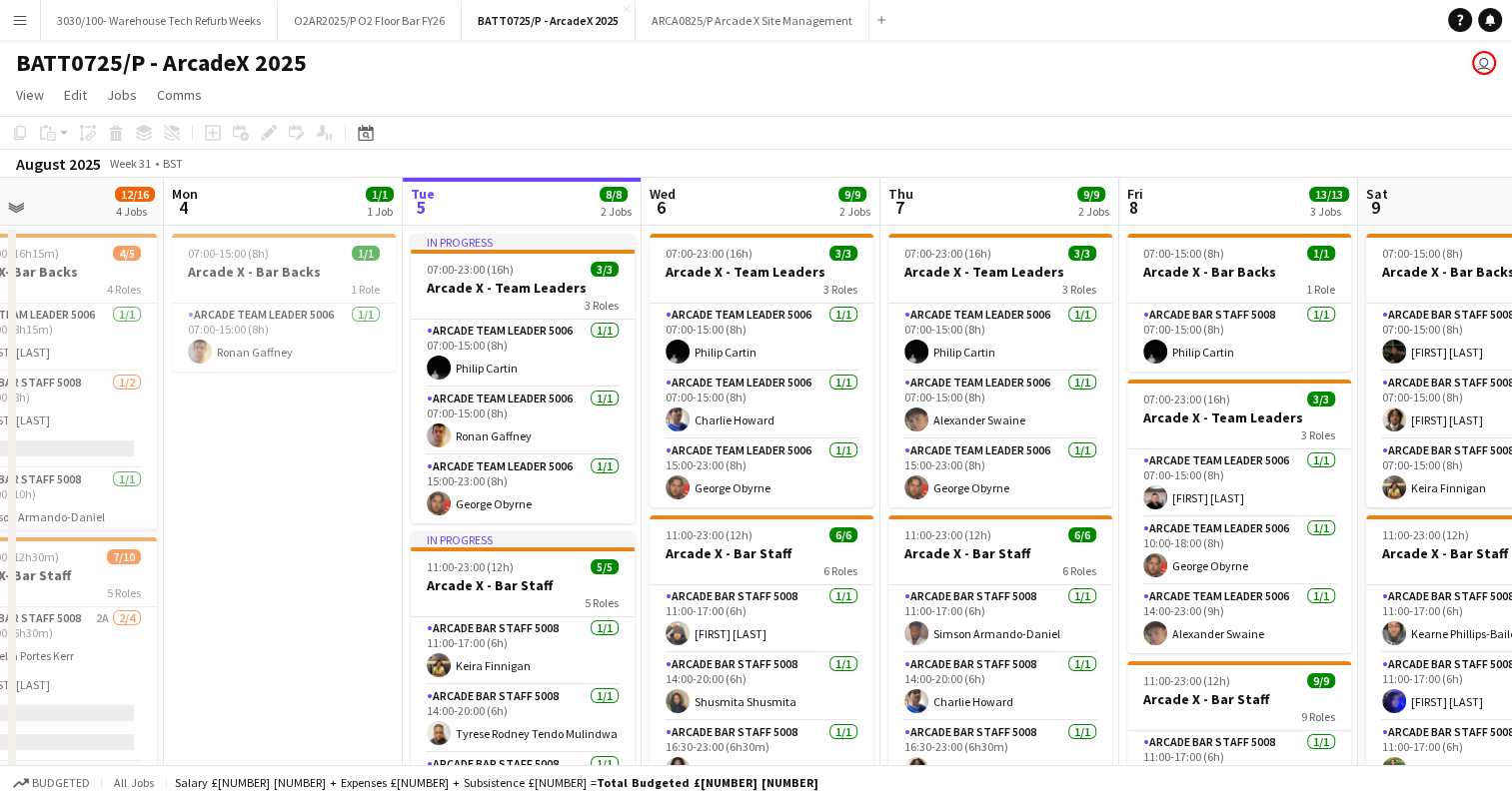 scroll, scrollTop: 0, scrollLeft: 491, axis: horizontal 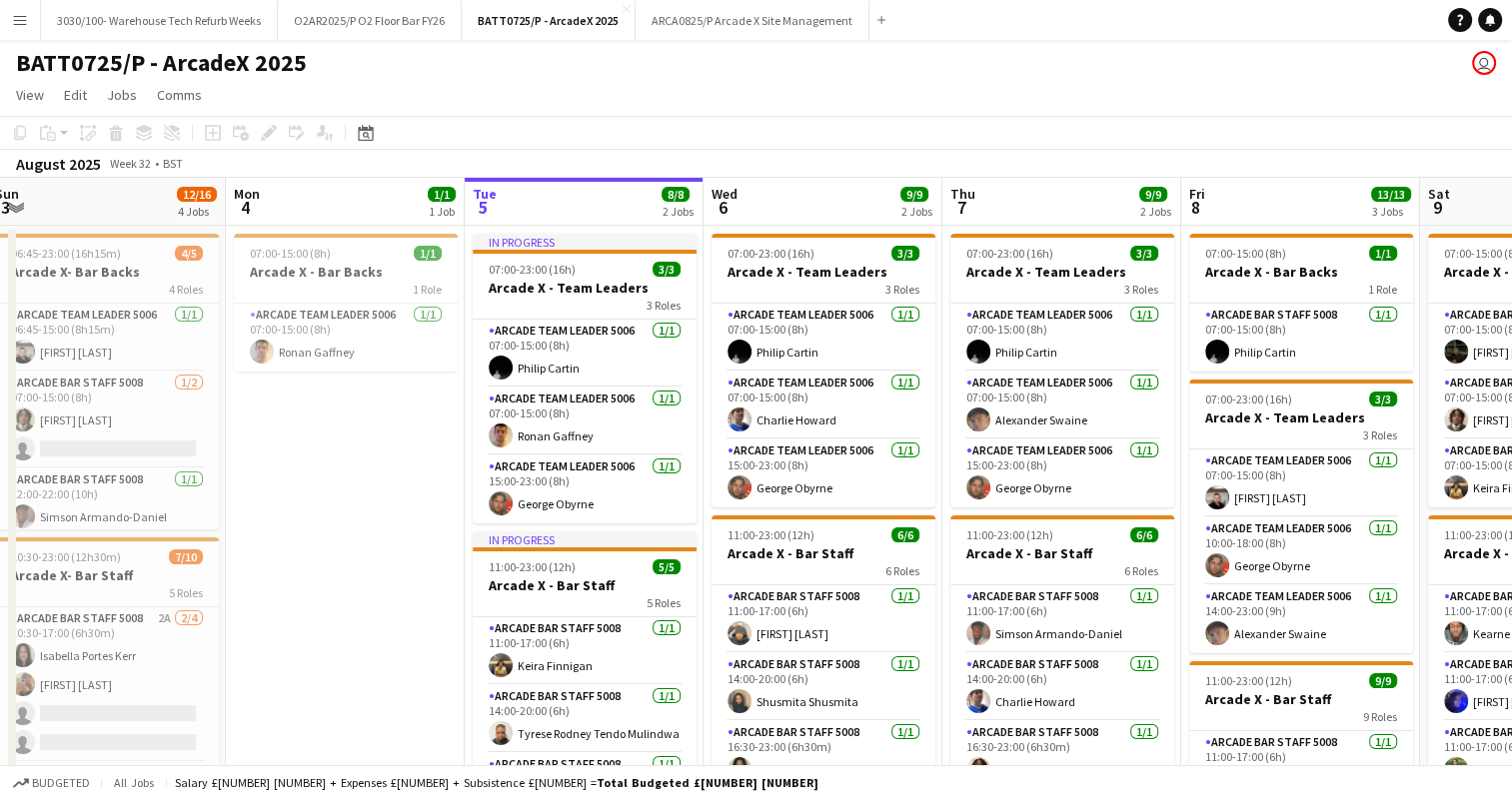 drag, startPoint x: 211, startPoint y: 394, endPoint x: 449, endPoint y: 396, distance: 238.0084 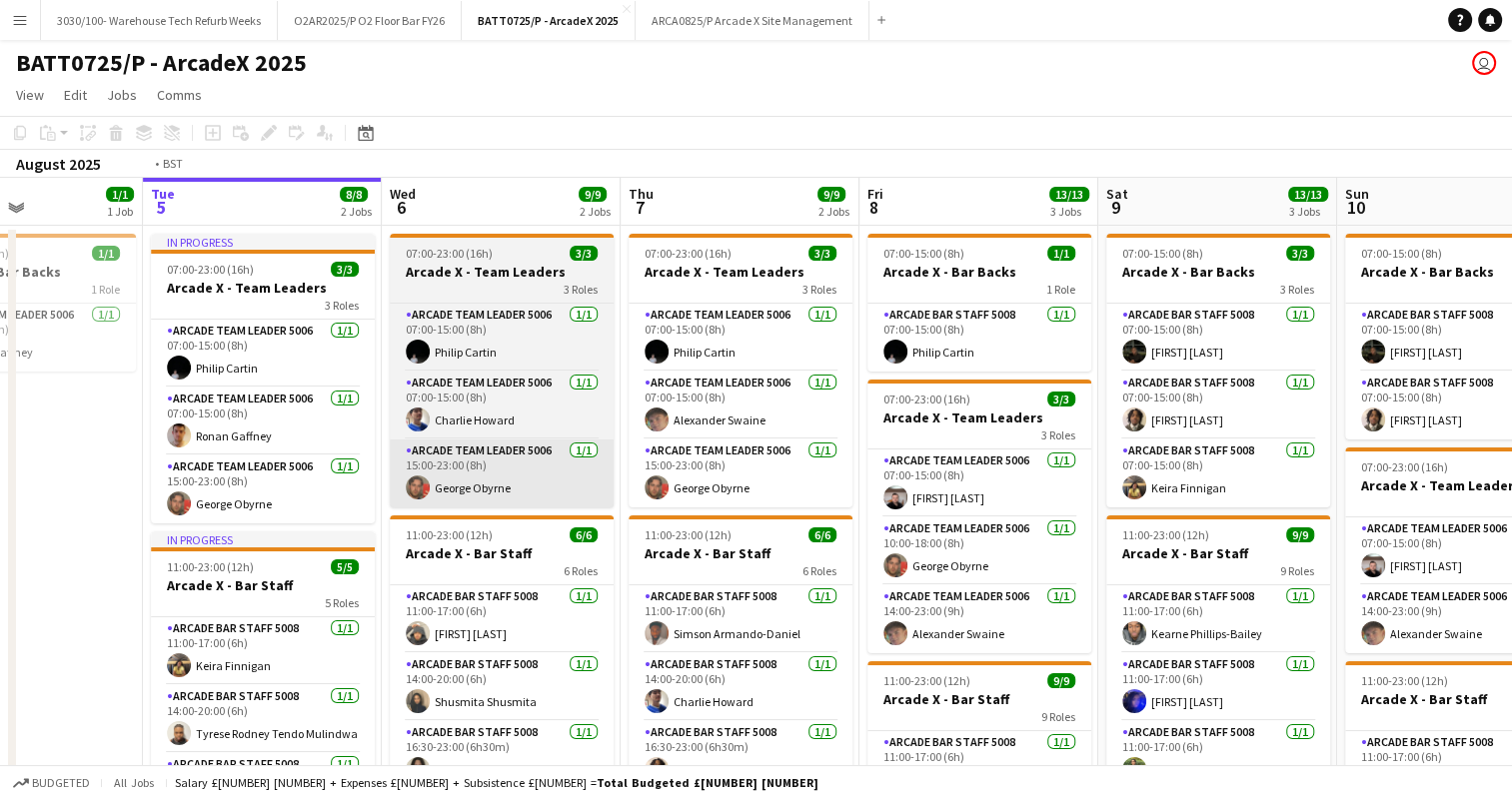 drag, startPoint x: 891, startPoint y: 511, endPoint x: 570, endPoint y: 506, distance: 321.03894 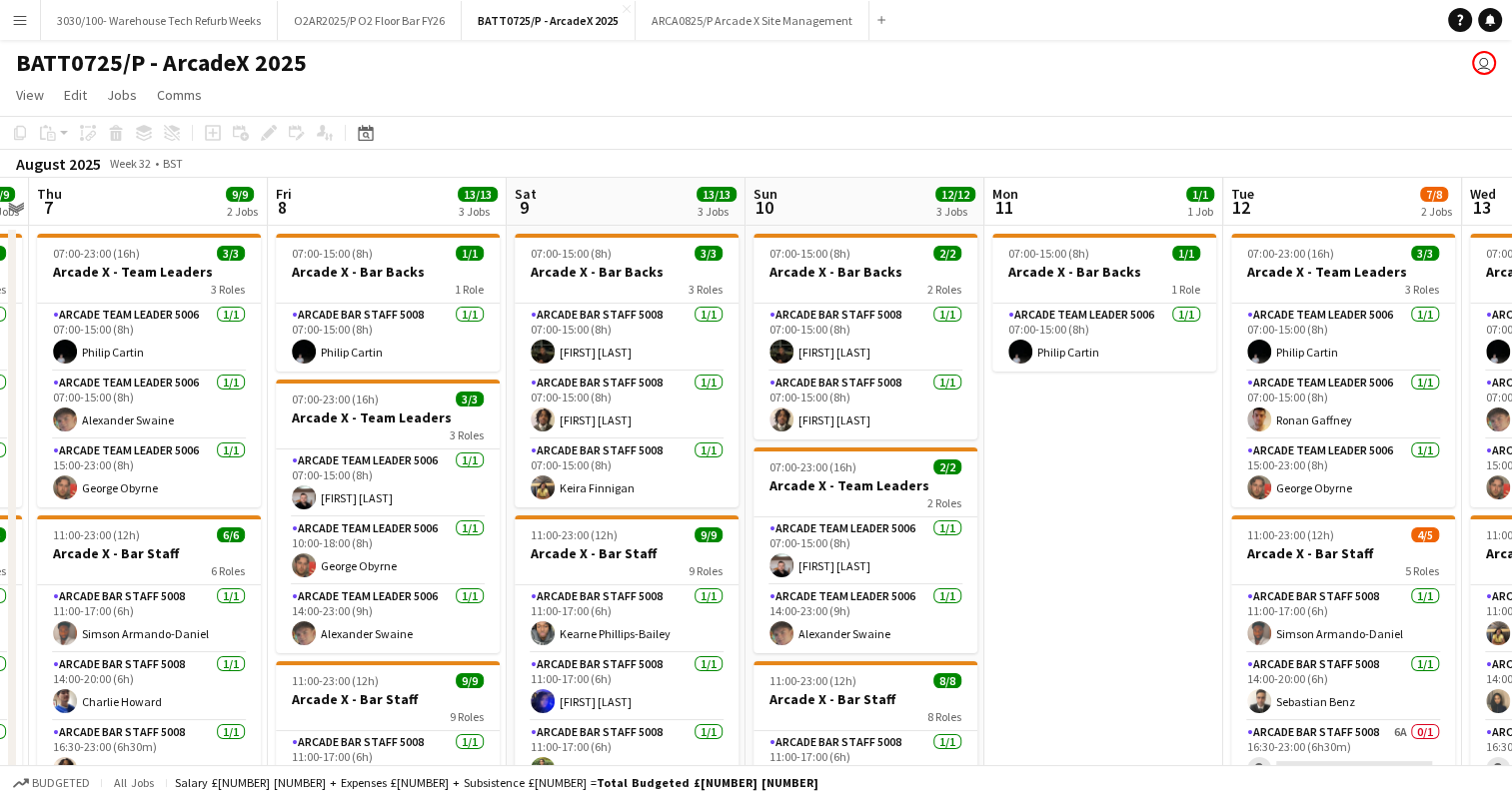 scroll, scrollTop: 0, scrollLeft: 591, axis: horizontal 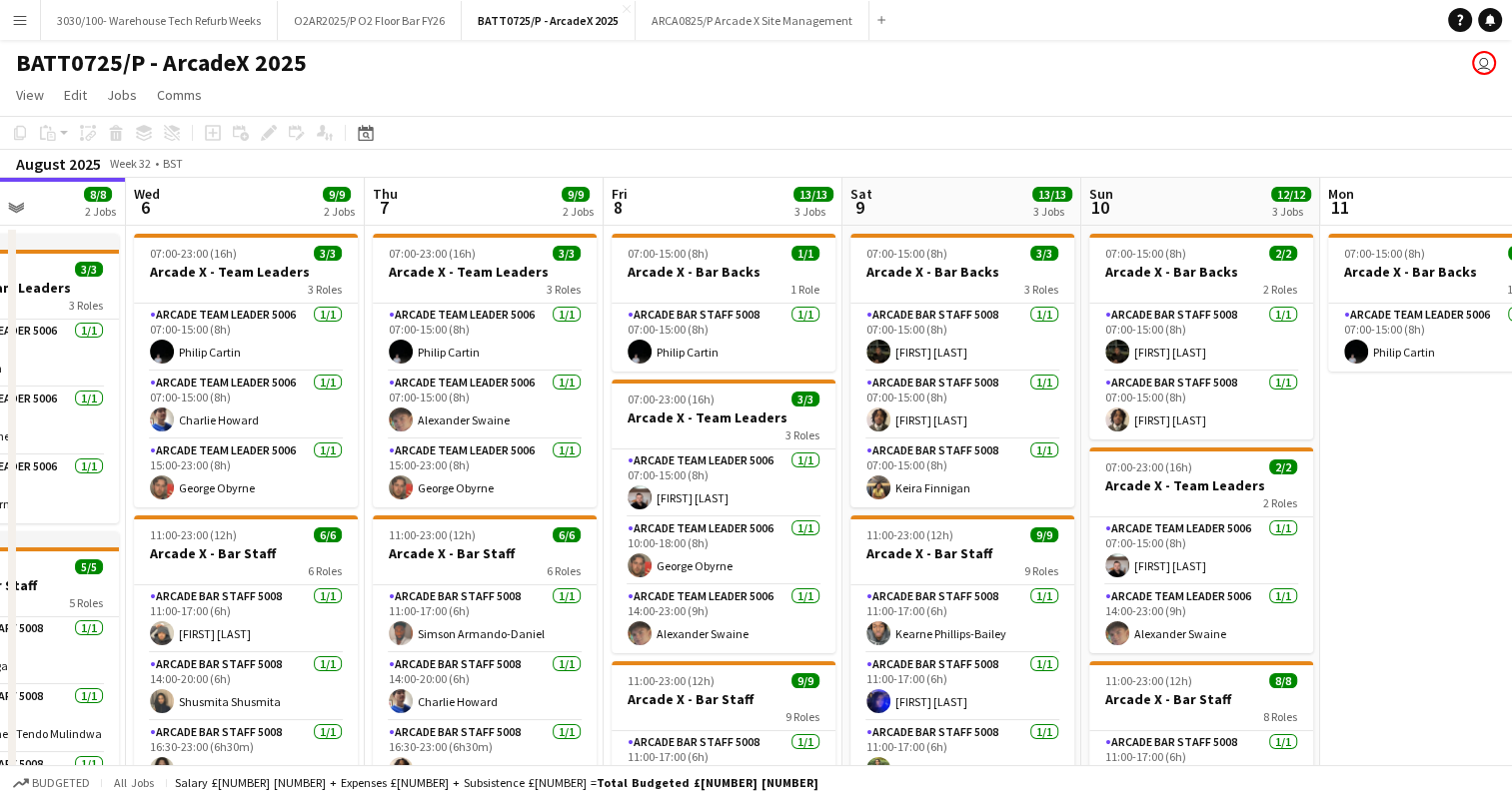 drag, startPoint x: 995, startPoint y: 477, endPoint x: 742, endPoint y: 477, distance: 253 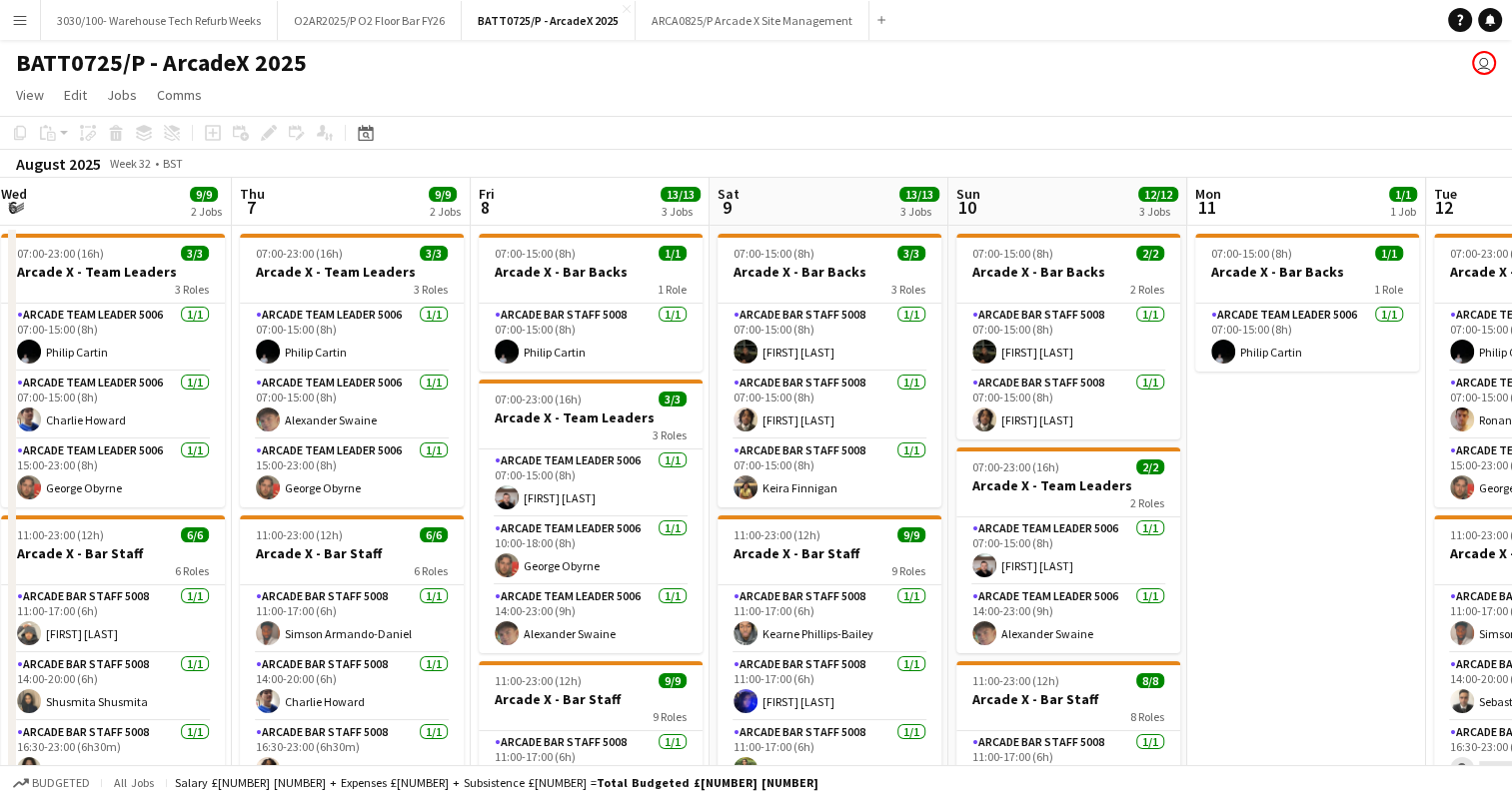 scroll, scrollTop: 0, scrollLeft: 731, axis: horizontal 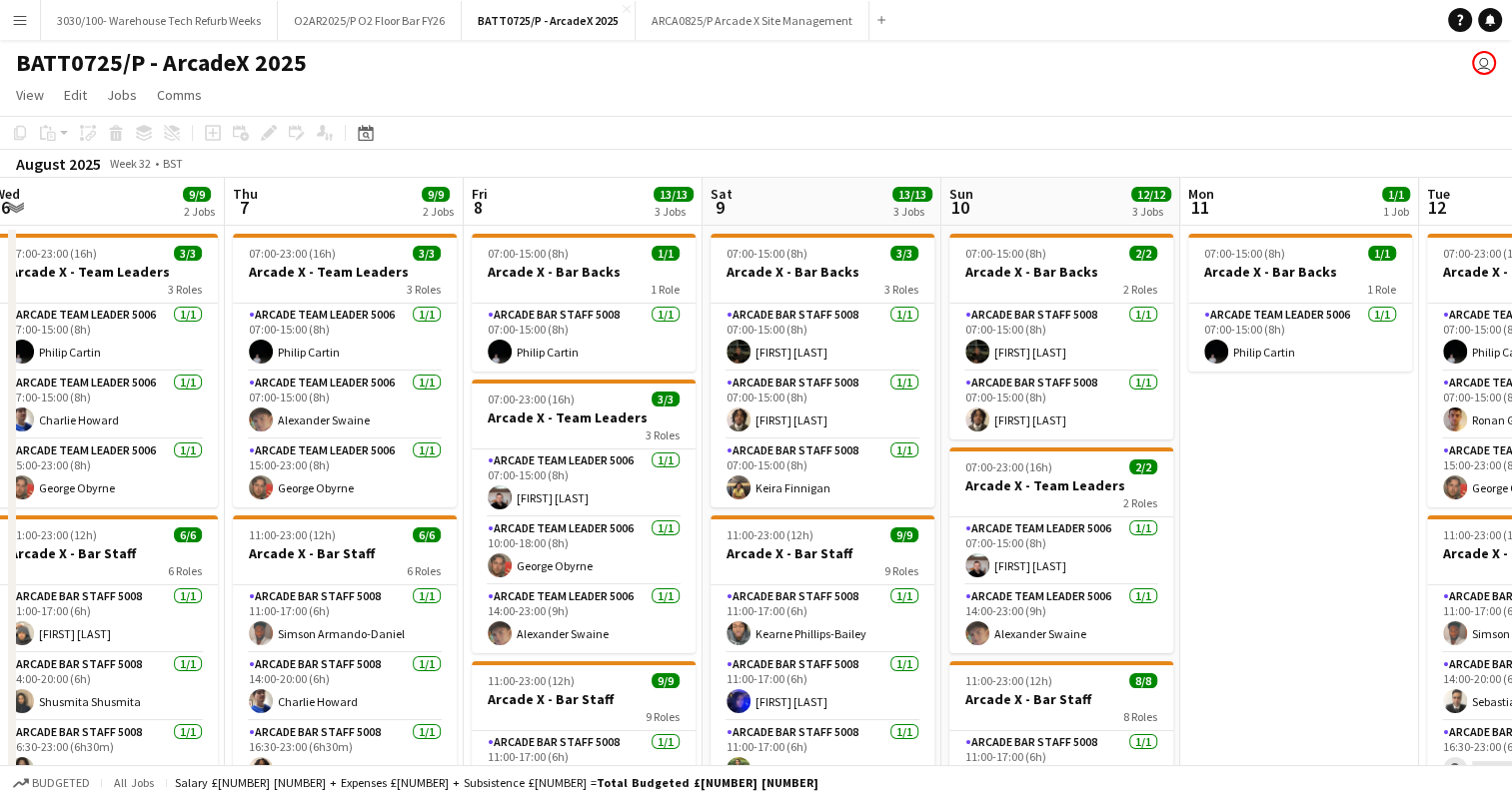 drag, startPoint x: 1023, startPoint y: 541, endPoint x: 883, endPoint y: 541, distance: 140 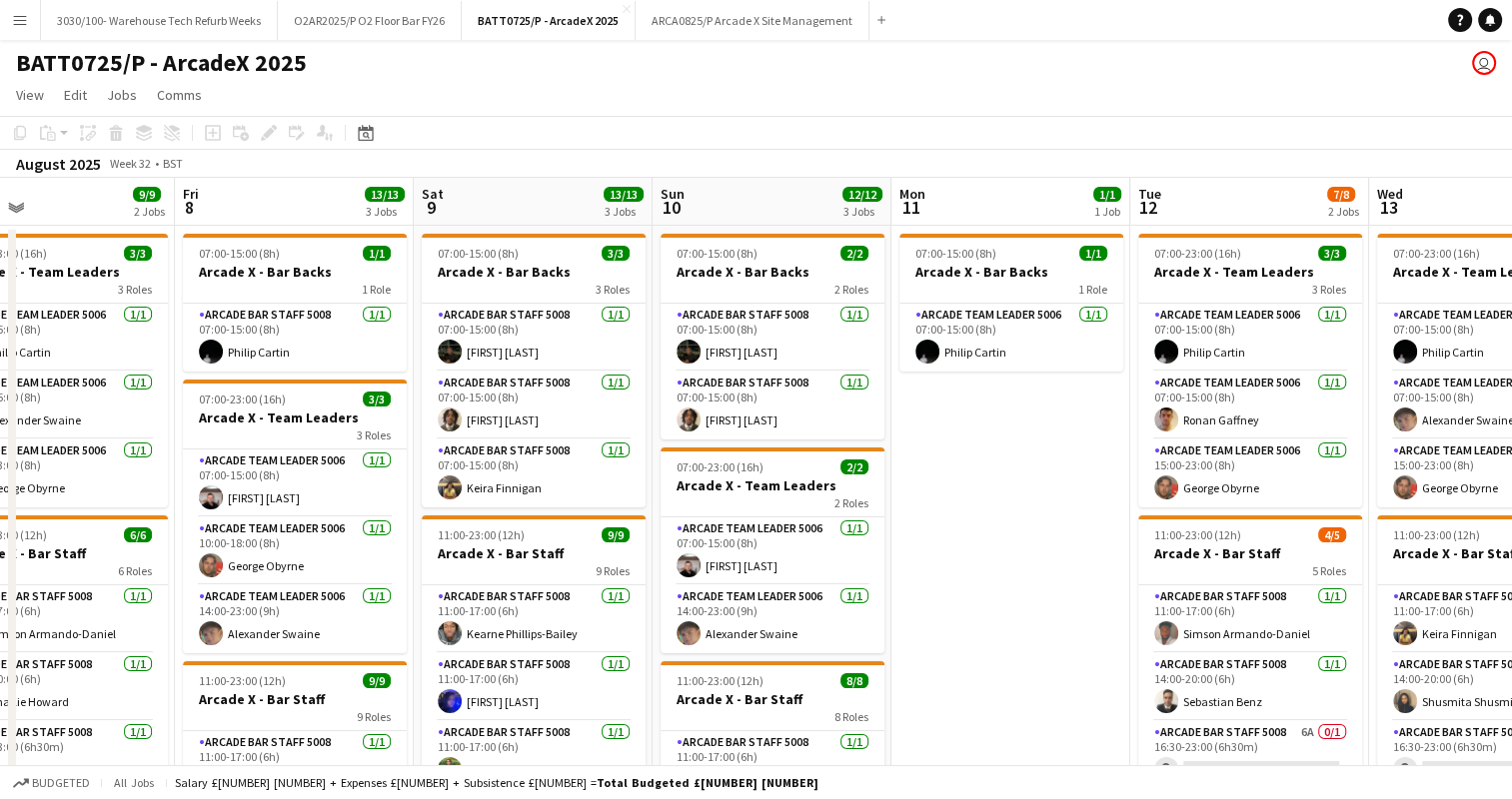 scroll, scrollTop: 0, scrollLeft: 543, axis: horizontal 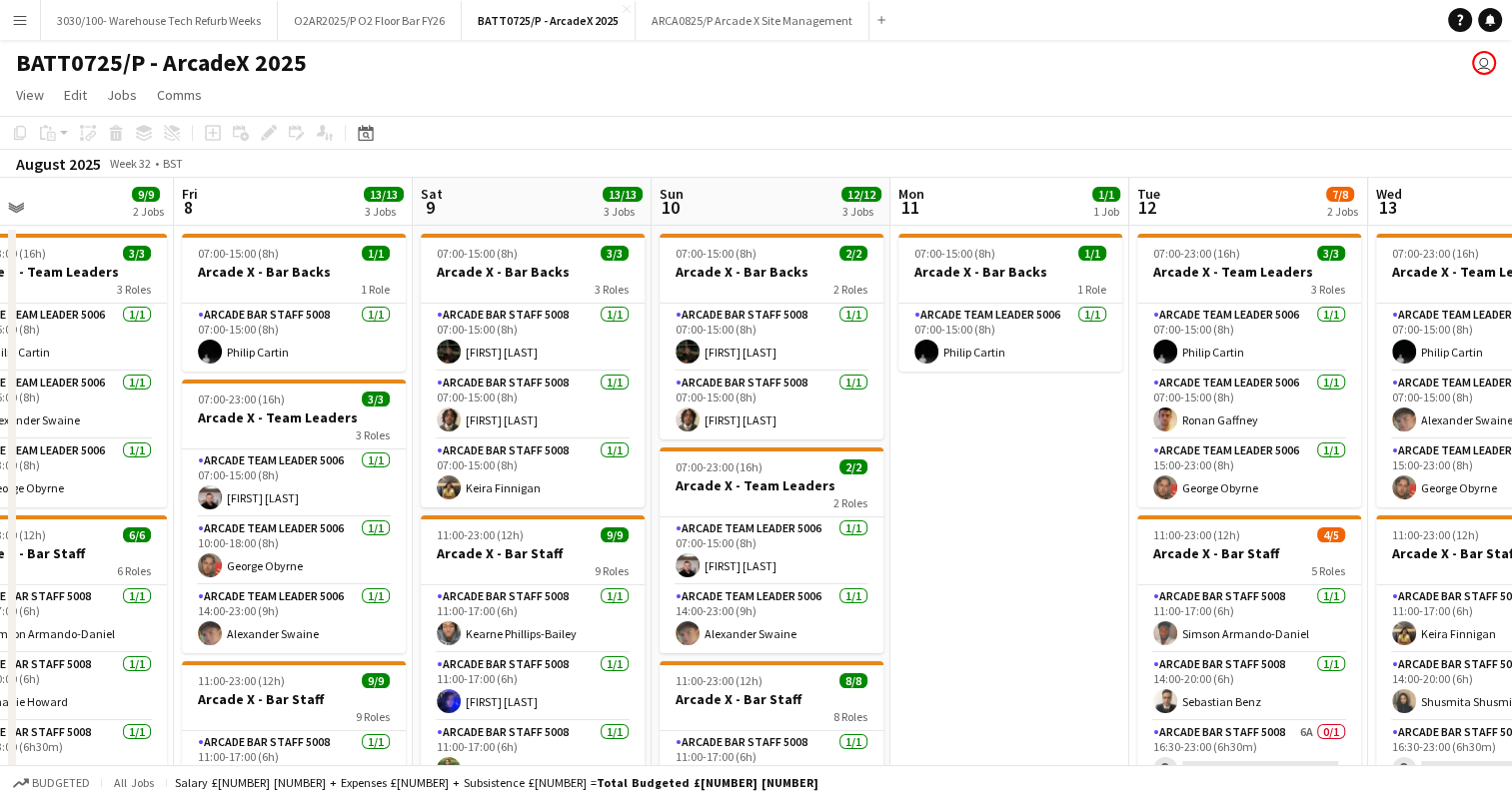 drag, startPoint x: 1259, startPoint y: 407, endPoint x: 969, endPoint y: 412, distance: 290.0431 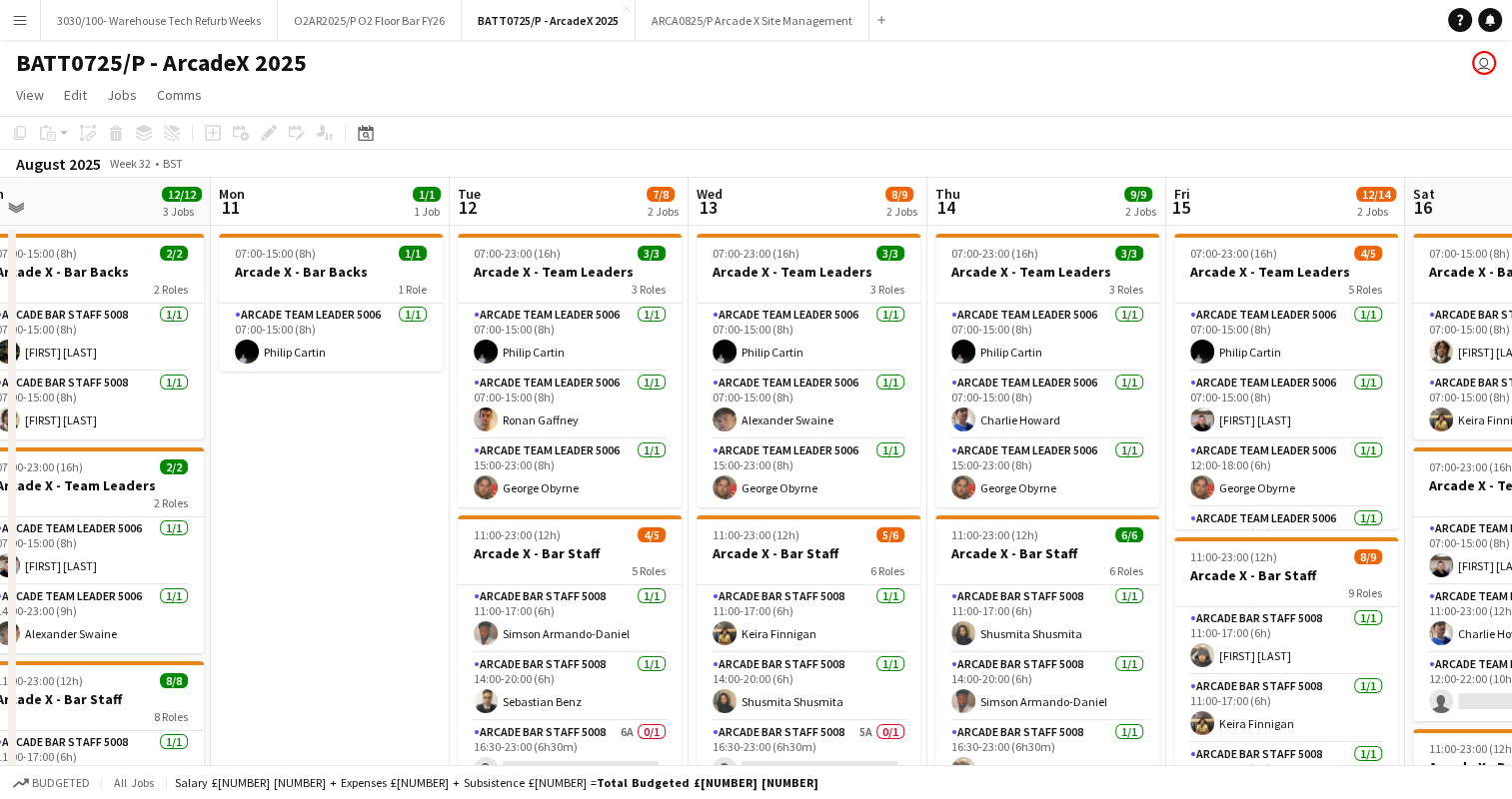 scroll, scrollTop: 0, scrollLeft: 796, axis: horizontal 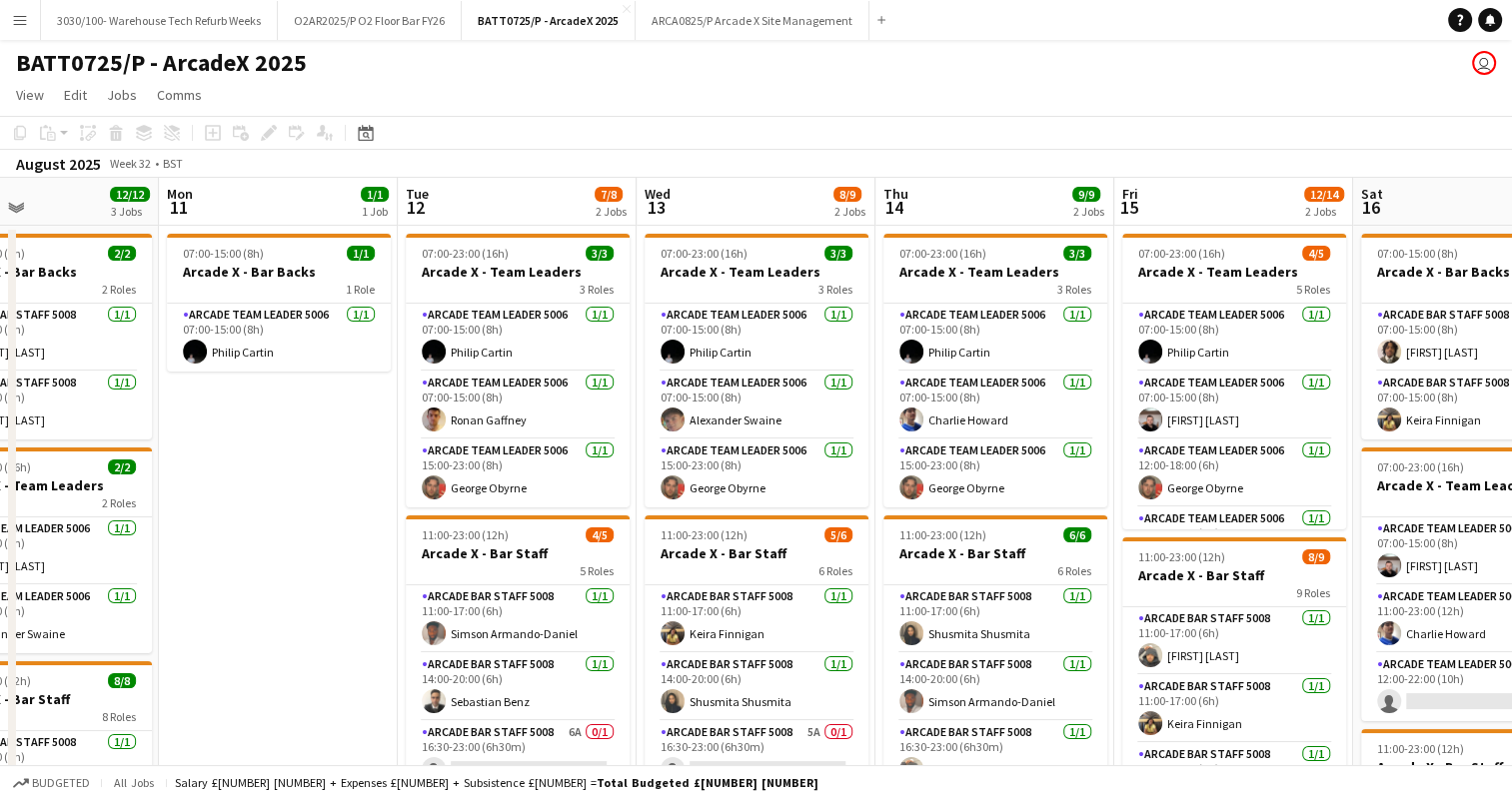 drag, startPoint x: 1035, startPoint y: 432, endPoint x: 304, endPoint y: 324, distance: 738.935 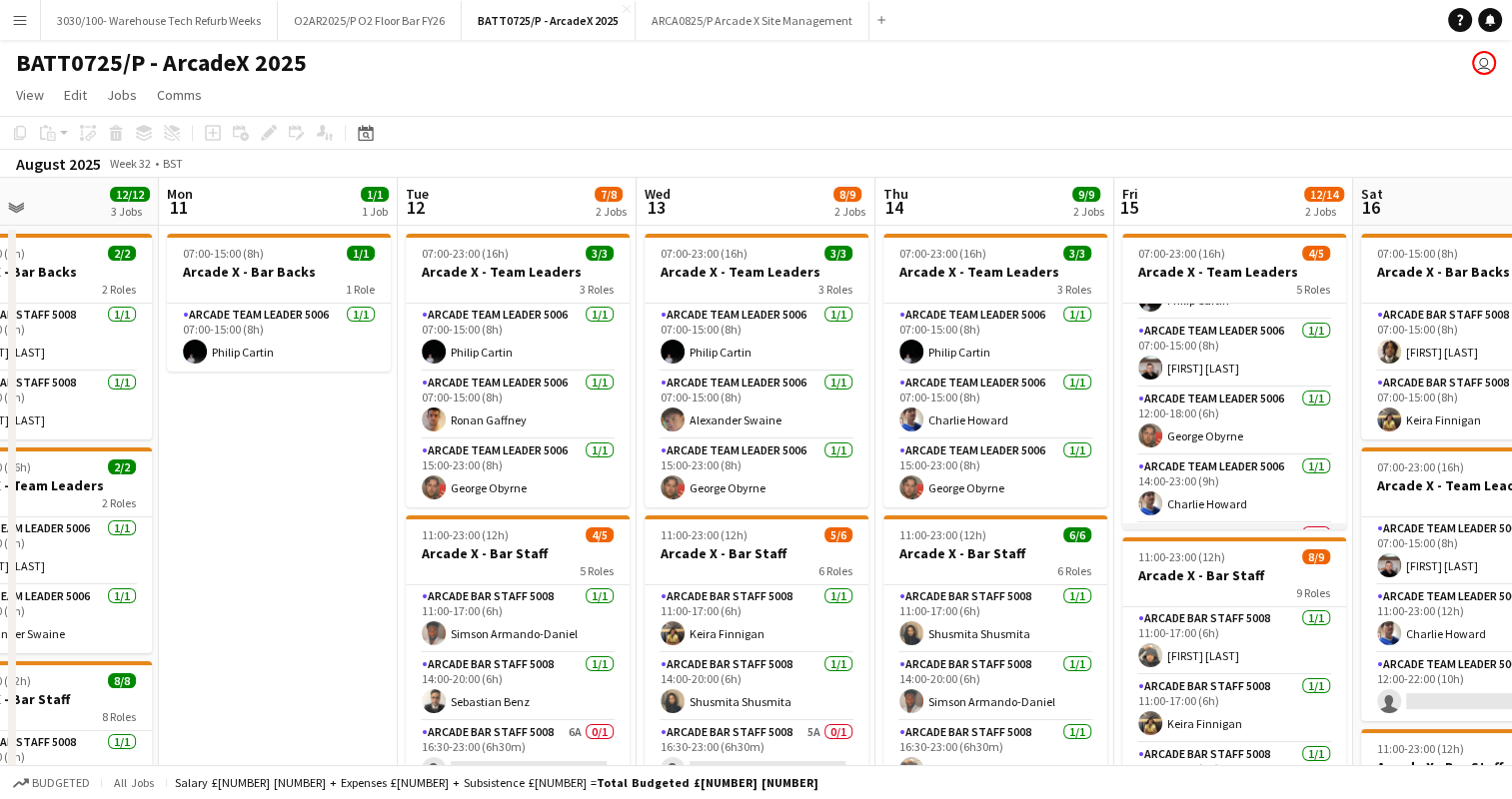 scroll, scrollTop: 100, scrollLeft: 0, axis: vertical 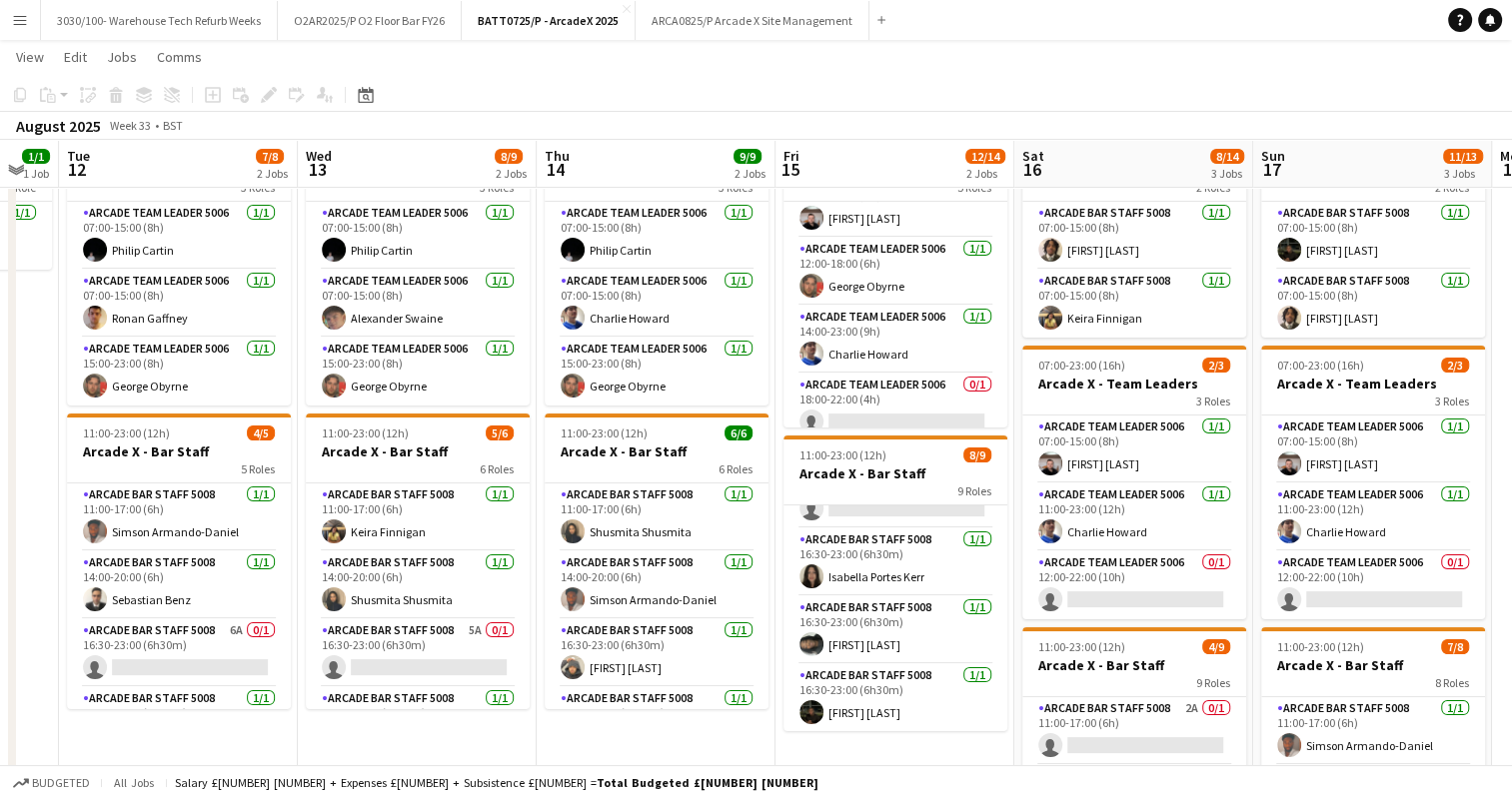 drag, startPoint x: 1323, startPoint y: 498, endPoint x: 971, endPoint y: 497, distance: 352.00142 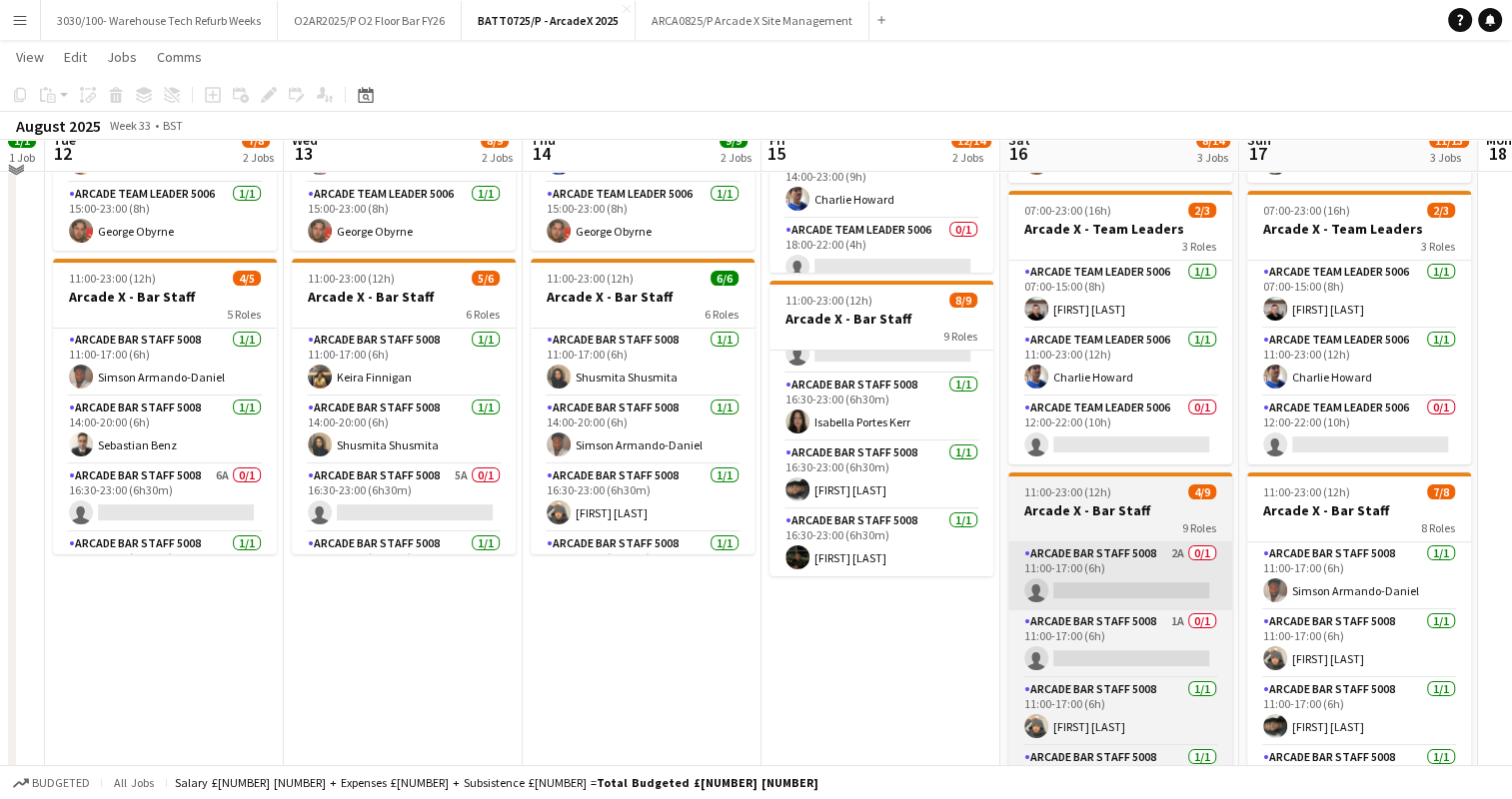 scroll, scrollTop: 300, scrollLeft: 0, axis: vertical 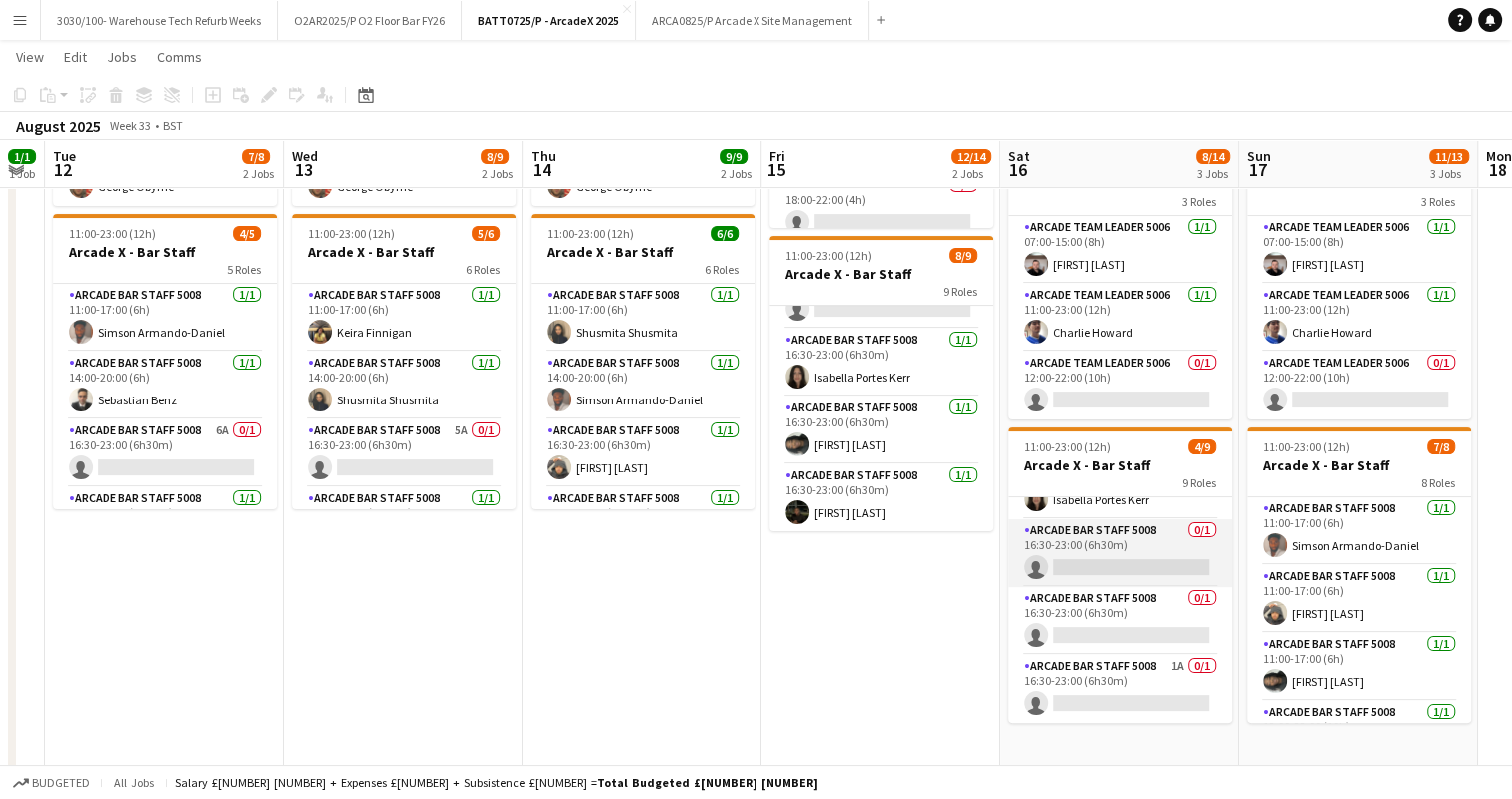 click on "Arcade Bar Staff 5008   0/1   16:30-23:00 (6h30m)
single-neutral-actions" at bounding box center [1120, 553] 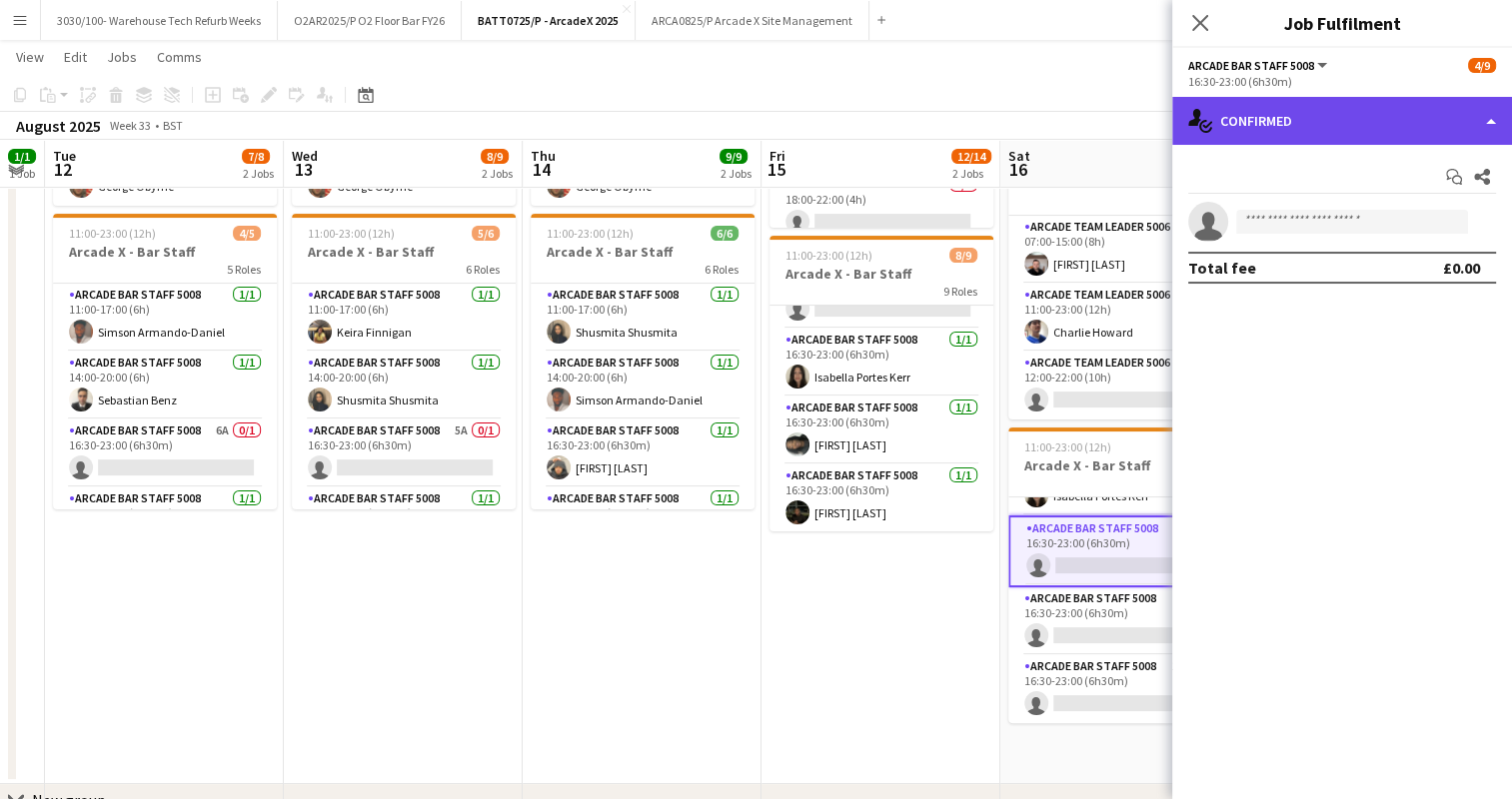 click on "single-neutral-actions-check-2
Confirmed" 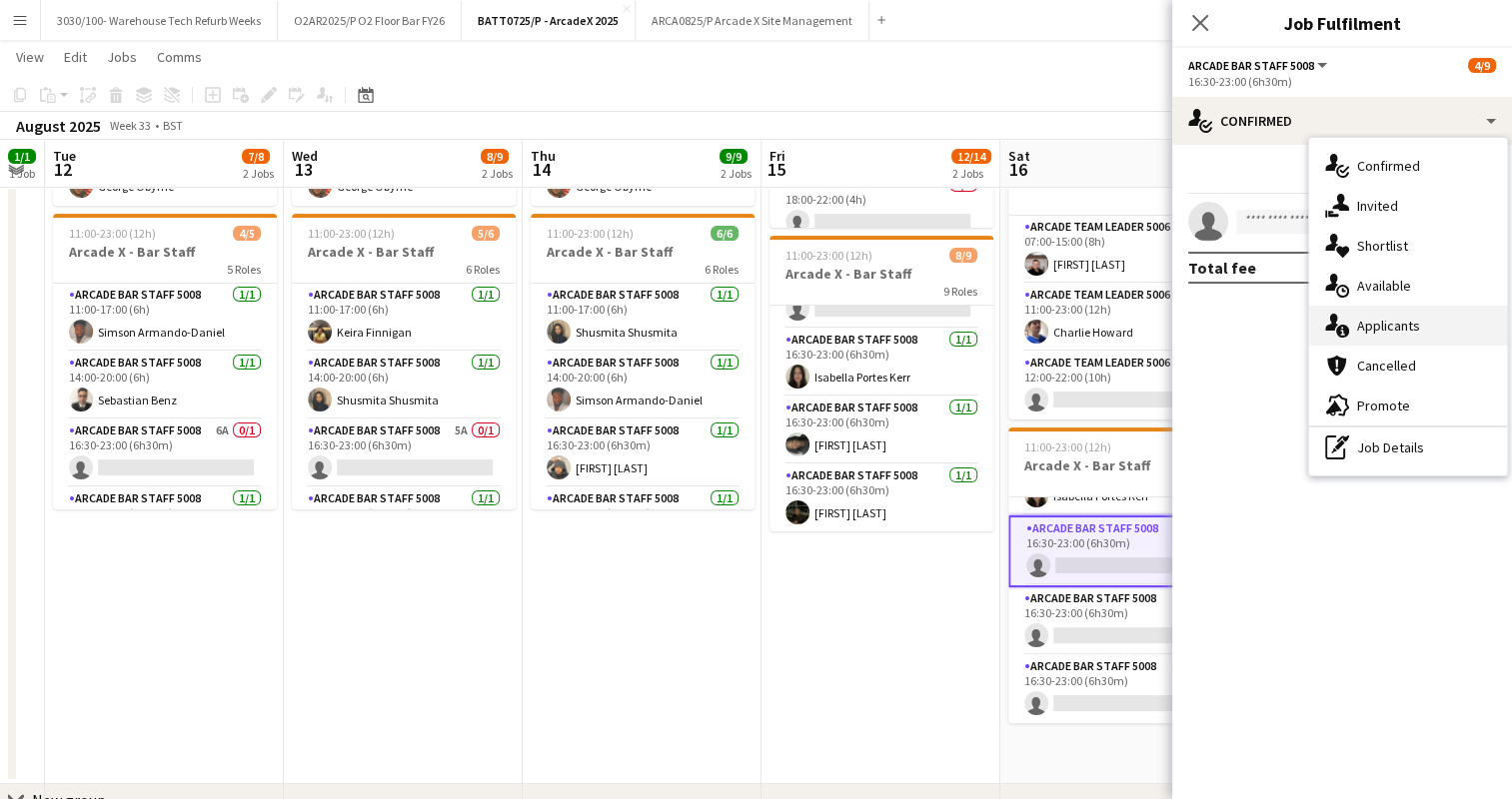 click on "single-neutral-actions-information
Applicants" at bounding box center [1408, 326] 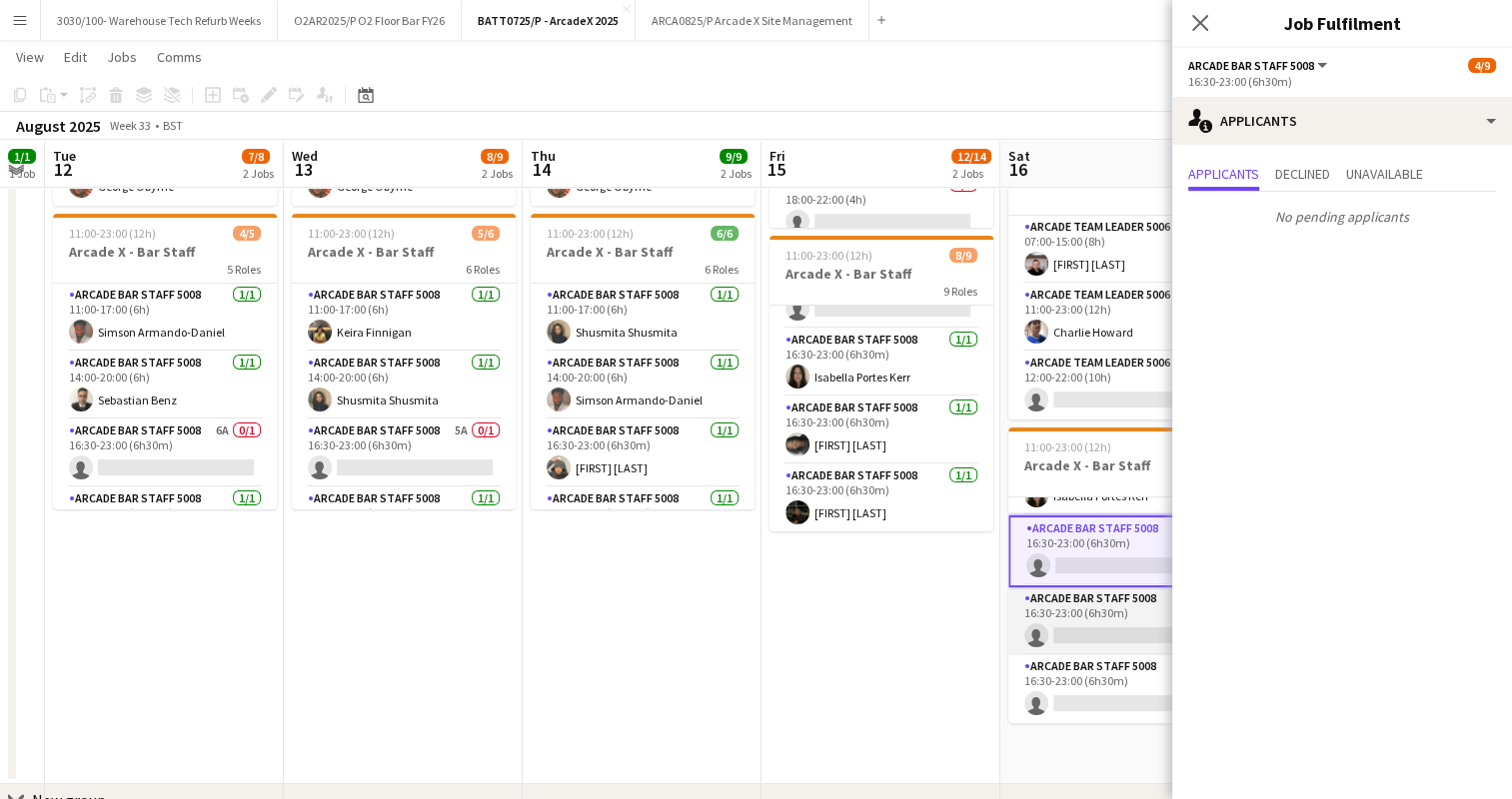 click on "Arcade Bar Staff 5008   0/1   16:30-23:00 (6h30m)
single-neutral-actions" at bounding box center (1120, 621) 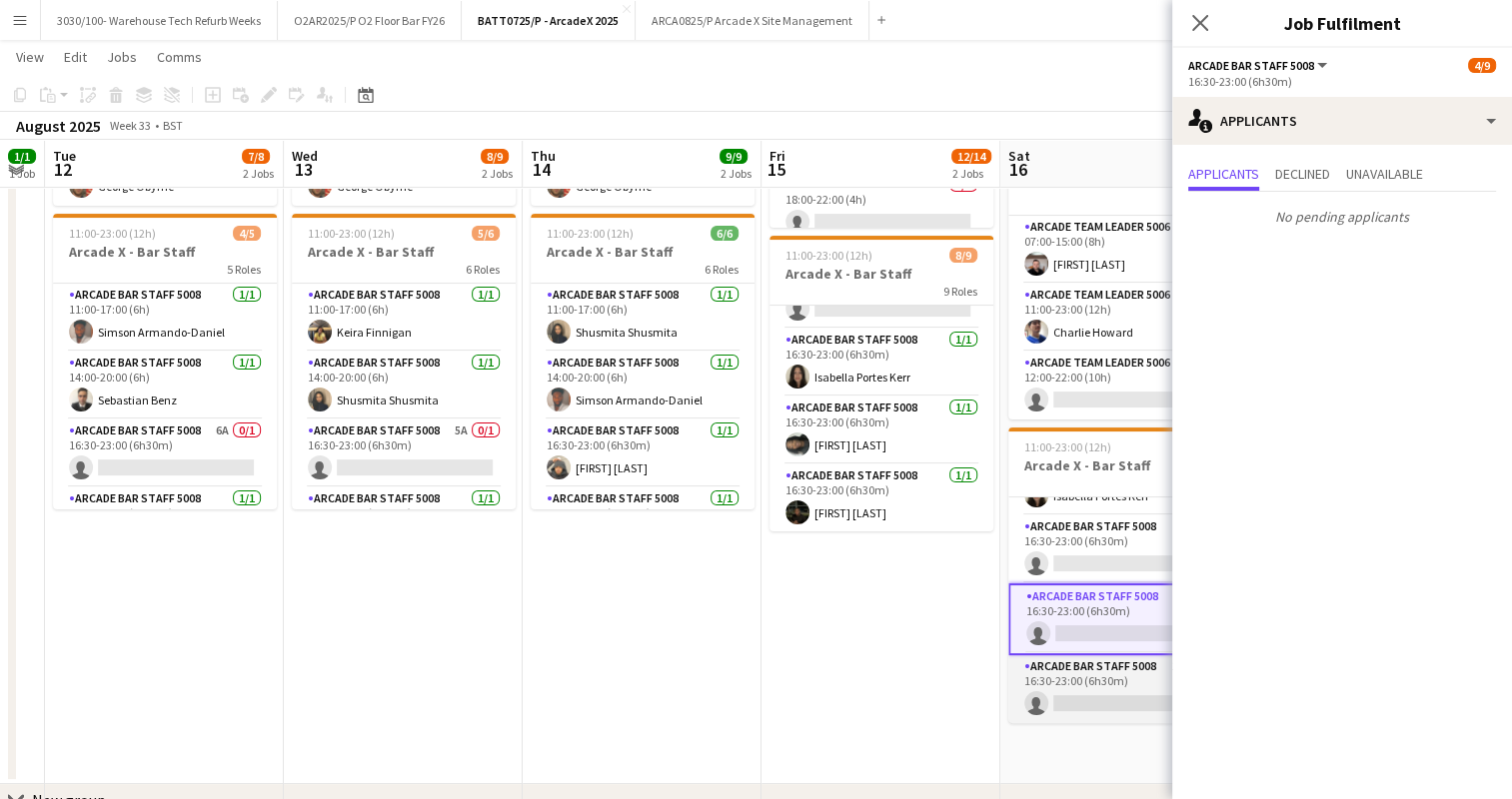 click on "Arcade Bar Staff 5008   1A   0/1   16:30-23:00 (6h30m)
single-neutral-actions" at bounding box center (1120, 689) 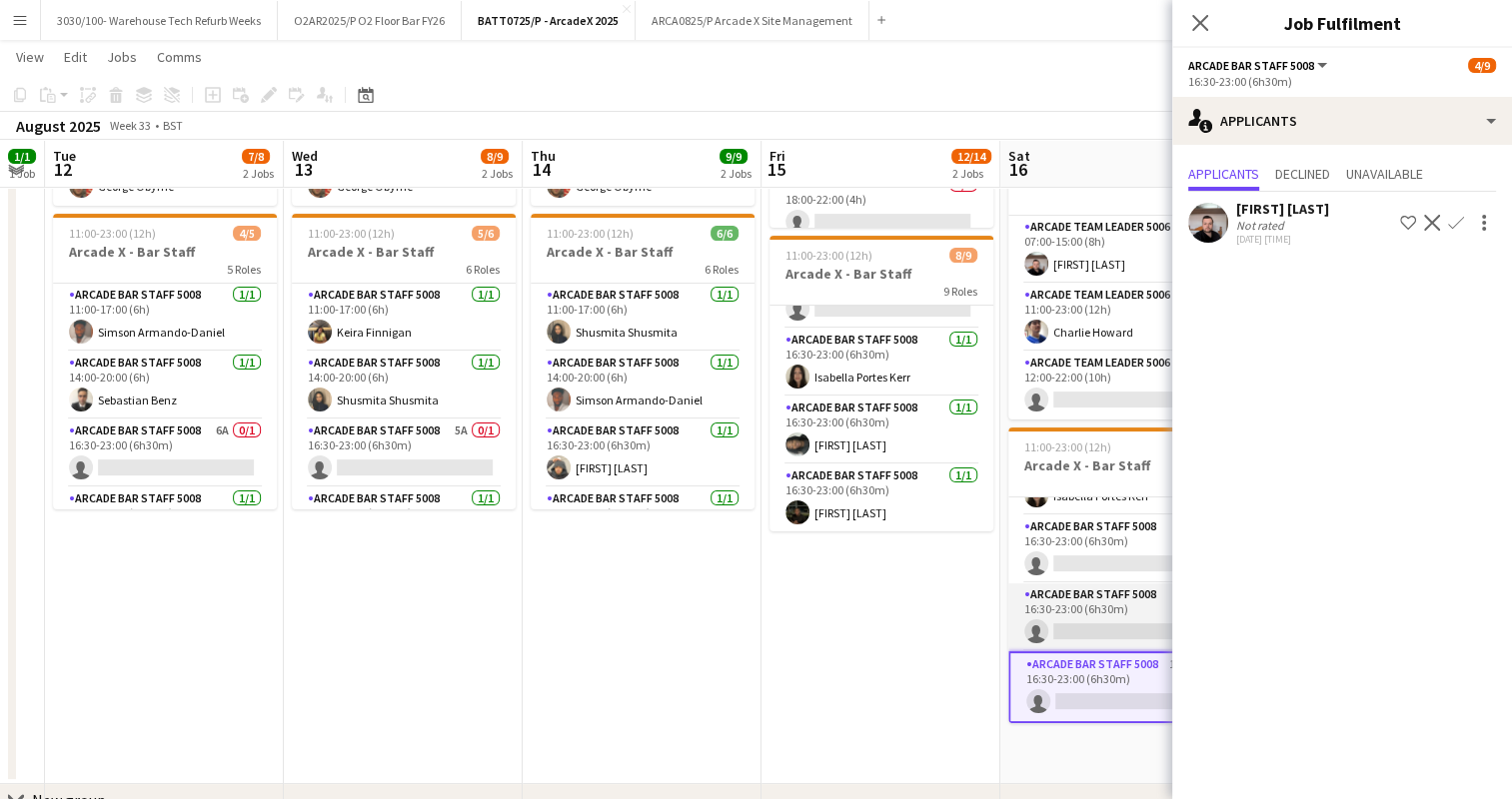 scroll, scrollTop: 395, scrollLeft: 0, axis: vertical 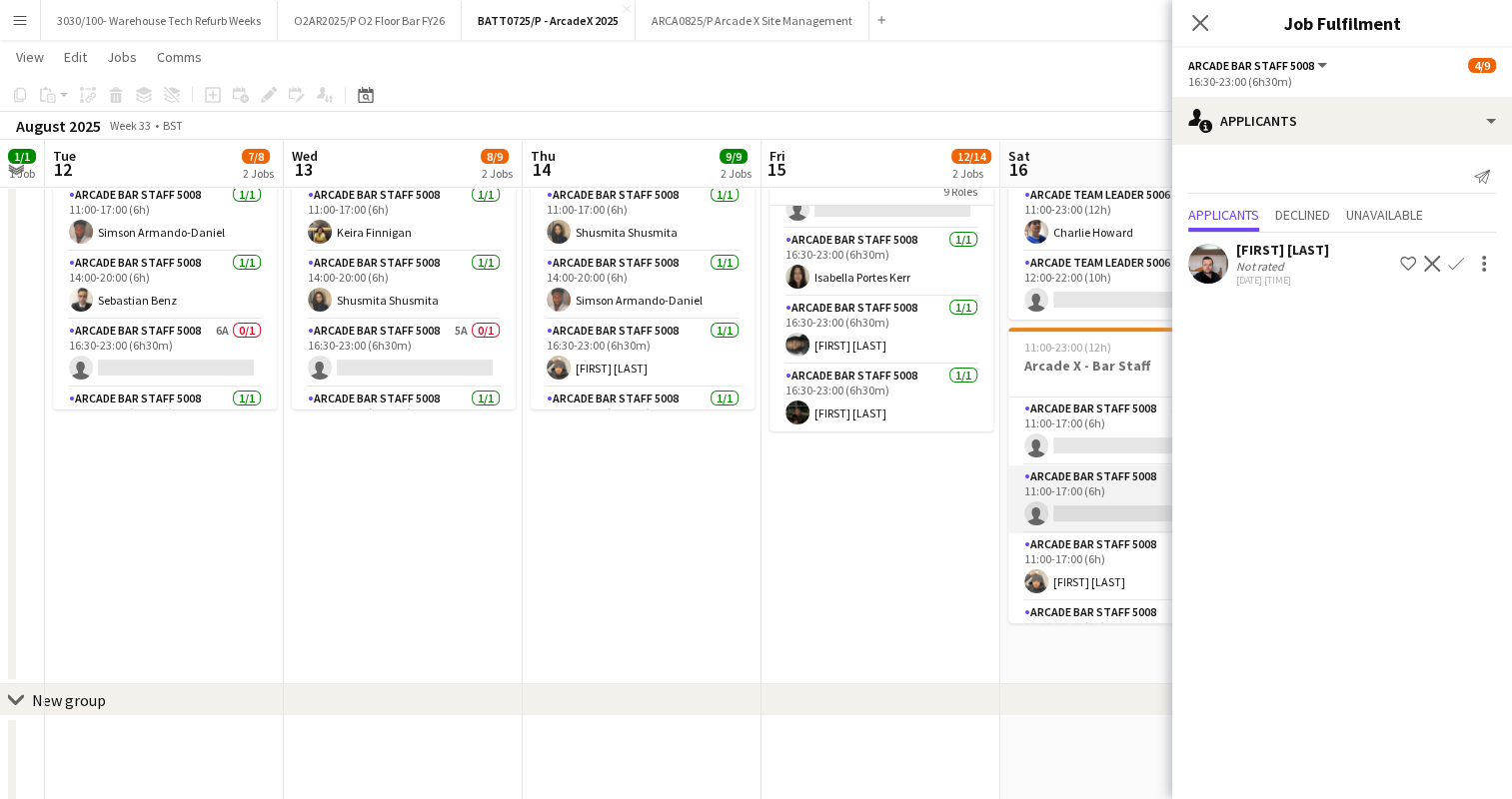 click on "Arcade Bar Staff 5008   1A   0/1   11:00-17:00 (6h)
single-neutral-actions" at bounding box center [1120, 499] 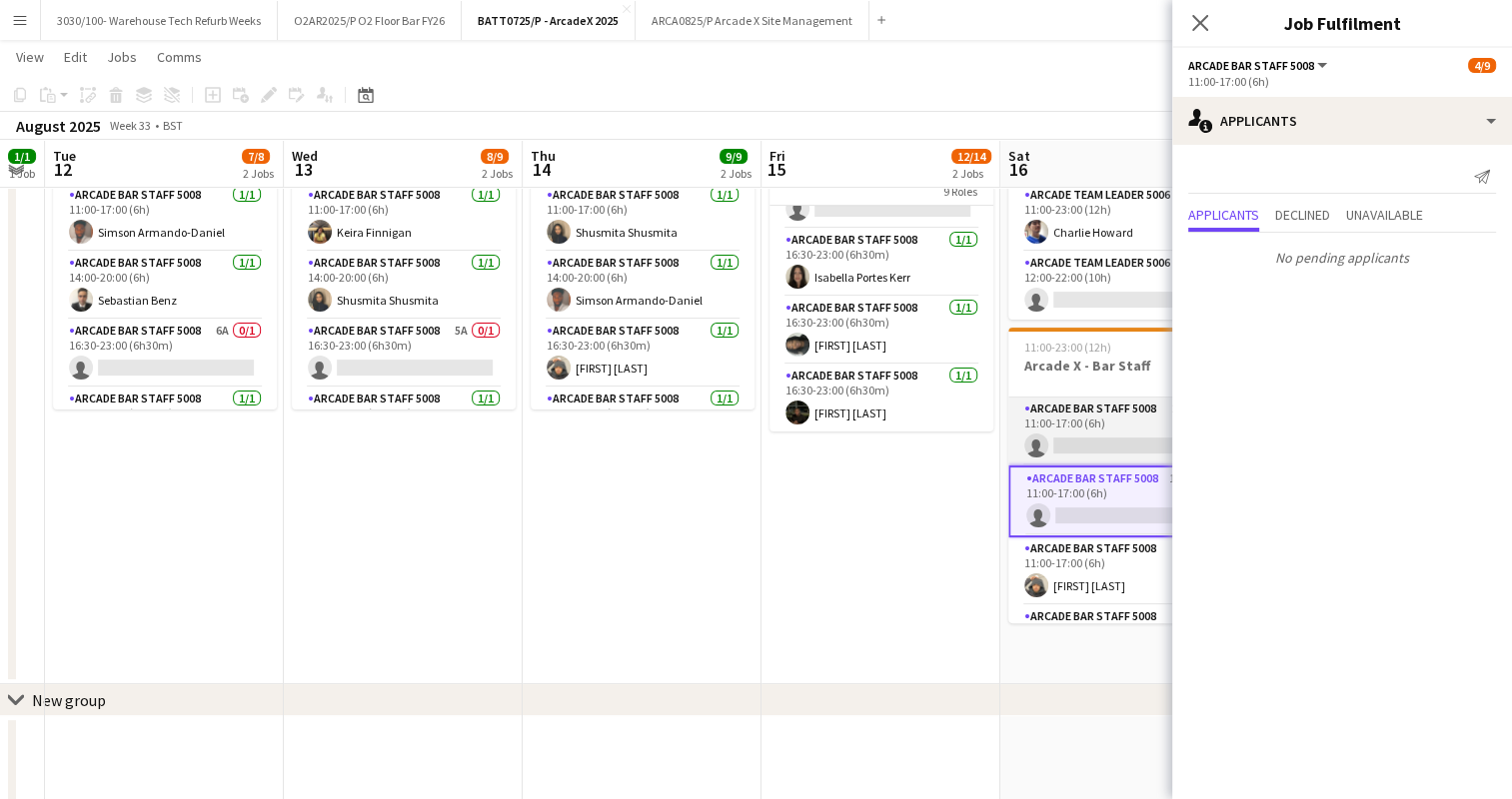 click on "Arcade Bar Staff 5008   2A   0/1   11:00-17:00 (6h)
single-neutral-actions" at bounding box center [1120, 431] 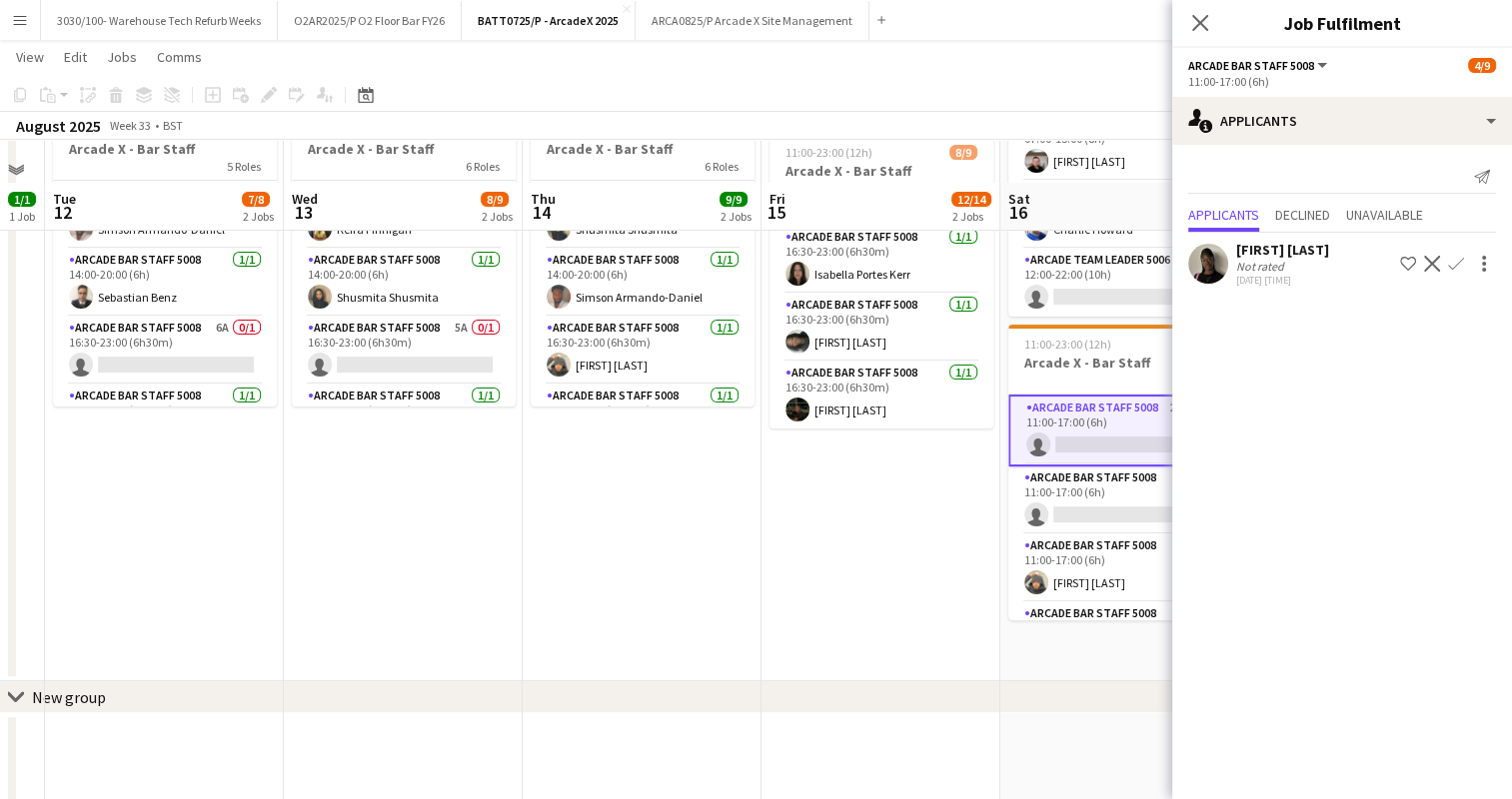 scroll, scrollTop: 371, scrollLeft: 0, axis: vertical 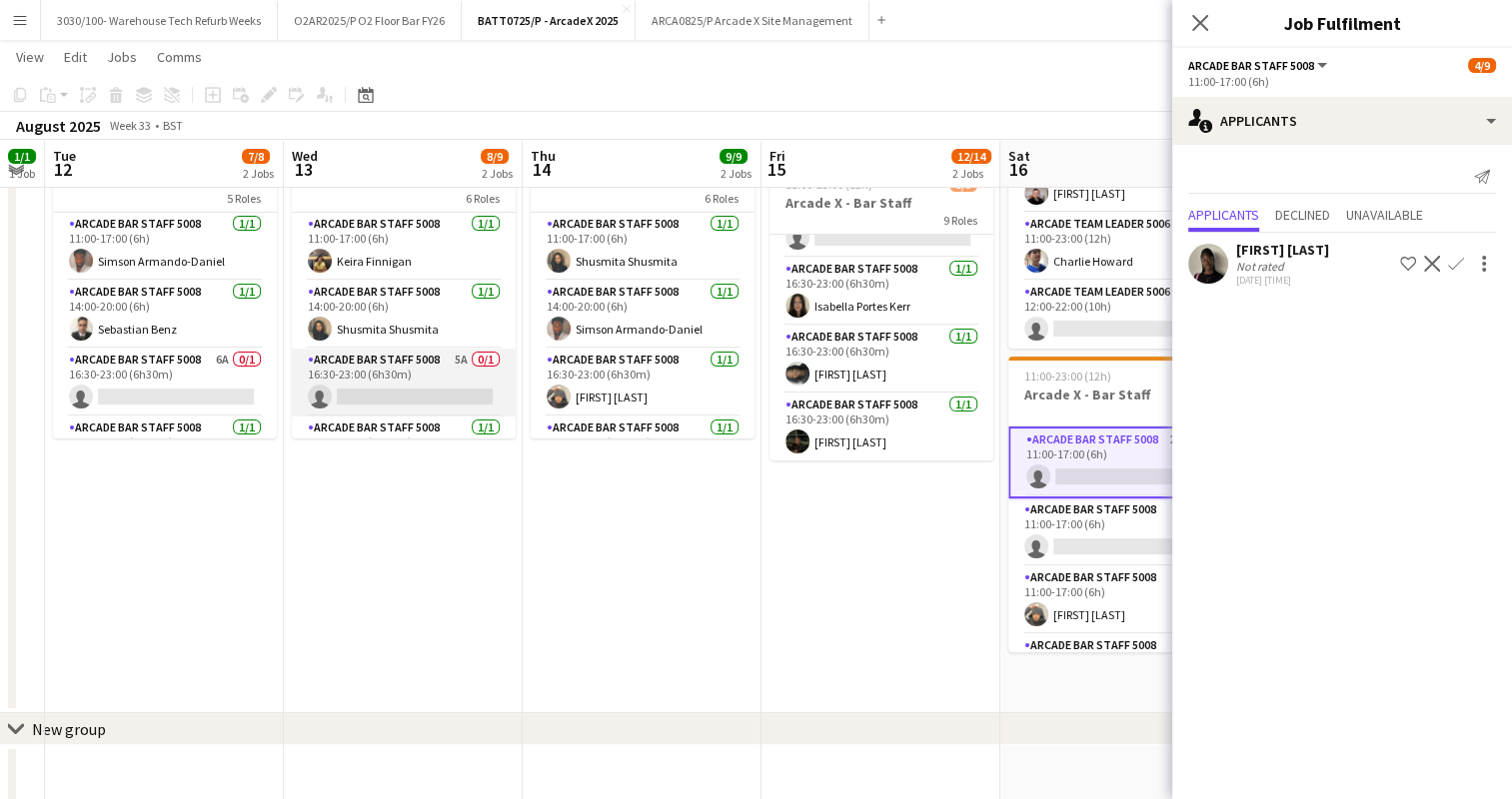 click on "Arcade Bar Staff 5008   5A   0/1   16:30-23:00 (6h30m)
single-neutral-actions" at bounding box center [404, 383] 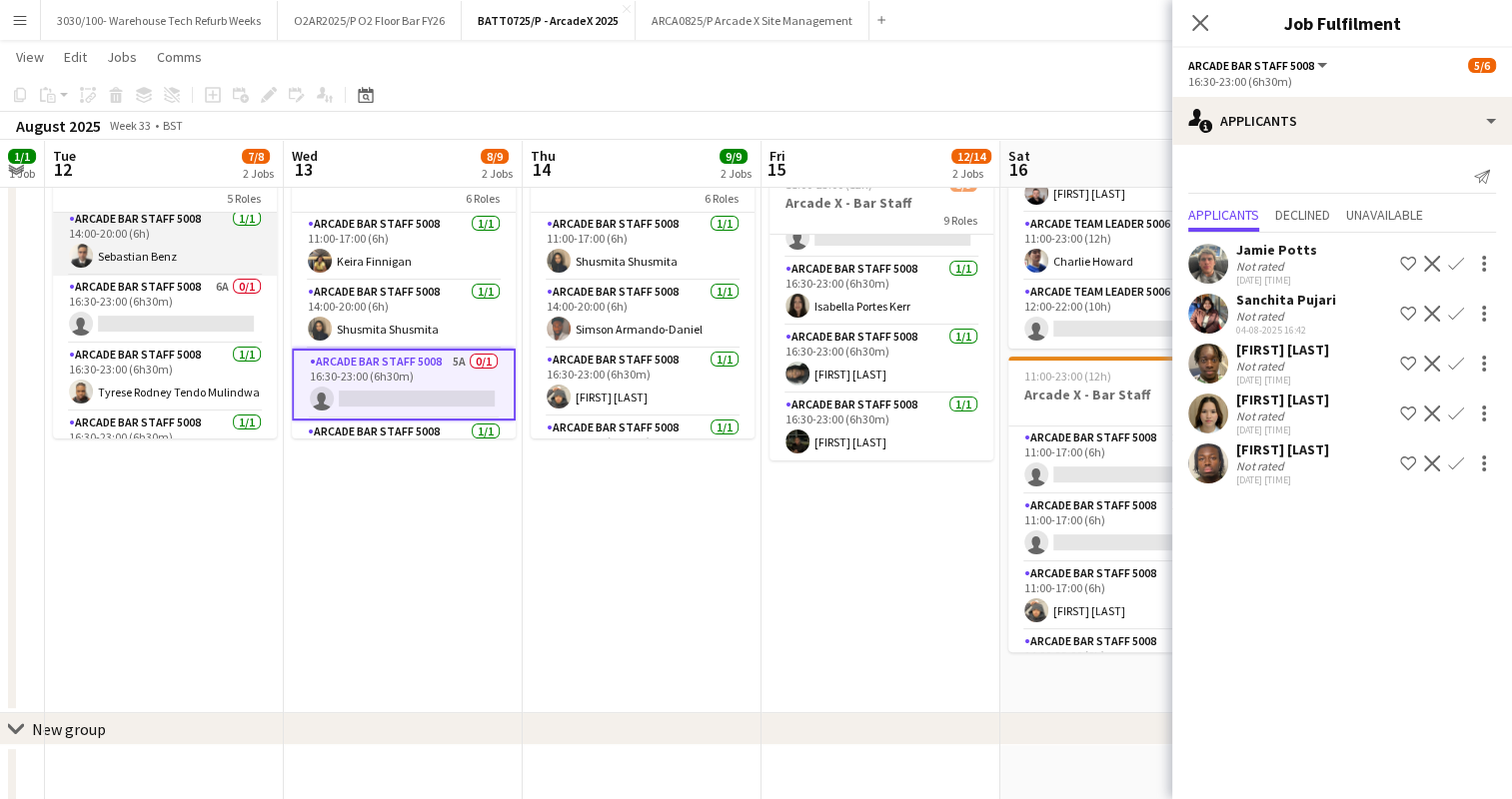 scroll, scrollTop: 100, scrollLeft: 0, axis: vertical 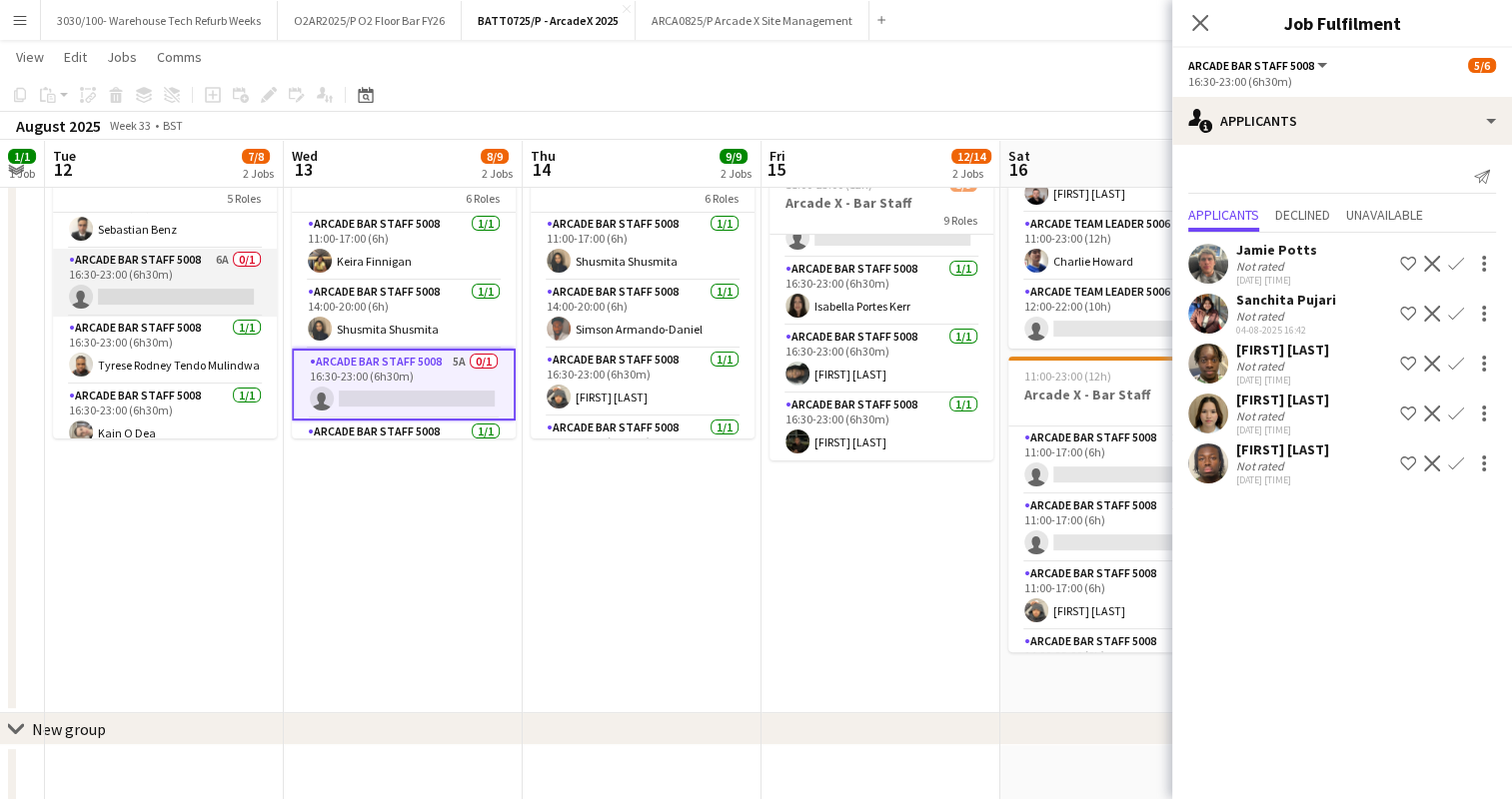 click on "Arcade Bar Staff 5008   6A   0/1   16:30-23:00 (6h30m)
single-neutral-actions" at bounding box center (165, 283) 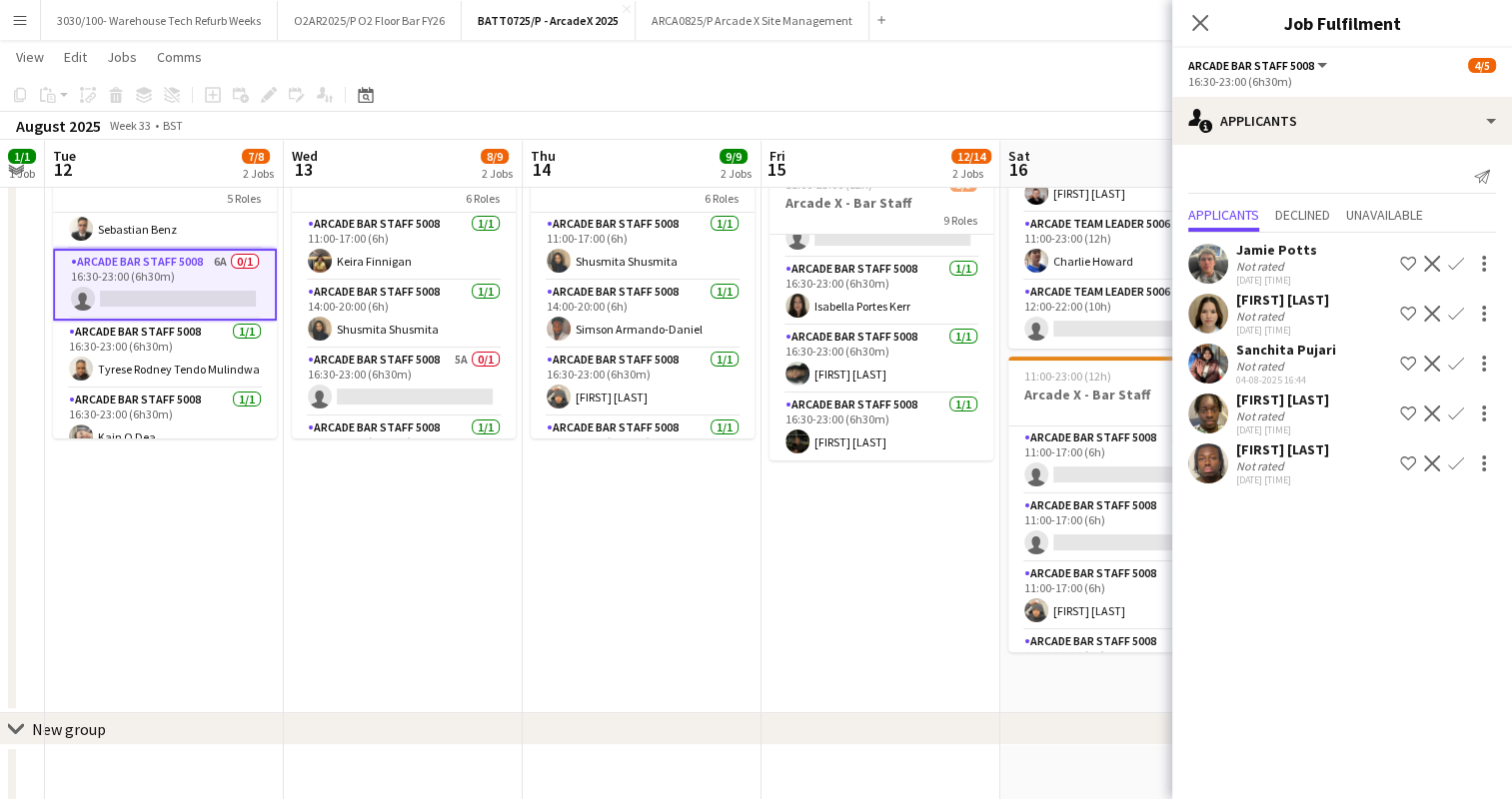 scroll, scrollTop: 0, scrollLeft: 809, axis: horizontal 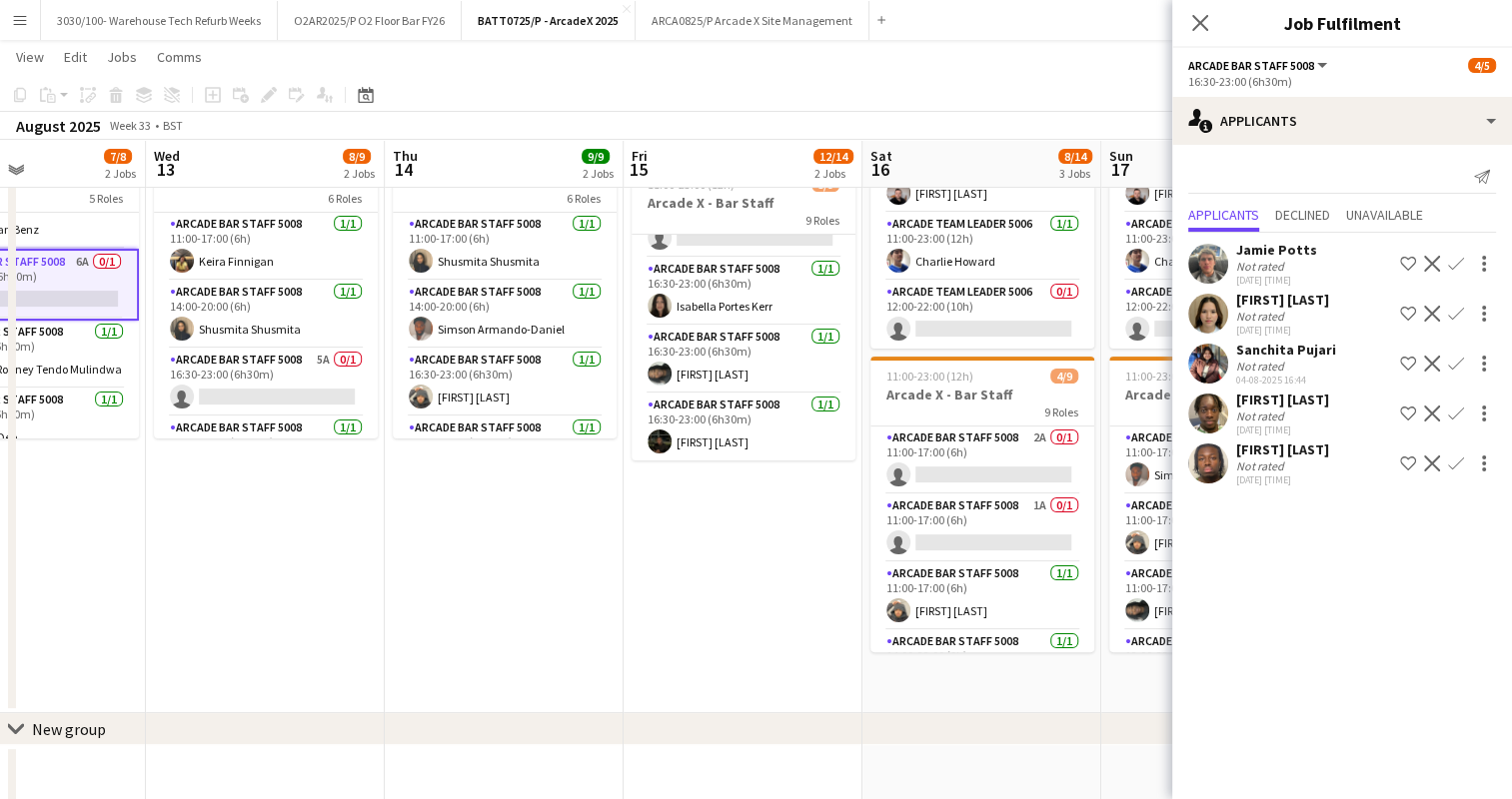 drag, startPoint x: 871, startPoint y: 507, endPoint x: 739, endPoint y: 508, distance: 132.00379 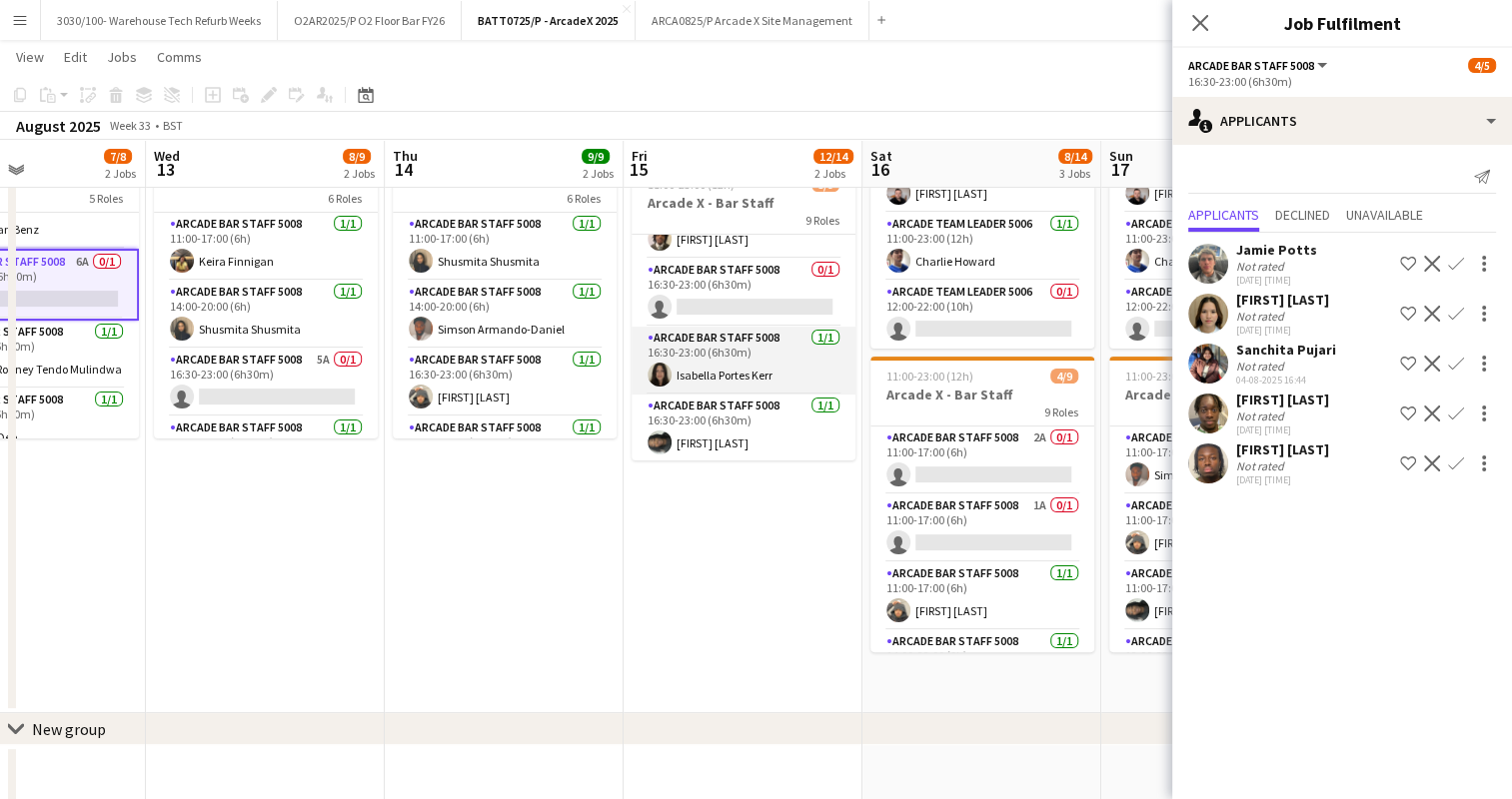 scroll, scrollTop: 285, scrollLeft: 0, axis: vertical 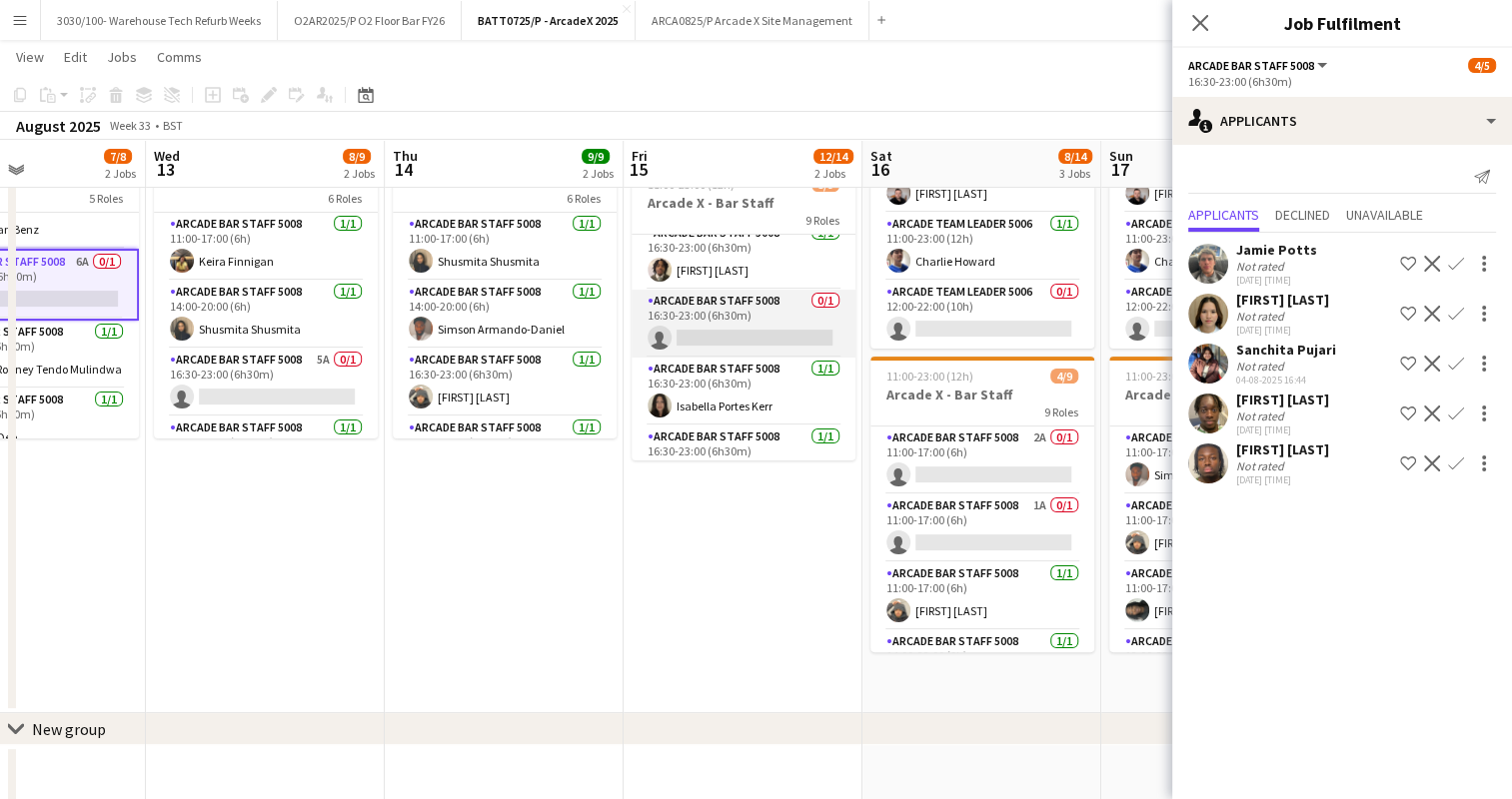 click on "Arcade Bar Staff 5008   0/1   16:30-23:00 (6h30m)
single-neutral-actions" at bounding box center (744, 324) 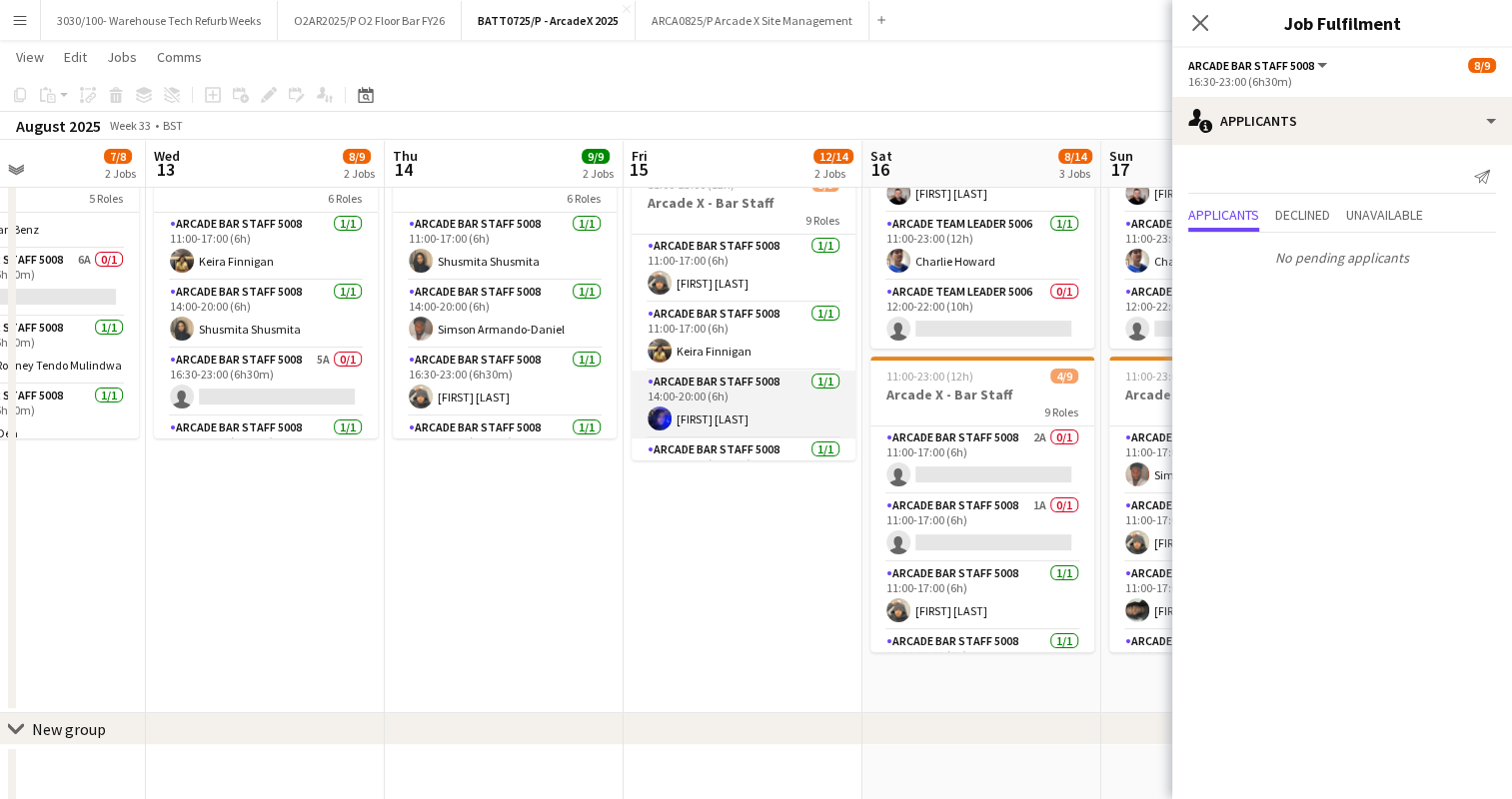 scroll, scrollTop: 0, scrollLeft: 0, axis: both 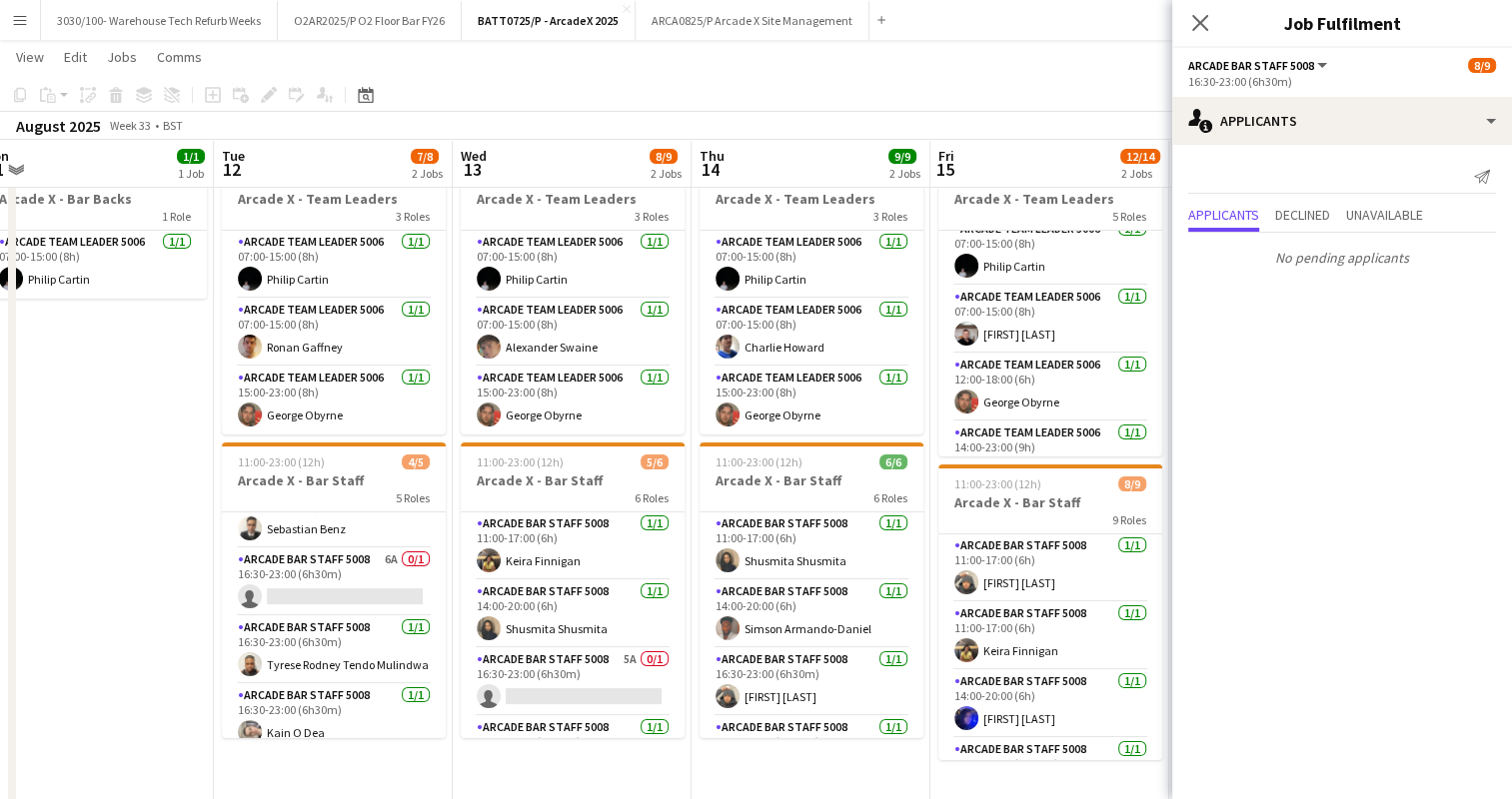 drag, startPoint x: 552, startPoint y: 415, endPoint x: 858, endPoint y: 392, distance: 306.86316 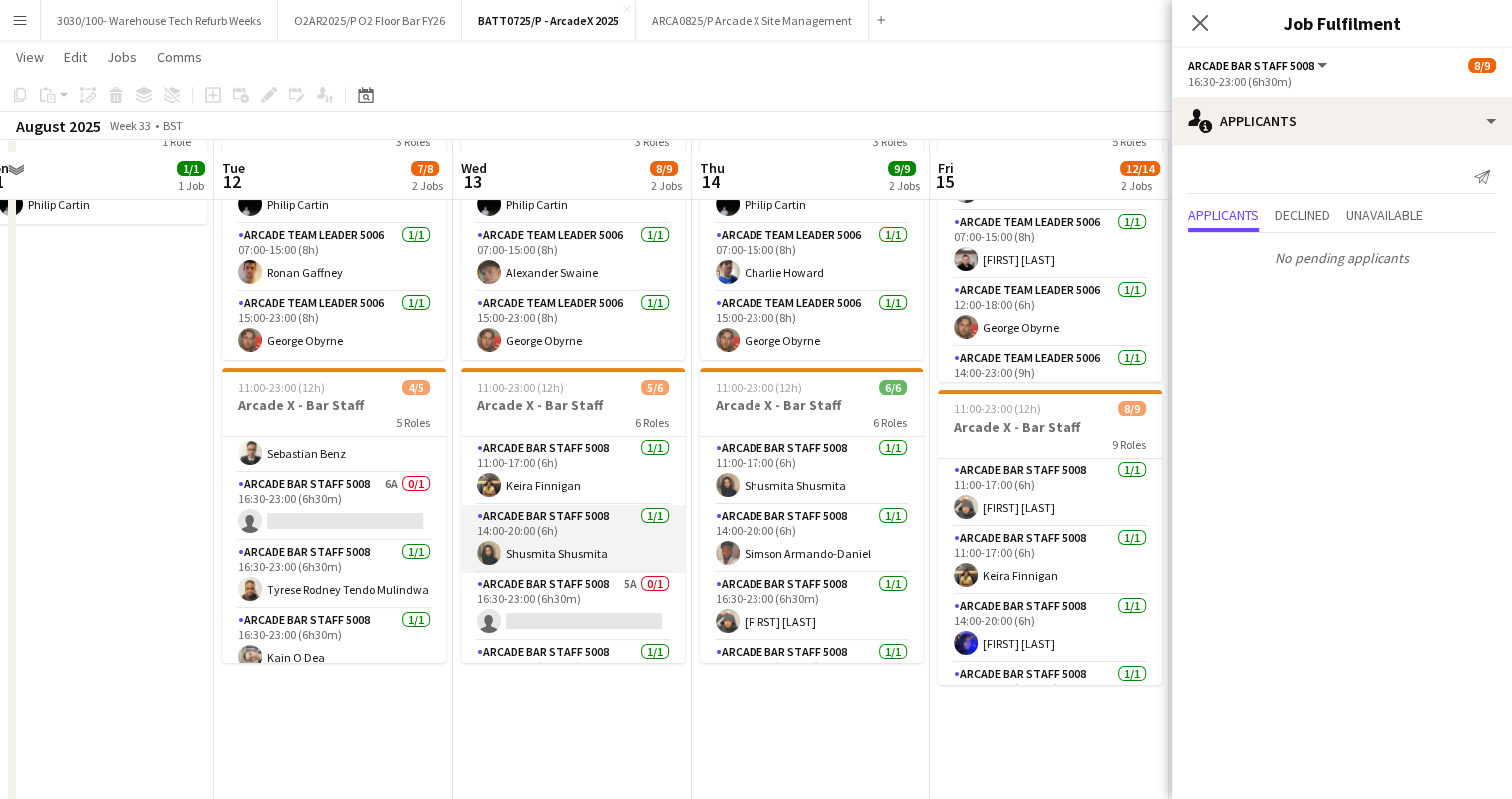 scroll, scrollTop: 171, scrollLeft: 0, axis: vertical 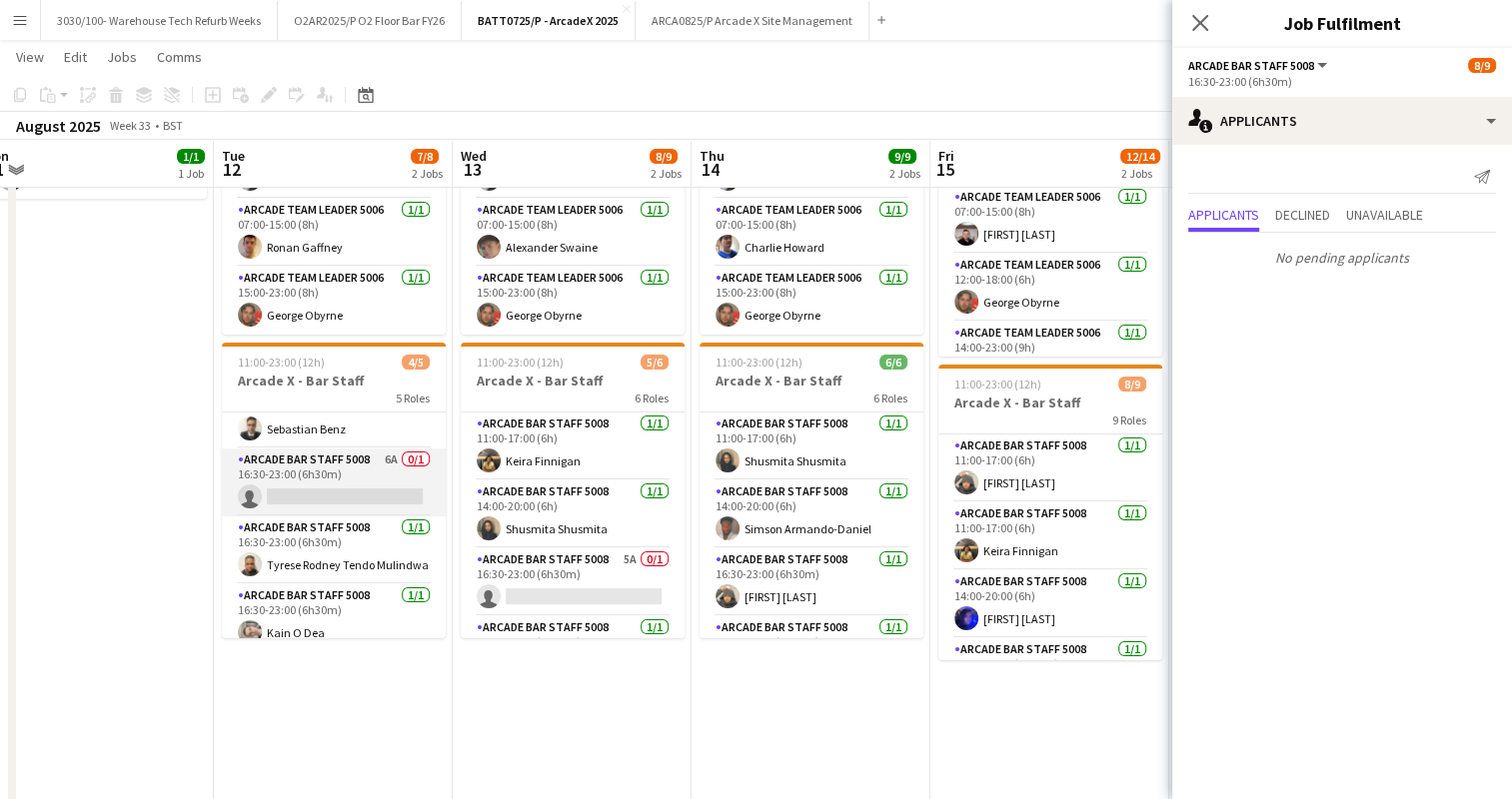 click on "Arcade Bar Staff 5008   6A   0/1   16:30-23:00 (6h30m)
single-neutral-actions" at bounding box center (334, 482) 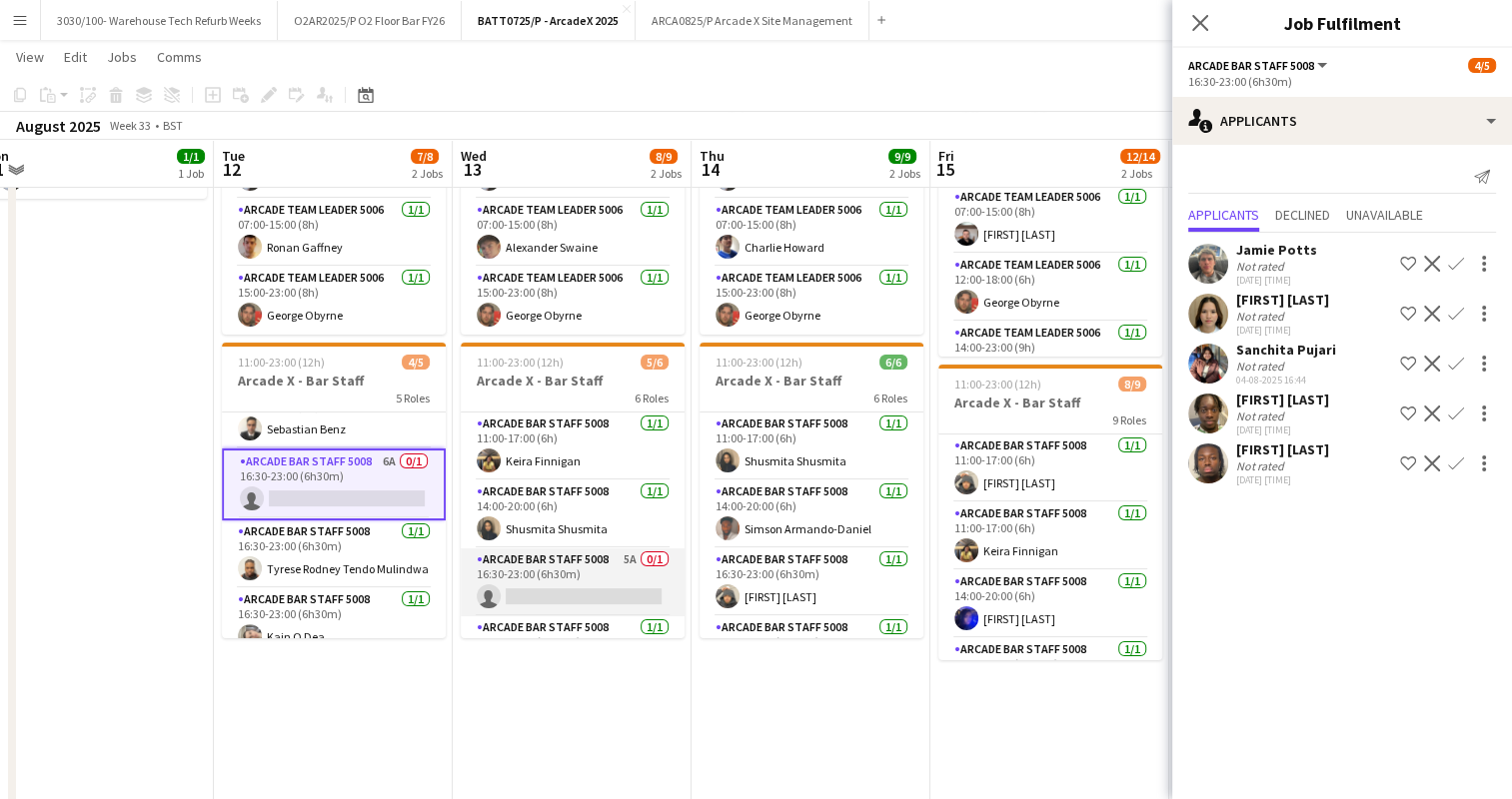 click on "Arcade Bar Staff 5008   5A   0/1   16:30-23:00 (6h30m)
single-neutral-actions" at bounding box center (573, 582) 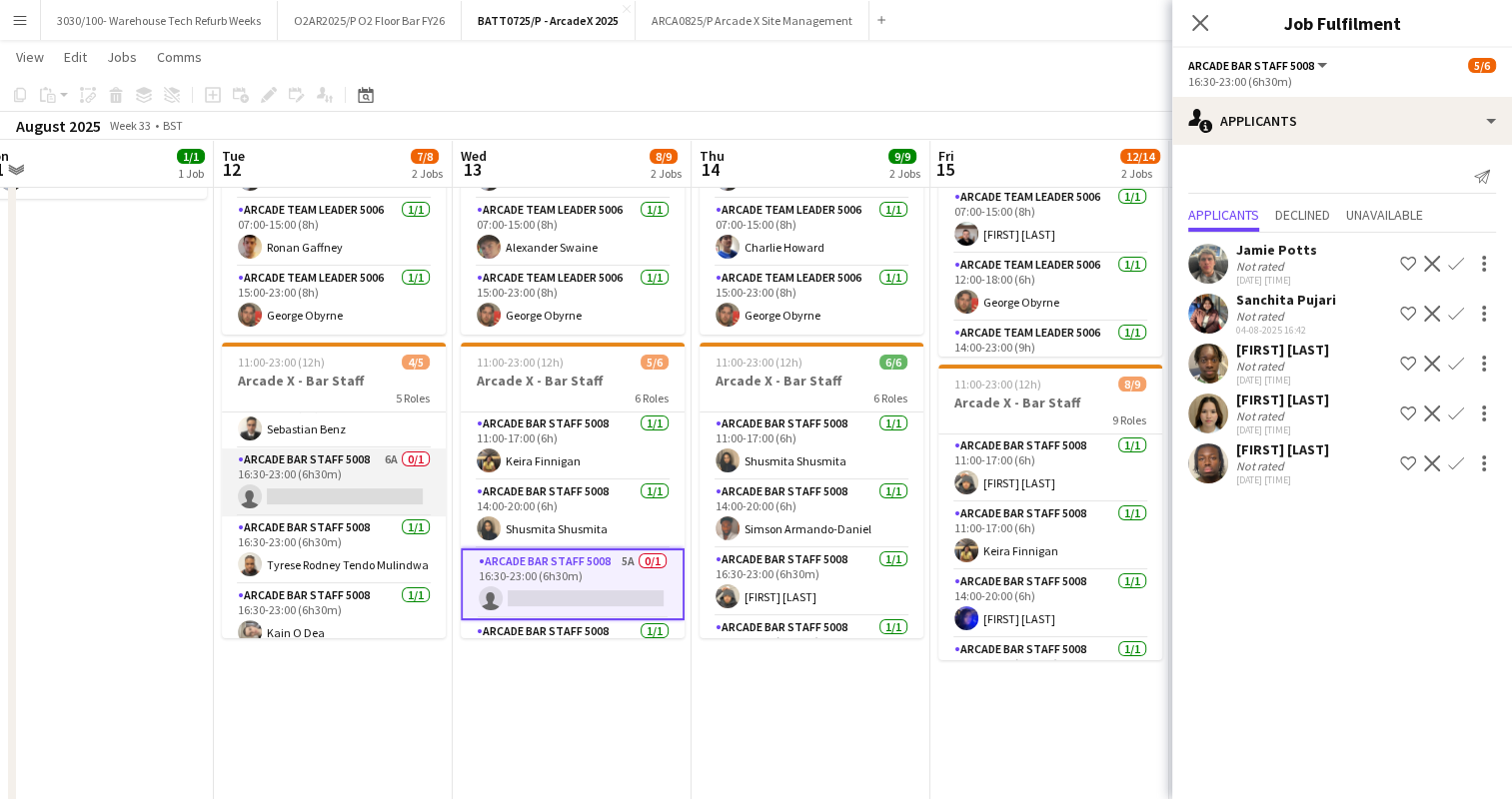 click on "Arcade Bar Staff 5008   6A   0/1   16:30-23:00 (6h30m)
single-neutral-actions" at bounding box center [334, 482] 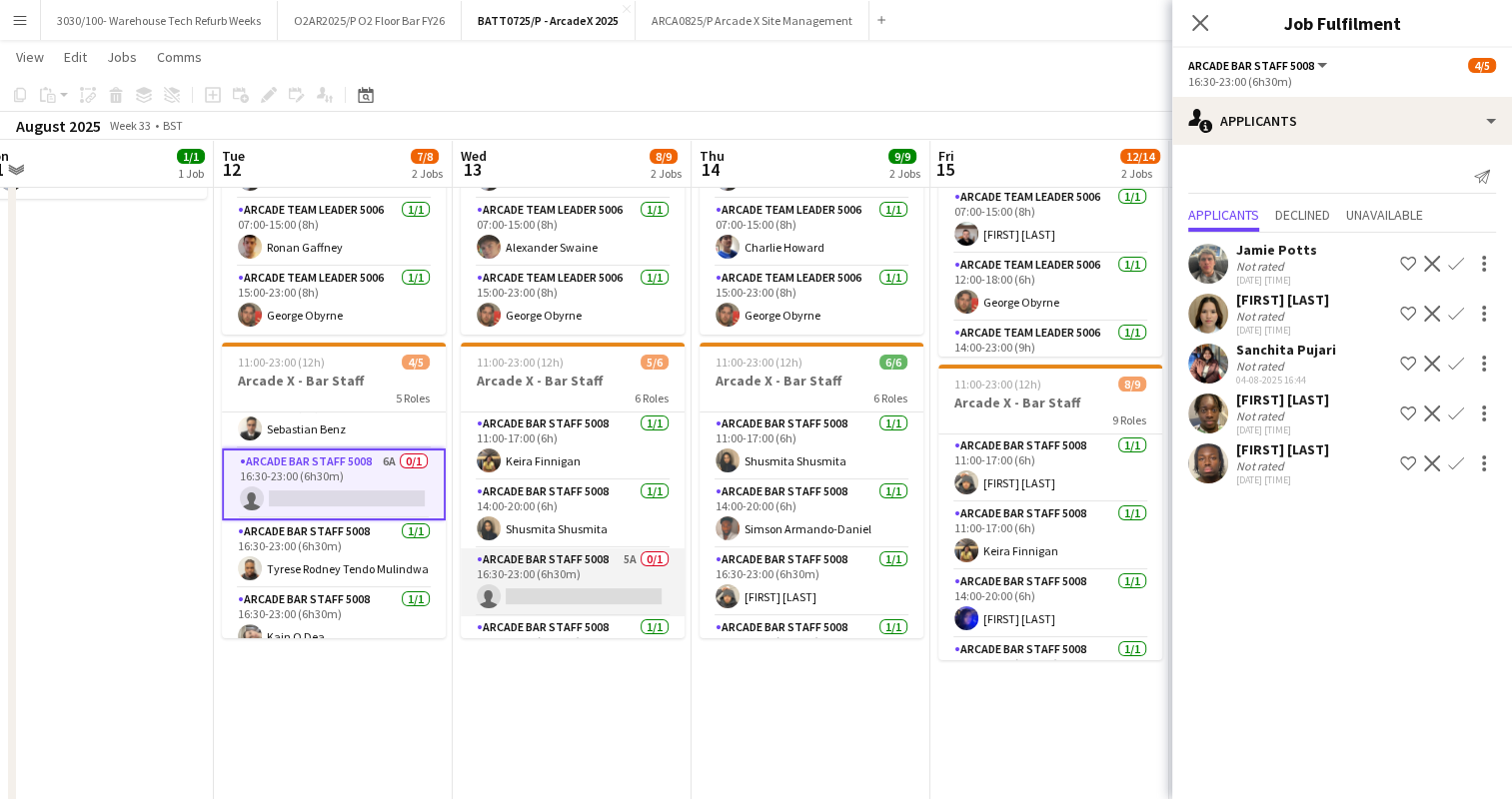 click on "Arcade Bar Staff 5008   5A   0/1   16:30-23:00 (6h30m)
single-neutral-actions" at bounding box center [573, 582] 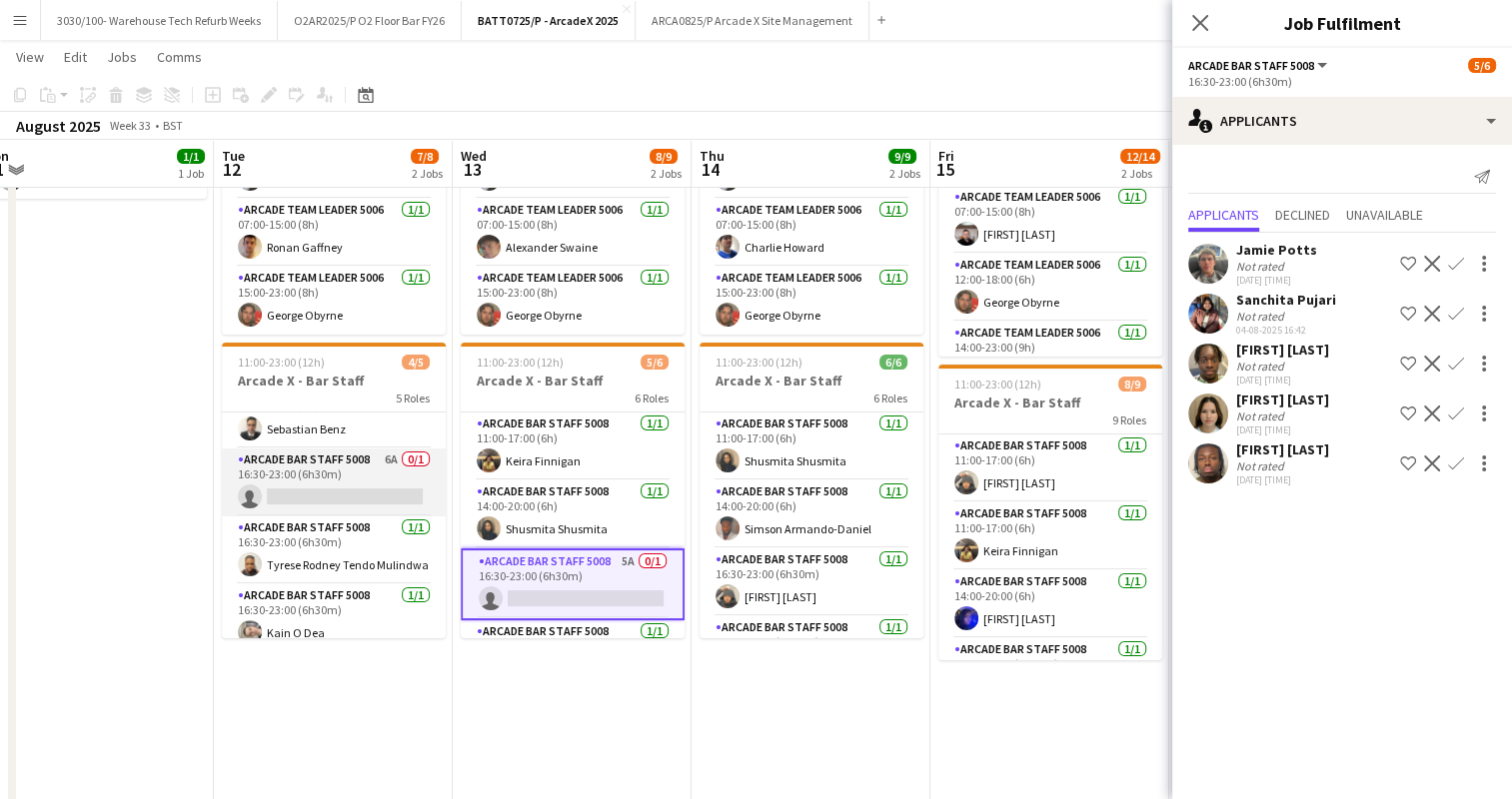 click on "Arcade Bar Staff 5008   6A   0/1   16:30-23:00 (6h30m)
single-neutral-actions" at bounding box center (334, 482) 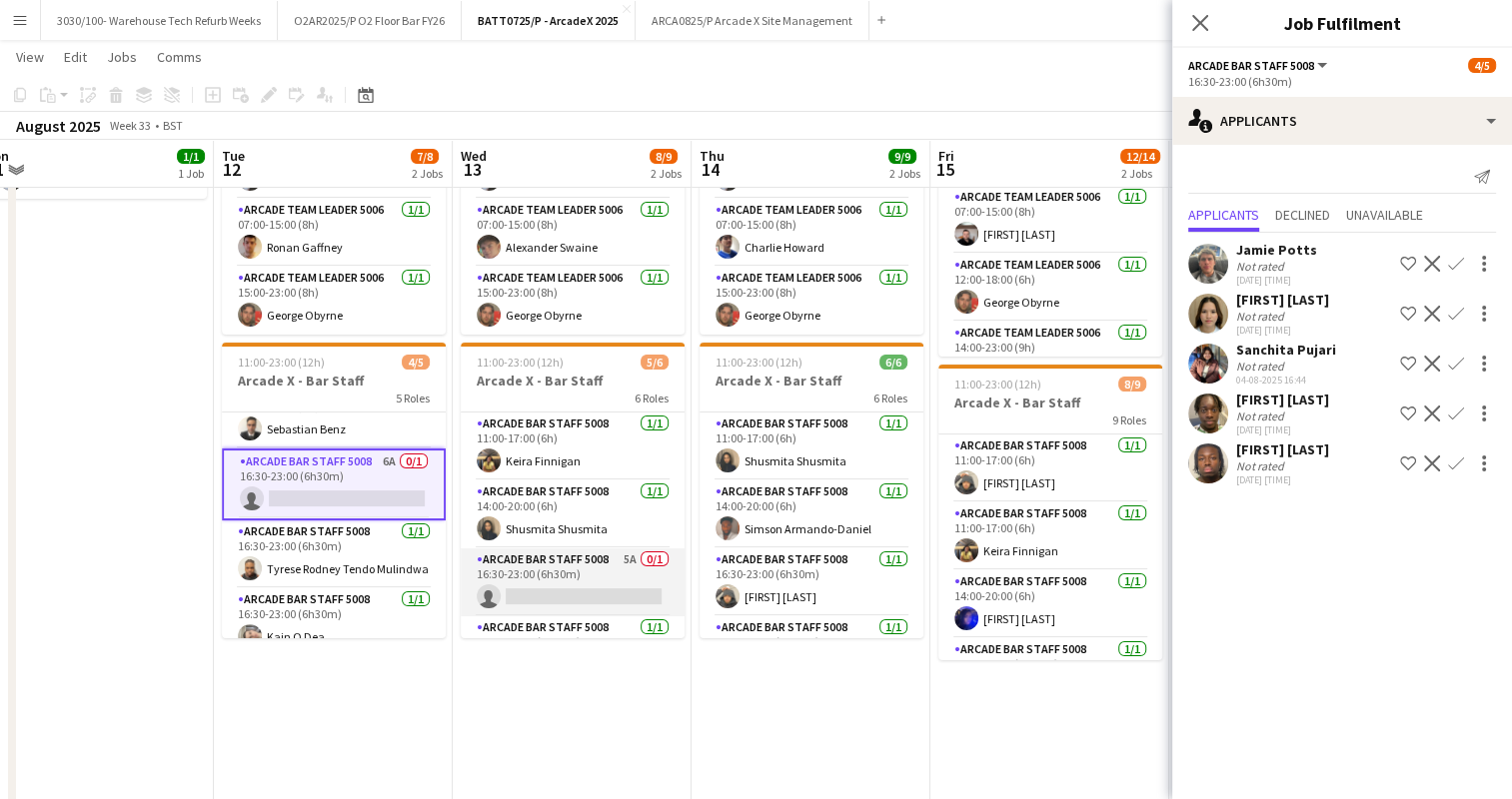 click on "Arcade Bar Staff 5008   5A   0/1   16:30-23:00 (6h30m)
single-neutral-actions" at bounding box center (573, 582) 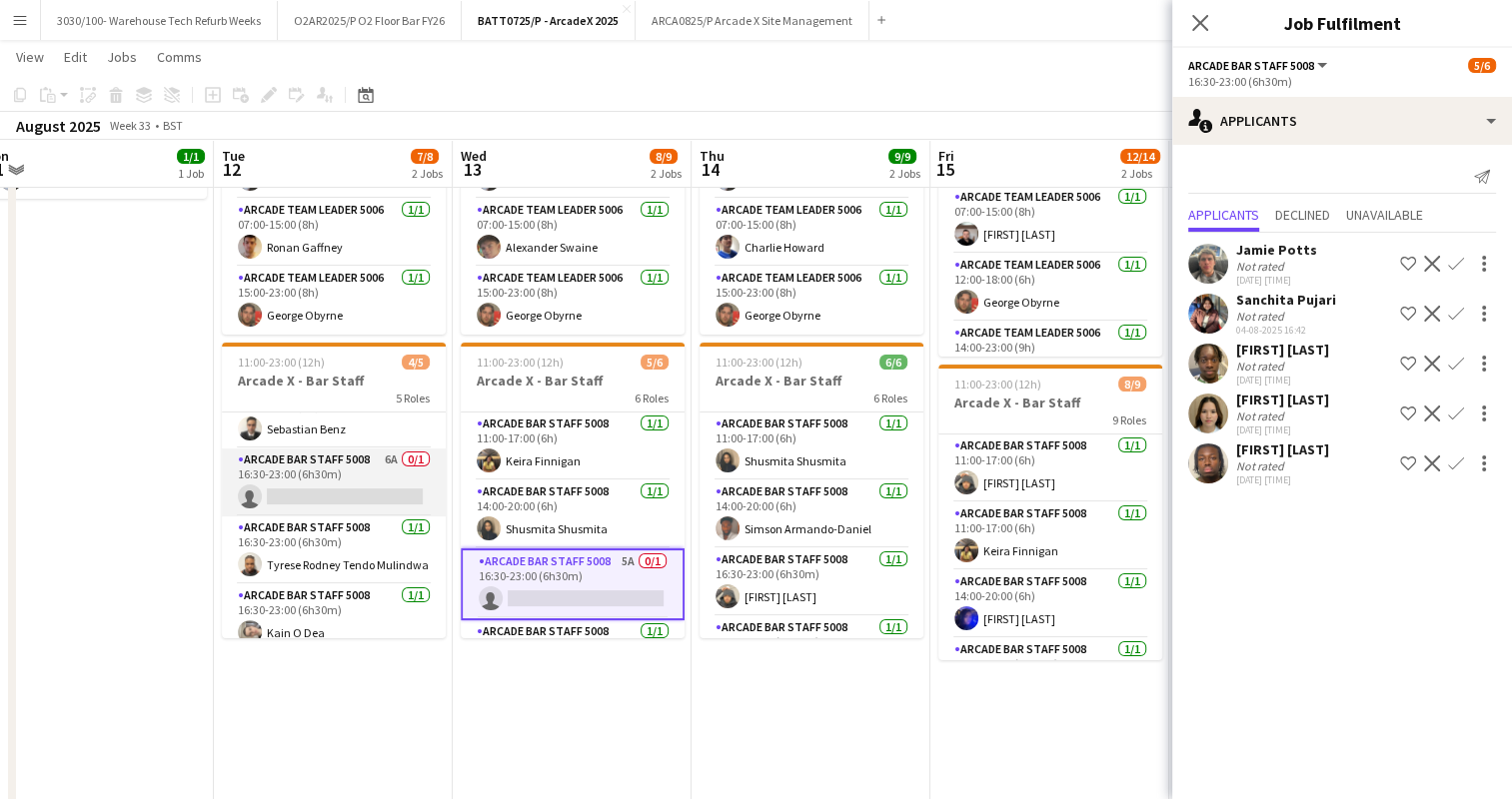 click on "Arcade Bar Staff 5008   6A   0/1   16:30-23:00 (6h30m)
single-neutral-actions" at bounding box center (334, 482) 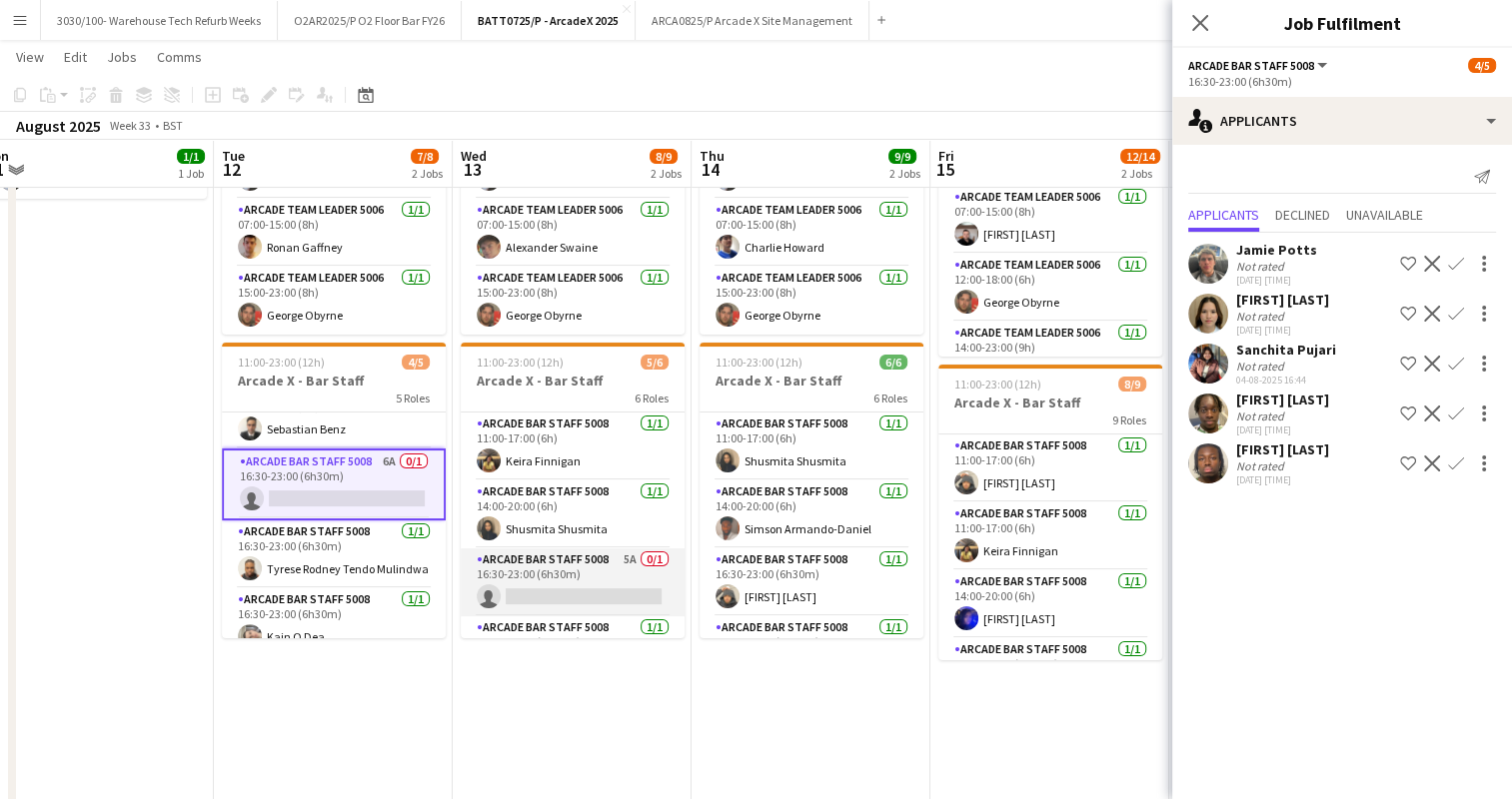 click on "Arcade Bar Staff 5008   5A   0/1   16:30-23:00 (6h30m)
single-neutral-actions" at bounding box center (573, 582) 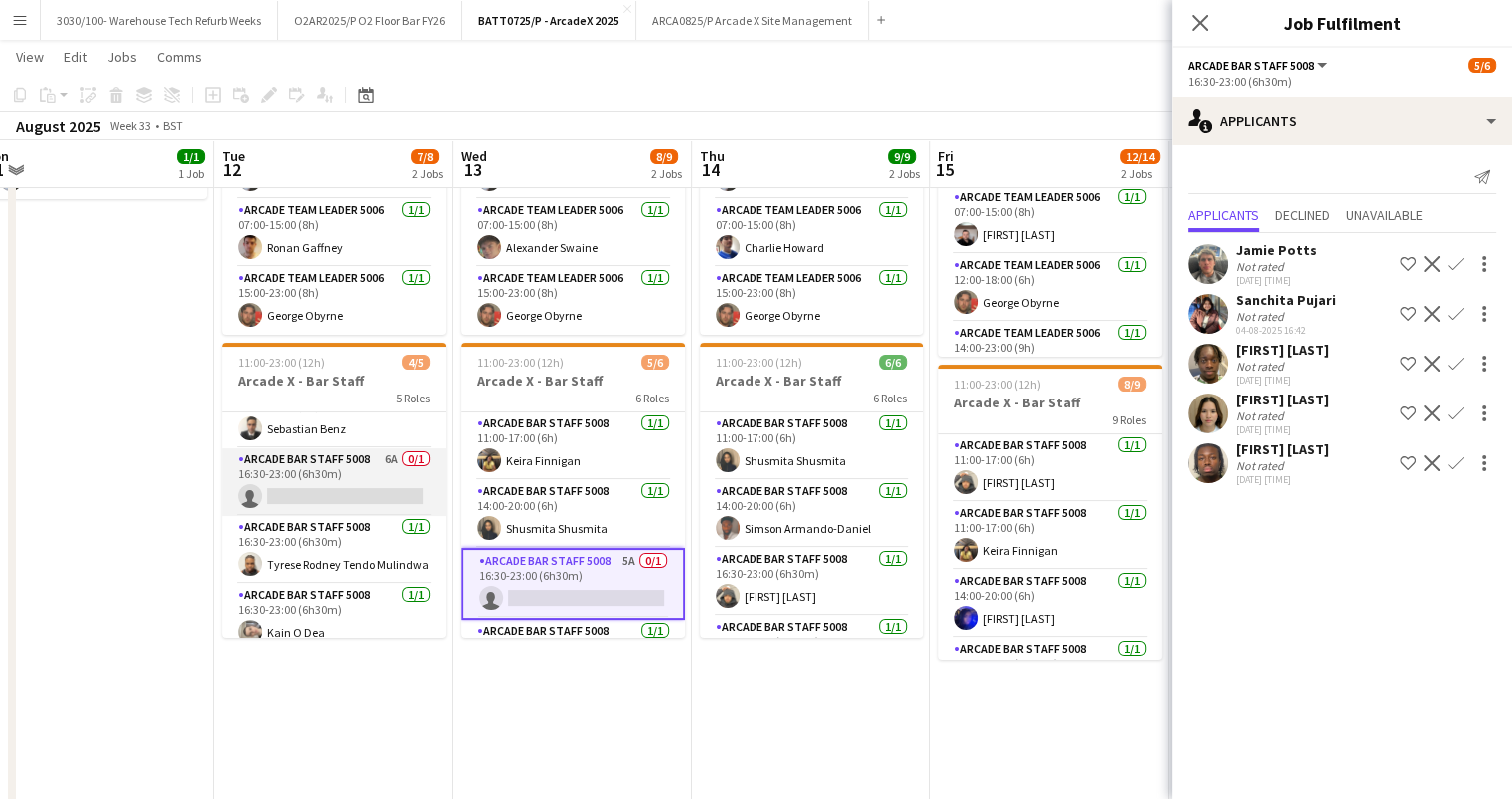 click on "Arcade Bar Staff 5008   6A   0/1   16:30-23:00 (6h30m)
single-neutral-actions" at bounding box center (334, 482) 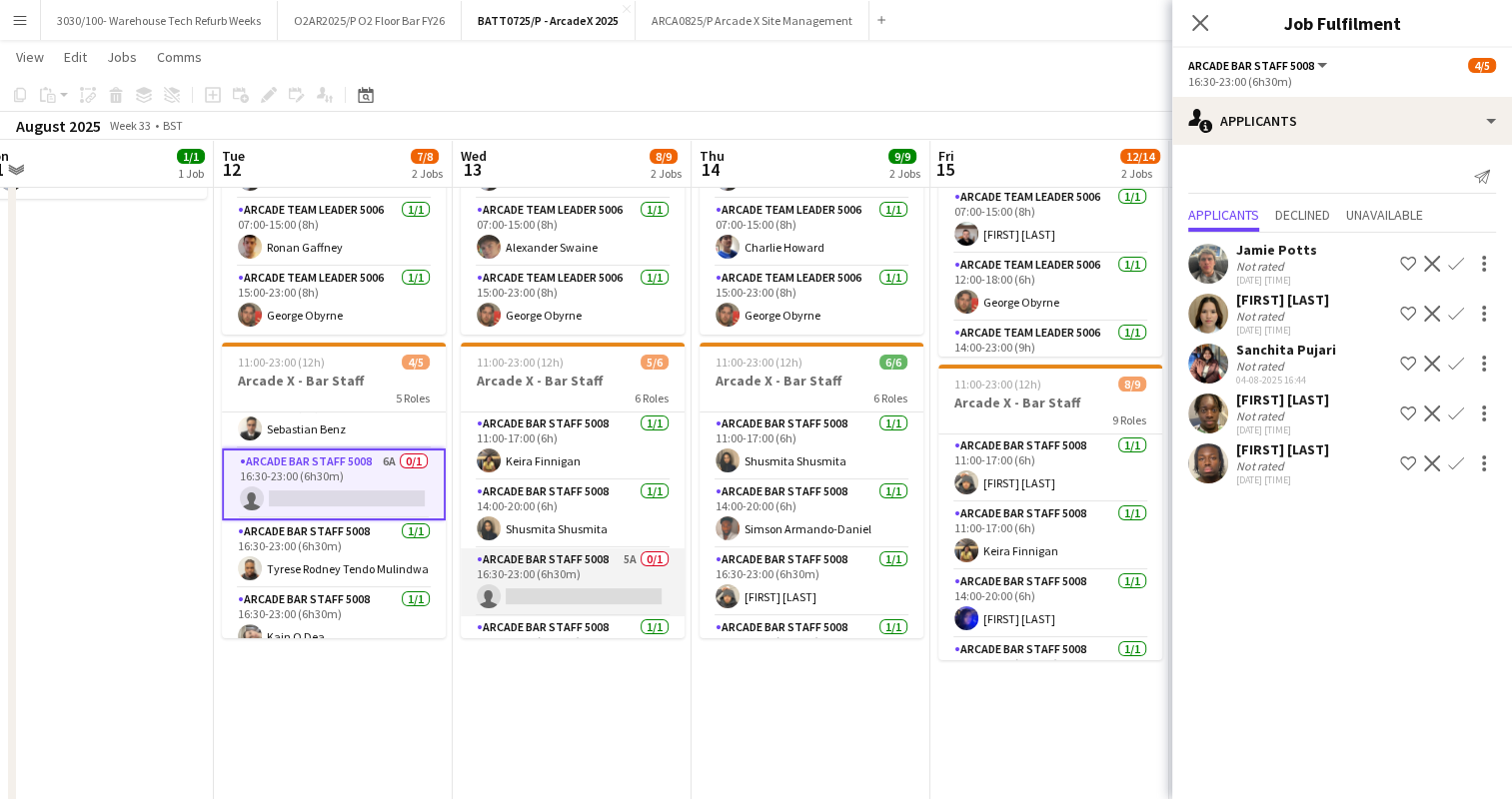 click on "Arcade Bar Staff 5008   5A   0/1   16:30-23:00 (6h30m)
single-neutral-actions" at bounding box center [573, 582] 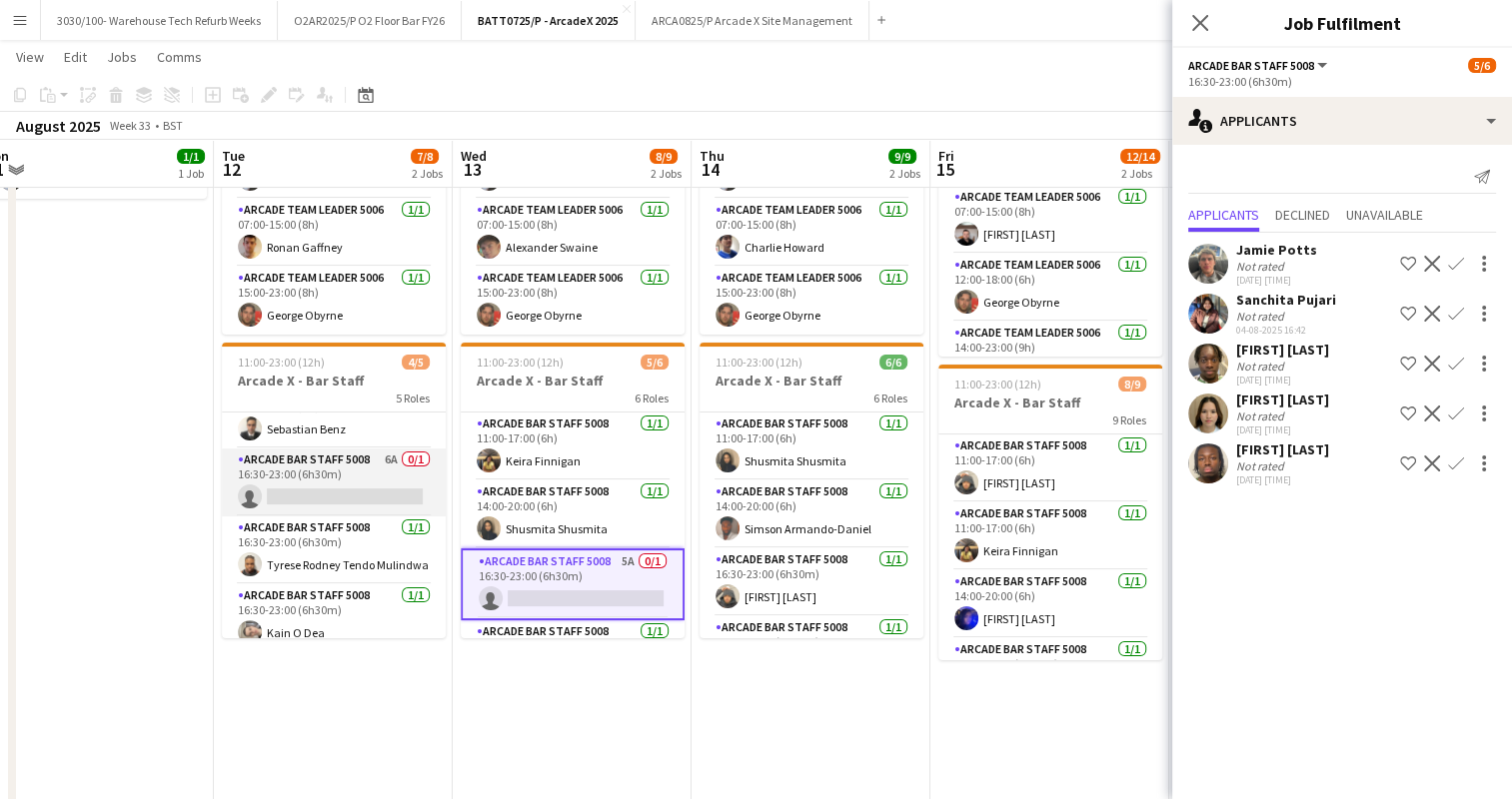 click on "Arcade Bar Staff 5008   6A   0/1   16:30-23:00 (6h30m)
single-neutral-actions" at bounding box center (334, 482) 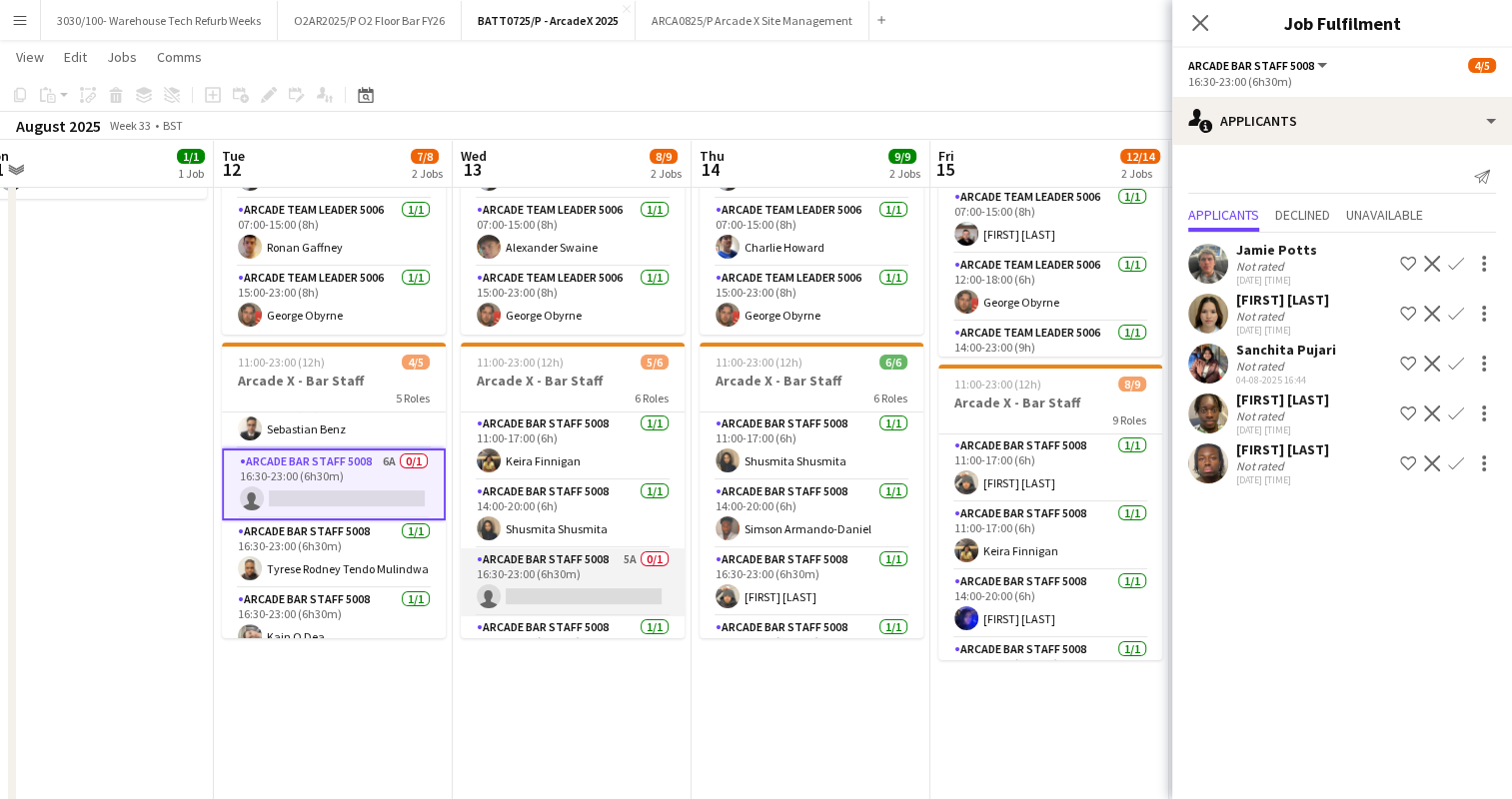 click on "Arcade Bar Staff 5008   5A   0/1   16:30-23:00 (6h30m)
single-neutral-actions" at bounding box center (573, 582) 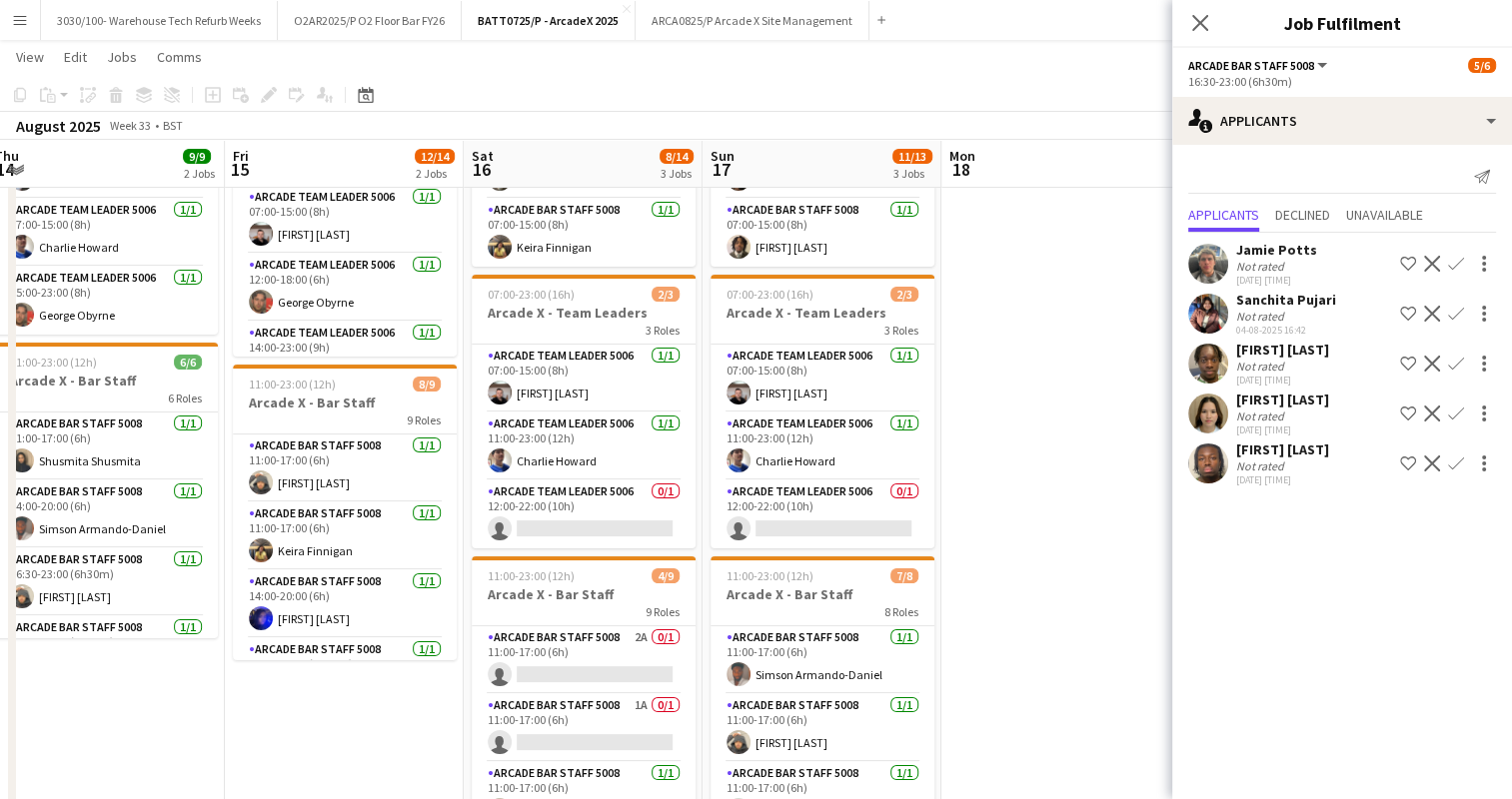 scroll, scrollTop: 0, scrollLeft: 746, axis: horizontal 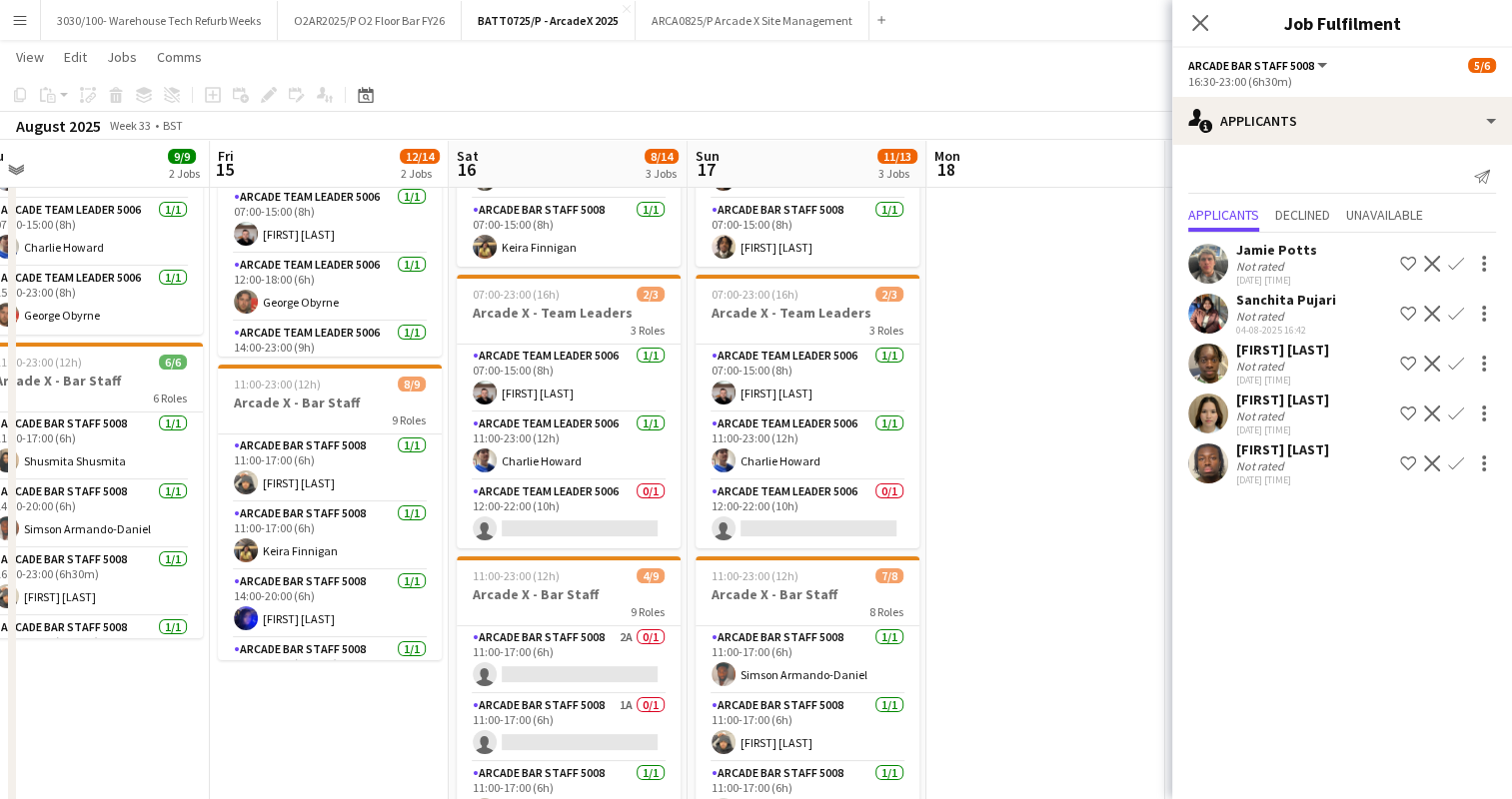 drag, startPoint x: 868, startPoint y: 710, endPoint x: 148, endPoint y: 668, distance: 721.224 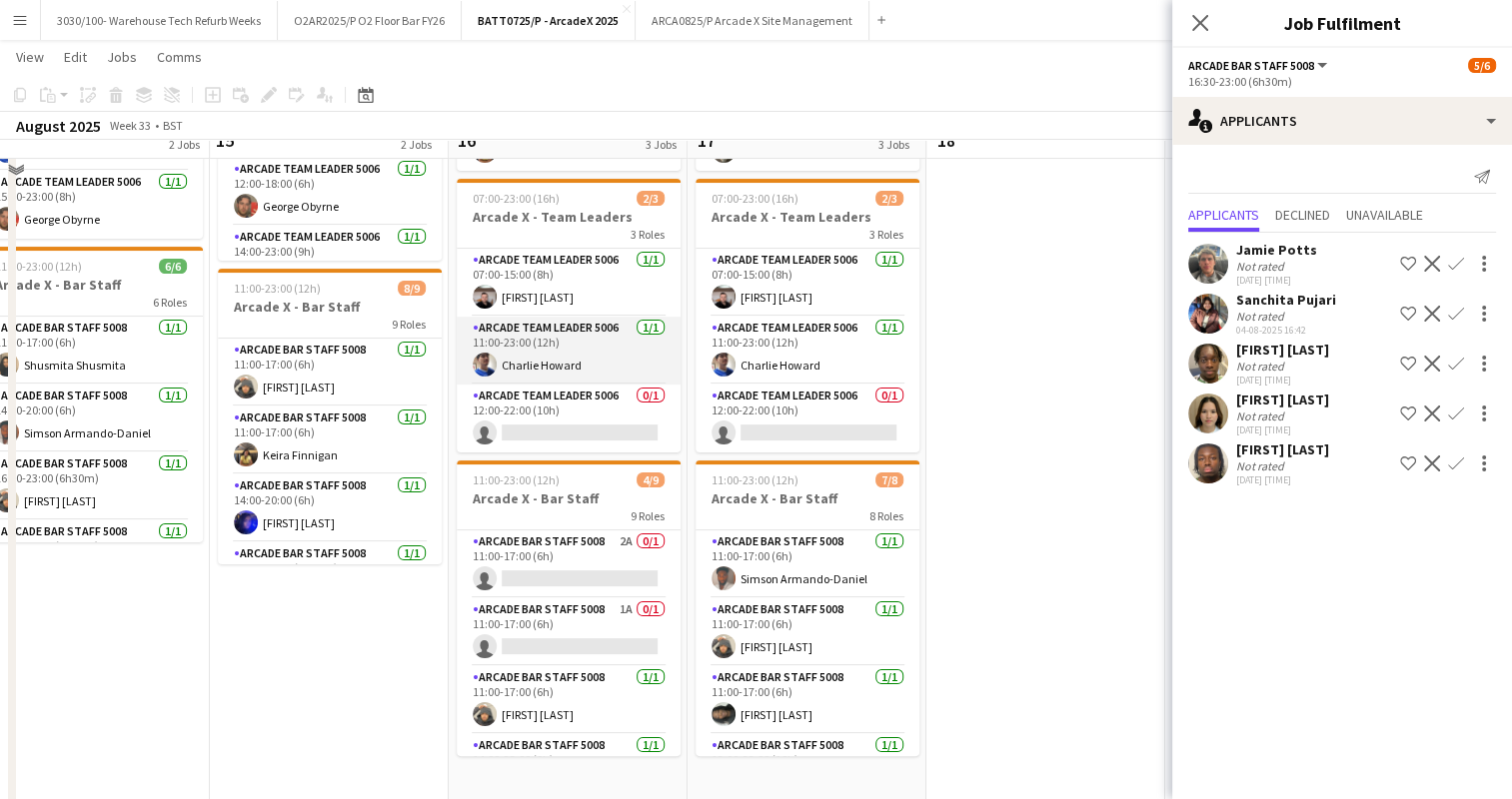 scroll, scrollTop: 271, scrollLeft: 0, axis: vertical 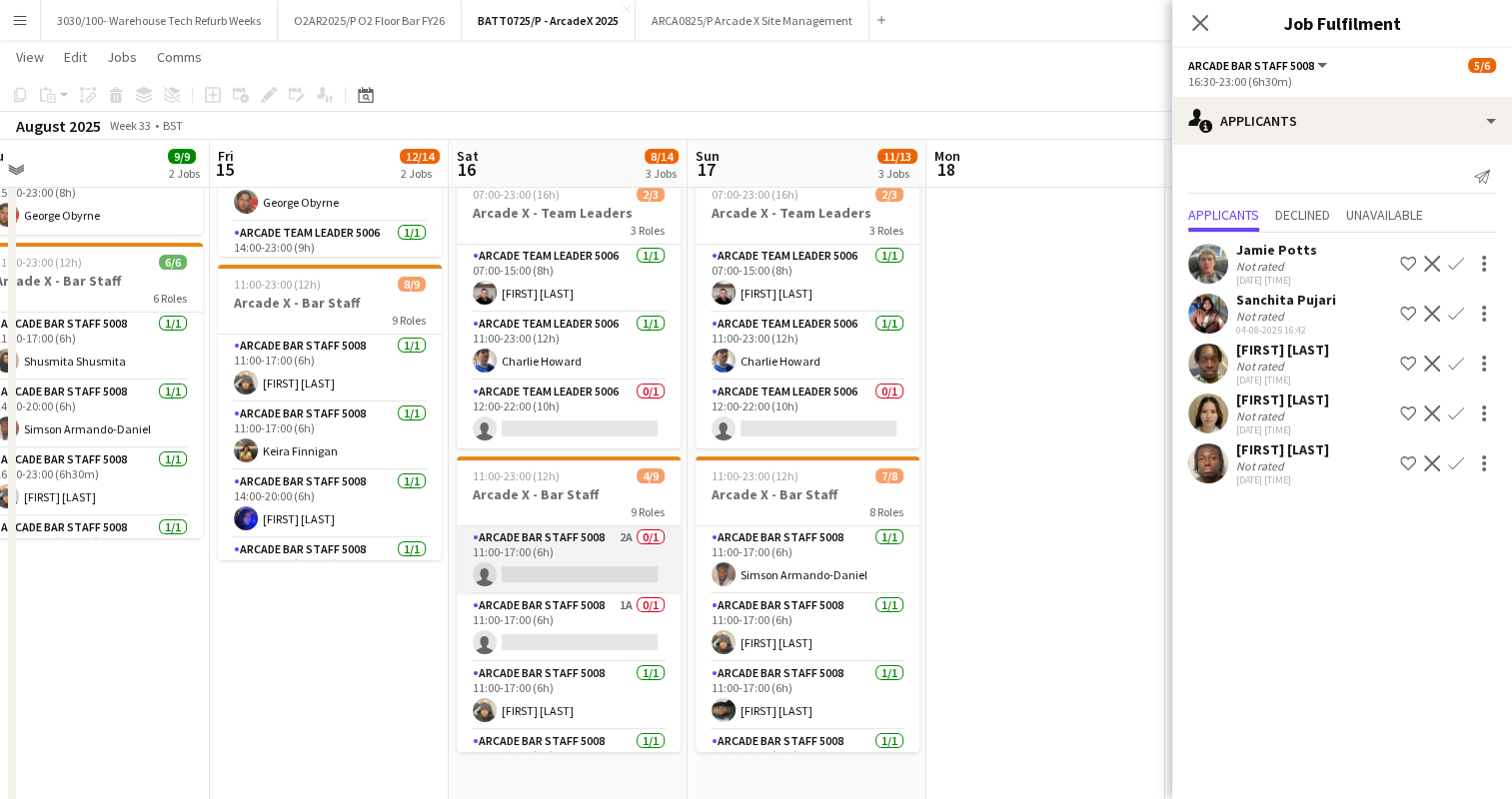 click on "Arcade Bar Staff 5008   2A   0/1   11:00-17:00 (6h)
single-neutral-actions" at bounding box center (569, 560) 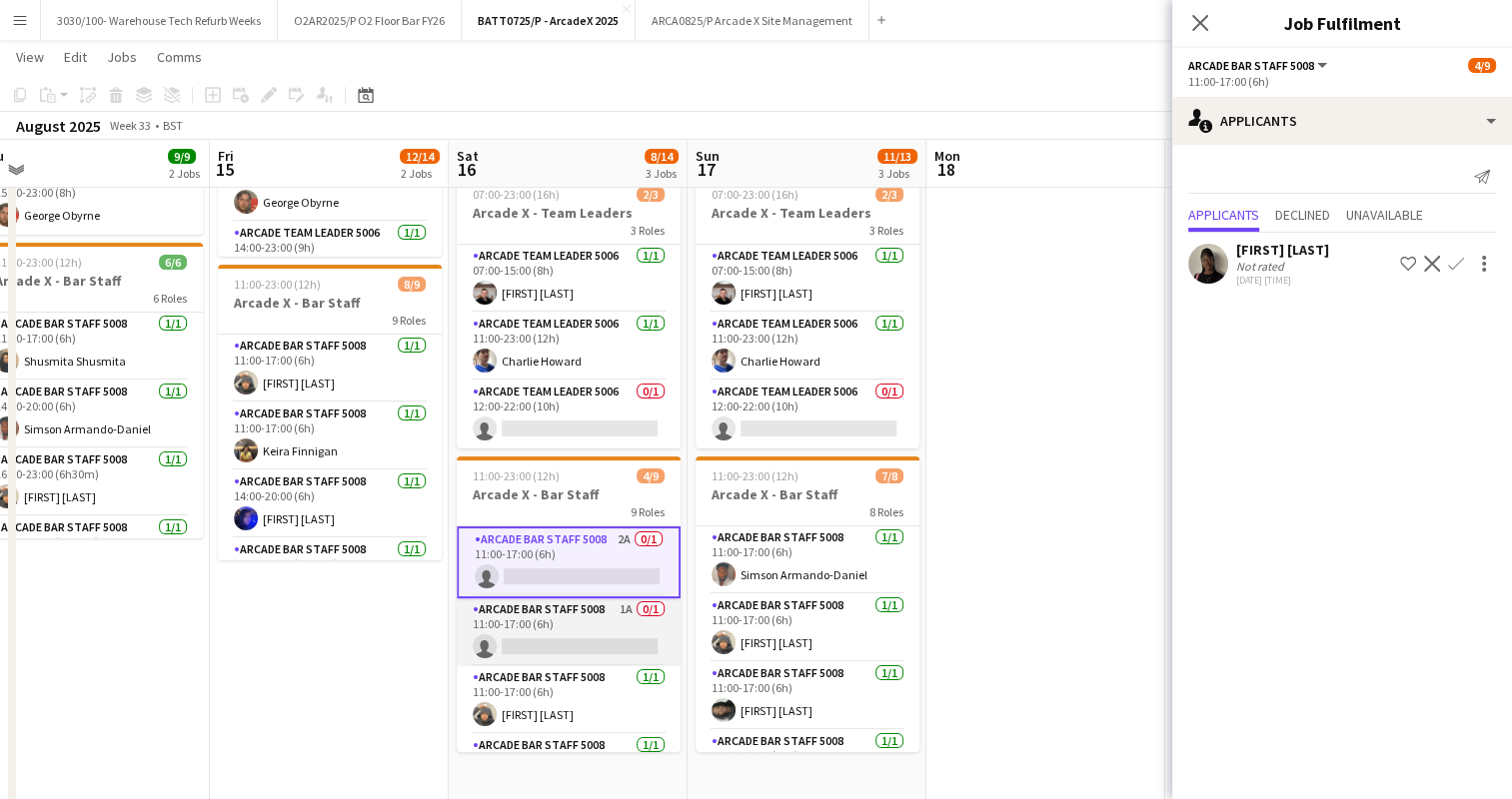 click on "Arcade Bar Staff 5008   1A   0/1   11:00-17:00 (6h)
single-neutral-actions" at bounding box center [569, 632] 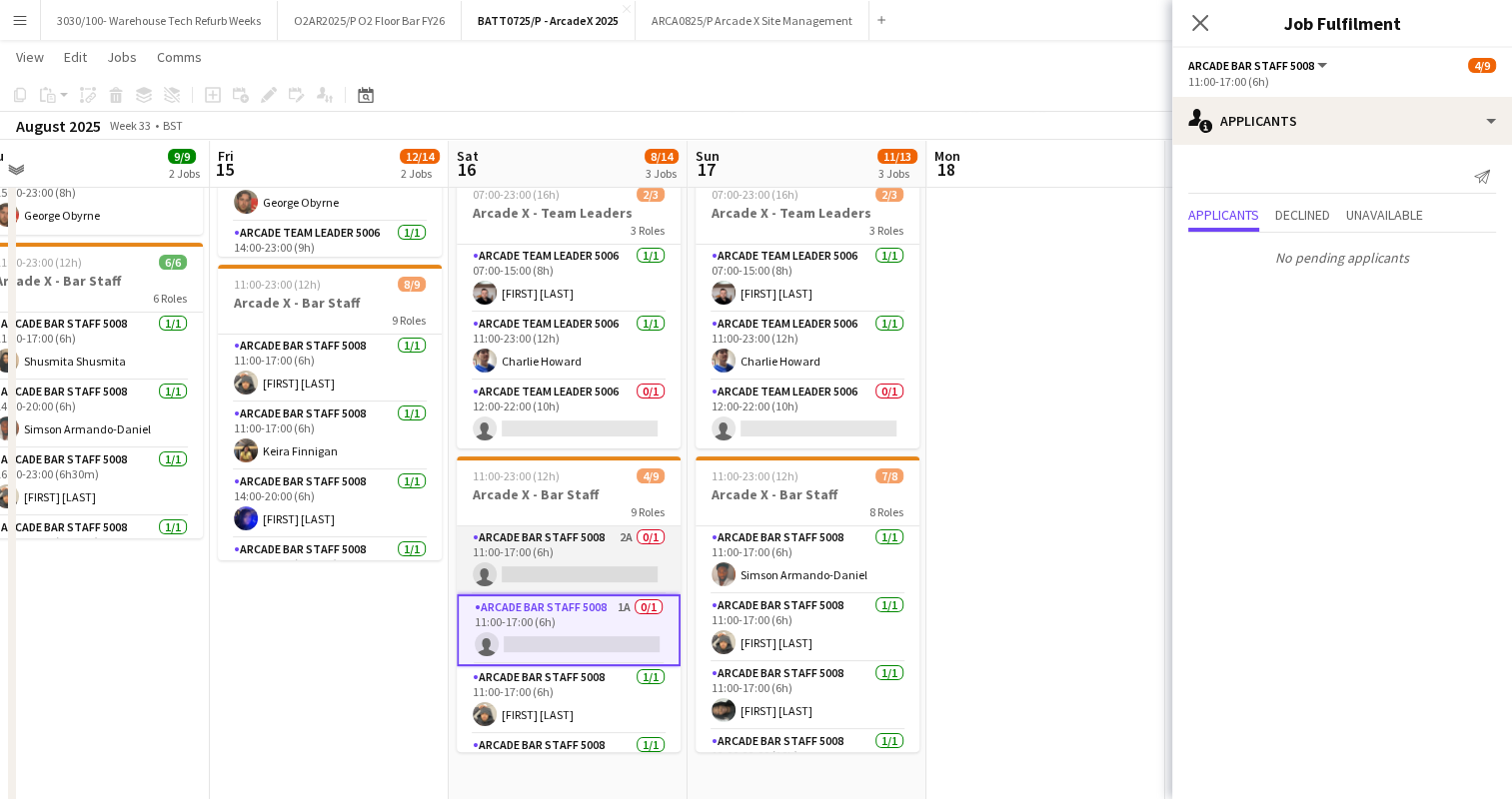 click on "Arcade Bar Staff 5008   2A   0/1   11:00-17:00 (6h)
single-neutral-actions" at bounding box center [569, 560] 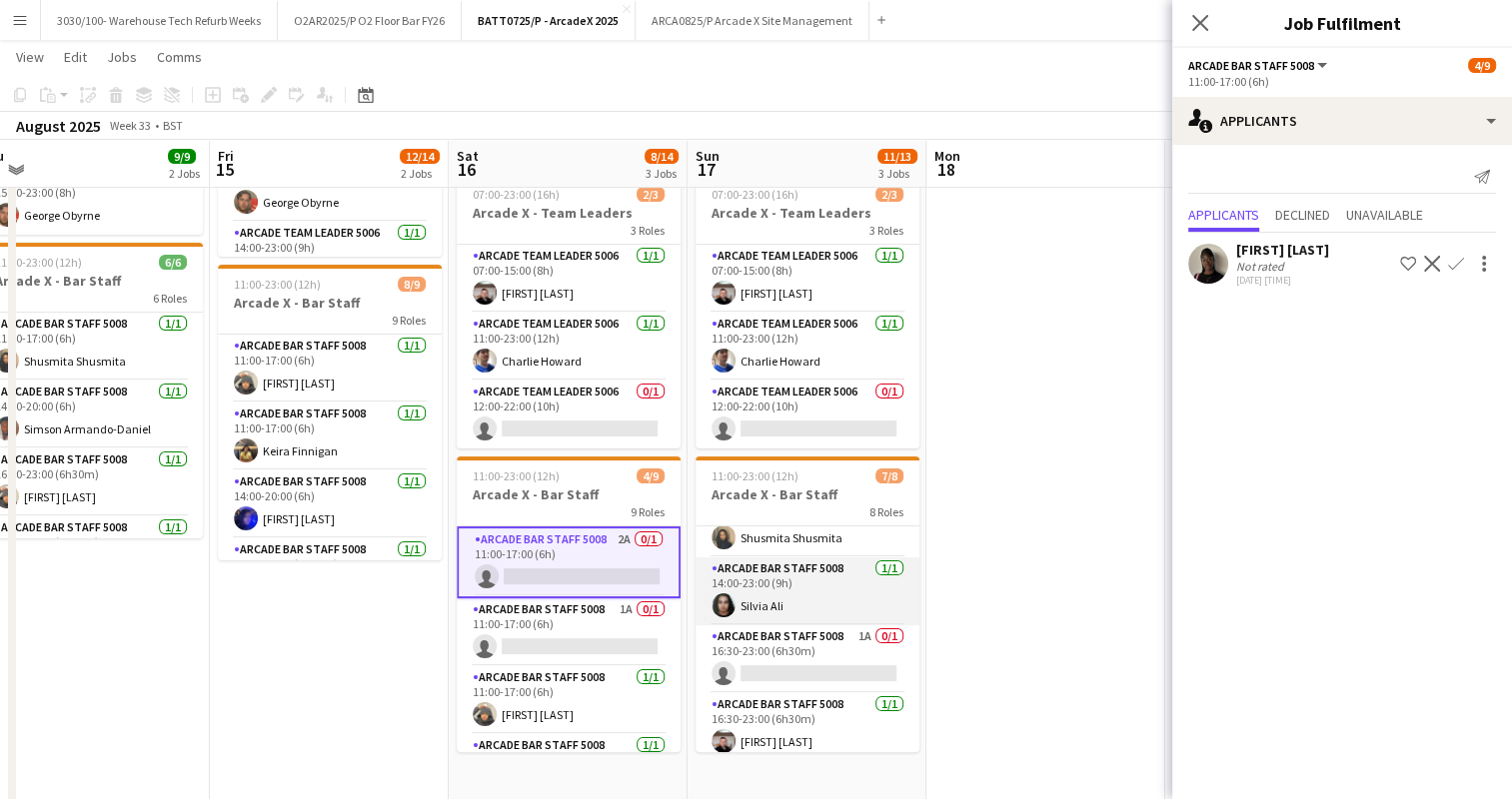 scroll, scrollTop: 317, scrollLeft: 0, axis: vertical 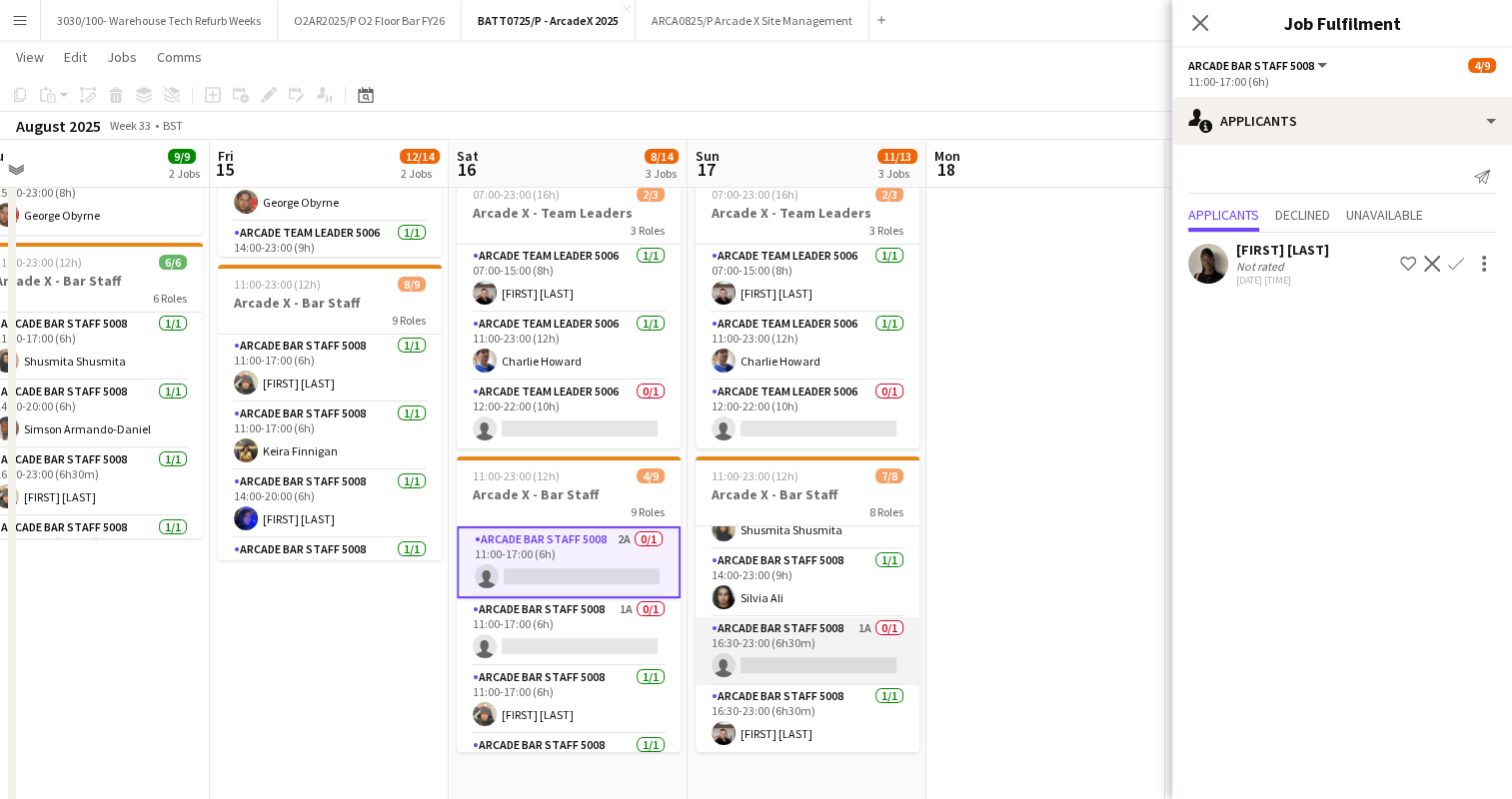 click on "Arcade Bar Staff 5008   1A   0/1   16:30-23:00 (6h30m)
single-neutral-actions" at bounding box center (807, 651) 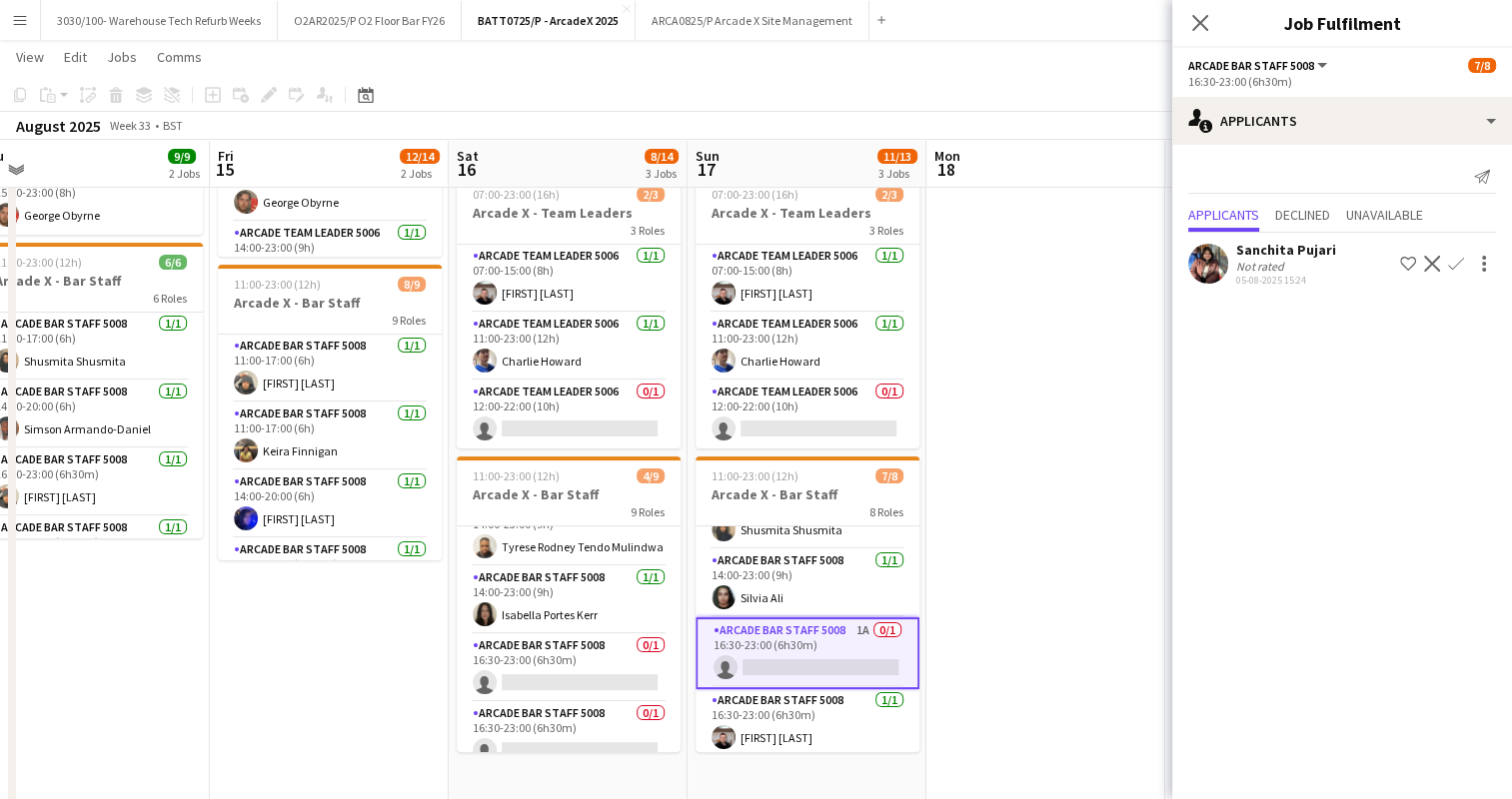 scroll, scrollTop: 392, scrollLeft: 0, axis: vertical 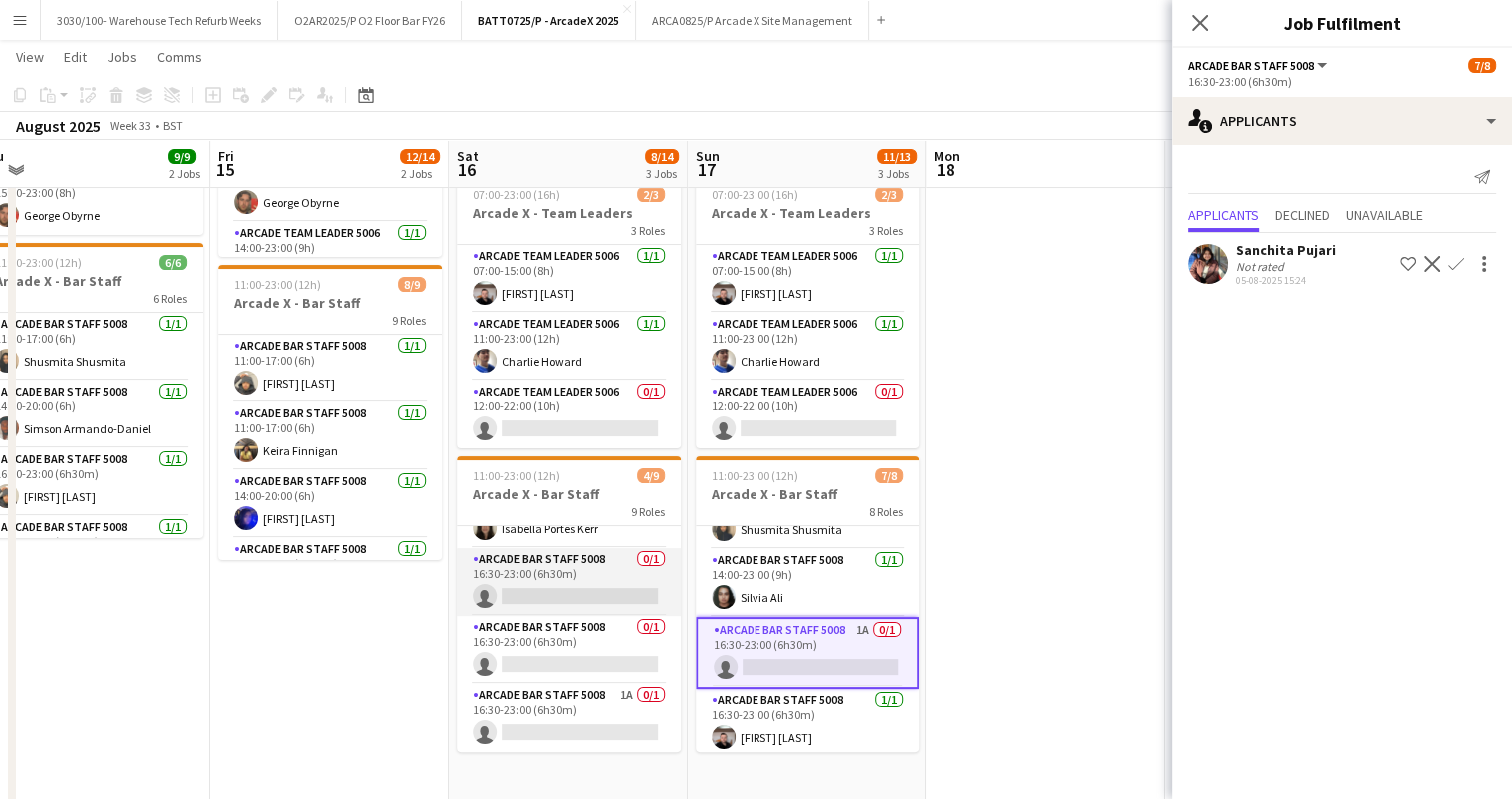 click on "Arcade Bar Staff 5008   0/1   16:30-23:00 (6h30m)
single-neutral-actions" at bounding box center (569, 582) 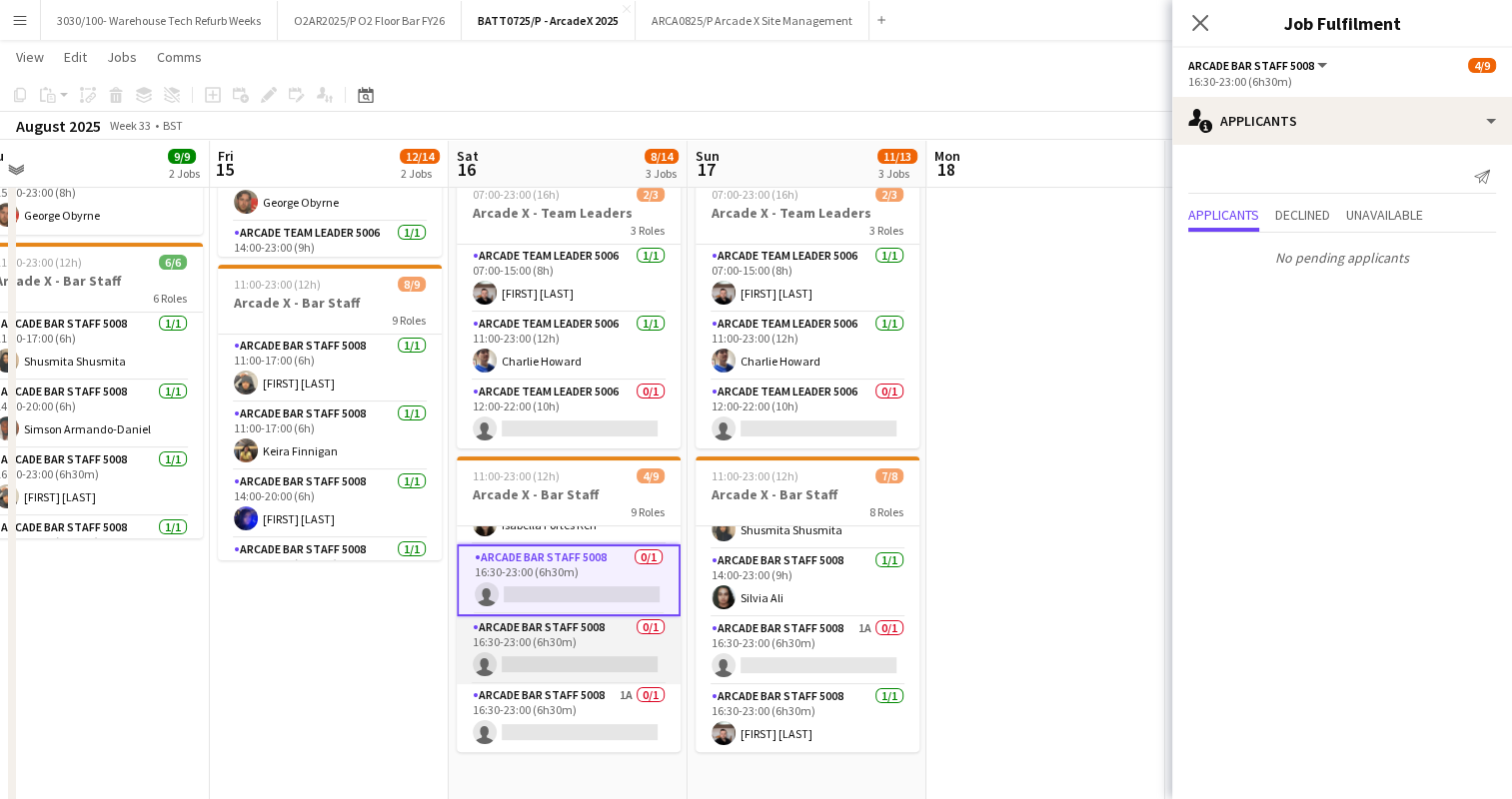 click on "Arcade Bar Staff 5008   0/1   16:30-23:00 (6h30m)
single-neutral-actions" at bounding box center [569, 650] 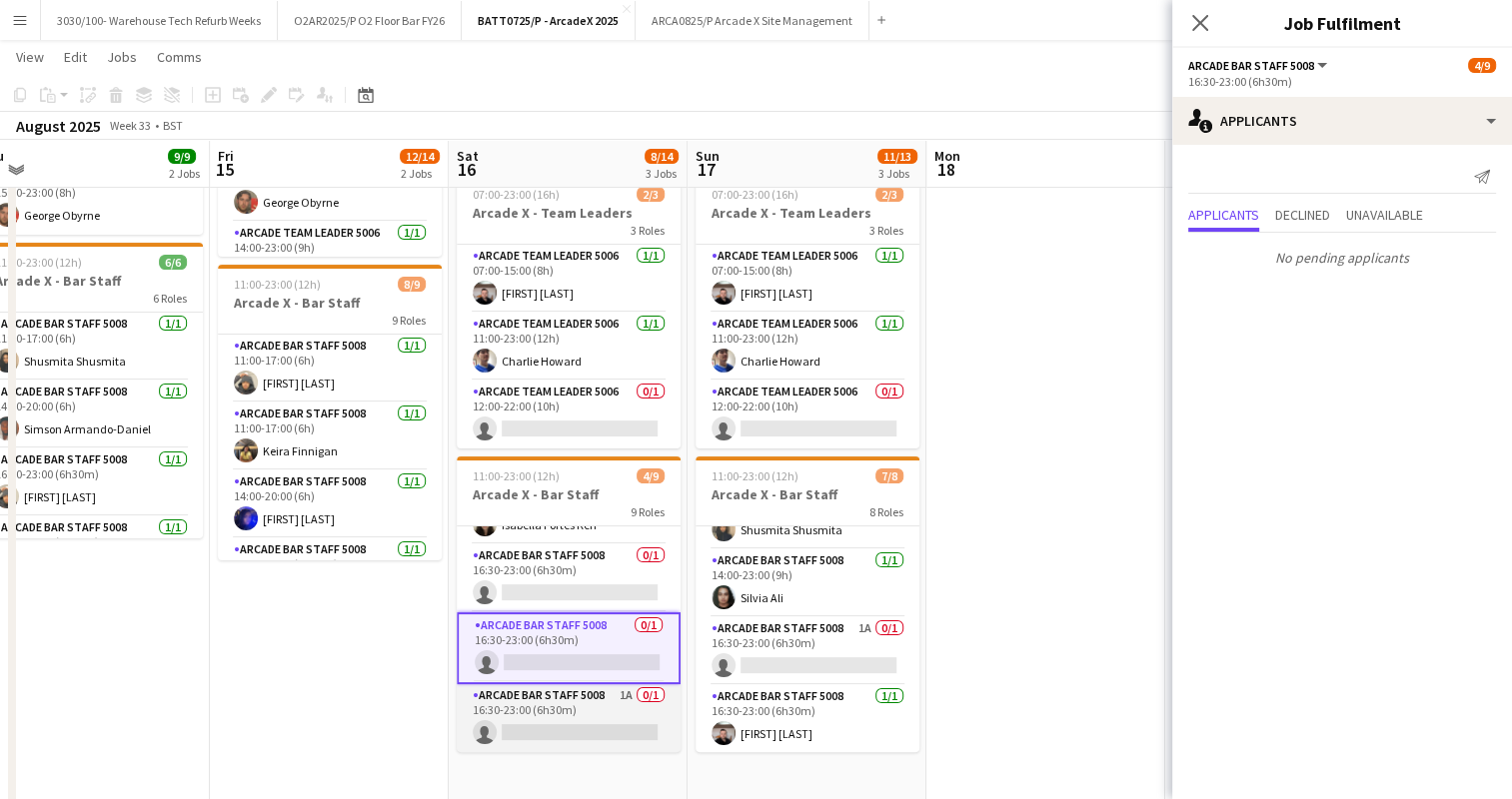 click on "Arcade Bar Staff 5008   1A   0/1   16:30-23:00 (6h30m)
single-neutral-actions" at bounding box center (569, 718) 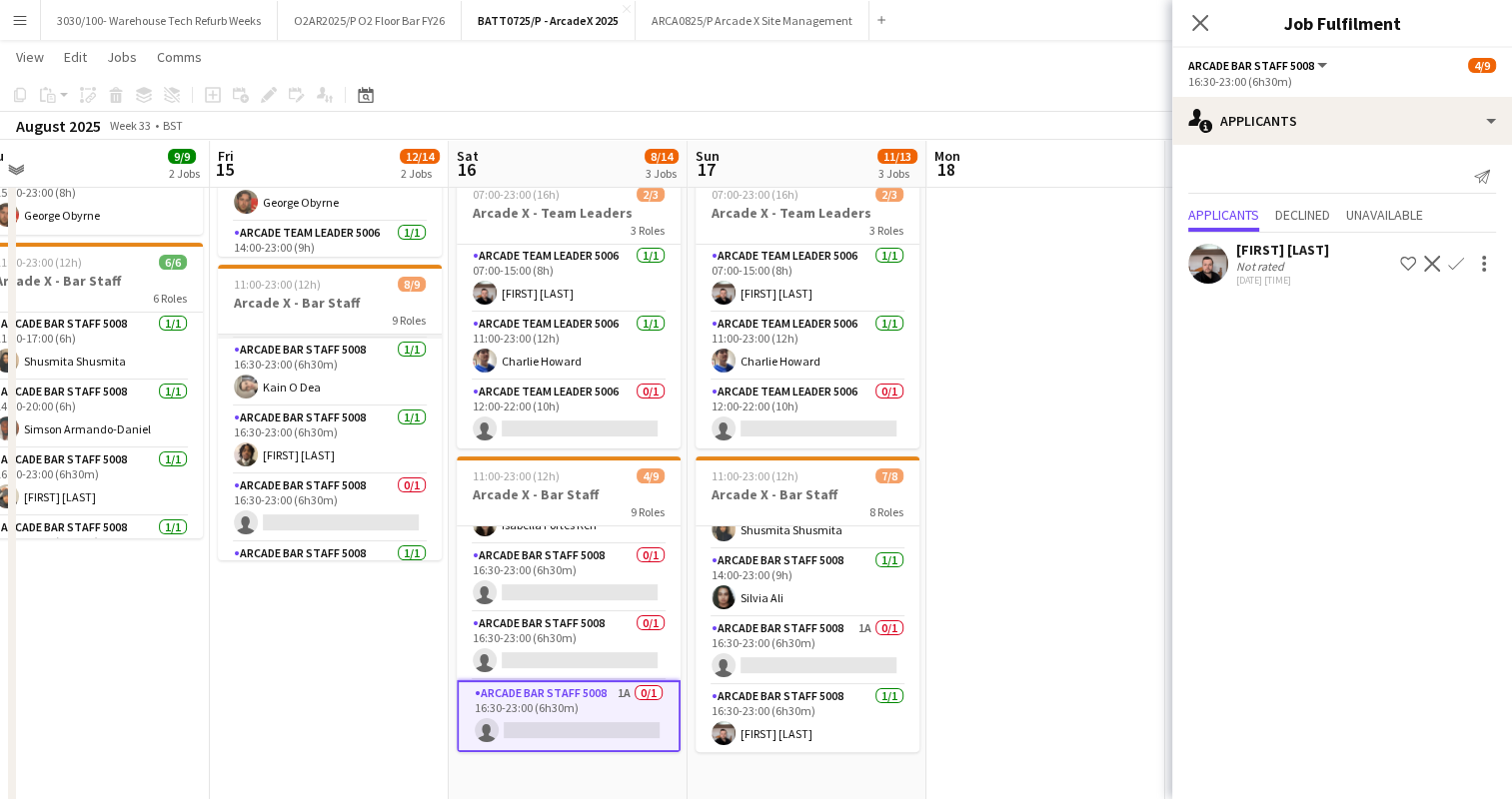 scroll, scrollTop: 300, scrollLeft: 0, axis: vertical 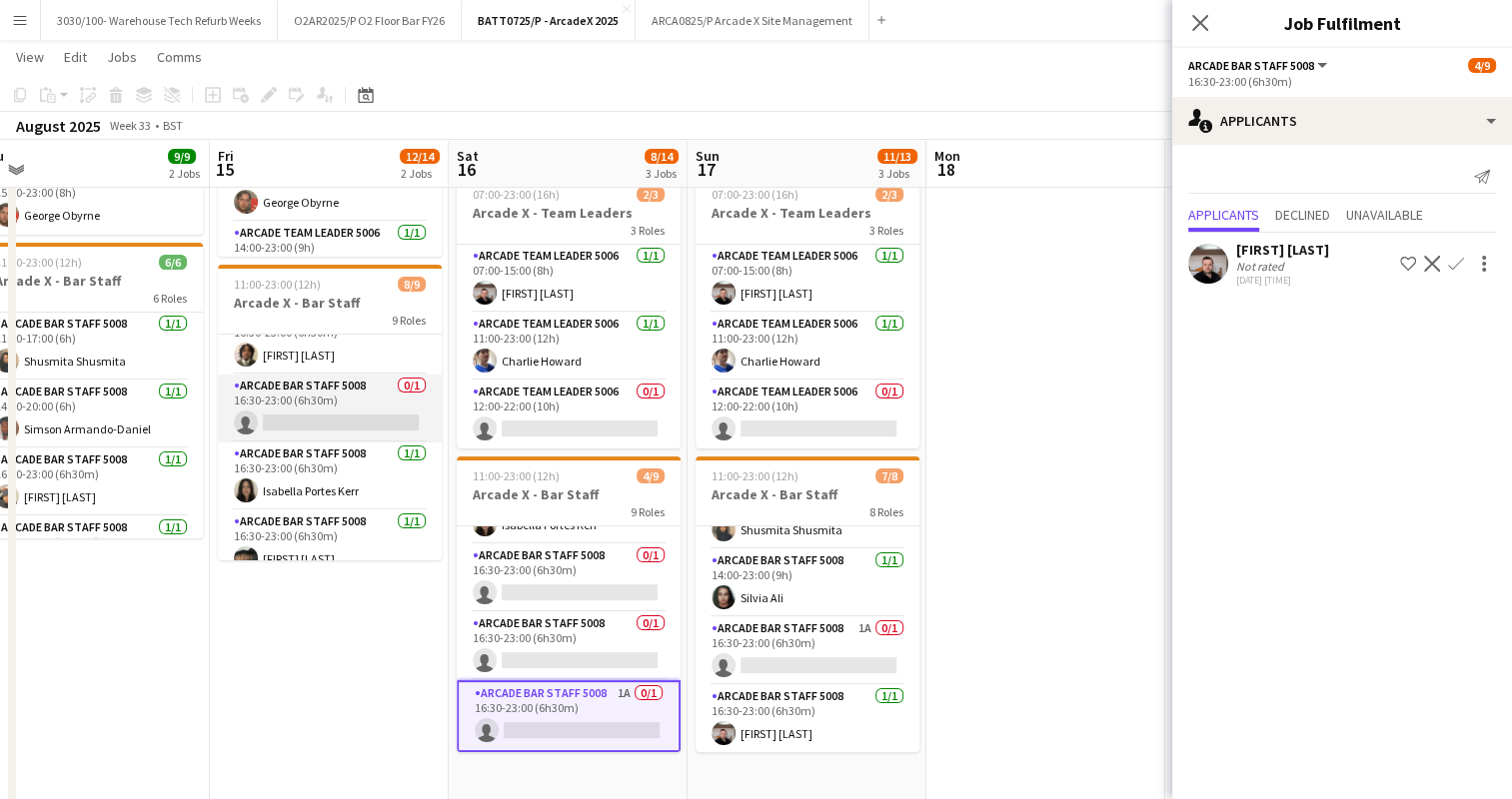 click on "Arcade Bar Staff 5008   0/1   16:30-23:00 (6h30m)
single-neutral-actions" at bounding box center [330, 408] 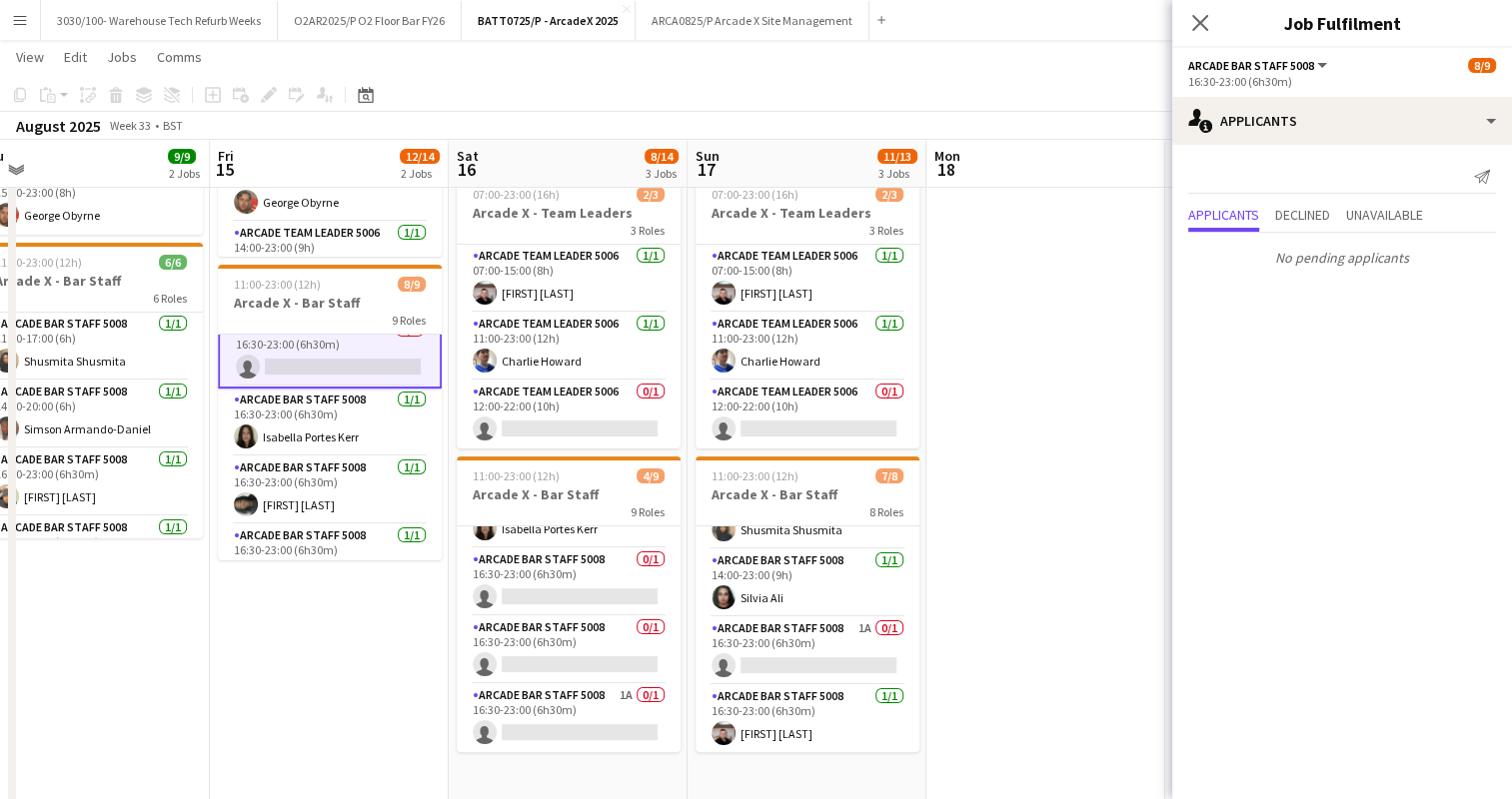 scroll, scrollTop: 388, scrollLeft: 0, axis: vertical 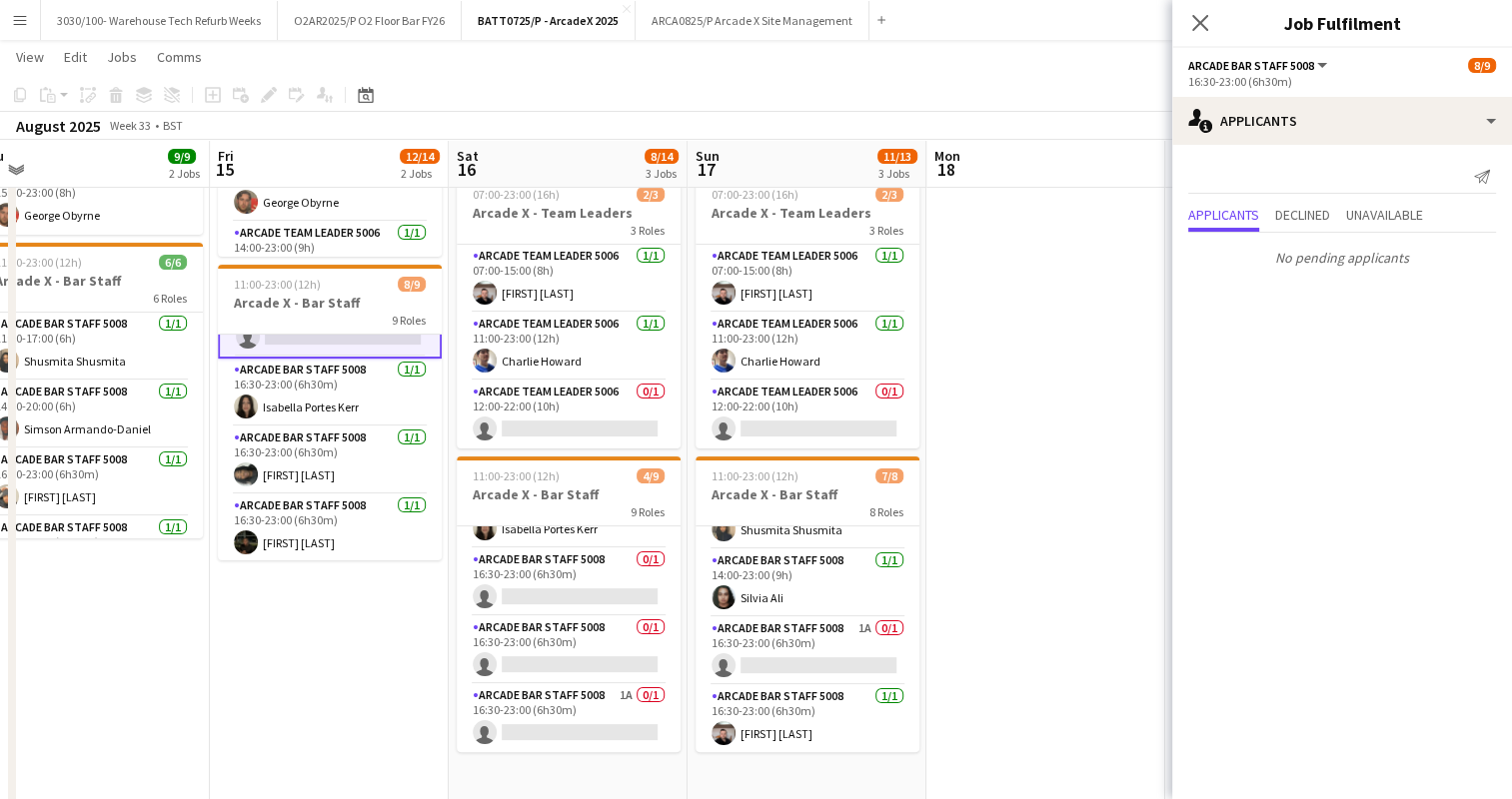 click at bounding box center [1045, 383] 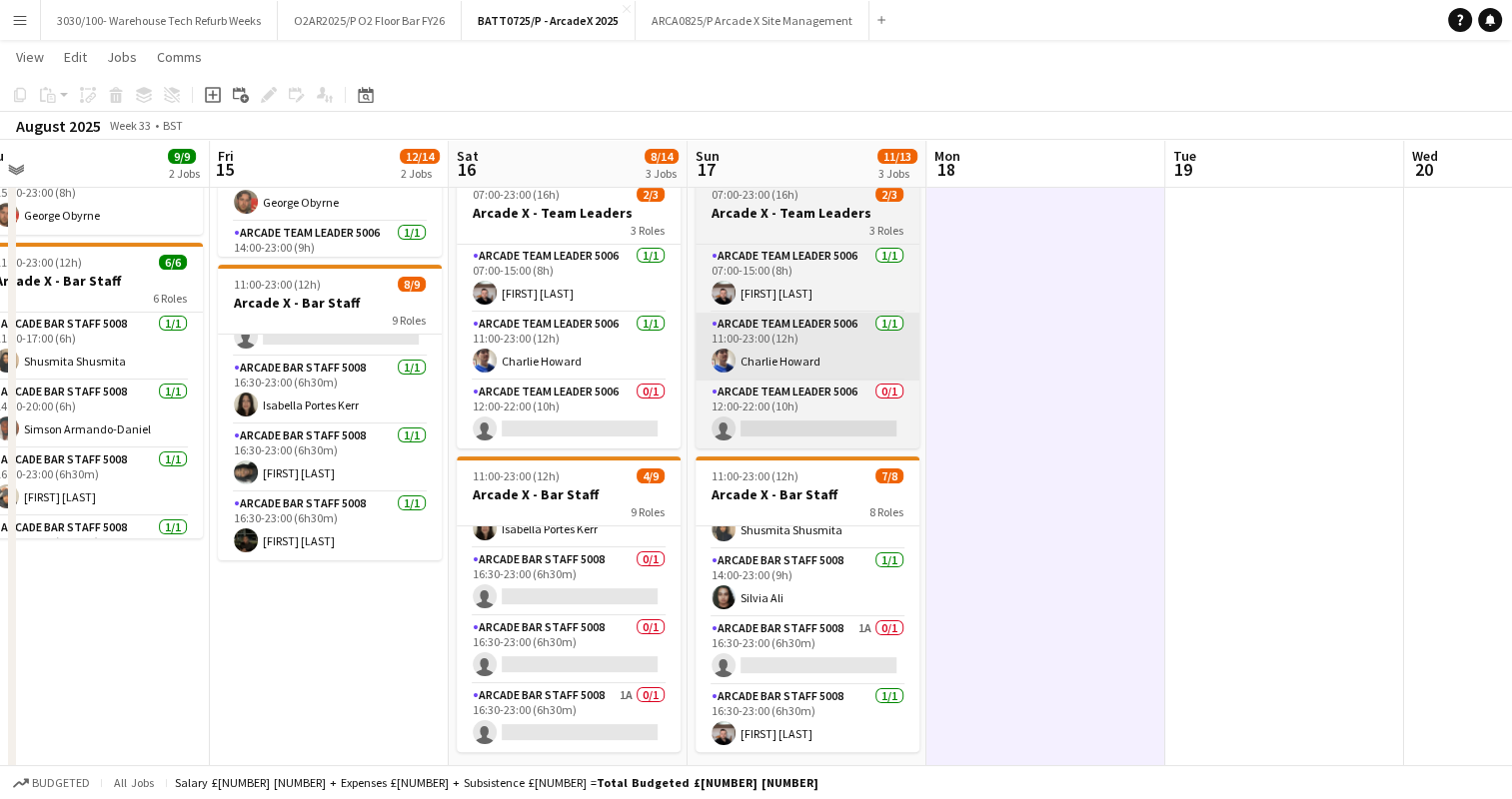 scroll, scrollTop: 385, scrollLeft: 0, axis: vertical 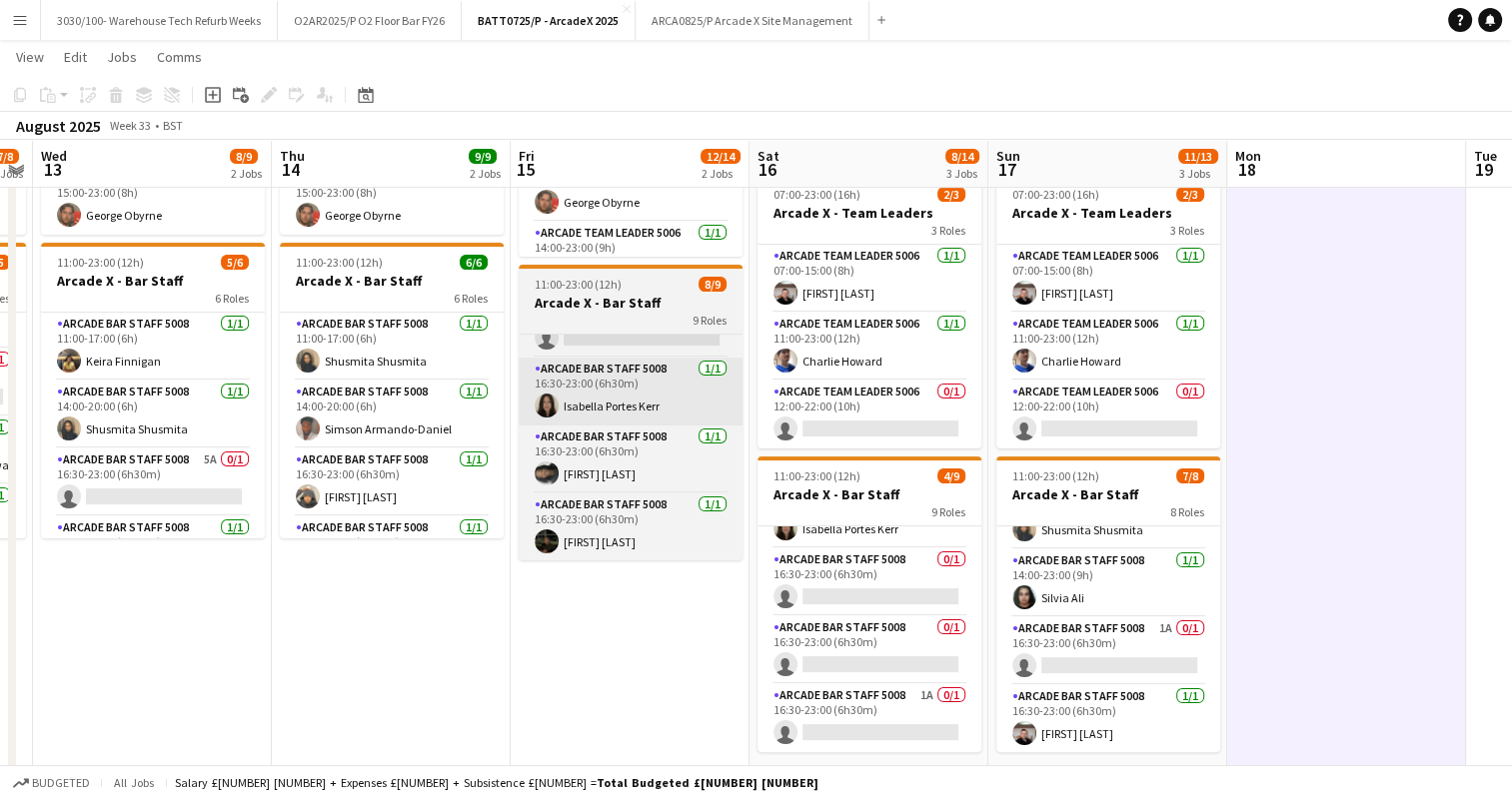 drag, startPoint x: 336, startPoint y: 353, endPoint x: 717, endPoint y: 358, distance: 381.0328 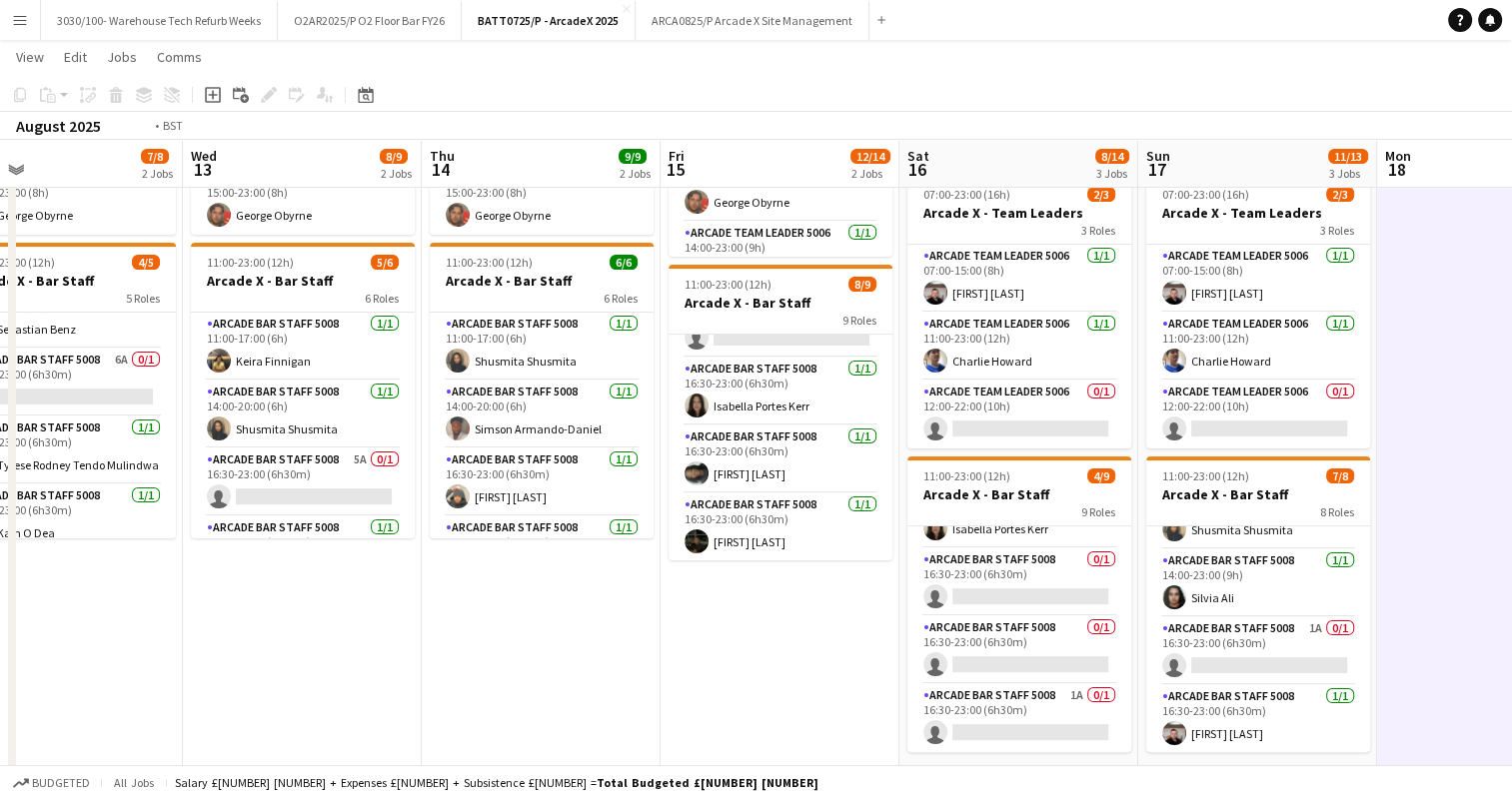 drag, startPoint x: 164, startPoint y: 360, endPoint x: 756, endPoint y: 373, distance: 592.1427 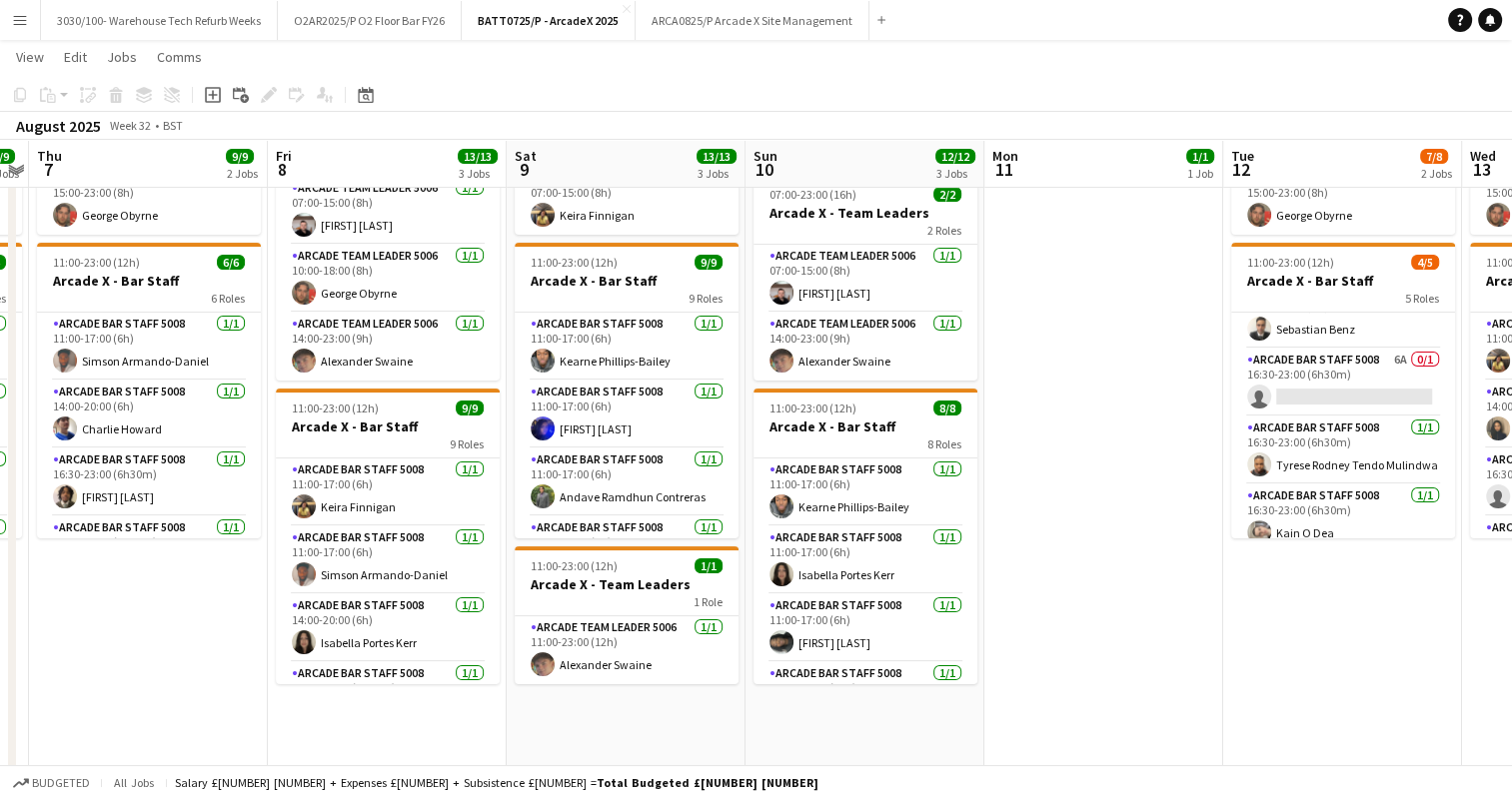 drag, startPoint x: 316, startPoint y: 344, endPoint x: 1062, endPoint y: 334, distance: 746.06702 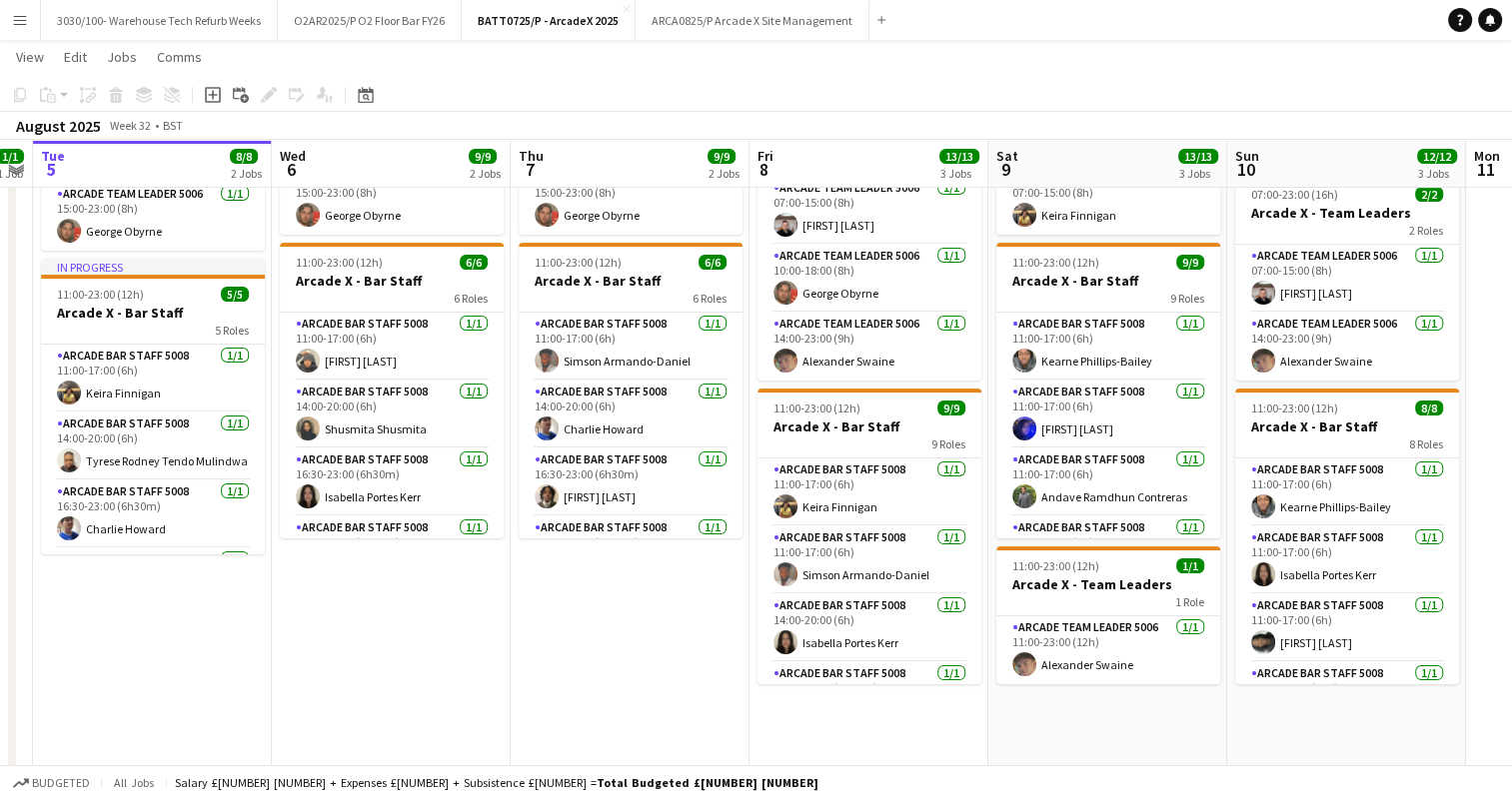 scroll, scrollTop: 0, scrollLeft: 693, axis: horizontal 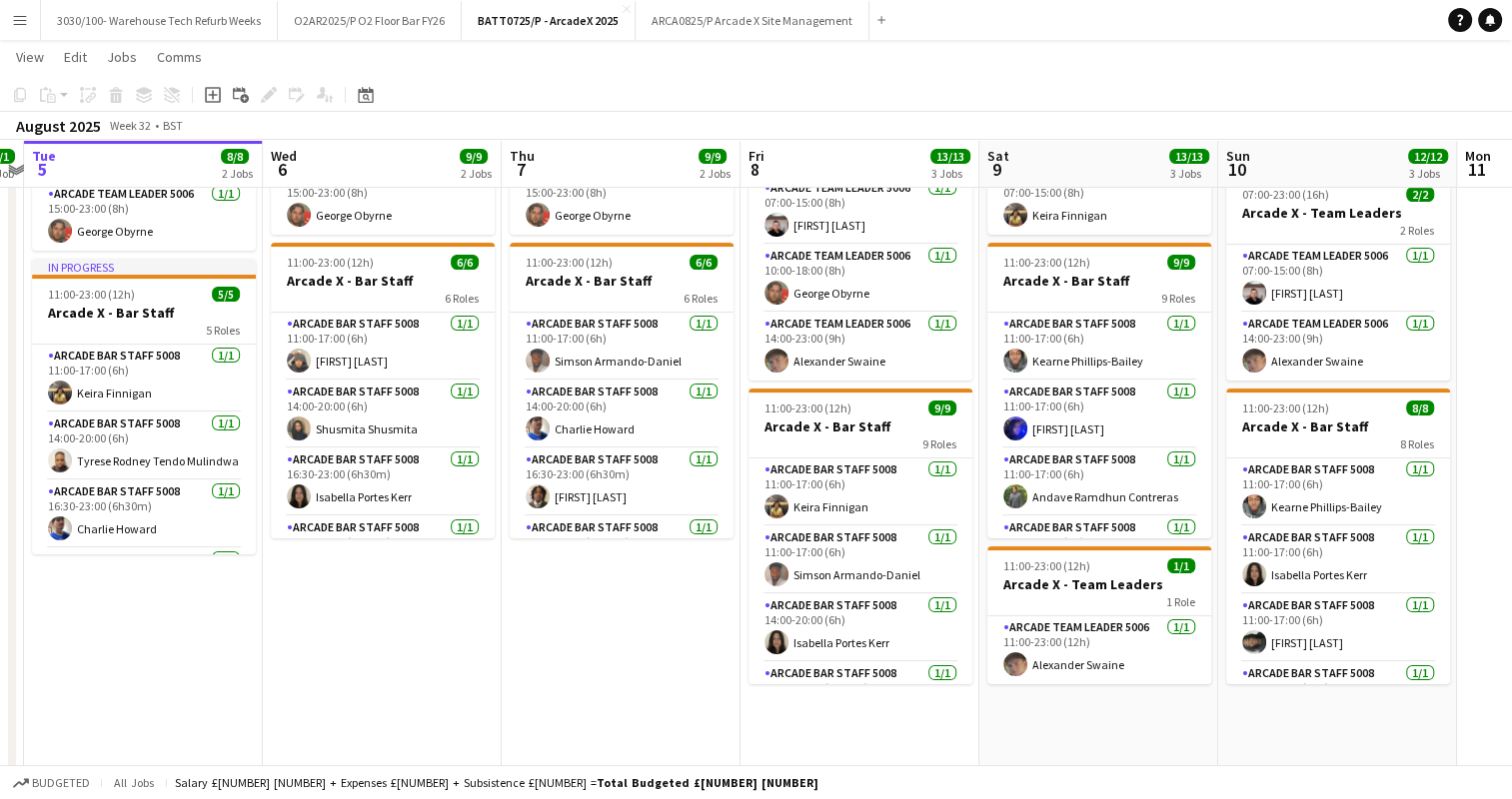 drag, startPoint x: 426, startPoint y: 348, endPoint x: 898, endPoint y: 349, distance: 472.00106 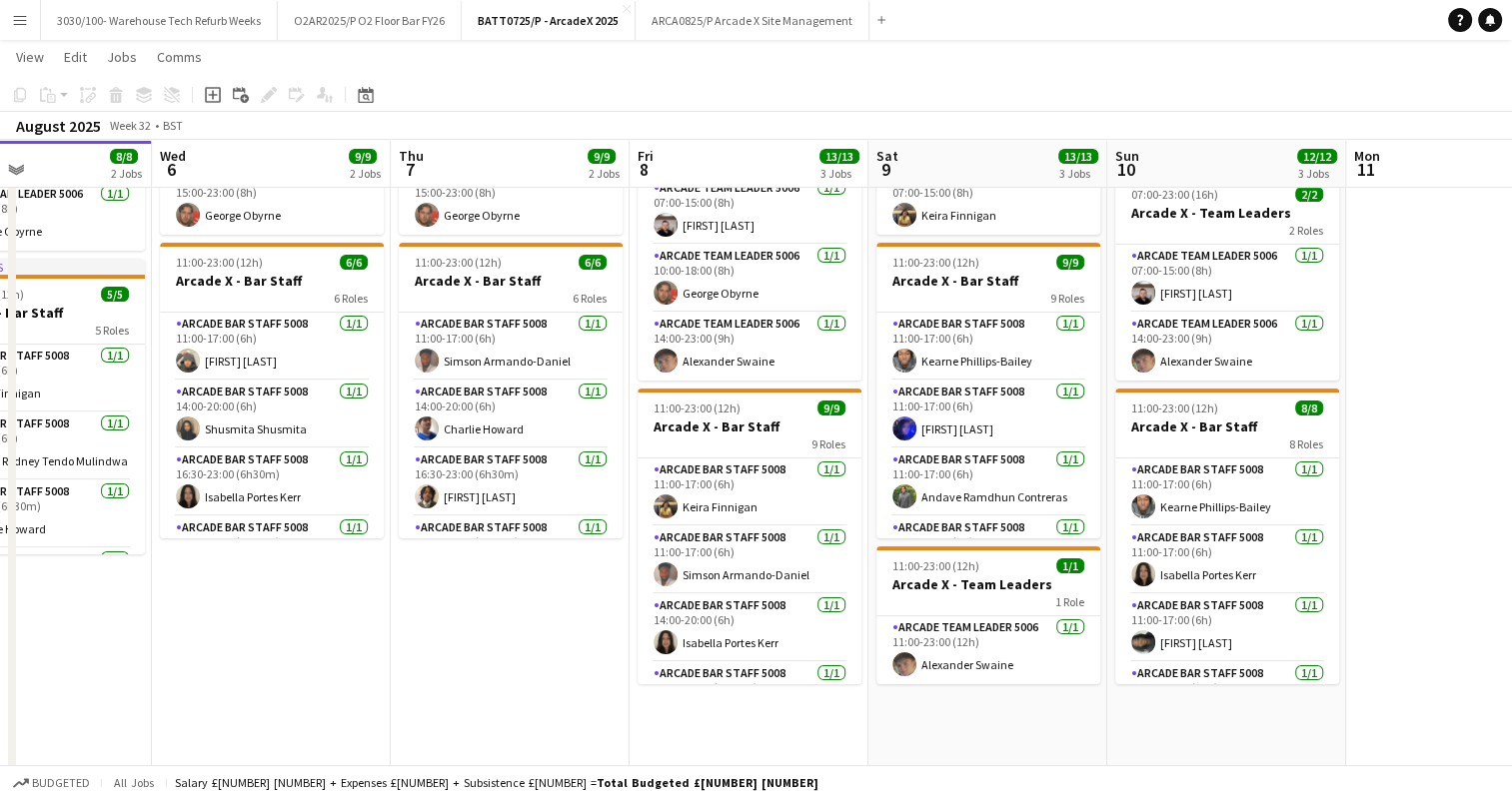 scroll, scrollTop: 0, scrollLeft: 860, axis: horizontal 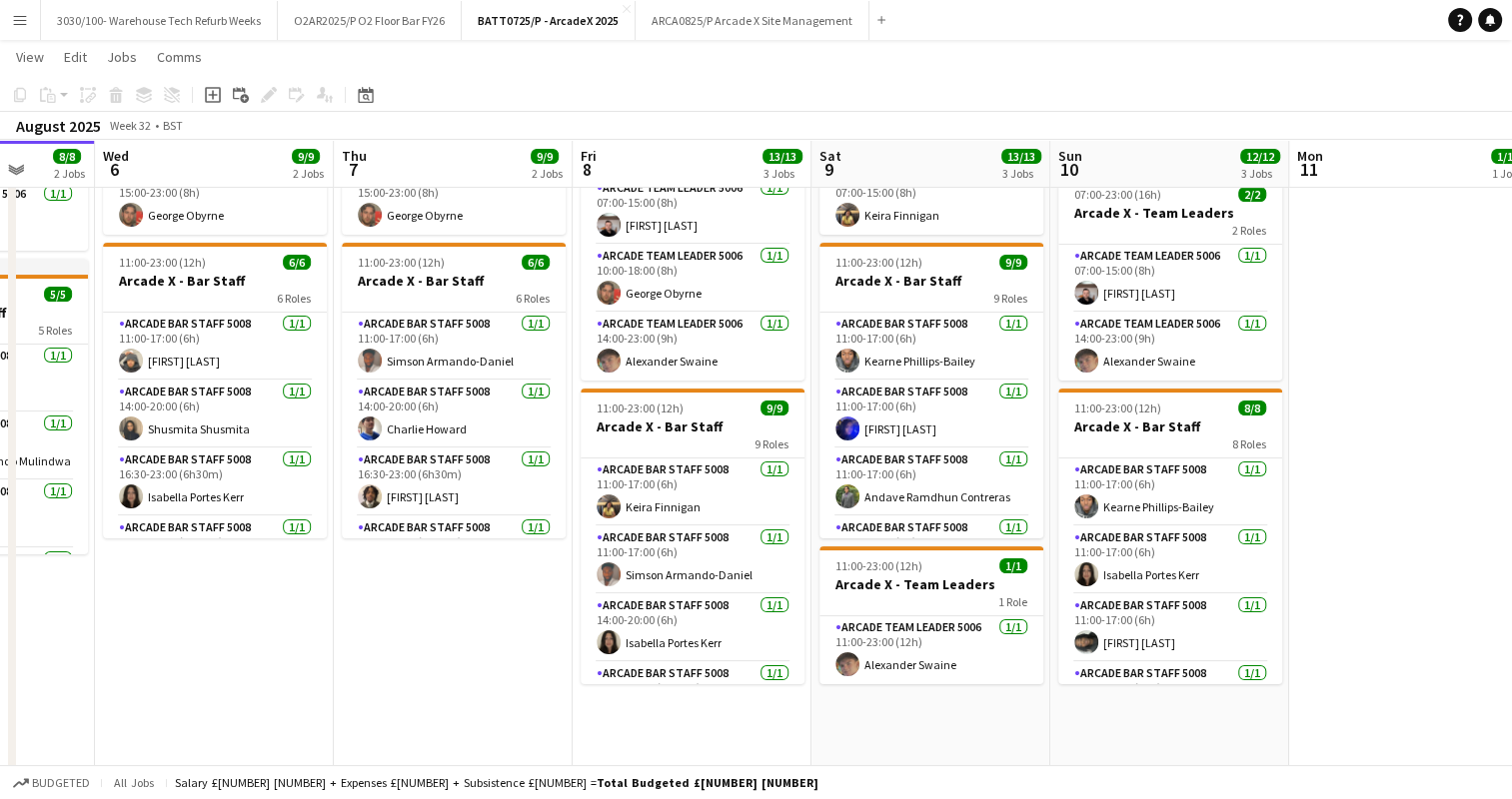 drag, startPoint x: 1007, startPoint y: 387, endPoint x: 839, endPoint y: 387, distance: 168 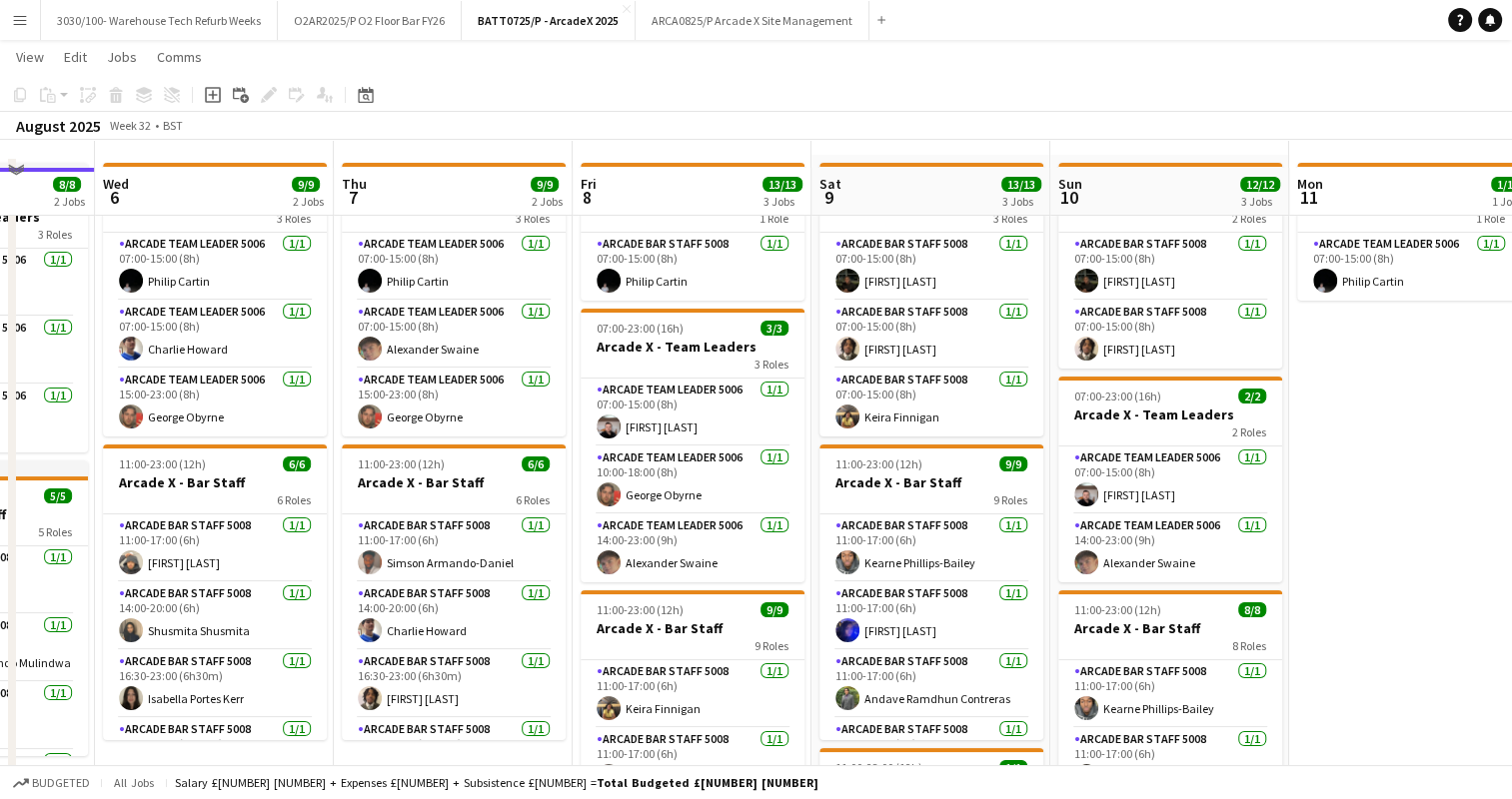 scroll, scrollTop: 100, scrollLeft: 0, axis: vertical 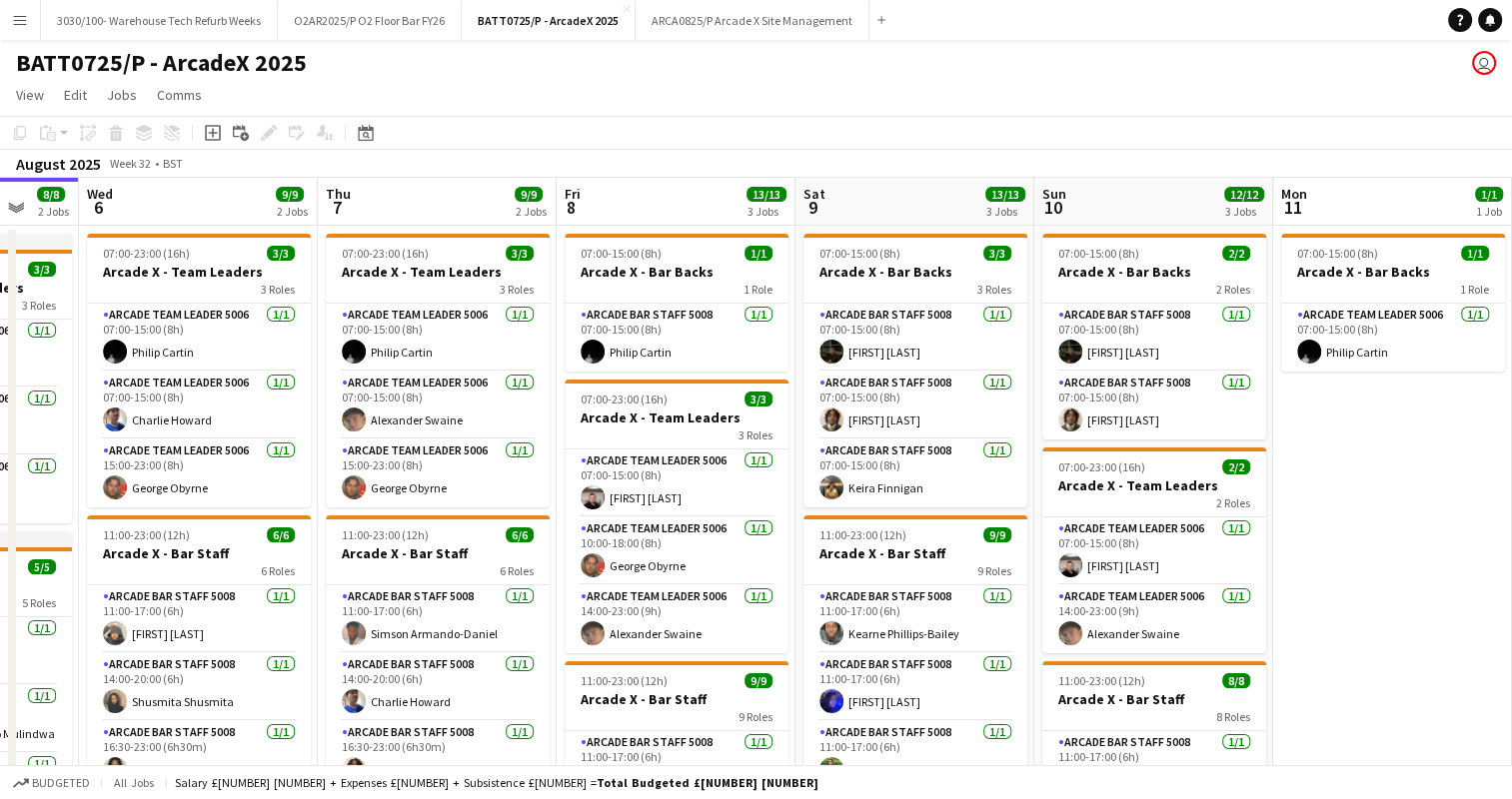 drag, startPoint x: 1339, startPoint y: 537, endPoint x: 1323, endPoint y: 473, distance: 65.96969 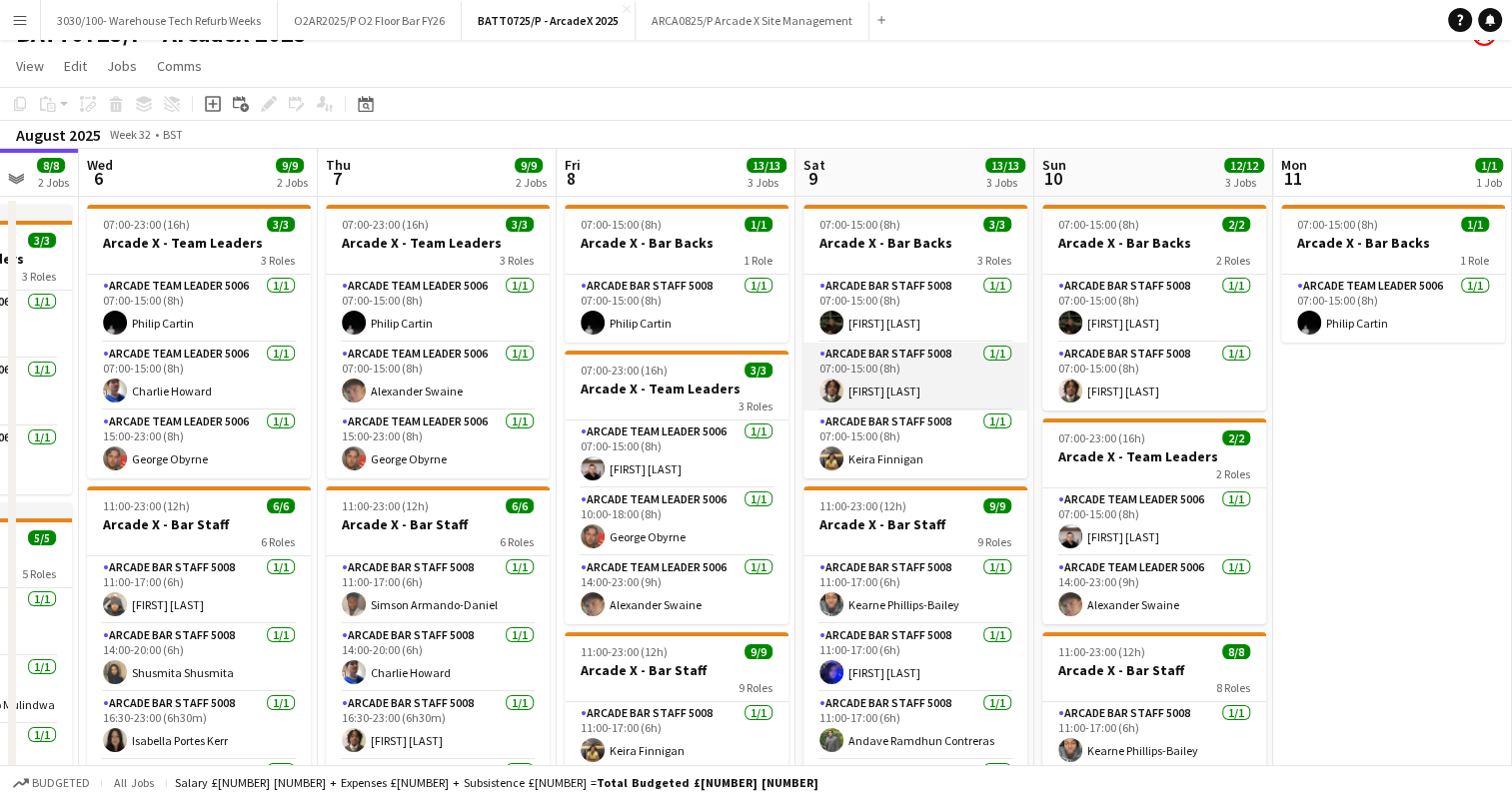 scroll, scrollTop: 0, scrollLeft: 0, axis: both 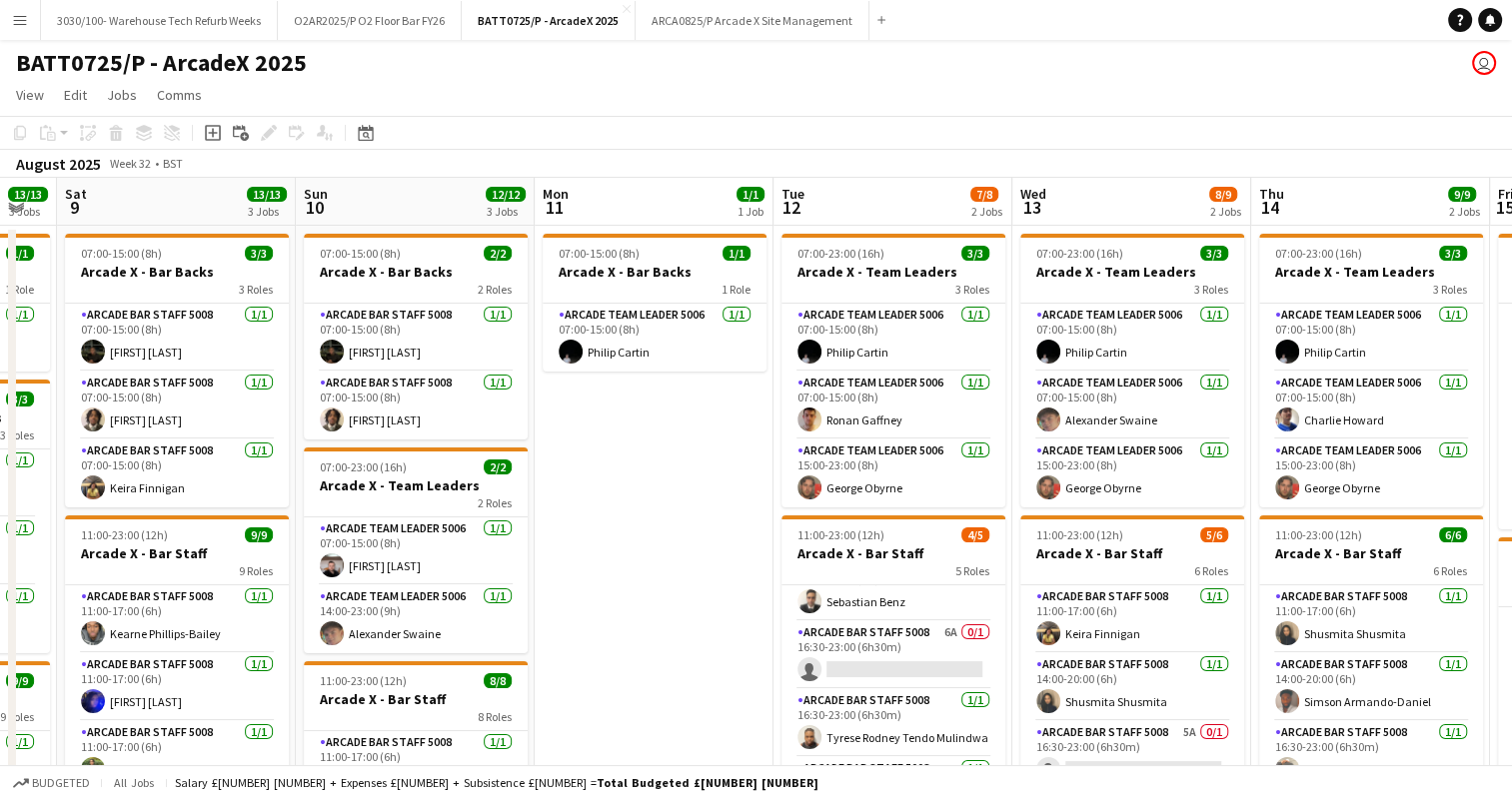 drag, startPoint x: 1174, startPoint y: 403, endPoint x: 360, endPoint y: 427, distance: 814.3537 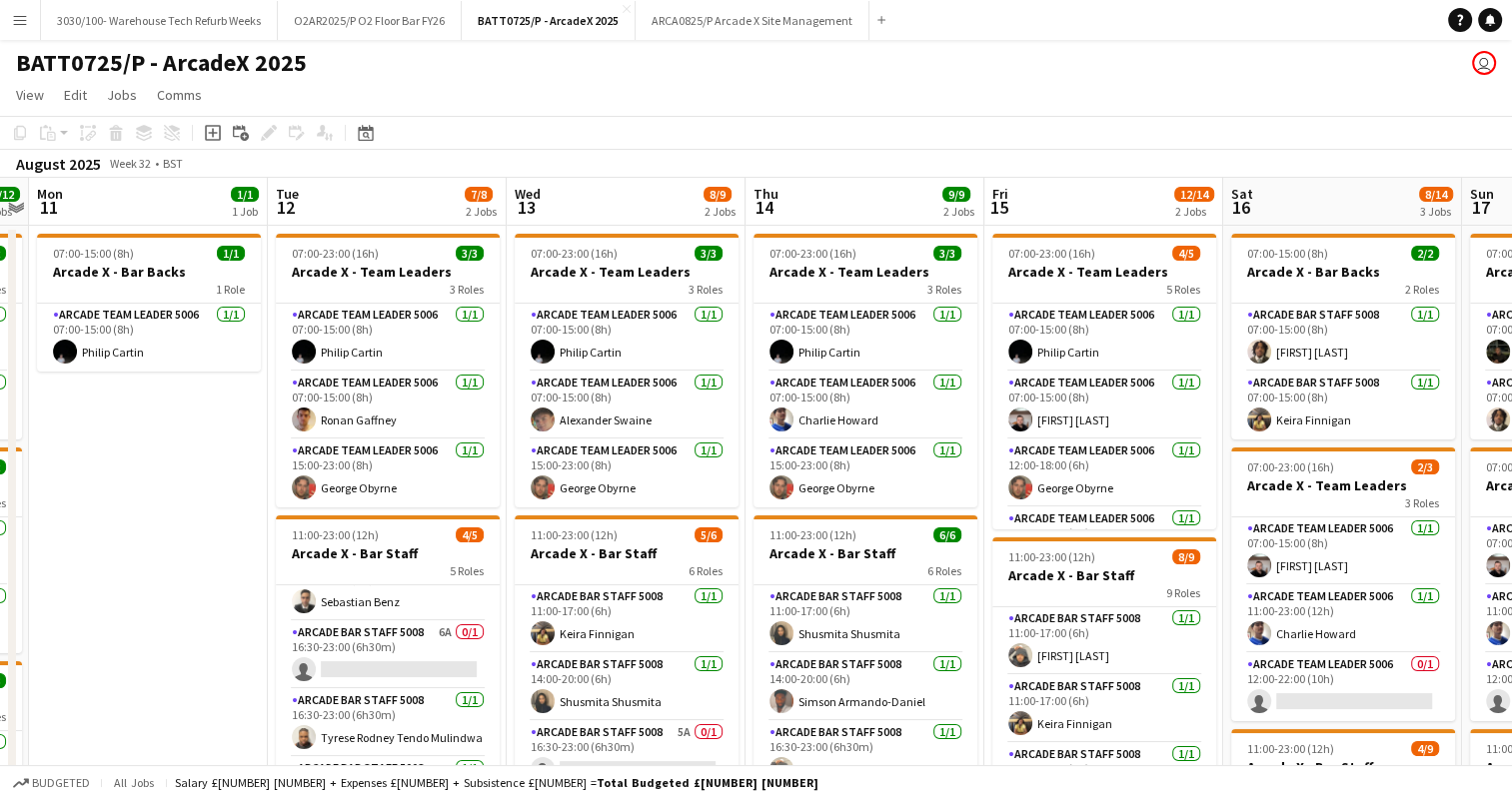 drag, startPoint x: 1071, startPoint y: 418, endPoint x: 977, endPoint y: 400, distance: 95.70789 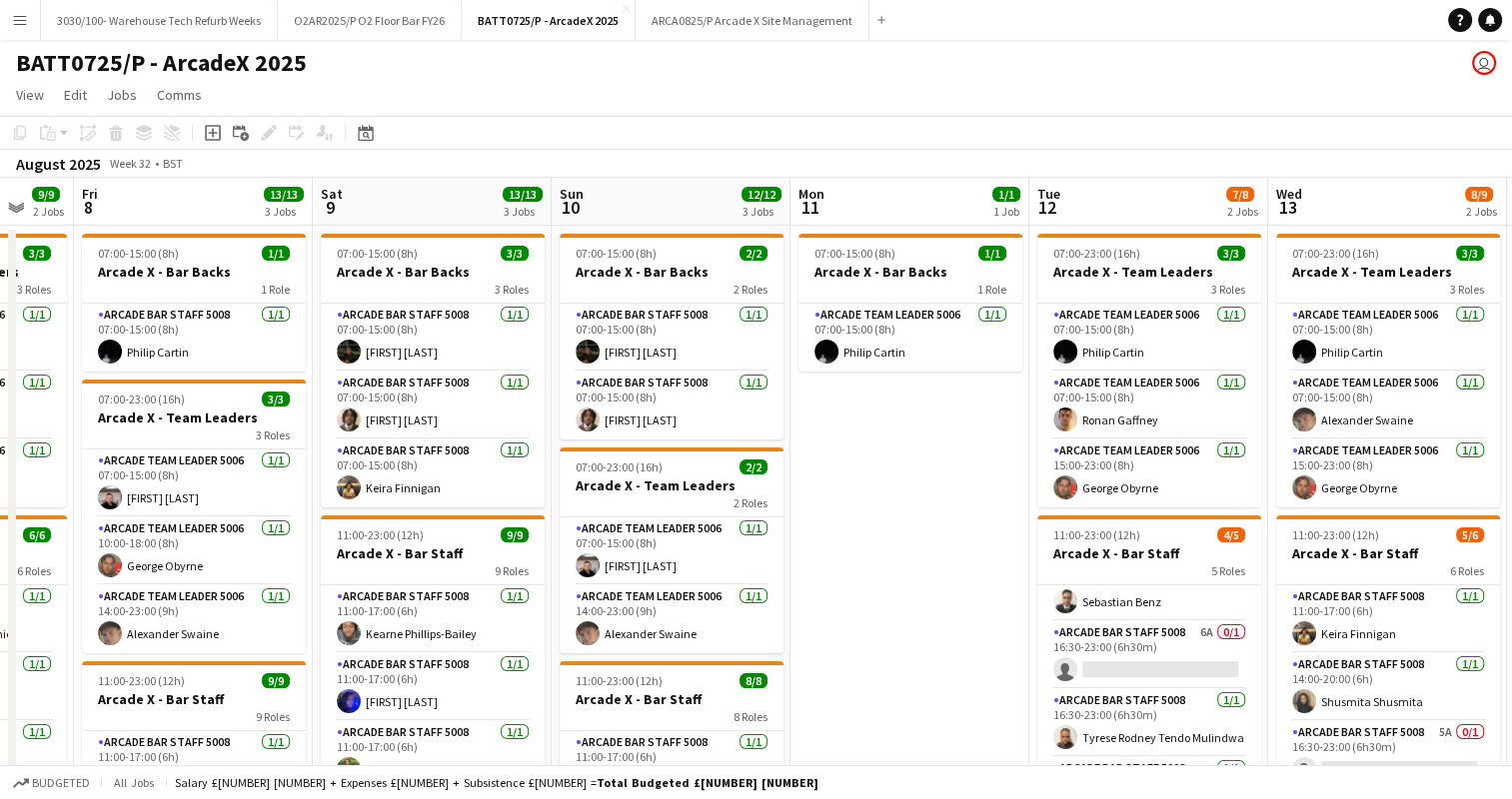 scroll, scrollTop: 0, scrollLeft: 584, axis: horizontal 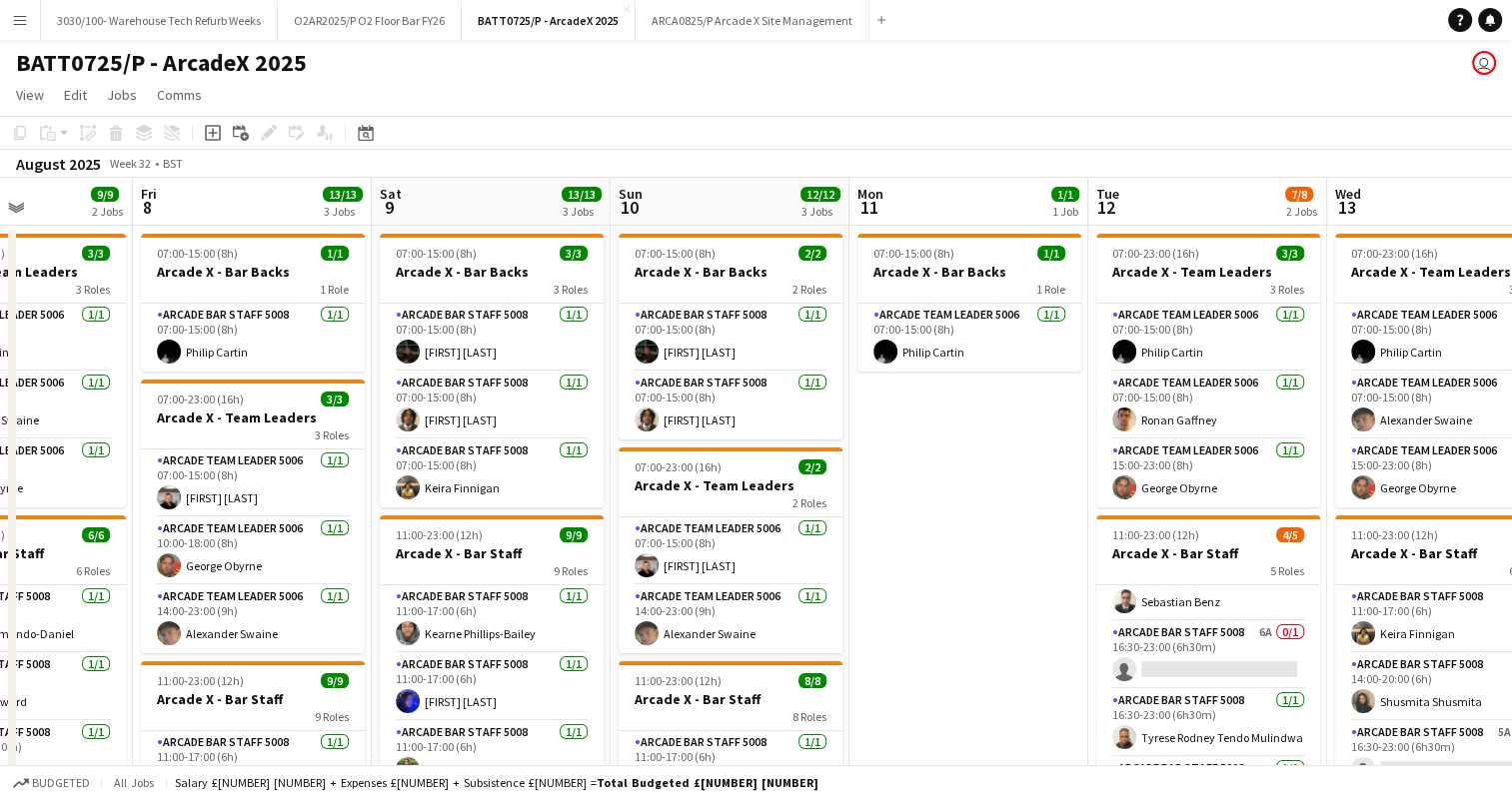 drag, startPoint x: 64, startPoint y: 415, endPoint x: 800, endPoint y: 414, distance: 736.0007 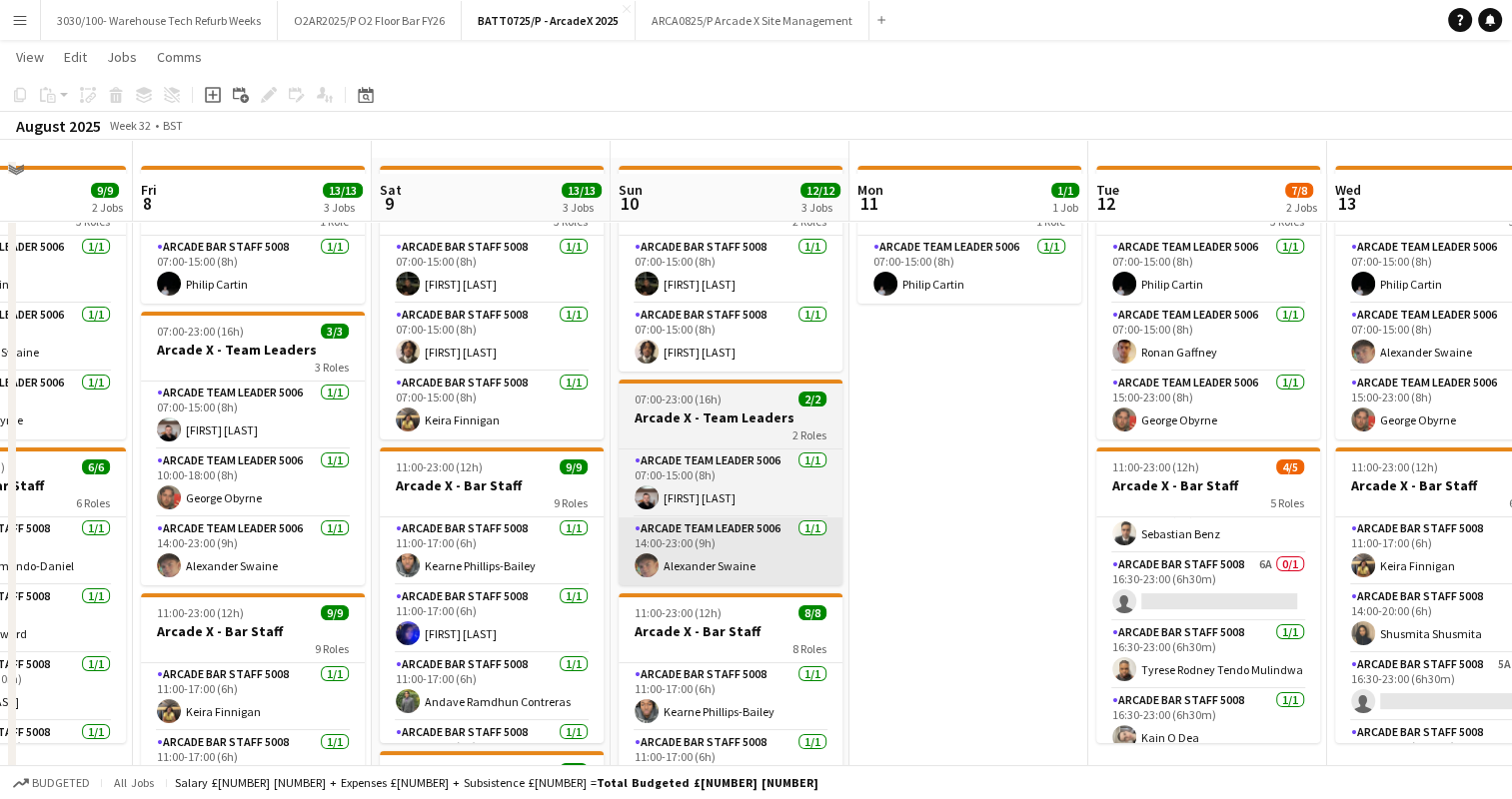 scroll, scrollTop: 100, scrollLeft: 0, axis: vertical 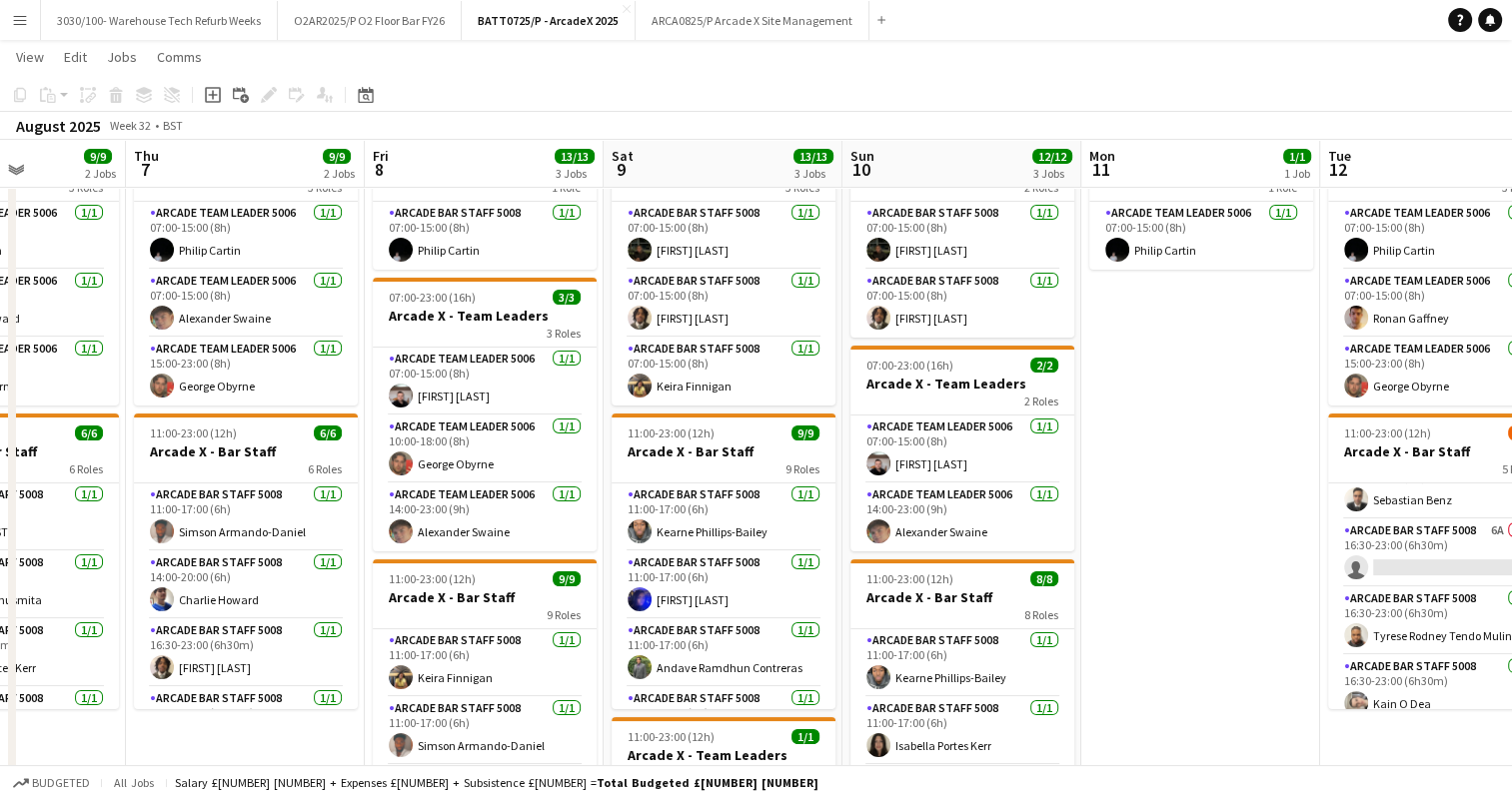 drag, startPoint x: 582, startPoint y: 472, endPoint x: 1010, endPoint y: 463, distance: 428.0946 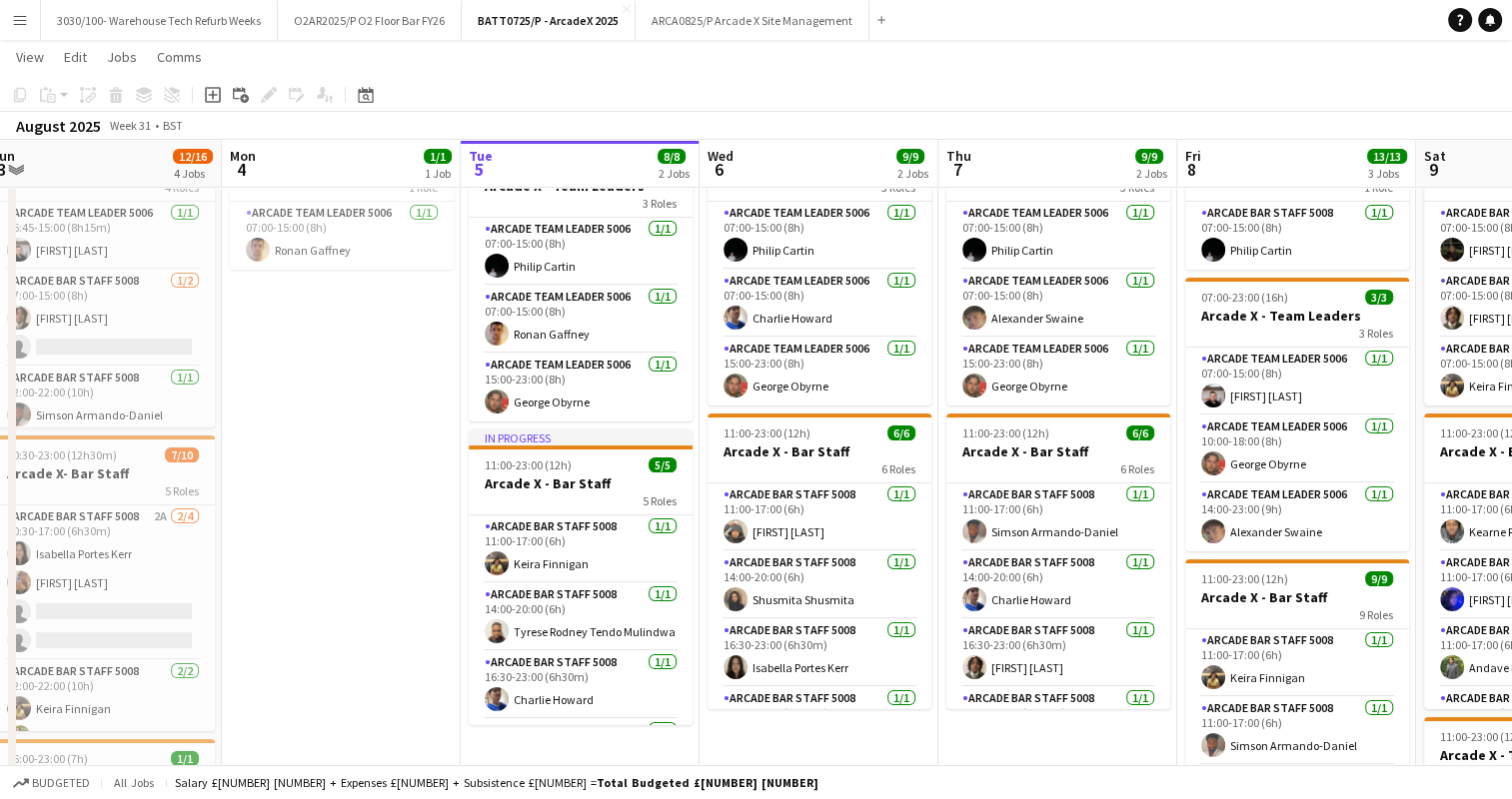 drag, startPoint x: 392, startPoint y: 462, endPoint x: 1073, endPoint y: 435, distance: 681.53503 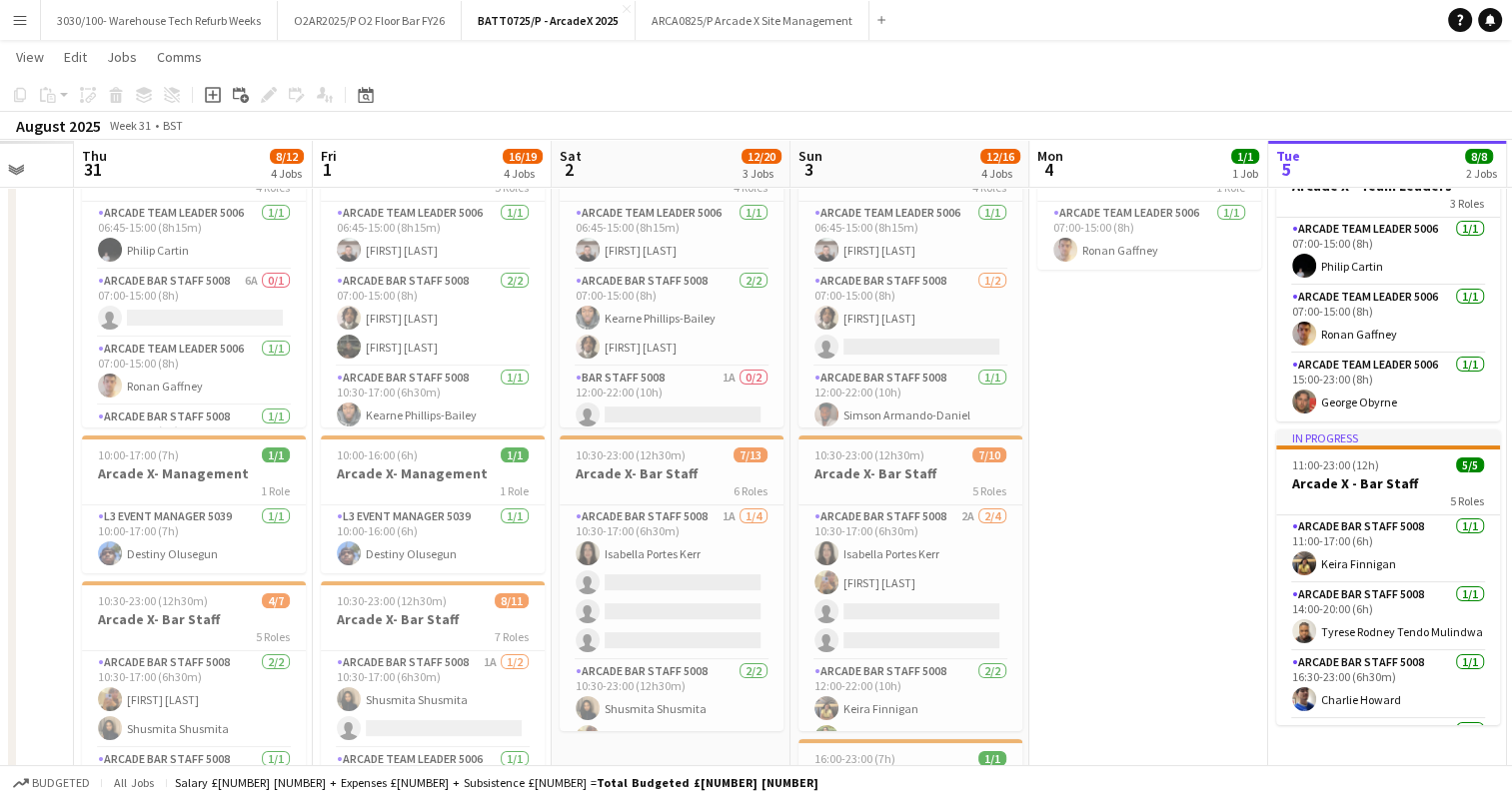 scroll, scrollTop: 0, scrollLeft: 519, axis: horizontal 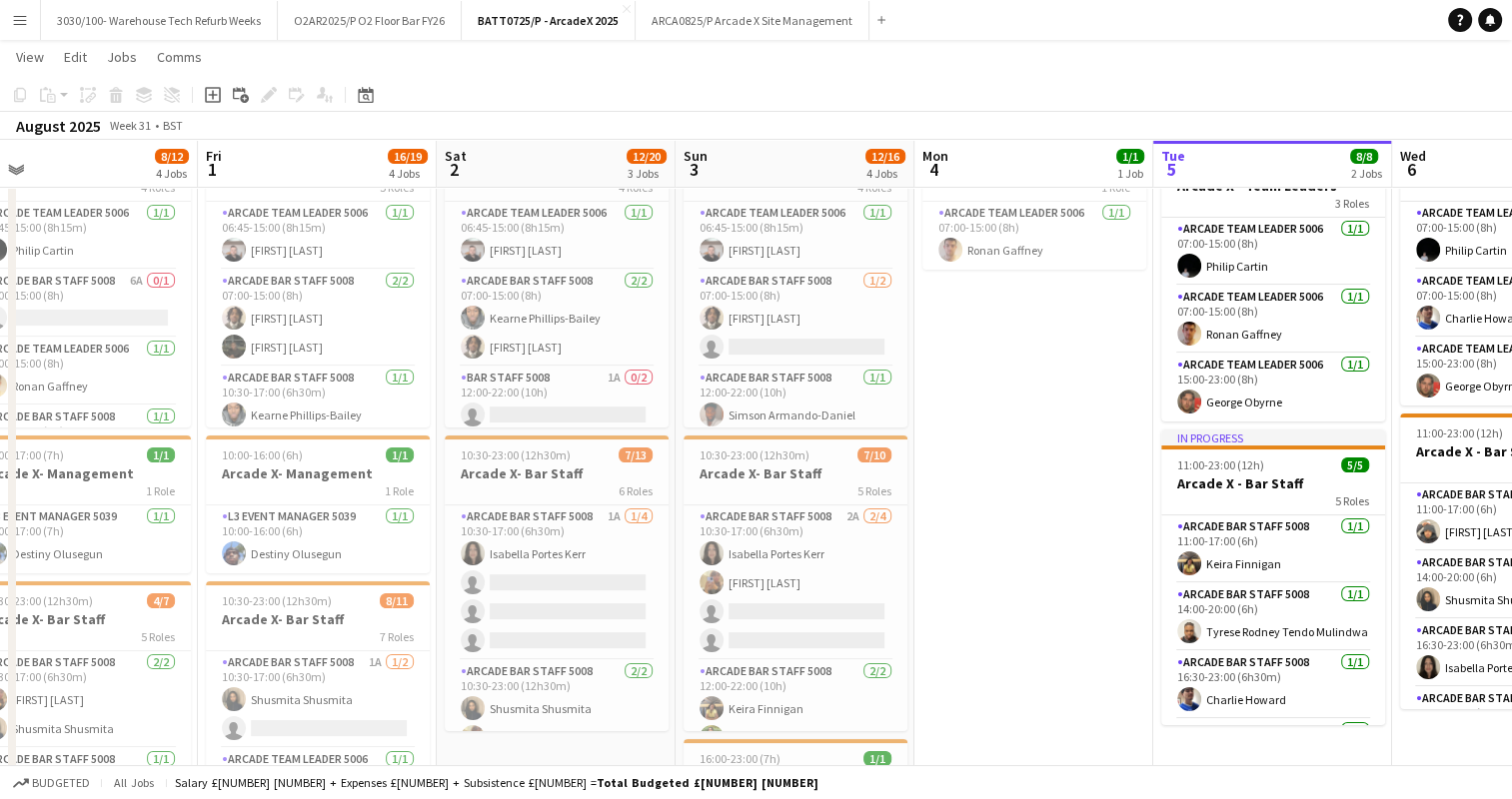 drag, startPoint x: 512, startPoint y: 433, endPoint x: 1114, endPoint y: 403, distance: 602.747 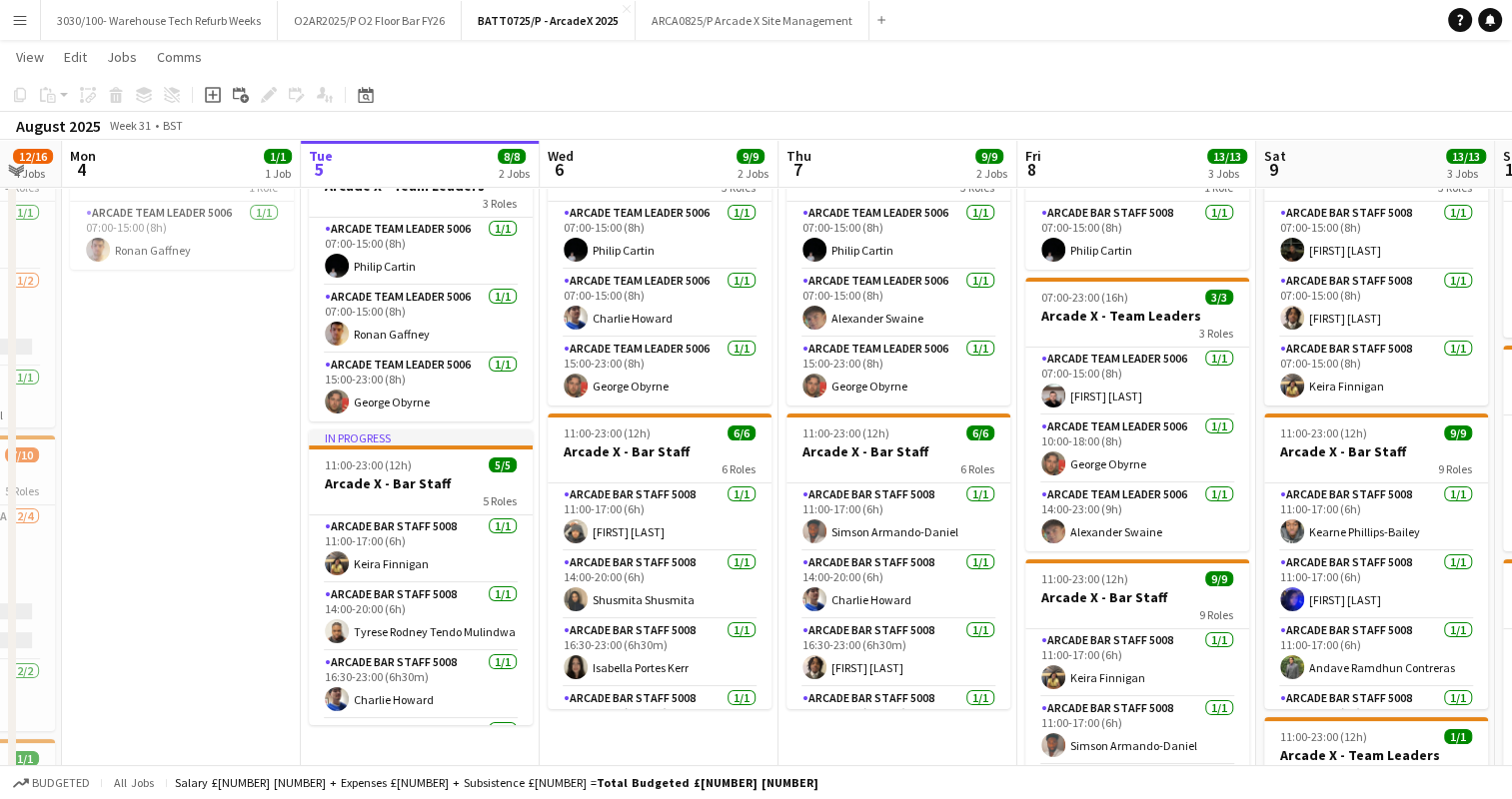 drag, startPoint x: 992, startPoint y: 401, endPoint x: 263, endPoint y: 380, distance: 729.3024 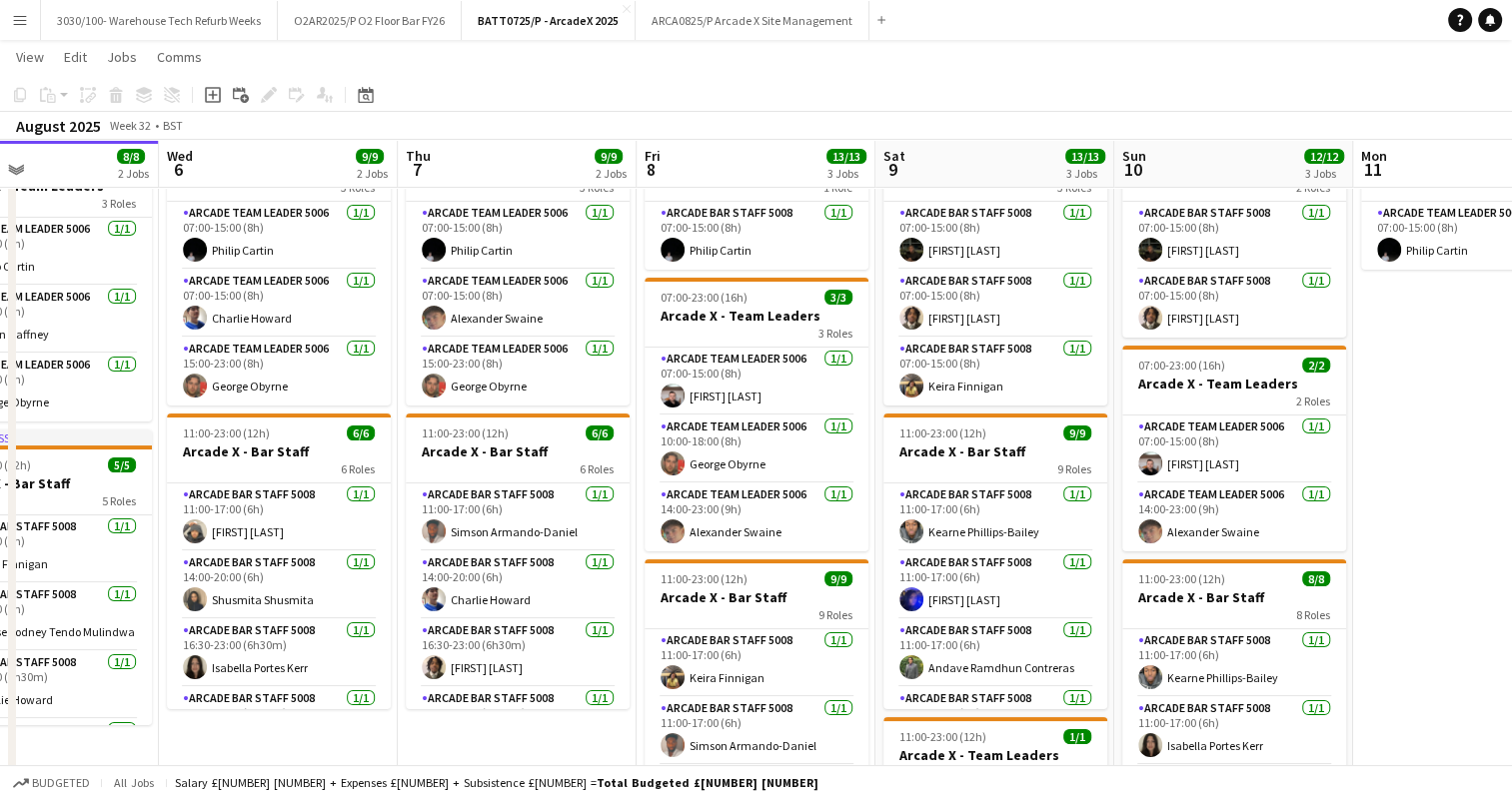 scroll, scrollTop: 0, scrollLeft: 807, axis: horizontal 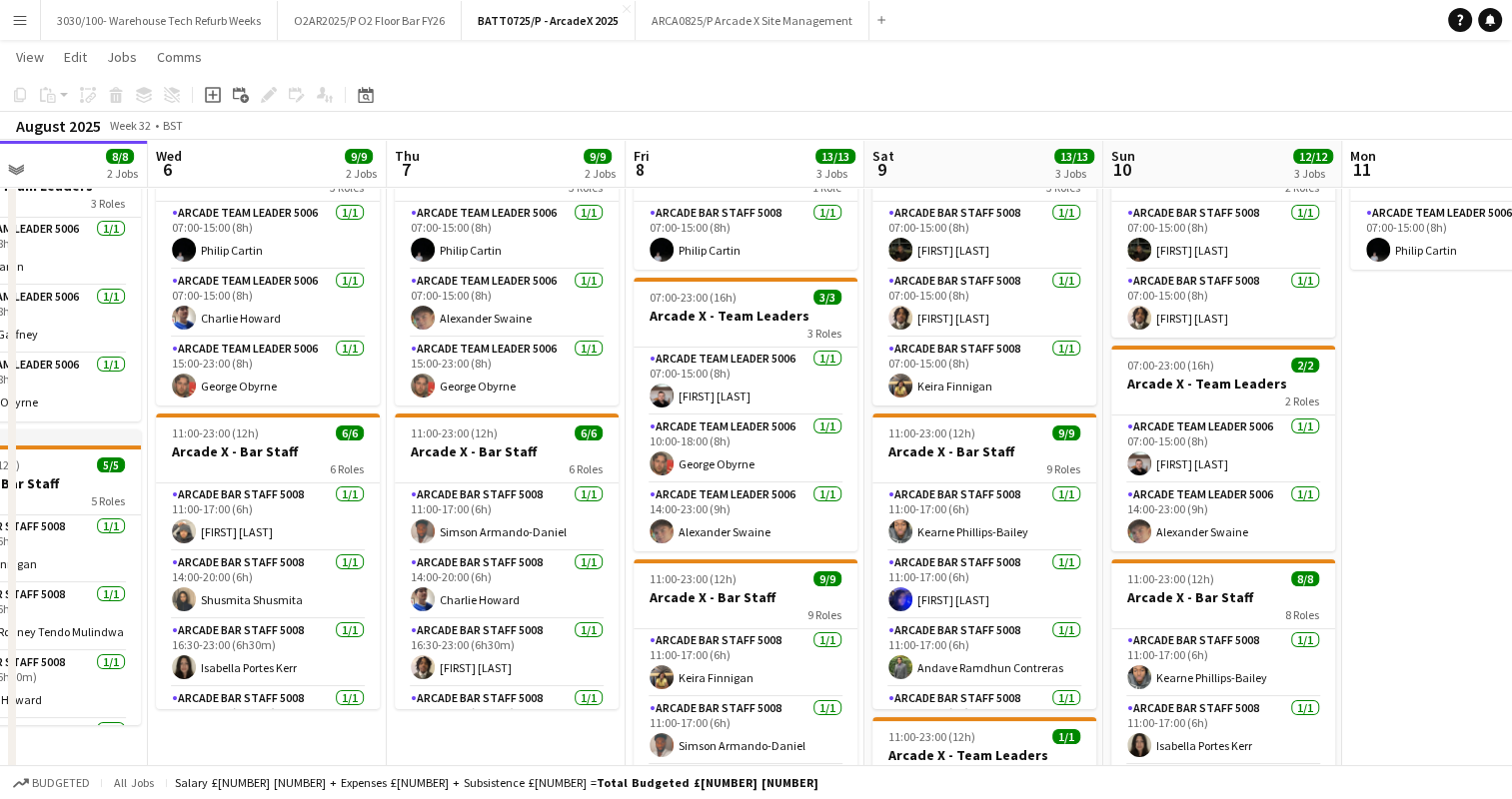 drag, startPoint x: 1099, startPoint y: 368, endPoint x: 796, endPoint y: 368, distance: 303 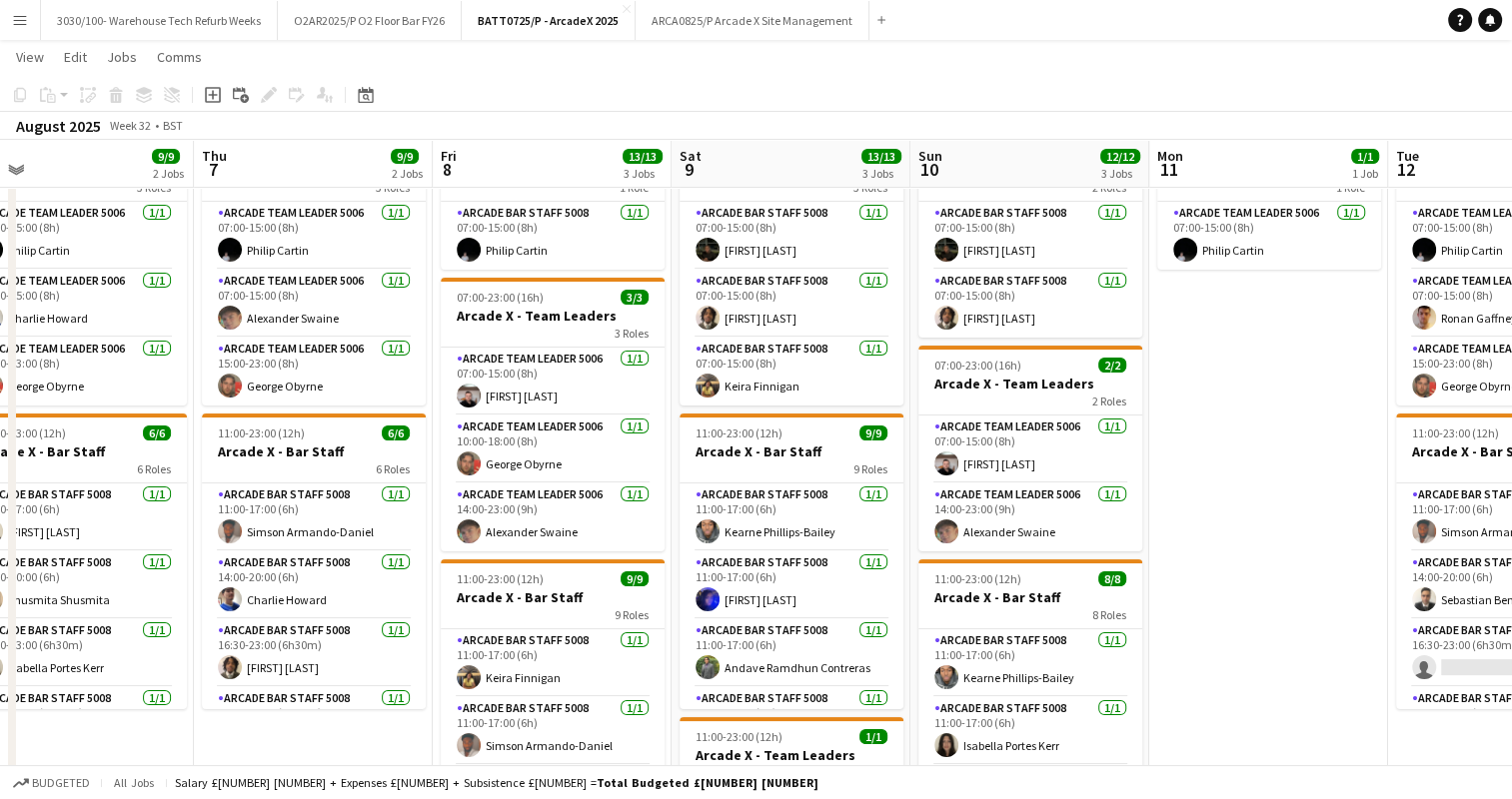 scroll, scrollTop: 0, scrollLeft: 524, axis: horizontal 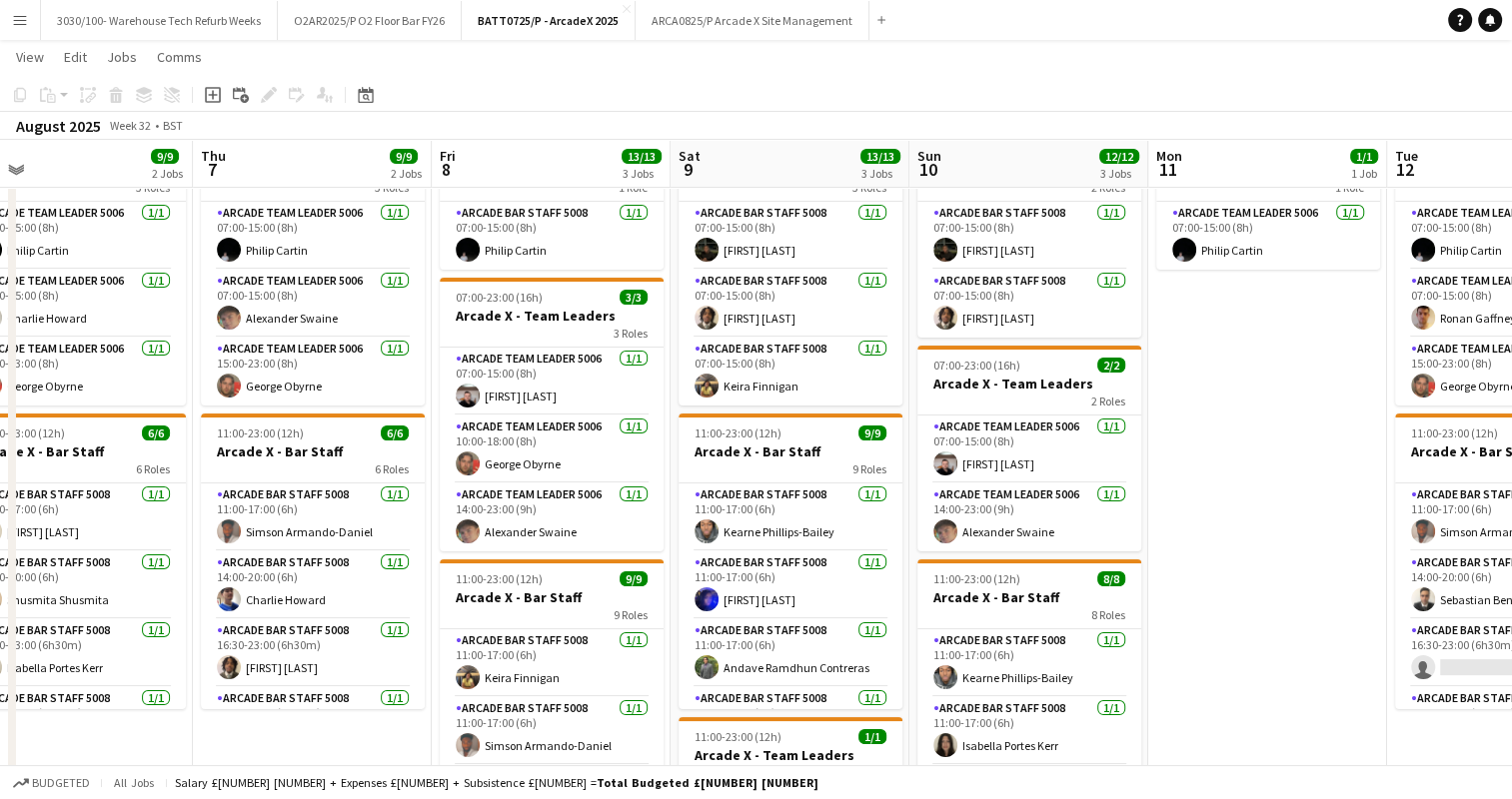 drag, startPoint x: 1033, startPoint y: 410, endPoint x: 839, endPoint y: 409, distance: 194.00258 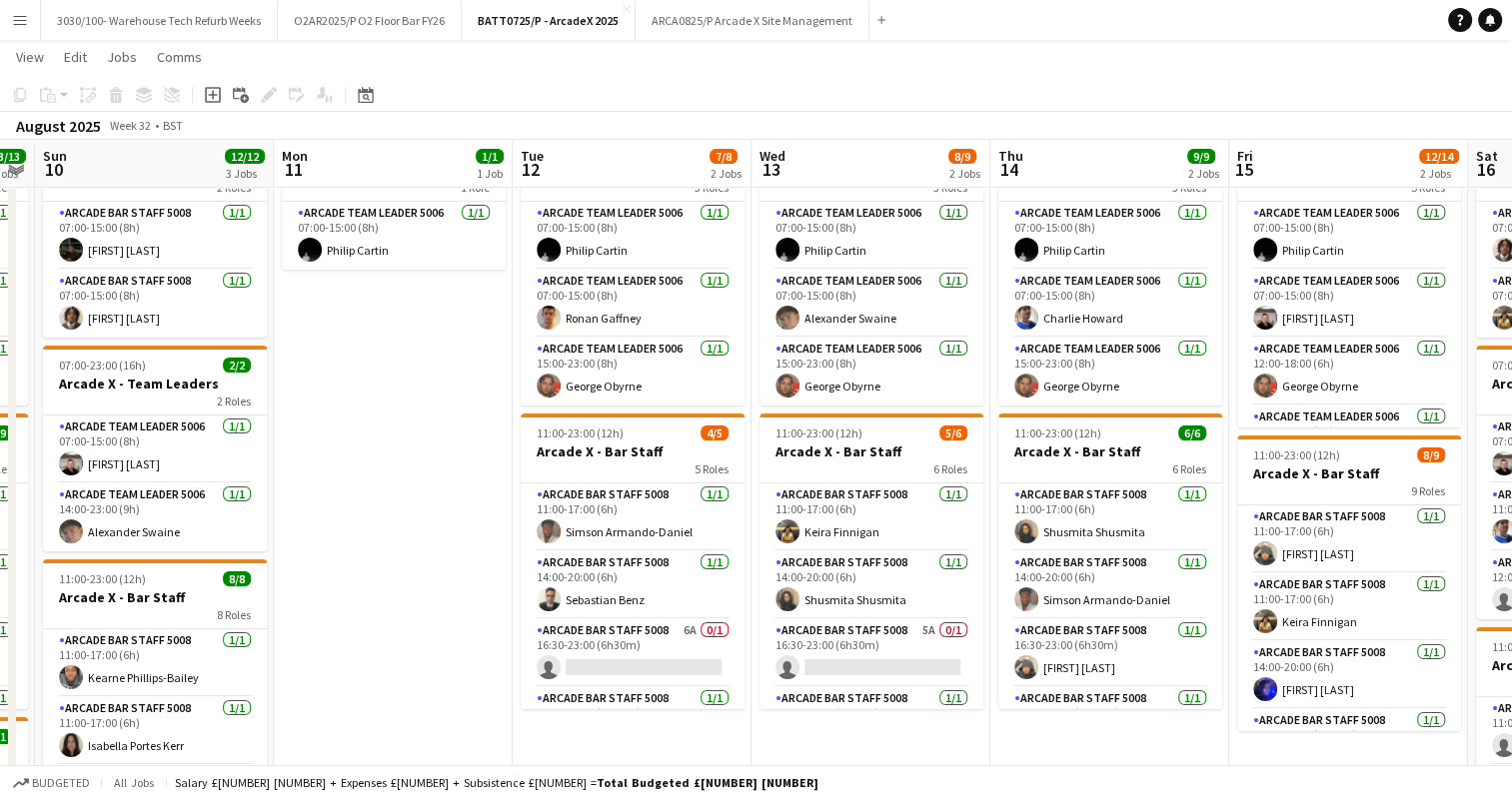 drag, startPoint x: 1143, startPoint y: 400, endPoint x: 248, endPoint y: 400, distance: 895 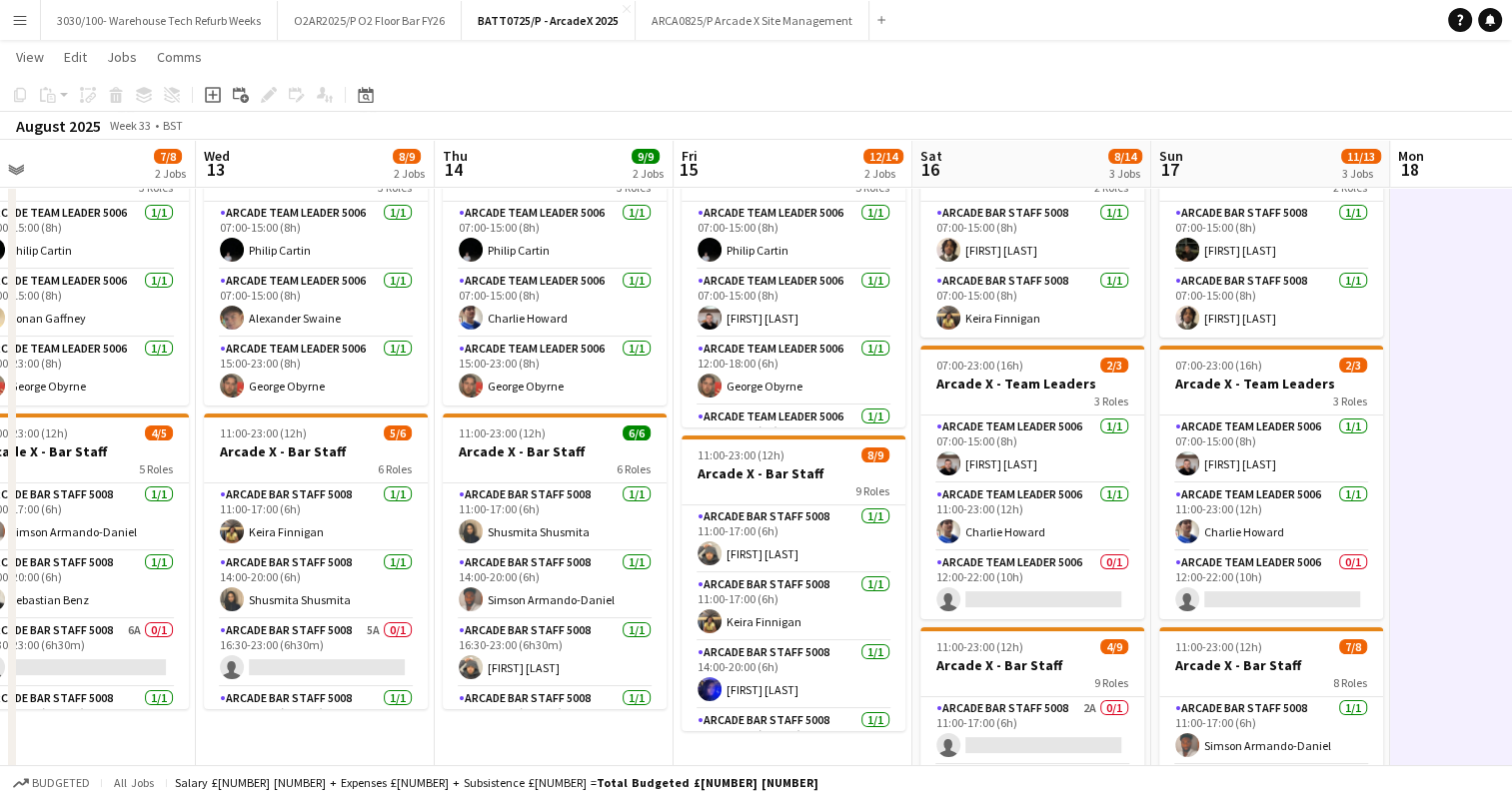 scroll, scrollTop: 0, scrollLeft: 523, axis: horizontal 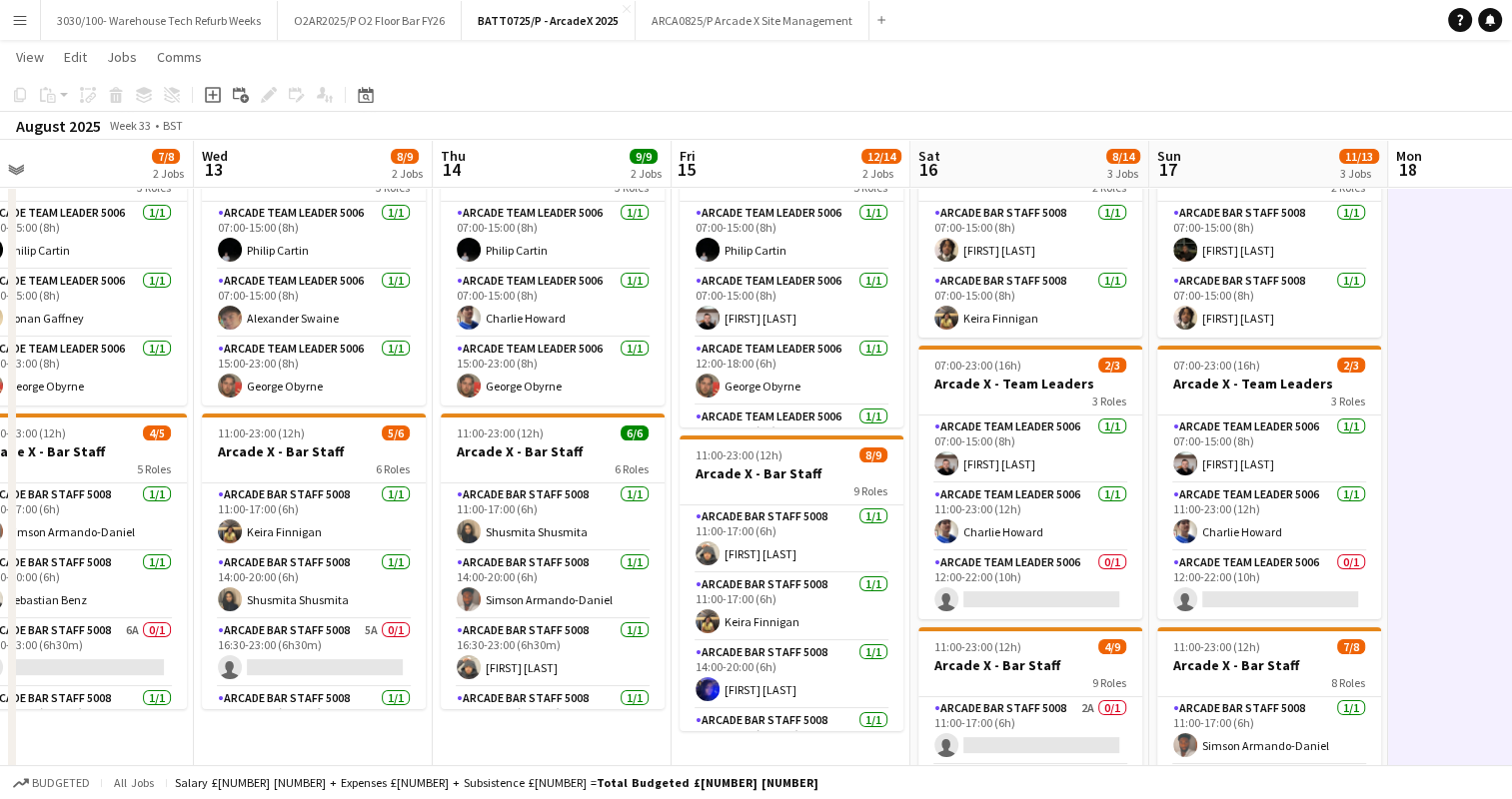 drag, startPoint x: 807, startPoint y: 402, endPoint x: 707, endPoint y: 403, distance: 100.005 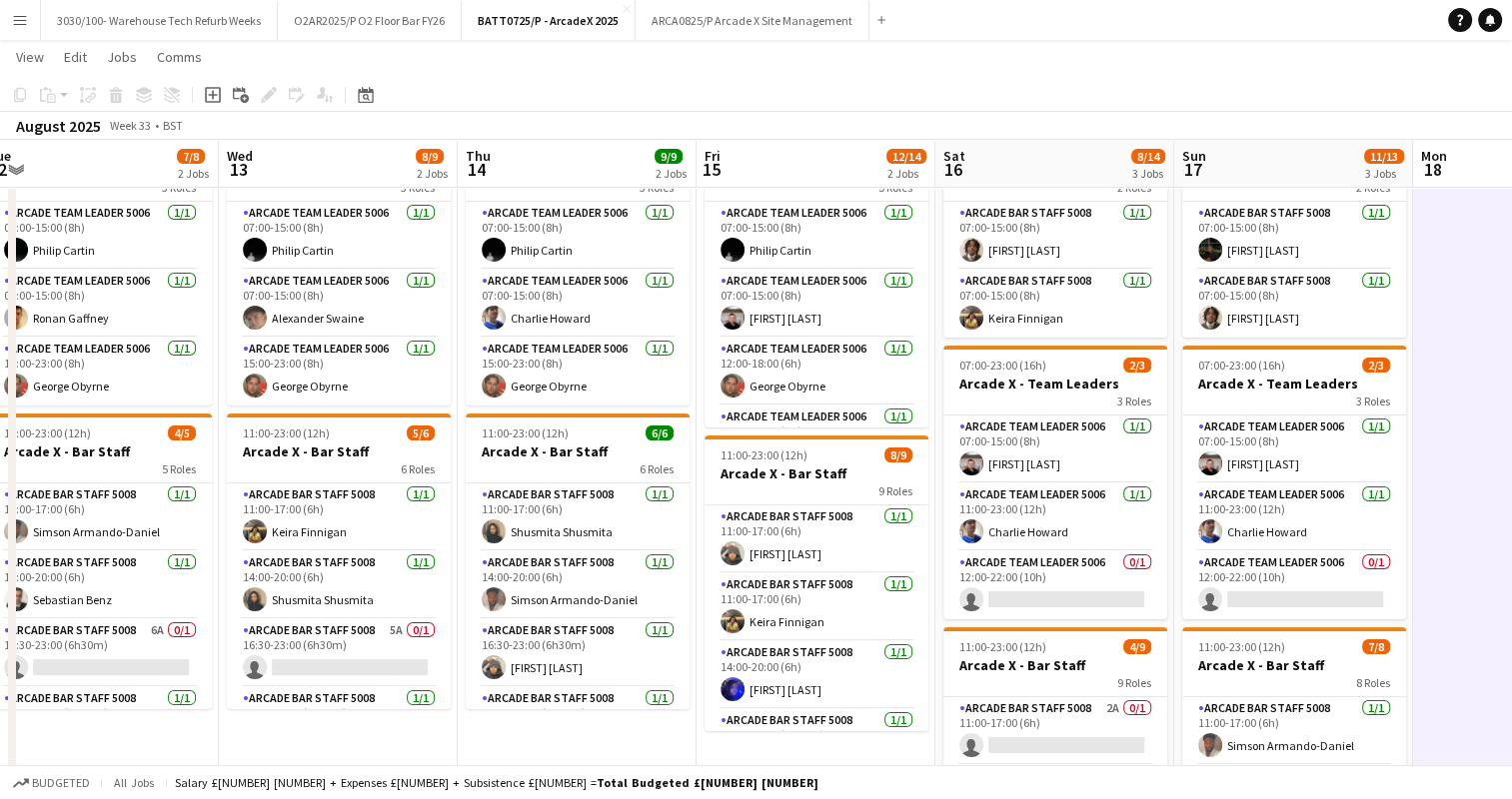 drag, startPoint x: 475, startPoint y: 507, endPoint x: 500, endPoint y: 490, distance: 30.232433 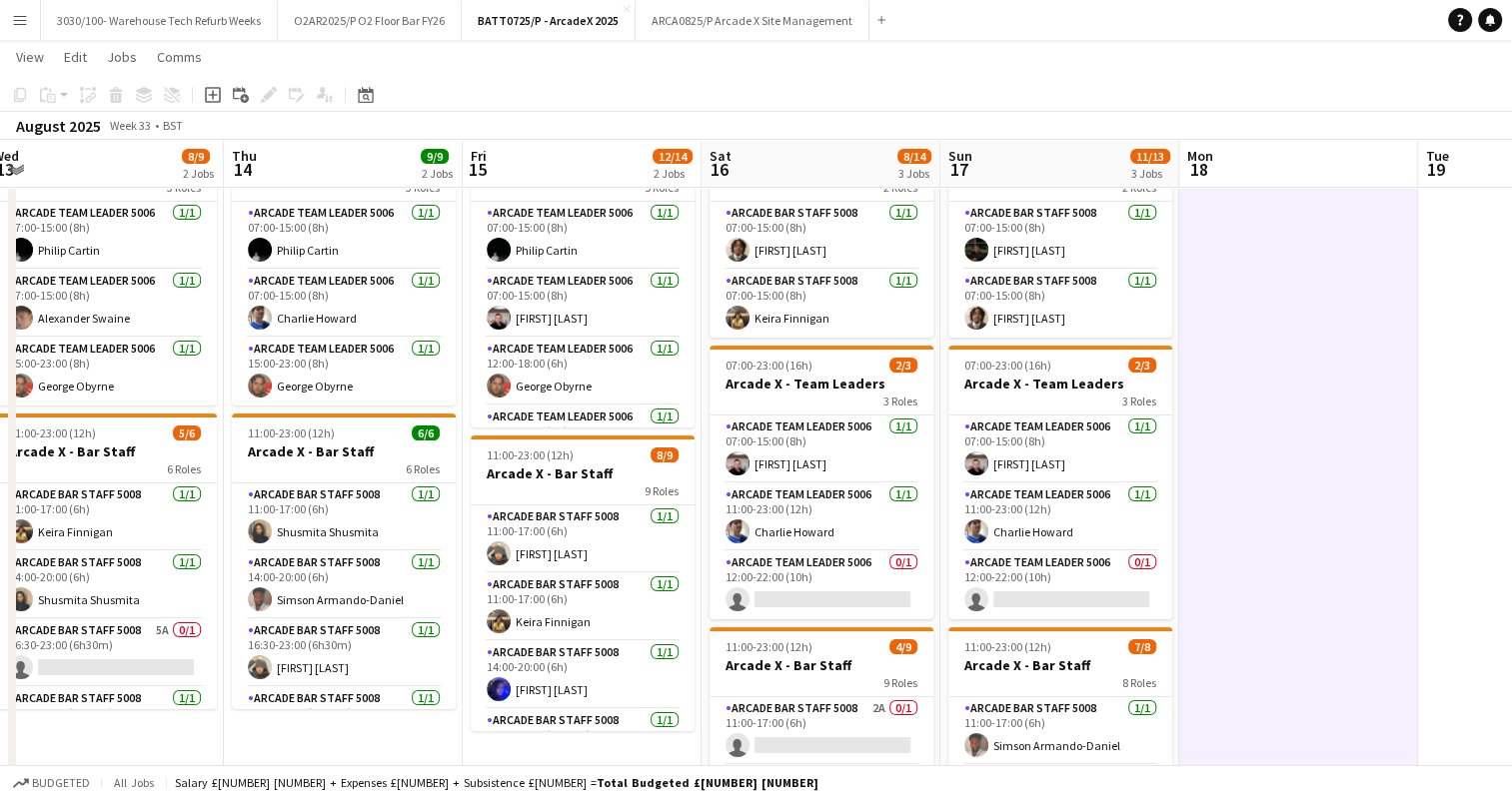 drag, startPoint x: 1037, startPoint y: 502, endPoint x: 833, endPoint y: 487, distance: 204.55073 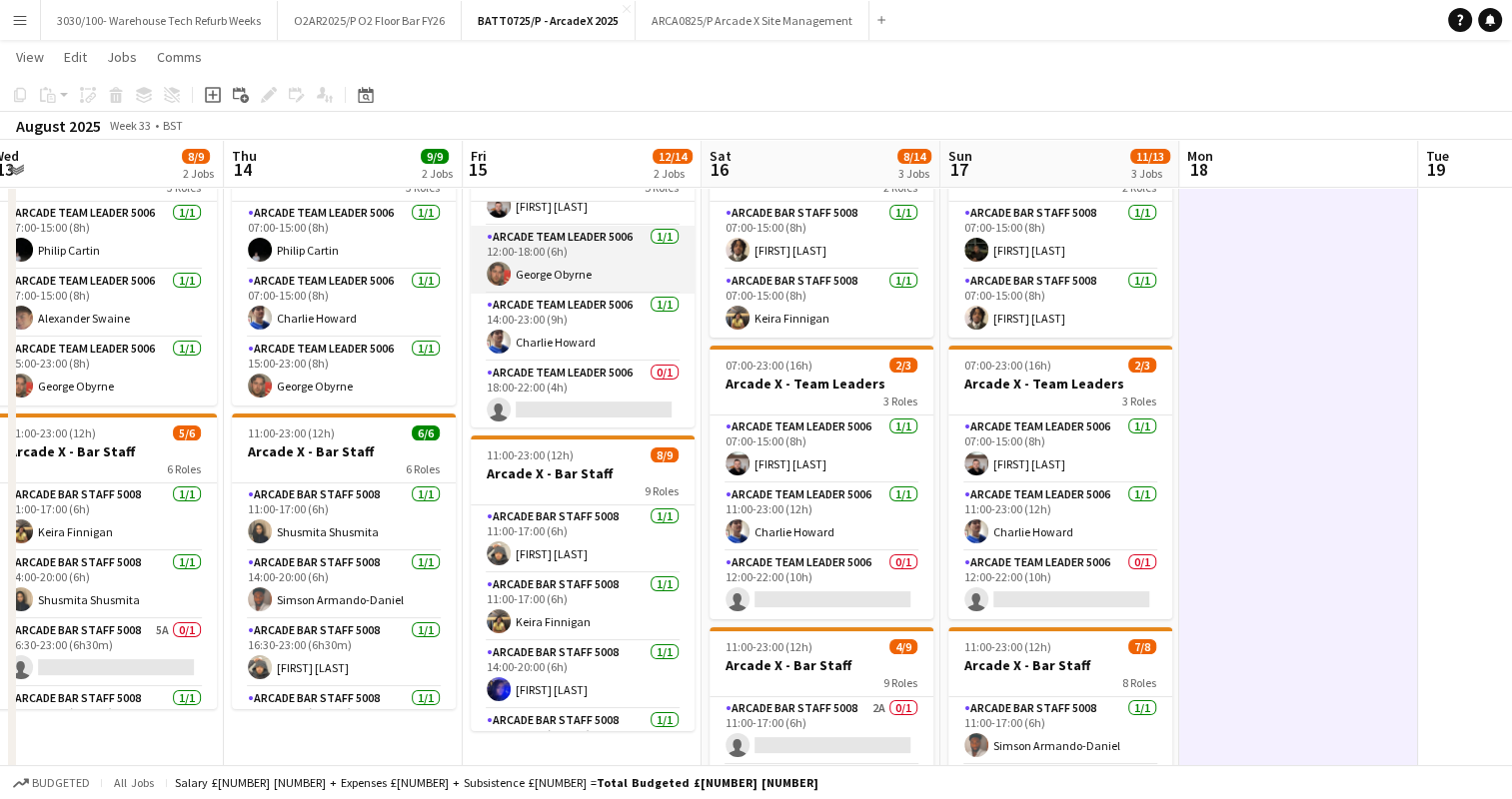 scroll, scrollTop: 113, scrollLeft: 0, axis: vertical 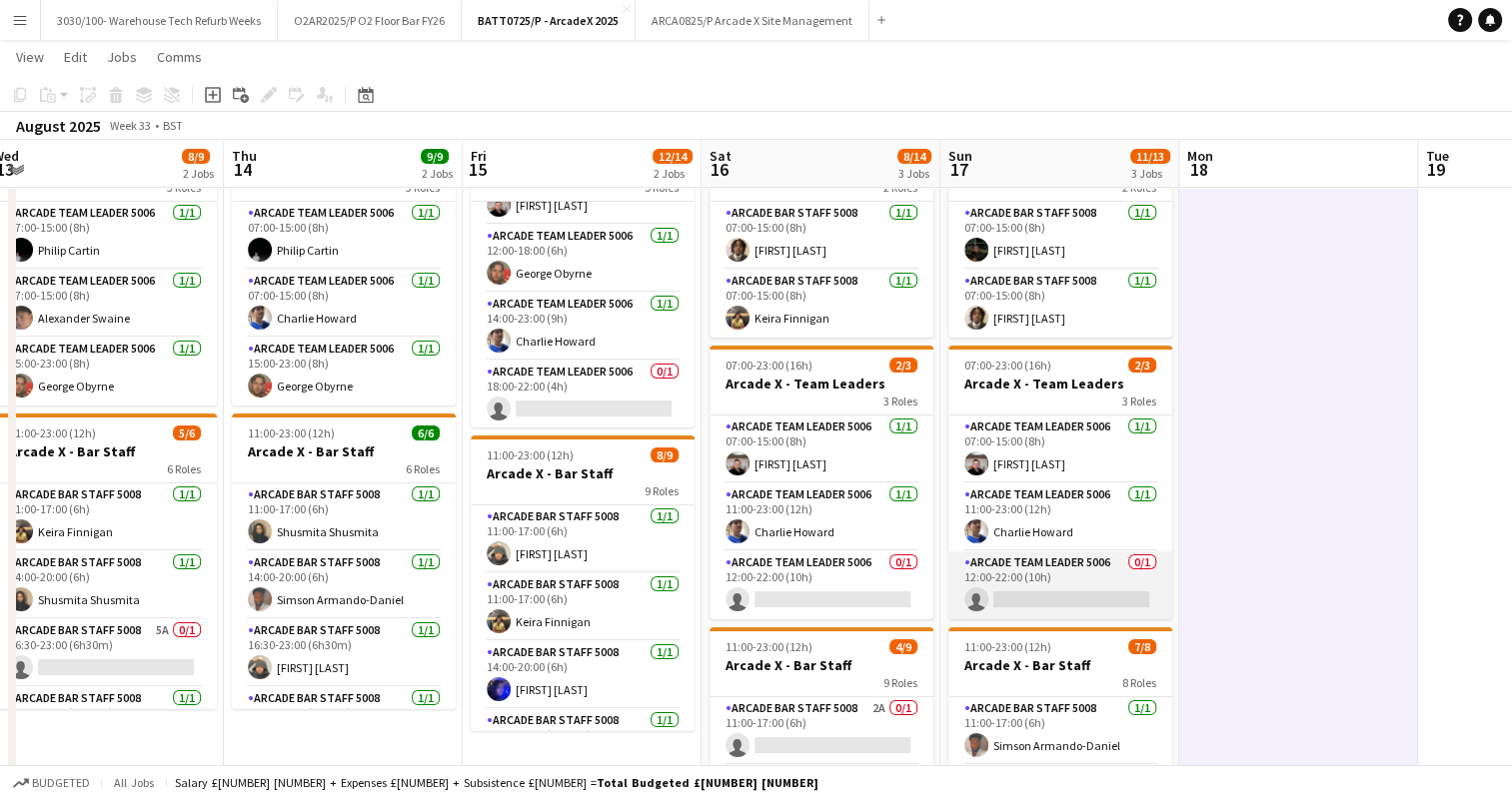 click on "Arcade Team Leader 5006   0/1   12:00-22:00 (10h)
single-neutral-actions" at bounding box center [1060, 585] 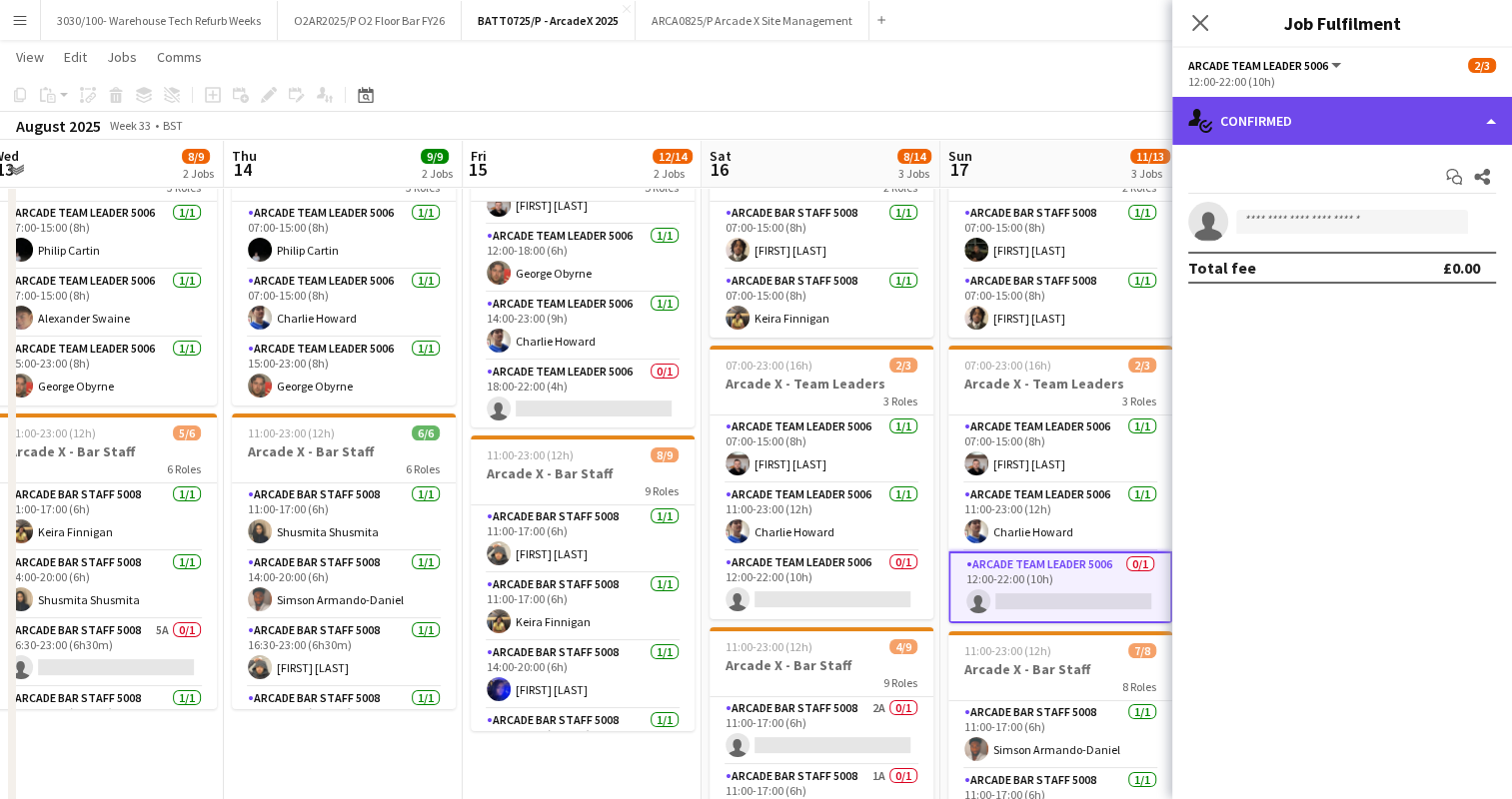 click on "single-neutral-actions-check-2
Confirmed" 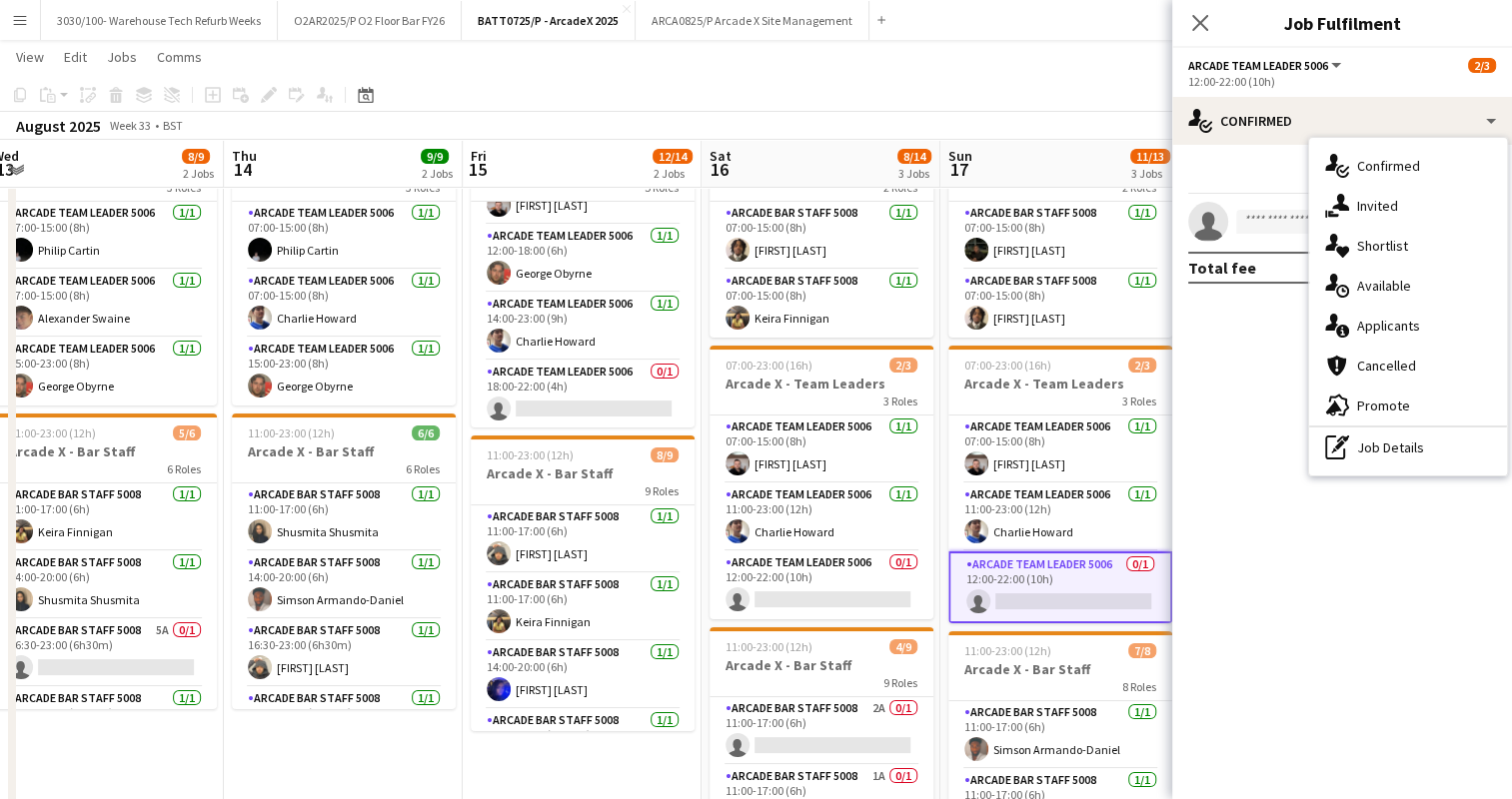 click on "check
Confirmed
Start chat
Share
single-neutral-actions
Total fee   £0.00" 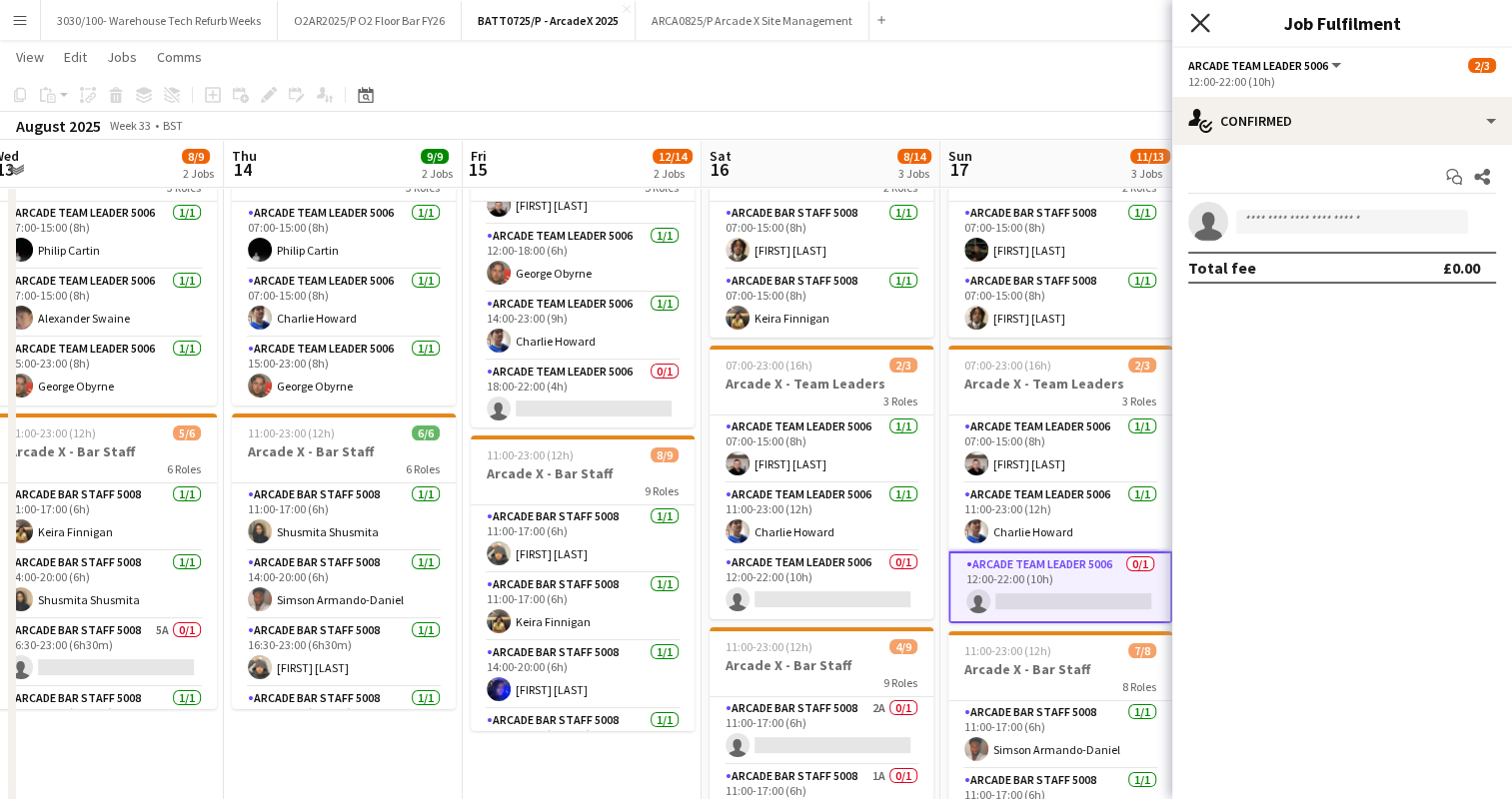 click 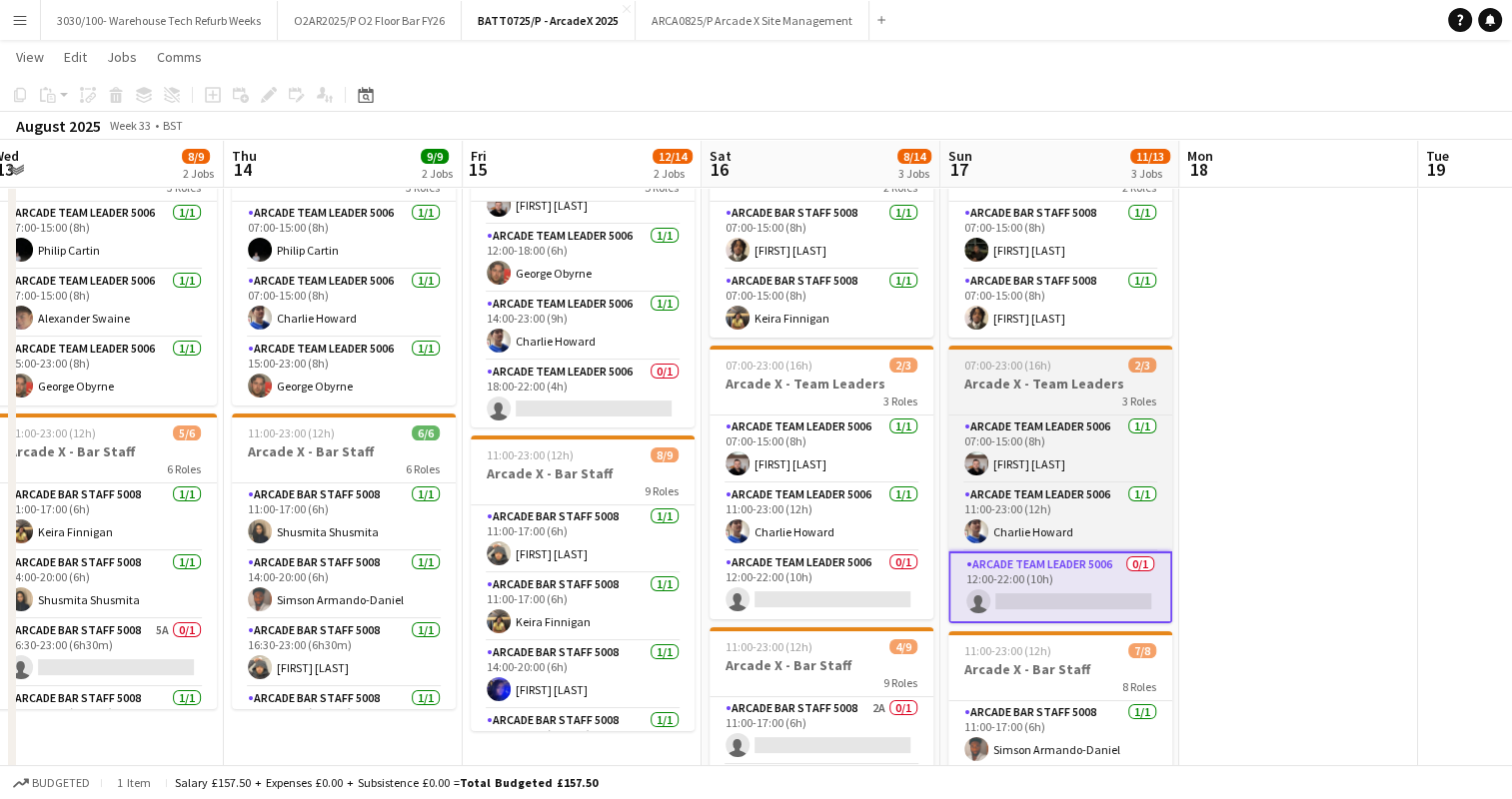 click on "Arcade X - Team Leaders" at bounding box center [1060, 384] 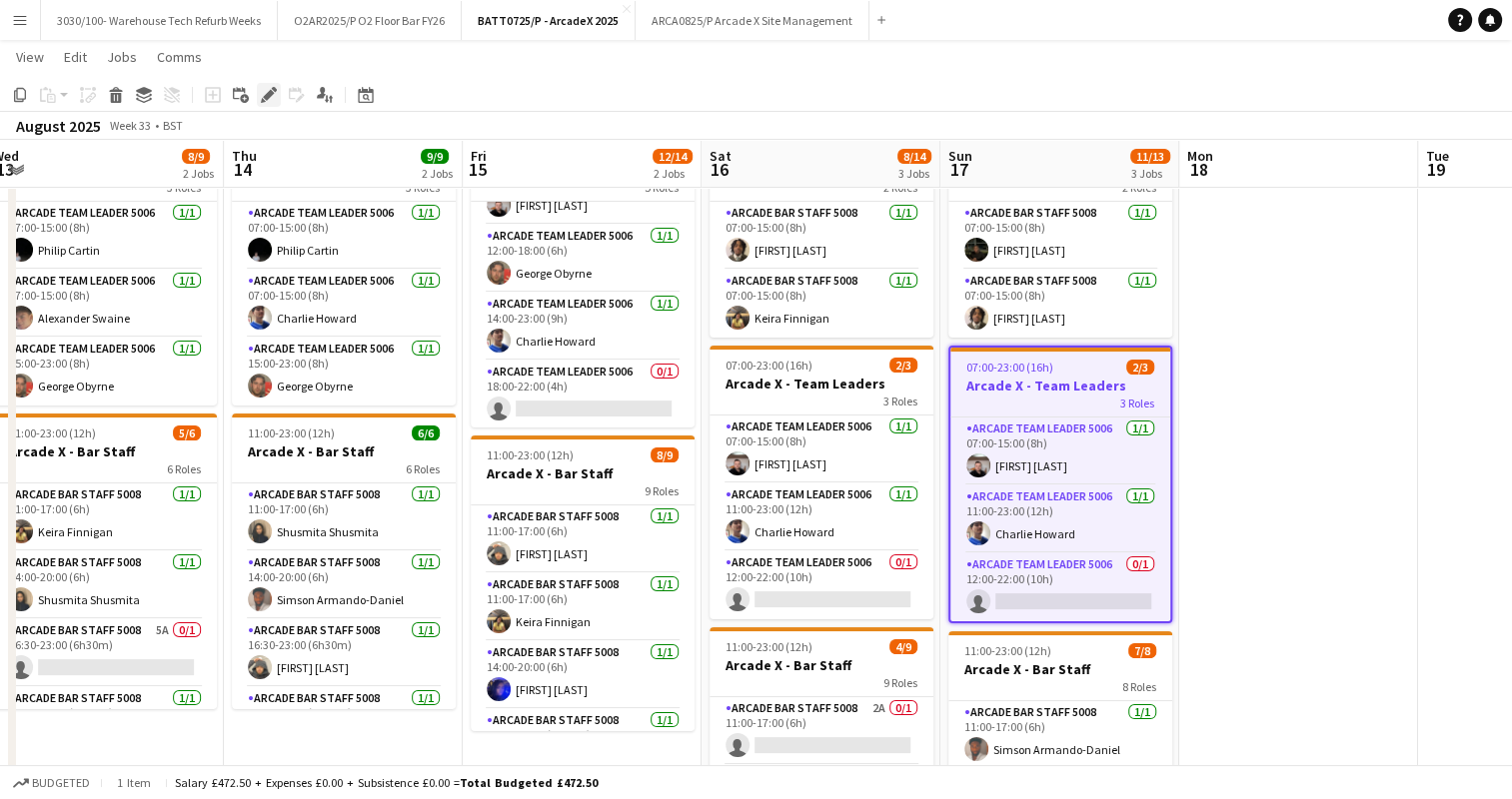 click on "Edit" 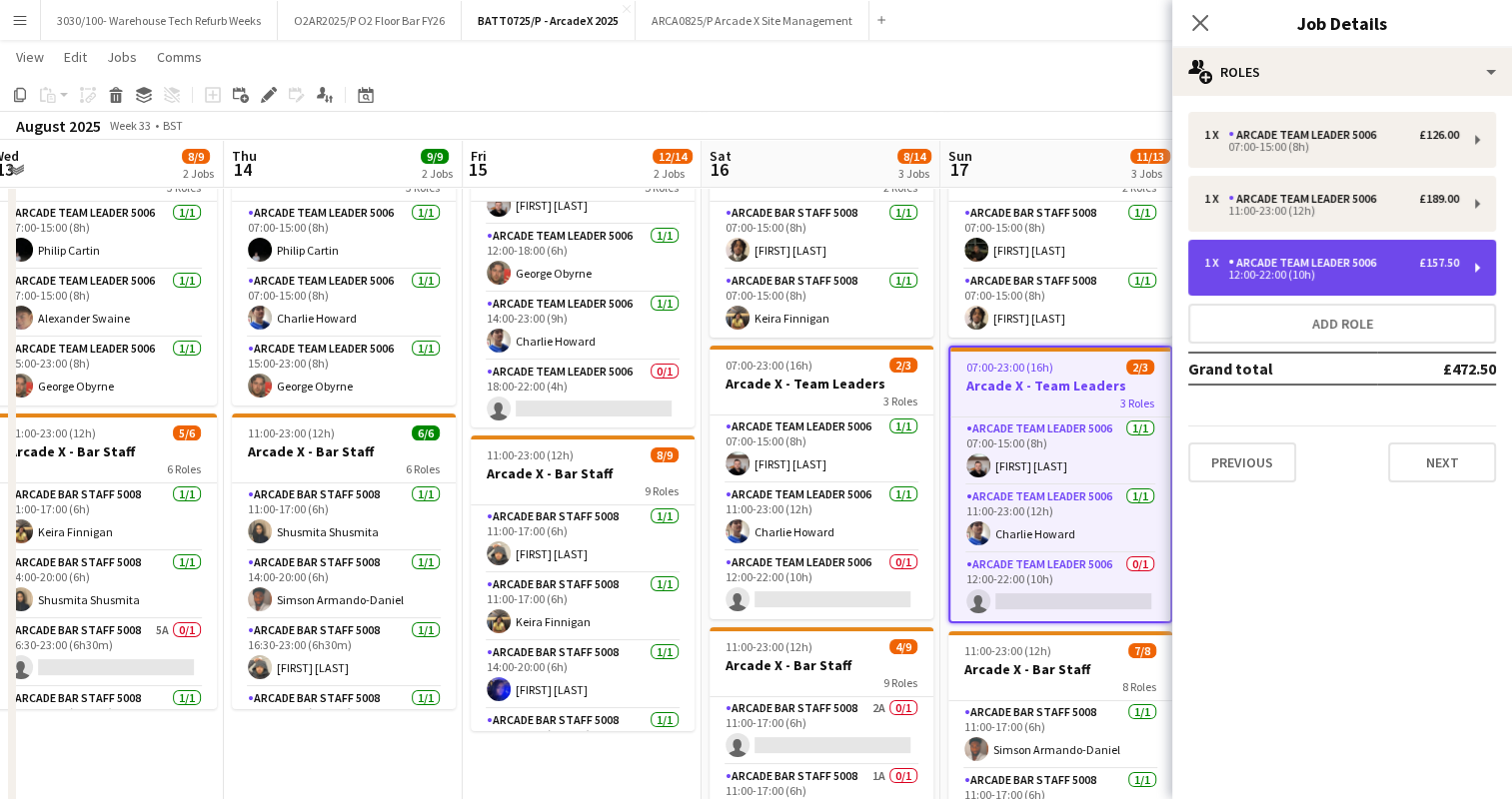 click on "Arcade Team Leader 5006" at bounding box center (1306, 263) 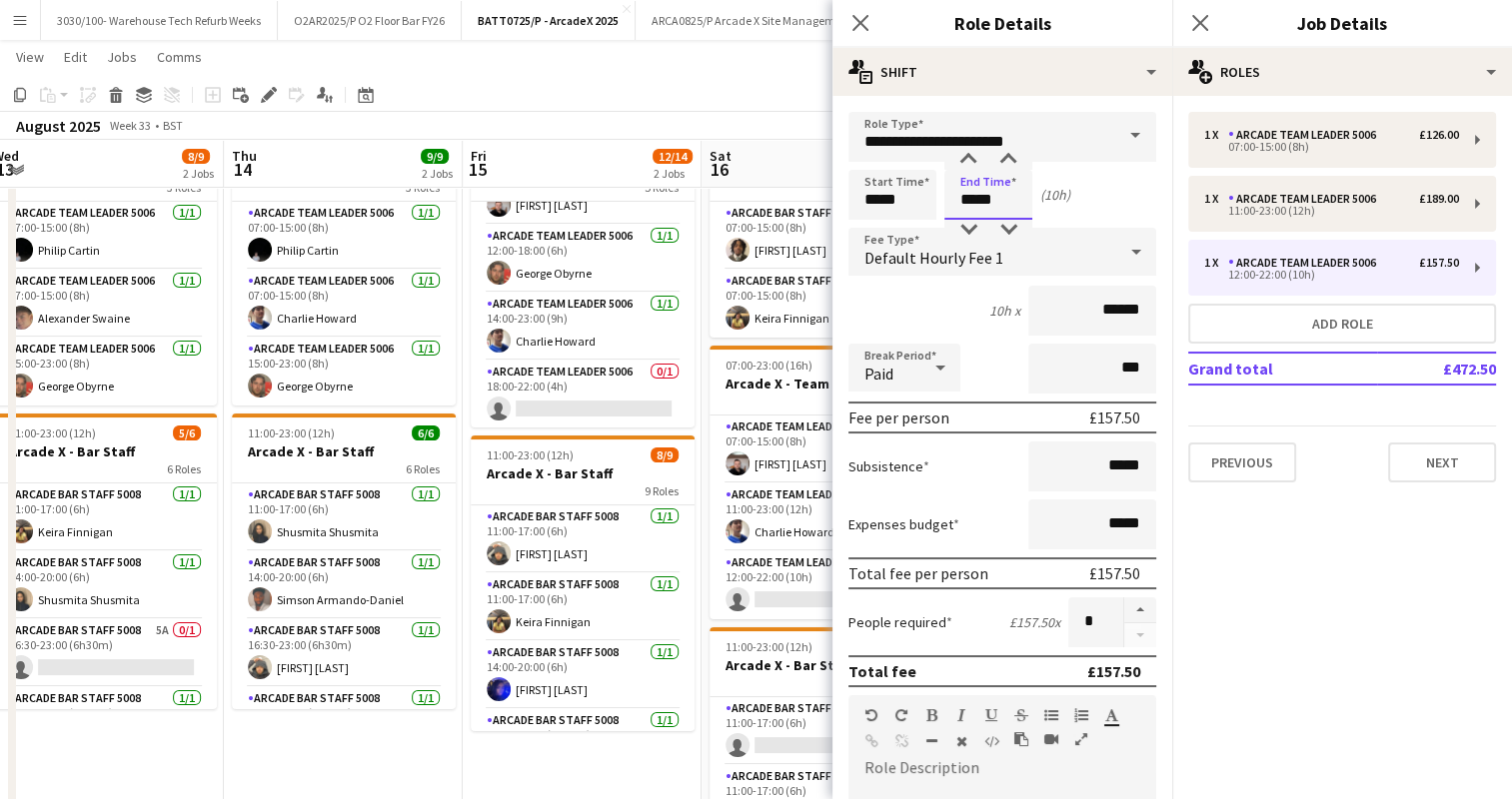 click on "*****" at bounding box center [988, 195] 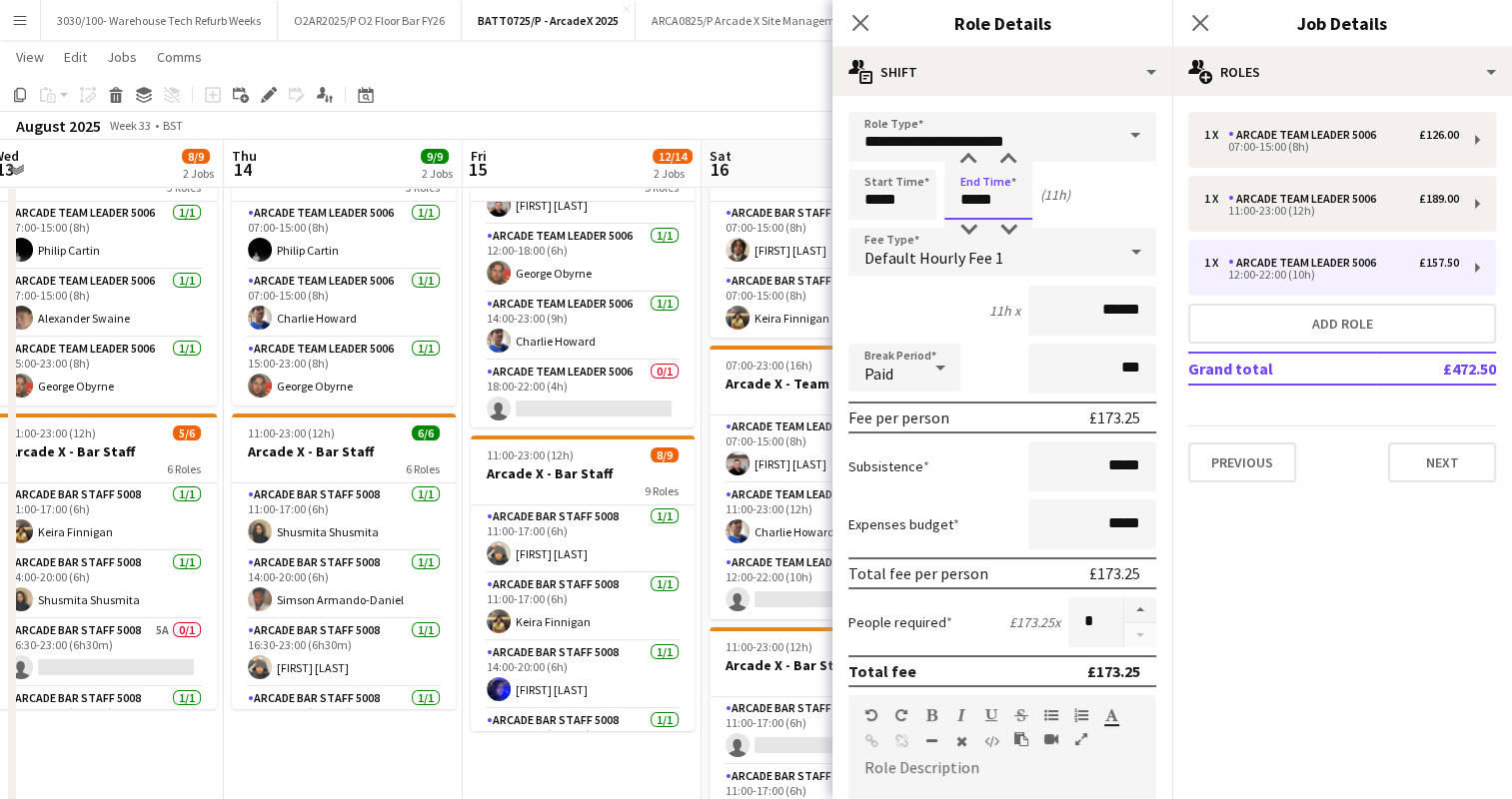 type on "*****" 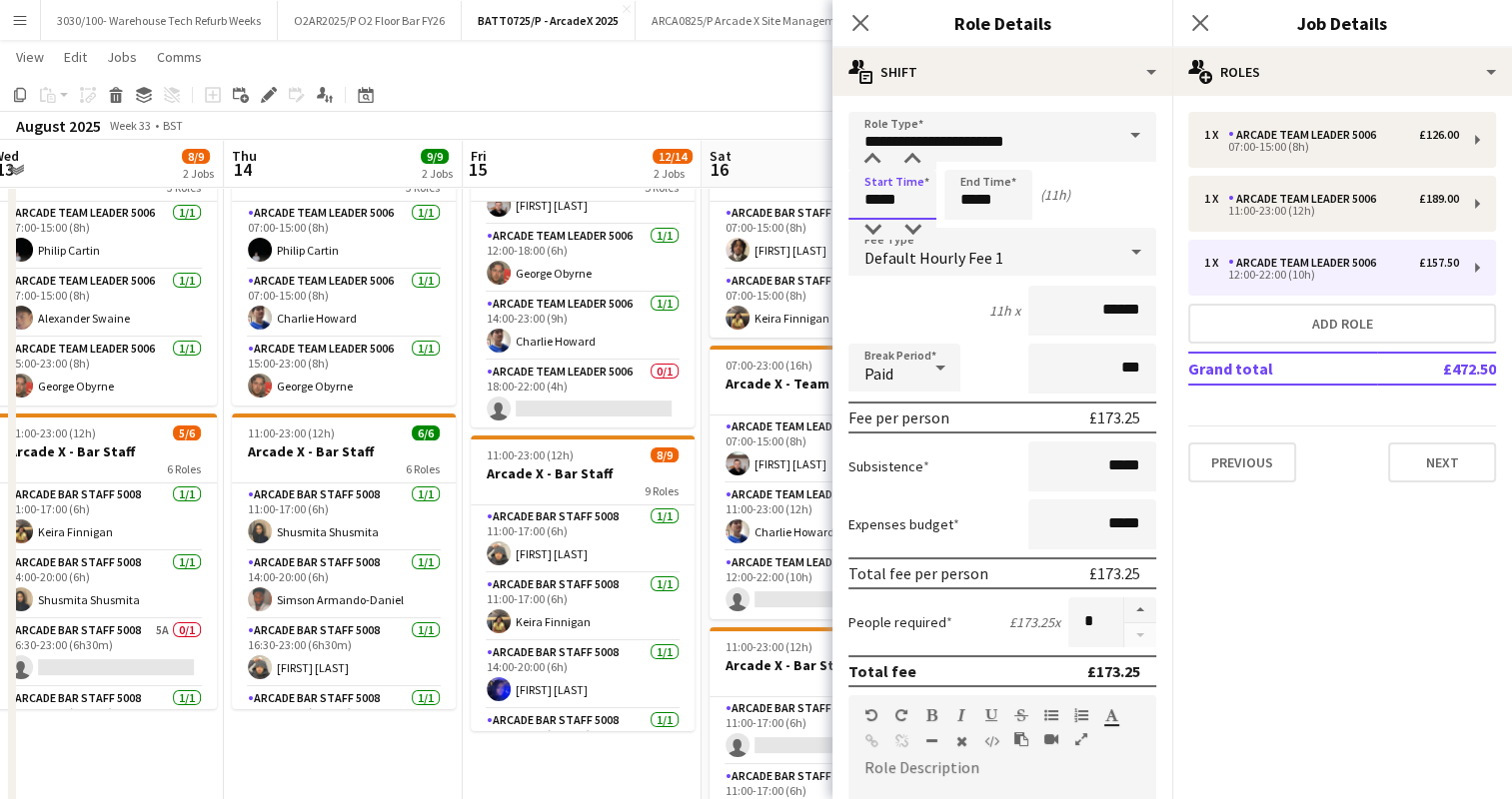 click on "*****" at bounding box center (892, 195) 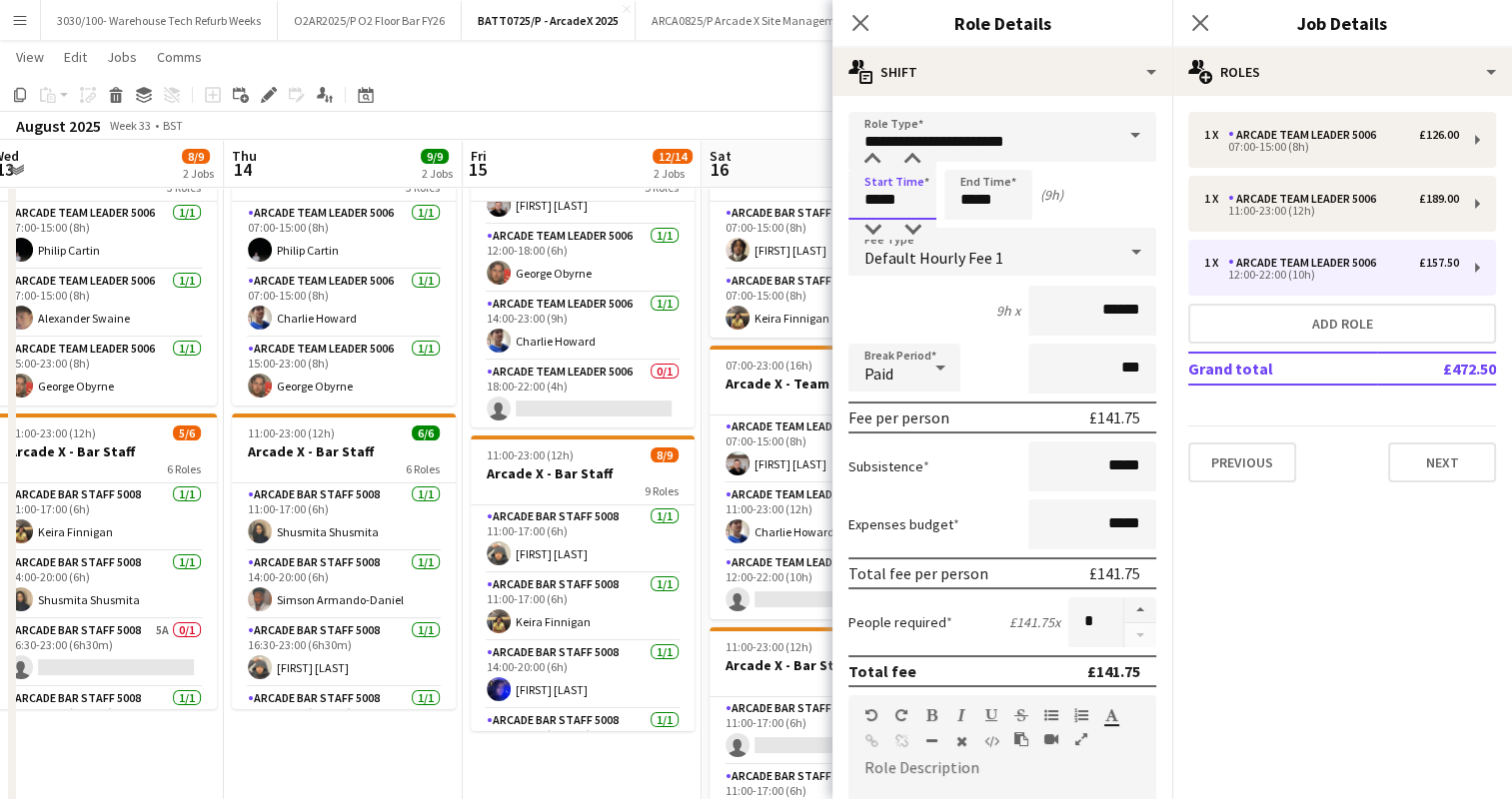 type on "*****" 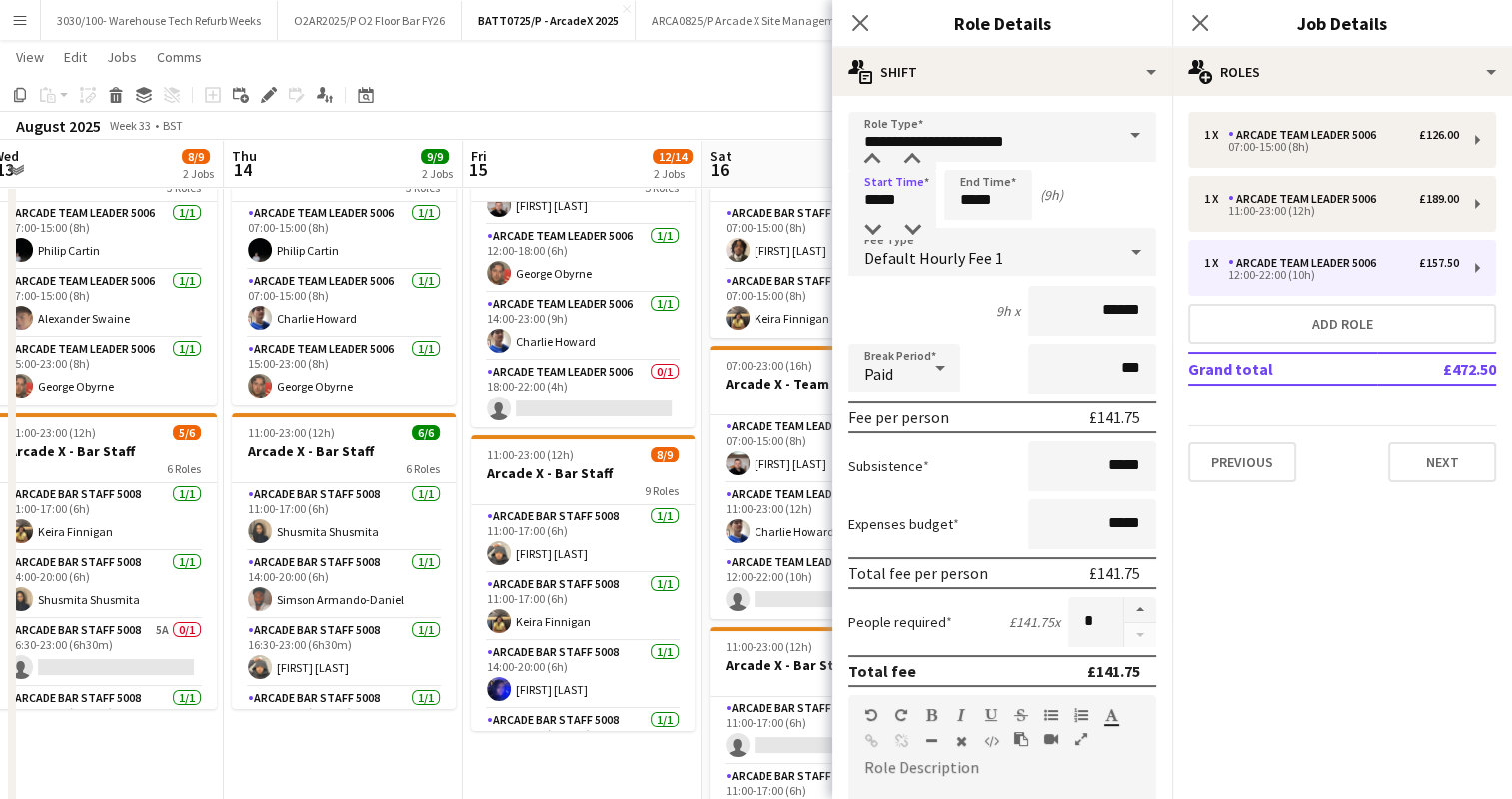 click on "Start Time  *****  End Time  *****  (9h)" at bounding box center (1002, 195) 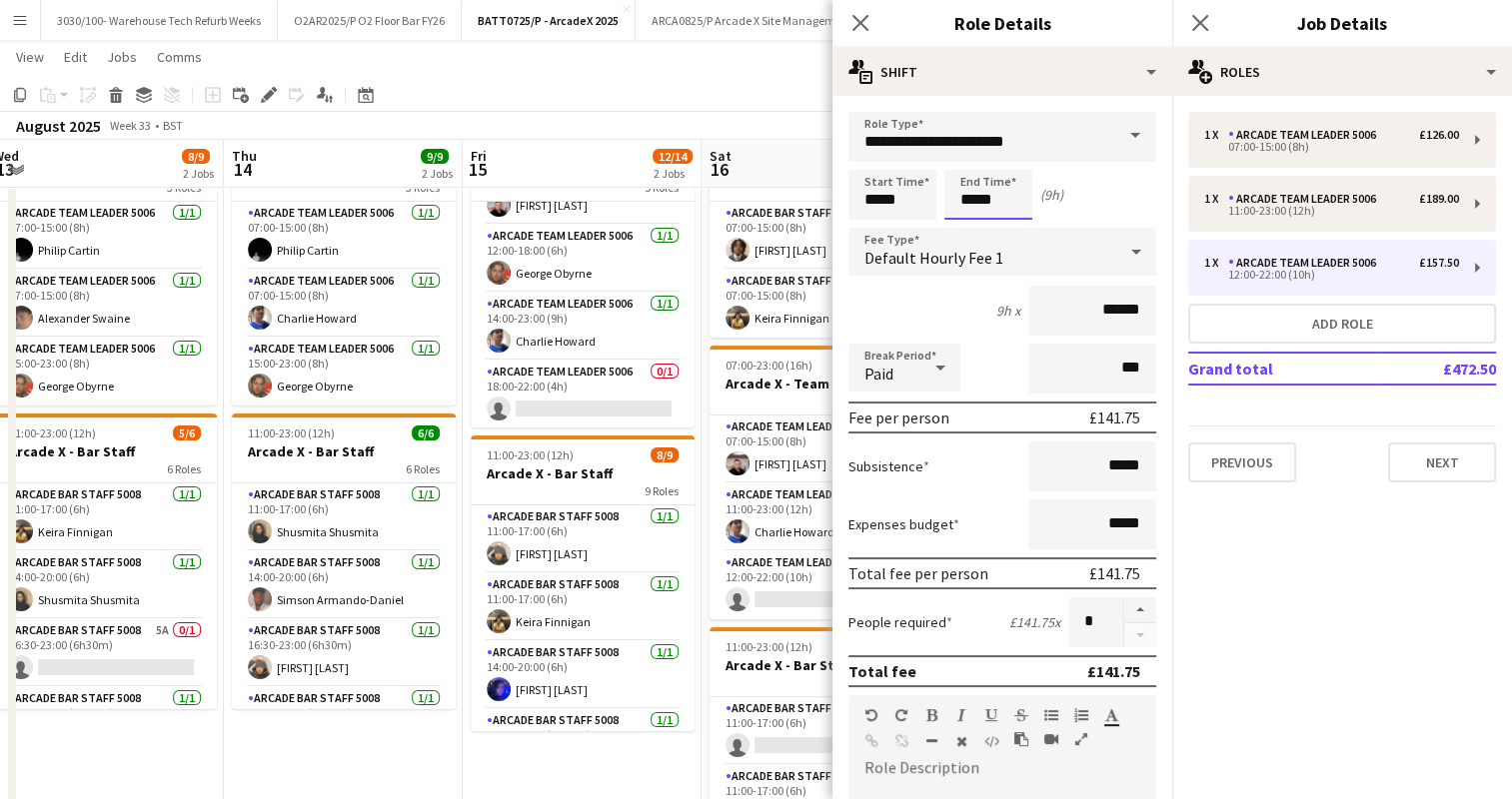 click on "*****" at bounding box center (988, 195) 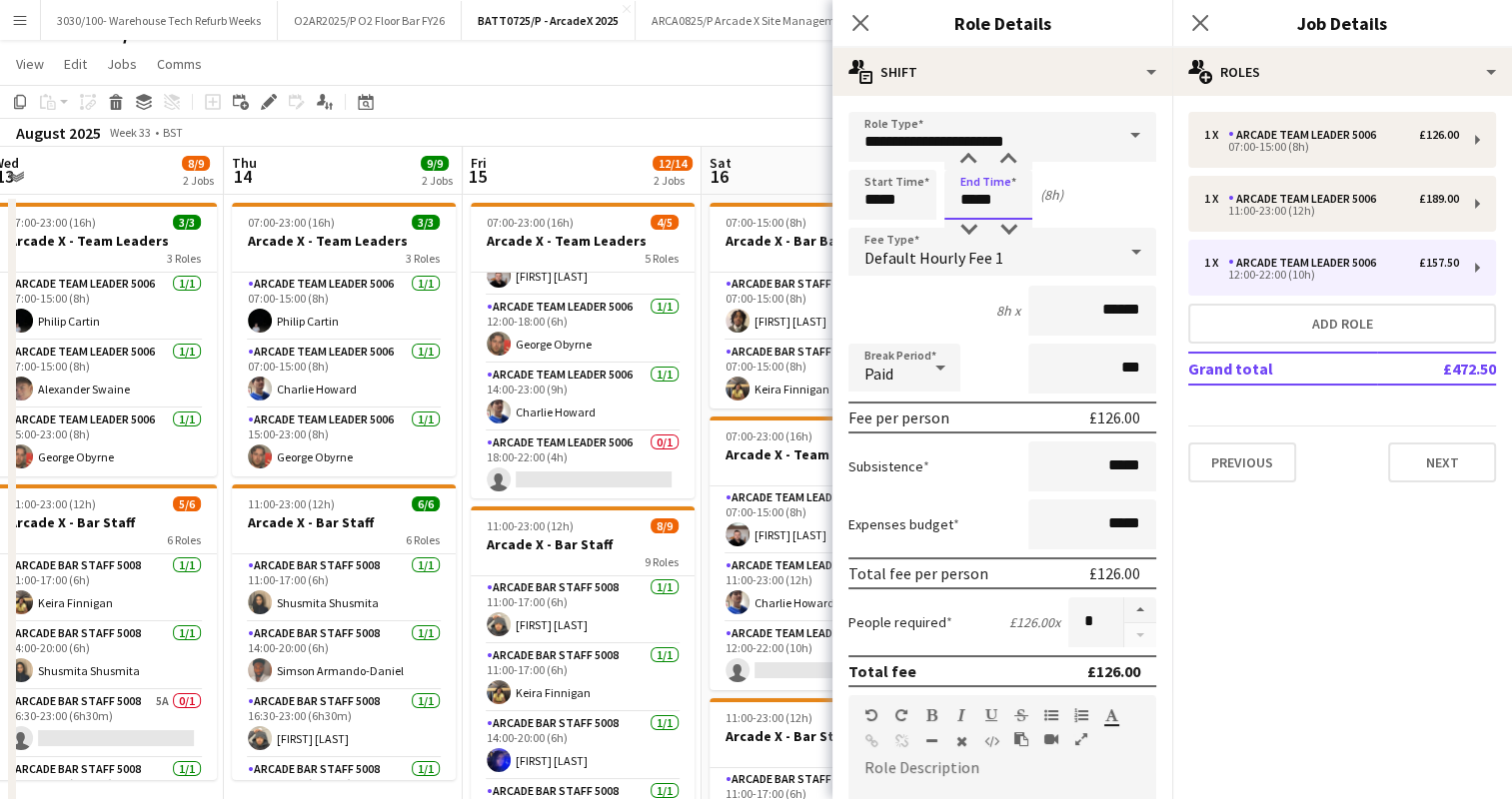 scroll, scrollTop: 0, scrollLeft: 0, axis: both 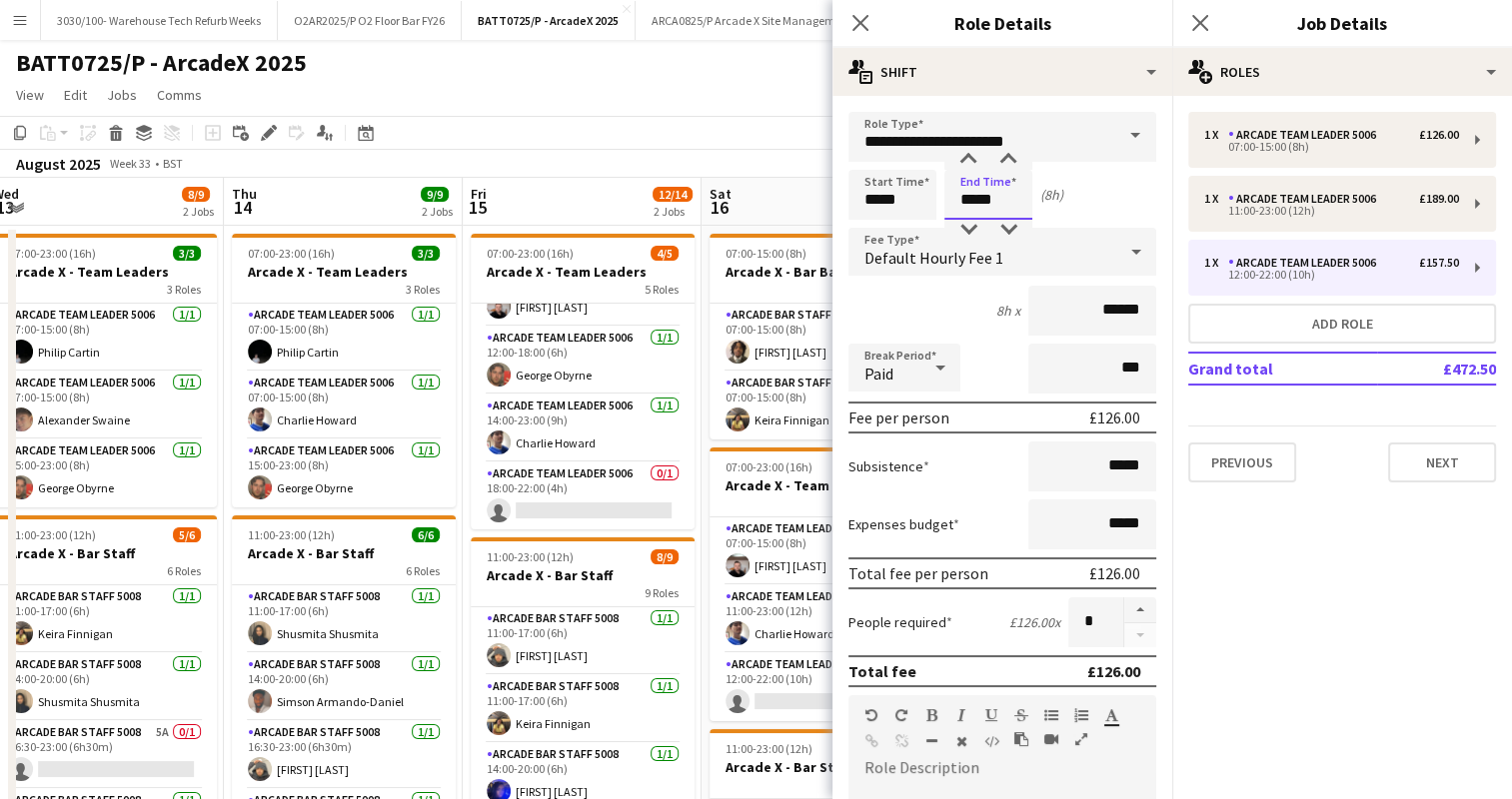 type on "*****" 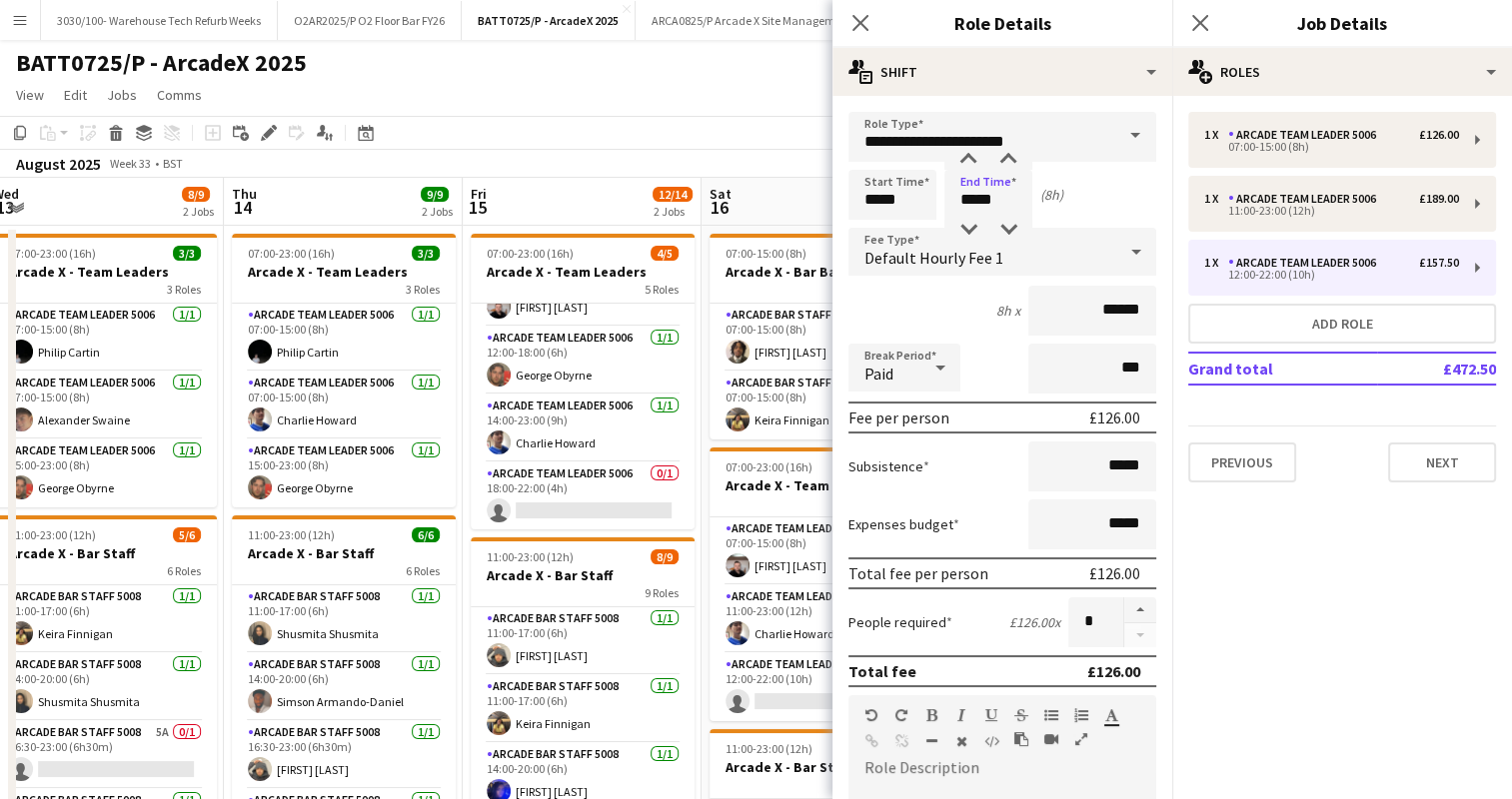 click on "8h x  ******" at bounding box center [1002, 311] 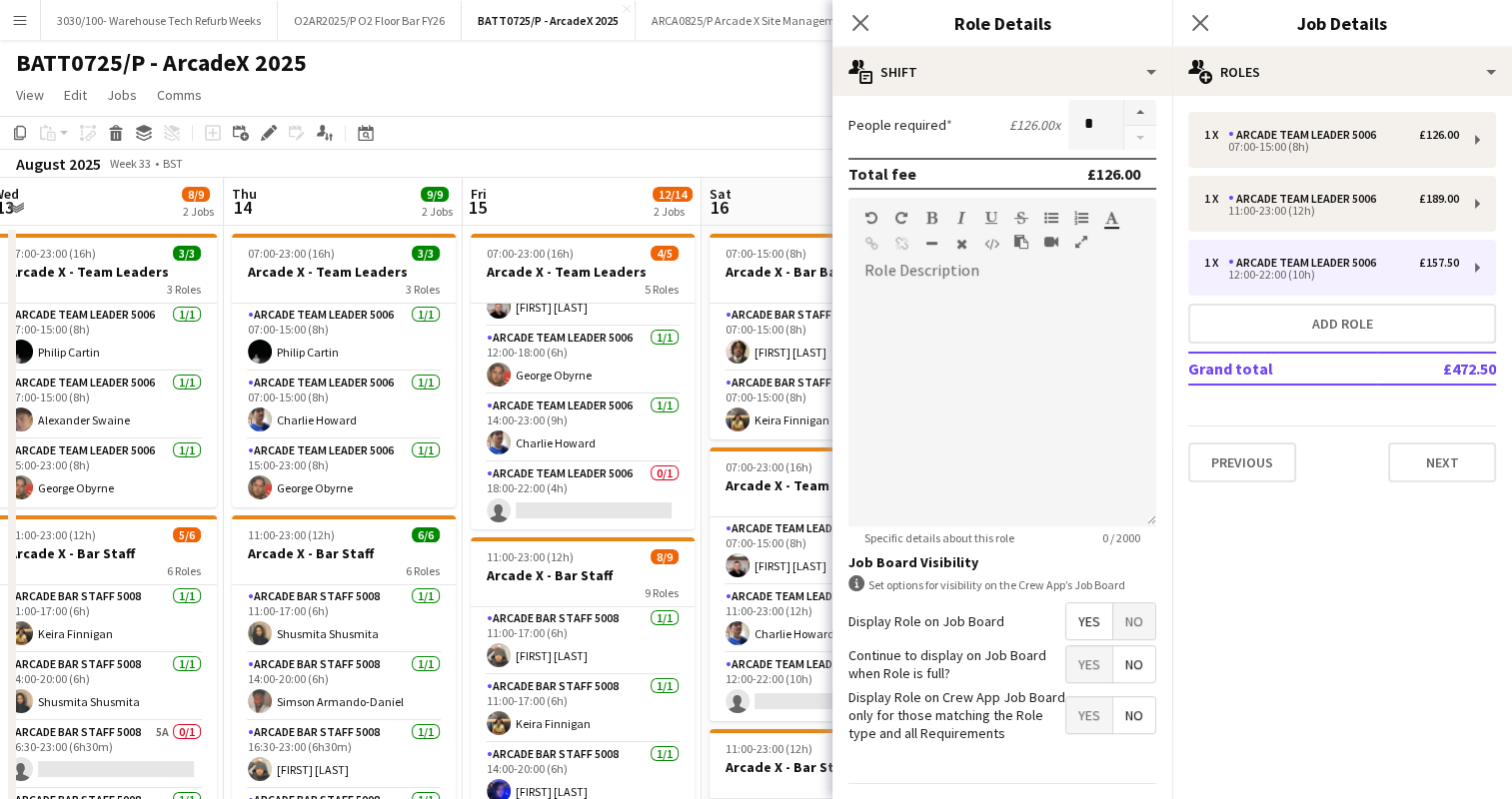 scroll, scrollTop: 548, scrollLeft: 0, axis: vertical 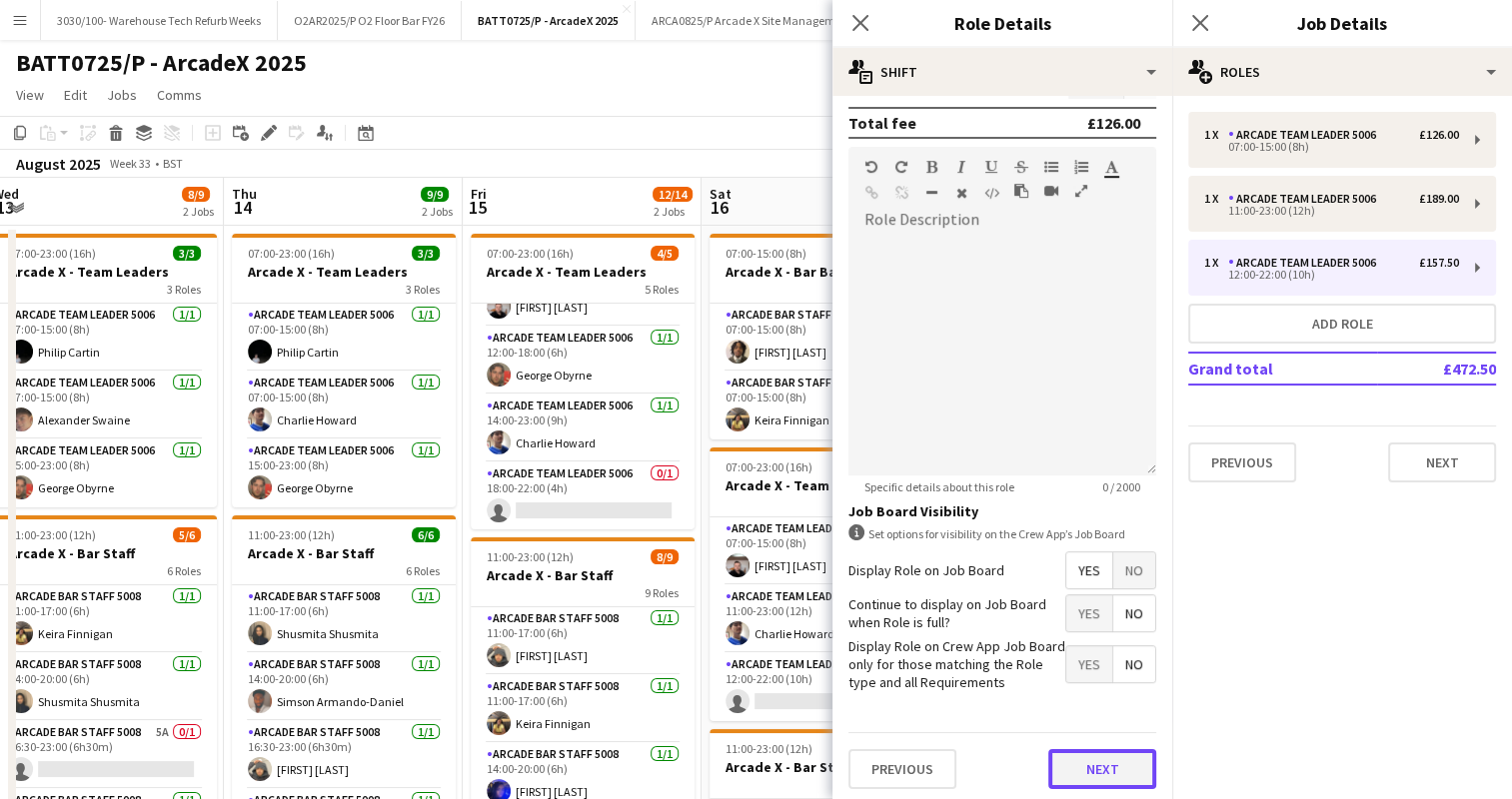 click on "Next" at bounding box center (1102, 769) 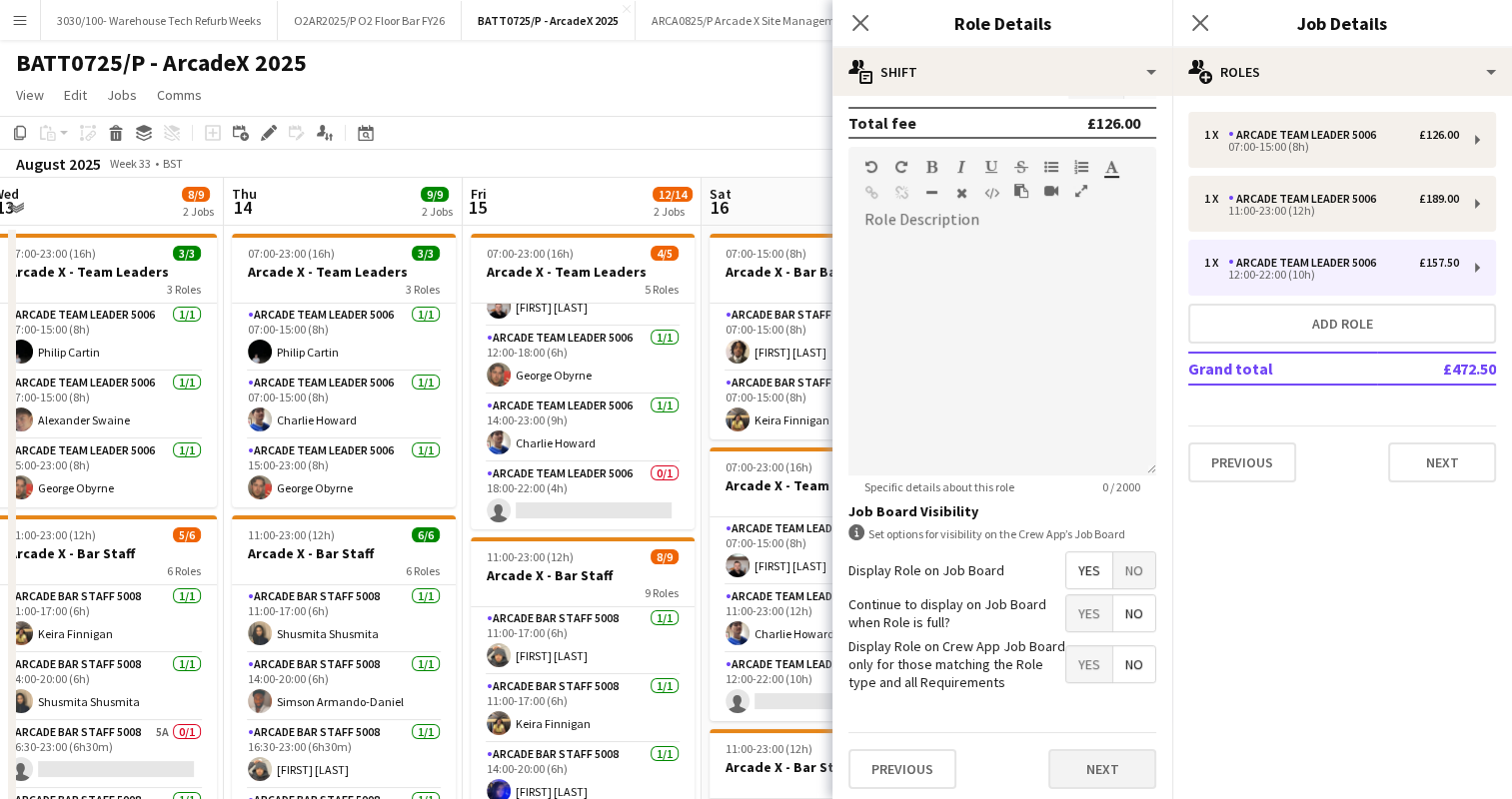 scroll, scrollTop: 0, scrollLeft: 0, axis: both 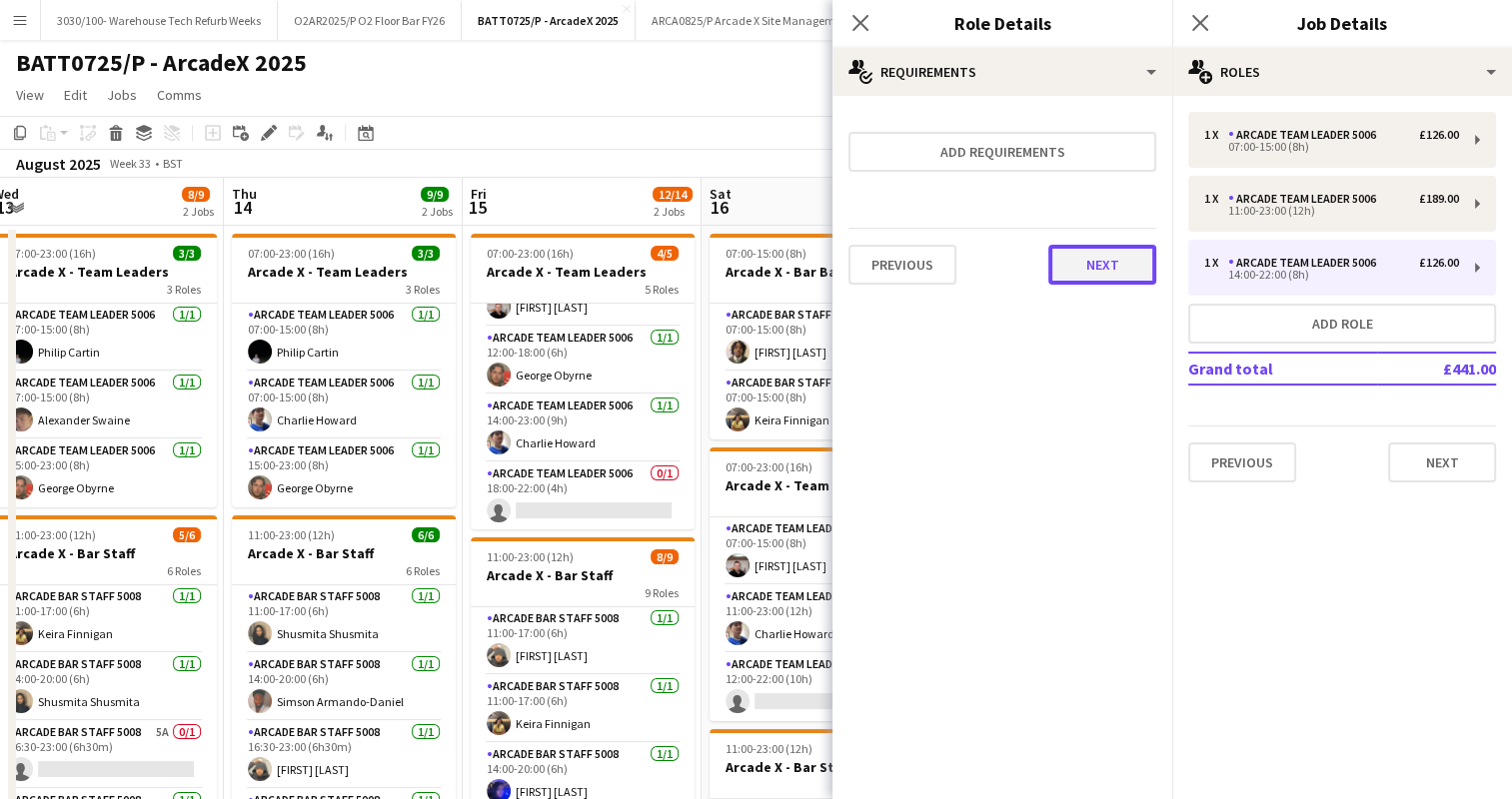 click on "Next" at bounding box center [1102, 265] 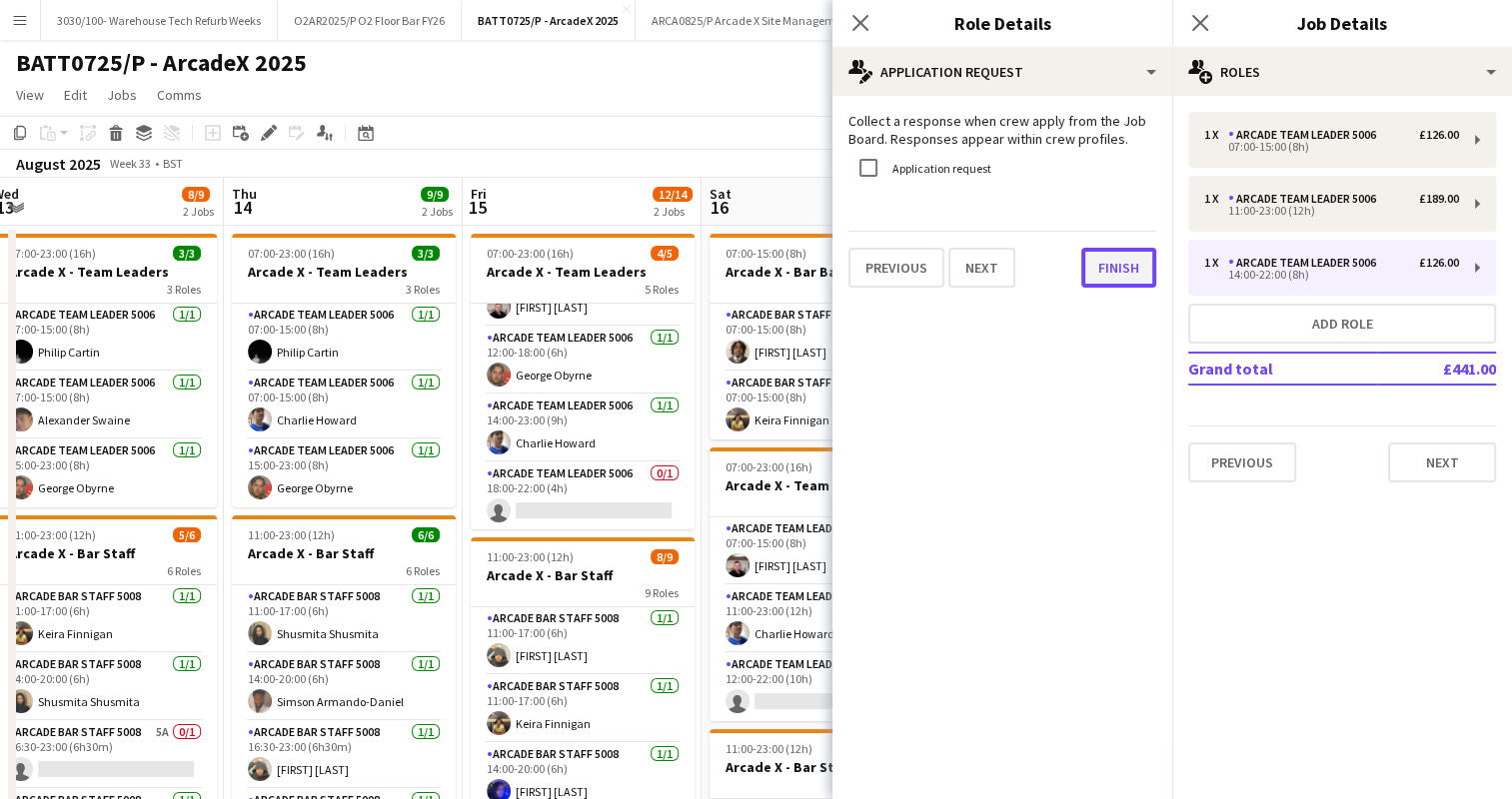 click on "Finish" at bounding box center (1118, 268) 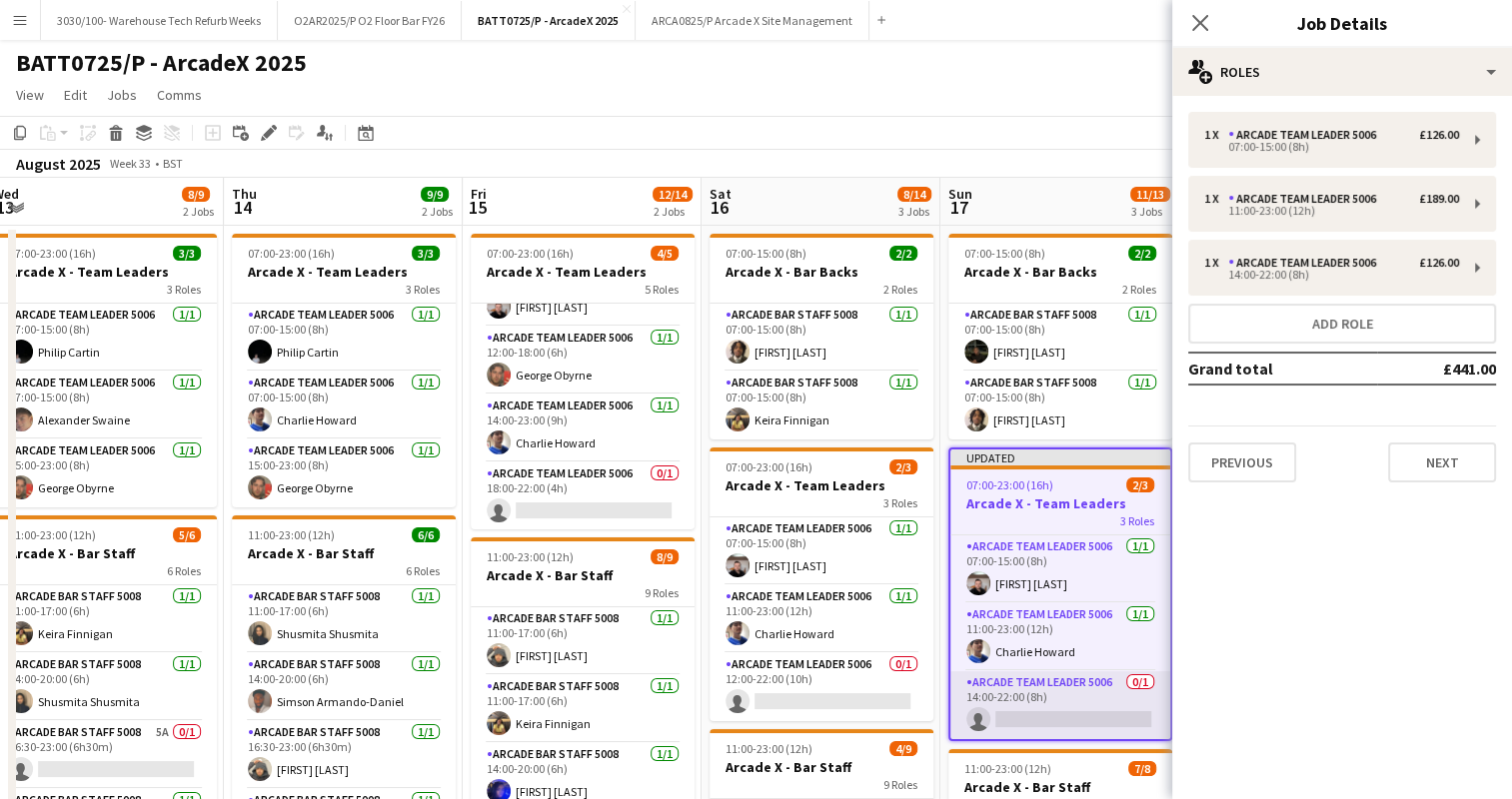 click on "Arcade Team Leader 5006   0/1   14:00-22:00 (8h)
single-neutral-actions" at bounding box center (1060, 705) 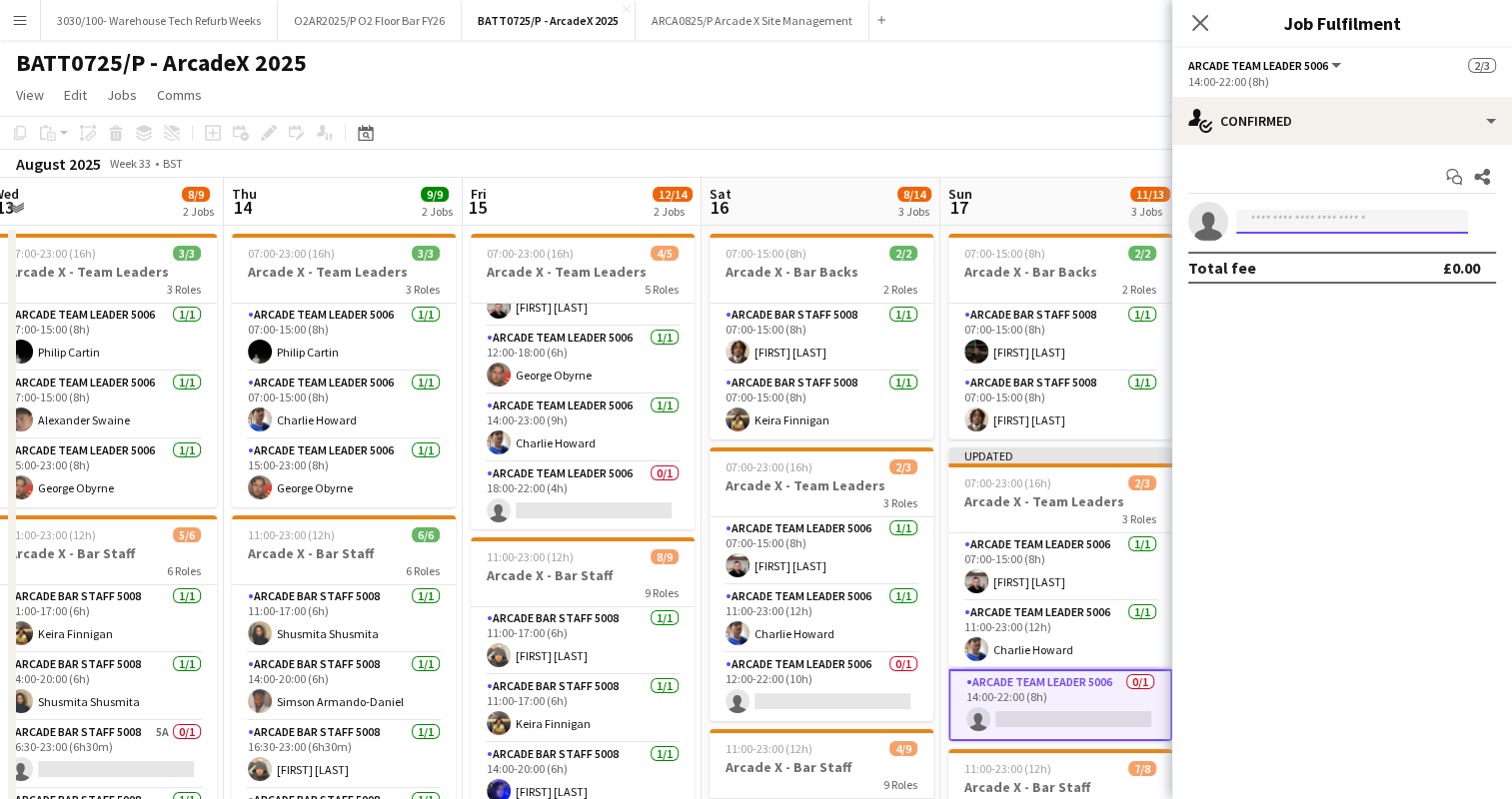 click at bounding box center [1352, 222] 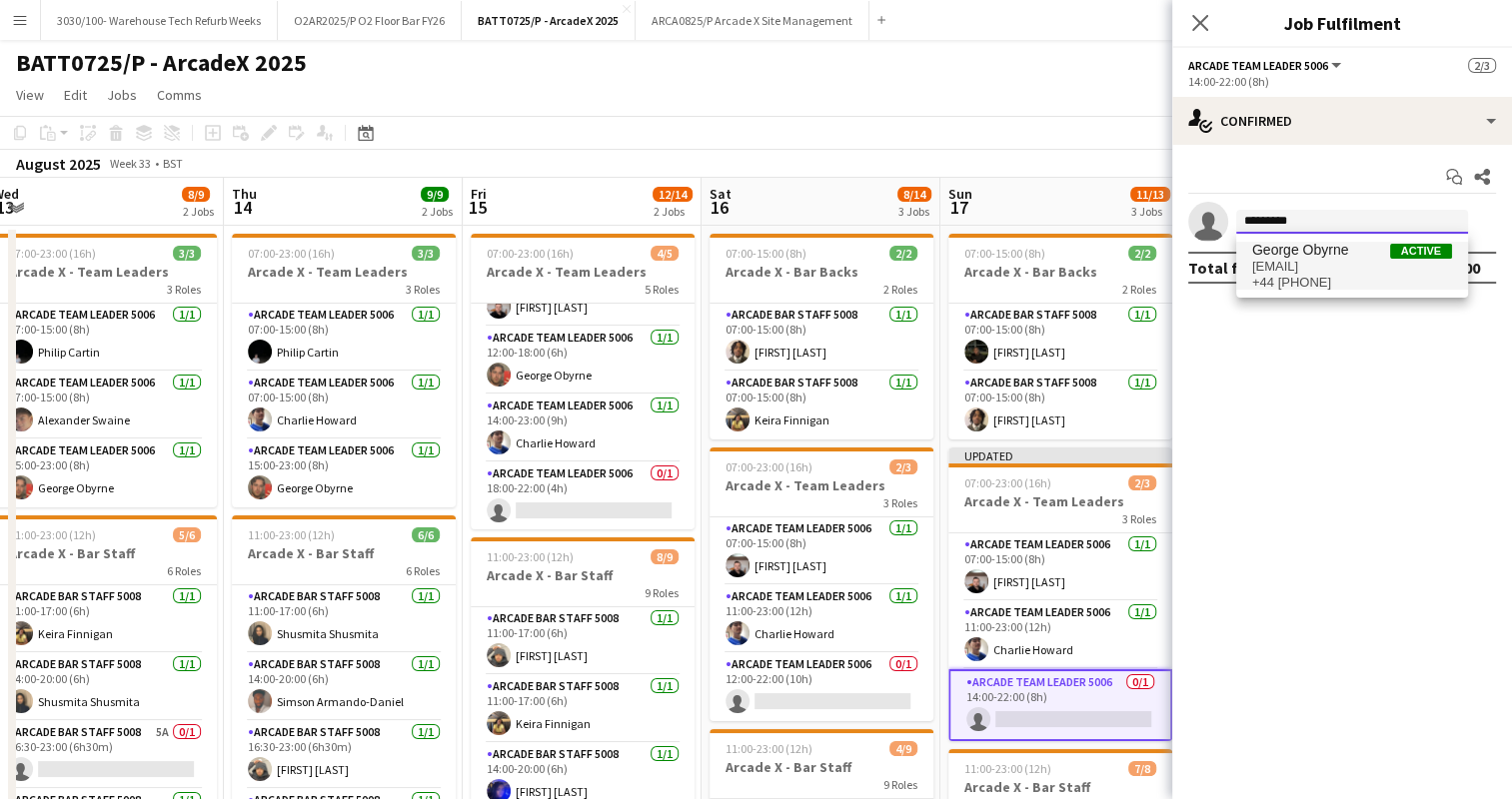 type on "*********" 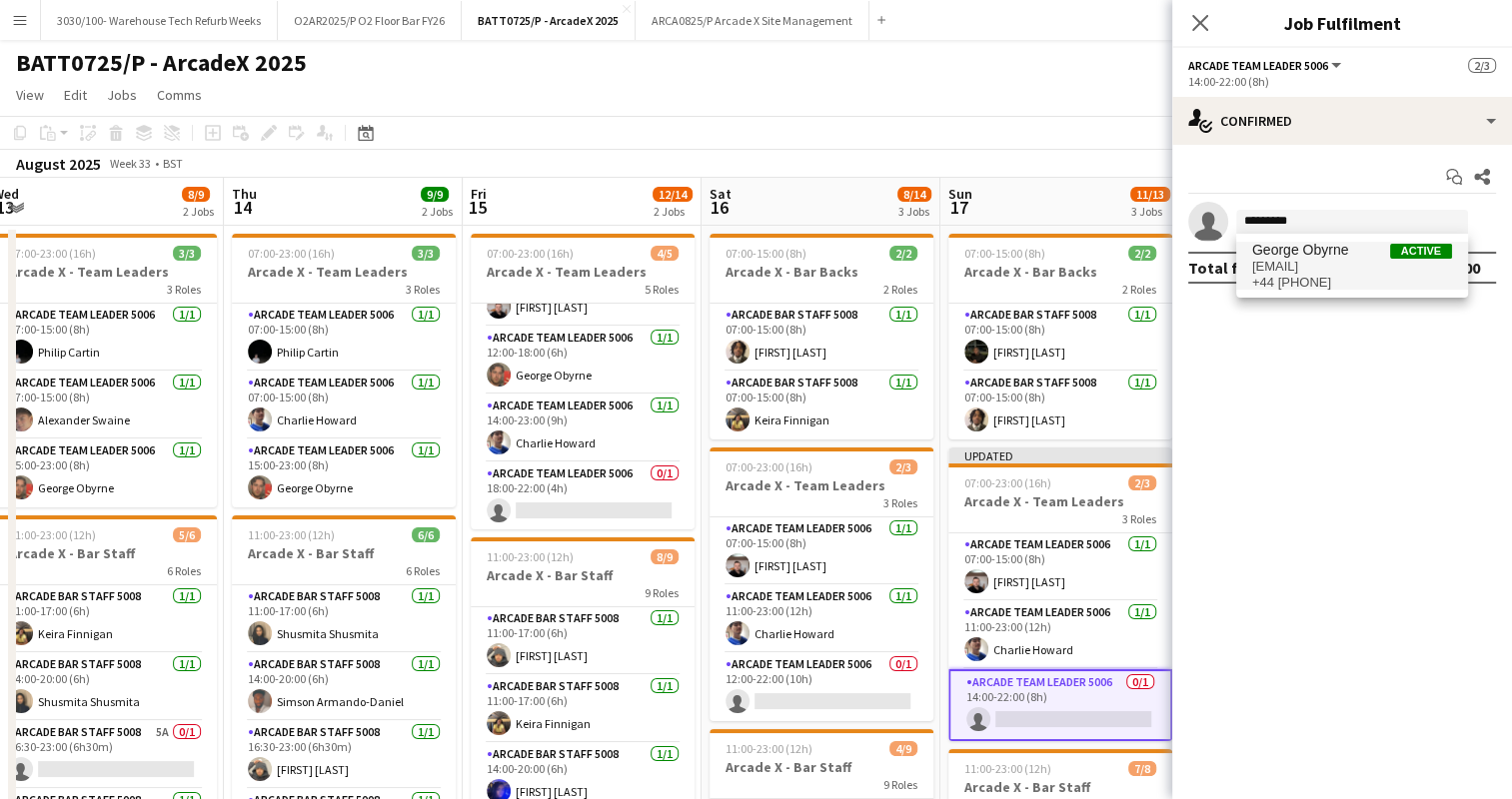 click on "[EMAIL]" at bounding box center [1352, 267] 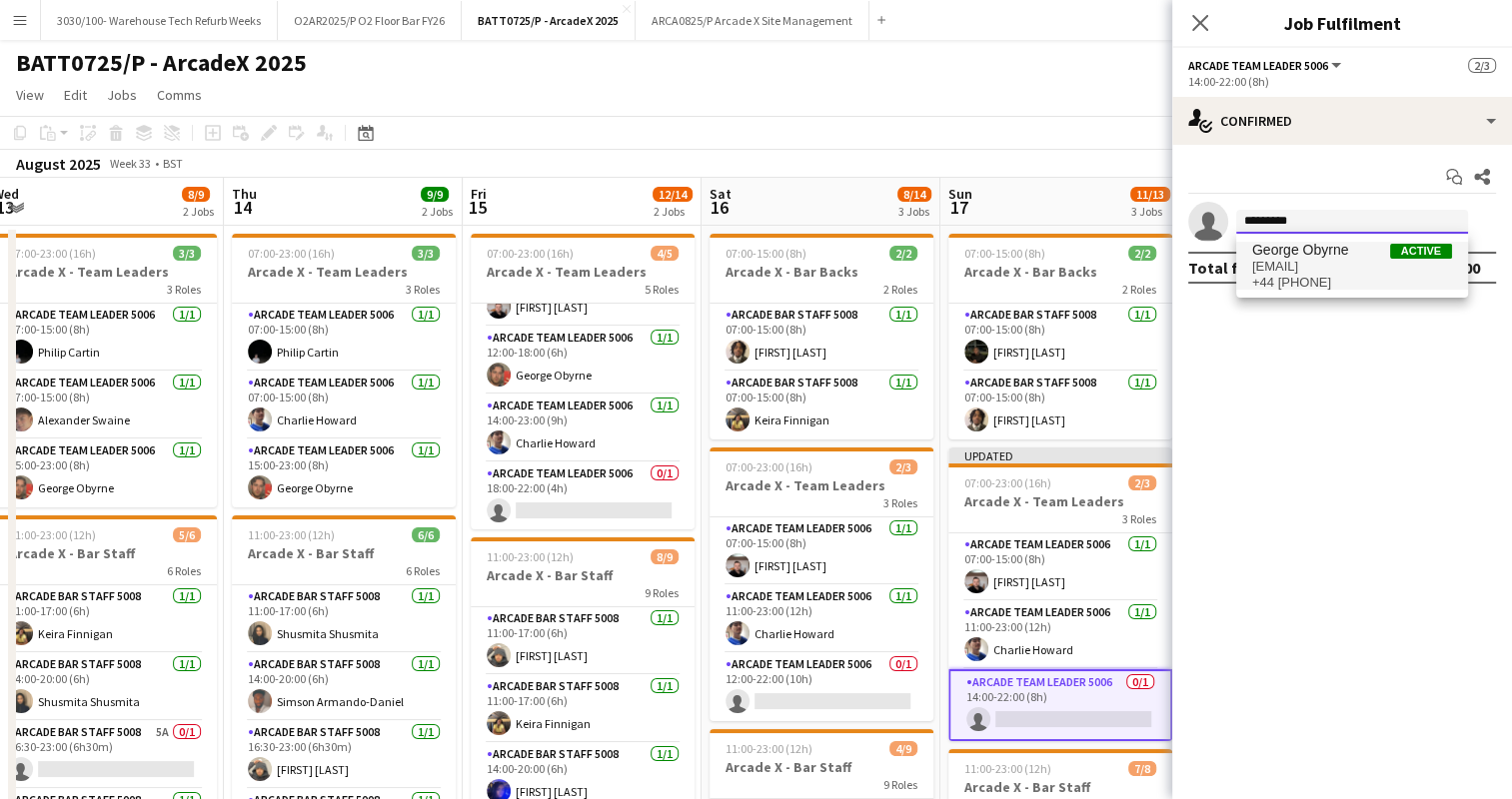 type 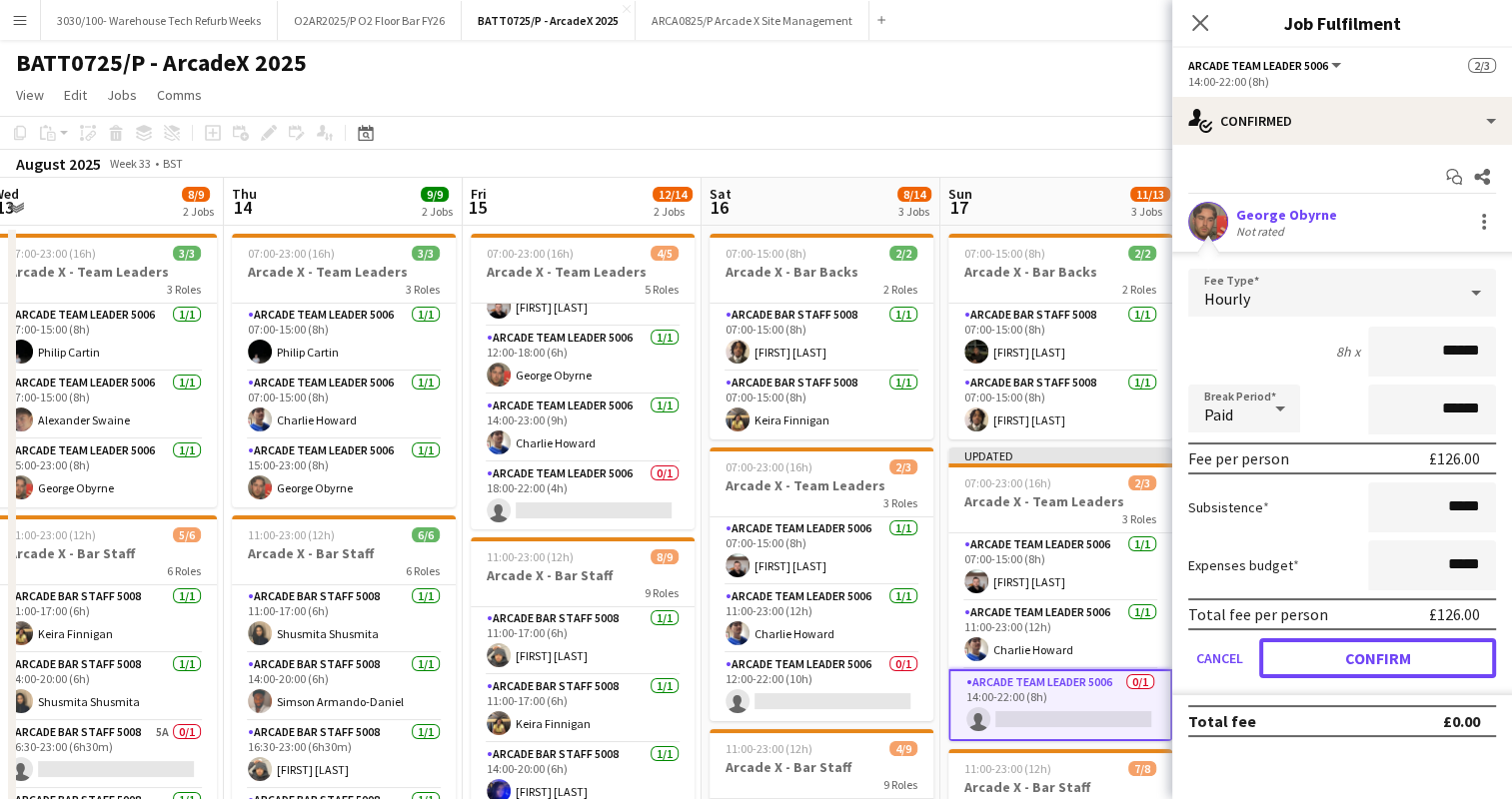 click on "Confirm" at bounding box center (1377, 658) 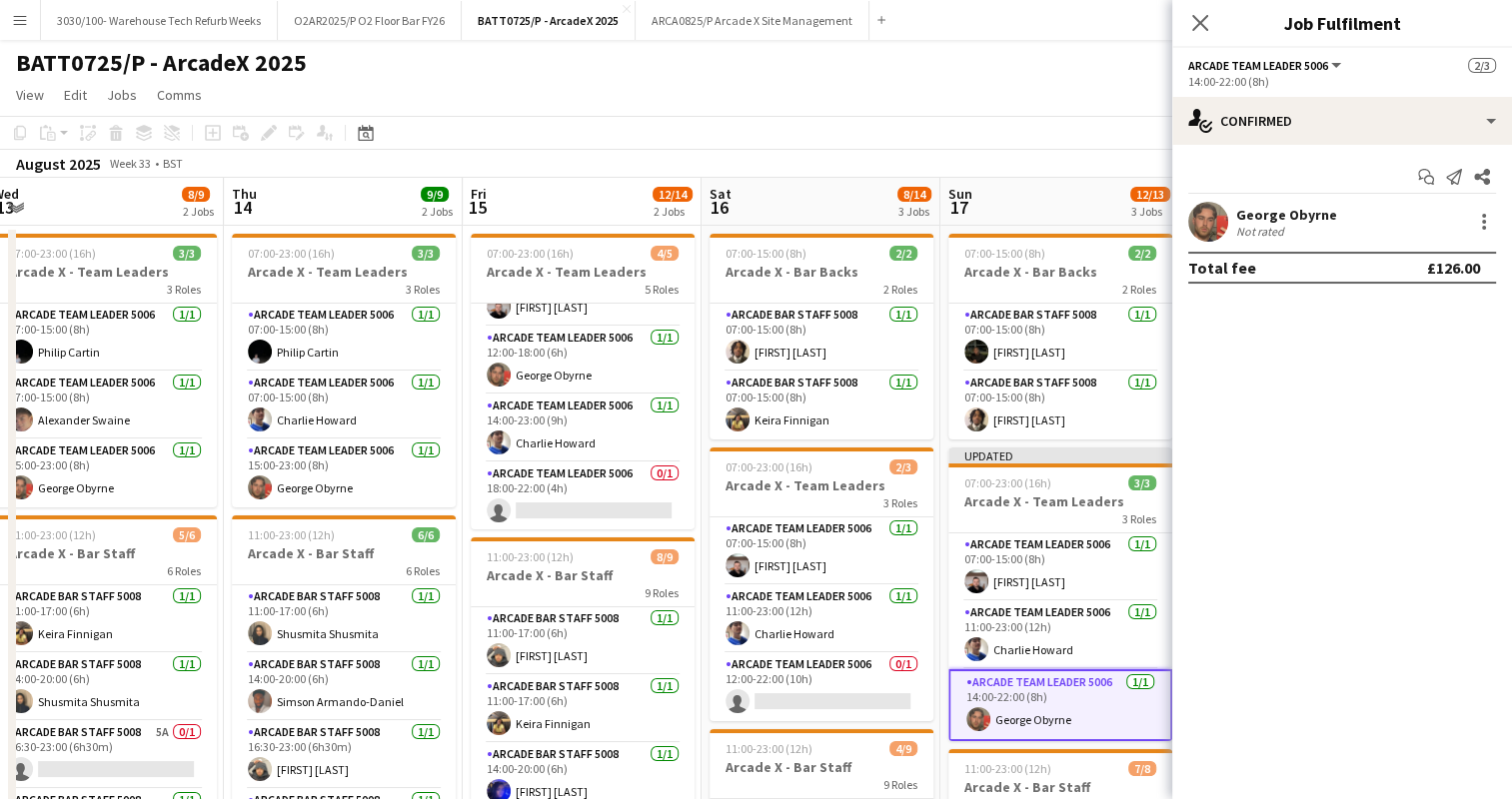 click on "View  Day view expanded Day view collapsed Month view Date picker Jump to today Expand Linked Jobs Collapse Linked Jobs  Edit  Copy Ctrl+C  Paste  Without Crew Ctrl+V With Crew Ctrl+Shift+V Paste as linked job  Group  Group Ungroup  Jobs  New Job Edit Job Delete Job New Linked Job Edit Linked Jobs Job fulfilment Promote Role Copy Role URL  Comms  Notify confirmed crew Create chat" 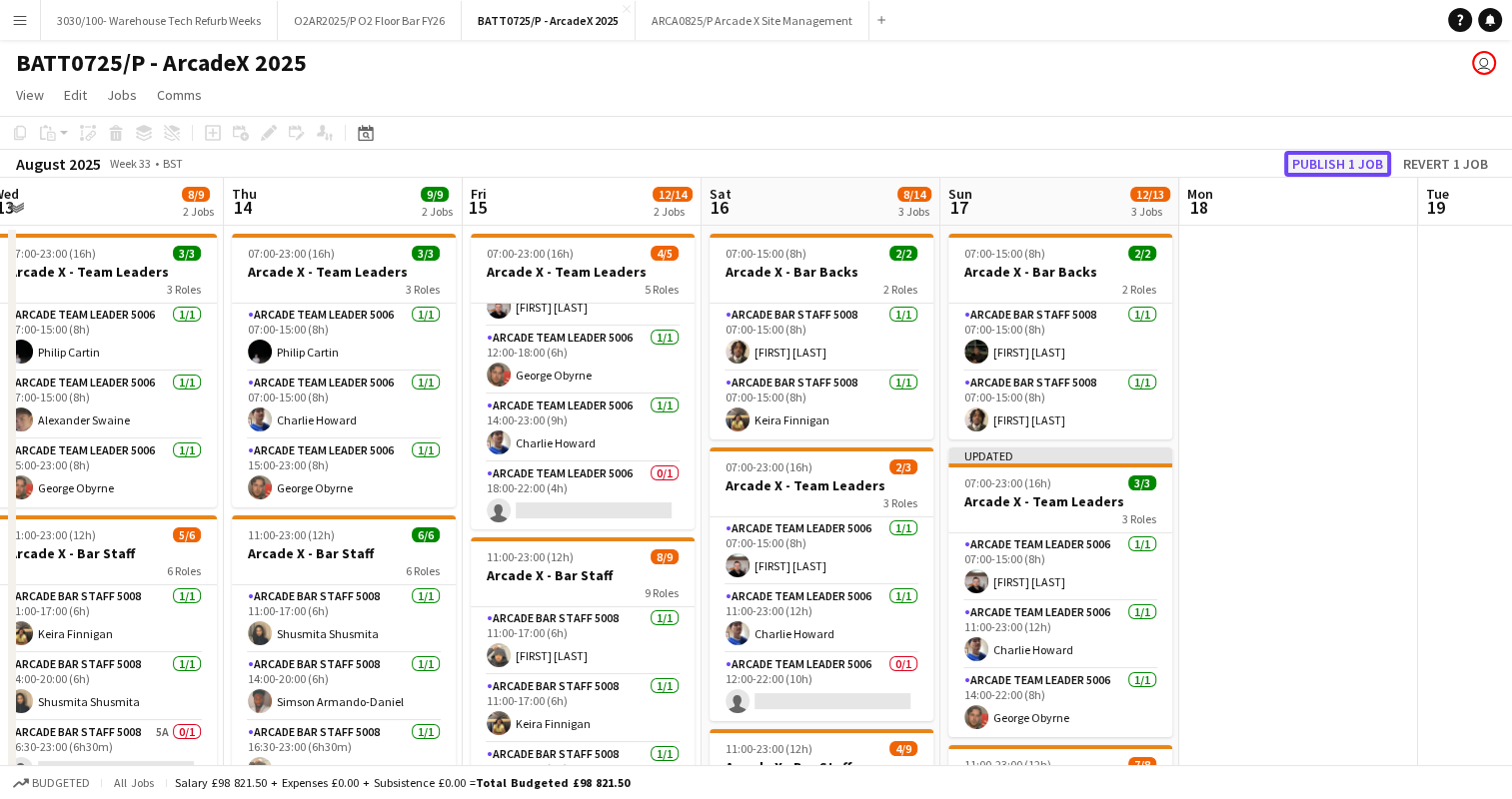 click on "Publish 1 job" 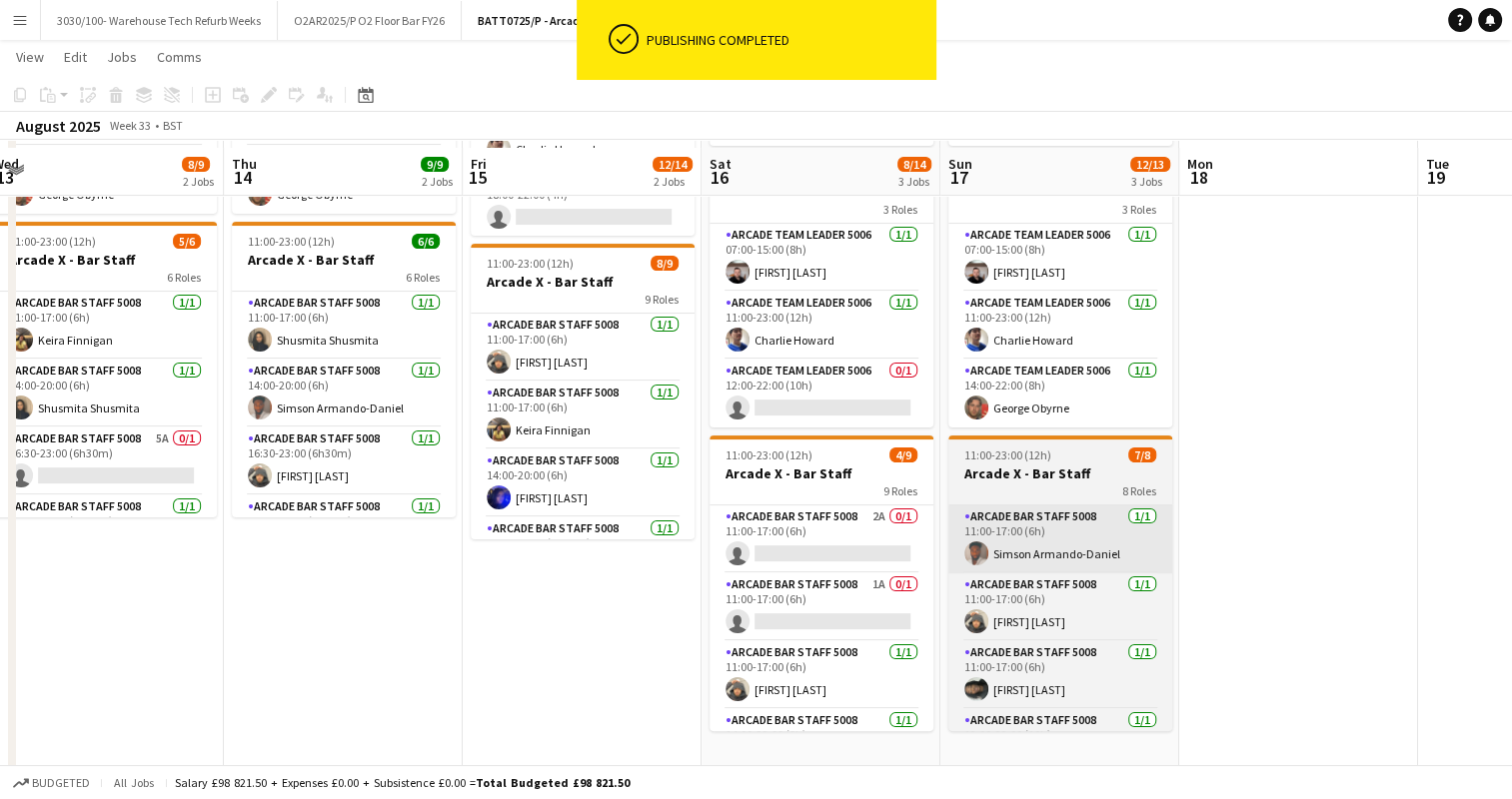 scroll, scrollTop: 300, scrollLeft: 0, axis: vertical 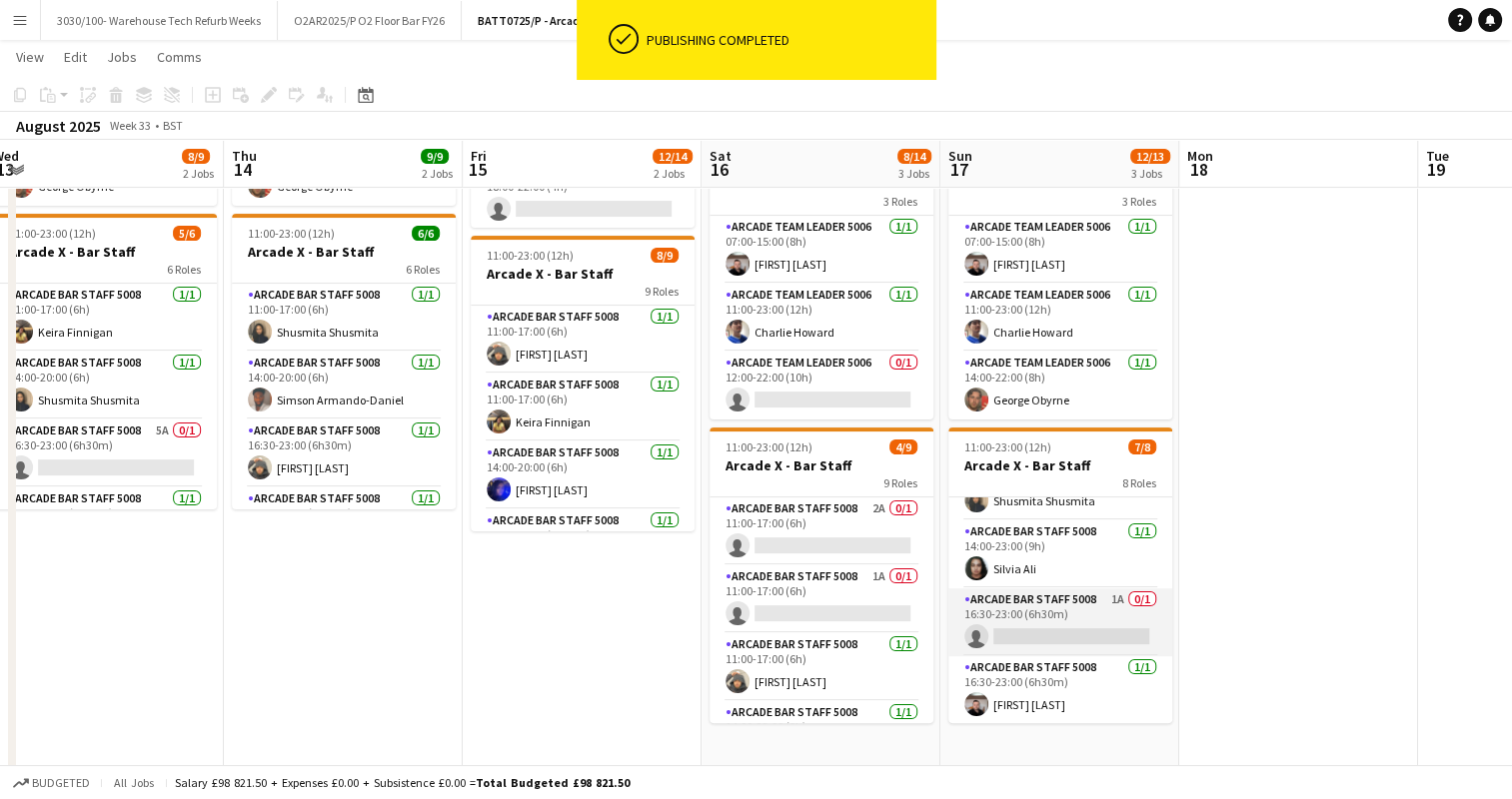 click on "Arcade Bar Staff 5008   1A   0/1   16:30-23:00 (6h30m)
single-neutral-actions" at bounding box center [1060, 622] 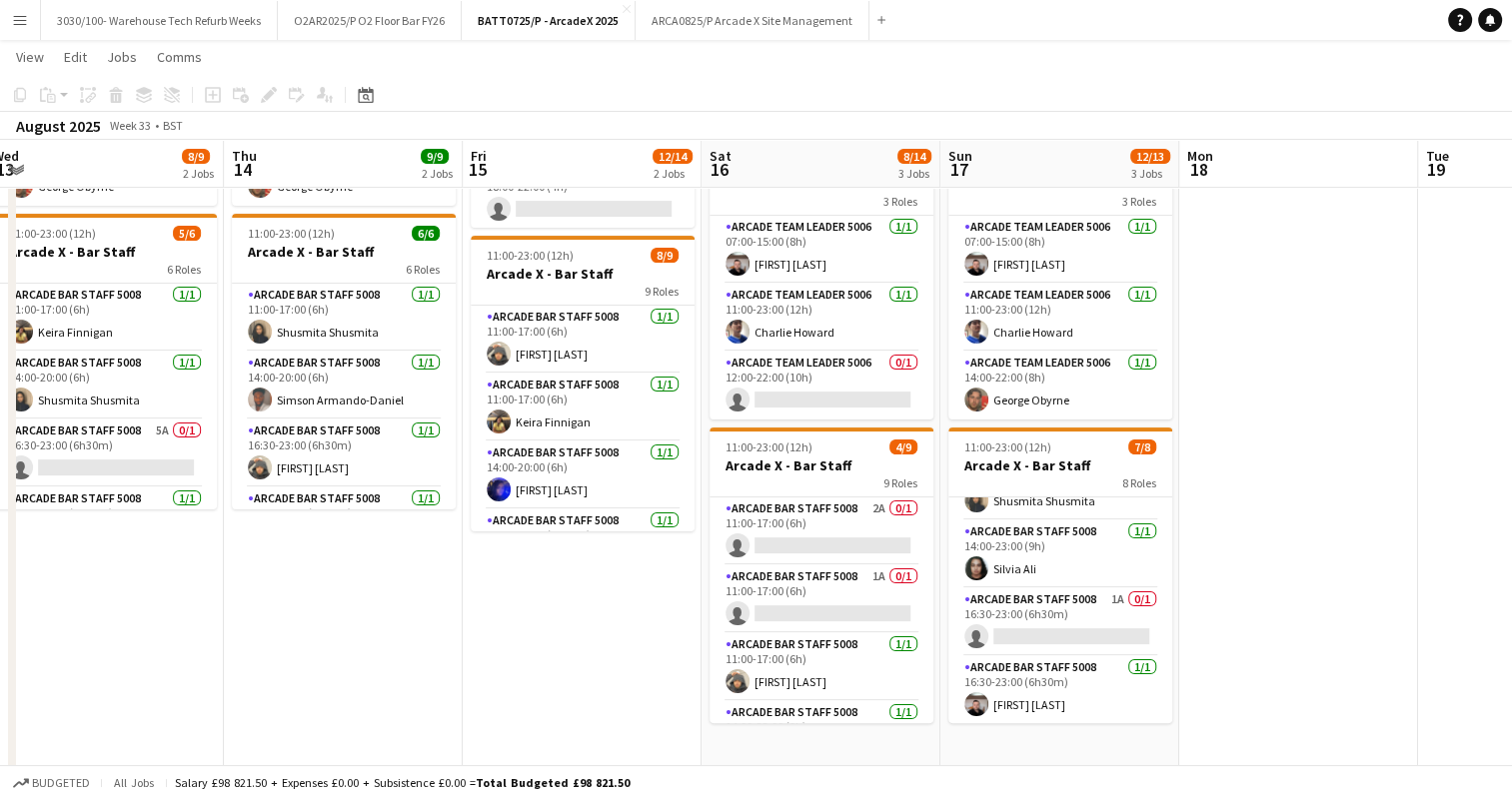 click on "August 2025   Week 33
•   BST" 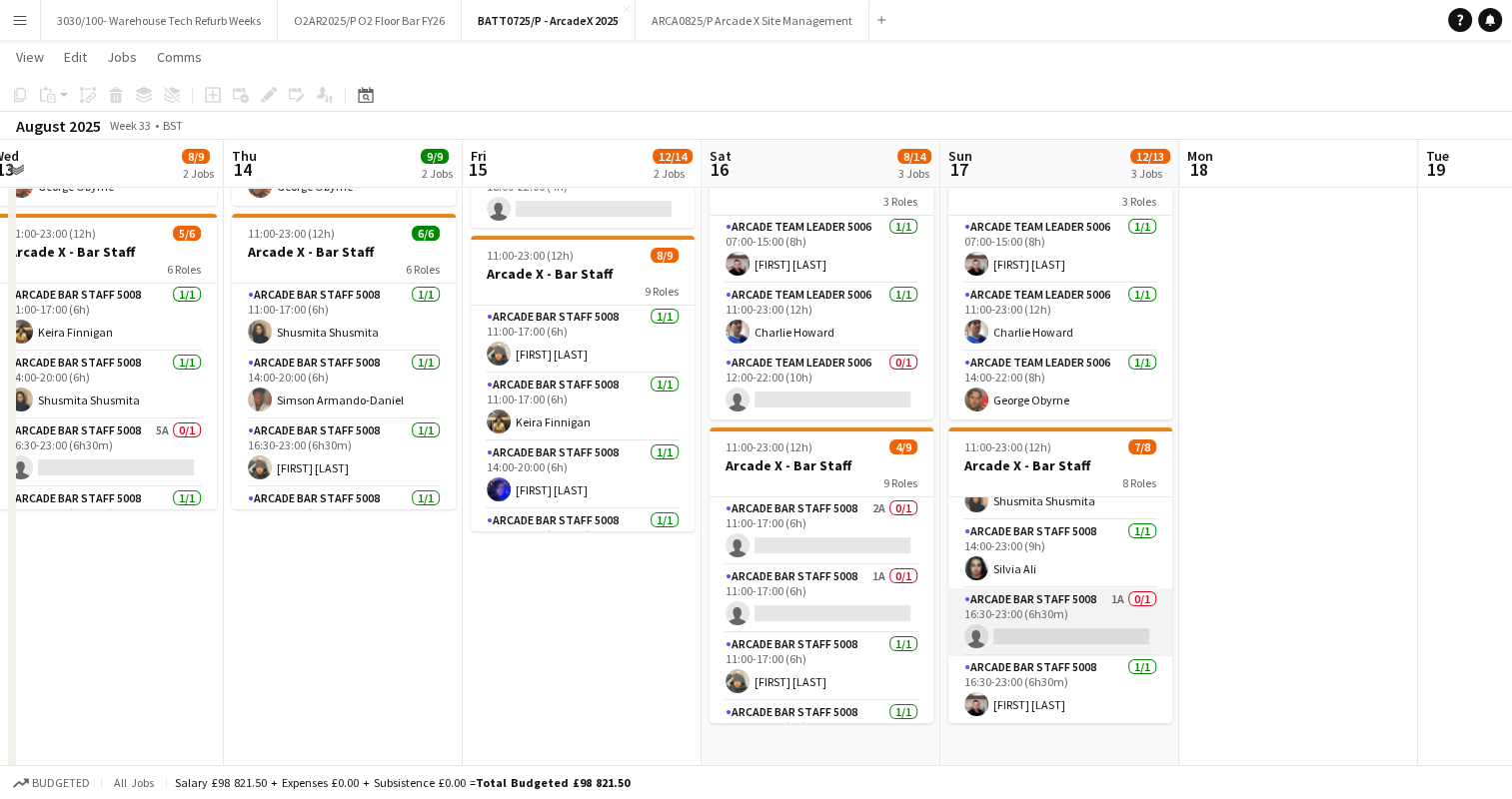 click on "Arcade Bar Staff 5008   1A   0/1   16:30-23:00 (6h30m)
single-neutral-actions" at bounding box center (1060, 622) 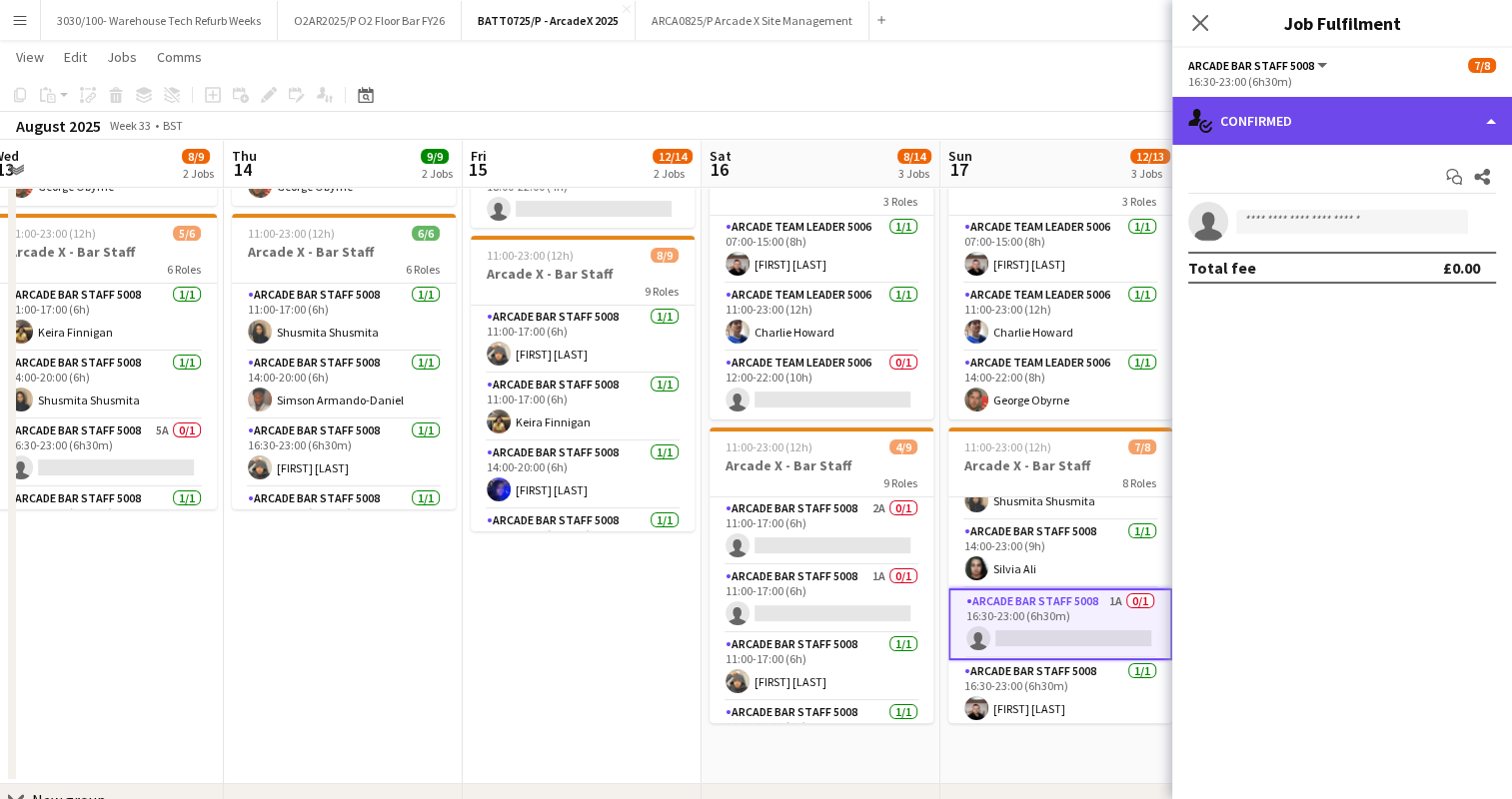 click on "single-neutral-actions-check-2
Confirmed" 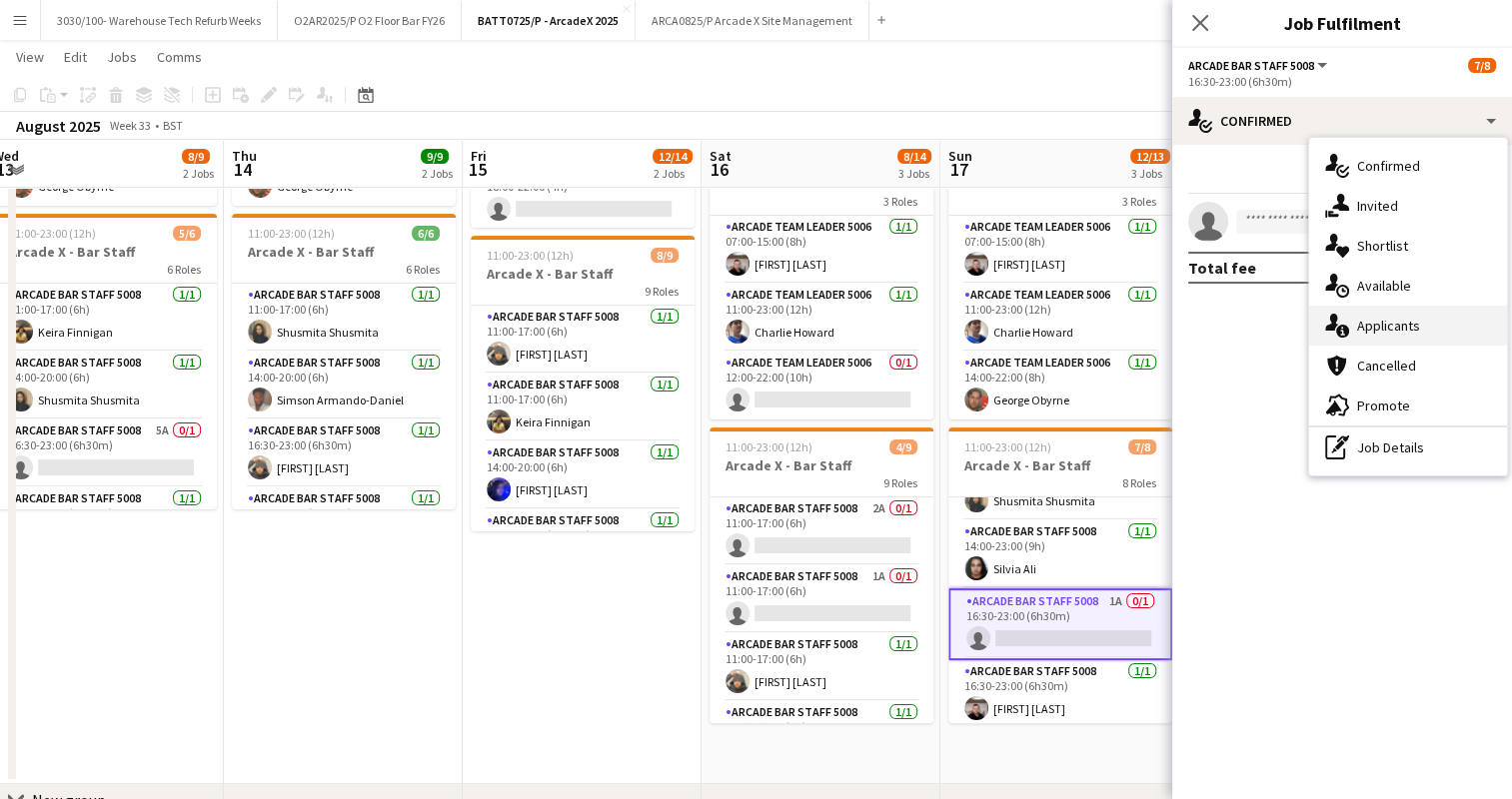 click on "single-neutral-actions-information
Applicants" at bounding box center (1408, 326) 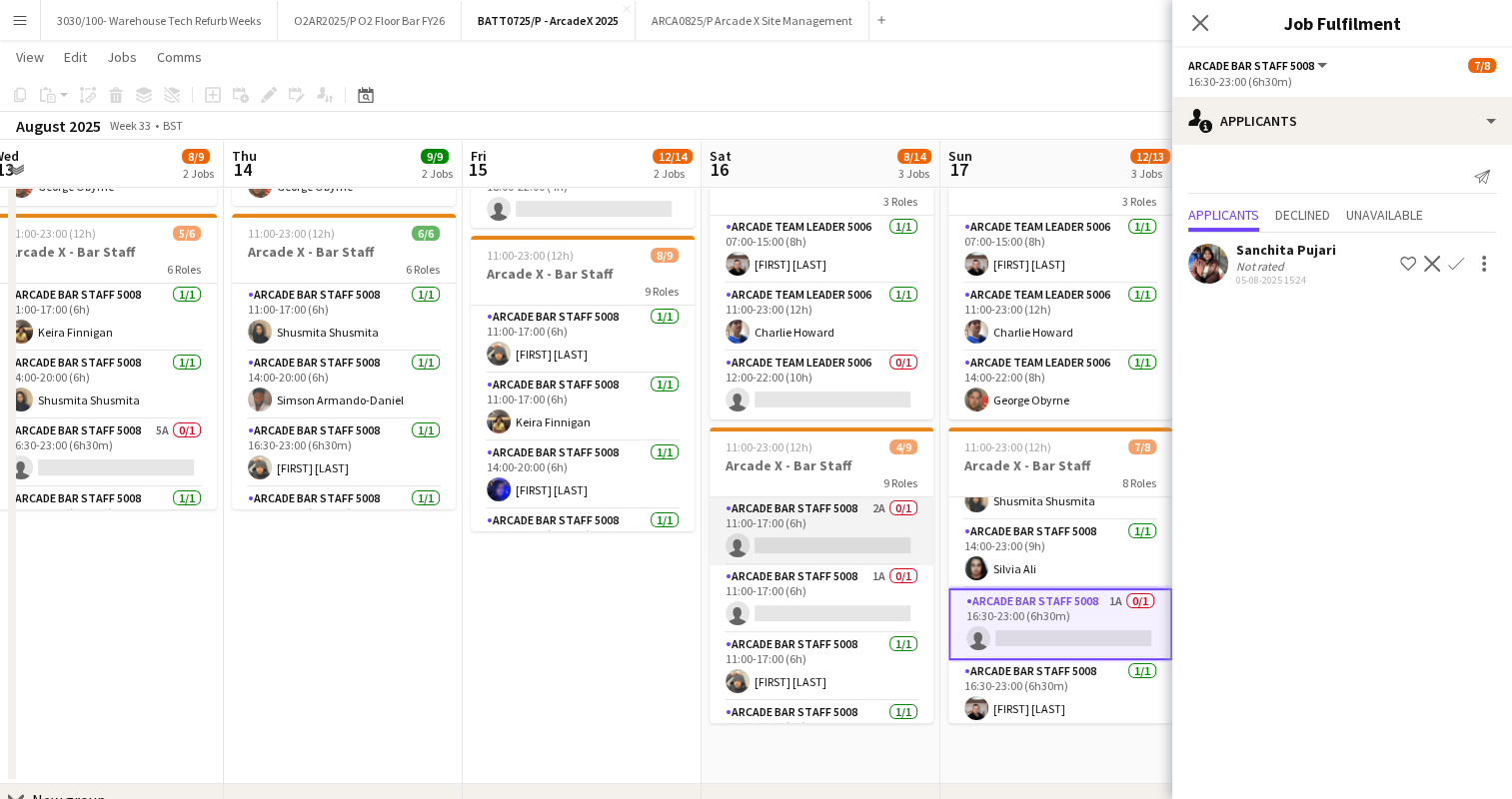click on "Arcade Bar Staff 5008   2A   0/1   11:00-17:00 (6h)
single-neutral-actions" at bounding box center [821, 531] 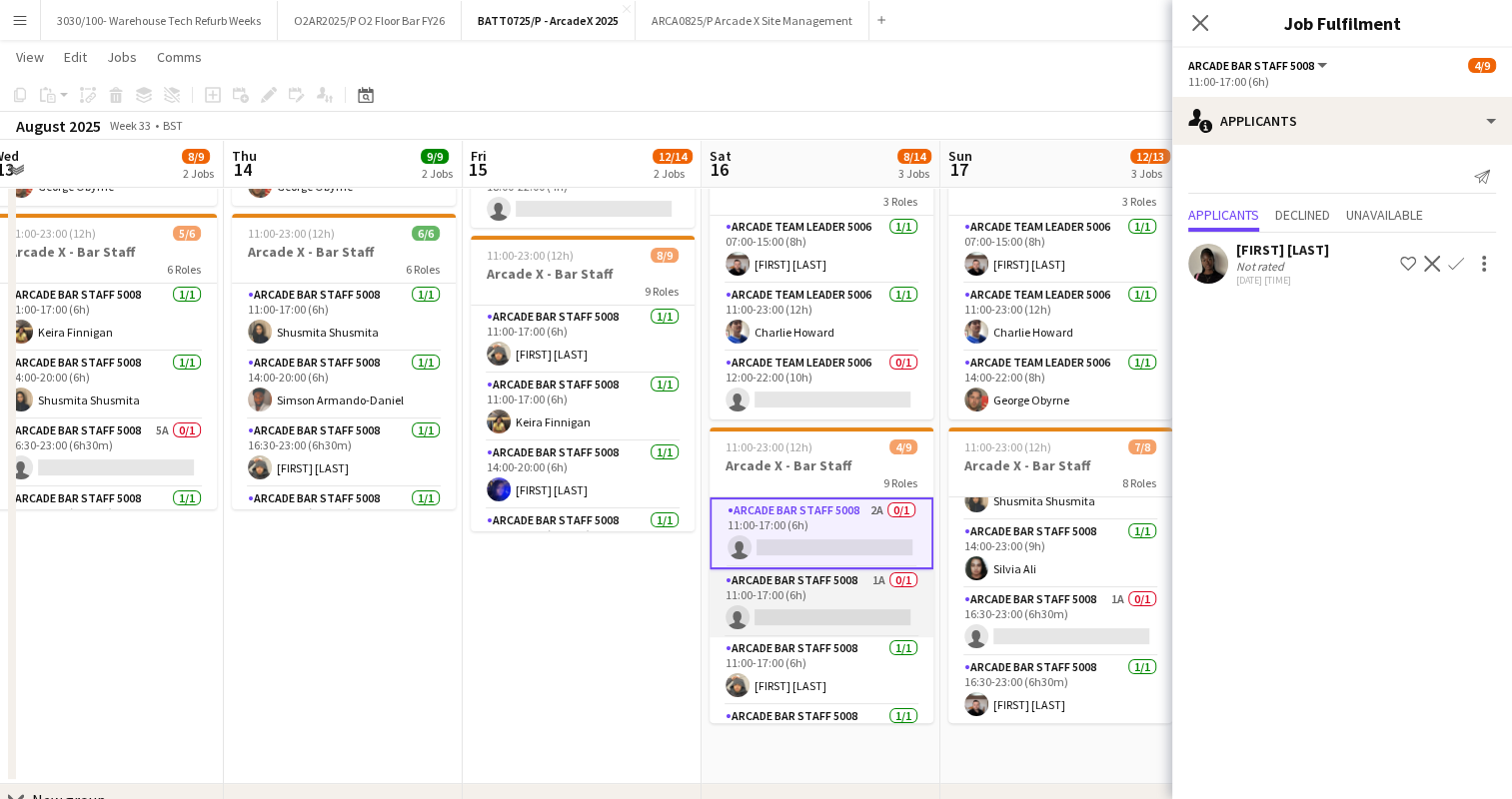 click on "Arcade Bar Staff 5008   1A   0/1   11:00-17:00 (6h)
single-neutral-actions" at bounding box center [821, 603] 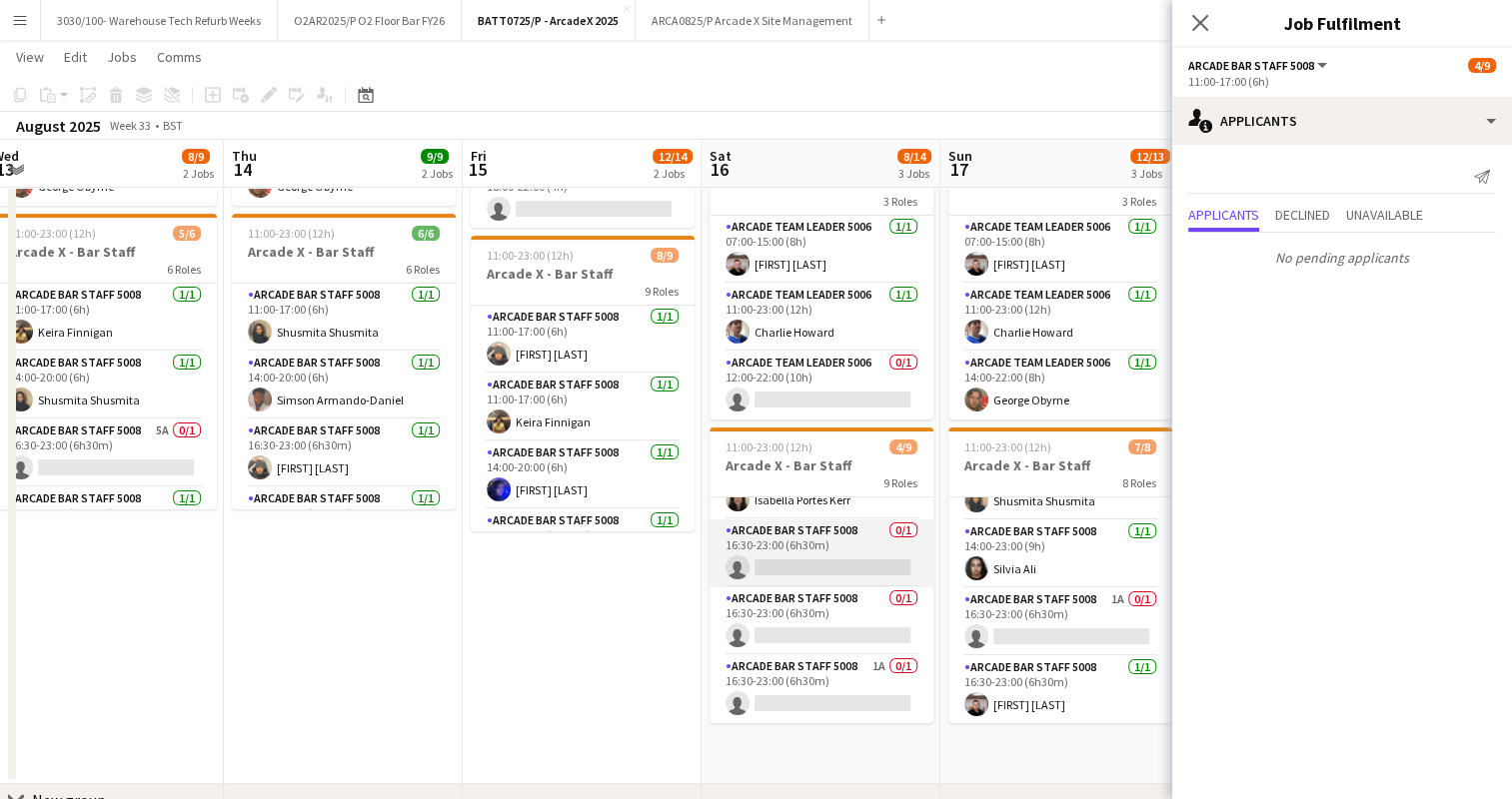 click on "Arcade Bar Staff 5008   0/1   16:30-23:00 (6h30m)
single-neutral-actions" at bounding box center (821, 553) 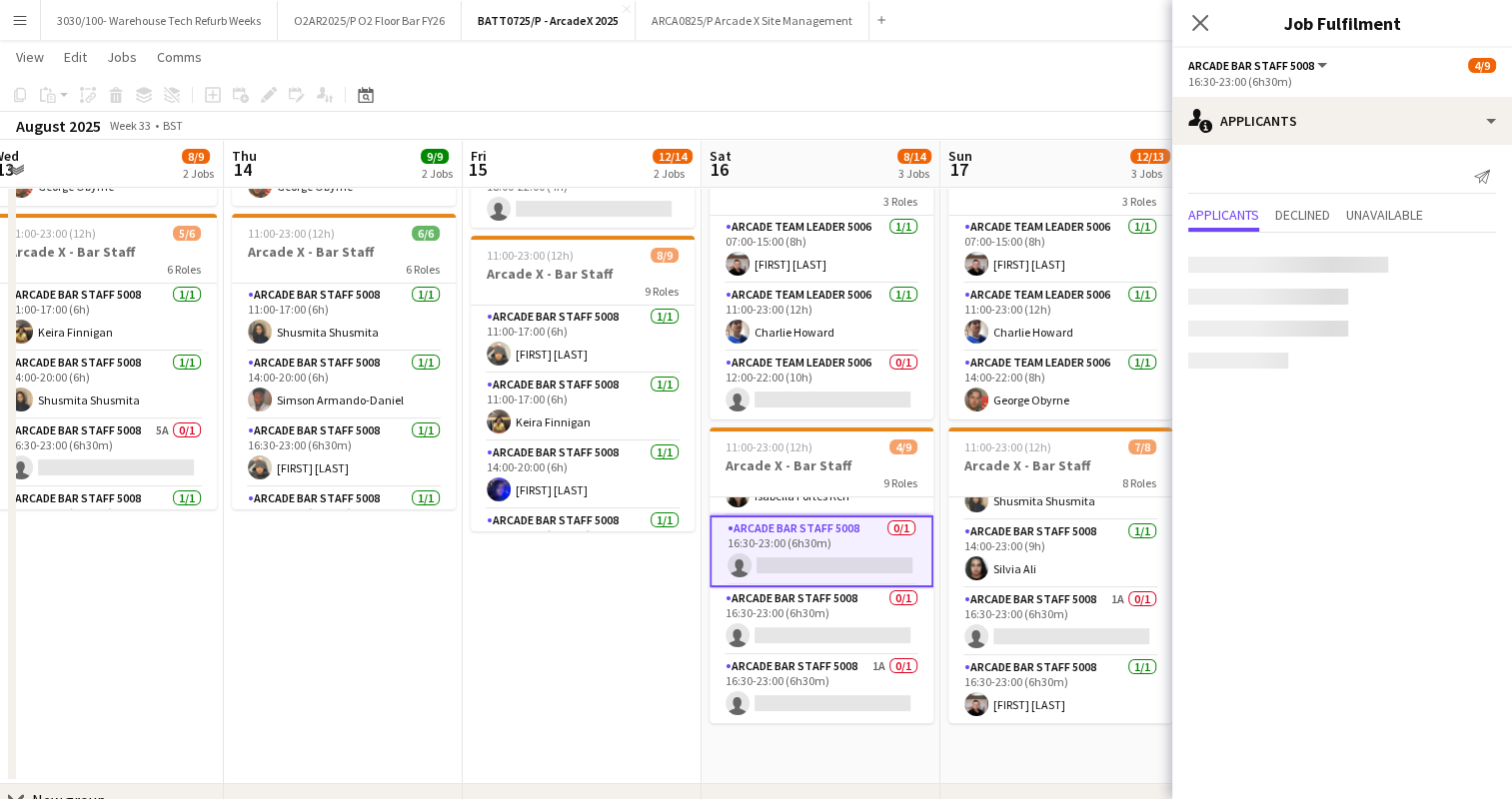scroll, scrollTop: 392, scrollLeft: 0, axis: vertical 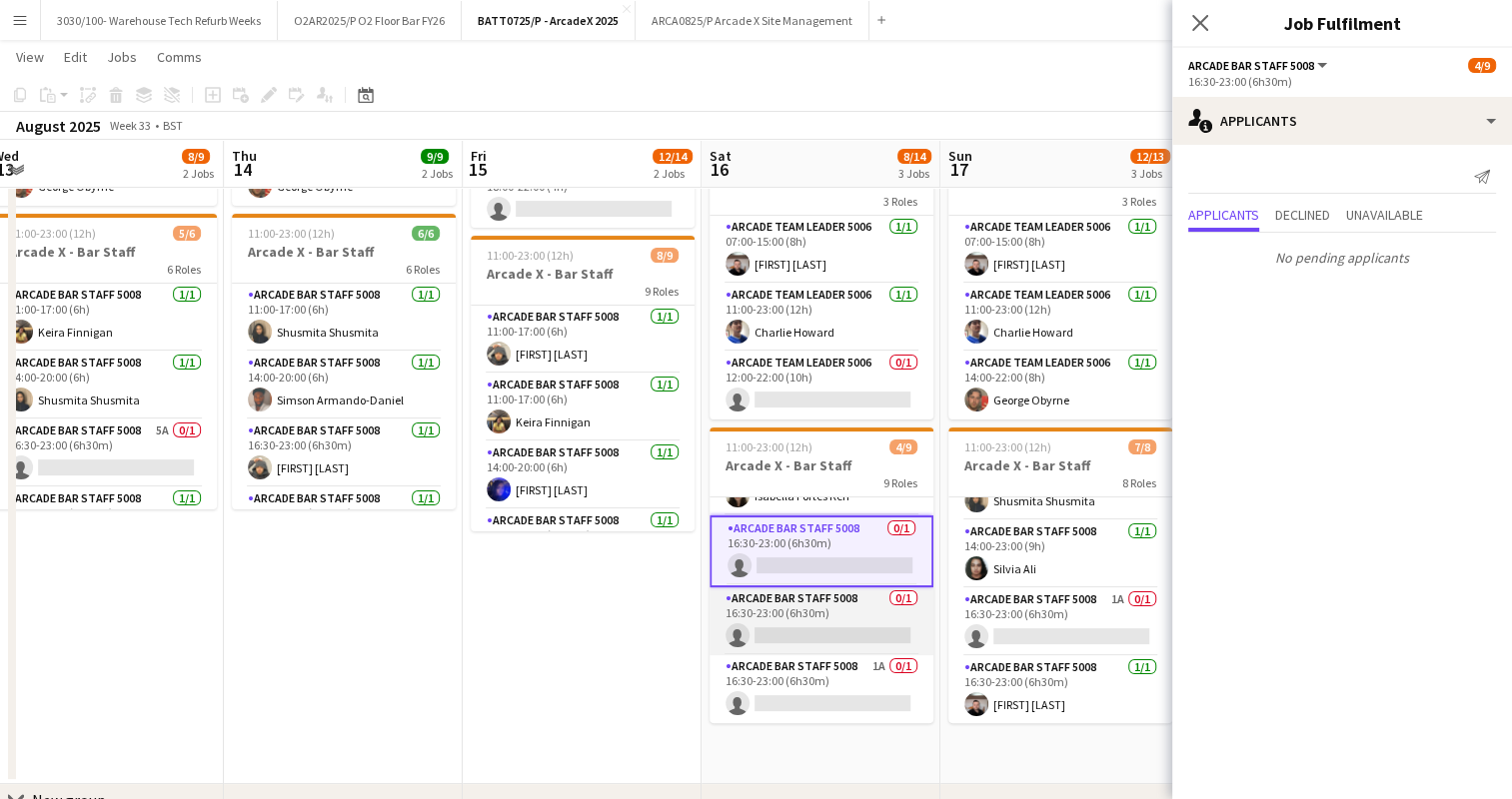click on "Arcade Bar Staff 5008   0/1   16:30-23:00 (6h30m)
single-neutral-actions" at bounding box center [821, 621] 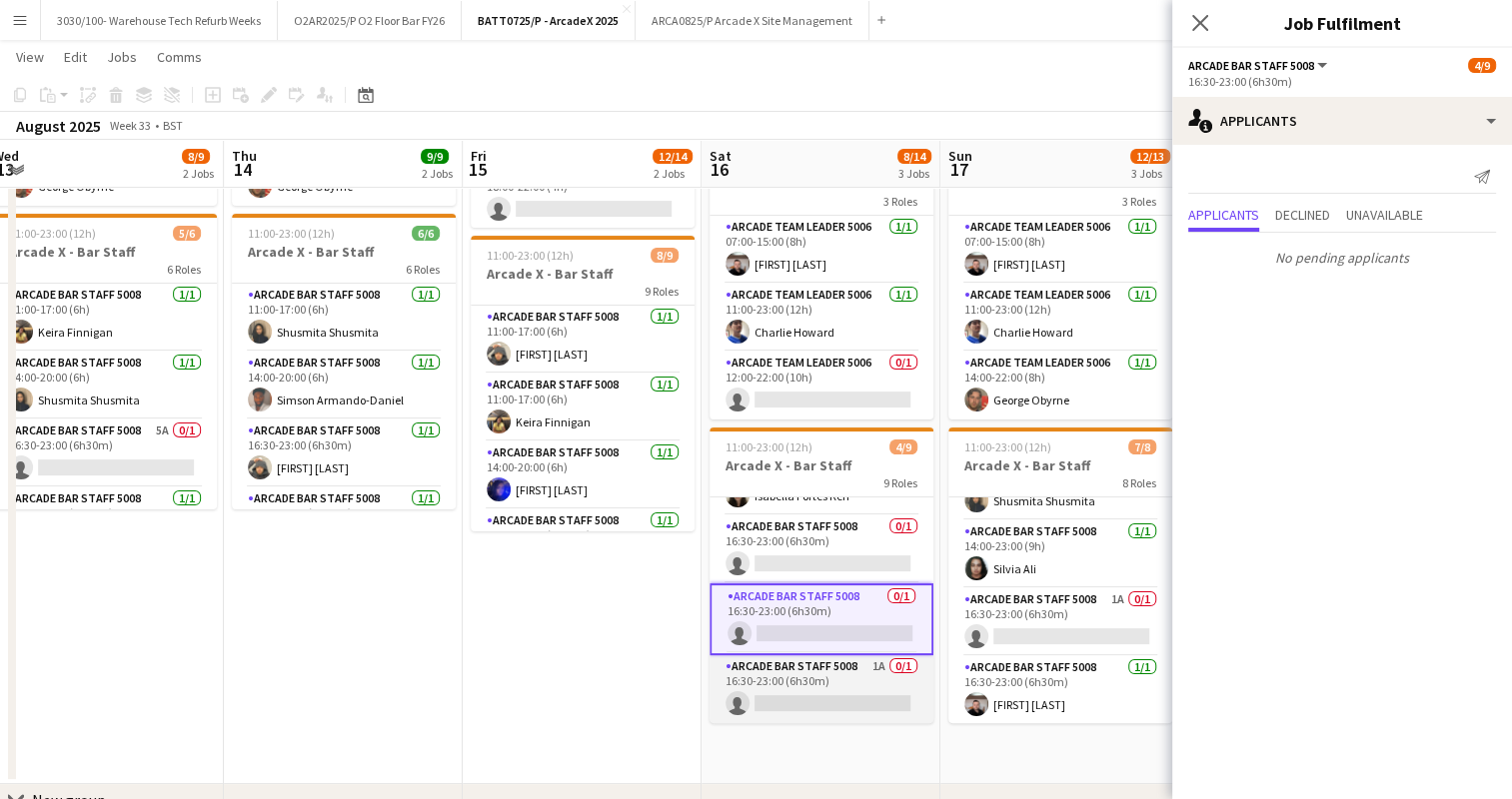 click on "Arcade Bar Staff 5008   1A   0/1   16:30-23:00 (6h30m)
single-neutral-actions" at bounding box center [821, 689] 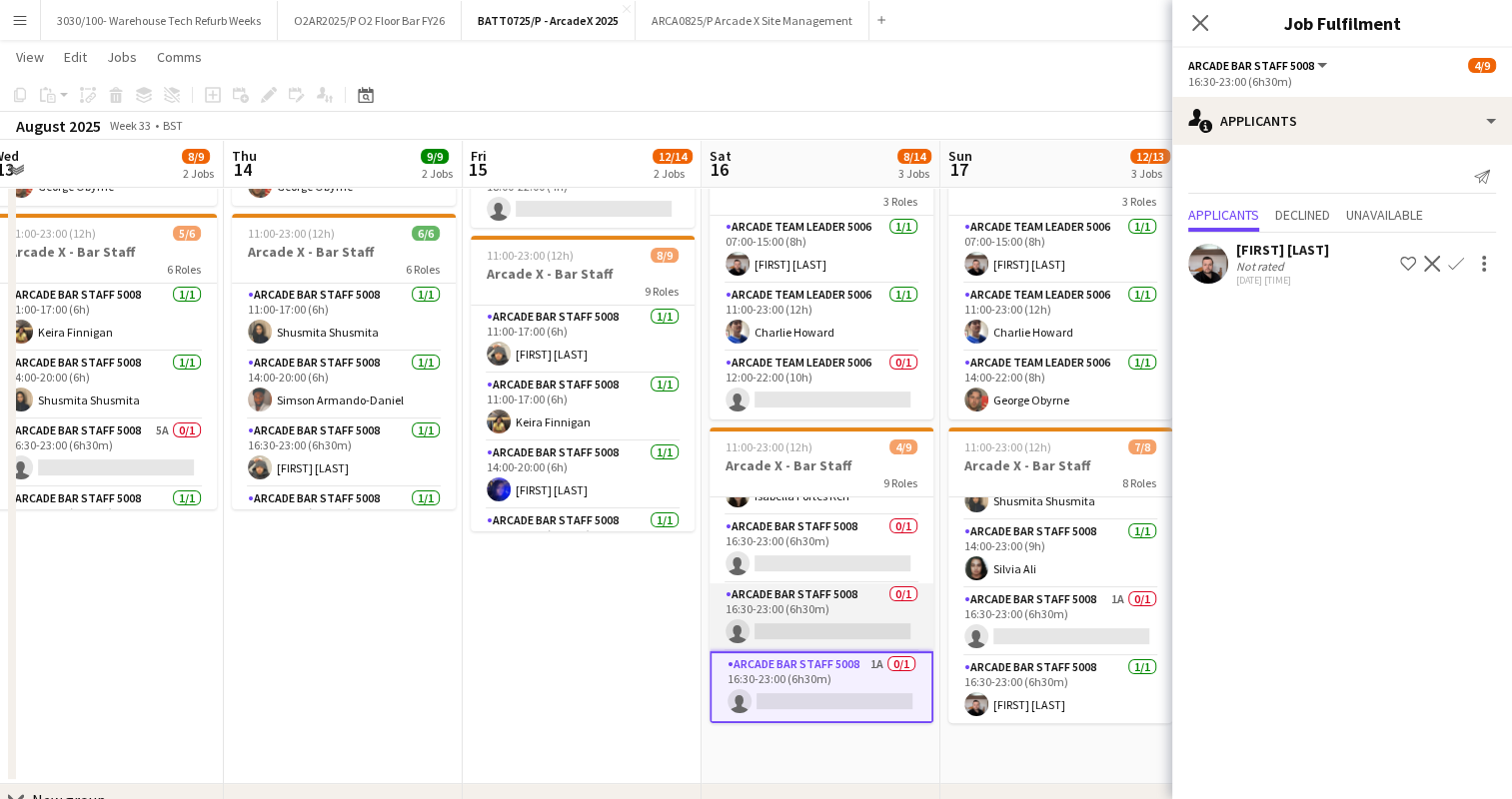 scroll, scrollTop: 395, scrollLeft: 0, axis: vertical 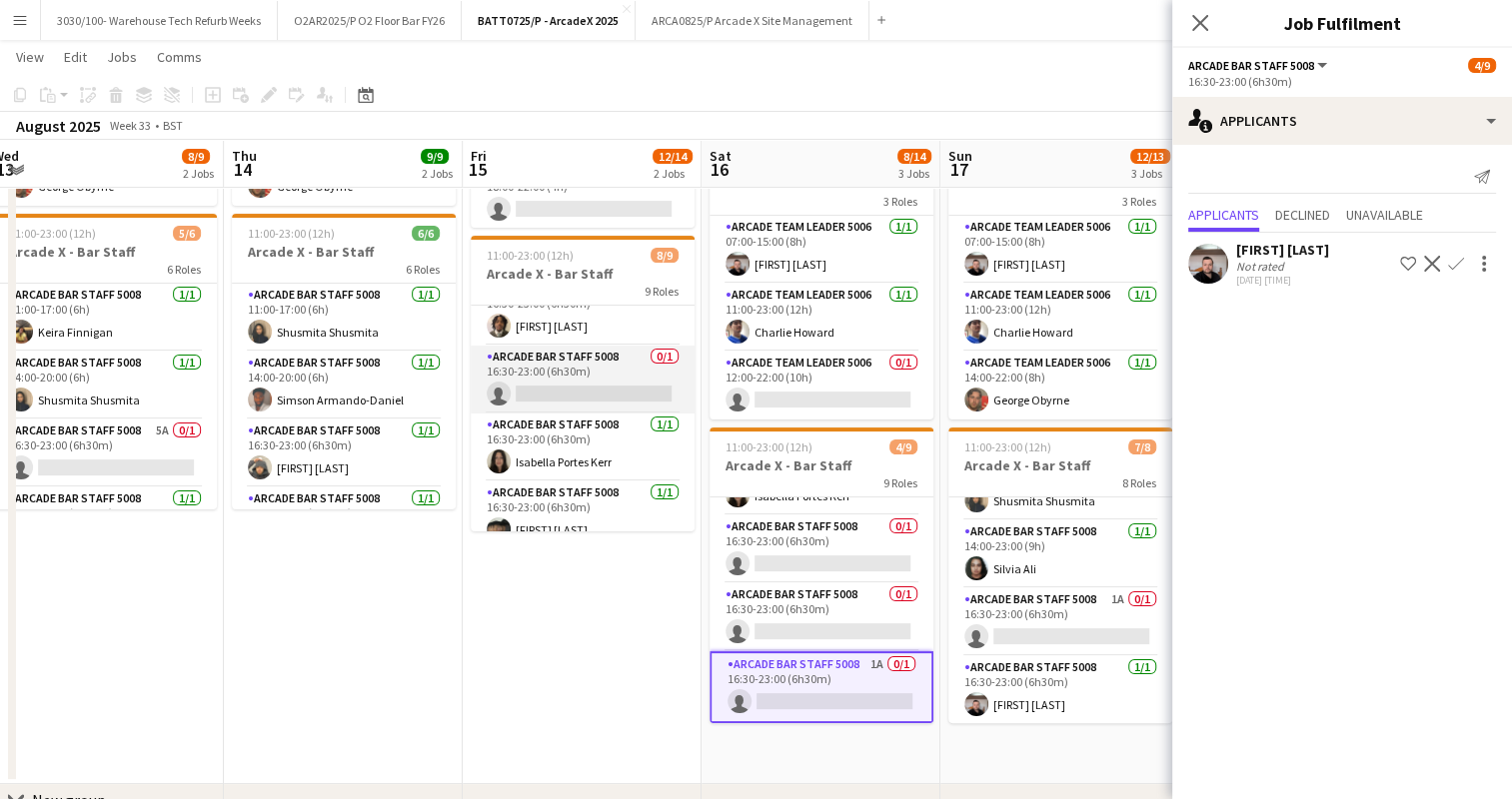 click on "Arcade Bar Staff 5008   0/1   16:30-23:00 (6h30m)
single-neutral-actions" at bounding box center (583, 380) 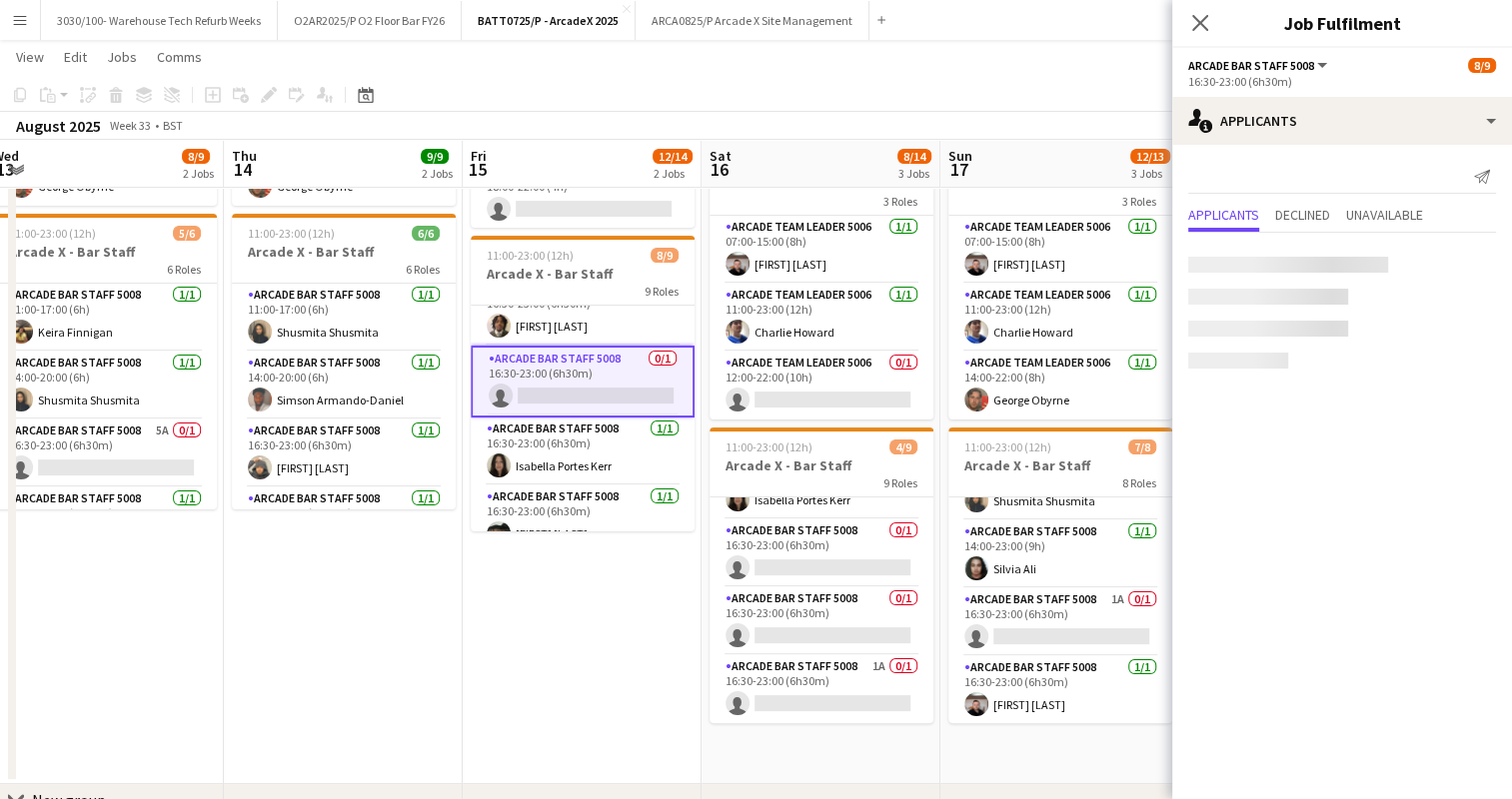 scroll, scrollTop: 392, scrollLeft: 0, axis: vertical 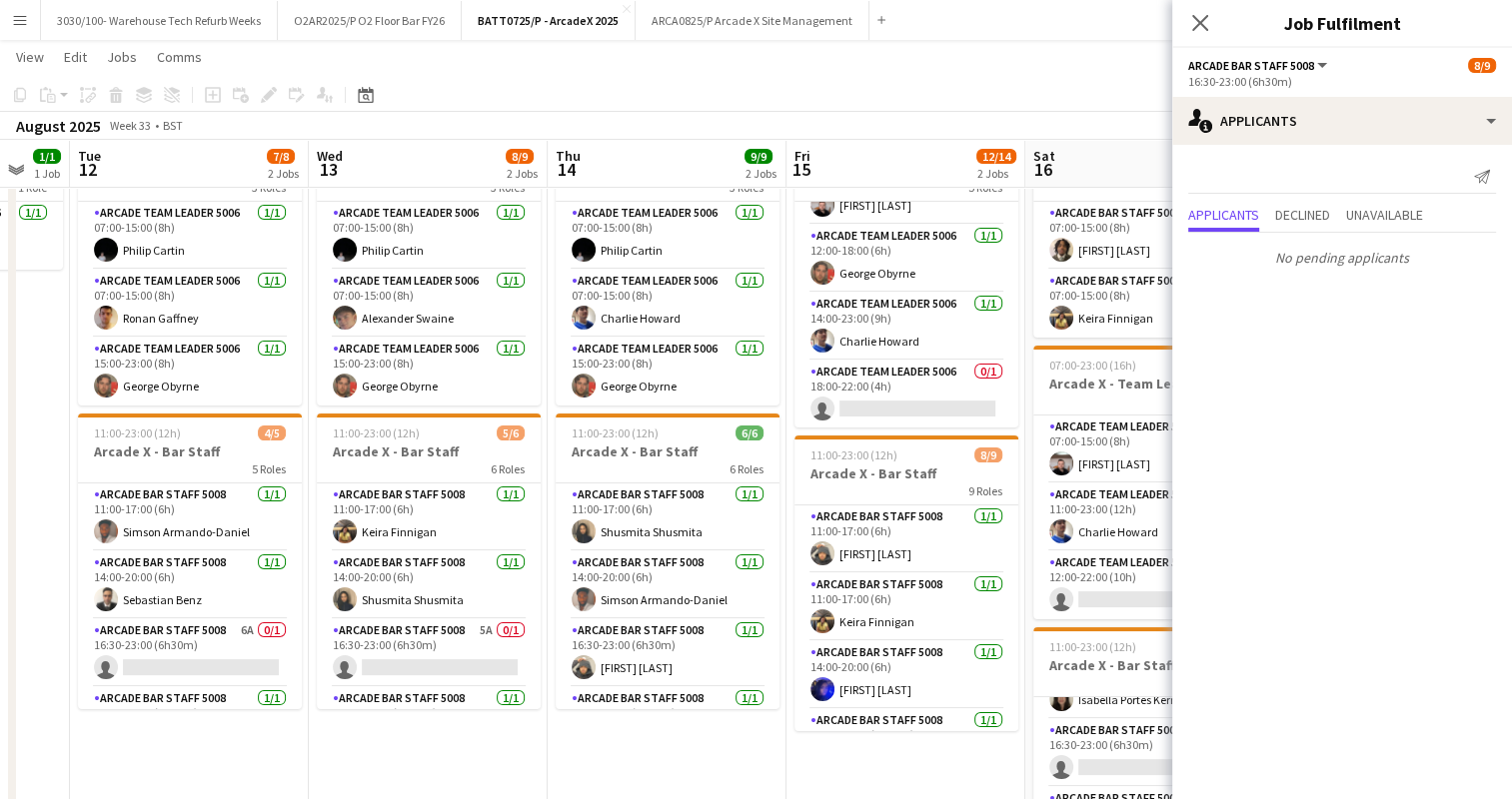 drag, startPoint x: 235, startPoint y: 408, endPoint x: 579, endPoint y: 409, distance: 344.00145 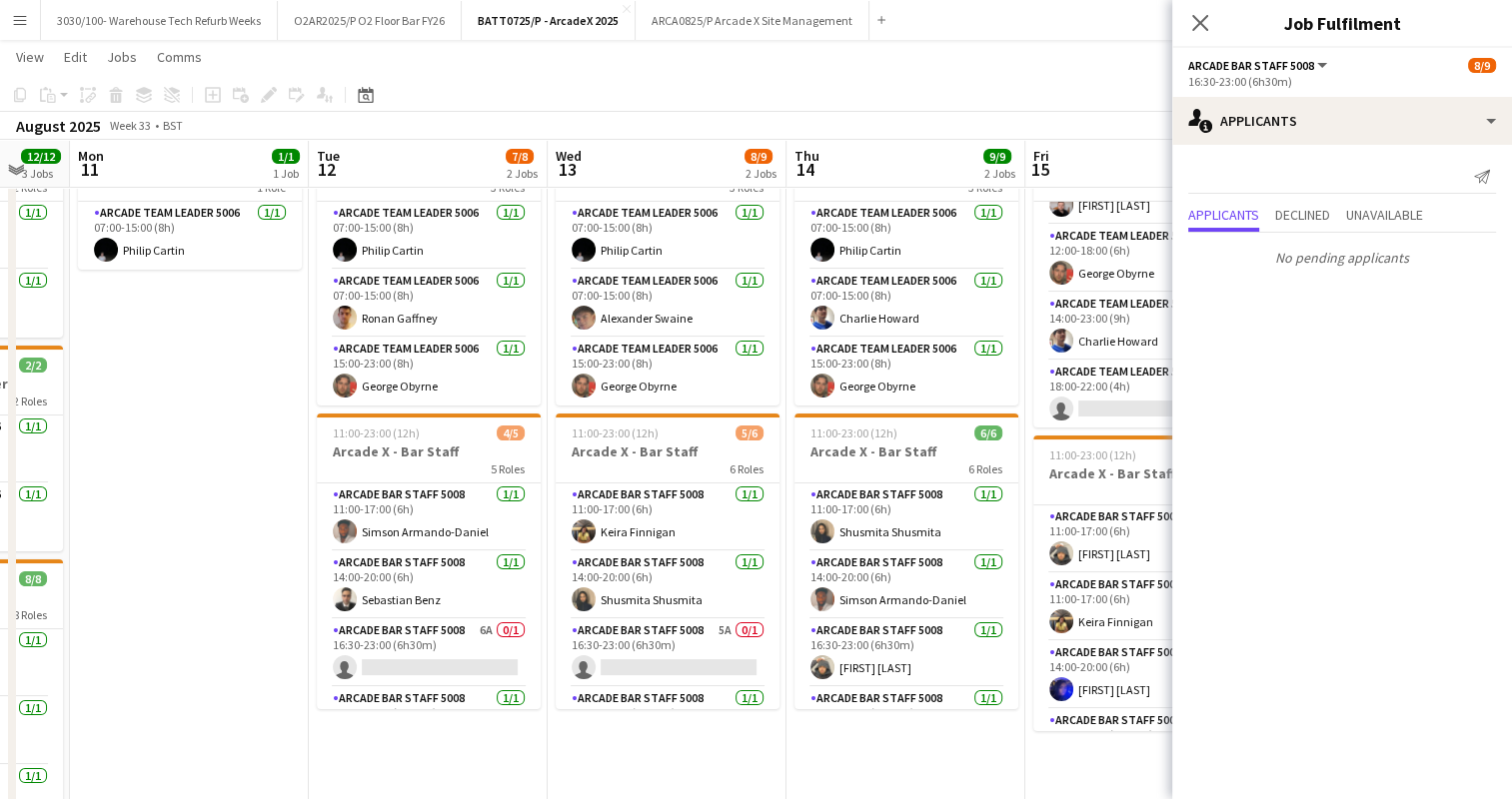 scroll, scrollTop: 0, scrollLeft: 628, axis: horizontal 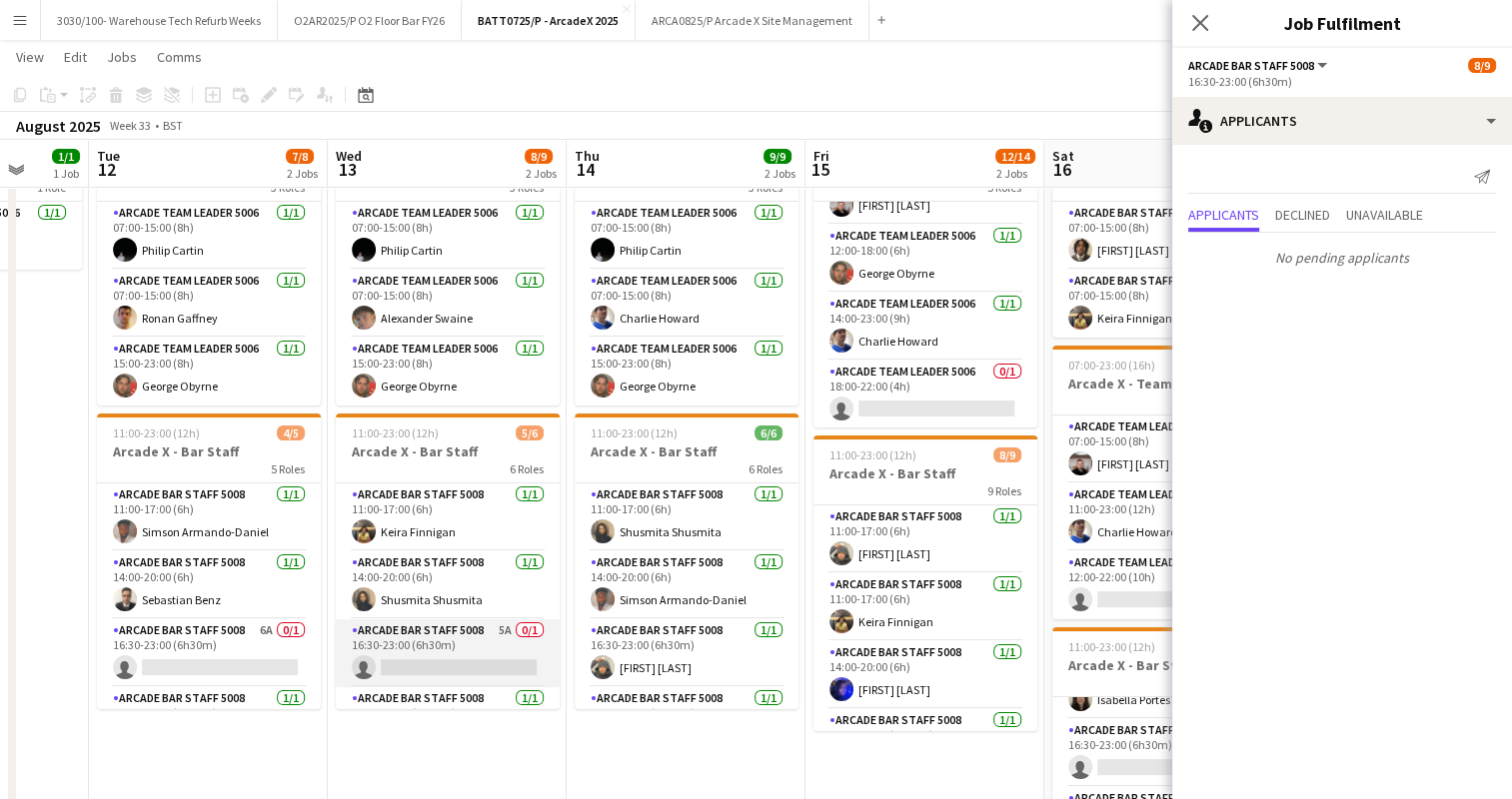click on "Arcade Bar Staff 5008   5A   0/1   16:30-23:00 (6h30m)
single-neutral-actions" at bounding box center [448, 653] 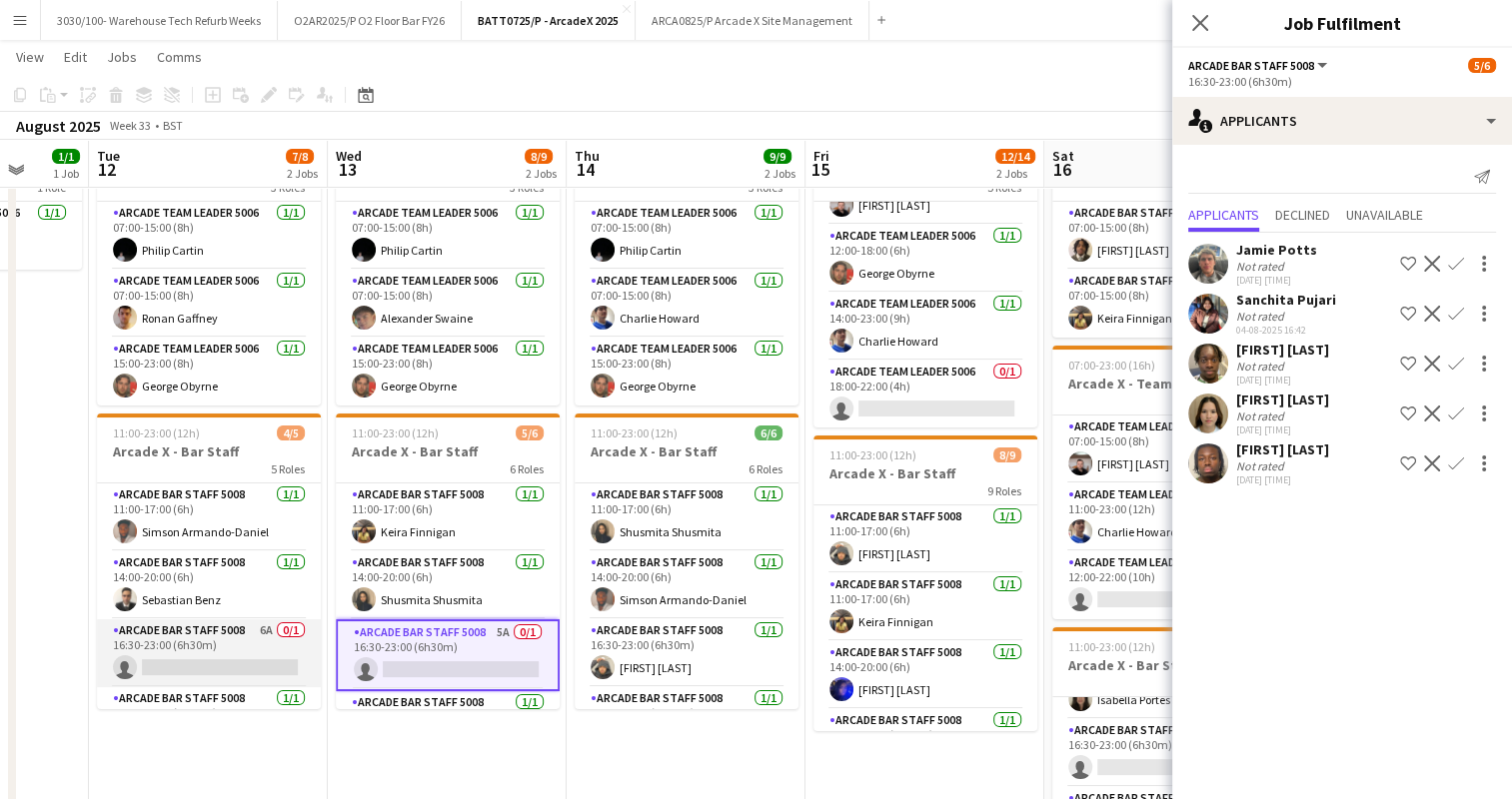 click on "Arcade Bar Staff 5008   6A   0/1   16:30-23:00 (6h30m)
single-neutral-actions" at bounding box center [209, 653] 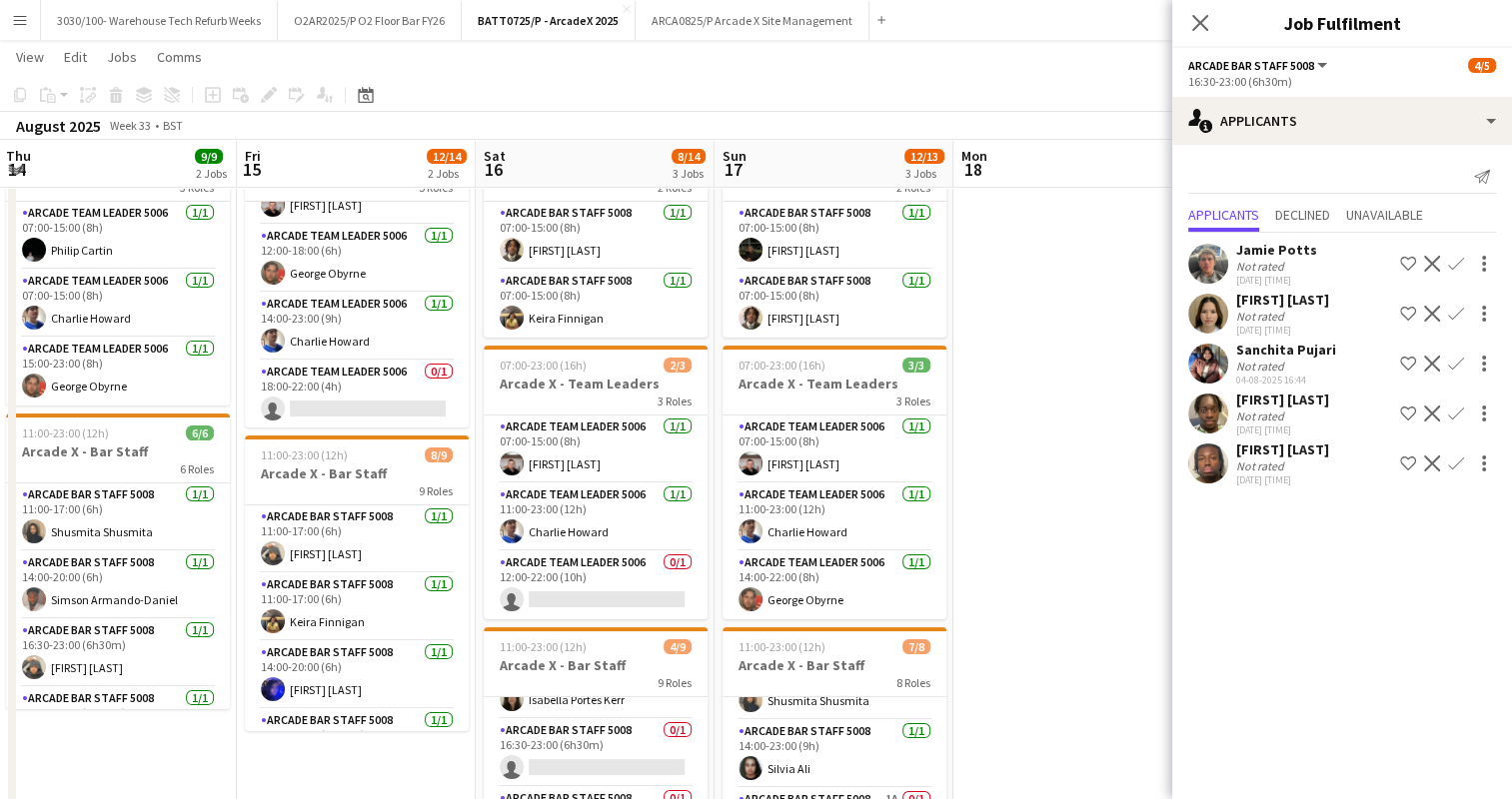 drag, startPoint x: 823, startPoint y: 159, endPoint x: 315, endPoint y: 213, distance: 510.862 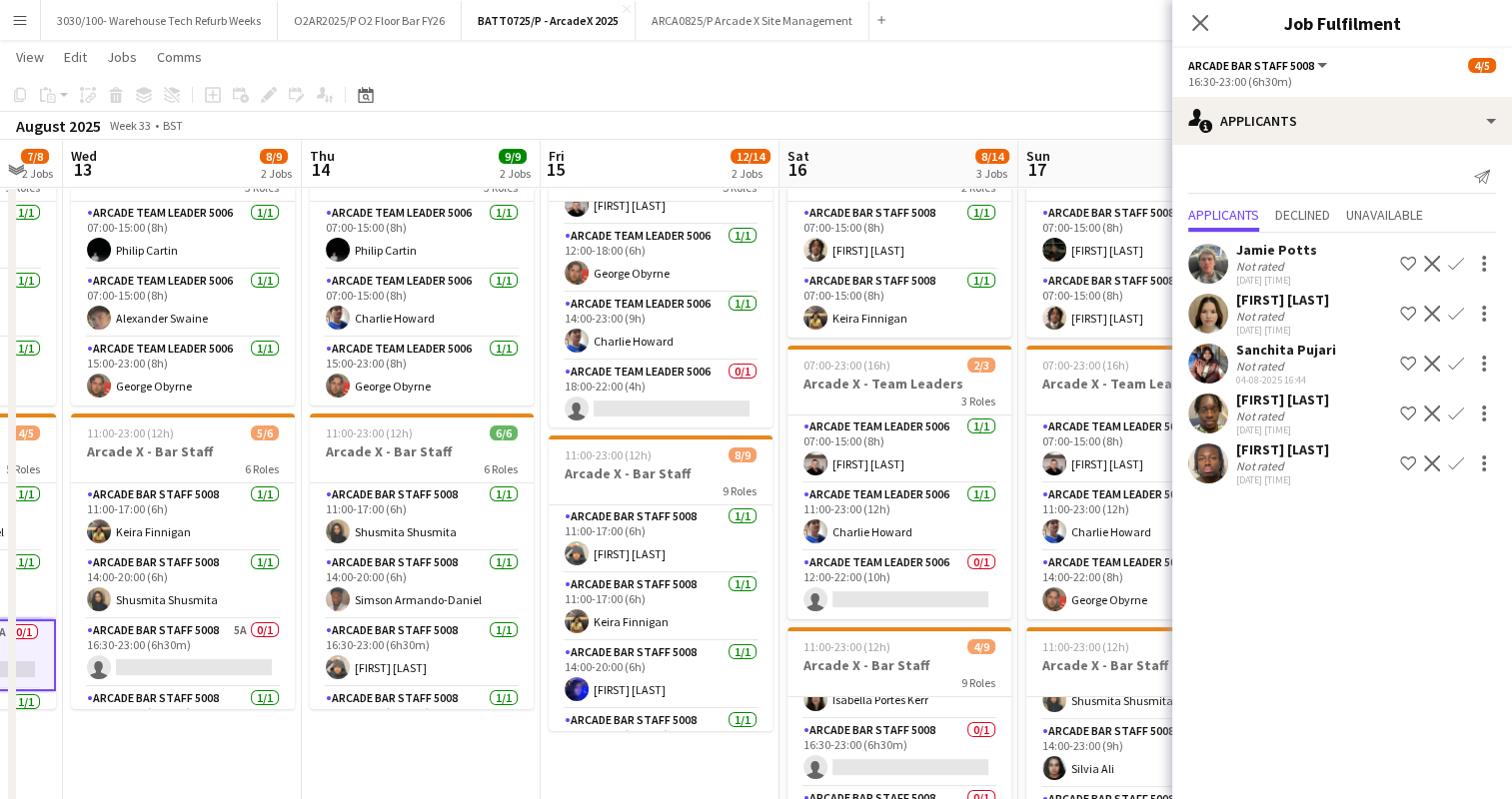 scroll, scrollTop: 0, scrollLeft: 635, axis: horizontal 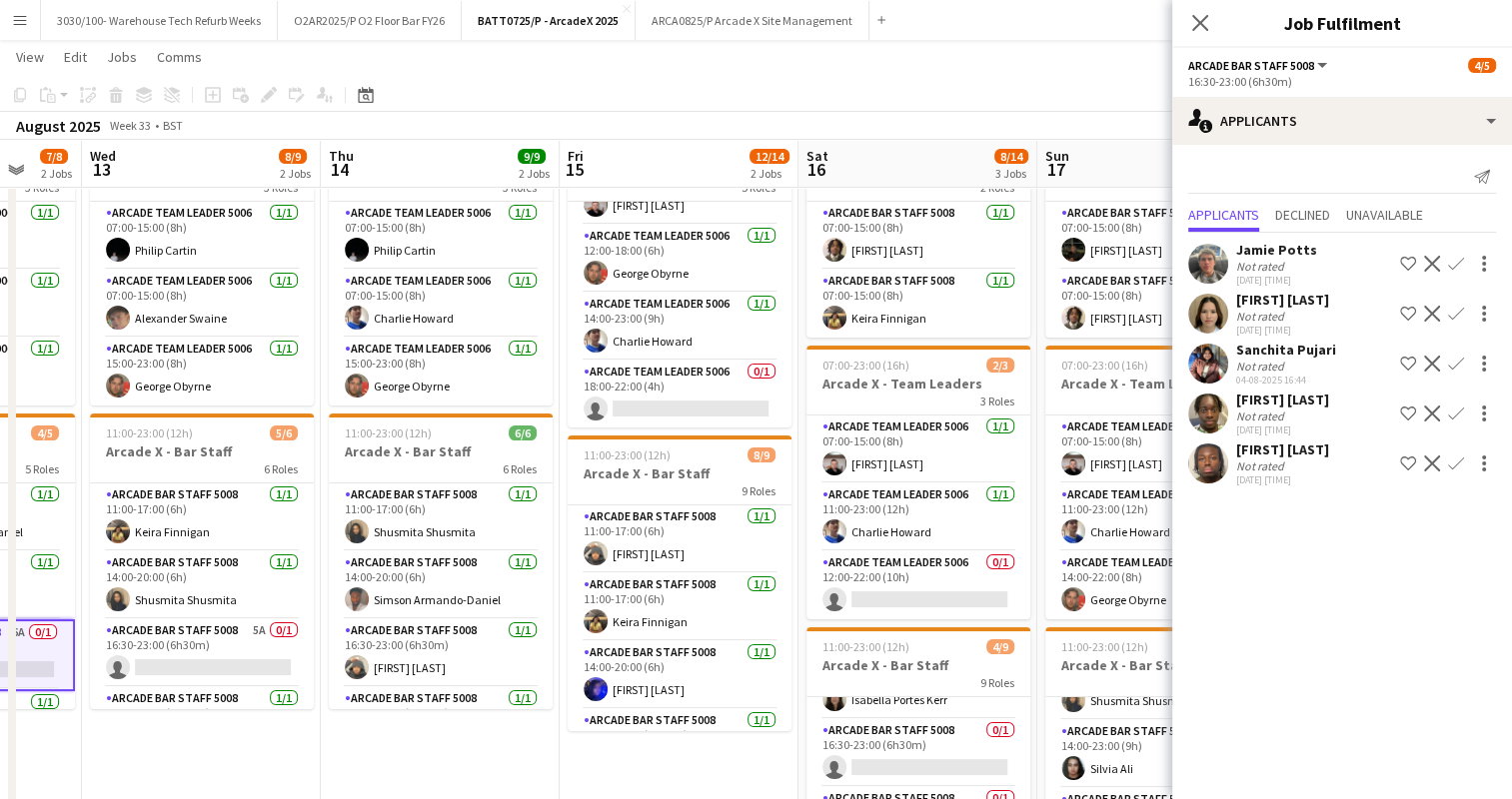 drag, startPoint x: 586, startPoint y: 142, endPoint x: 919, endPoint y: 139, distance: 333.01351 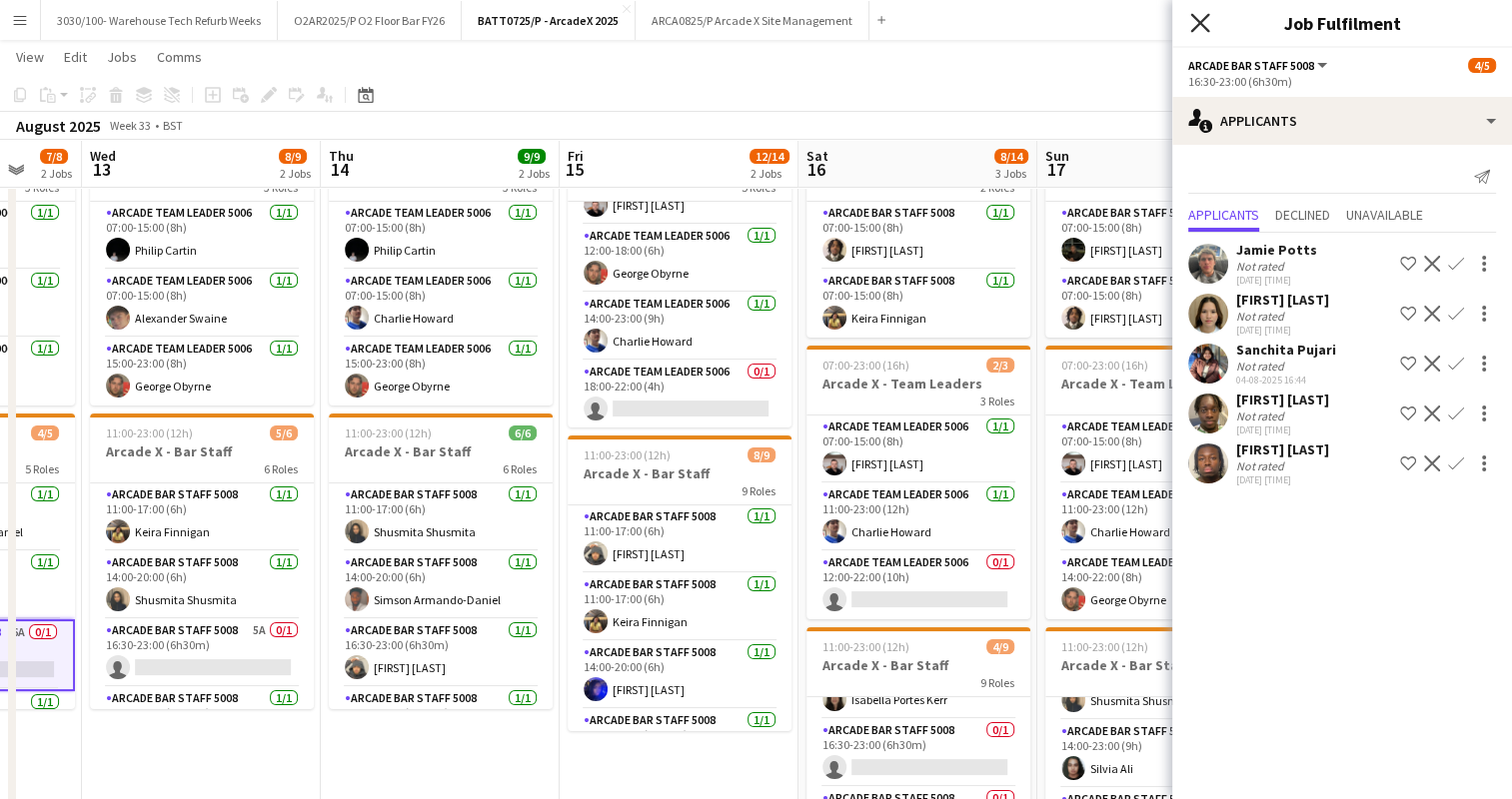 click on "Close pop-in" 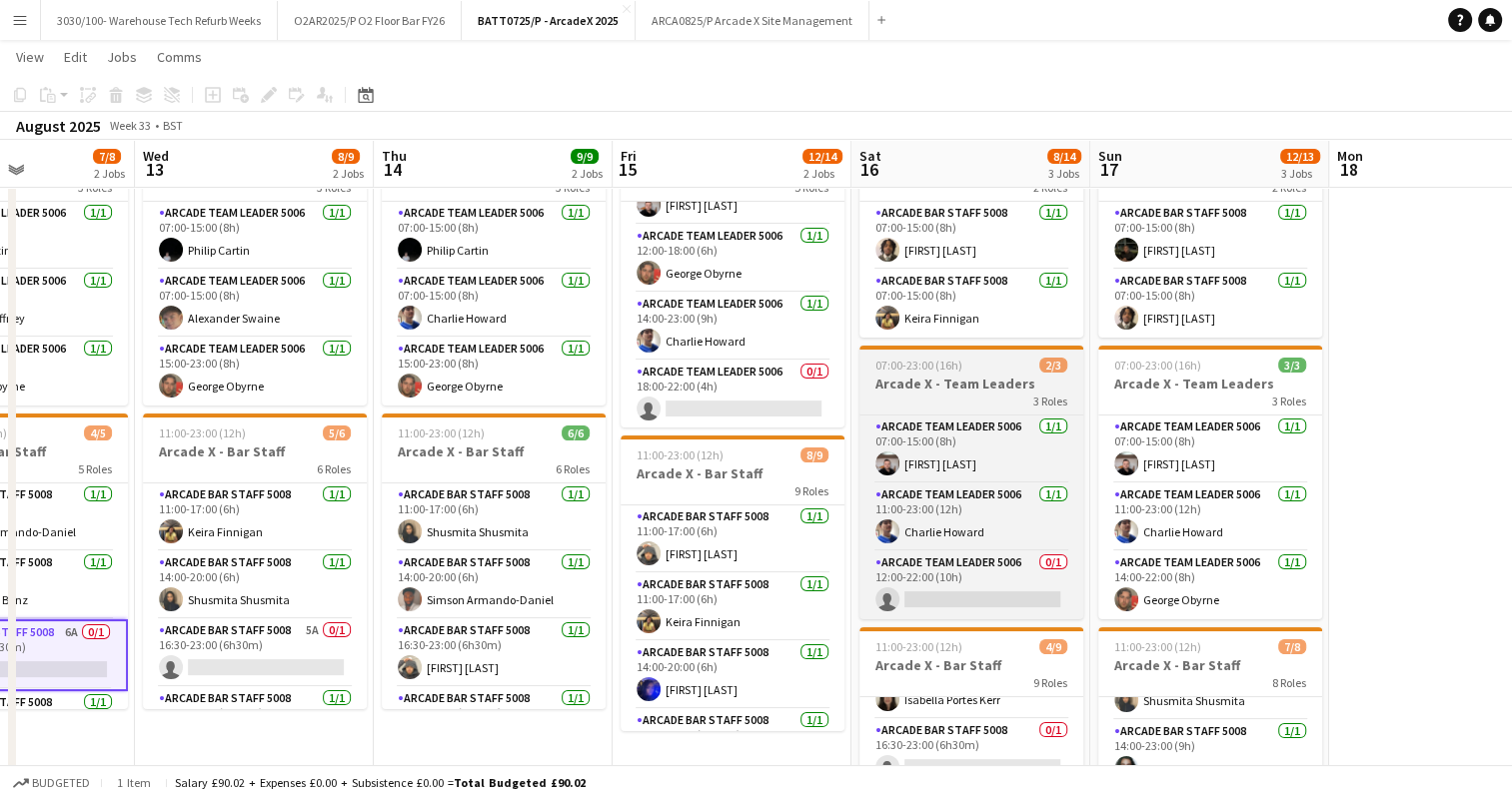 drag, startPoint x: 890, startPoint y: 389, endPoint x: 1192, endPoint y: 364, distance: 303.033 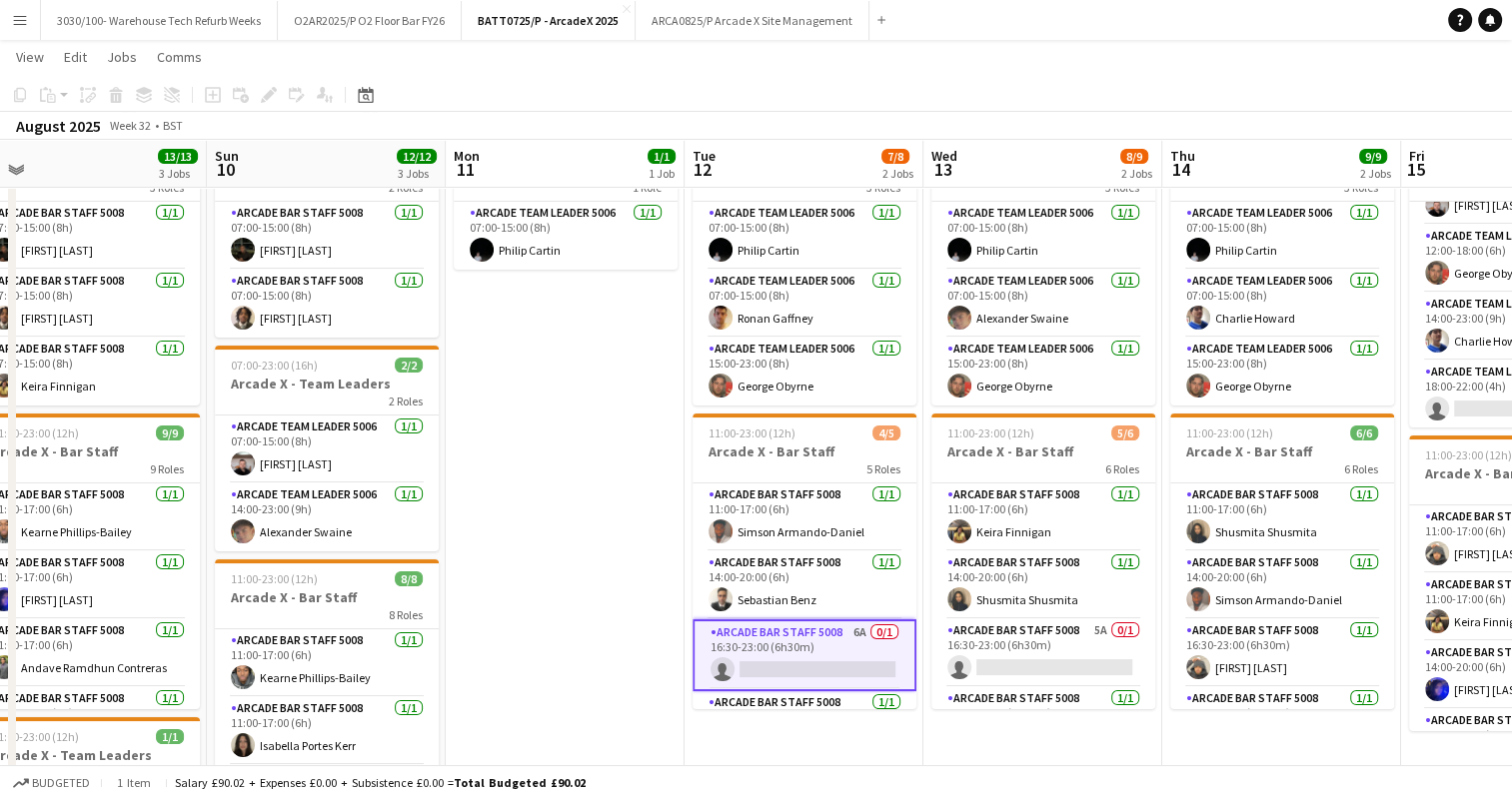 drag, startPoint x: 754, startPoint y: 386, endPoint x: 1207, endPoint y: 381, distance: 453.02759 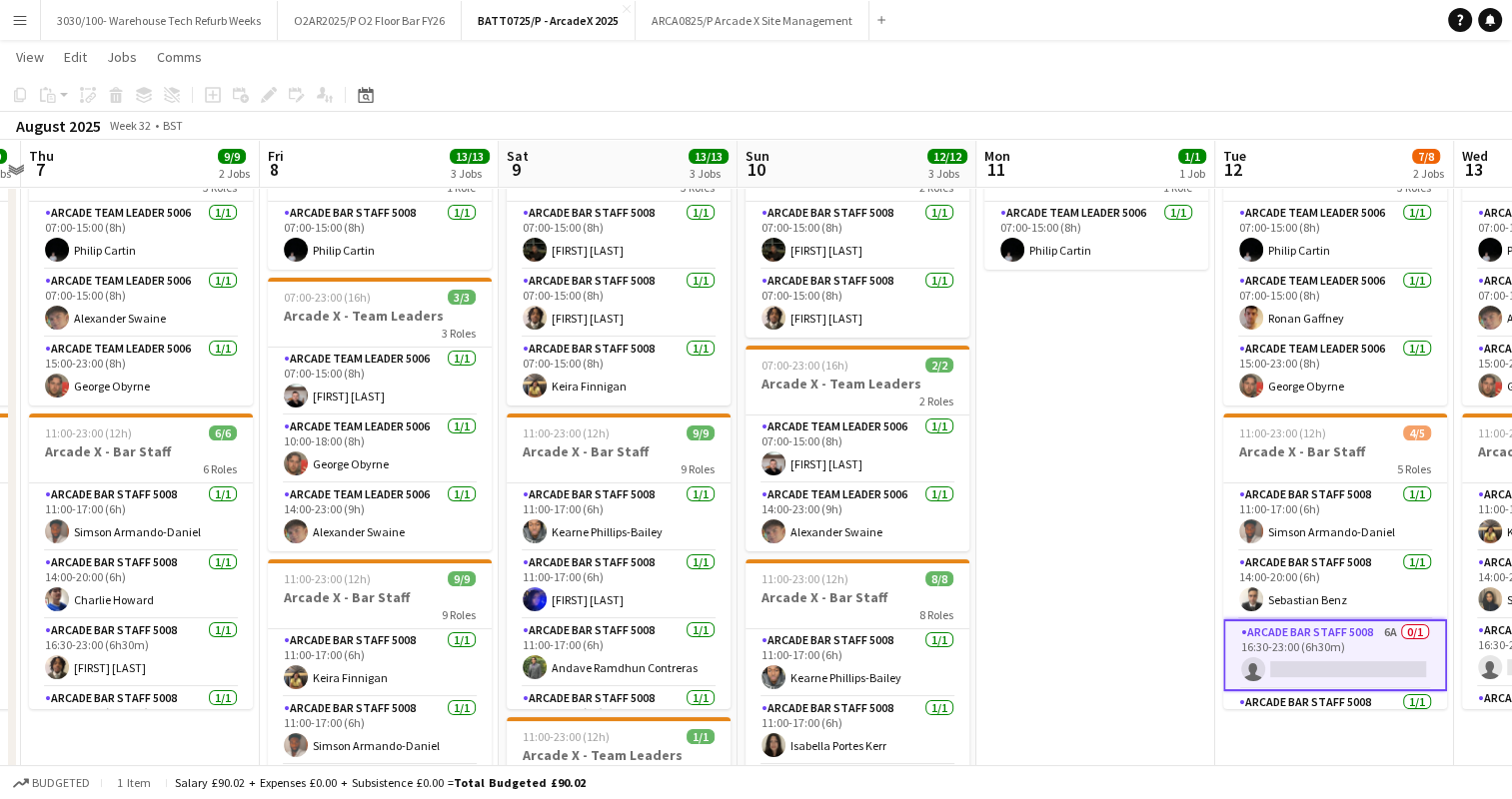 scroll, scrollTop: 0, scrollLeft: 409, axis: horizontal 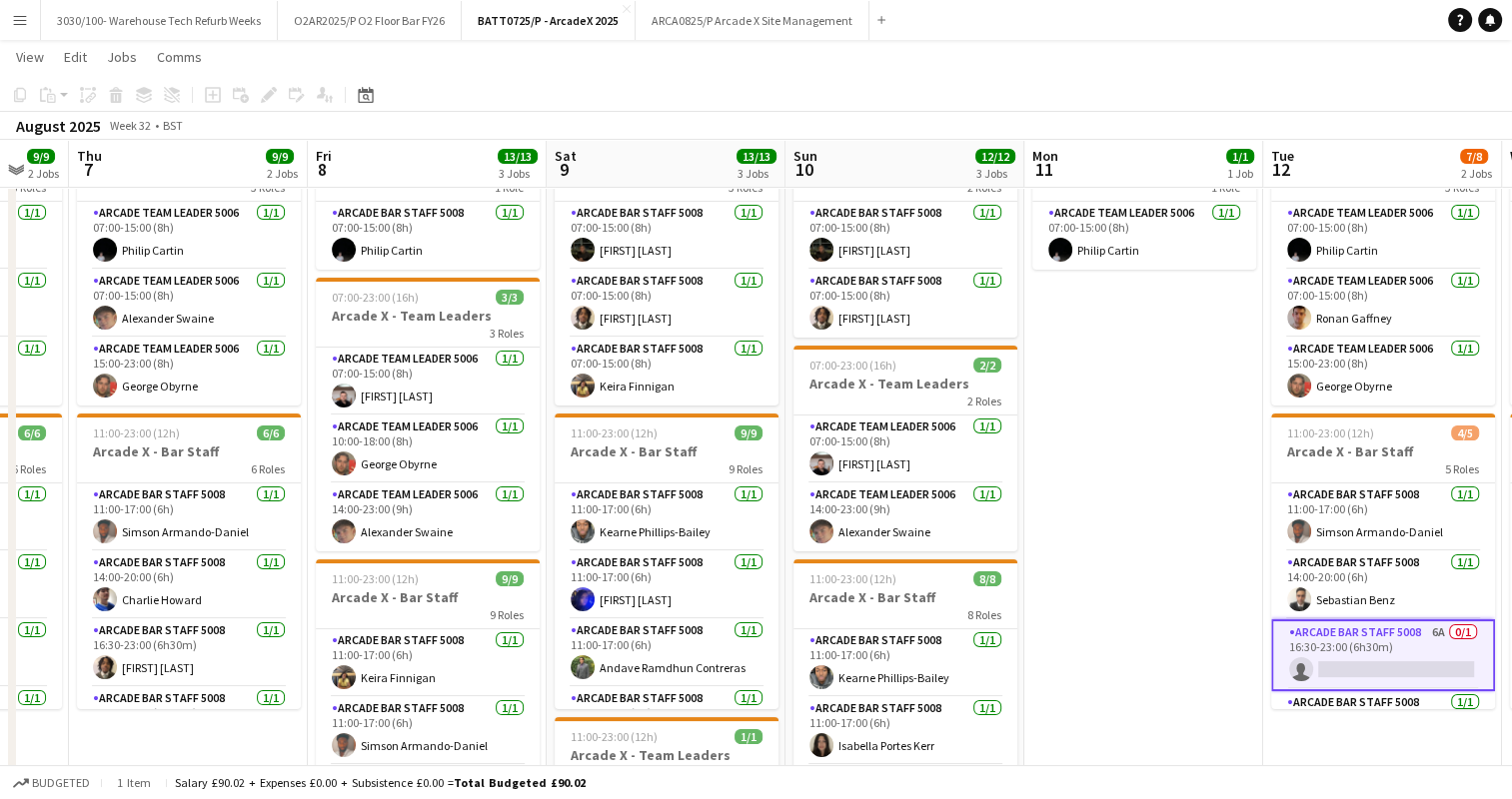 drag, startPoint x: 648, startPoint y: 405, endPoint x: 1226, endPoint y: 403, distance: 578.0035 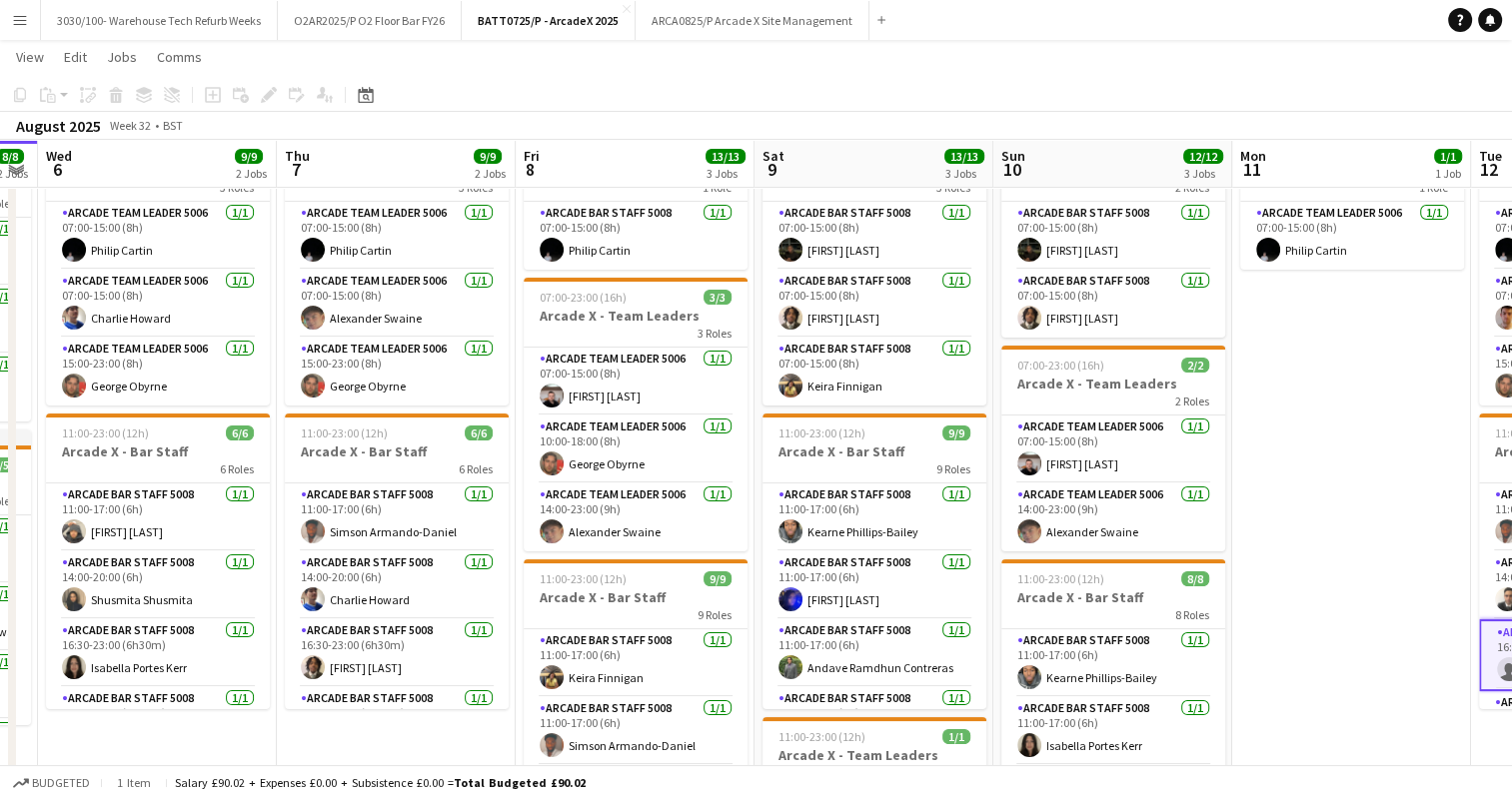 scroll, scrollTop: 0, scrollLeft: 426, axis: horizontal 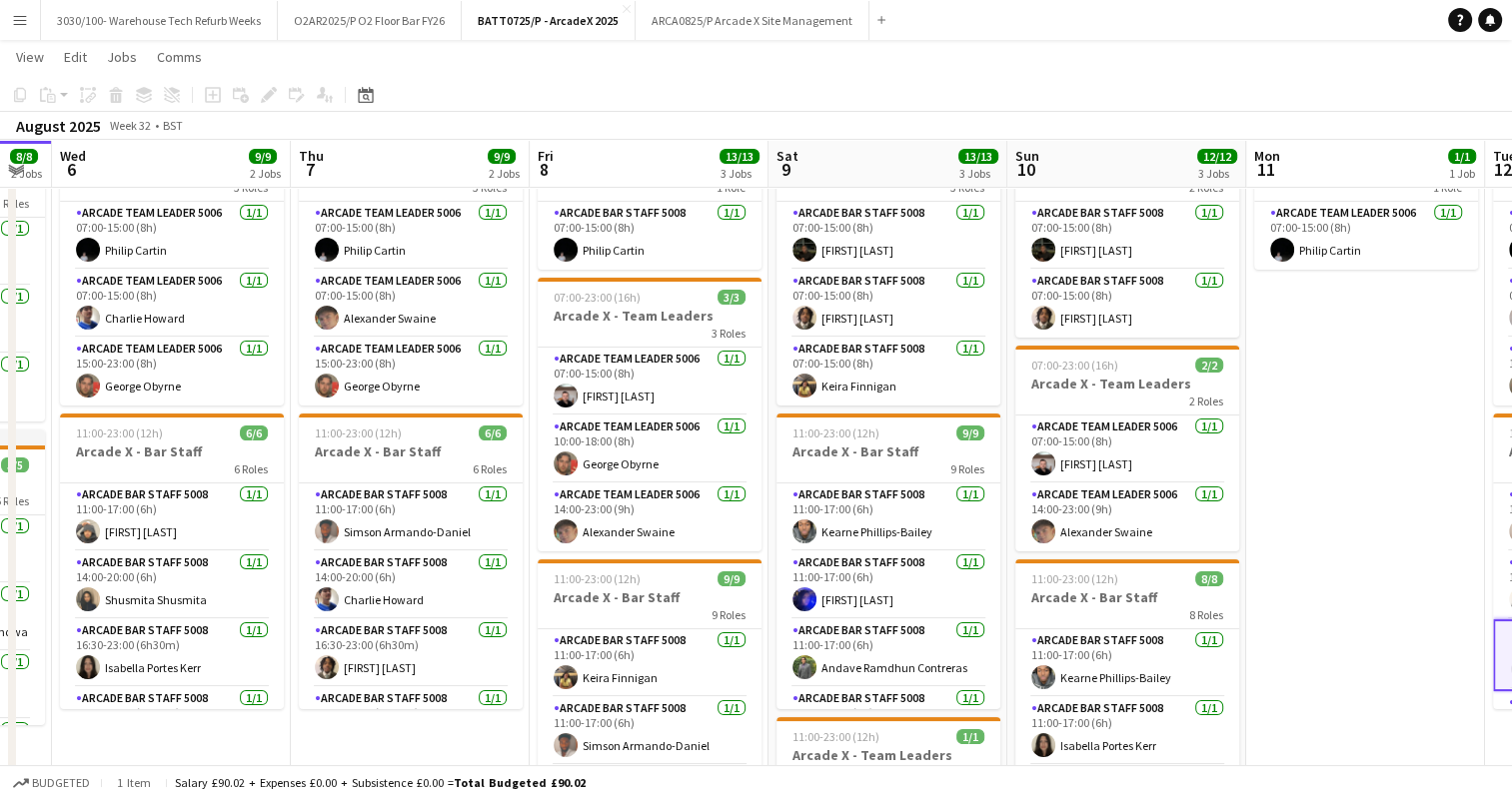 drag, startPoint x: 726, startPoint y: 417, endPoint x: 947, endPoint y: 412, distance: 221.0566 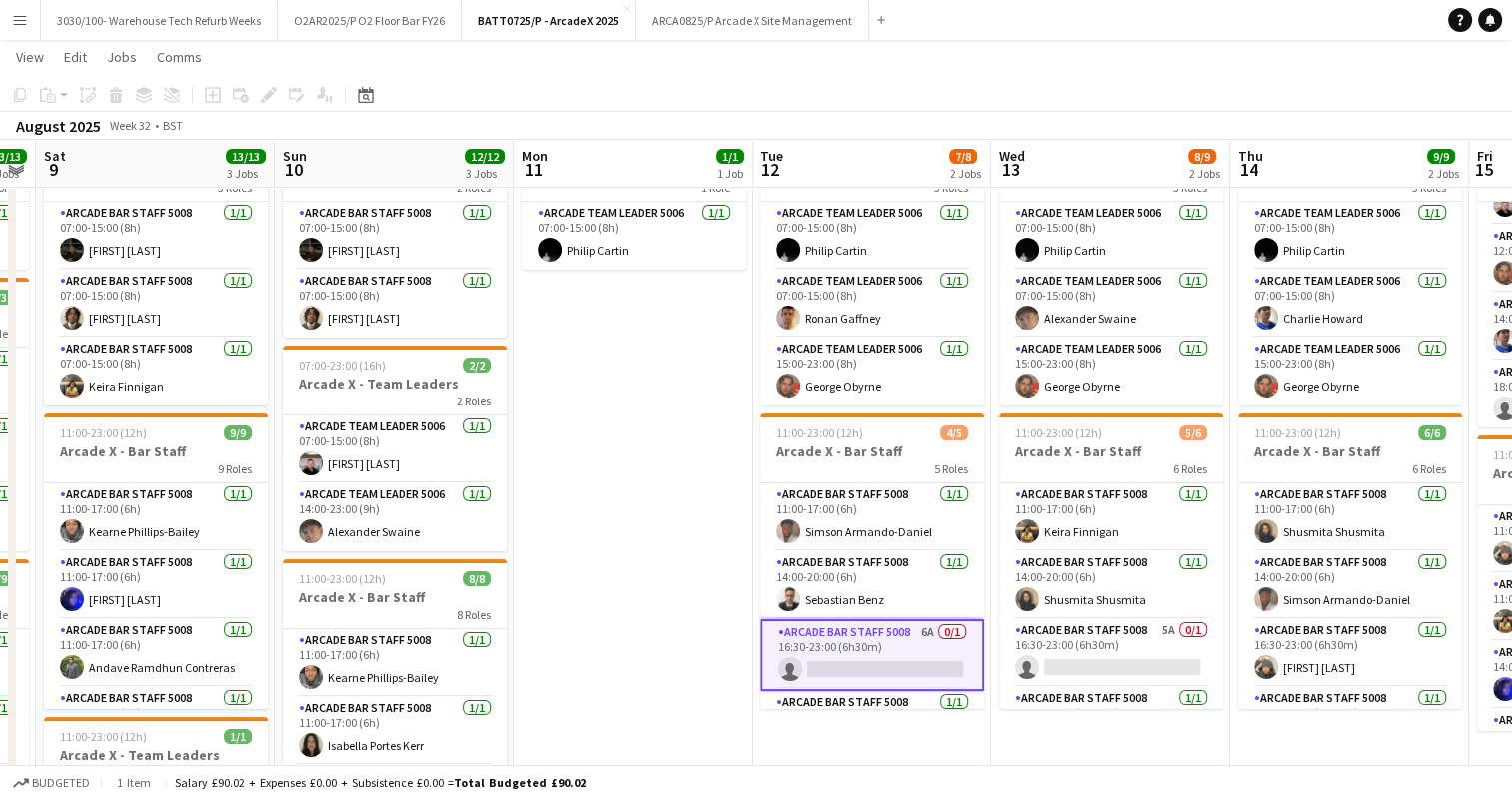 drag, startPoint x: 1097, startPoint y: 418, endPoint x: 467, endPoint y: 398, distance: 630.31738 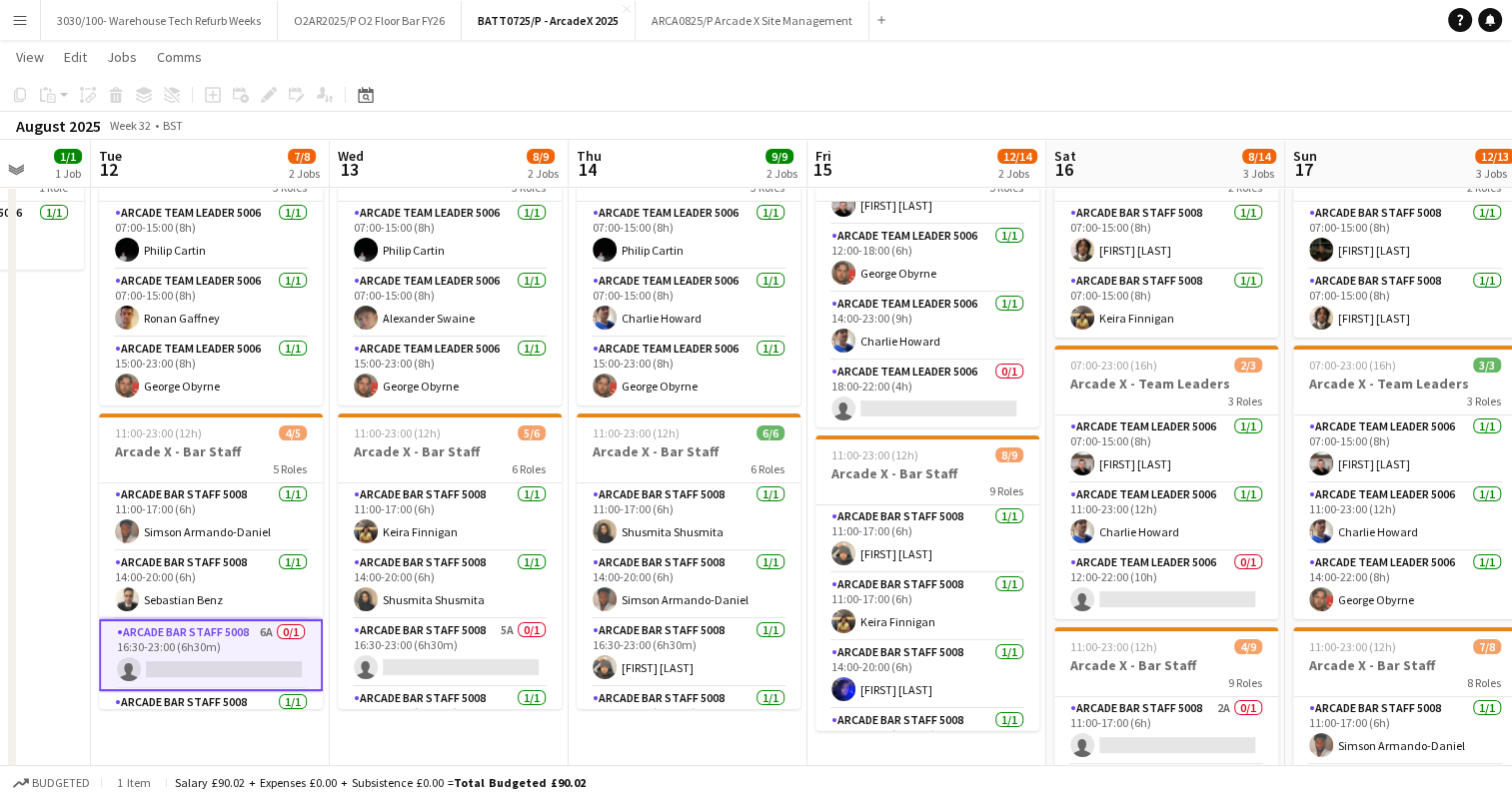 scroll, scrollTop: 0, scrollLeft: 497, axis: horizontal 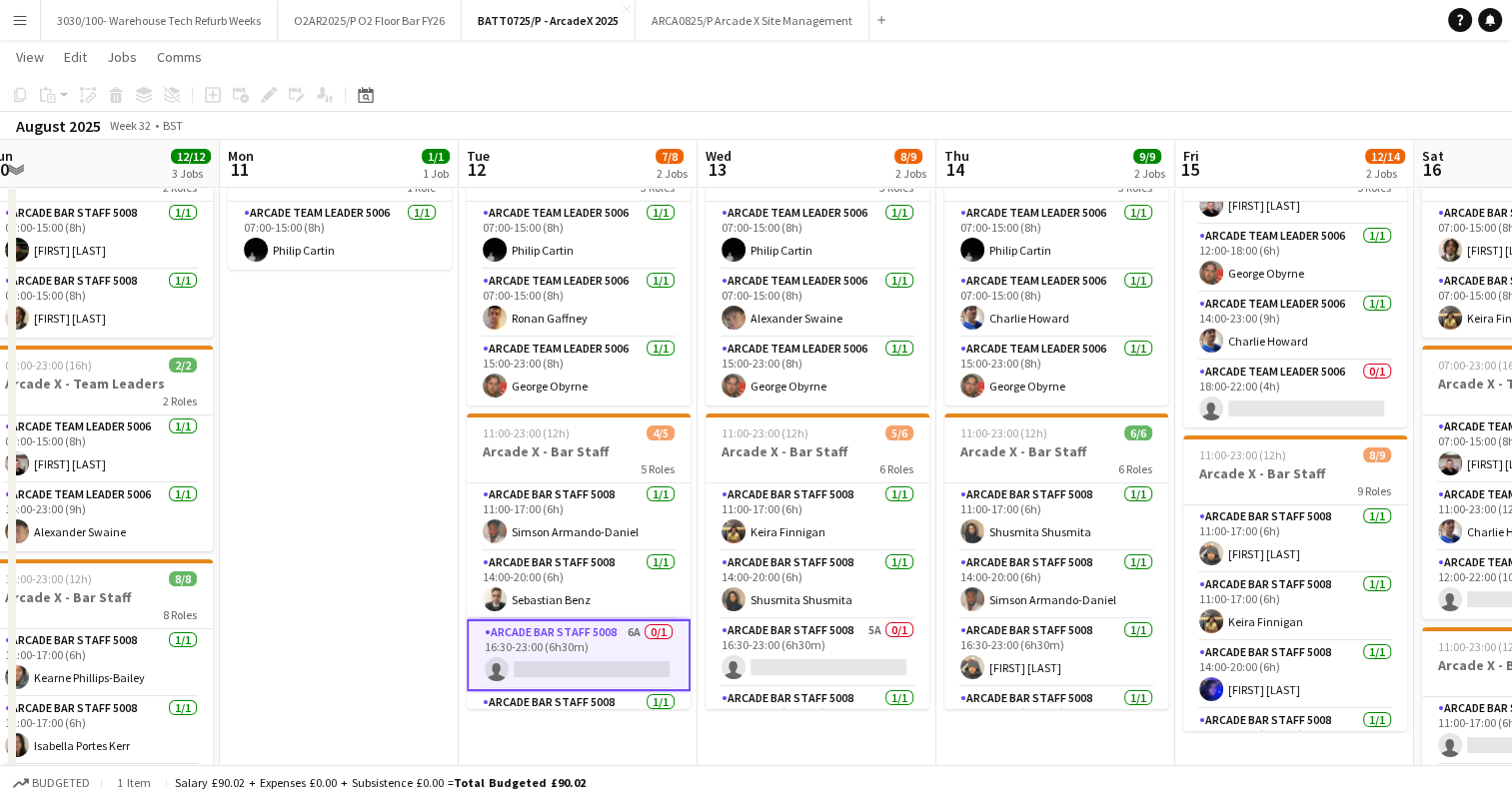 drag, startPoint x: 1275, startPoint y: 372, endPoint x: 981, endPoint y: 372, distance: 294 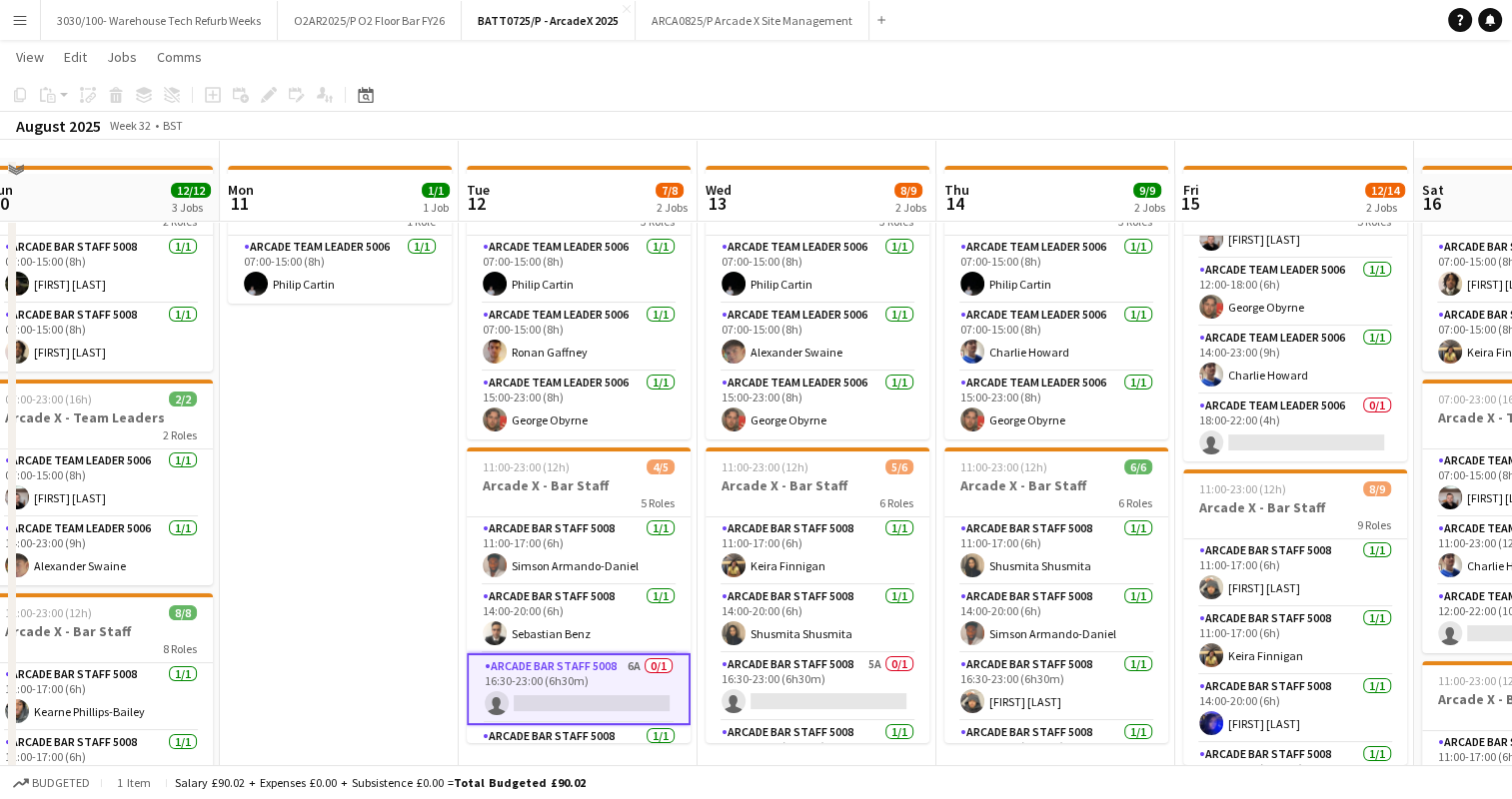 scroll, scrollTop: 100, scrollLeft: 0, axis: vertical 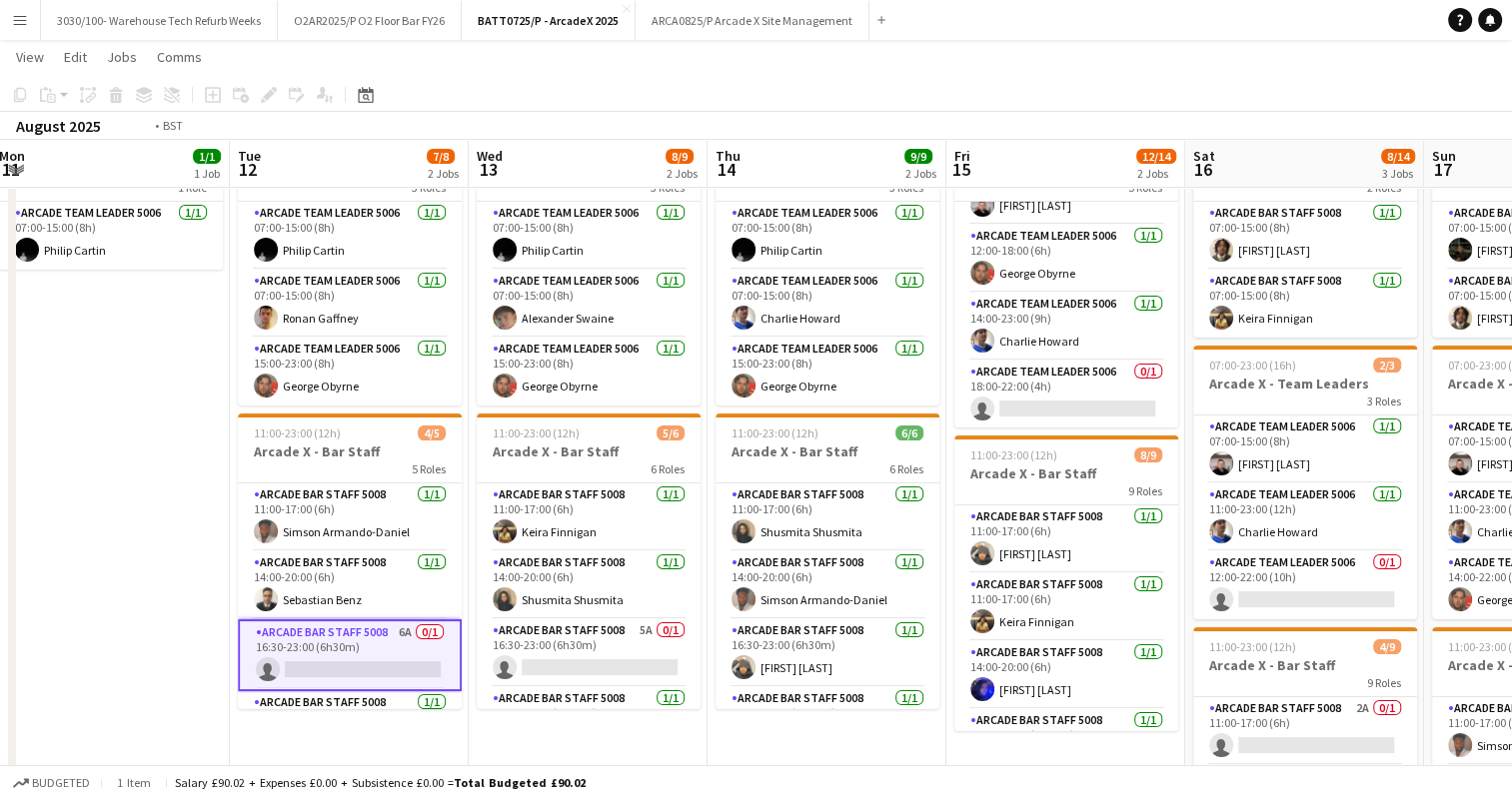 drag, startPoint x: 1114, startPoint y: 431, endPoint x: 882, endPoint y: 439, distance: 232.1379 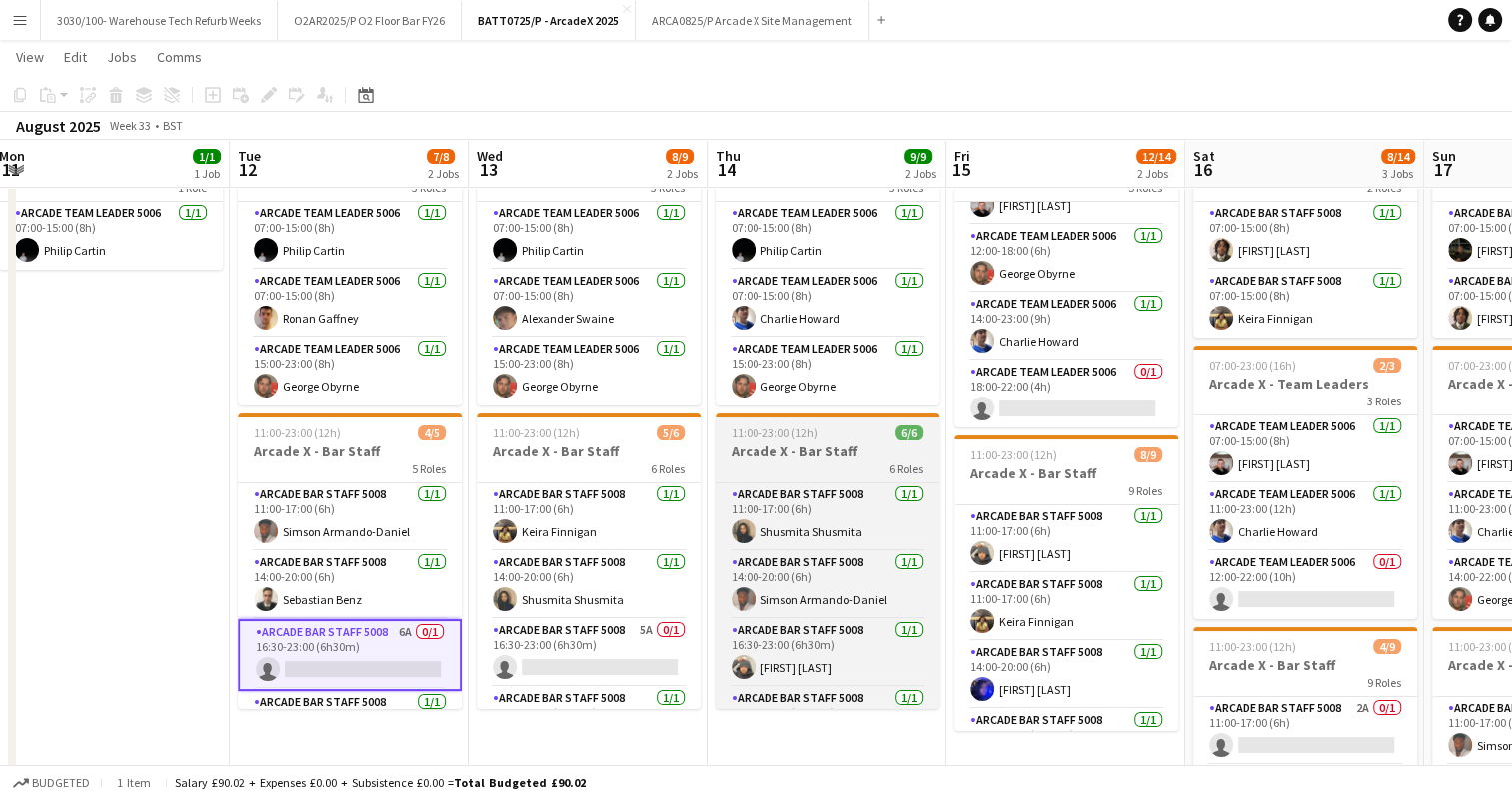 scroll, scrollTop: 0, scrollLeft: 729, axis: horizontal 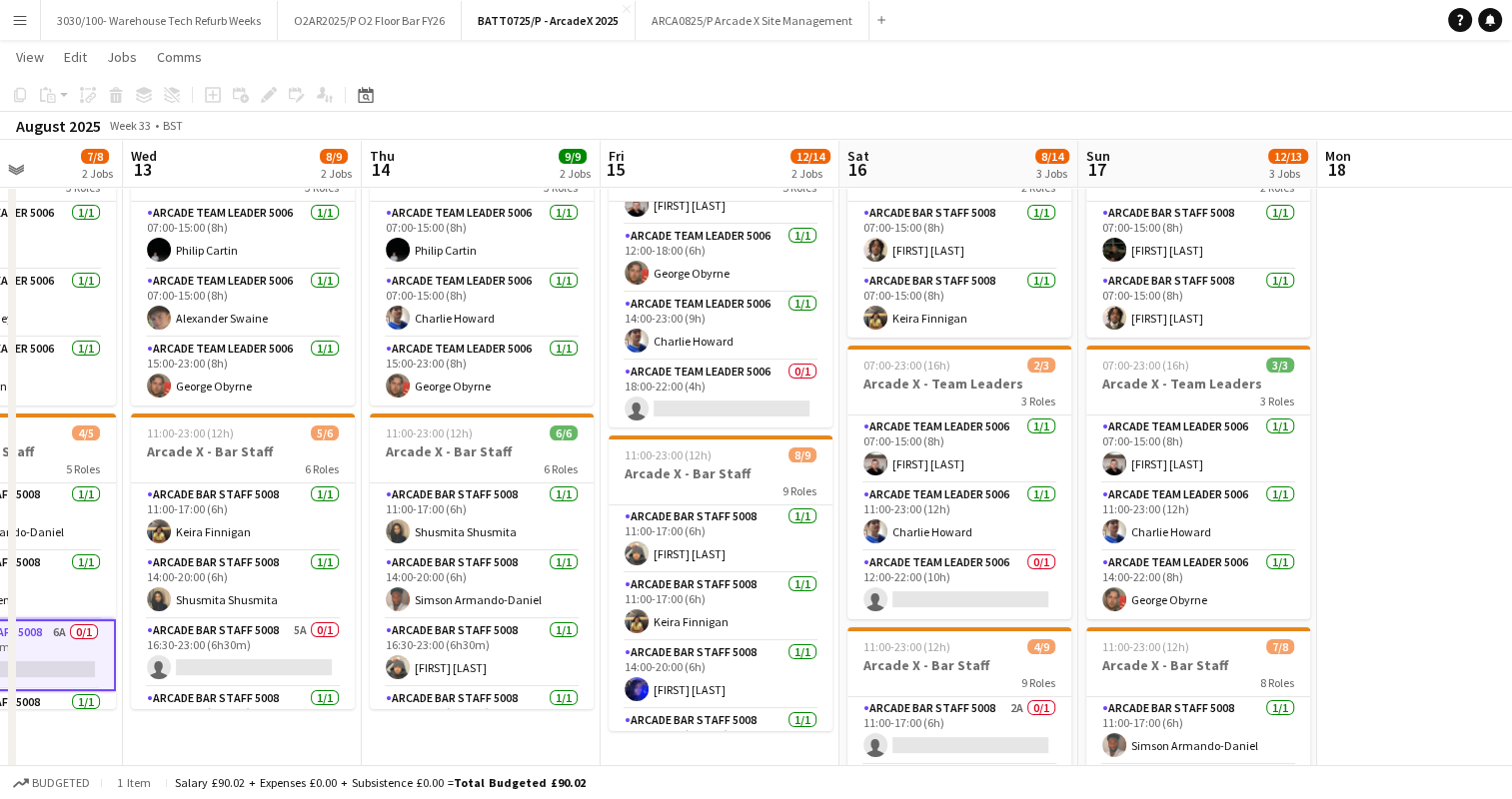 drag, startPoint x: 1139, startPoint y: 463, endPoint x: 796, endPoint y: 465, distance: 343.00583 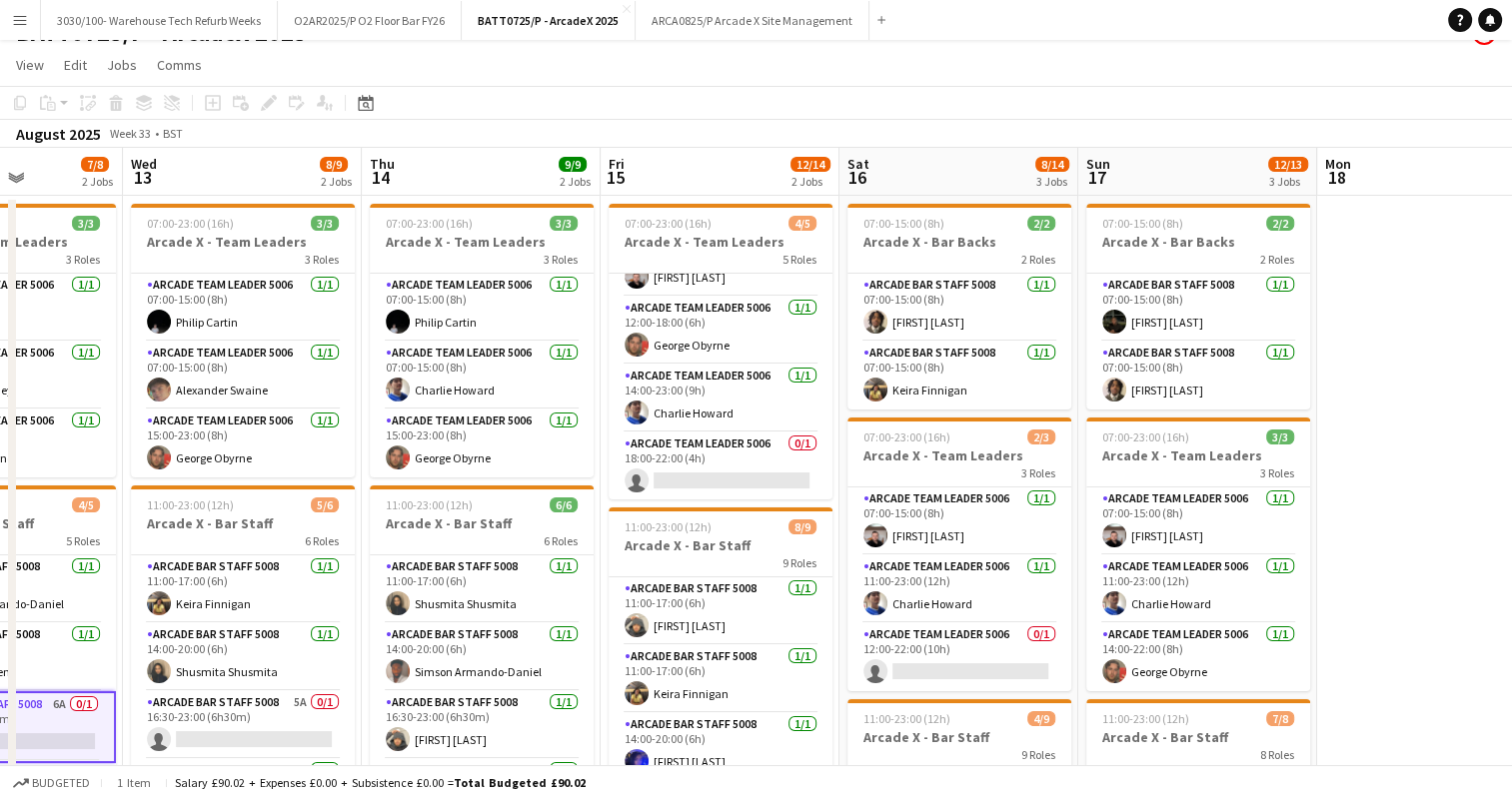 scroll, scrollTop: 0, scrollLeft: 0, axis: both 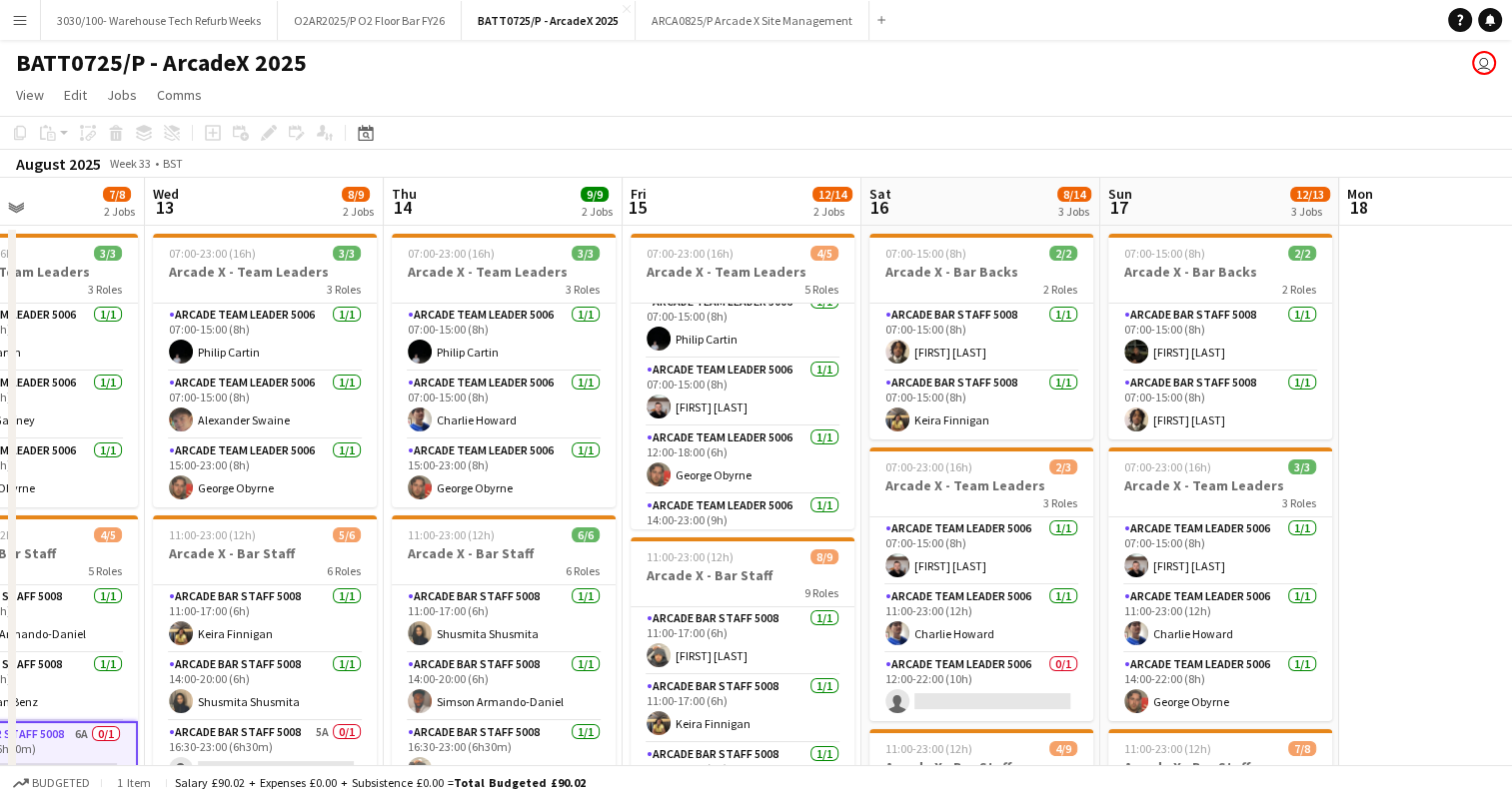 drag, startPoint x: 840, startPoint y: 526, endPoint x: 862, endPoint y: 349, distance: 178.362 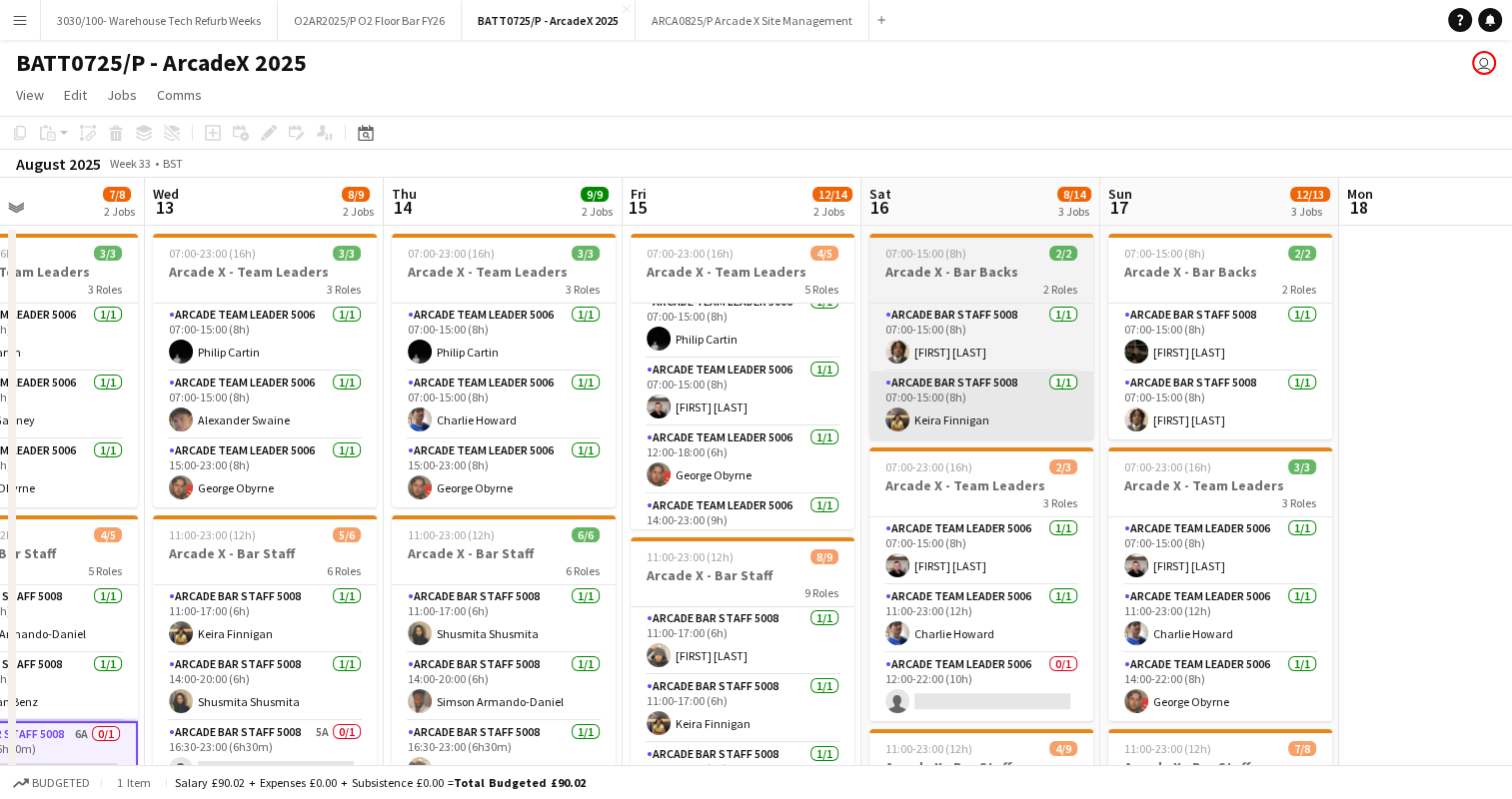 drag, startPoint x: 867, startPoint y: 531, endPoint x: 868, endPoint y: 431, distance: 100.005 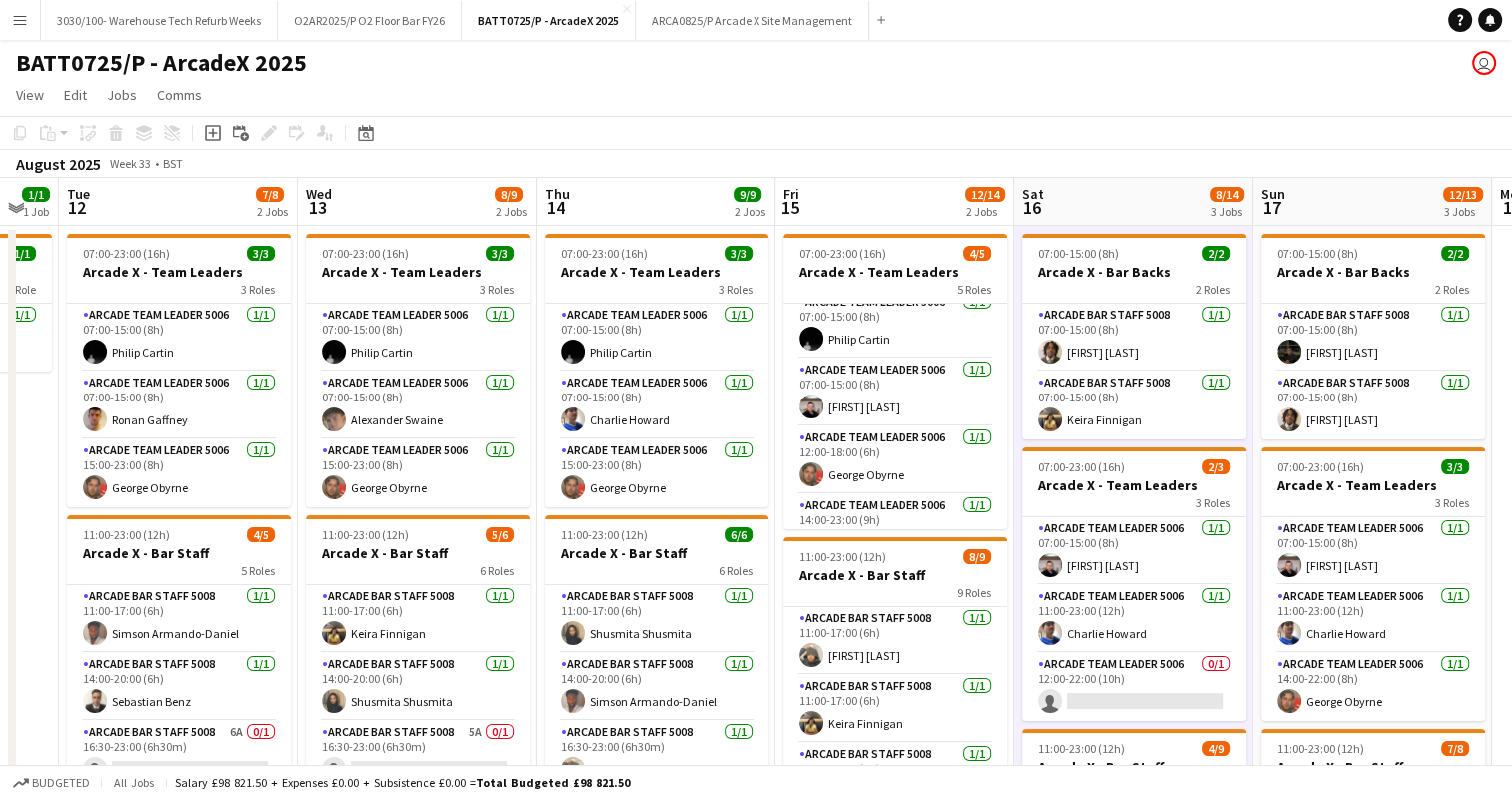 scroll, scrollTop: 0, scrollLeft: 412, axis: horizontal 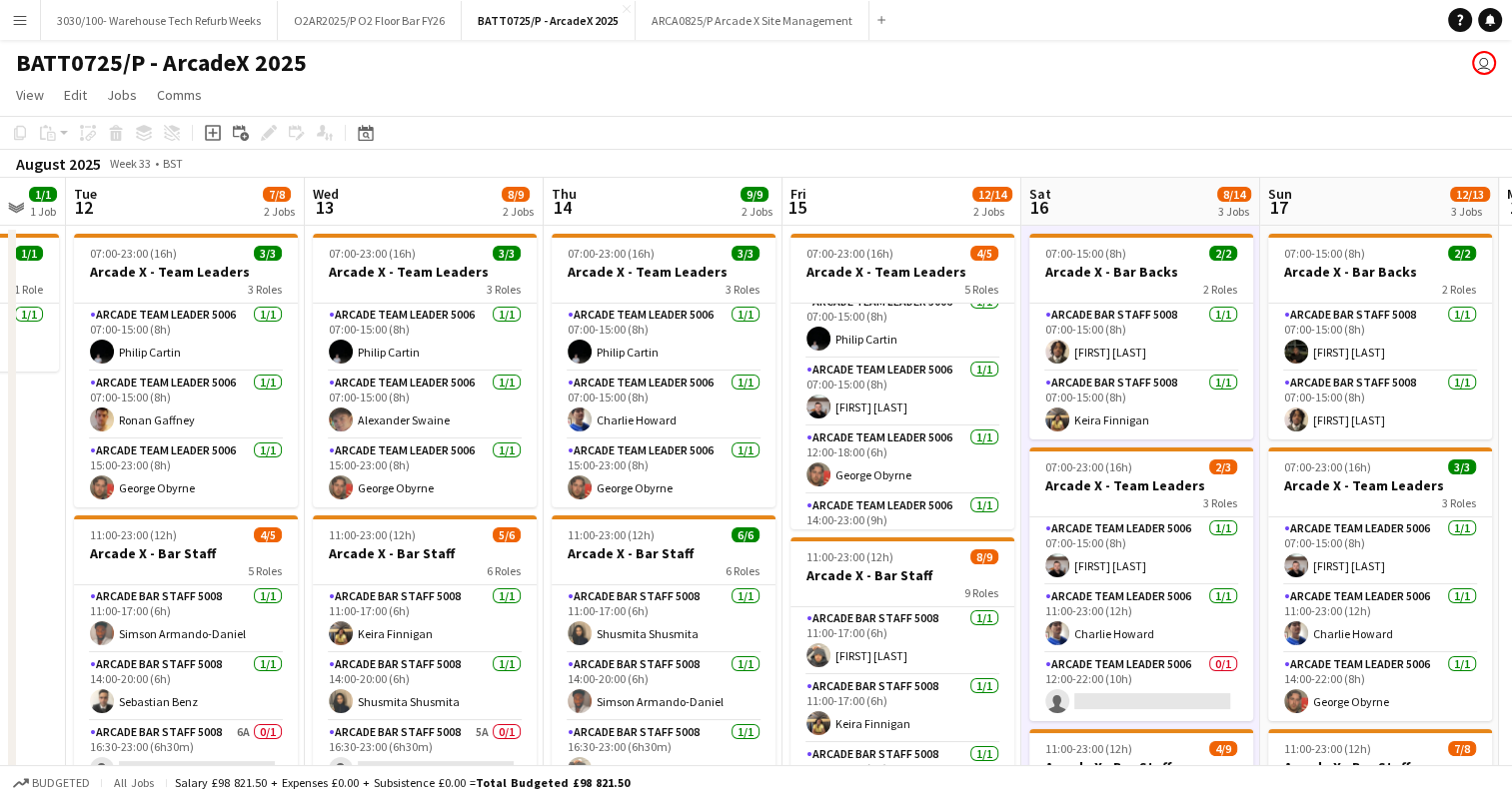 drag, startPoint x: 583, startPoint y: 475, endPoint x: 743, endPoint y: 463, distance: 160.44937 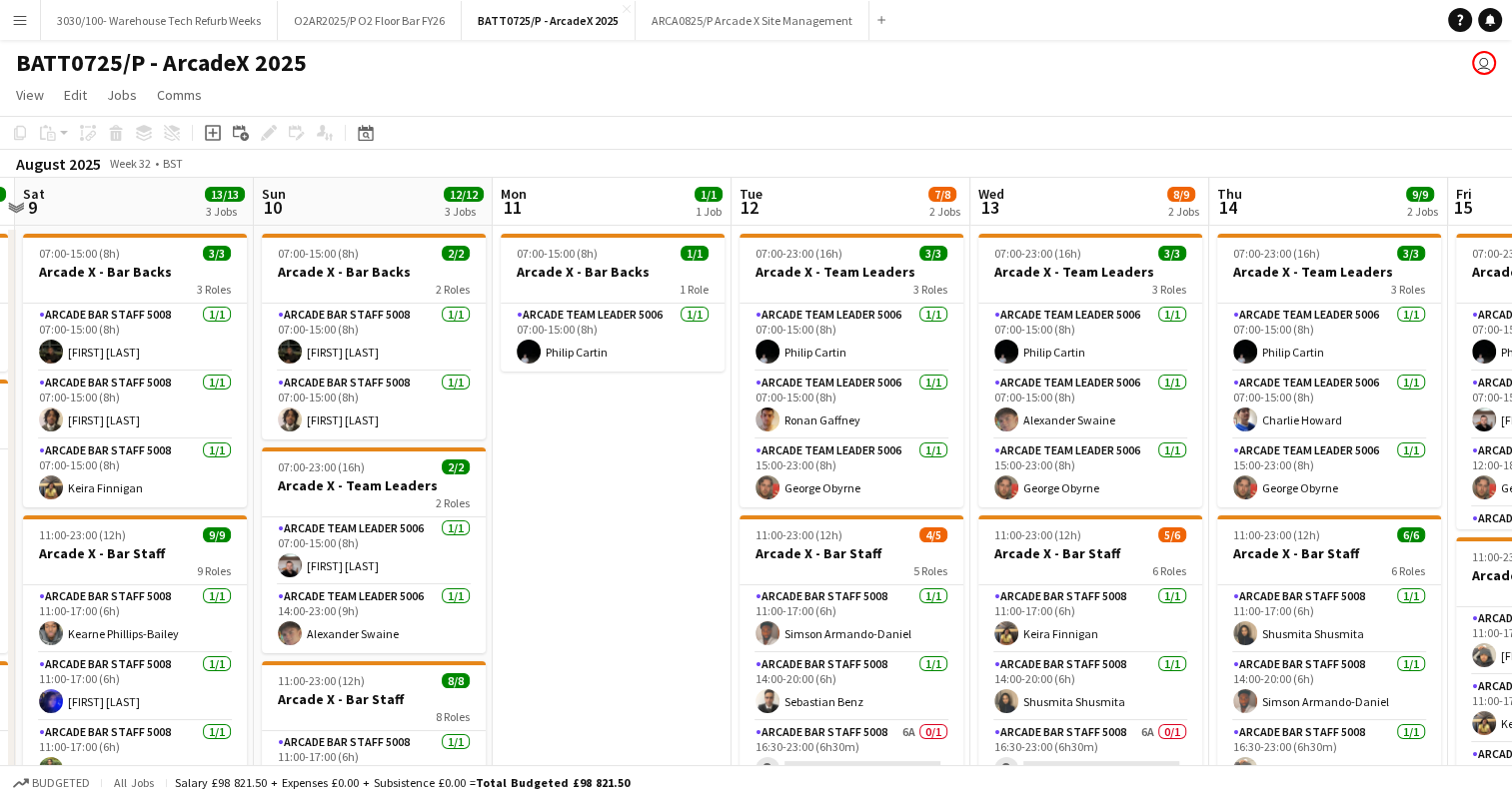 drag, startPoint x: 364, startPoint y: 450, endPoint x: 1030, endPoint y: 447, distance: 666.0068 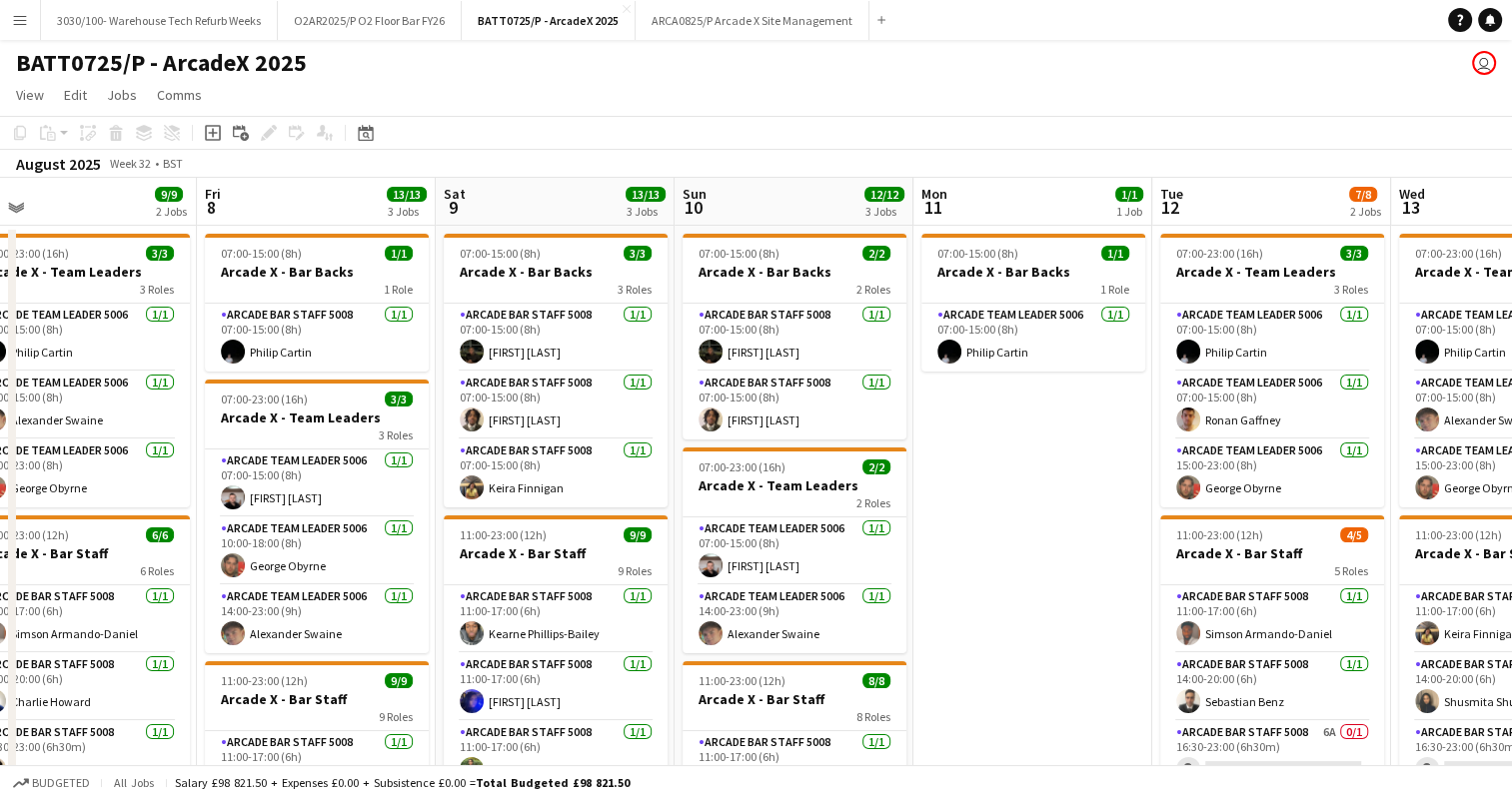 drag, startPoint x: 756, startPoint y: 487, endPoint x: 1214, endPoint y: 485, distance: 458.00437 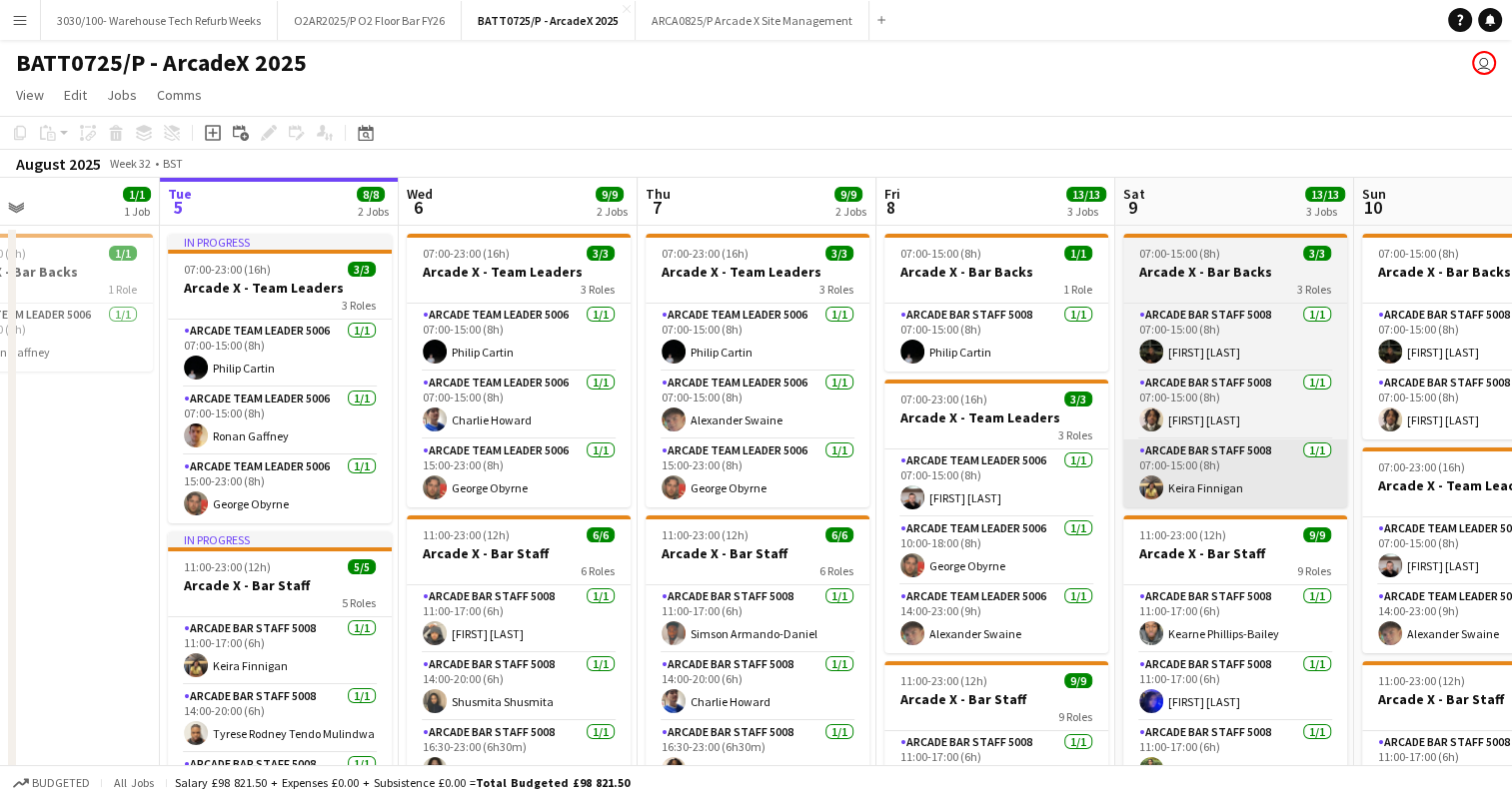 drag, startPoint x: 748, startPoint y: 448, endPoint x: 1189, endPoint y: 442, distance: 441.0408 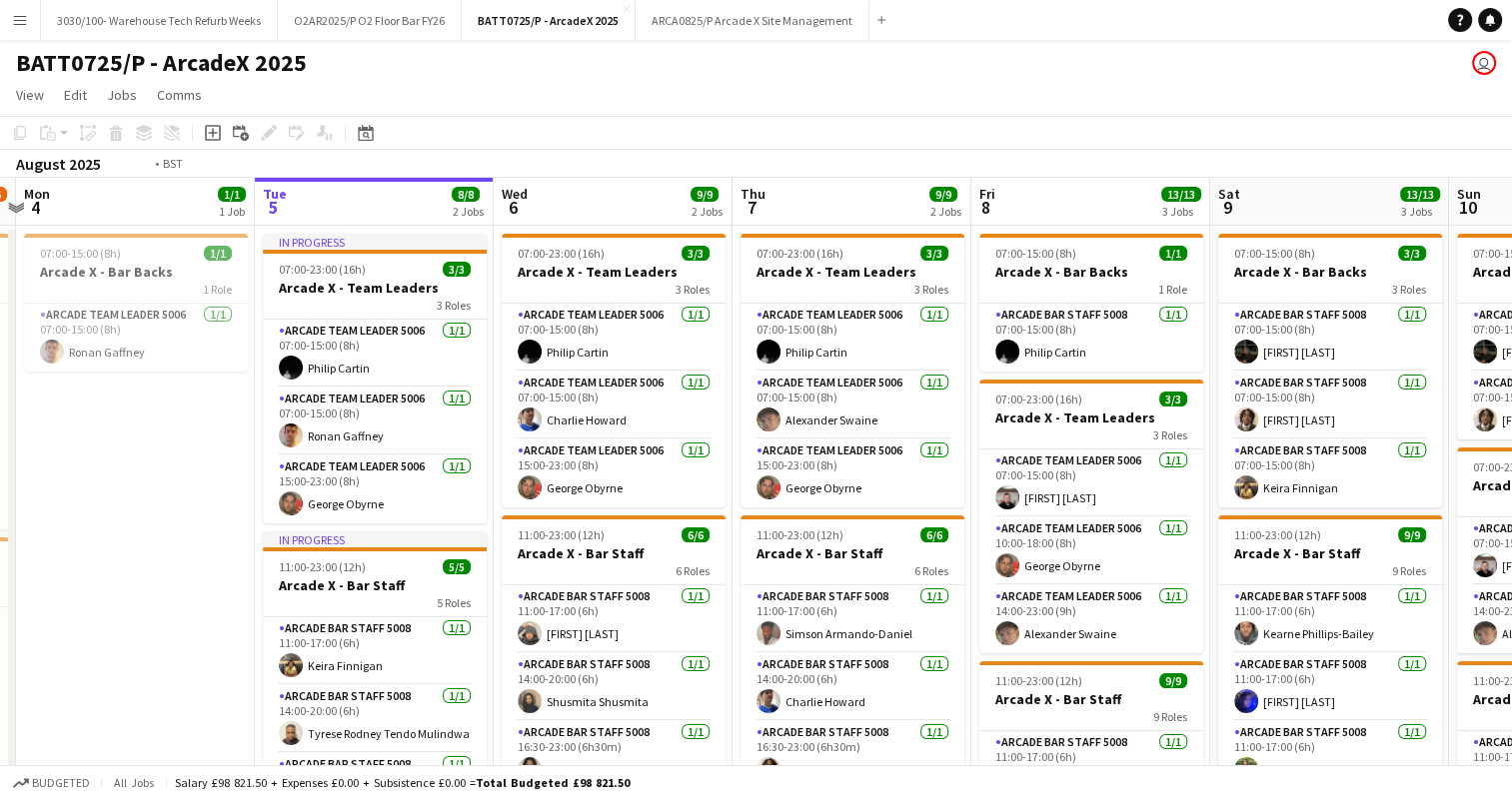 scroll, scrollTop: 0, scrollLeft: 628, axis: horizontal 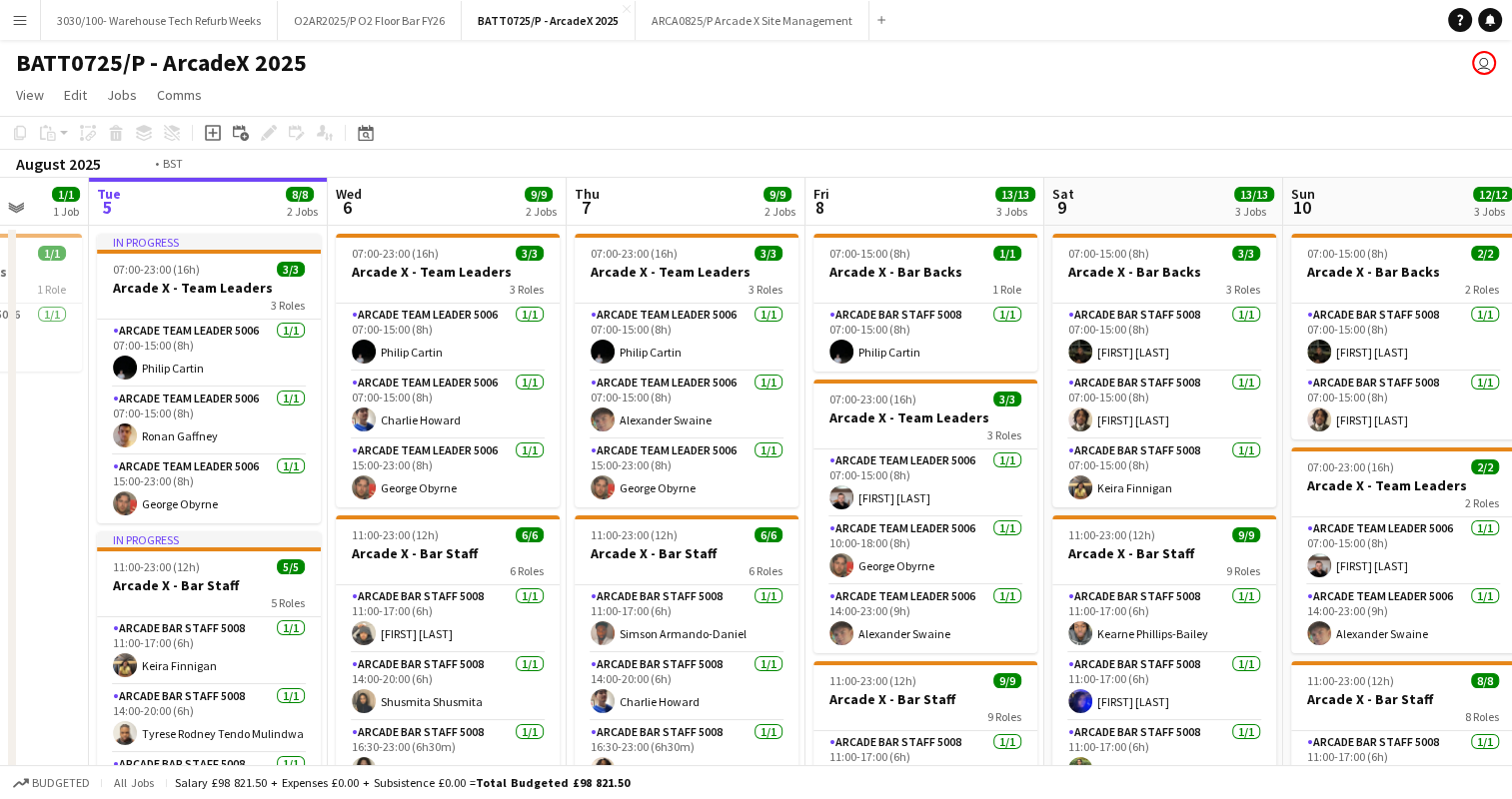 drag, startPoint x: 665, startPoint y: 415, endPoint x: 833, endPoint y: 411, distance: 168.04761 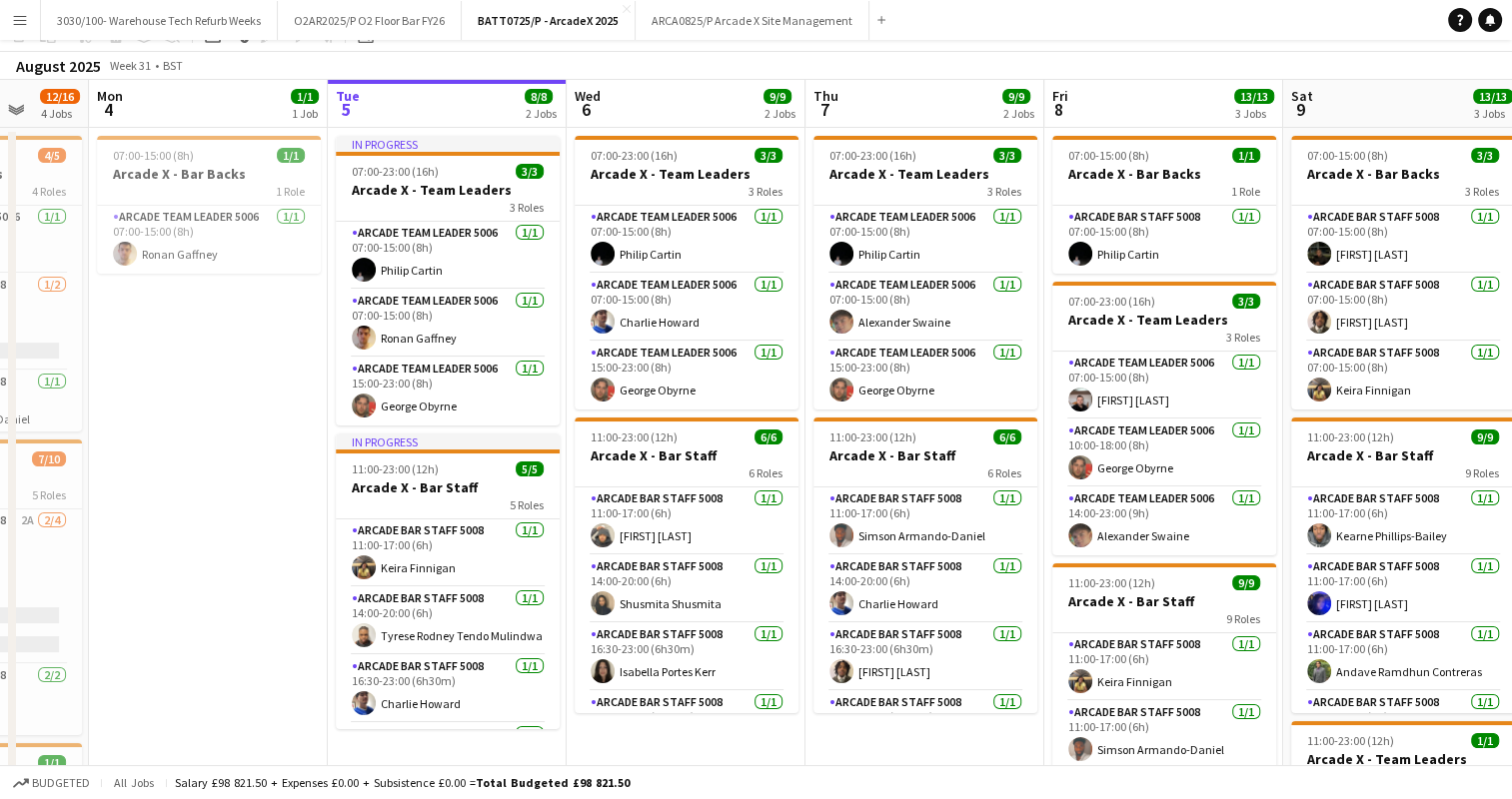 scroll, scrollTop: 0, scrollLeft: 0, axis: both 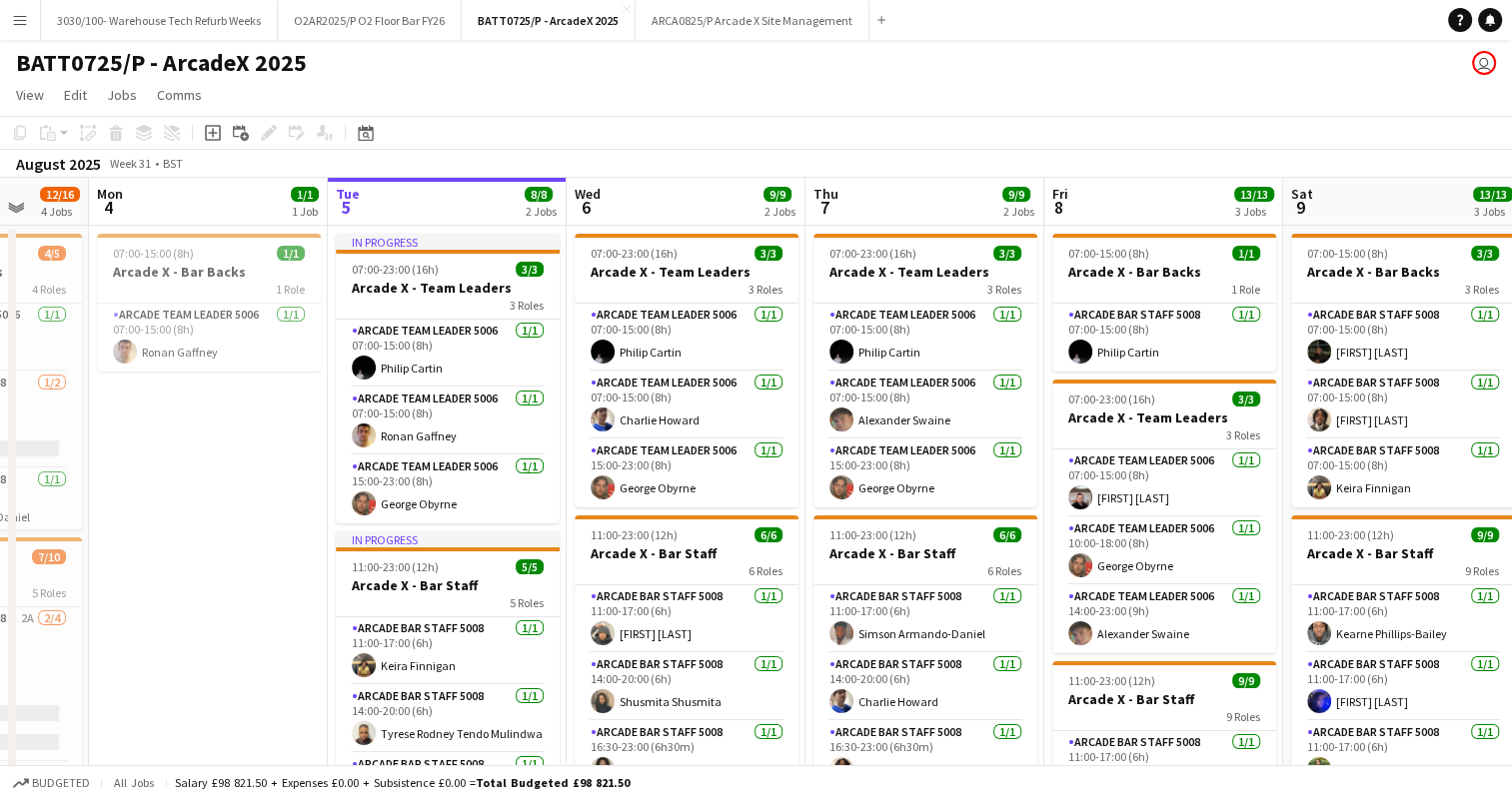 click on "Copy
Paste
Paste   Ctrl+V Paste with crew  Ctrl+Shift+V
Paste linked Job
Delete
Group
Ungroup
Add job
Add linked Job
Edit
Edit linked Job
Applicants
Date picker
AUG 2025 AUG 2025 Monday M Tuesday T Wednesday W Thursday T Friday F Saturday S Sunday S  AUG   1   2   3   4   5   6   7   8   9   10   11   12   13   14   15   16   17   18   19   20   21   22   23   24   25   26   27   28   29   30   31
Comparison range
Comparison range
Today" 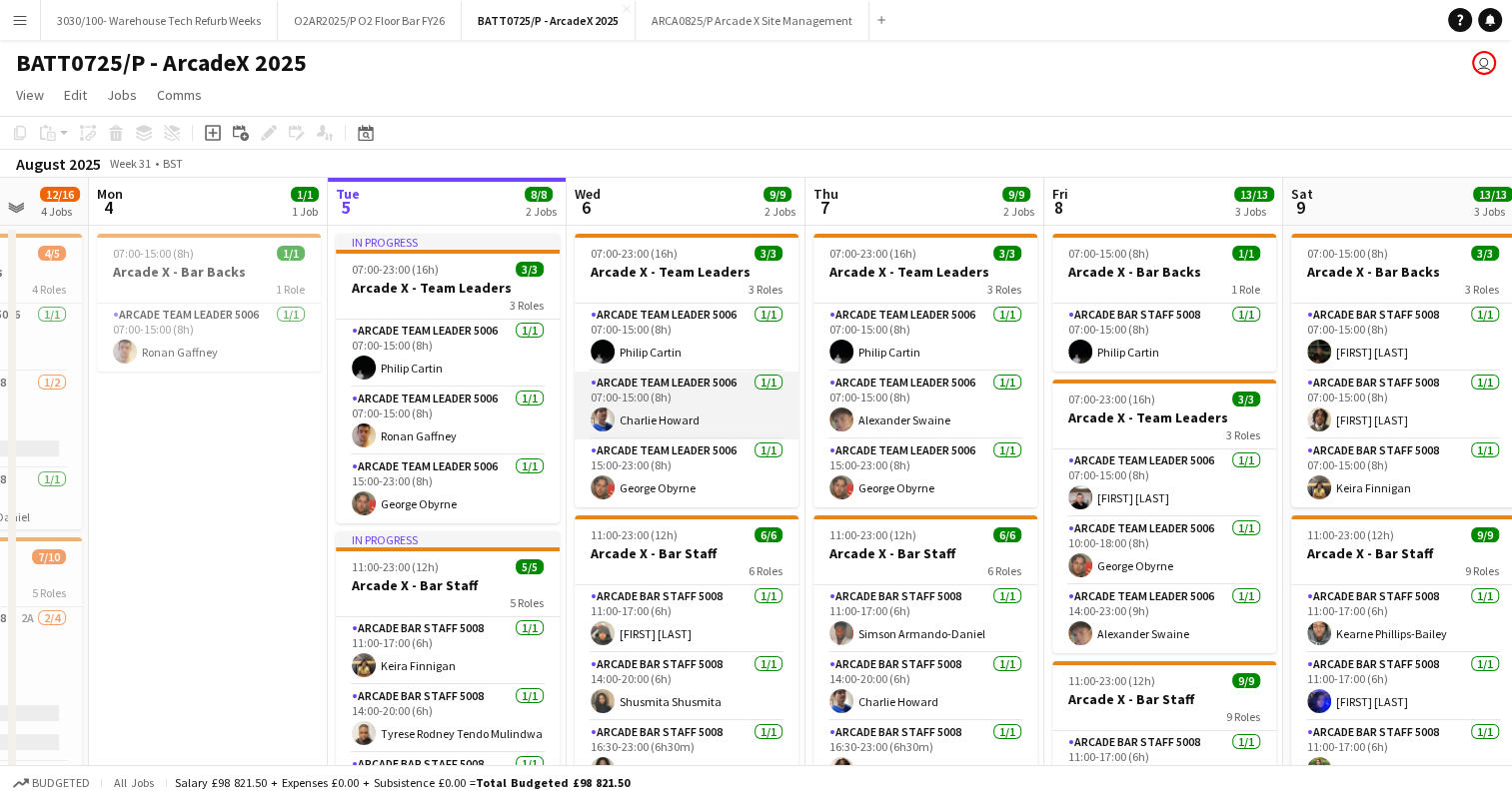 click on "Arcade Team Leader 5006   1/1   07:00-15:00 (8h)
[FIRST] [LAST]" at bounding box center [687, 405] 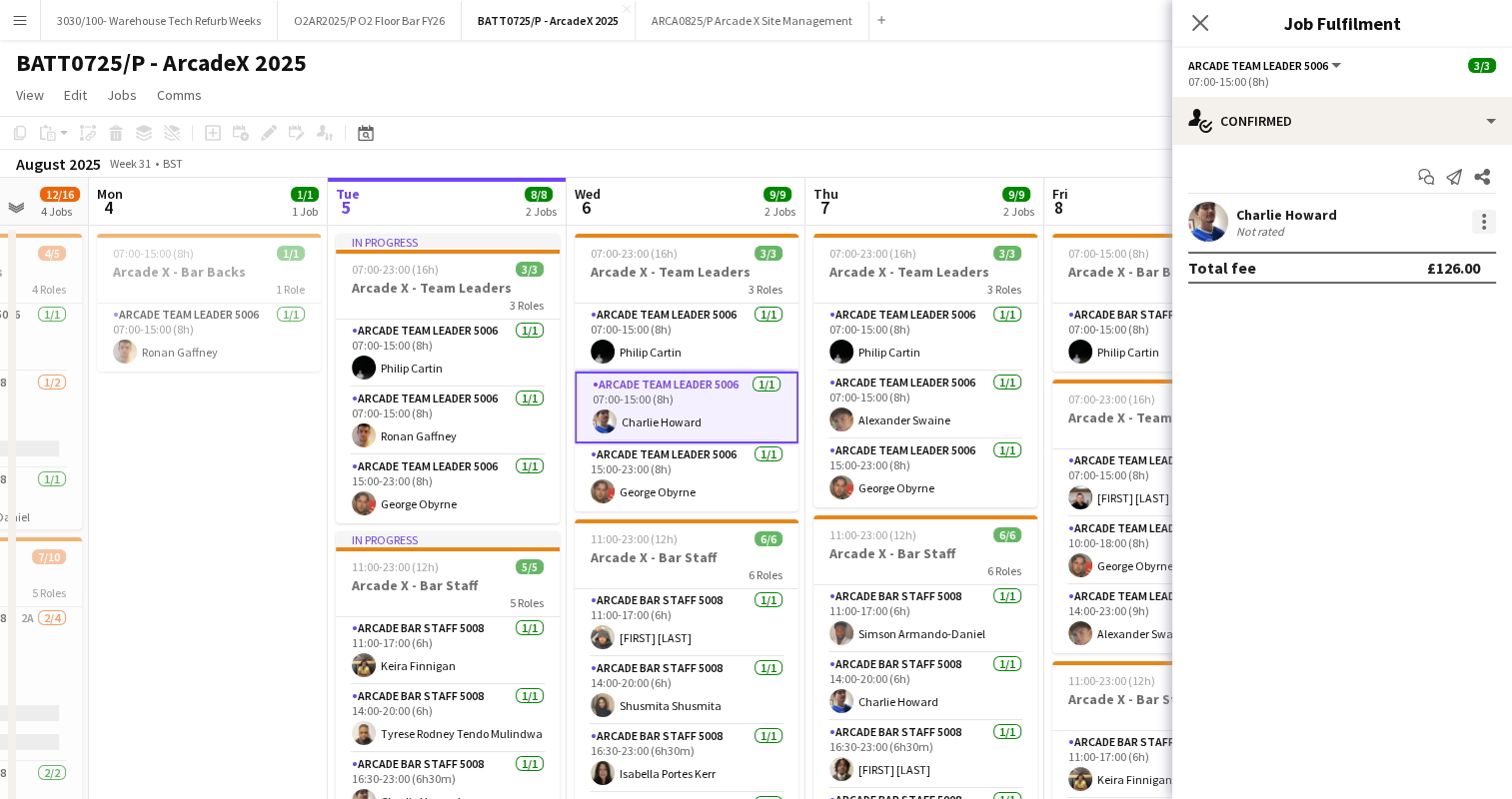 click at bounding box center (1484, 222) 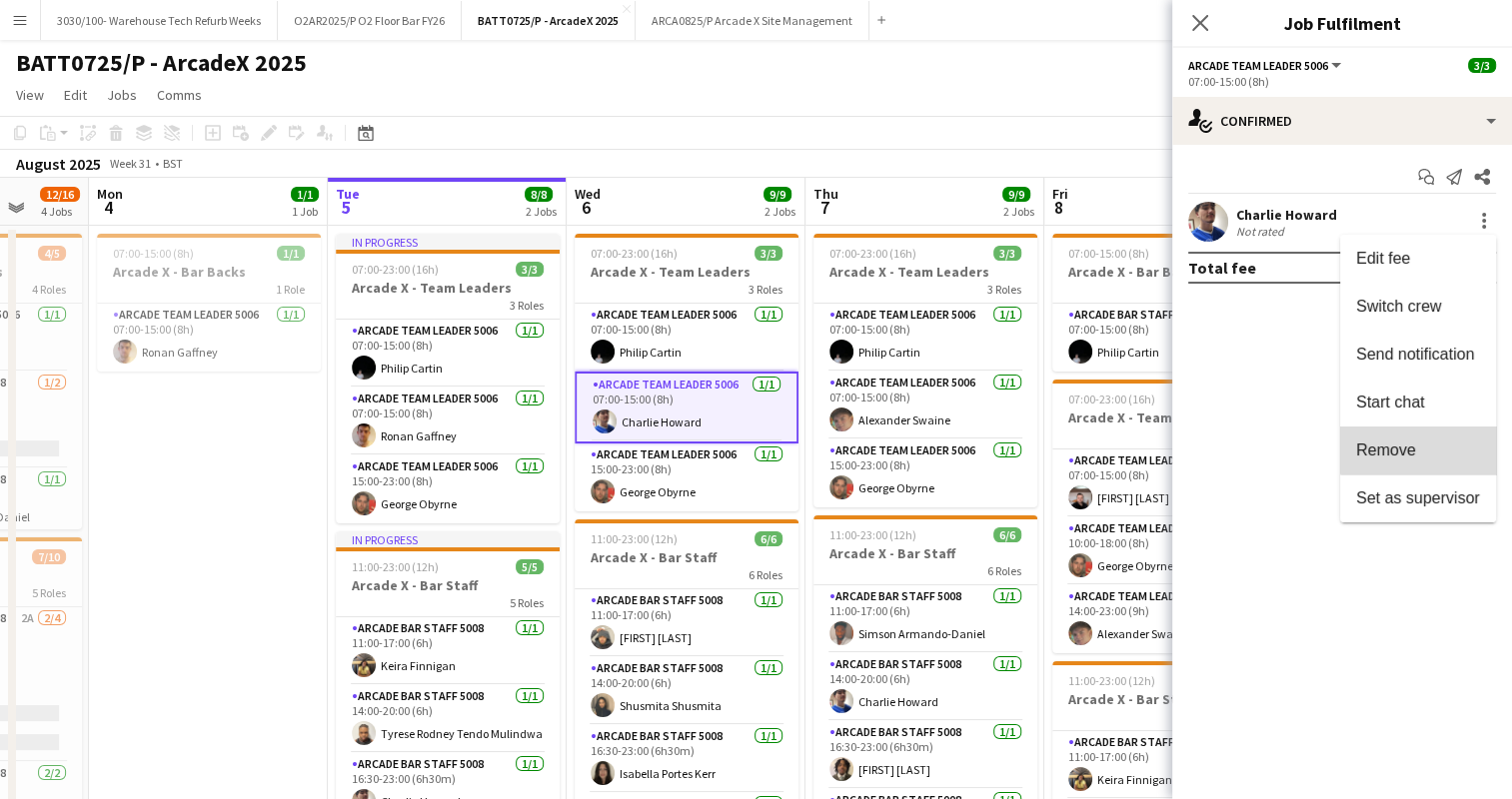 click on "Remove" at bounding box center [1418, 450] 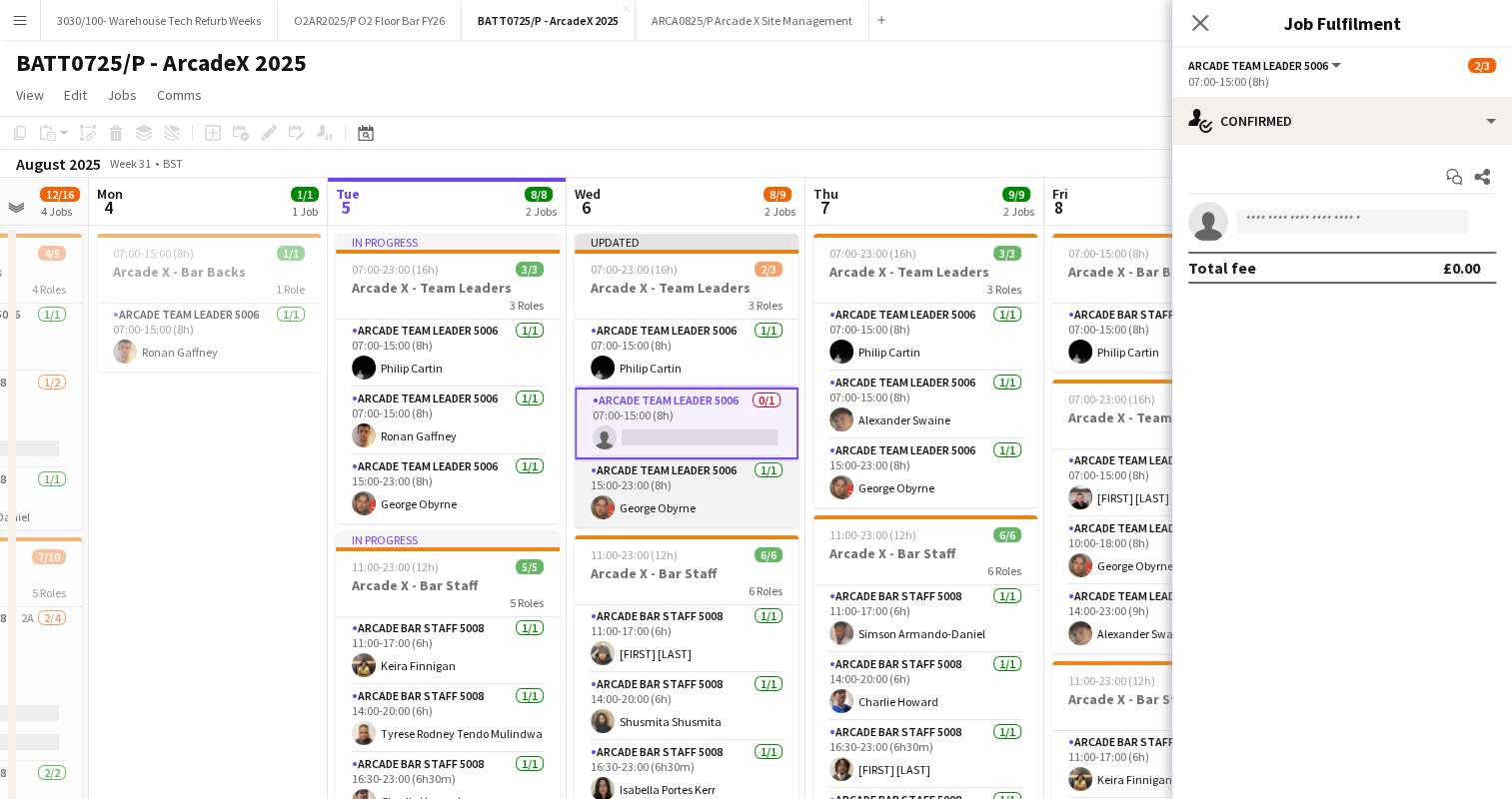 click on "Arcade Team Leader 5006   [NUMBER]/[NUMBER]   [TIME]-[TIME] ([TIME])
[FIRST] [LAST]" at bounding box center (687, 493) 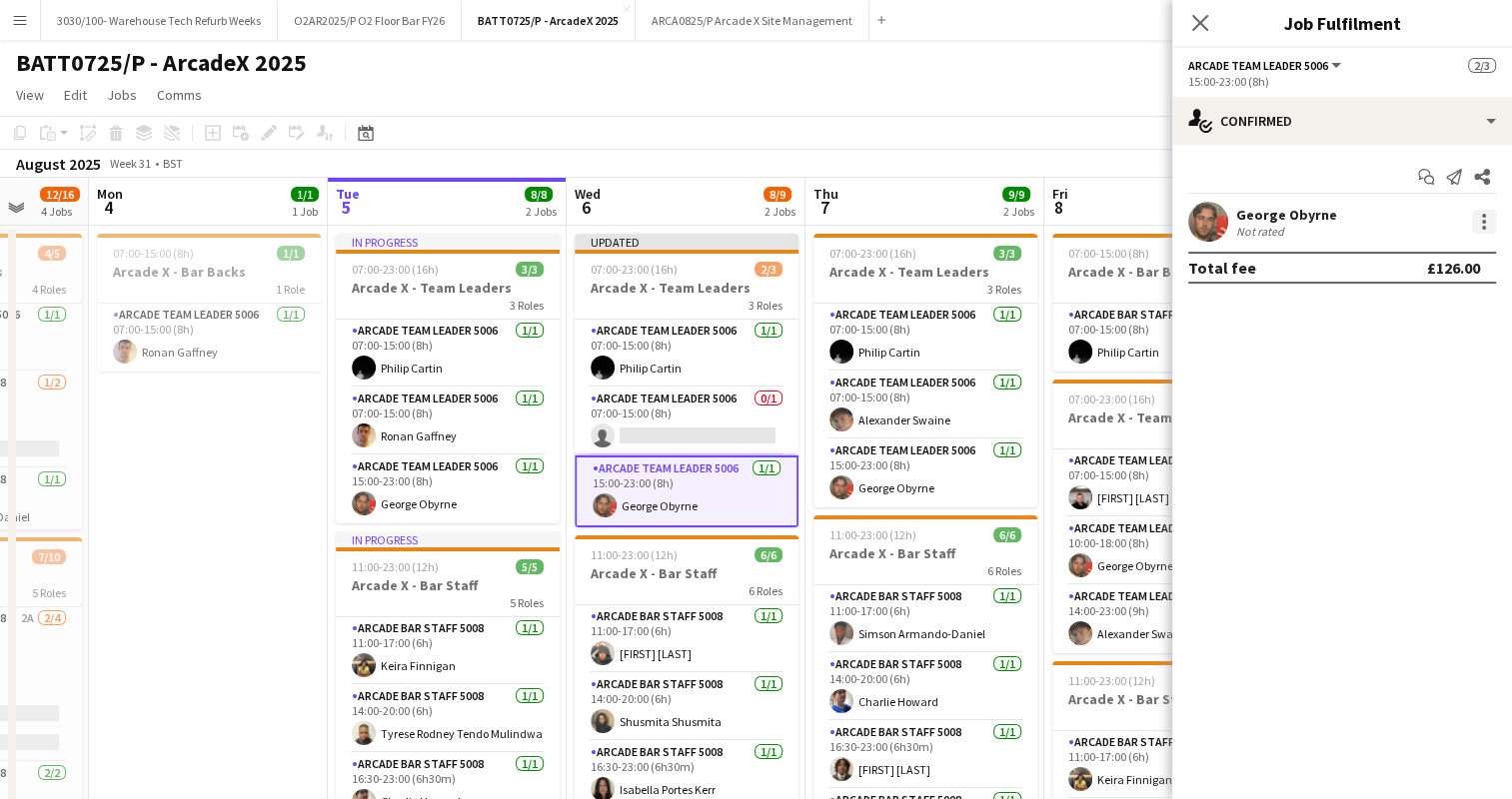 click at bounding box center (1484, 222) 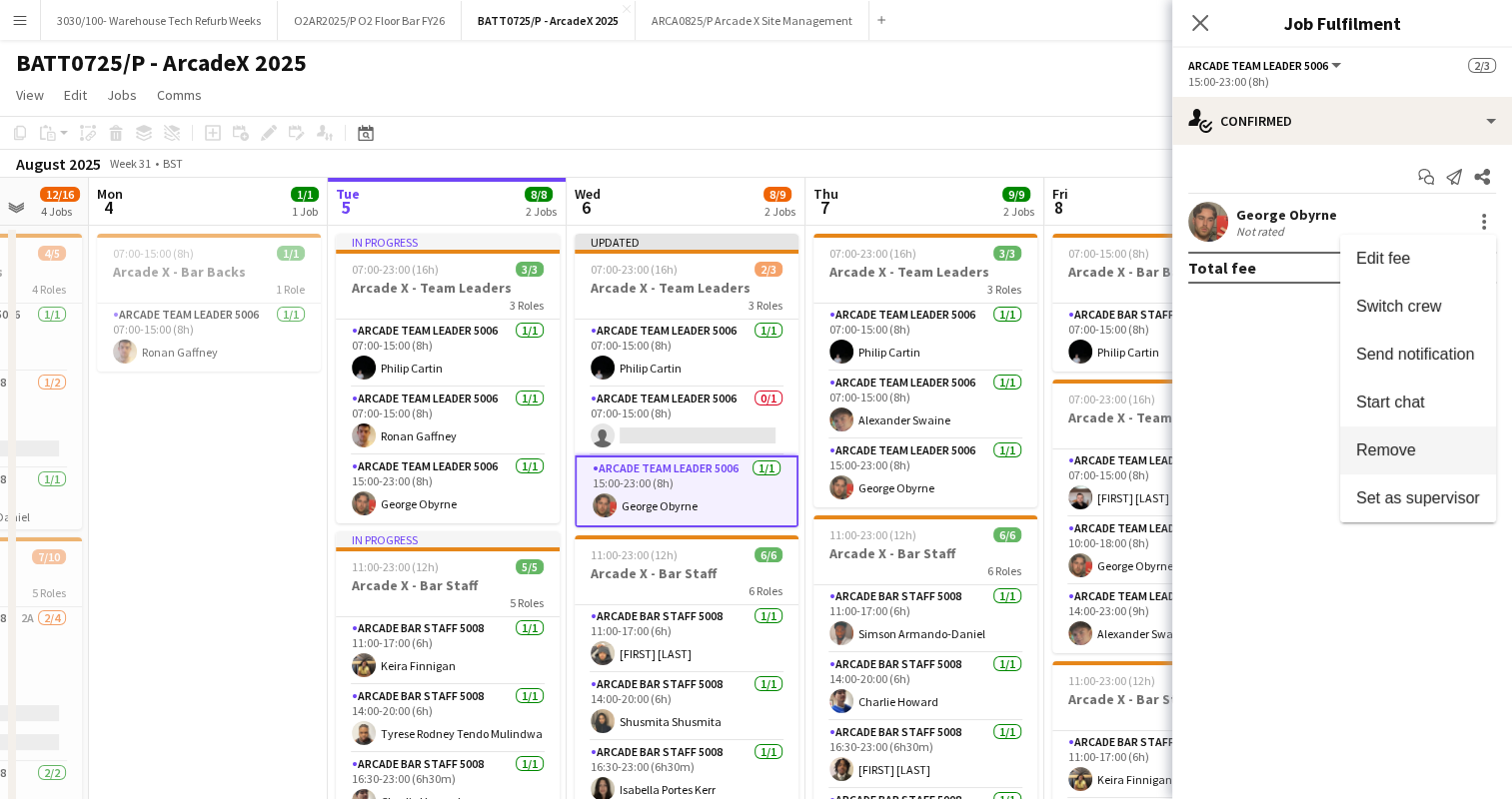 click on "Remove" at bounding box center (1418, 450) 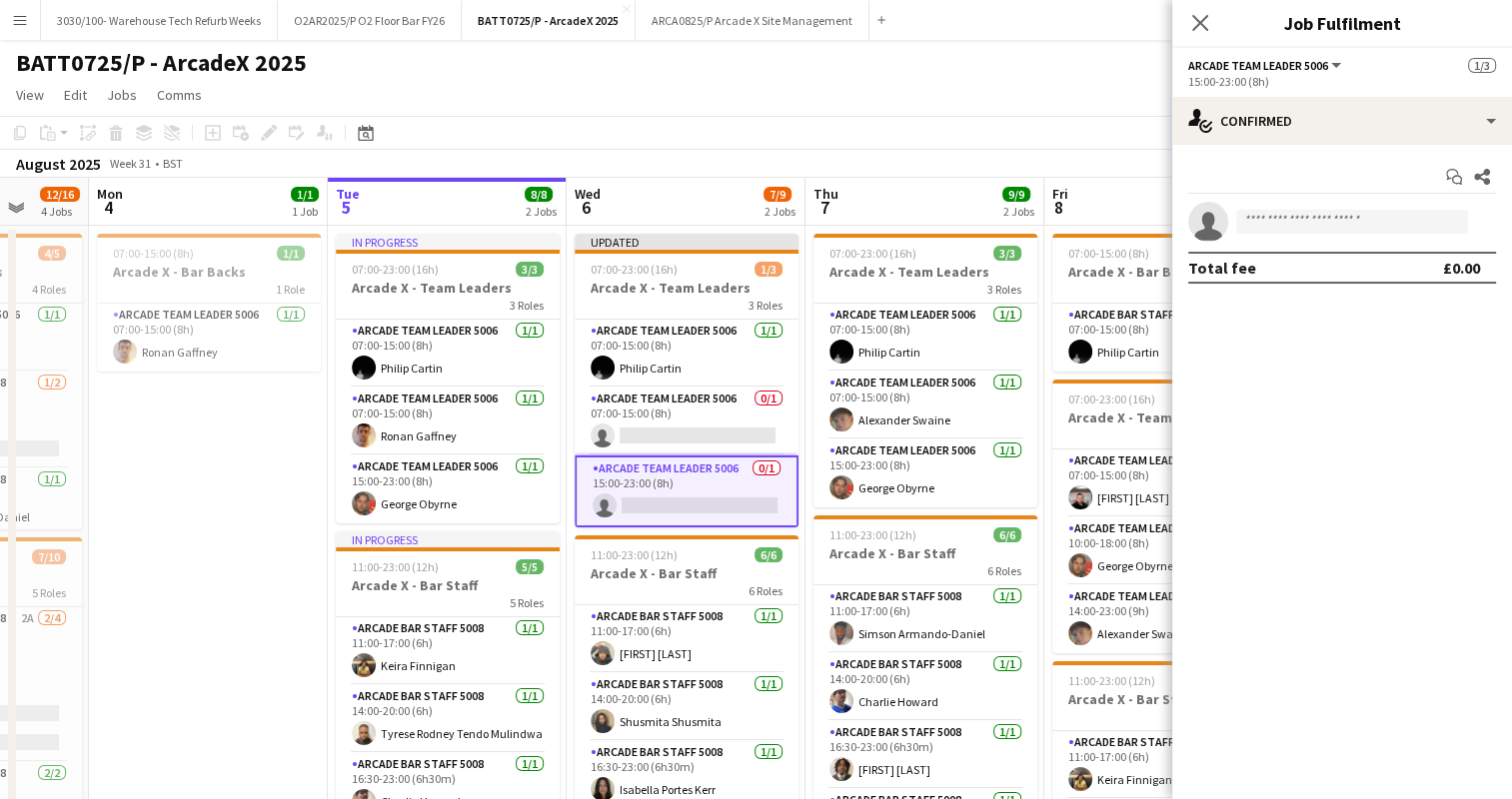 click on "Copy
Paste
Paste   Ctrl+V Paste with crew  Ctrl+Shift+V
Paste linked Job
Delete
Group
Ungroup
Add job
Add linked Job
Edit
Edit linked Job
Applicants
Date picker
AUG 2025 AUG 2025 Monday M Tuesday T Wednesday W Thursday T Friday F Saturday S Sunday S  AUG   1   2   3   4   5   6   7   8   9   10   11   12   13   14   15   16   17   18   19   20   21   22   23   24   25   26   27   28   29   30   31
Comparison range
Comparison range
Today" 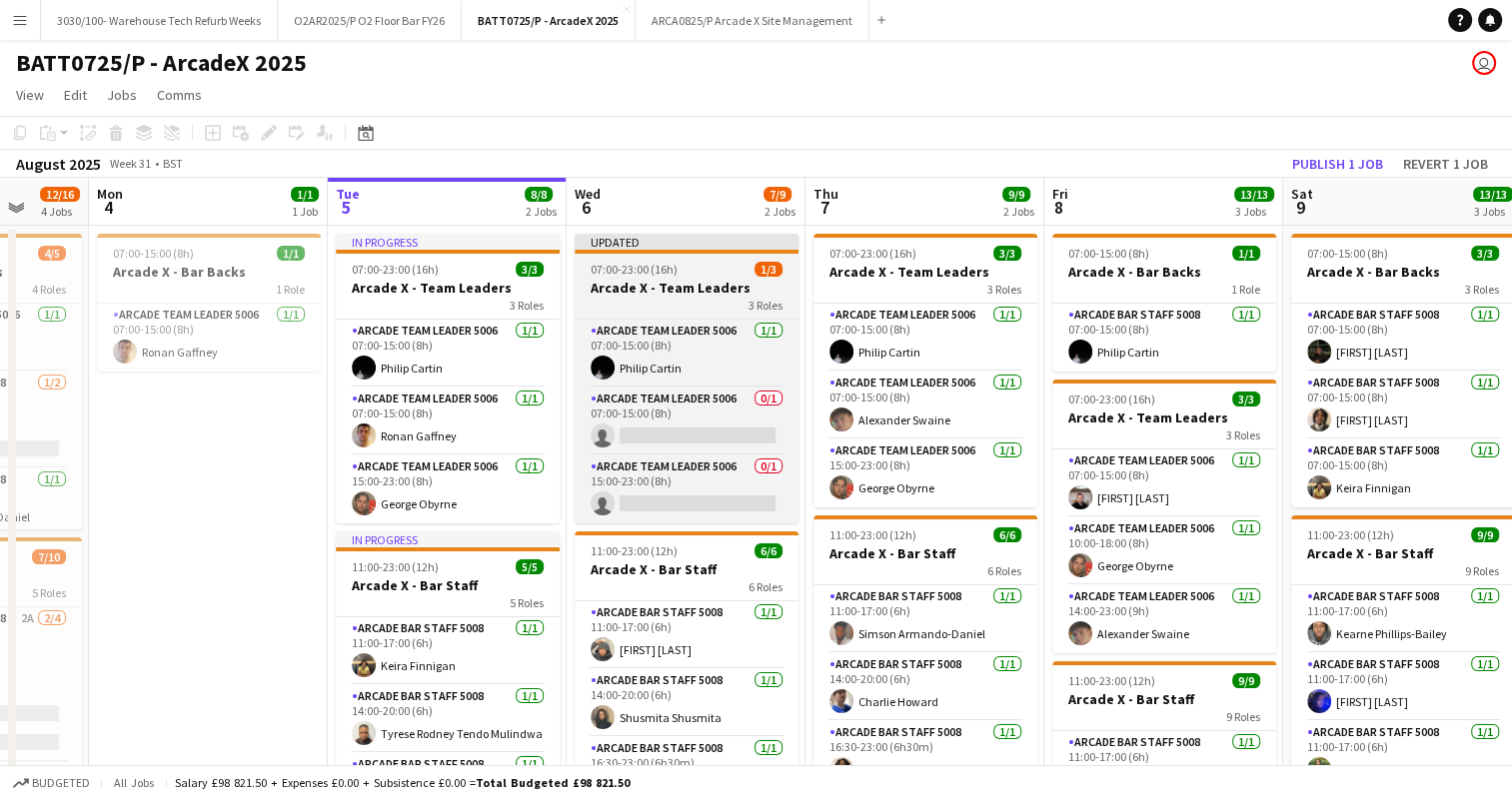 click on "07:00-23:00 (16h)    1/3" at bounding box center (687, 269) 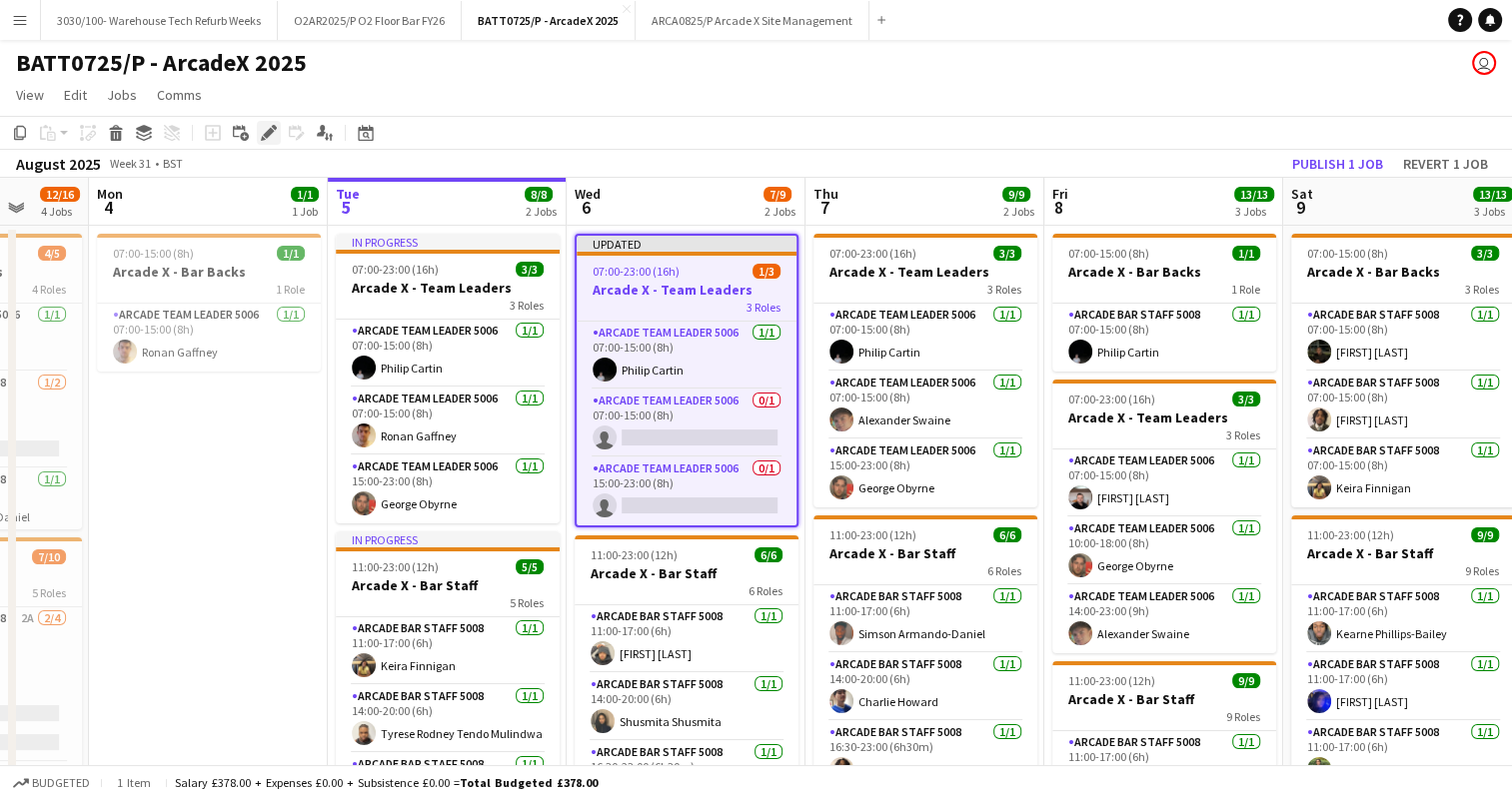 click 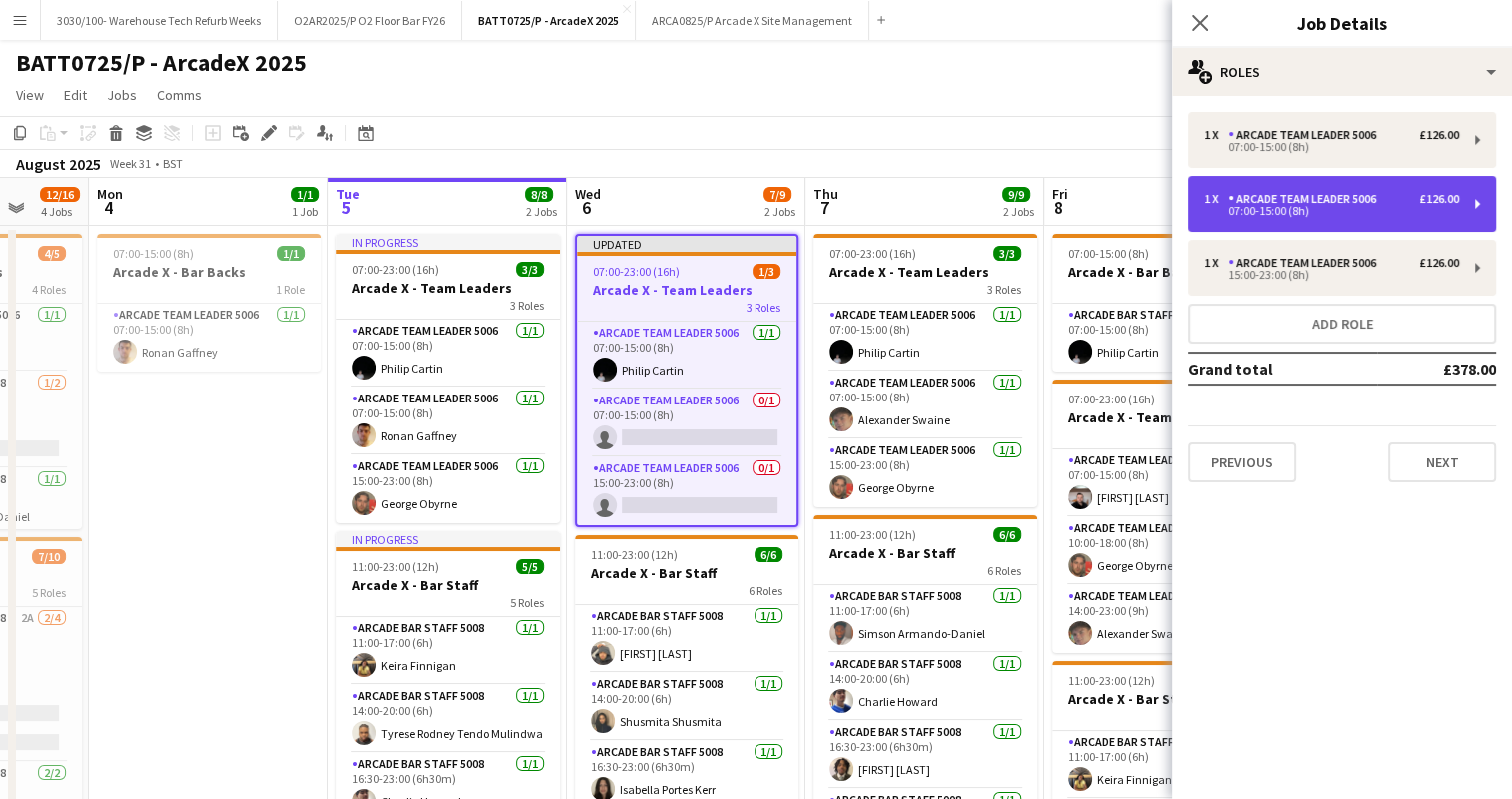 click on "Arcade Team Leader 5006" at bounding box center (1306, 199) 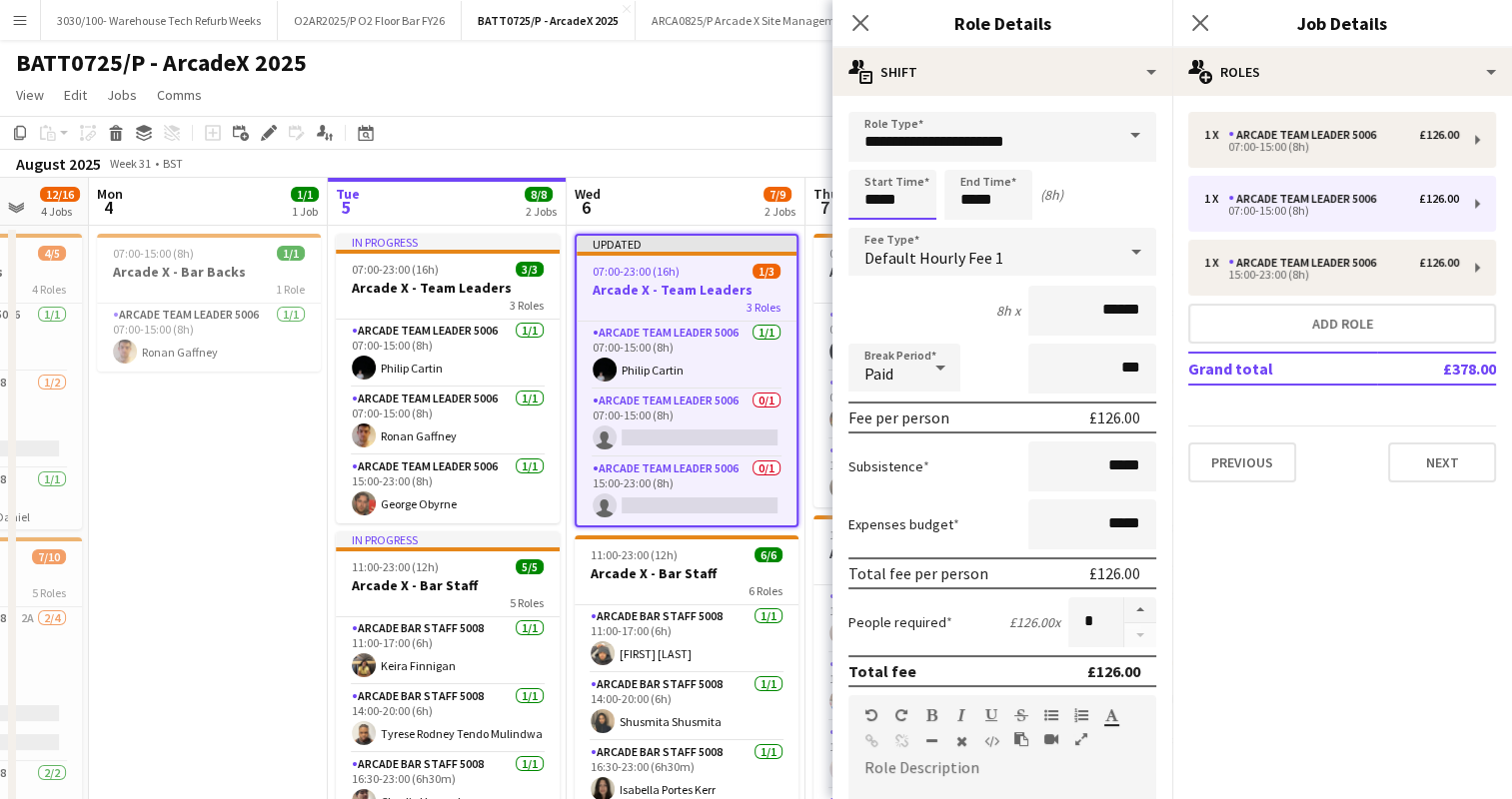 click on "*****" at bounding box center (892, 195) 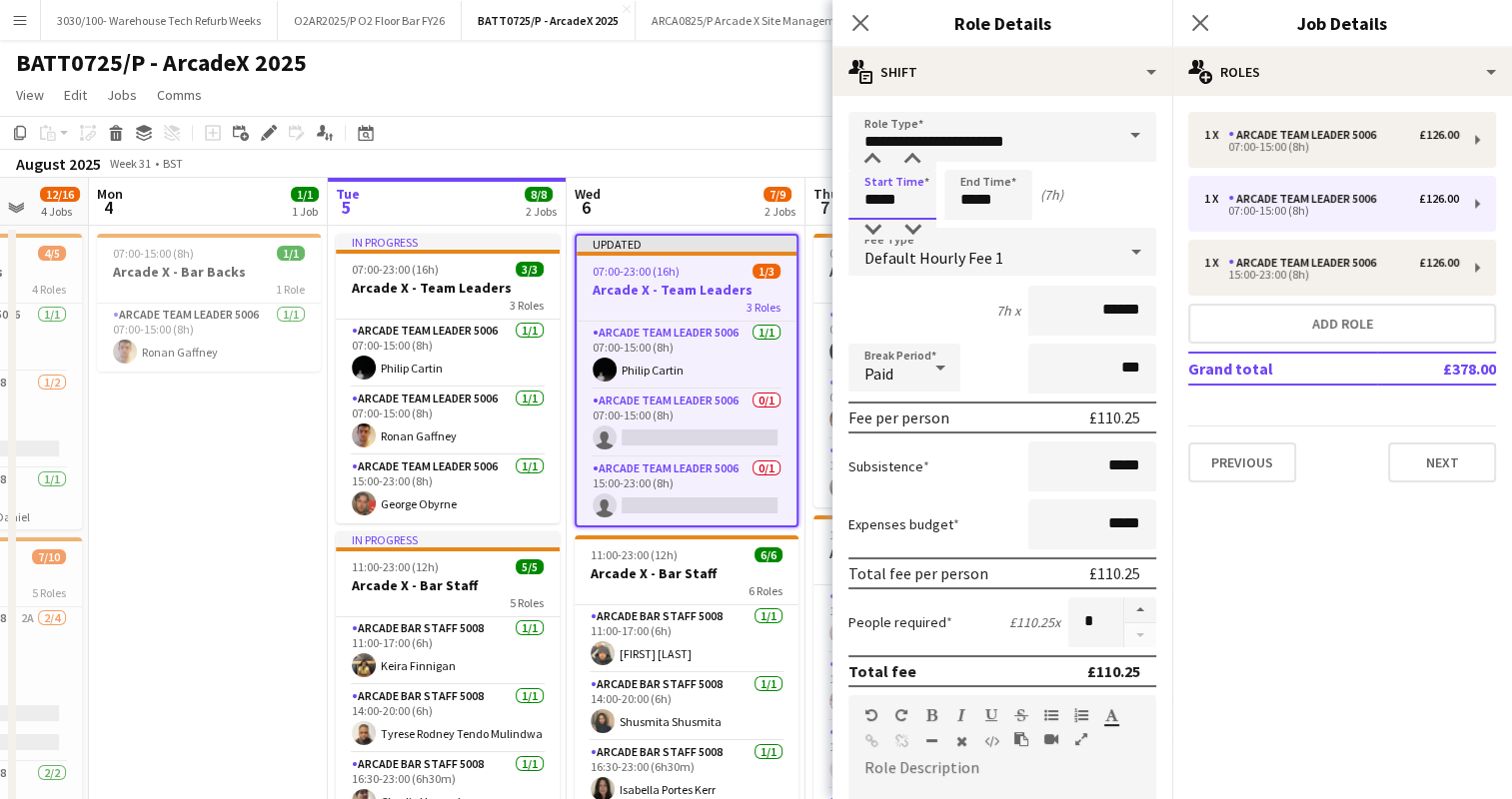 type on "*****" 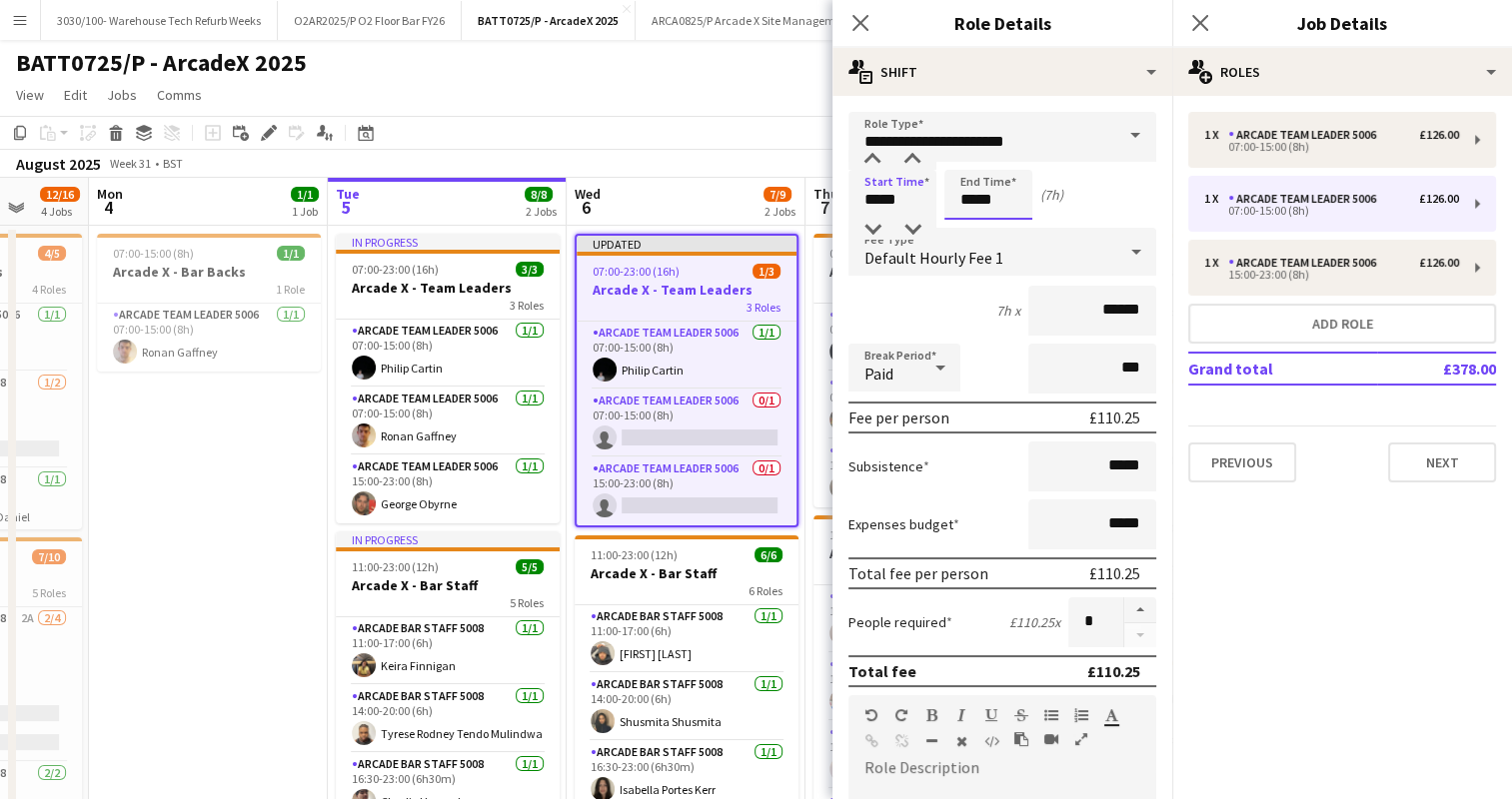 click on "*****" at bounding box center (988, 195) 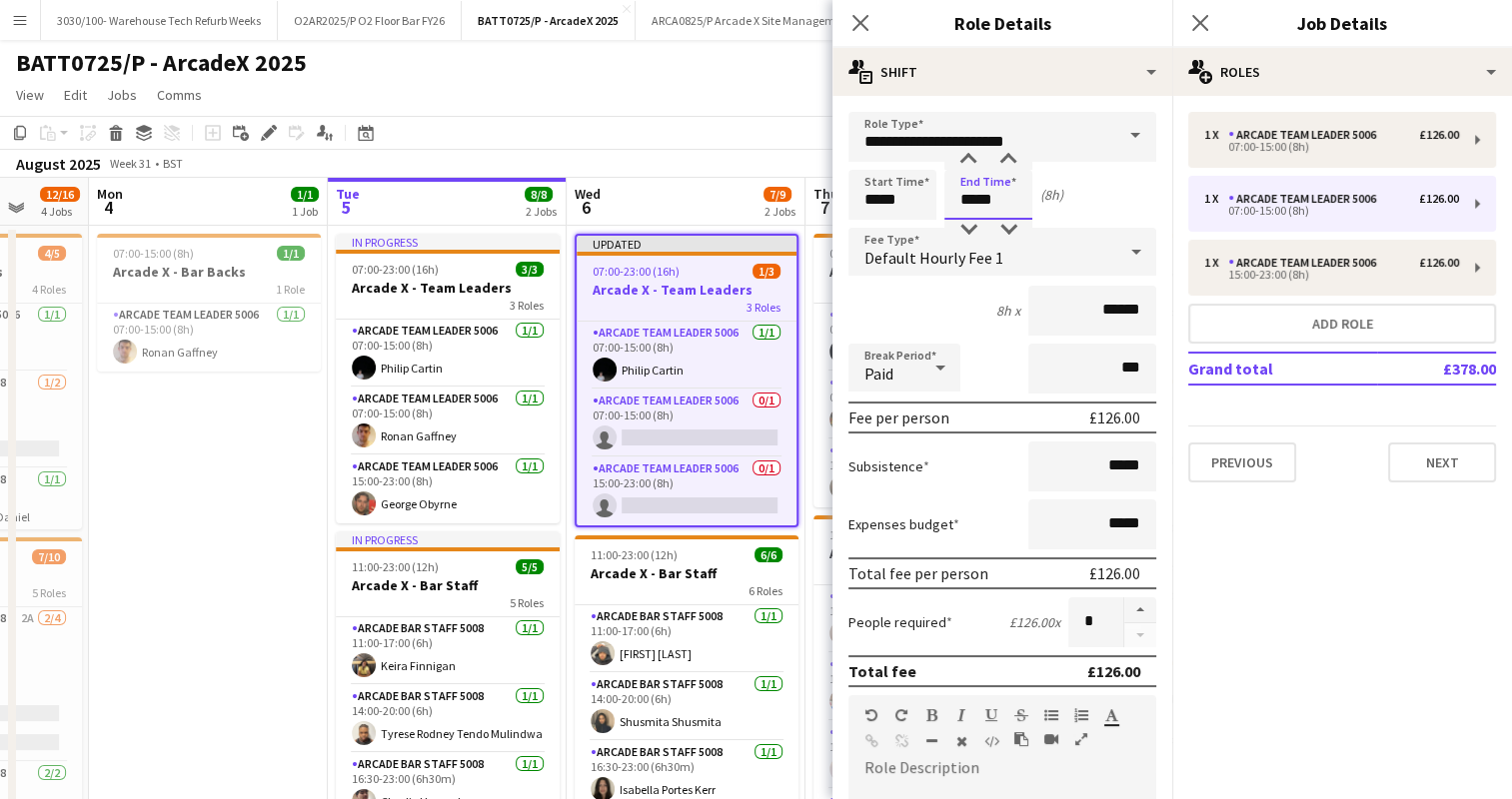 type on "*****" 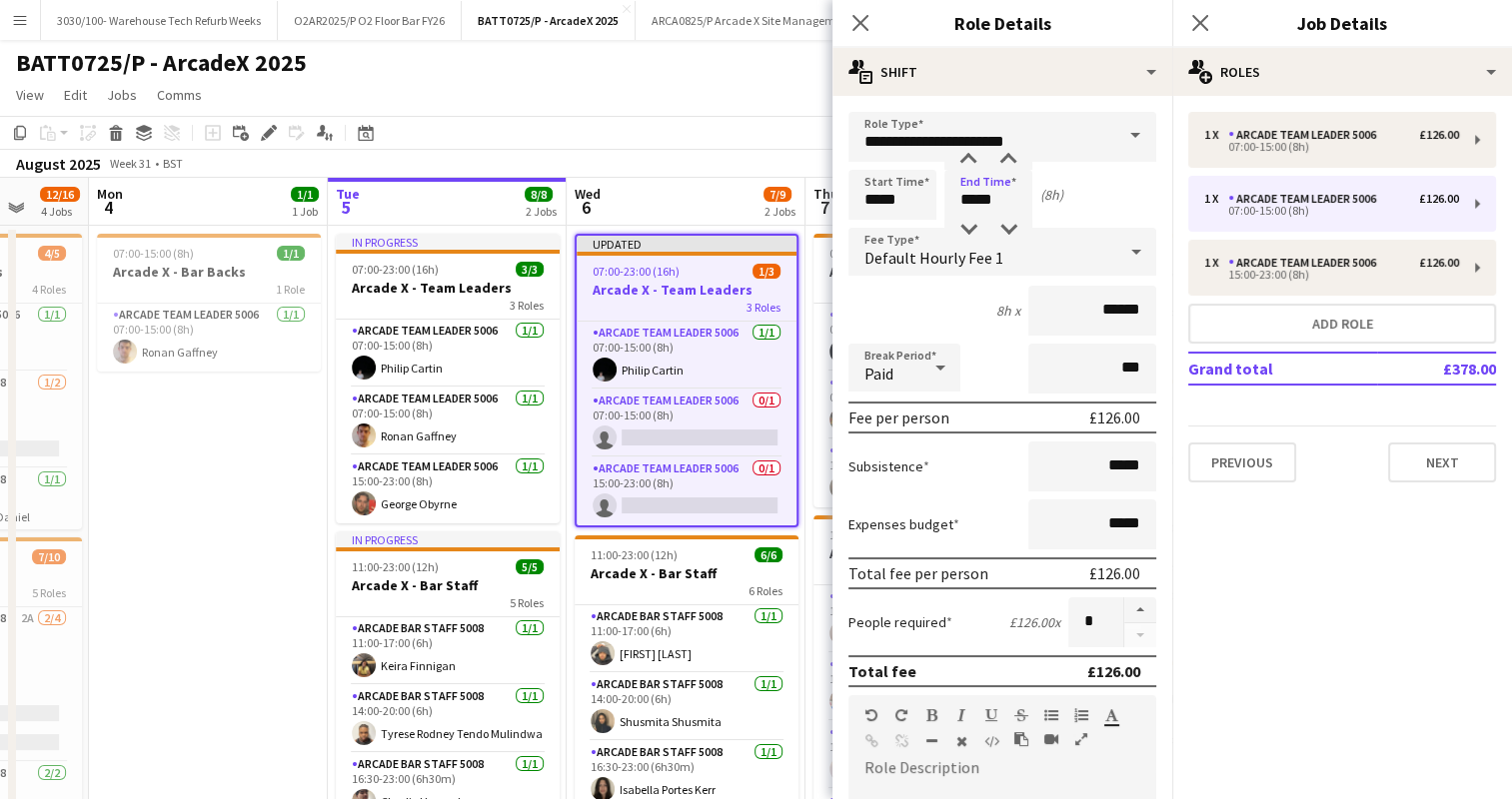 click on "Start Time  *****  End Time  *****  (8h)" at bounding box center [1002, 195] 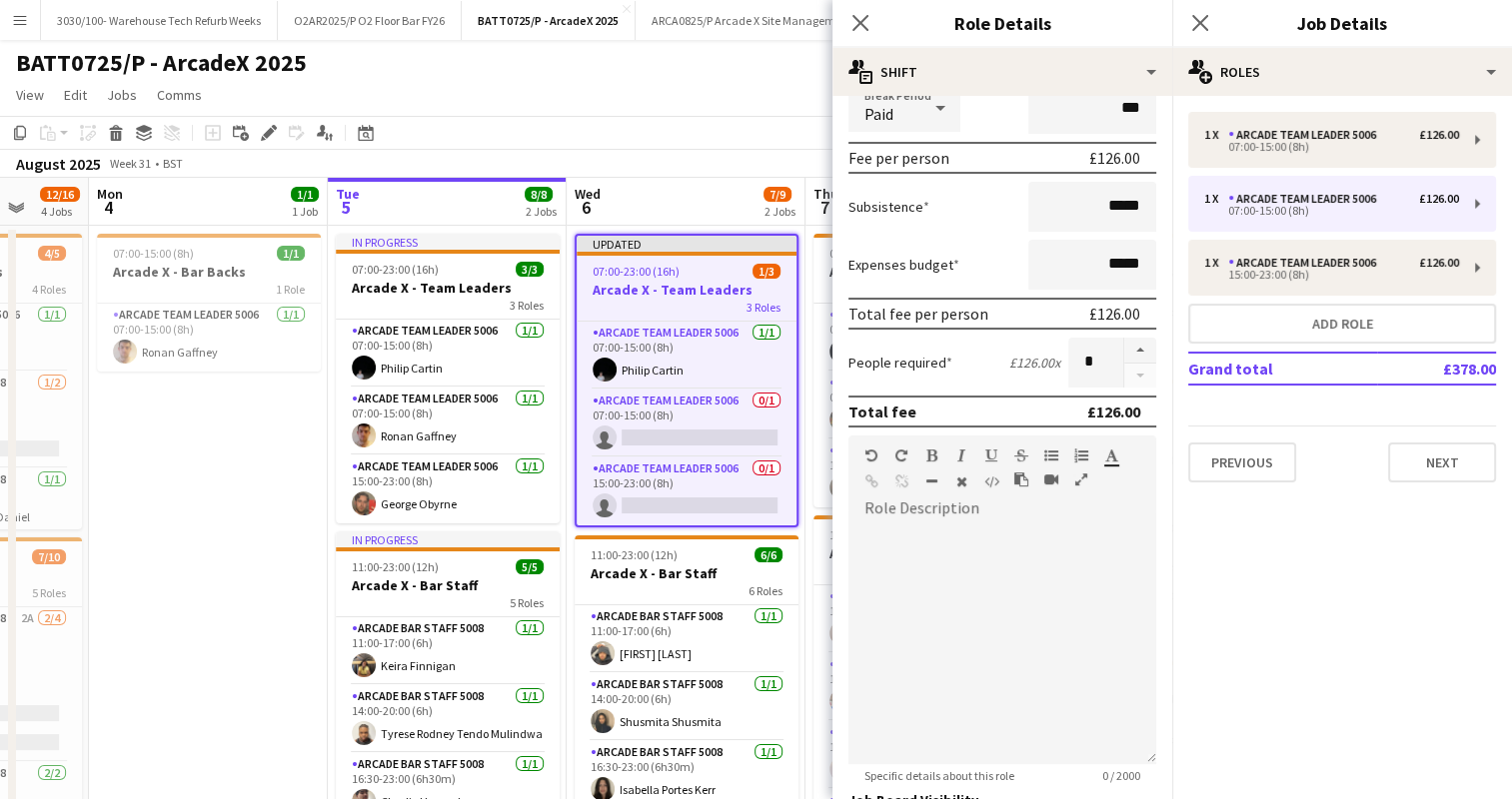 scroll, scrollTop: 548, scrollLeft: 0, axis: vertical 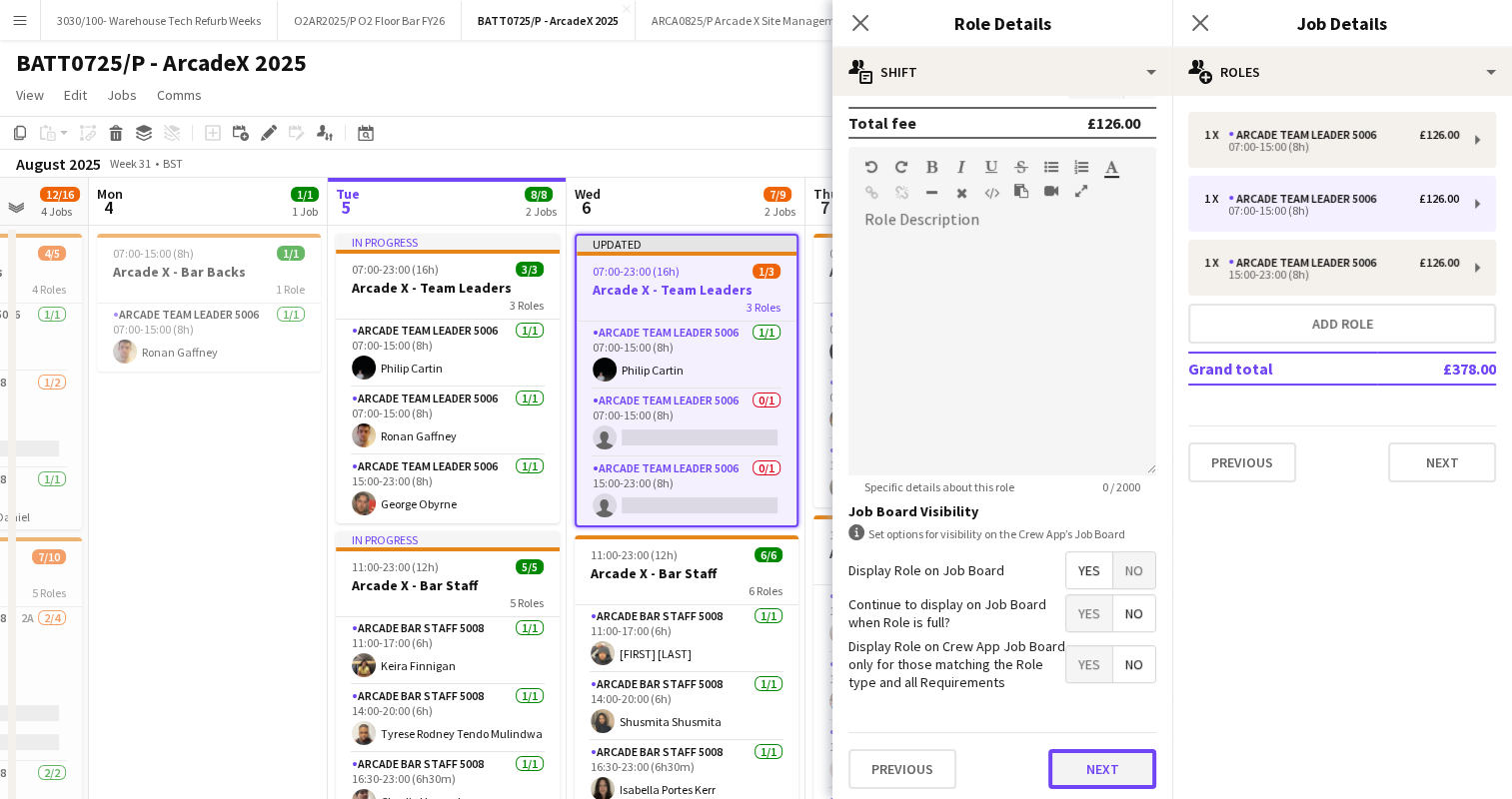 click on "Next" at bounding box center [1102, 769] 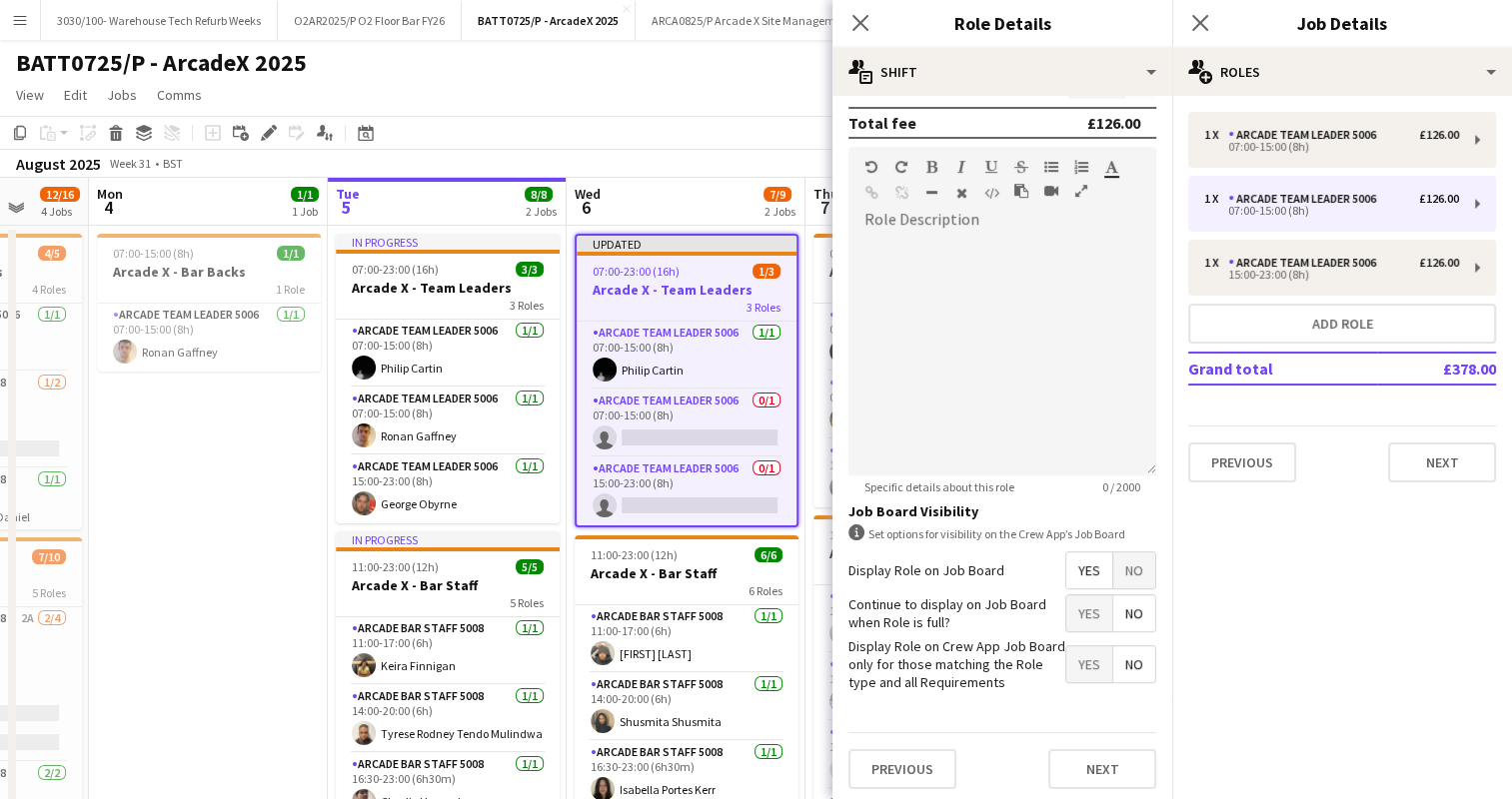 scroll, scrollTop: 0, scrollLeft: 0, axis: both 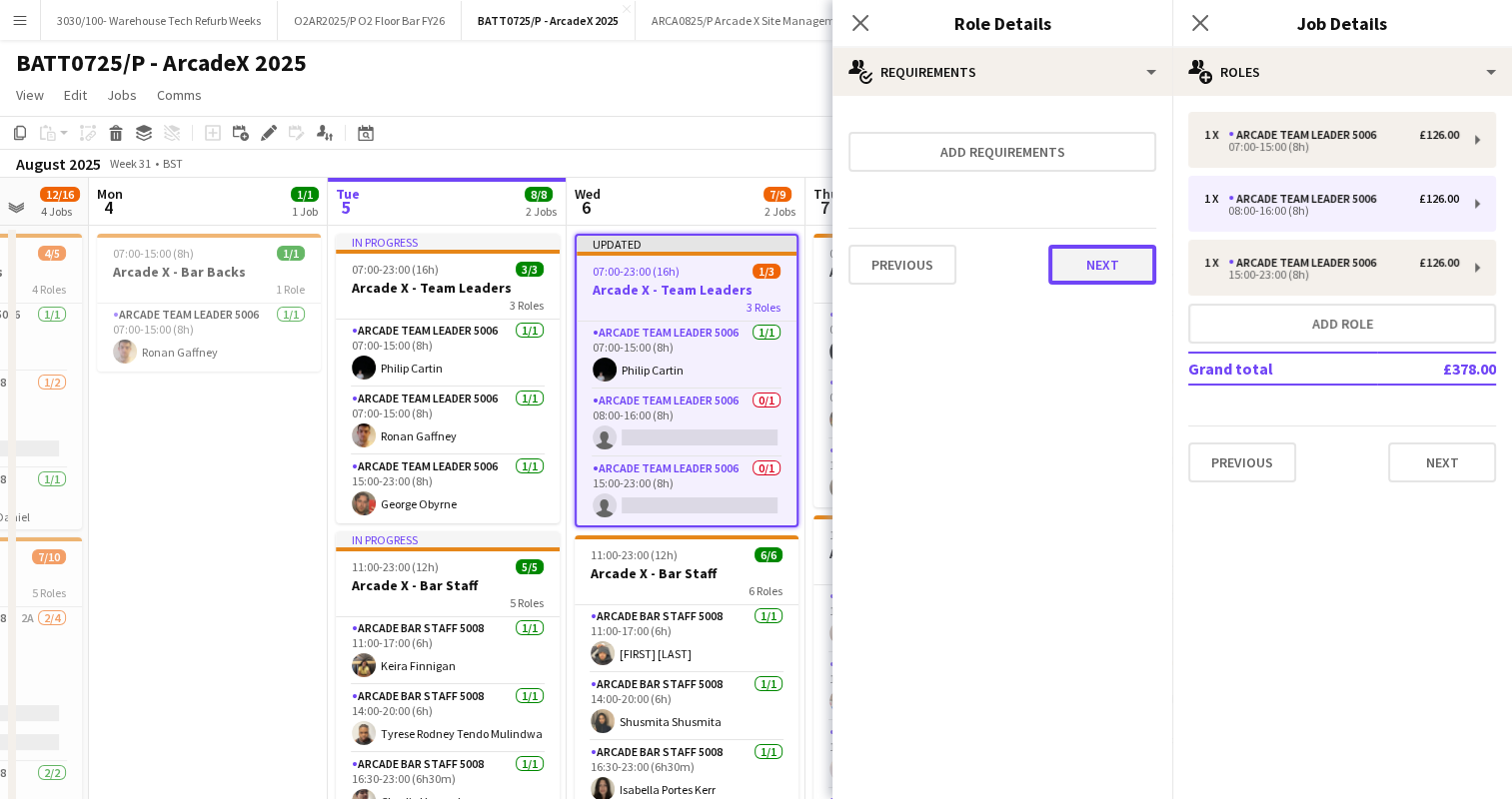click on "Next" at bounding box center [1102, 265] 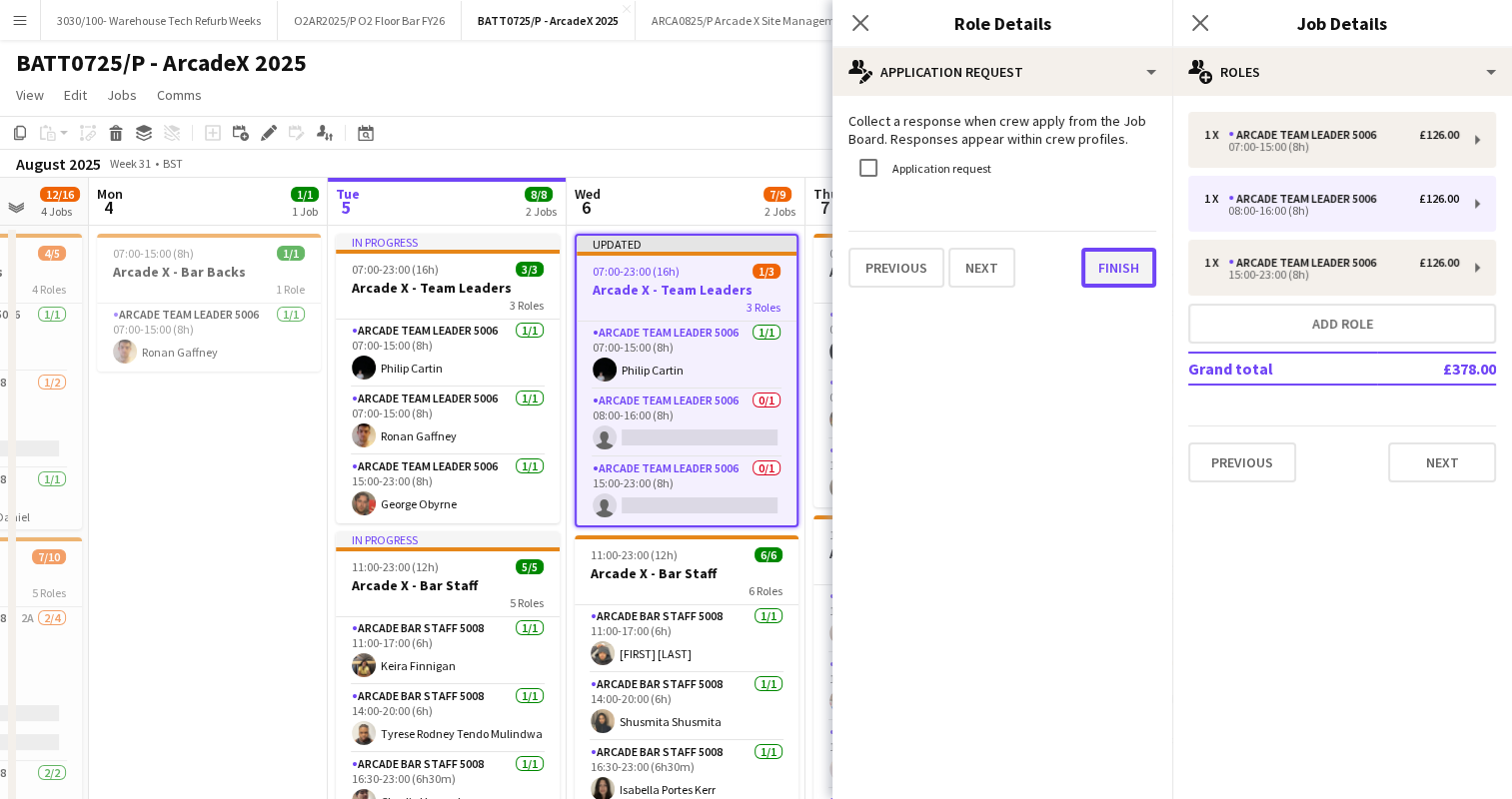 click on "Finish" at bounding box center (1118, 268) 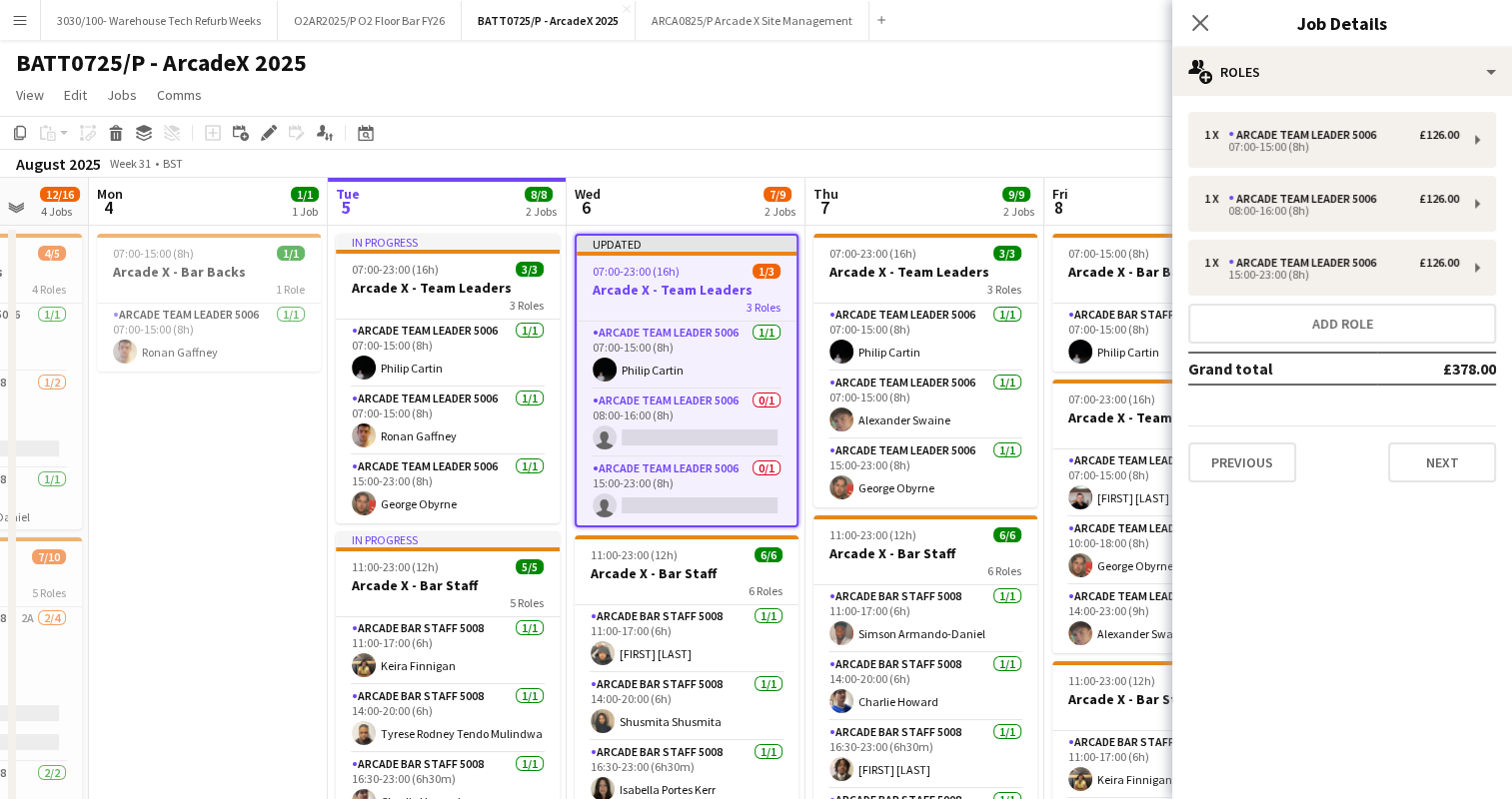 click on "View  Day view expanded Day view collapsed Month view Date picker Jump to today Expand Linked Jobs Collapse Linked Jobs  Edit  Copy Ctrl+C  Paste  Without Crew Ctrl+V With Crew Ctrl+Shift+V Paste as linked job  Group  Group Ungroup  Jobs  New Job Edit Job Delete Job New Linked Job Edit Linked Jobs Job fulfilment Promote Role Copy Role URL  Comms  Notify confirmed crew Create chat" 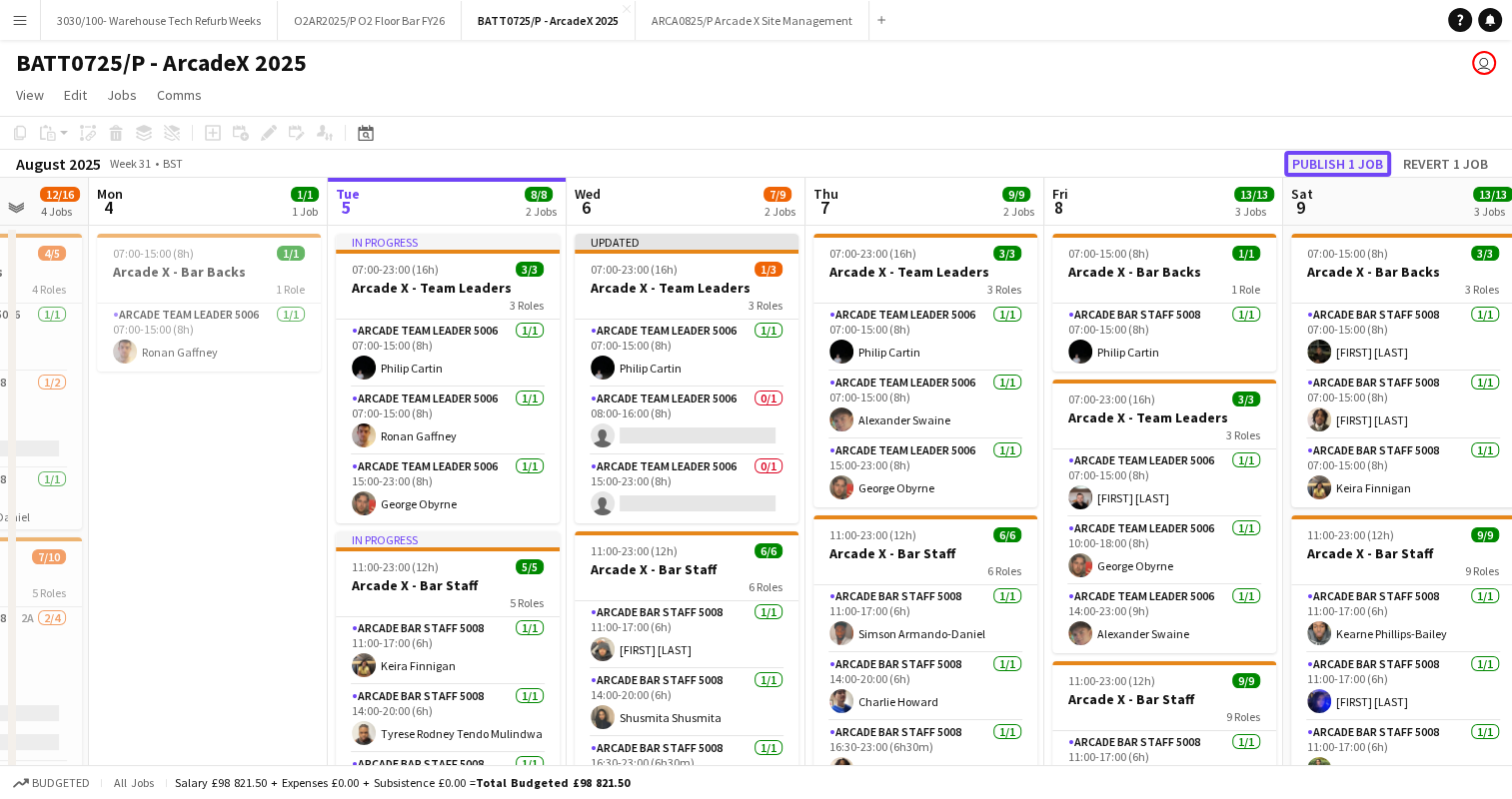 click on "Publish 1 job" 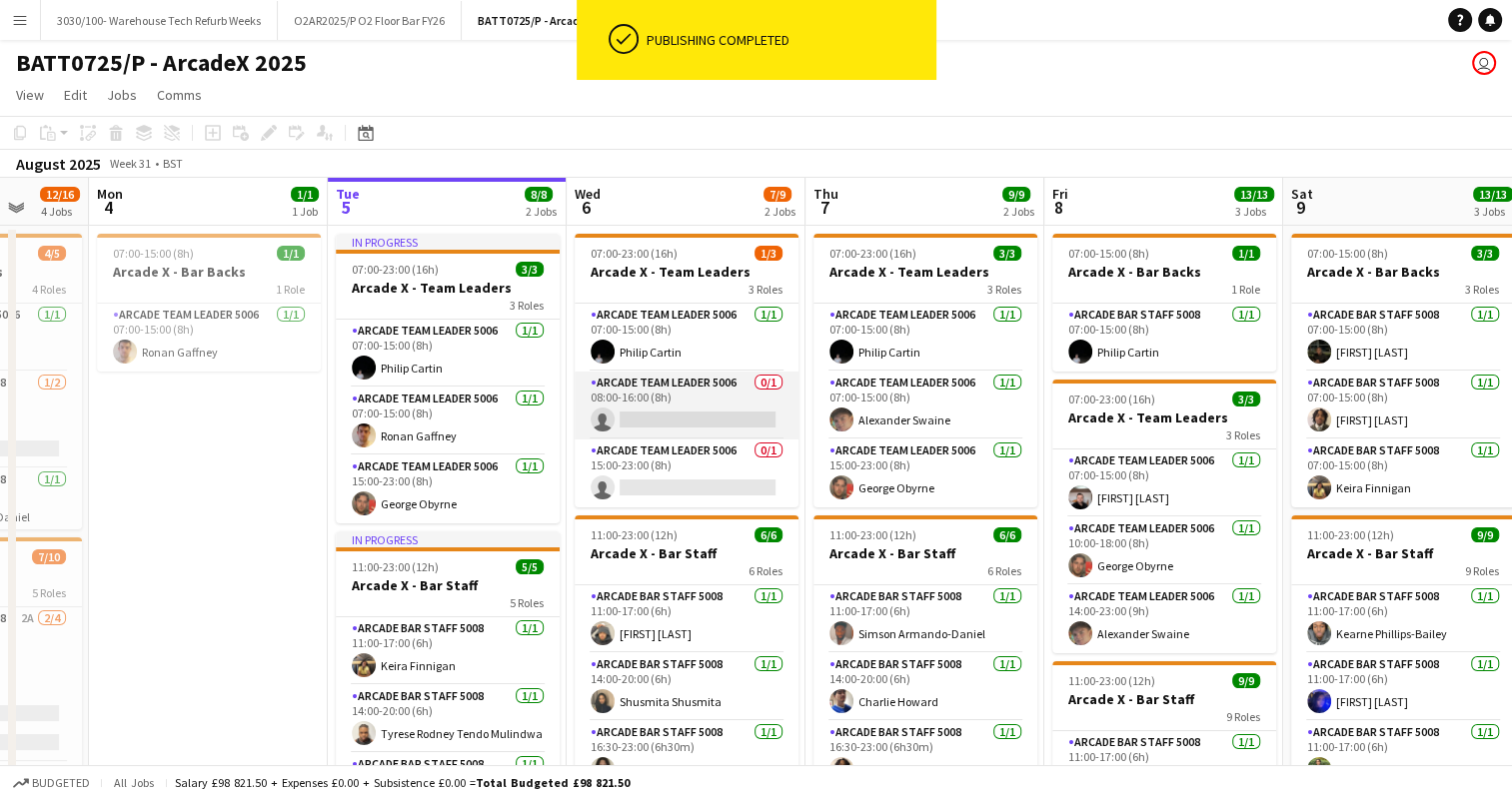 click on "Arcade Team Leader 5006   0/1   08:00-16:00 (8h)
single-neutral-actions" at bounding box center (687, 405) 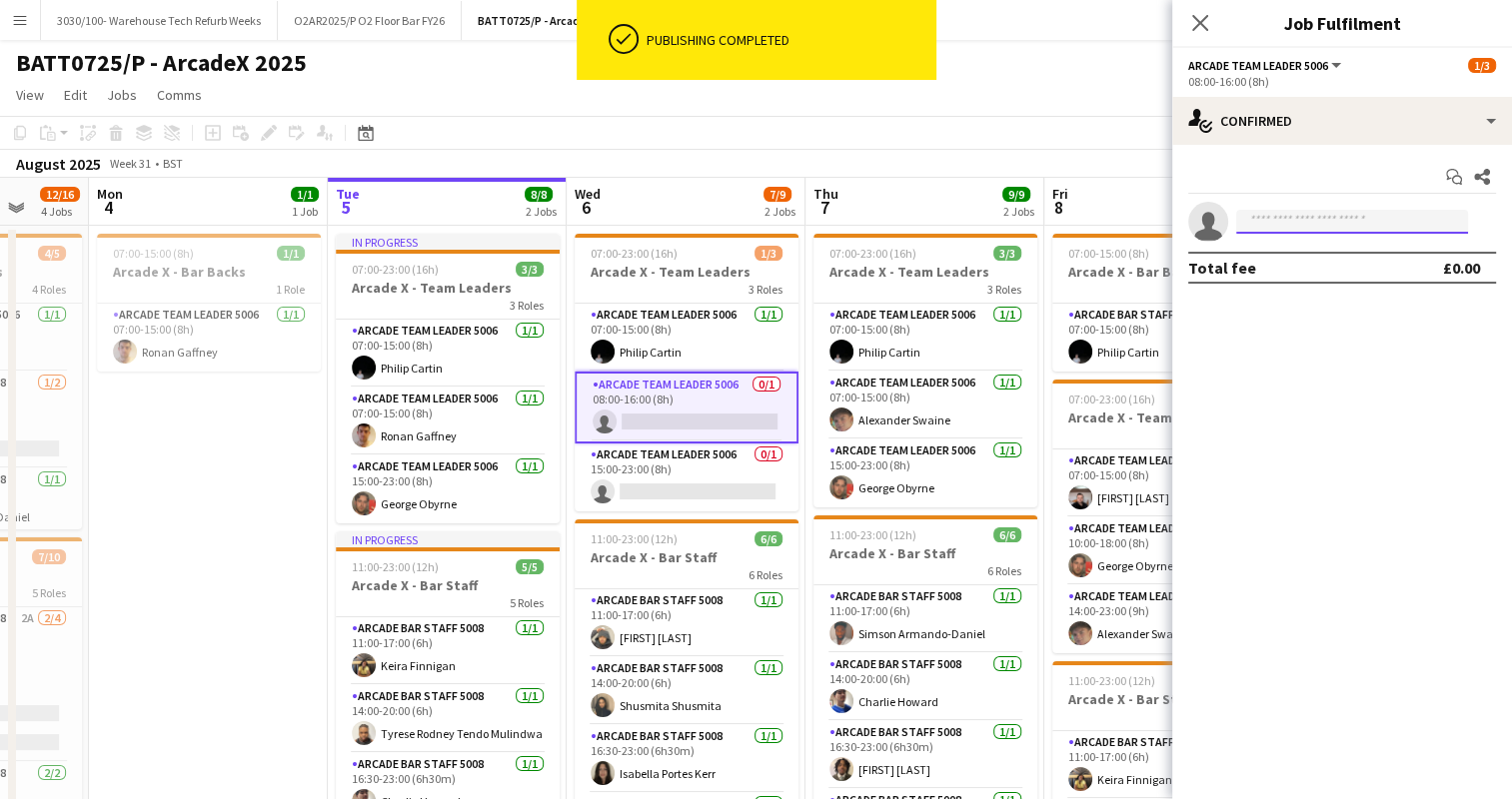 click at bounding box center (1352, 222) 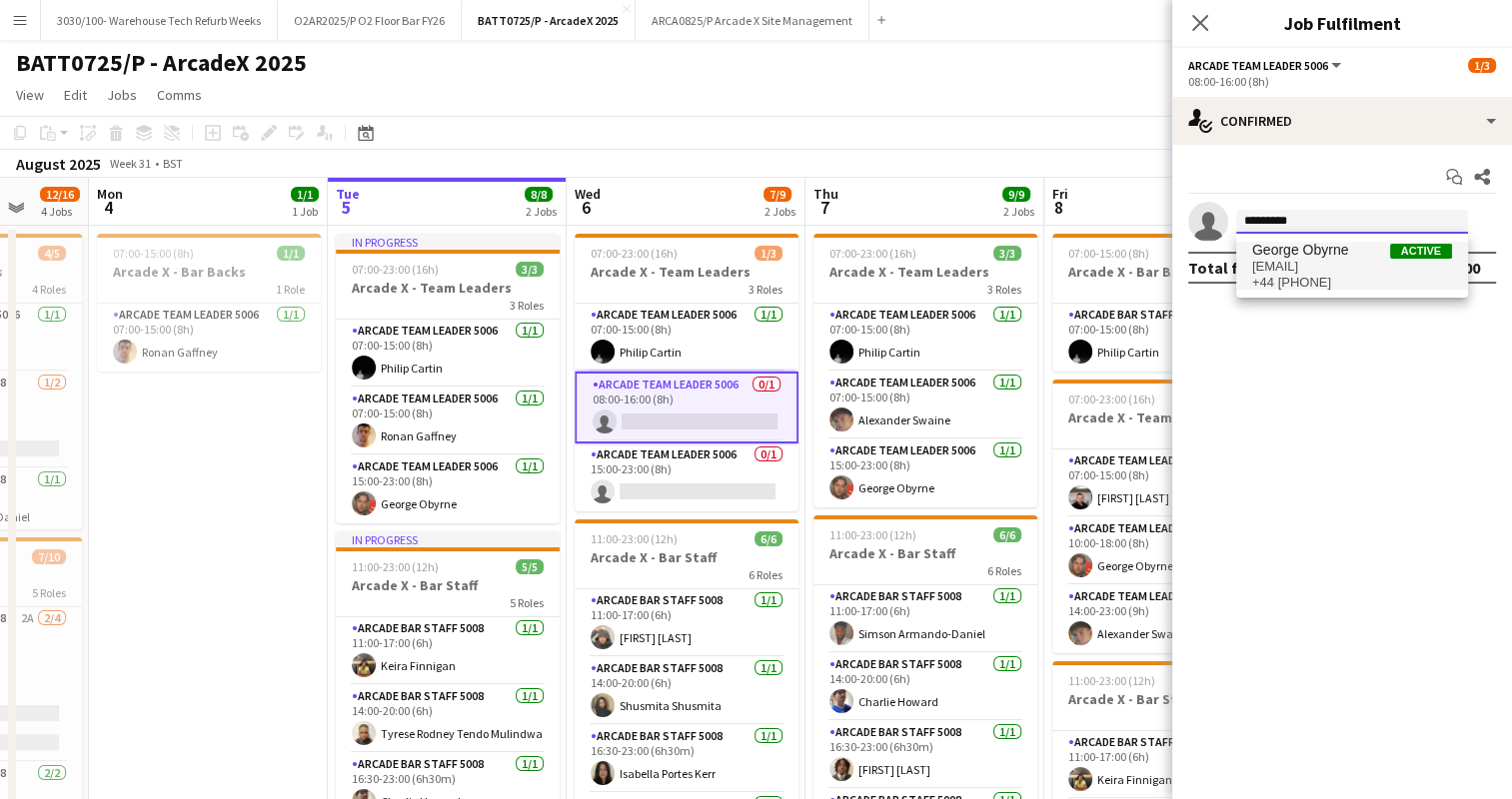 type on "*********" 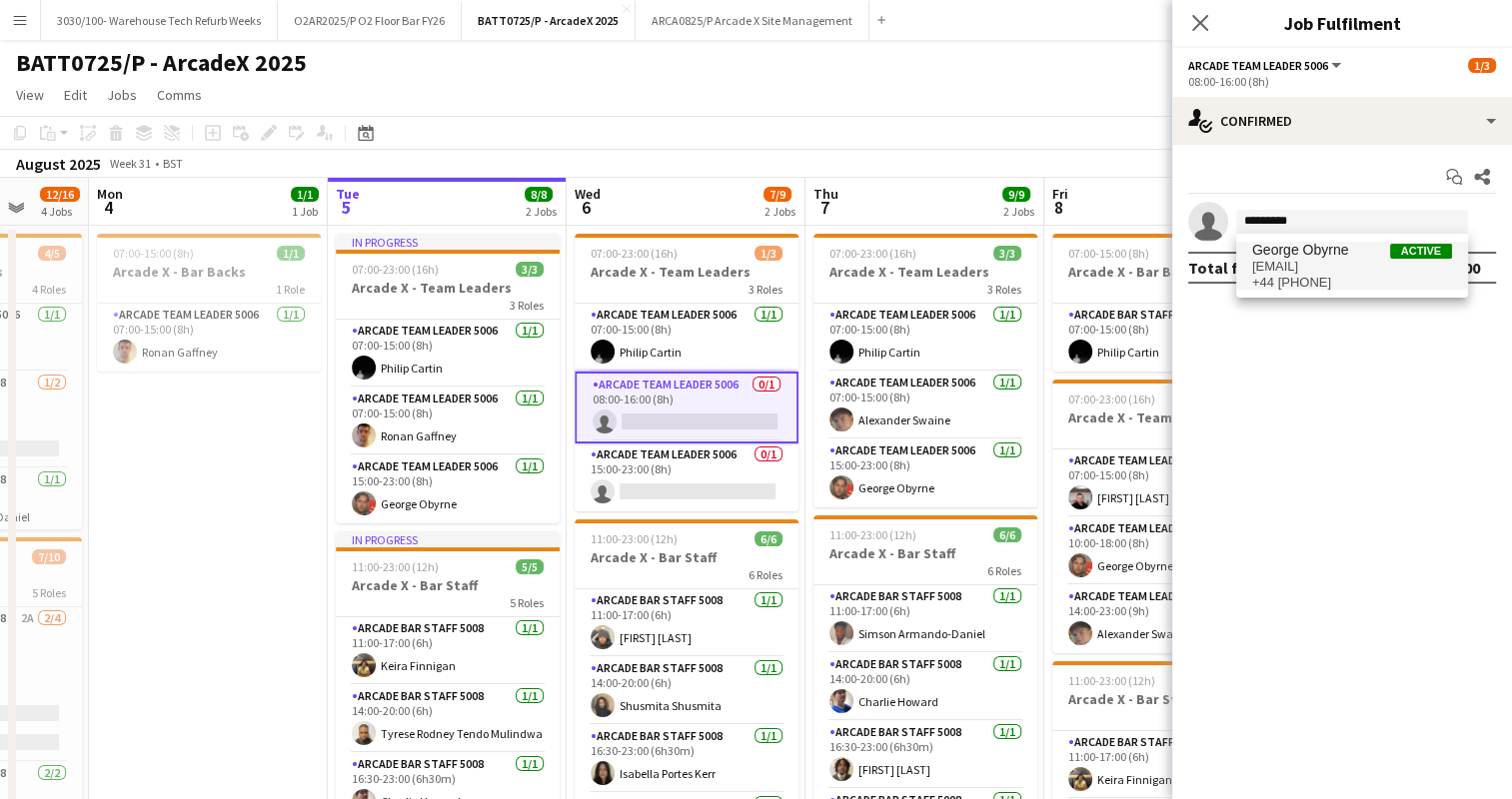 click on "George Obyrne" at bounding box center (1300, 250) 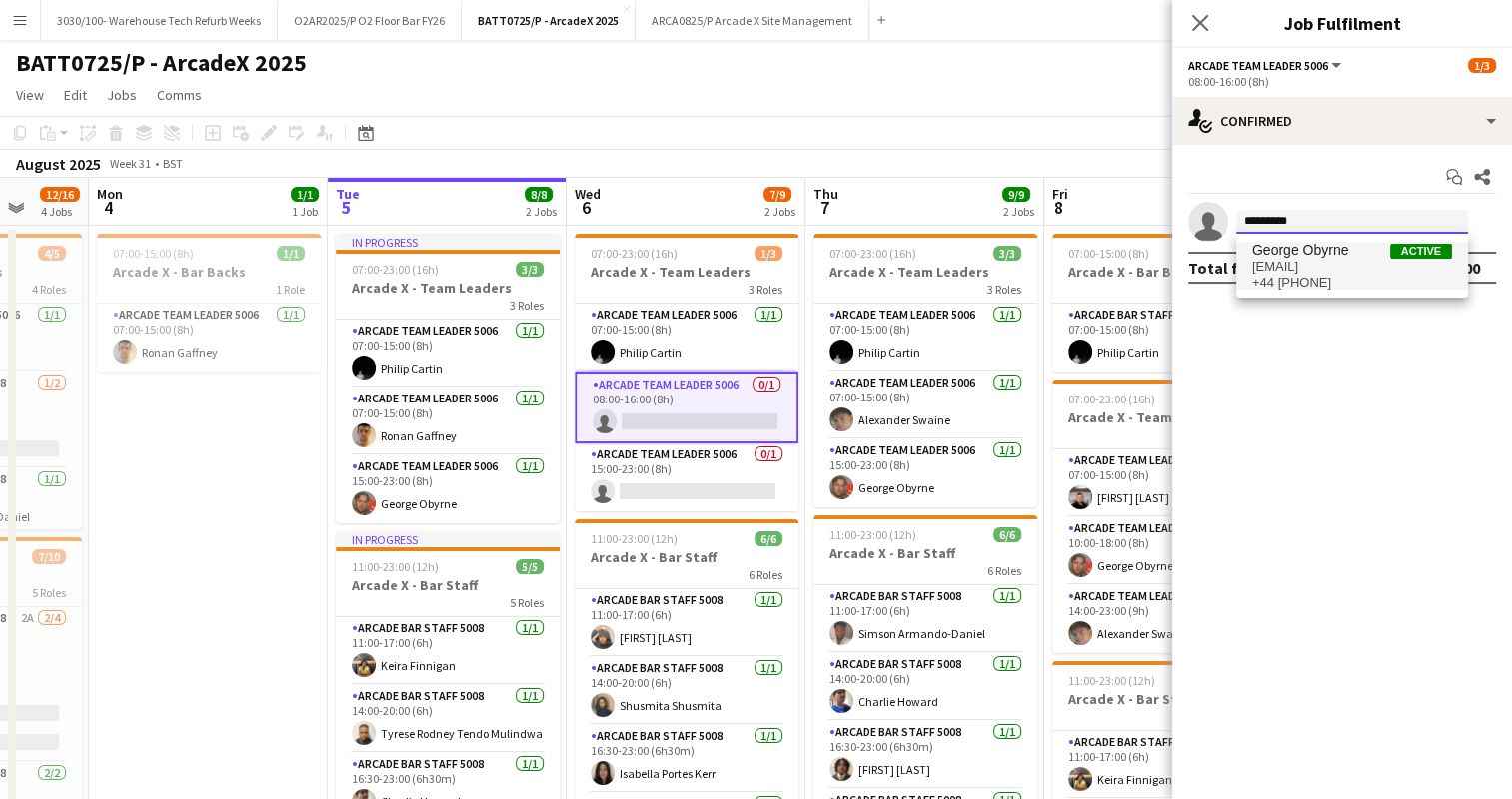 type 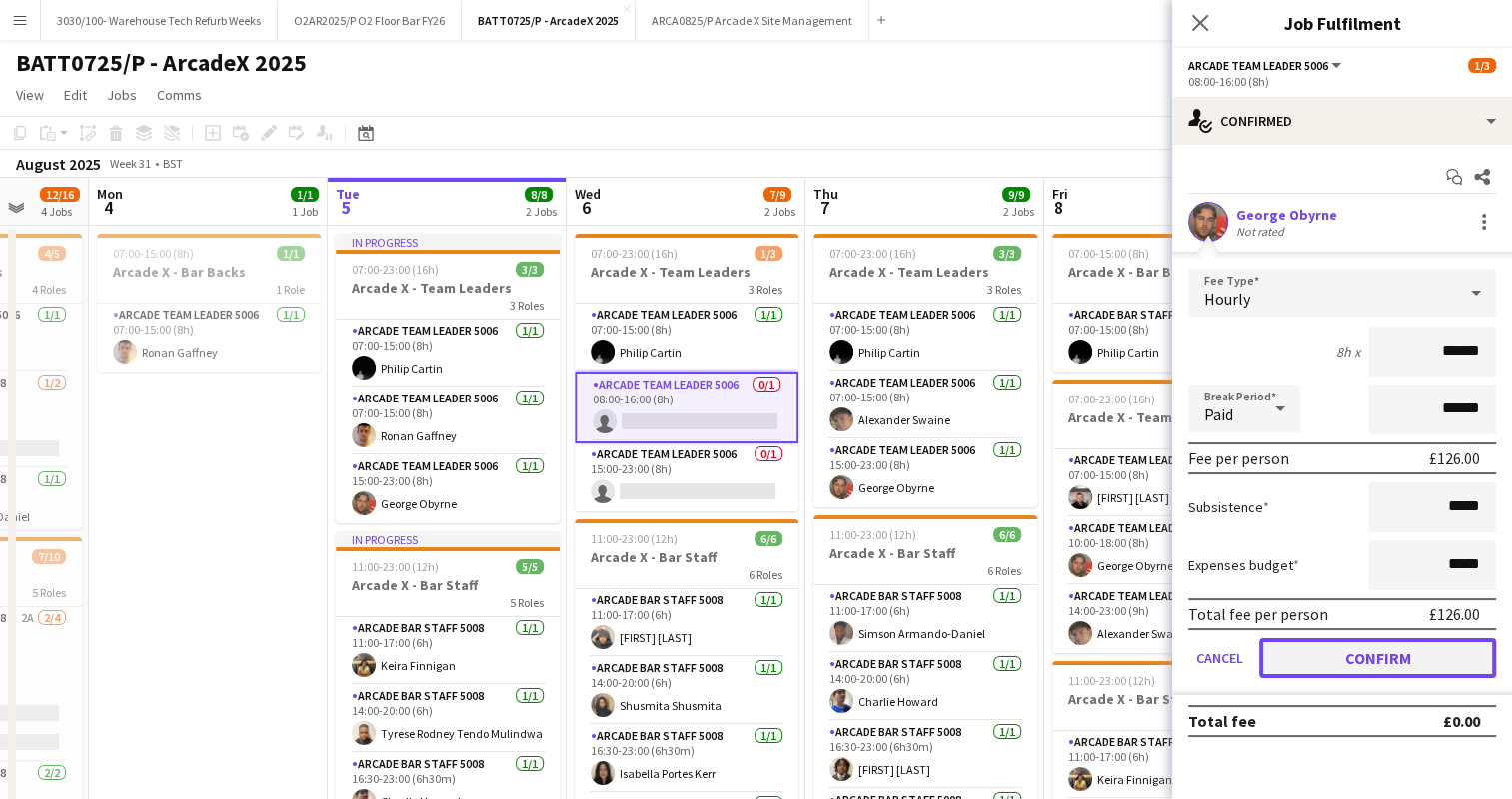 click on "Confirm" at bounding box center (1377, 658) 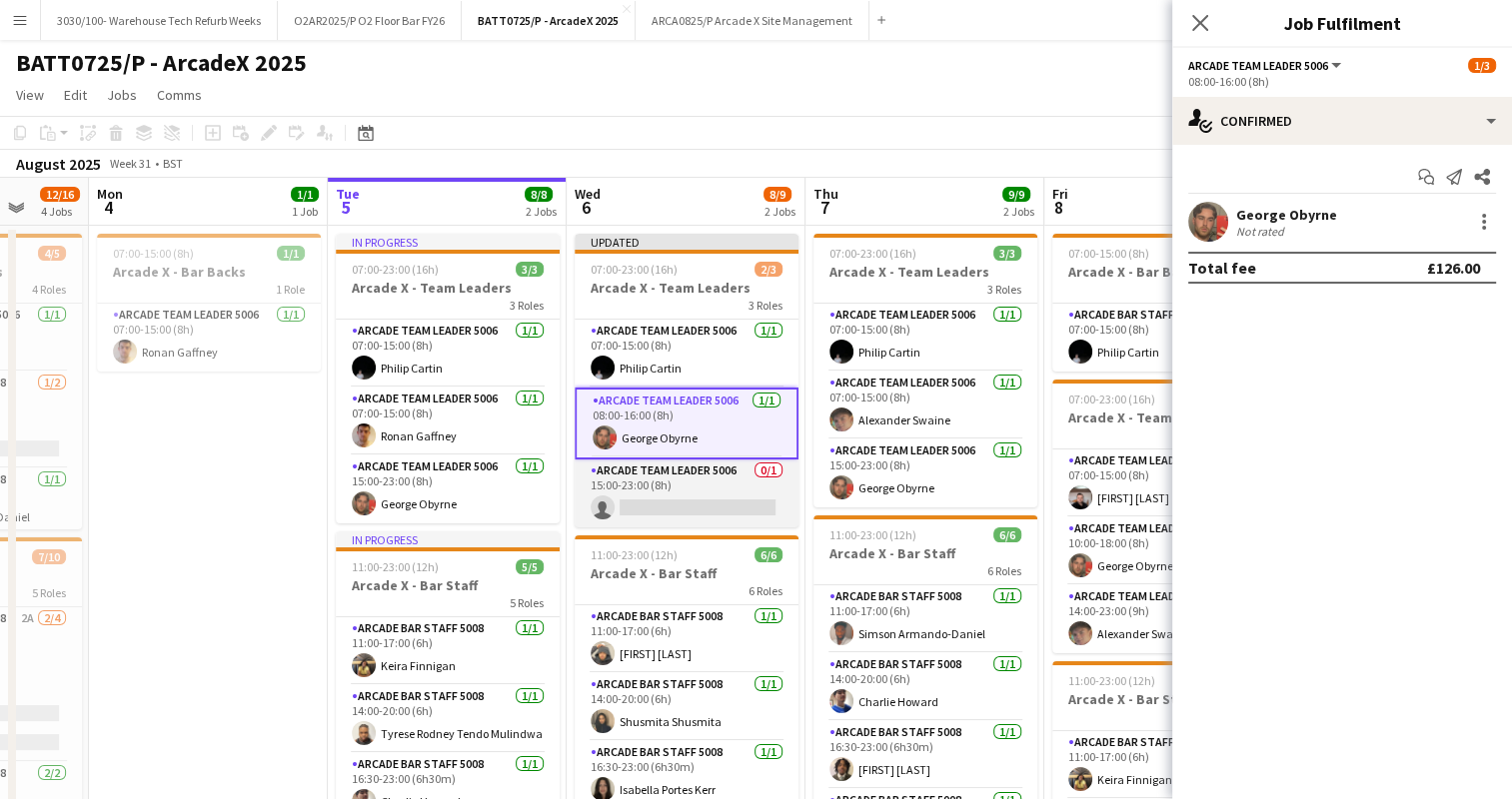 click on "Arcade Team Leader 5006   0/1   15:00-23:00 (8h)
single-neutral-actions" at bounding box center [687, 493] 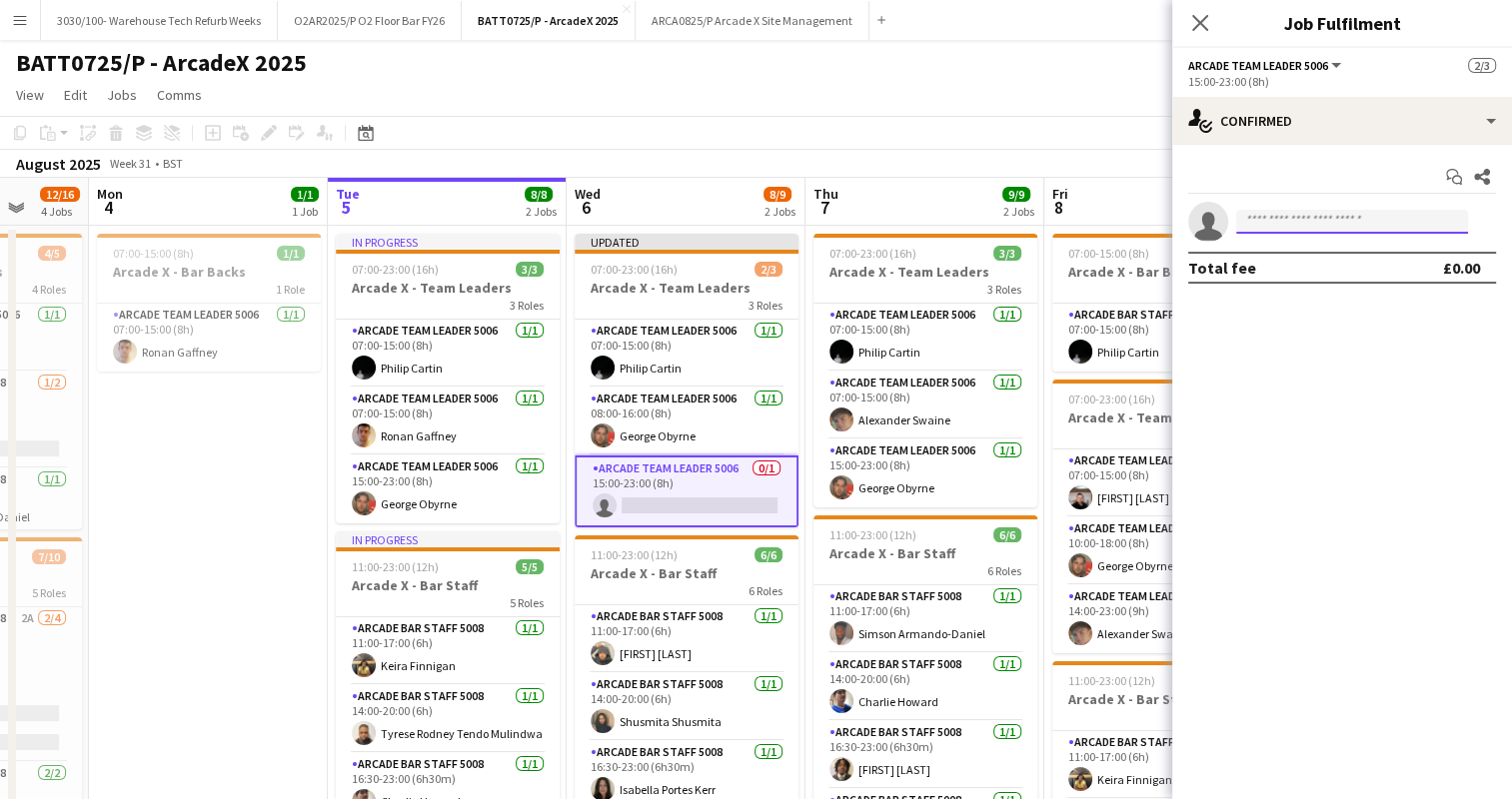 click at bounding box center (1352, 222) 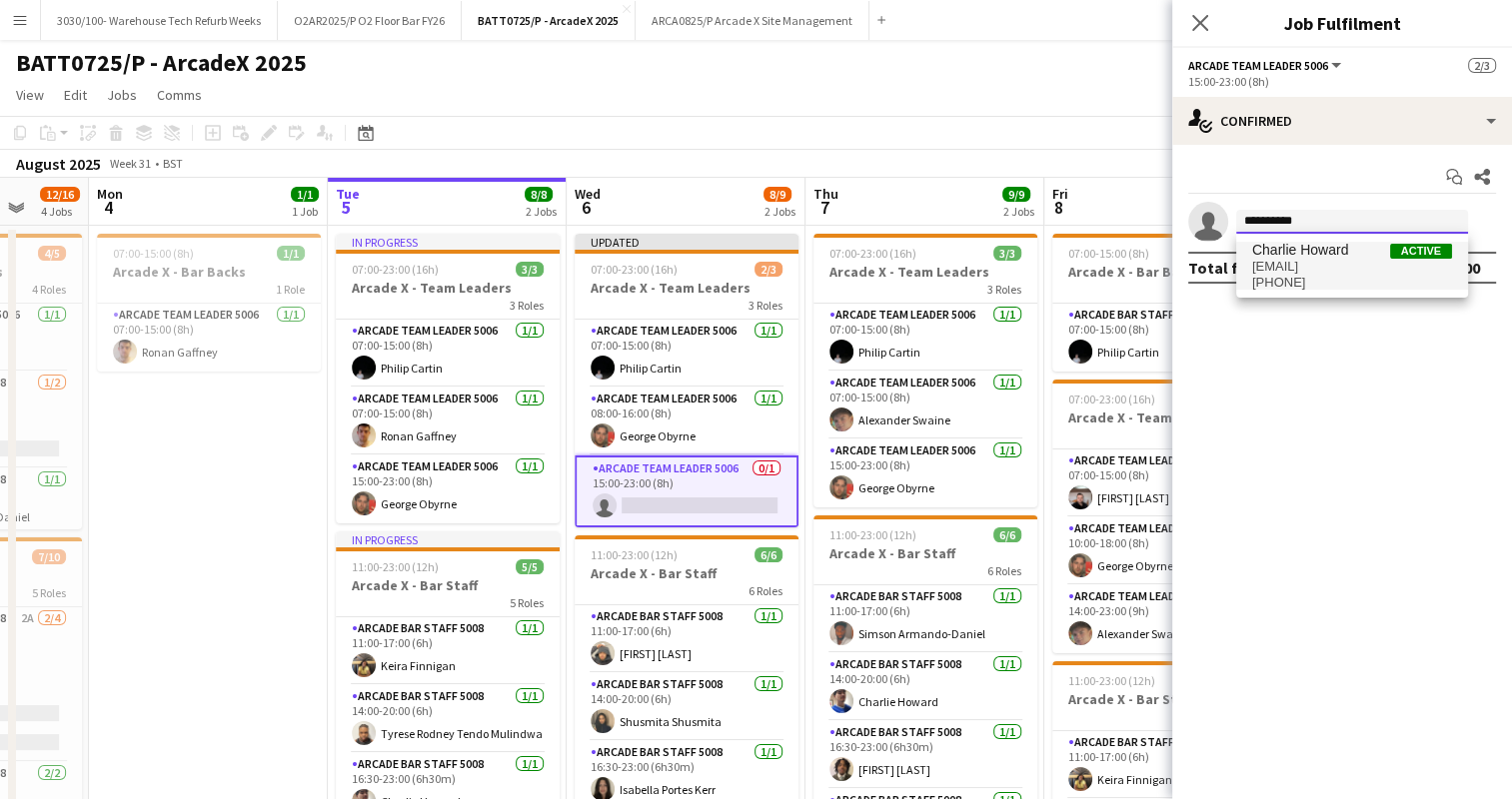 type on "**********" 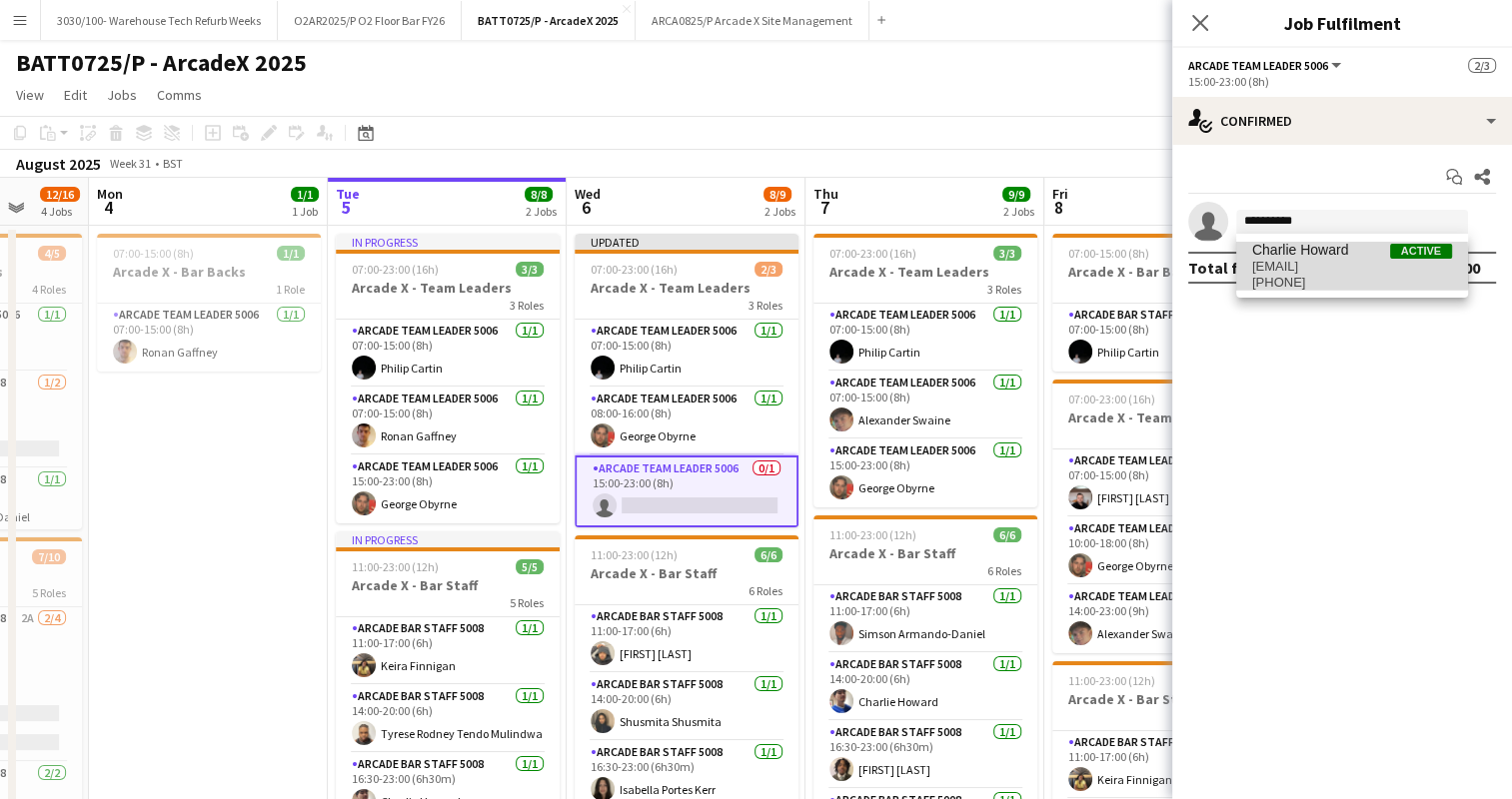 click on "[EMAIL]" at bounding box center (1352, 267) 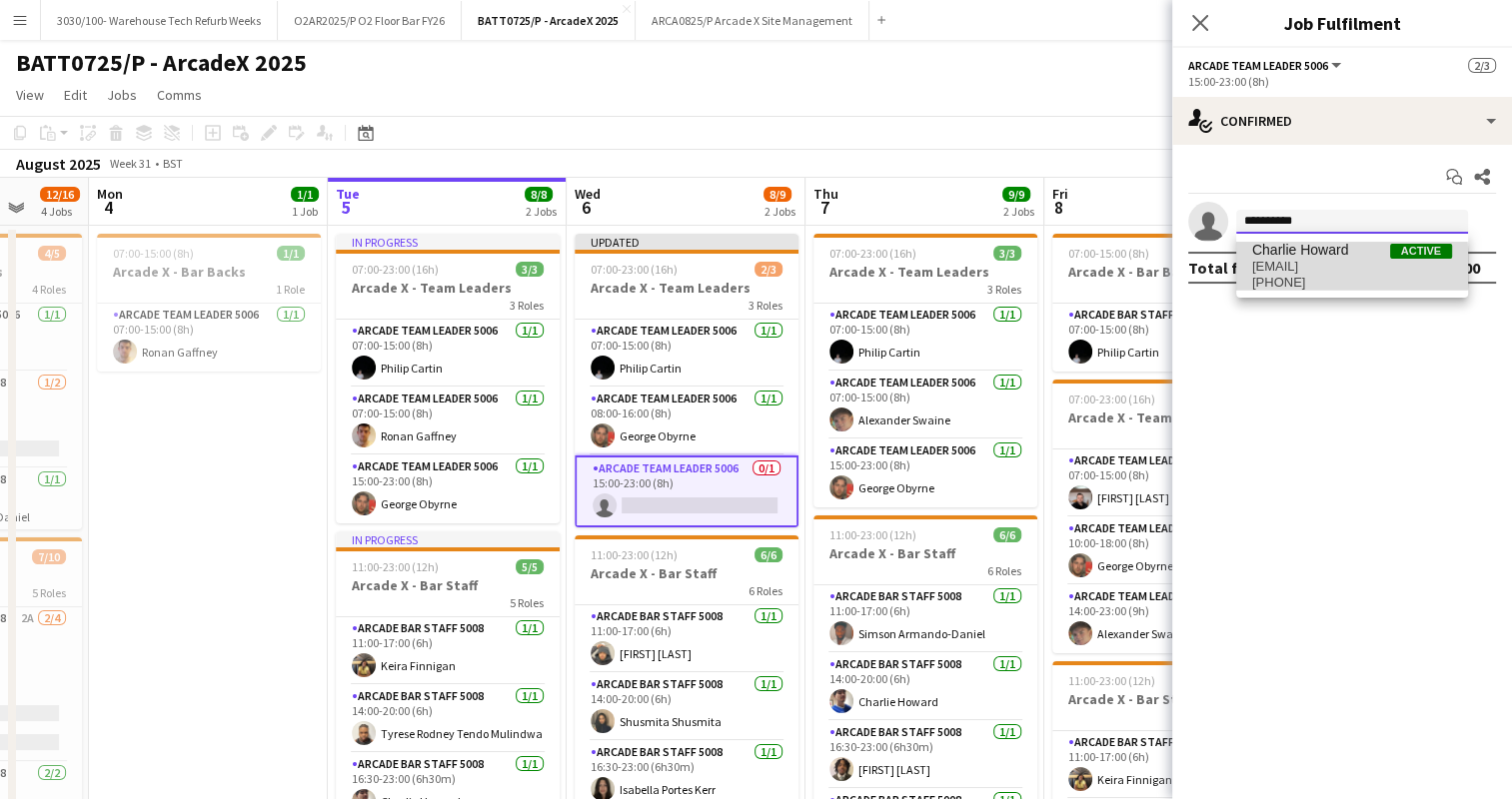 type 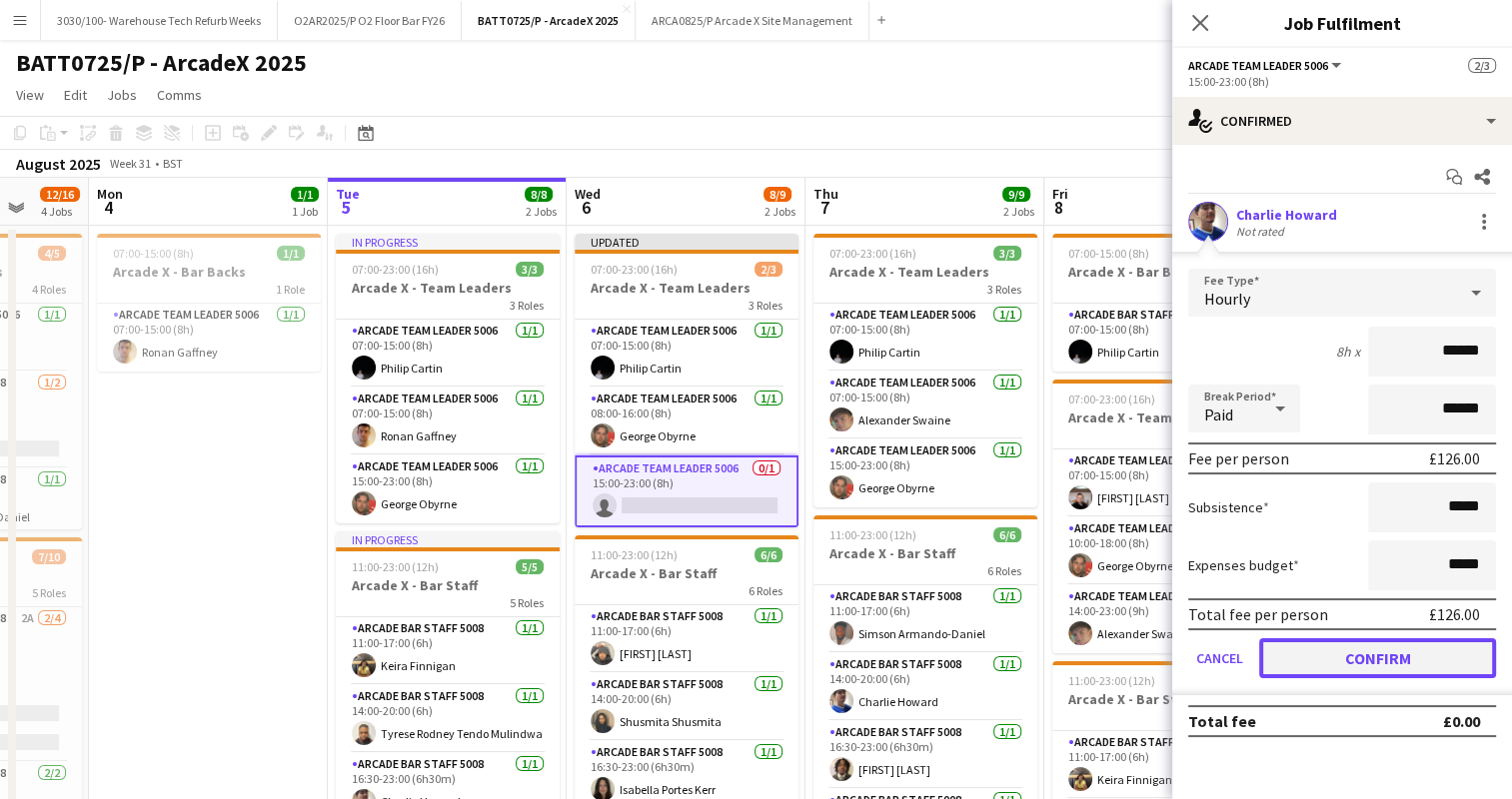 click on "Confirm" at bounding box center (1377, 658) 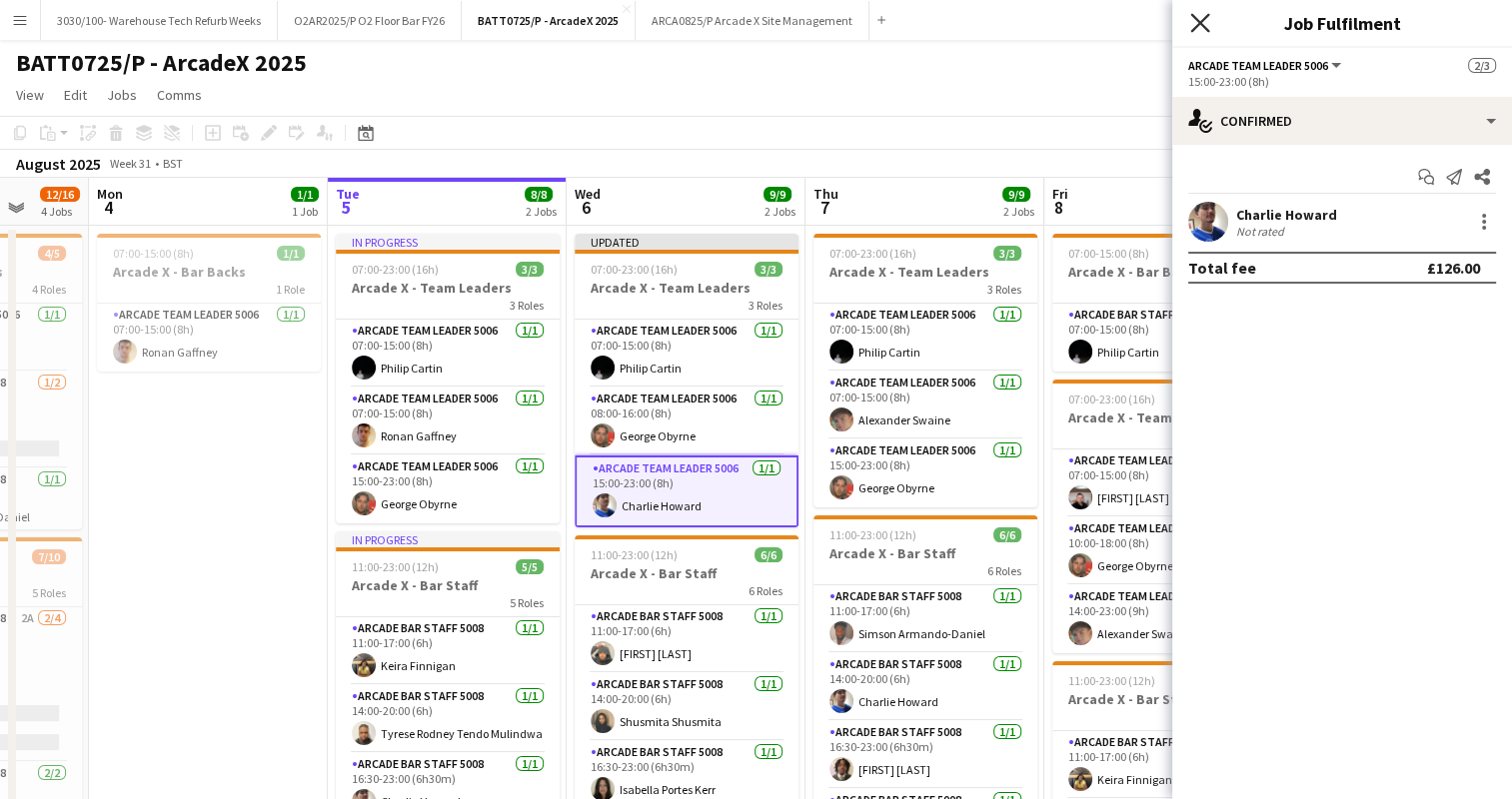 click 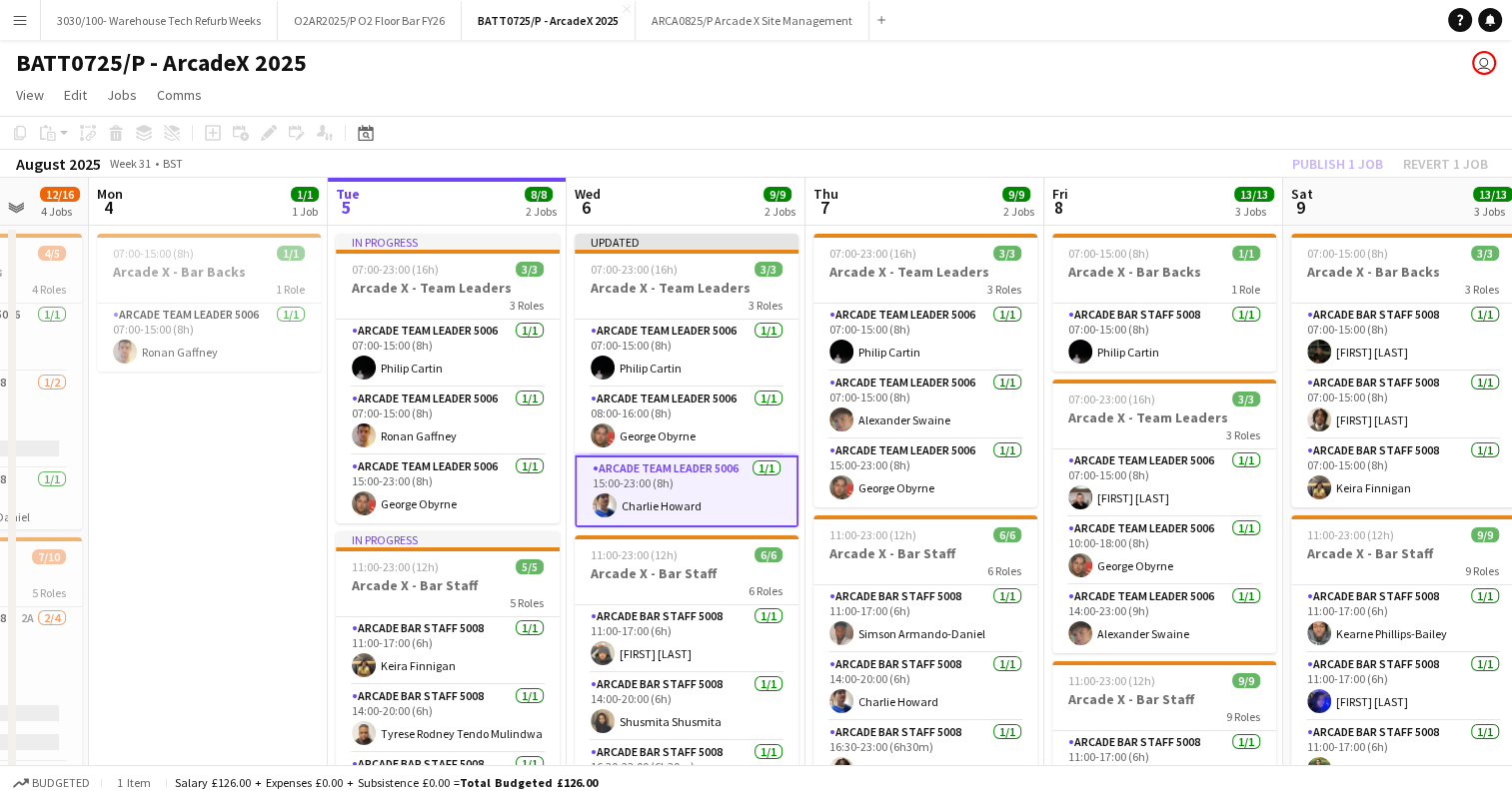 click on "[MONTH] [YEAR]   Week 31
•   BST   Publish 1 job   Revert 1 job" 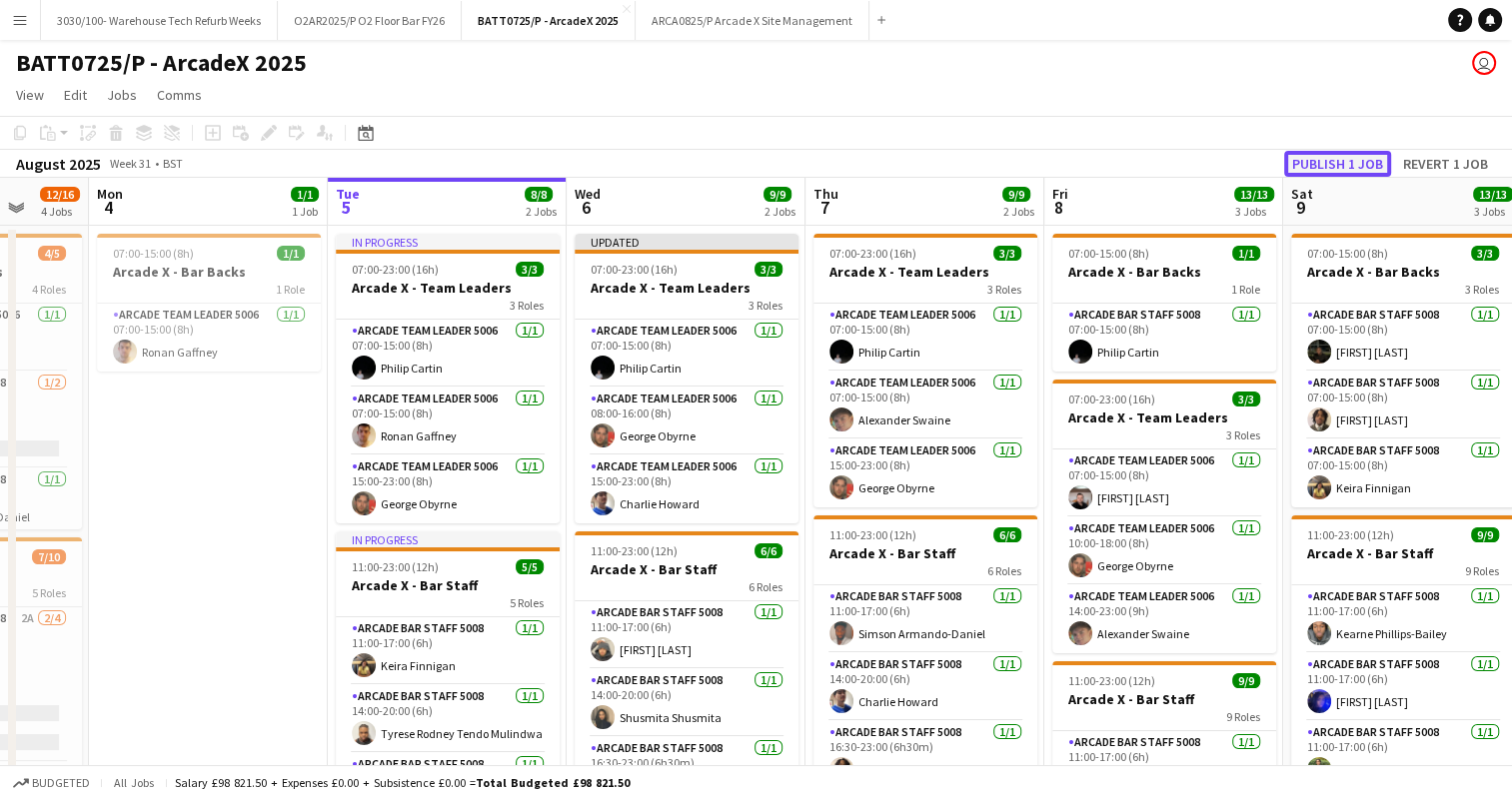click on "Publish 1 job" 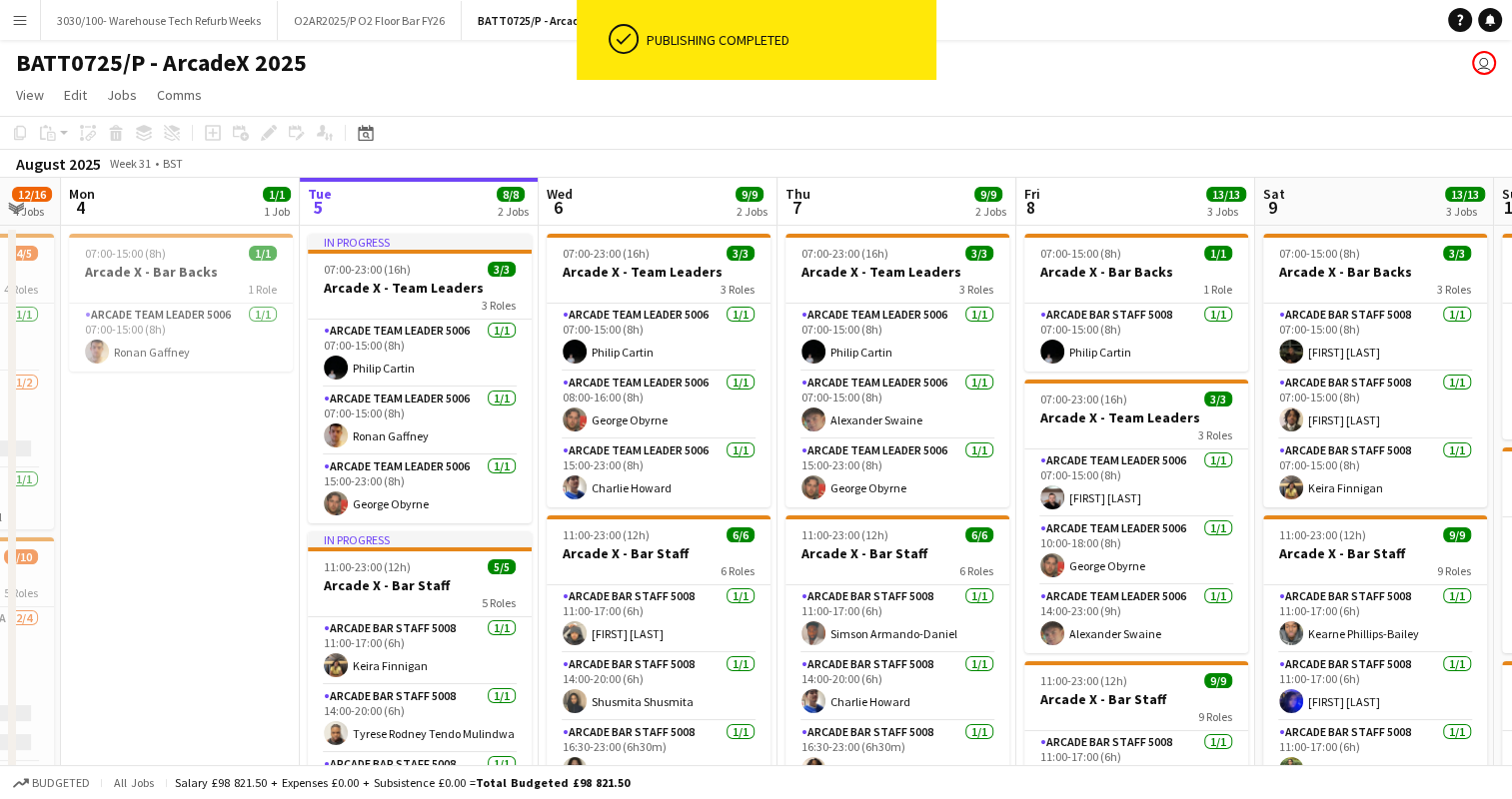 scroll, scrollTop: 0, scrollLeft: 702, axis: horizontal 